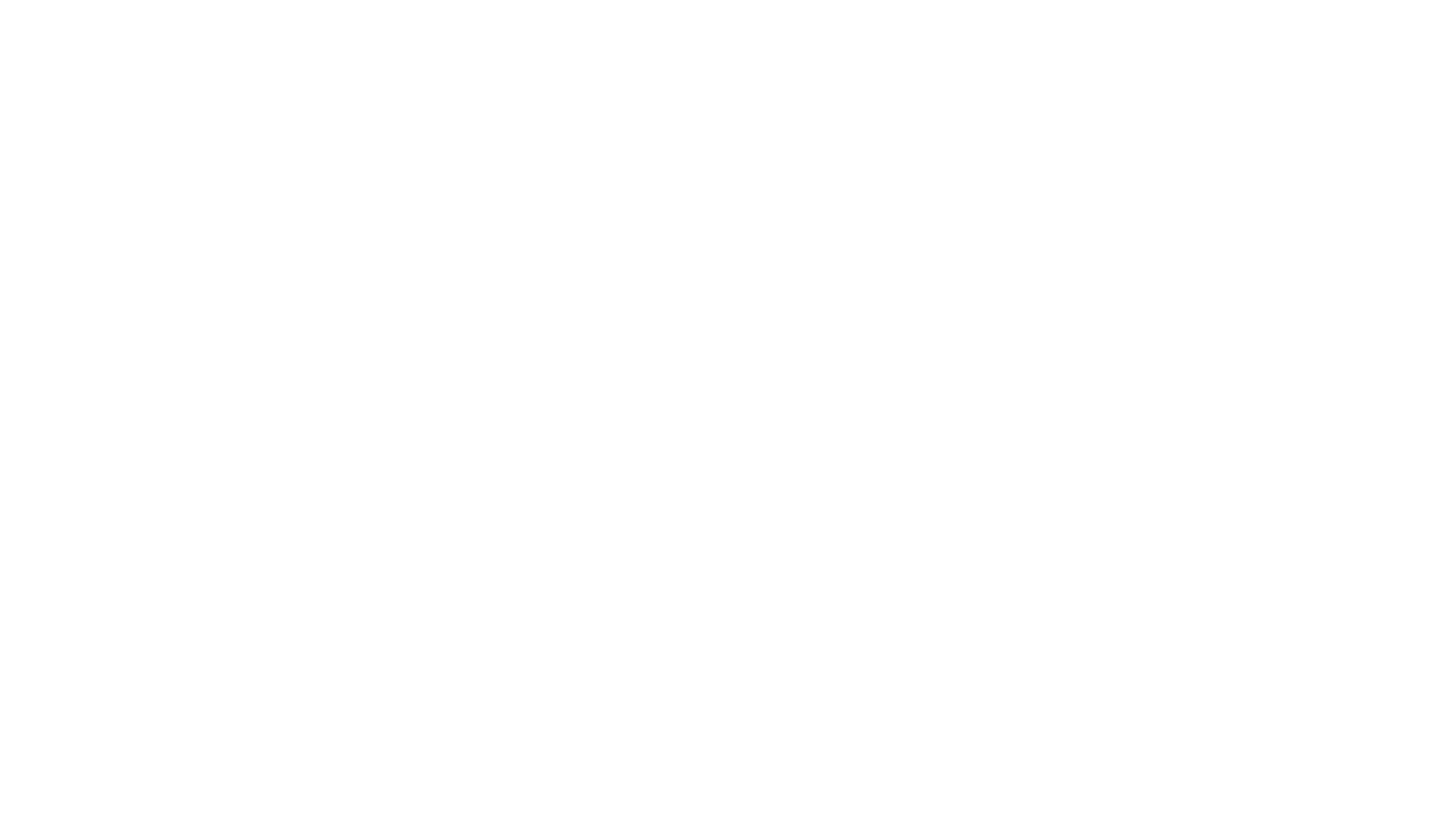scroll, scrollTop: 0, scrollLeft: 0, axis: both 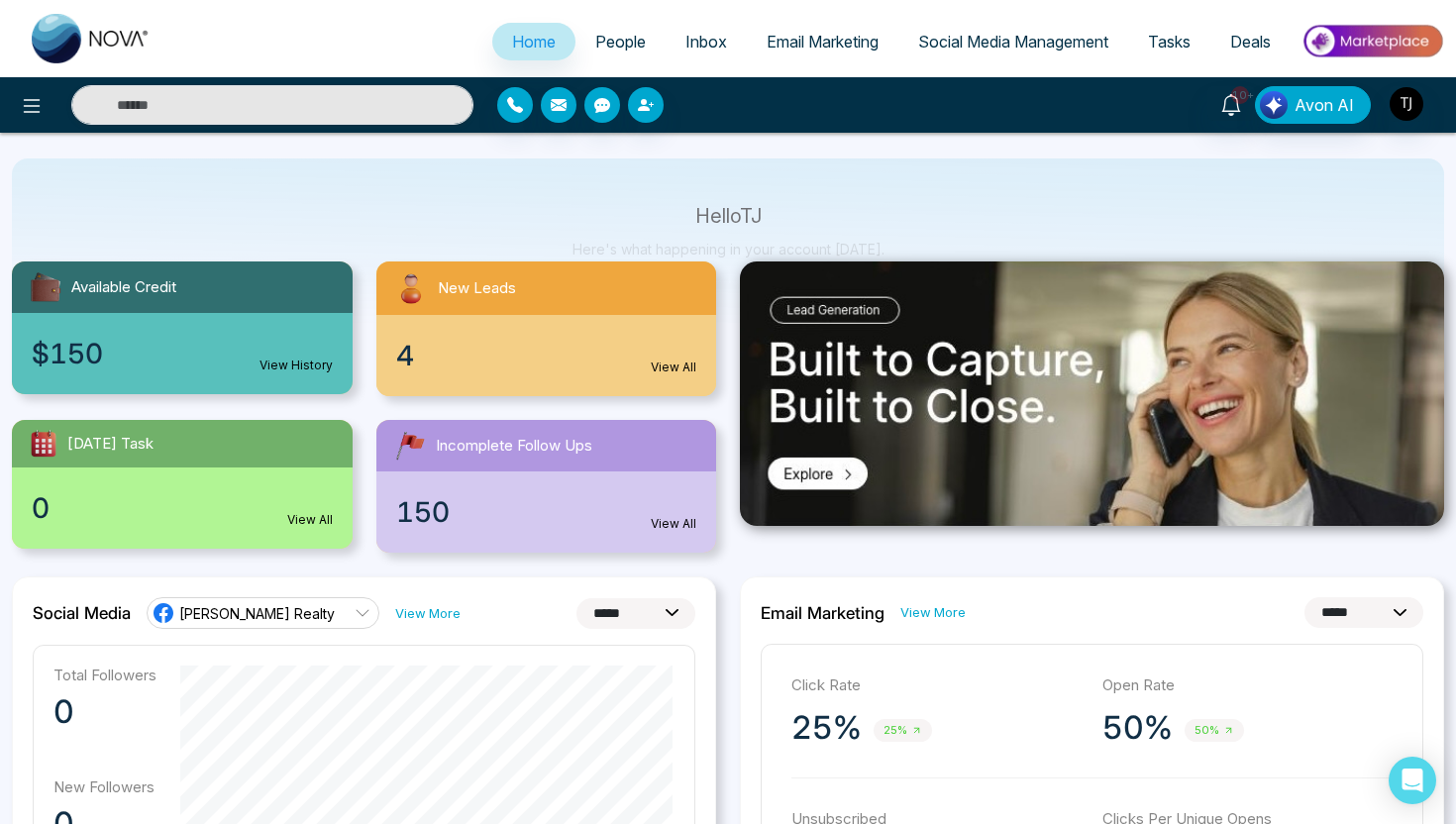 click at bounding box center (1372, 41) 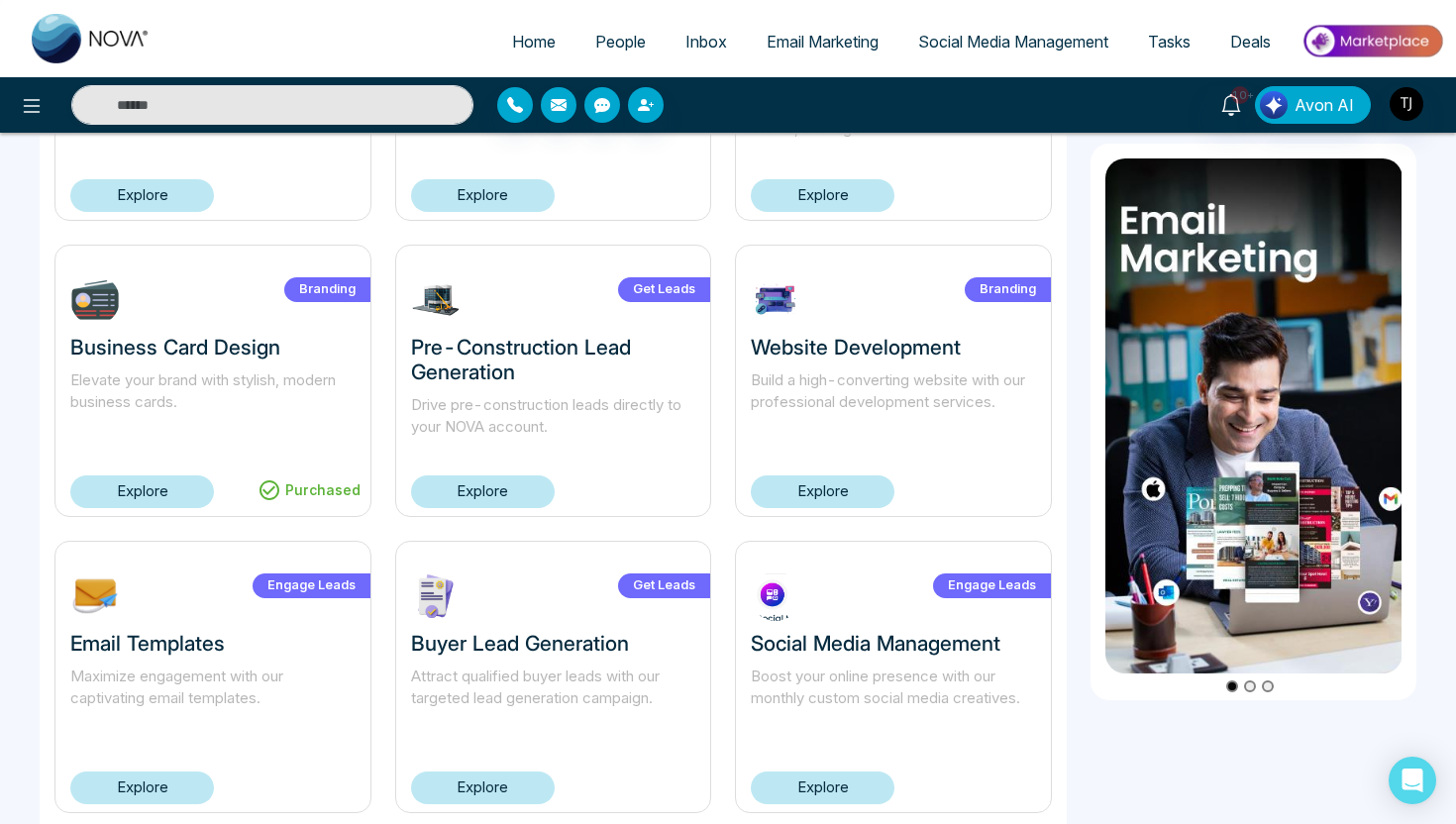 scroll, scrollTop: 1206, scrollLeft: 0, axis: vertical 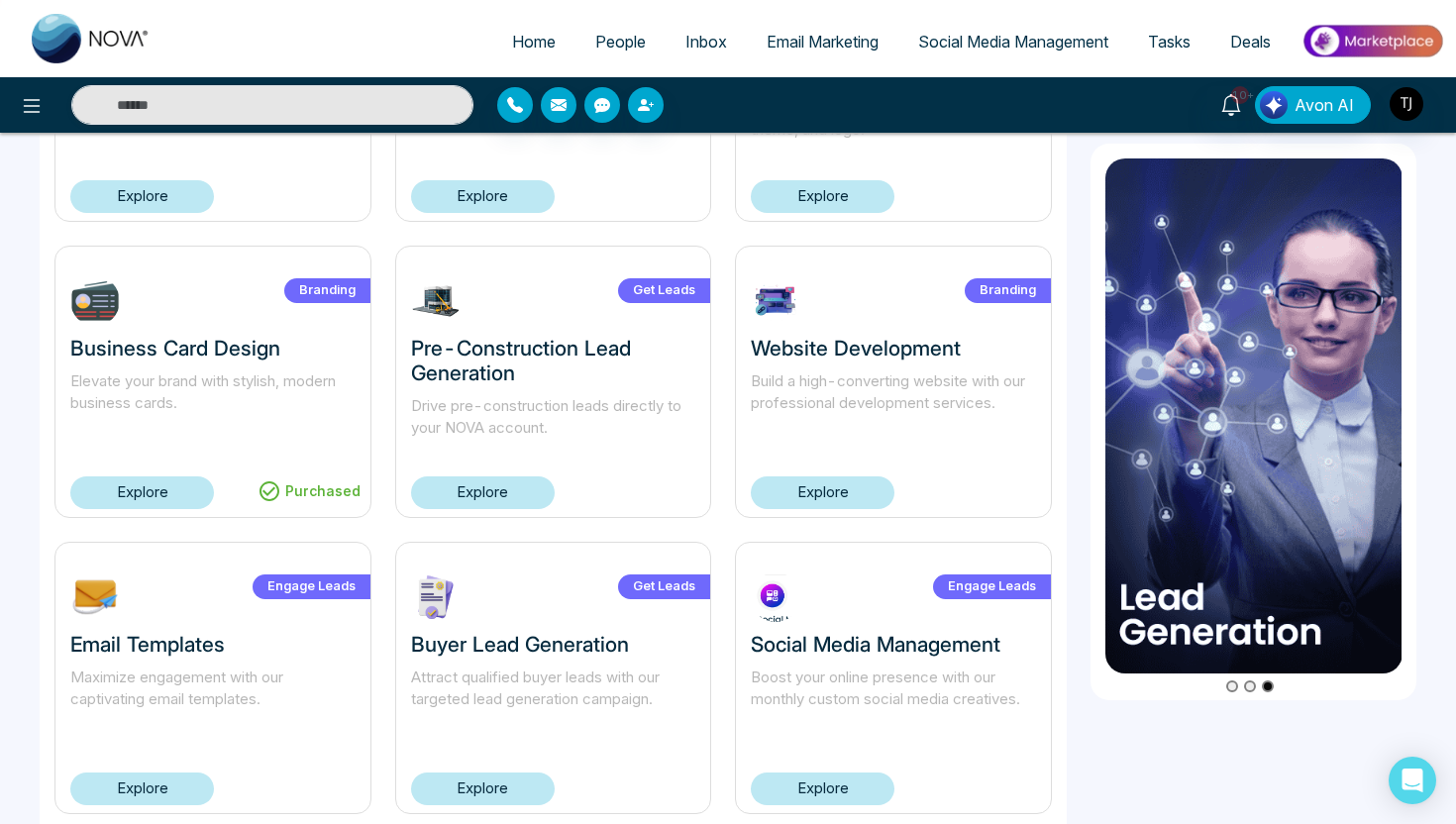 click on "Home" at bounding box center (534, 42) 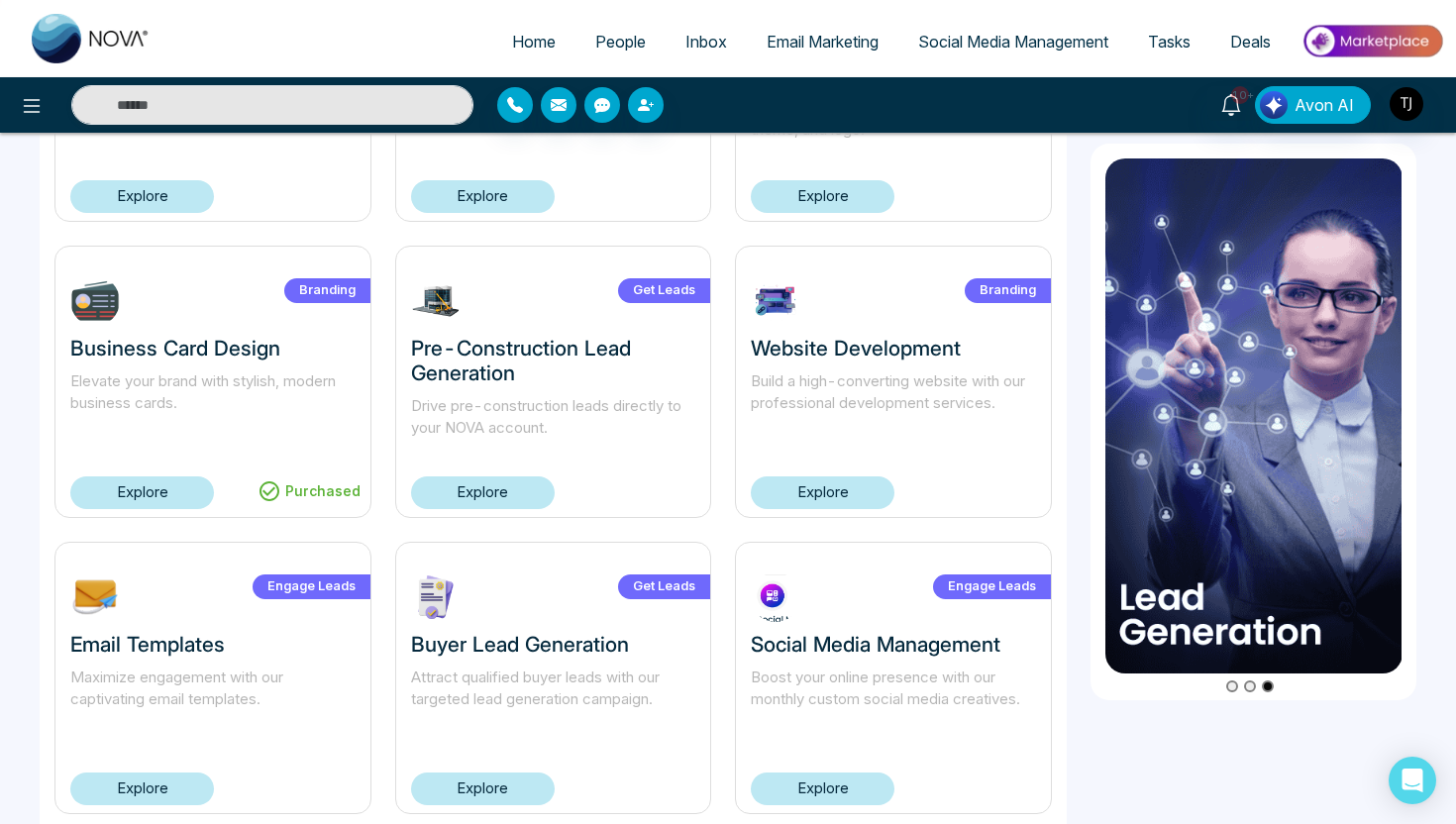 select on "*" 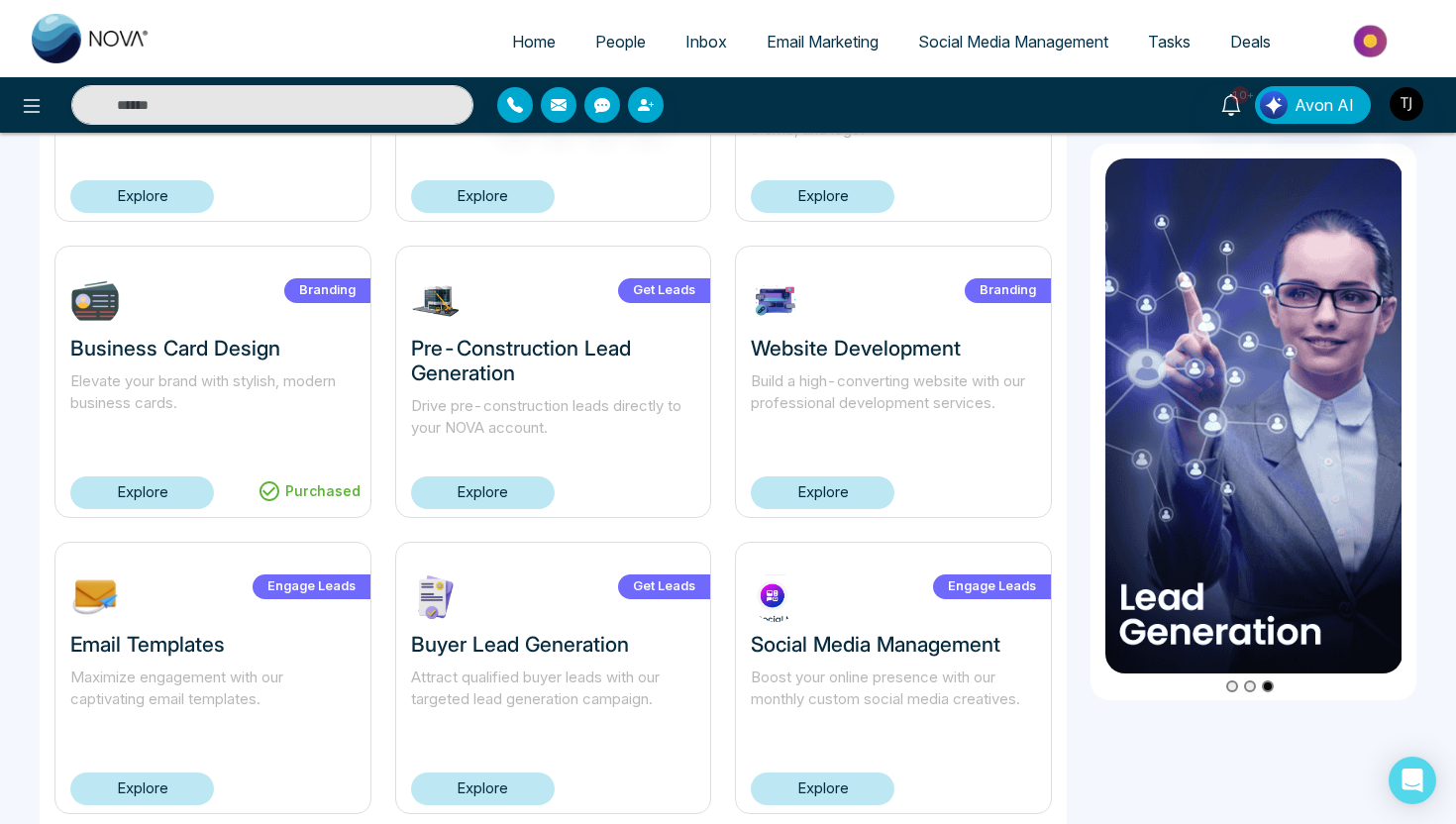select on "*" 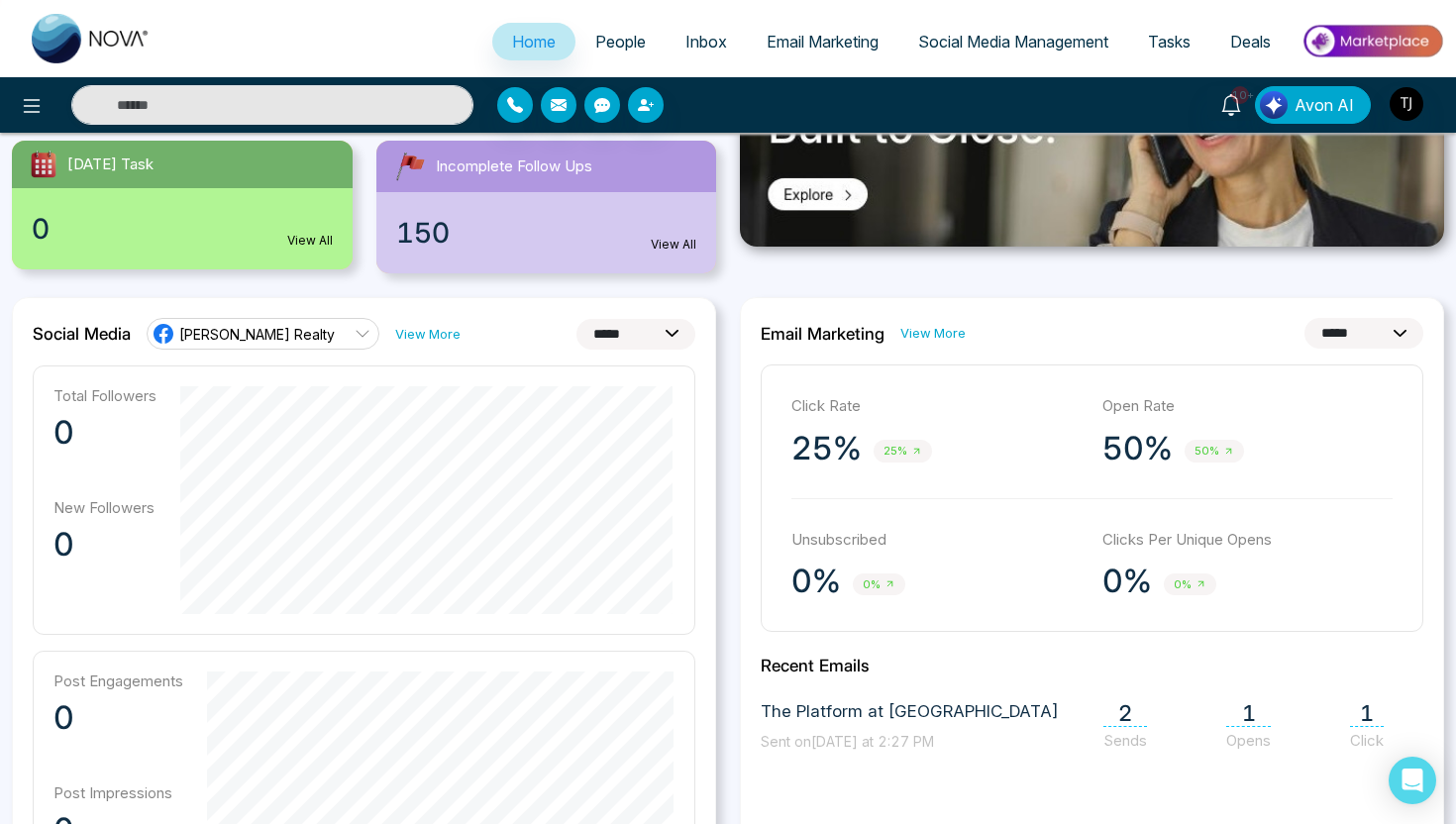 scroll, scrollTop: 451, scrollLeft: 0, axis: vertical 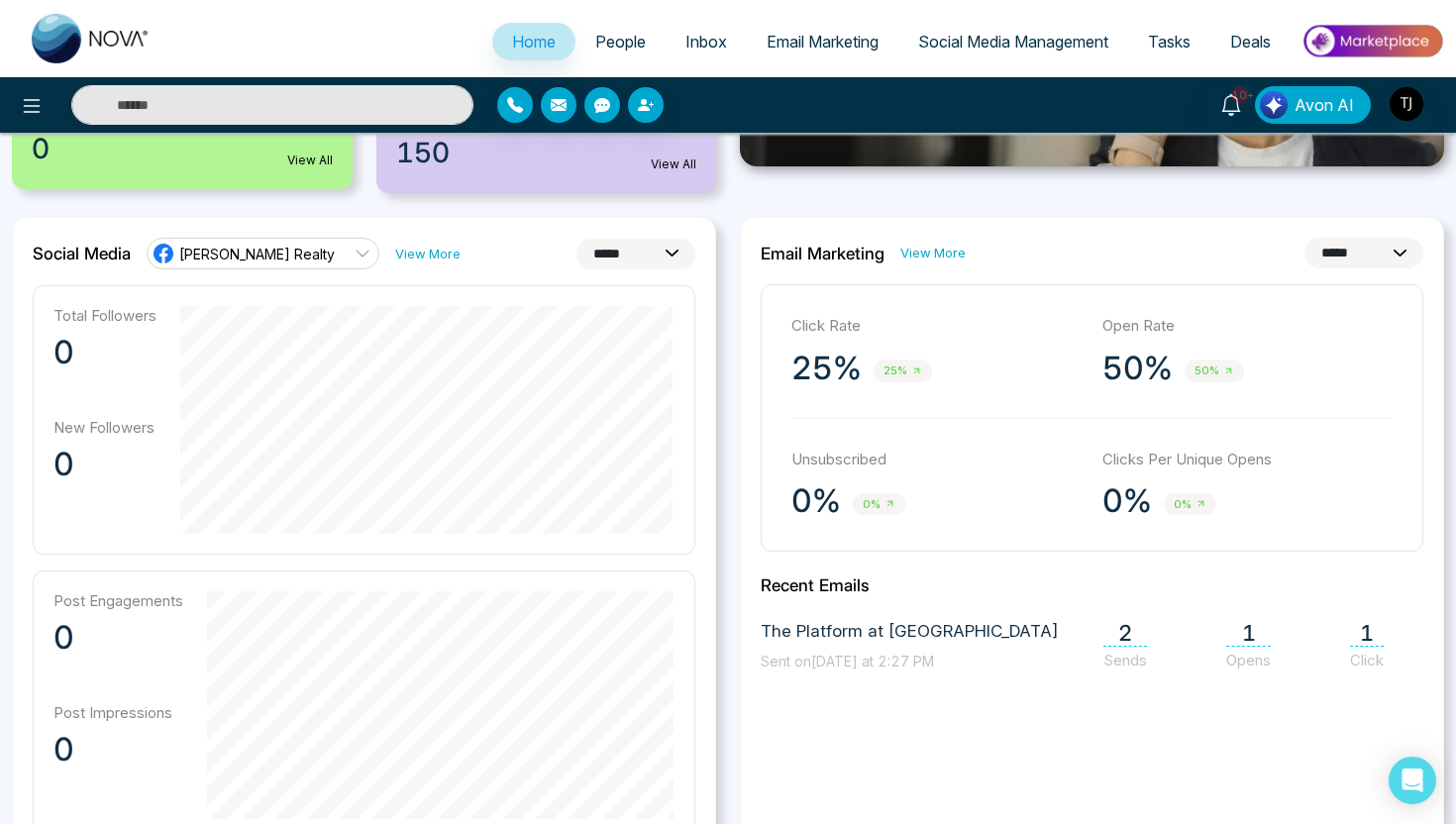 click on "**********" at bounding box center [636, 254] 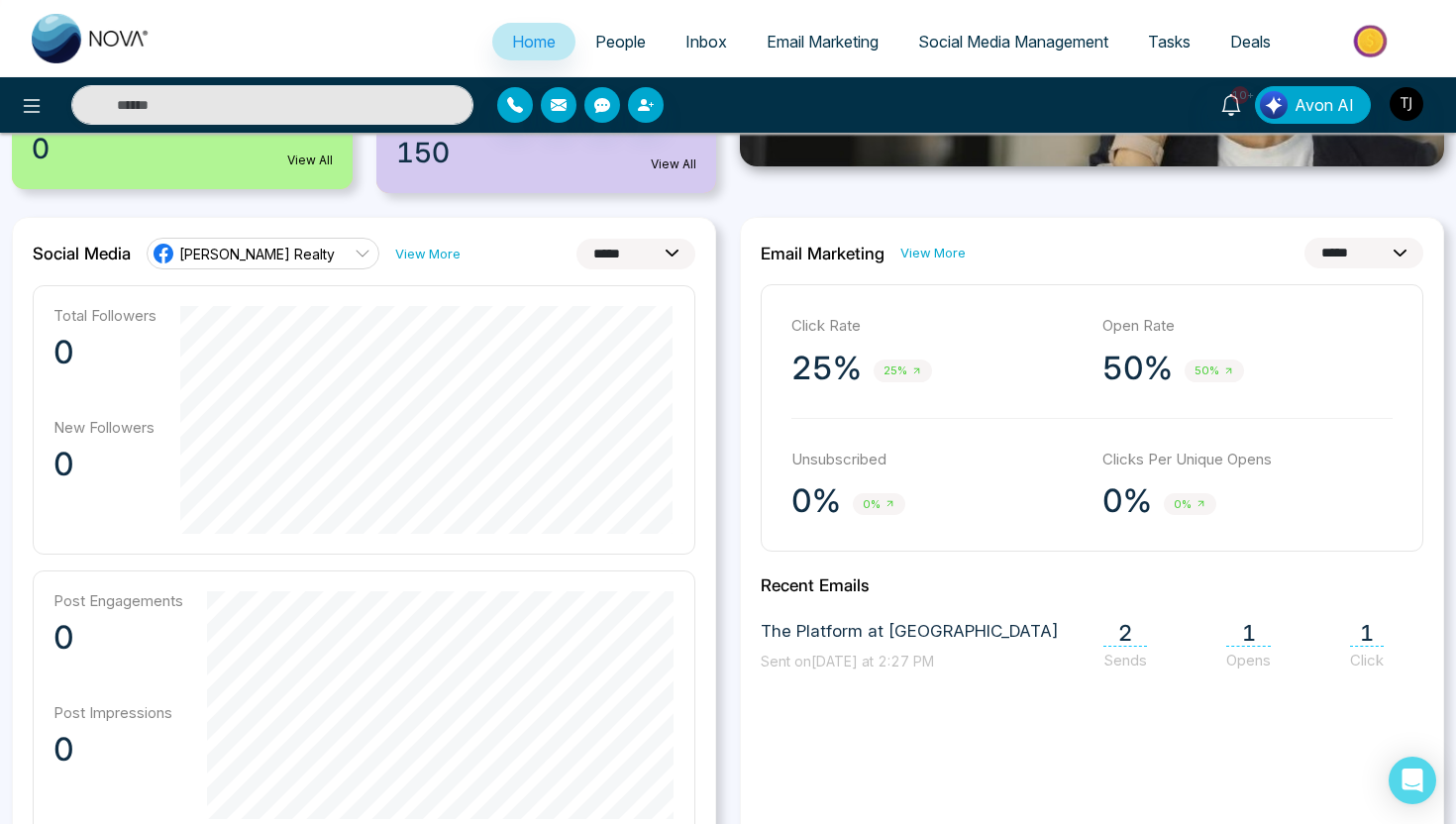 select on "**" 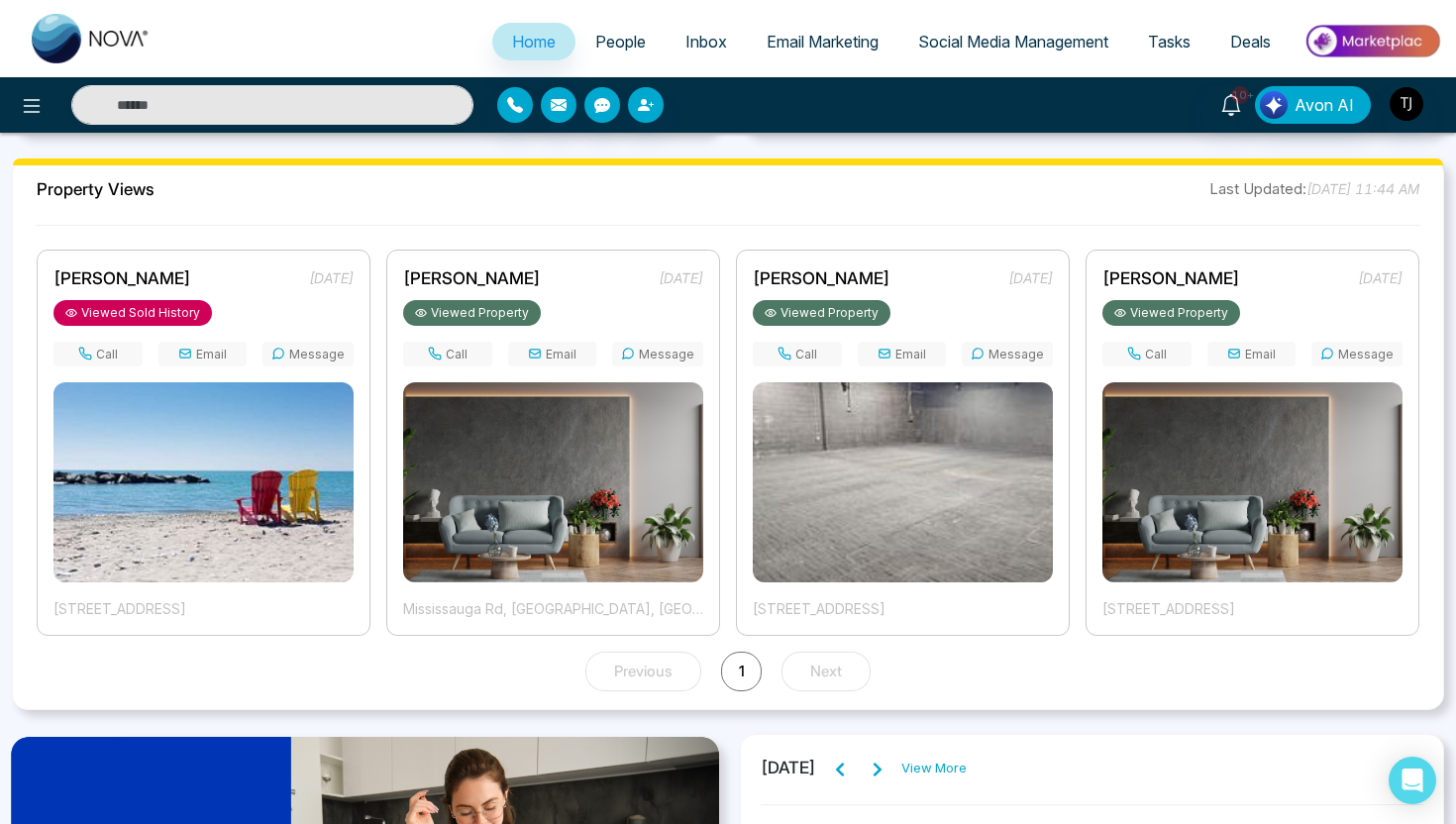 scroll, scrollTop: 1465, scrollLeft: 0, axis: vertical 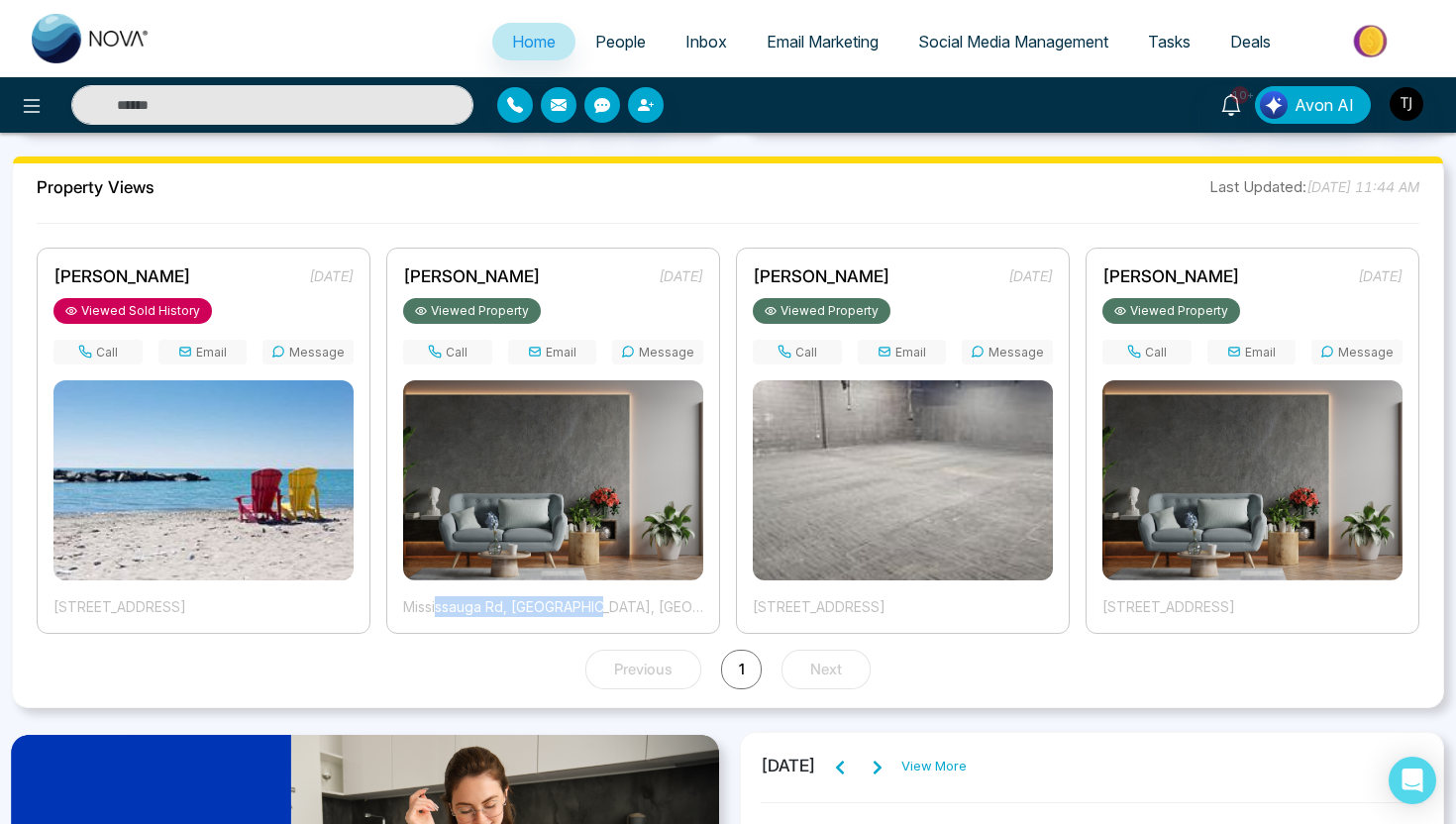 drag, startPoint x: 440, startPoint y: 605, endPoint x: 595, endPoint y: 603, distance: 155.0129 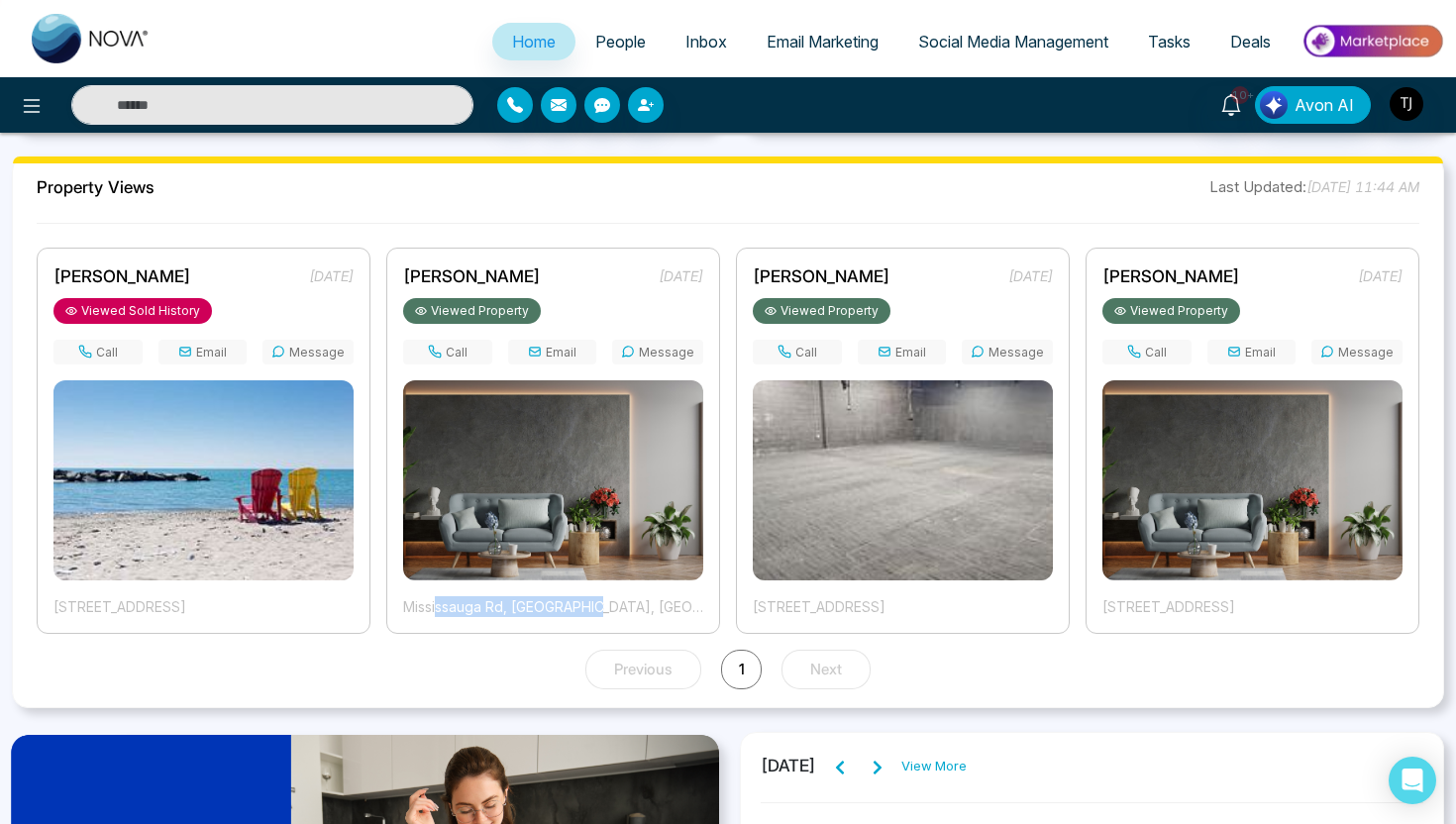 click on "Mississauga Rd, [GEOGRAPHIC_DATA], [GEOGRAPHIC_DATA], [GEOGRAPHIC_DATA]" at bounding box center [553, 606] 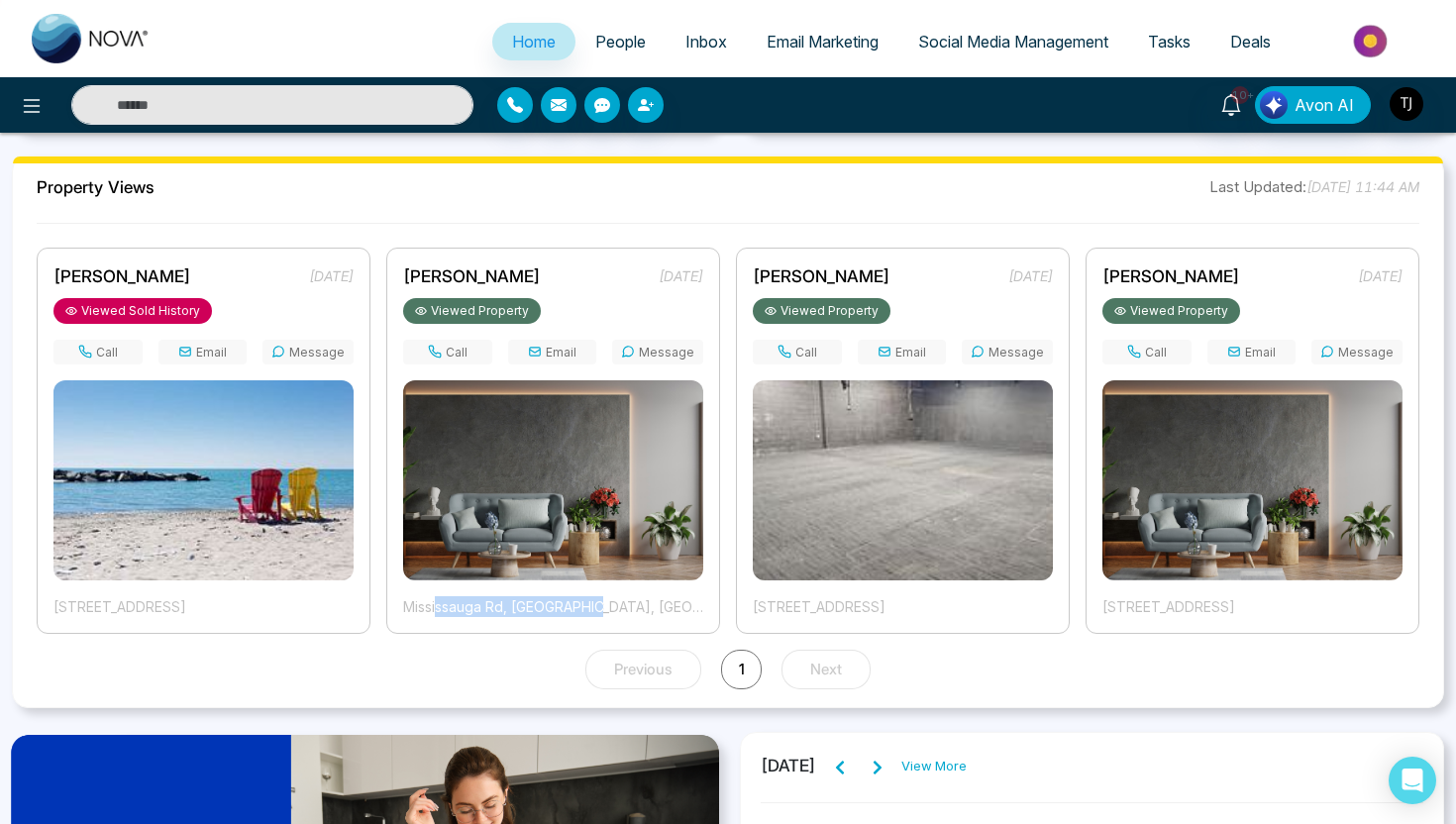 drag, startPoint x: 631, startPoint y: 273, endPoint x: 700, endPoint y: 274, distance: 69.00725 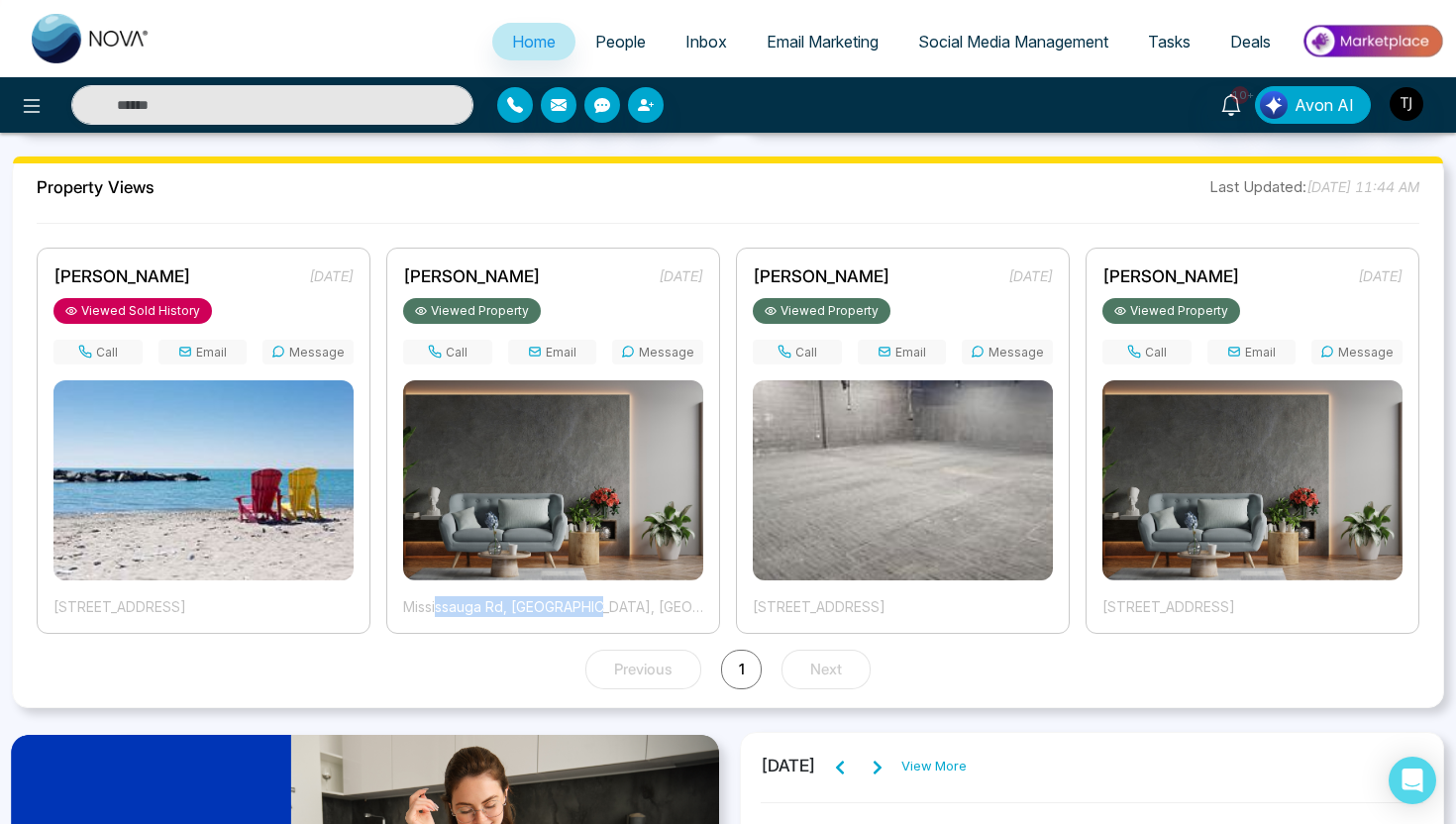 click on "[DATE]" at bounding box center [680, 275] 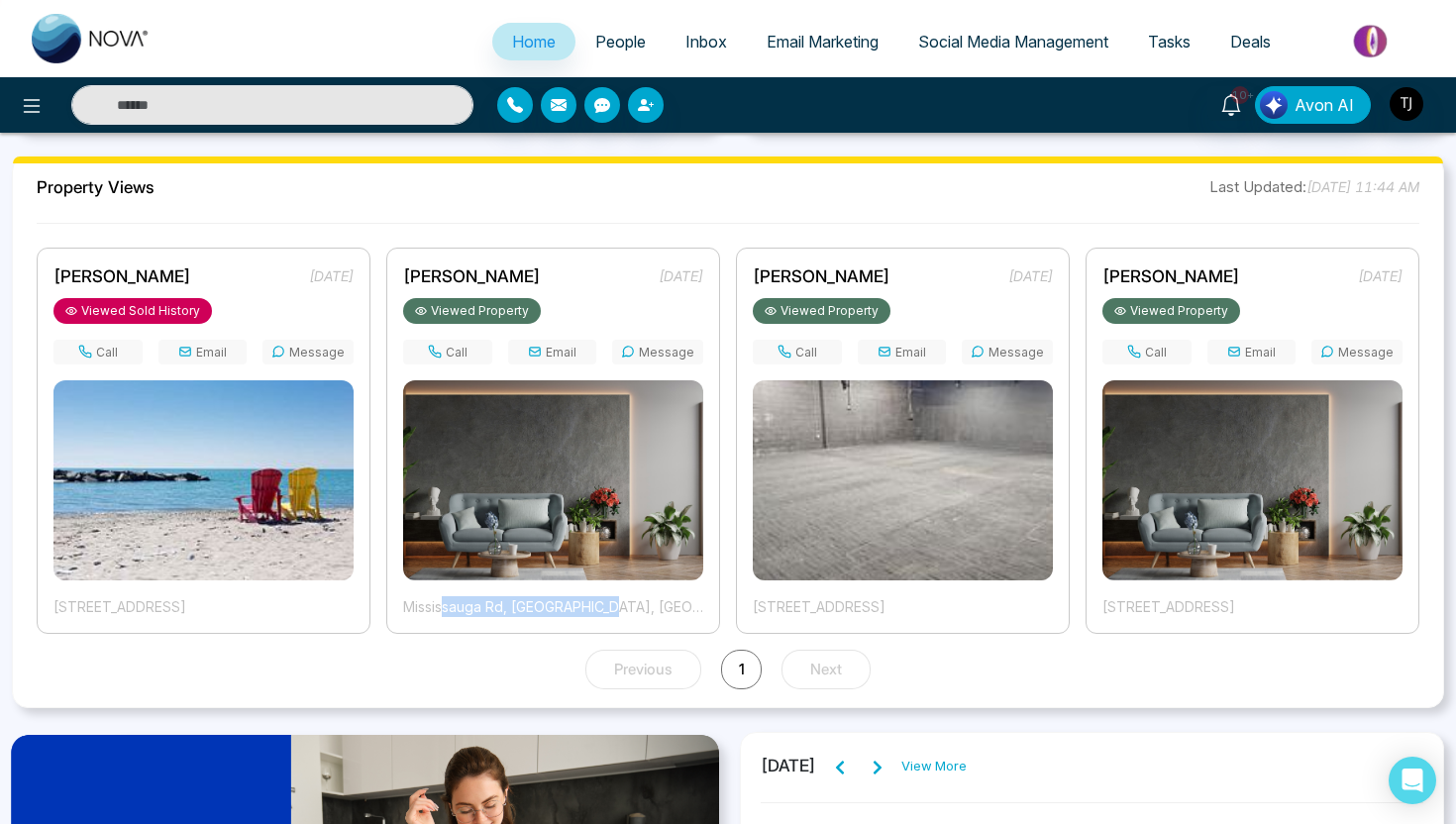 drag, startPoint x: 444, startPoint y: 603, endPoint x: 615, endPoint y: 601, distance: 171.0117 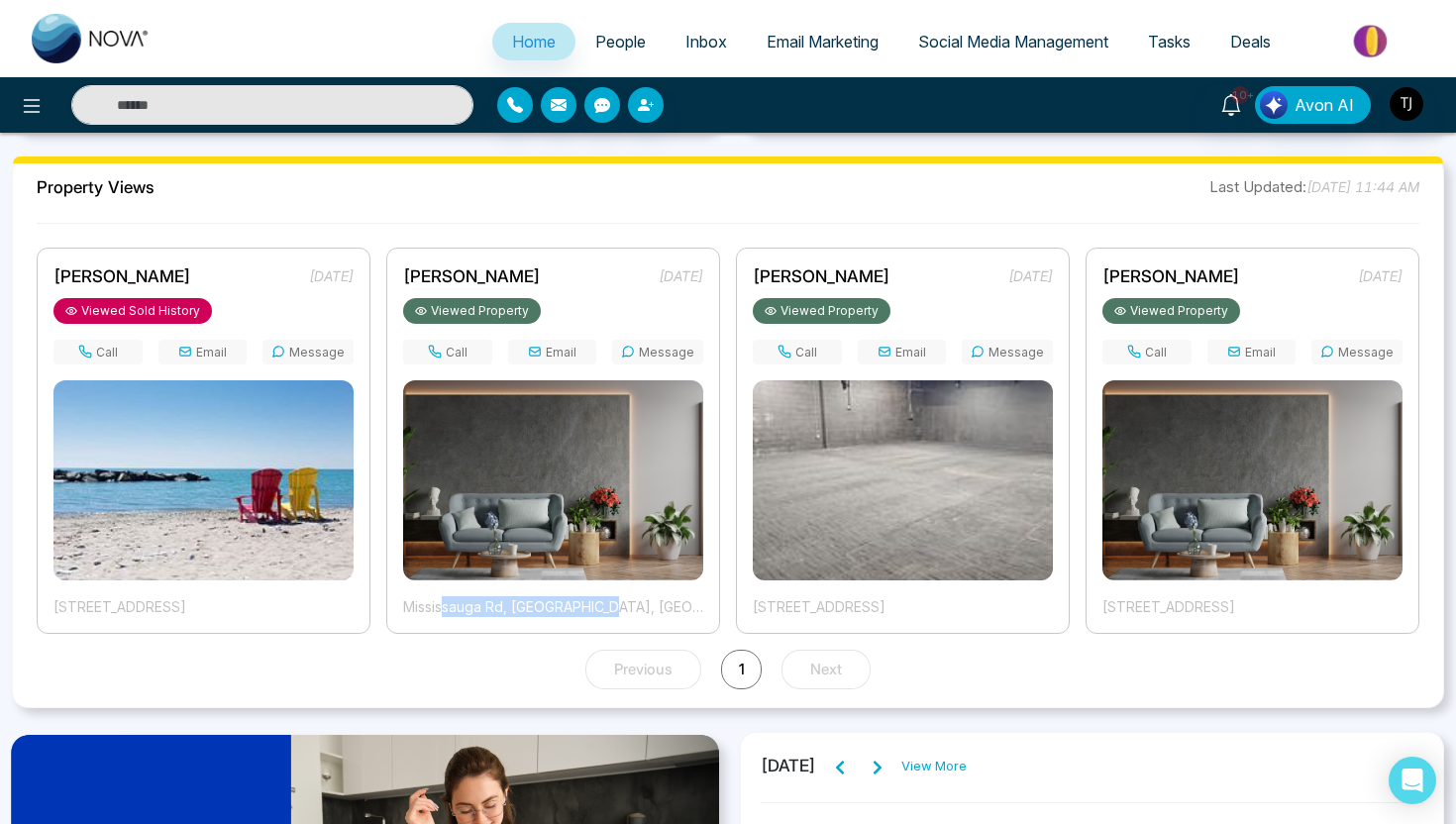 click on "Mississauga Rd, [GEOGRAPHIC_DATA], [GEOGRAPHIC_DATA], [GEOGRAPHIC_DATA]" at bounding box center [553, 606] 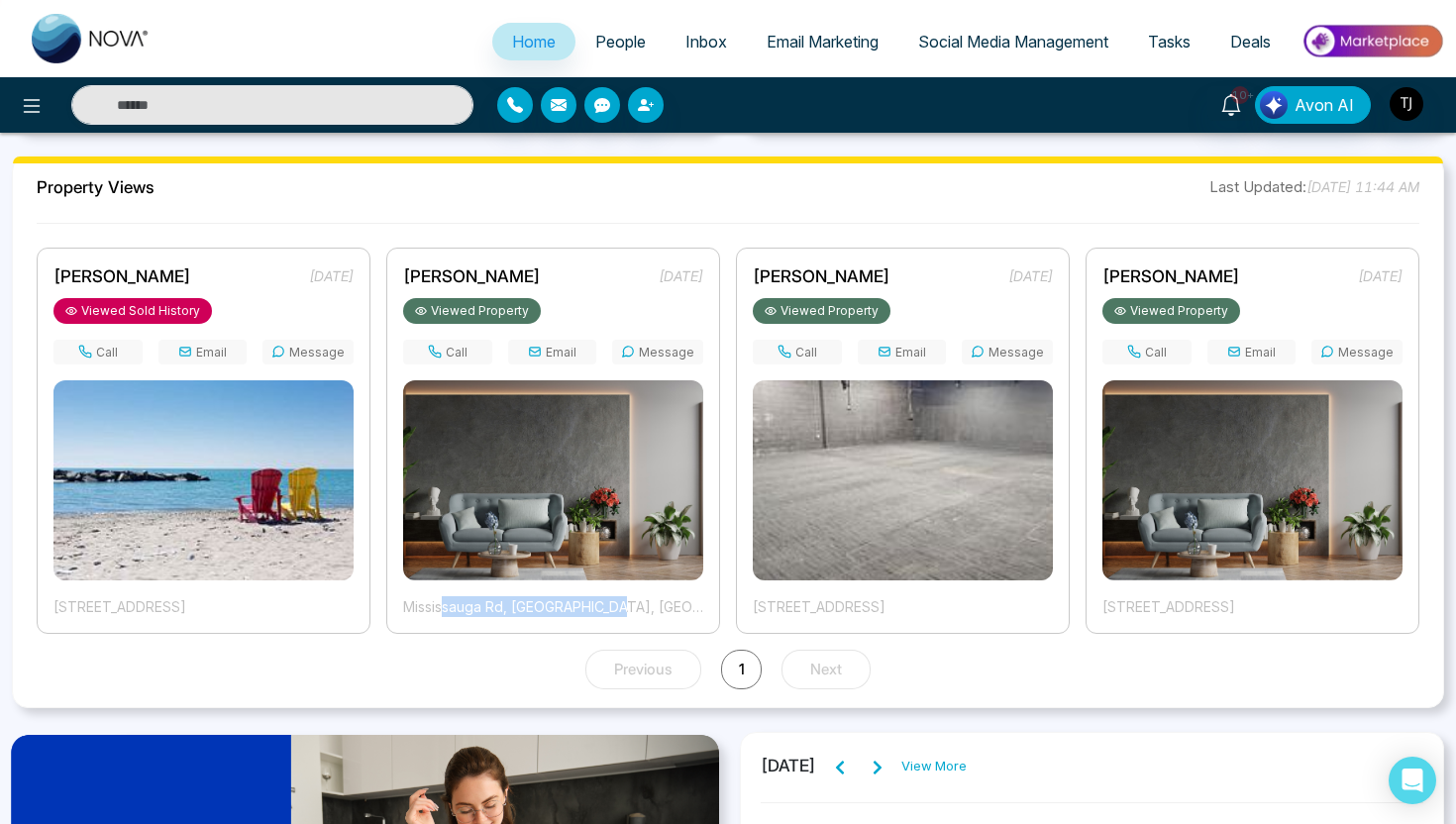 drag, startPoint x: 768, startPoint y: 606, endPoint x: 889, endPoint y: 607, distance: 121.00413 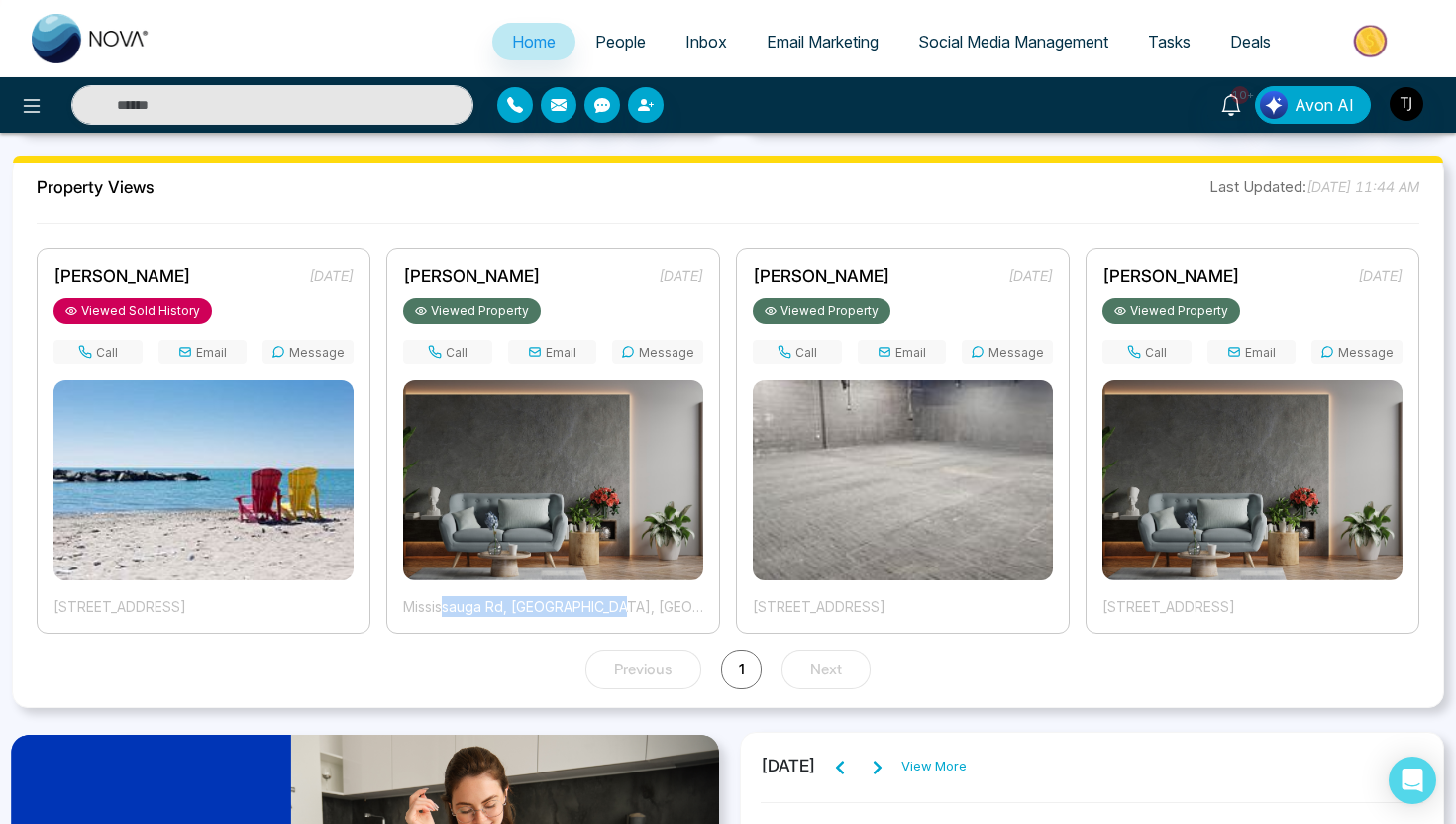 click on "[STREET_ADDRESS]" at bounding box center [902, 606] 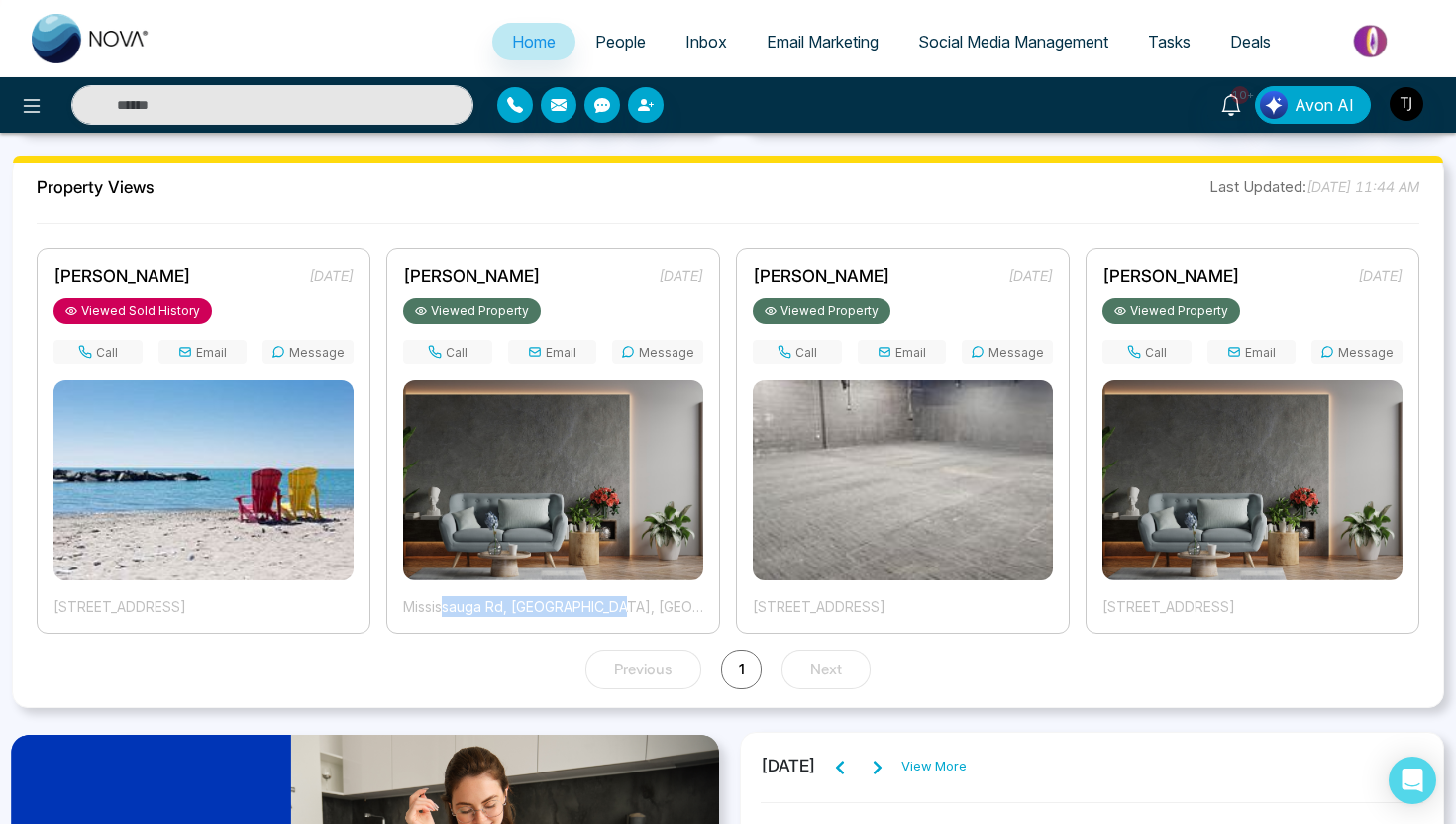 click 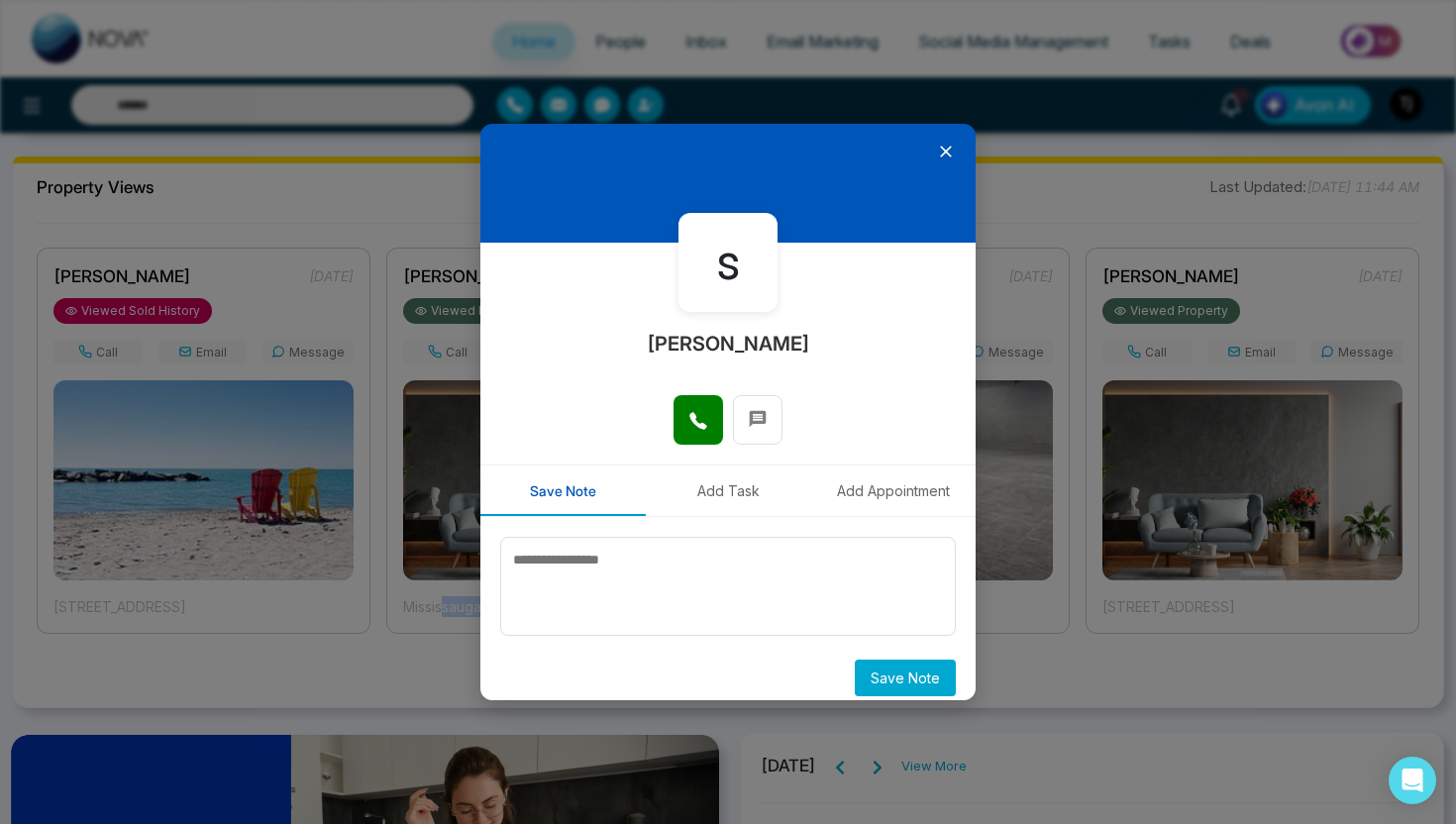 click on "Add Task" at bounding box center [728, 490] 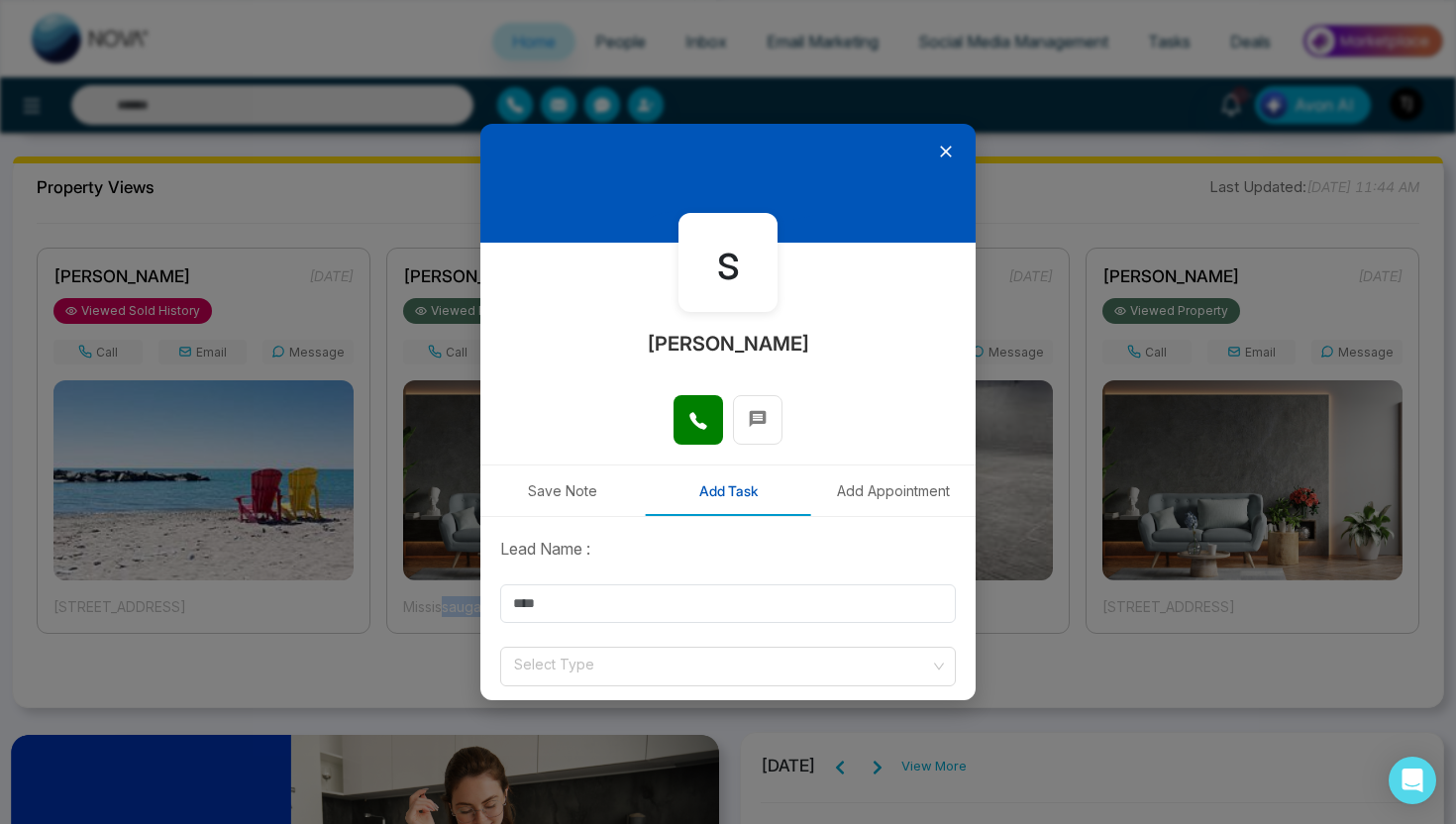 click on "Add Appointment" at bounding box center [892, 490] 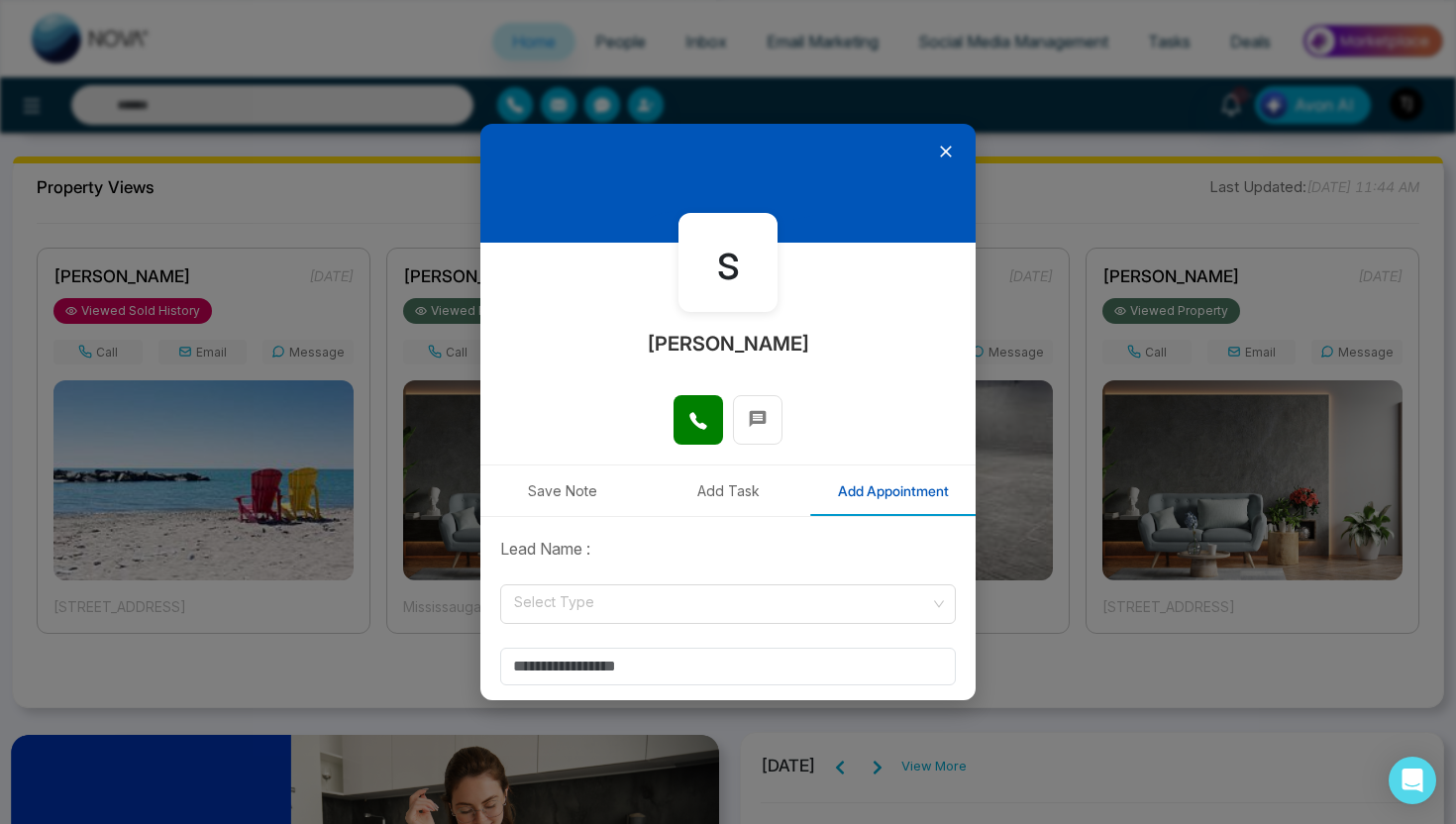 click at bounding box center [728, 183] 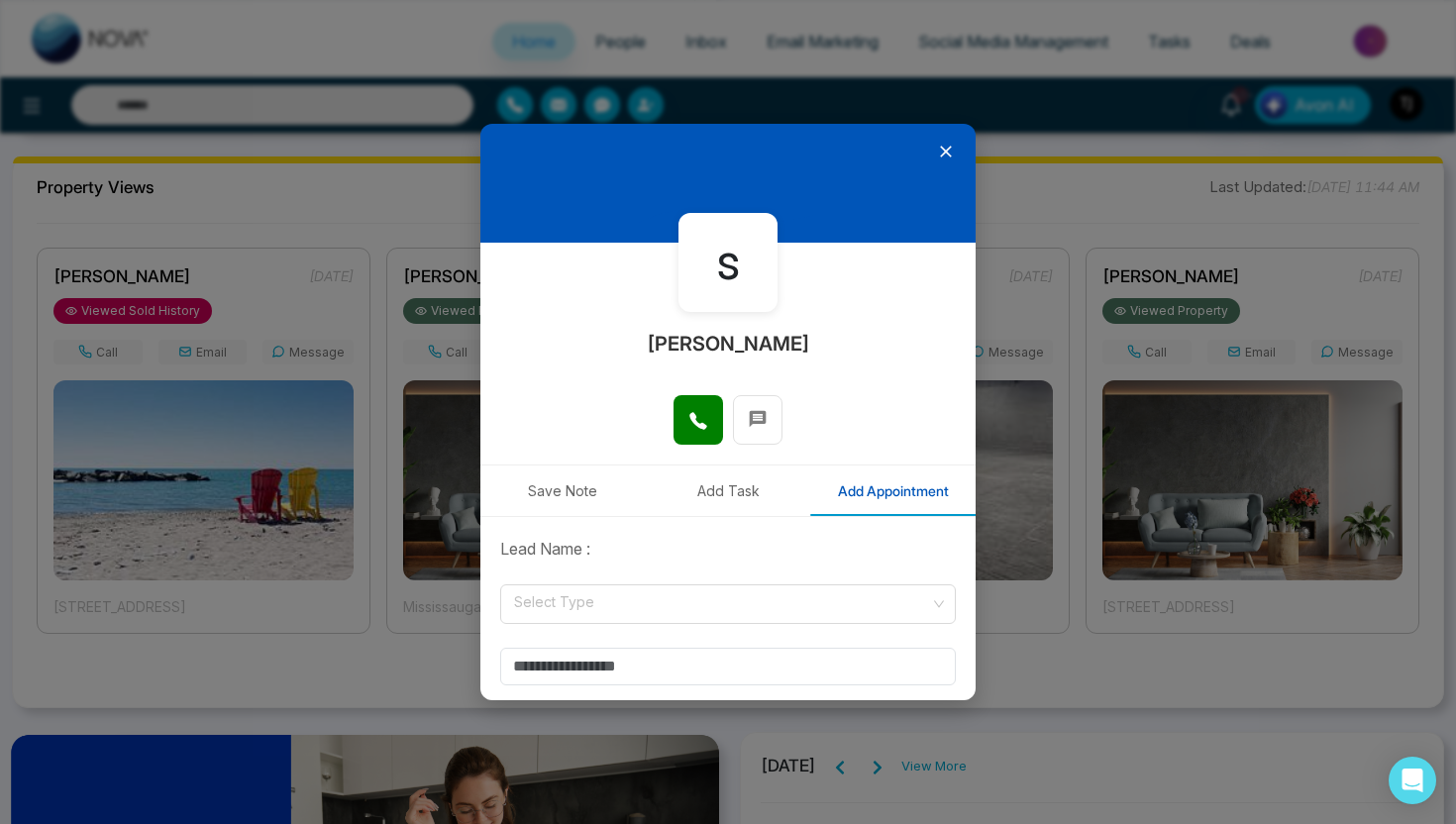click 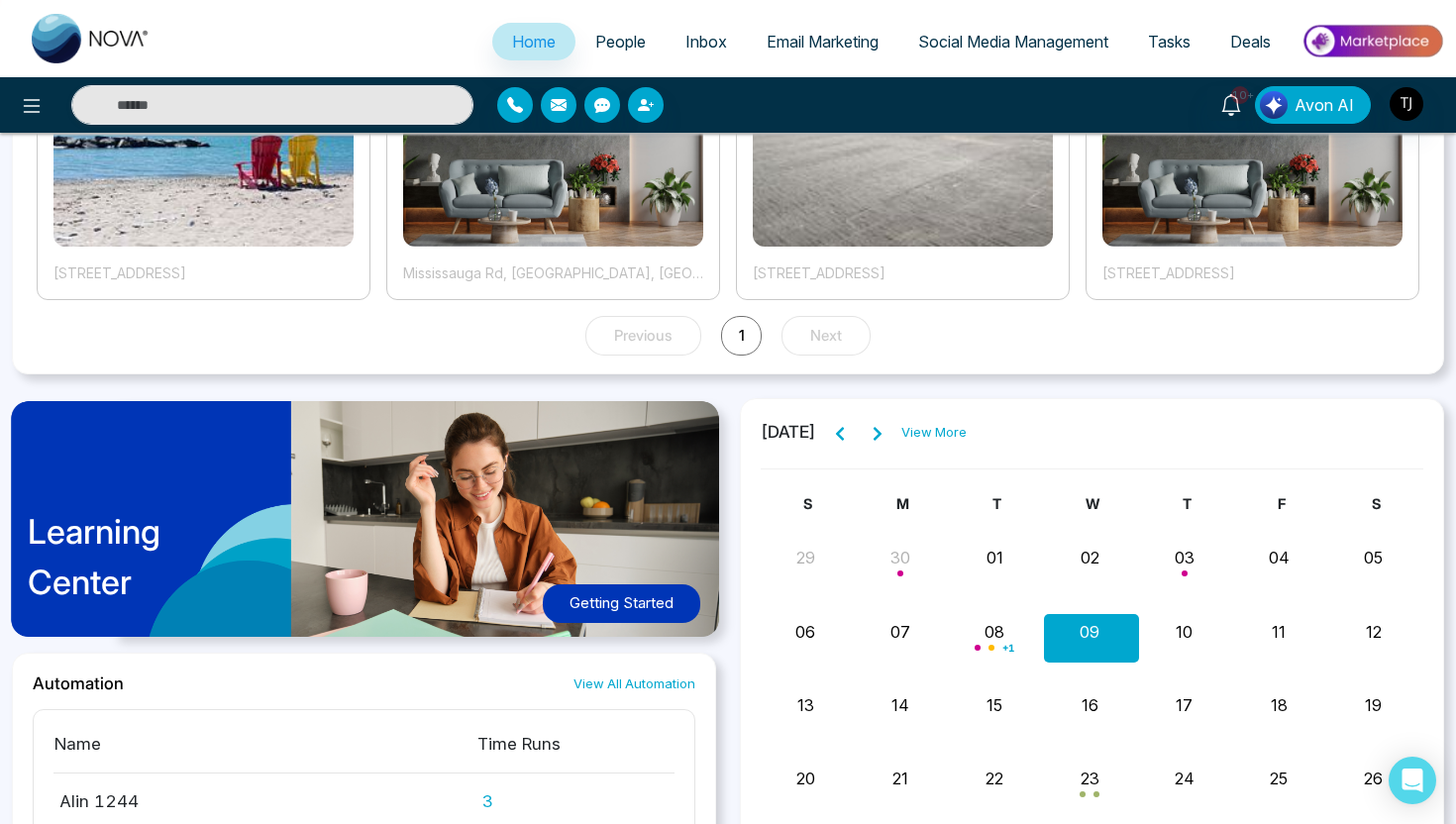 scroll, scrollTop: 1818, scrollLeft: 0, axis: vertical 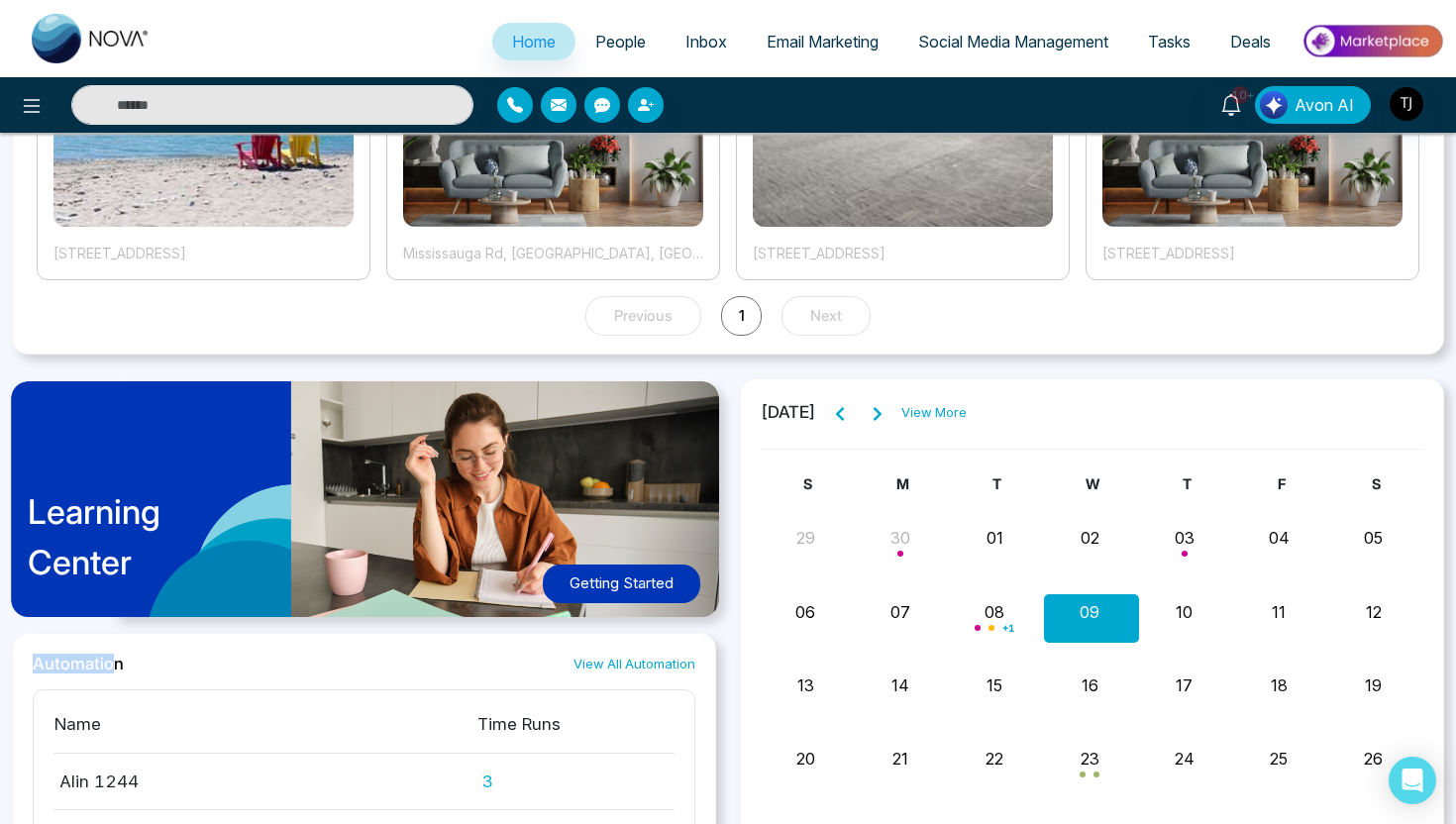 drag, startPoint x: 31, startPoint y: 665, endPoint x: 116, endPoint y: 668, distance: 85.05292 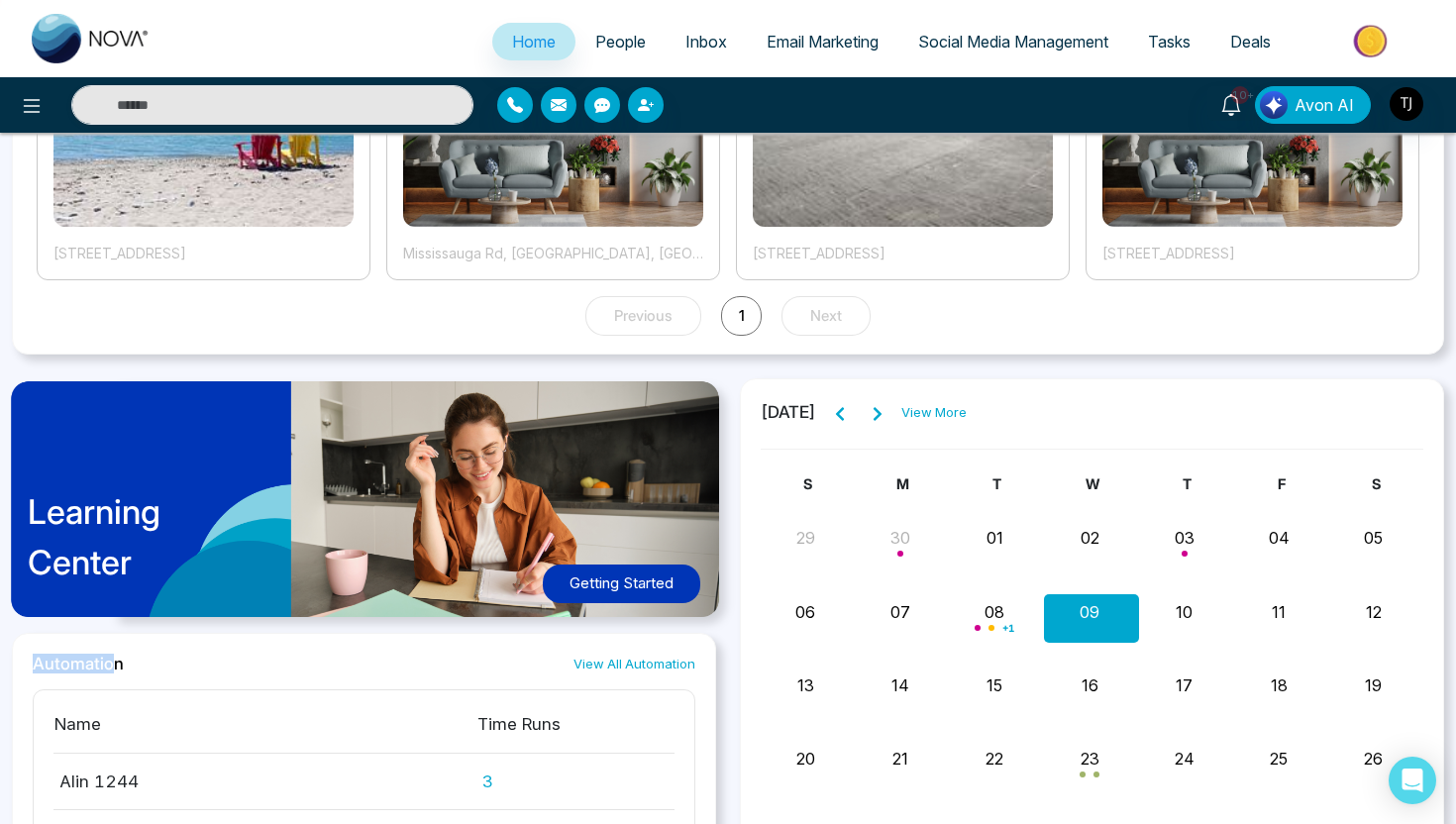 click on "Automation View All Automation Name Time Runs Alin 1244 3 test new leads 0 Alin 123 0 test welcoming 0 ALin 9 [PERSON_NAME] Parkways 4 wolcoming test 5678 0 sdfdsfggh 0 welcoming leads 0 test 123 0 XYZ 3 0 xyz 2 0 XYZ 0 Untitled 8 0 Untitled 7 0 New leads 0 Untitled 5 0 welcoming 0" at bounding box center [364, 887] 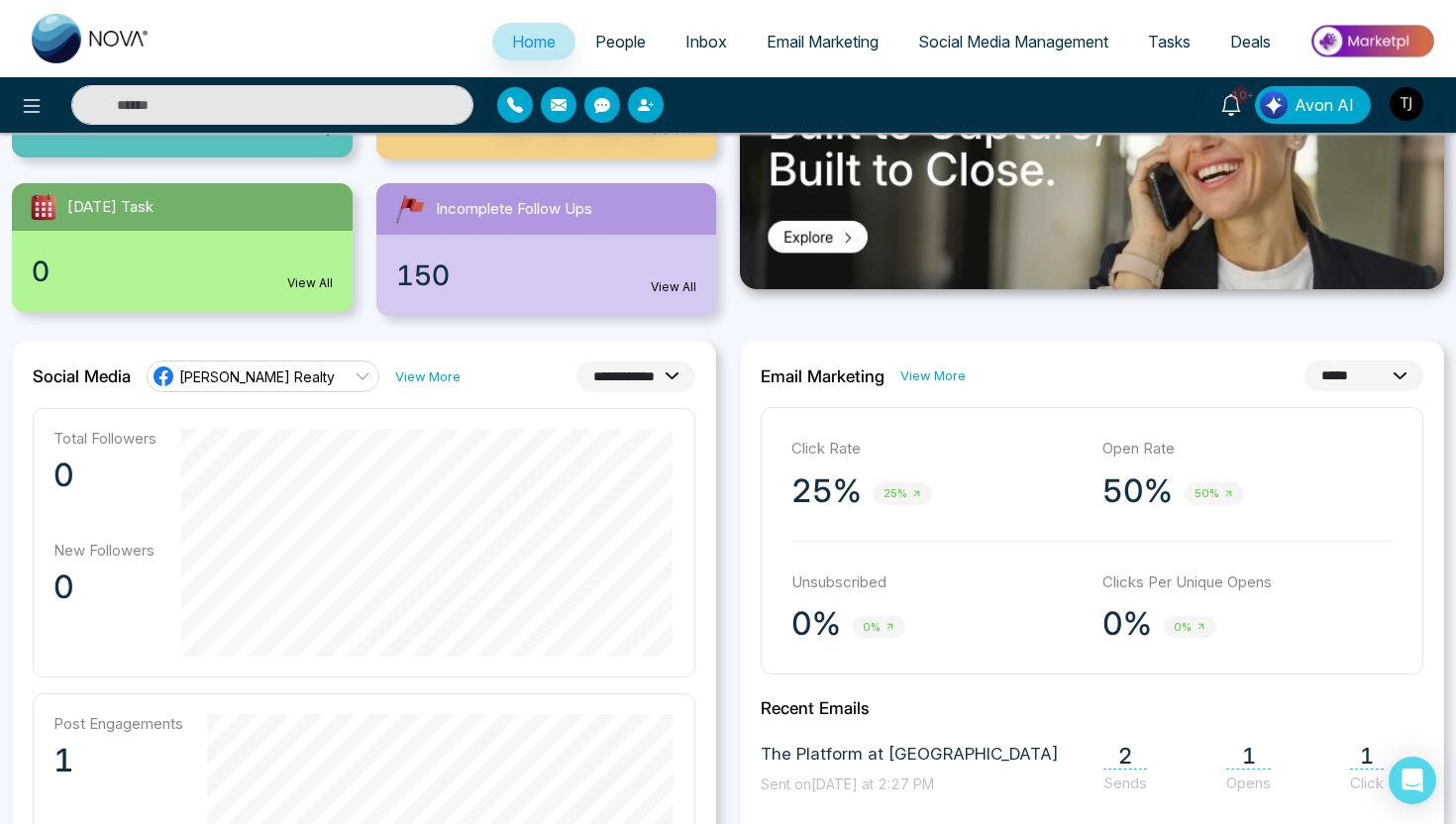 scroll, scrollTop: 0, scrollLeft: 0, axis: both 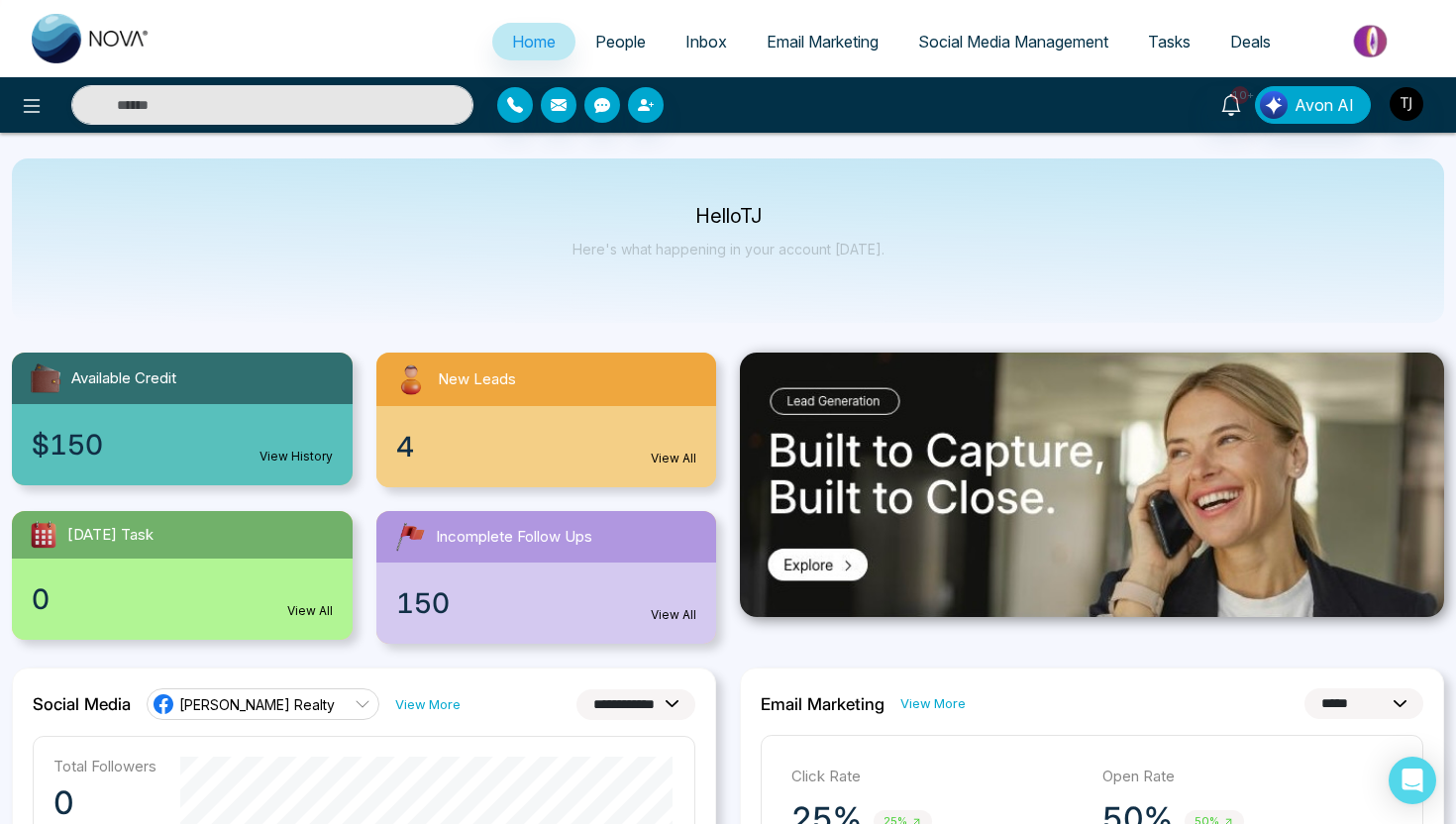 click on "People" at bounding box center (620, 42) 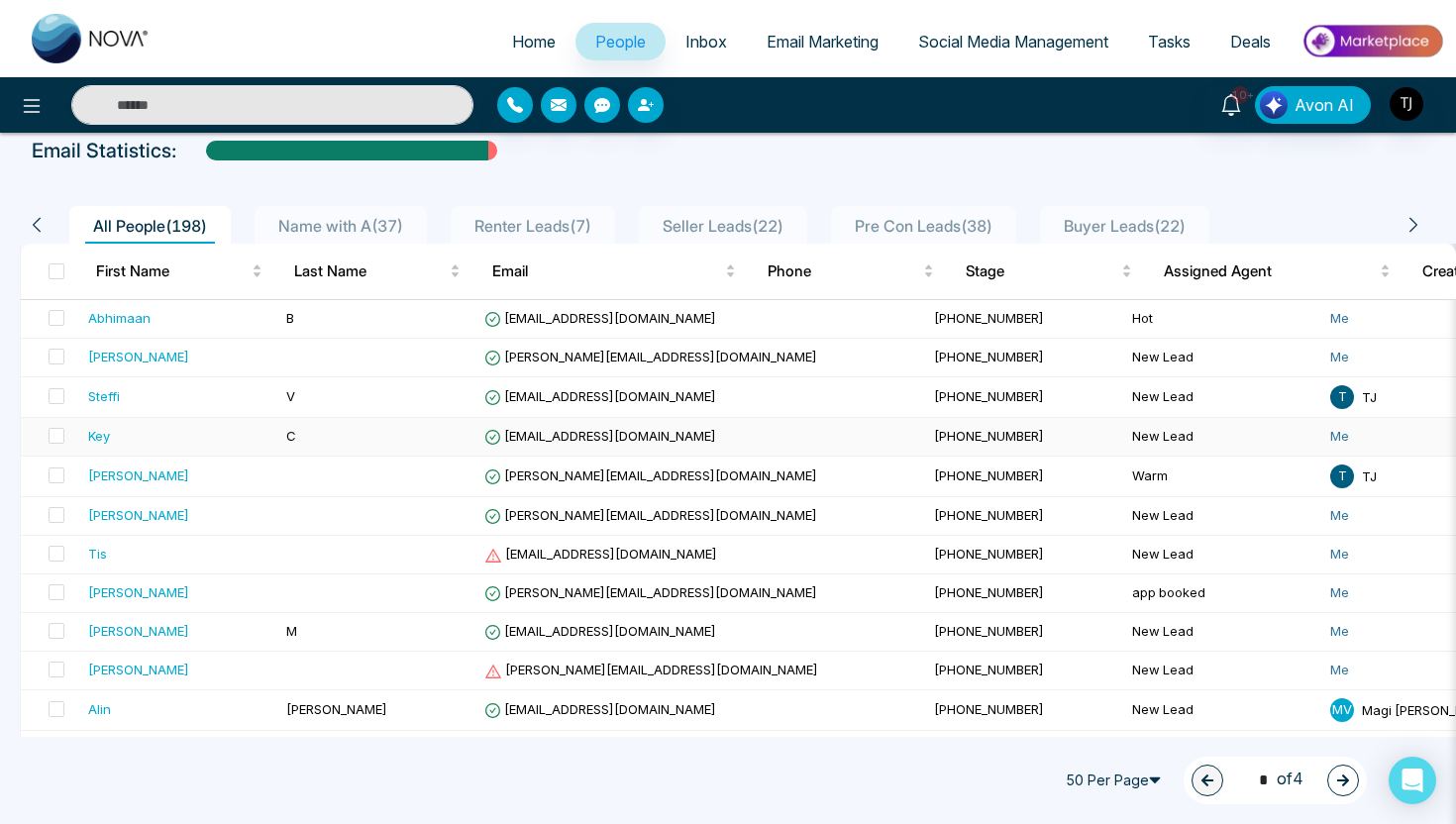 scroll, scrollTop: 96, scrollLeft: 0, axis: vertical 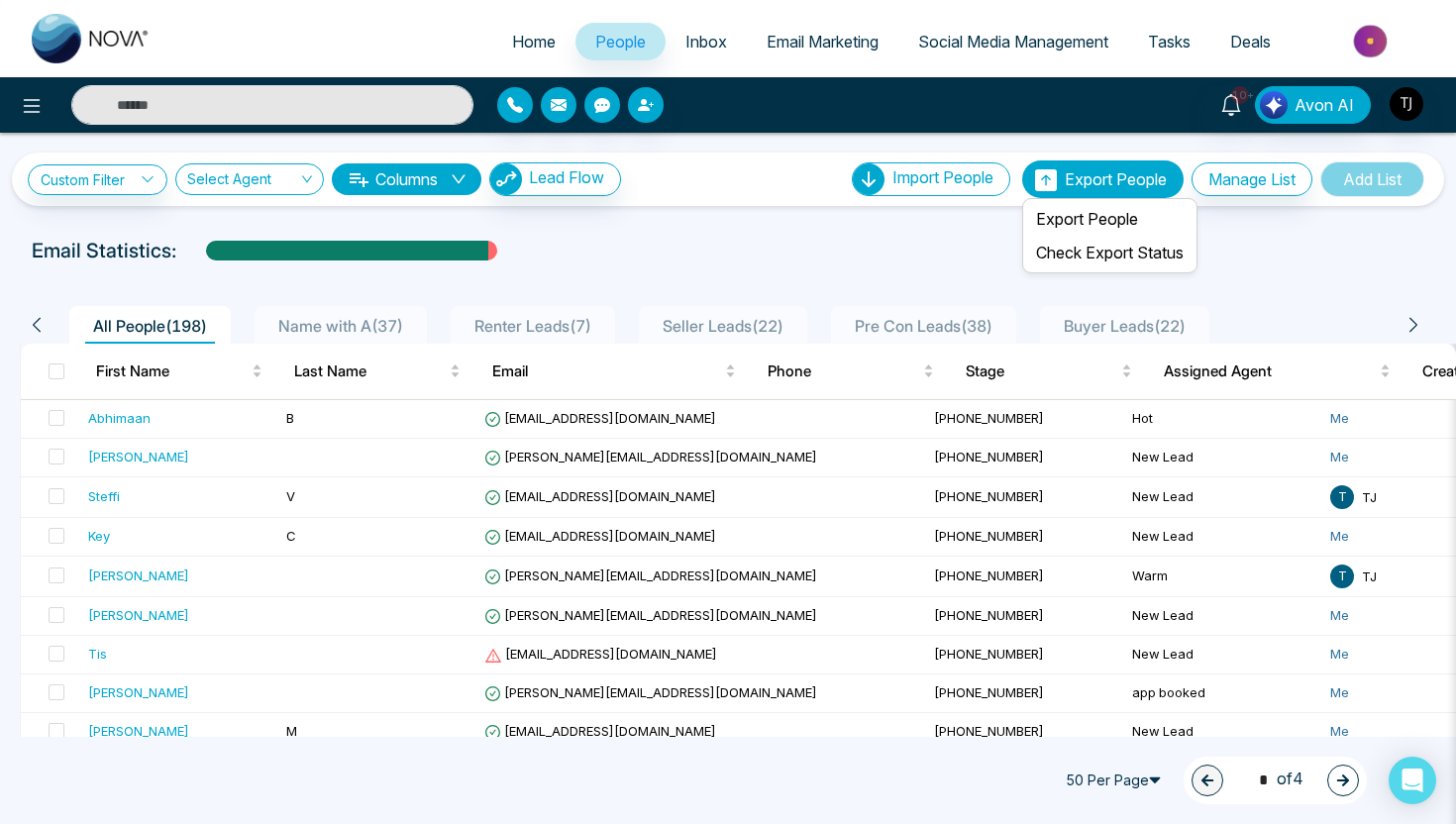 click on "Export People" at bounding box center (1115, 179) 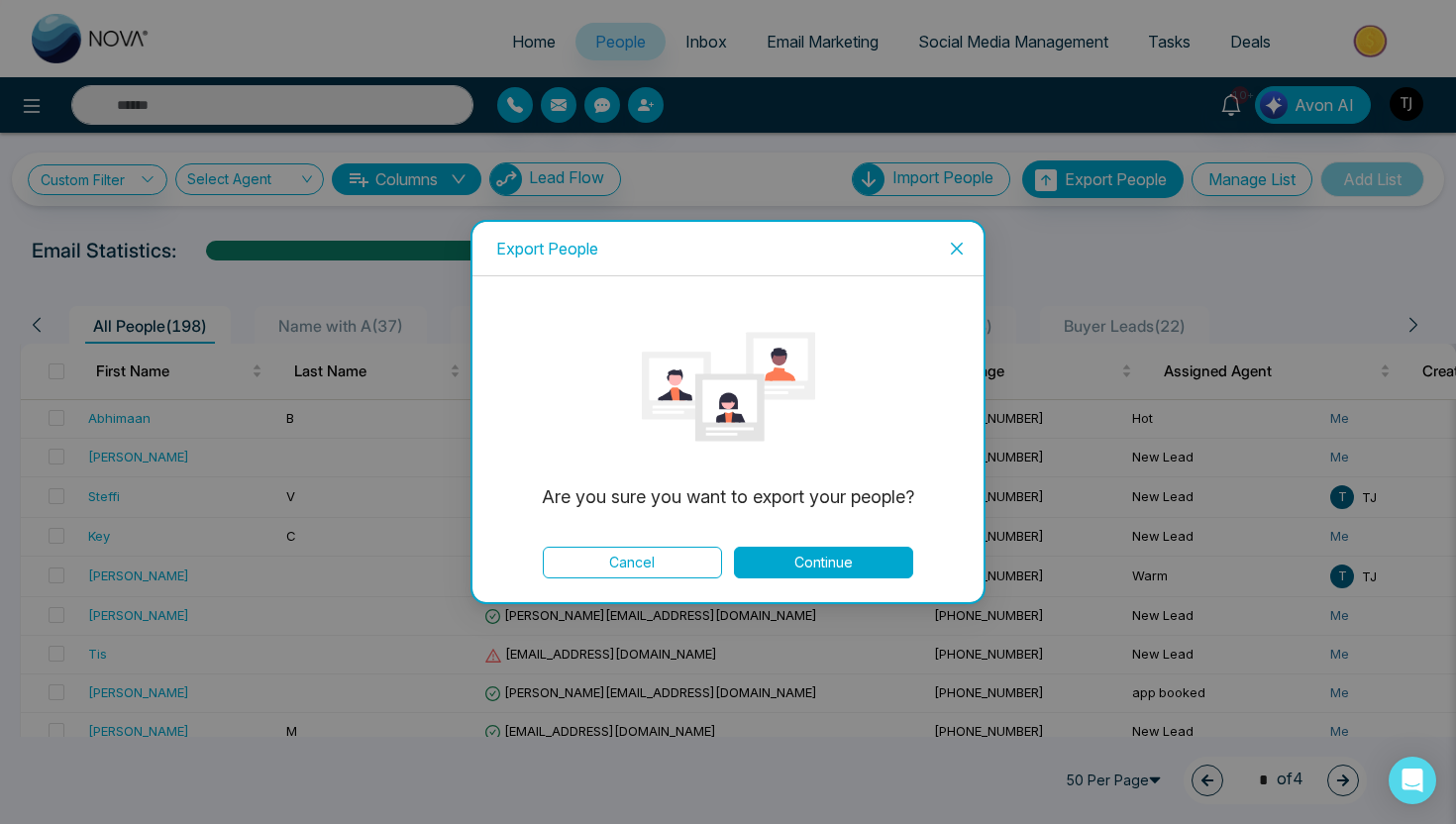 click on "Continue" at bounding box center (823, 563) 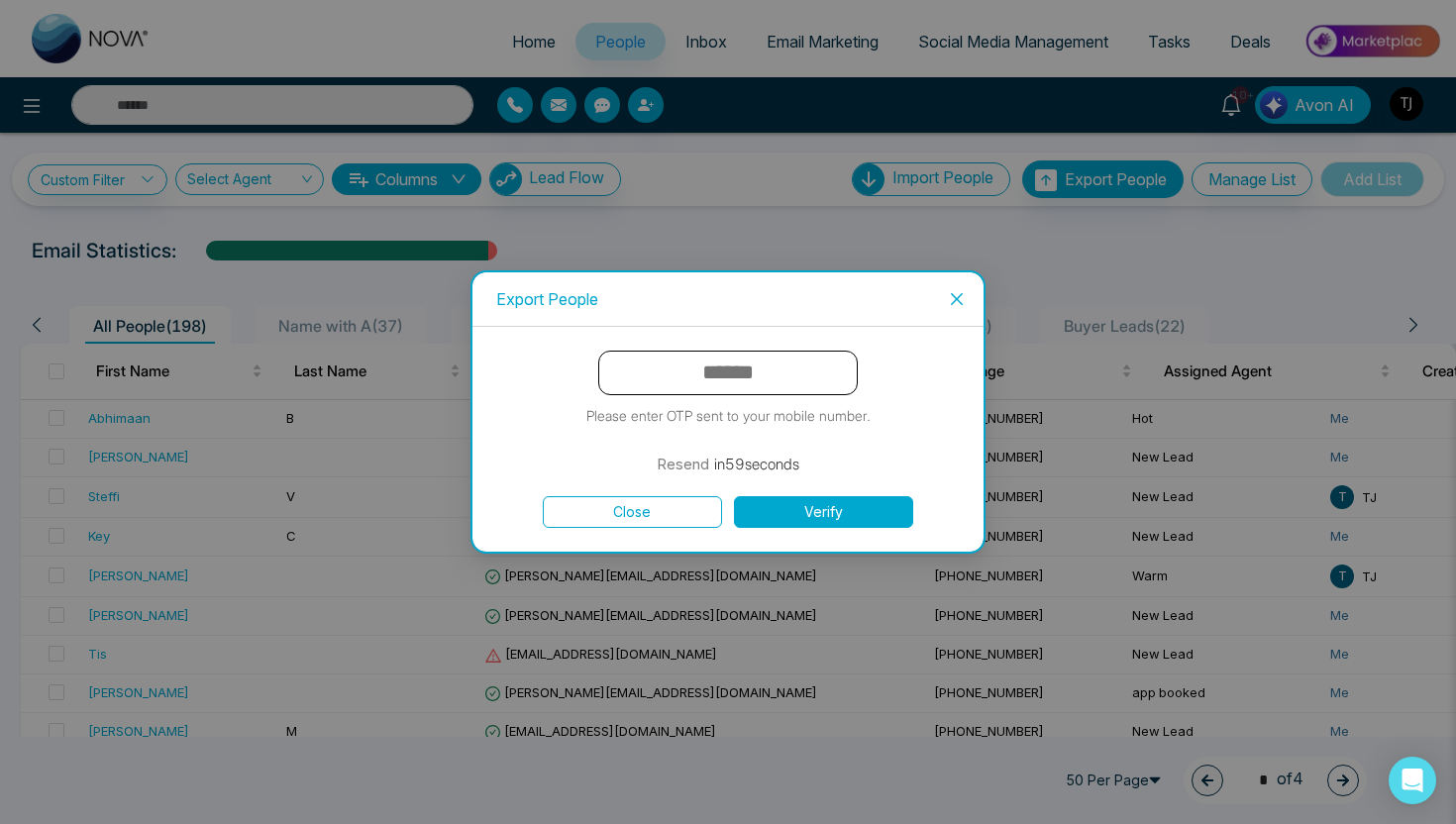 drag, startPoint x: 677, startPoint y: 369, endPoint x: 806, endPoint y: 371, distance: 129.0155 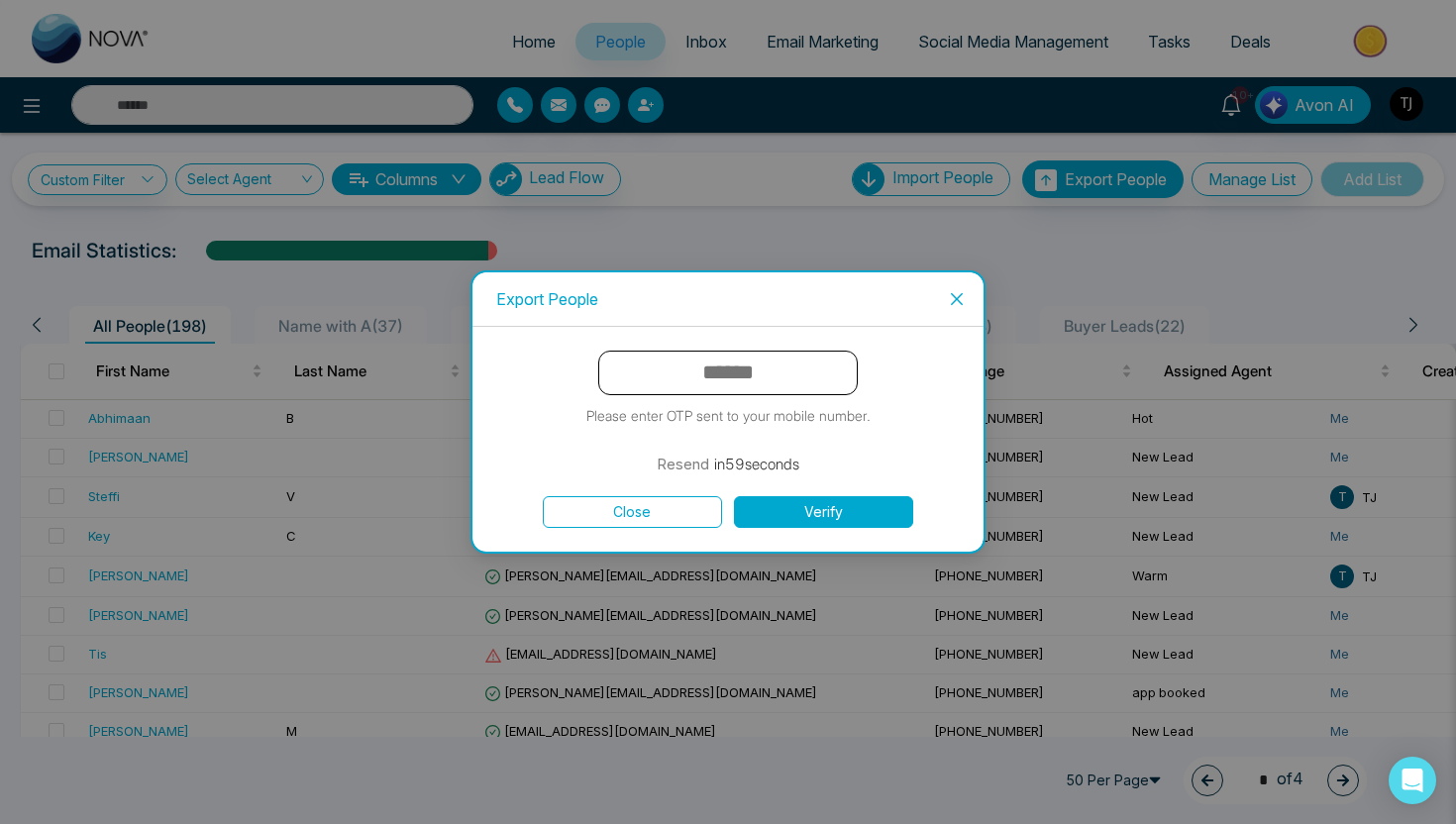 click at bounding box center [728, 372] 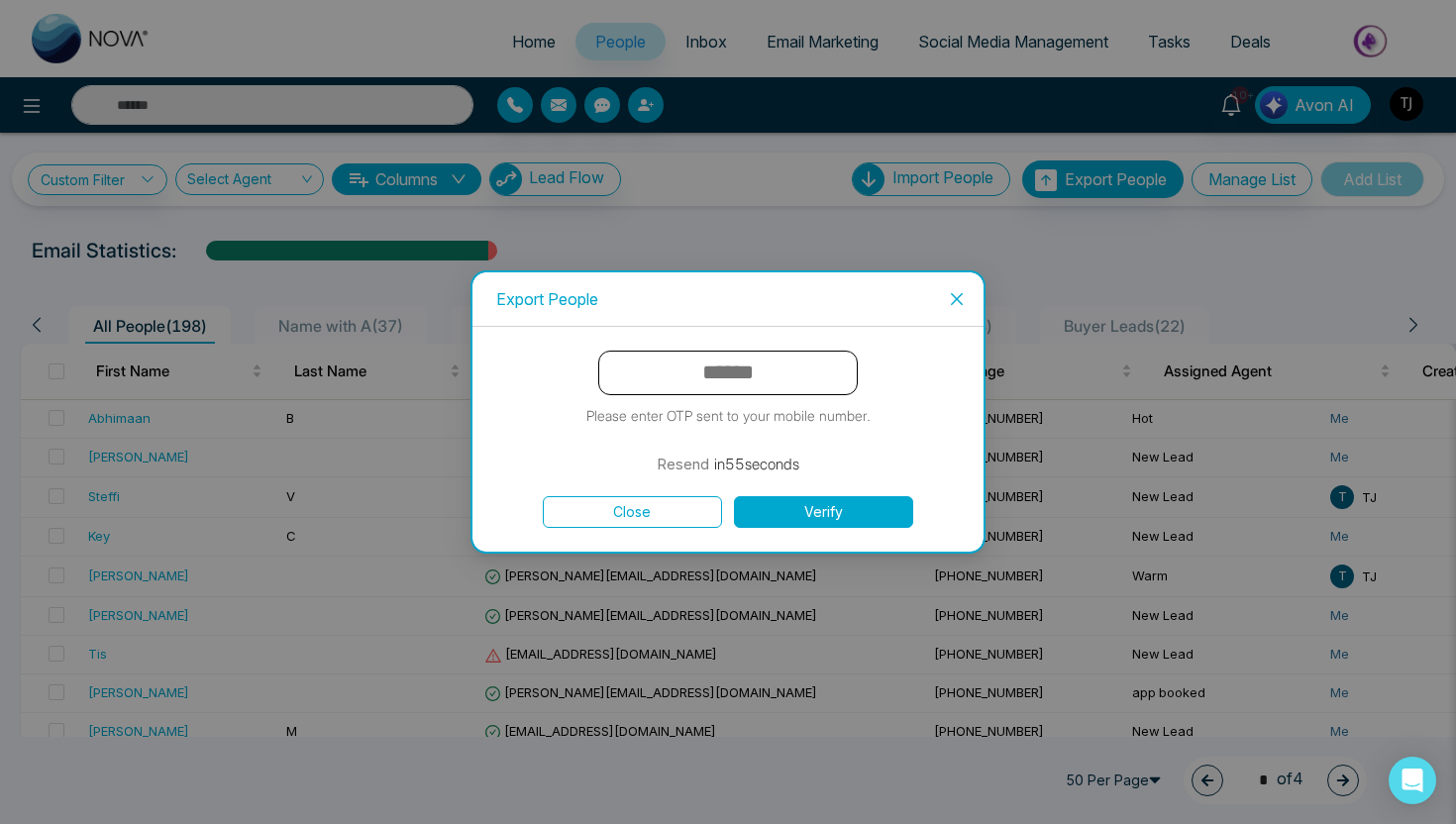 click 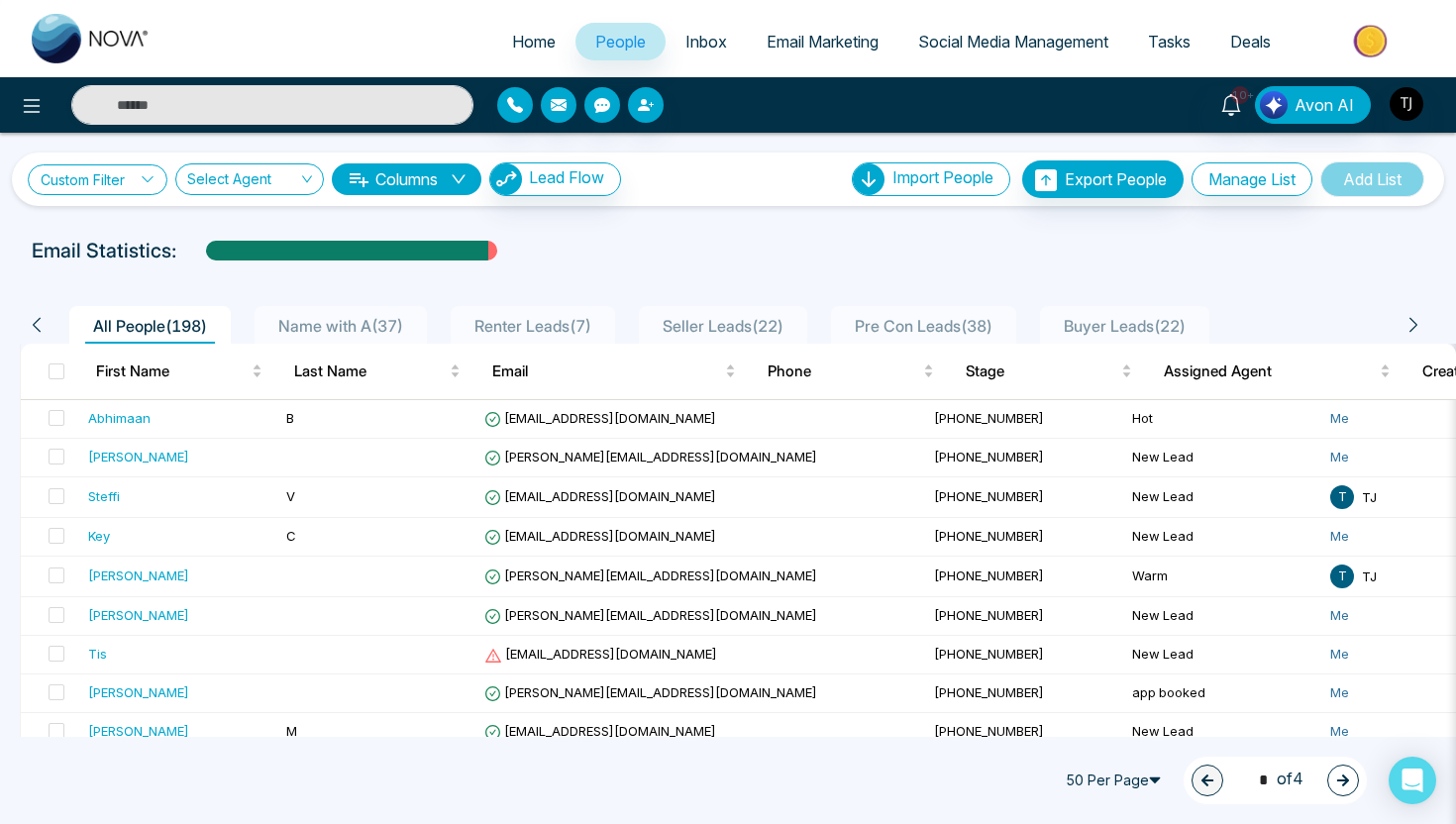 click on "Custom Filter" at bounding box center (97, 179) 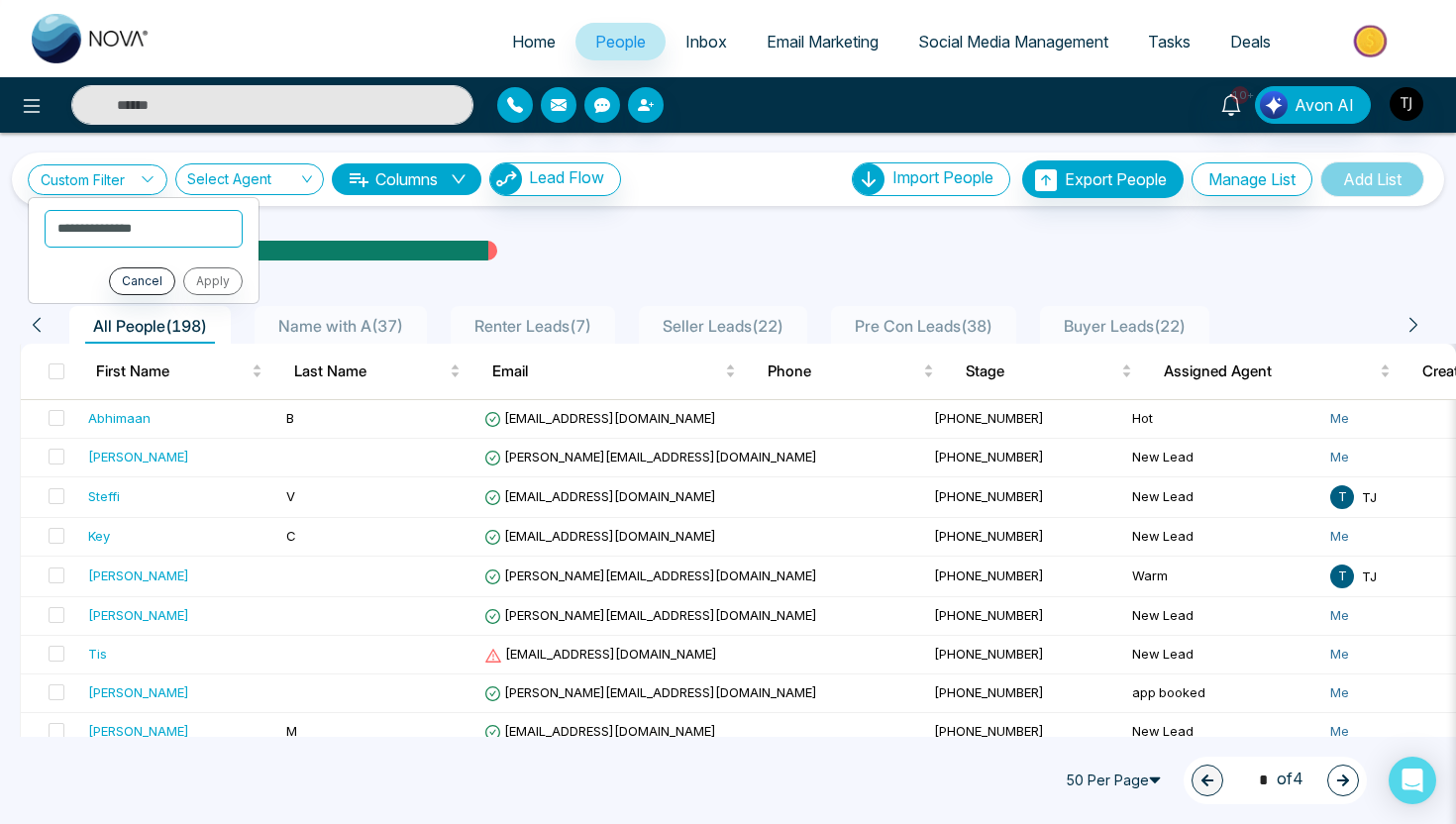 click on "Email Statistics:" at bounding box center [728, 251] 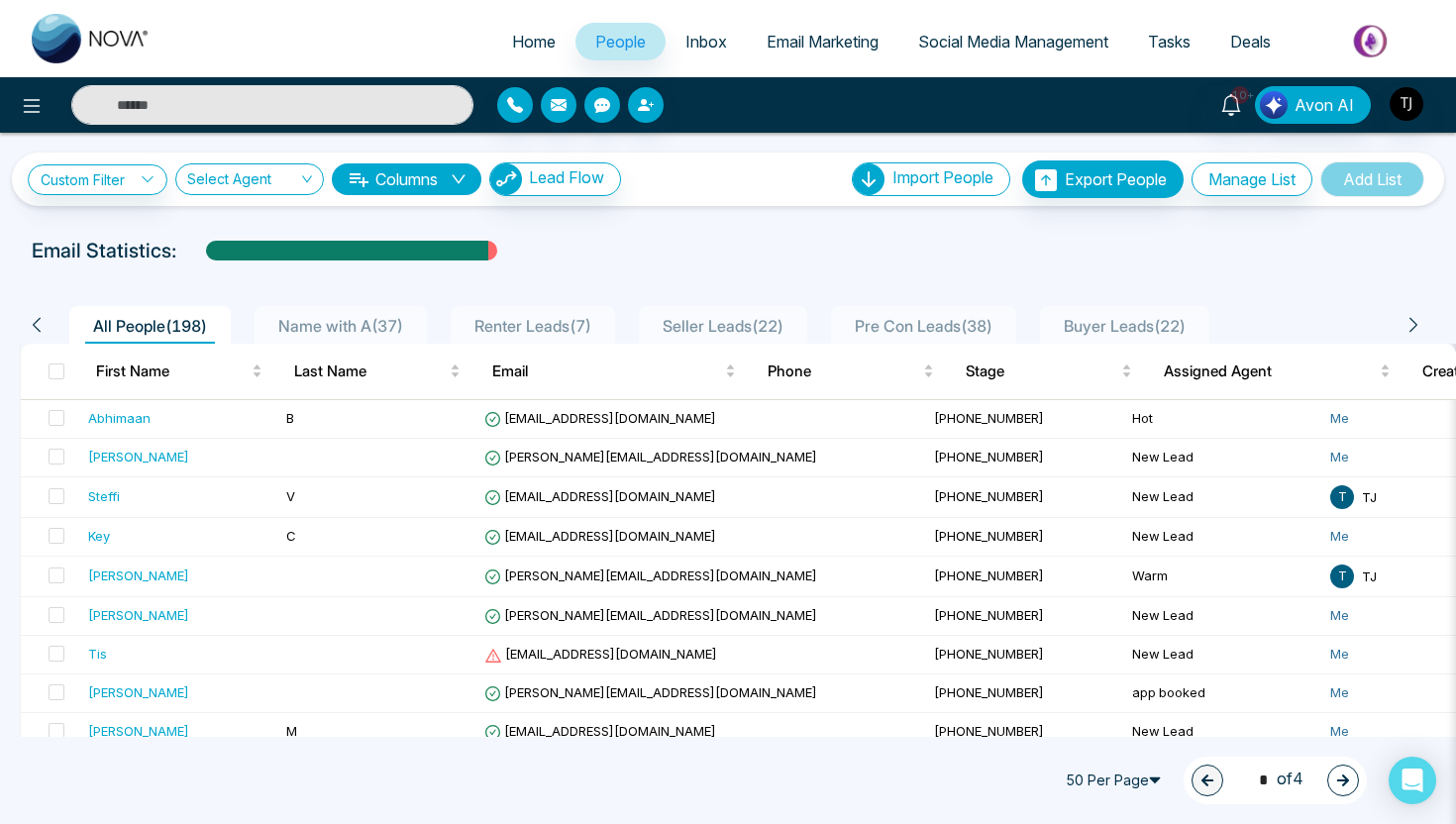 click on "Pre Con Leads  ( 38 )" at bounding box center (923, 326) 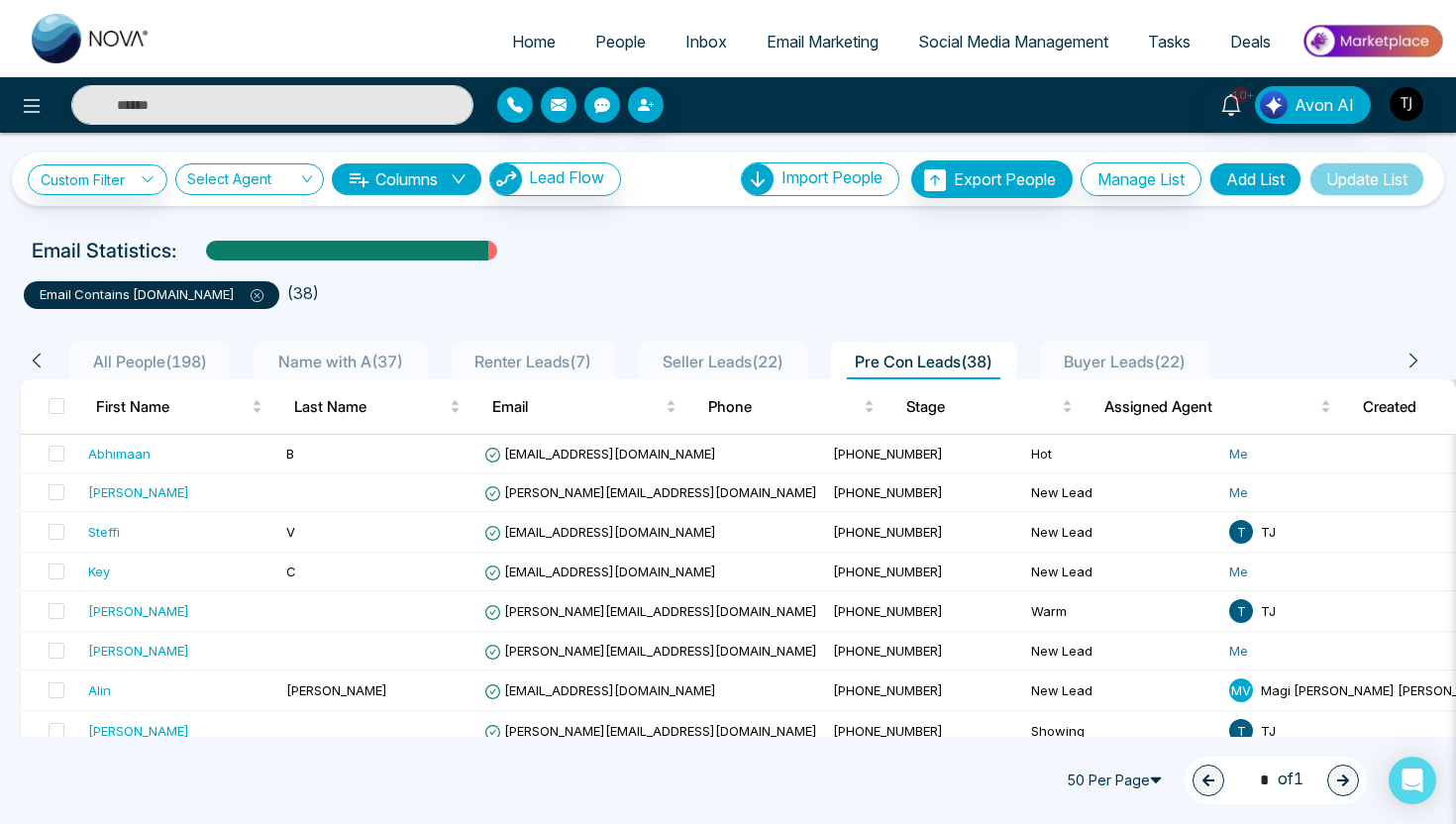 click on "Seller Leads  ( 22 )" at bounding box center [723, 361] 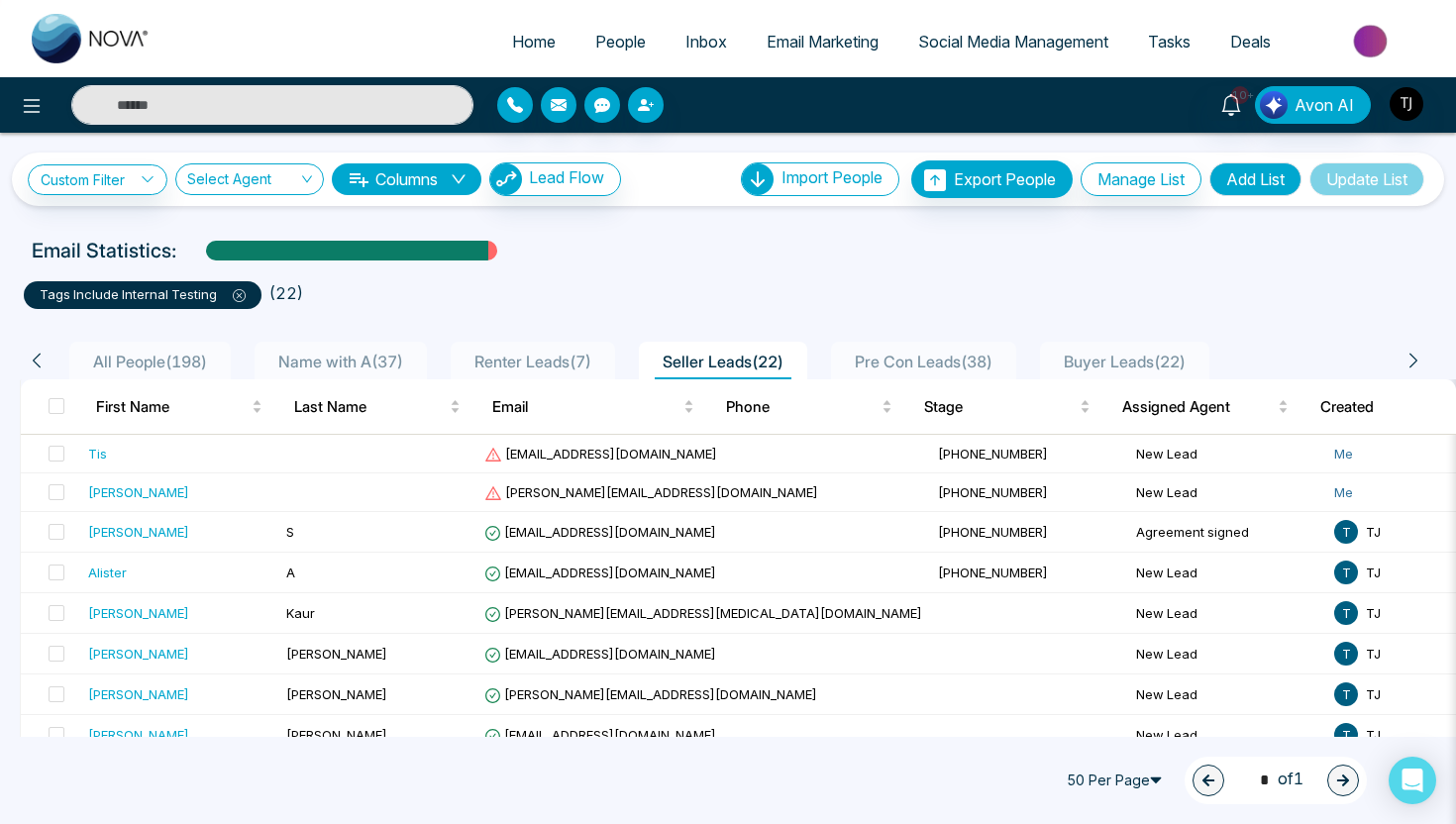 click on "All People  ( 198 )" at bounding box center (150, 361) 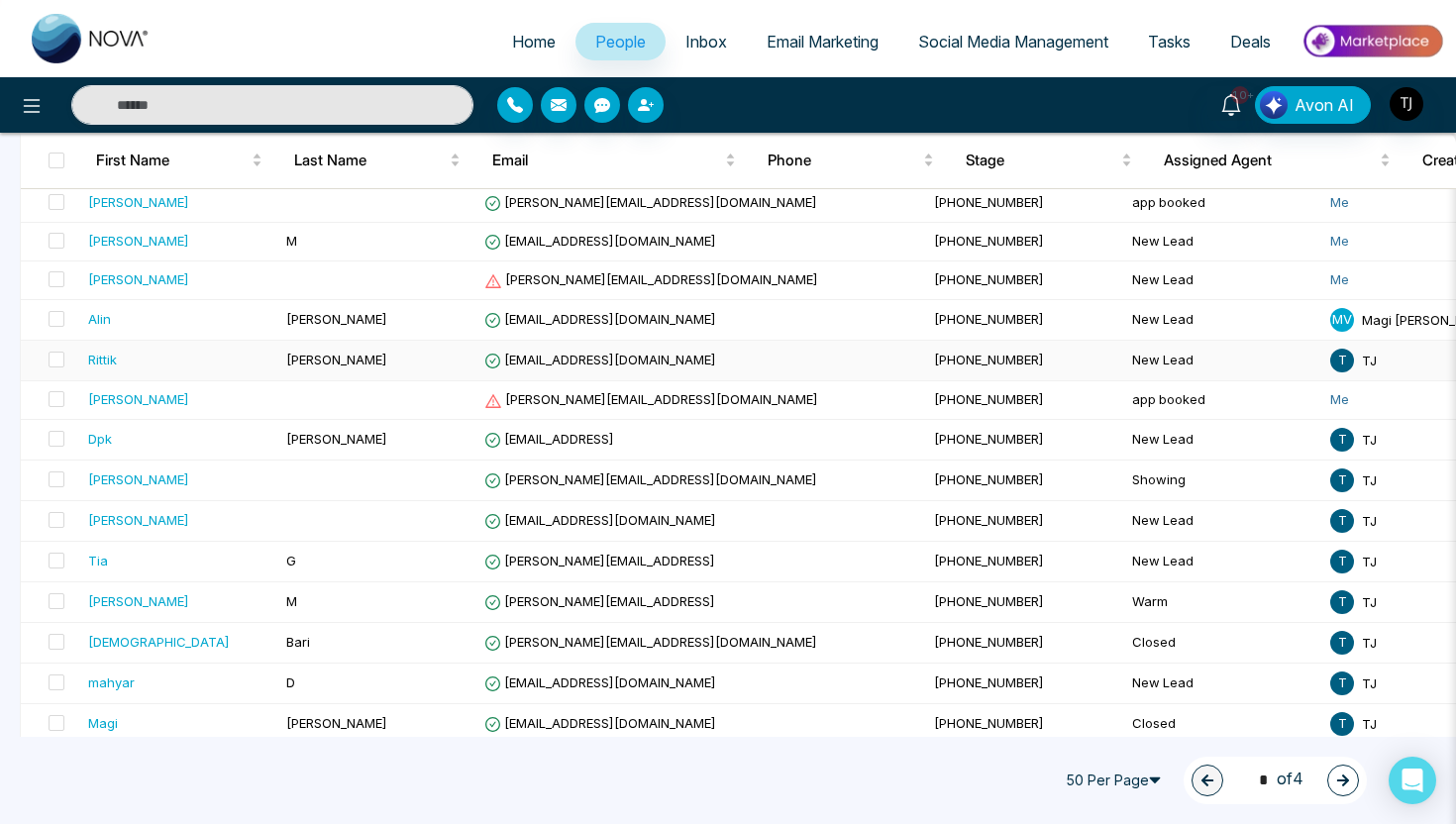 scroll, scrollTop: 509, scrollLeft: 0, axis: vertical 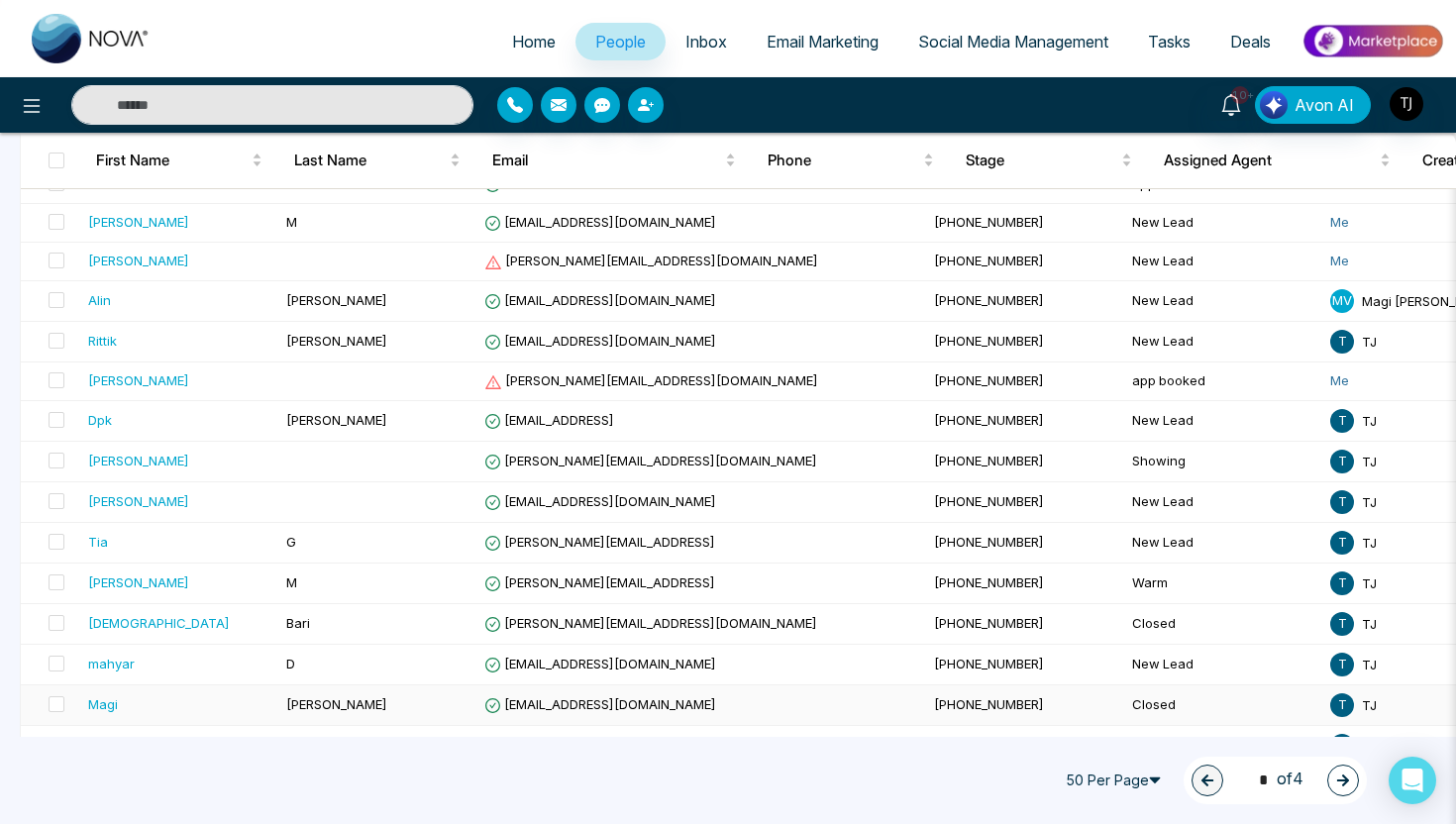 click on "[PERSON_NAME]" at bounding box center (377, 705) 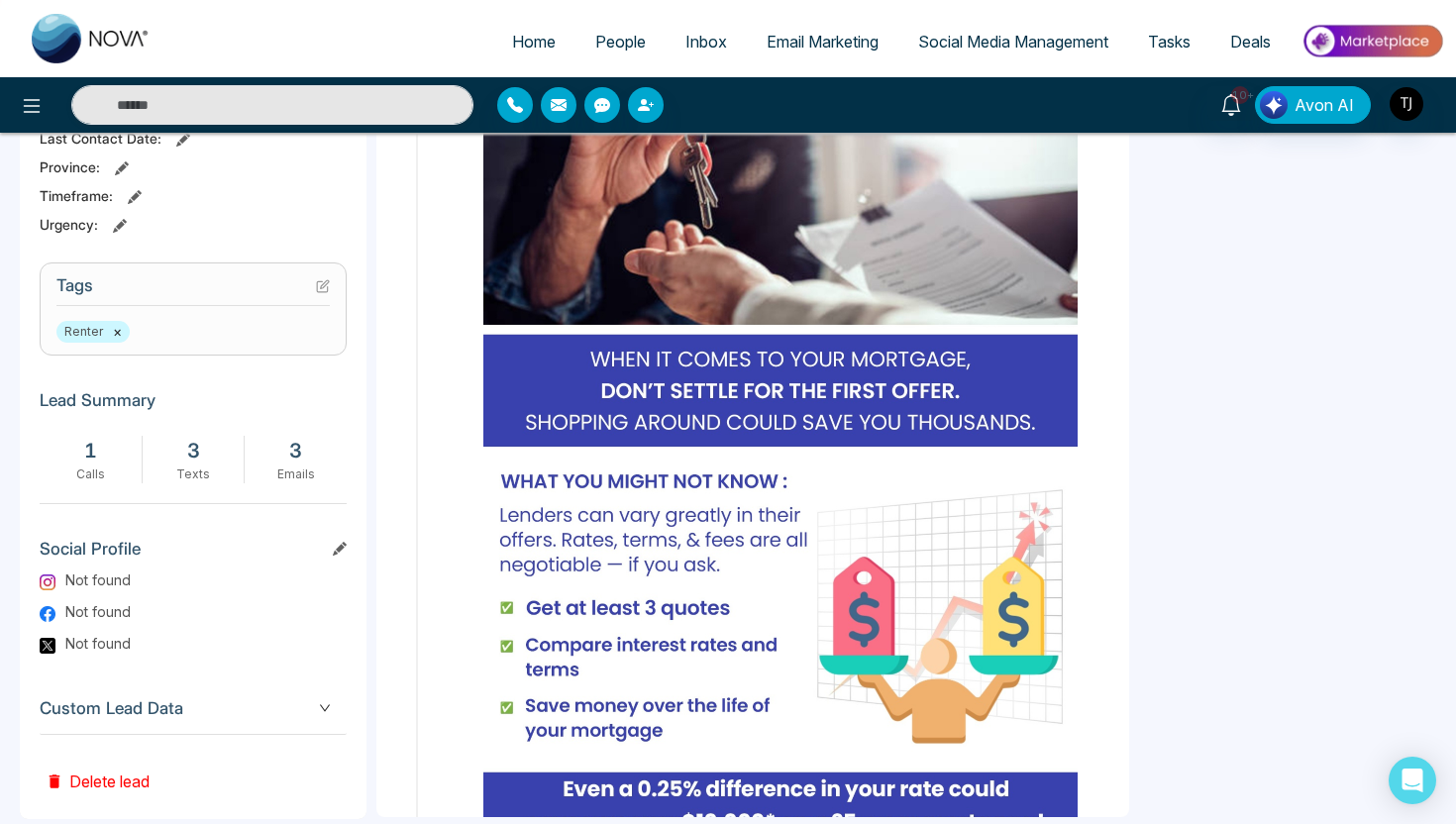 scroll, scrollTop: 730, scrollLeft: 0, axis: vertical 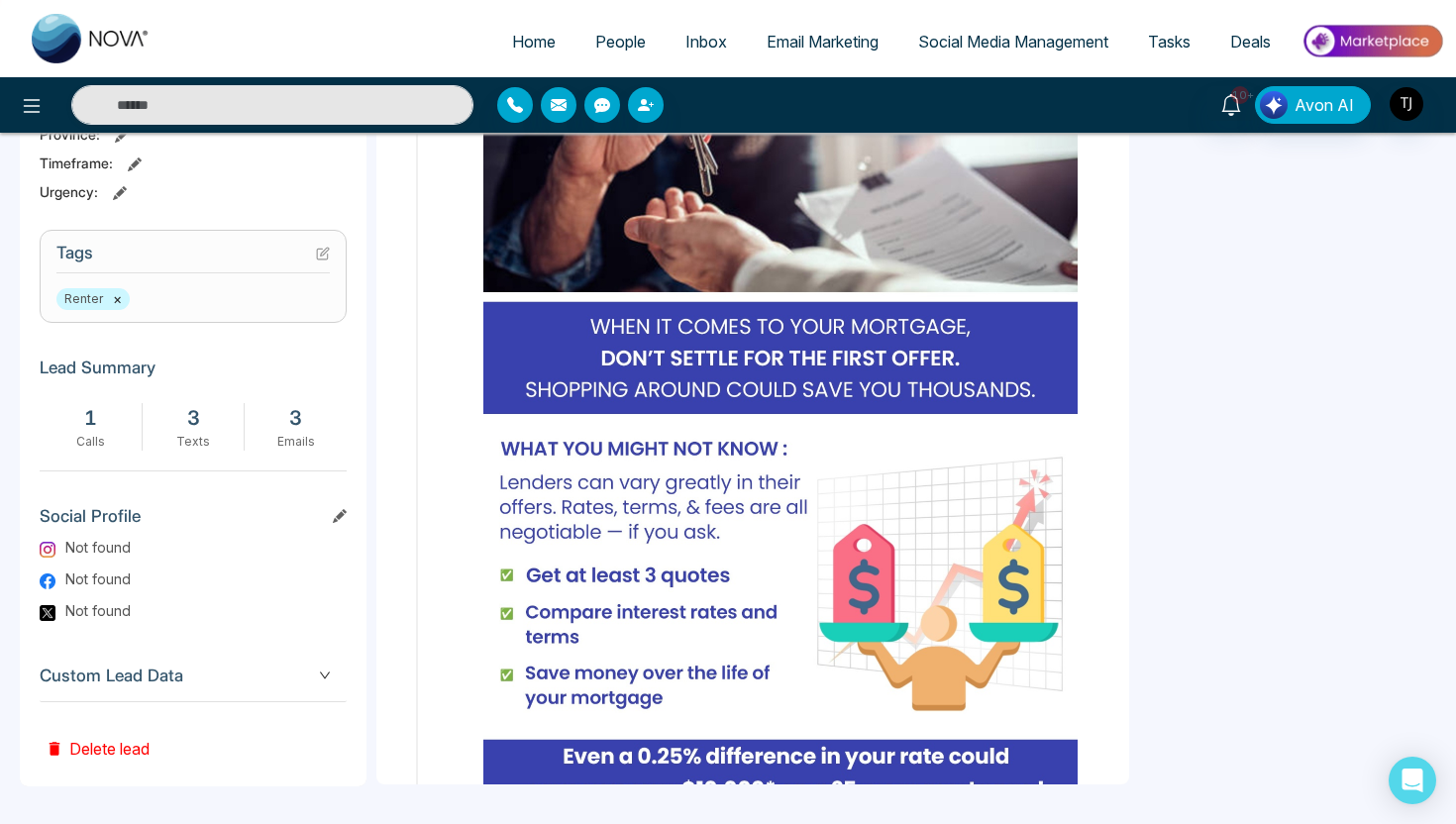 click on "Custom Lead Data" at bounding box center [193, 675] 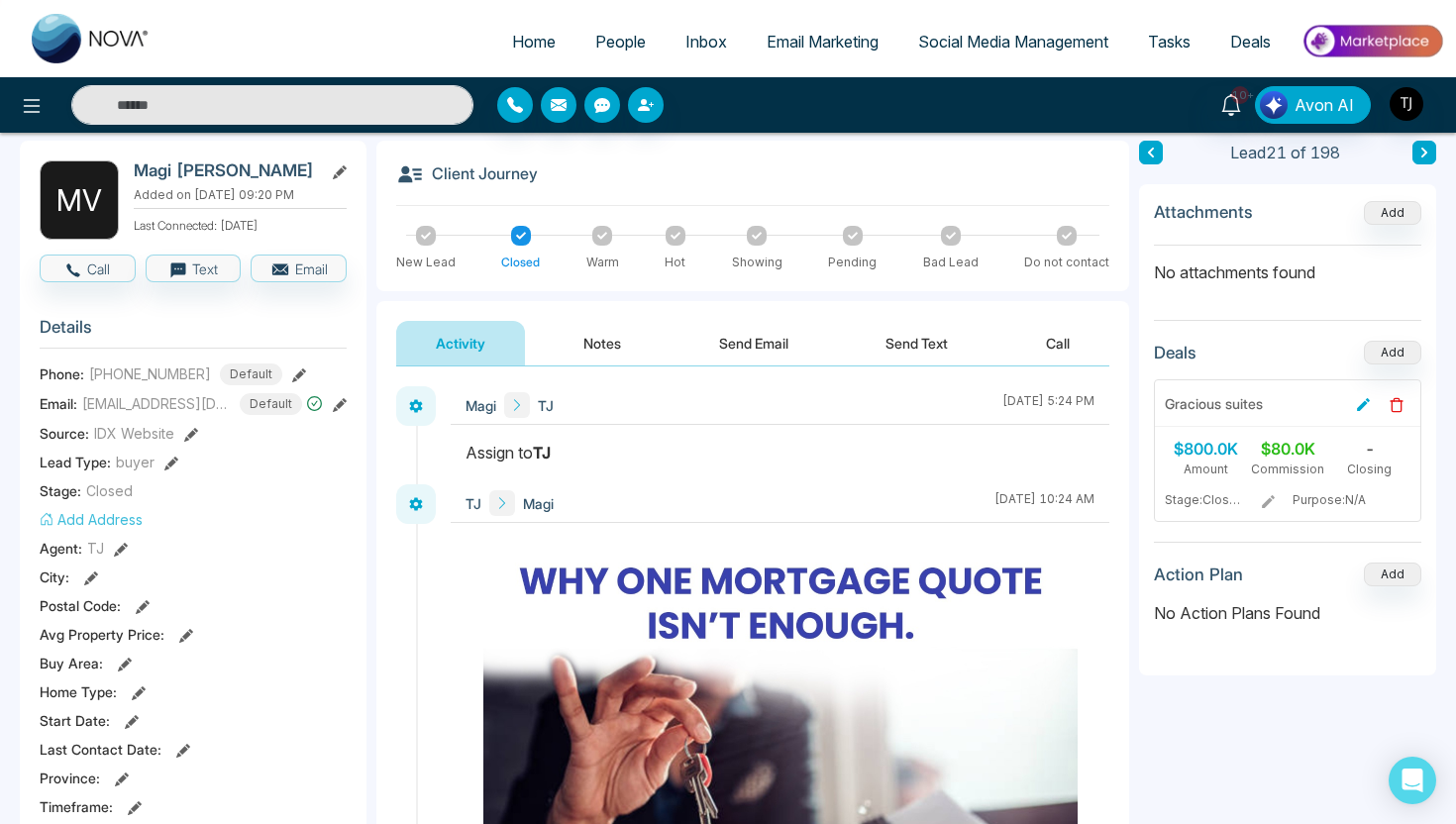 scroll, scrollTop: 0, scrollLeft: 0, axis: both 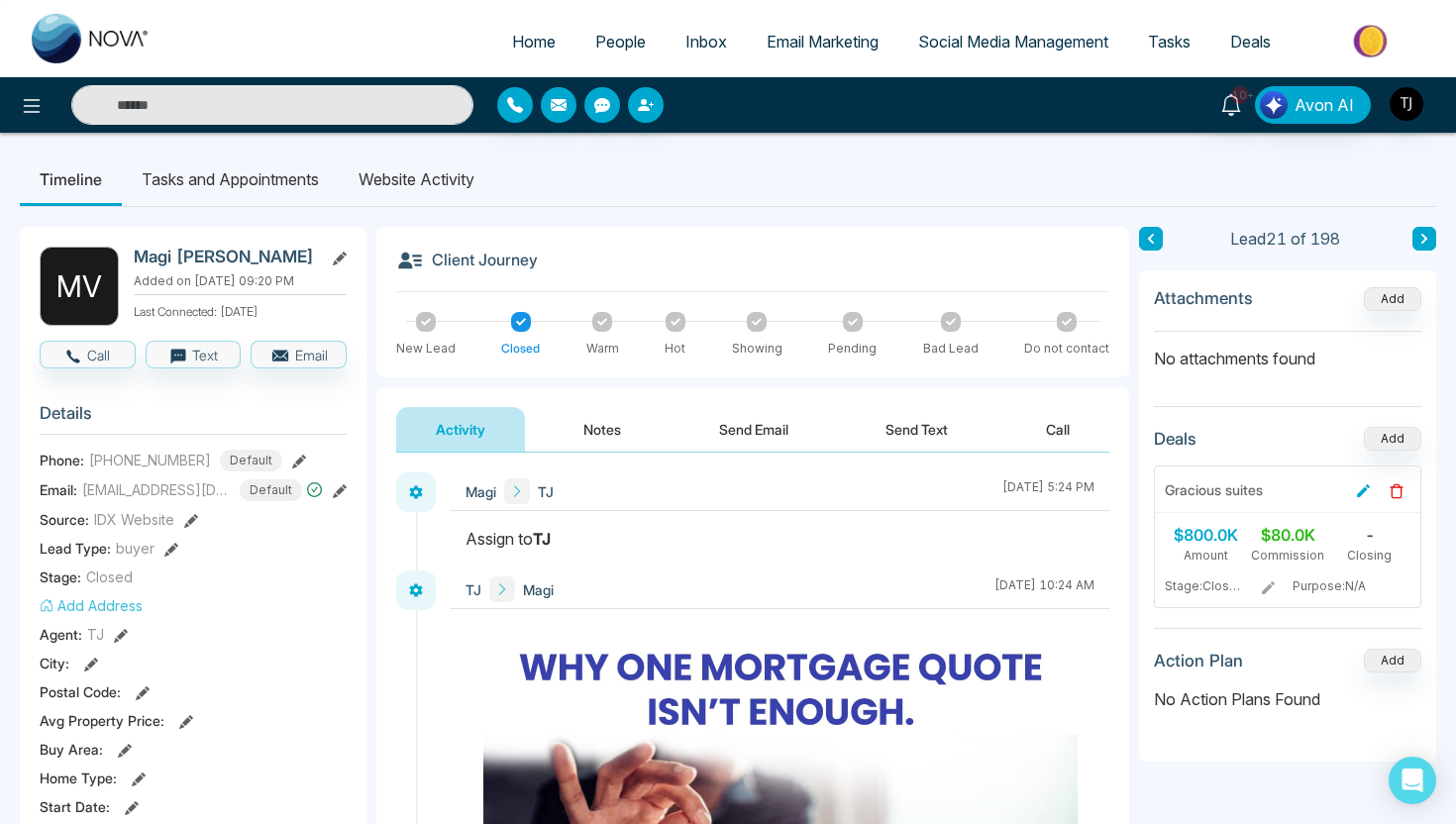 click 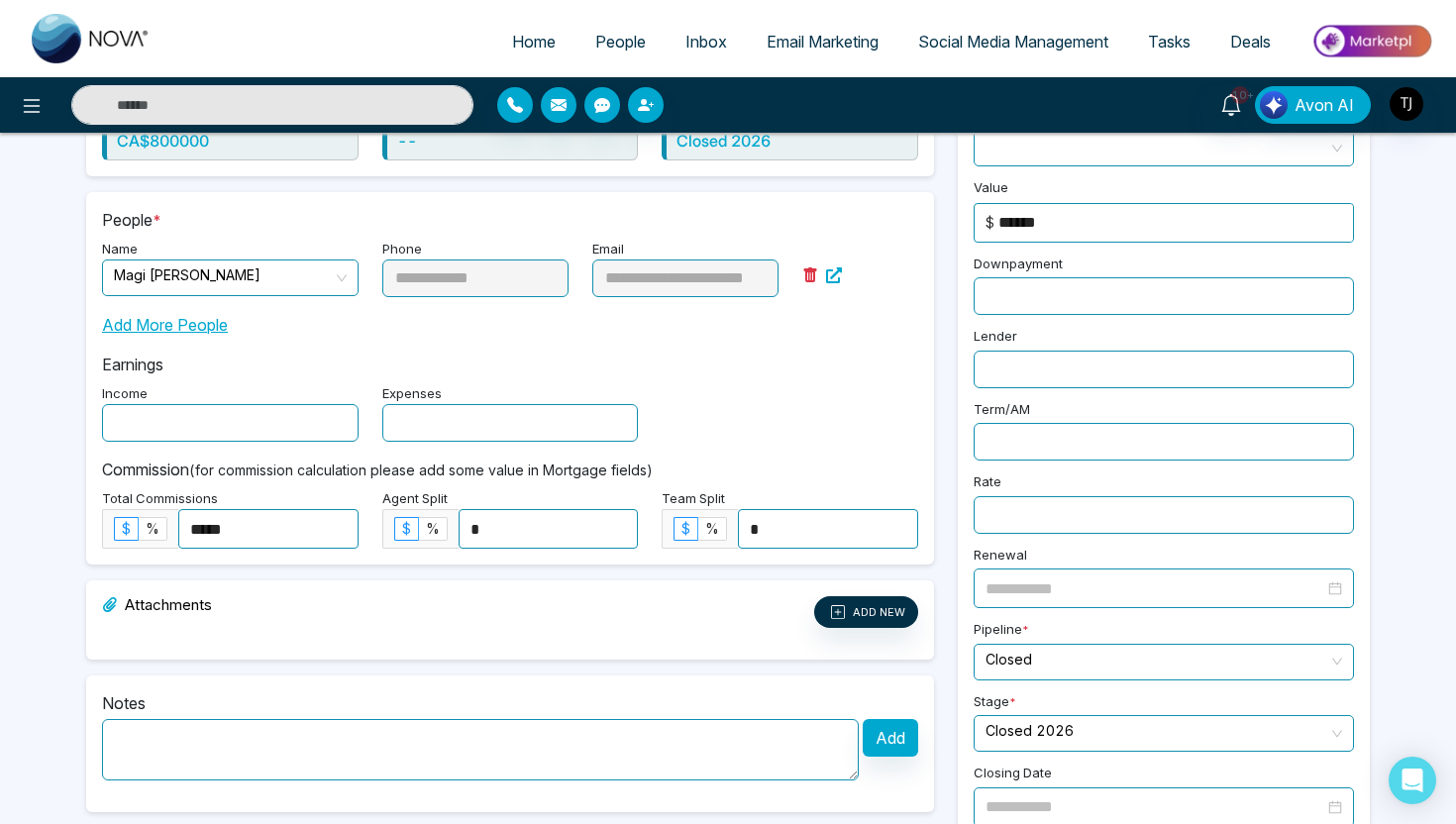 scroll, scrollTop: 0, scrollLeft: 0, axis: both 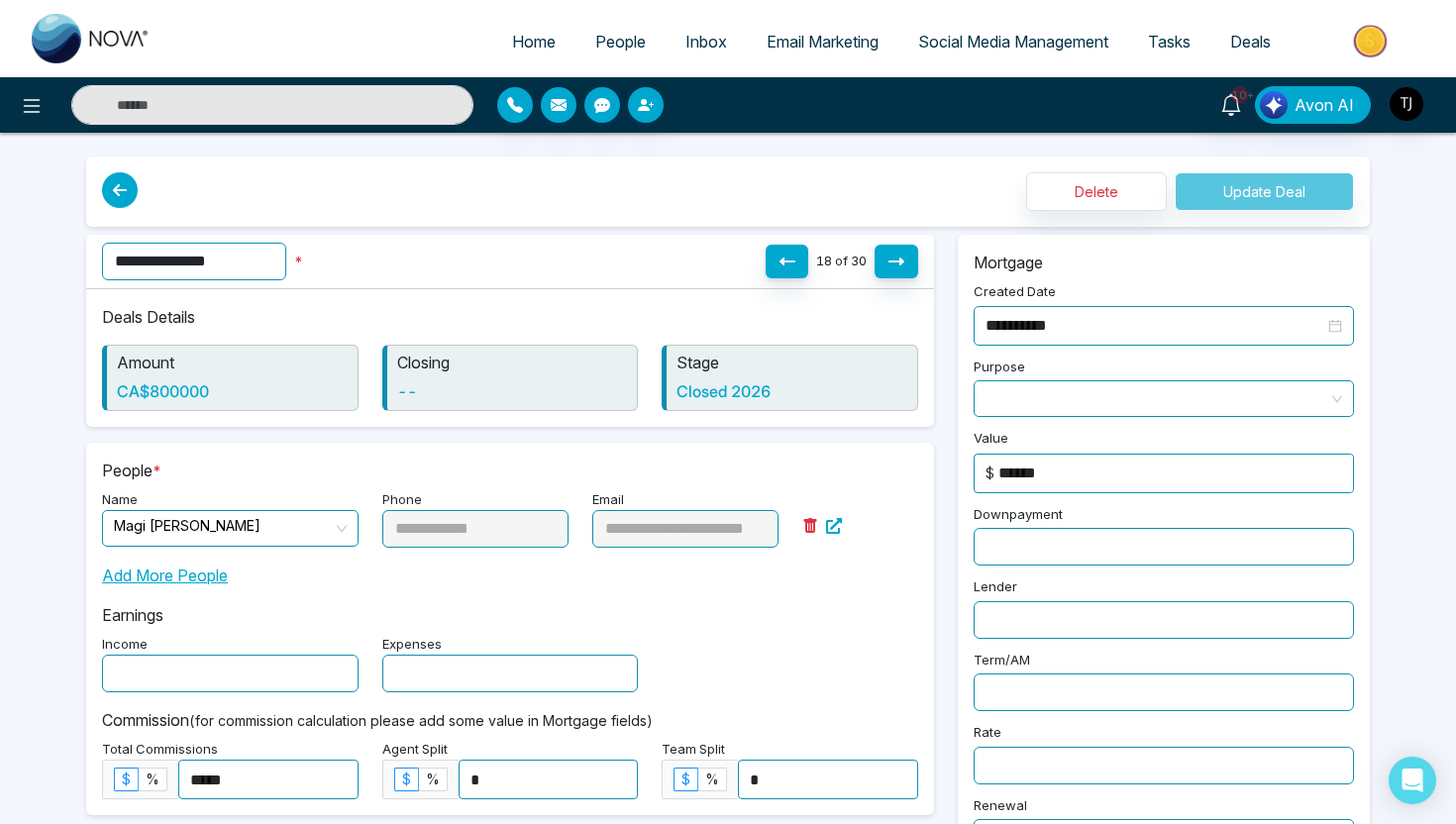 click on "People" at bounding box center [620, 42] 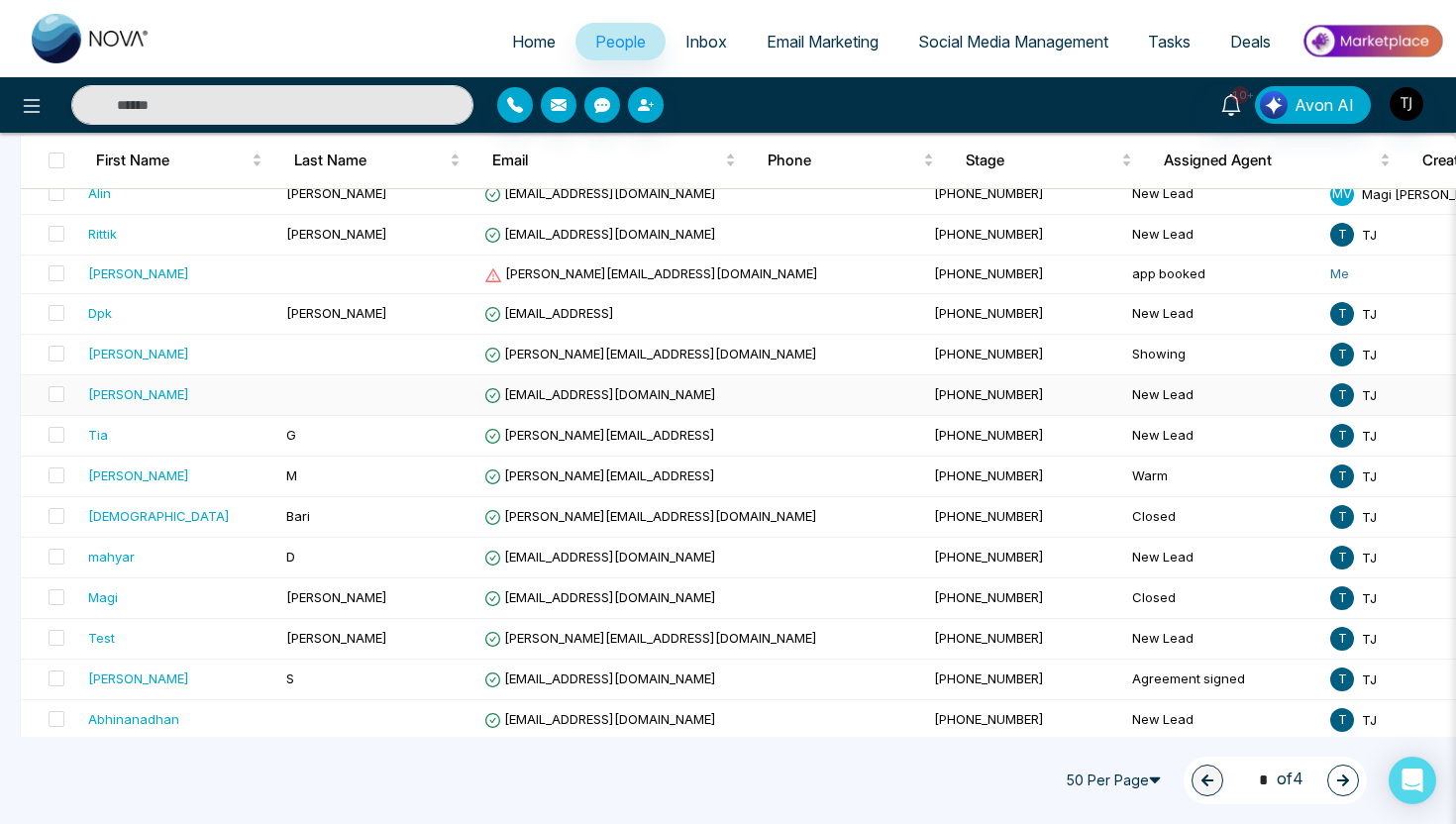 scroll, scrollTop: 620, scrollLeft: 0, axis: vertical 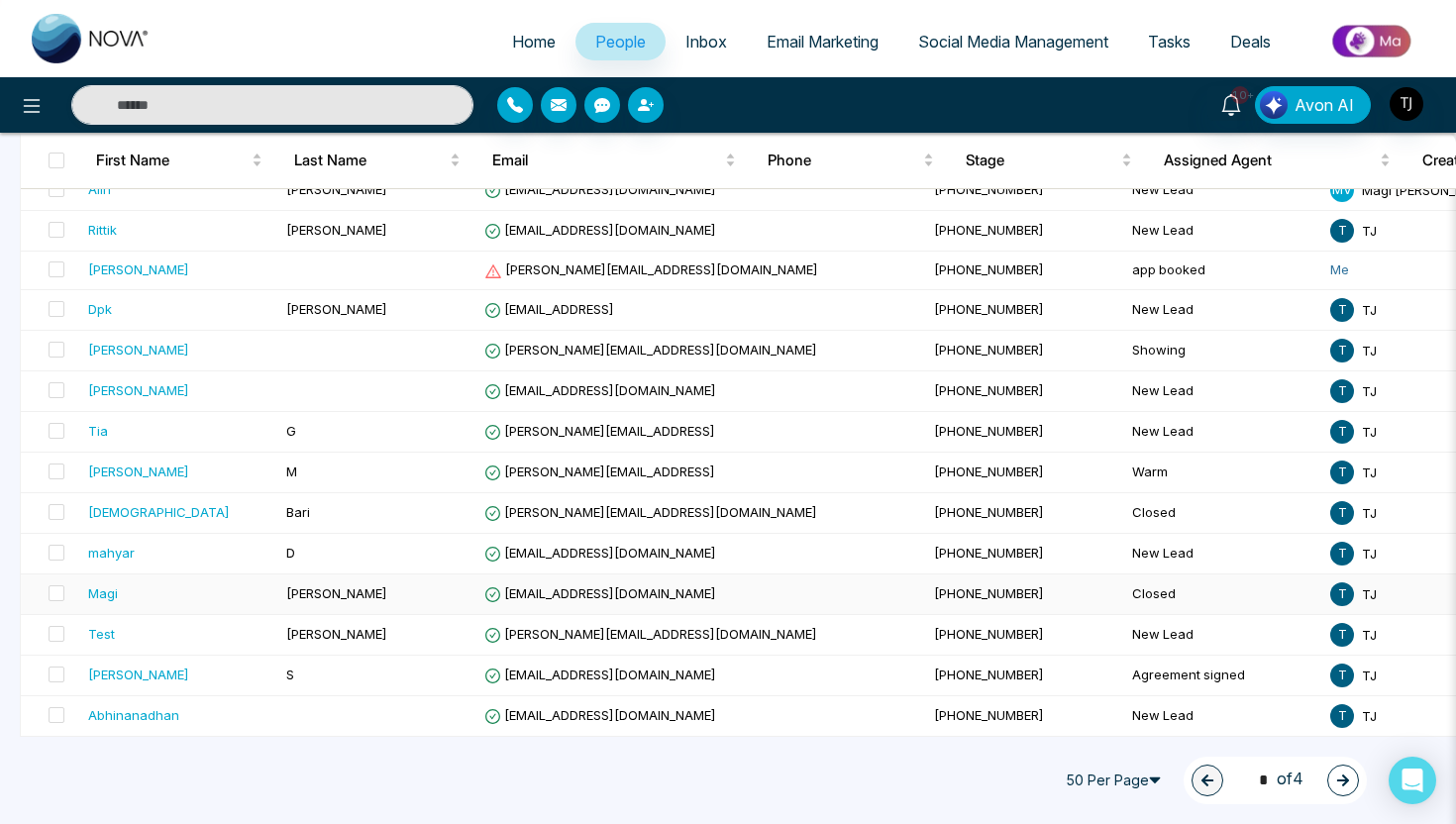 click on "Magi" at bounding box center (179, 593) 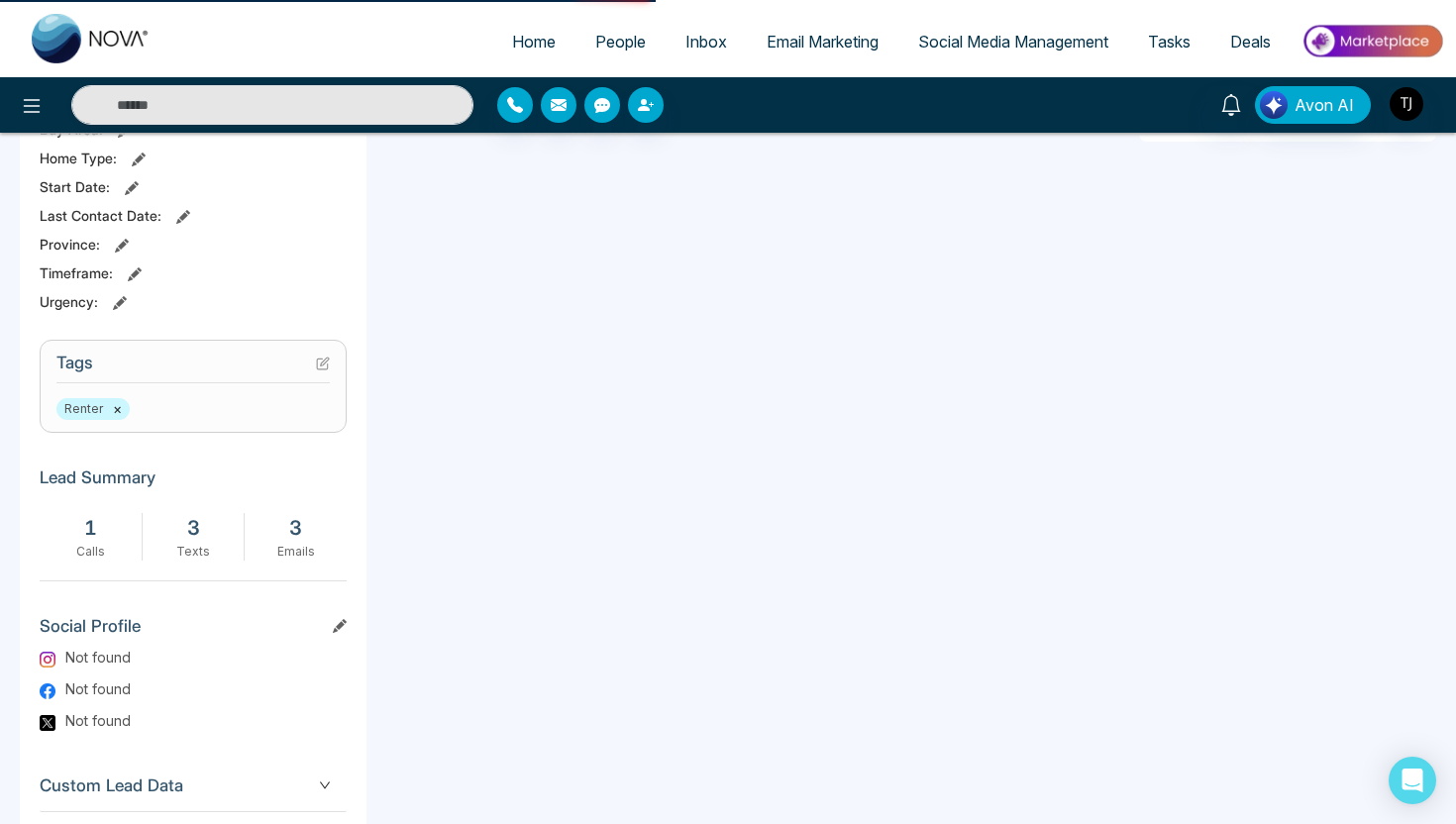 scroll, scrollTop: 0, scrollLeft: 0, axis: both 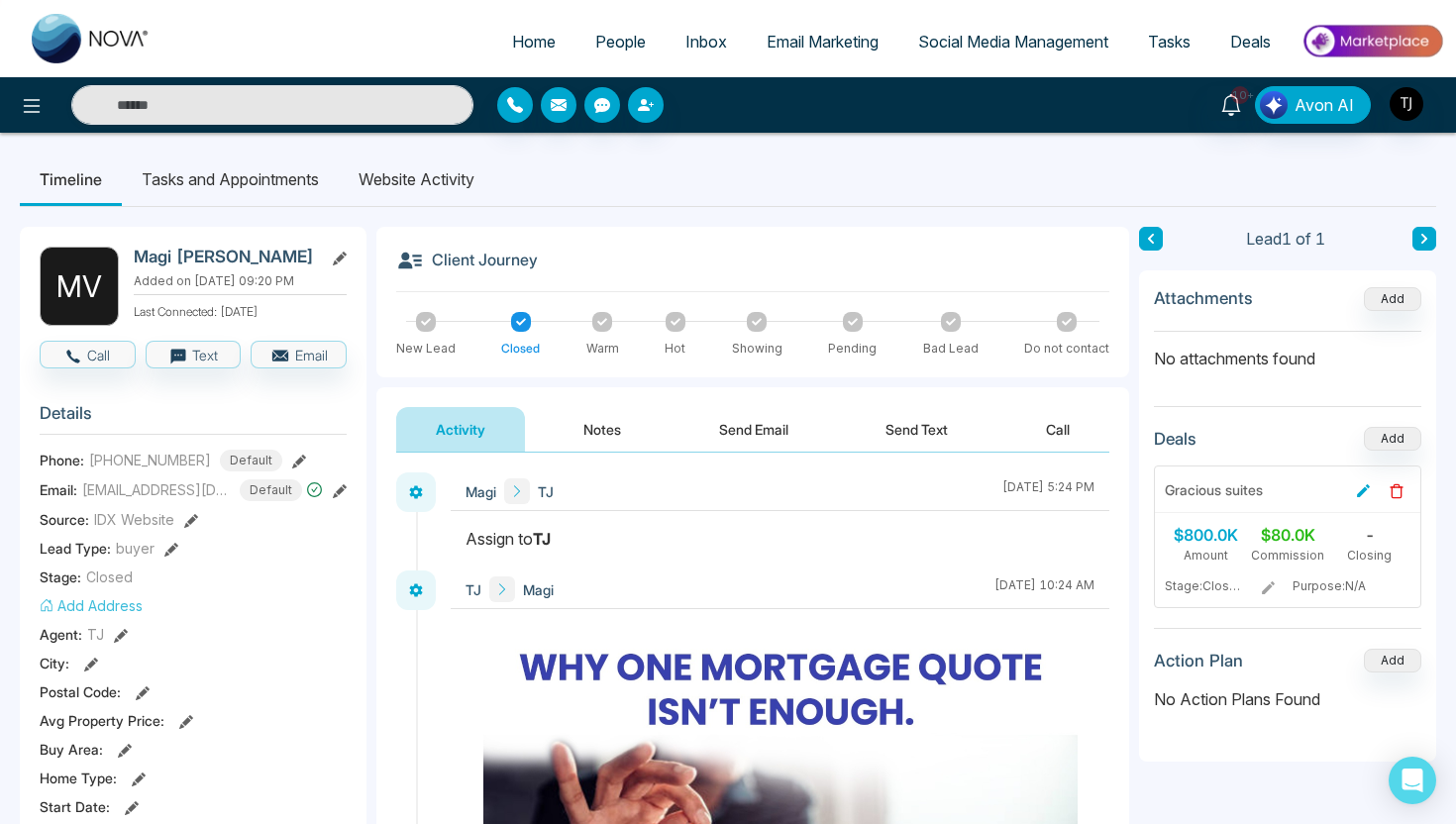 click on "Send Email" at bounding box center (754, 429) 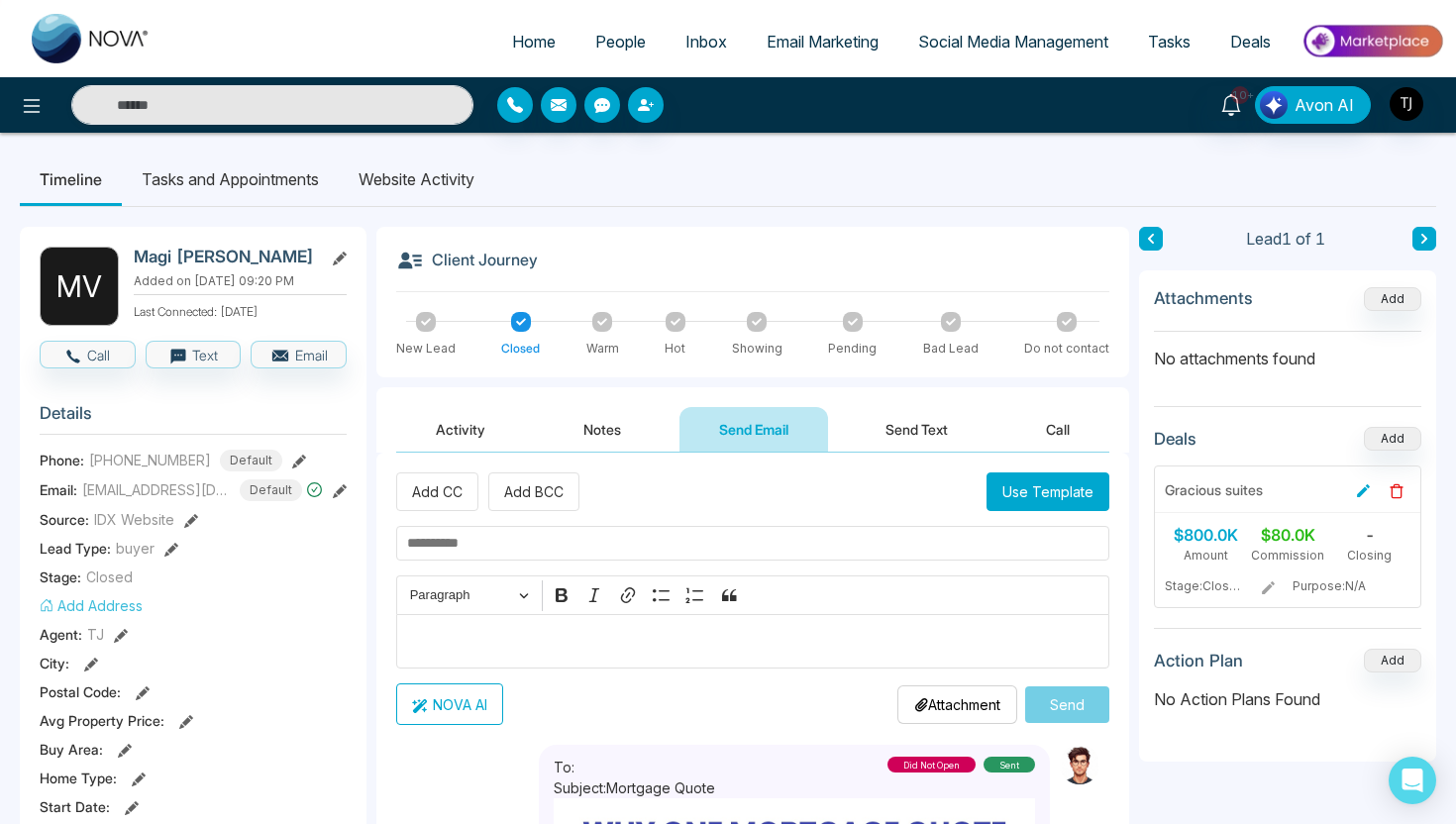 click on "Send Text" at bounding box center [916, 429] 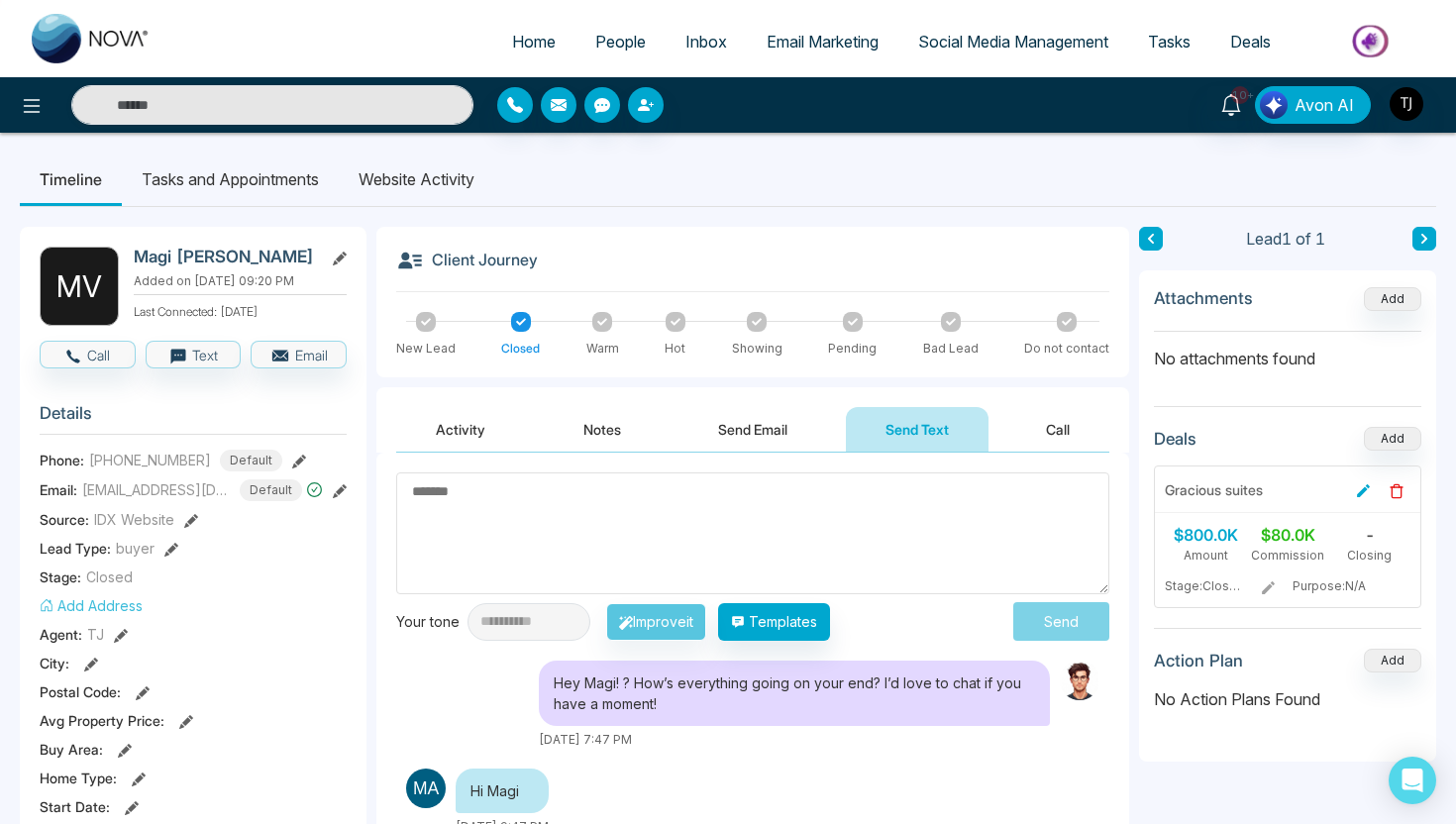 click on "Send Email" at bounding box center (753, 429) 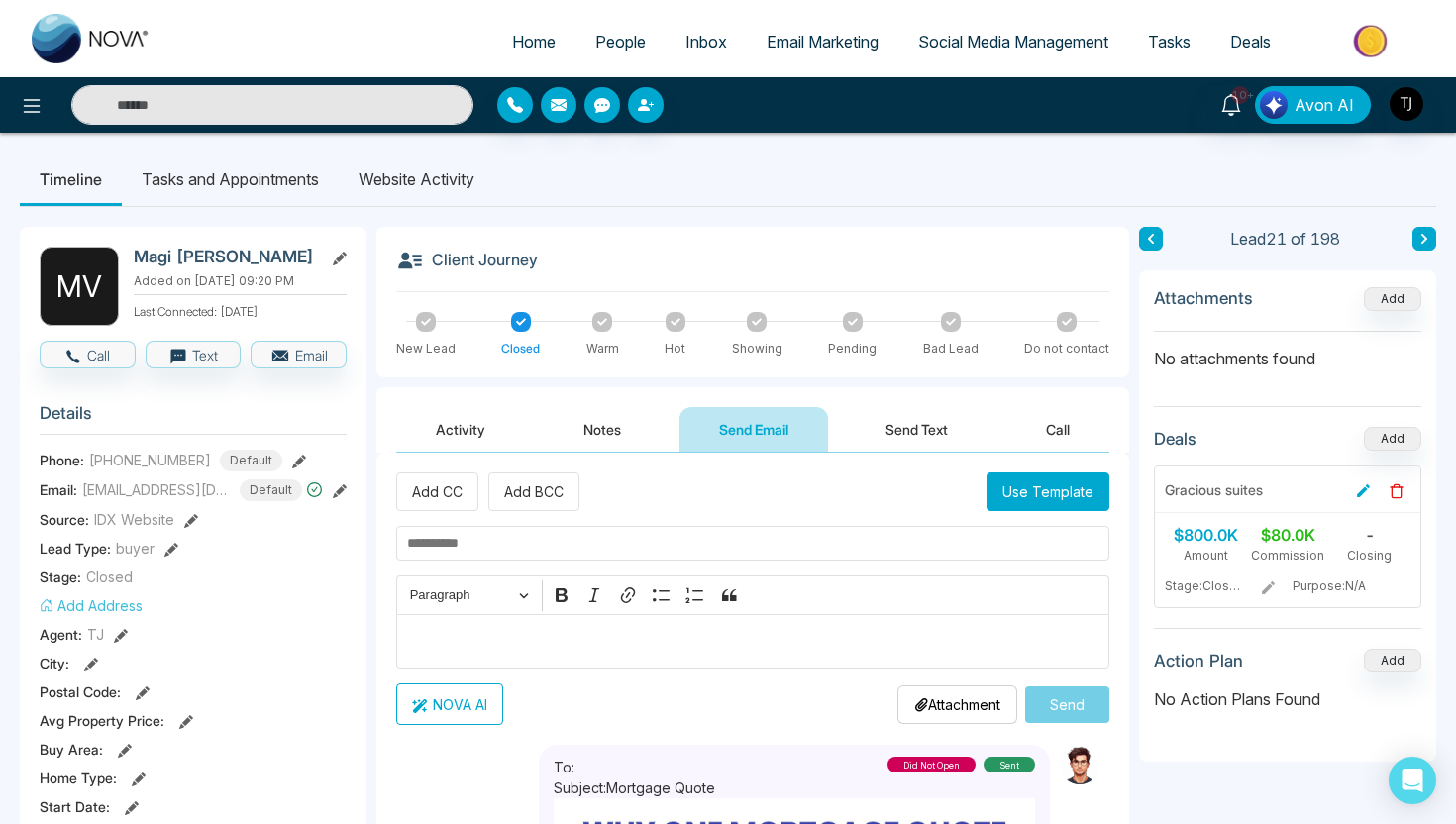 click on "NOVA AI" at bounding box center [450, 704] 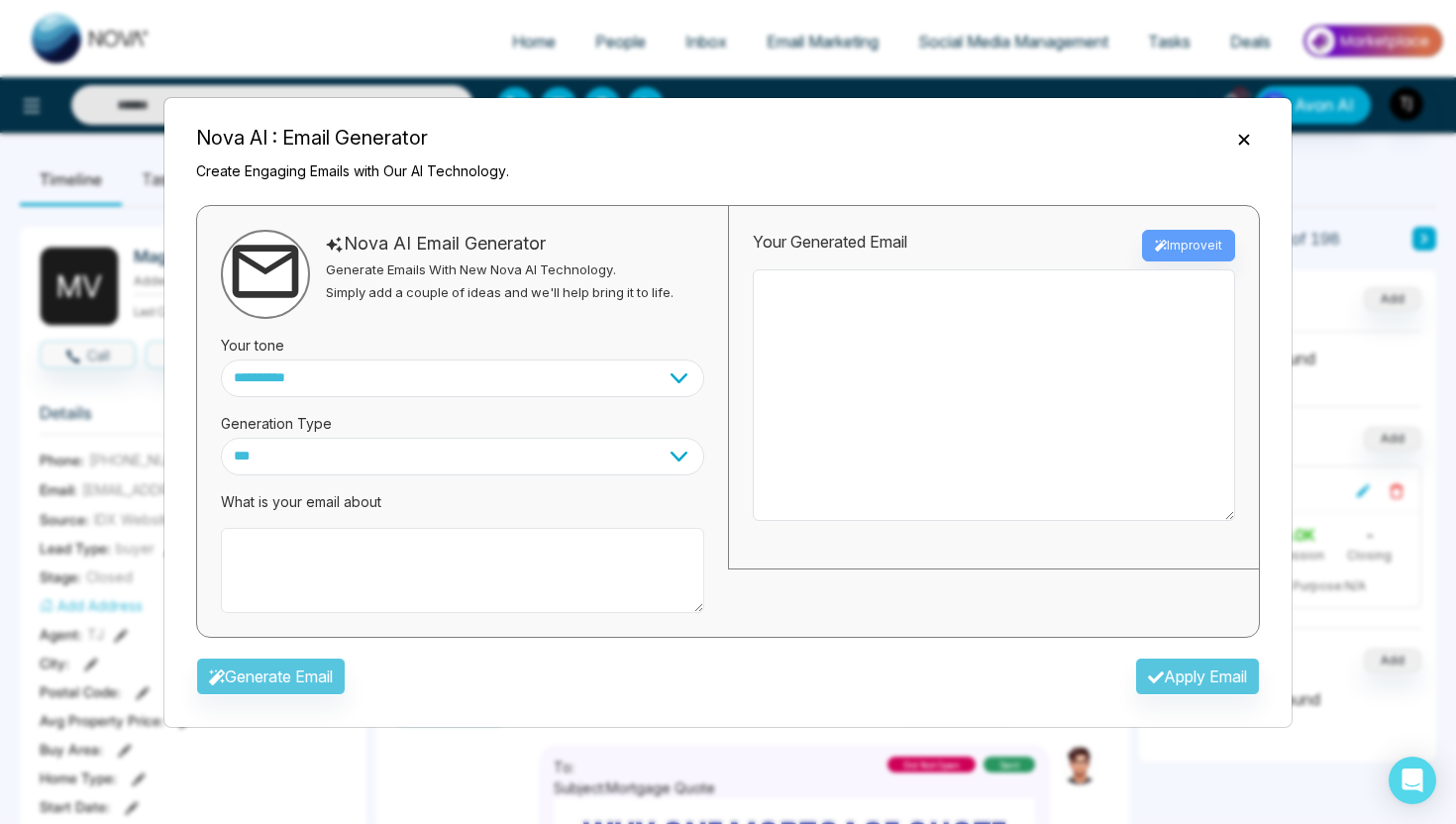 click at bounding box center (463, 570) 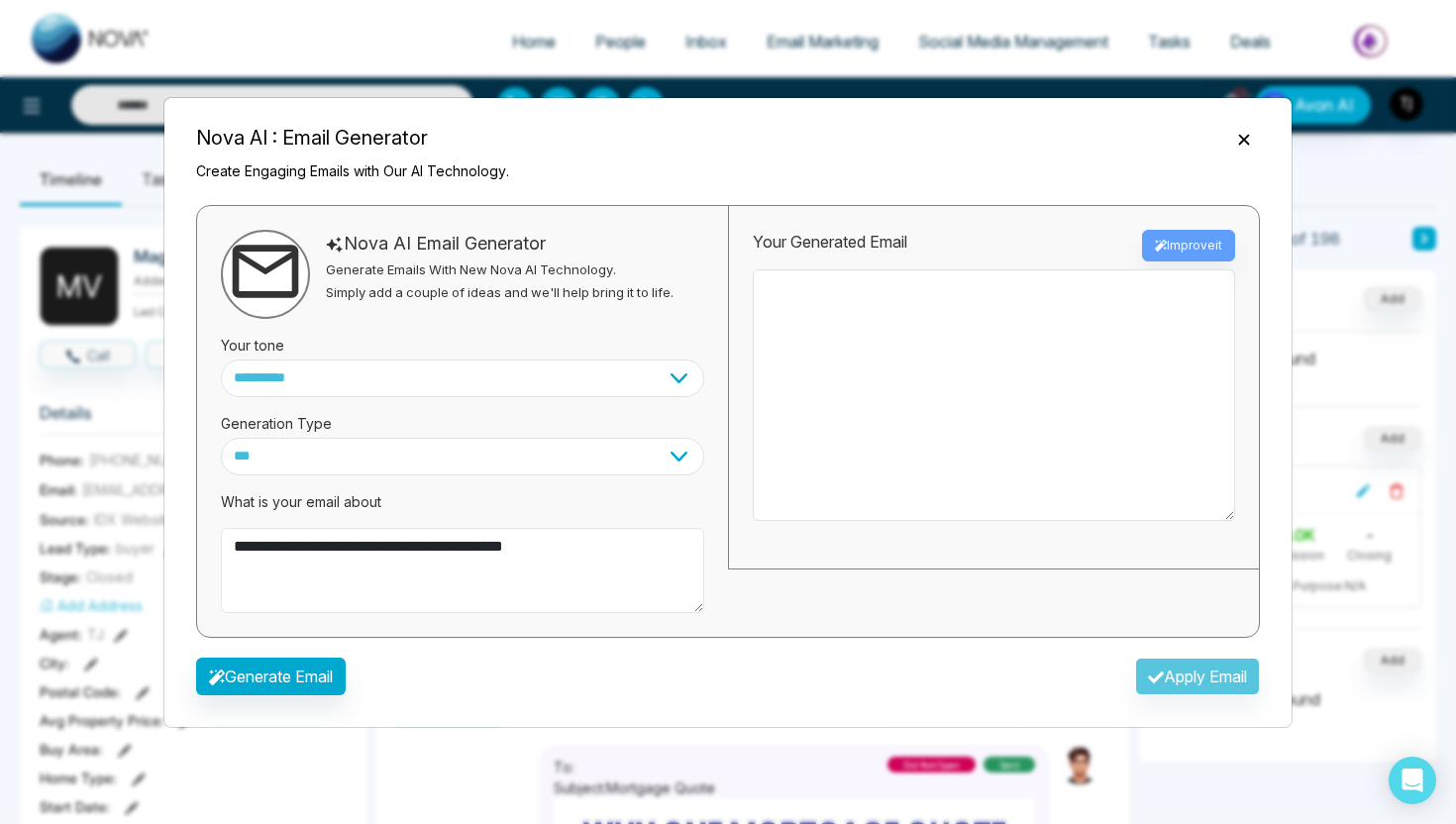 type on "**********" 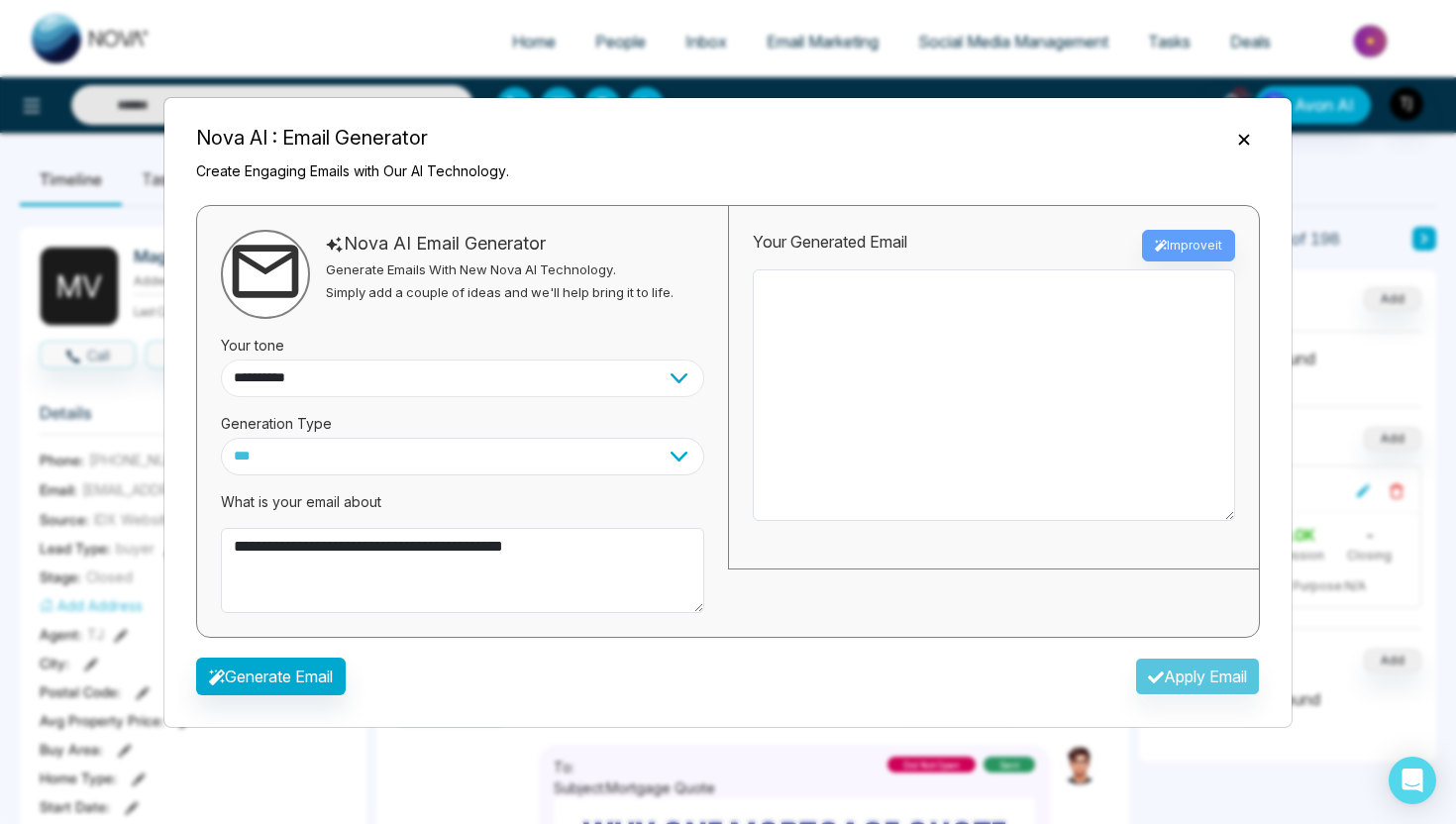 click on "**********" at bounding box center (463, 378) 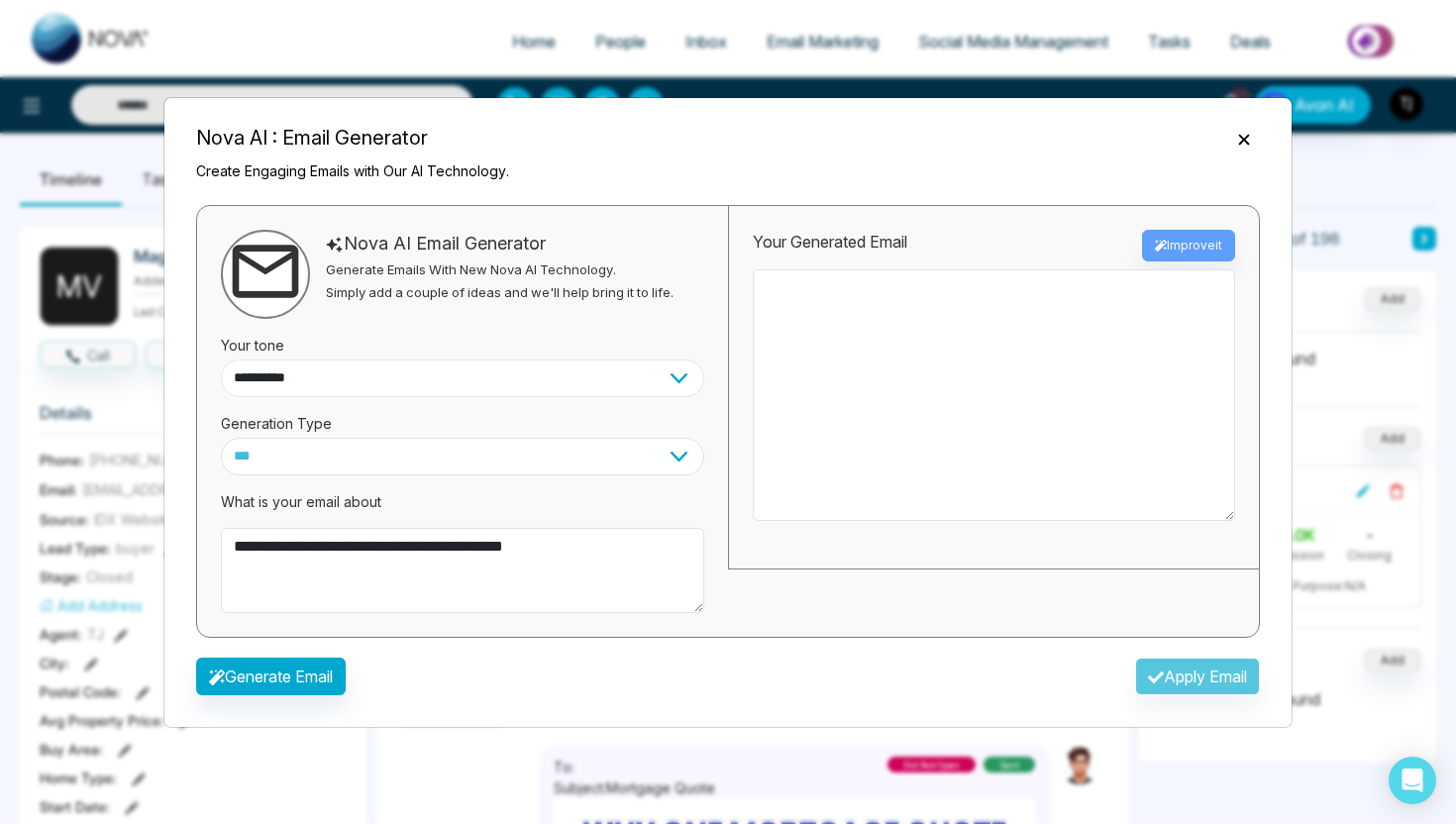 select on "******" 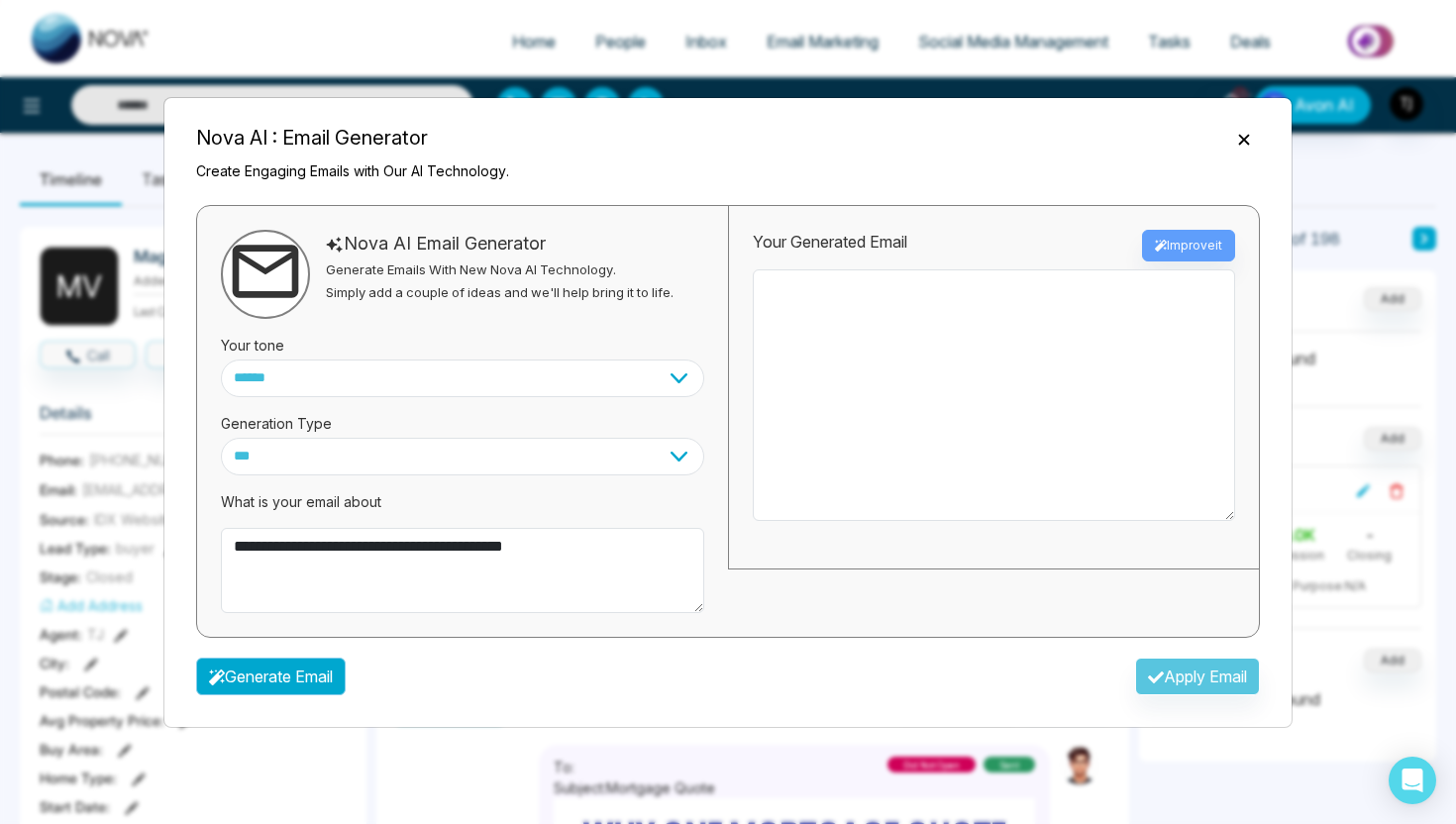 click on "Generate Email" at bounding box center [270, 676] 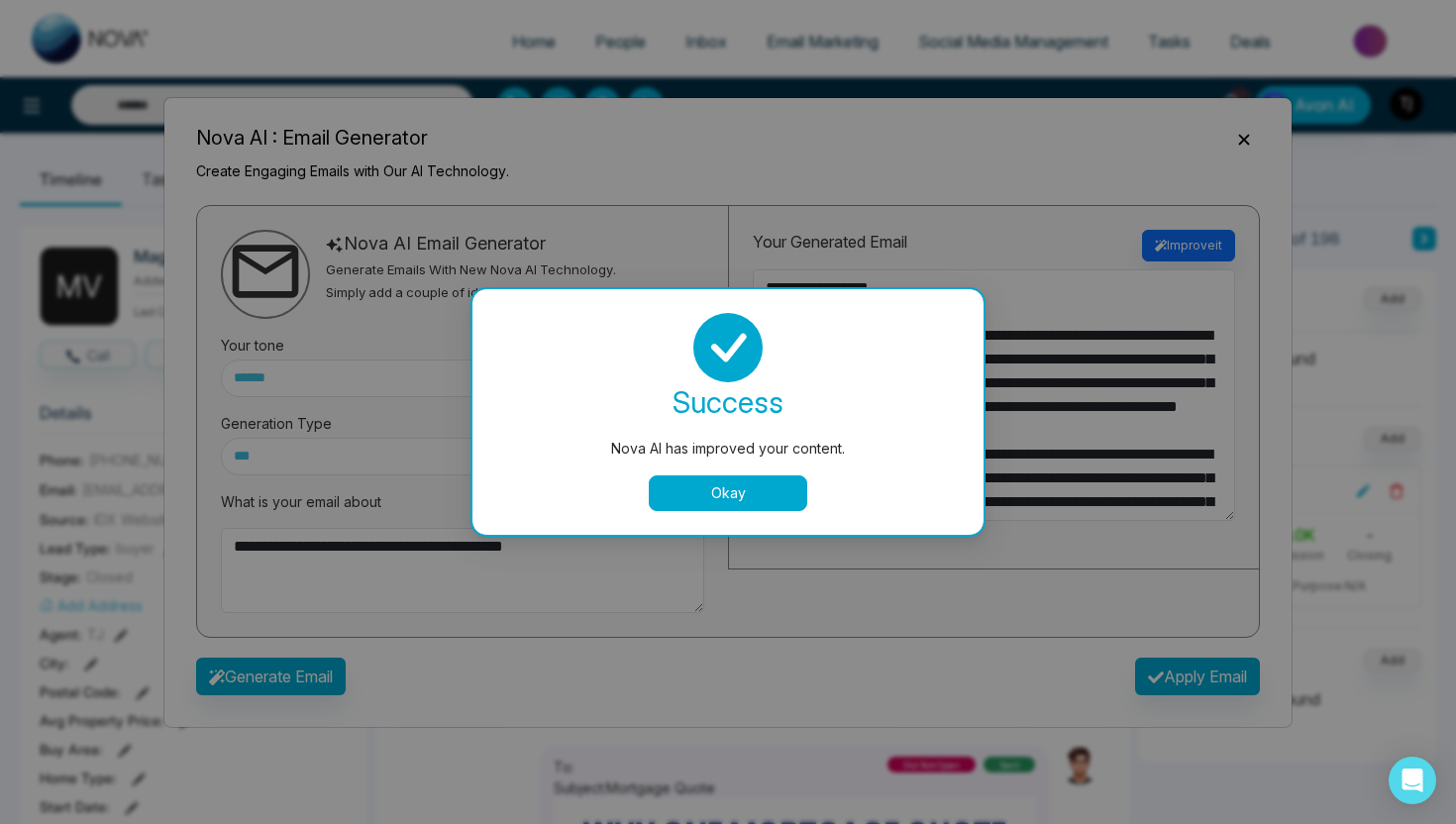 click on "Okay" at bounding box center [728, 493] 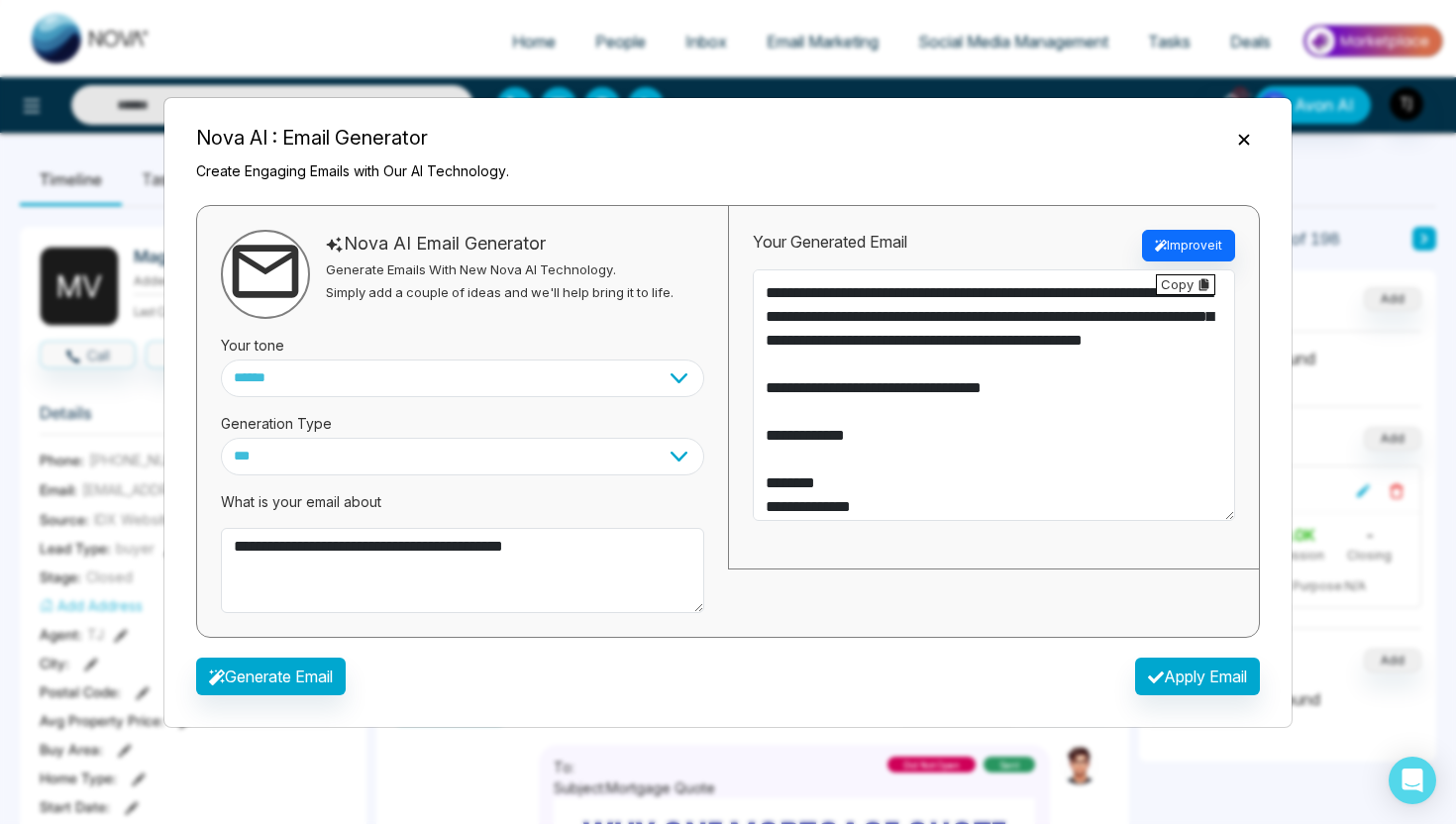 scroll, scrollTop: 265, scrollLeft: 0, axis: vertical 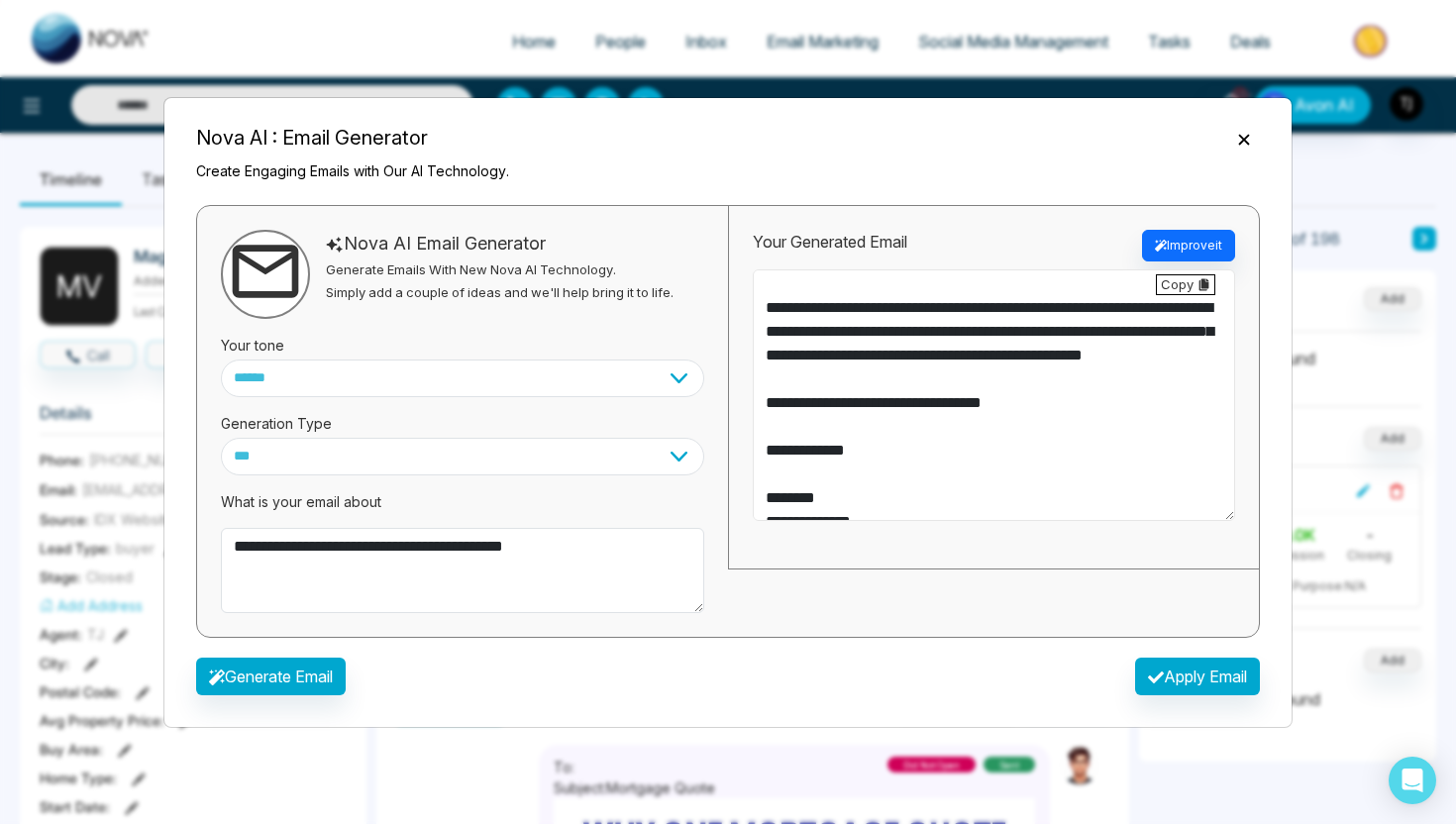 drag, startPoint x: 945, startPoint y: 430, endPoint x: 820, endPoint y: 370, distance: 138.65425 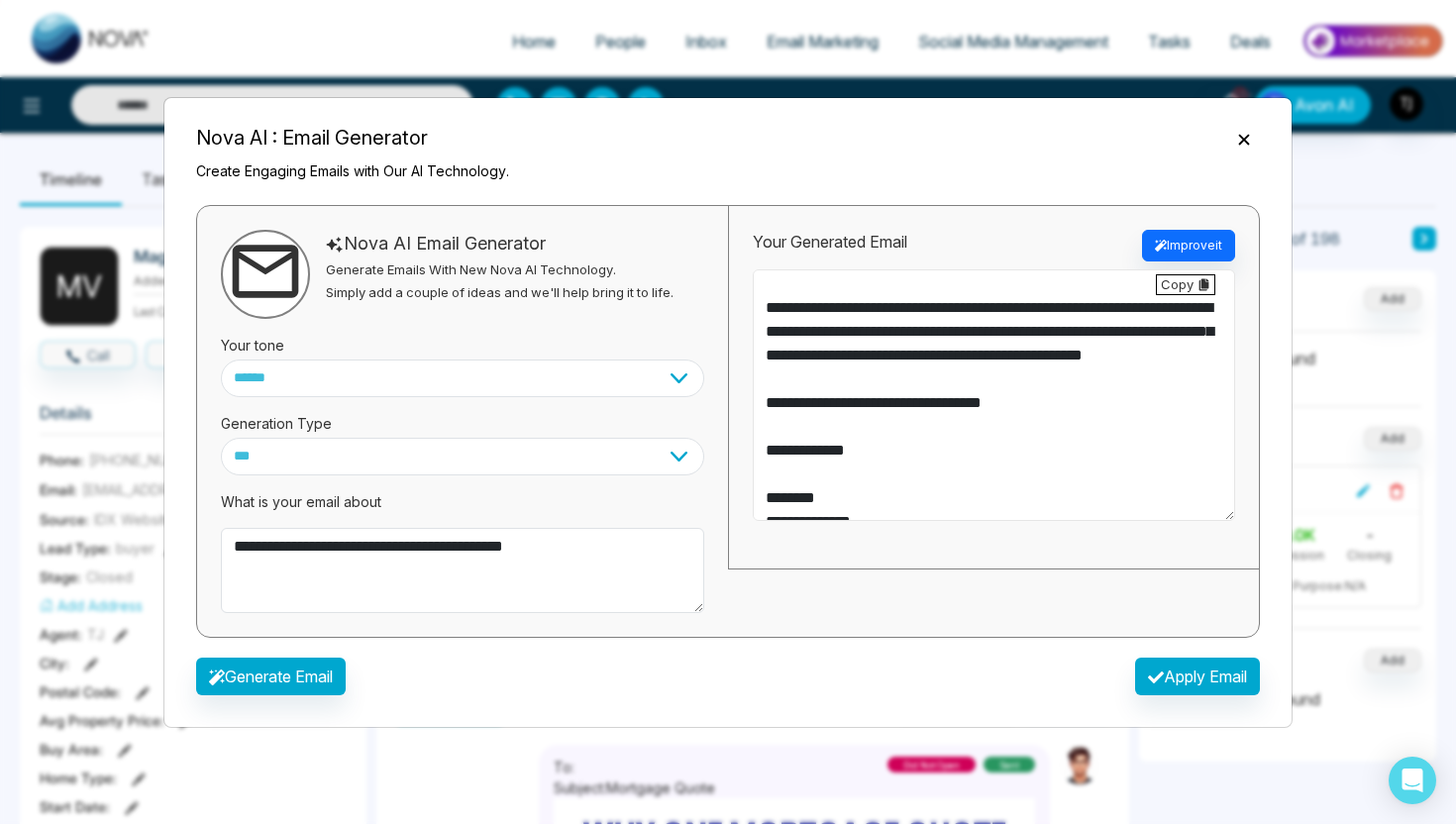 click on "**********" at bounding box center [993, 395] 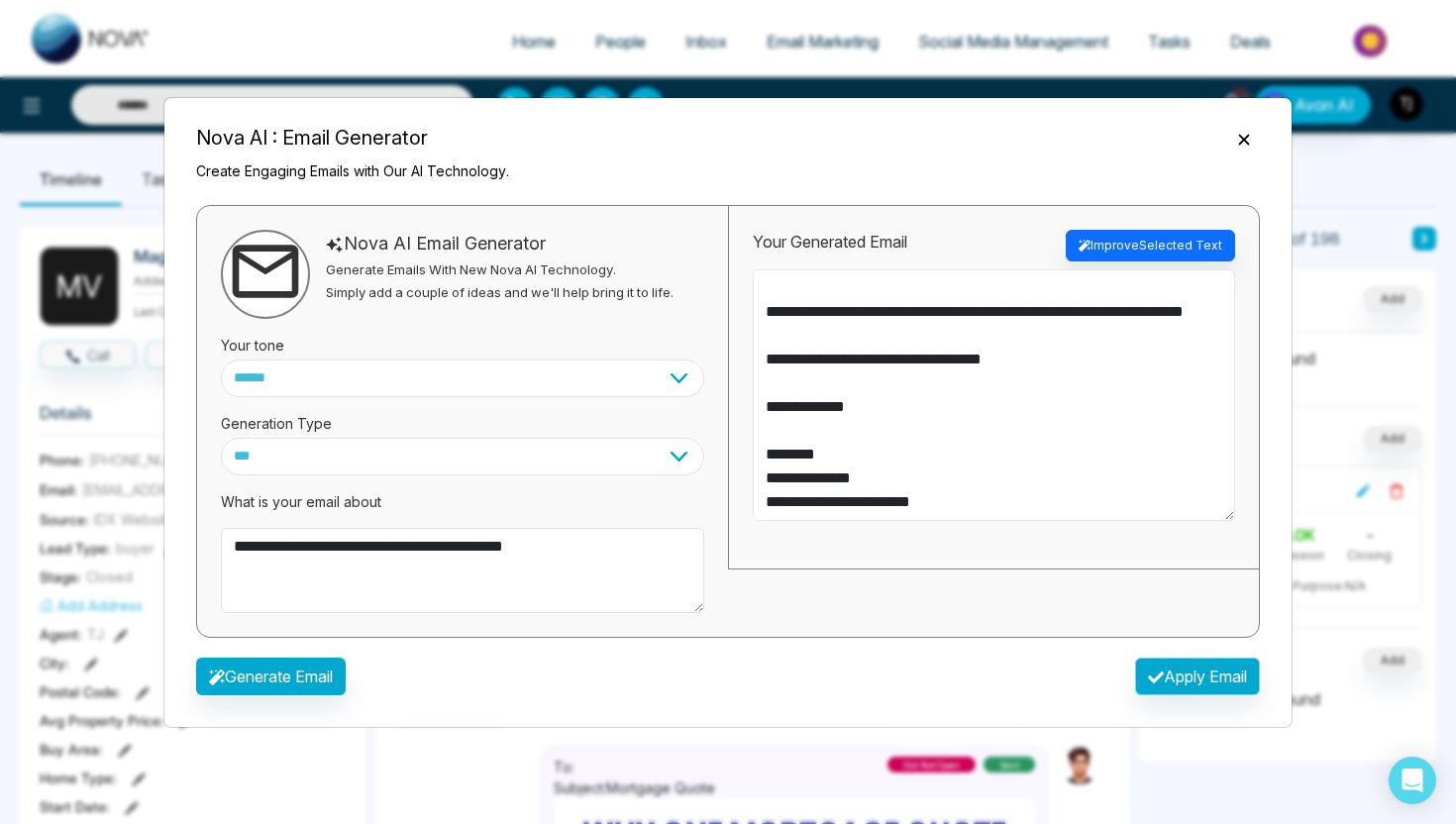 type on "**********" 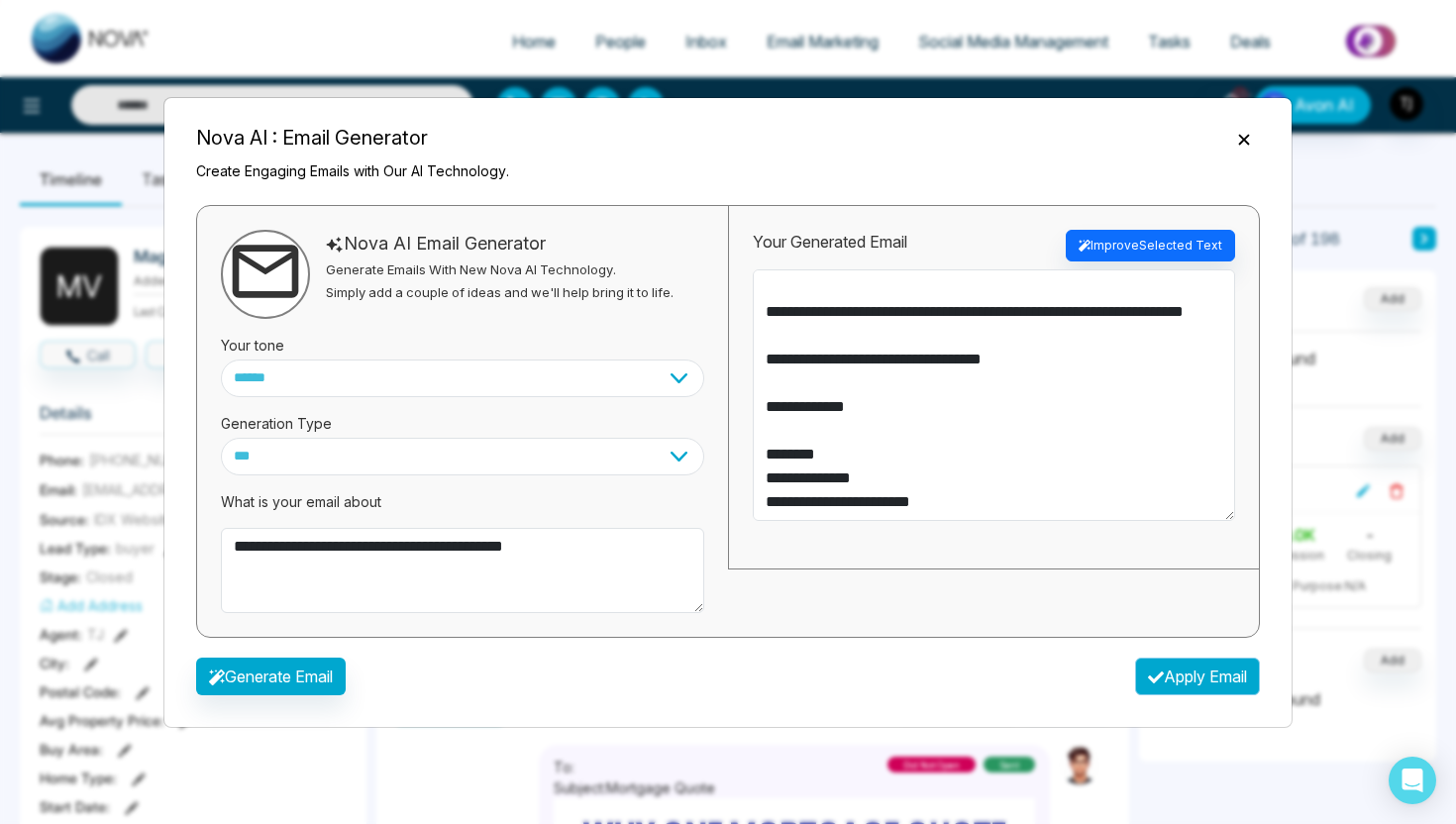 click on "Apply Email" at bounding box center (1197, 676) 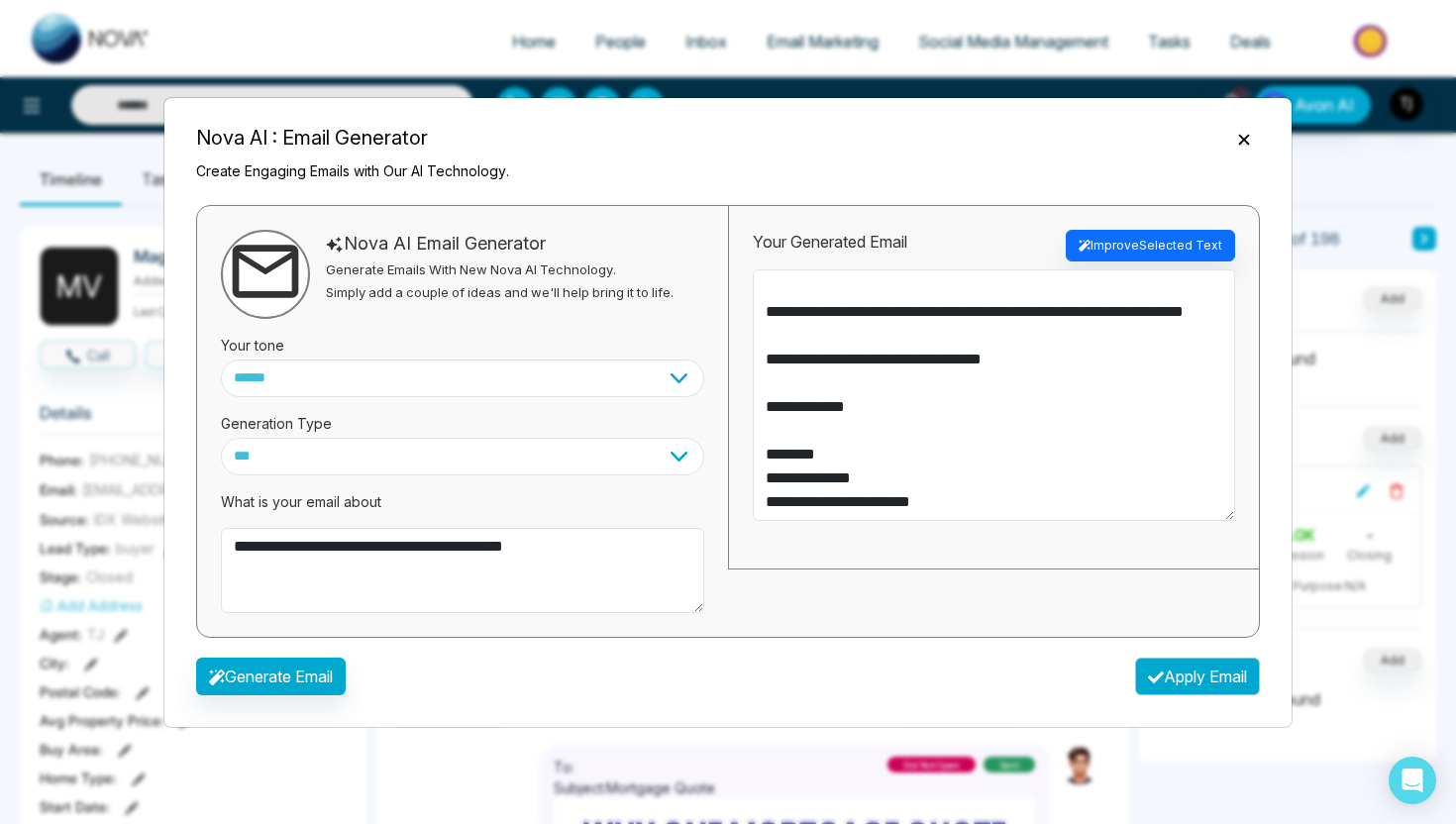 type on "**********" 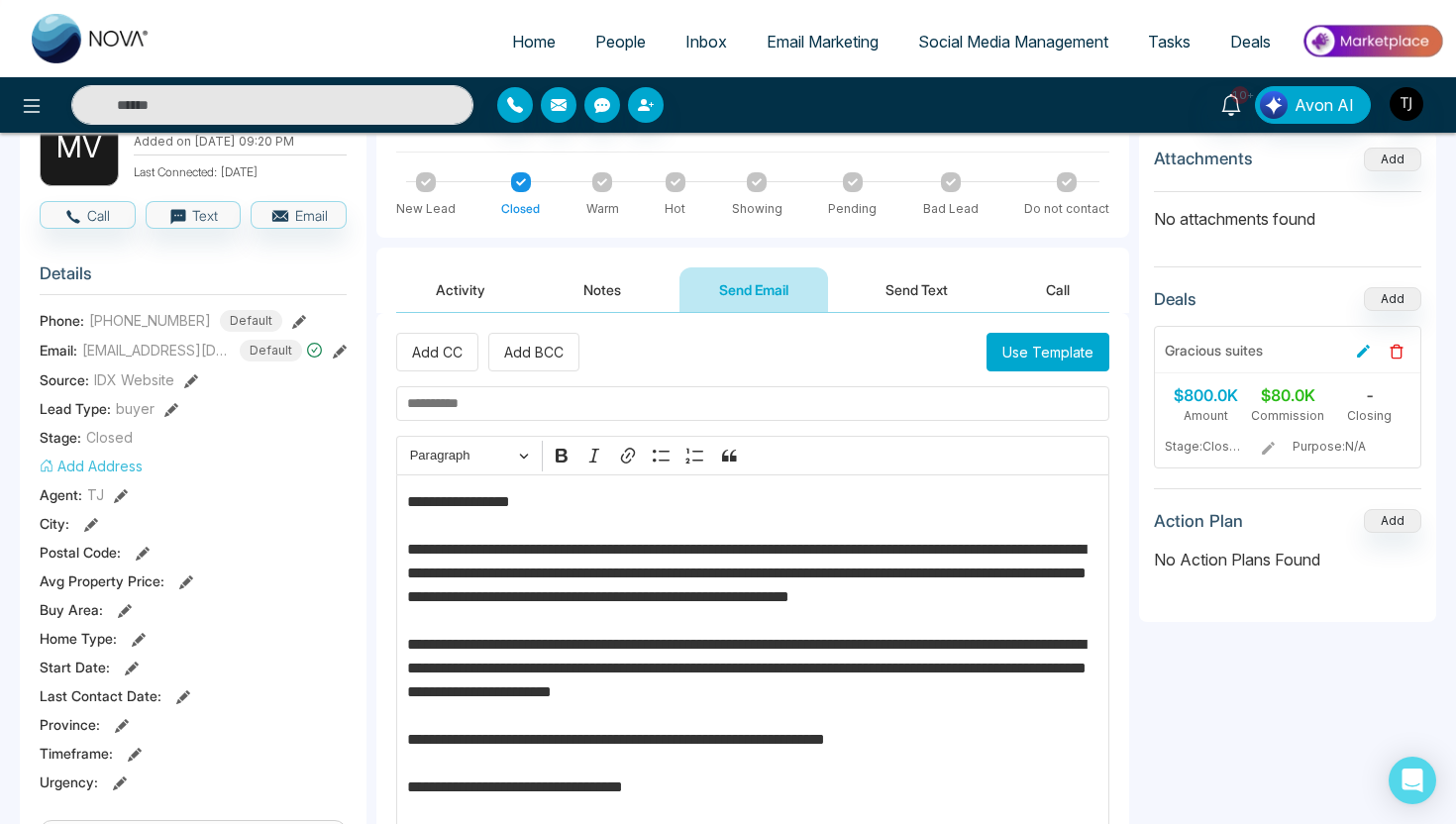 scroll, scrollTop: 137, scrollLeft: 0, axis: vertical 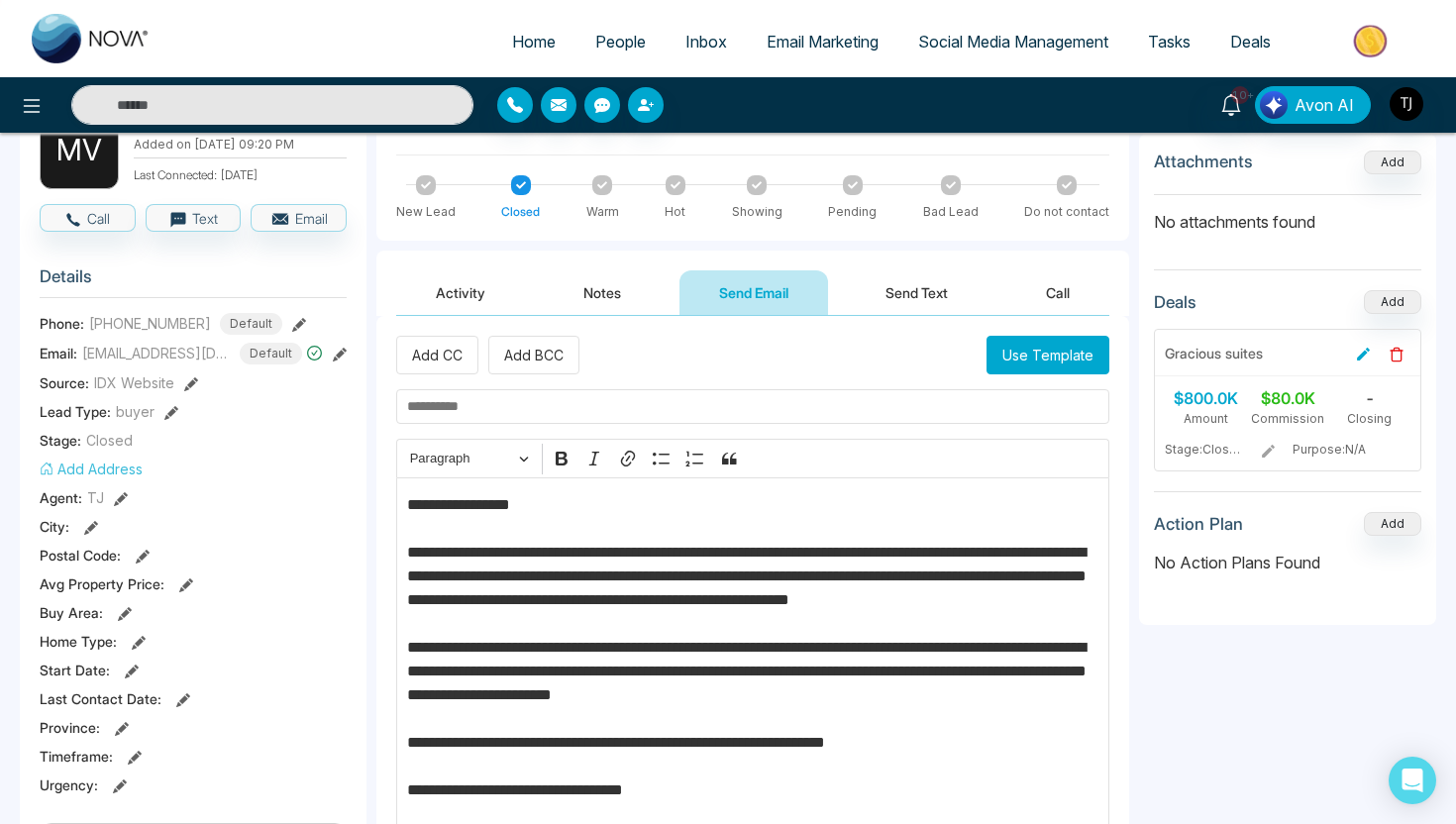 click on "Send Text" at bounding box center [916, 292] 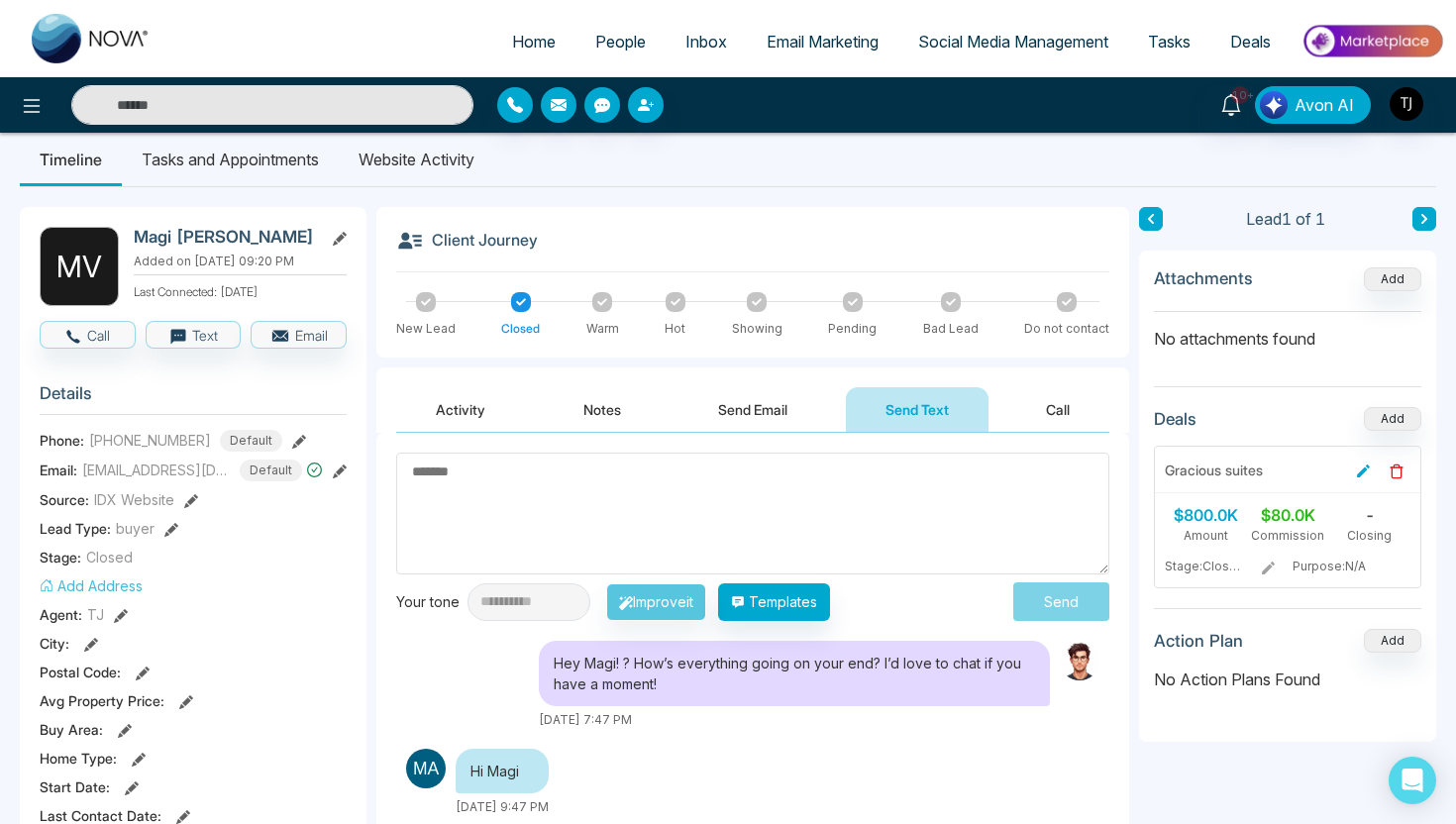 scroll, scrollTop: 15, scrollLeft: 0, axis: vertical 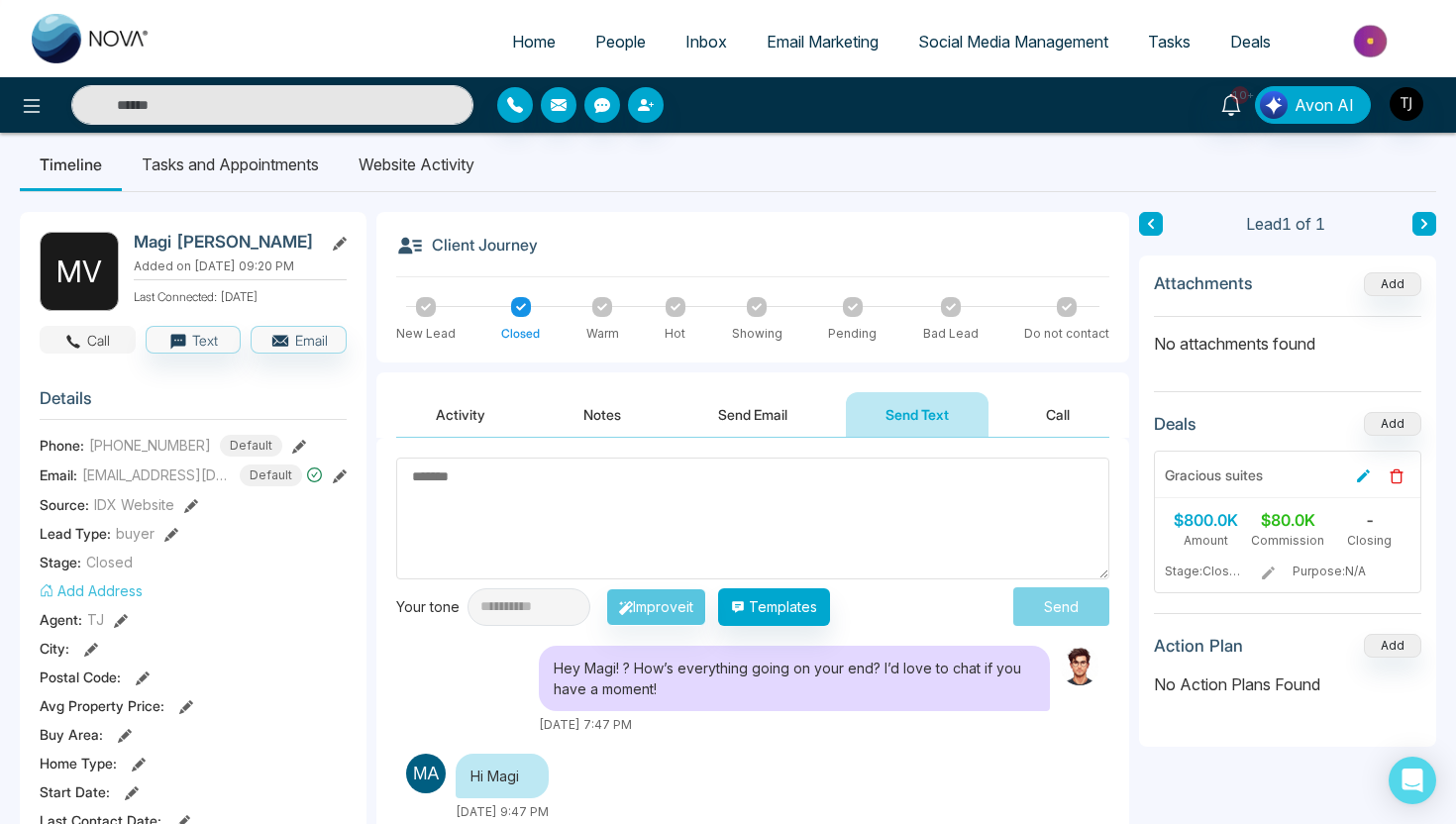 click 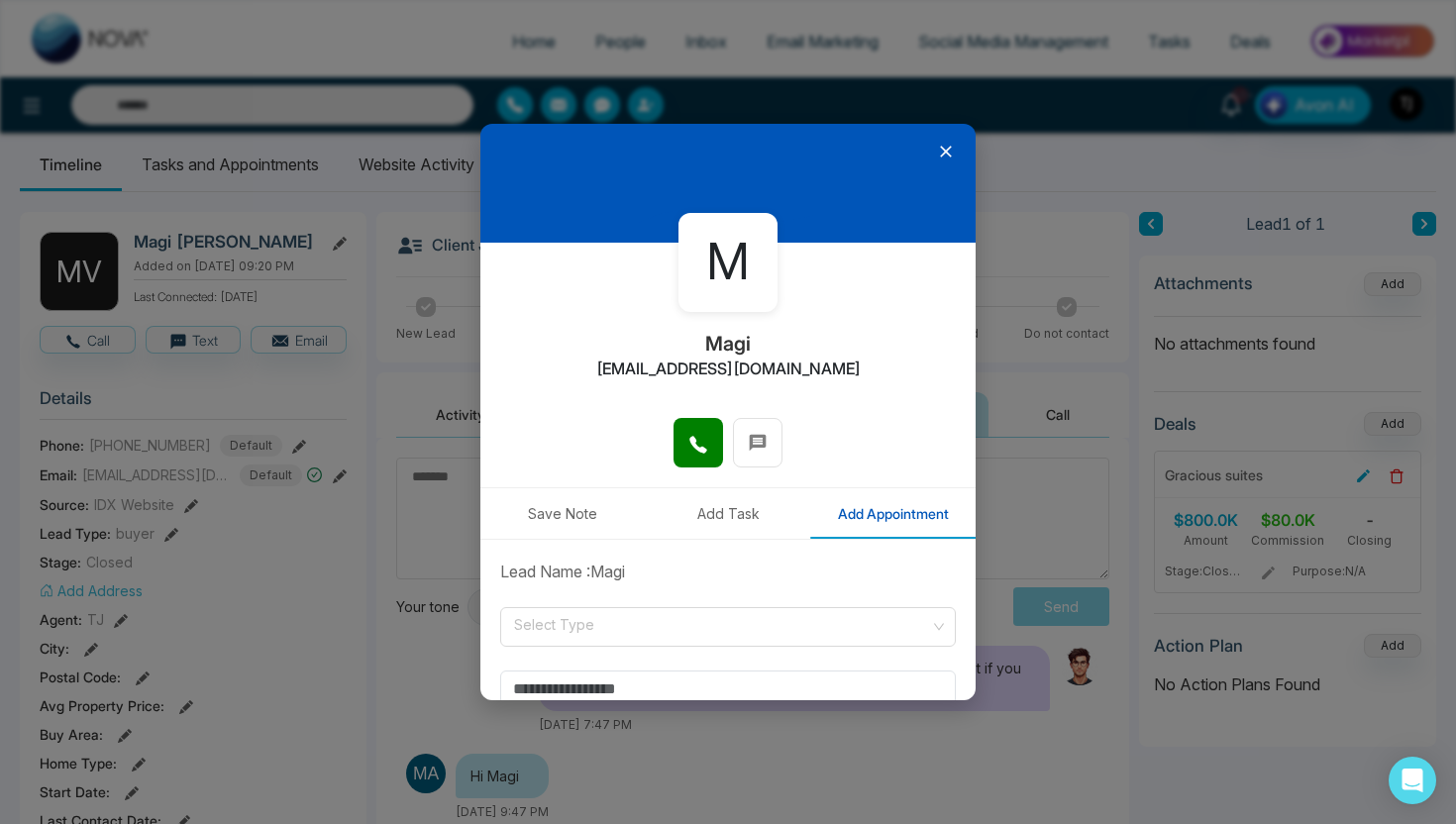 click 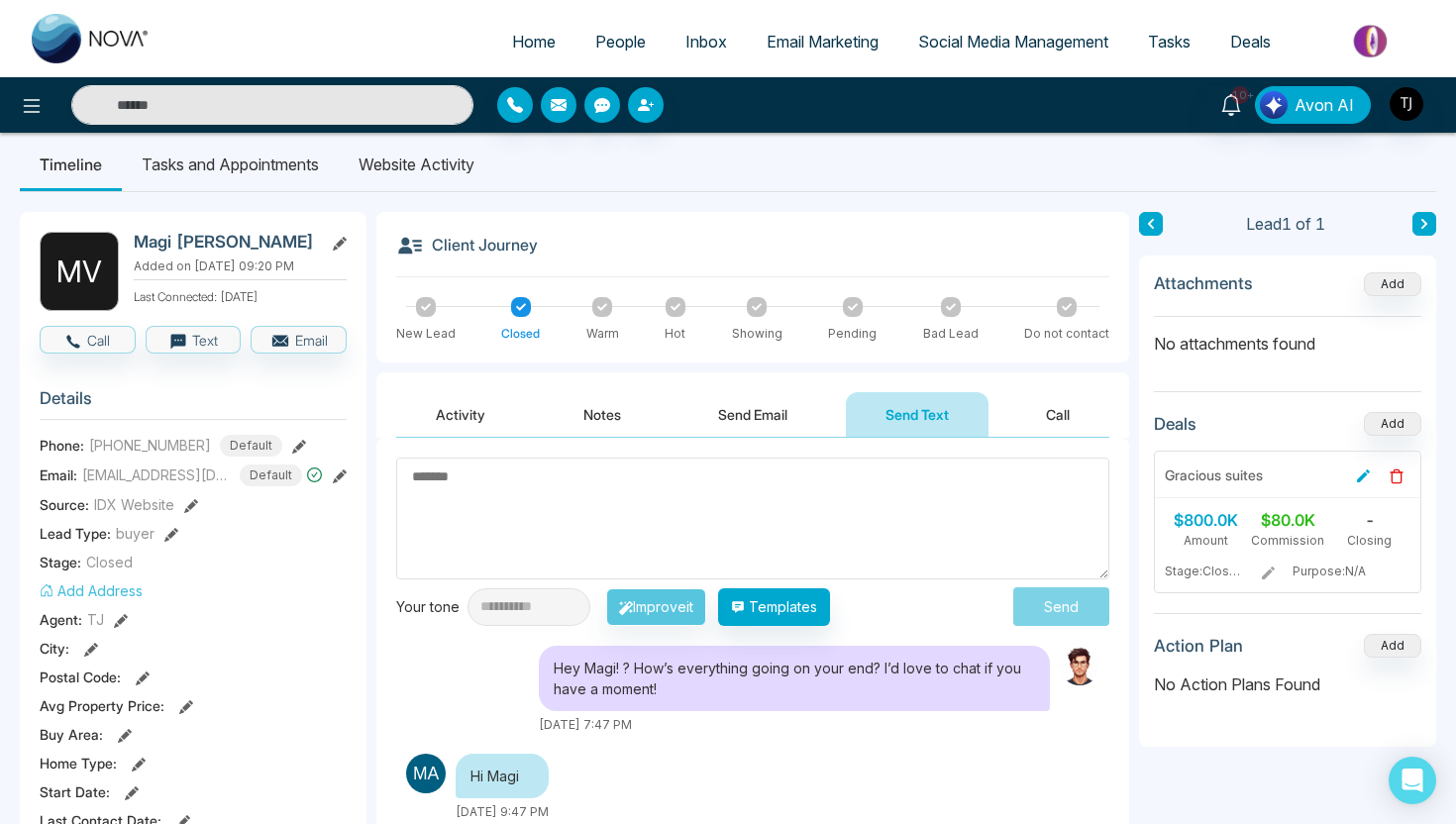 click on "Website Activity" at bounding box center [416, 164] 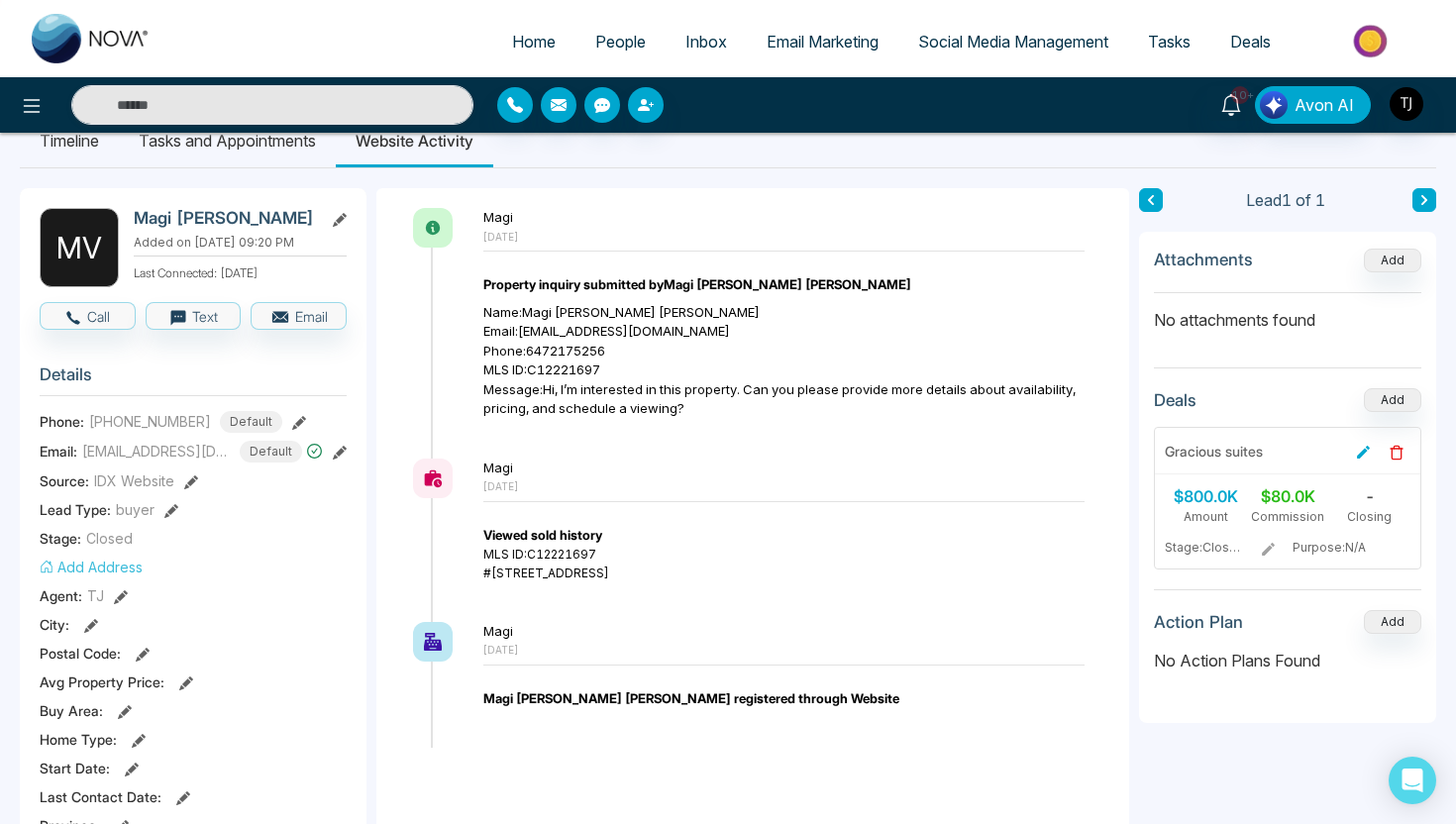 scroll, scrollTop: 15, scrollLeft: 0, axis: vertical 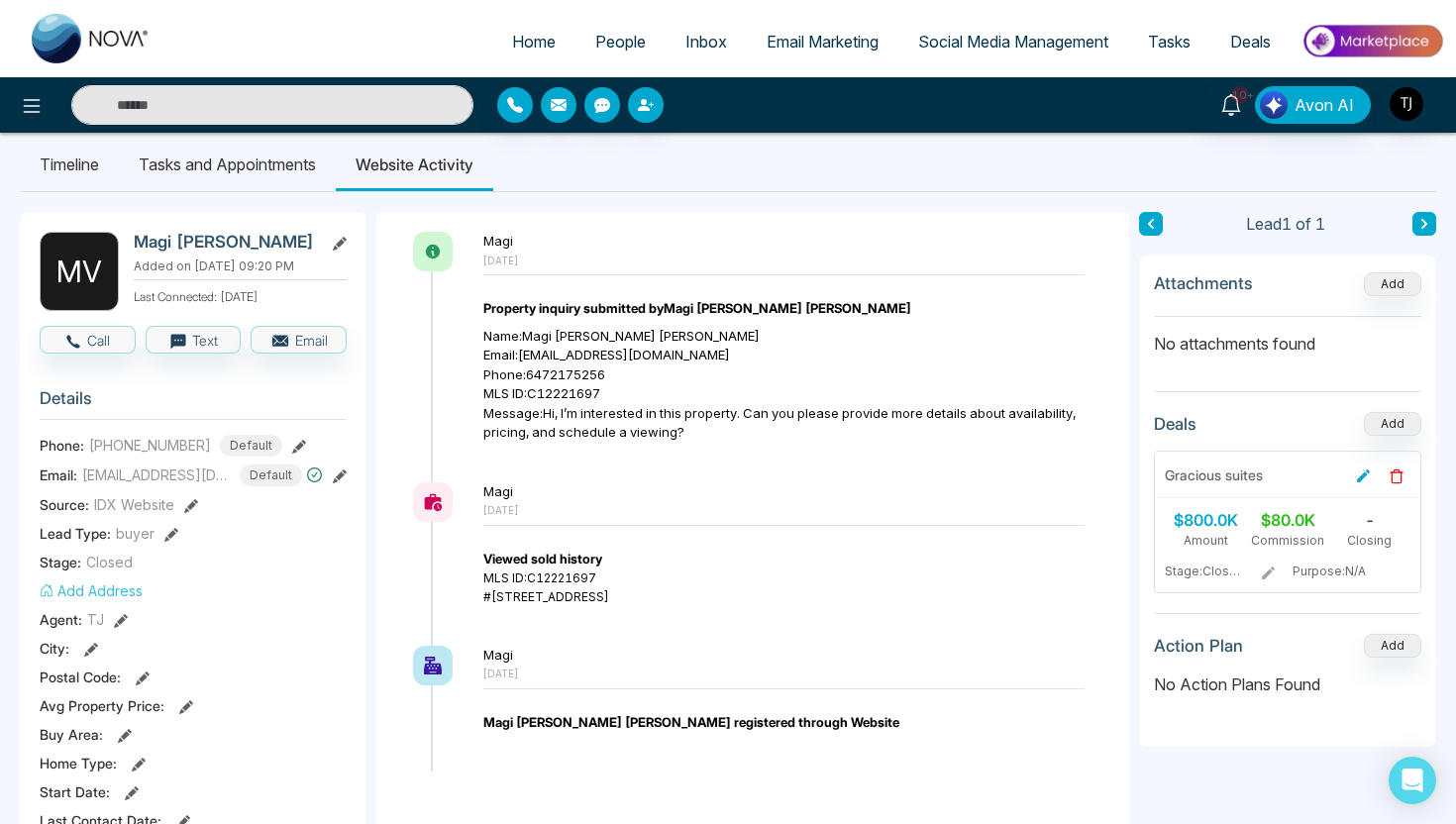 click on "Email Marketing" at bounding box center [822, 42] 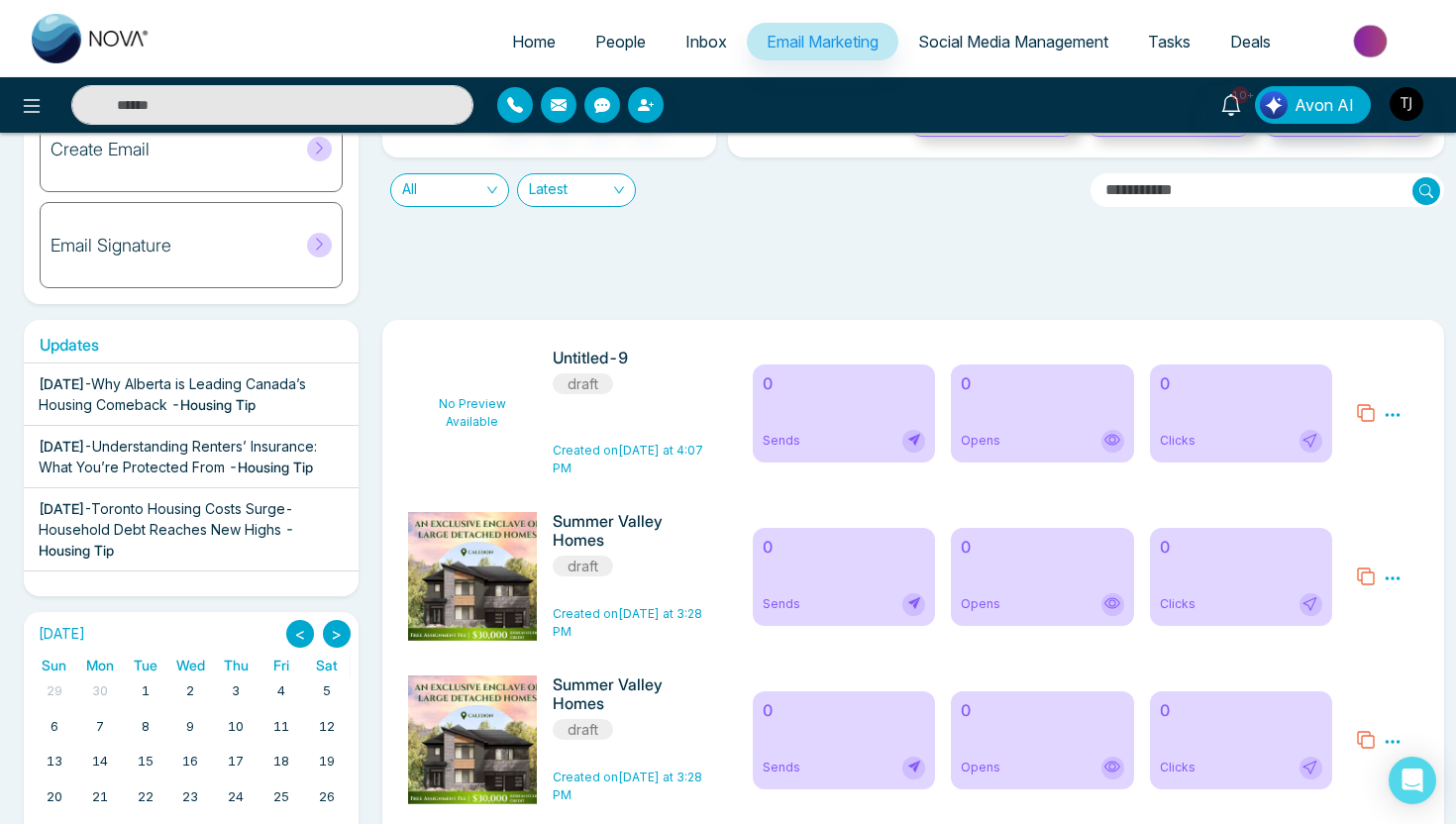 scroll, scrollTop: 207, scrollLeft: 0, axis: vertical 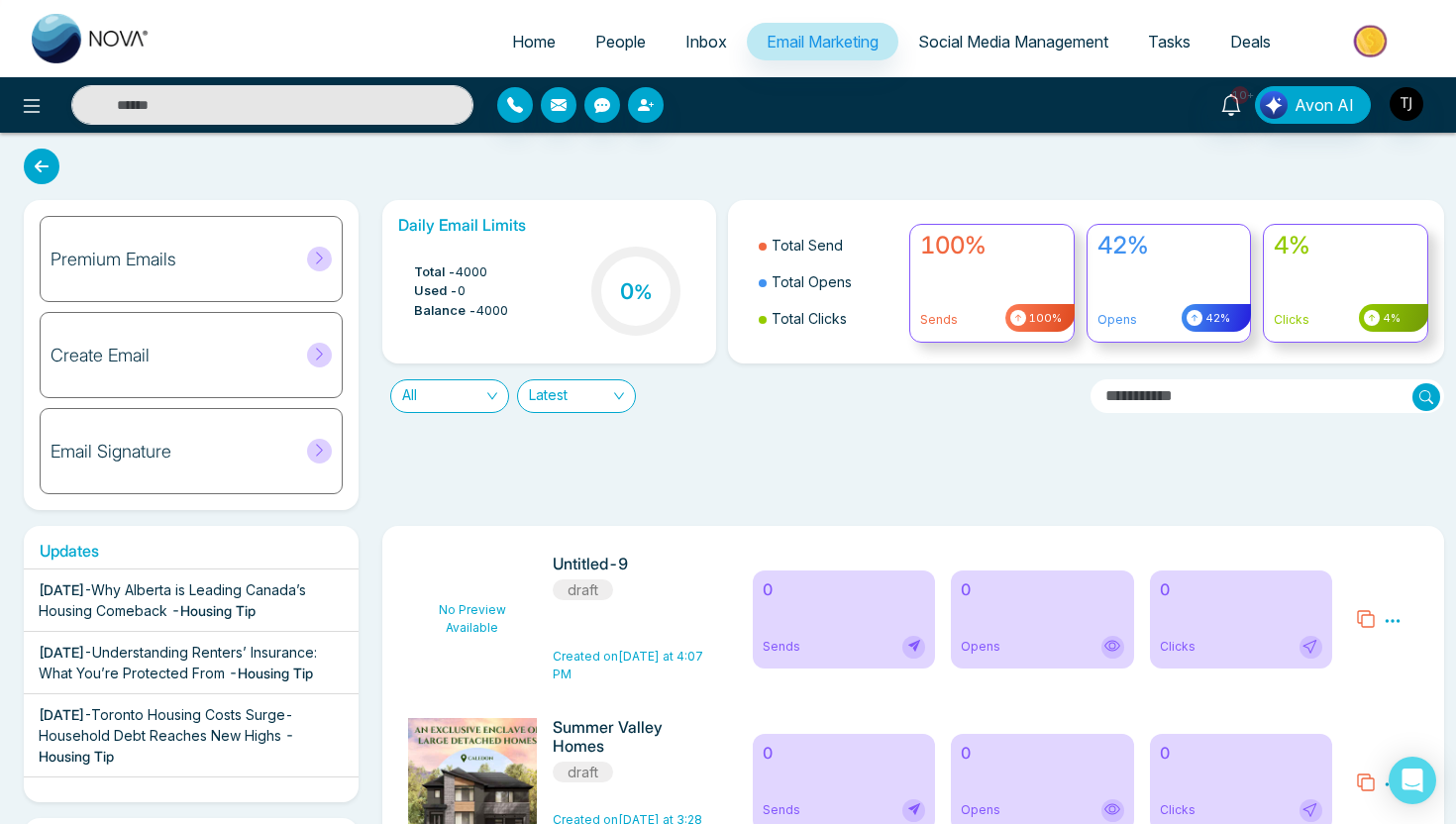 click on "Premium Emails" at bounding box center [191, 258] 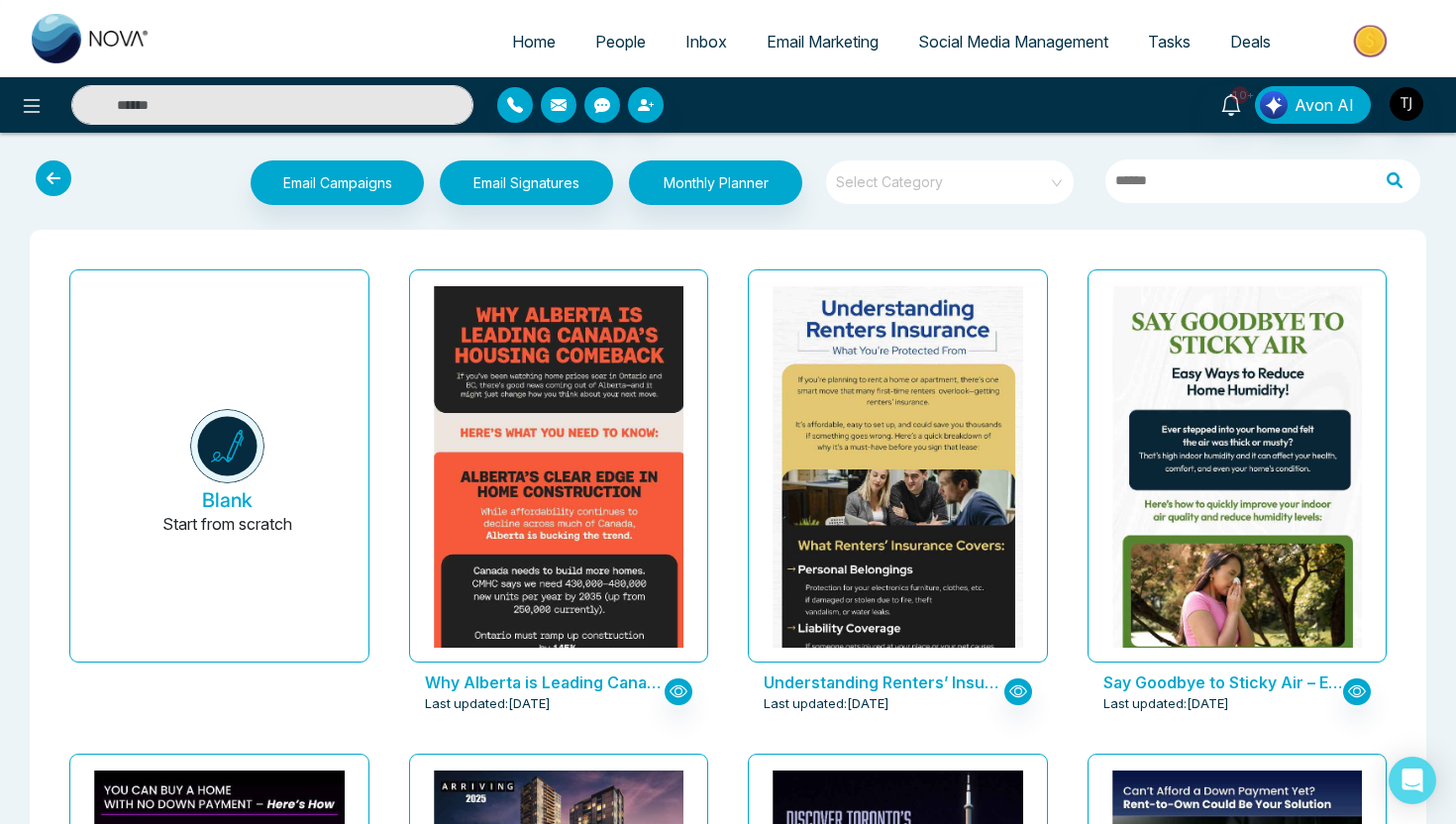 click at bounding box center [943, 175] 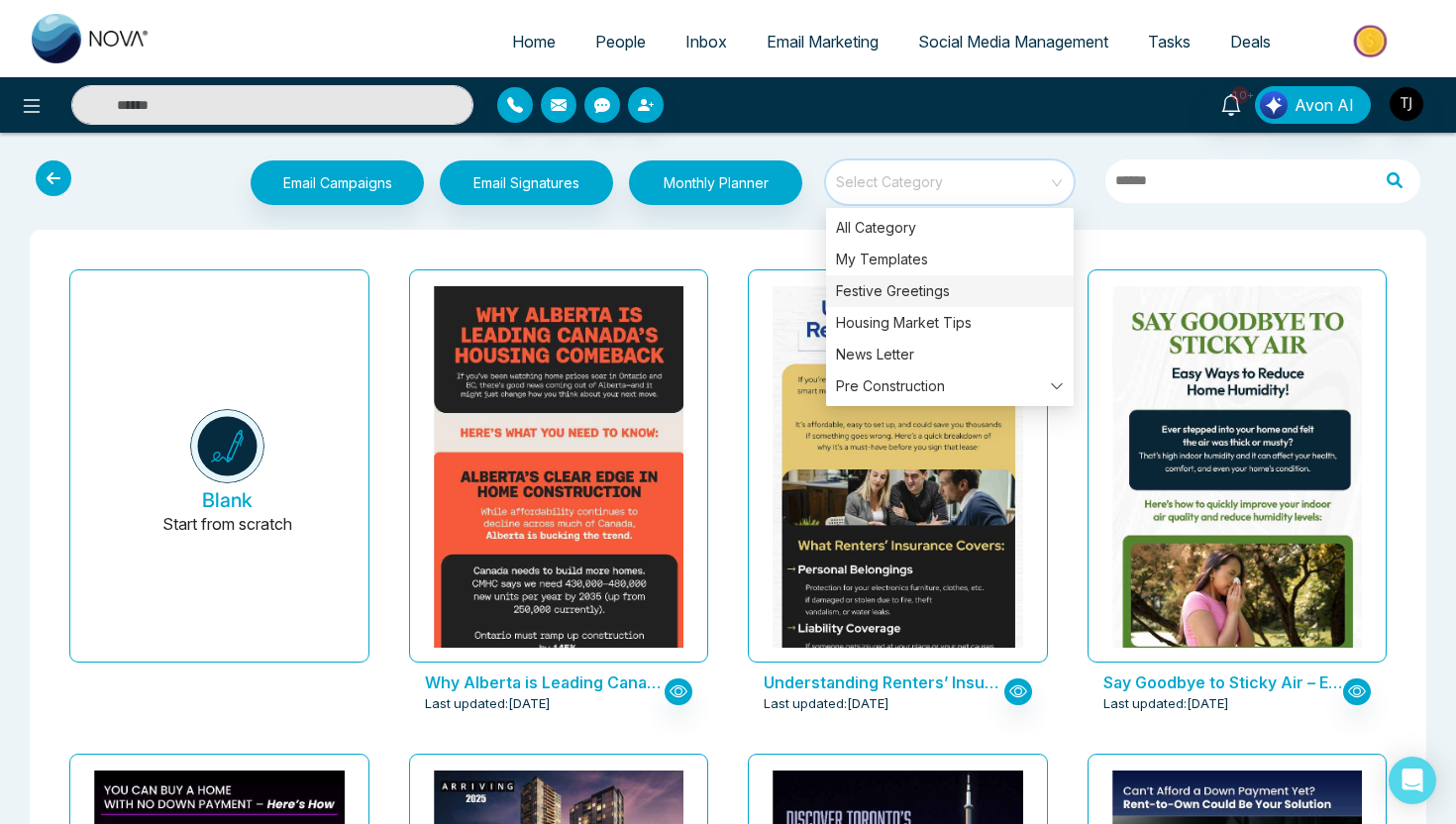 click on "Festive Greetings" at bounding box center (950, 291) 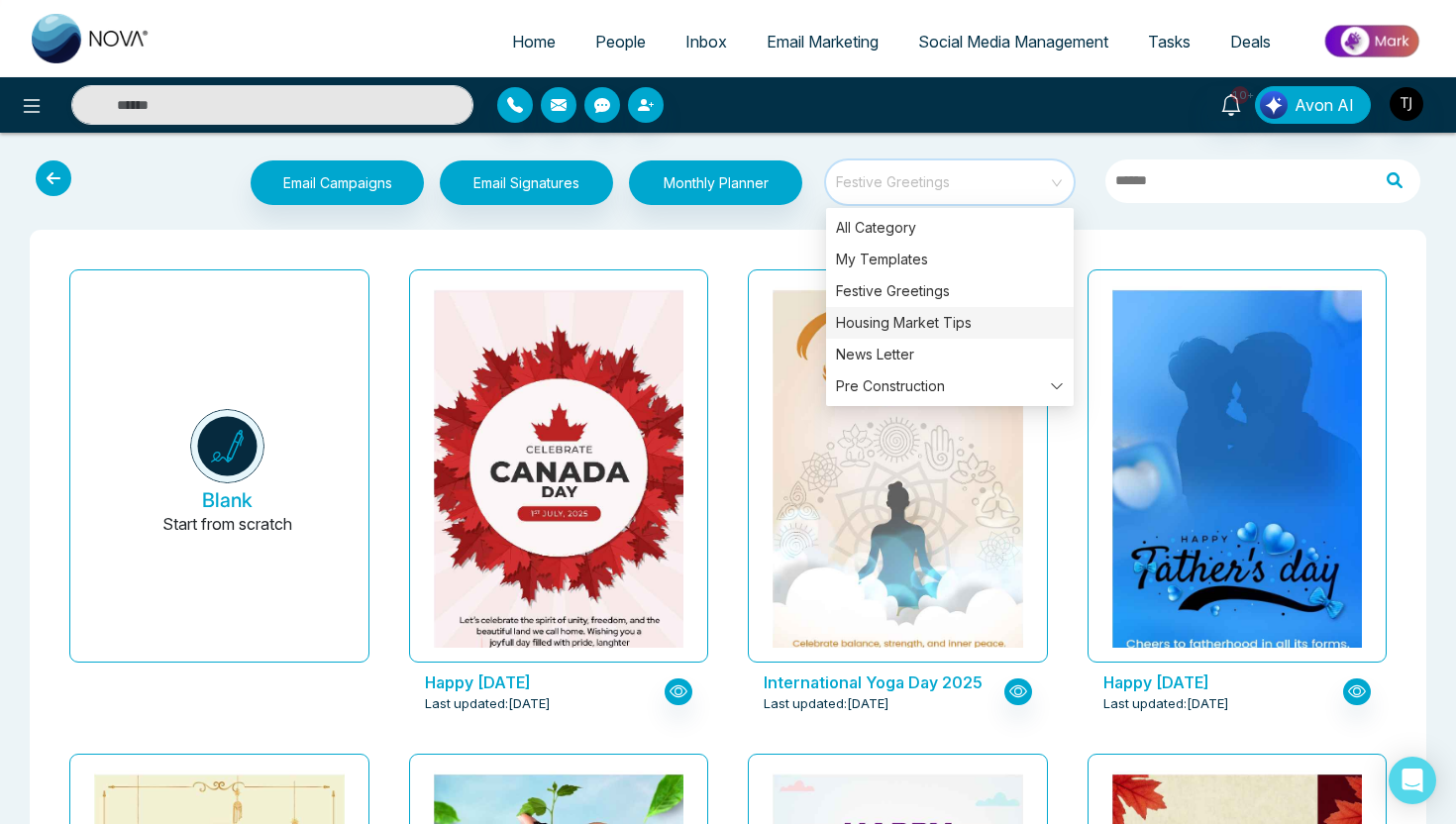 click on "Housing Market Tips" at bounding box center [950, 323] 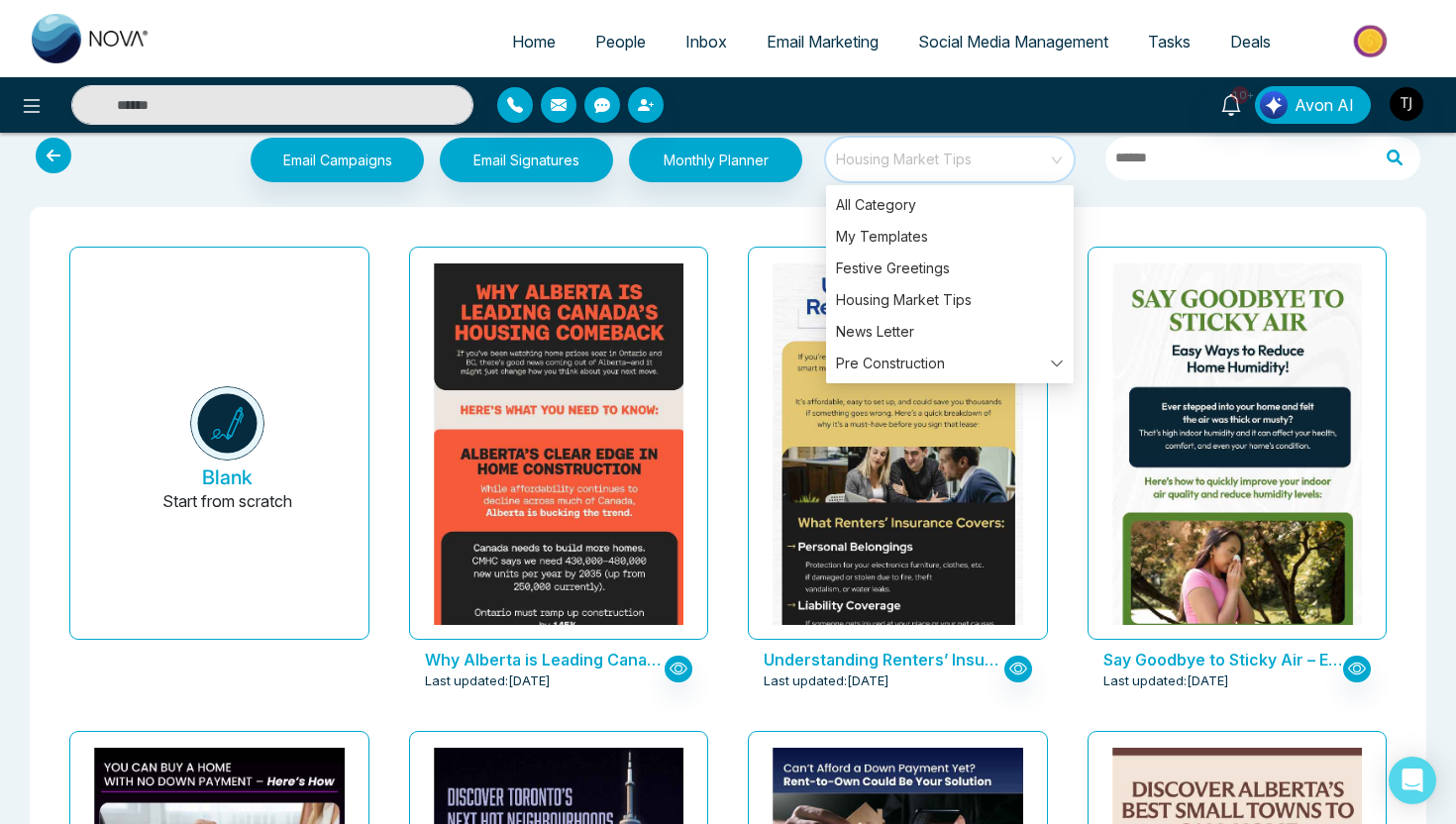 scroll, scrollTop: 0, scrollLeft: 0, axis: both 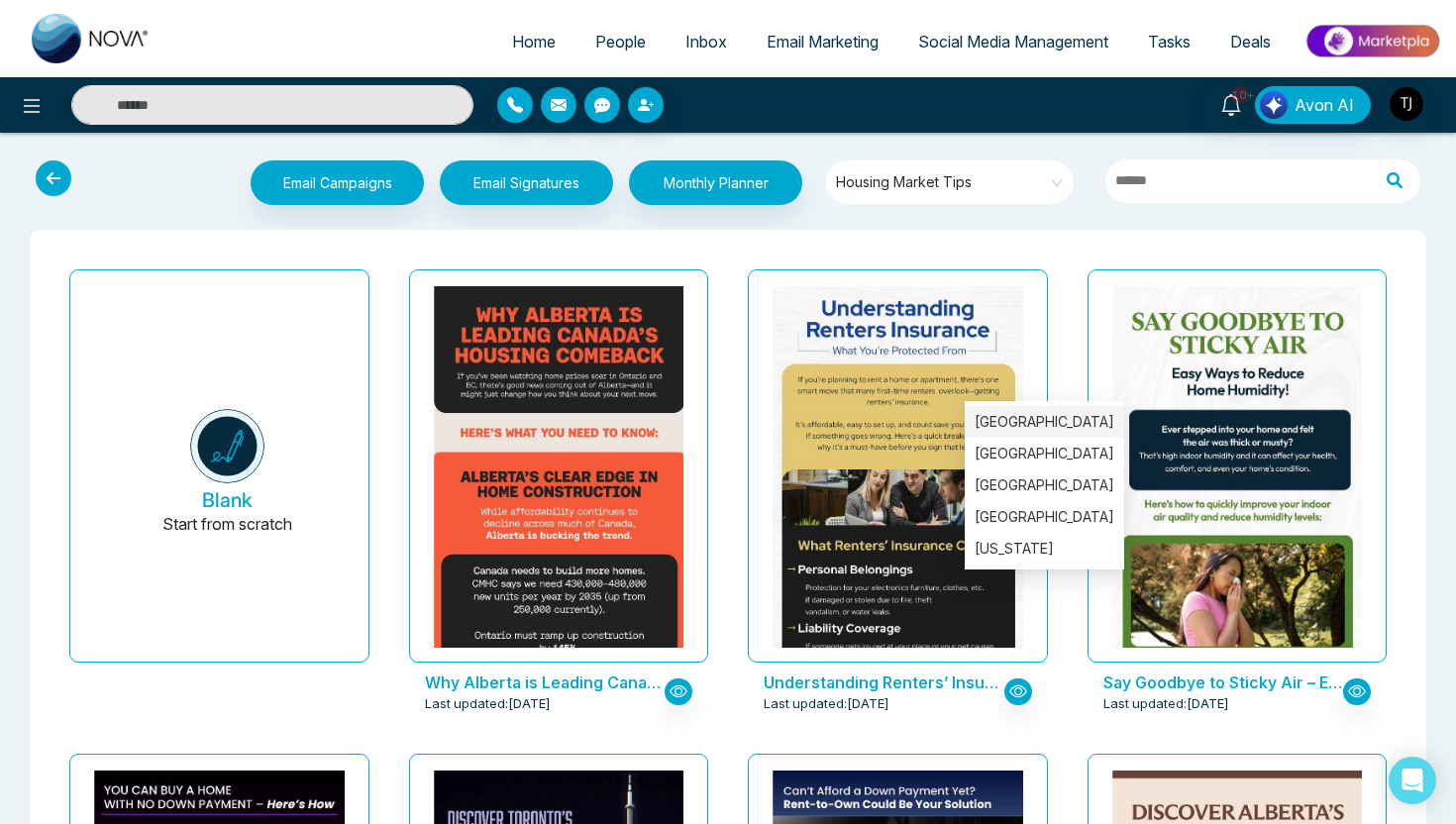 click on "[GEOGRAPHIC_DATA]" at bounding box center (1044, 422) 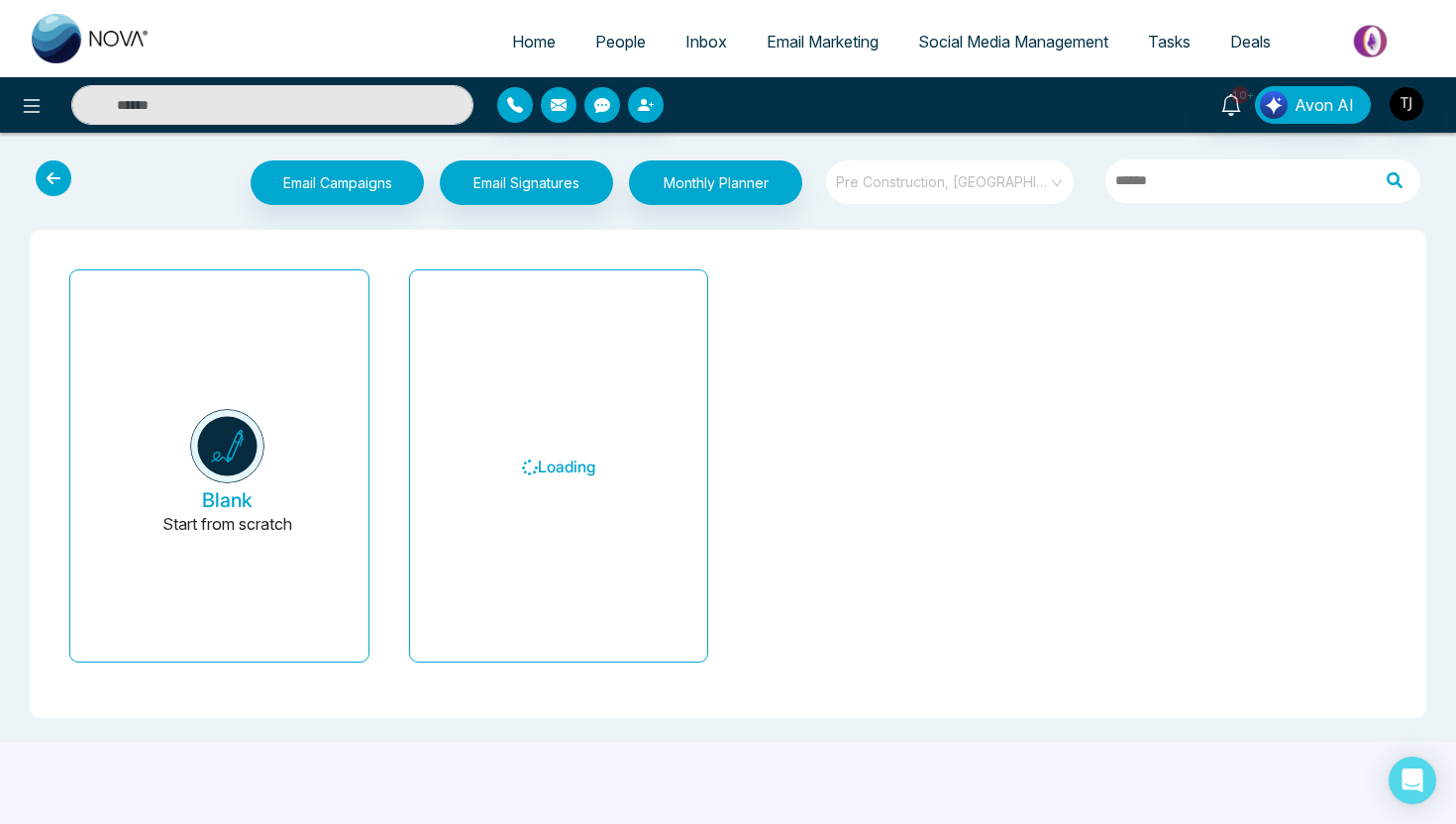 click on "Pre Construction, [GEOGRAPHIC_DATA]" at bounding box center [951, 182] 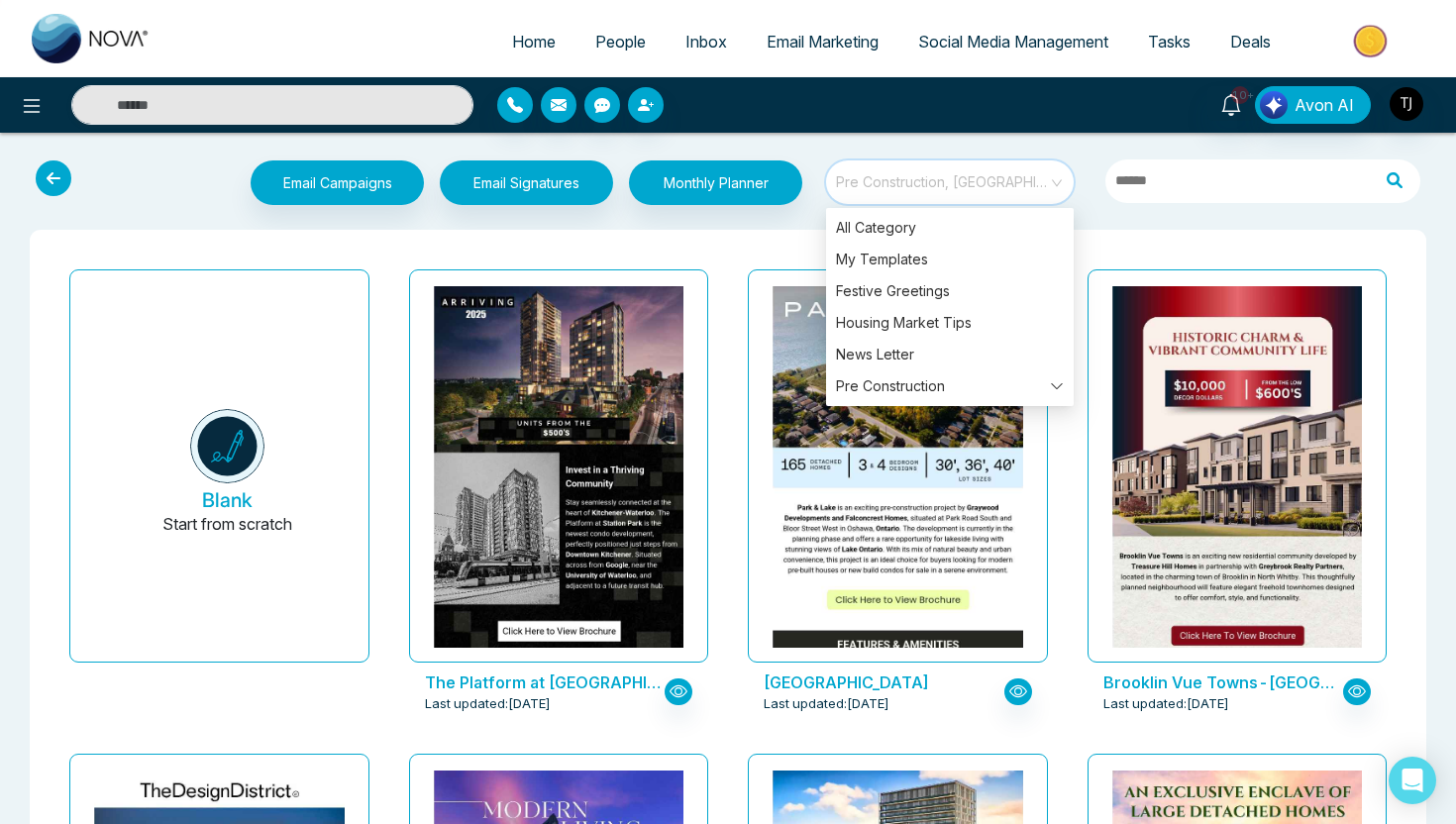 click on "Blank Start from scratch The Platform at [GEOGRAPHIC_DATA] Condos Last updated:  [DATE][GEOGRAPHIC_DATA] Last updated:  [DATE] Brooklin Vue Towns-[GEOGRAPHIC_DATA] Last updated:  [DATE] Design District Last updated:  [DATE] Aquanova Condos Last updated:  [DATE] The [PERSON_NAME] Last updated:  [DATE] Summer Valley Homes Last updated:  [DATE] Just Listed - Off Market (Sample) Last updated:  [DATE] Empire Legacy Last updated:  [DATE][GEOGRAPHIC_DATA][PERSON_NAME] Montage by Hallet Homes Last updated:  [DATE] Simcoe [PERSON_NAME] Homes Last updated:  [DATE] Ivy Rouge Phase 3 Last updated:  [DATE] [STREET_ADDRESS] (Test) Last updated:  [DATE] Just Sold & BOC Rate Drop (Test) Last updated:  [DATE] Open House - New Townhomes in [GEOGRAPHIC_DATA] (Test) Last updated:  [DATE] [PERSON_NAME][GEOGRAPHIC_DATA] Towns Phase 2 Last updated:  [DATE] Townhomes of [GEOGRAPHIC_DATA] Last updated:  [DATE] Untitled [GEOGRAPHIC_DATA] Condos Last updated:  [DATE]" at bounding box center [728, 6550] 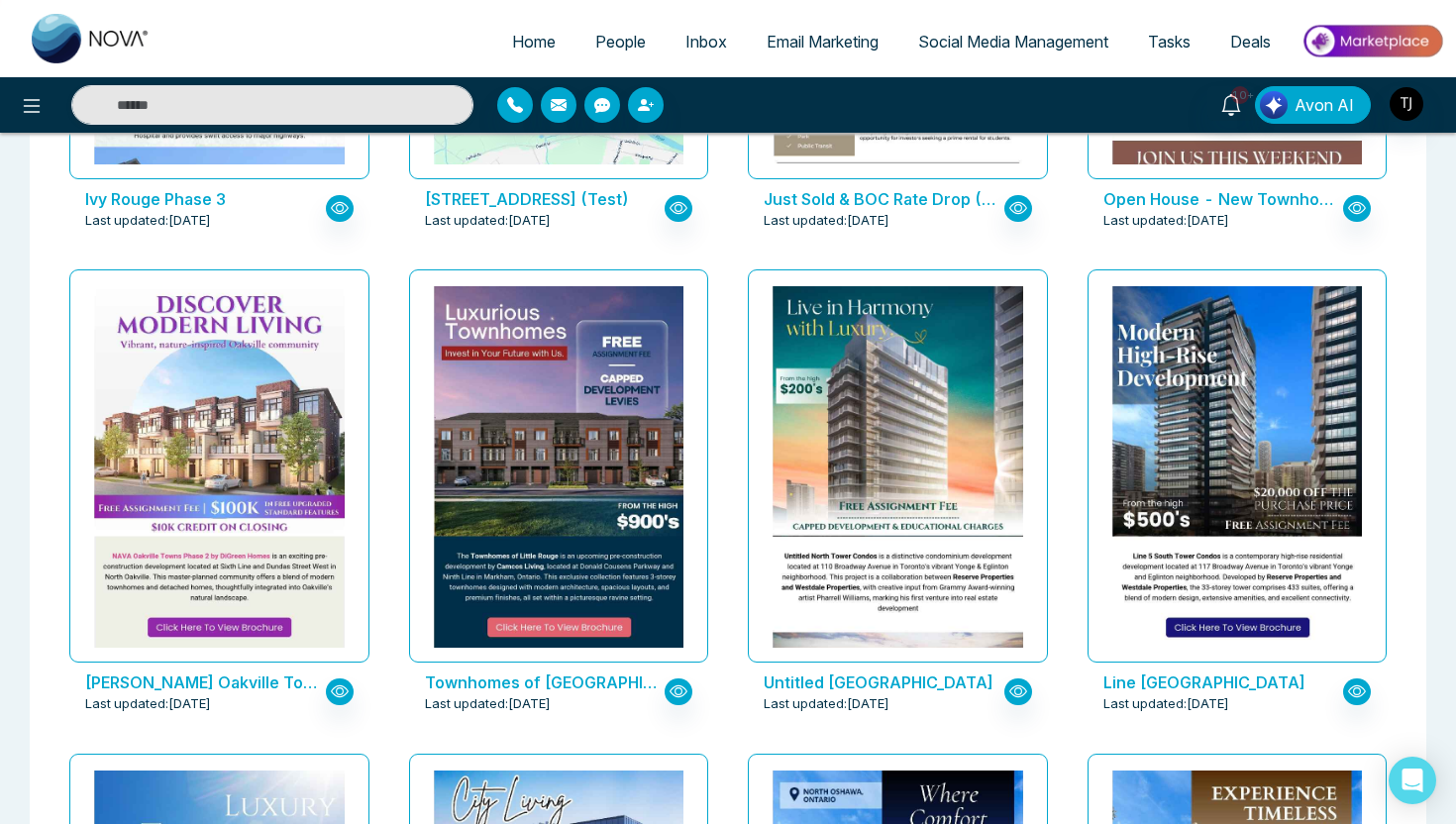 scroll, scrollTop: 1940, scrollLeft: 0, axis: vertical 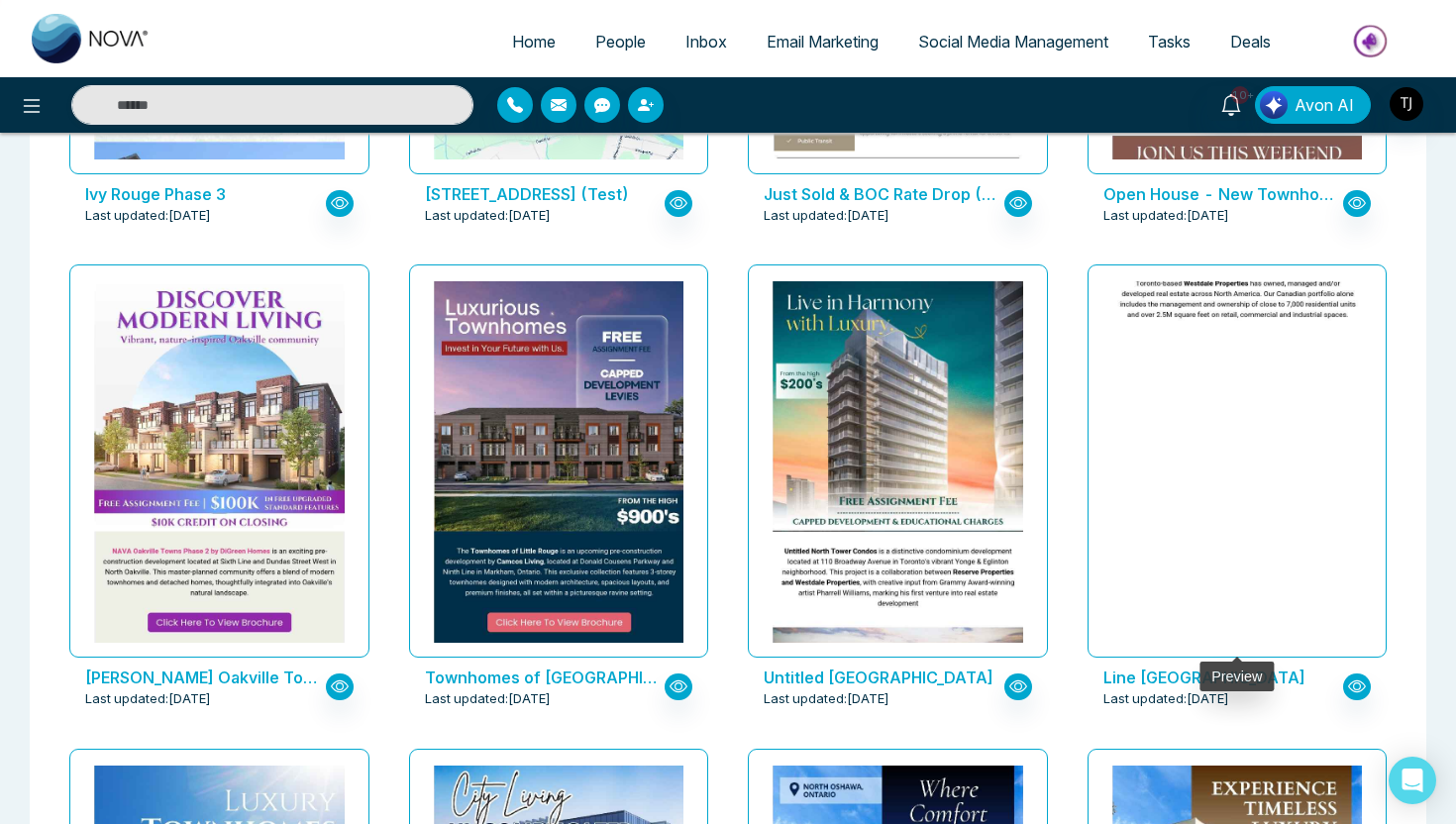 click at bounding box center [1236, -763] 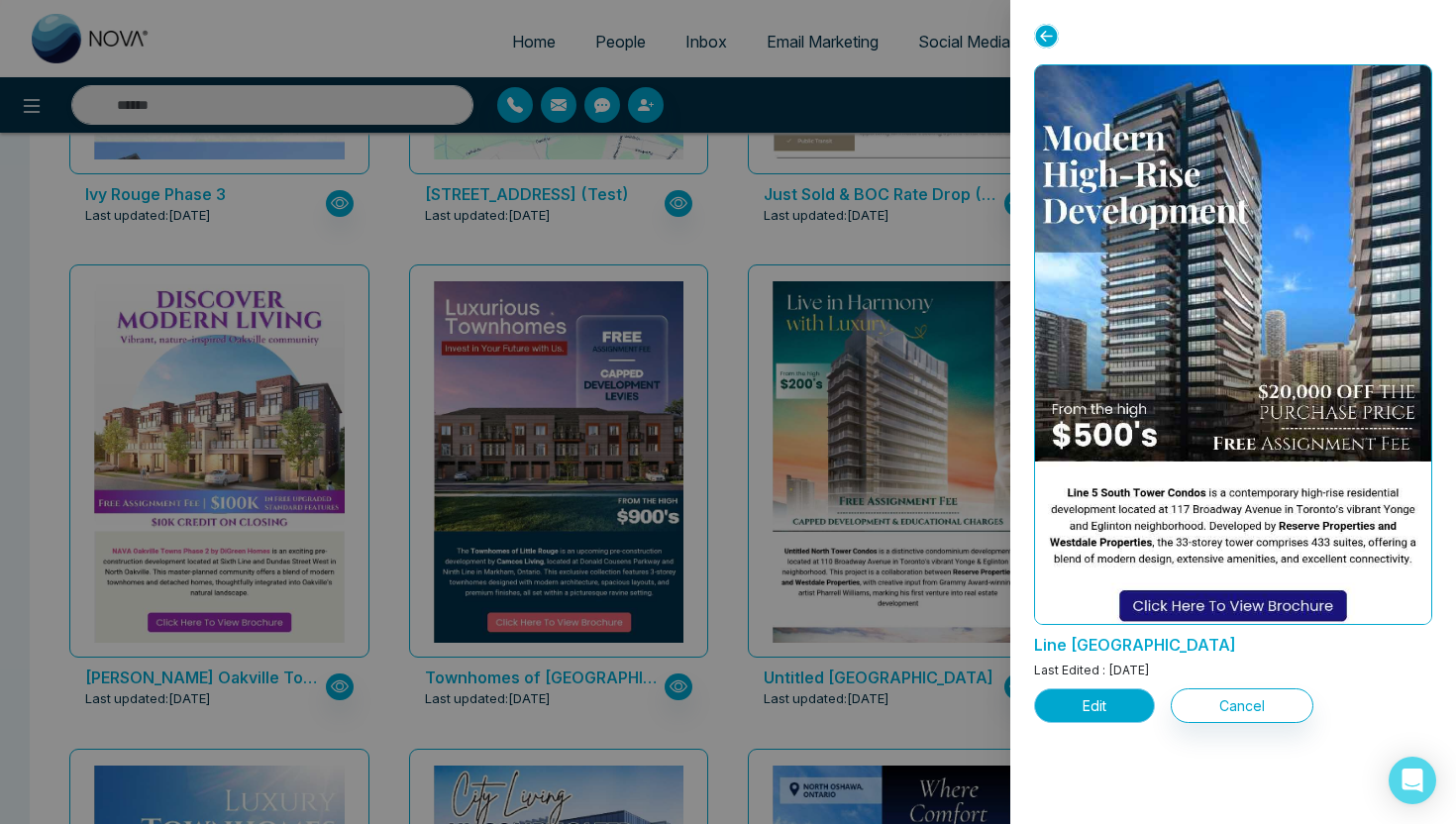 click on "Edit" at bounding box center [1094, 705] 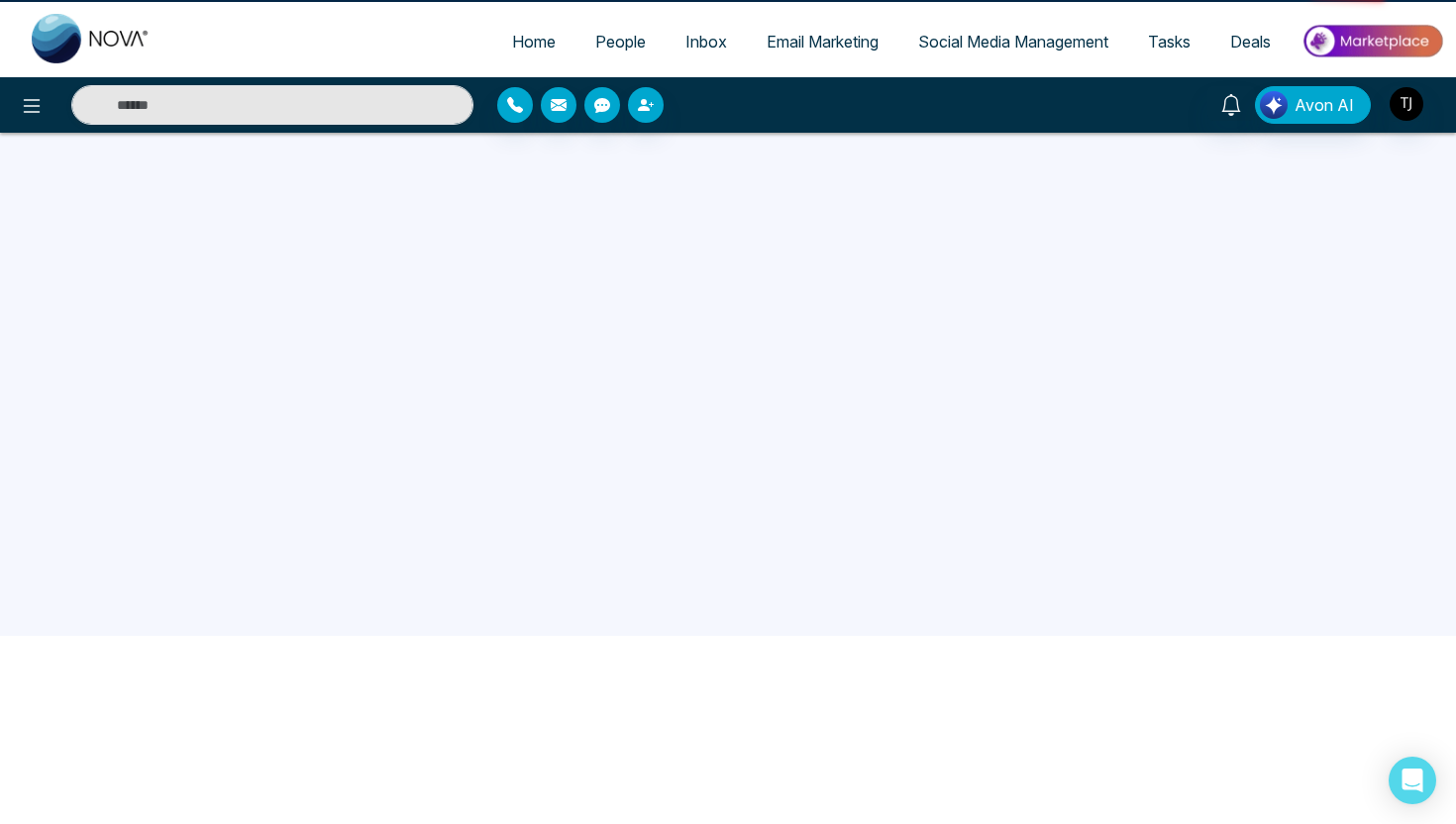scroll, scrollTop: 0, scrollLeft: 0, axis: both 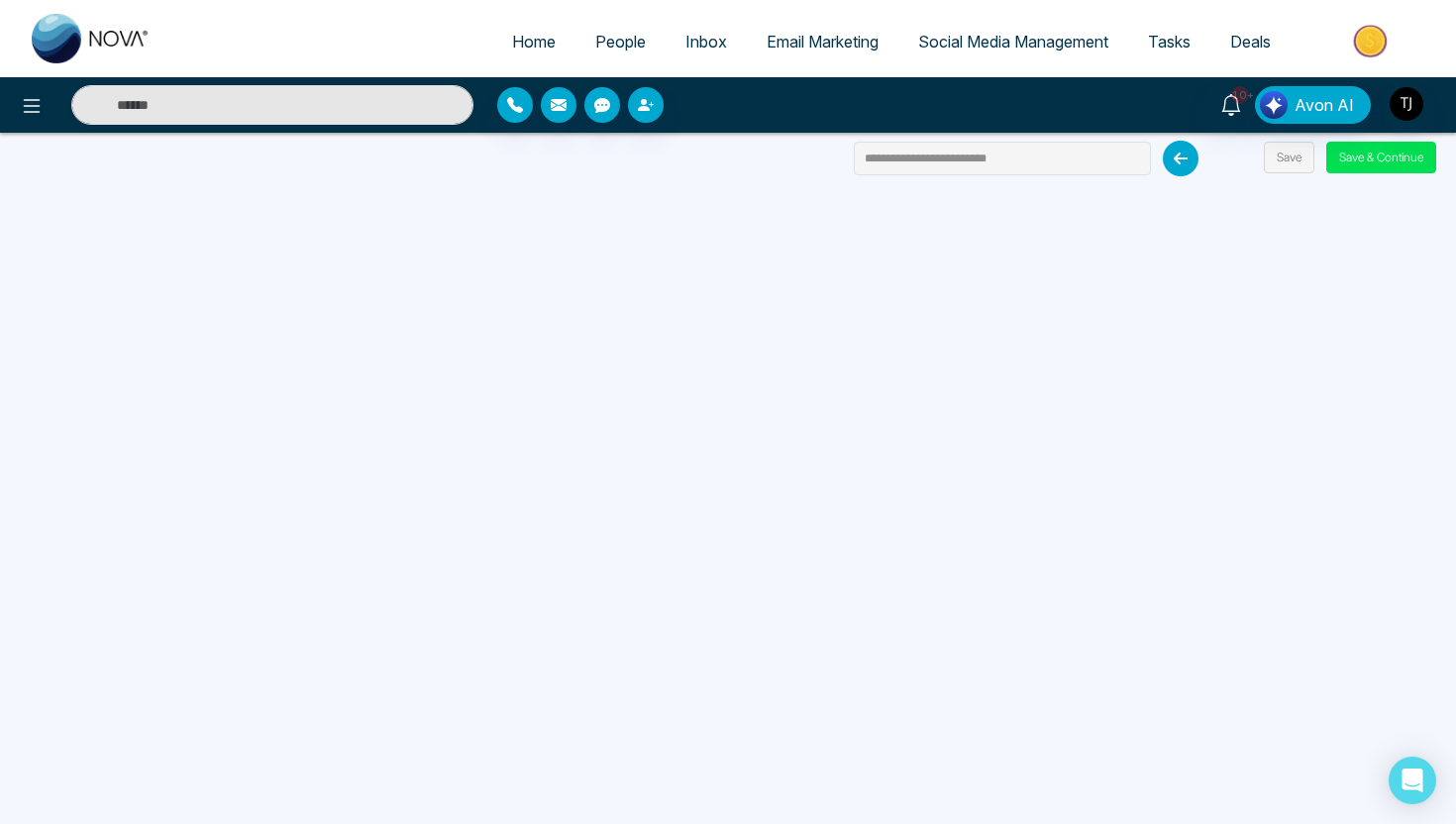 click at bounding box center [1181, 158] 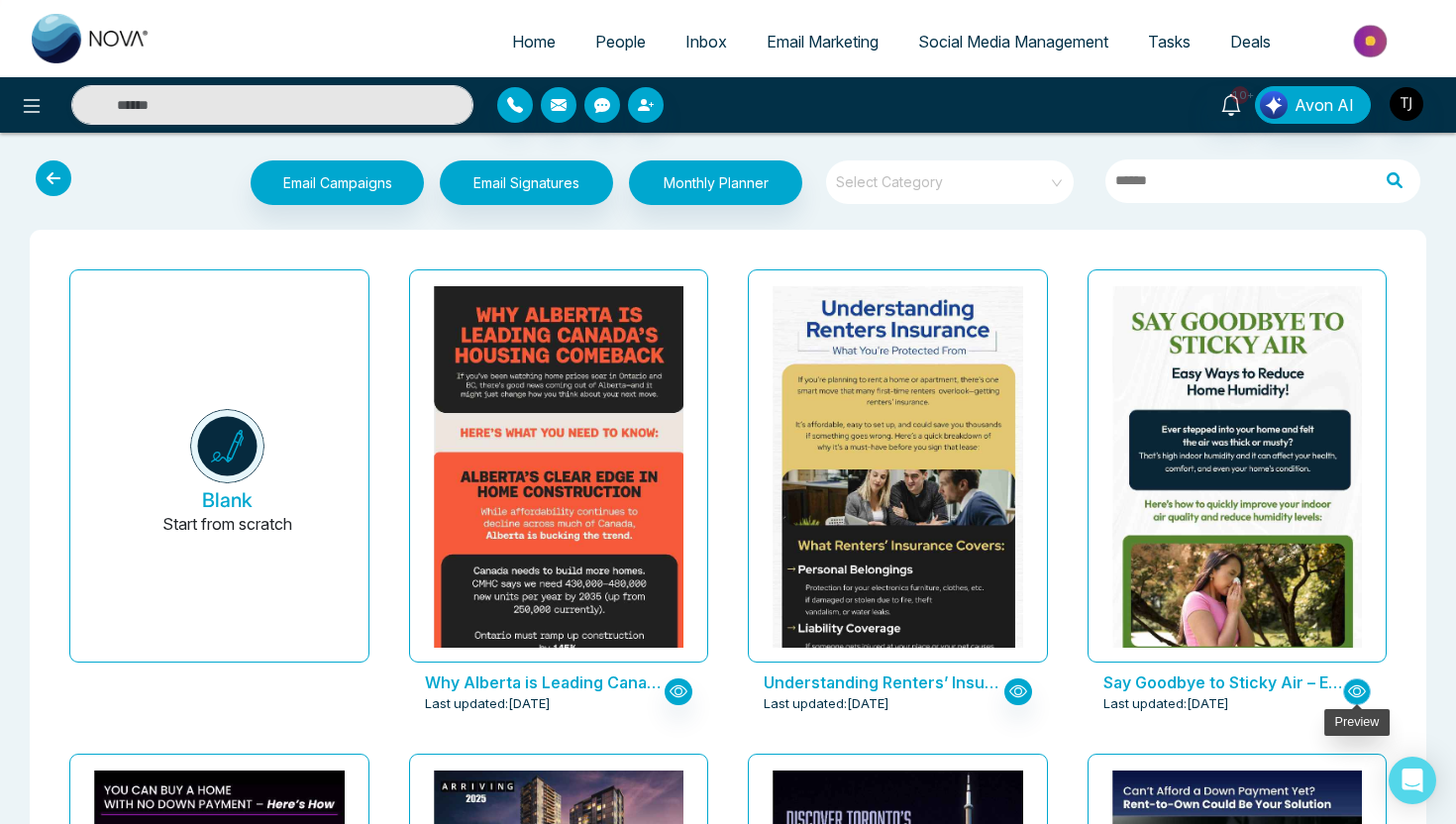 click 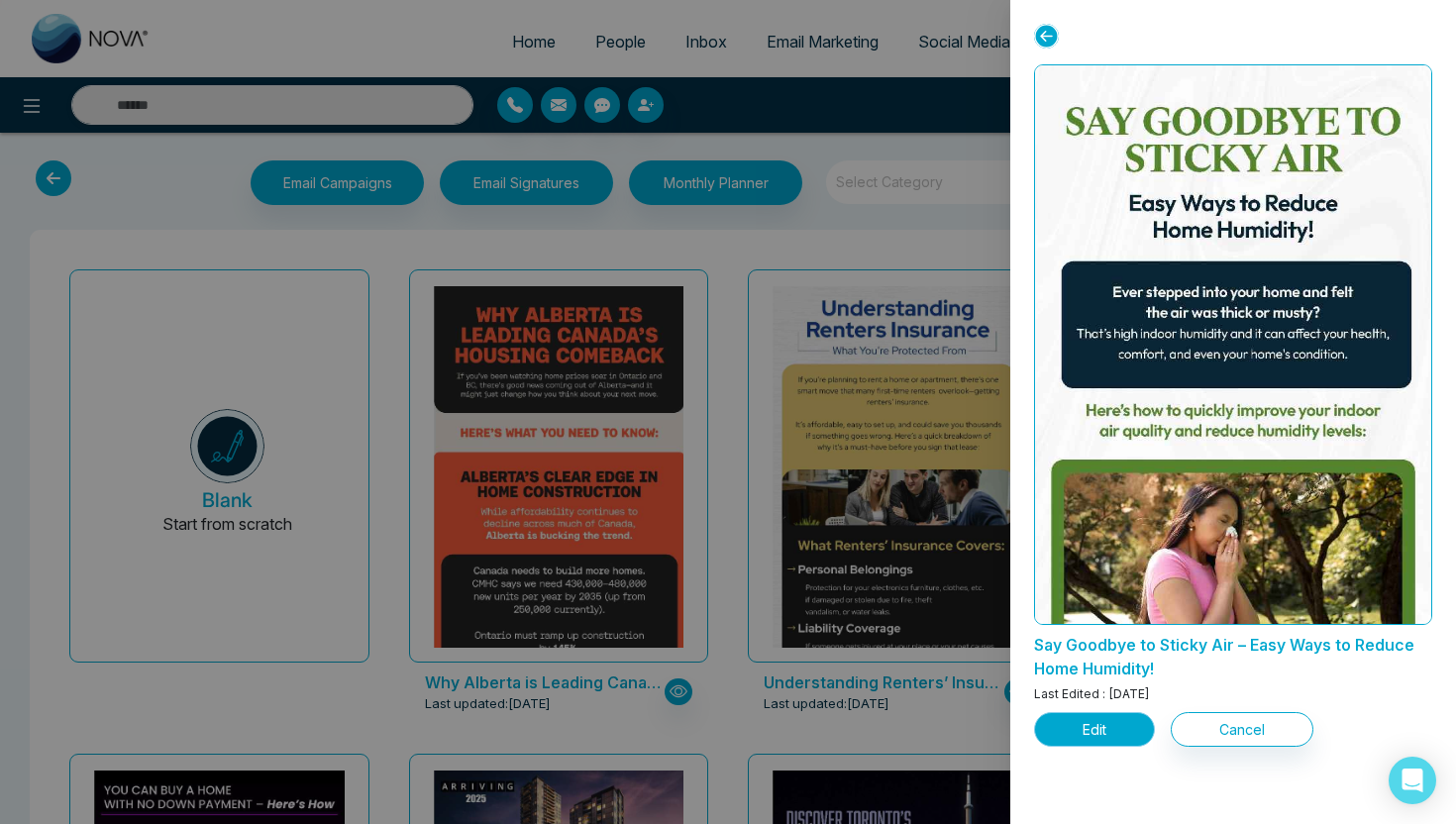 click on "Edit" at bounding box center (1094, 729) 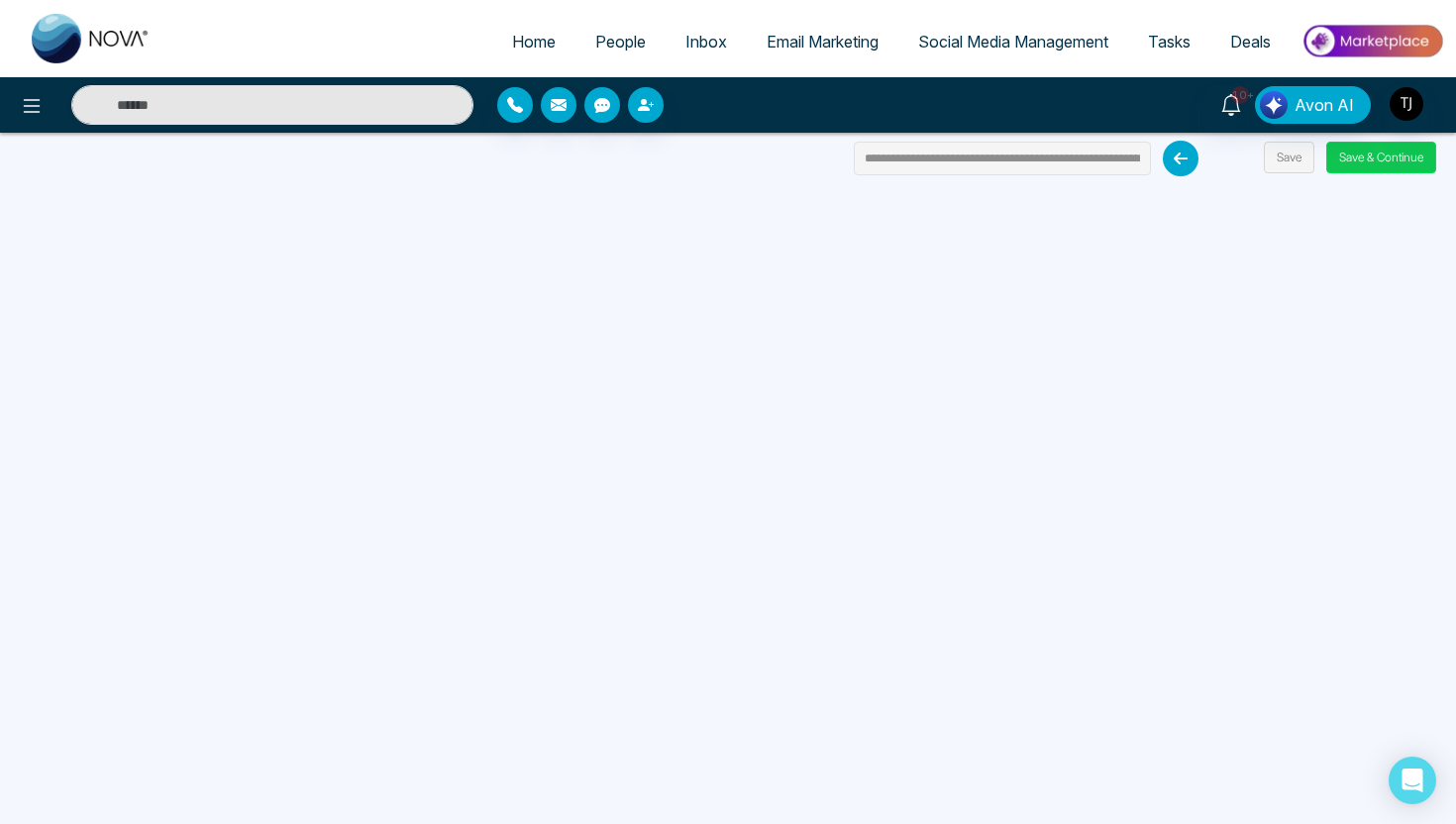 click on "Save & Continue" at bounding box center (1381, 157) 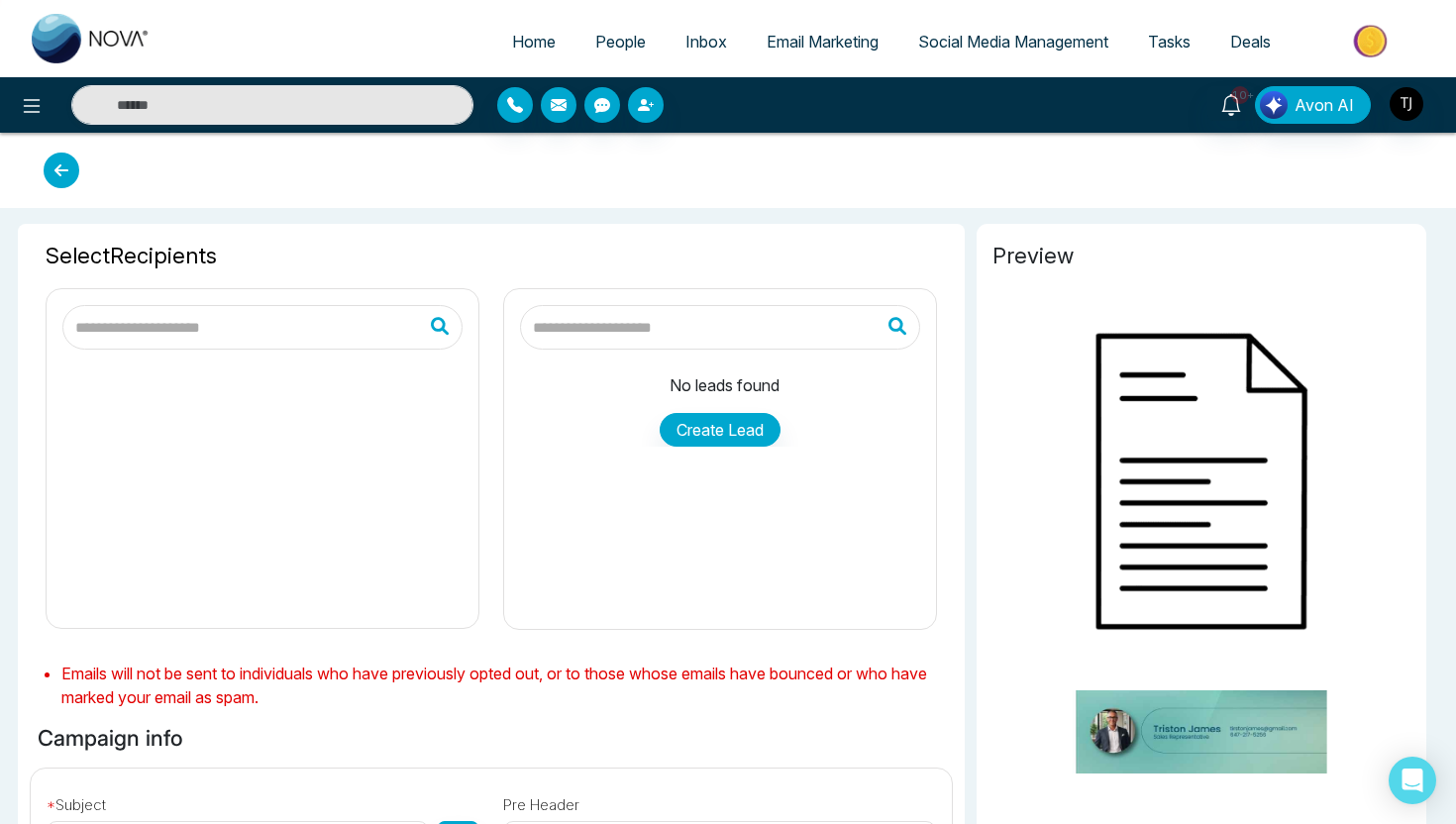 type on "**********" 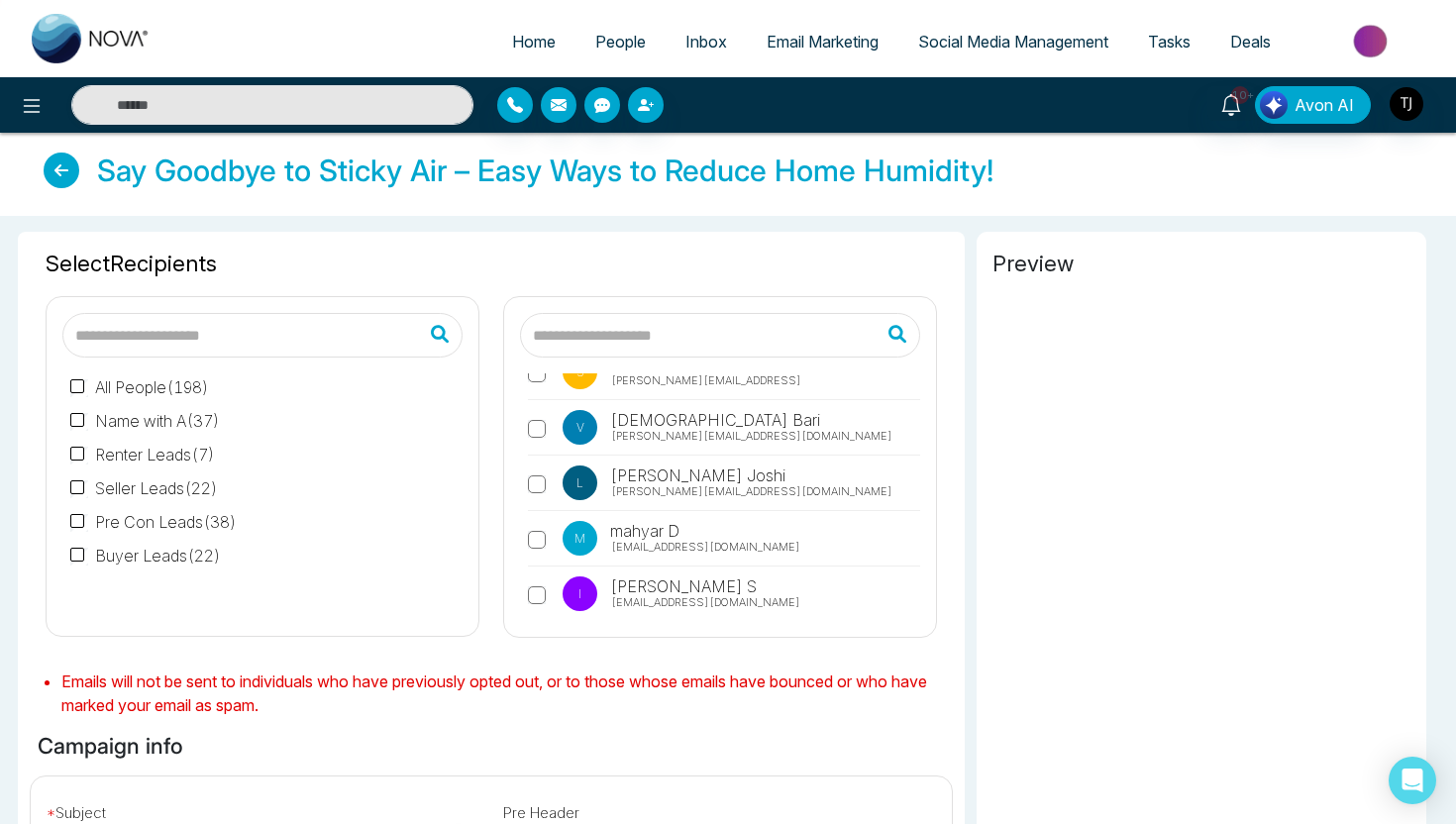 scroll, scrollTop: 1092, scrollLeft: 0, axis: vertical 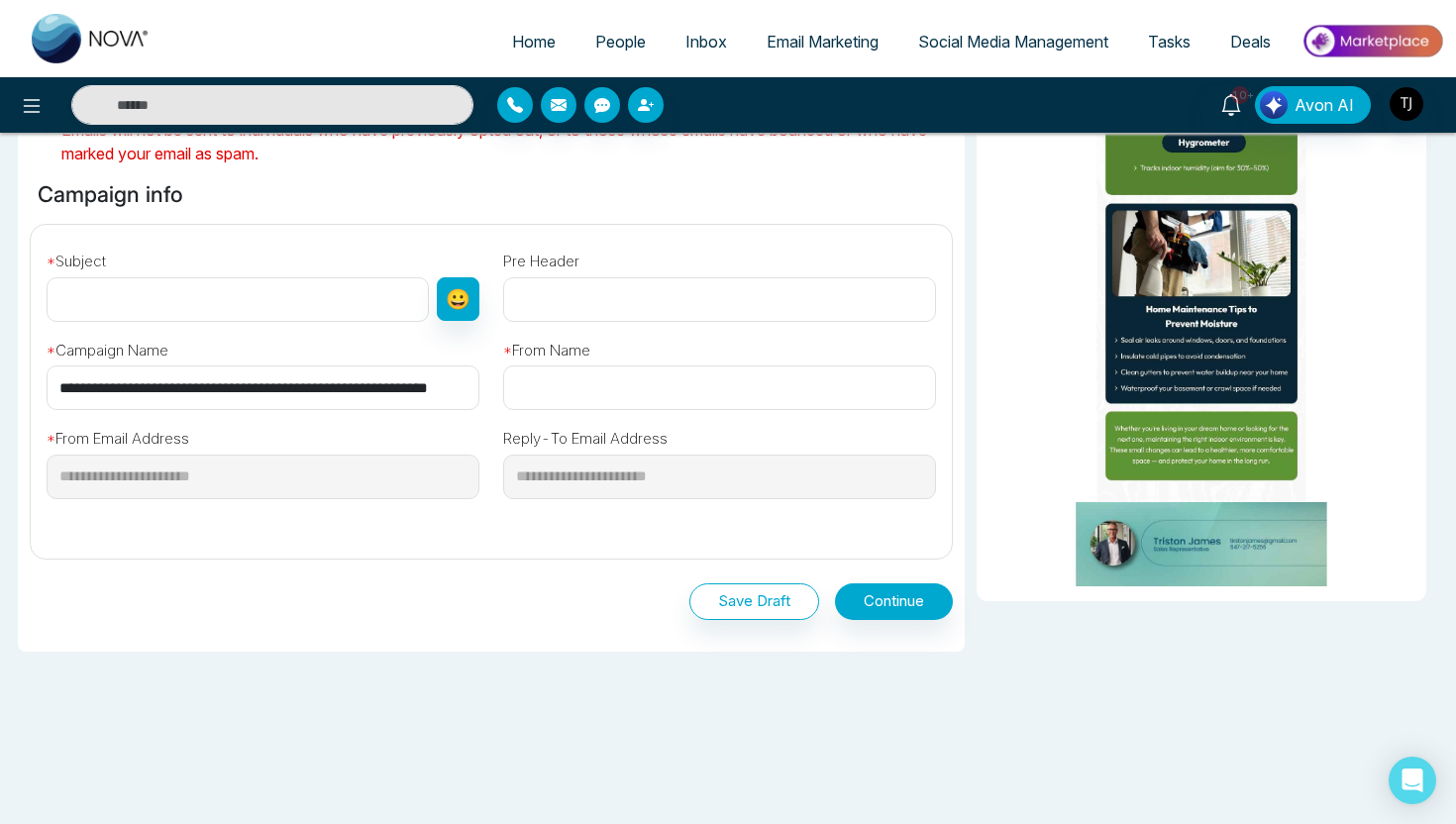 click at bounding box center (238, 299) 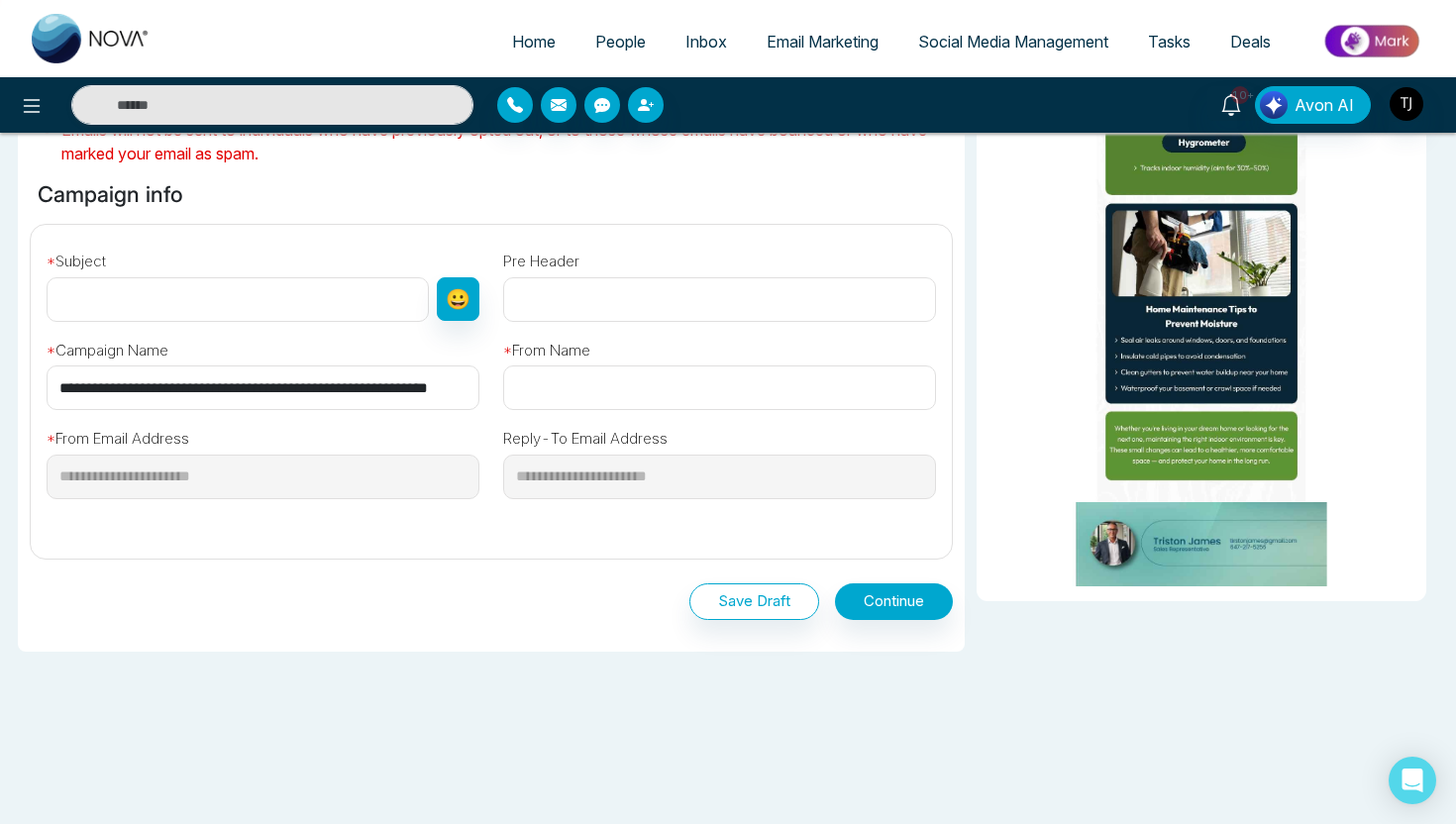 type on "*******" 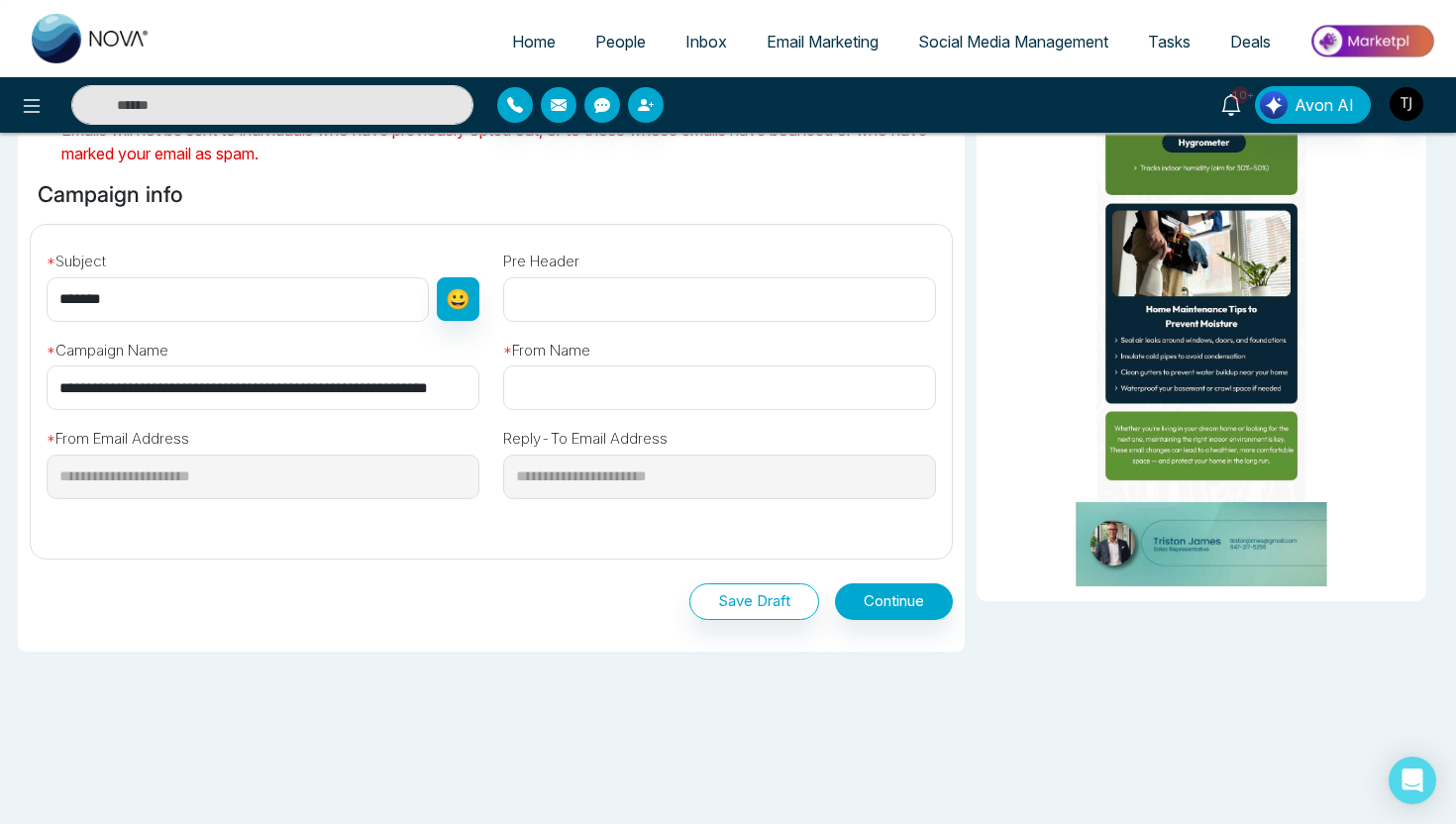 click at bounding box center [719, 387] 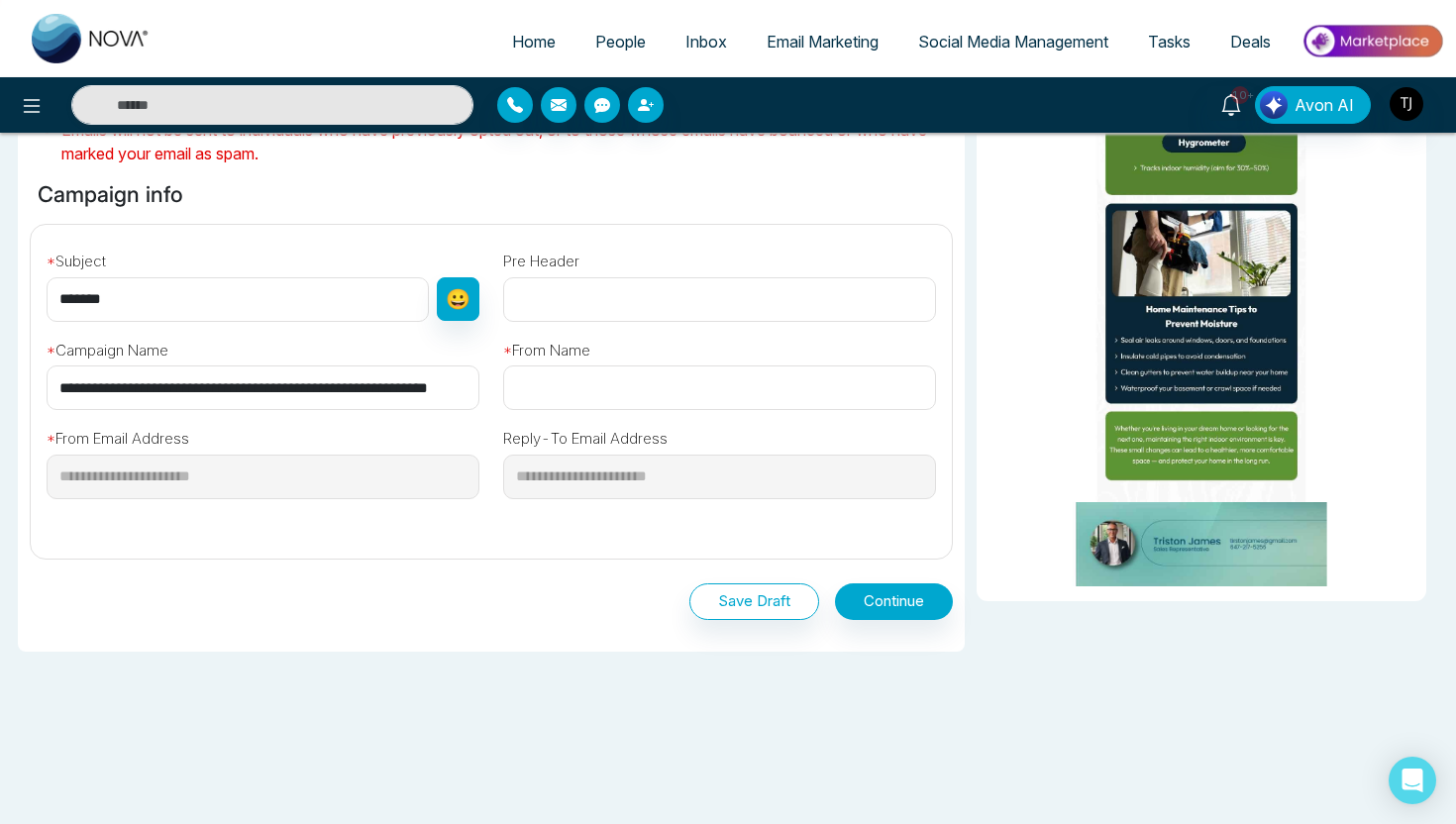 type on "*******" 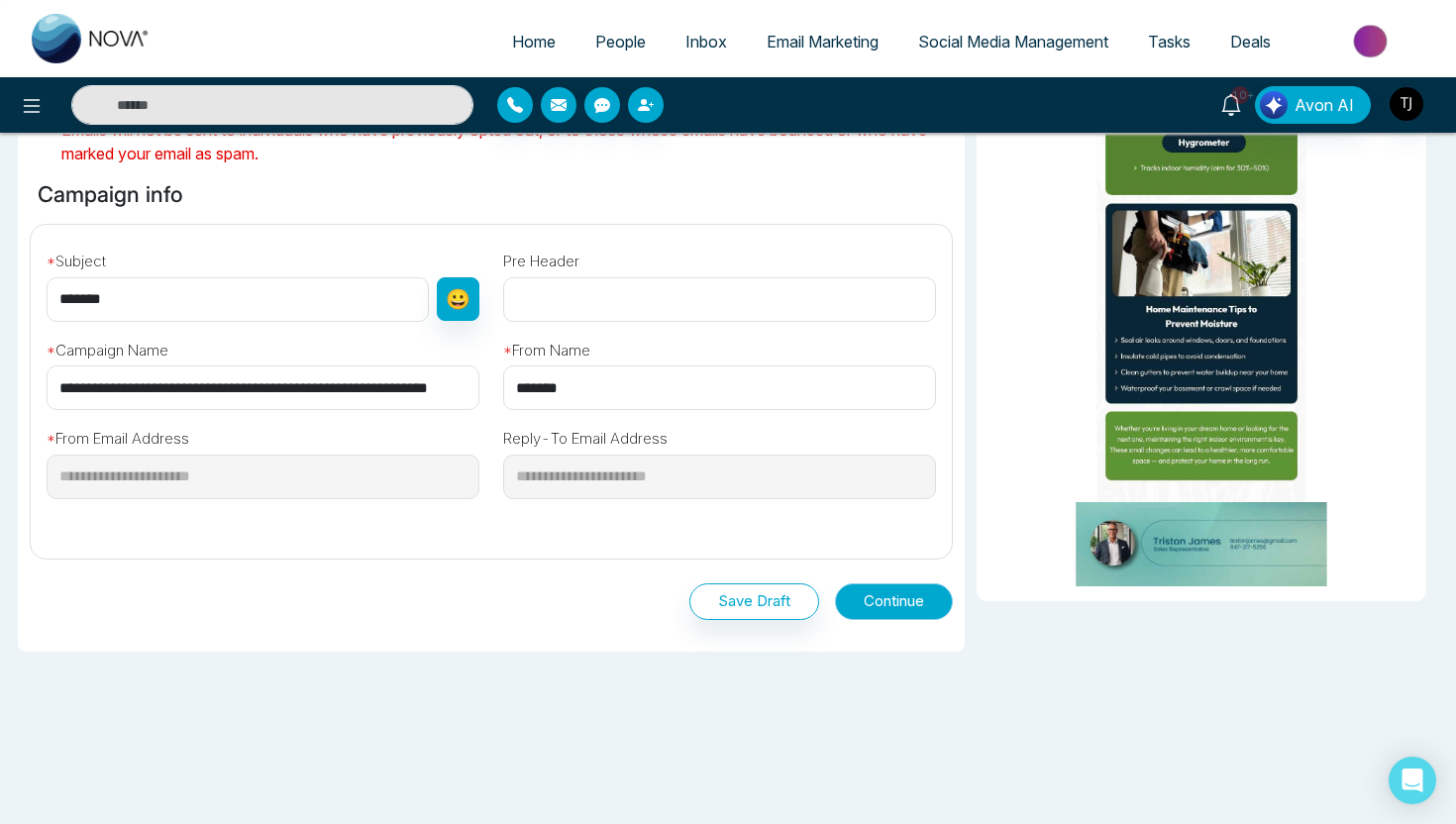 click on "Continue" at bounding box center [893, 601] 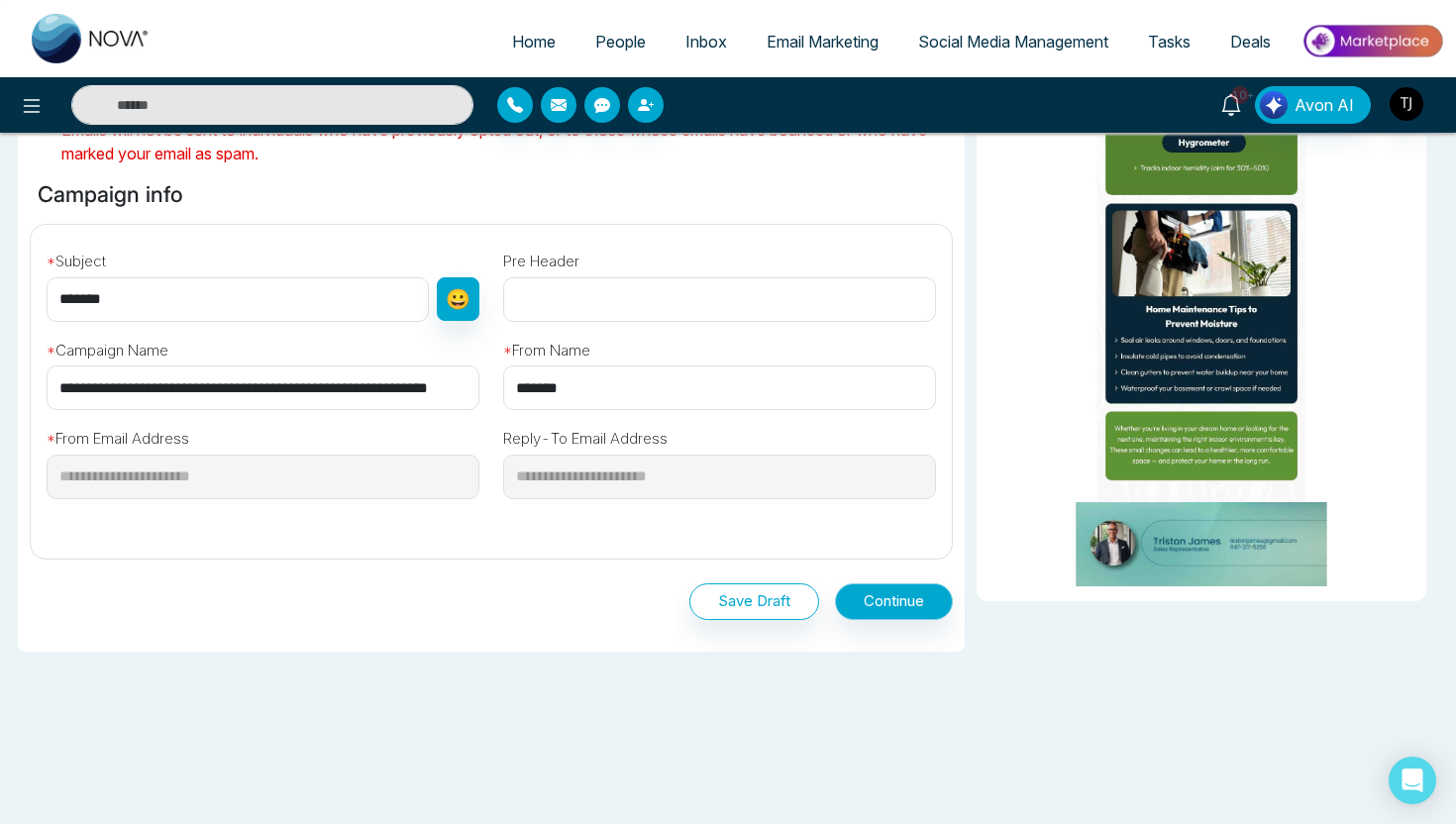 scroll, scrollTop: 538, scrollLeft: 0, axis: vertical 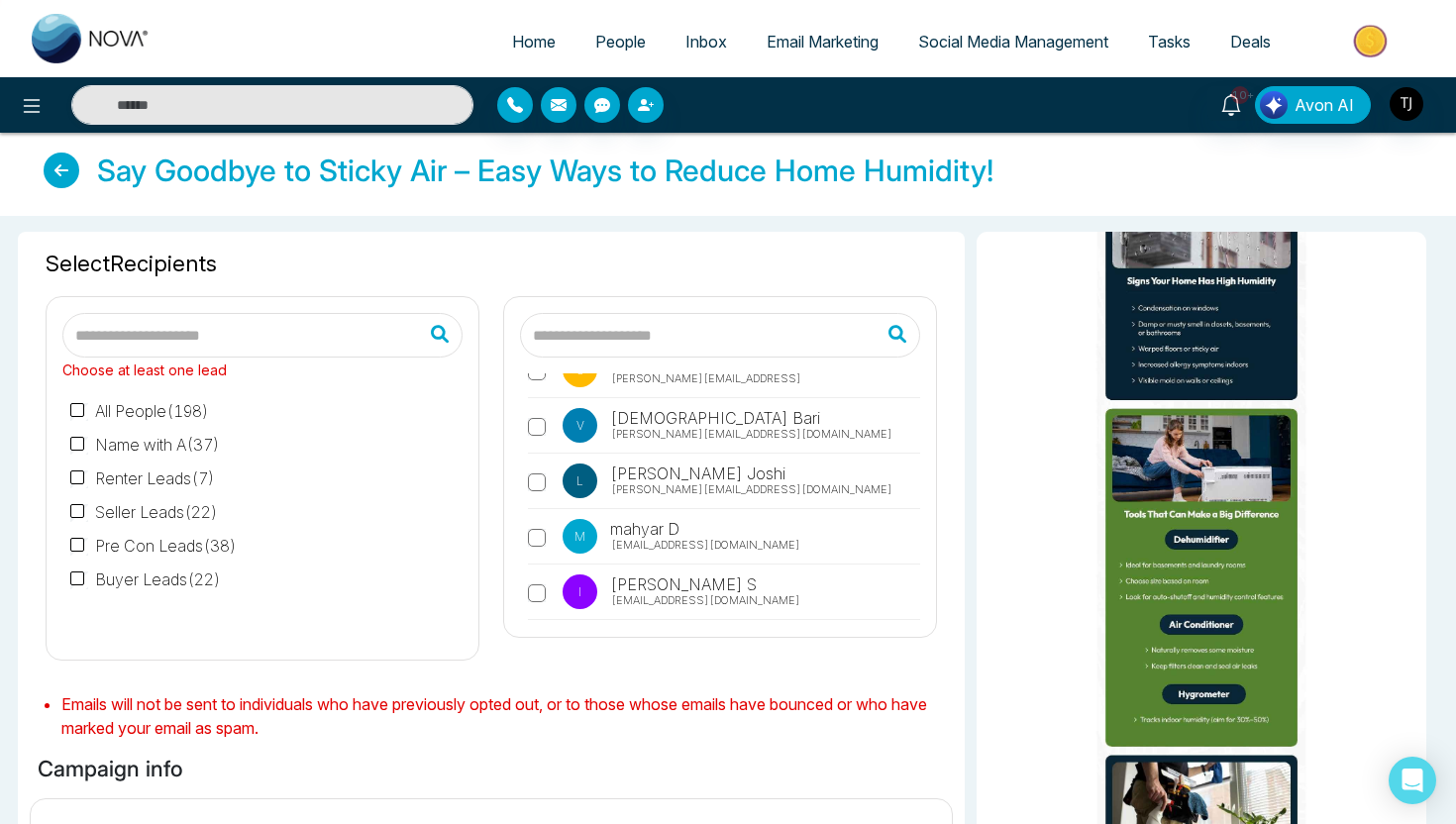 click on "Name with A  ( 37 )" at bounding box center [145, 445] 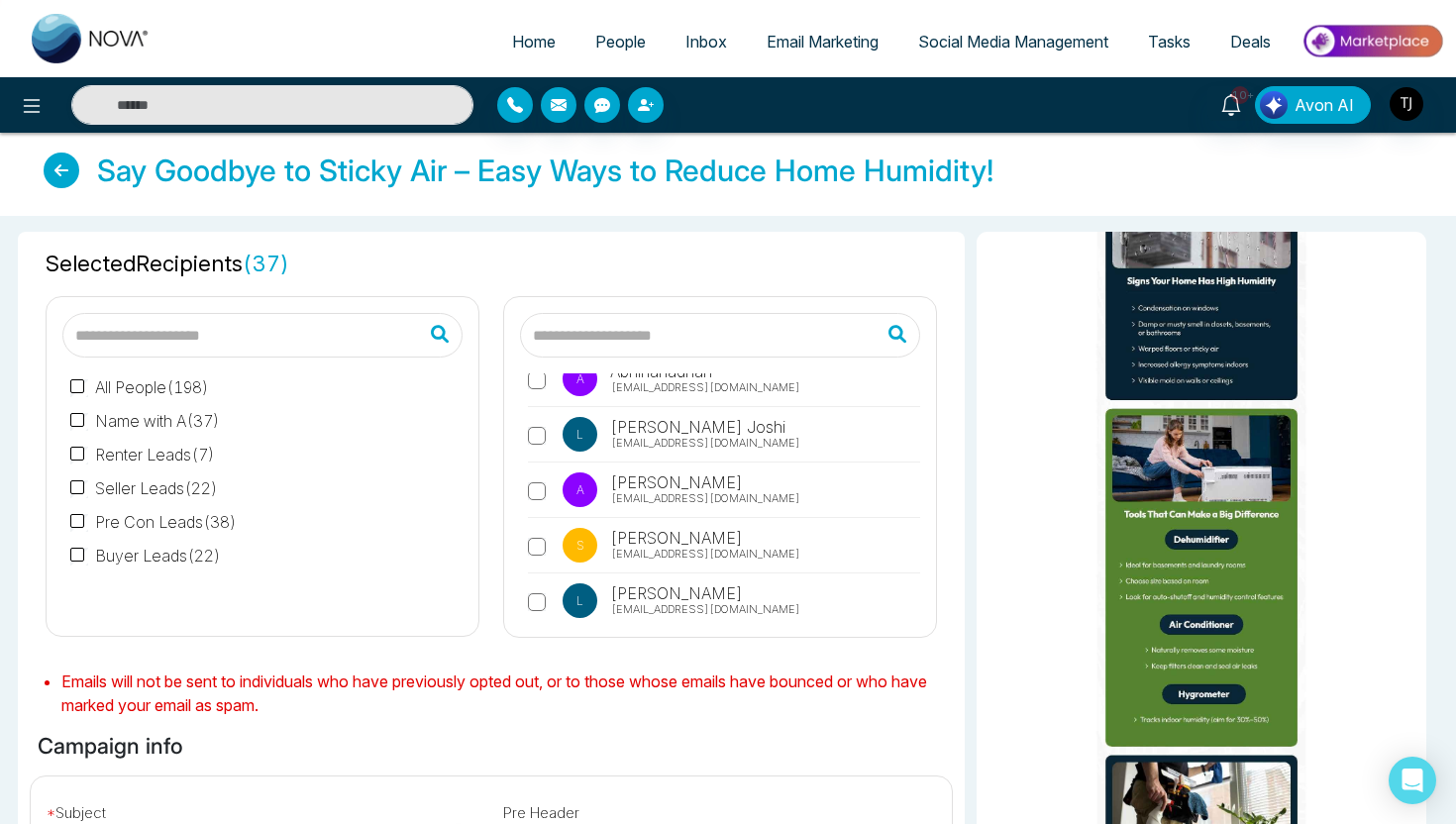 scroll, scrollTop: 1667, scrollLeft: 0, axis: vertical 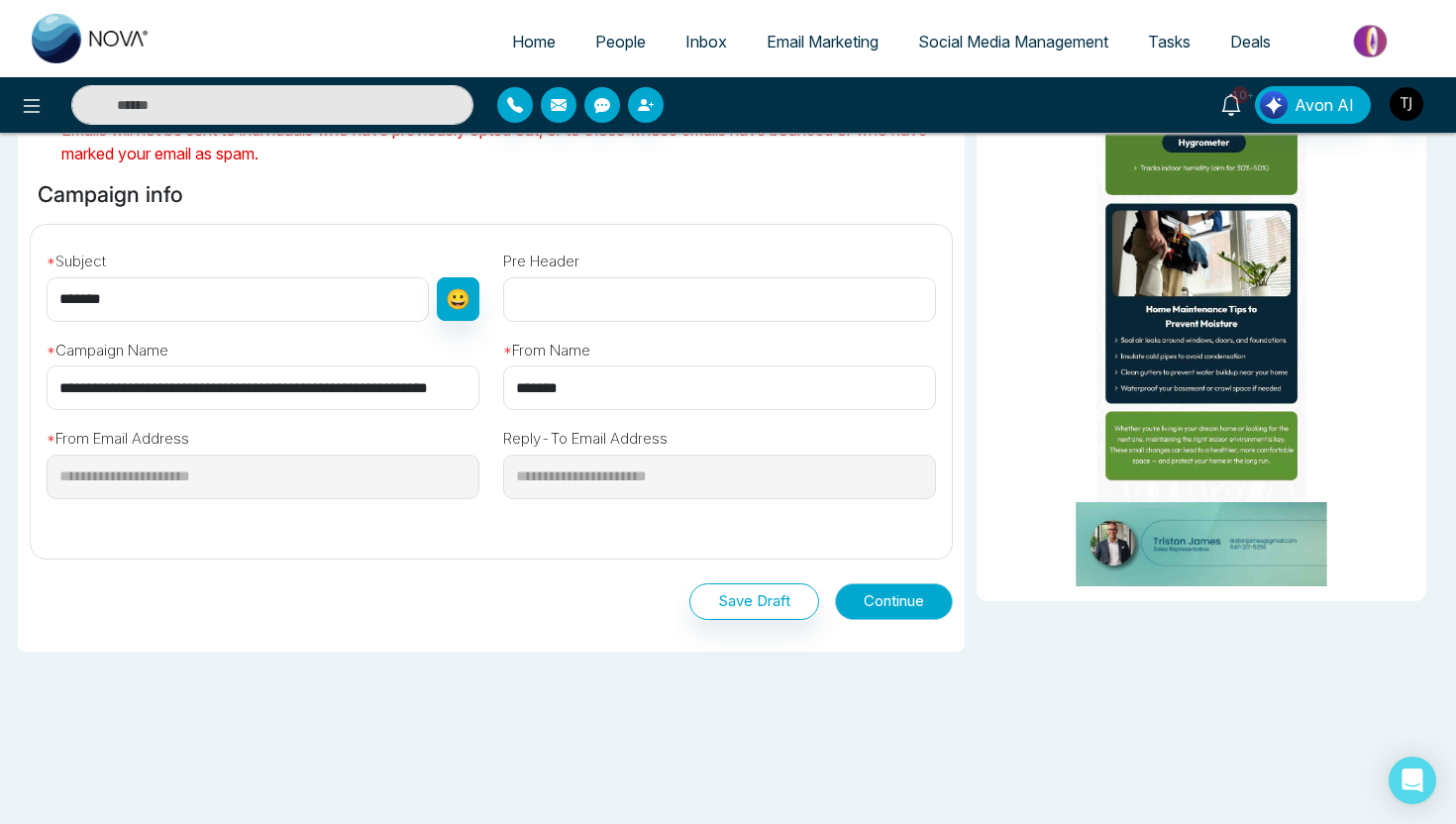 click on "Continue" at bounding box center (893, 601) 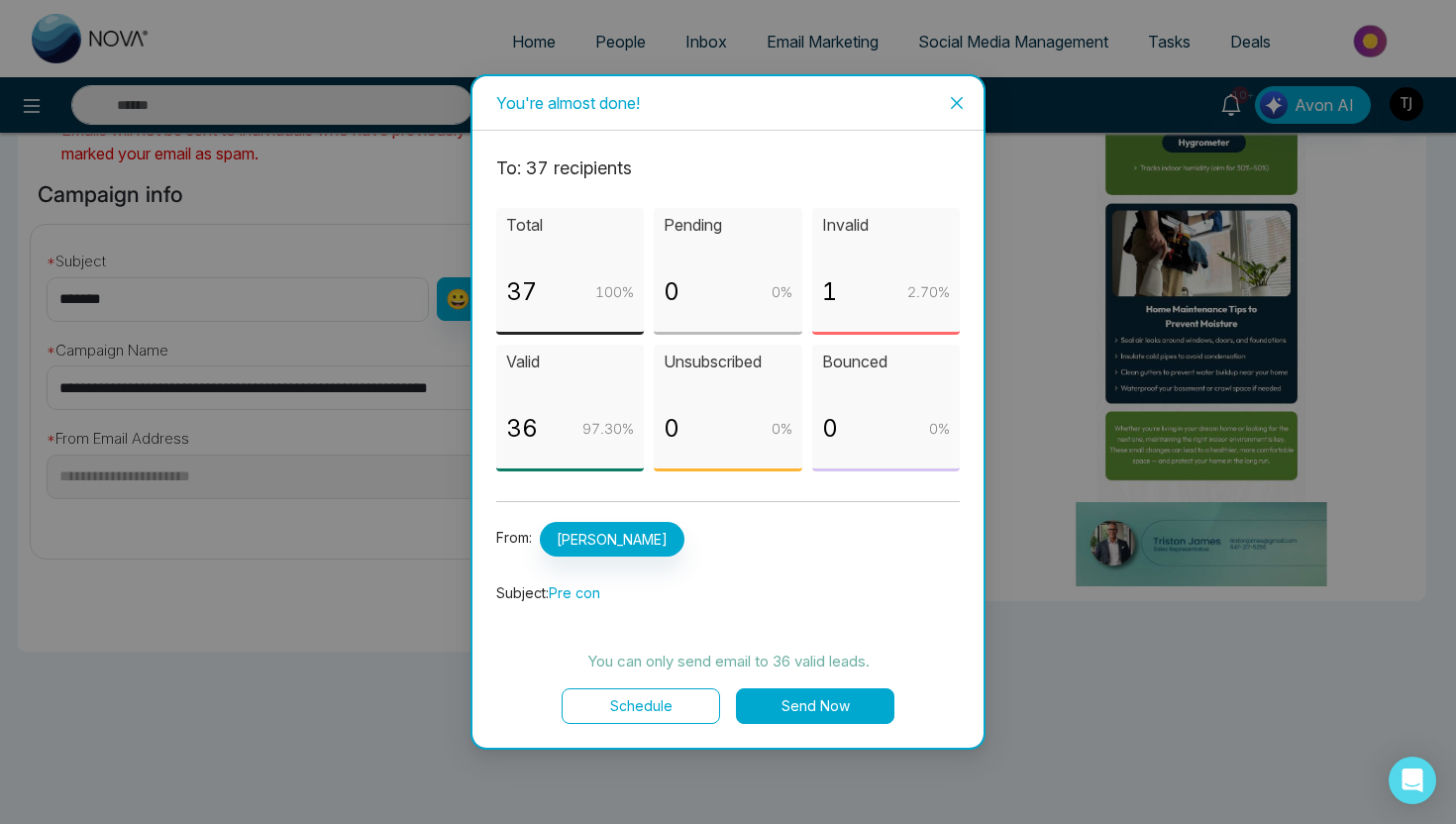 click 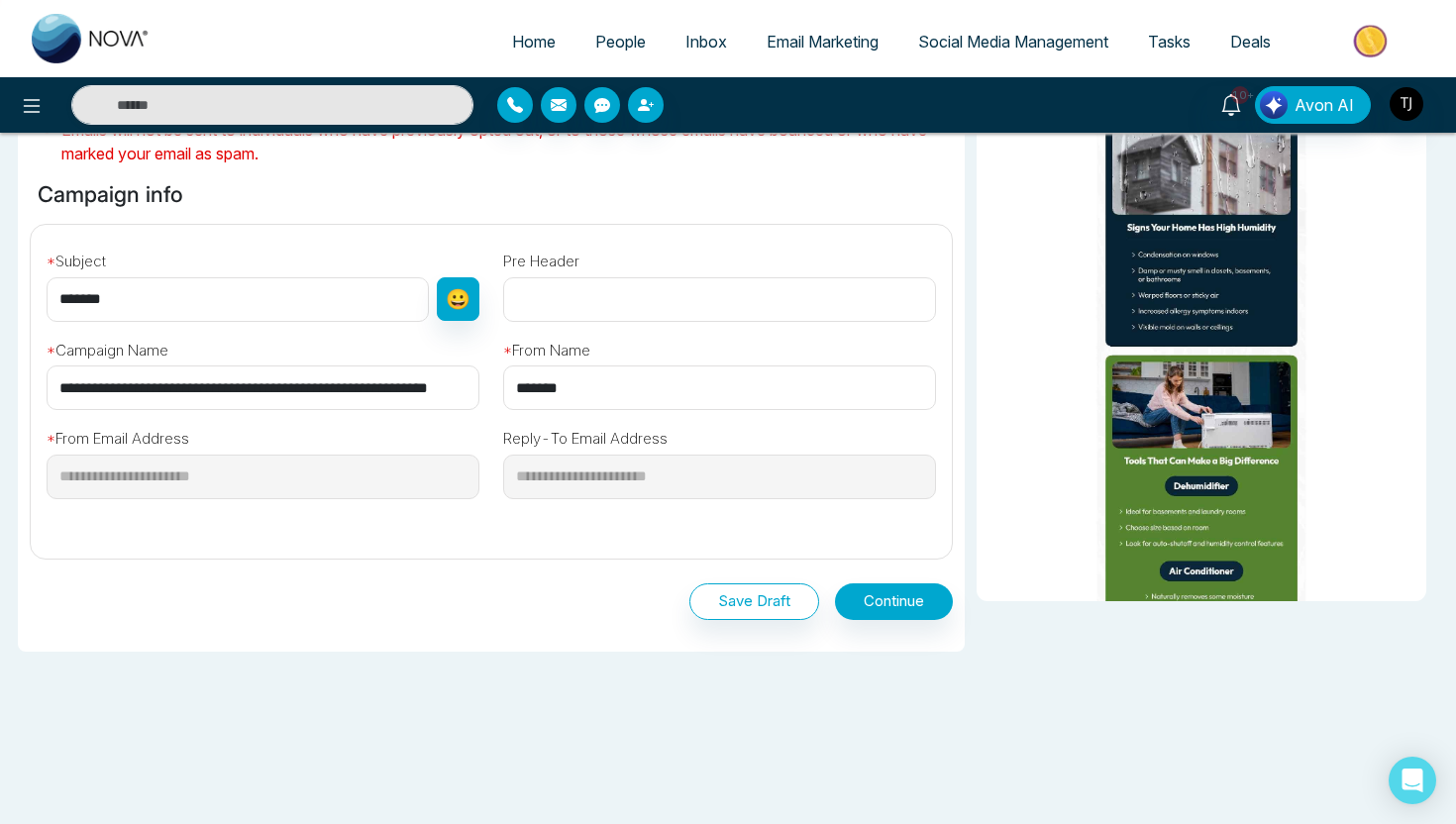 scroll, scrollTop: 0, scrollLeft: 0, axis: both 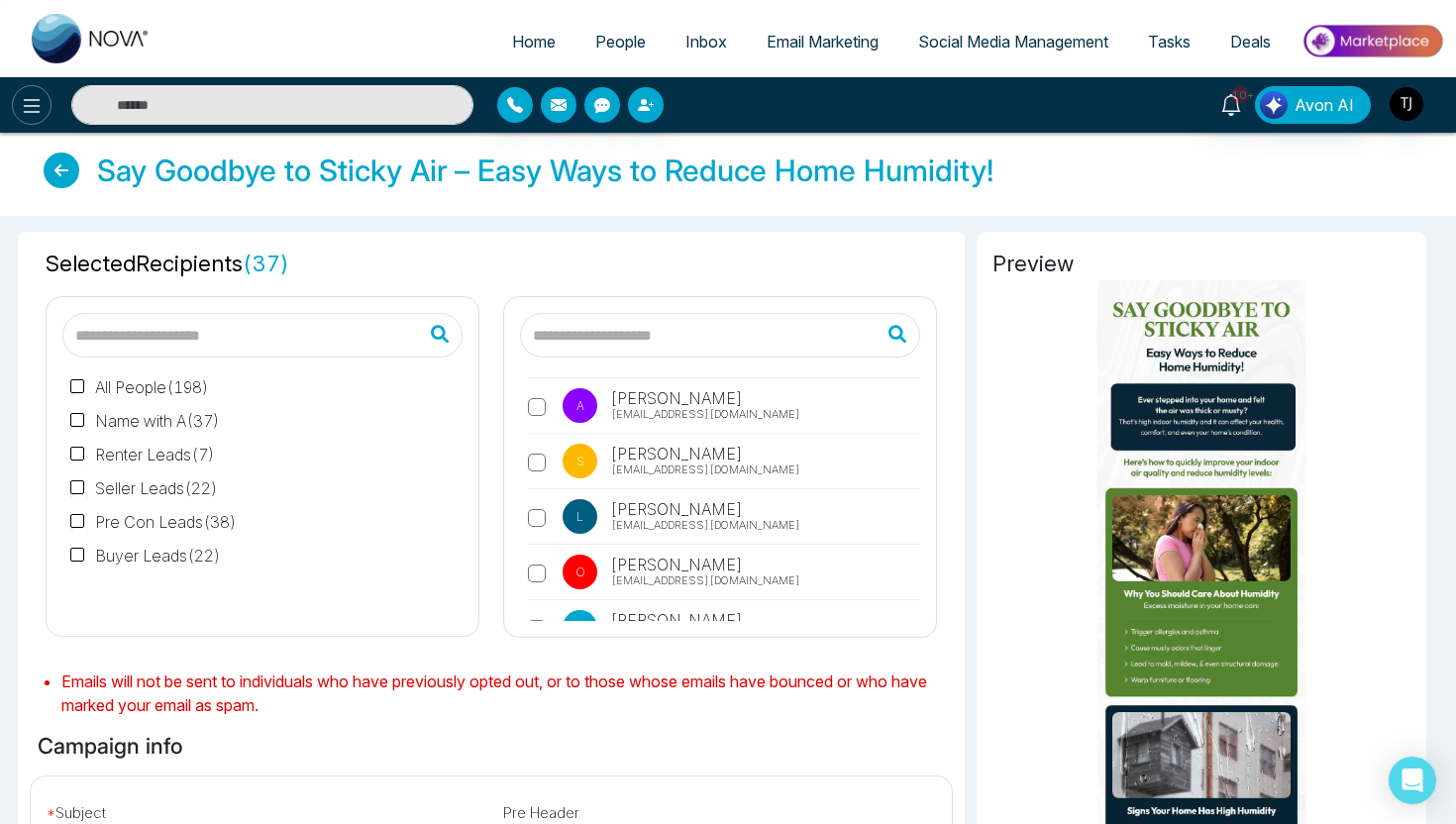 click 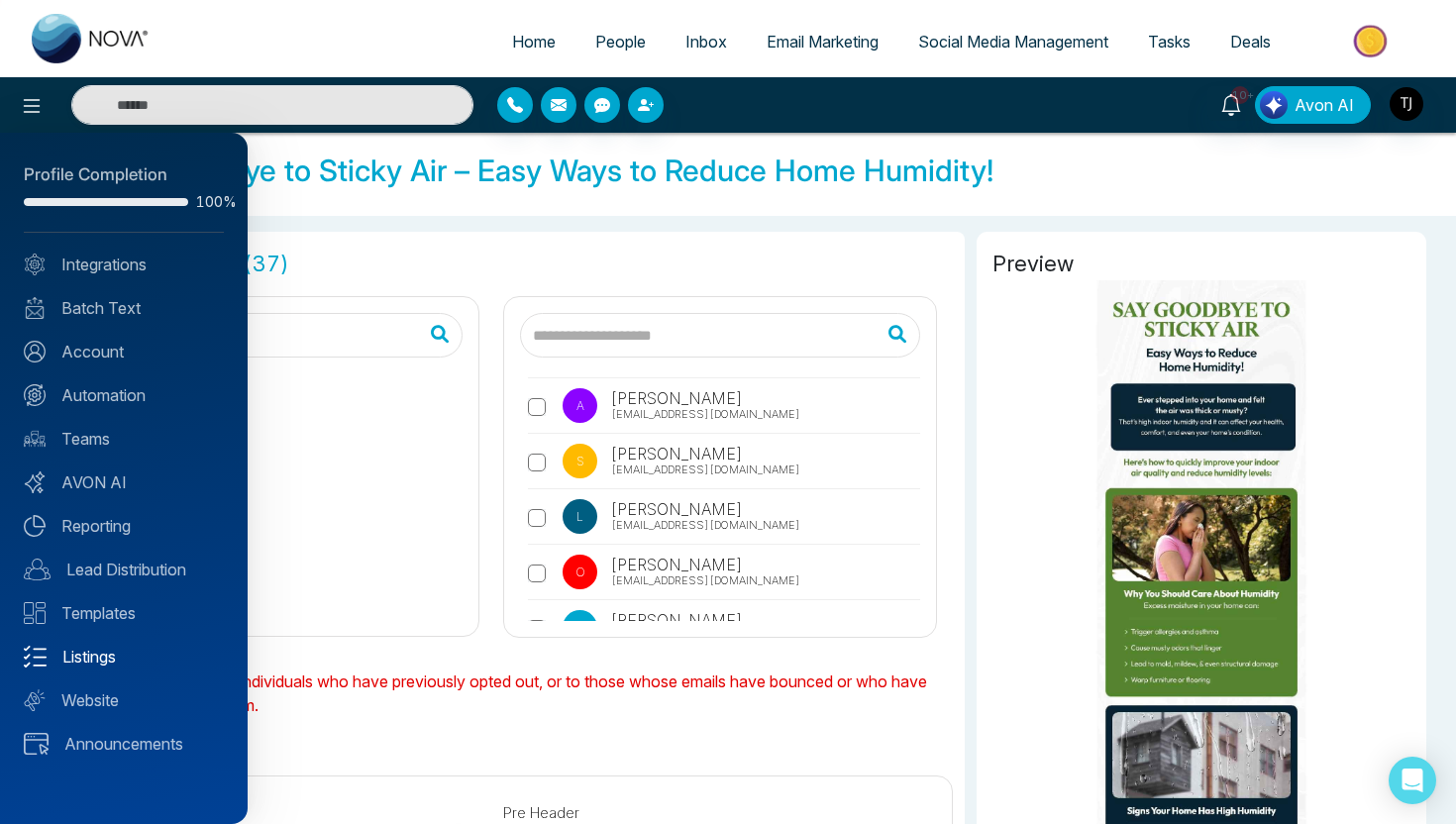 click on "Listings" at bounding box center [124, 657] 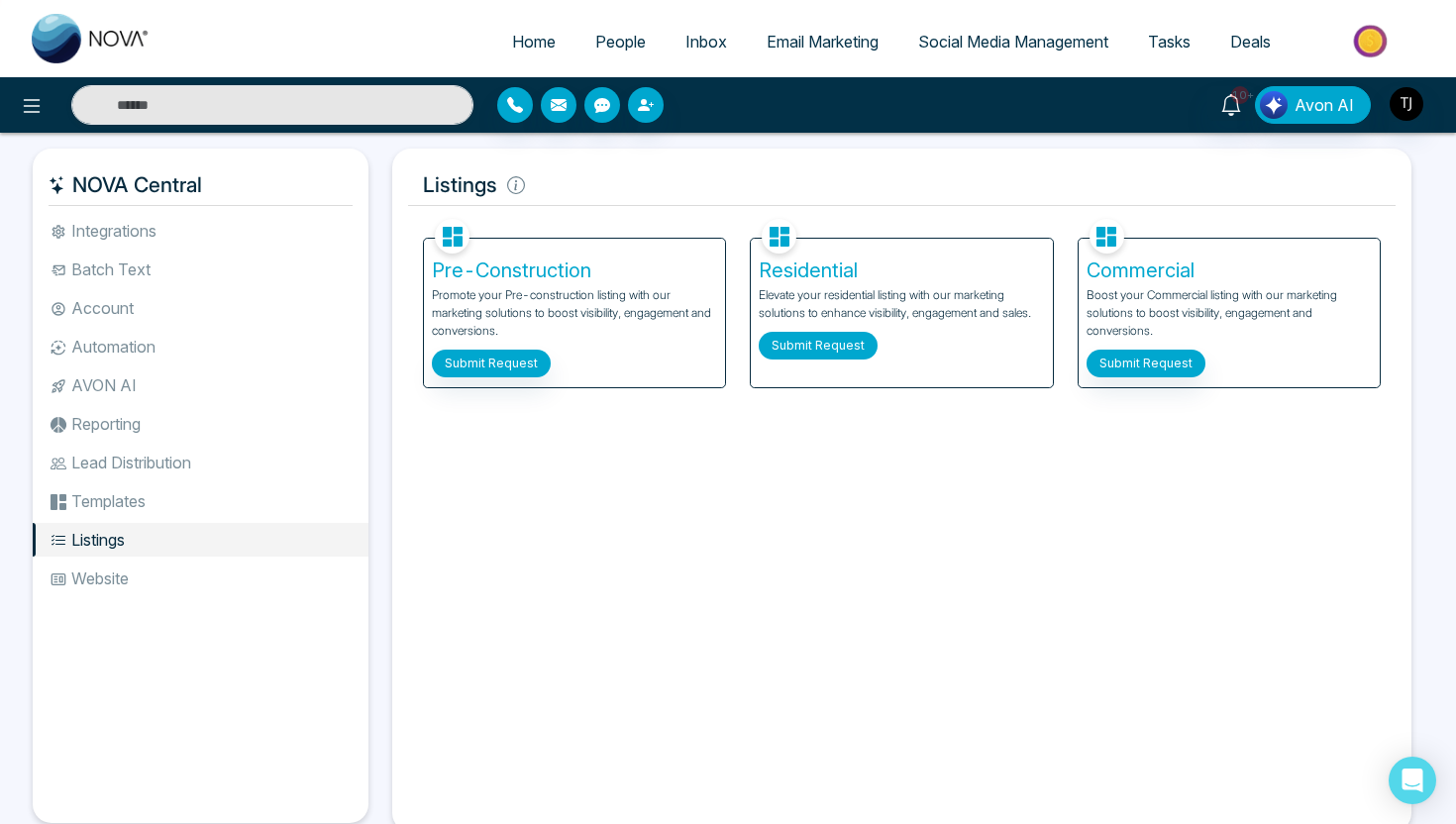 click on "Submit Request" at bounding box center [818, 346] 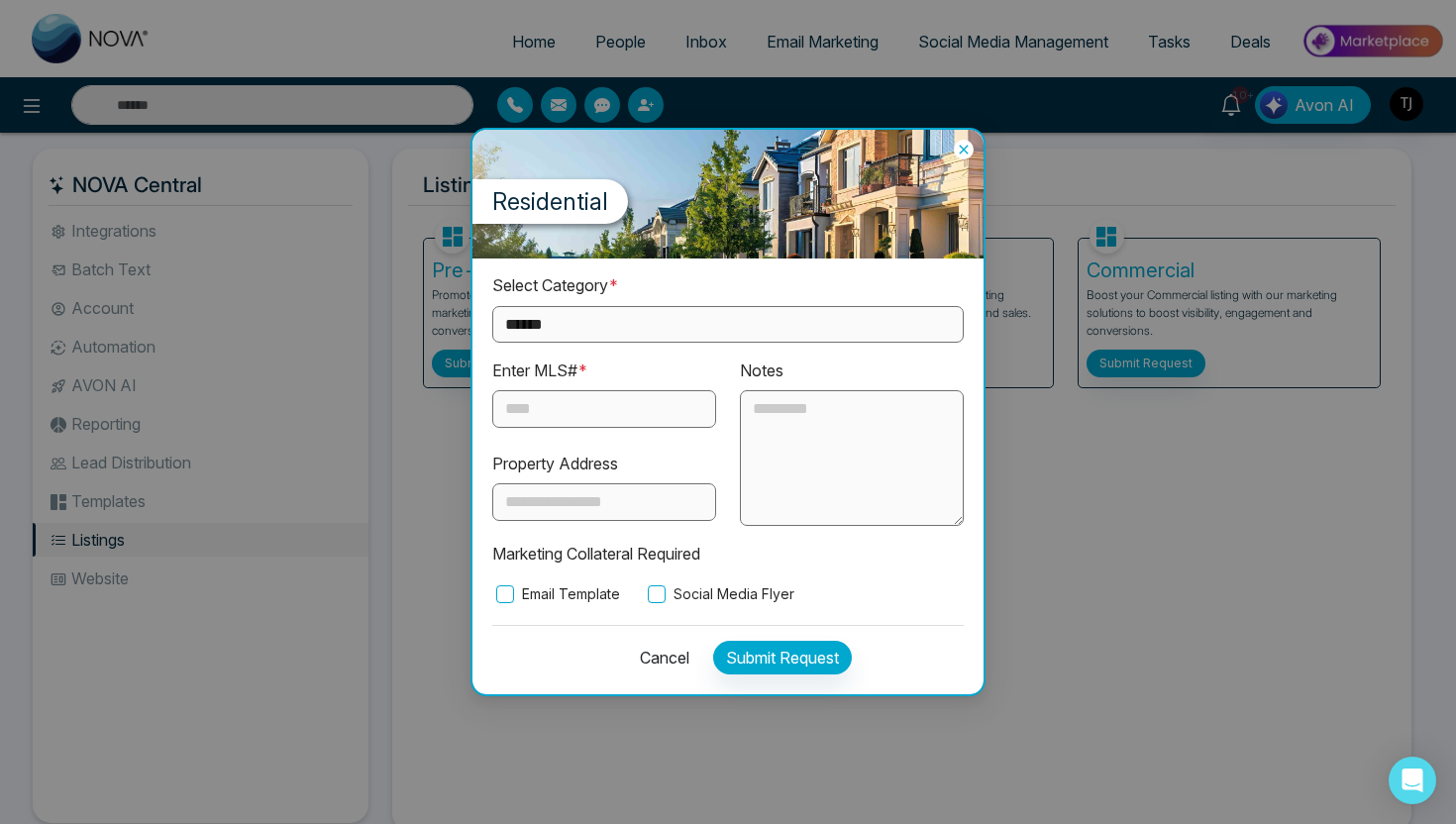 click on "**********" at bounding box center [728, 324] 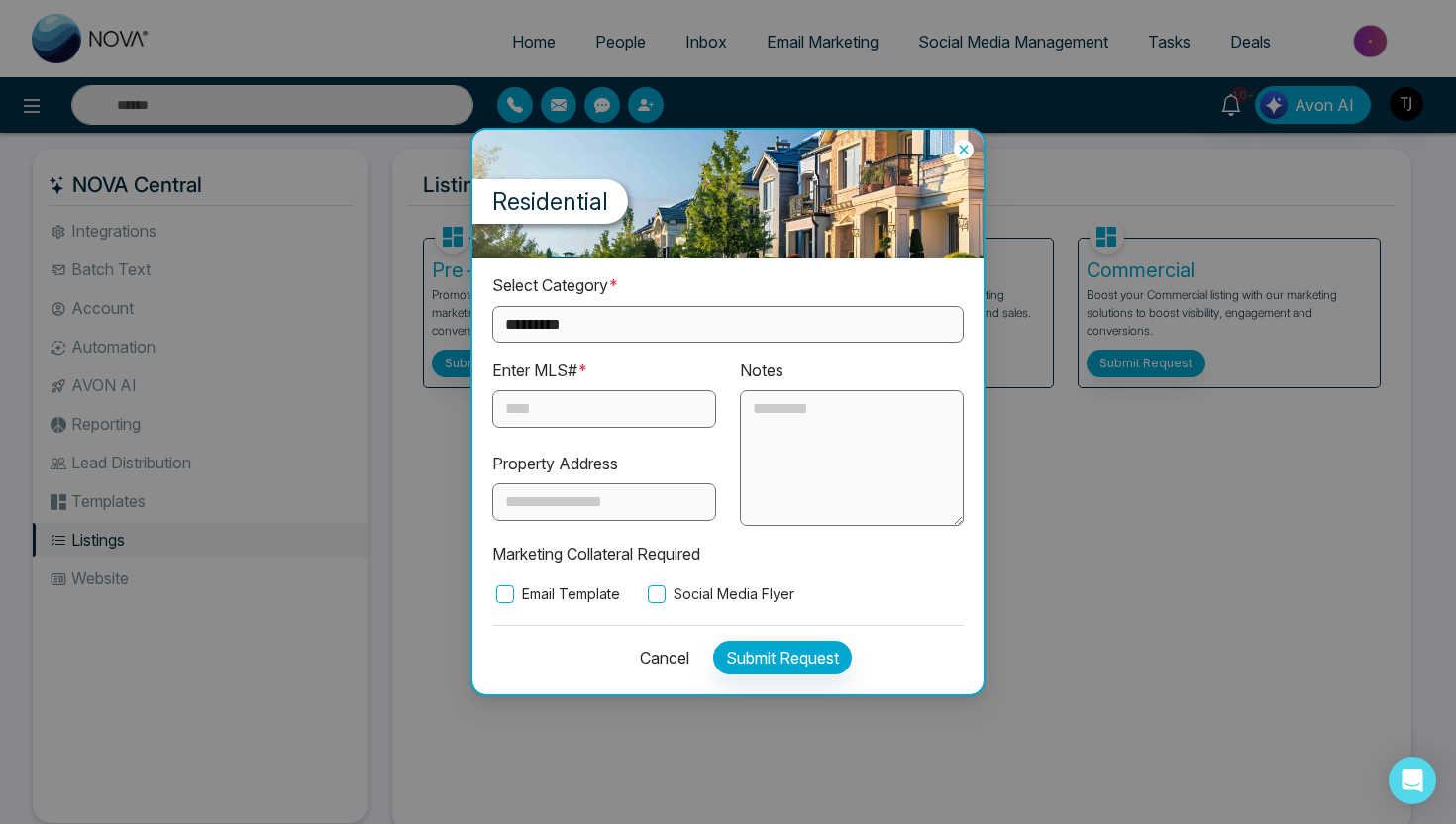 click on "**********" at bounding box center (728, 324) 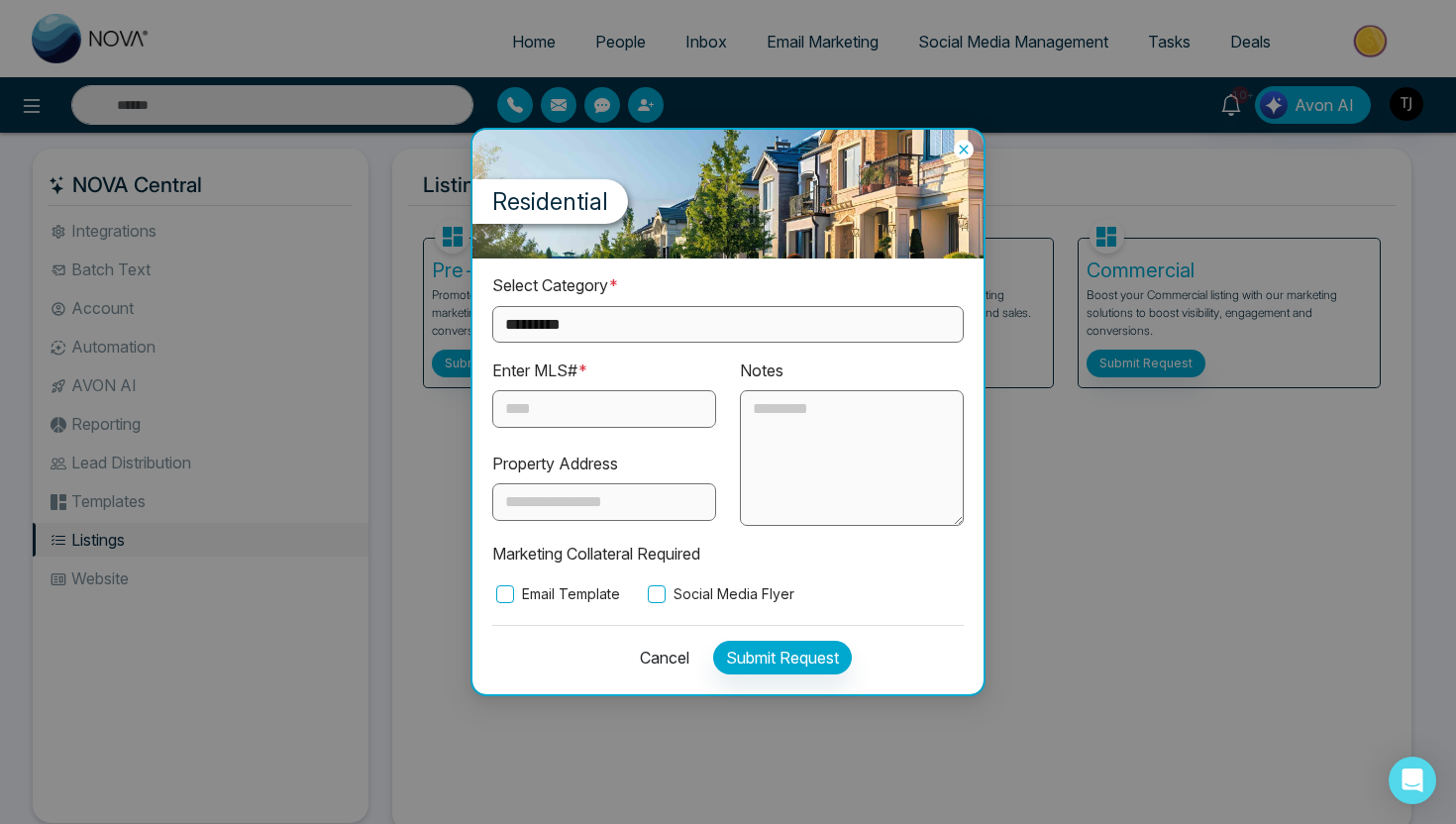 select on "**********" 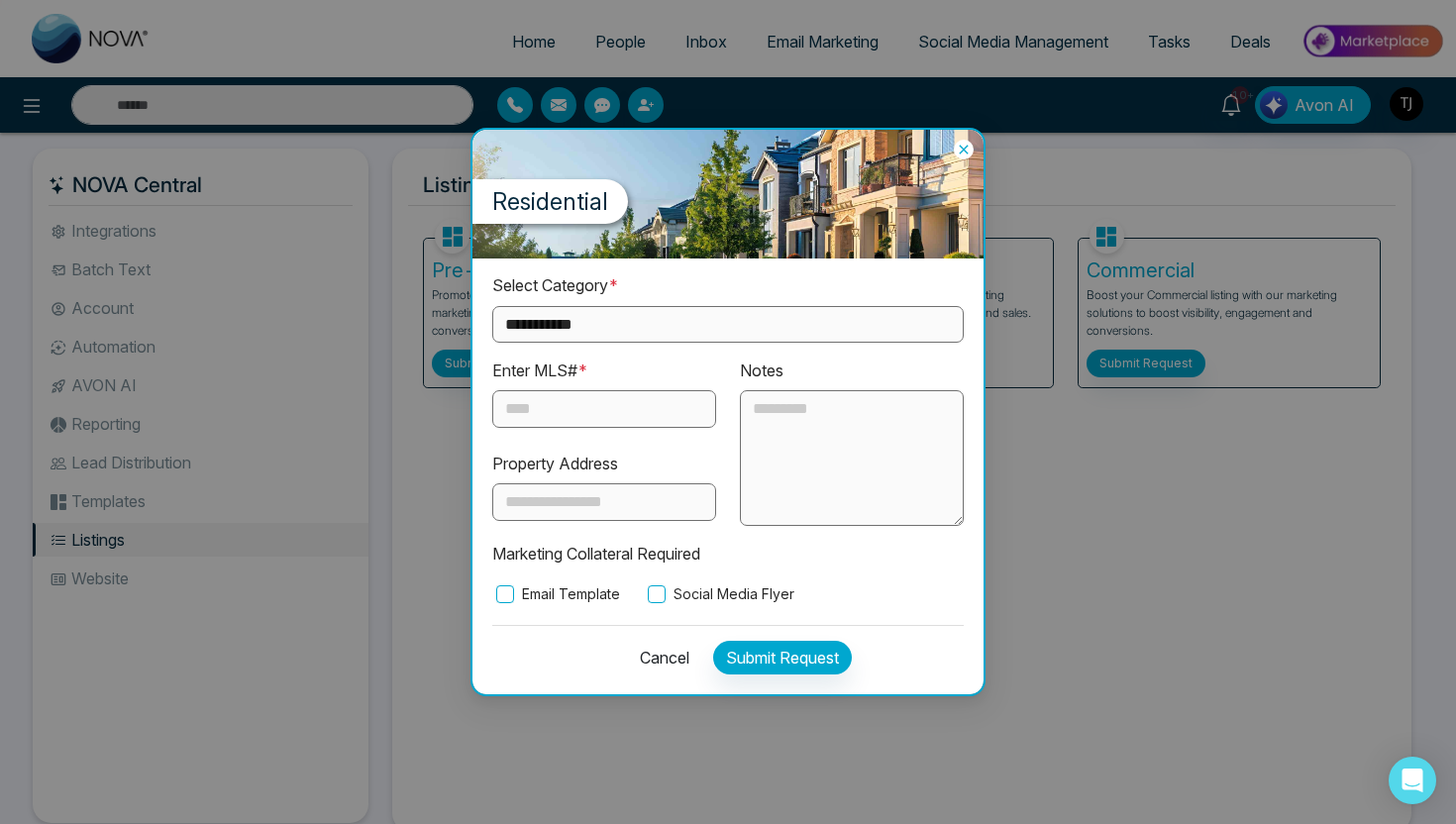 click at bounding box center [604, 409] 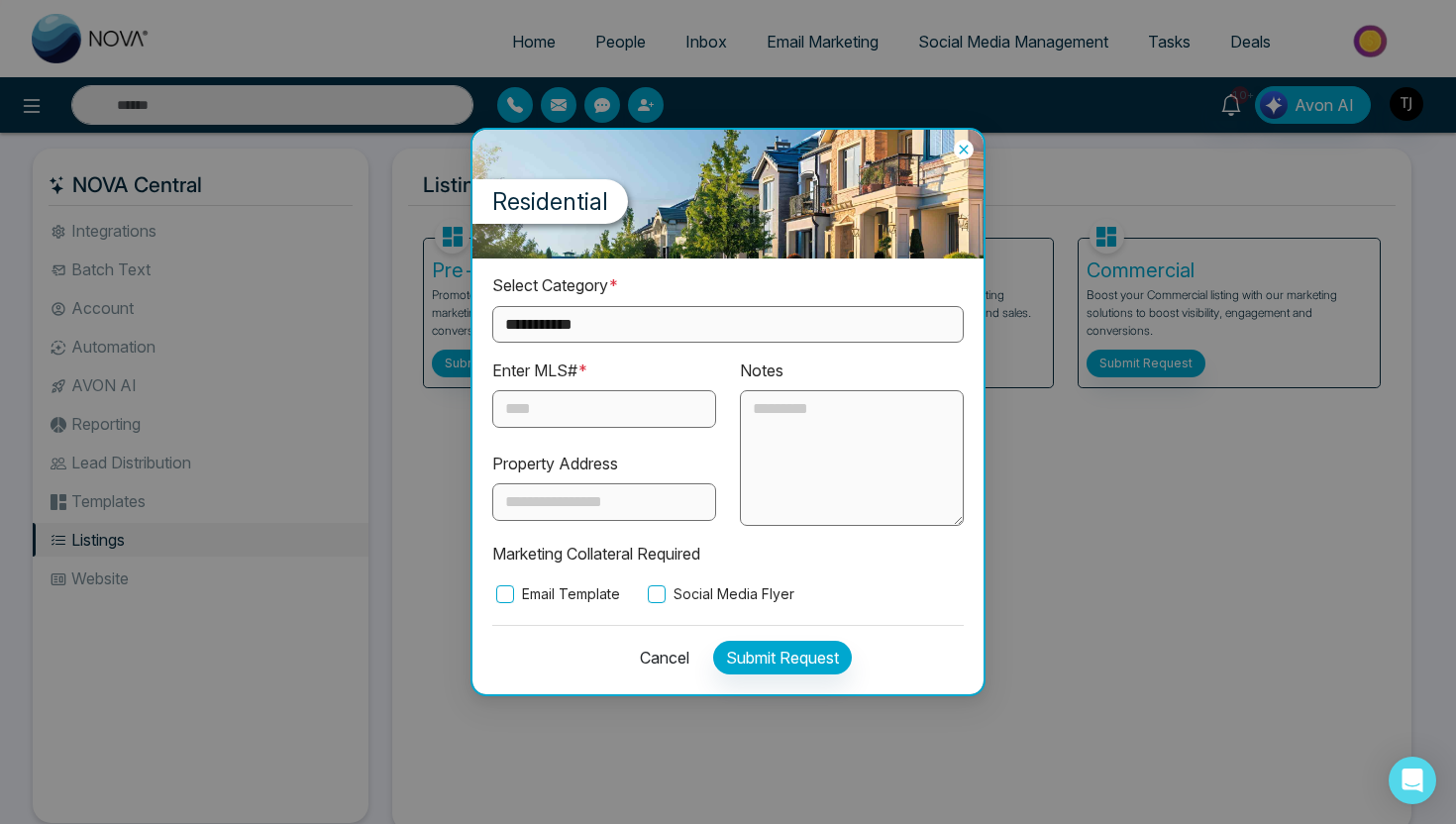 click at bounding box center [852, 459] 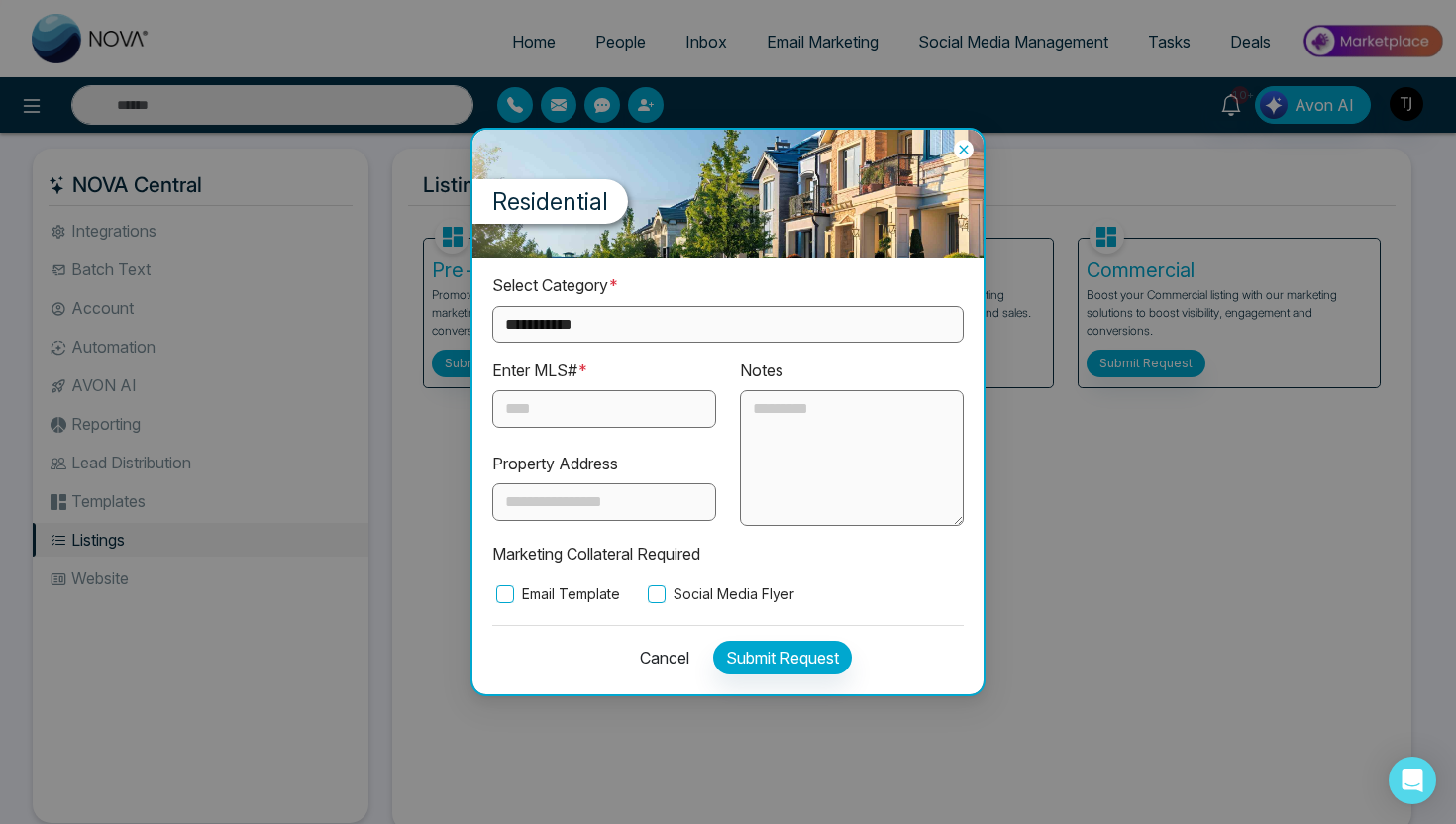 click on "Email Template" at bounding box center (556, 594) 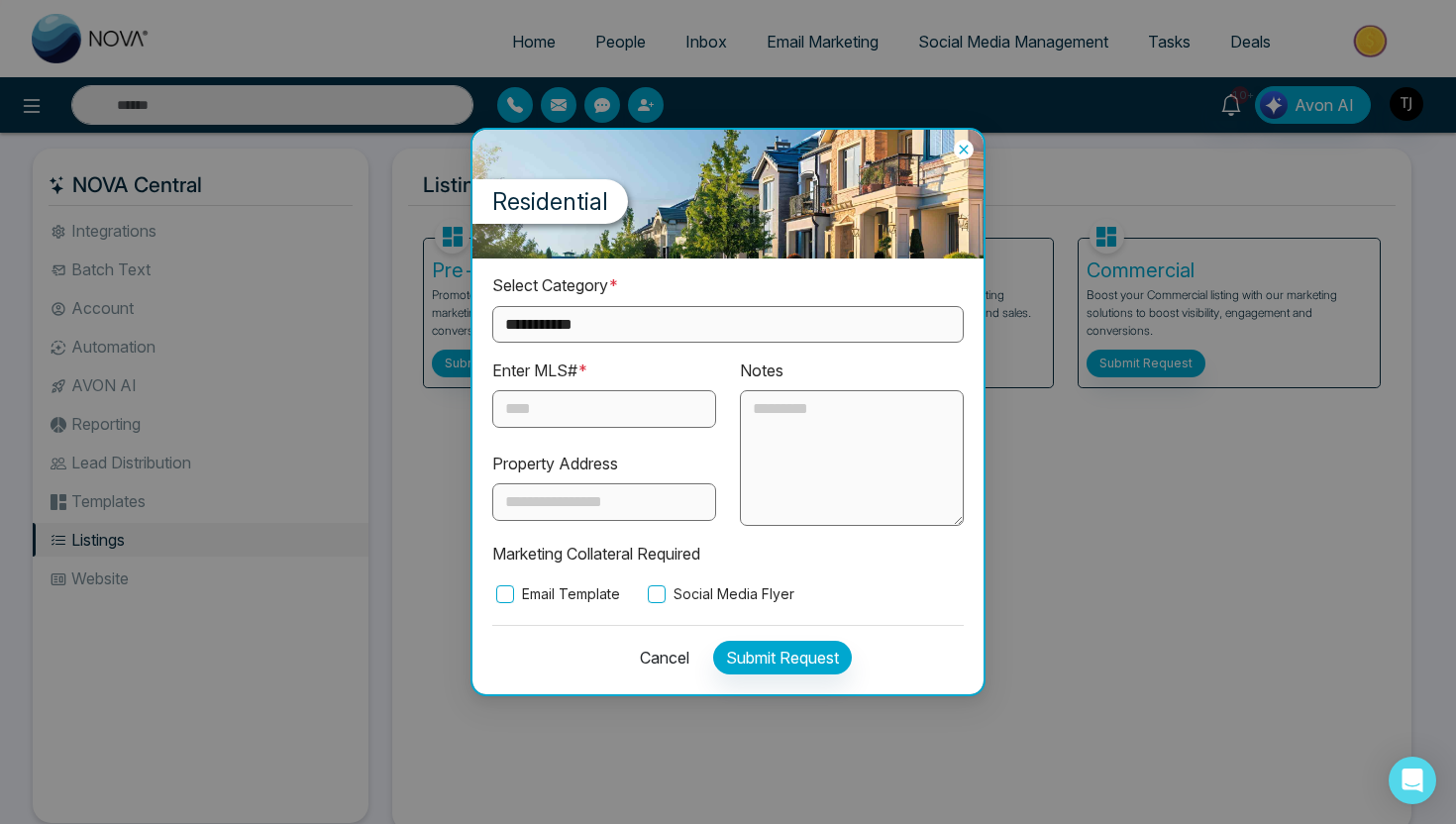 click 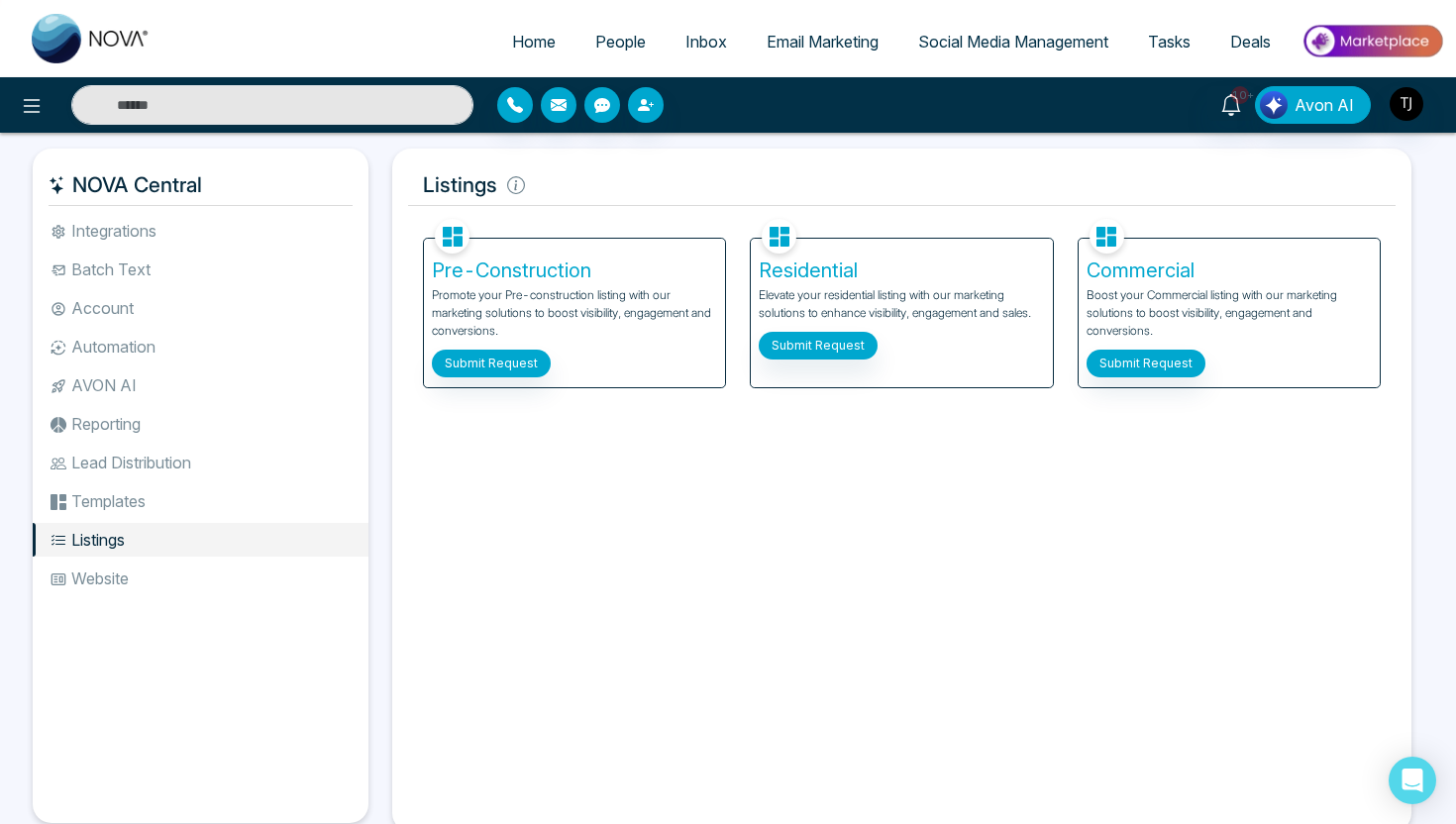 click on "Email Marketing" at bounding box center (822, 42) 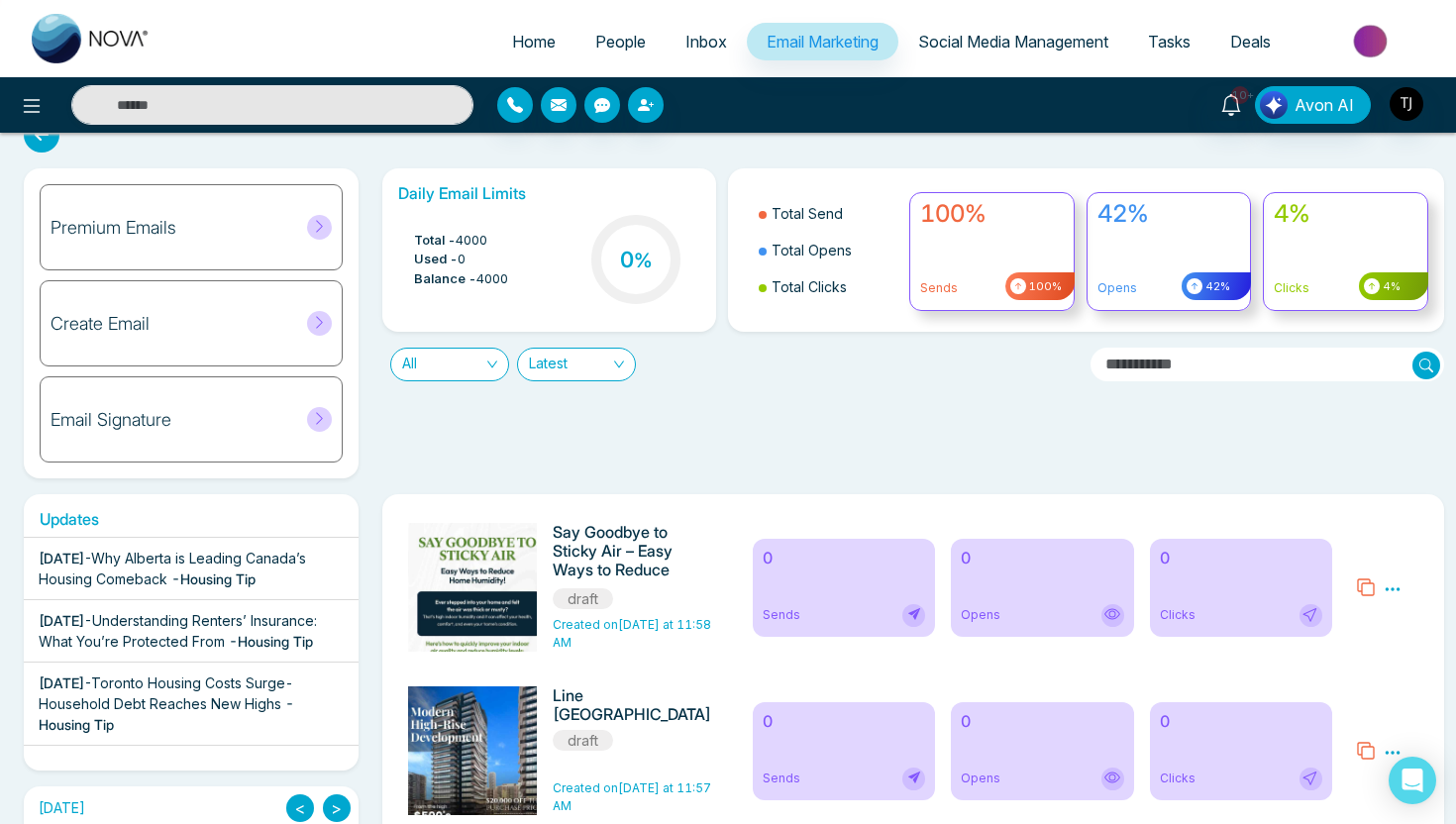 scroll, scrollTop: 0, scrollLeft: 0, axis: both 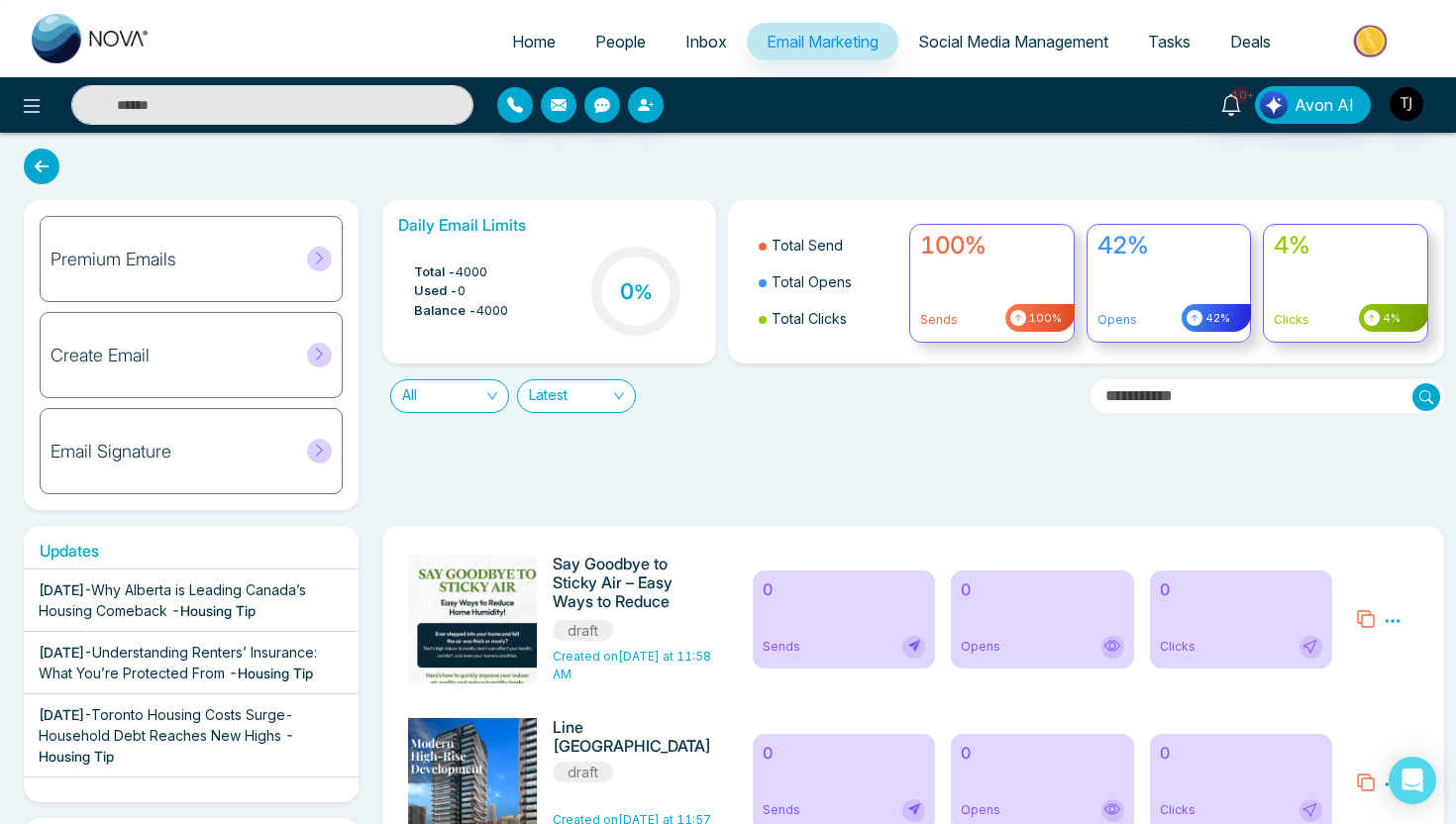 click on "Social Media Management" at bounding box center [1013, 42] 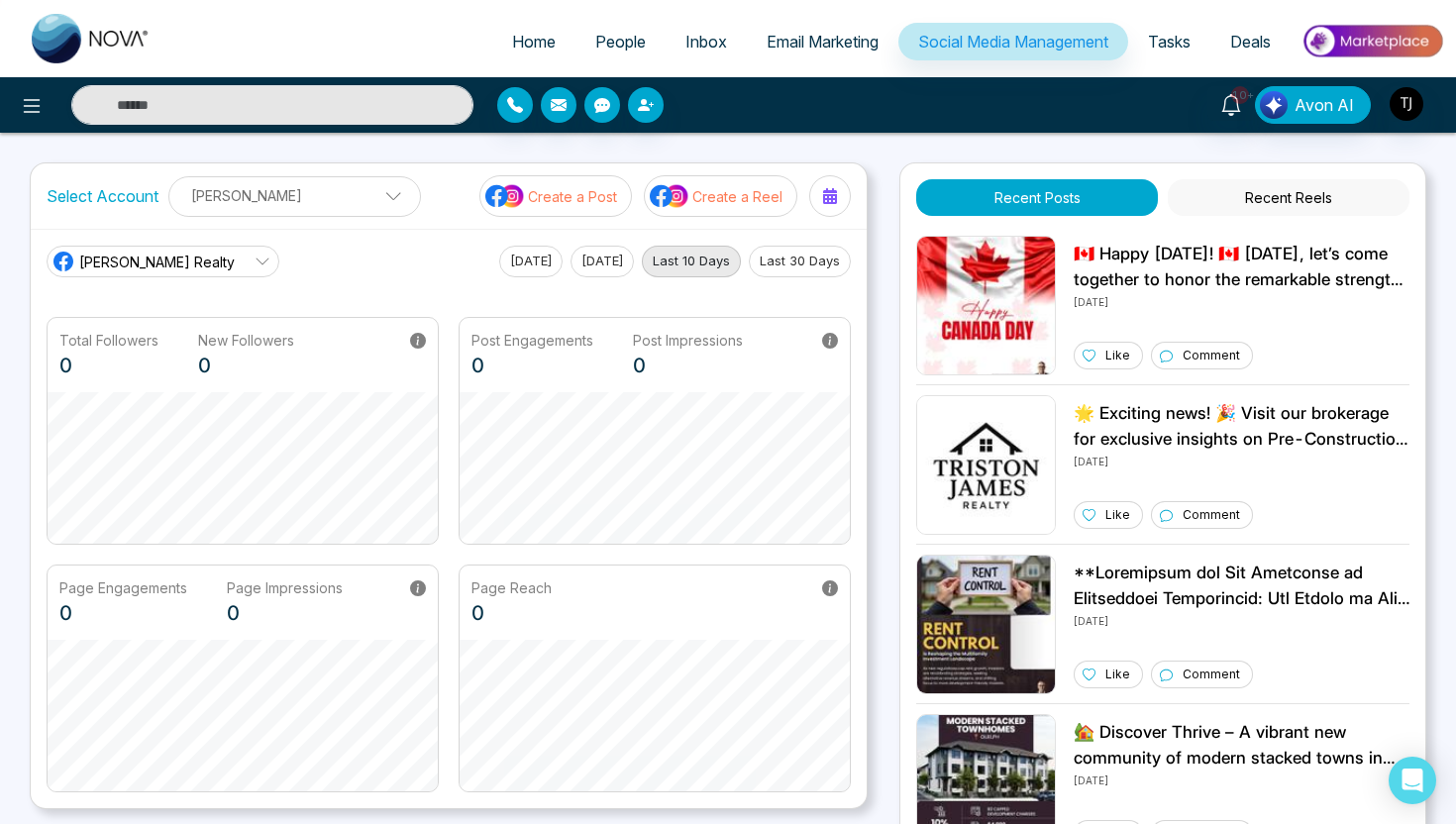 click on "Last 30 Days" at bounding box center [799, 261] 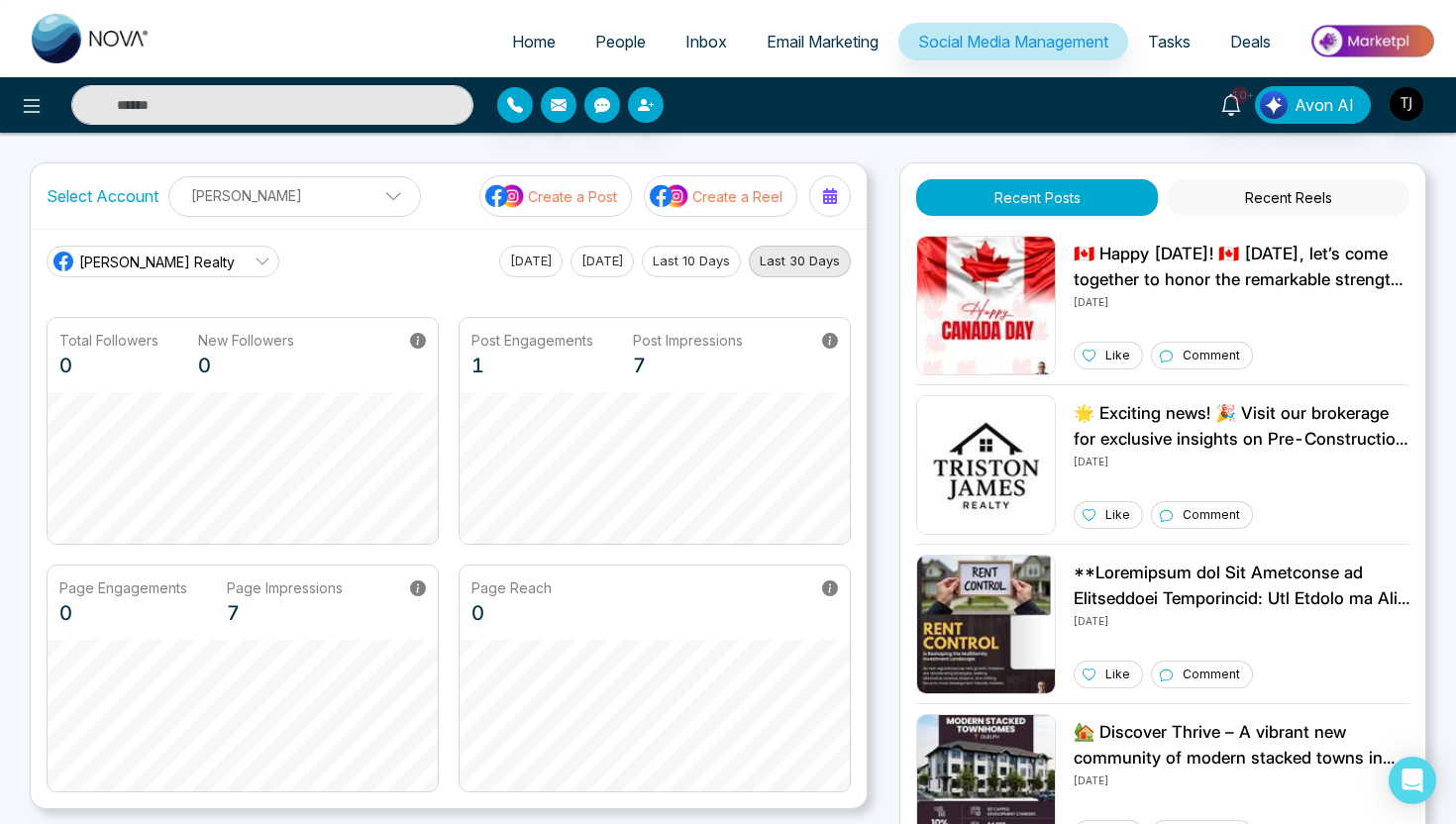 click on "Create a Post" at bounding box center (572, 196) 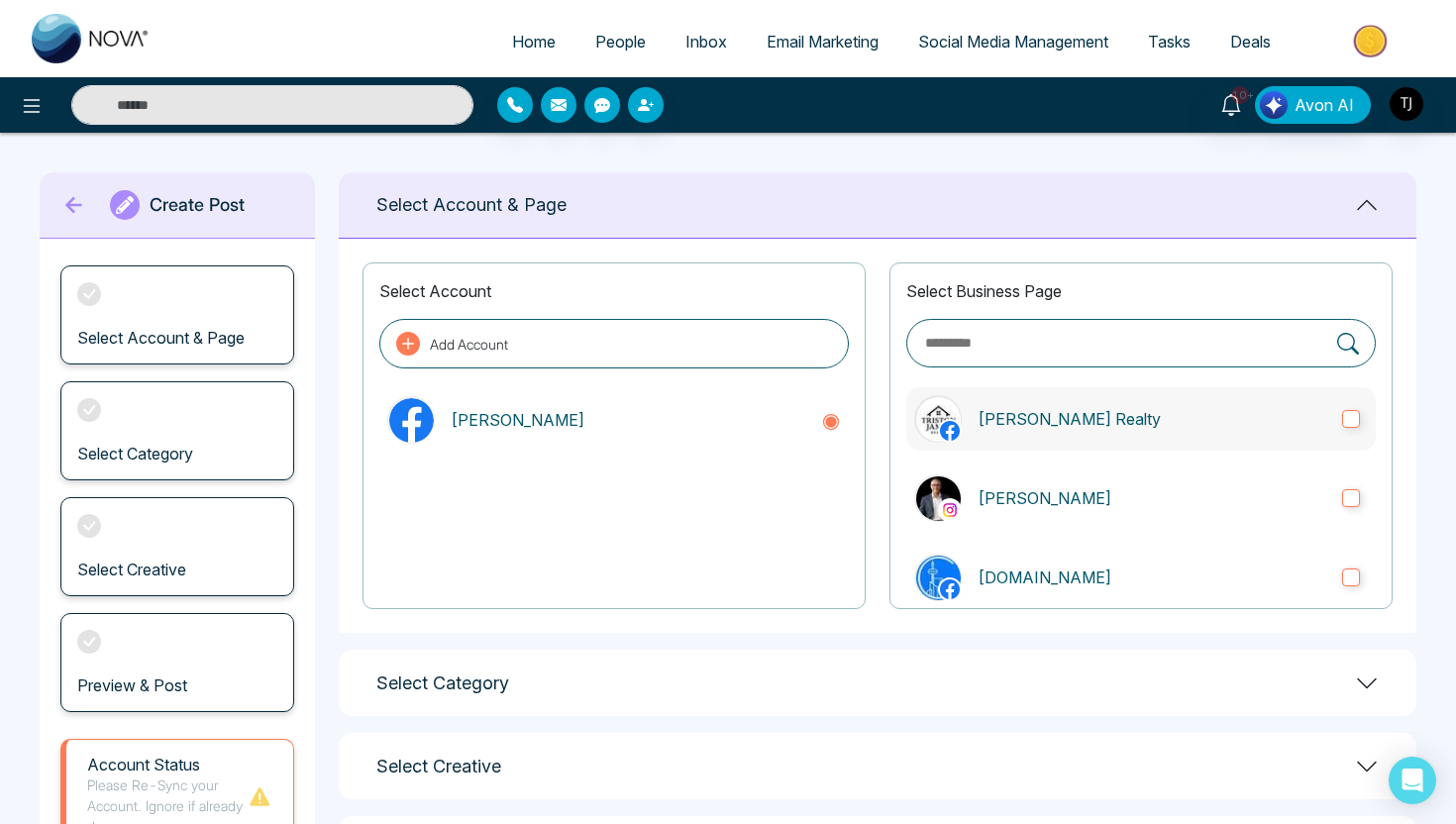 click on "[PERSON_NAME] Realty" at bounding box center (1152, 419) 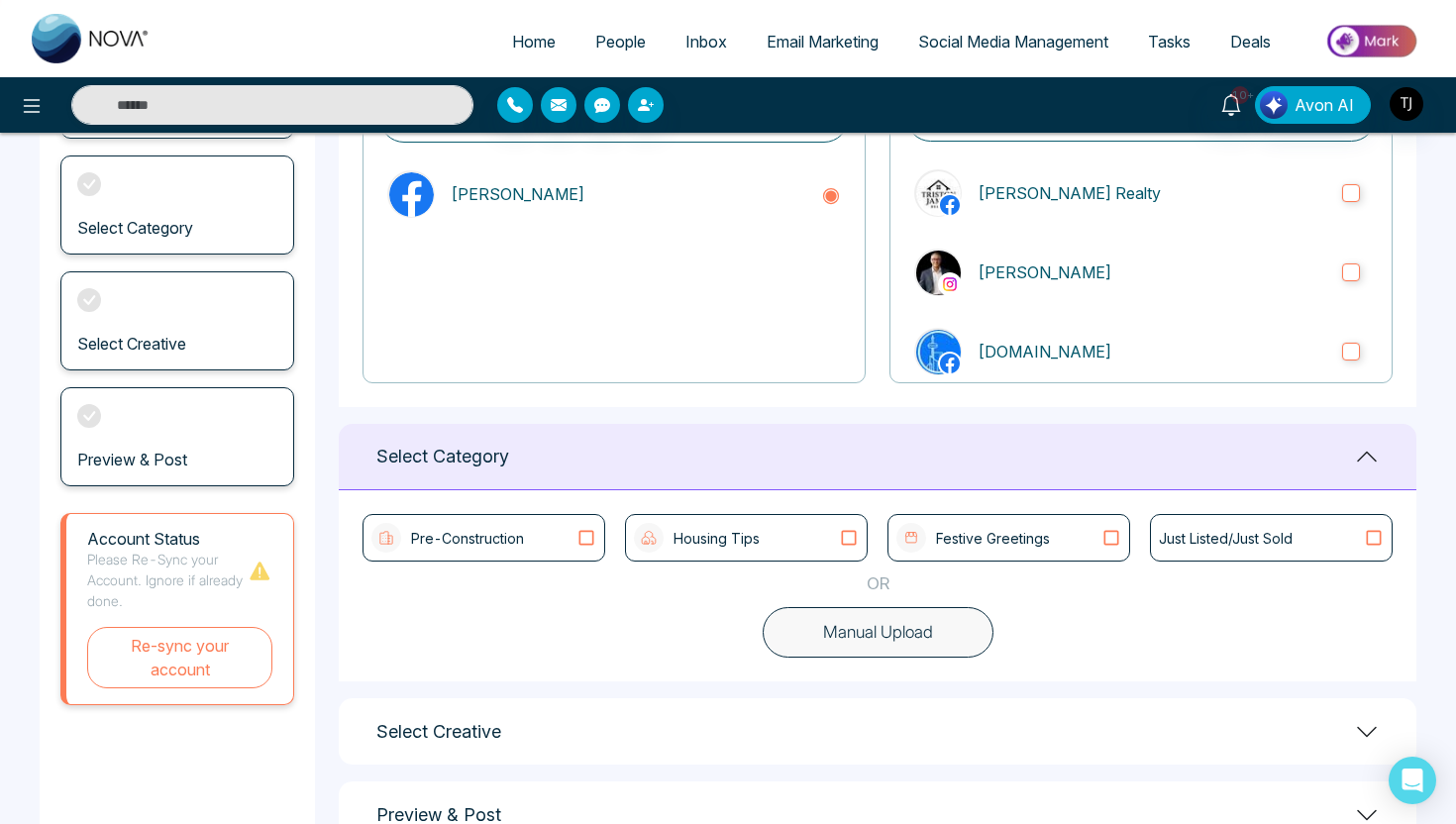 scroll, scrollTop: 287, scrollLeft: 0, axis: vertical 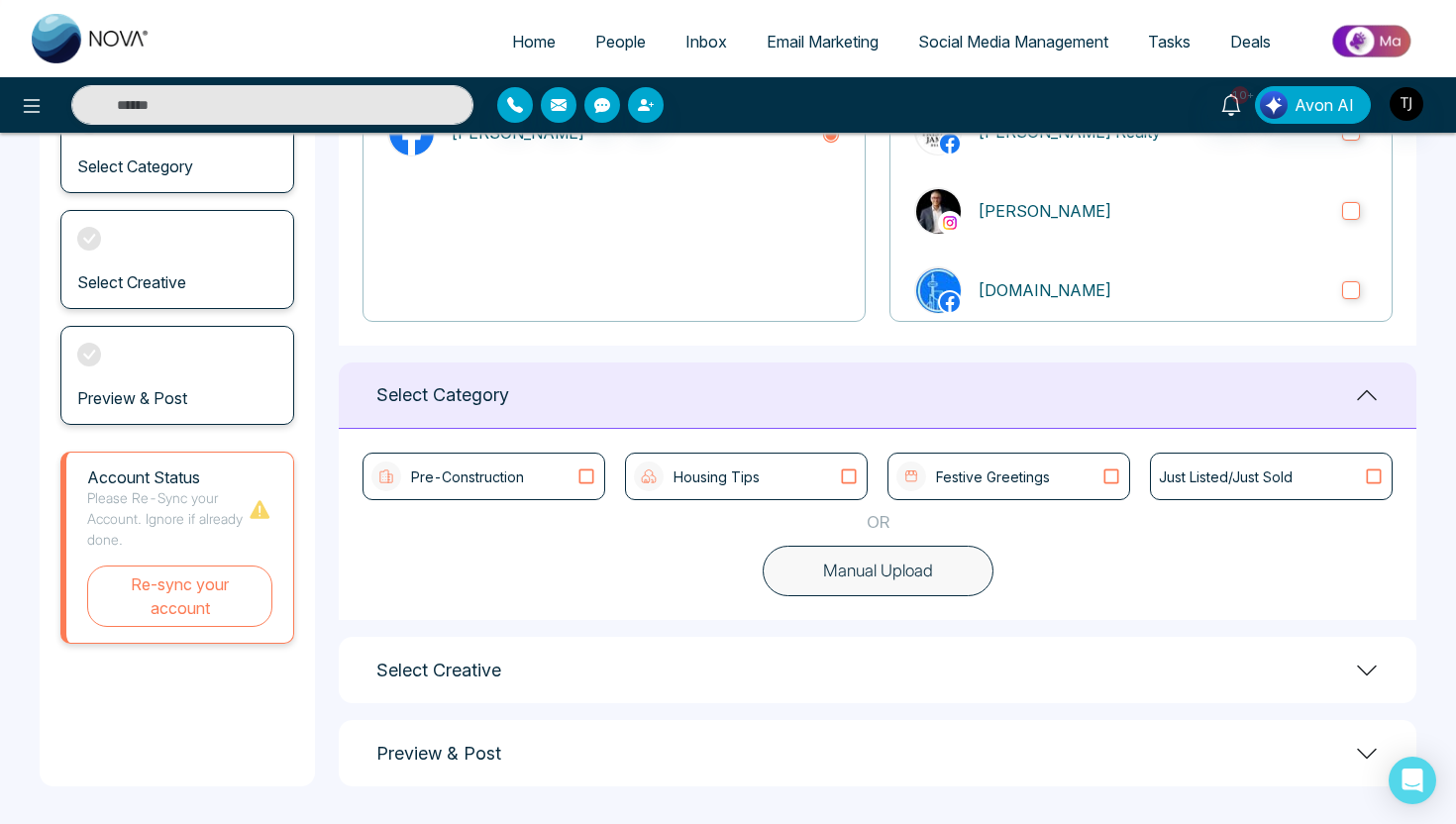 click on "Pre-Construction" at bounding box center [468, 476] 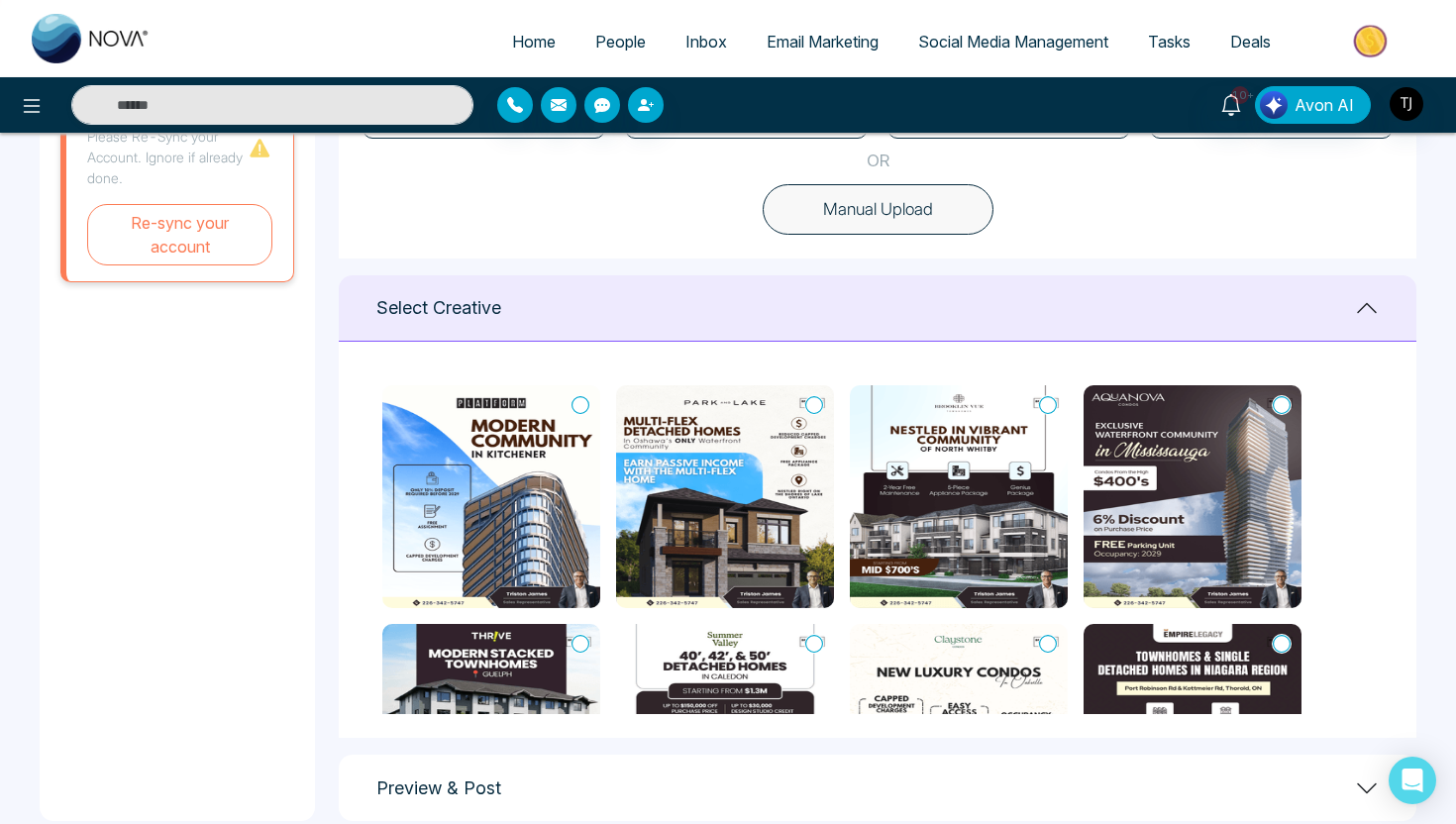 scroll, scrollTop: 683, scrollLeft: 0, axis: vertical 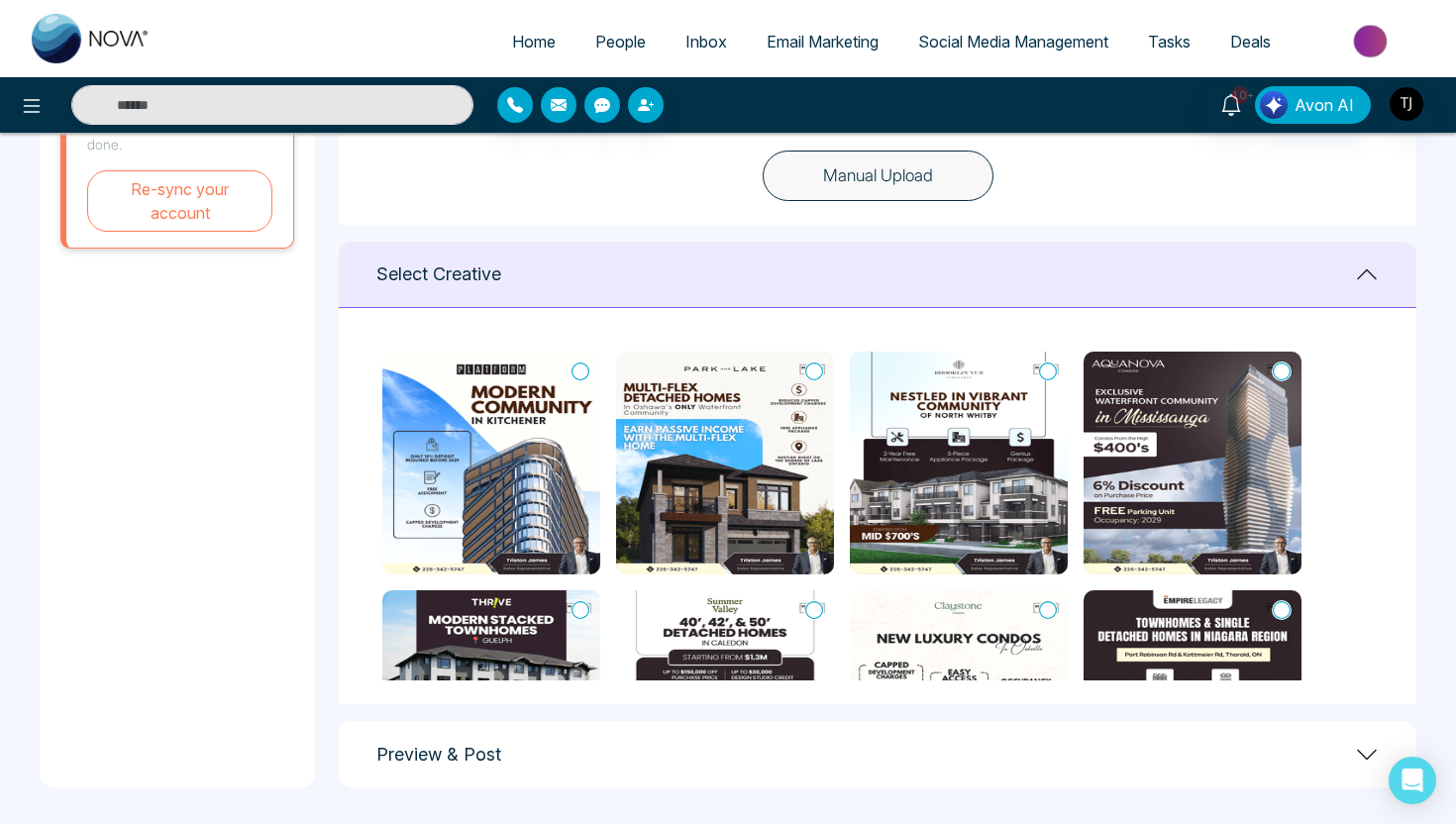 click 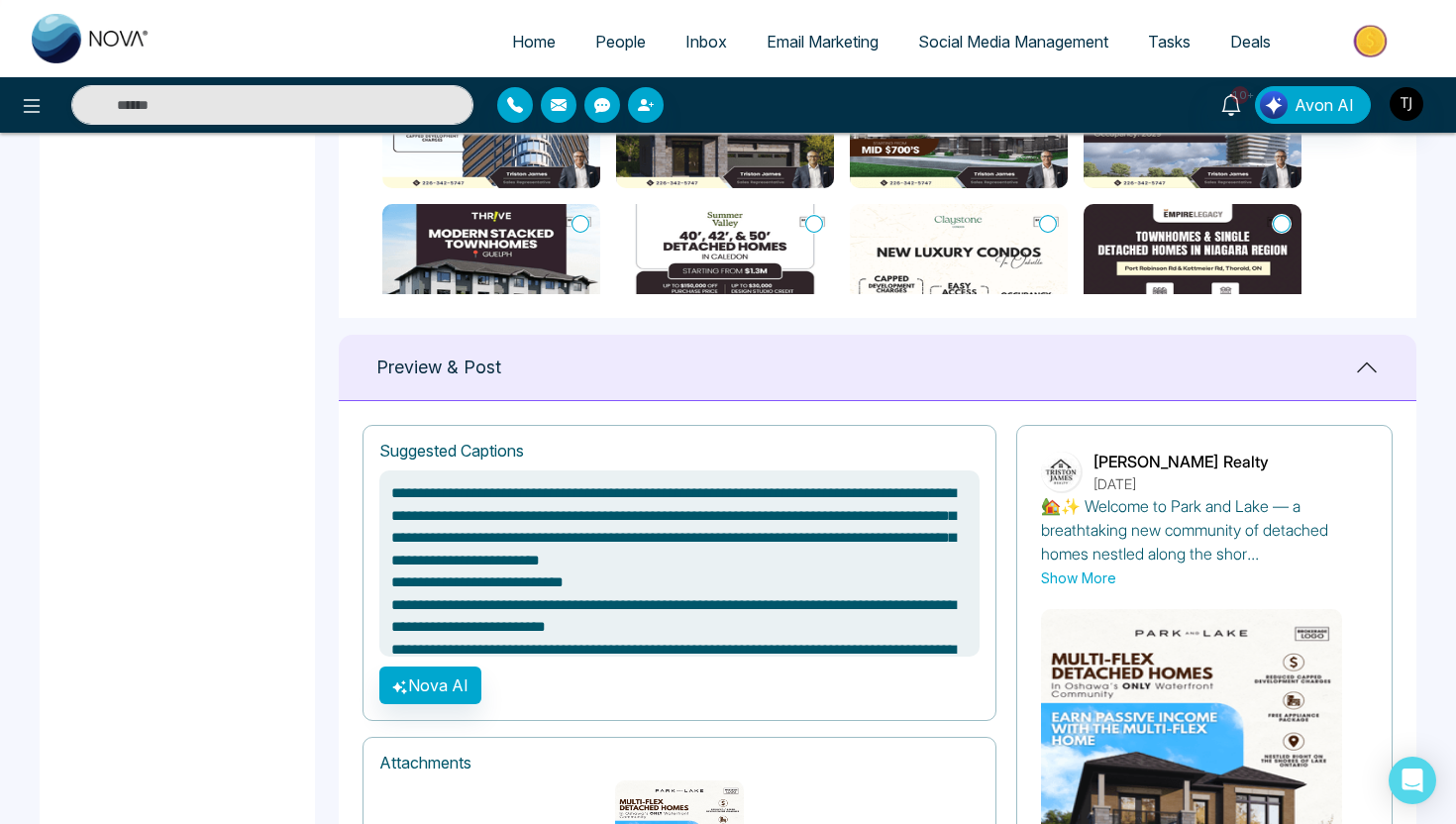 scroll, scrollTop: 1132, scrollLeft: 0, axis: vertical 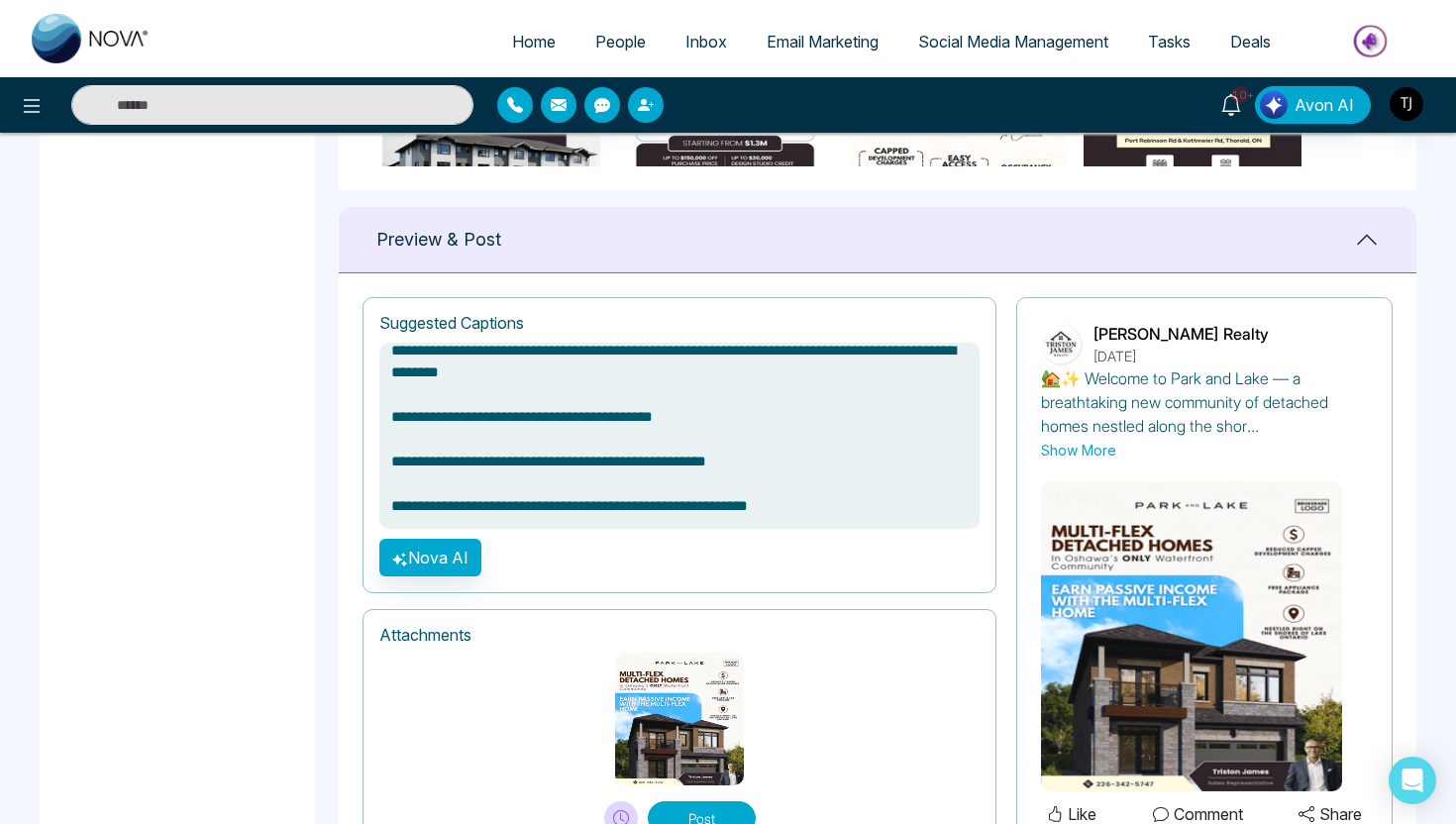 drag, startPoint x: 861, startPoint y: 500, endPoint x: 392, endPoint y: 509, distance: 469.0863 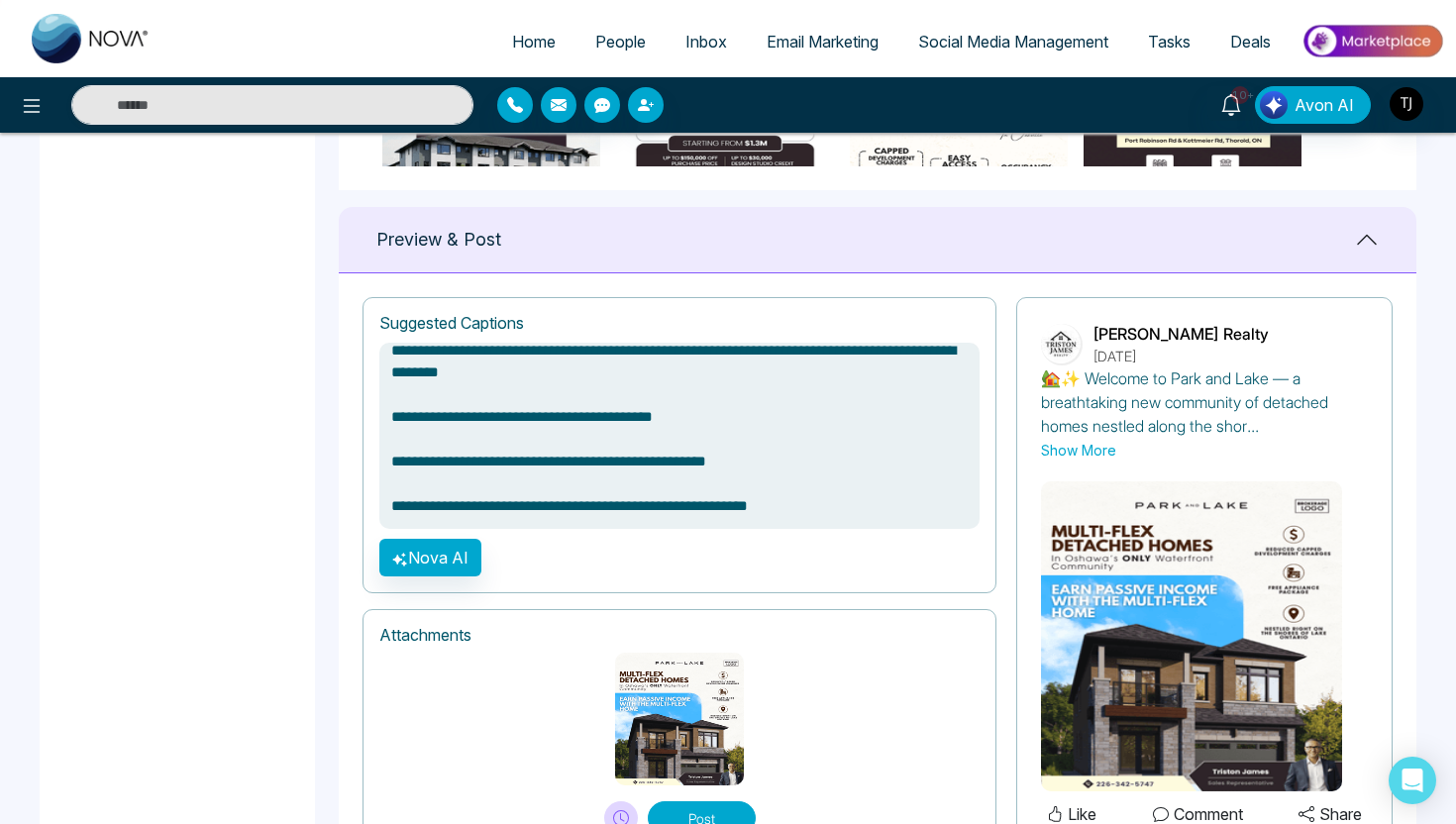 click on "**********" at bounding box center [679, 436] 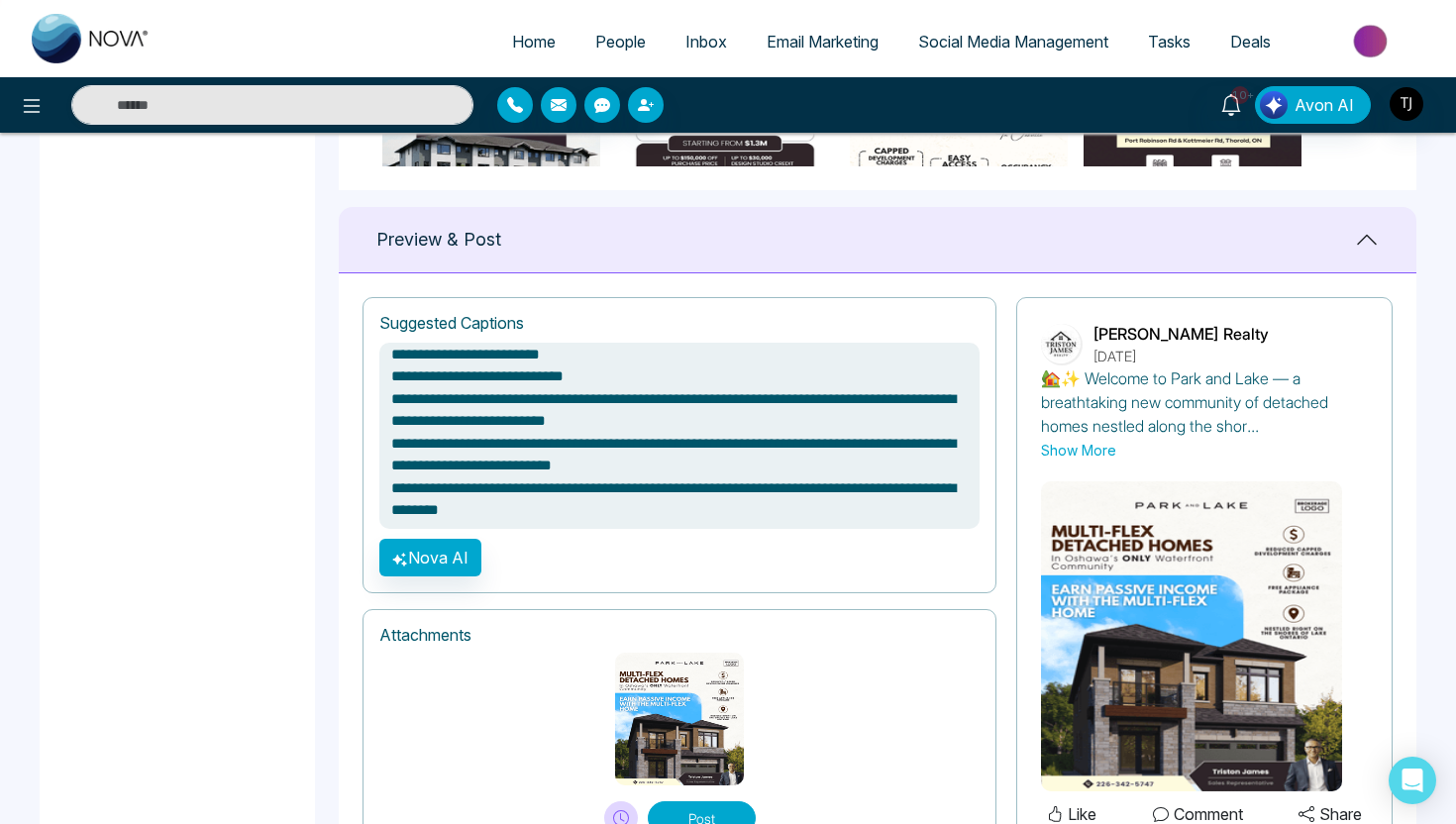 scroll, scrollTop: 0, scrollLeft: 0, axis: both 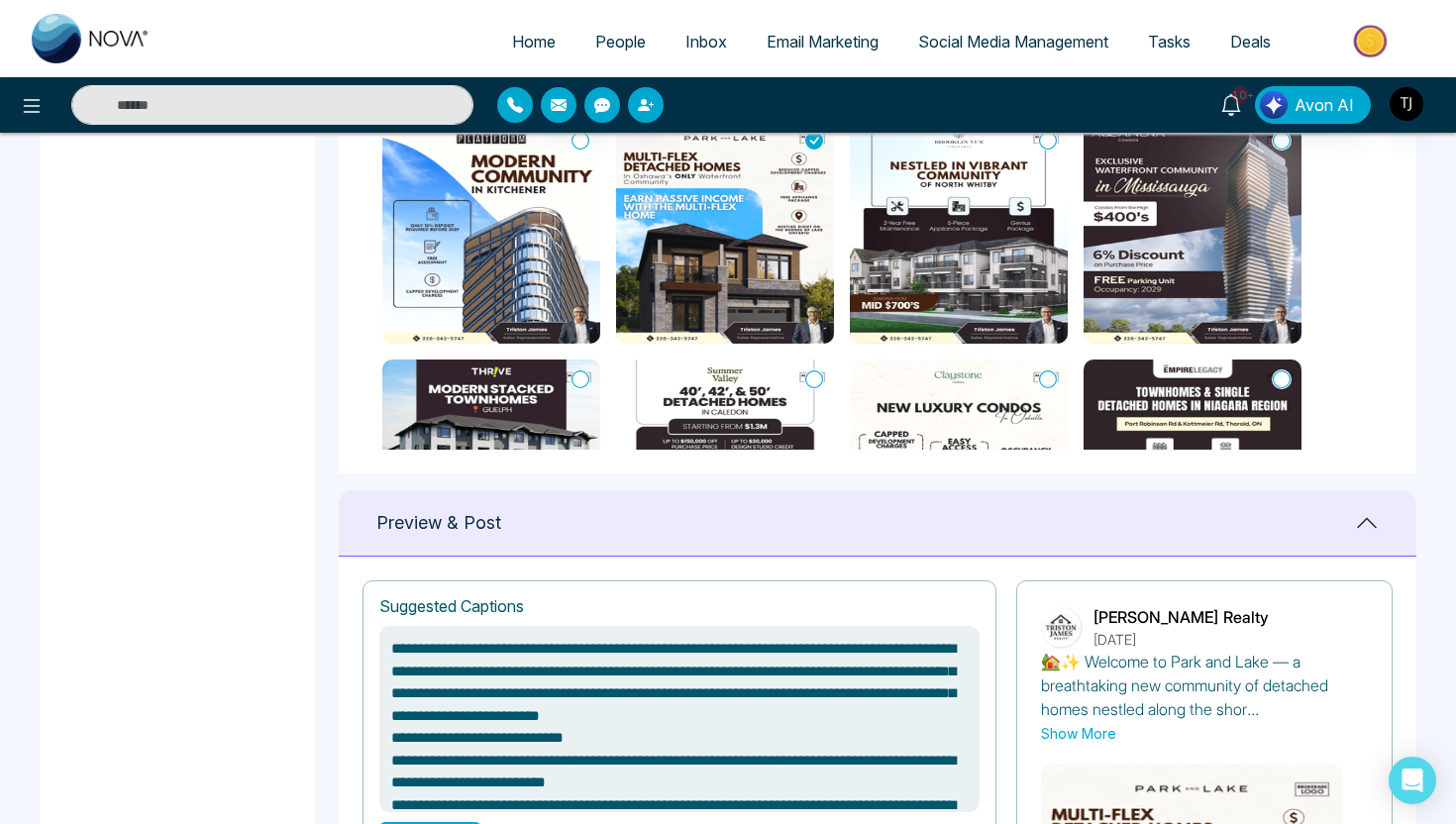 click 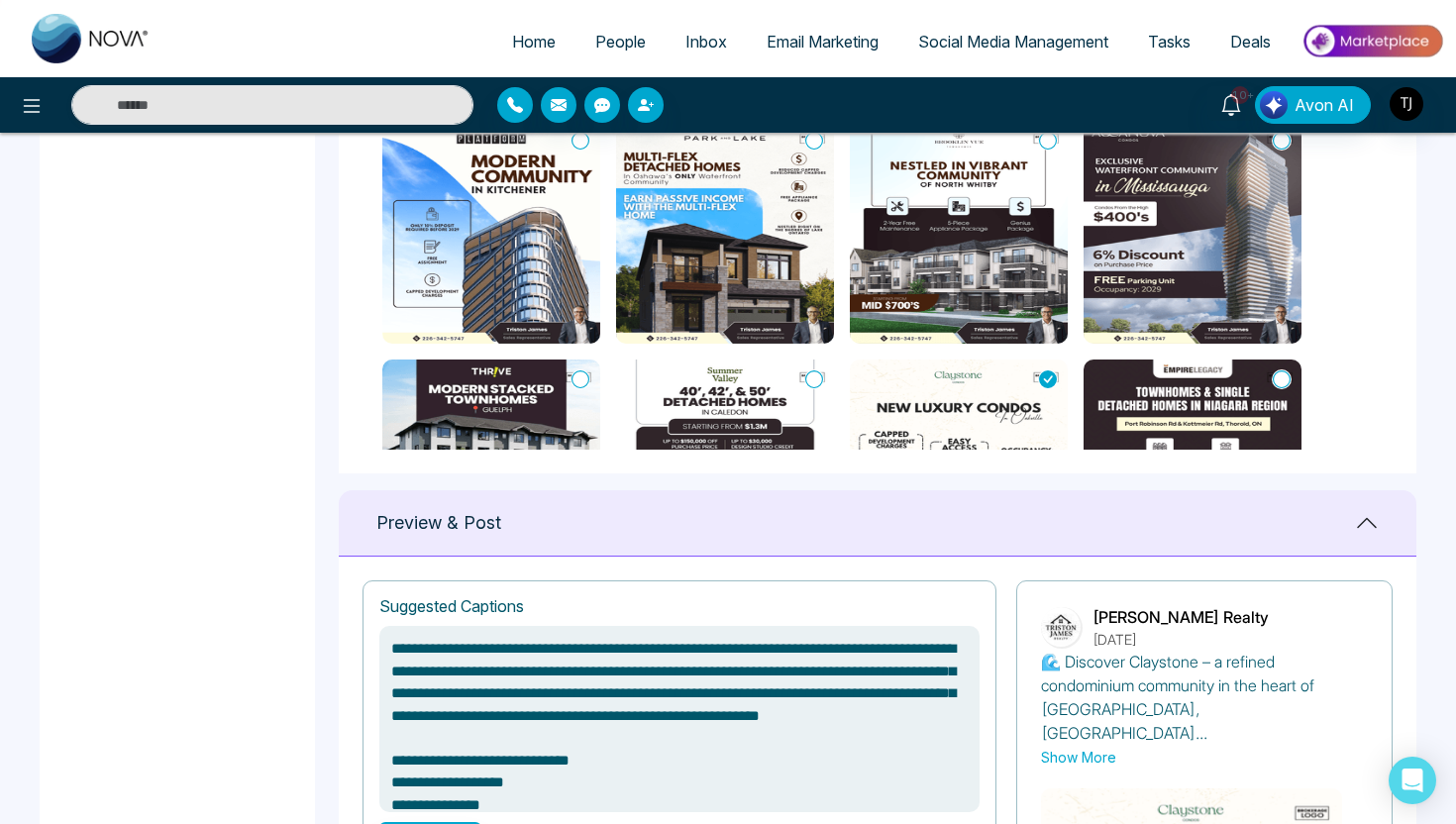 click 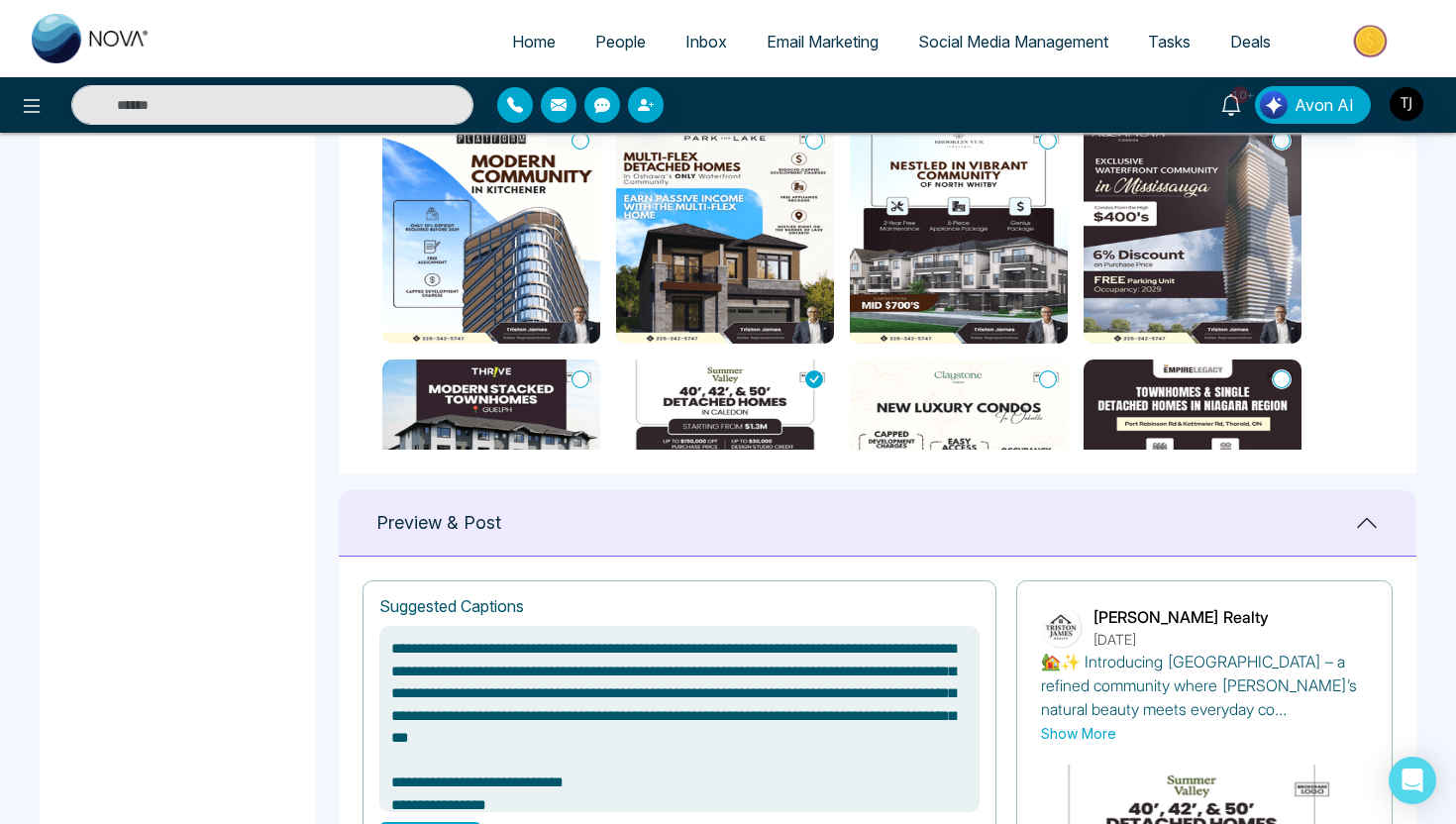 click 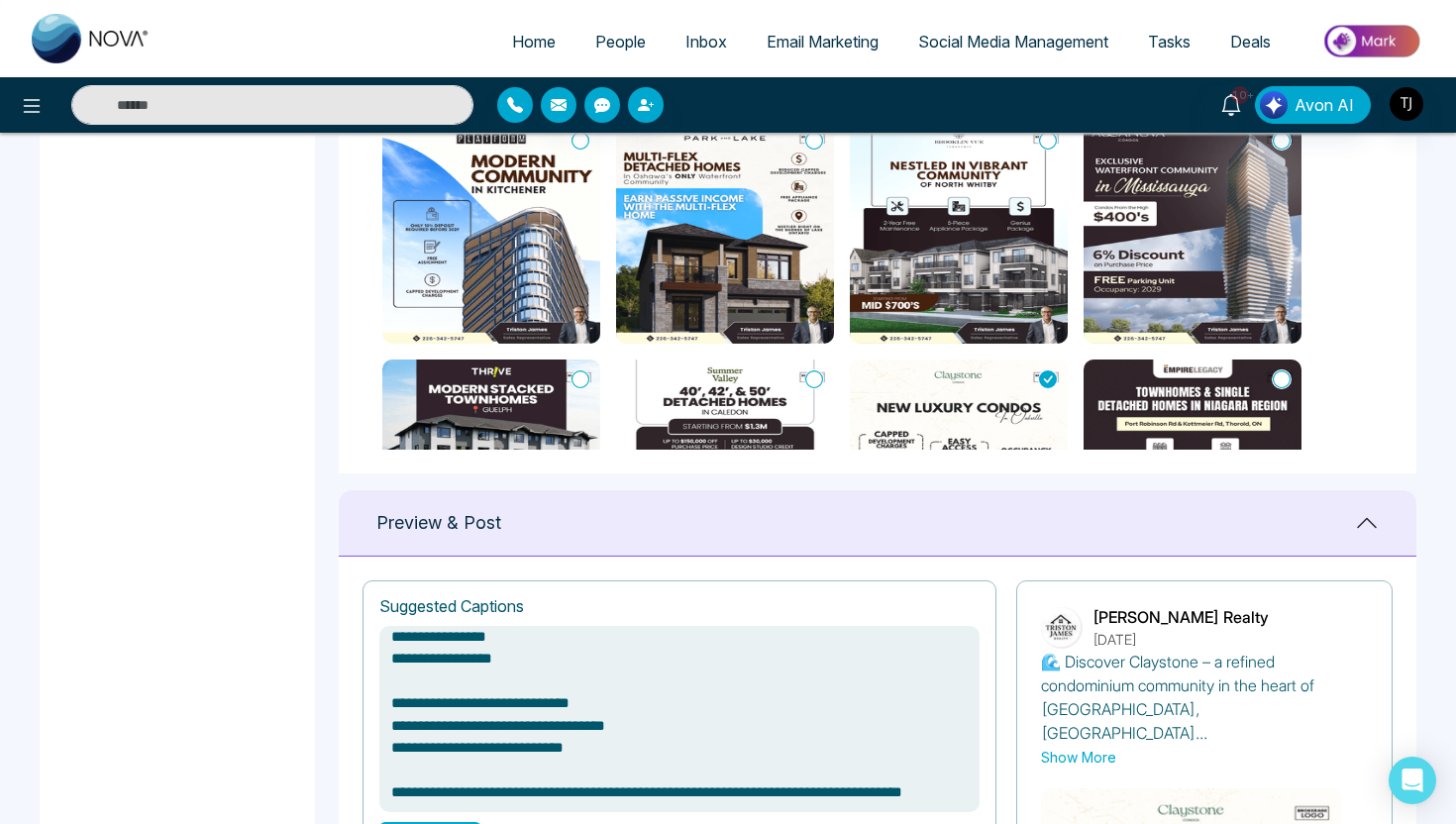 scroll, scrollTop: 305, scrollLeft: 0, axis: vertical 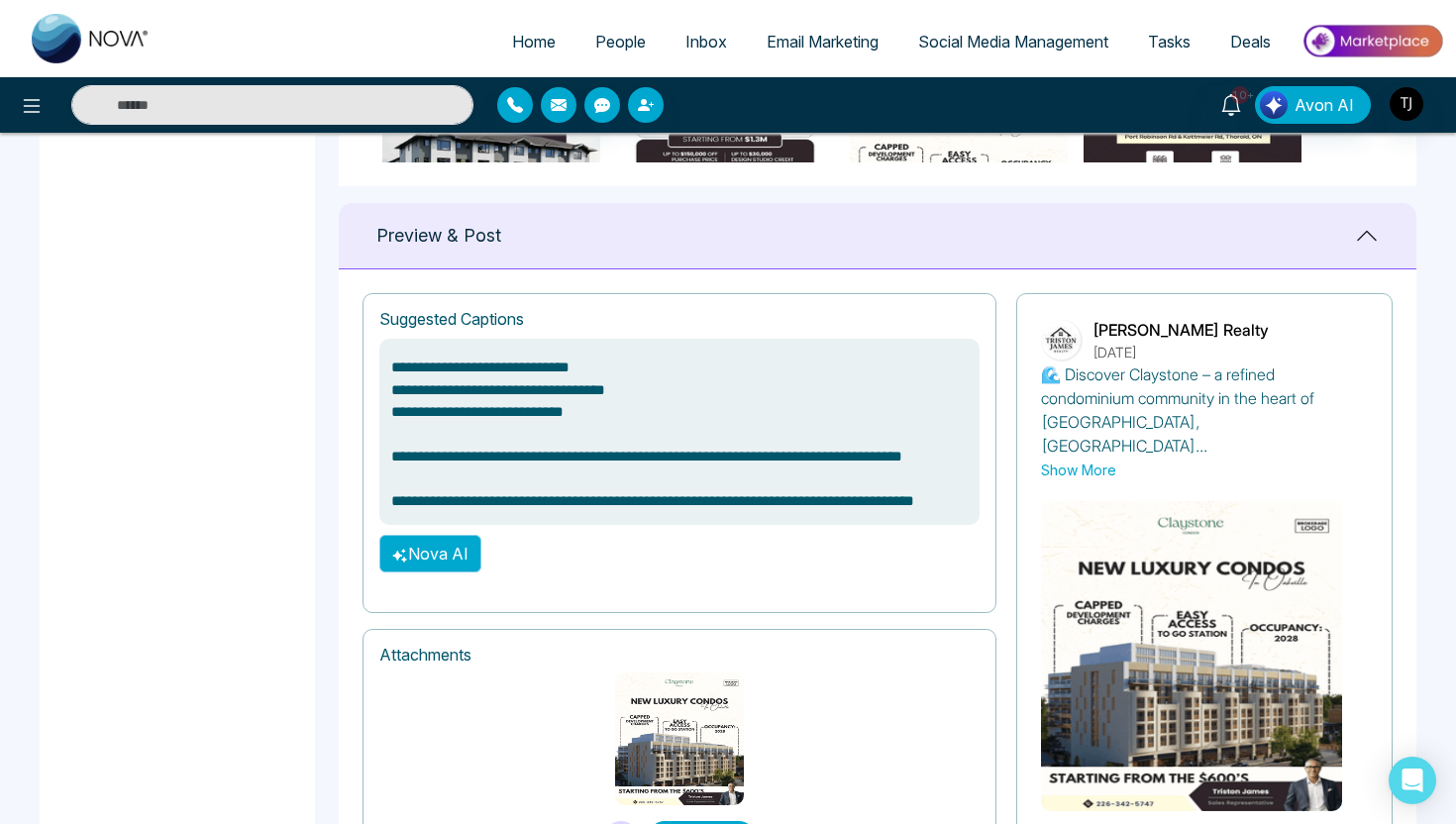 click on "Nova AI" at bounding box center [430, 554] 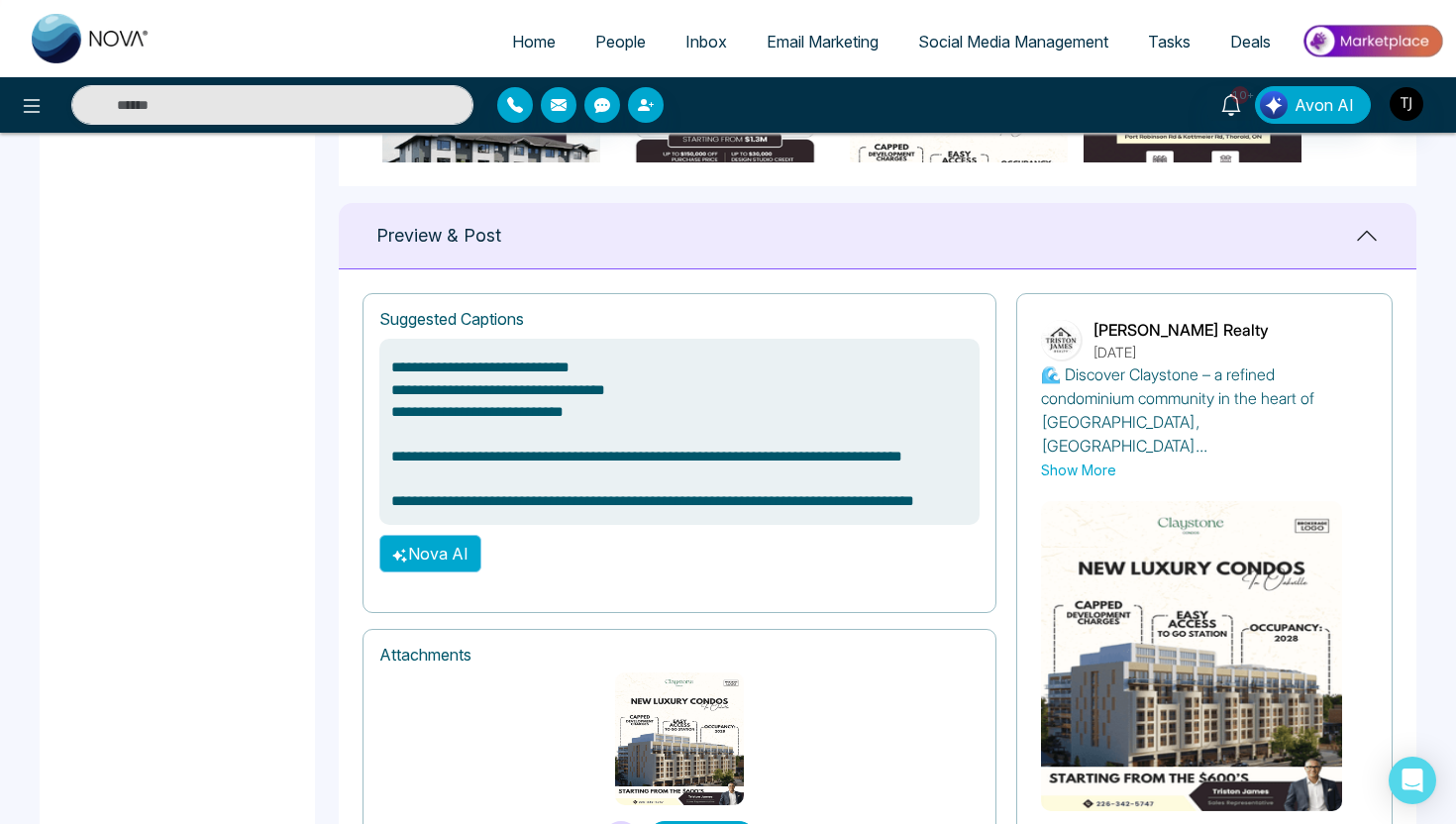 type on "**********" 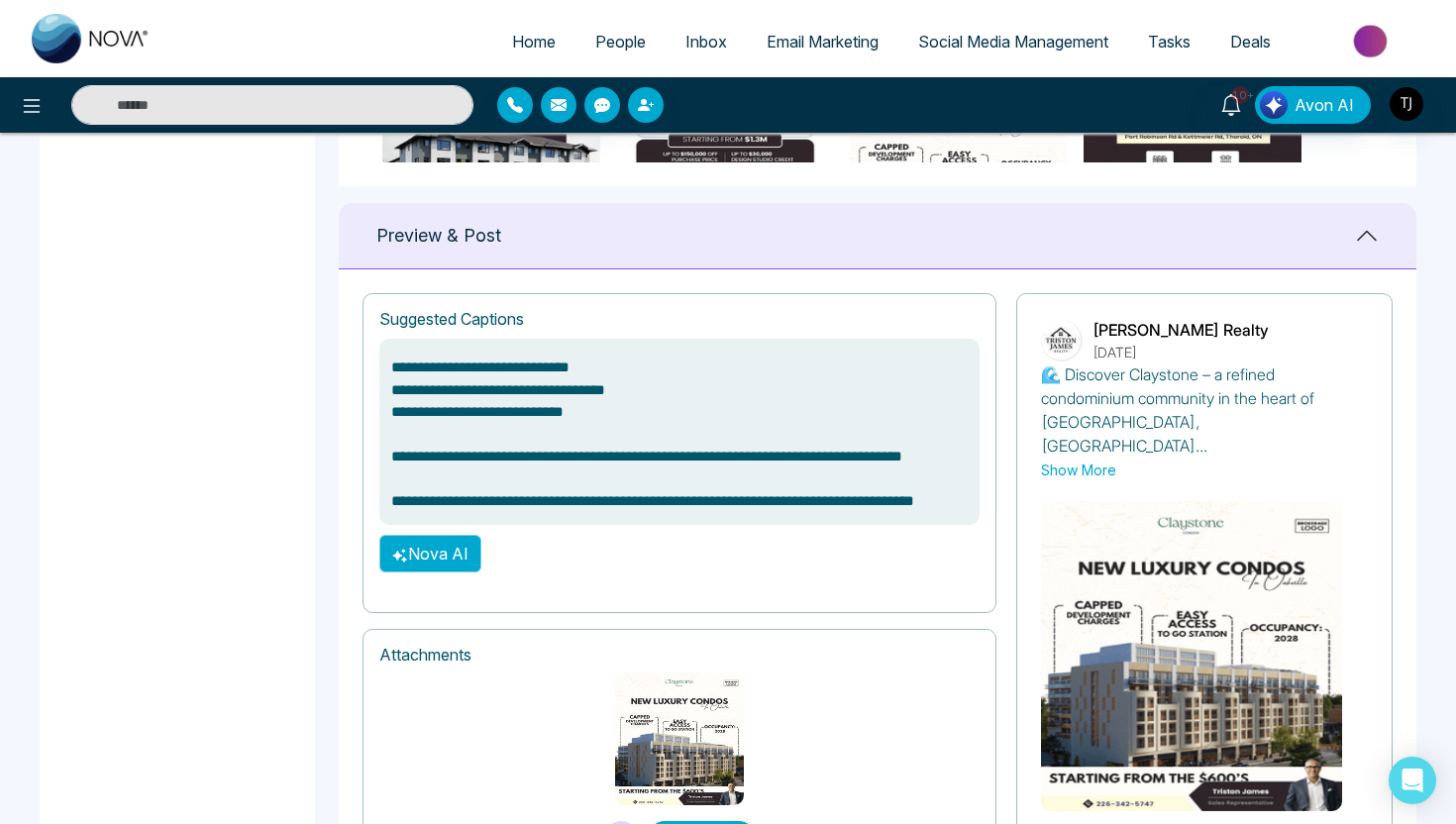 type on "**********" 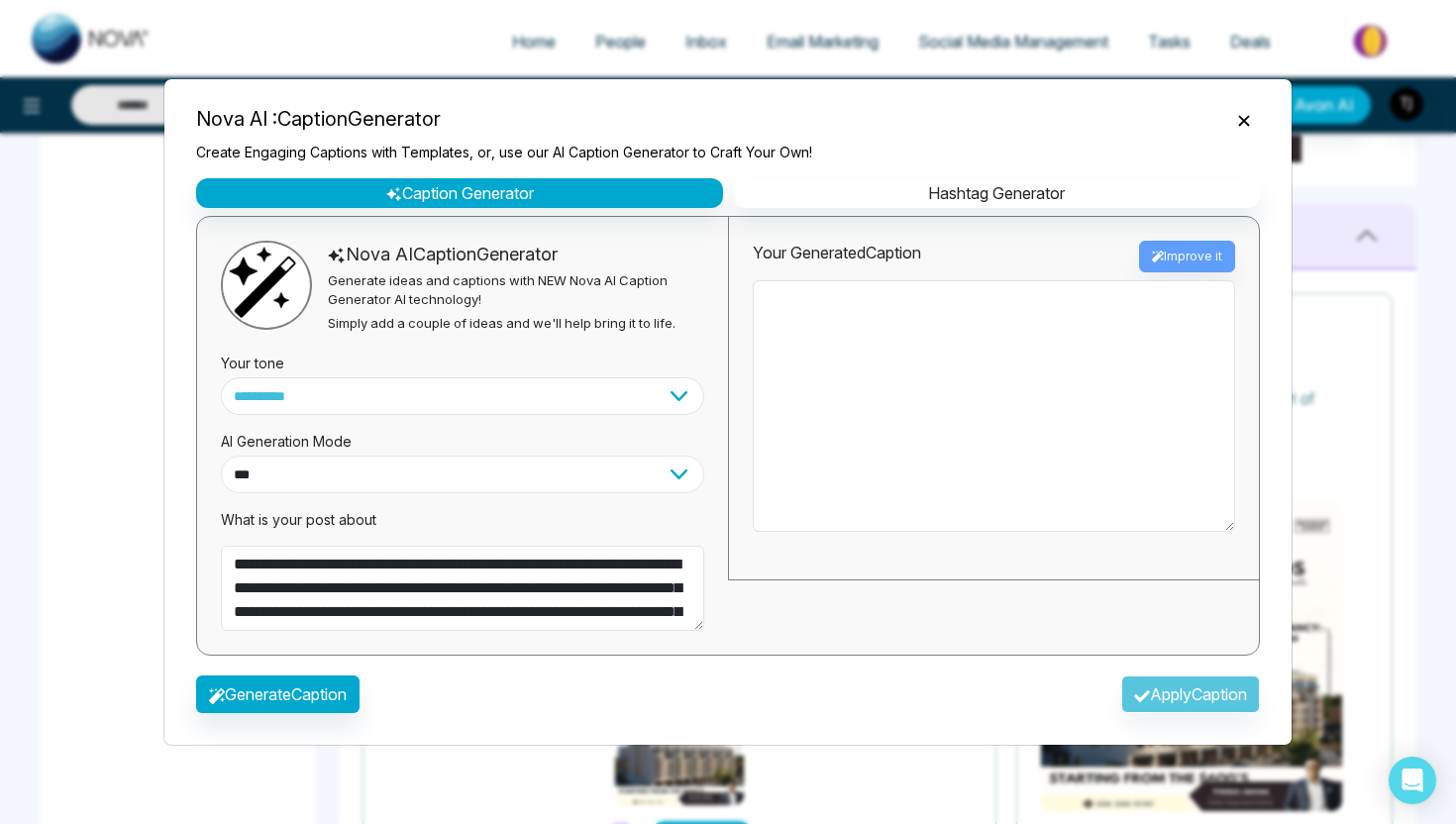 click on "**********" at bounding box center [463, 474] 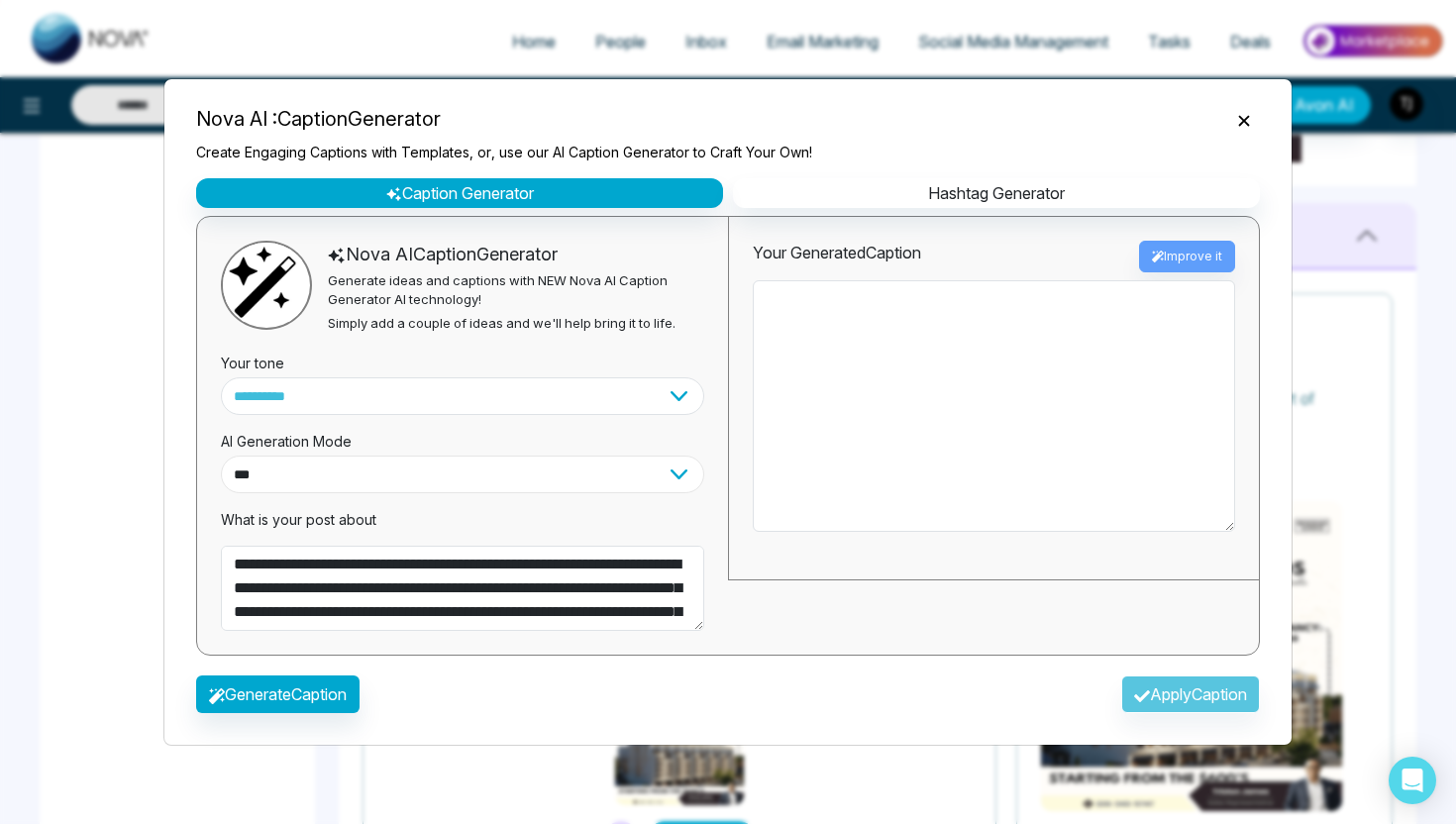 select on "*********" 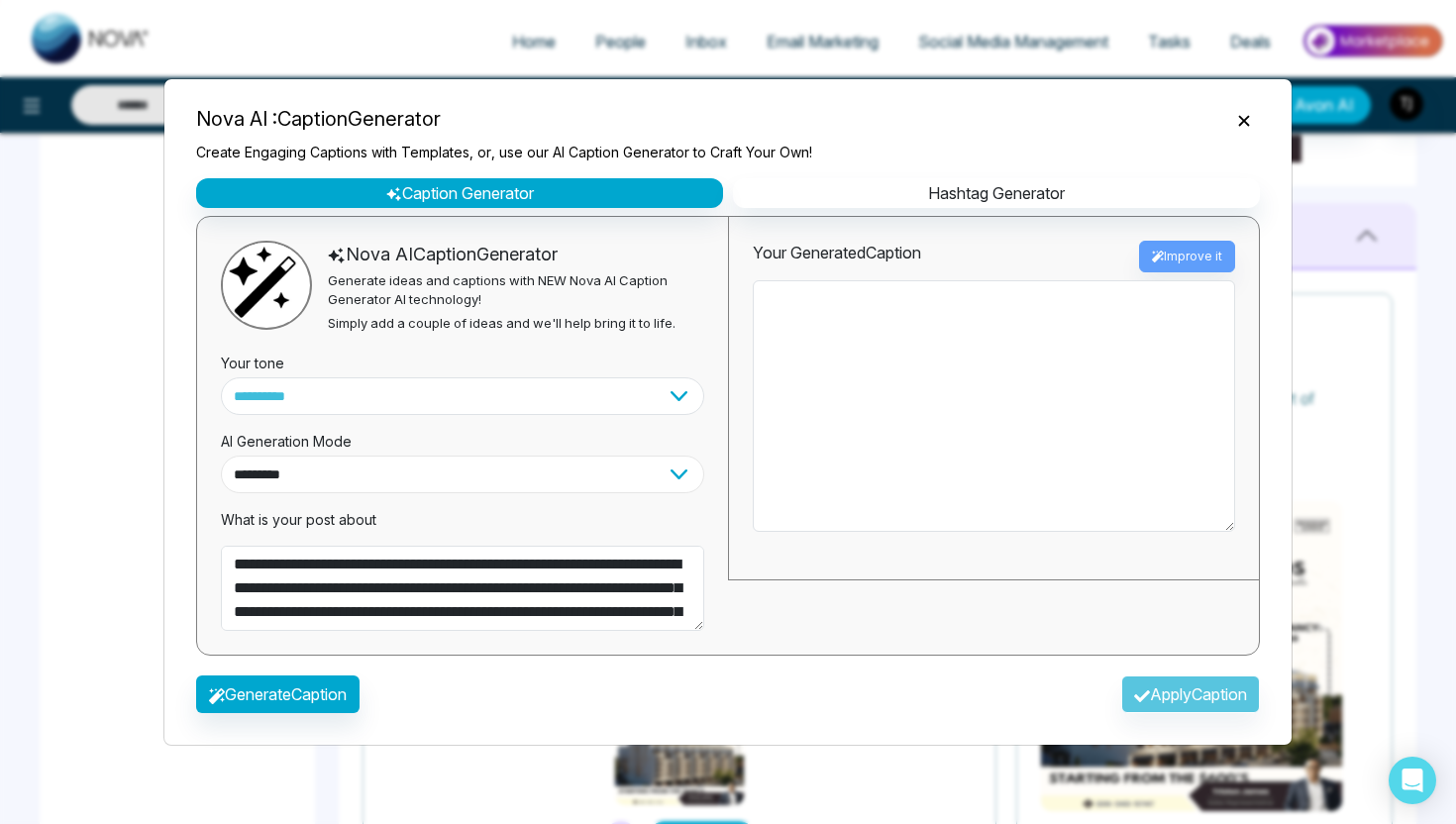 type on "**********" 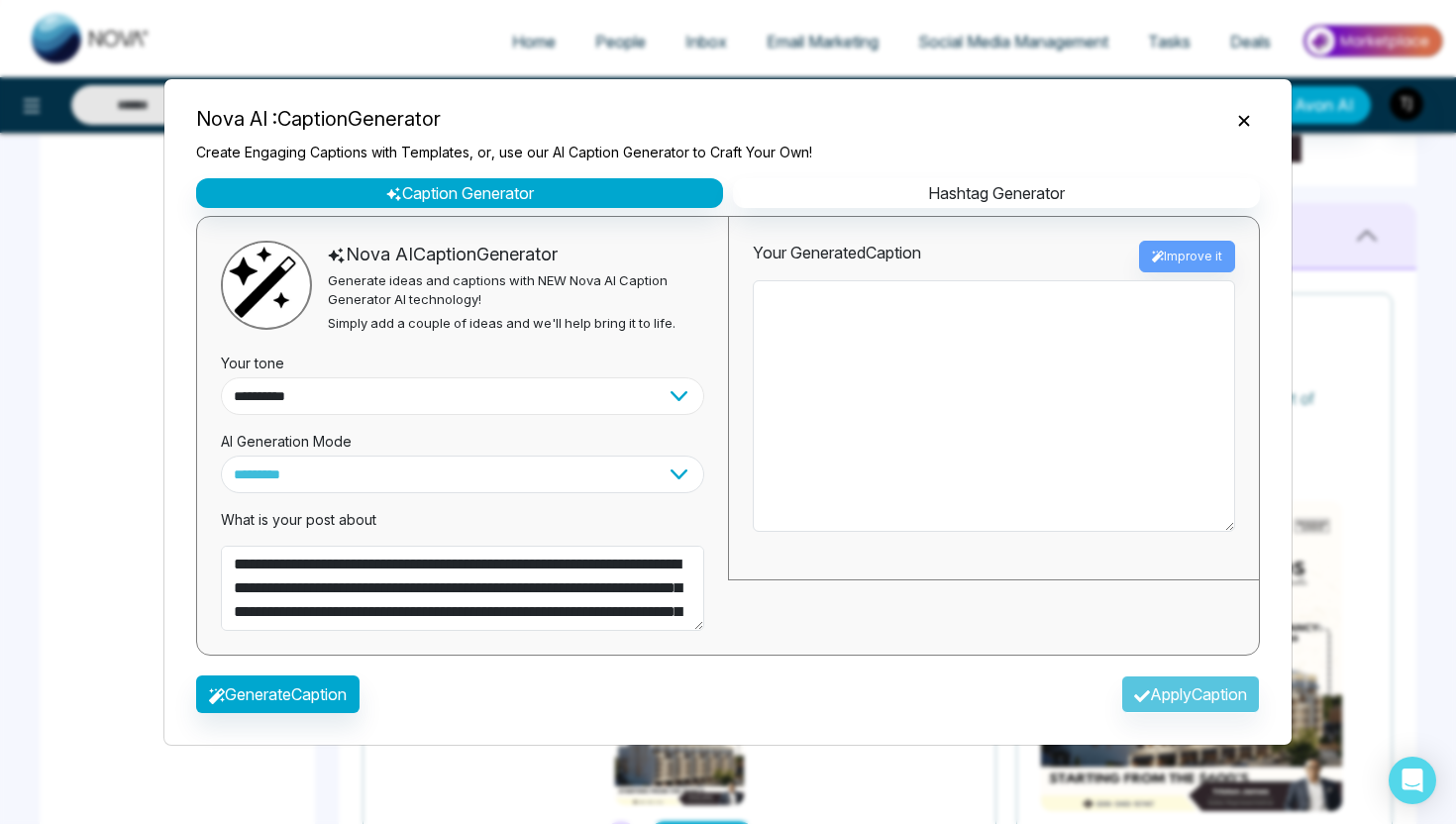 click on "**********" at bounding box center (463, 396) 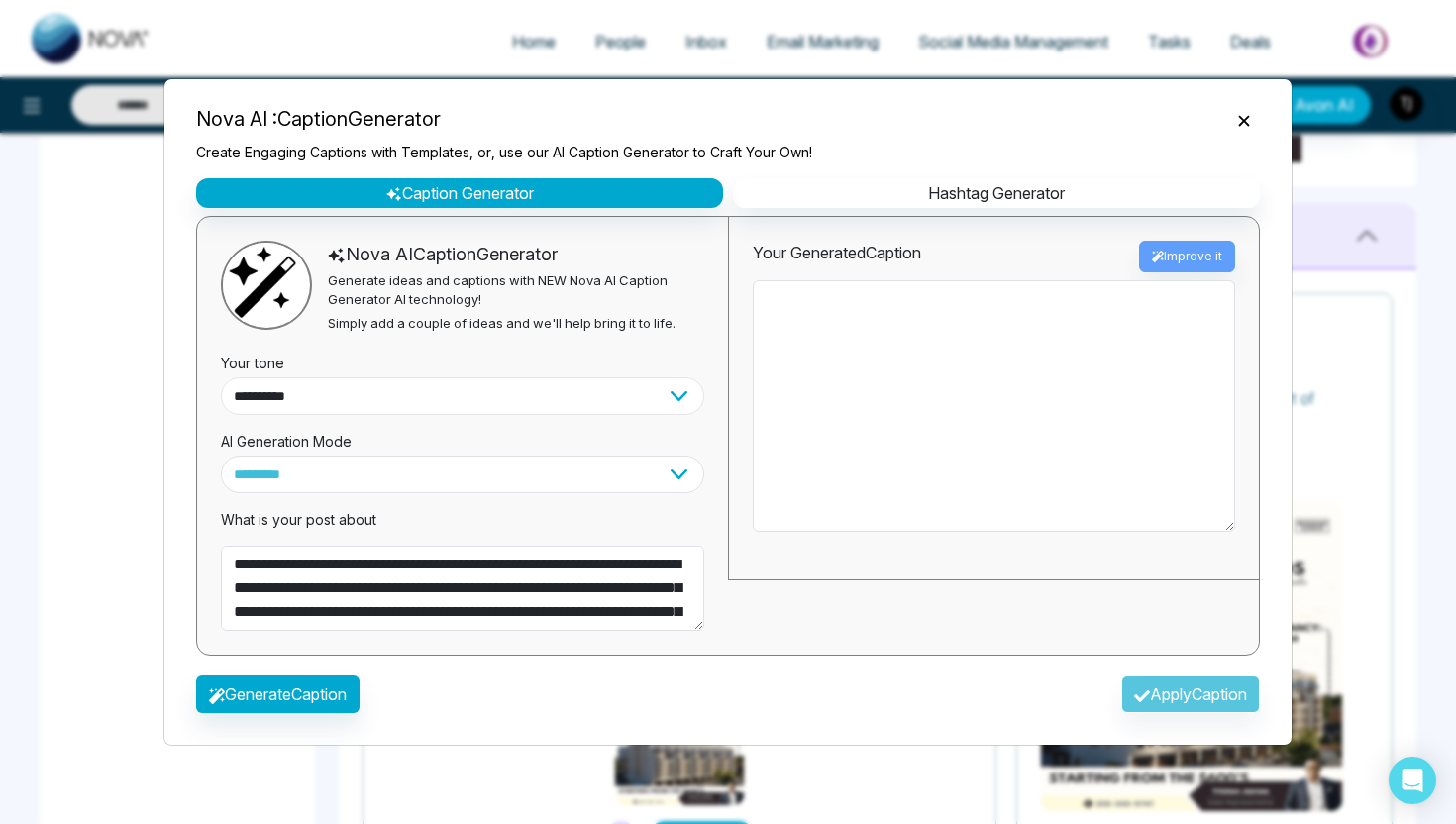 select on "******" 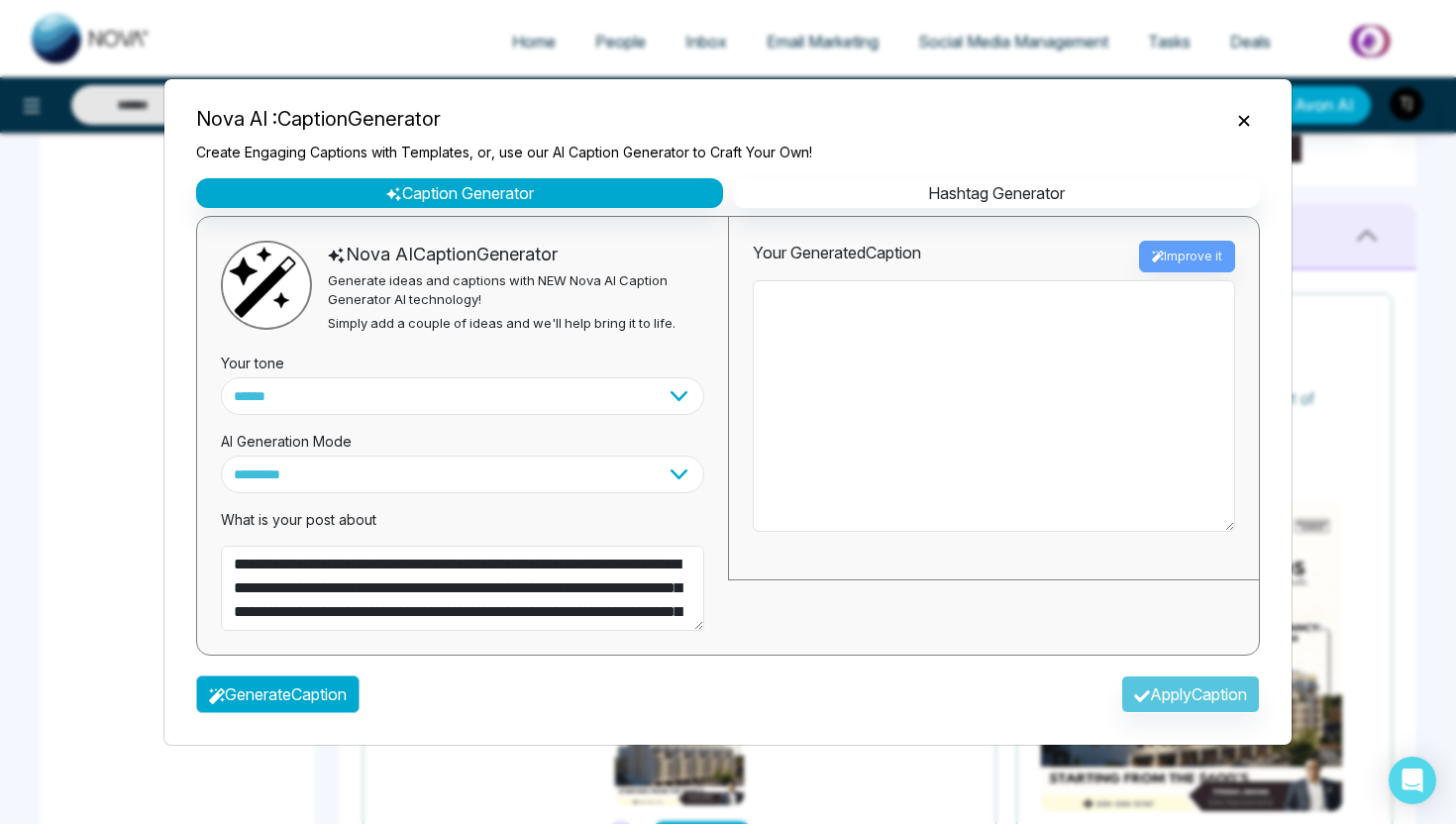 click on "Generate  Caption" at bounding box center (277, 694) 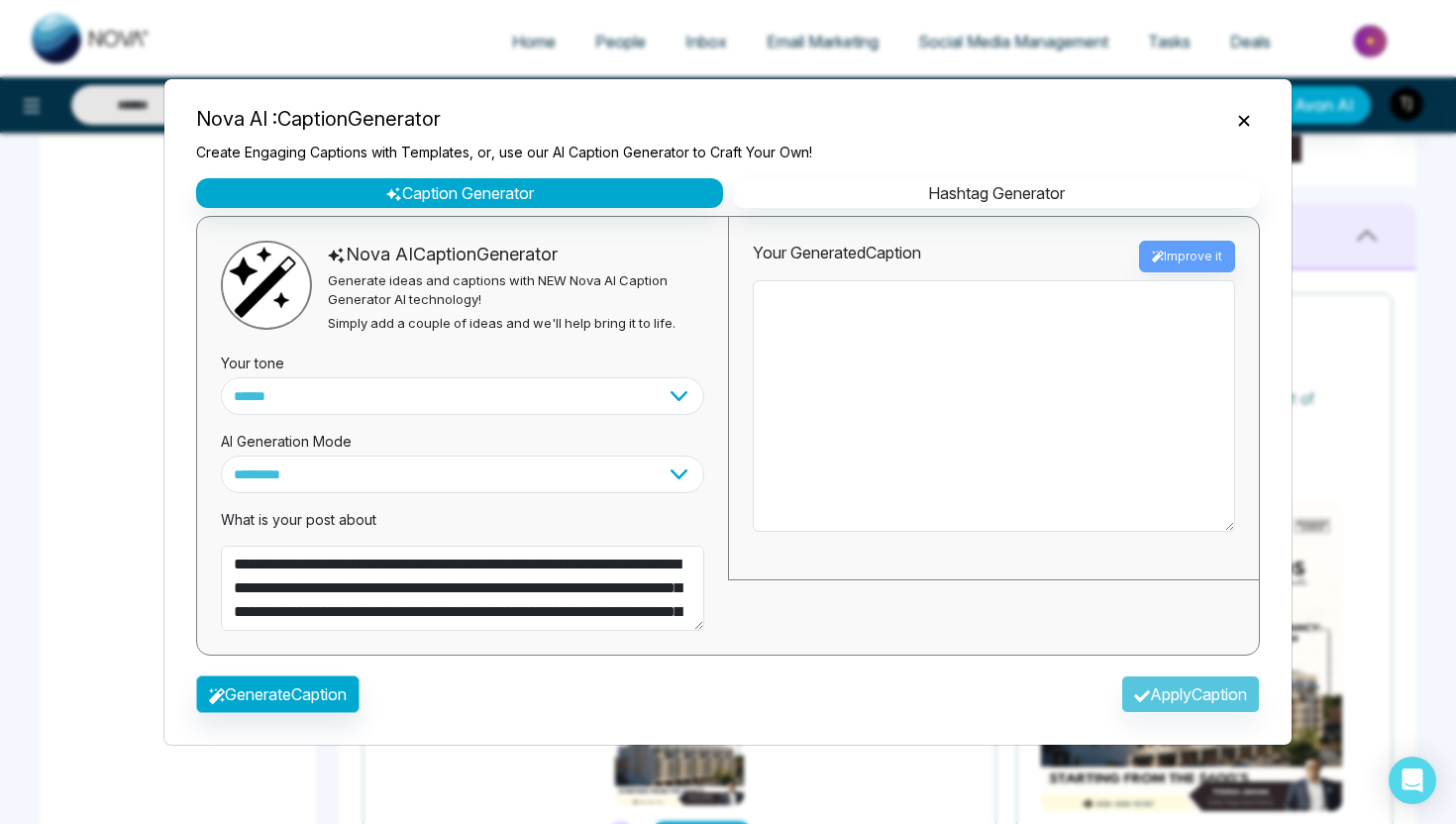 type on "**********" 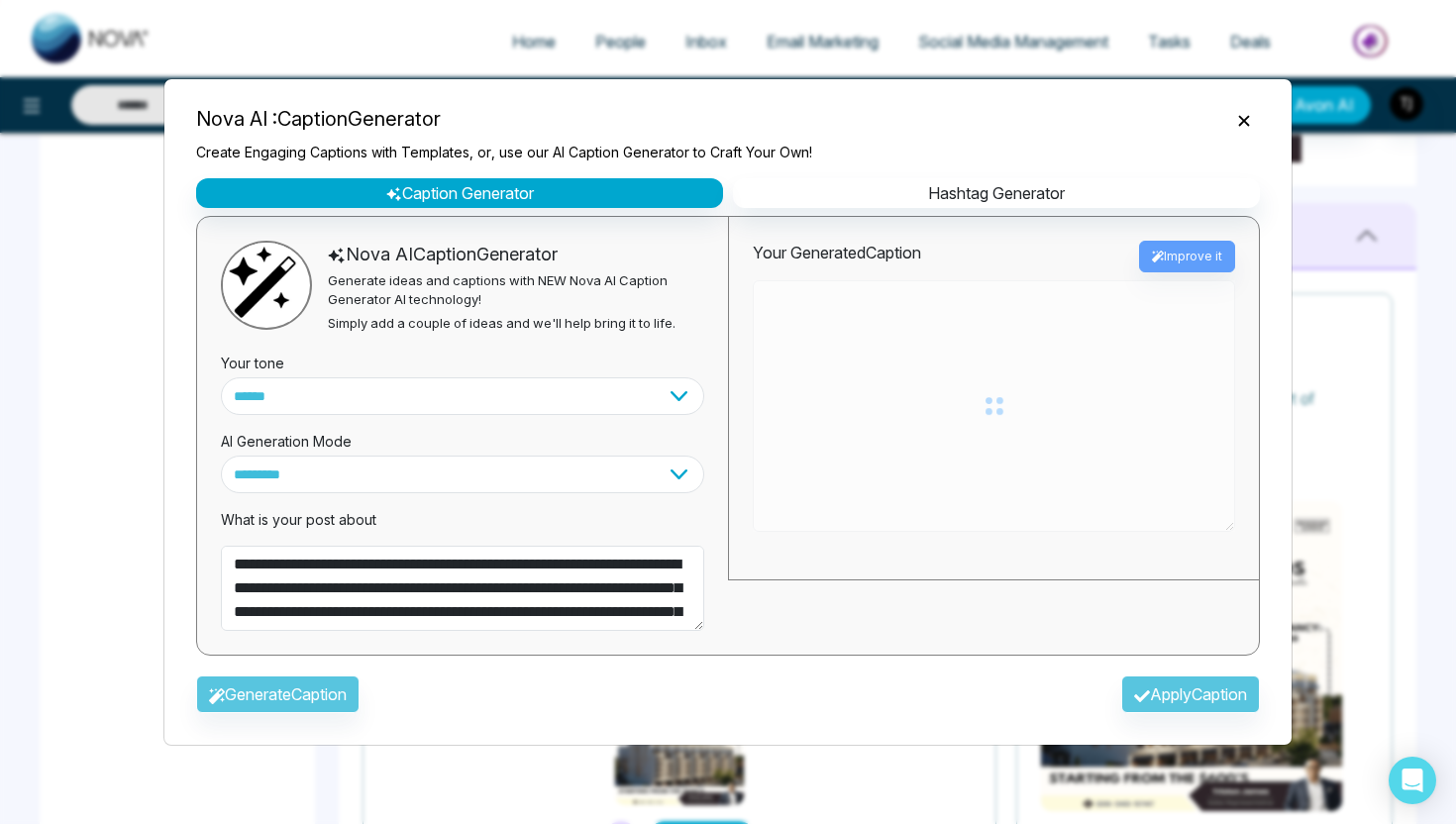 type on "**********" 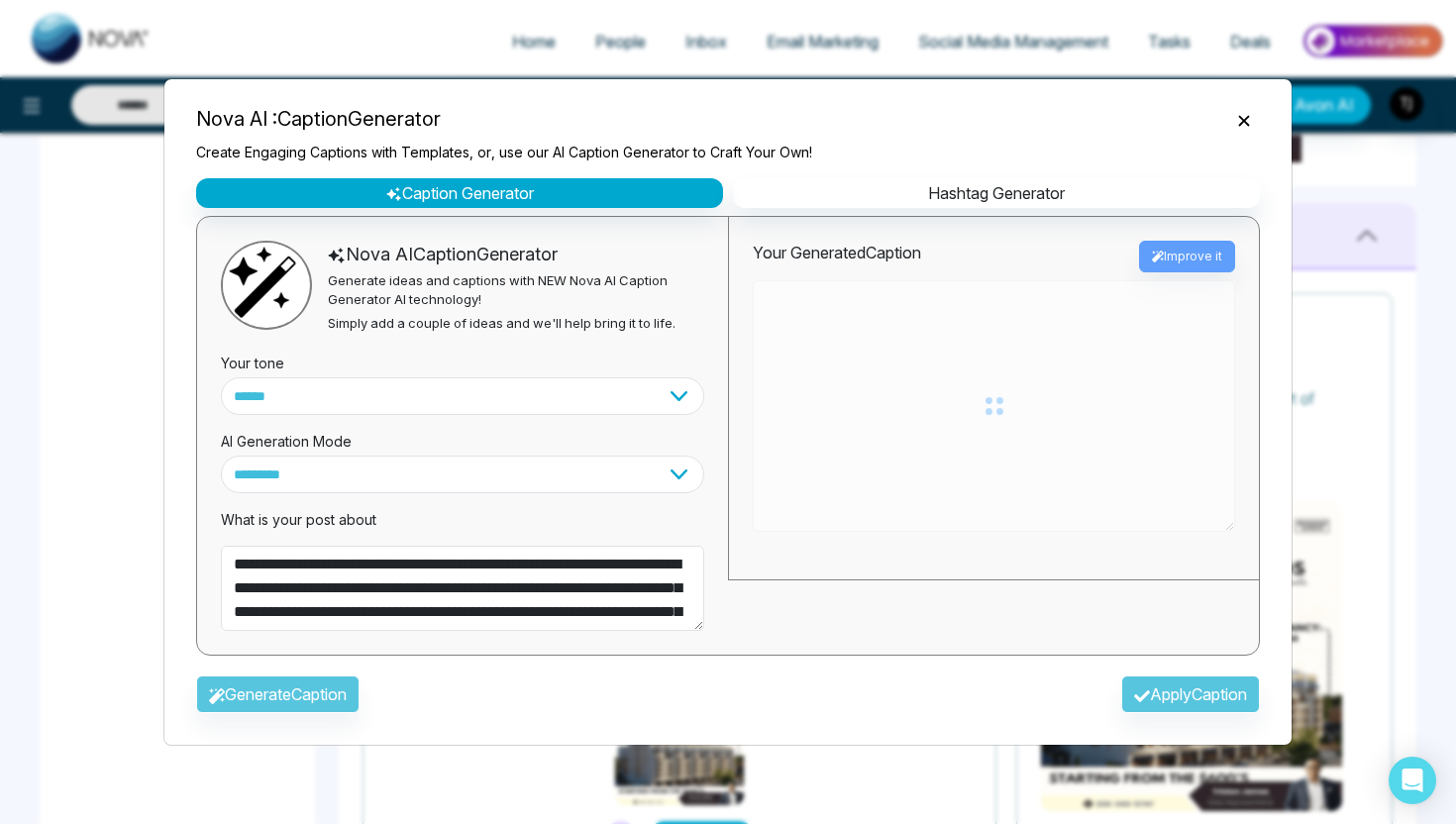type on "**********" 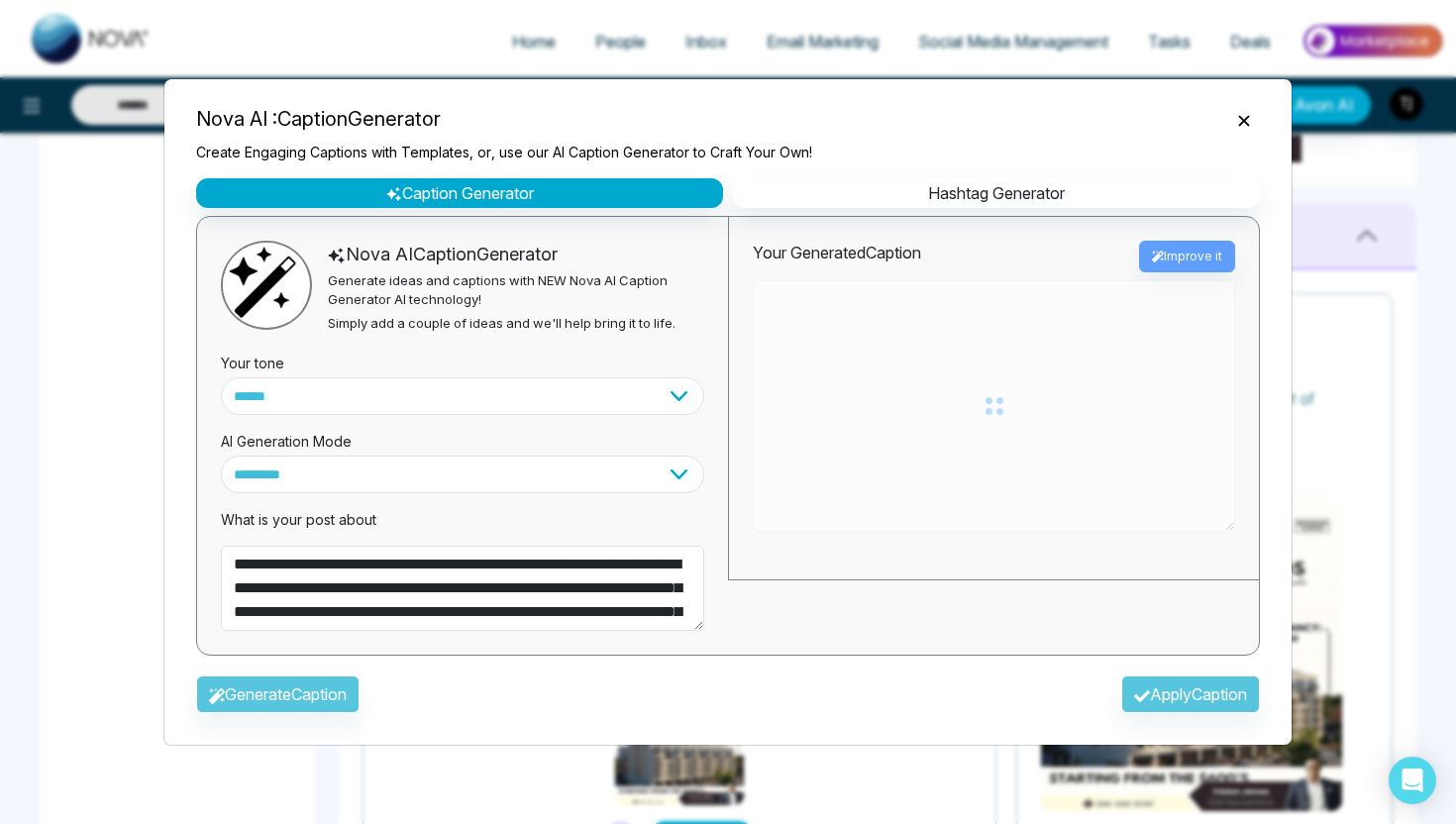 type on "**********" 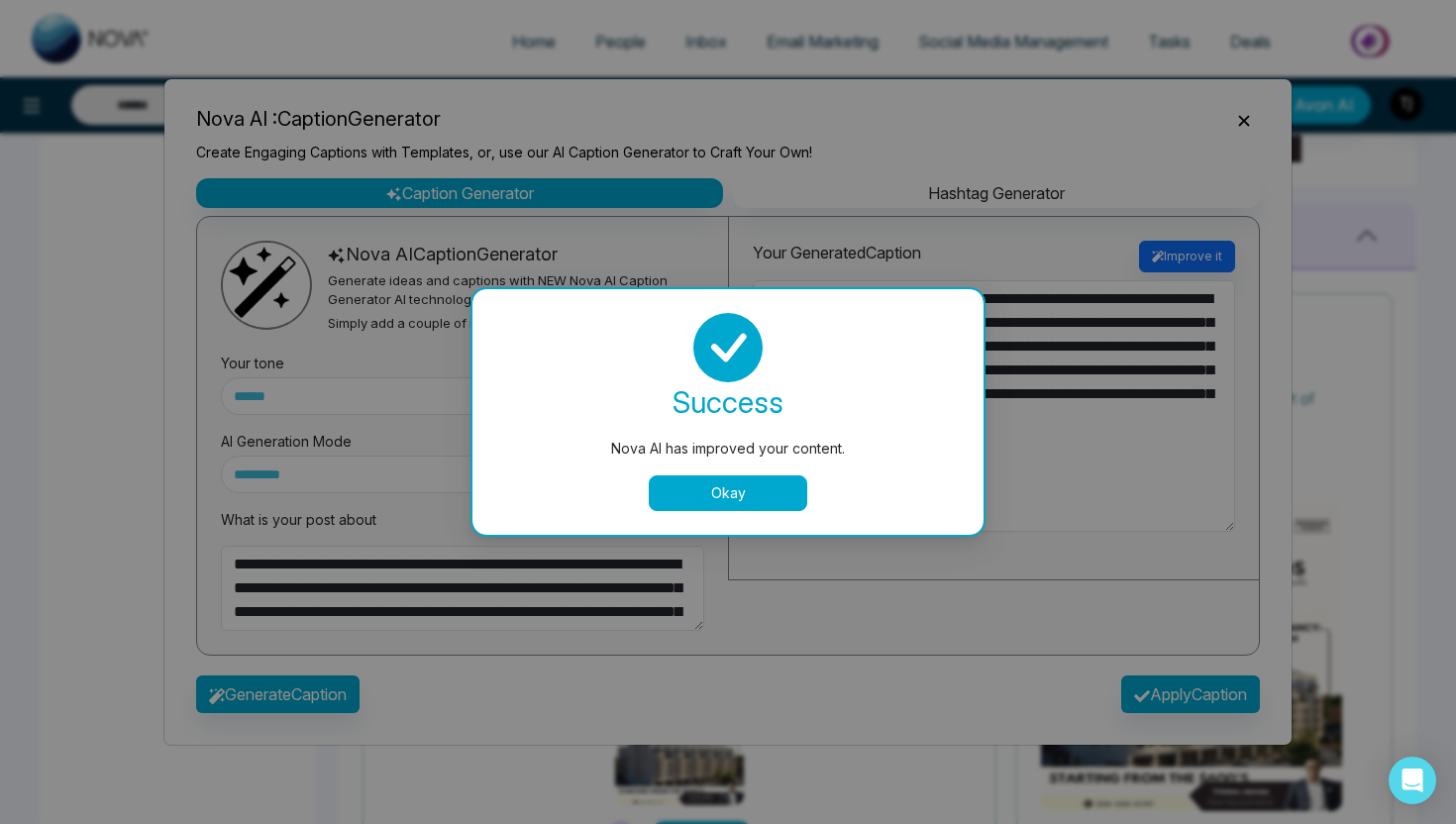 click on "Okay" at bounding box center (728, 493) 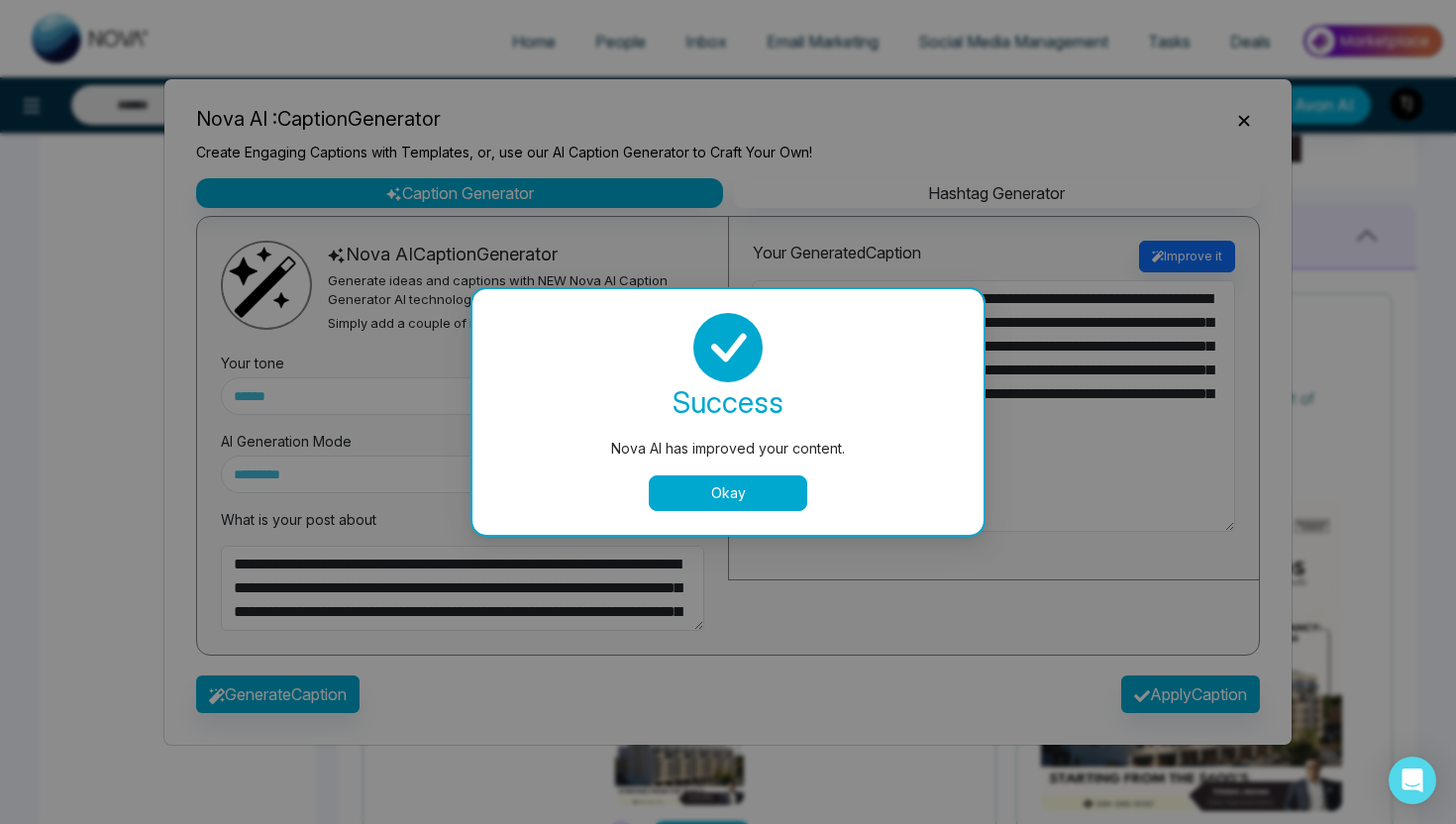 type on "**********" 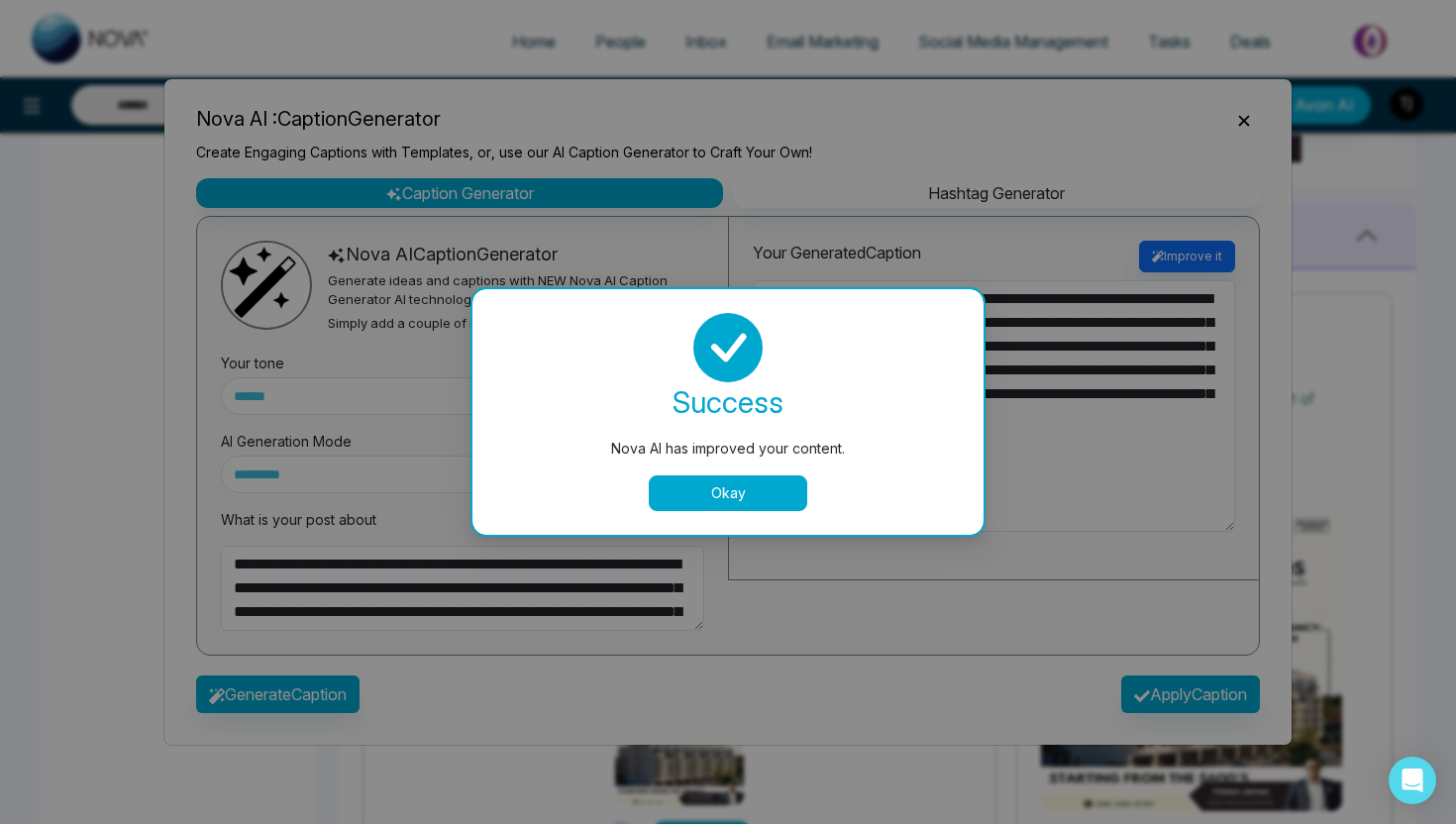 type on "**********" 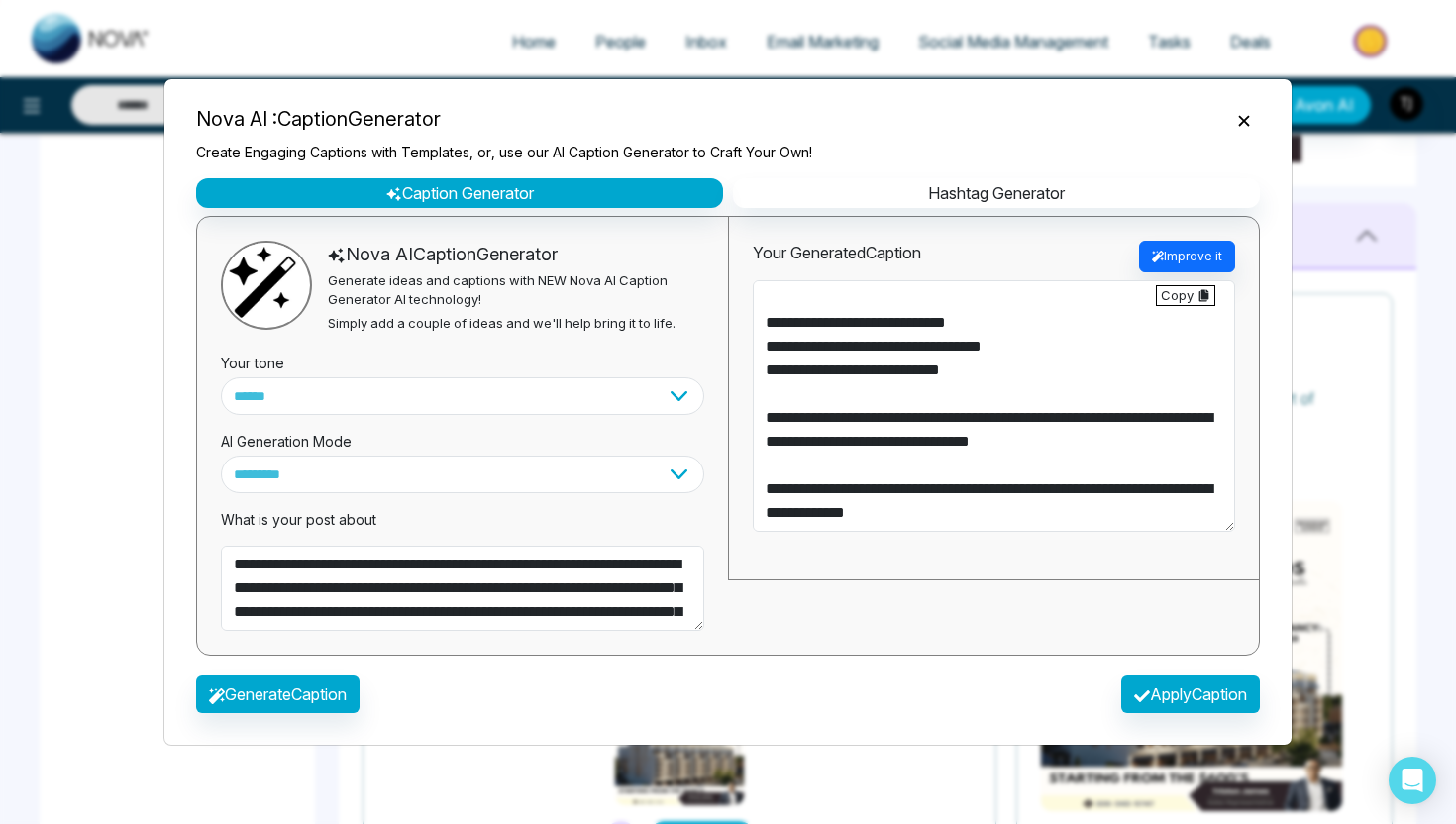 type on "**********" 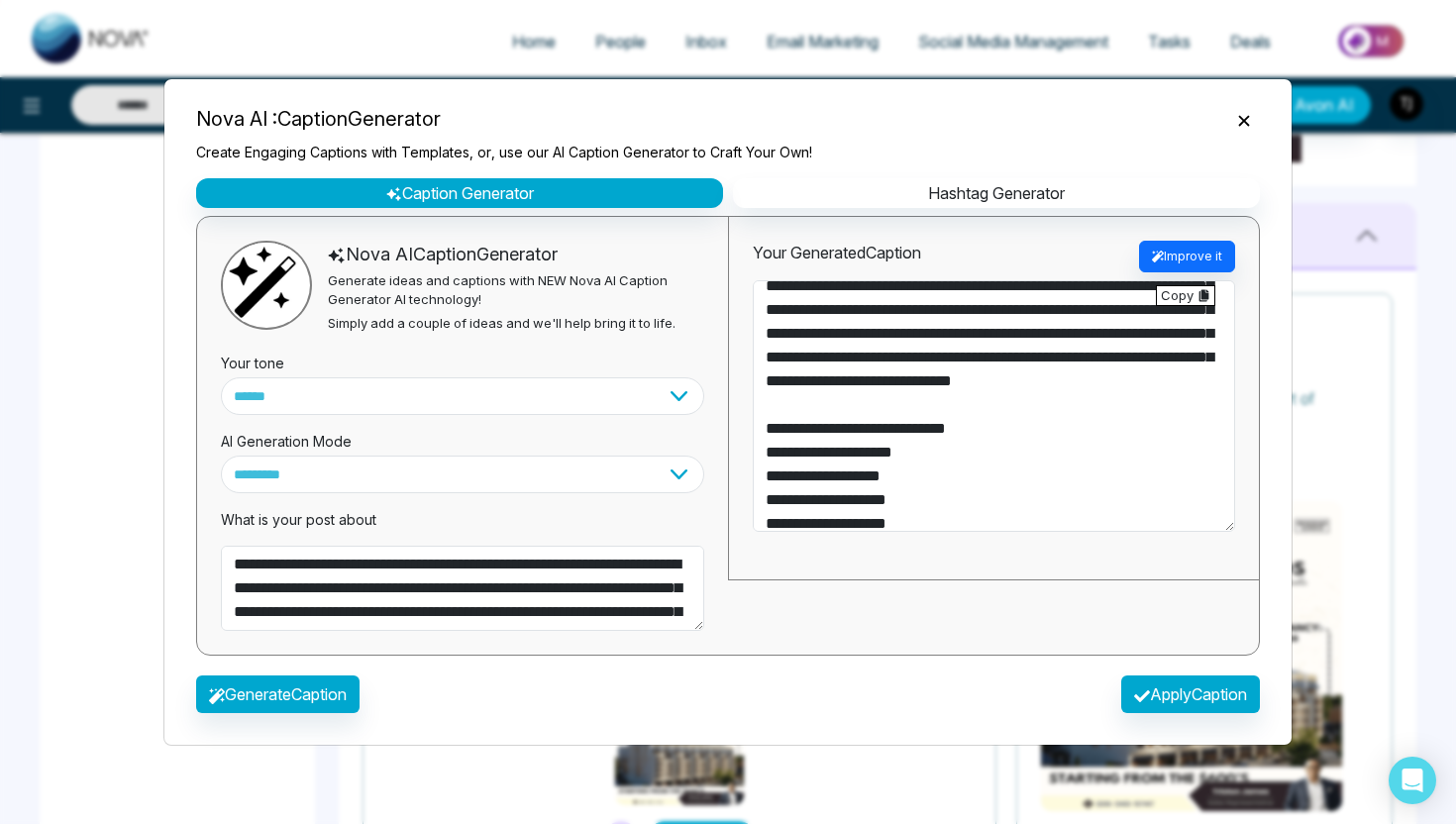 scroll, scrollTop: 0, scrollLeft: 0, axis: both 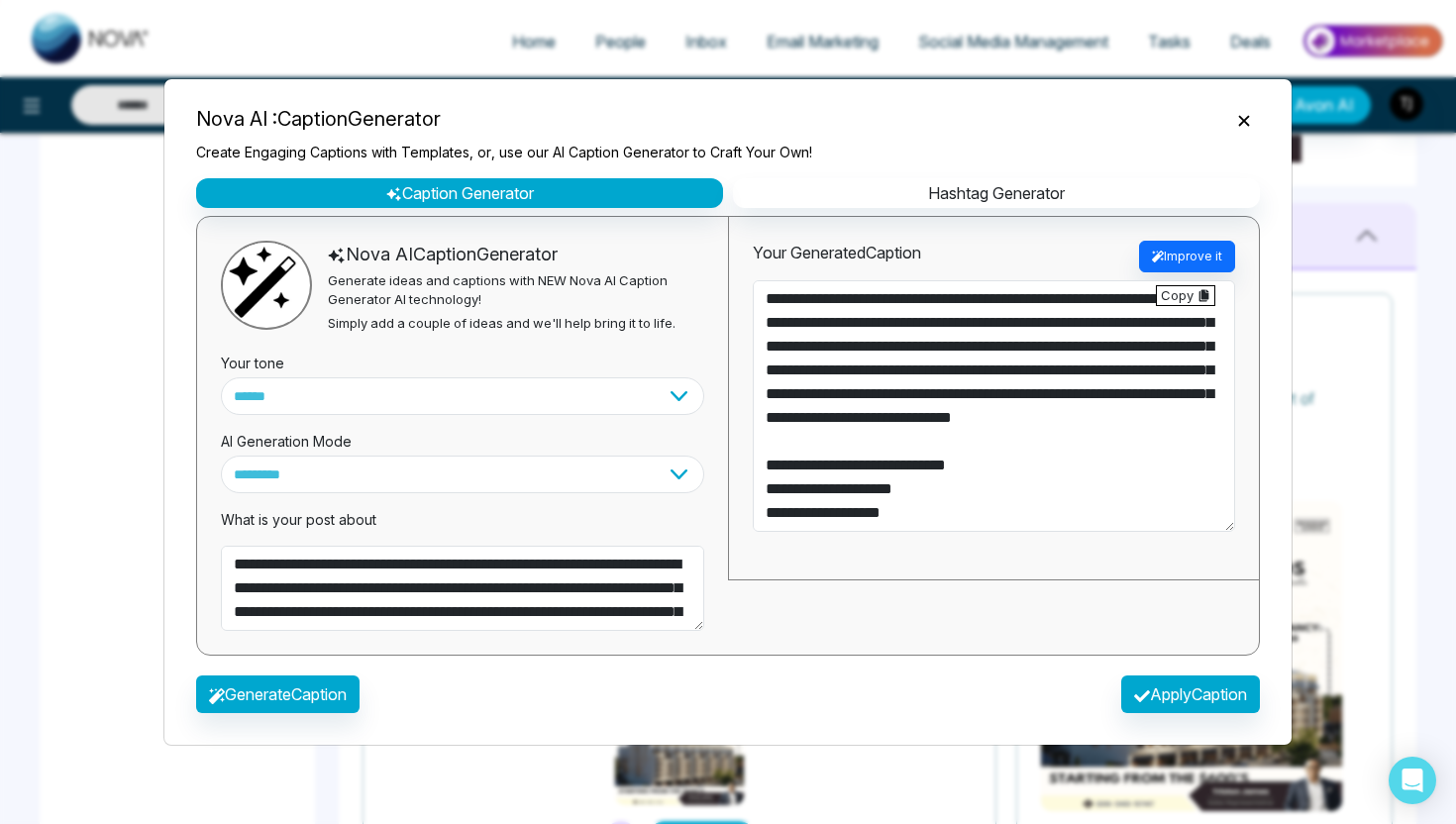 type on "**********" 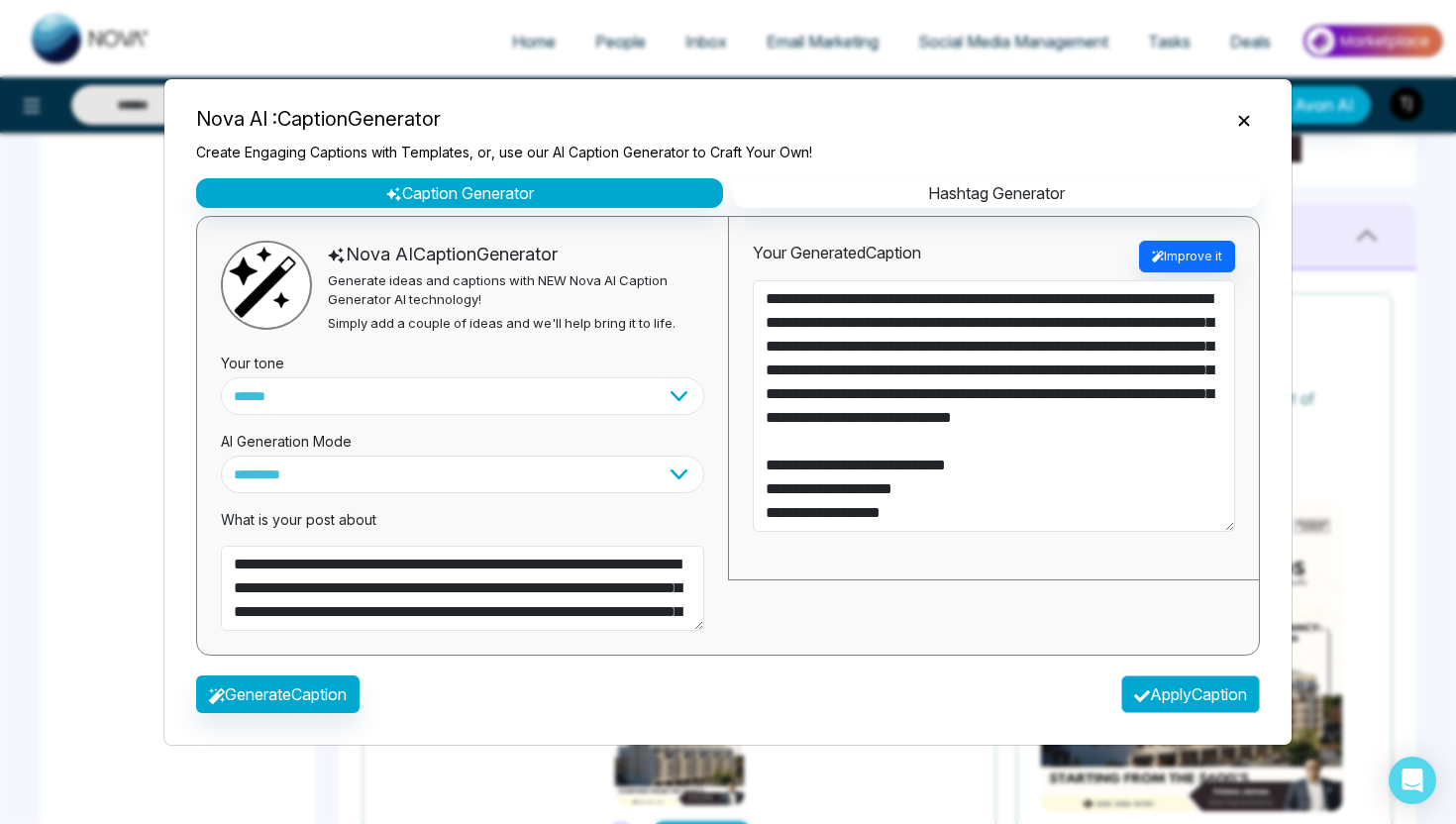 click on "Apply  Caption" at bounding box center (1191, 694) 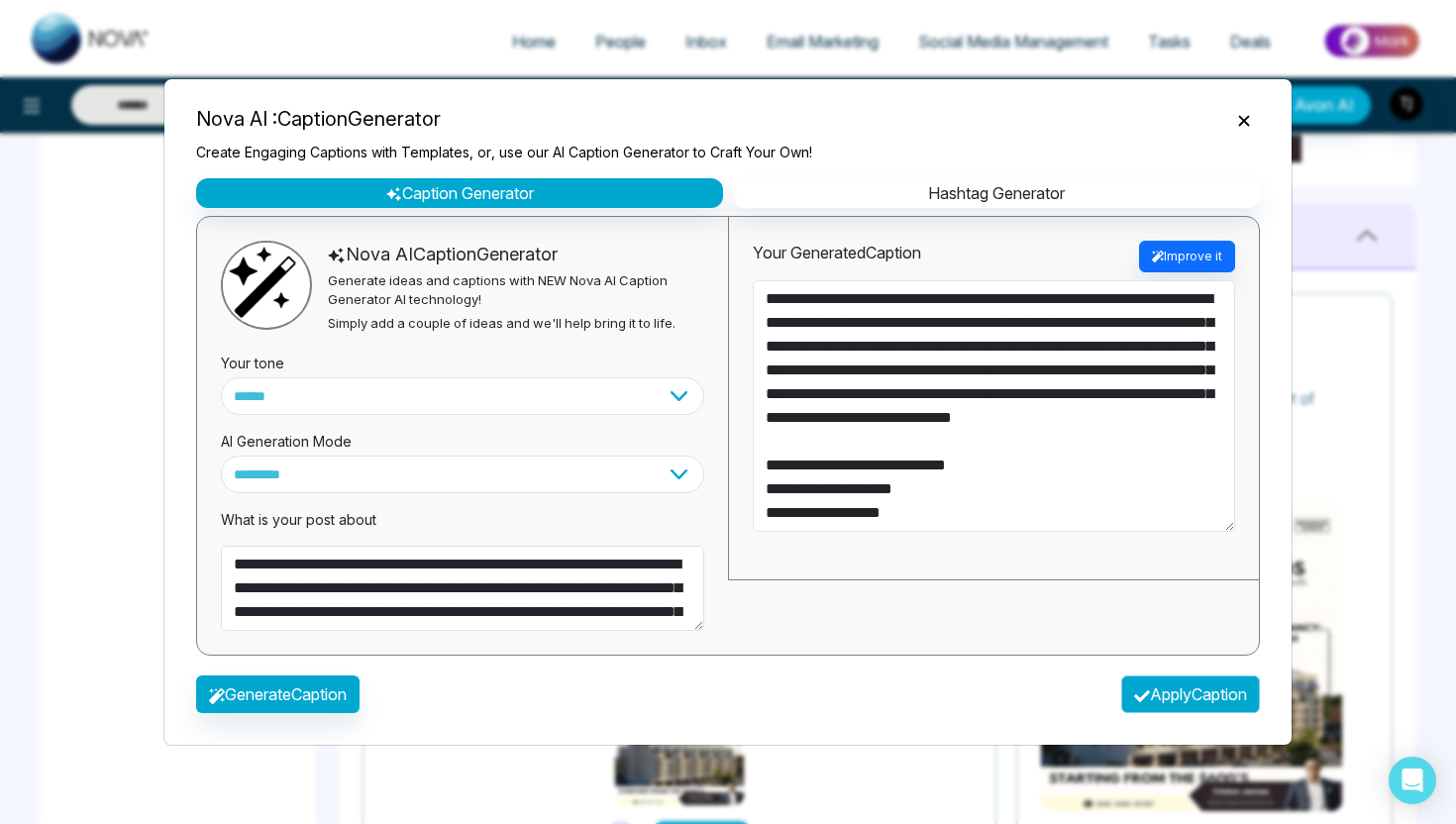type on "**********" 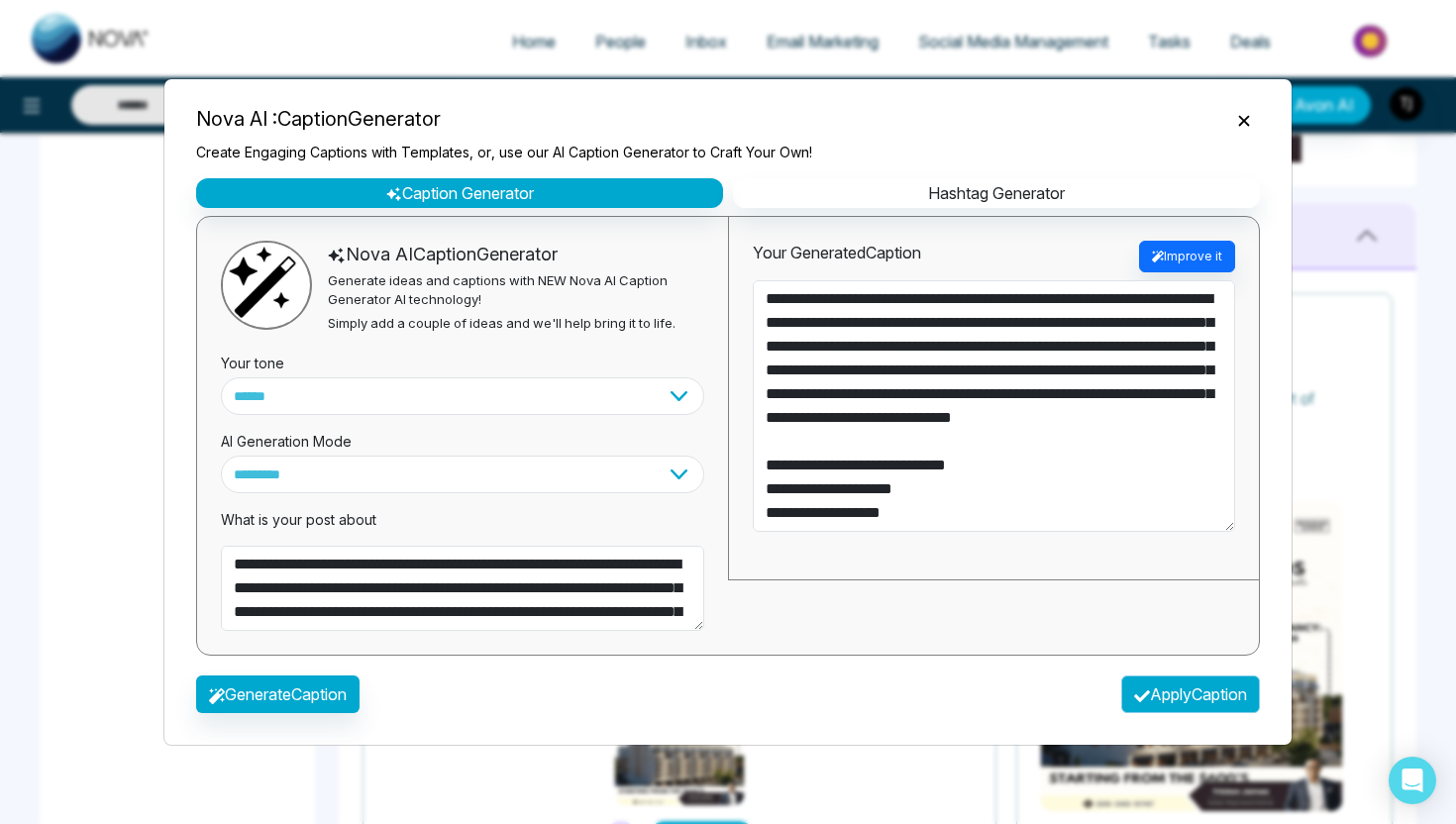 type on "**********" 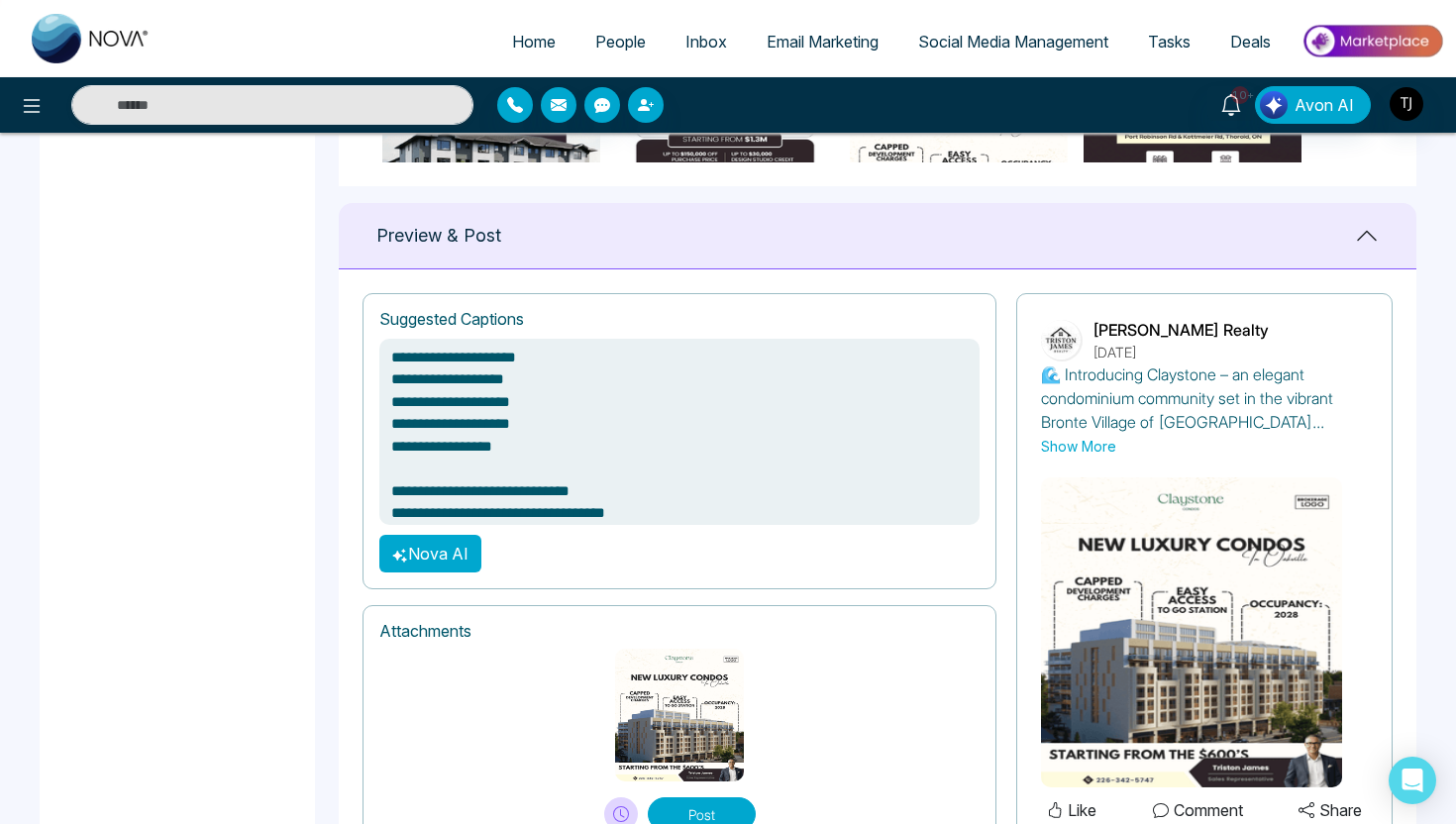 scroll, scrollTop: 0, scrollLeft: 0, axis: both 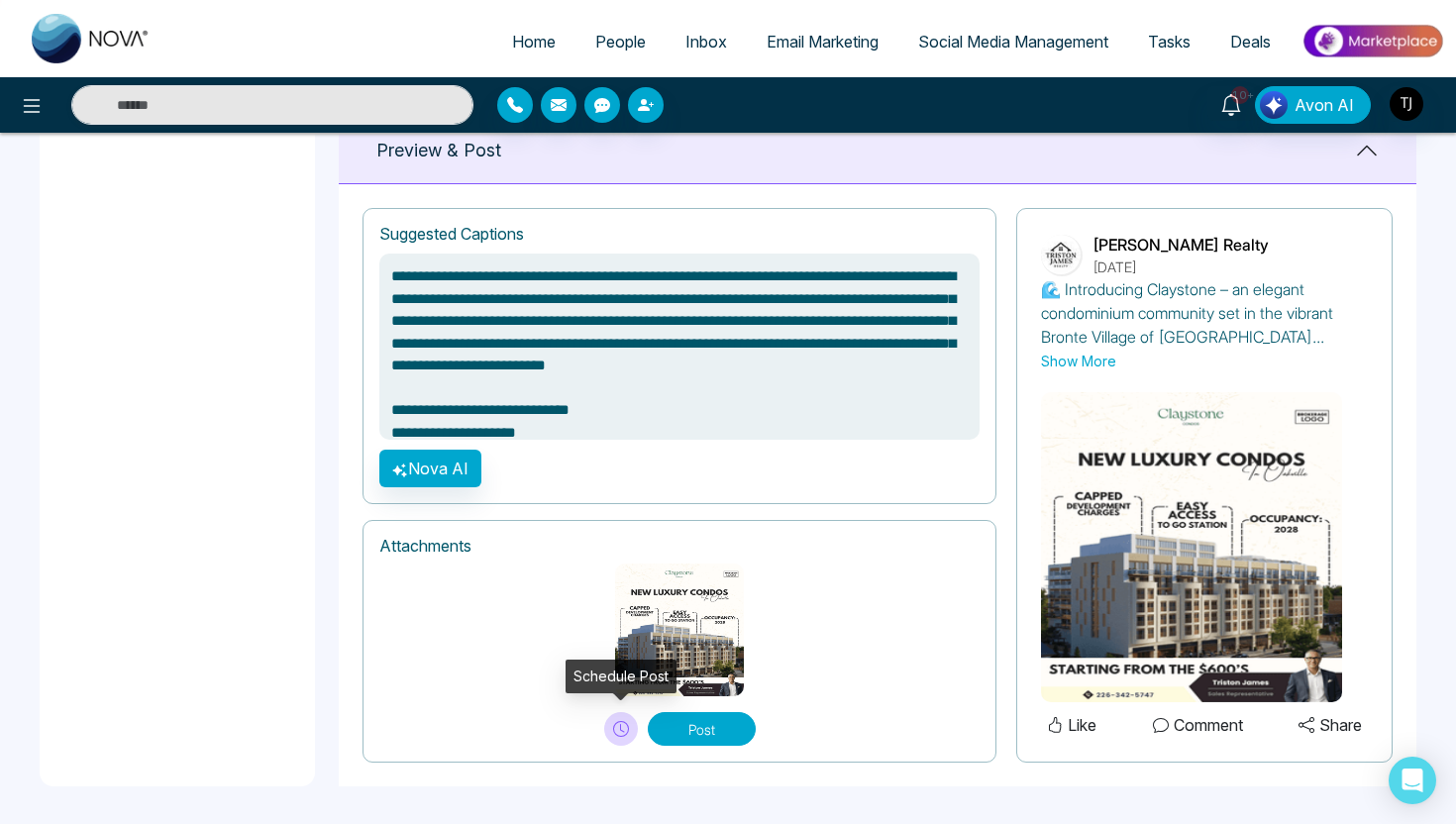 click 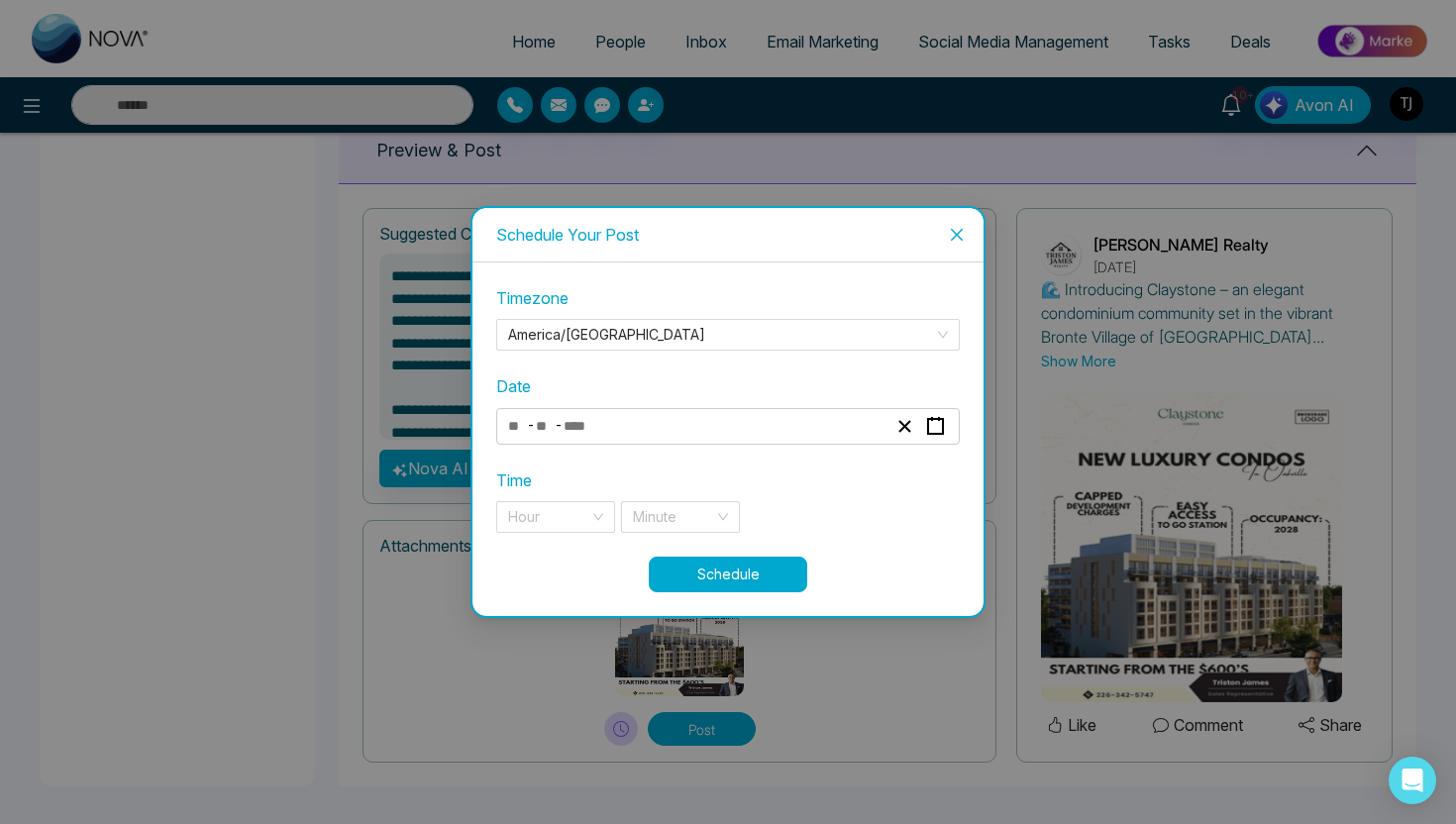 click 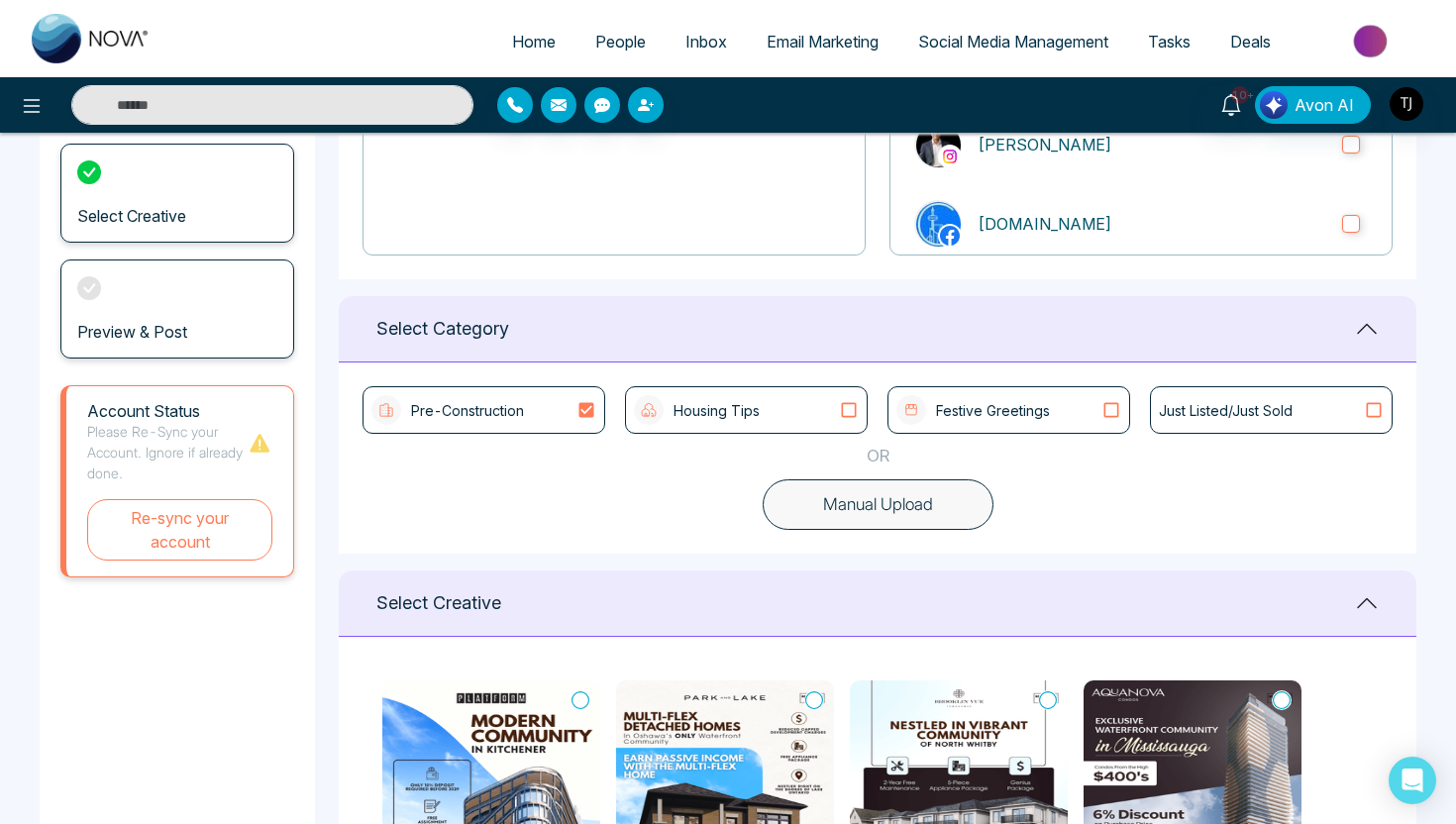 scroll, scrollTop: 0, scrollLeft: 0, axis: both 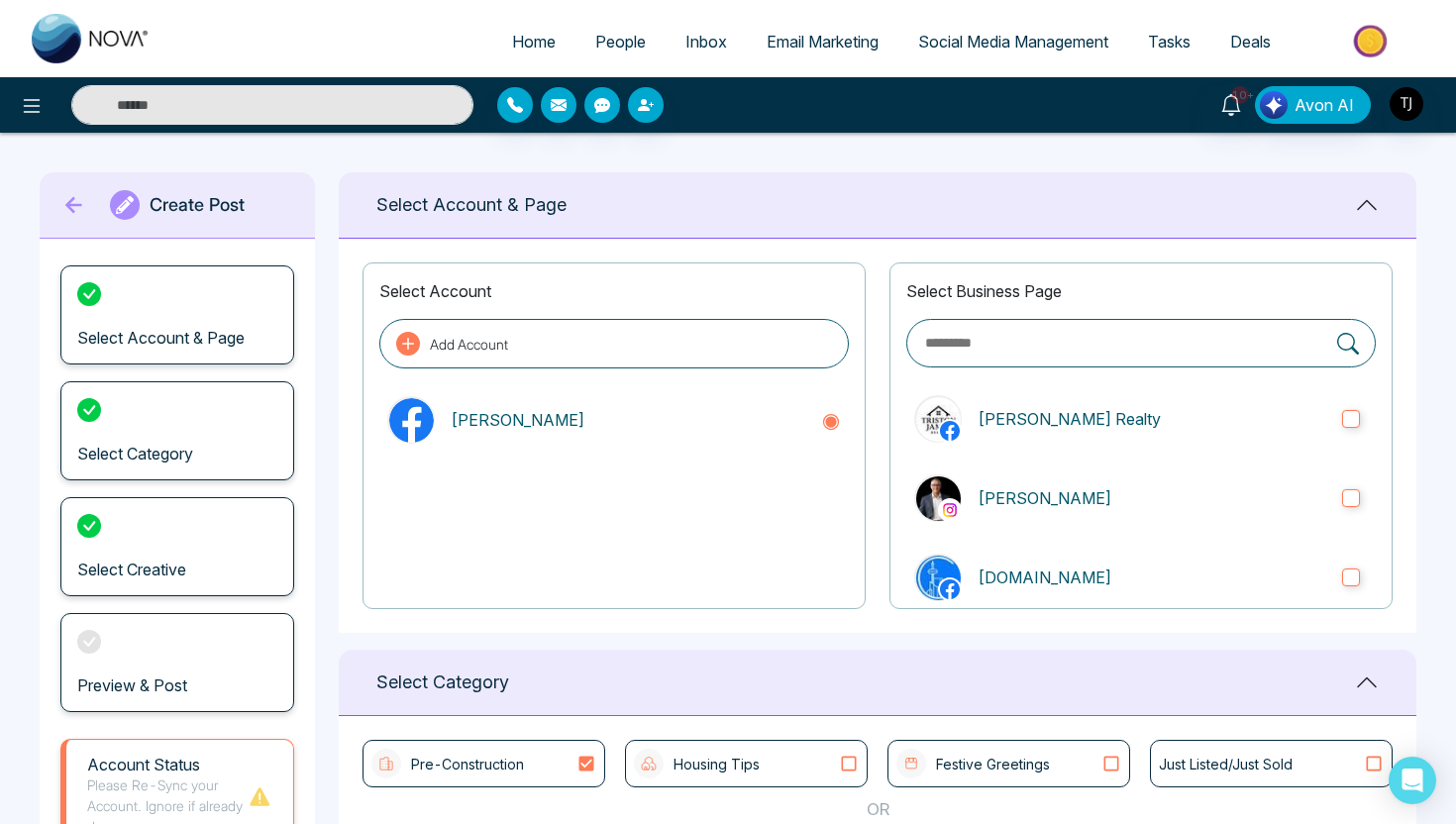 click 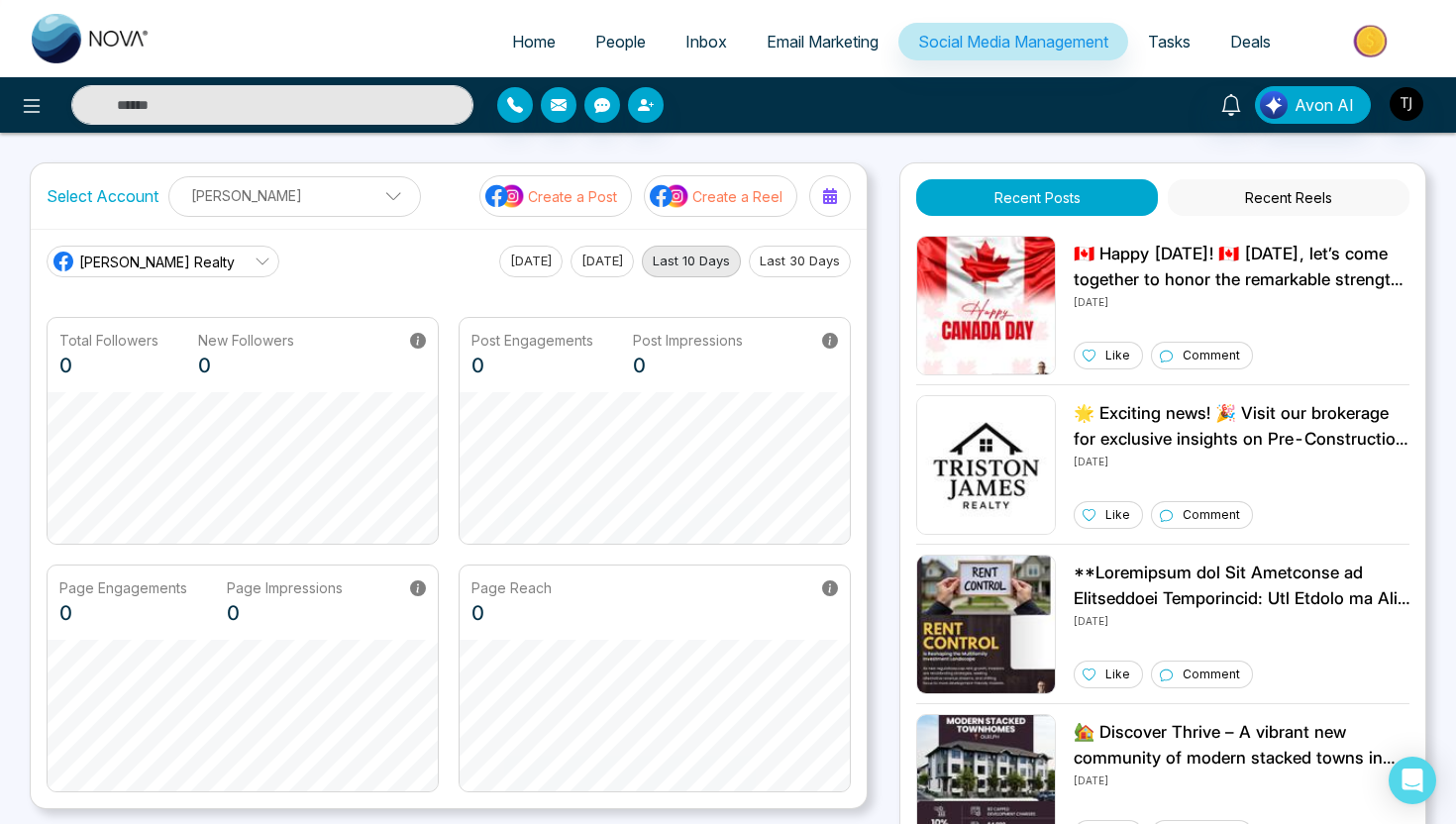 click on "Create a Reel" at bounding box center [737, 196] 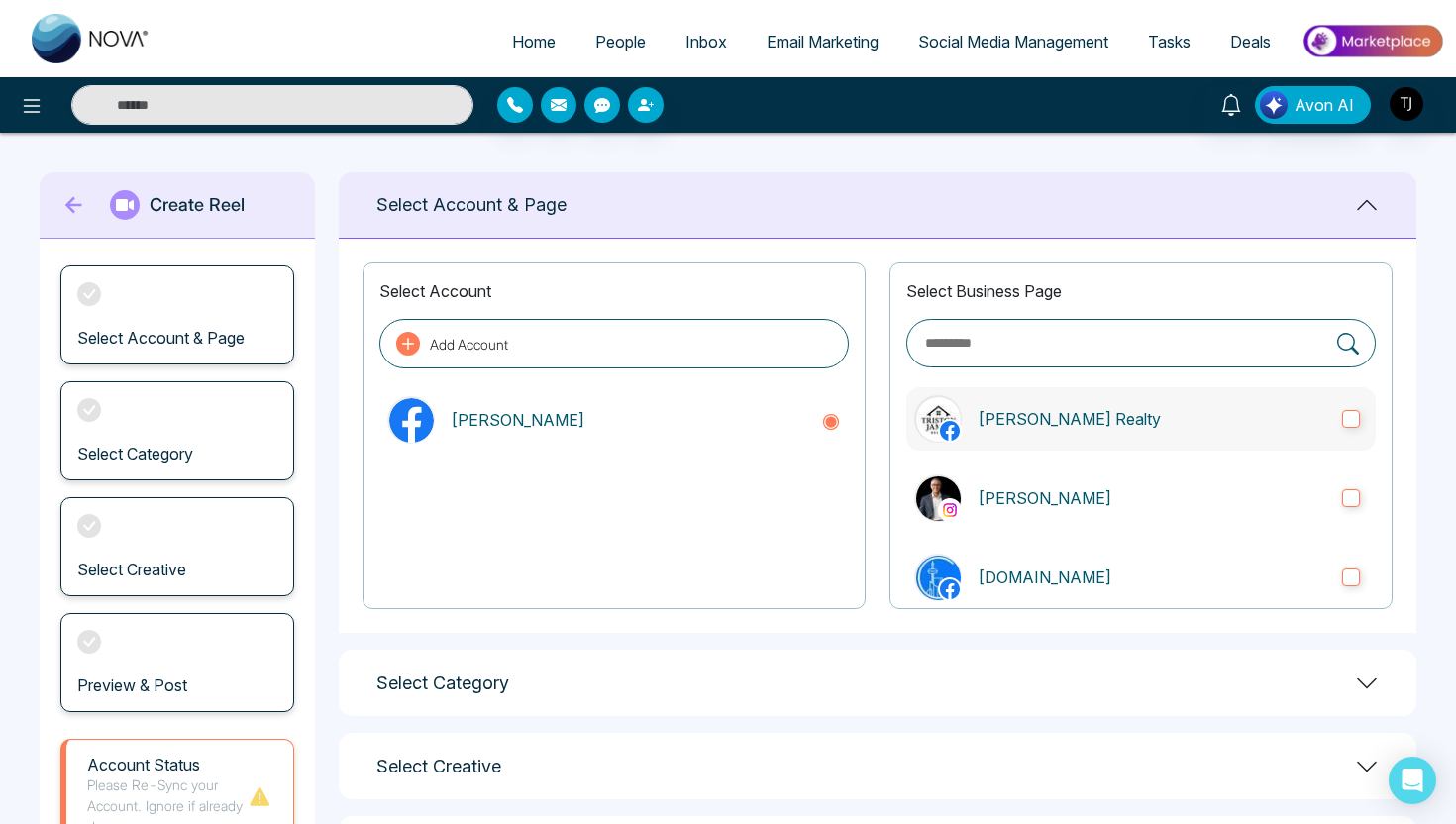 click on "[PERSON_NAME] Realty" at bounding box center [1152, 419] 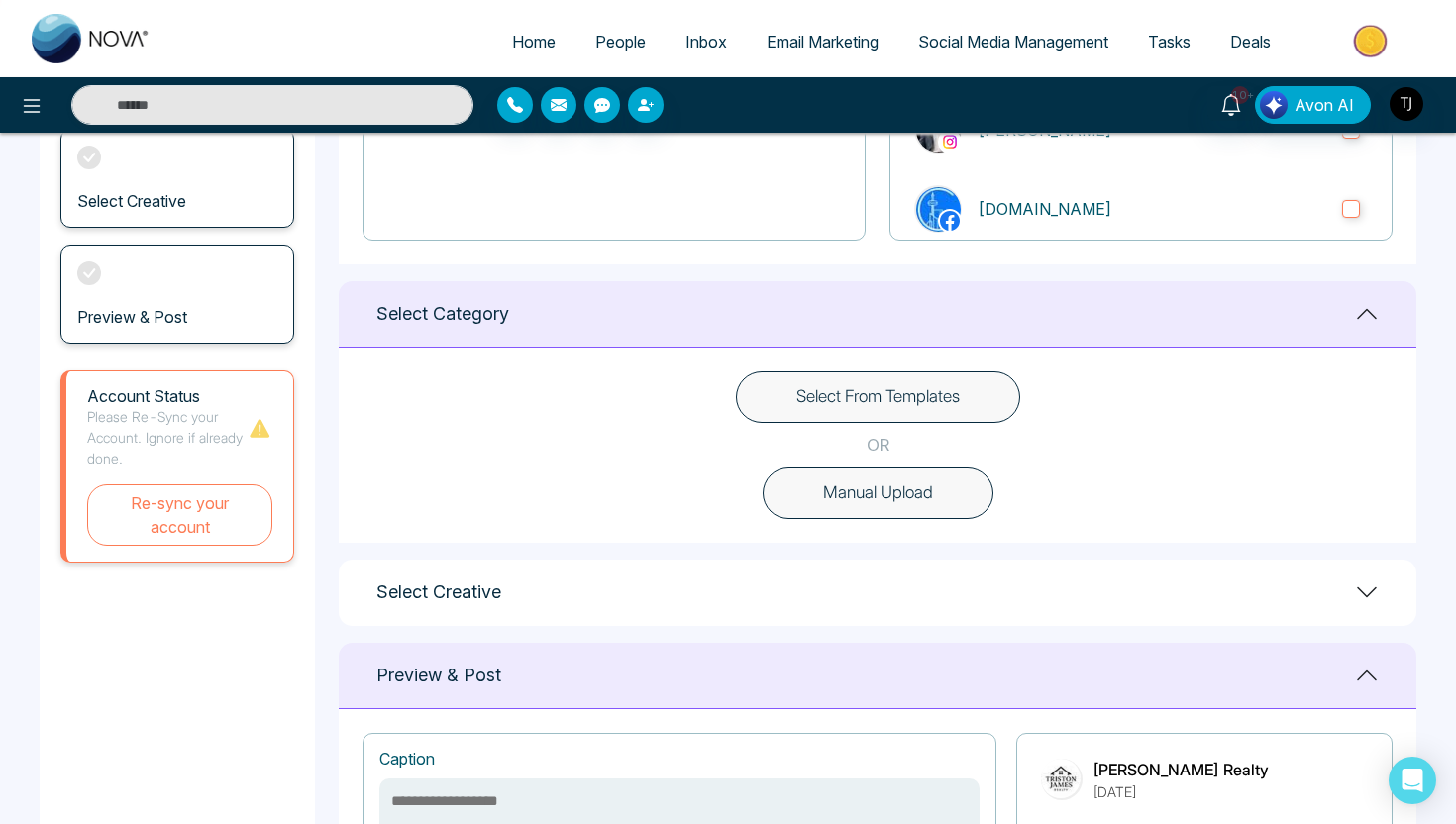 scroll, scrollTop: 382, scrollLeft: 0, axis: vertical 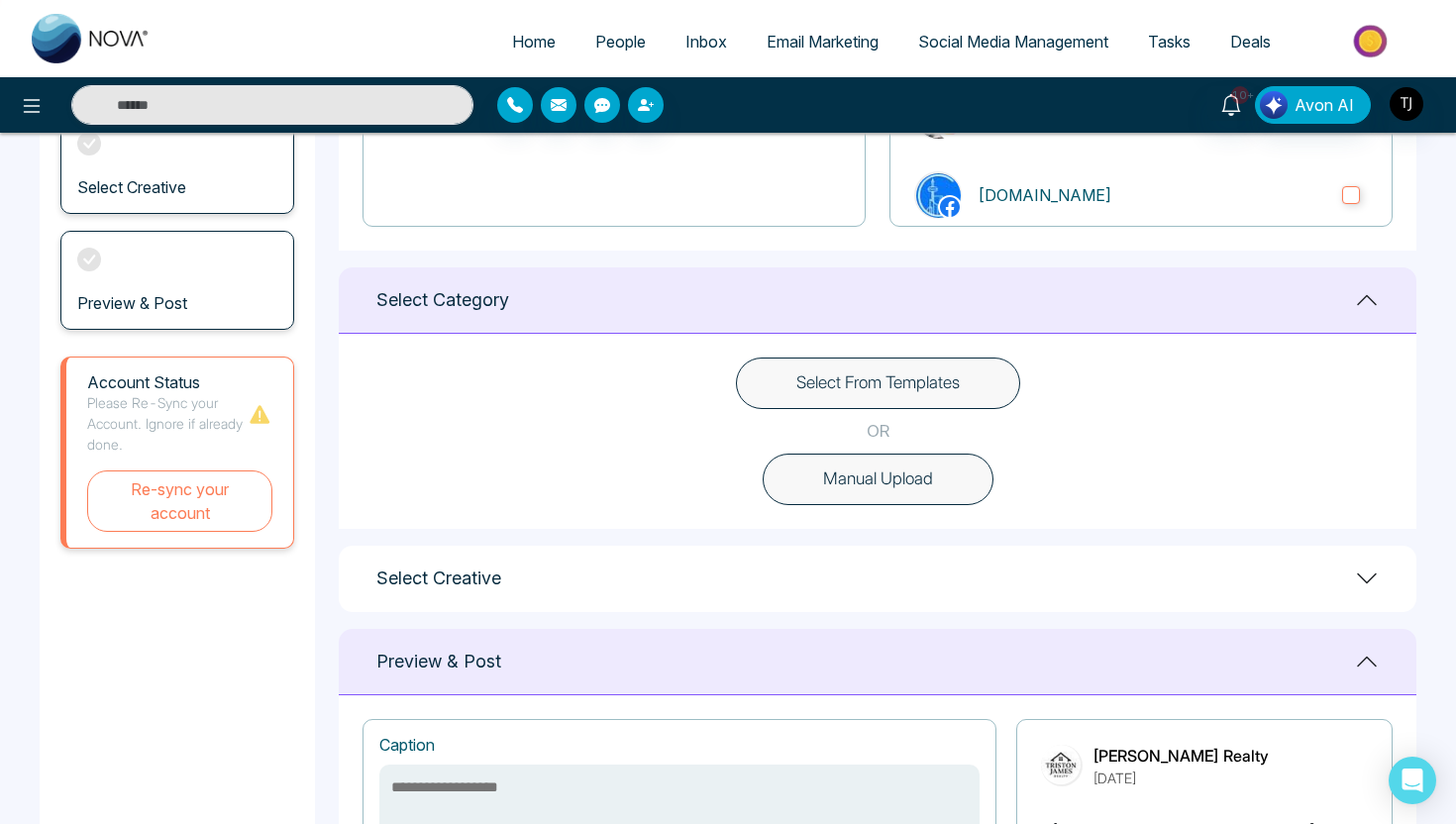 click on "Select From Templates" at bounding box center (878, 383) 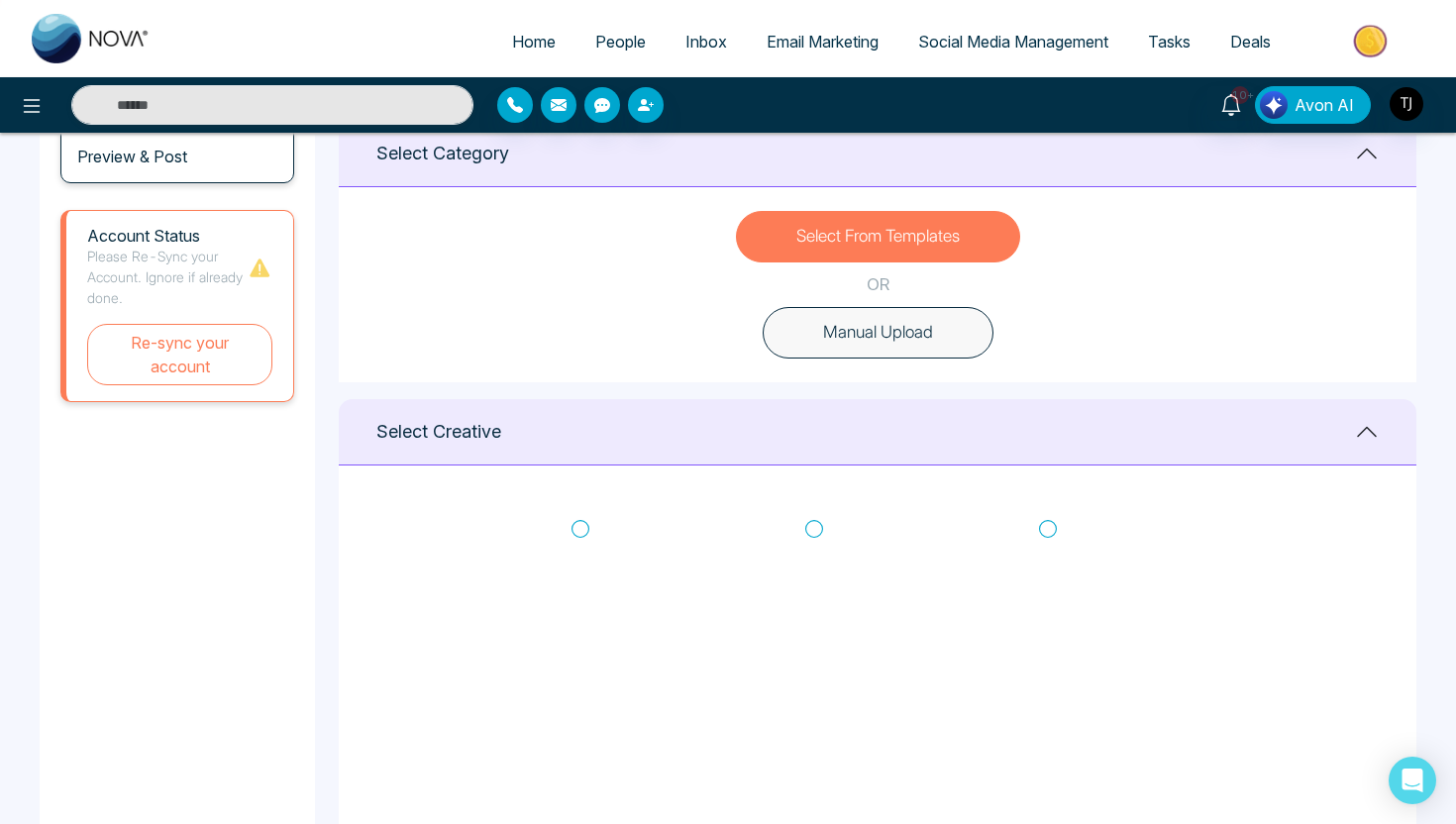 scroll, scrollTop: 553, scrollLeft: 0, axis: vertical 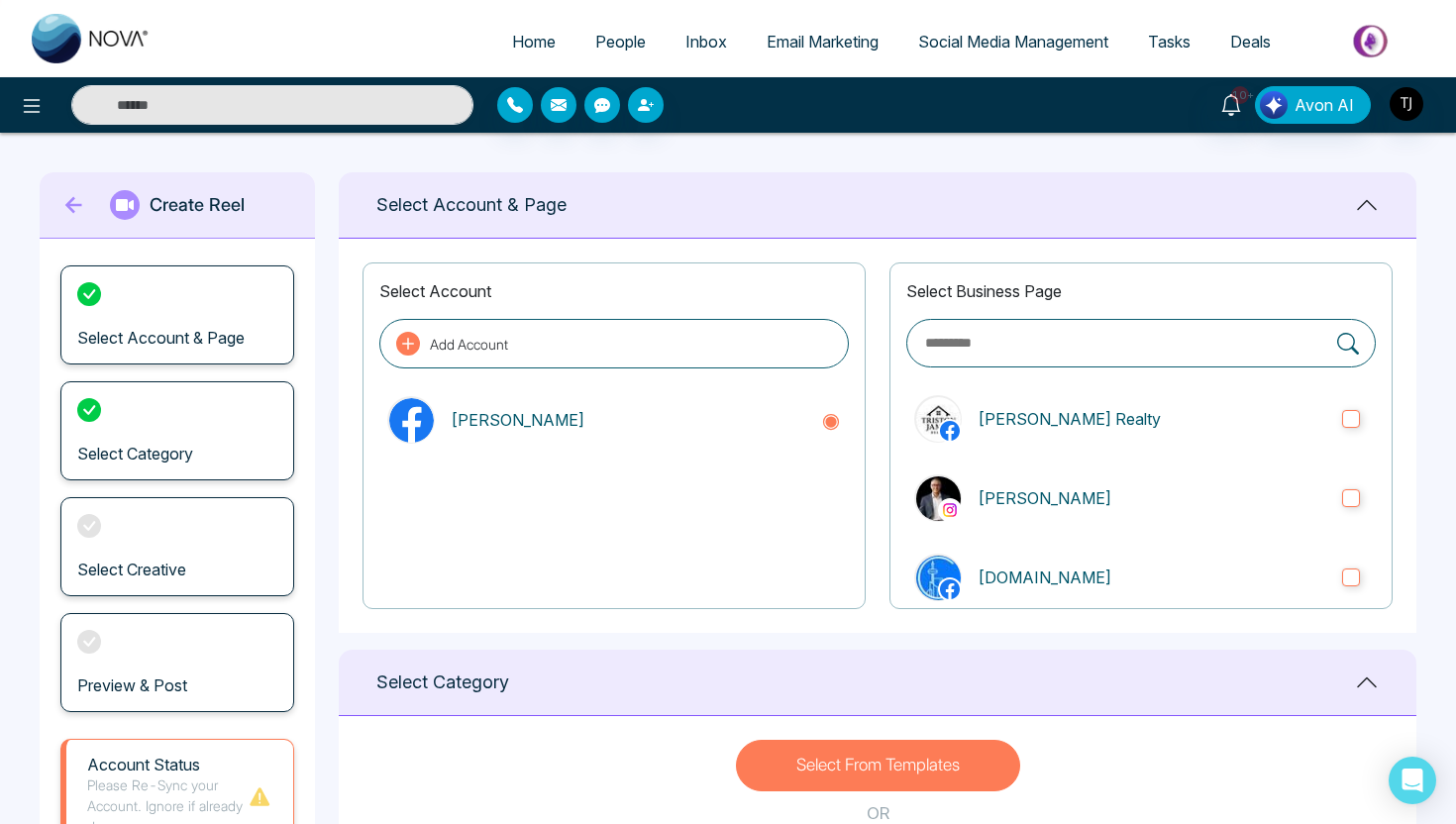 click on "Create Reel" at bounding box center (177, 205) 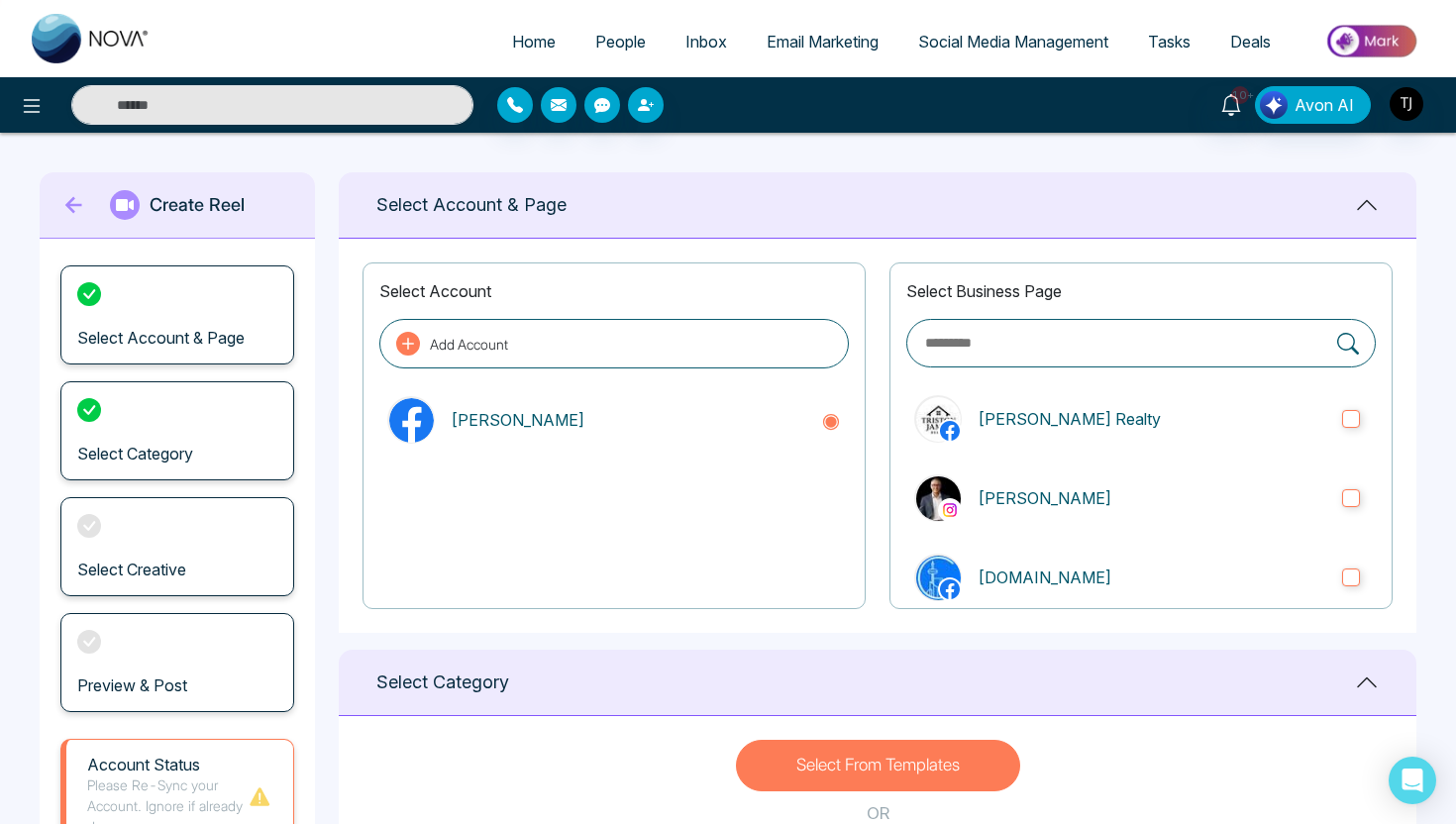 click 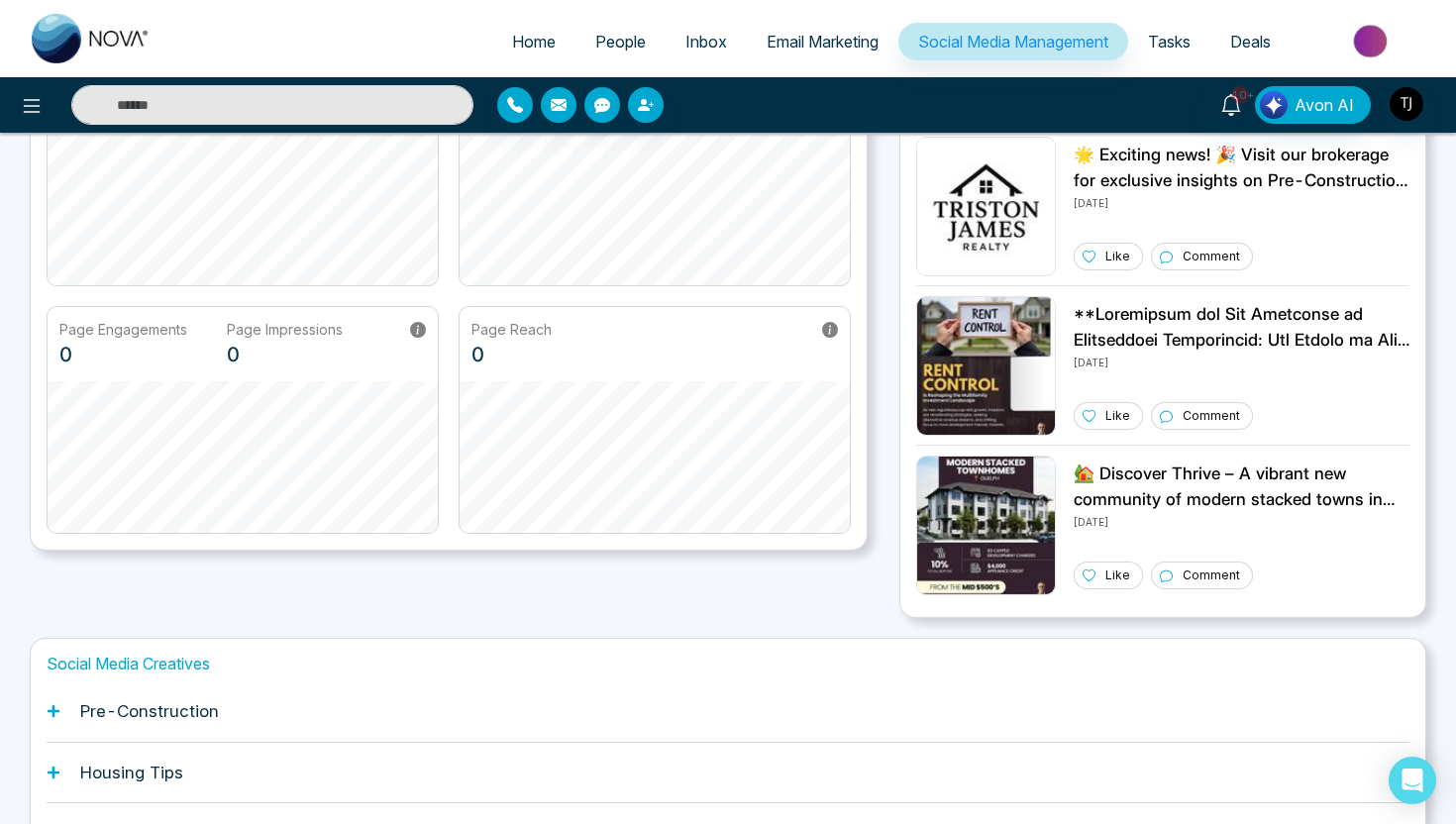 scroll, scrollTop: 456, scrollLeft: 0, axis: vertical 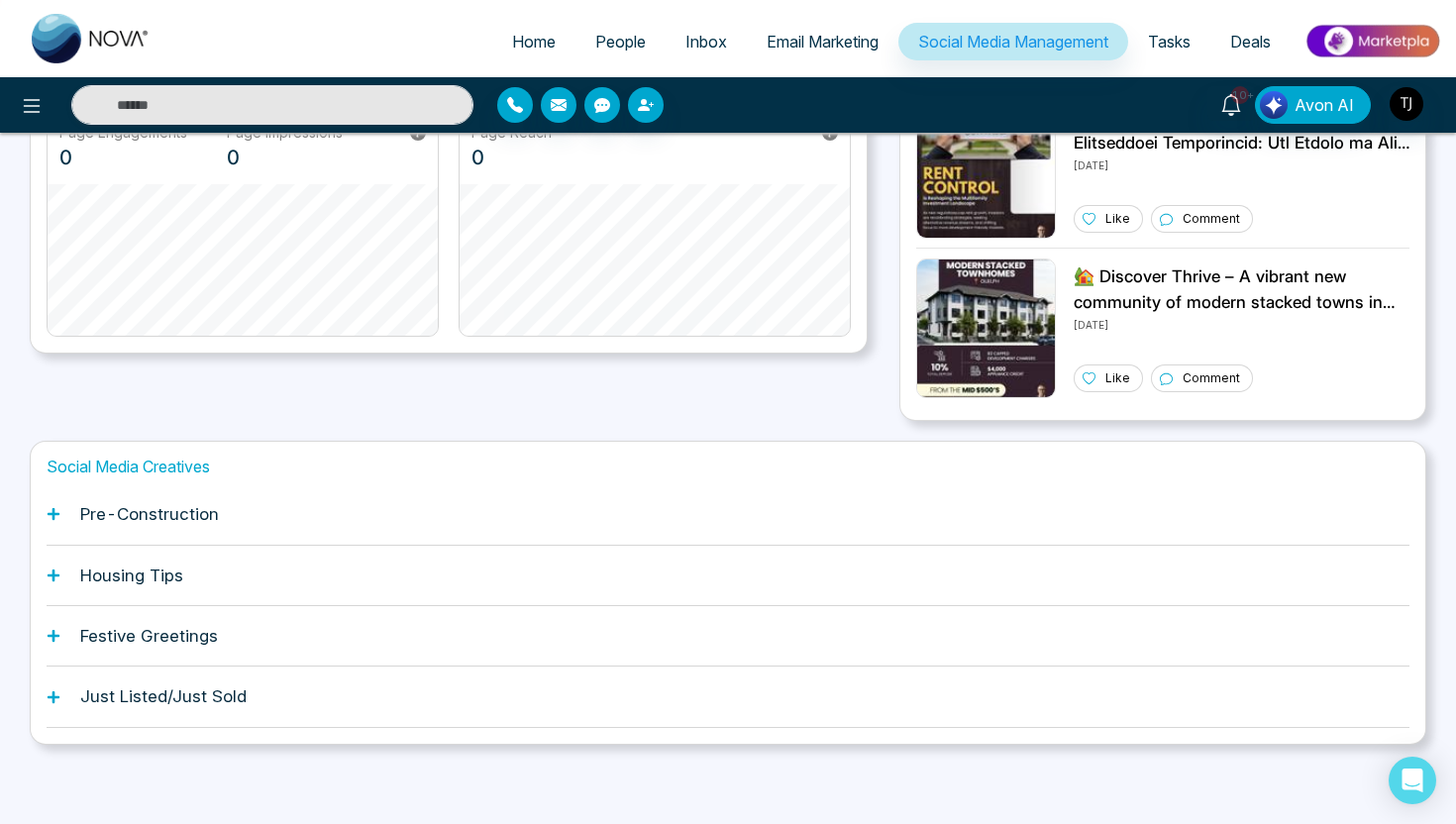 click on "Pre-Construction" at bounding box center [728, 514] 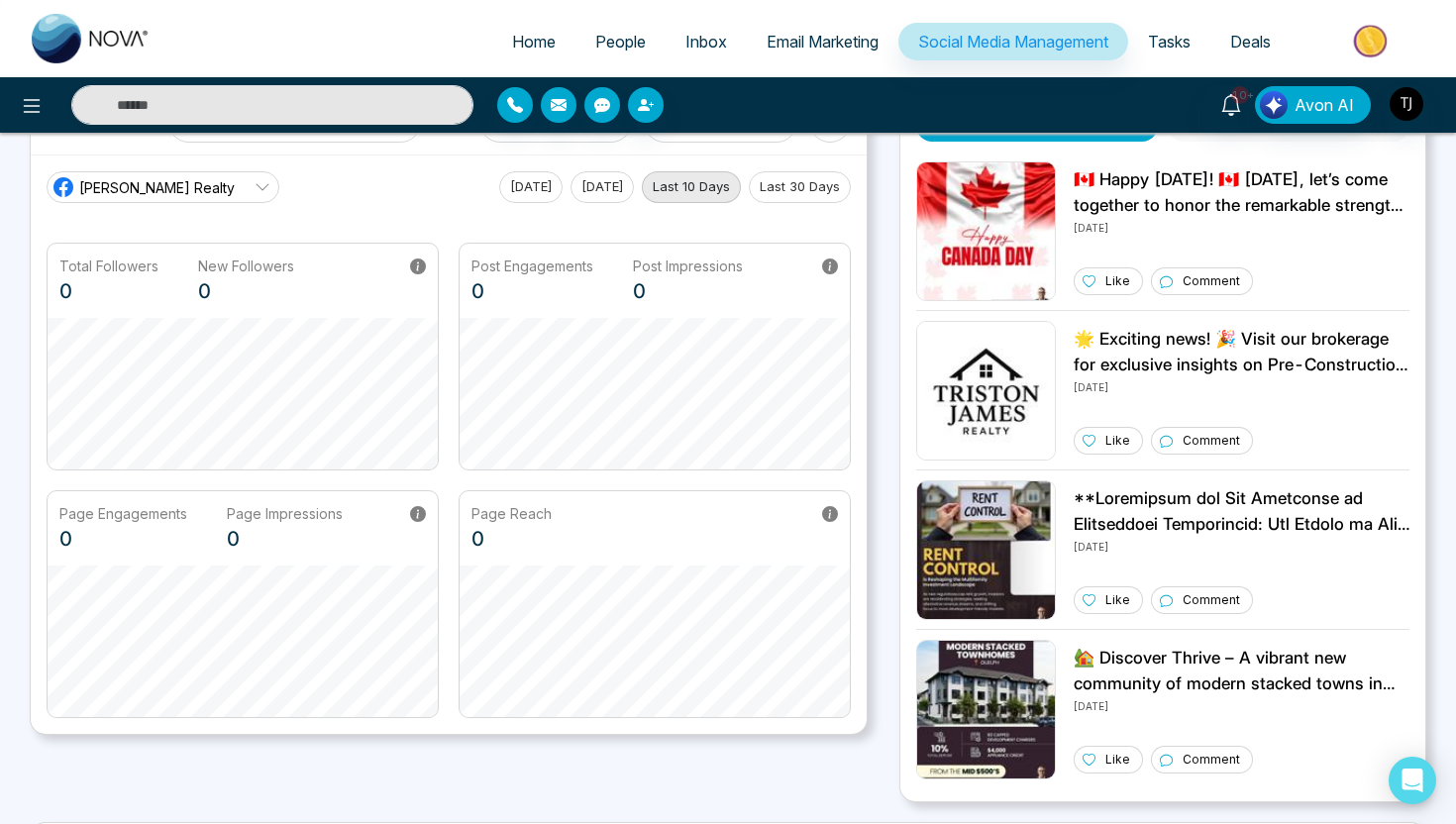 scroll, scrollTop: 0, scrollLeft: 0, axis: both 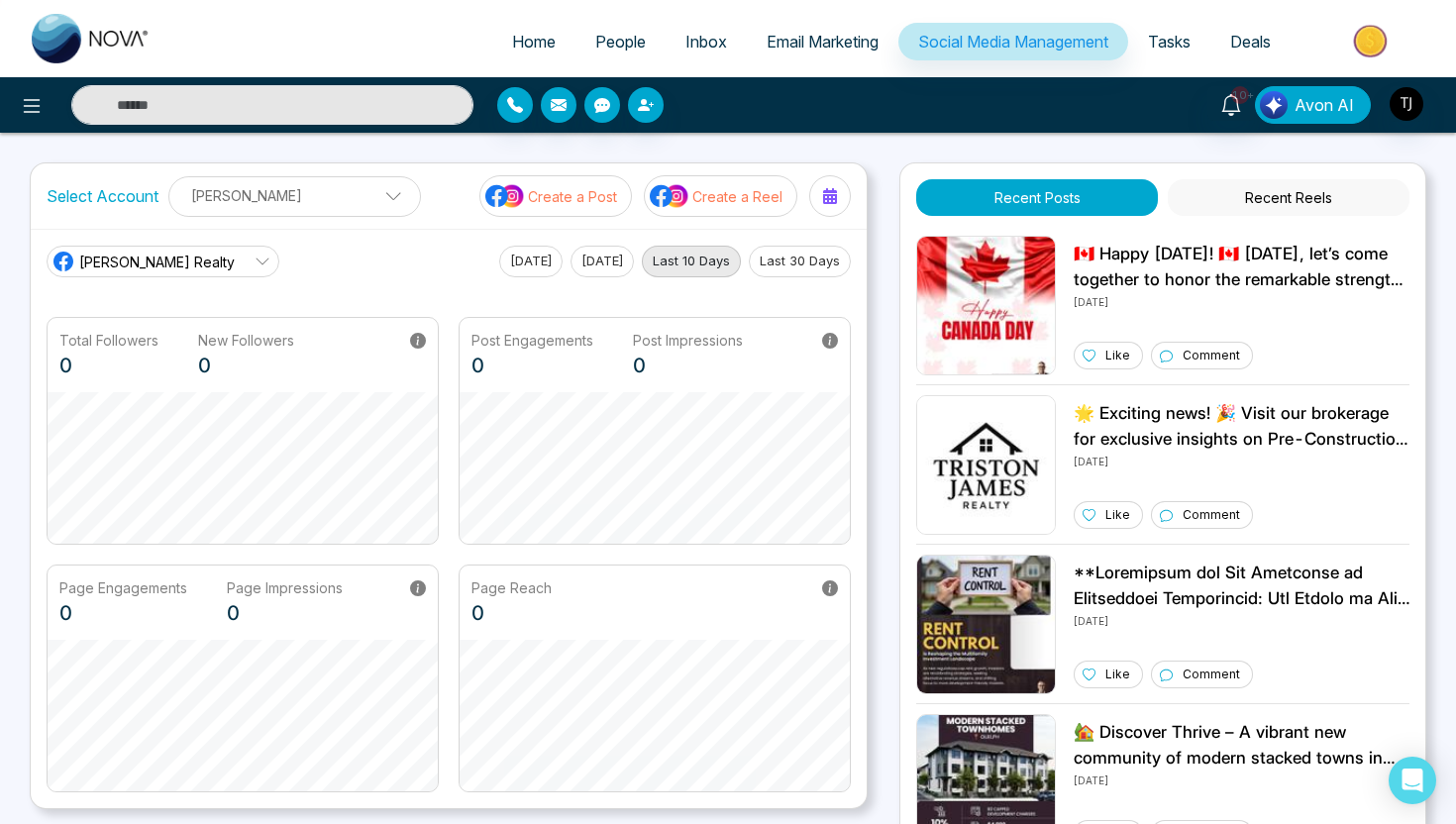 click on "Avon AI" at bounding box center [1324, 105] 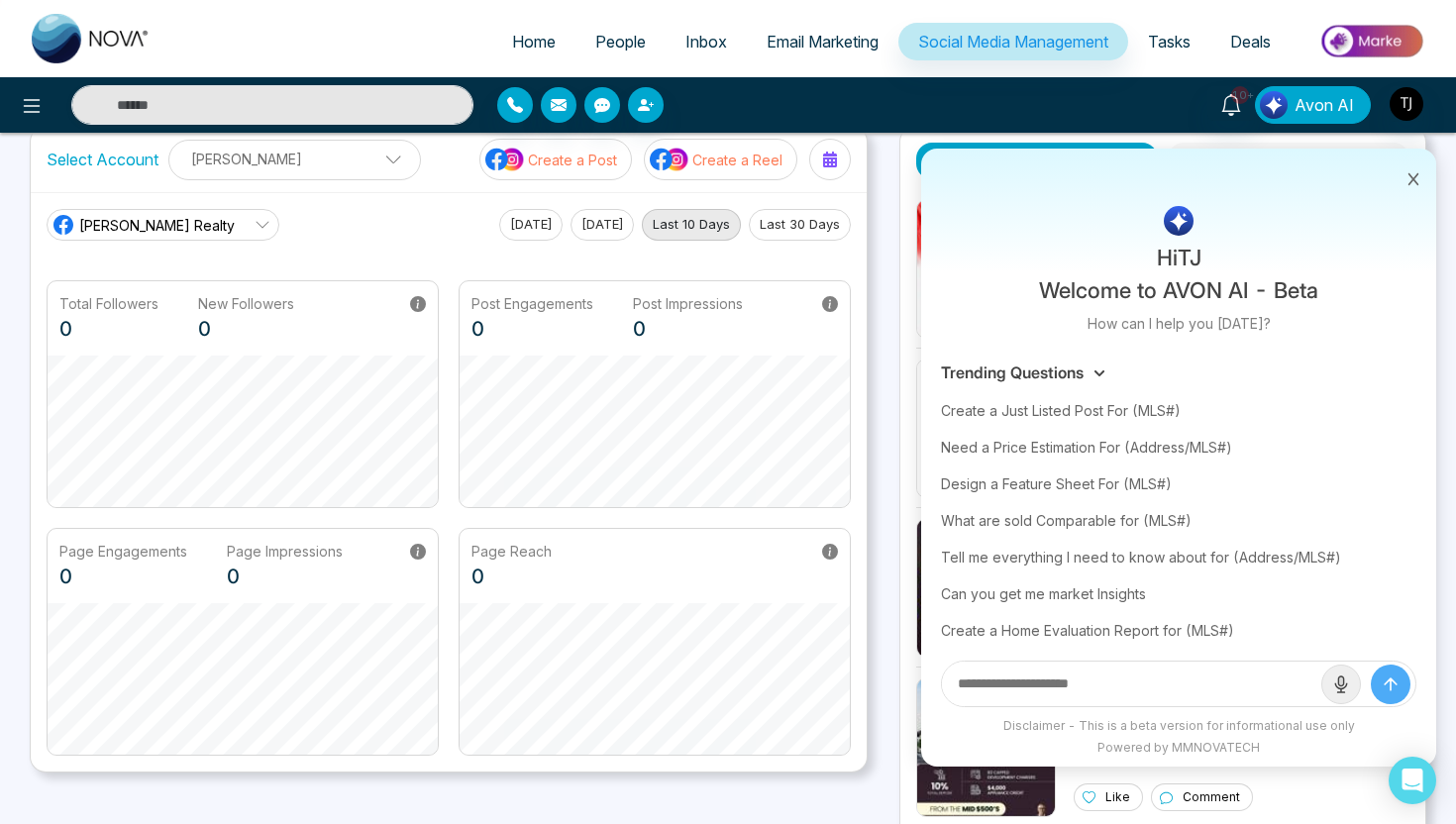 scroll, scrollTop: 40, scrollLeft: 0, axis: vertical 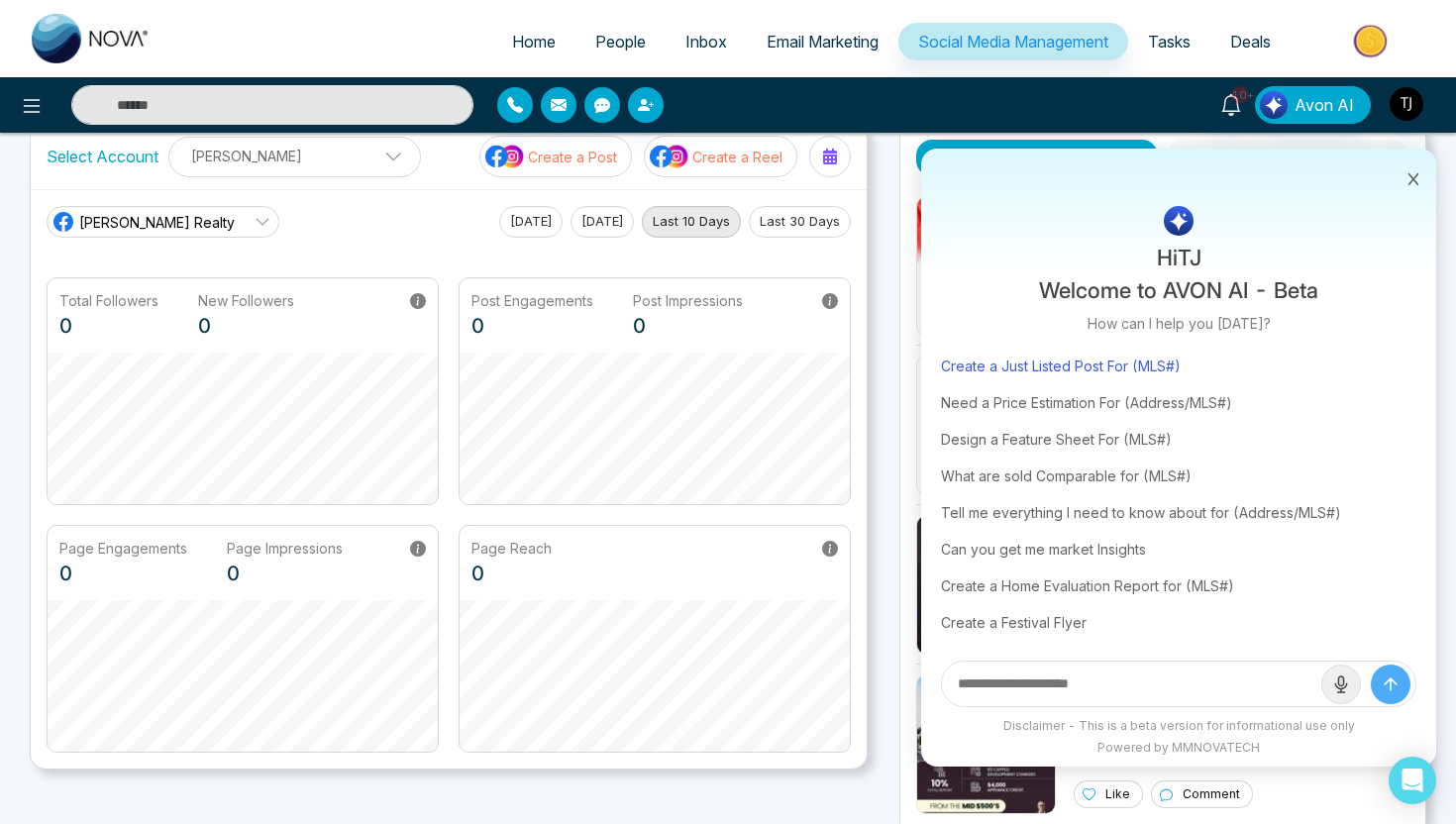 click on "Create a Just Listed Post For (MLS#)" at bounding box center [1179, 365] 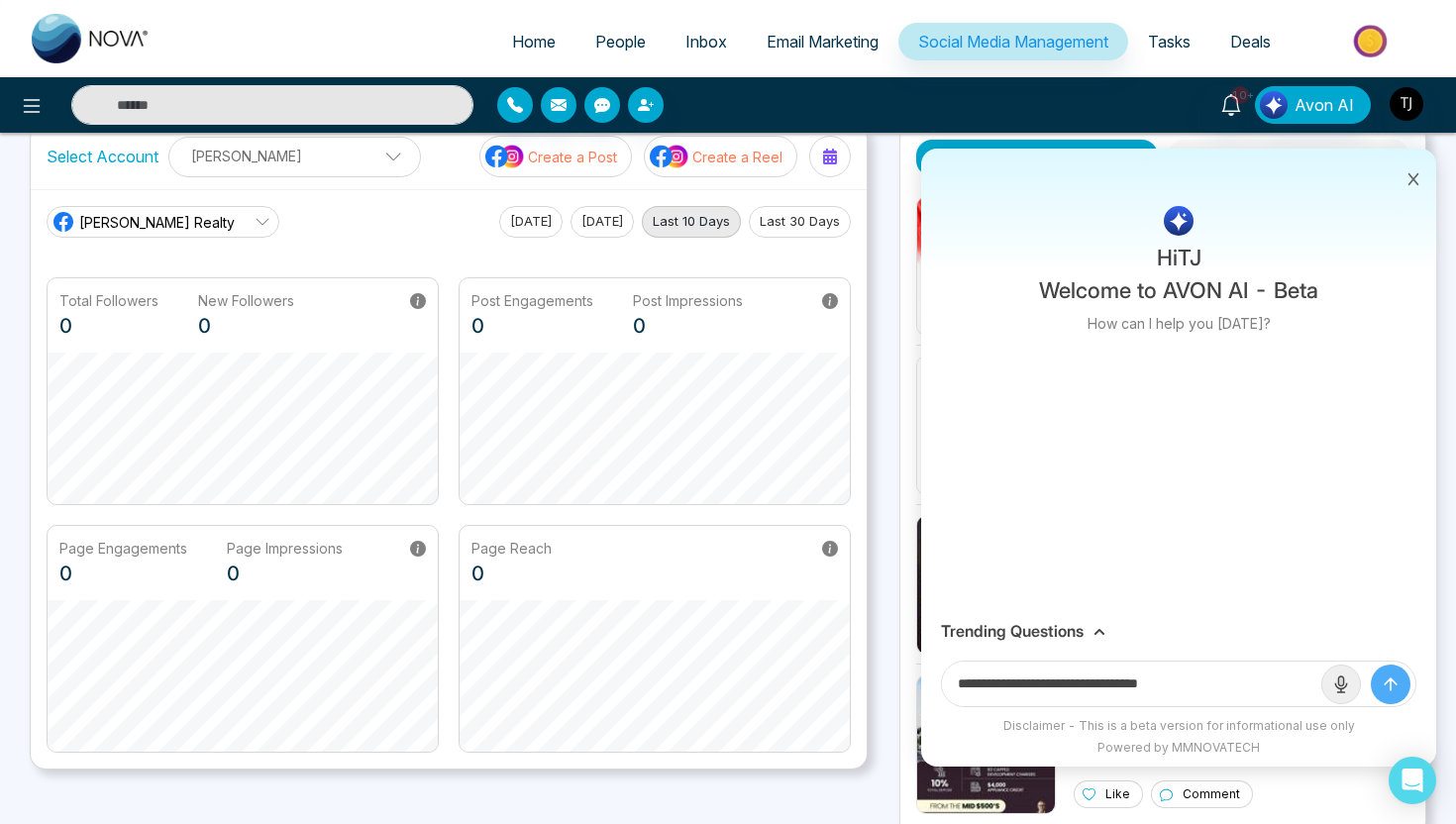 scroll, scrollTop: 0, scrollLeft: 0, axis: both 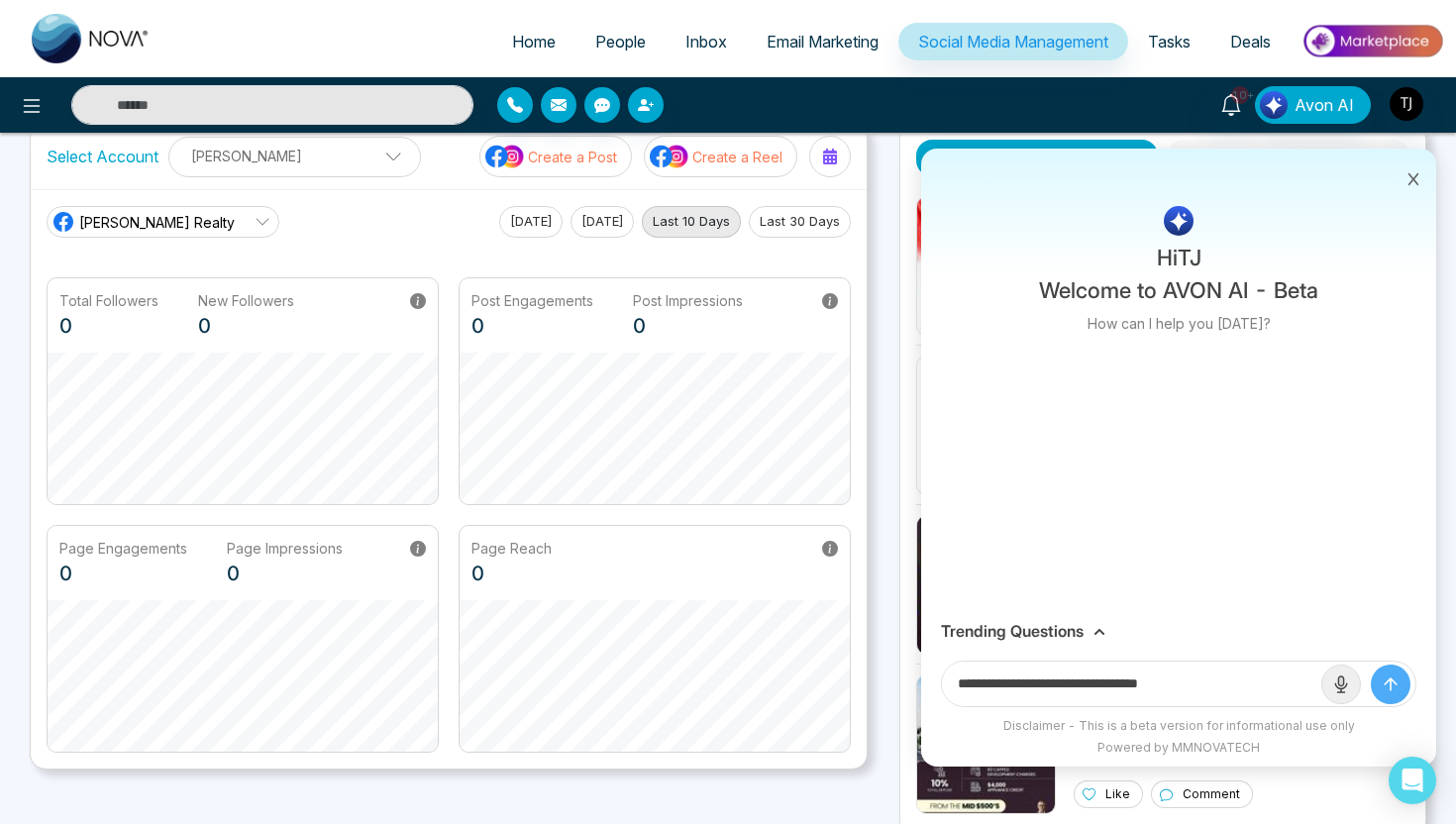 drag, startPoint x: 1151, startPoint y: 686, endPoint x: 1230, endPoint y: 686, distance: 79 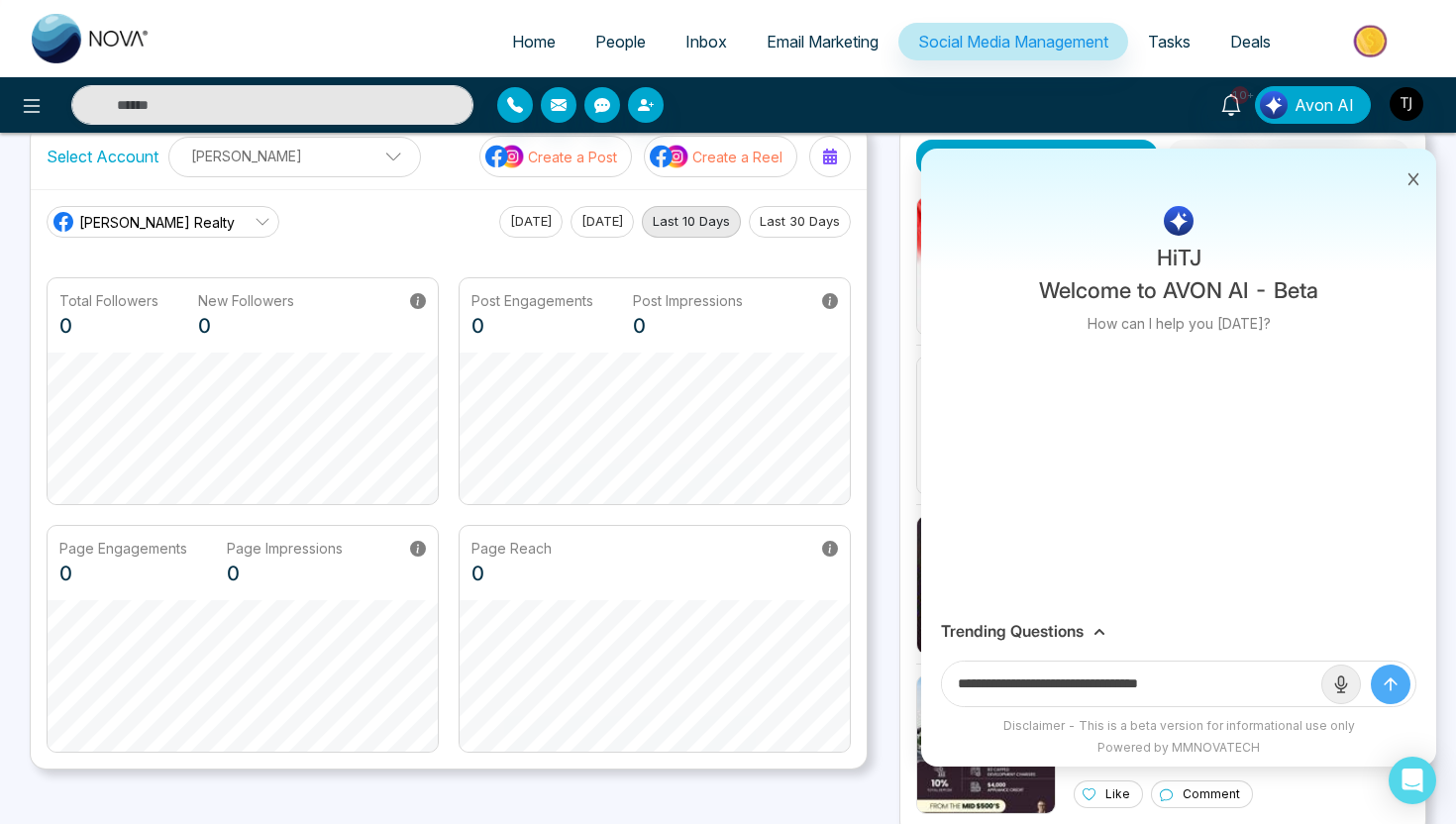 click on "**********" at bounding box center [1131, 683] 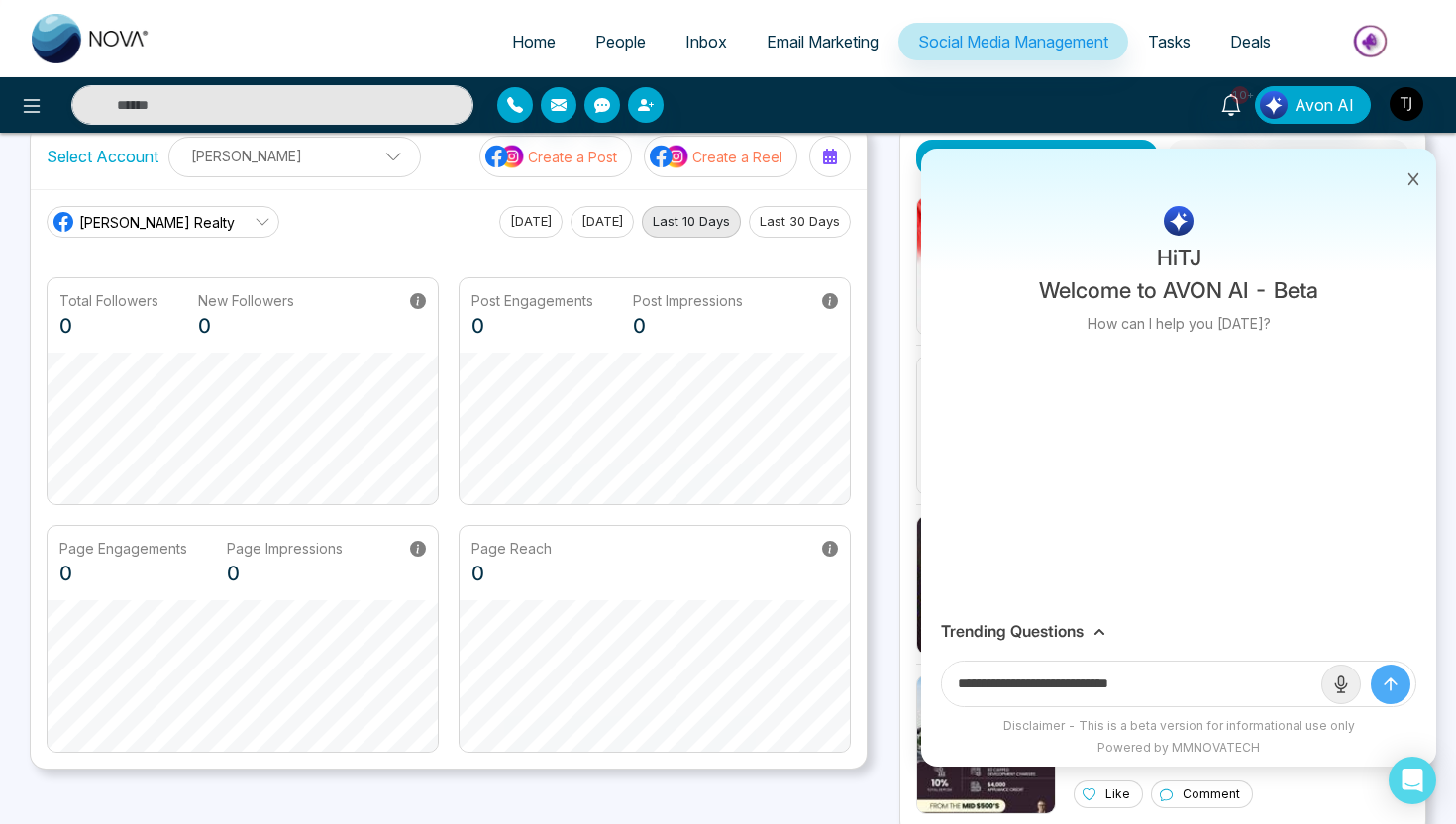 paste on "**********" 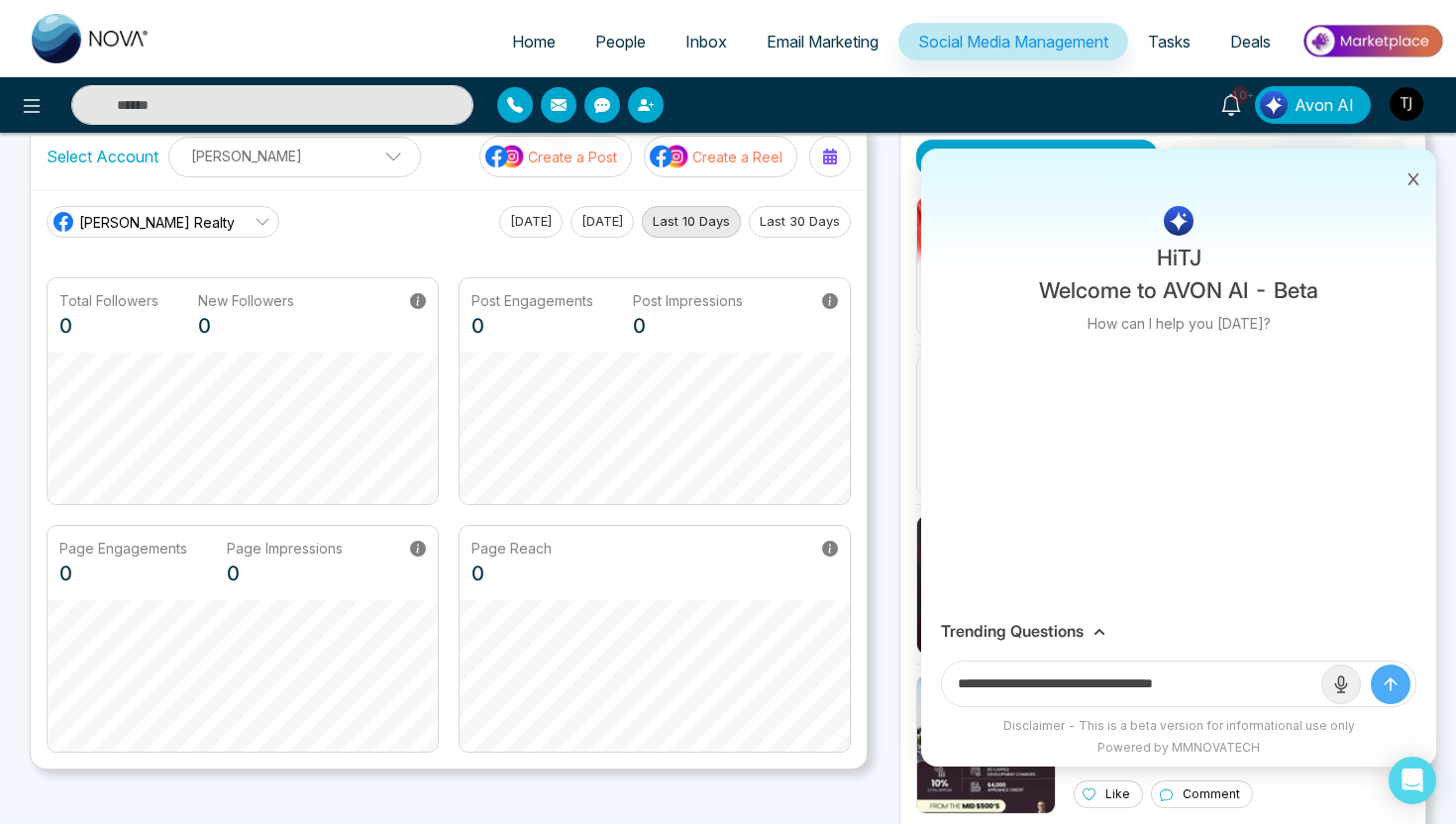 type on "**********" 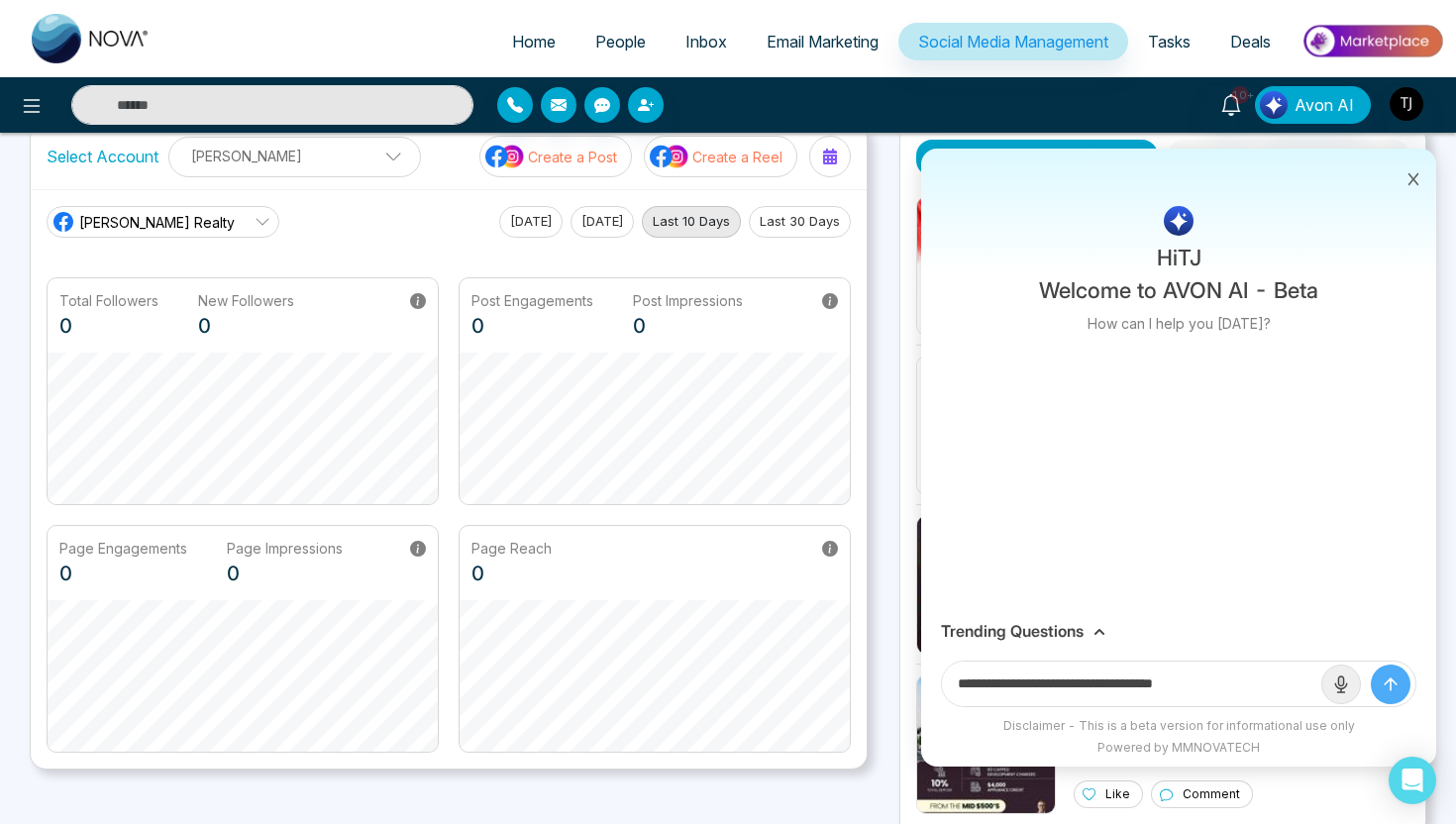 click at bounding box center [1391, 684] 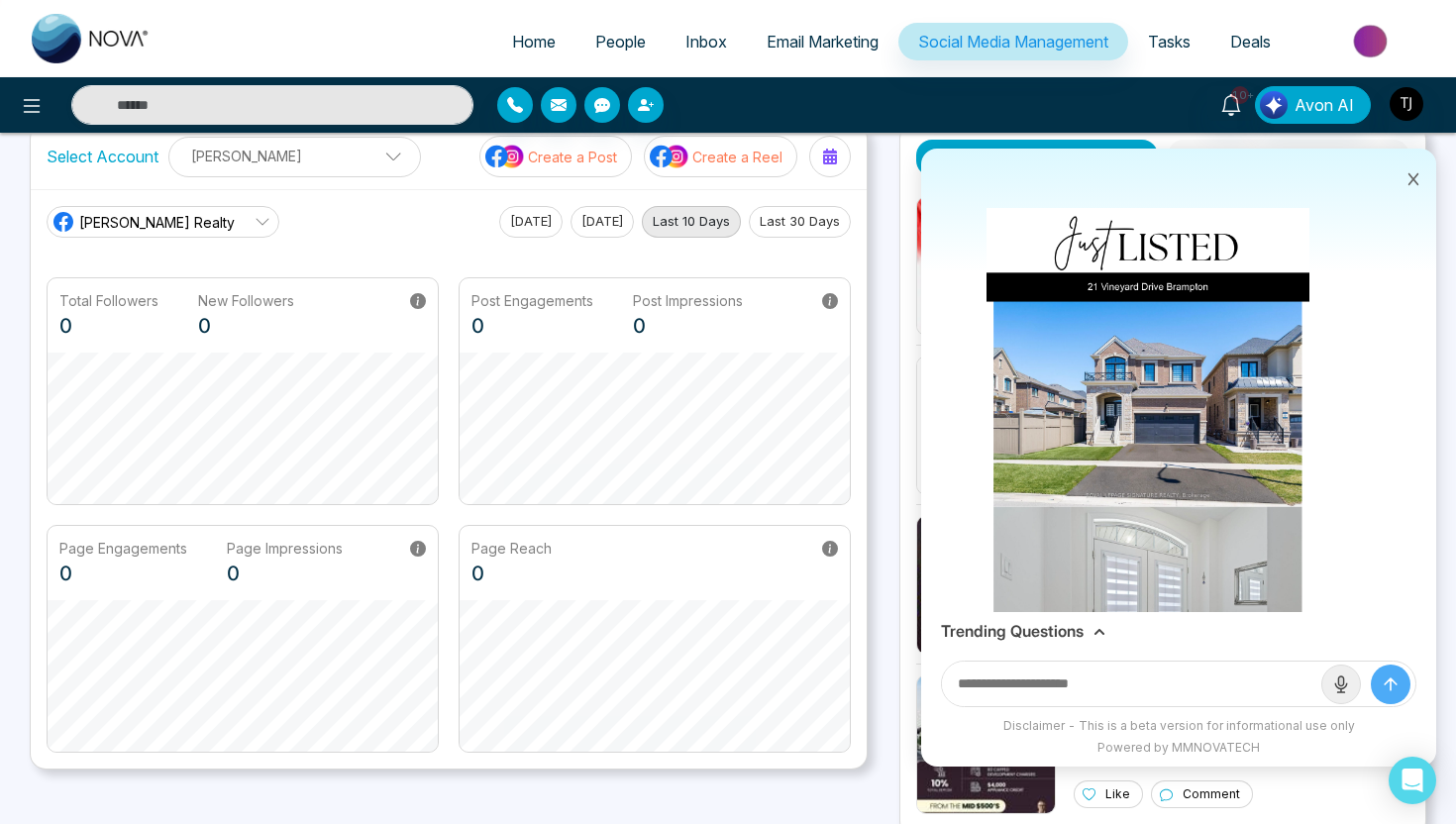 scroll, scrollTop: 237, scrollLeft: 0, axis: vertical 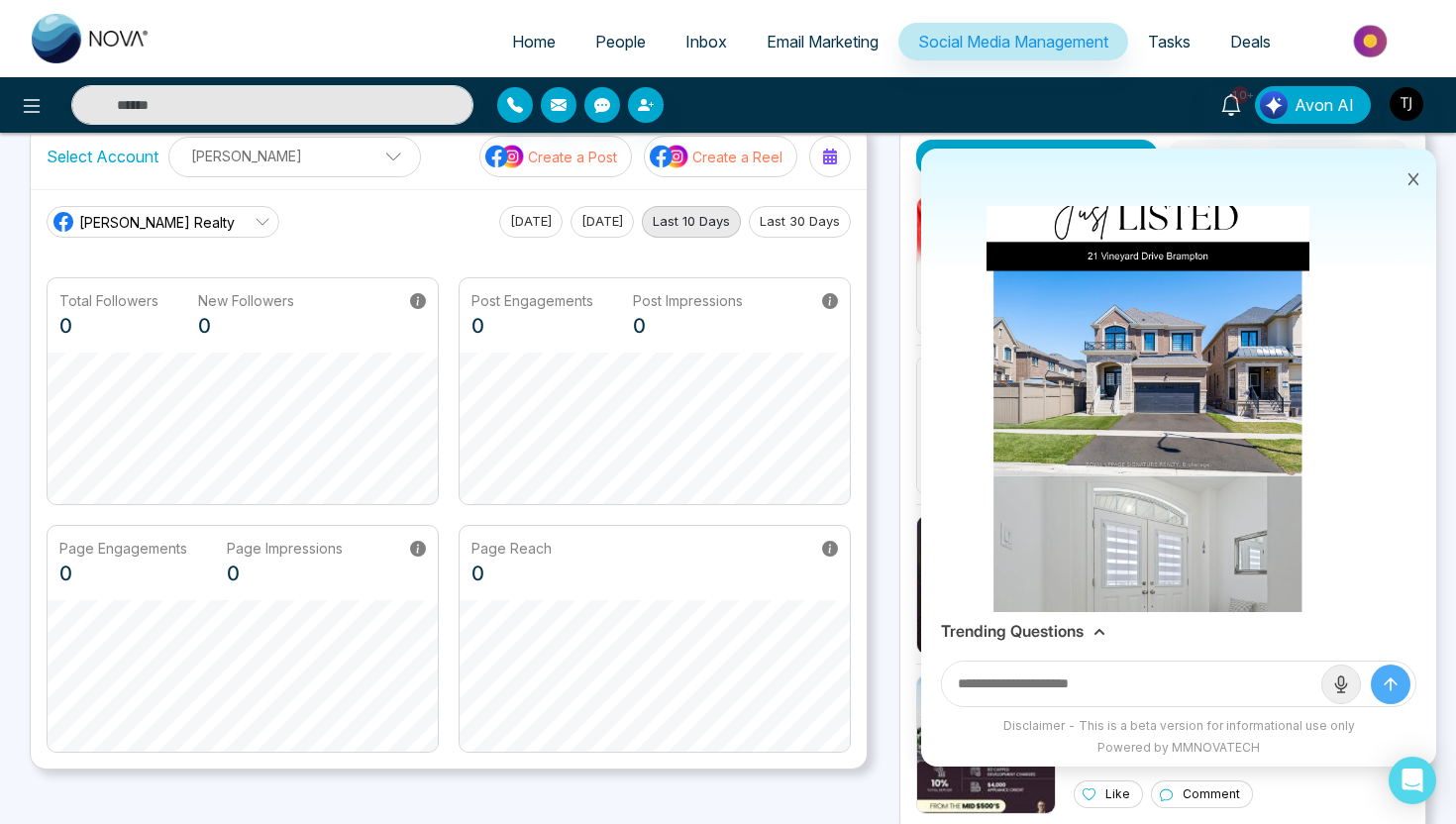 click at bounding box center [1148, 464] 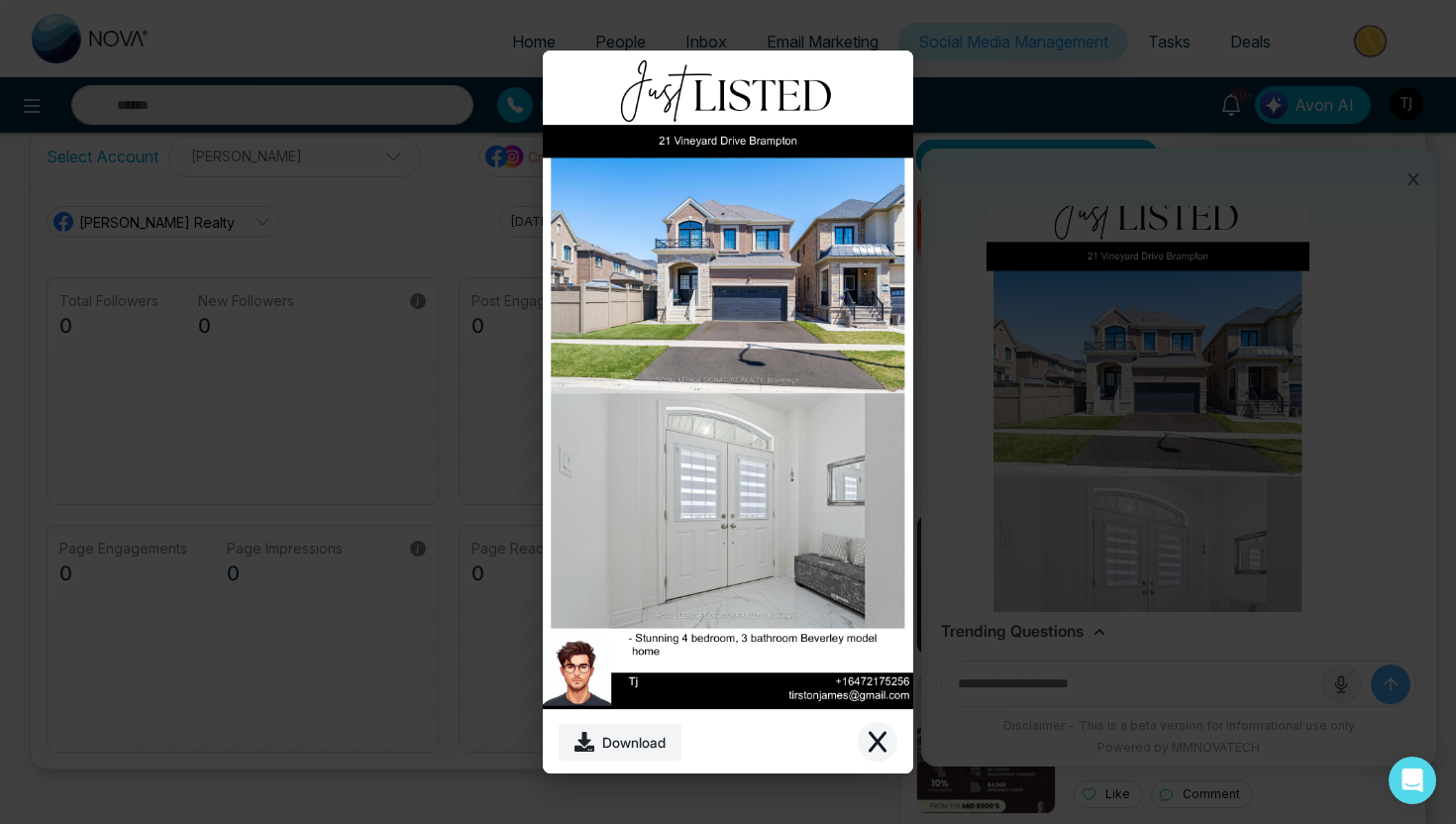 click 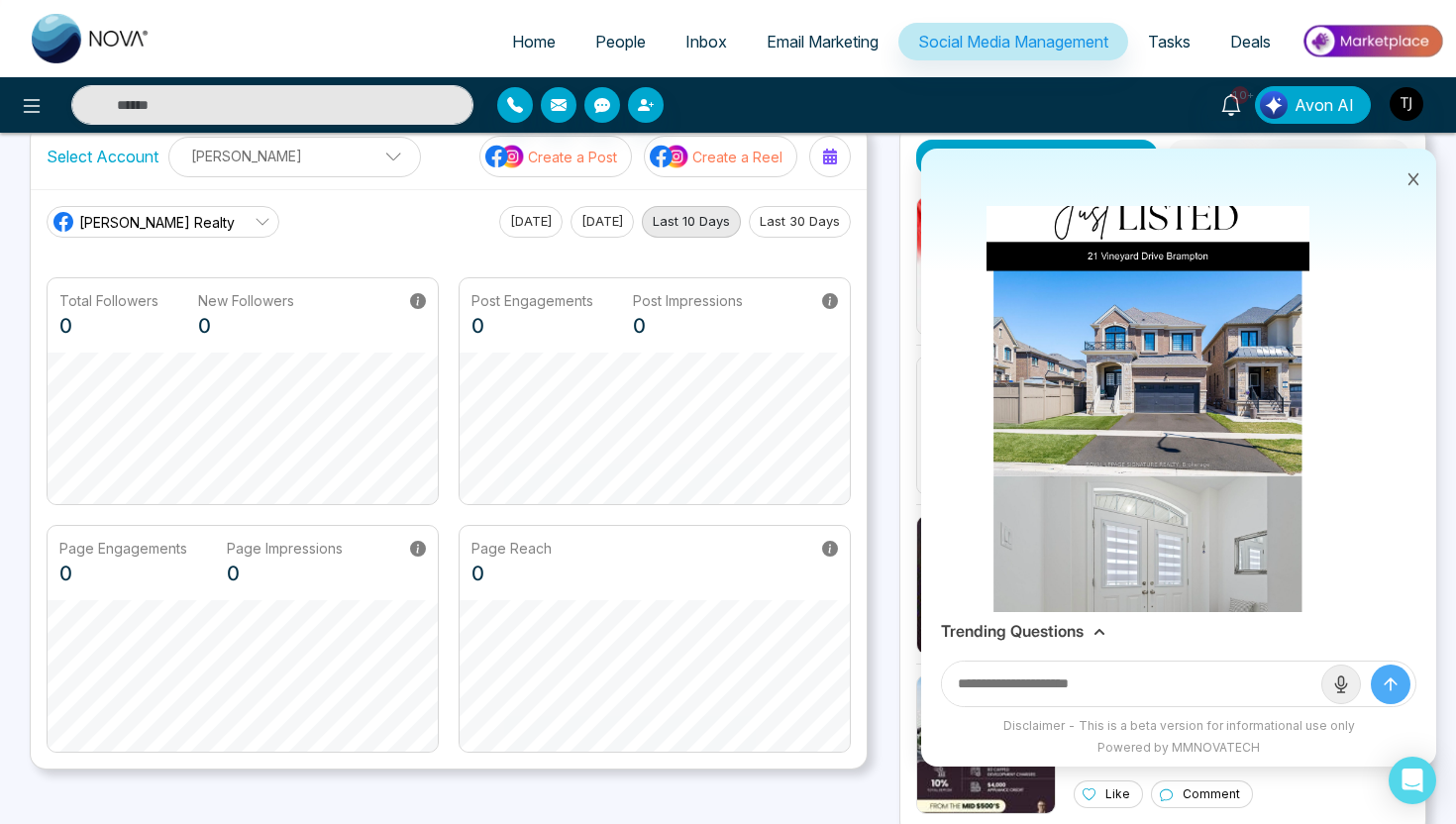 scroll, scrollTop: 444, scrollLeft: 0, axis: vertical 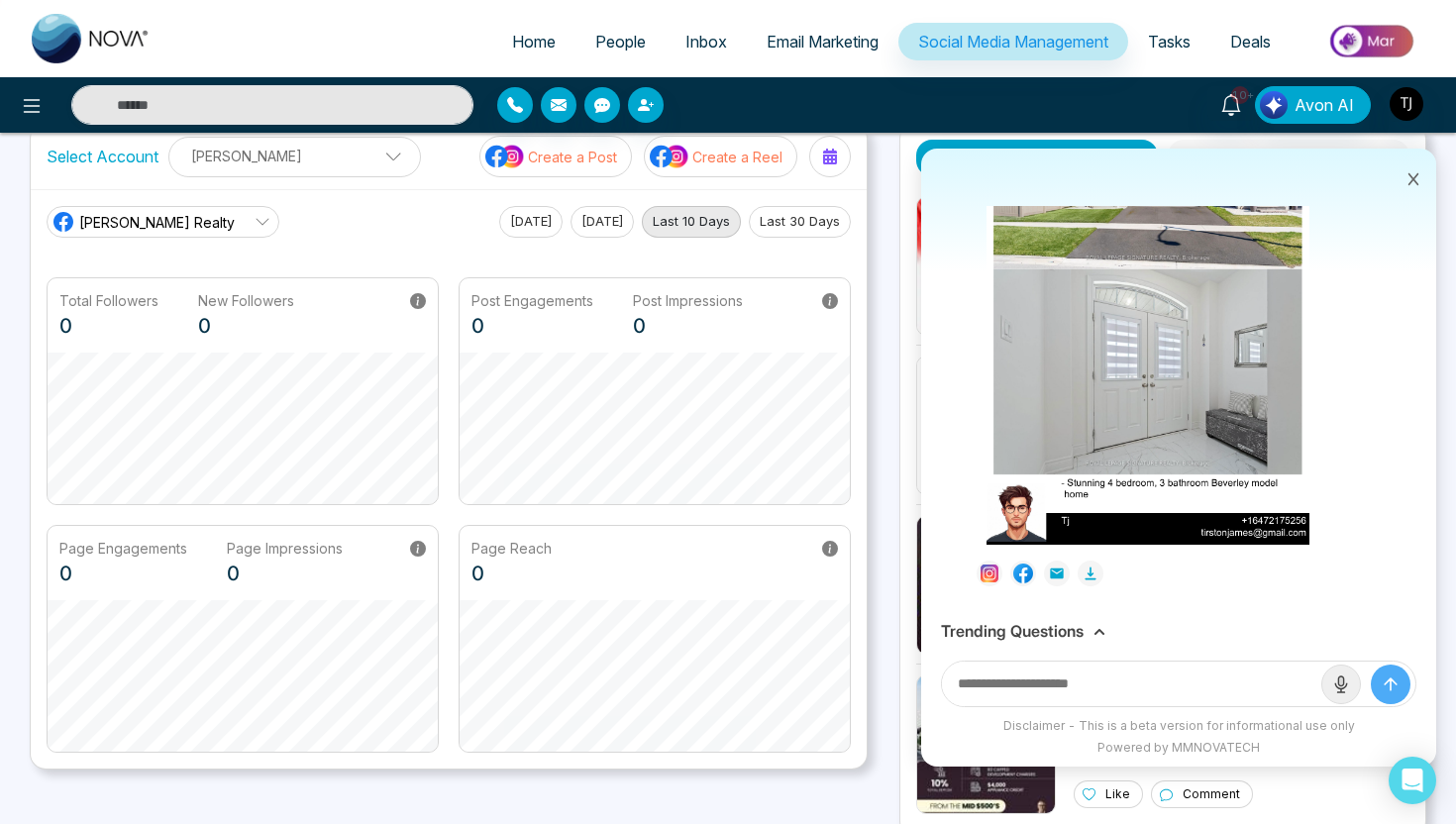 click on "Trending Questions" at bounding box center (1012, 631) 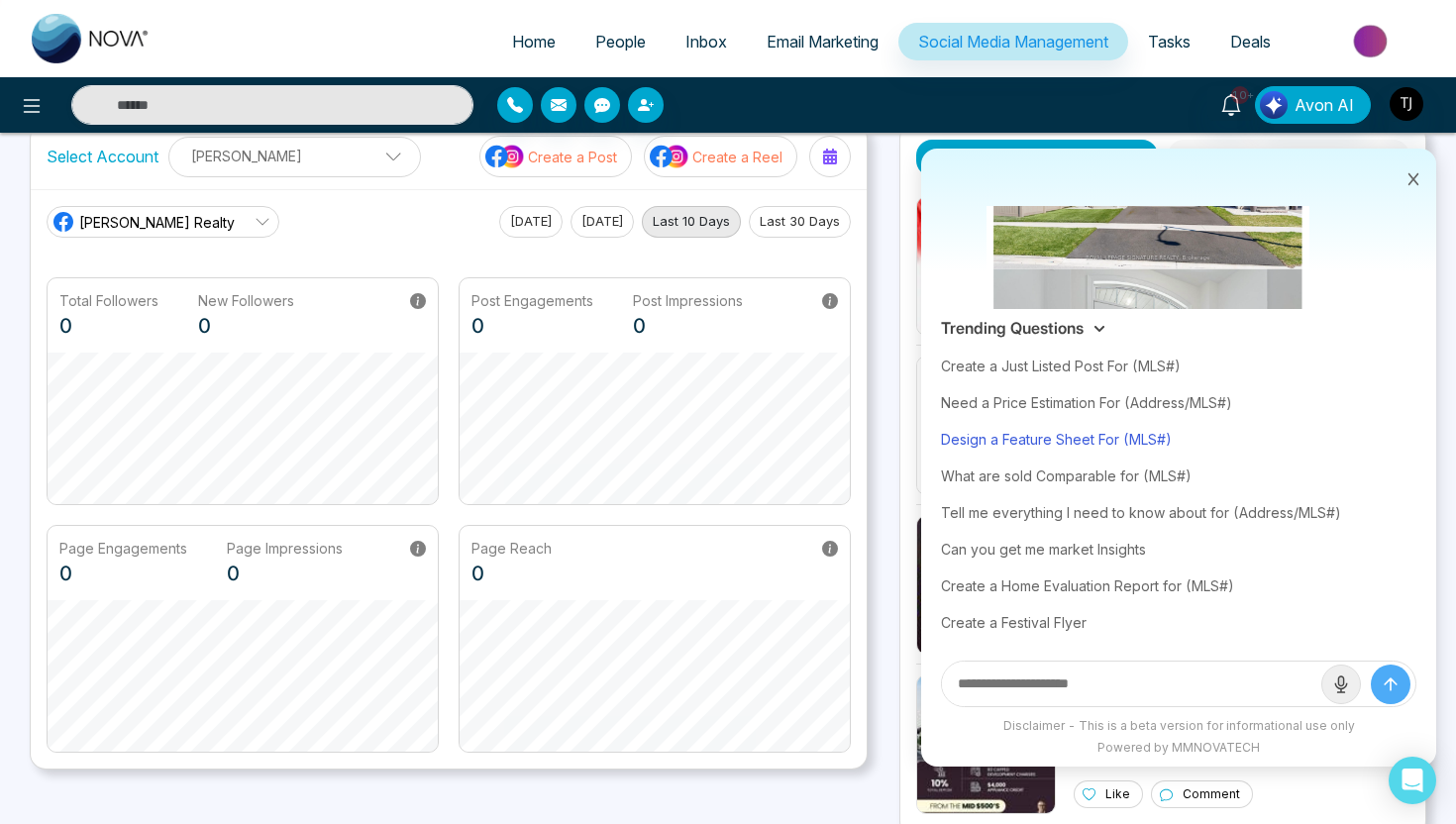 click on "Design a Feature Sheet For (MLS#)" at bounding box center (1179, 439) 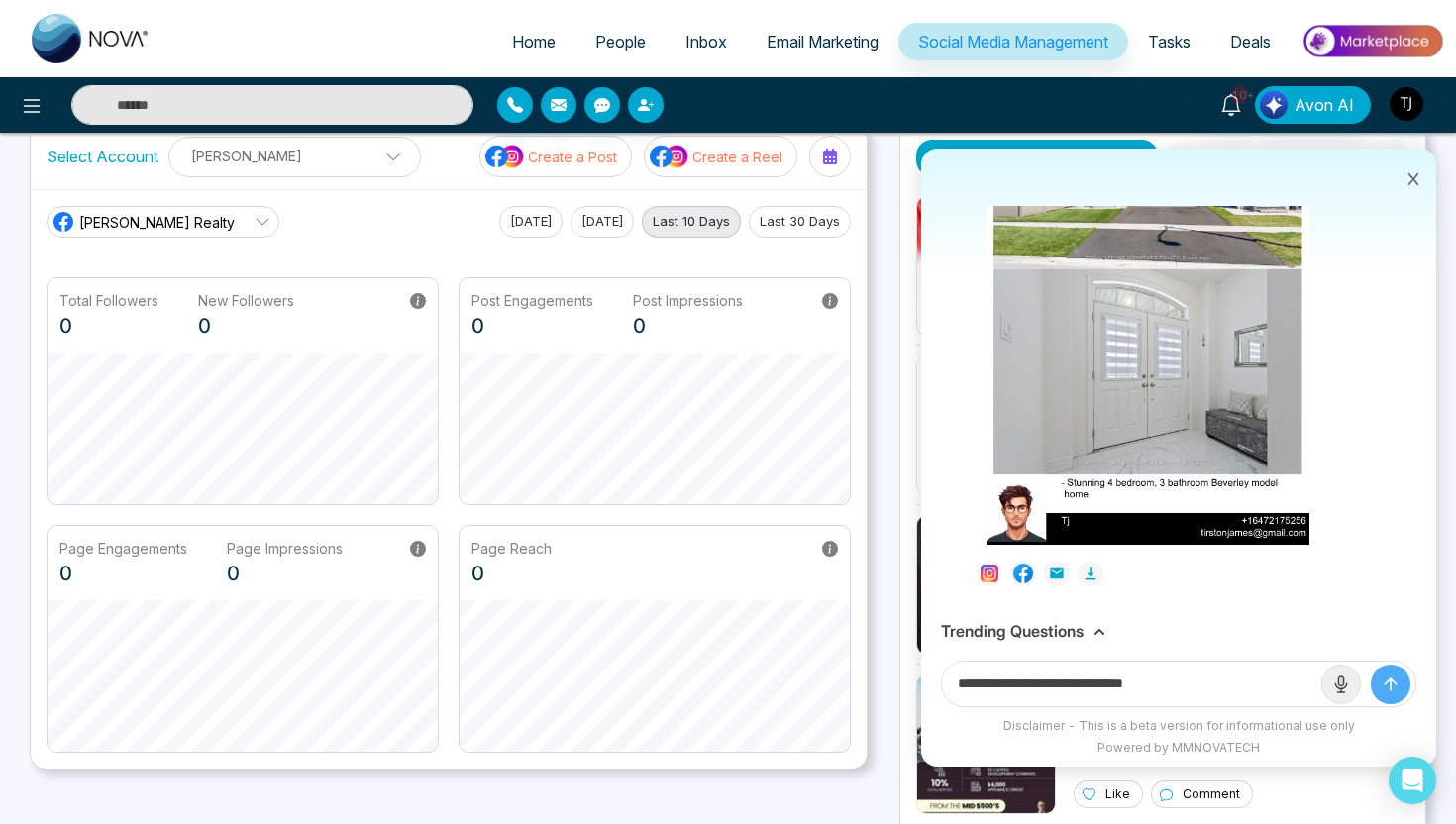 drag, startPoint x: 1138, startPoint y: 677, endPoint x: 1209, endPoint y: 677, distance: 71 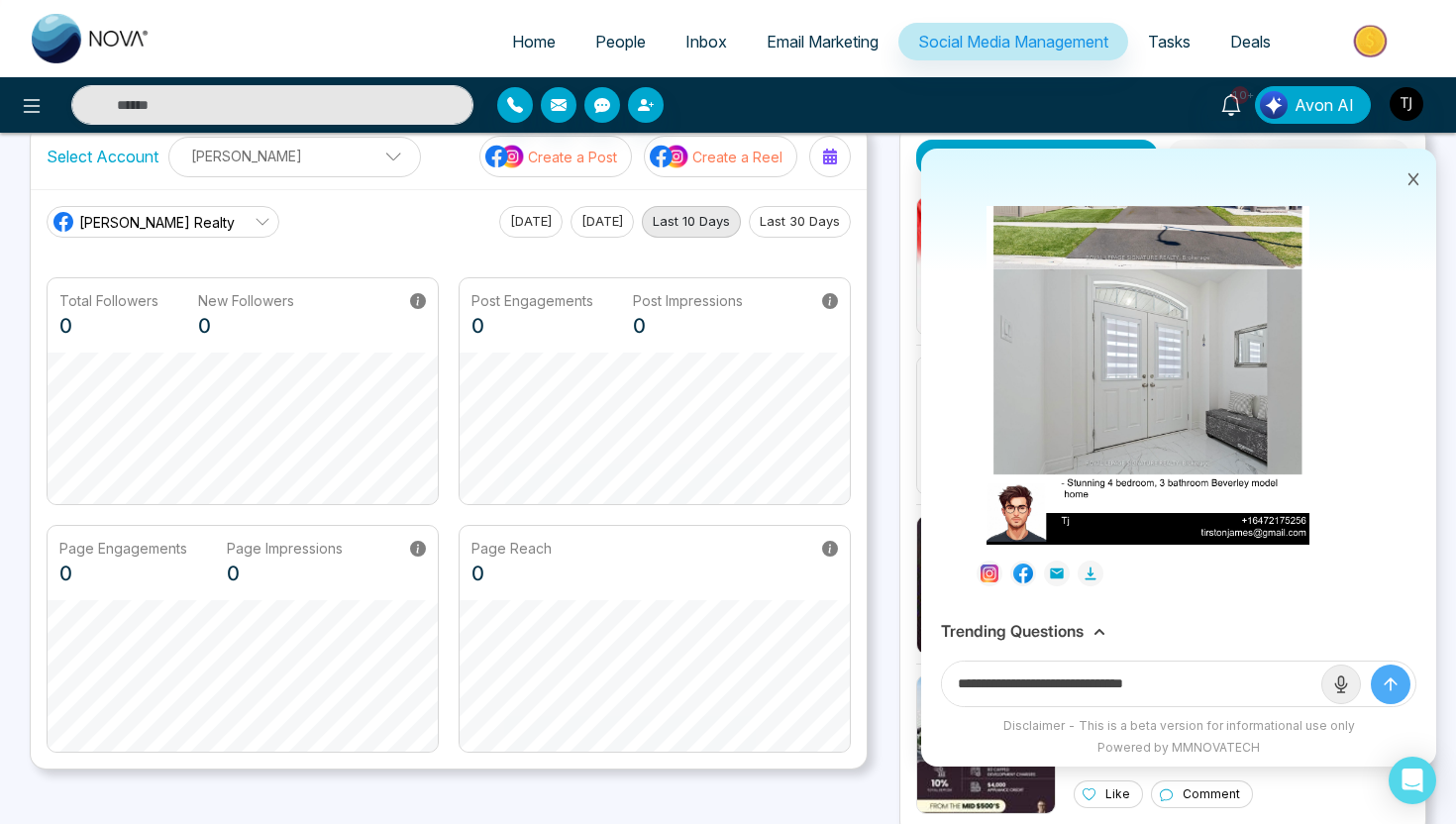 click on "**********" at bounding box center (1131, 683) 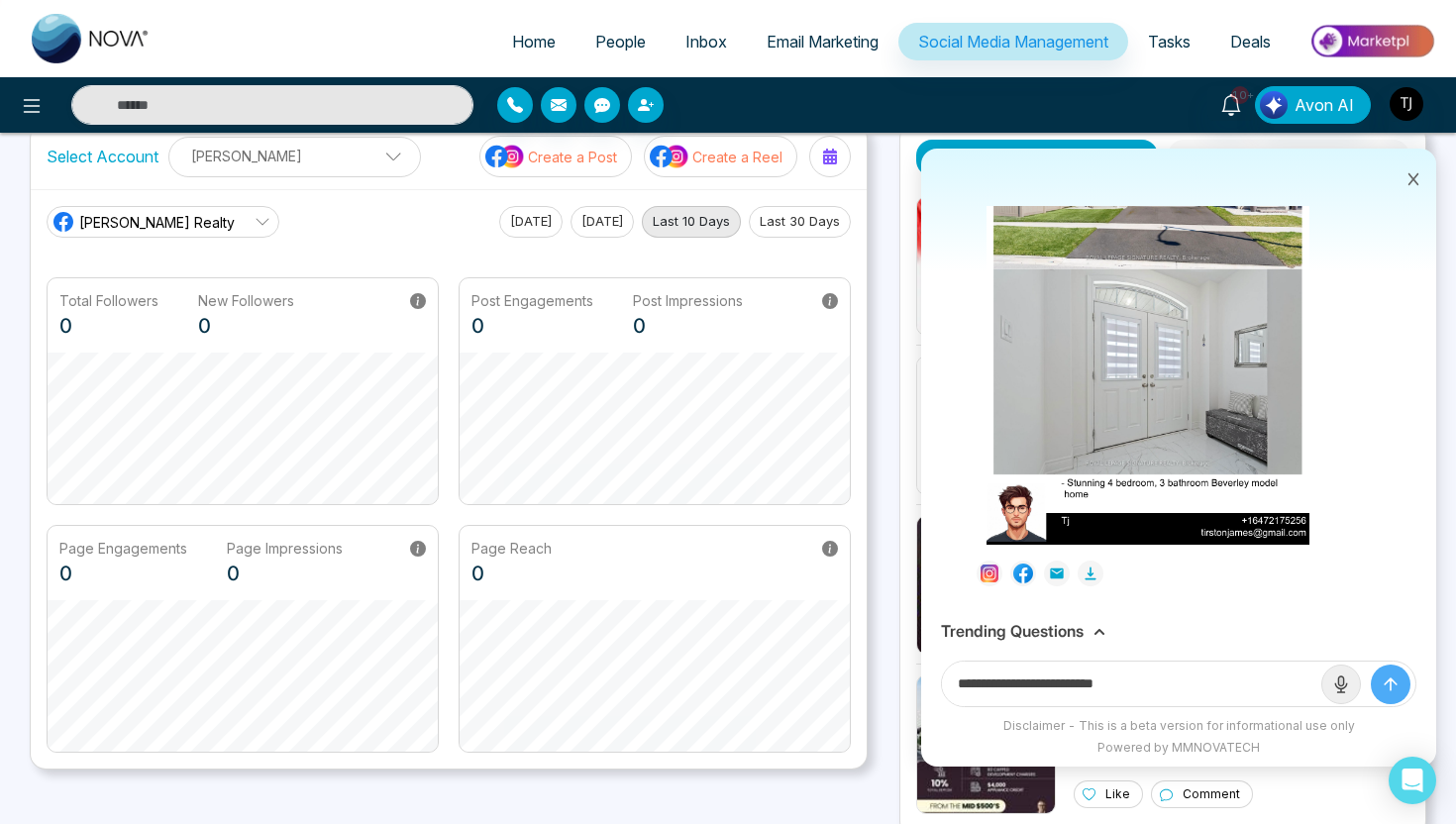 paste on "**********" 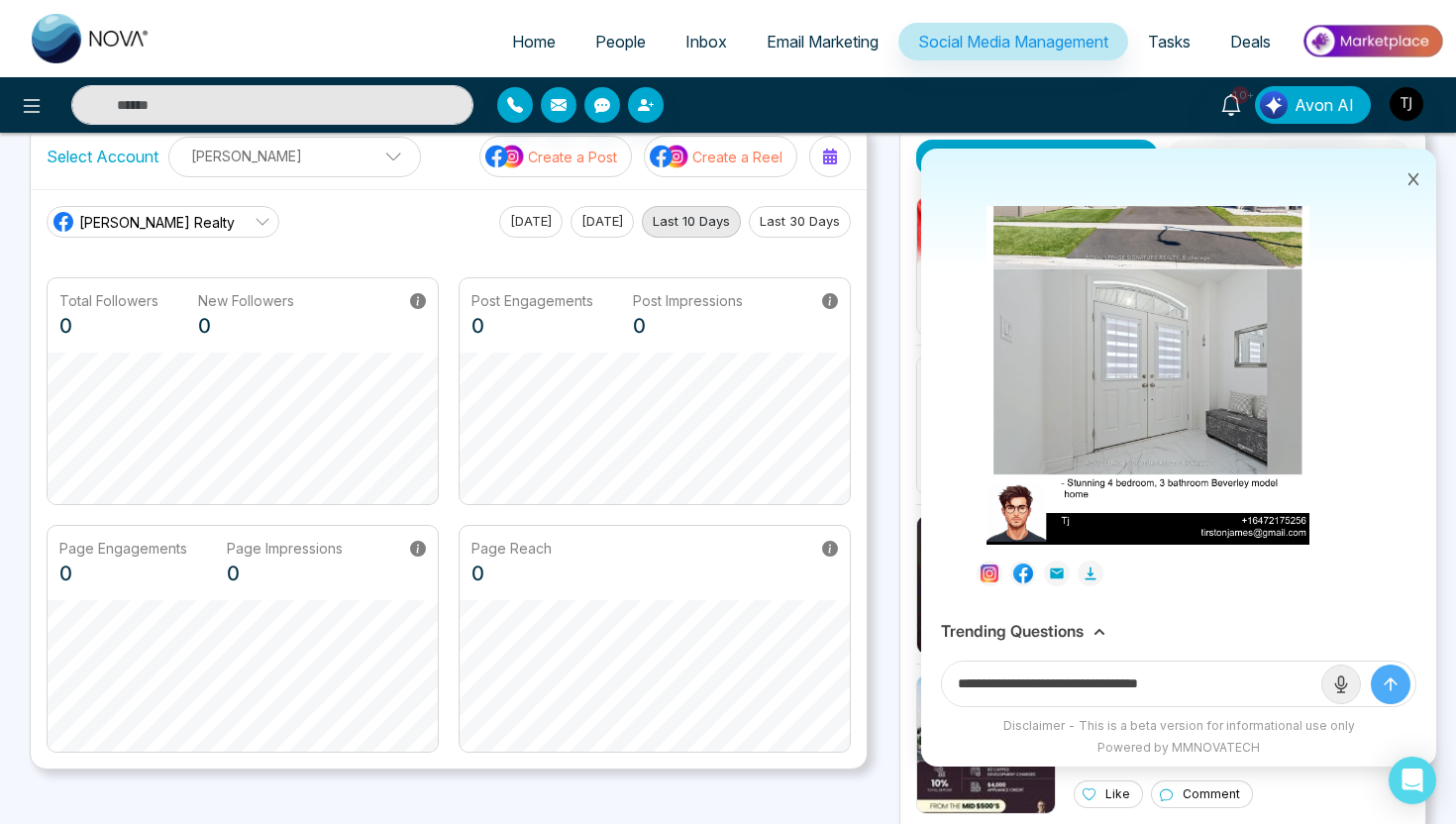 type on "**********" 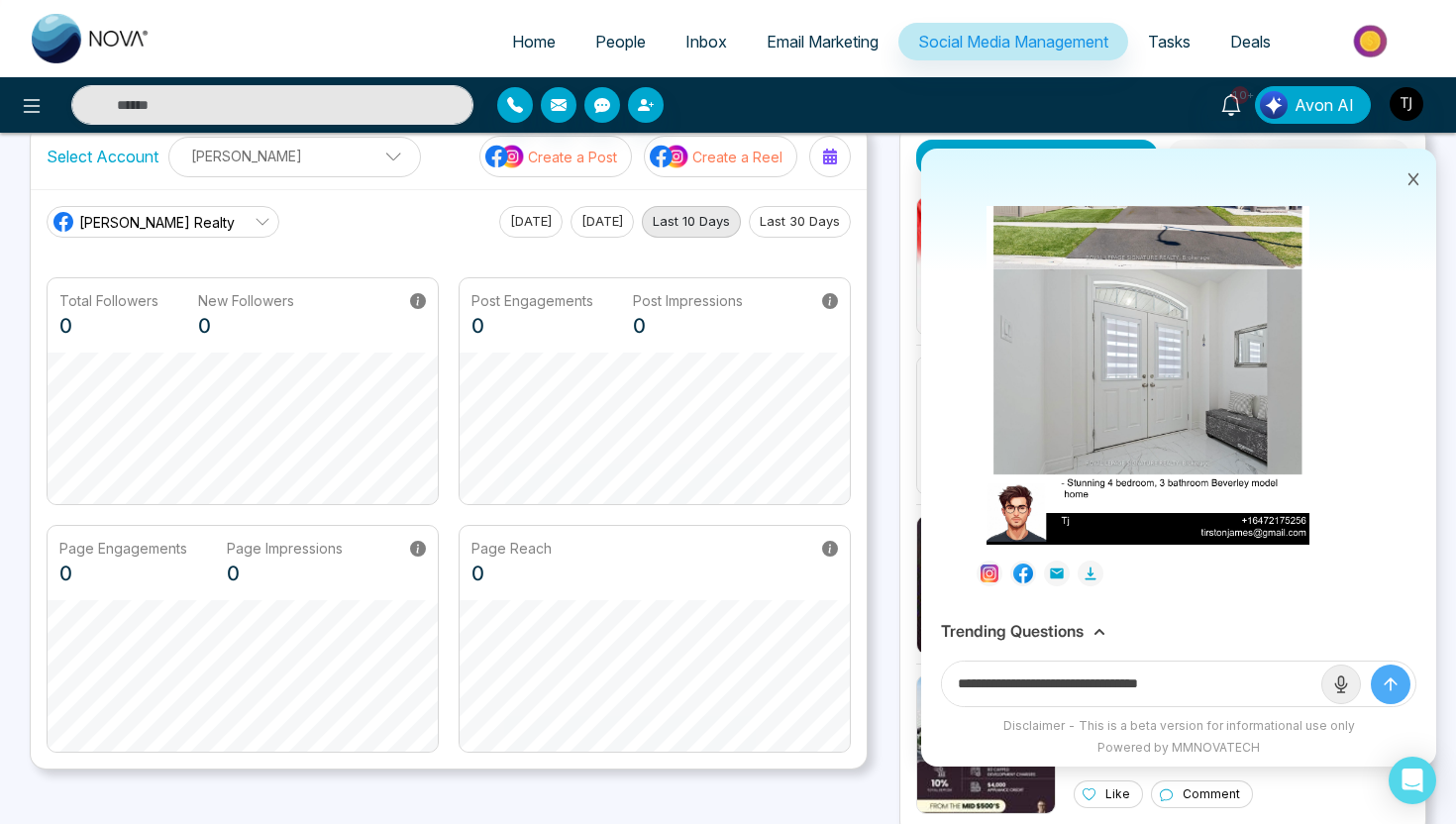 click at bounding box center [1391, 684] 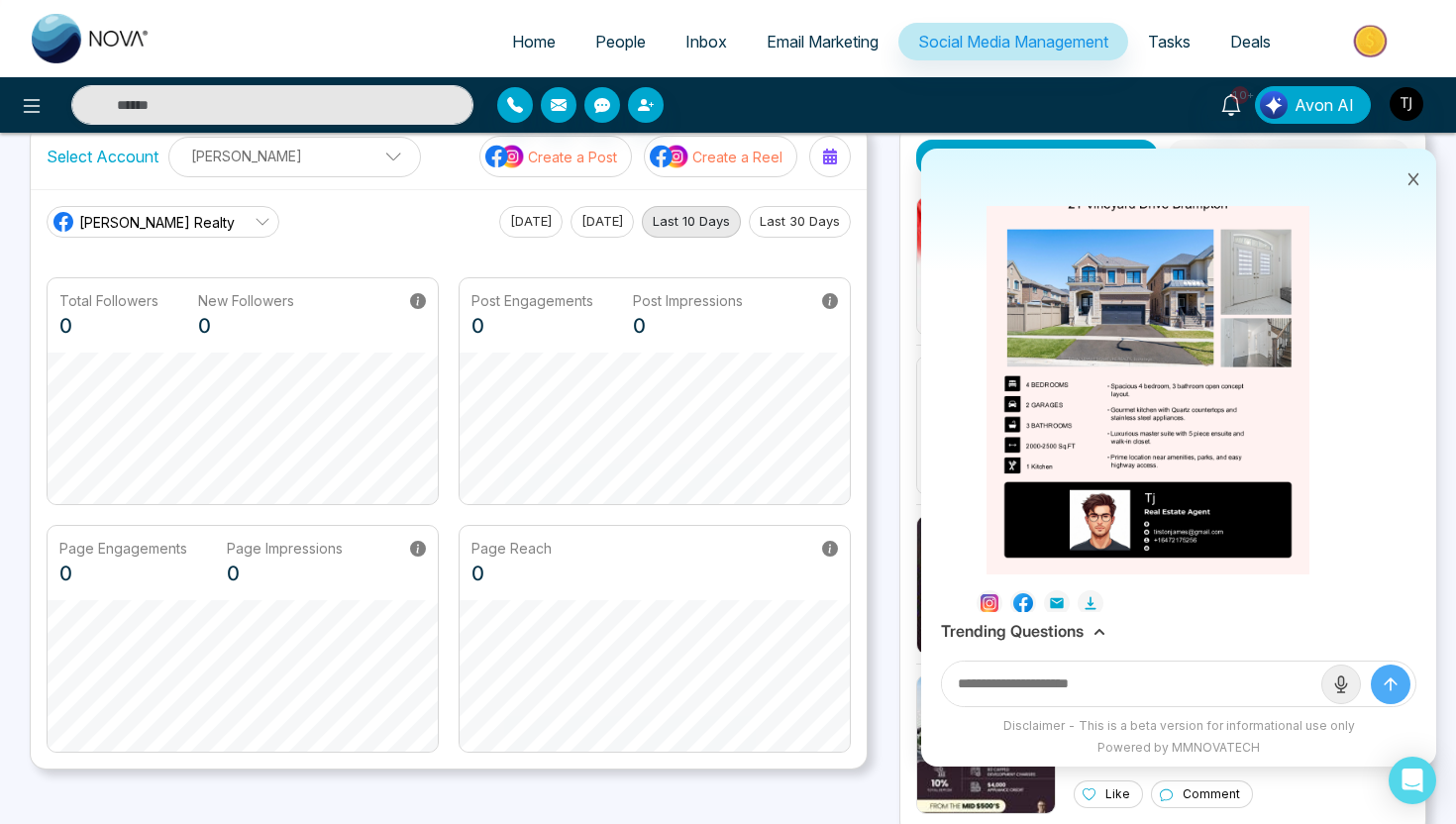 scroll, scrollTop: 1069, scrollLeft: 0, axis: vertical 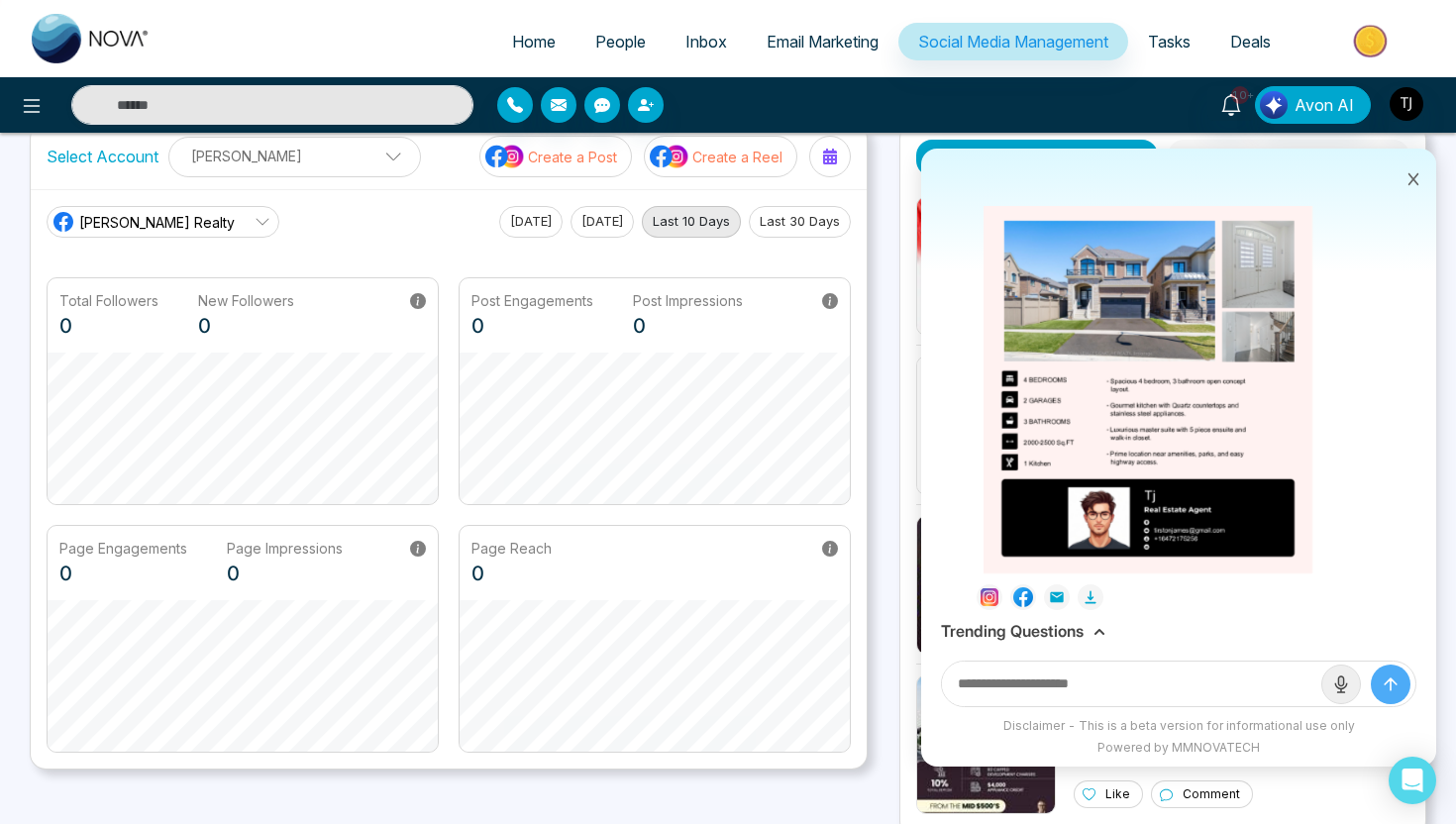click at bounding box center (1148, 360) 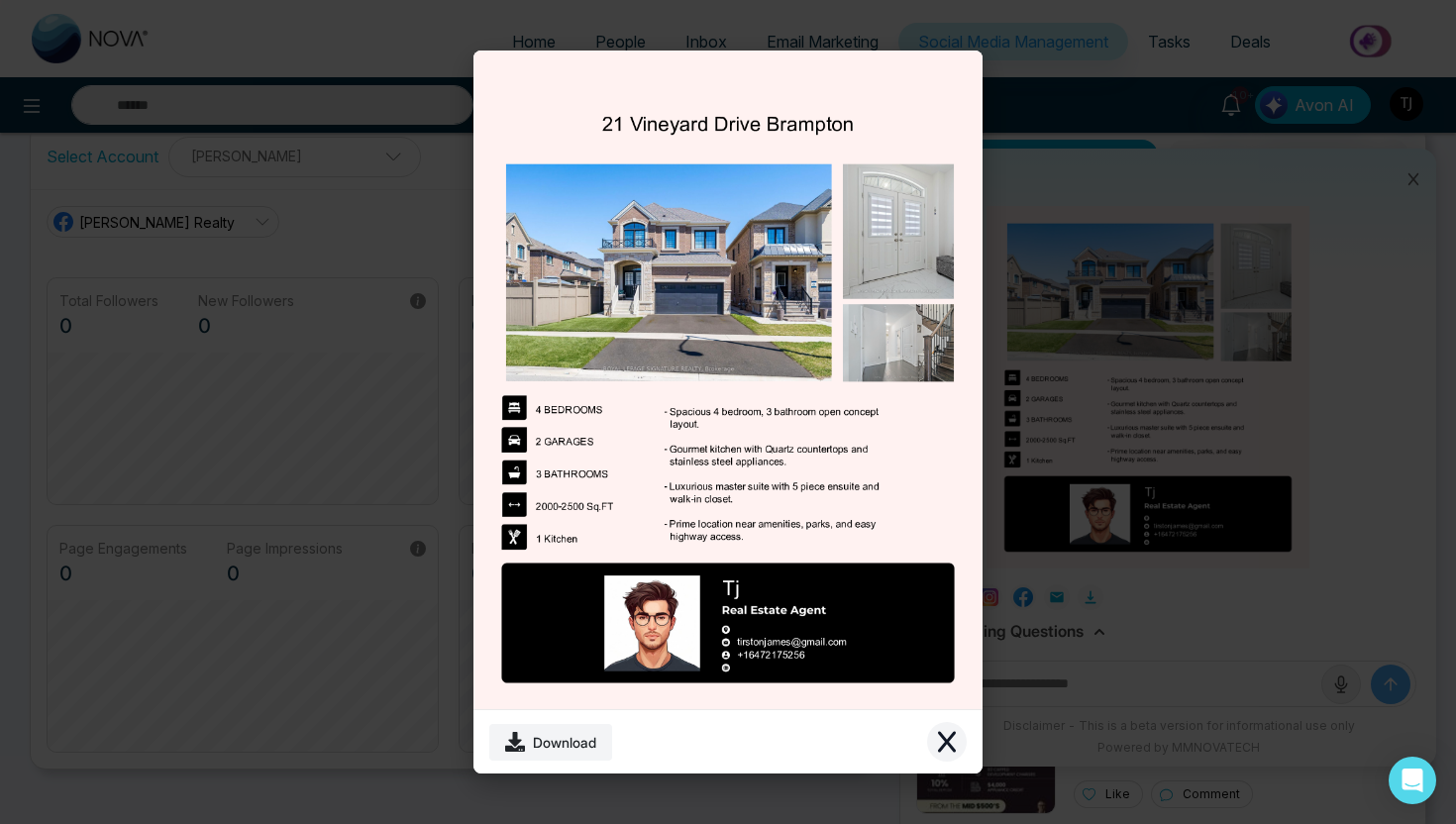 click 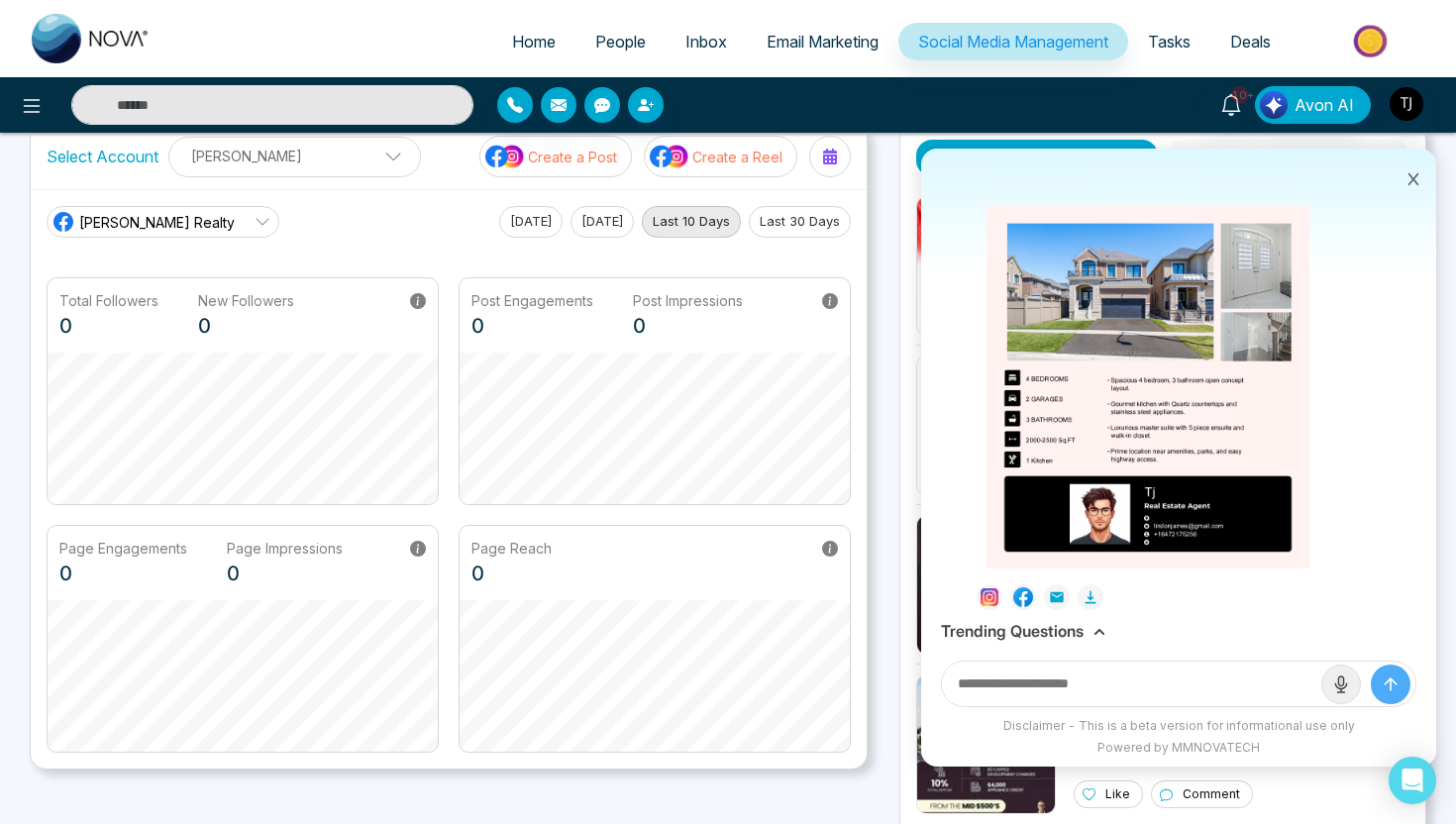 click on "Trending Questions" at bounding box center [1012, 631] 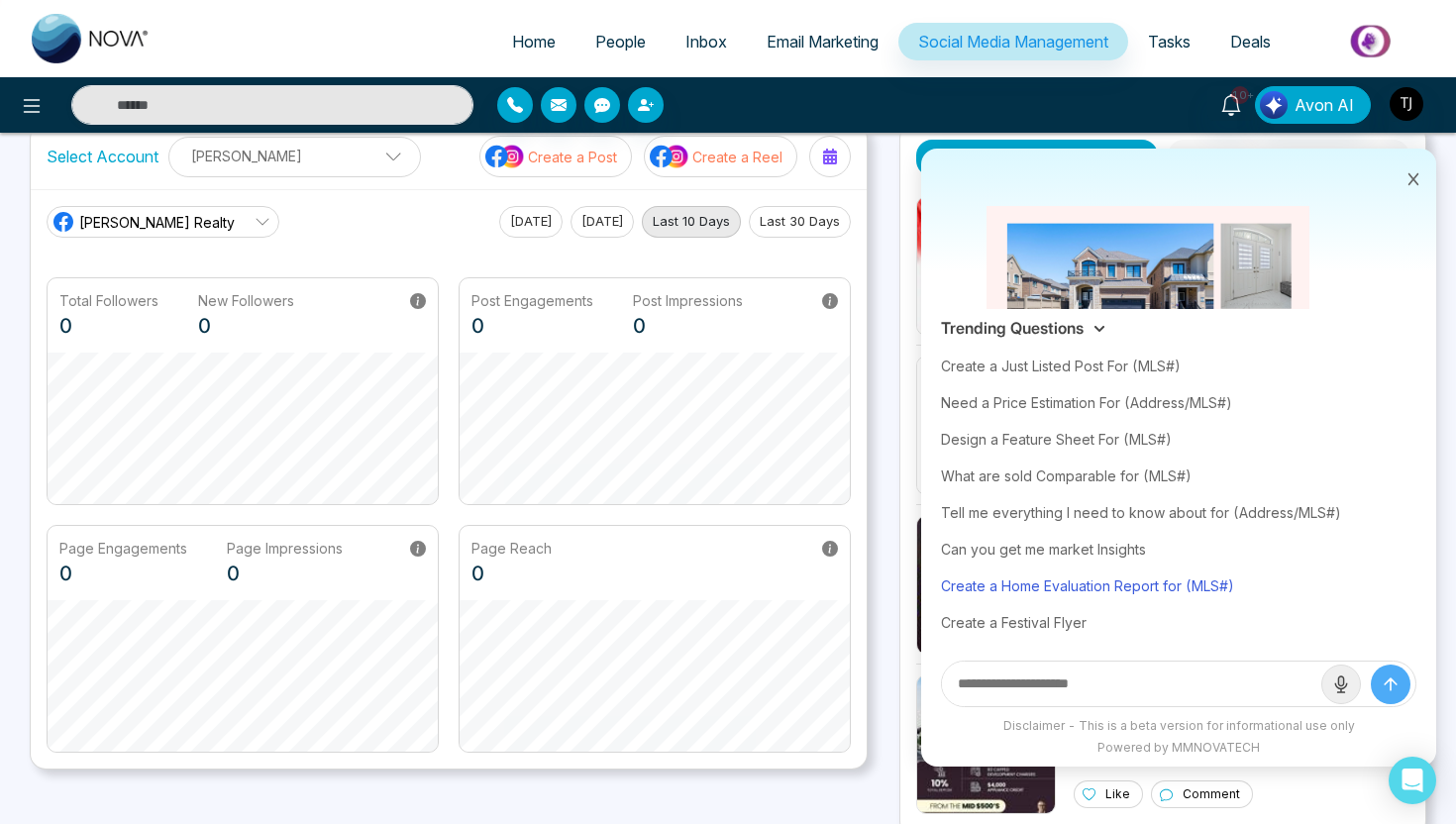 click on "Create a Home Evaluation Report for (MLS#)" at bounding box center [1179, 585] 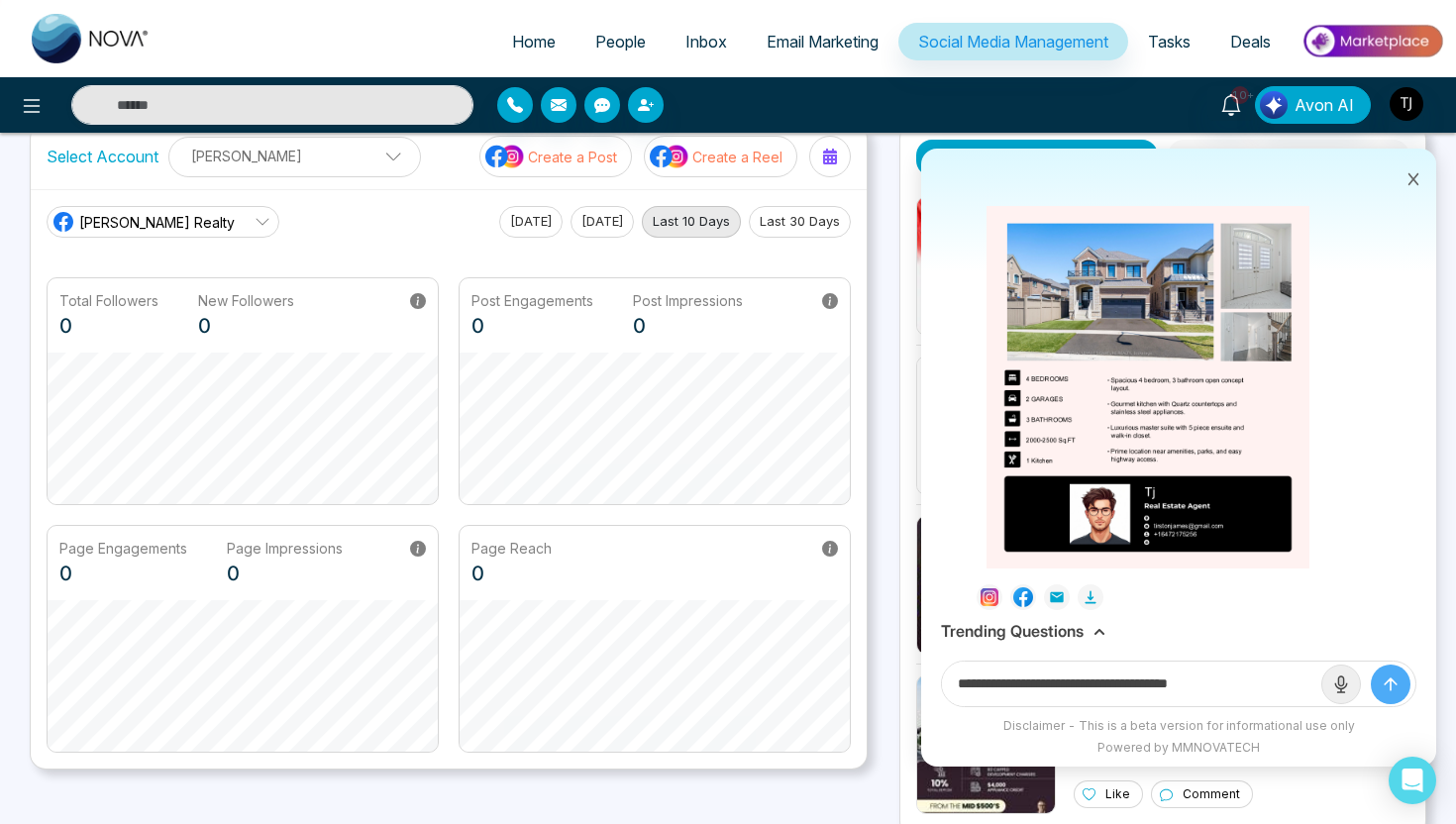 drag, startPoint x: 1200, startPoint y: 679, endPoint x: 1304, endPoint y: 679, distance: 104 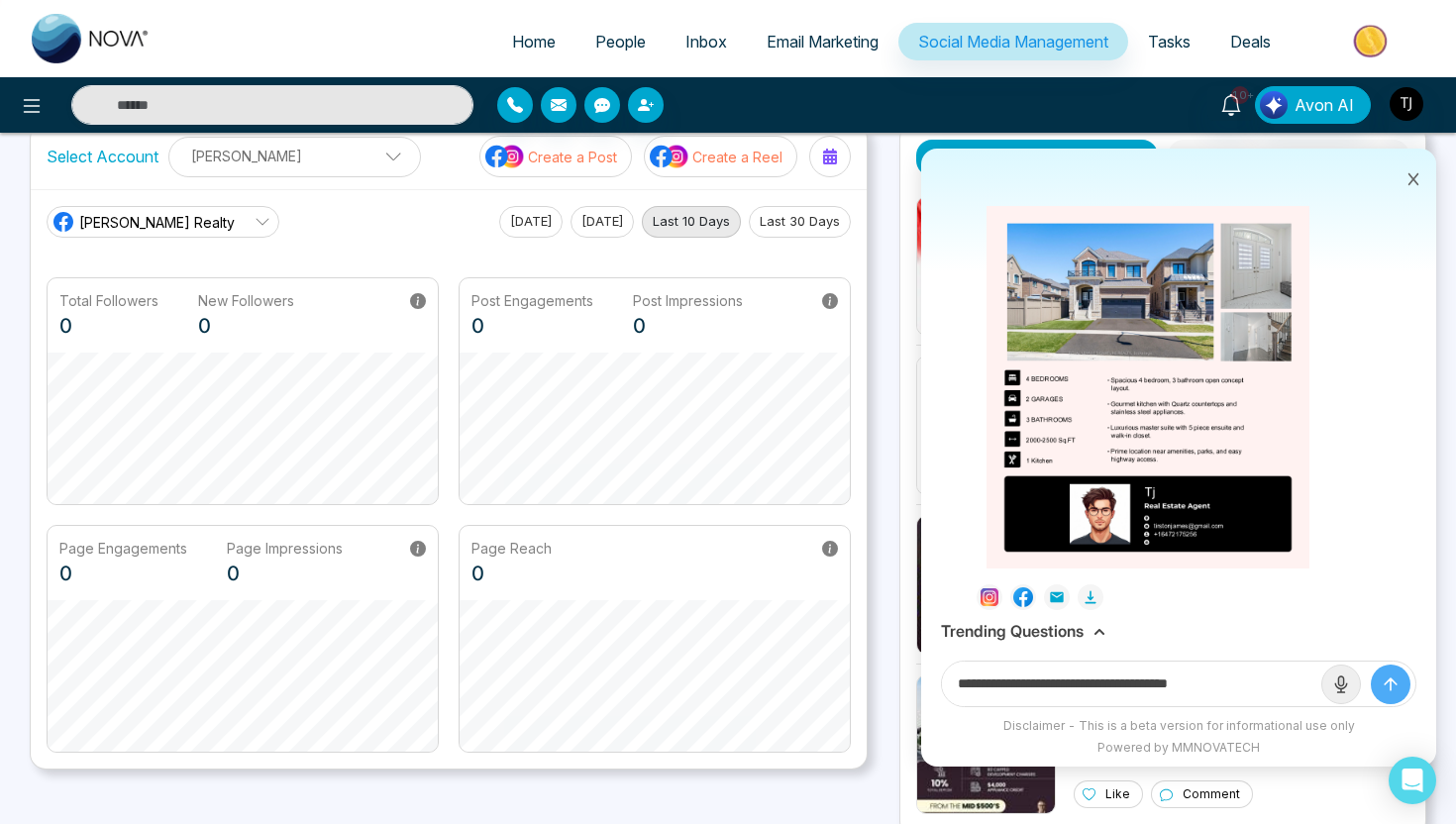click on "**********" at bounding box center (1131, 683) 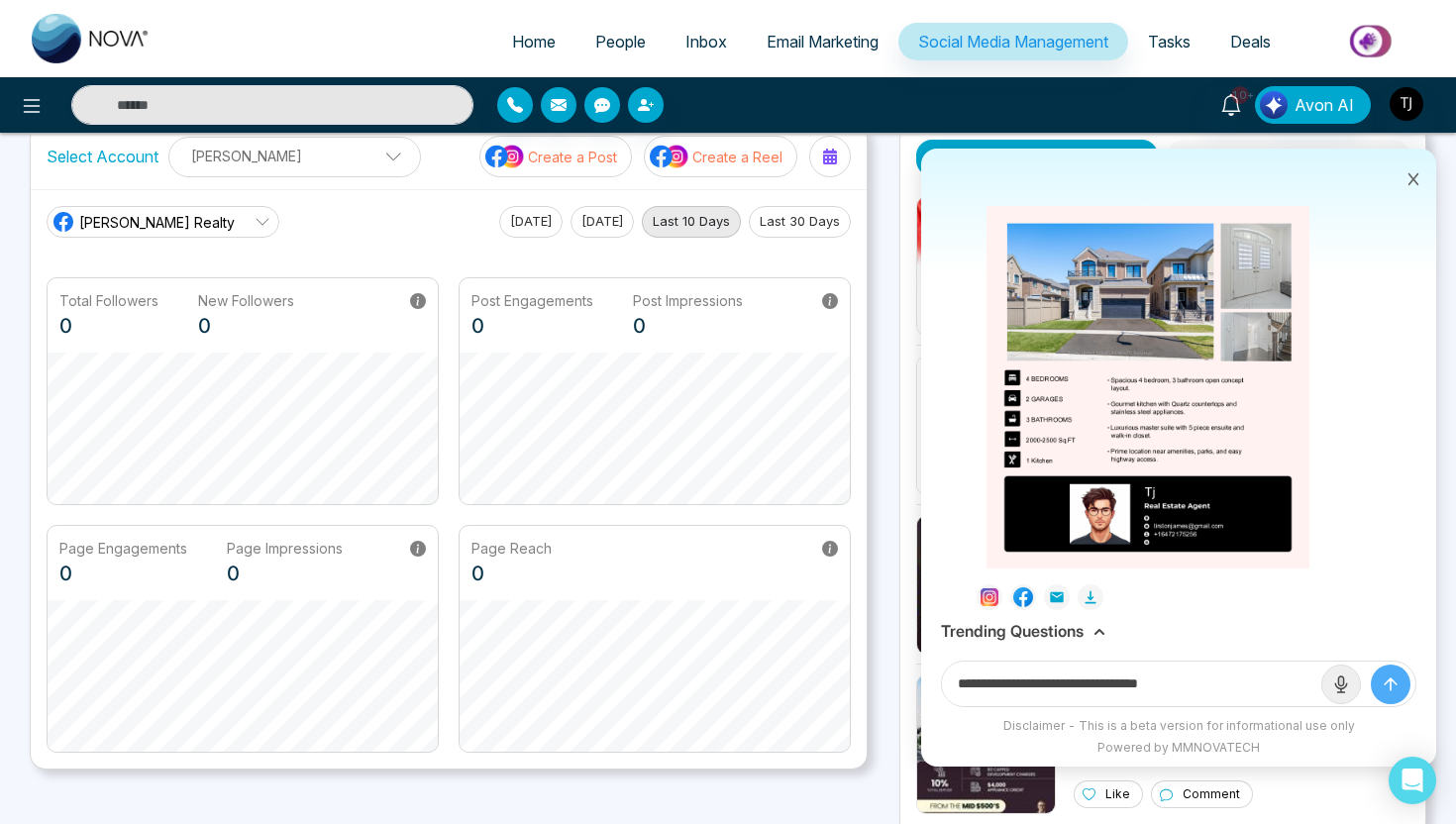 paste on "**********" 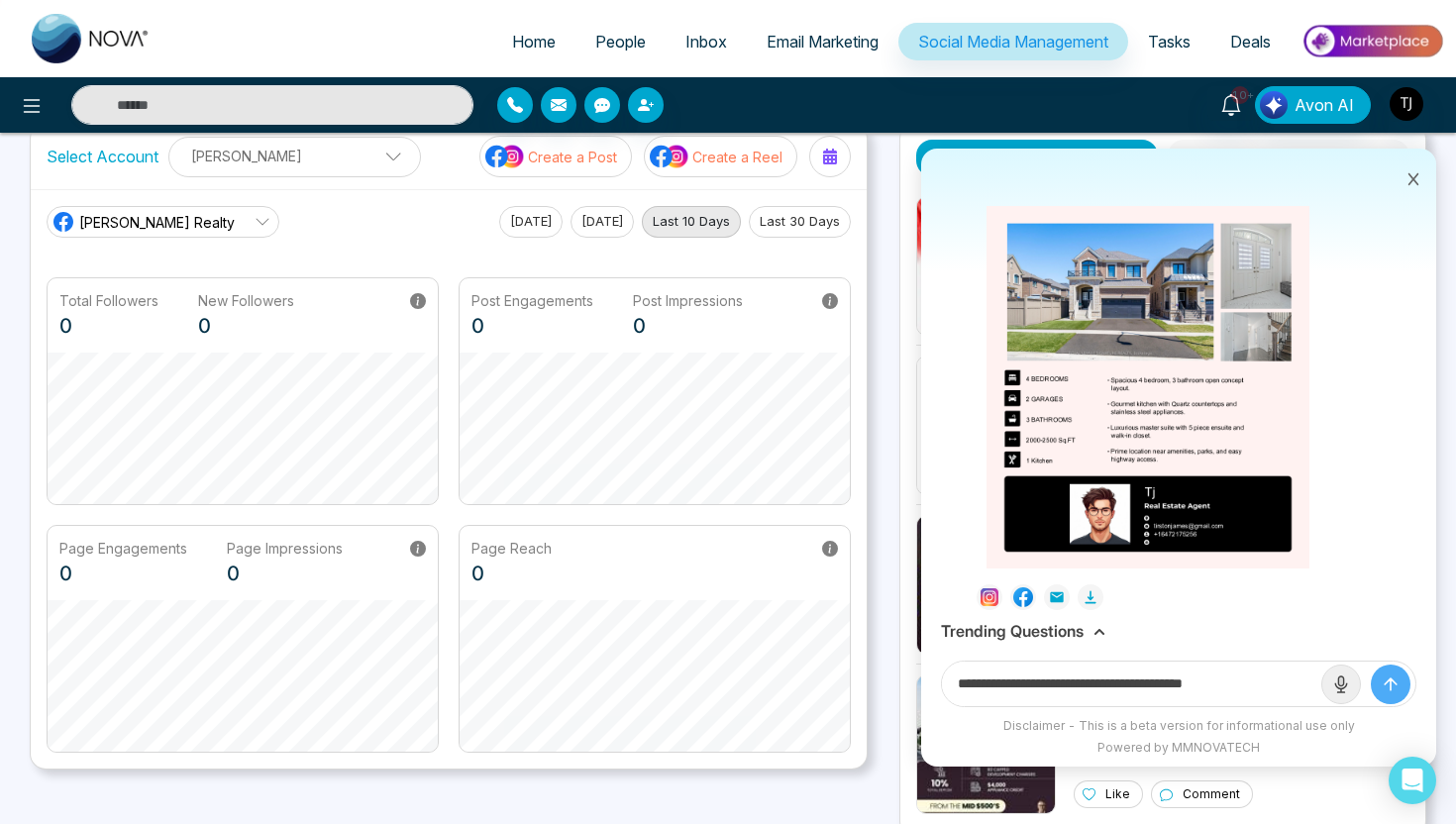 type on "**********" 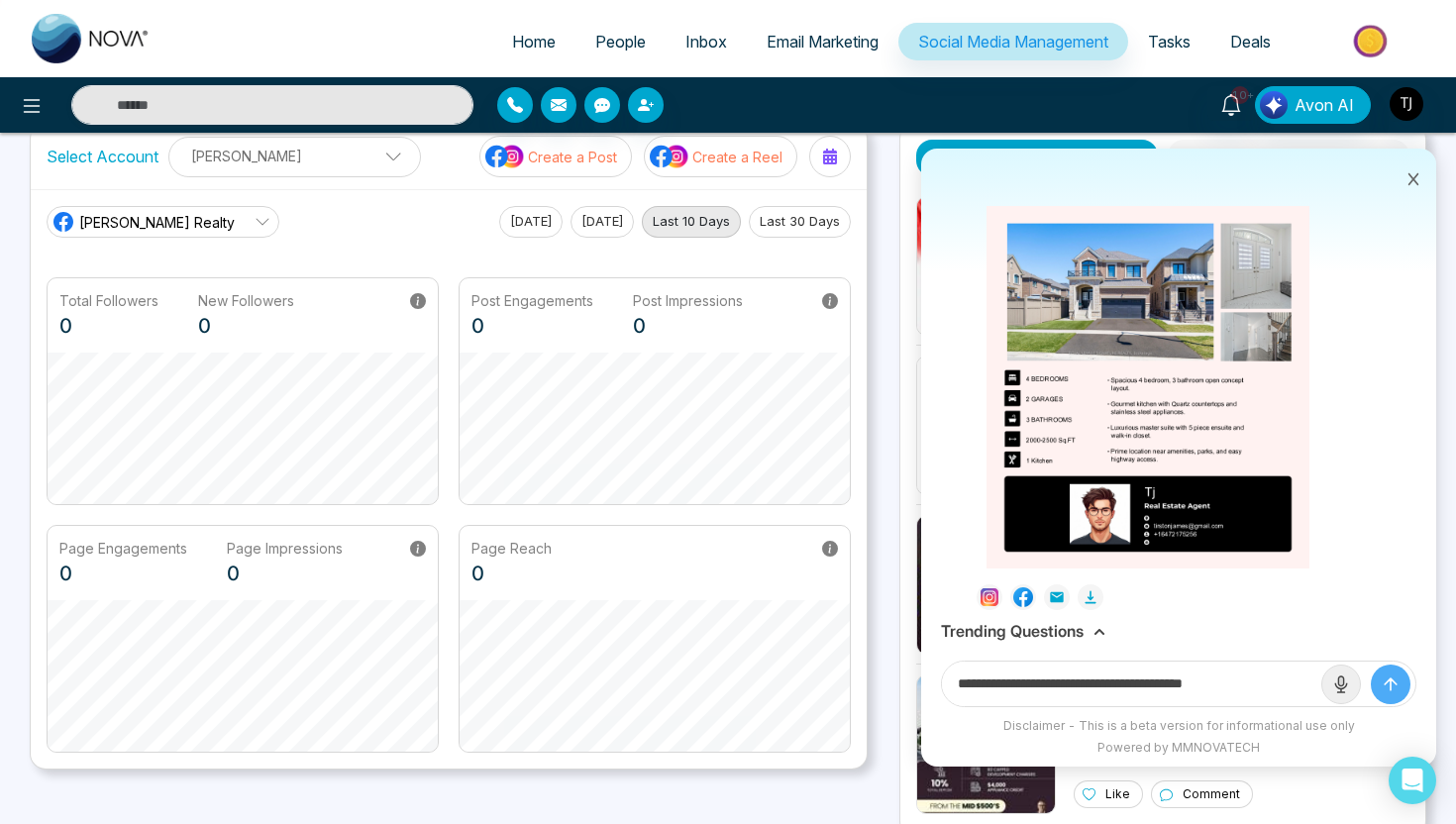 click at bounding box center (1391, 684) 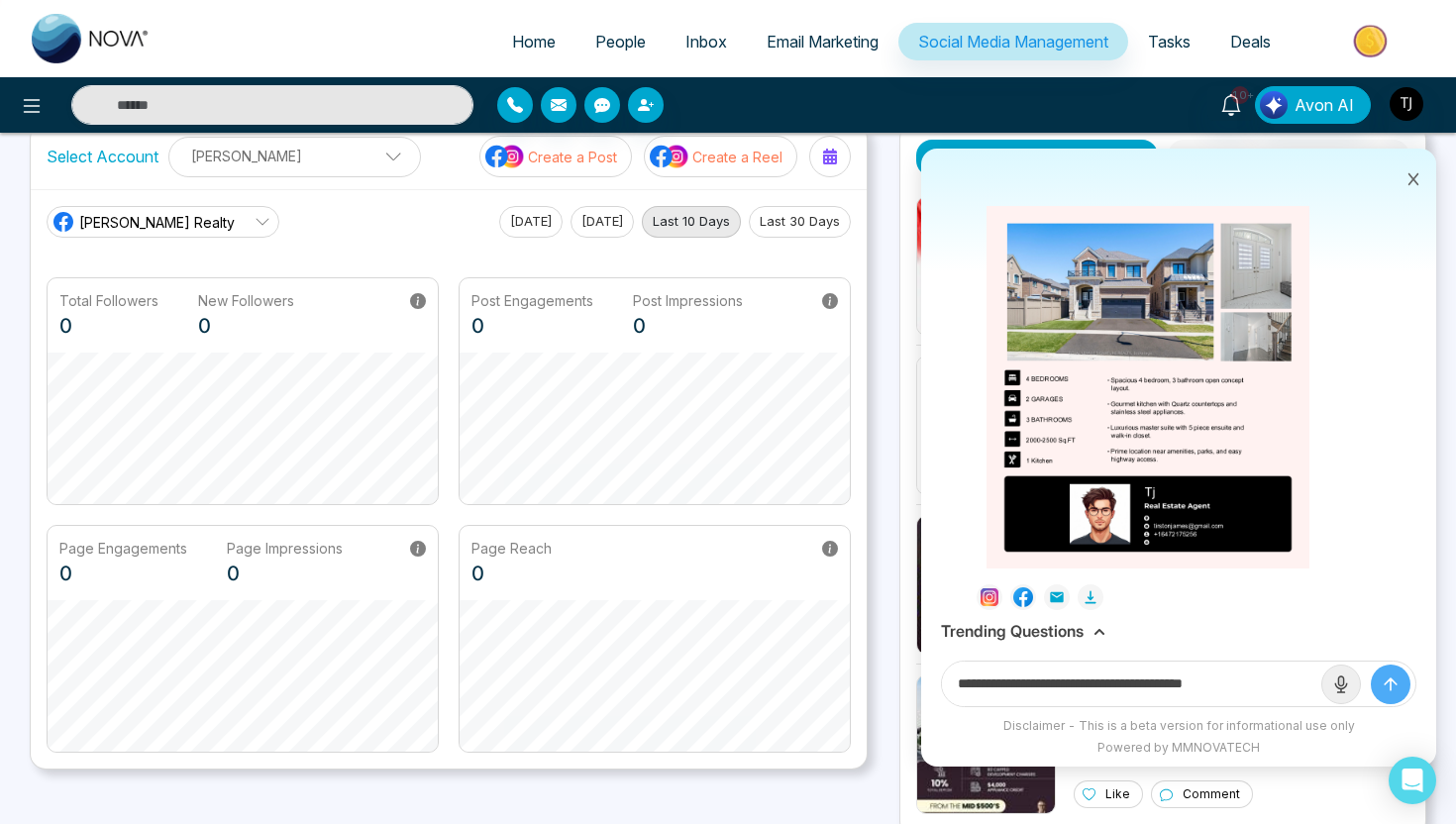 type 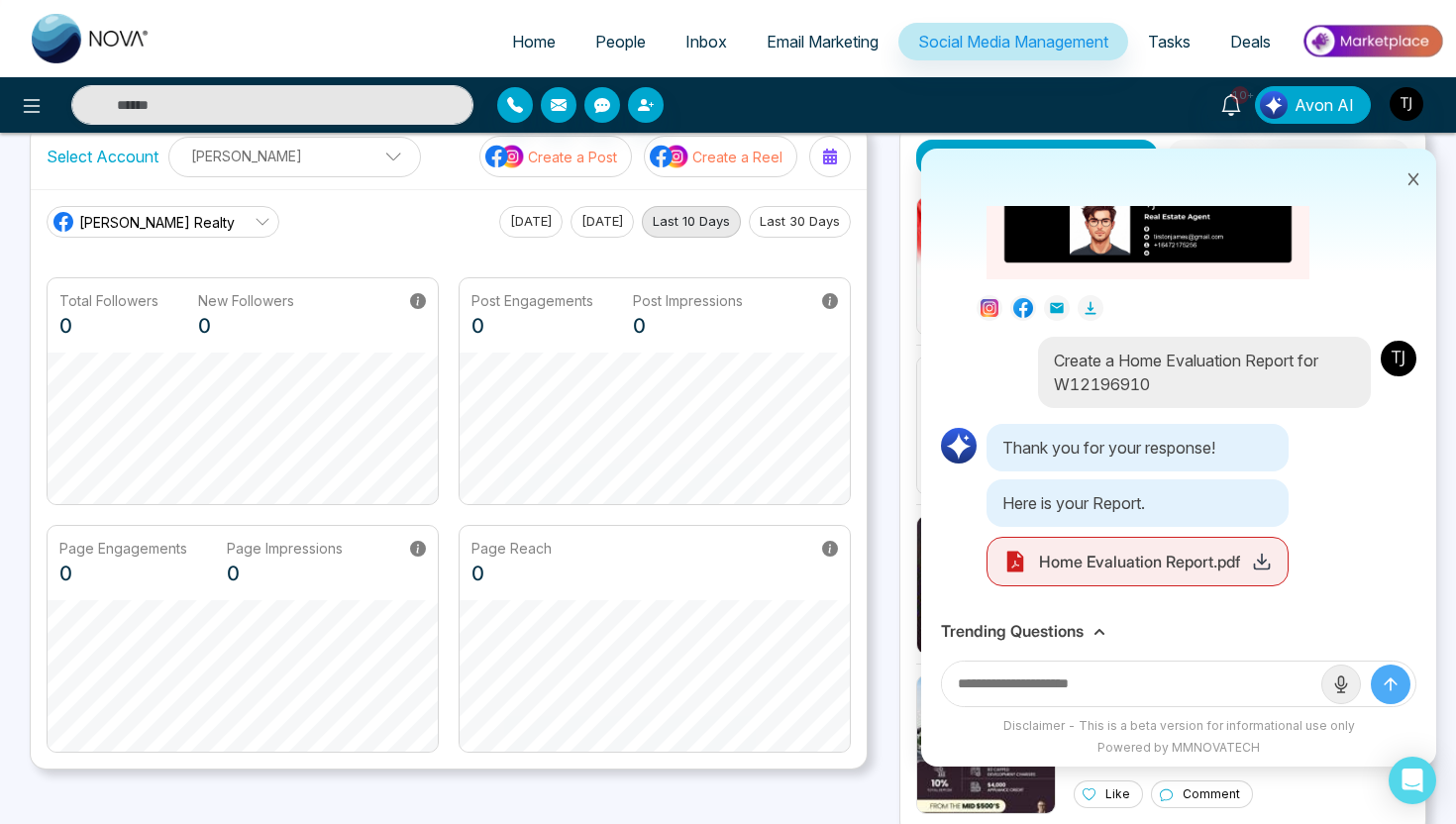 scroll, scrollTop: 1383, scrollLeft: 0, axis: vertical 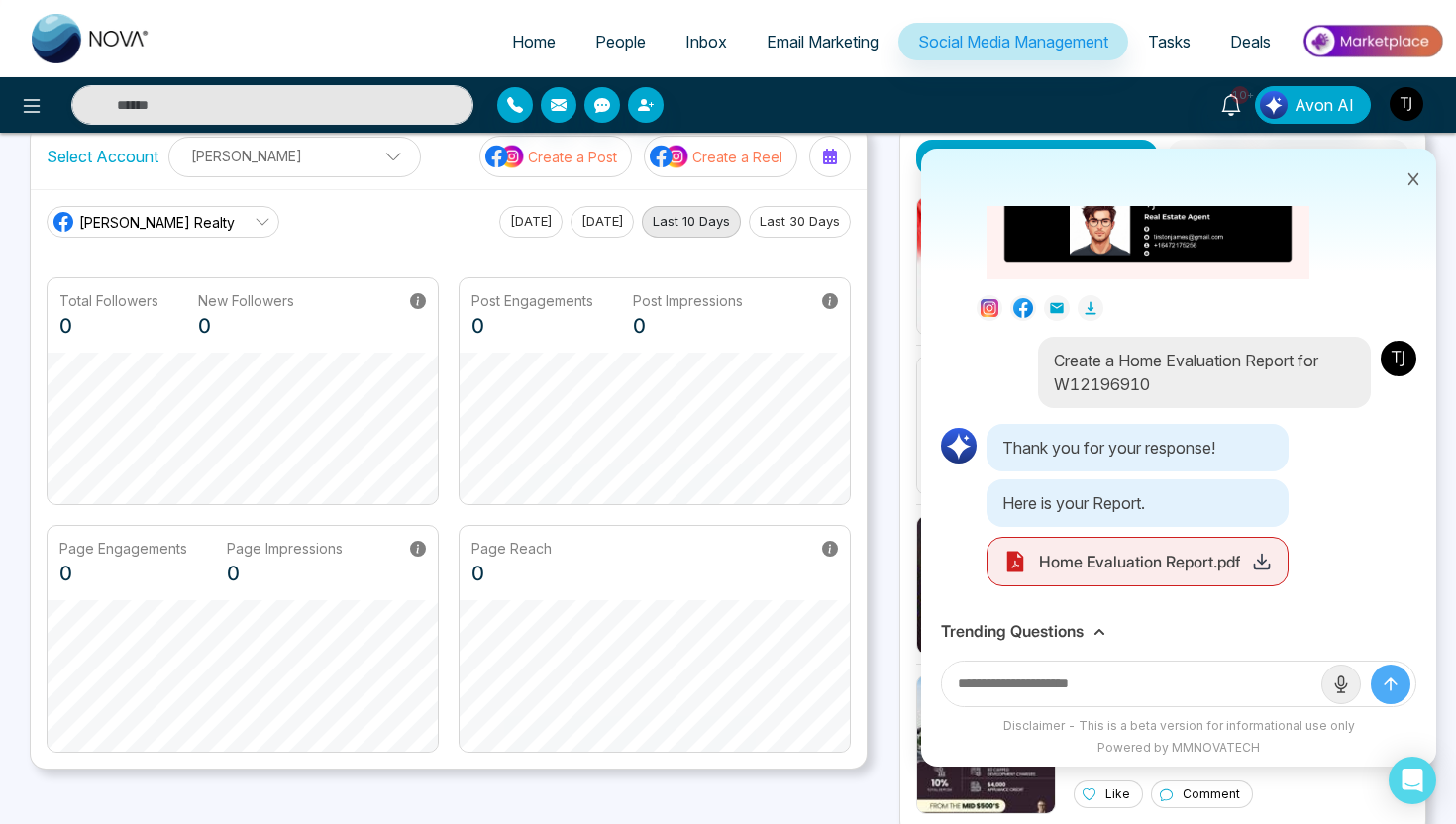 click 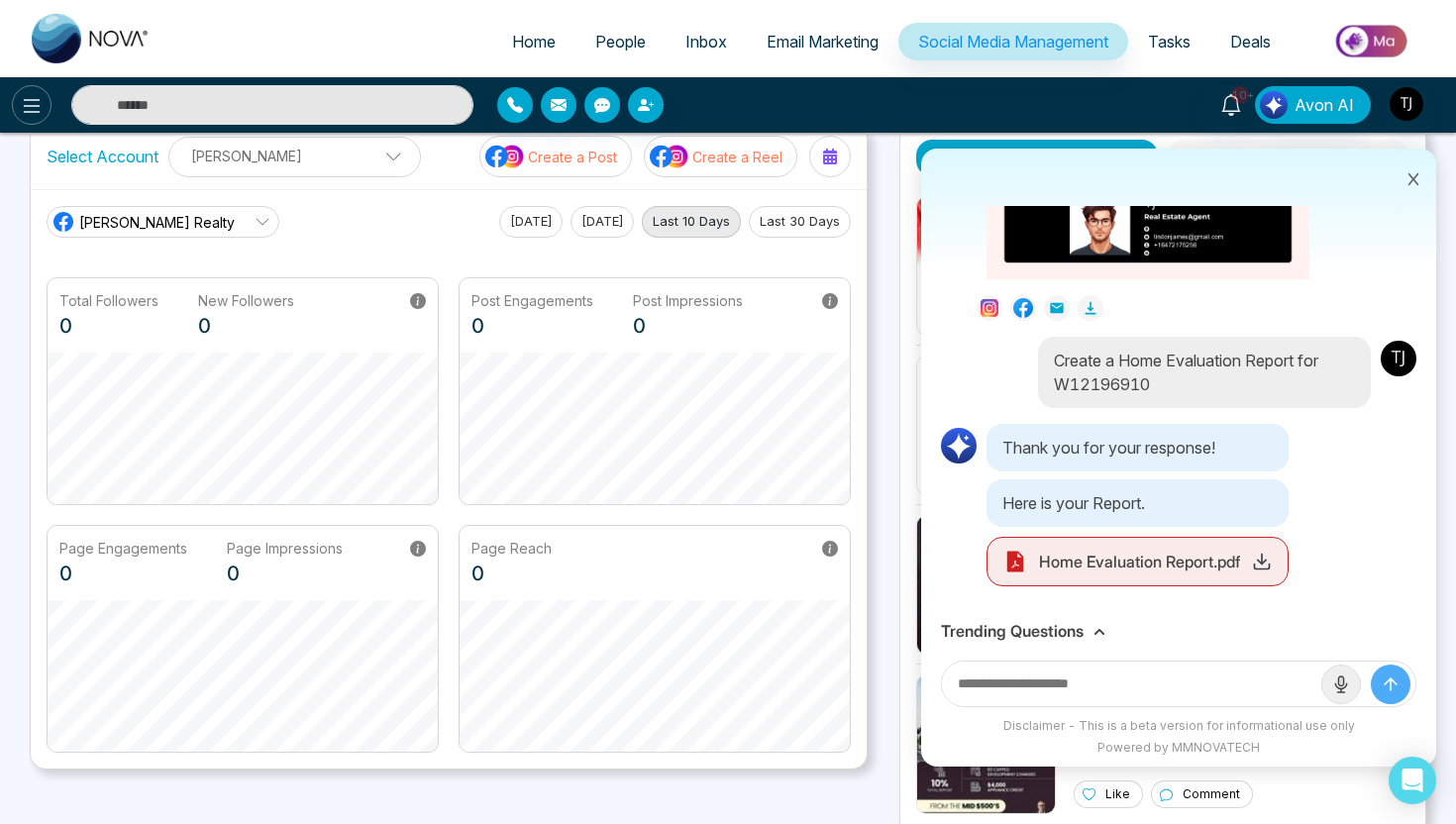 click 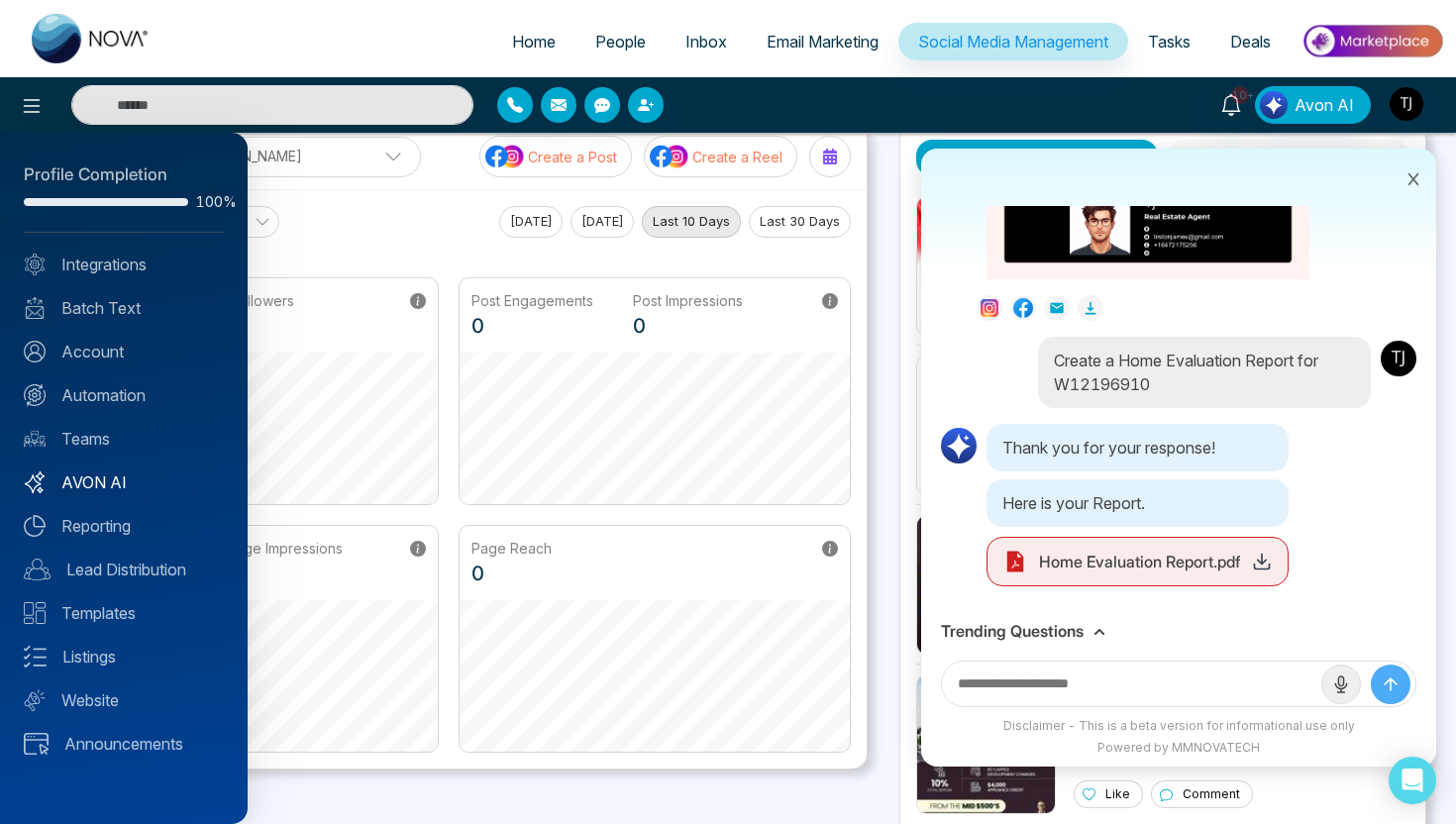 click on "AVON AI" at bounding box center [124, 482] 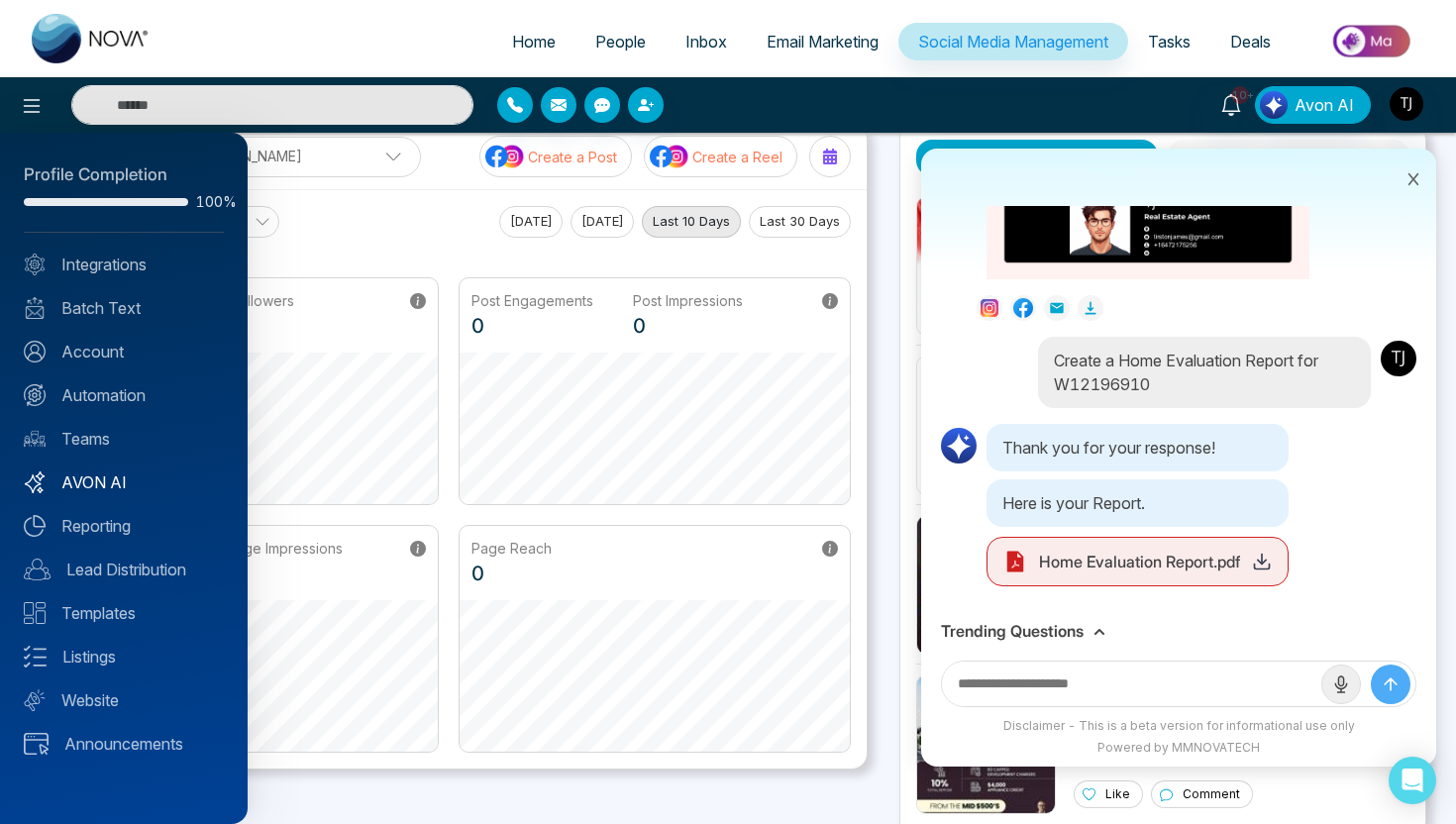 scroll, scrollTop: 0, scrollLeft: 0, axis: both 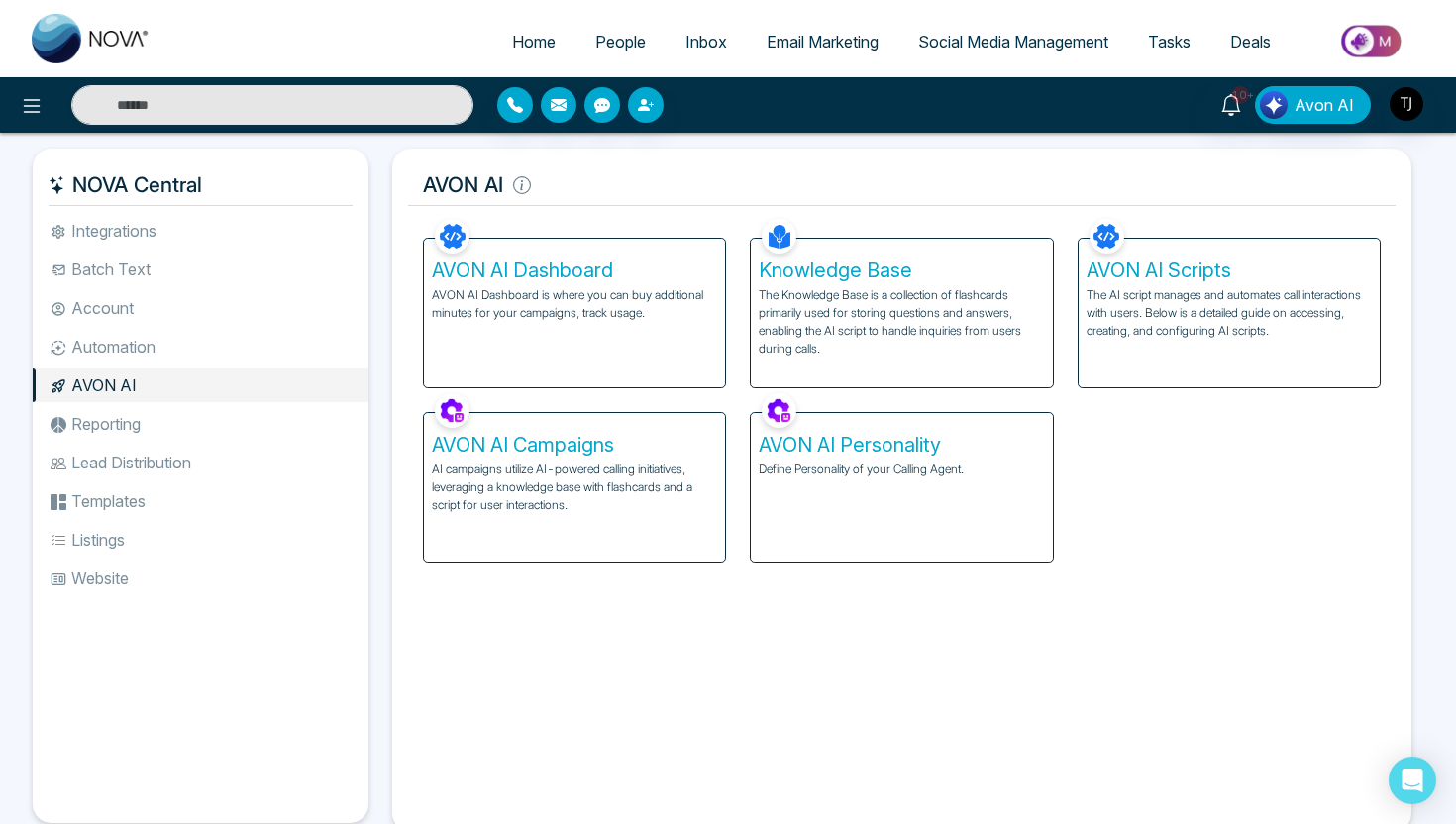 click on "The Knowledge Base is a collection of flashcards primarily used for storing questions and answers, enabling the AI script to handle inquiries from users during calls." at bounding box center (901, 322) 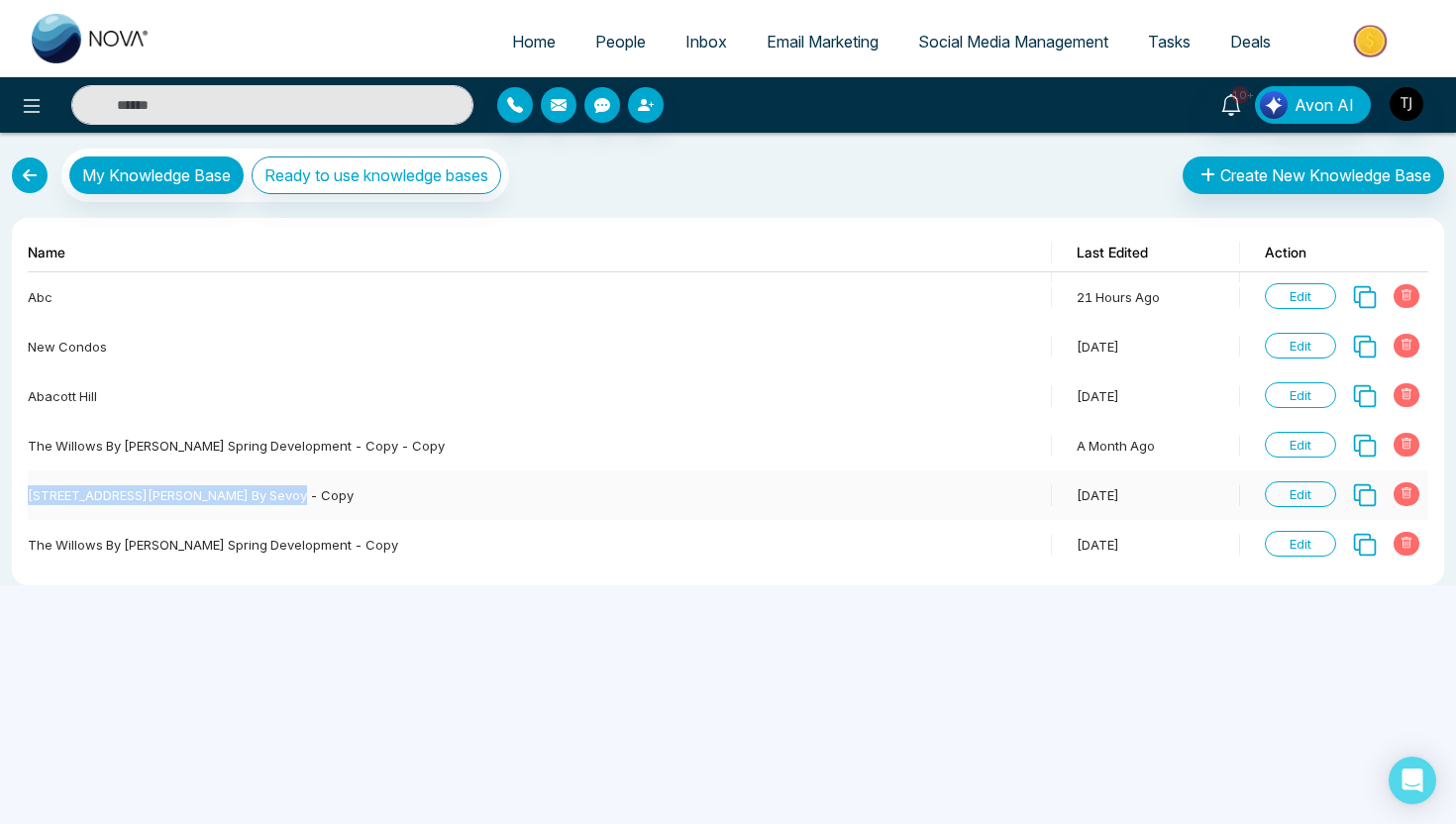 drag, startPoint x: 29, startPoint y: 496, endPoint x: 256, endPoint y: 514, distance: 227.71254 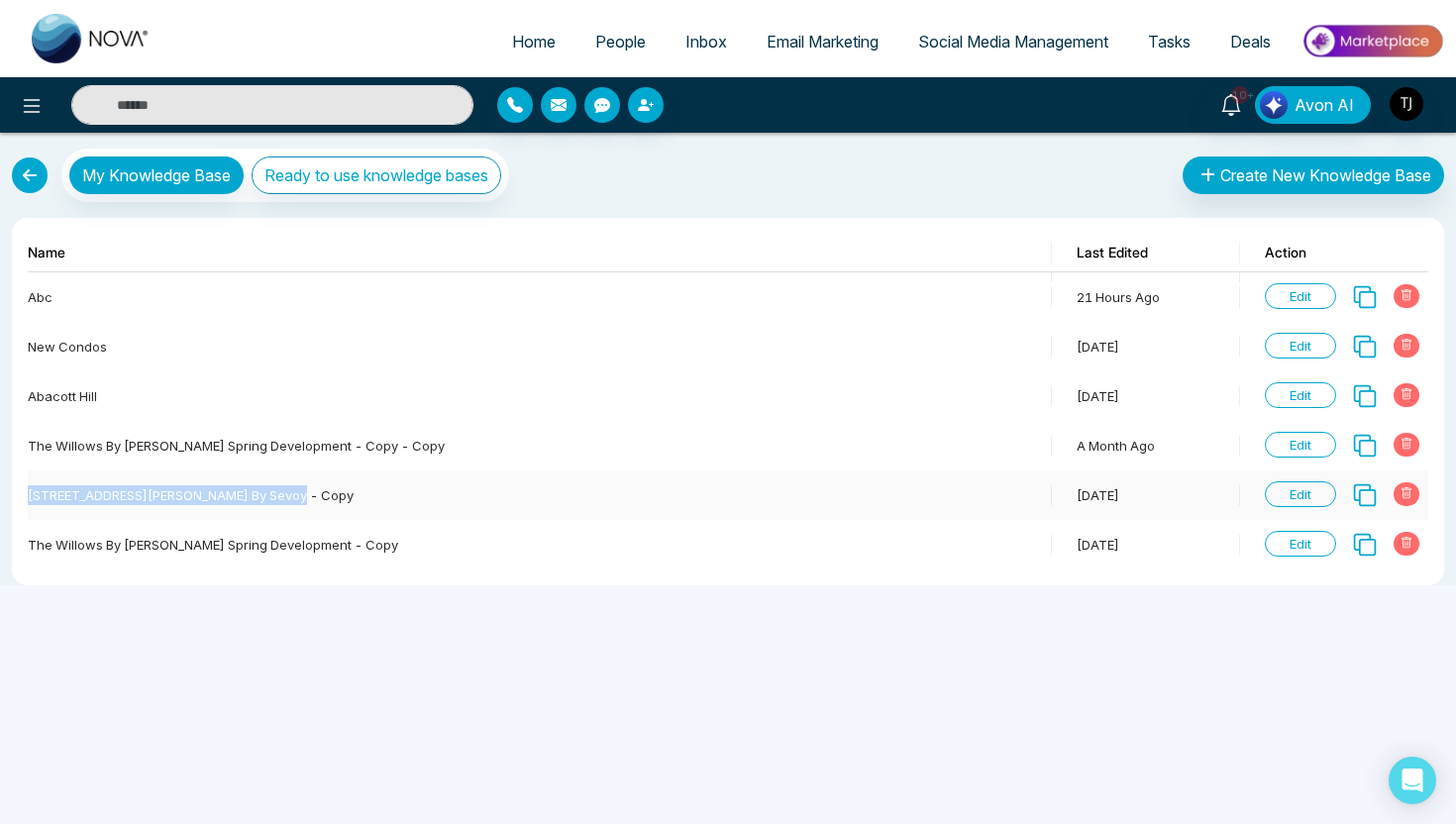 click on "[STREET_ADDRESS][PERSON_NAME]  by Sevoy - copy" at bounding box center (540, 495) 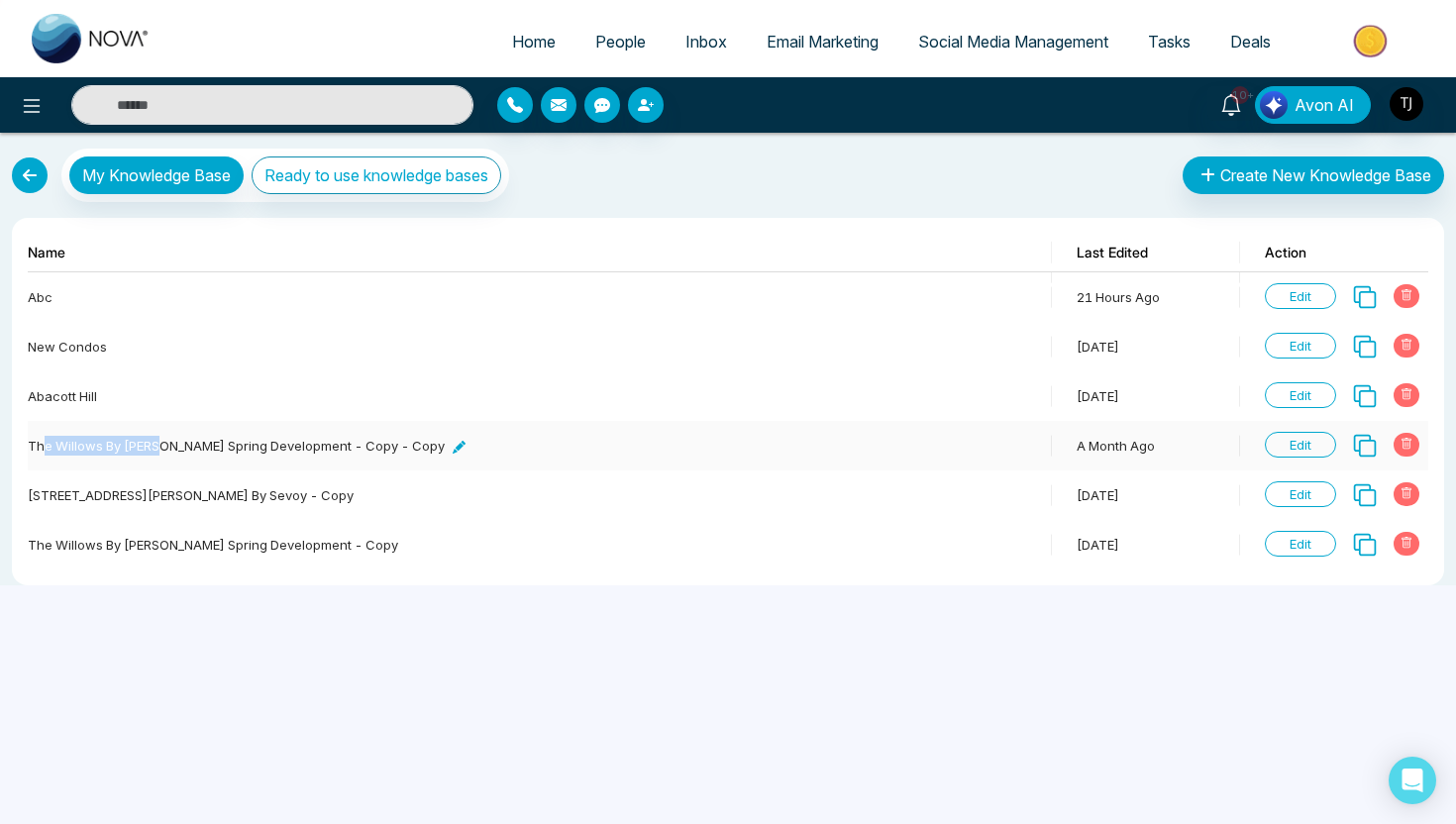 drag, startPoint x: 45, startPoint y: 442, endPoint x: 157, endPoint y: 442, distance: 112 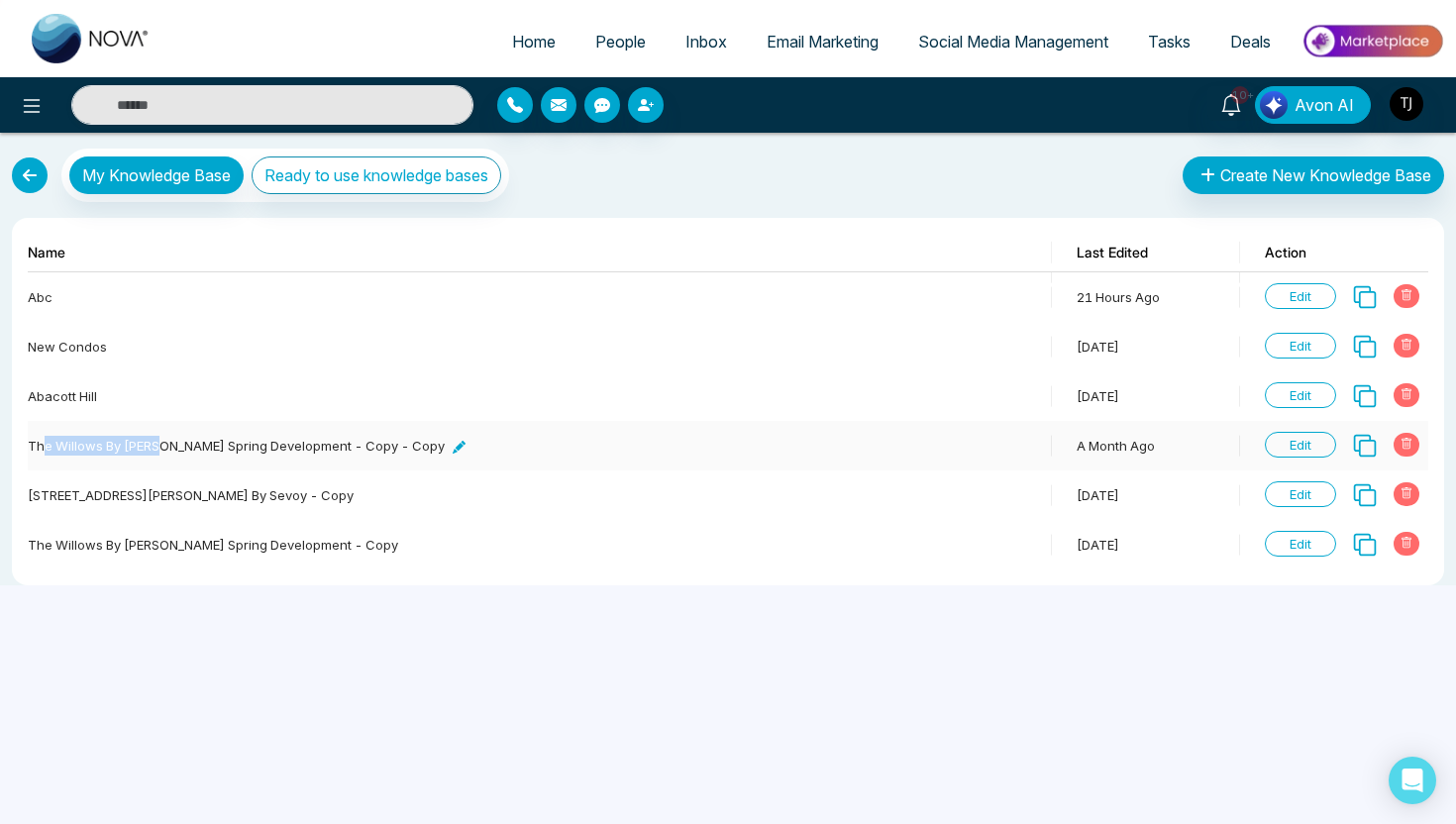 click on "The Willows by [PERSON_NAME] Spring Development - copy - copy" at bounding box center (247, 446) 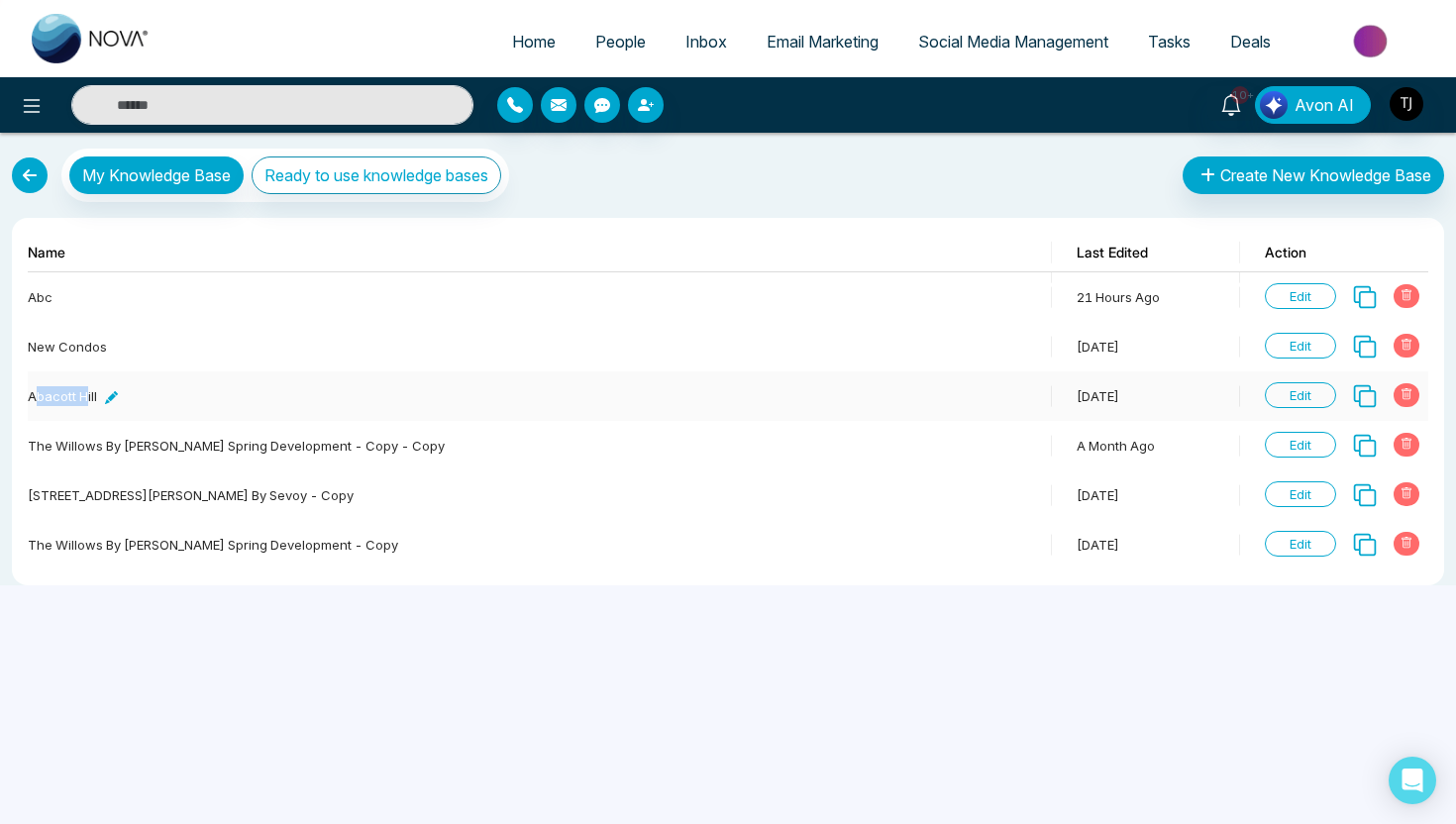 drag, startPoint x: 35, startPoint y: 392, endPoint x: 85, endPoint y: 392, distance: 50 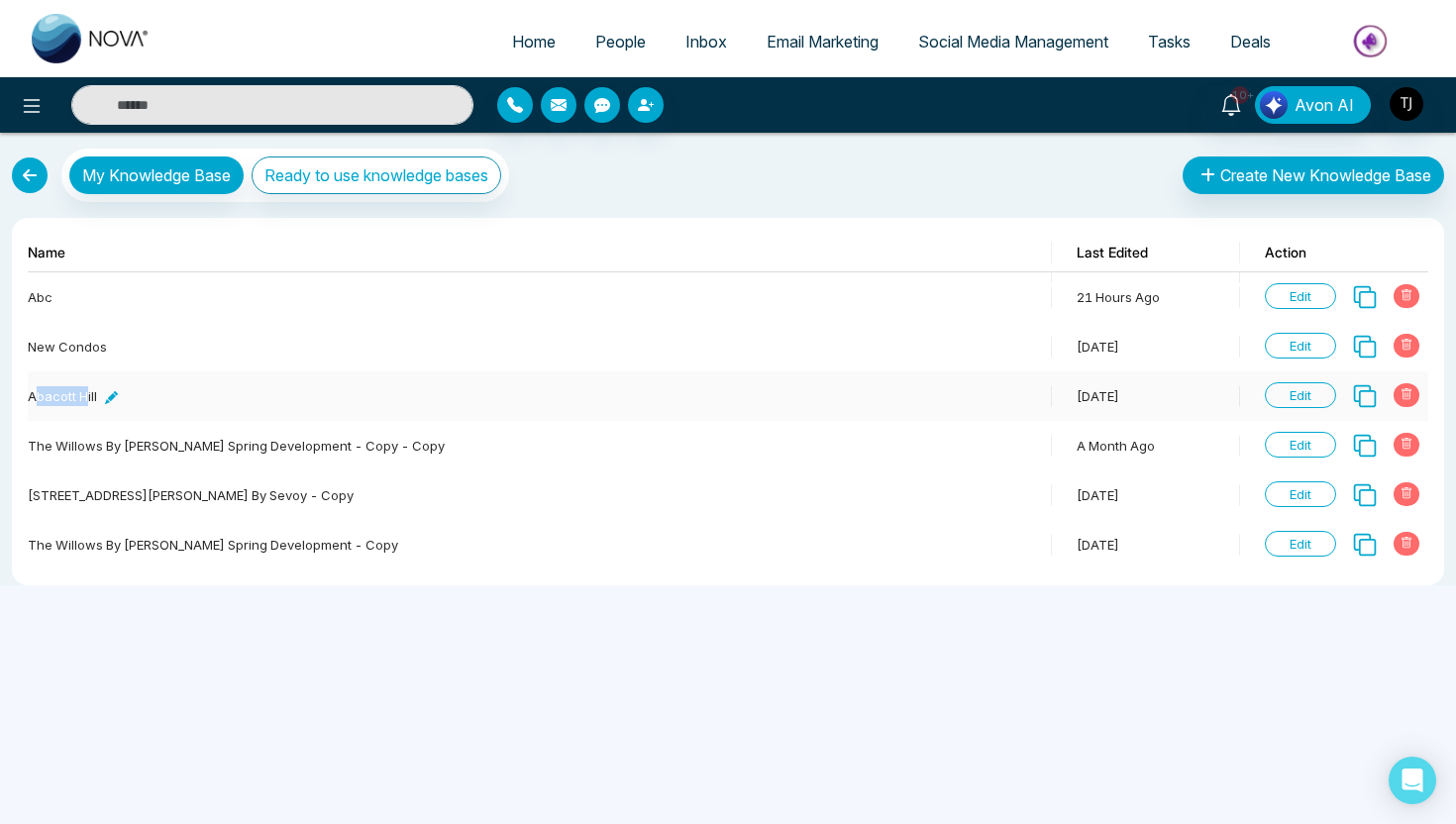 click on "Abacott Hill" at bounding box center [72, 396] 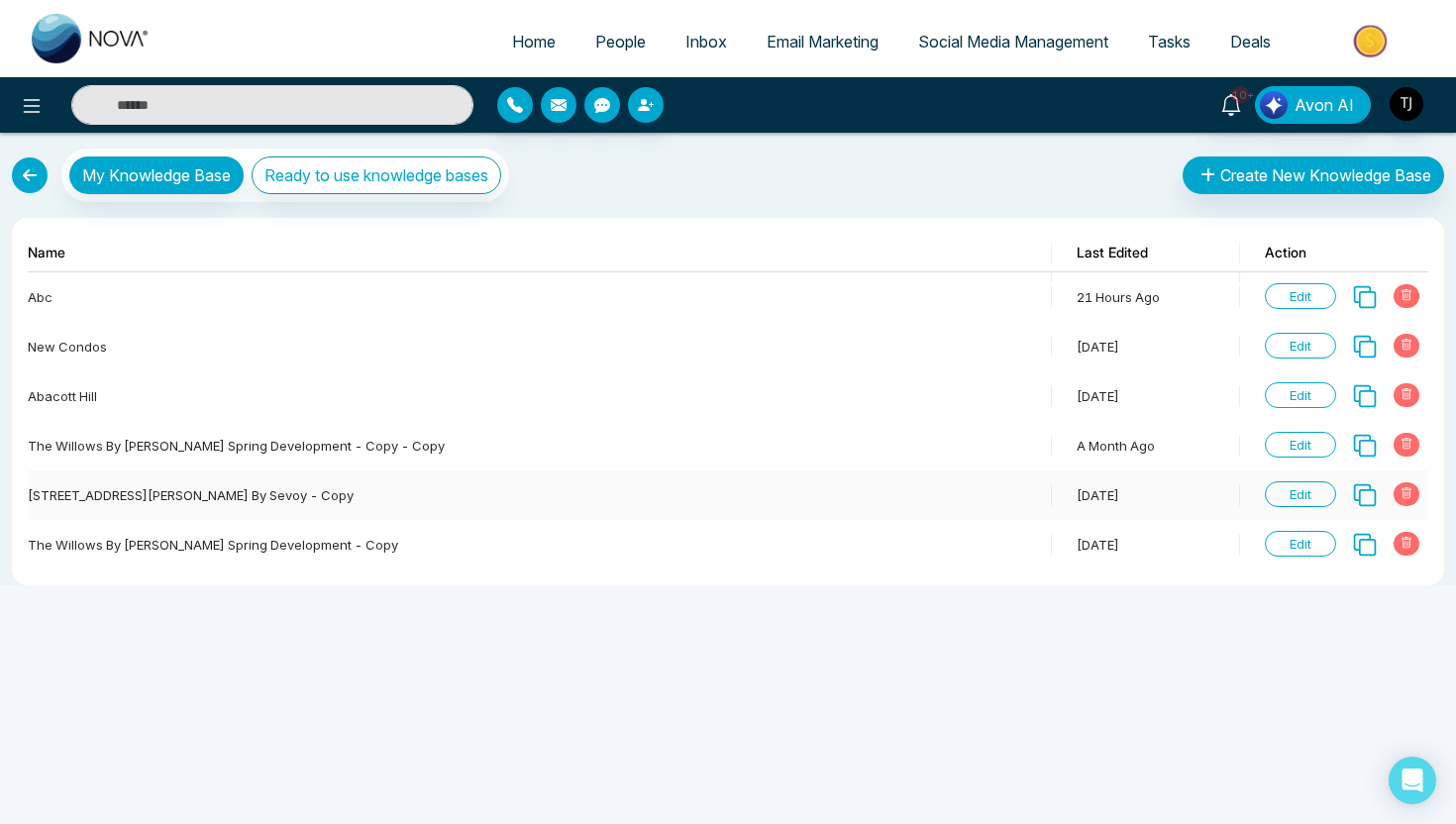 click on "Edit" at bounding box center [1300, 494] 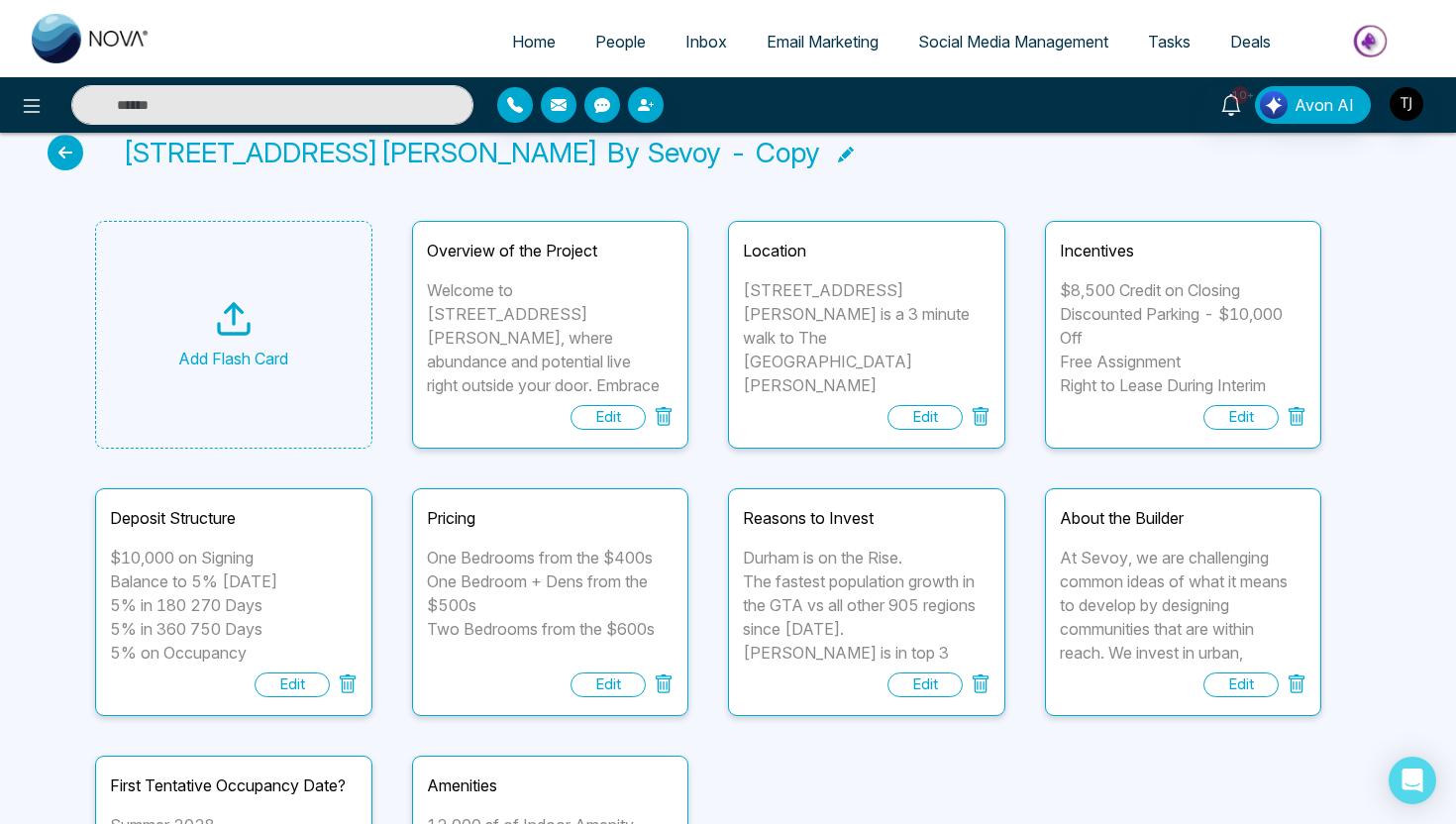 scroll, scrollTop: 46, scrollLeft: 0, axis: vertical 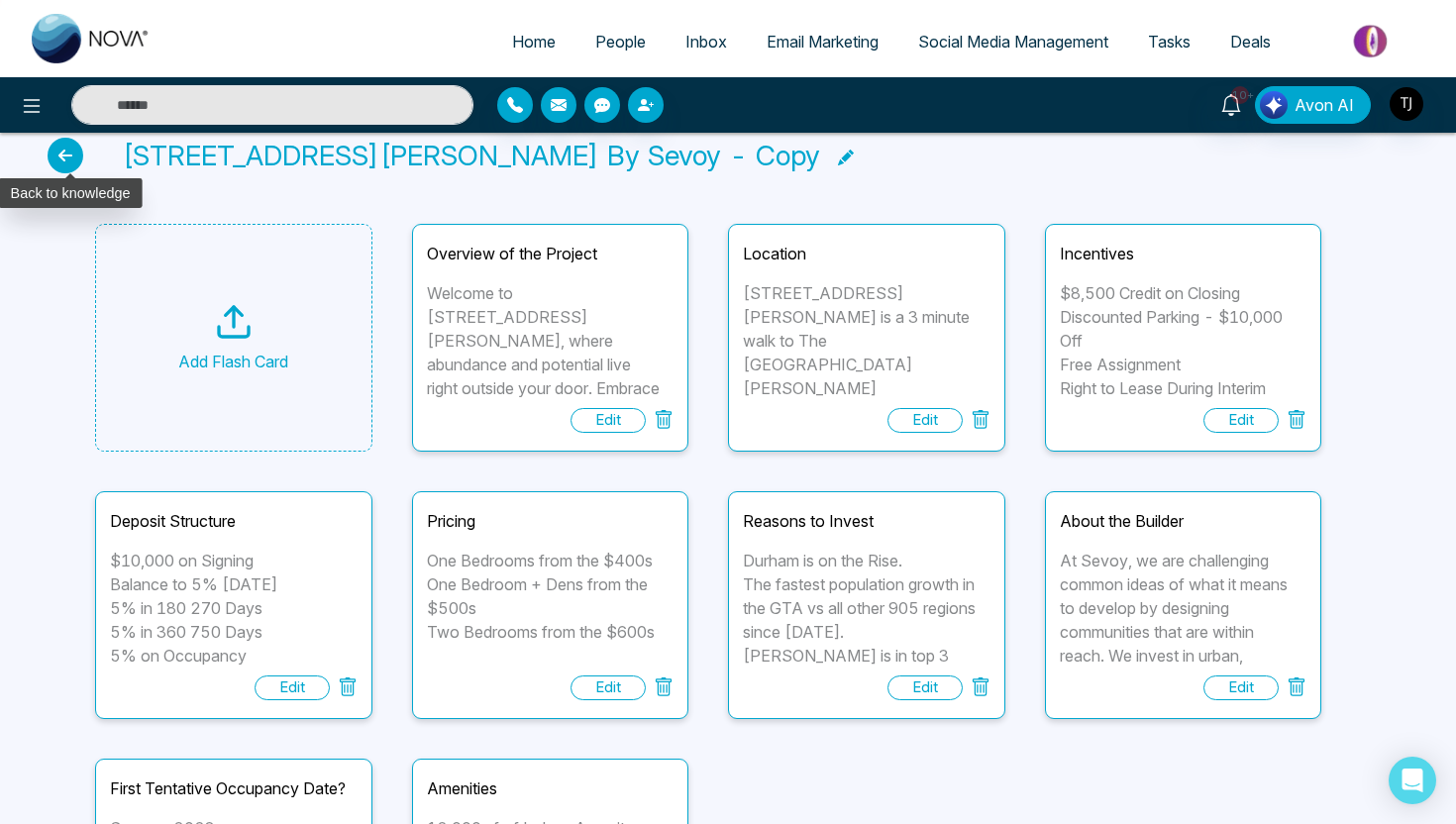 click at bounding box center [65, 155] 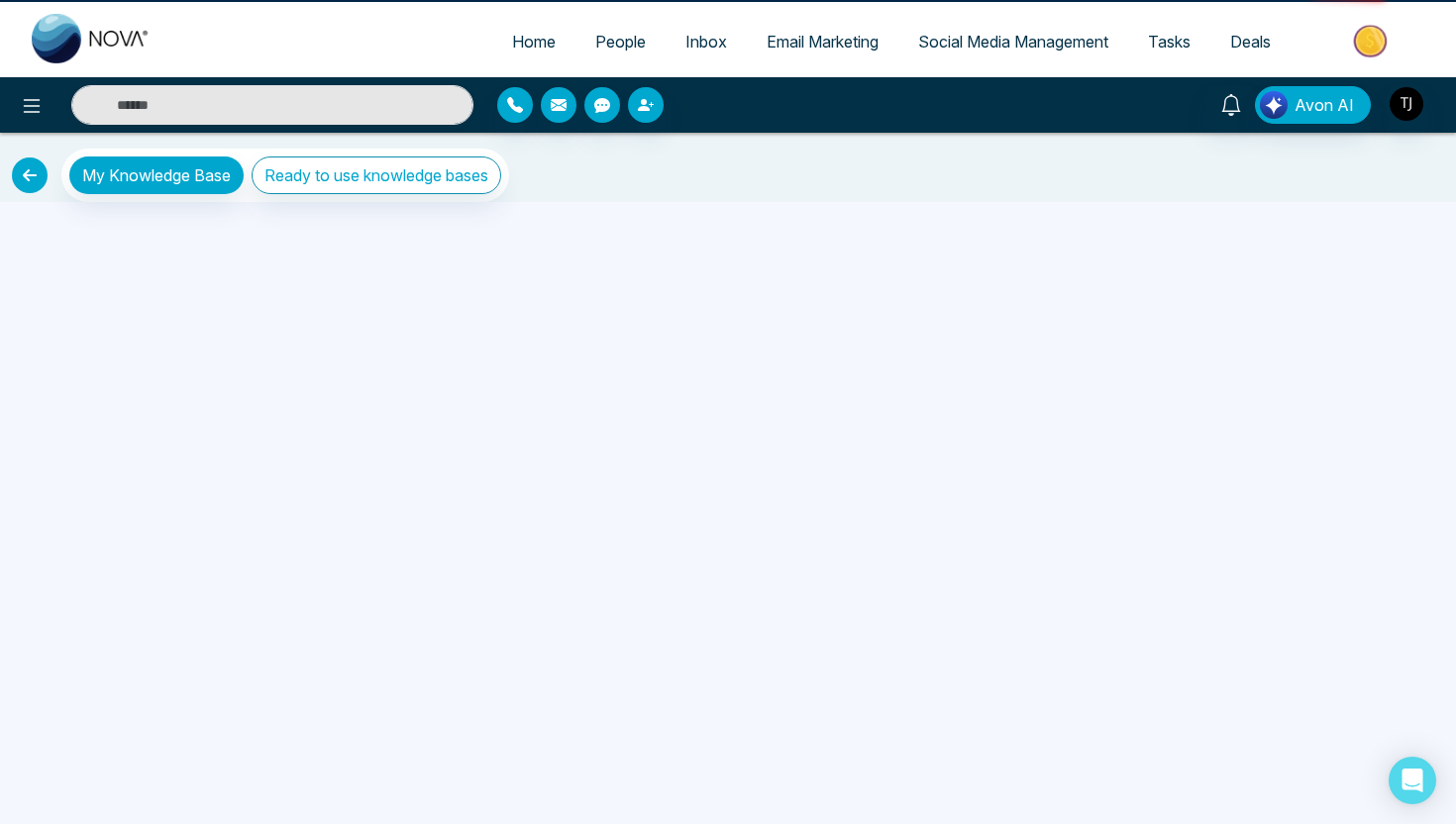 scroll, scrollTop: 0, scrollLeft: 0, axis: both 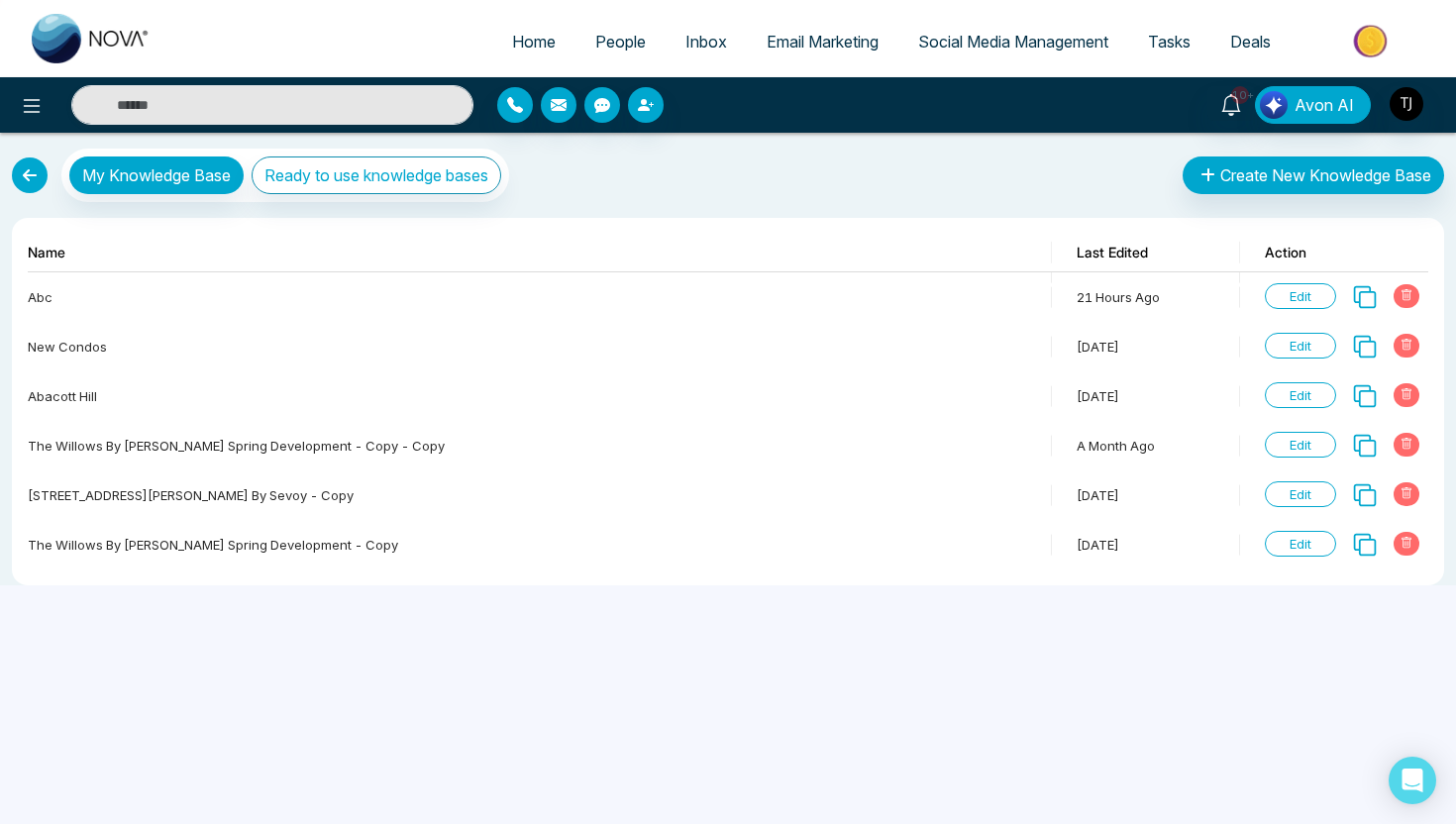 click at bounding box center [30, 175] 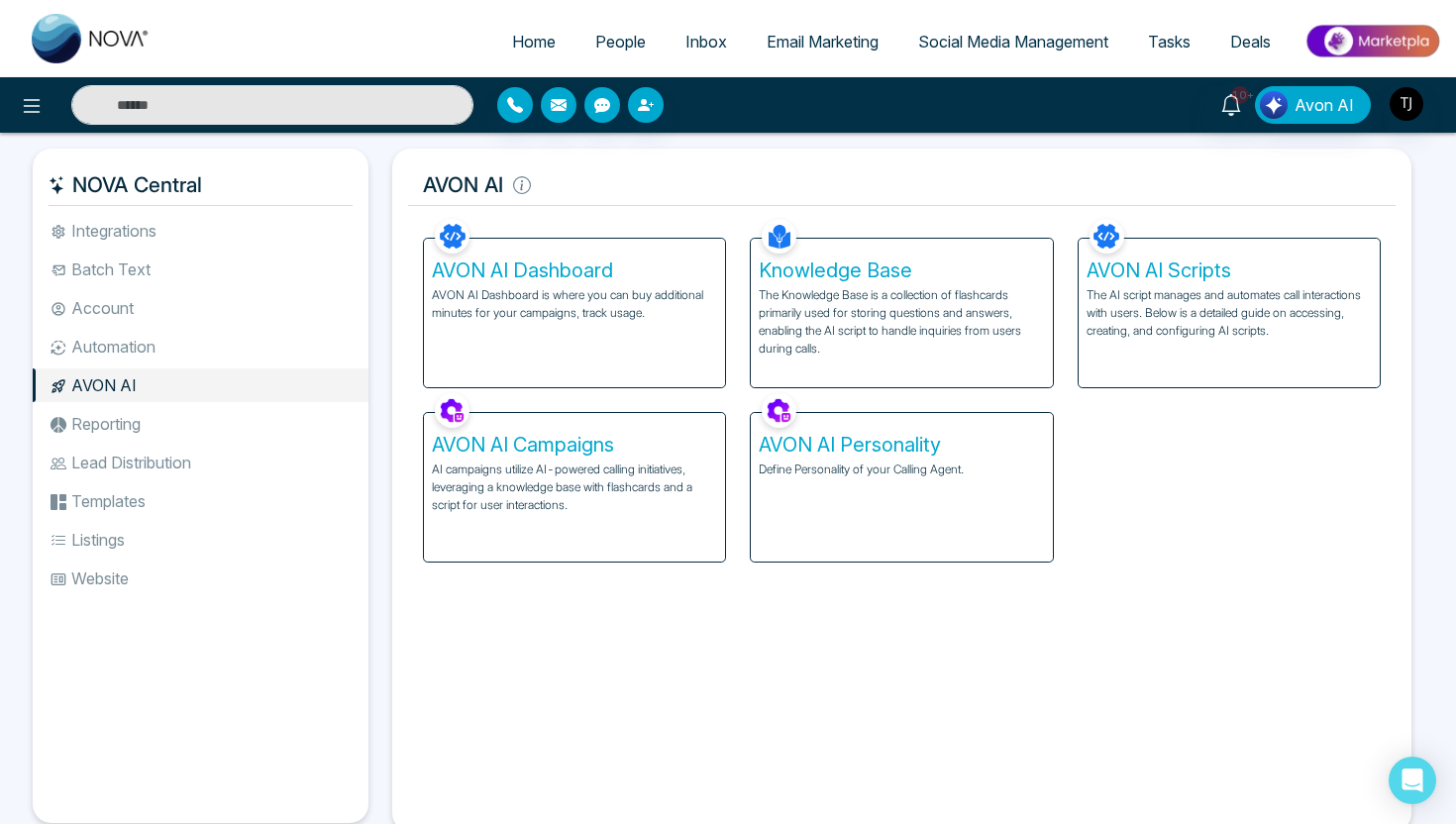 click on "The AI script manages and automates call interactions with users. Below is a detailed guide on accessing, creating, and configuring AI scripts." at bounding box center [1229, 313] 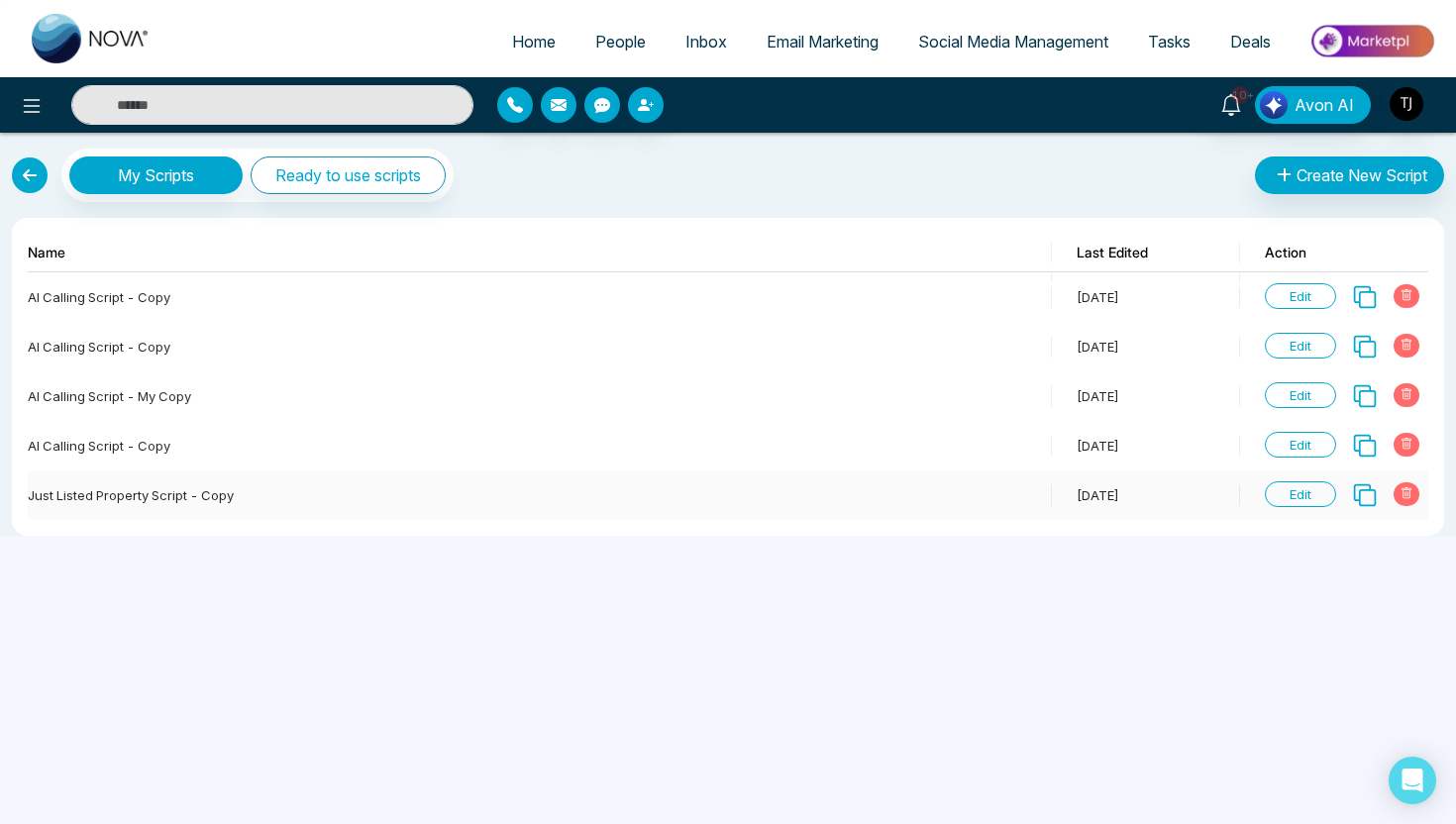 click on "Edit" at bounding box center [1300, 494] 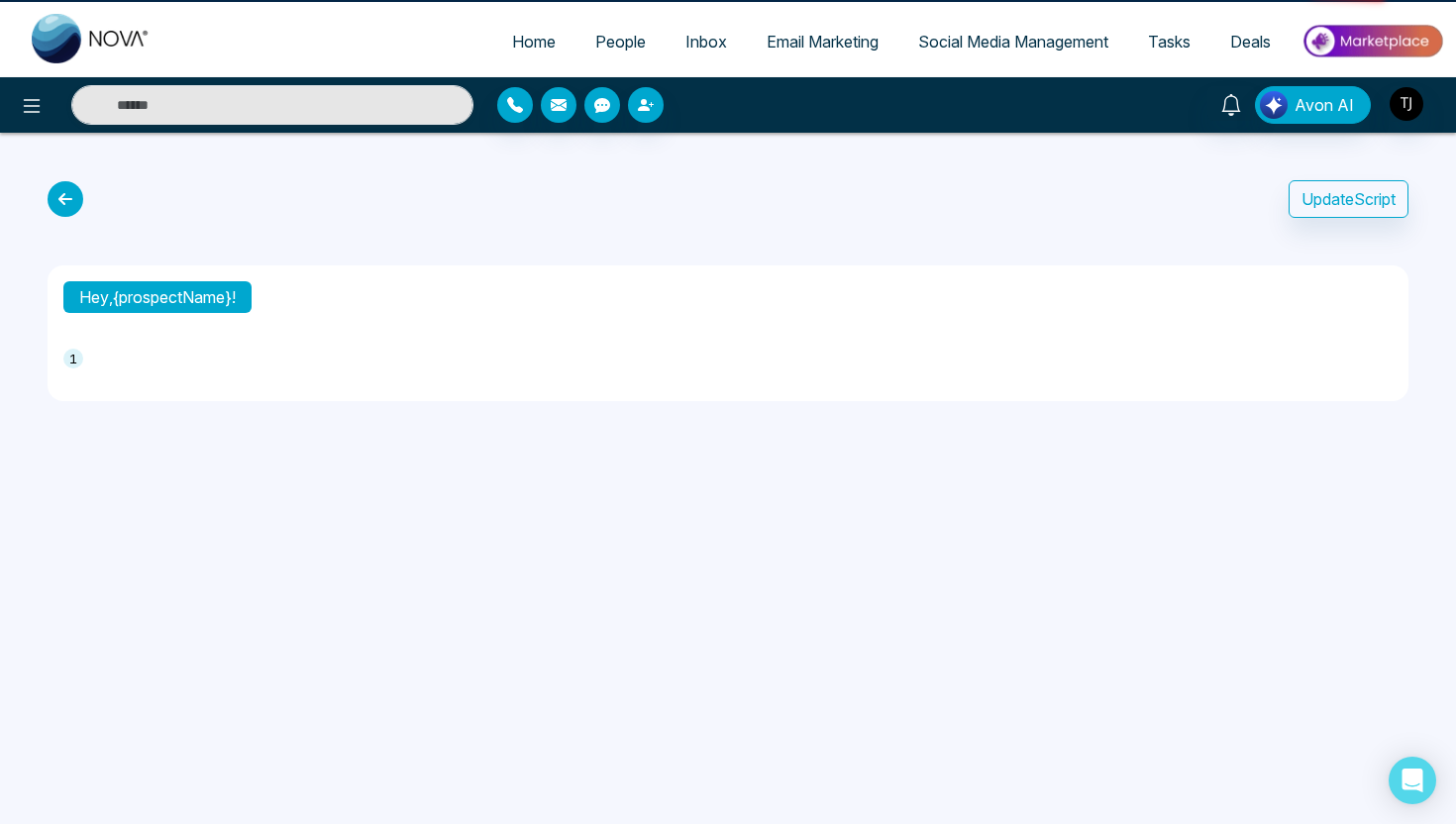 type on "**********" 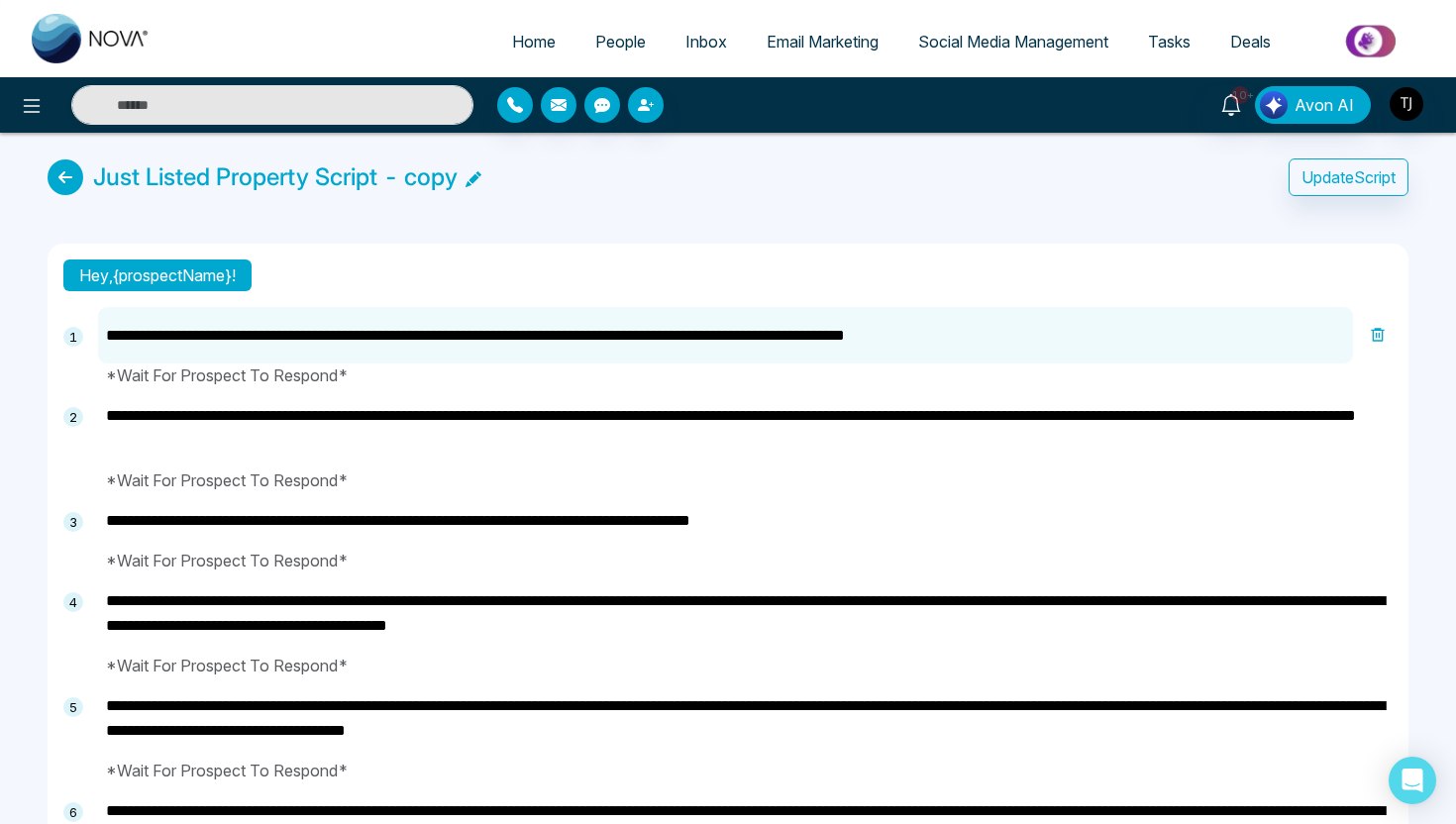 scroll, scrollTop: 20, scrollLeft: 0, axis: vertical 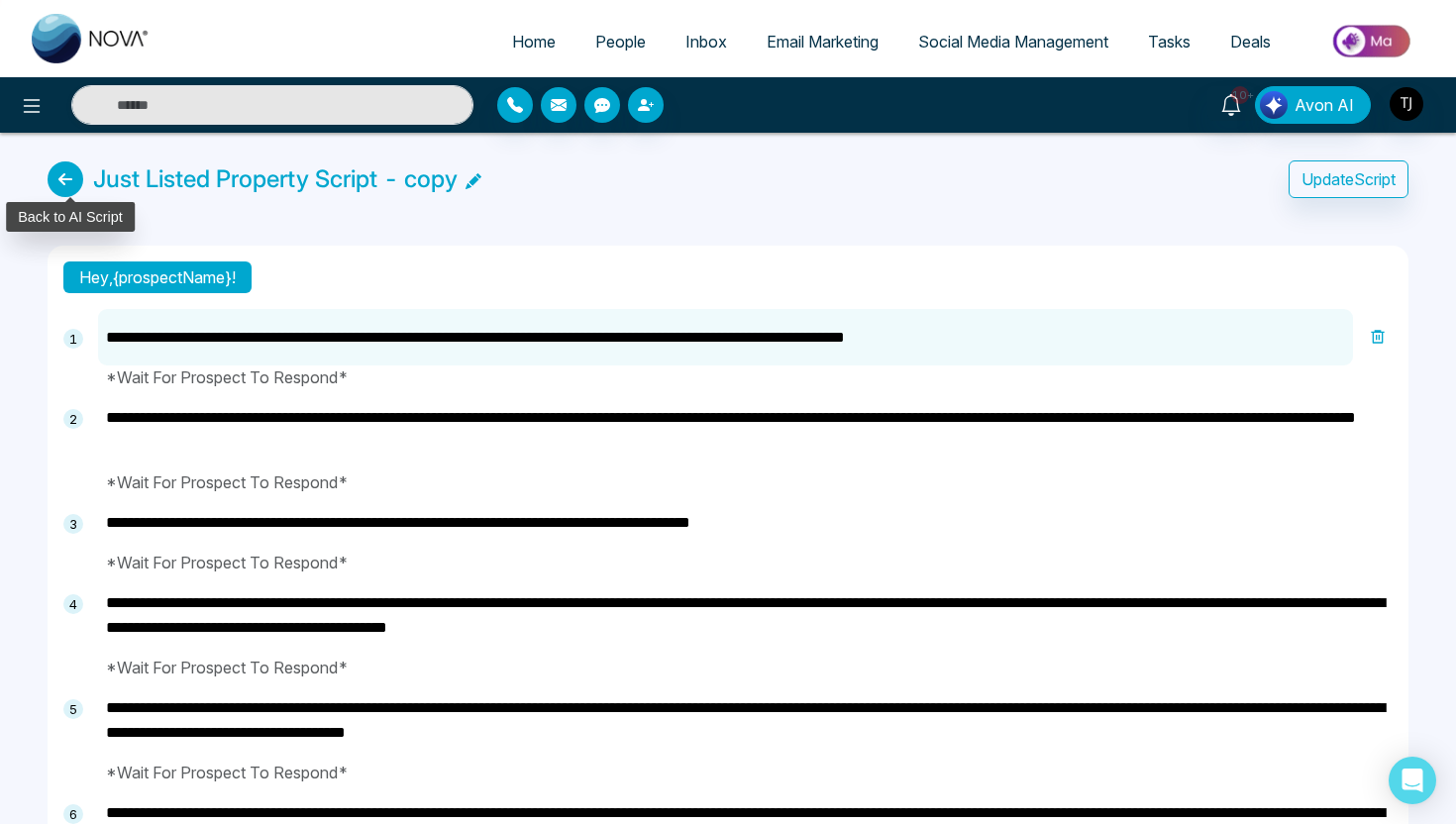 click at bounding box center (65, 179) 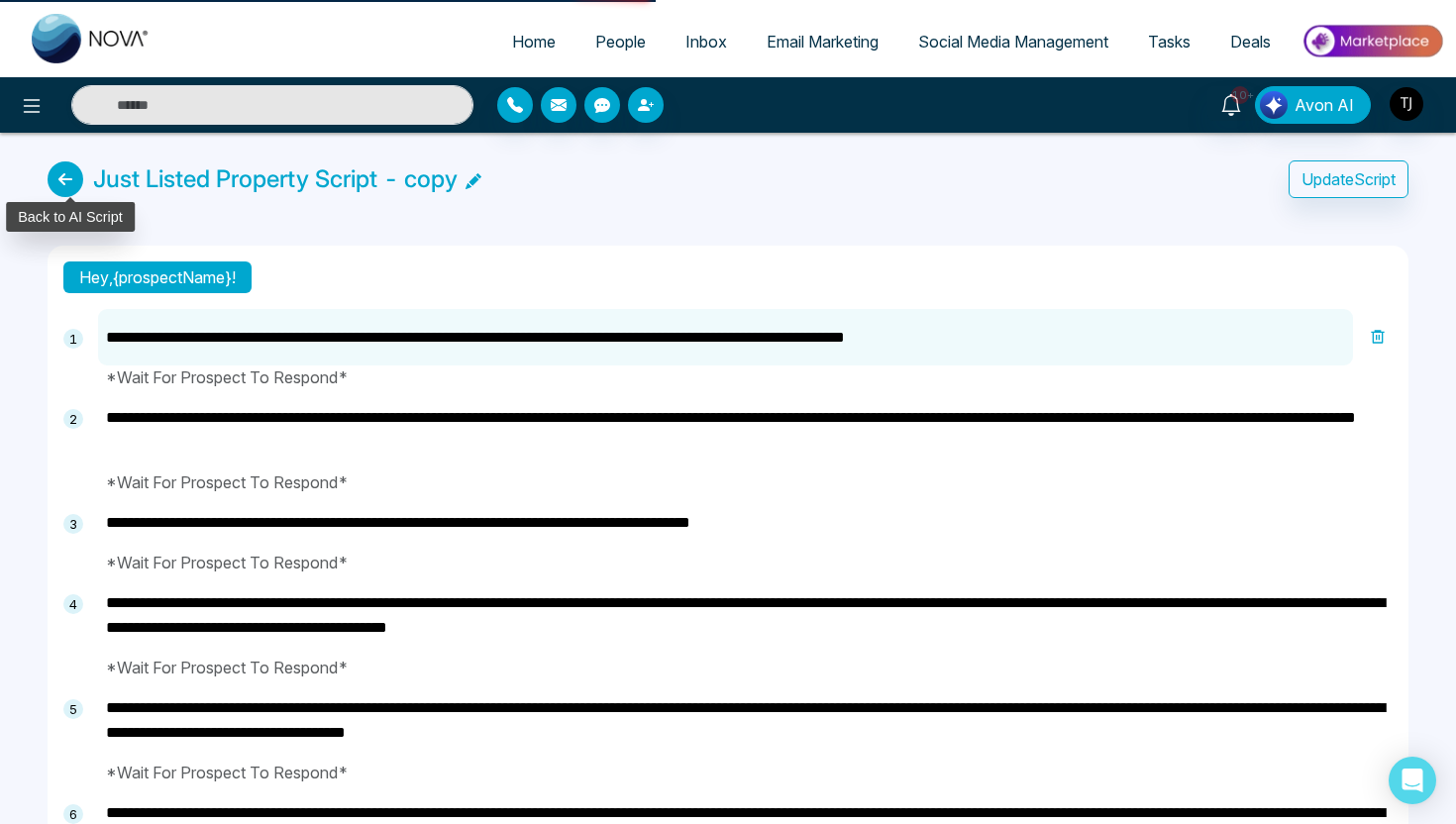 scroll, scrollTop: 0, scrollLeft: 0, axis: both 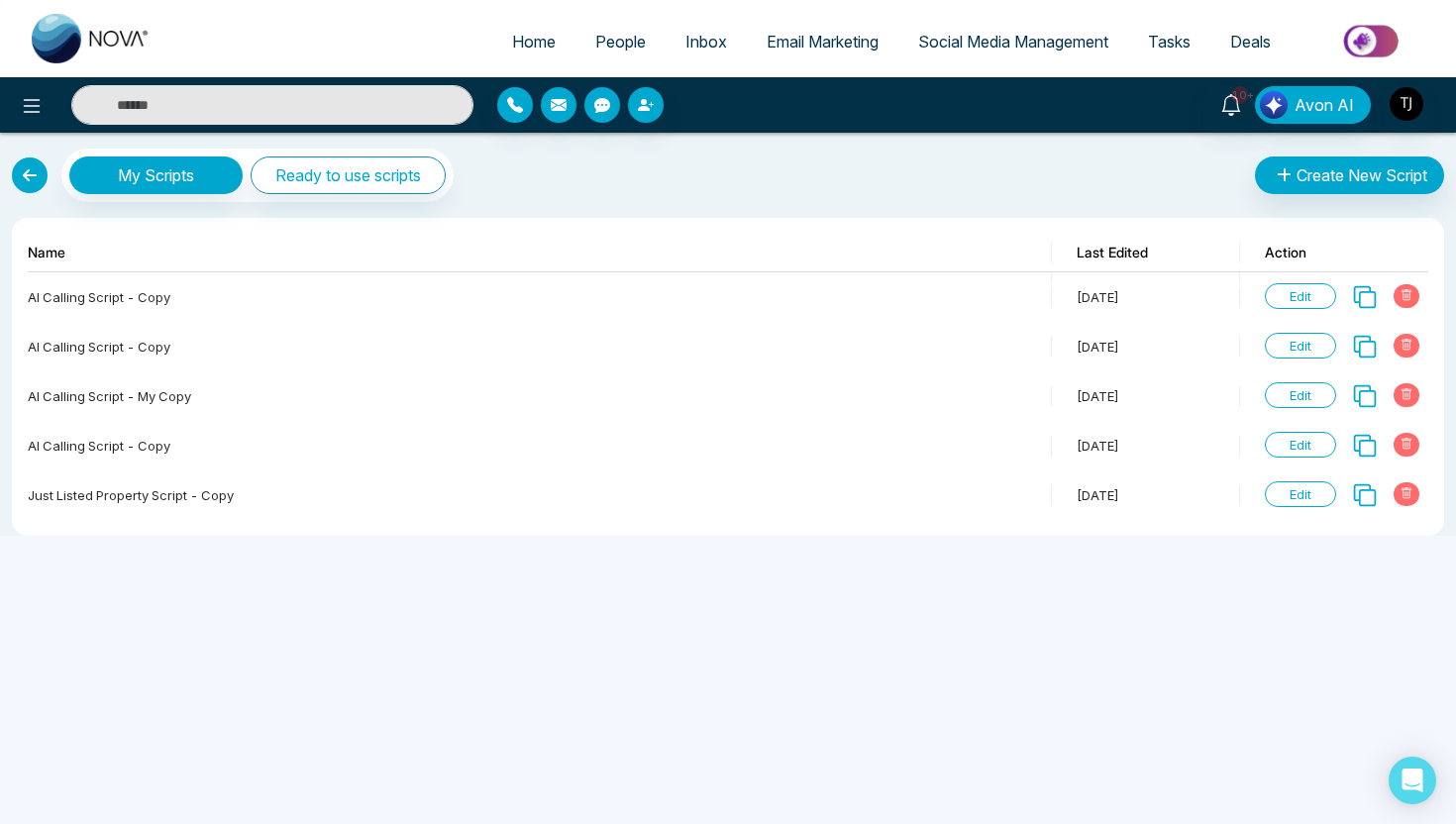click at bounding box center (30, 175) 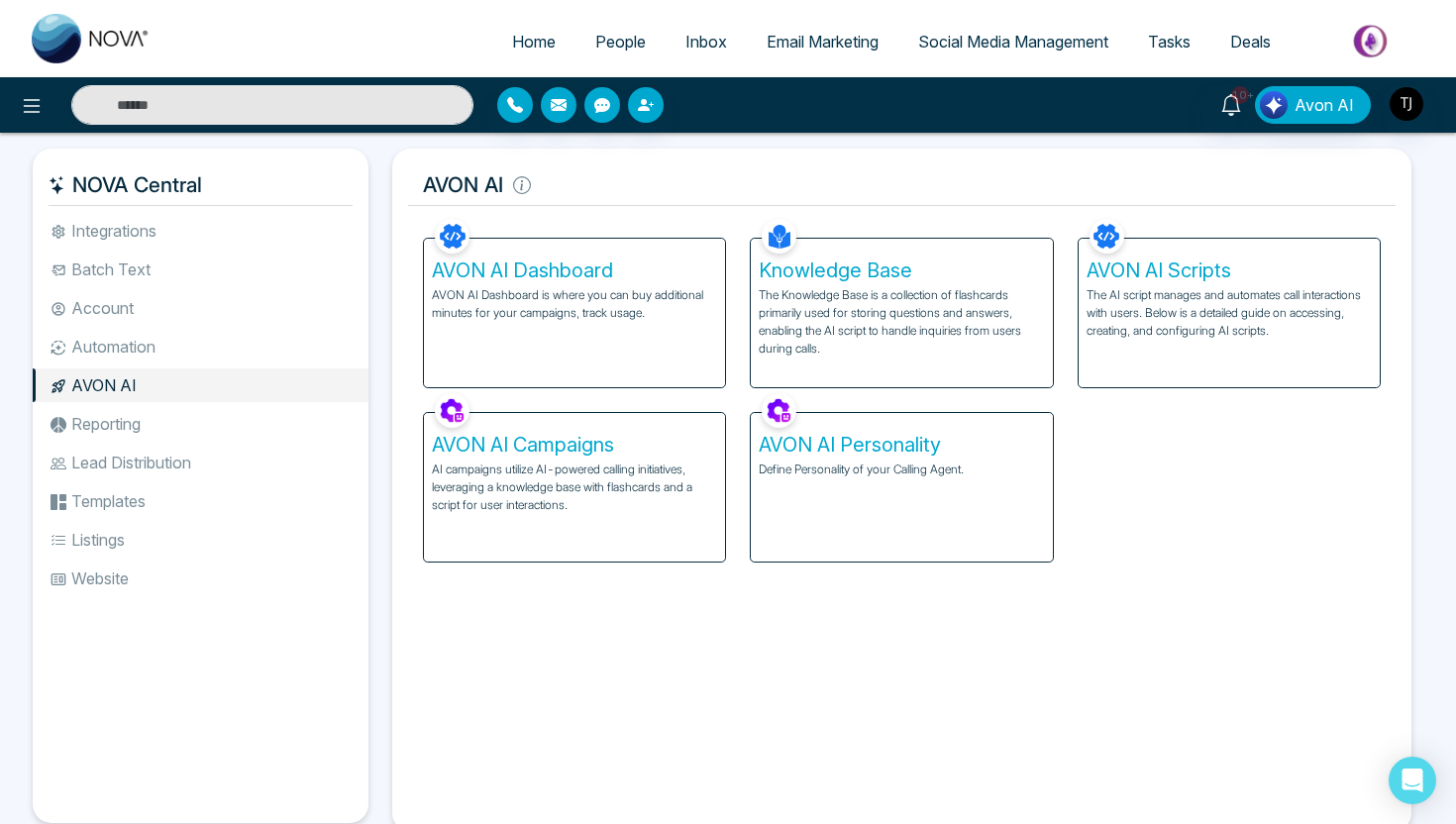 click on "AI campaigns utilize AI-powered calling initiatives, leveraging a knowledge base with flashcards and a script for user interactions." at bounding box center [574, 487] 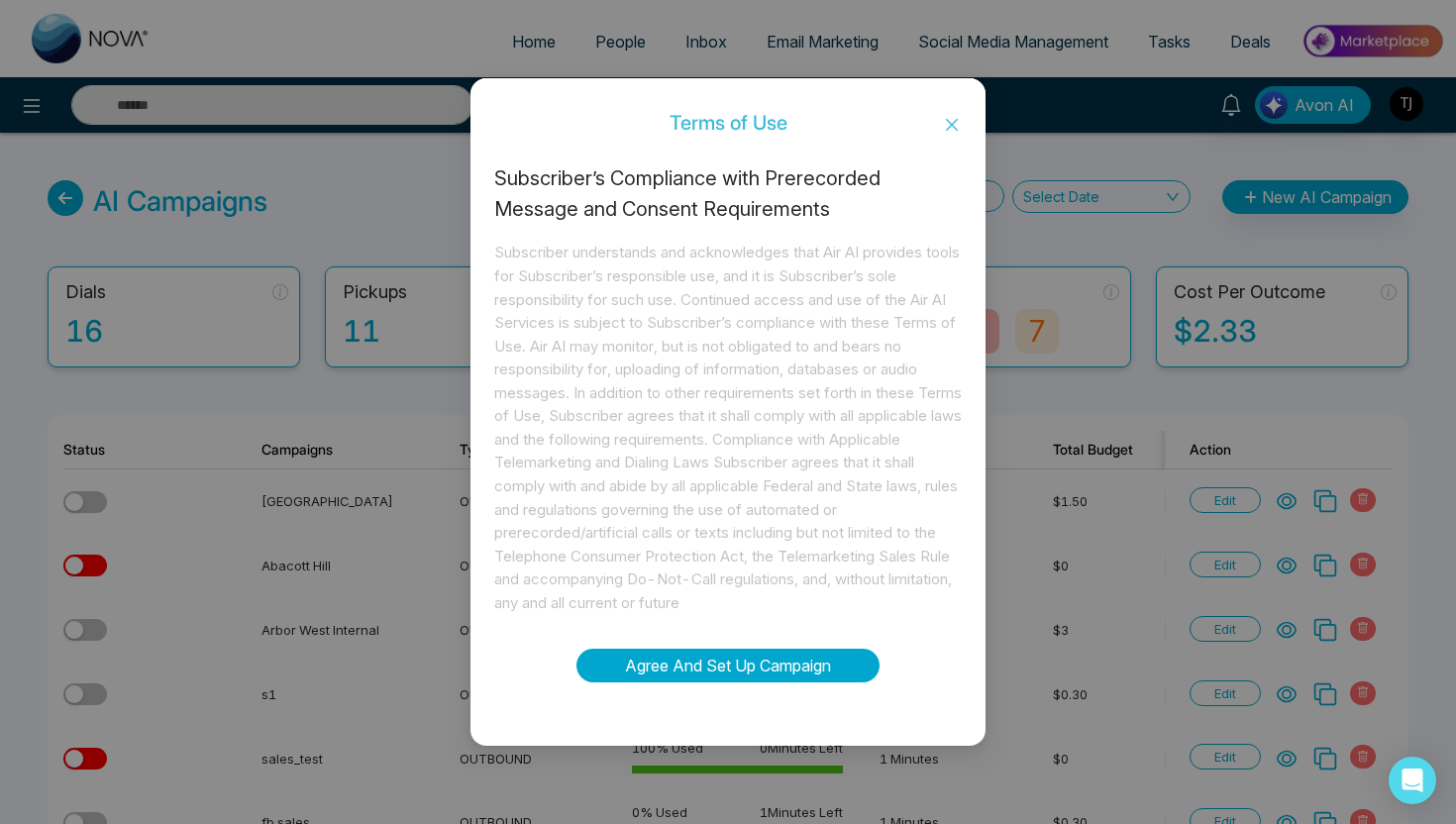 click on "Agree And Set Up Campaign" at bounding box center [728, 666] 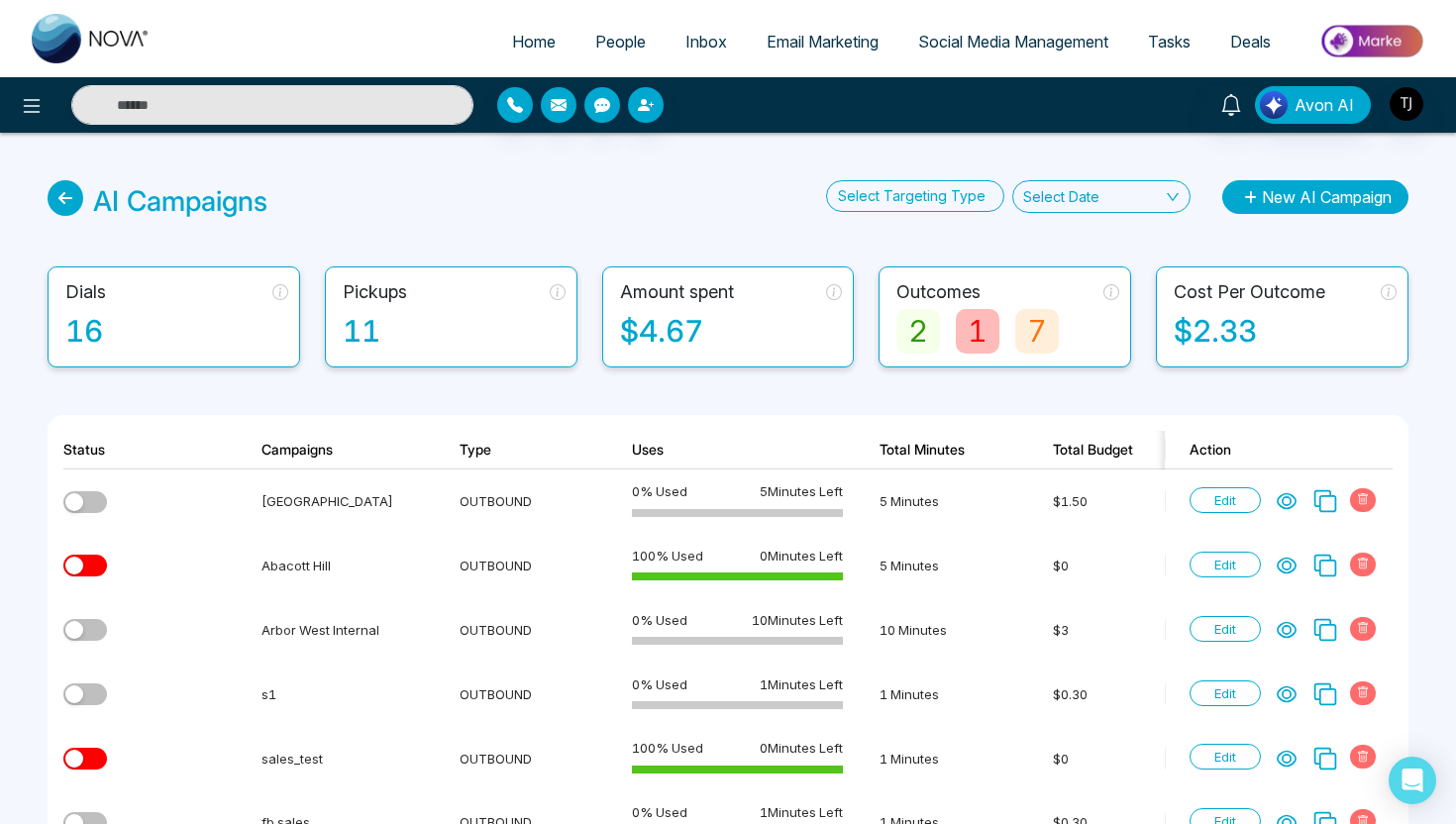 click on "New AI Campaign" at bounding box center [1315, 197] 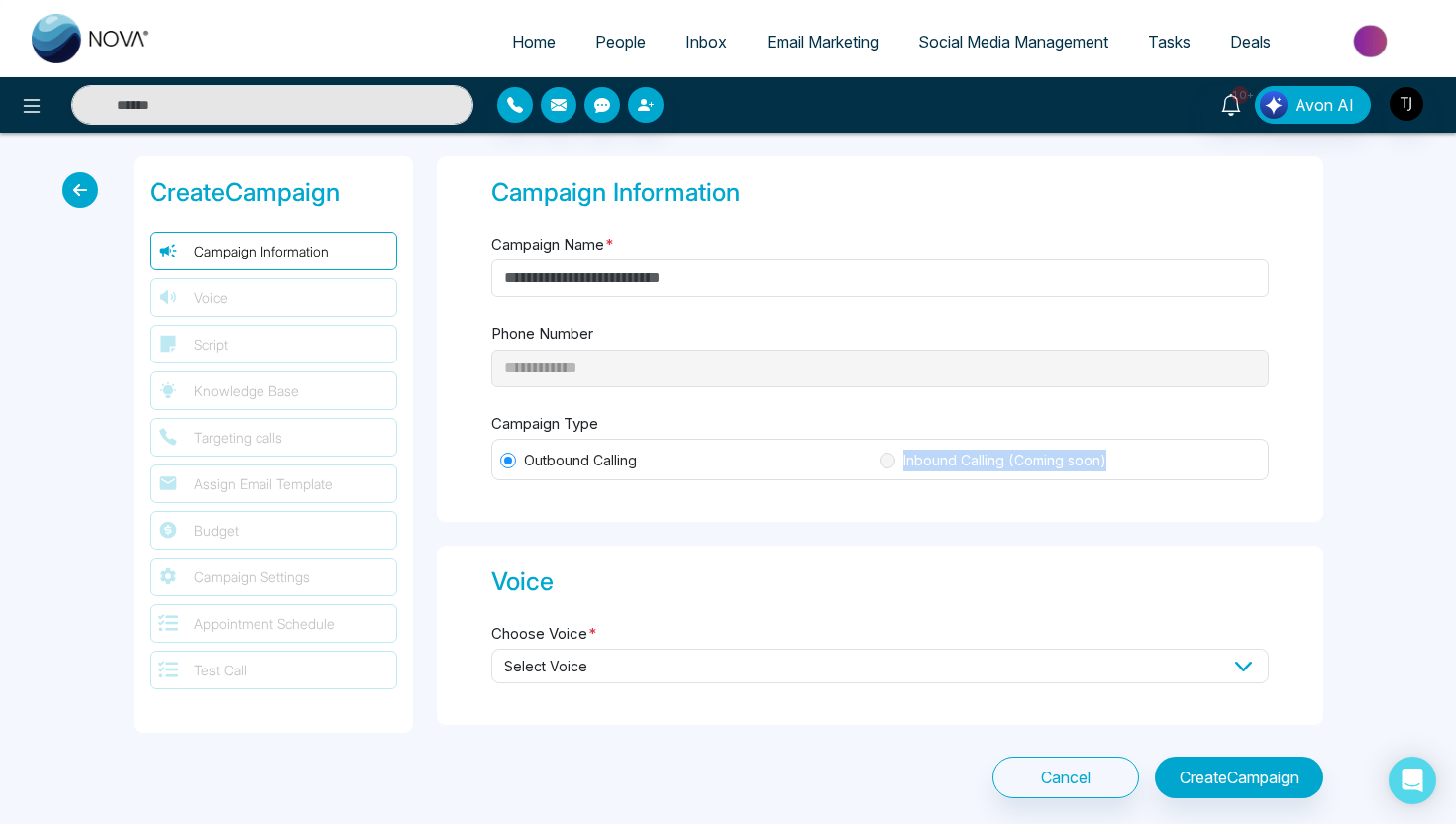 drag, startPoint x: 896, startPoint y: 460, endPoint x: 1122, endPoint y: 464, distance: 226.0354 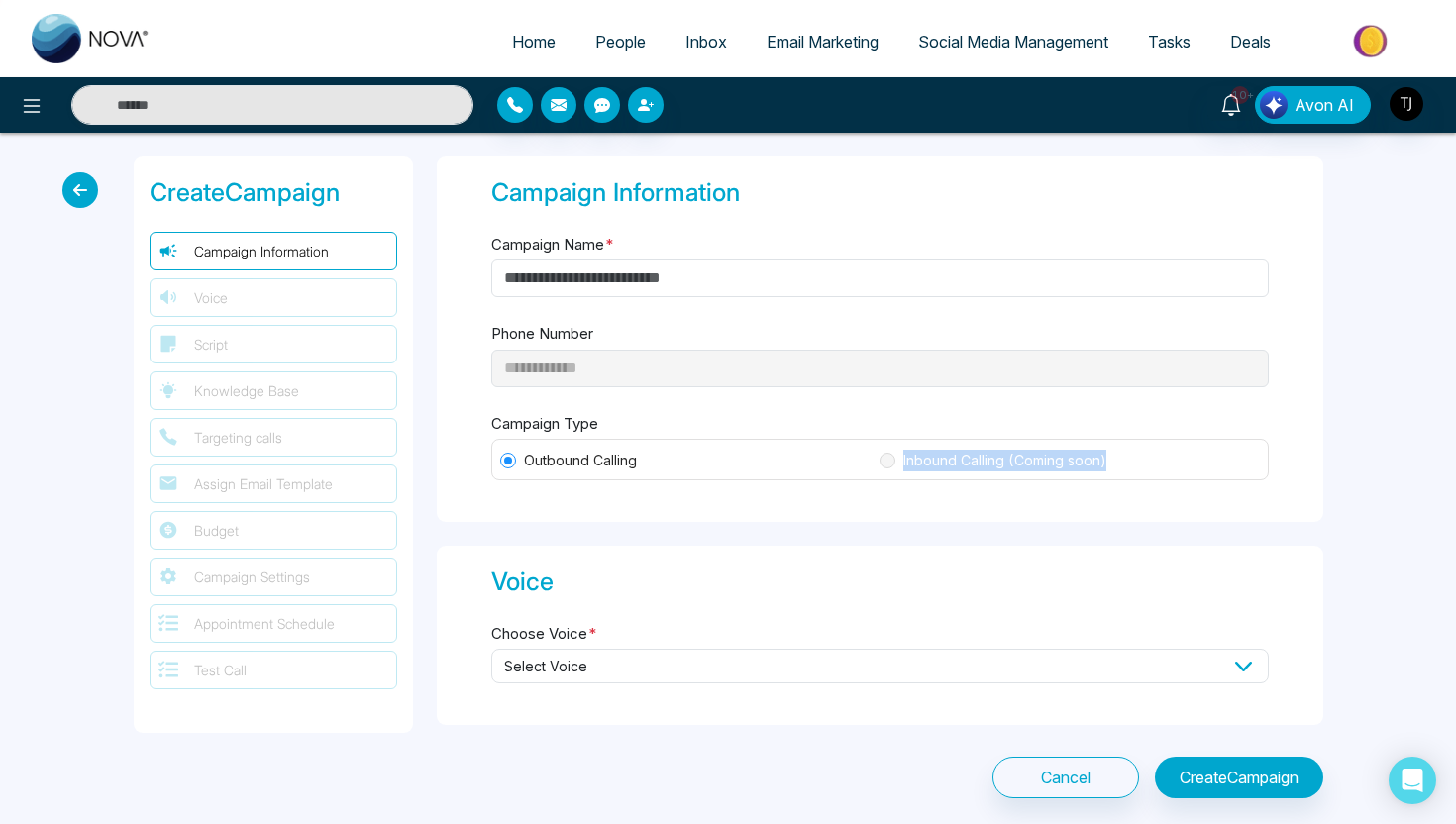 click on "Inbound Calling (Coming soon)" at bounding box center (1069, 461) 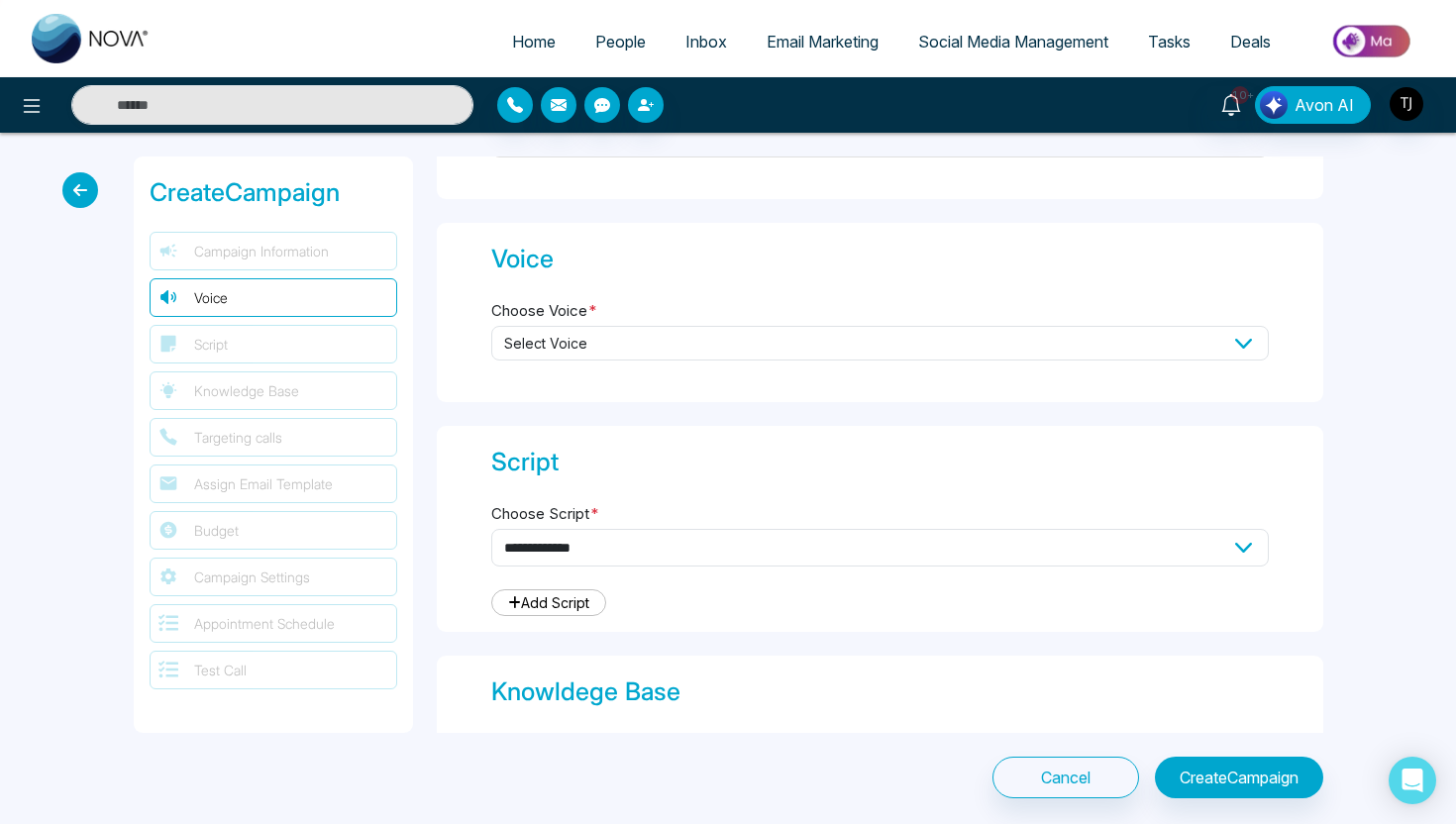 scroll, scrollTop: 324, scrollLeft: 0, axis: vertical 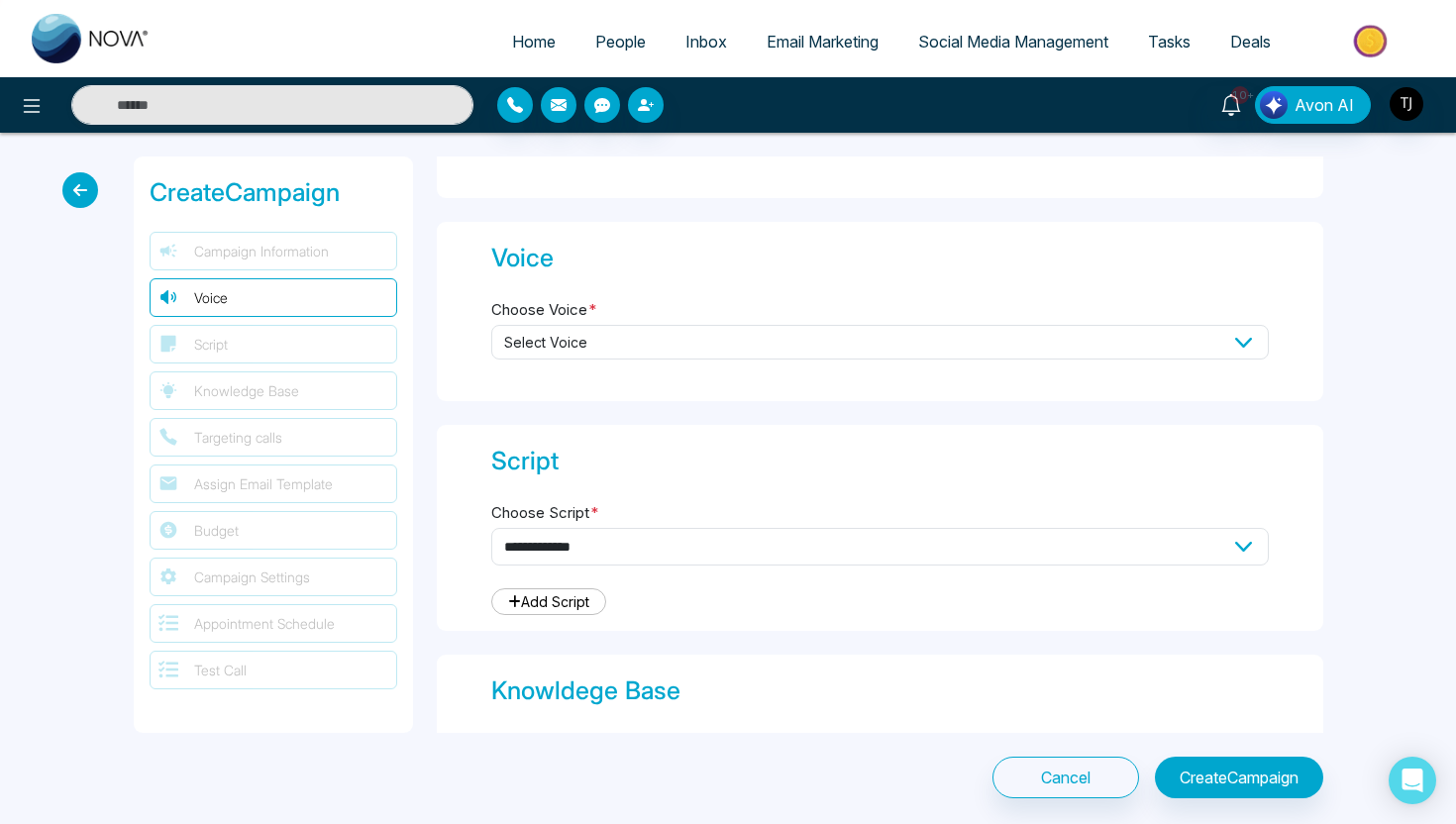click on "Select Voice" at bounding box center [880, 342] 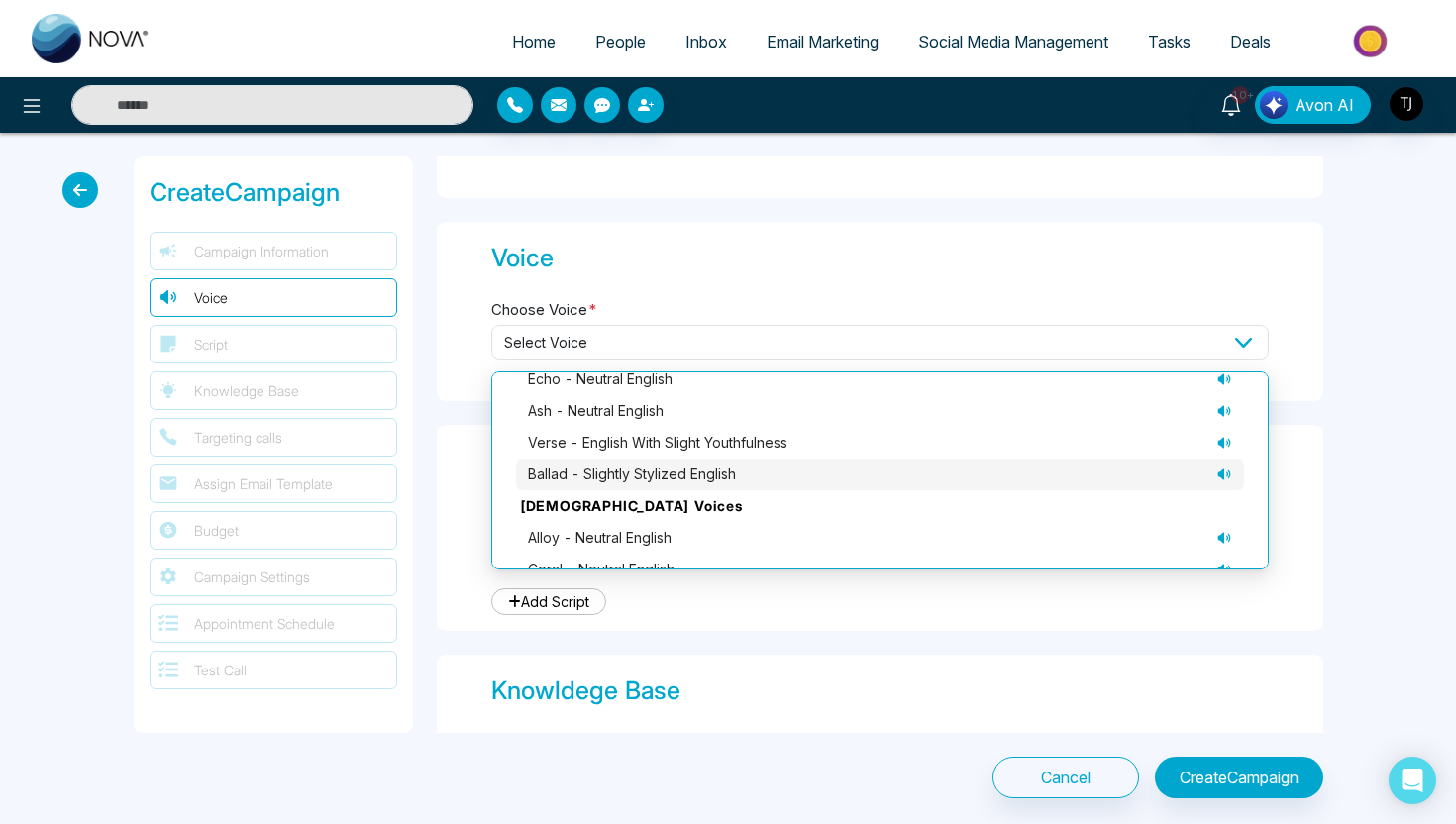 scroll, scrollTop: 137, scrollLeft: 0, axis: vertical 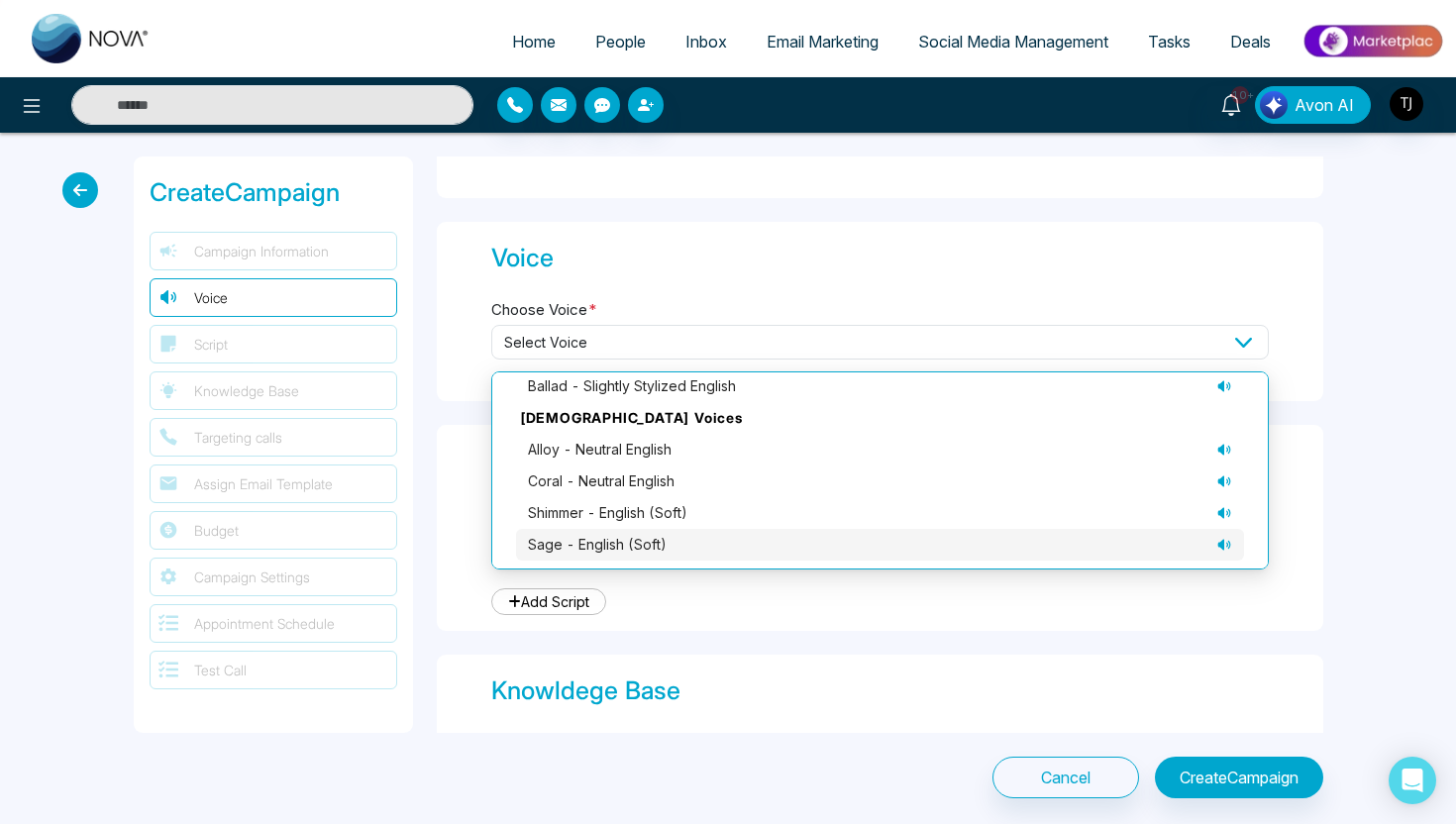 click on "sage - English (soft)" at bounding box center [597, 545] 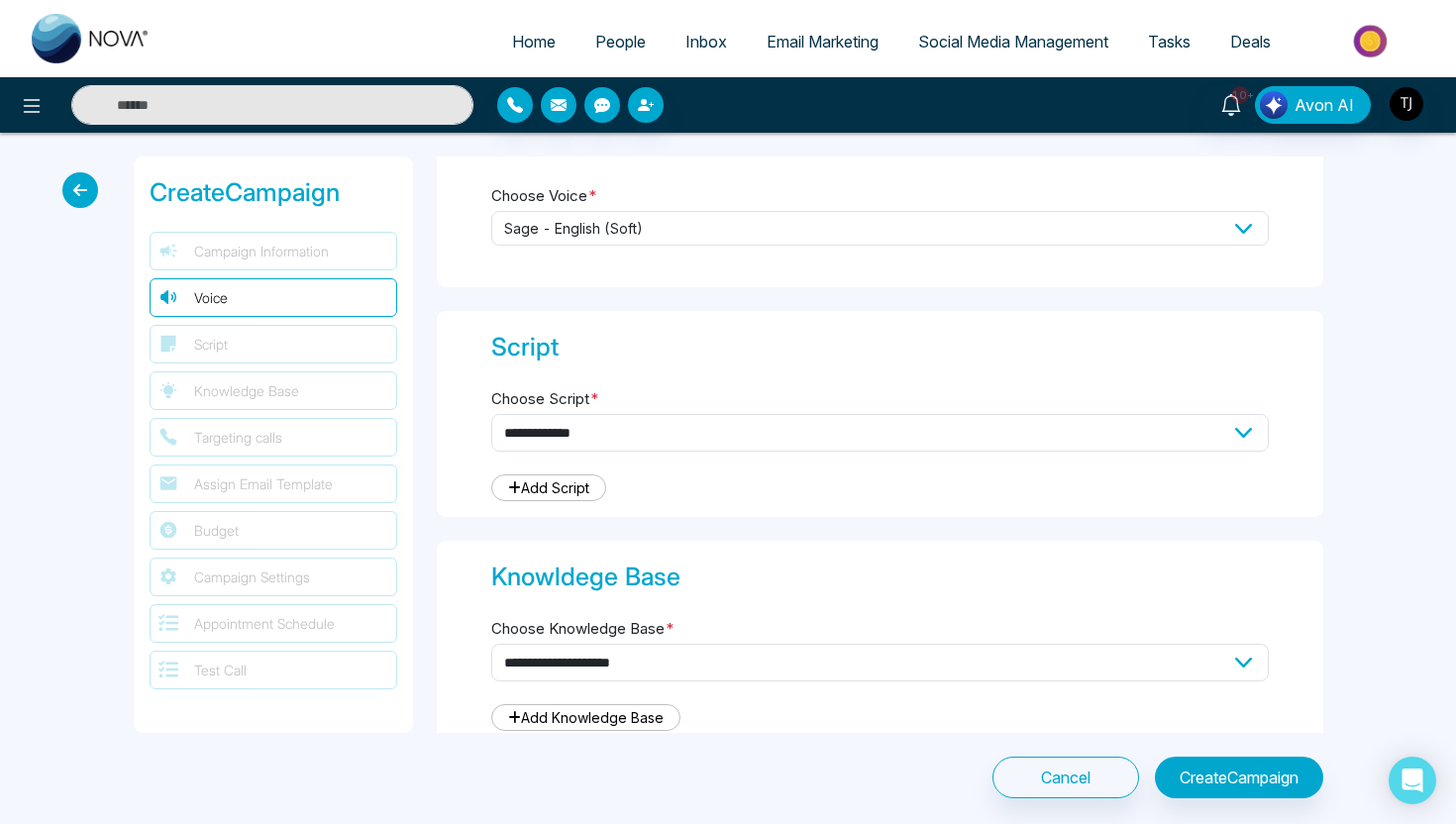 scroll, scrollTop: 515, scrollLeft: 0, axis: vertical 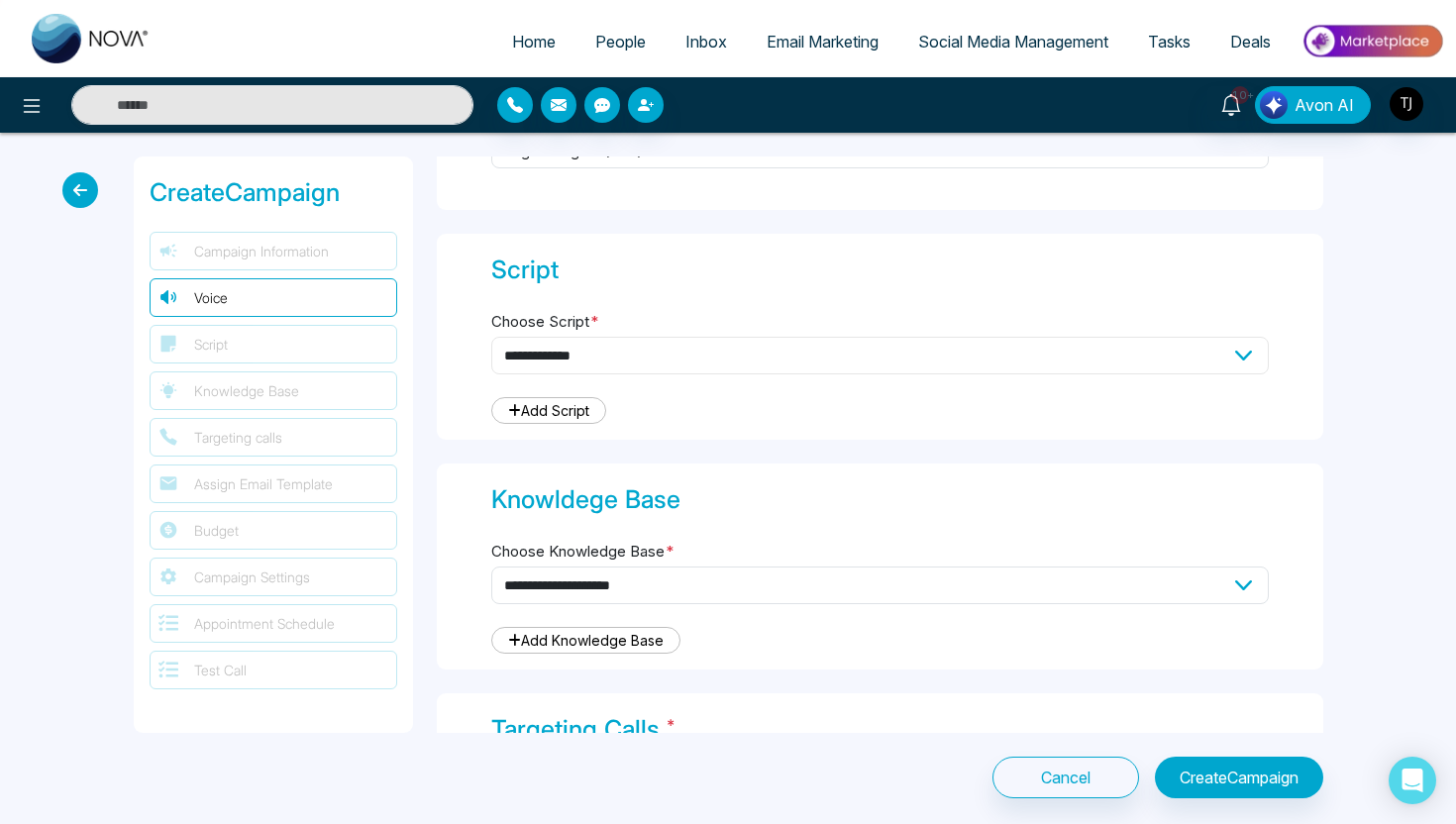 click on "**********" at bounding box center (880, 356) 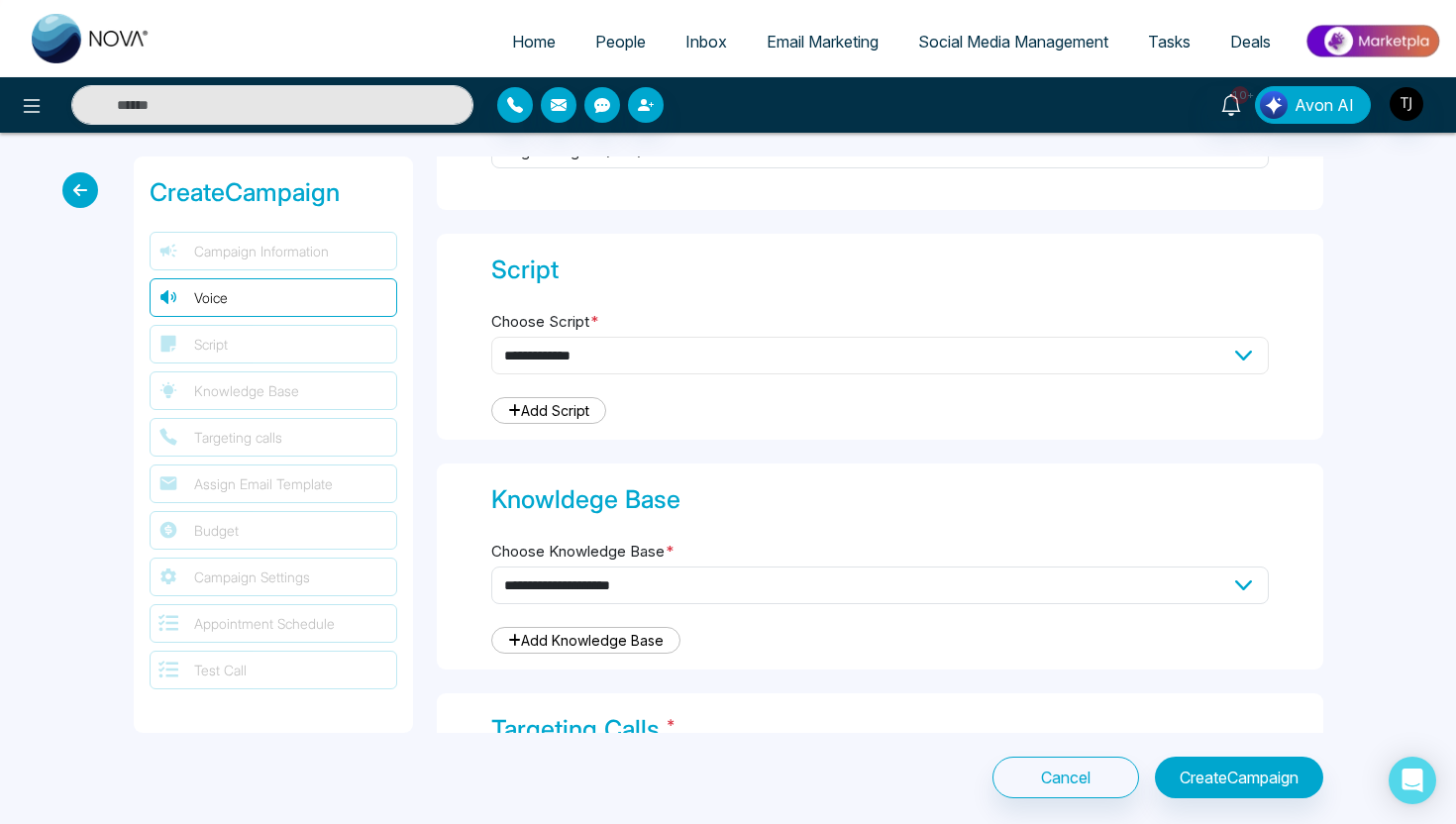 select on "**" 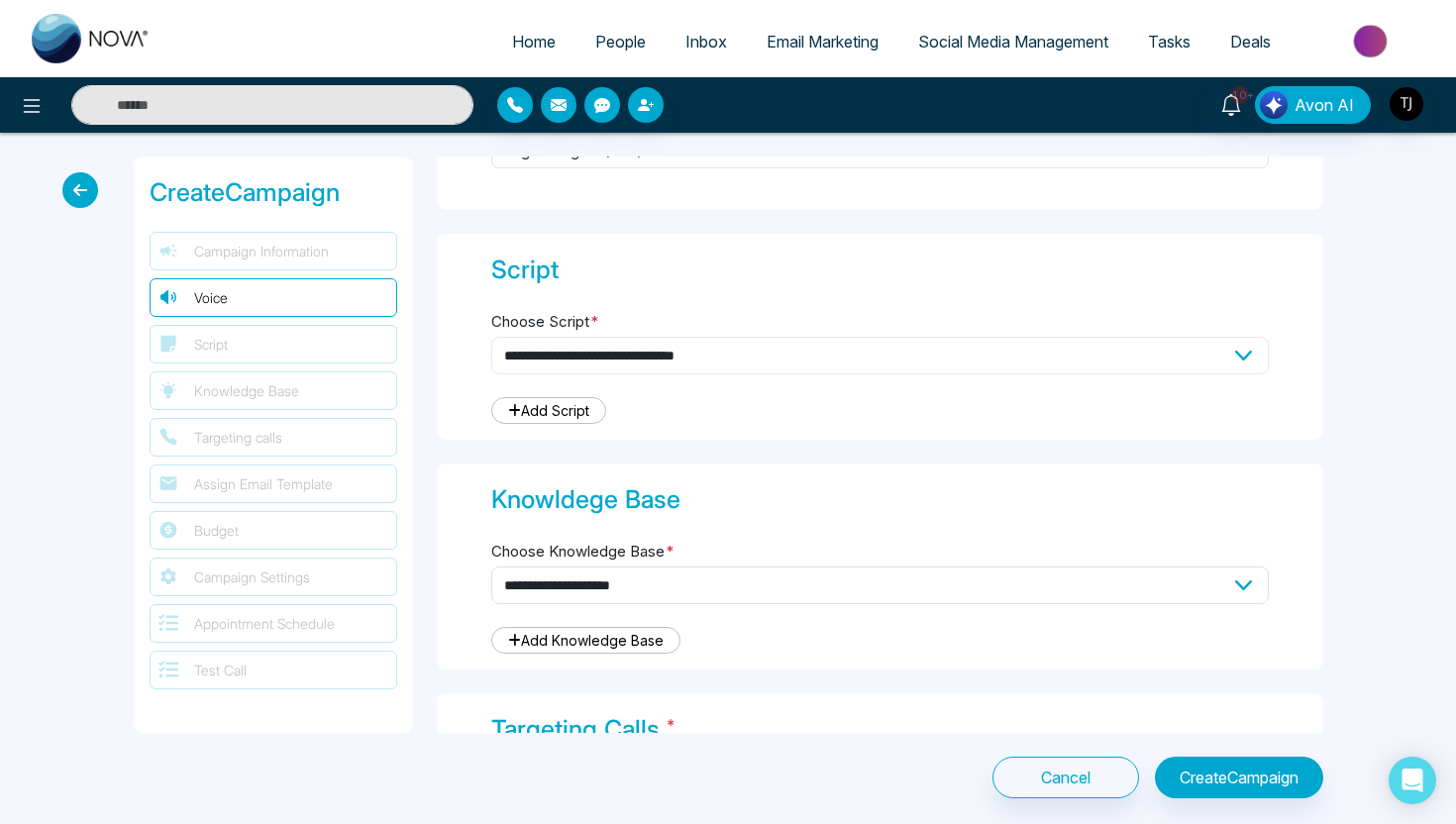 type on "**********" 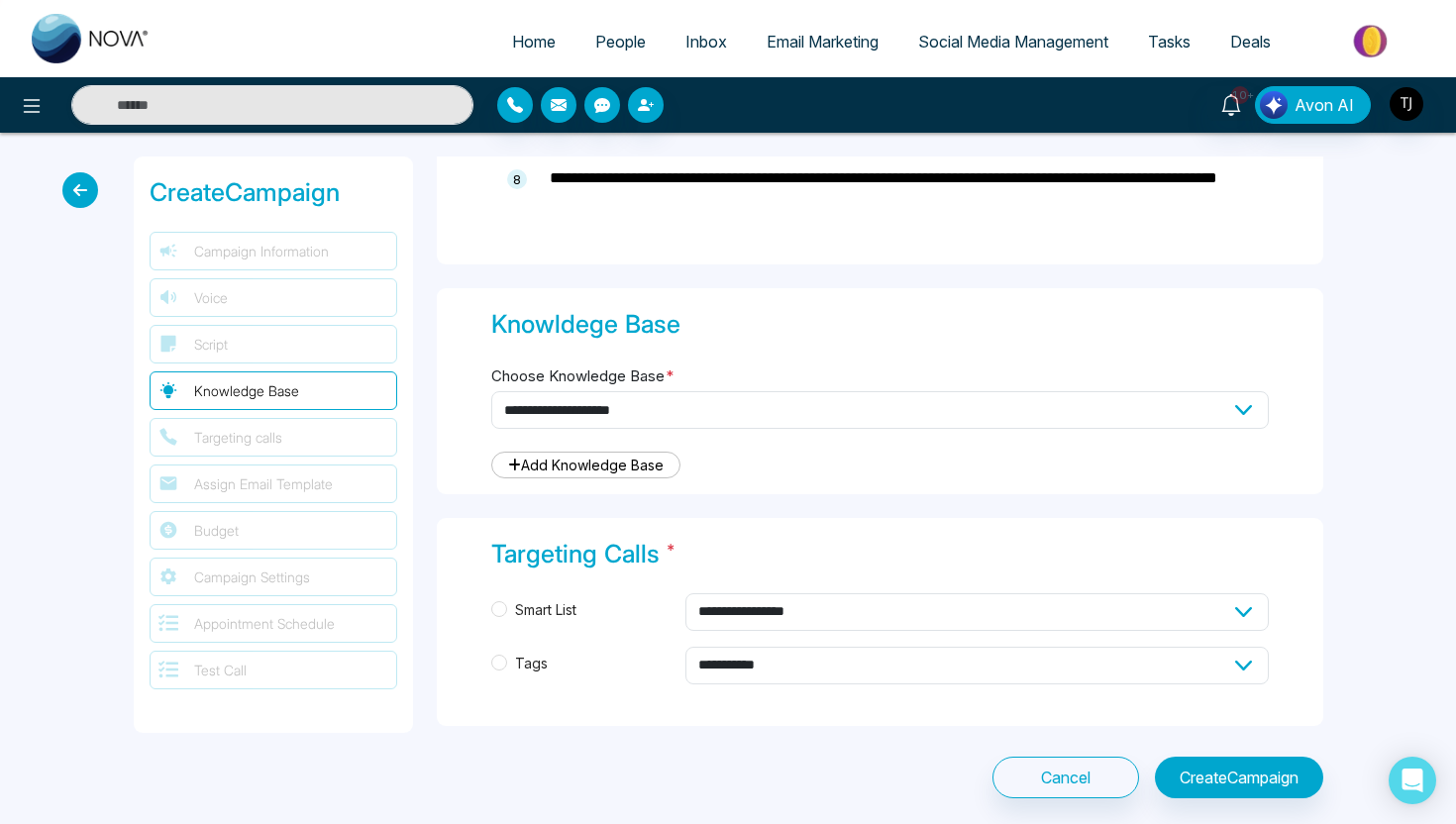 scroll, scrollTop: 1760, scrollLeft: 0, axis: vertical 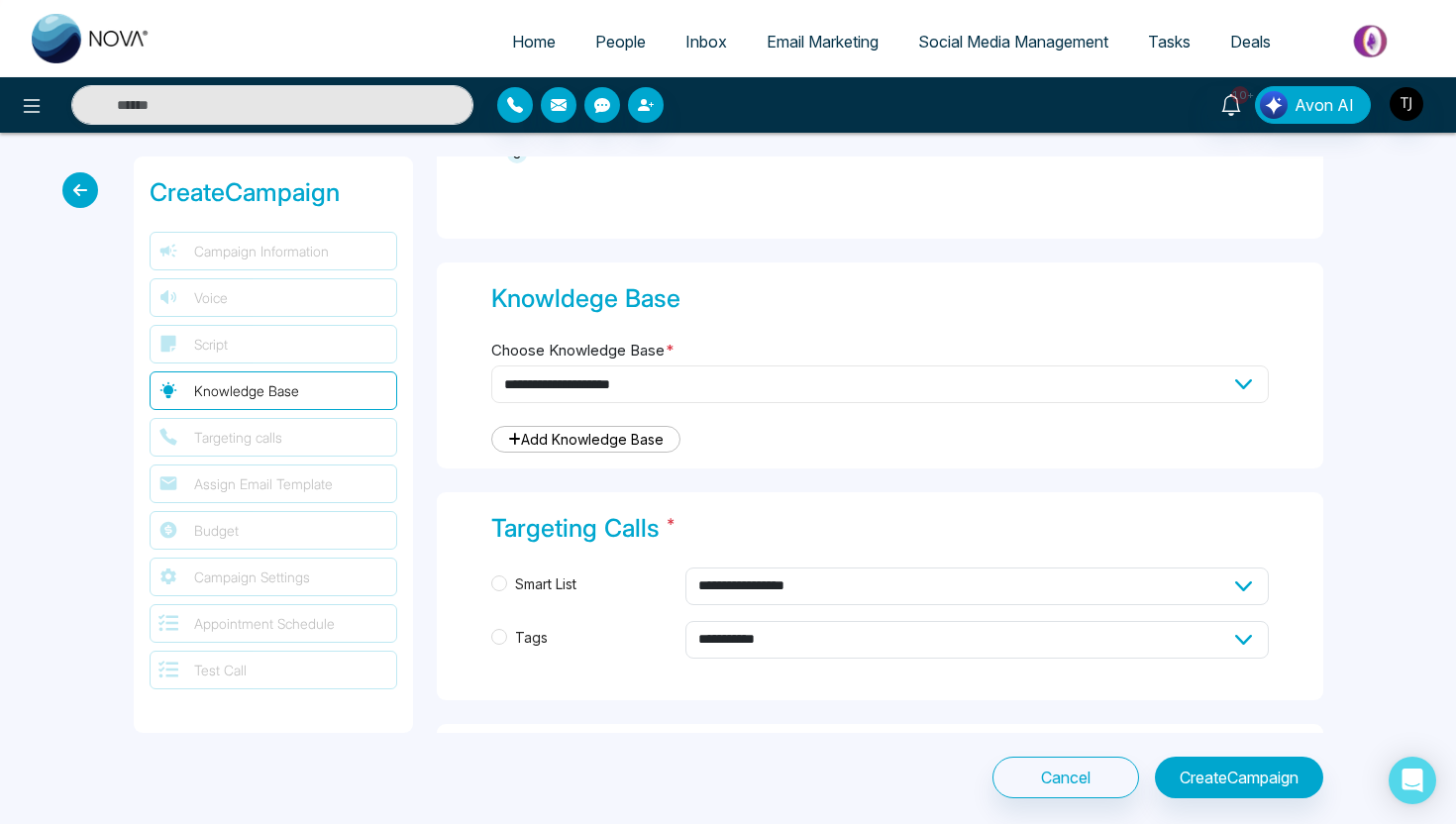 click on "**********" at bounding box center [880, 384] 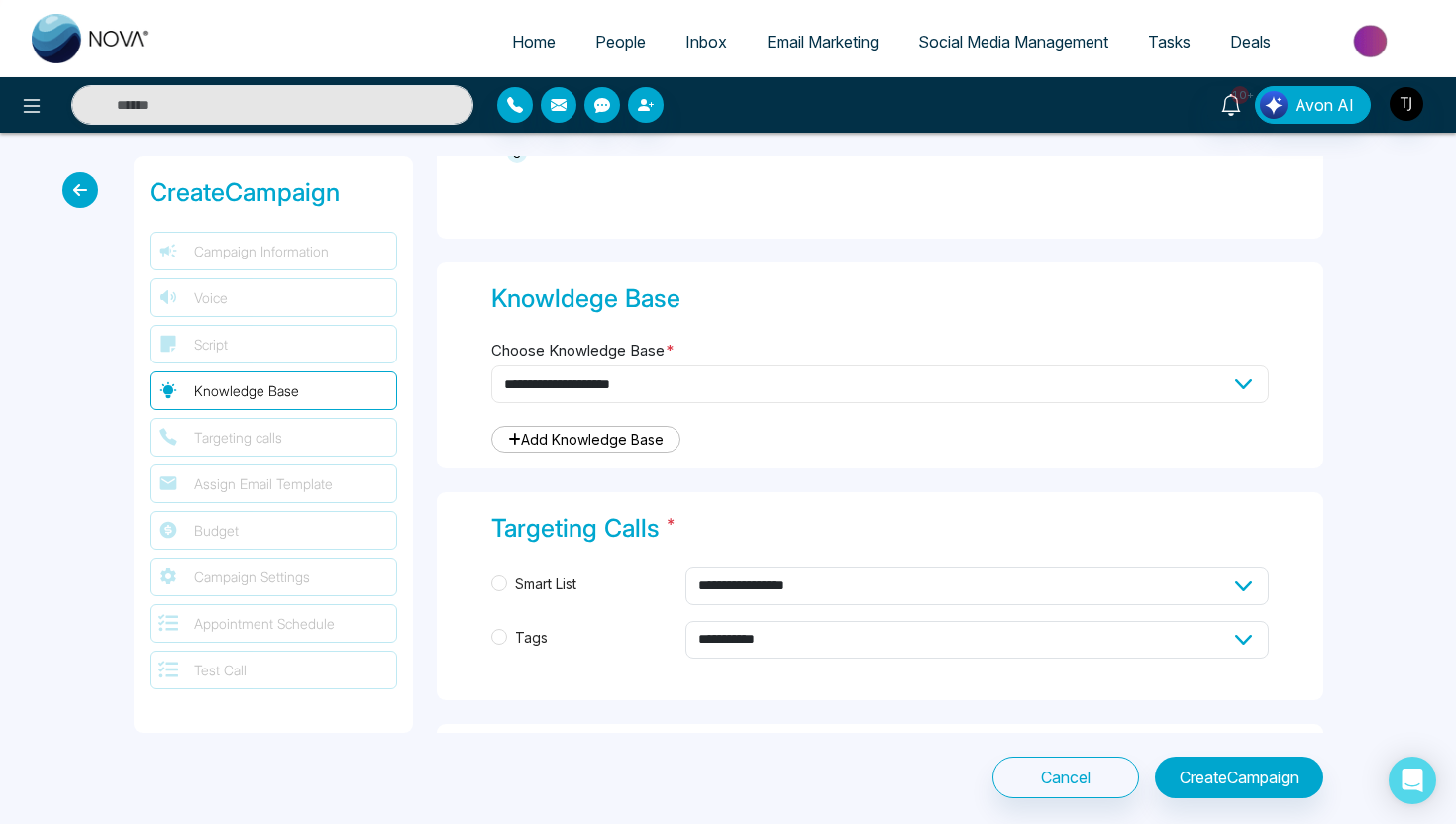 select on "***" 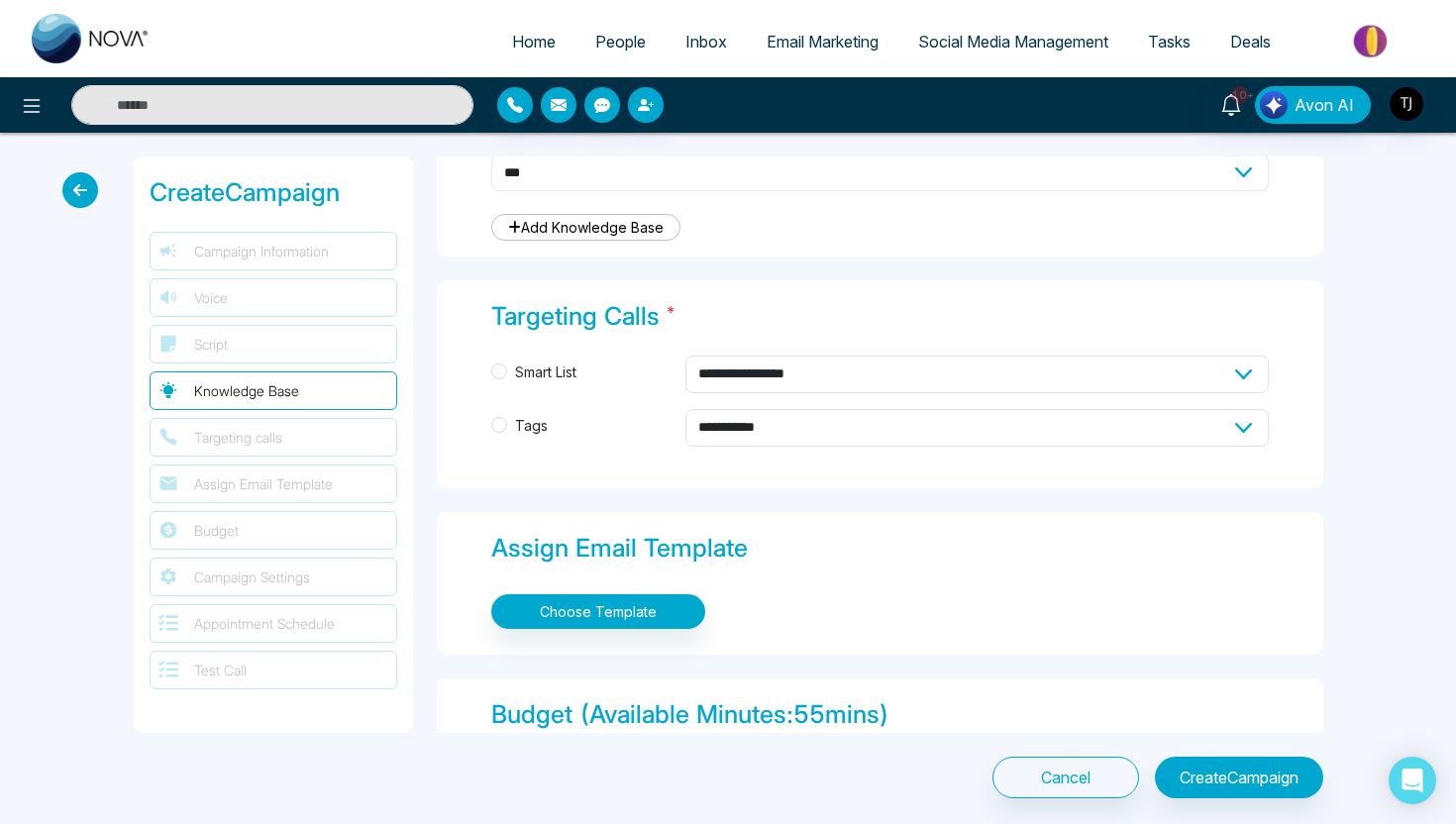 scroll, scrollTop: 1970, scrollLeft: 0, axis: vertical 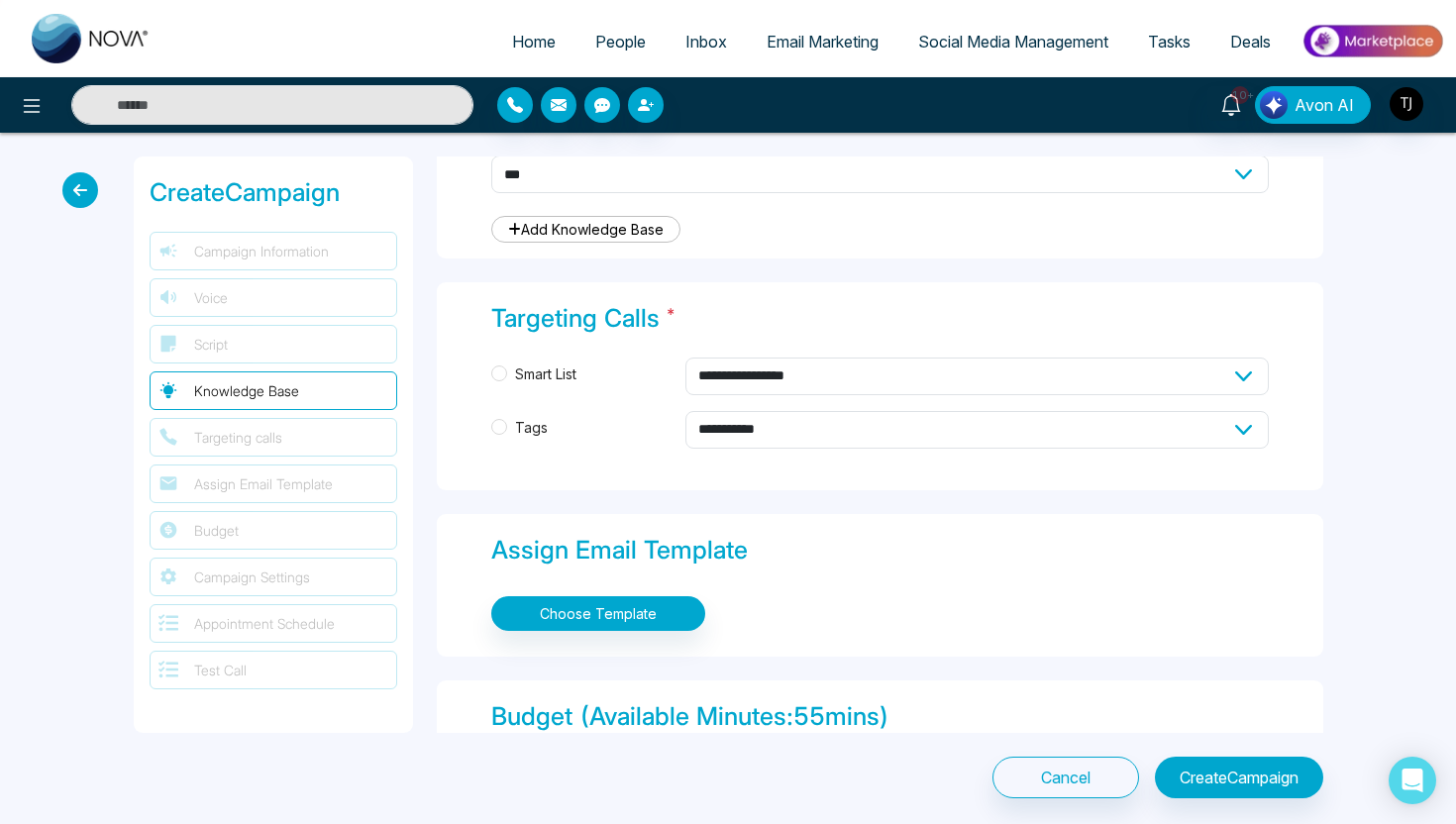 click on "Smart List" at bounding box center (546, 374) 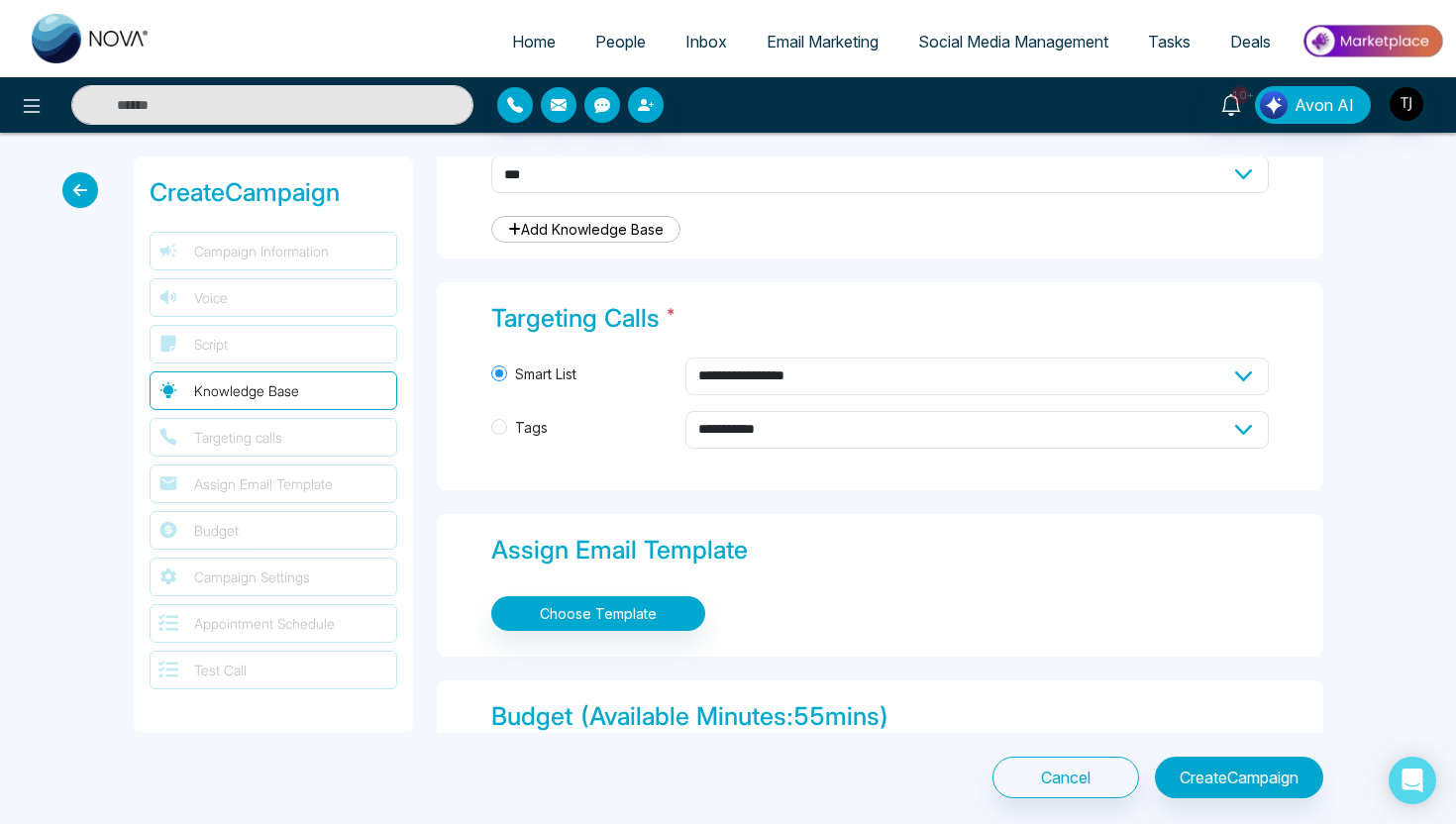 click on "**********" at bounding box center (977, 376) 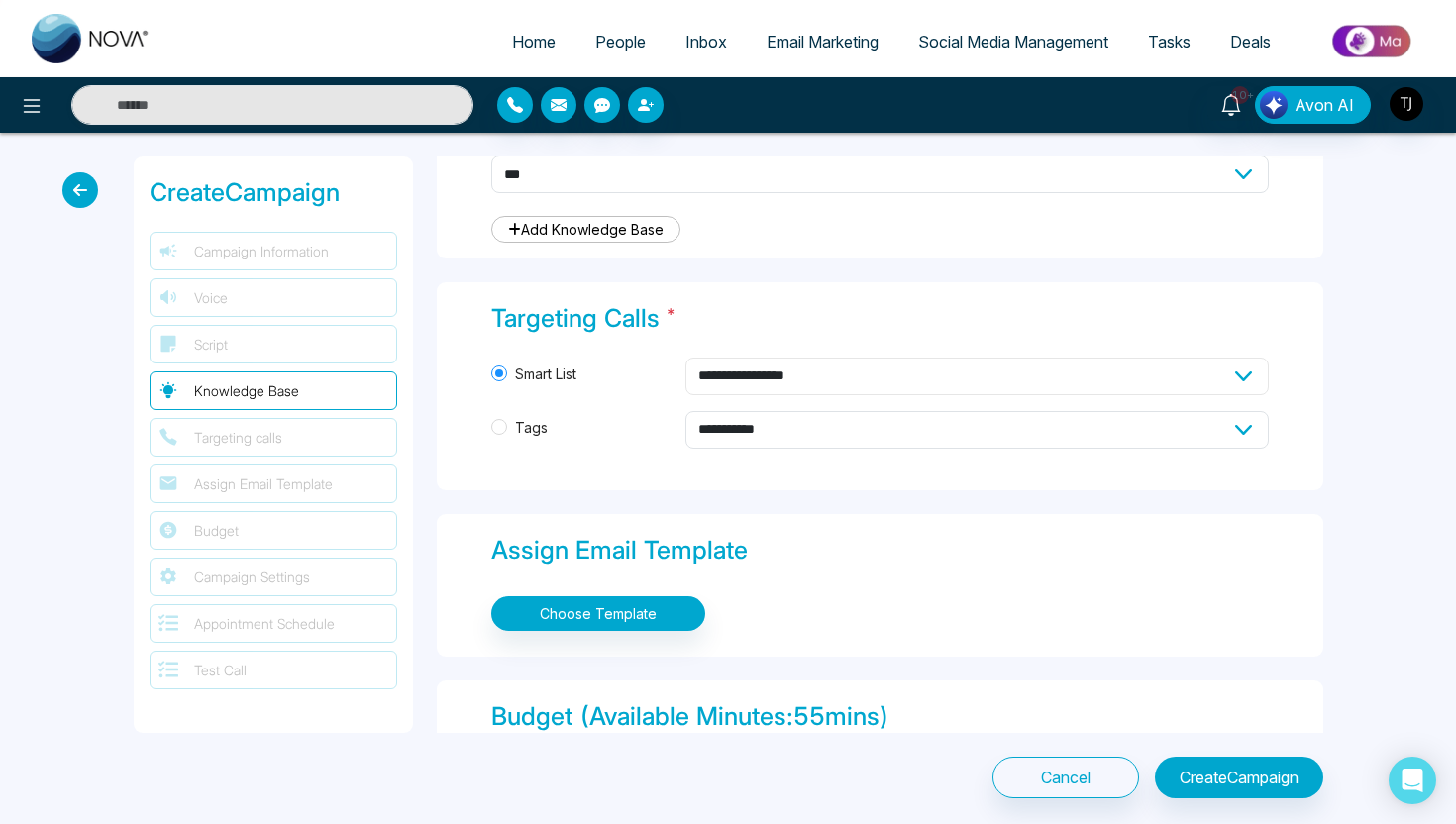 select on "****" 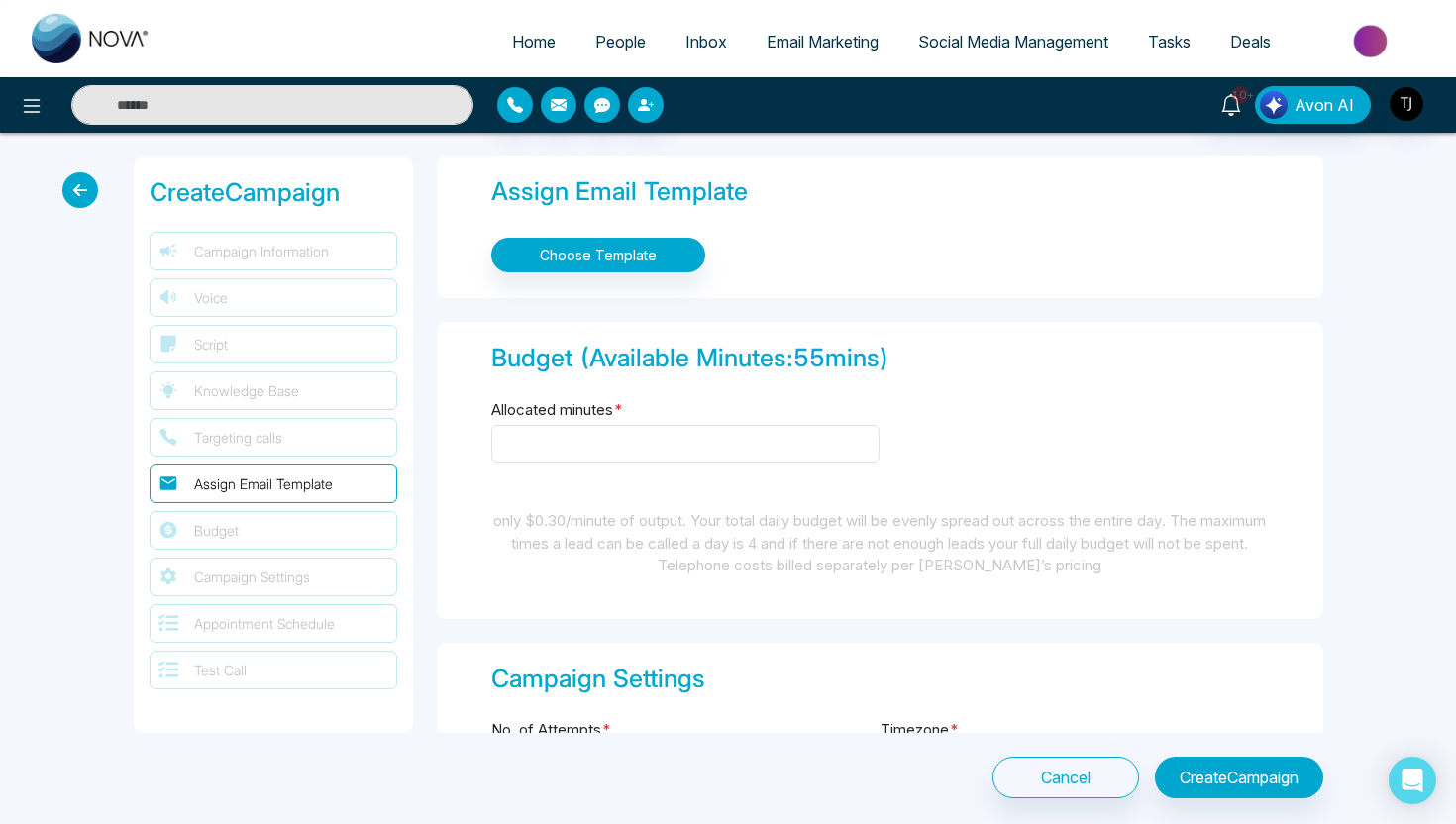 scroll, scrollTop: 2361, scrollLeft: 0, axis: vertical 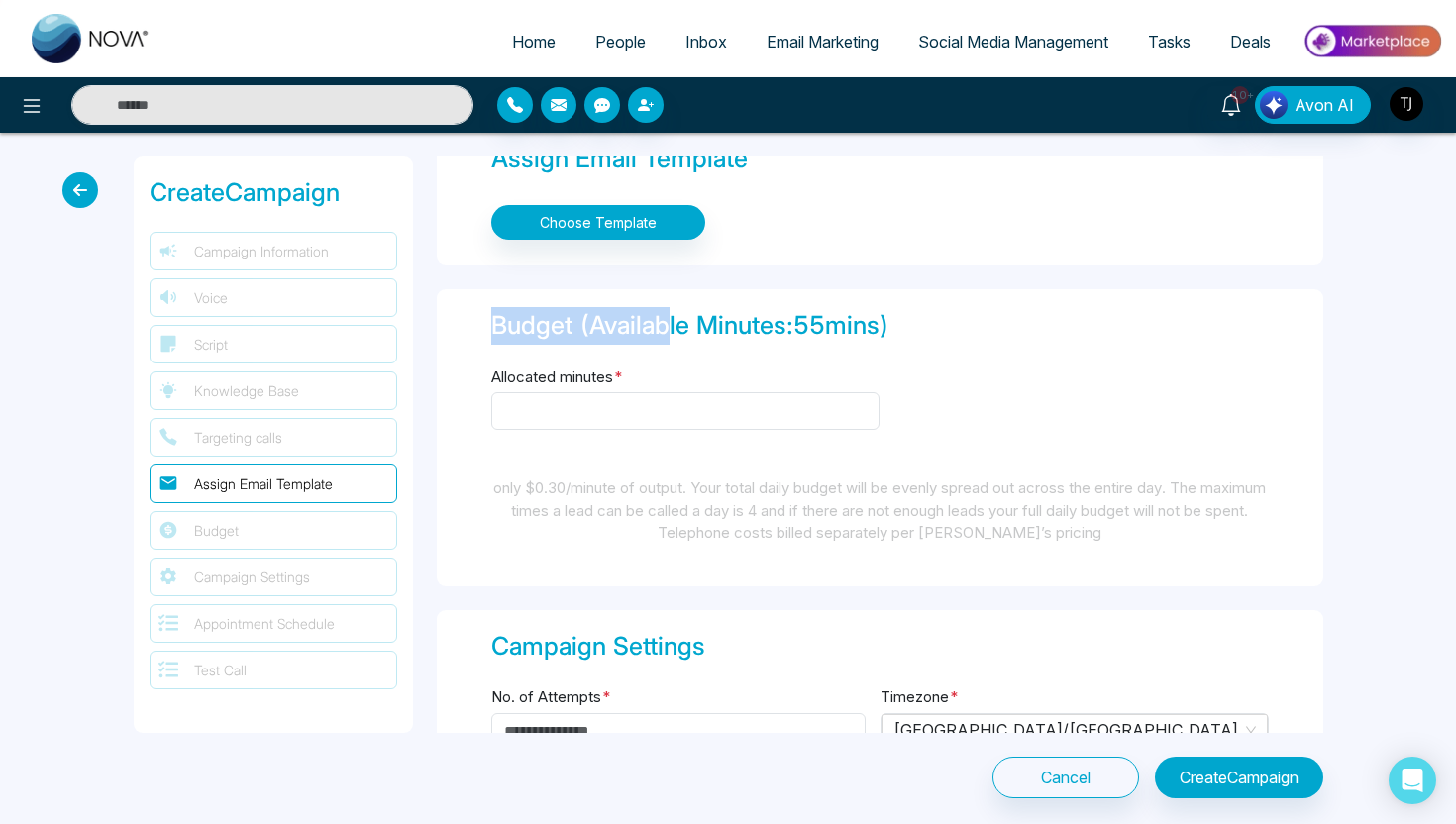 drag, startPoint x: 488, startPoint y: 318, endPoint x: 665, endPoint y: 333, distance: 177.6345 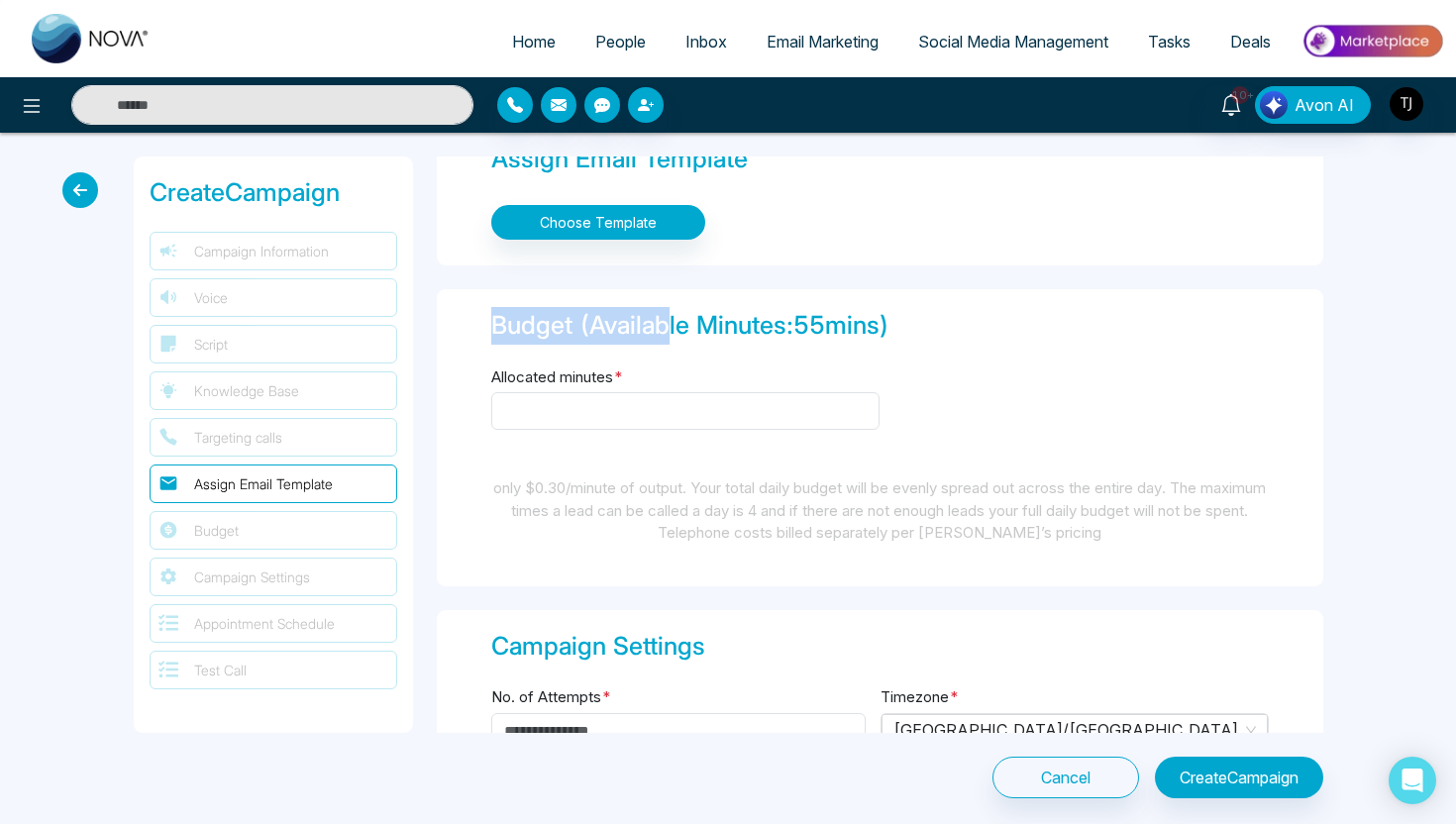 click on "Budget (Available Minutes:  55  mins) Allocated minutes  * only $0.30/minute of output. Your total daily budget will be evenly spread out across the entire day. The maximum times a lead can be called a day is 4 and if there are not enough leads your full daily budget will not be spent. Telephone costs billed separately per [PERSON_NAME]’s pricing" at bounding box center (880, 438) 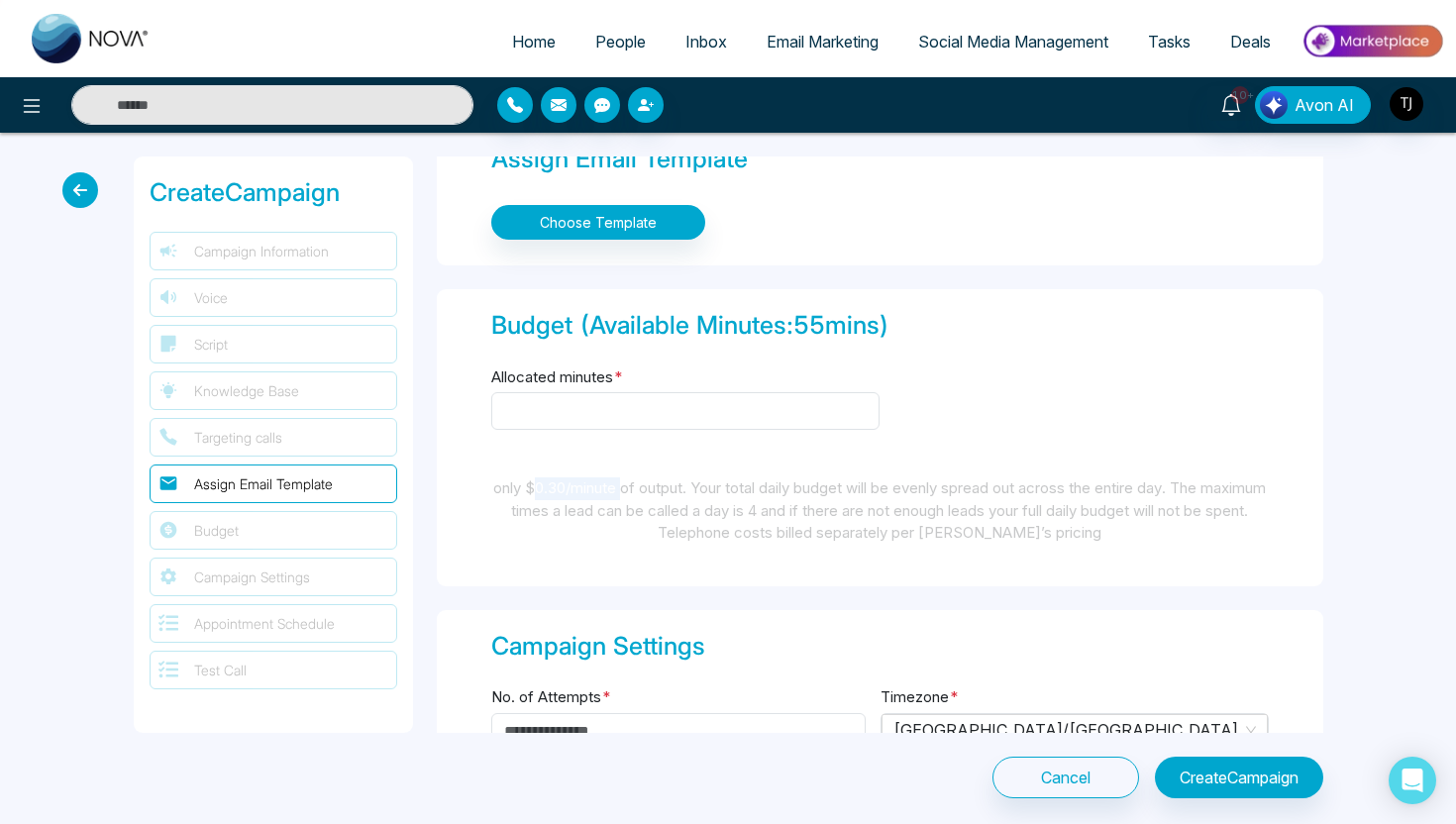 drag, startPoint x: 562, startPoint y: 481, endPoint x: 650, endPoint y: 484, distance: 88.051122 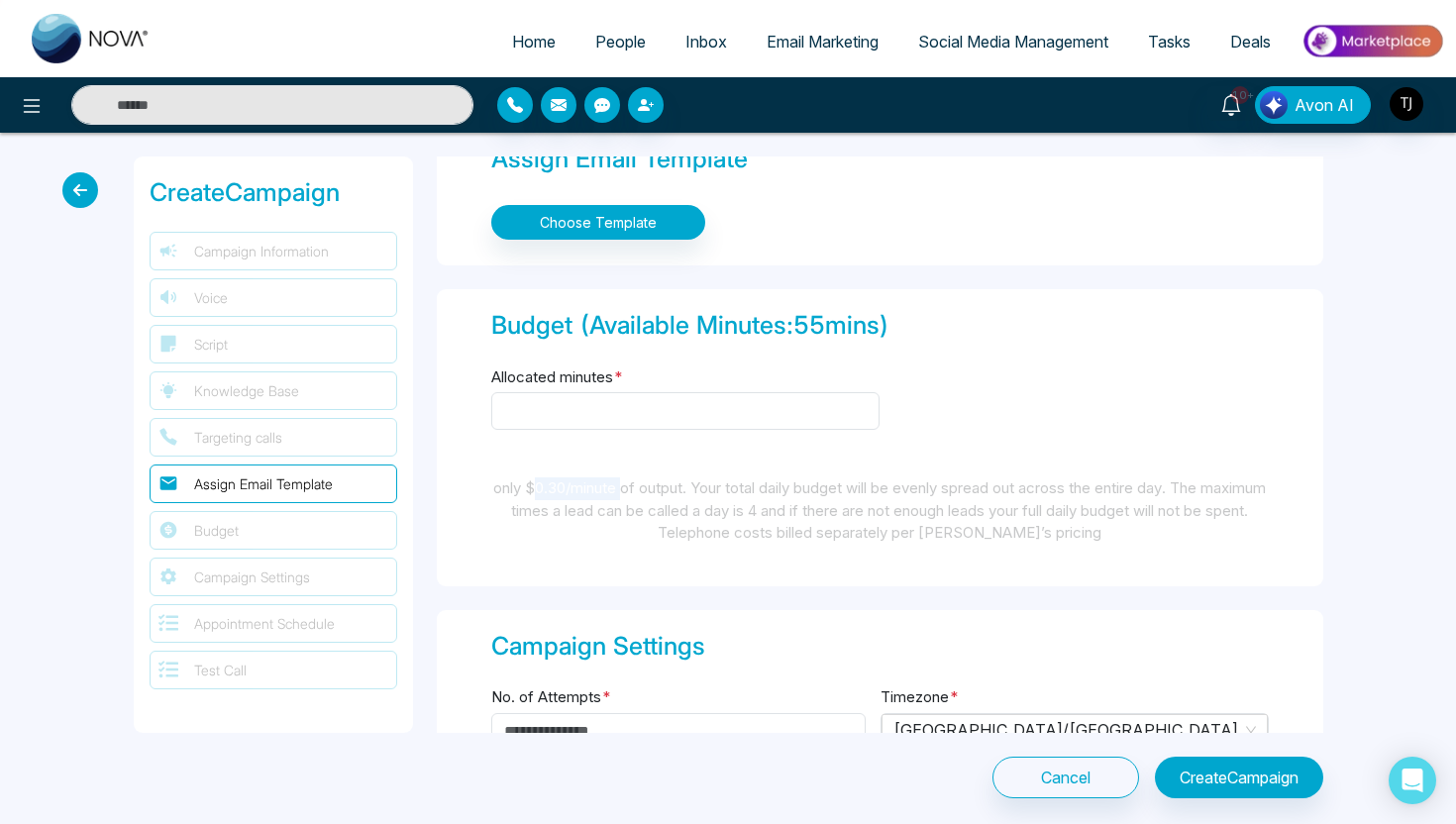 click on "only $0.30/minute of output. Your total daily budget will be evenly spread out across the entire day. The maximum times a lead can be called a day is 4 and if there are not enough leads your full daily budget will not be spent. Telephone costs billed separately per [PERSON_NAME]’s pricing" at bounding box center (880, 511) 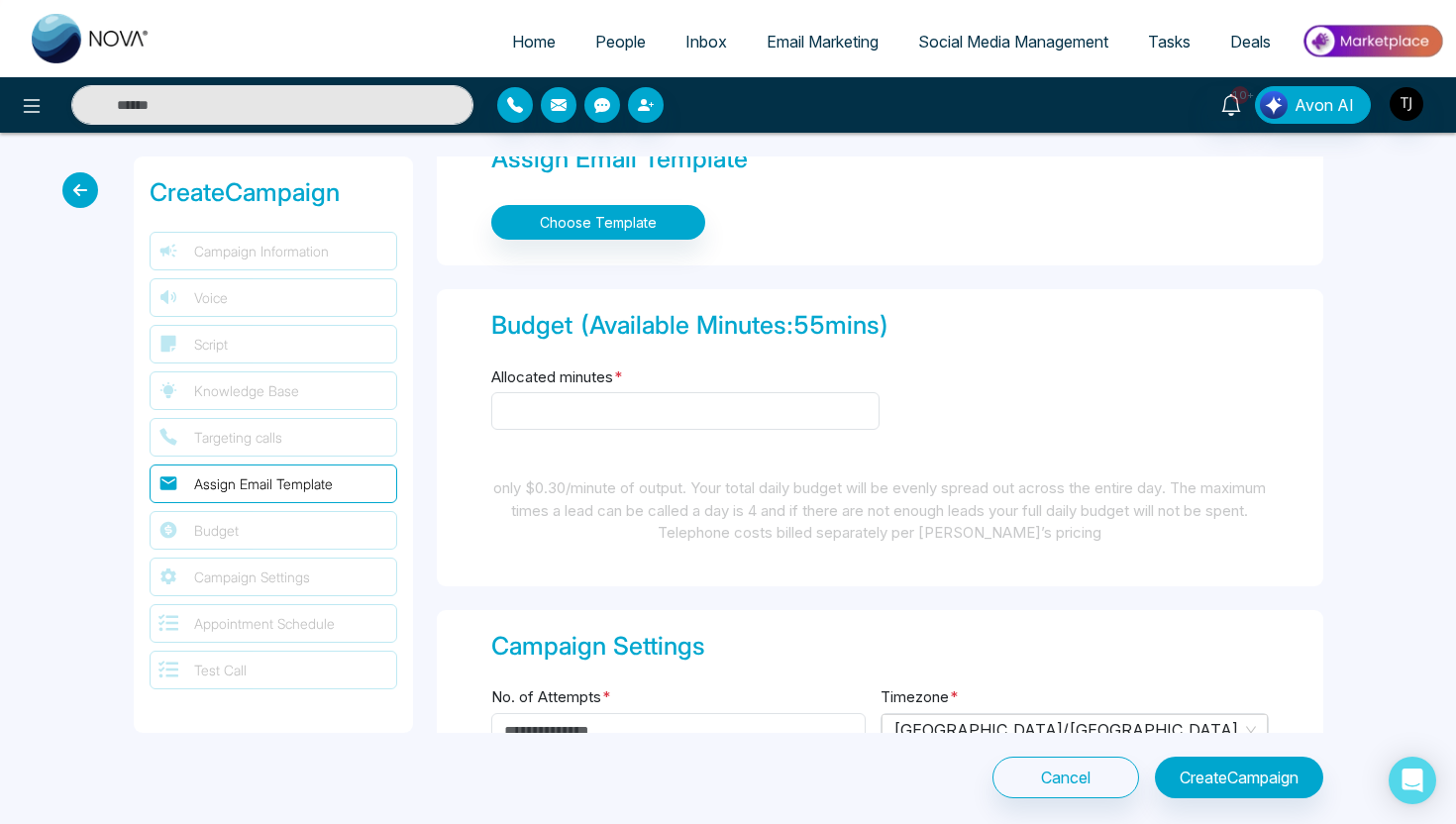 click on "Allocated minutes  *" at bounding box center [685, 409] 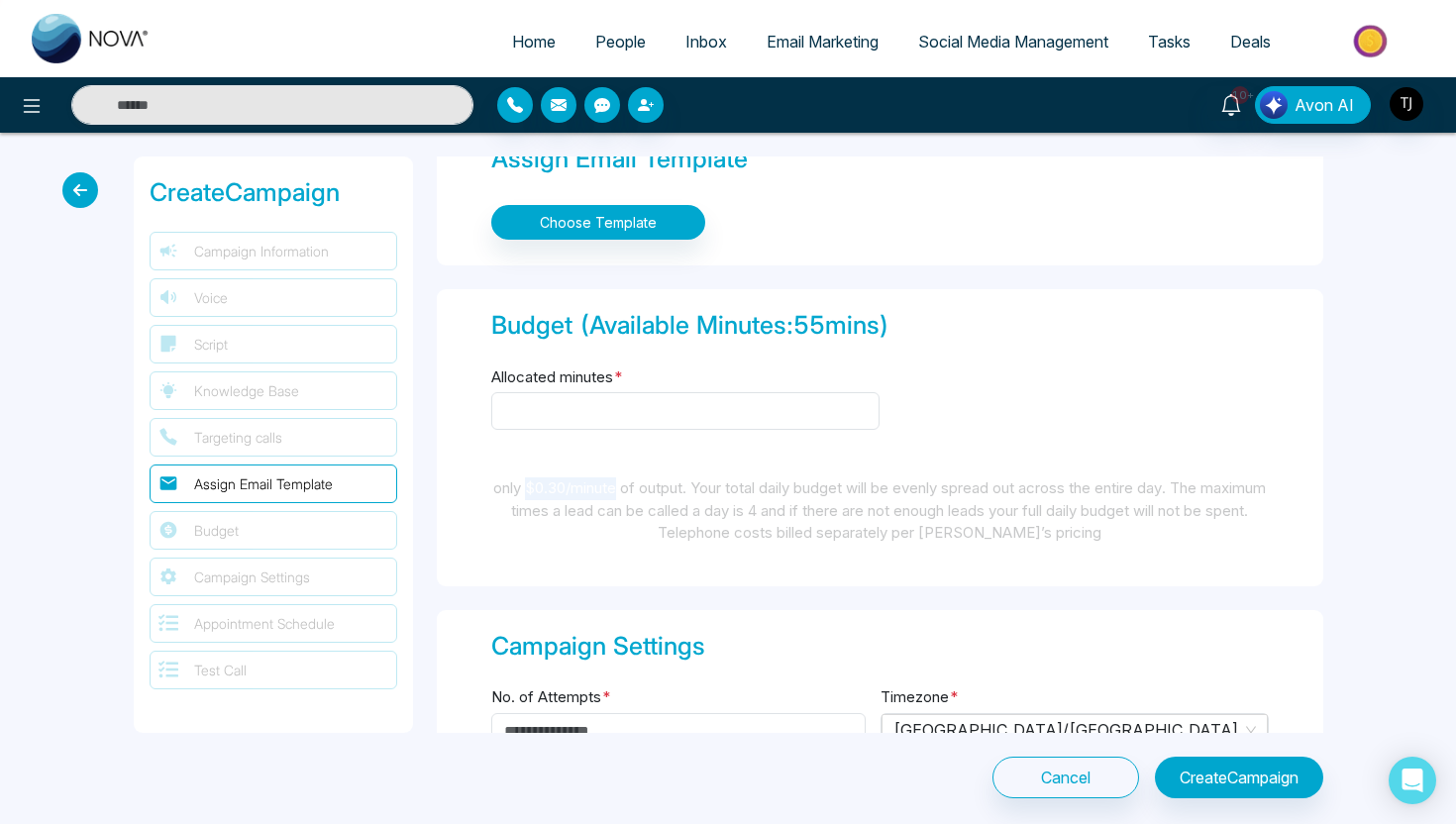 drag, startPoint x: 555, startPoint y: 485, endPoint x: 644, endPoint y: 487, distance: 89.02247 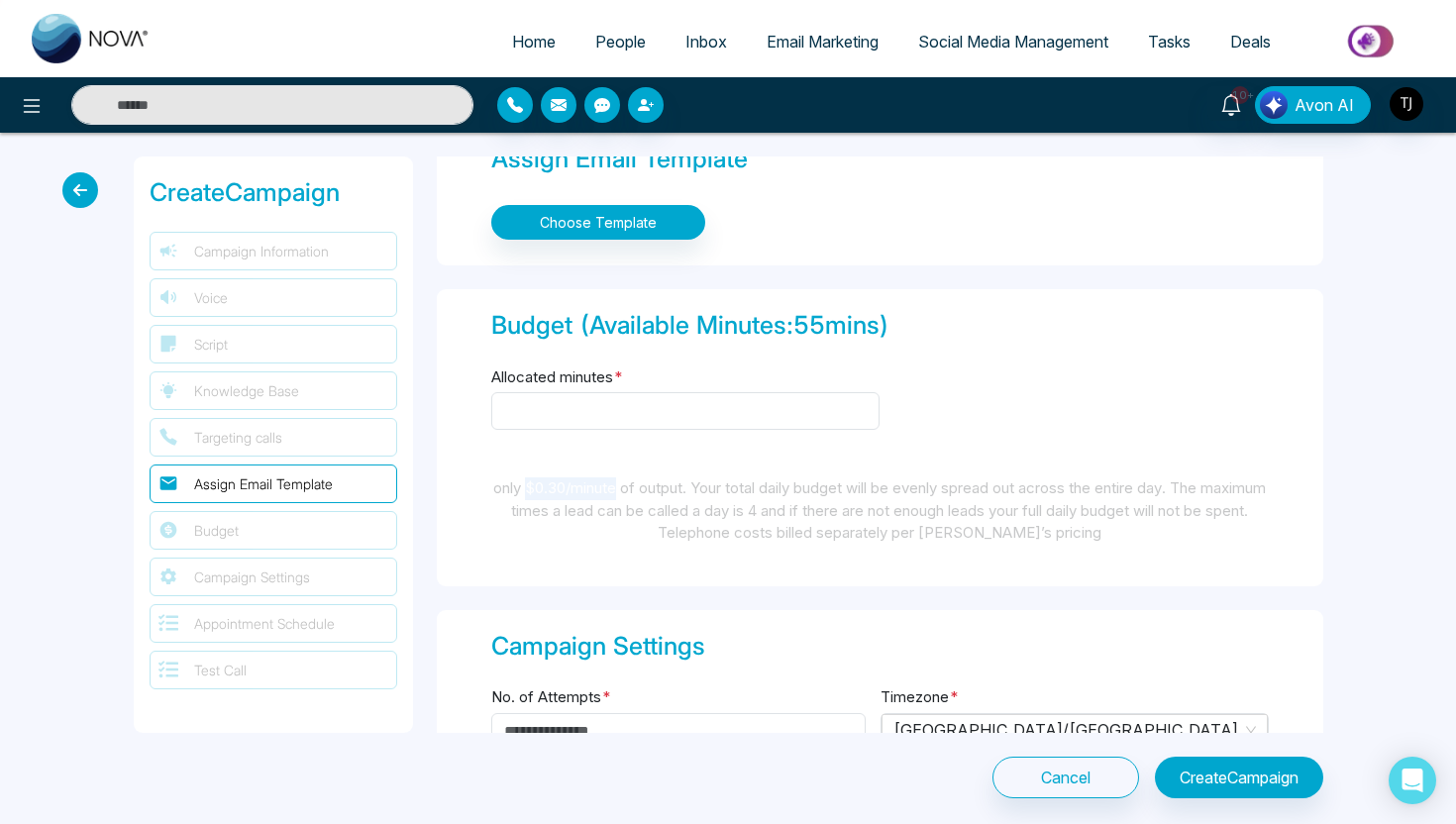 click on "only $0.30/minute of output. Your total daily budget will be evenly spread out across the entire day. The maximum times a lead can be called a day is 4 and if there are not enough leads your full daily budget will not be spent. Telephone costs billed separately per [PERSON_NAME]’s pricing" at bounding box center (880, 511) 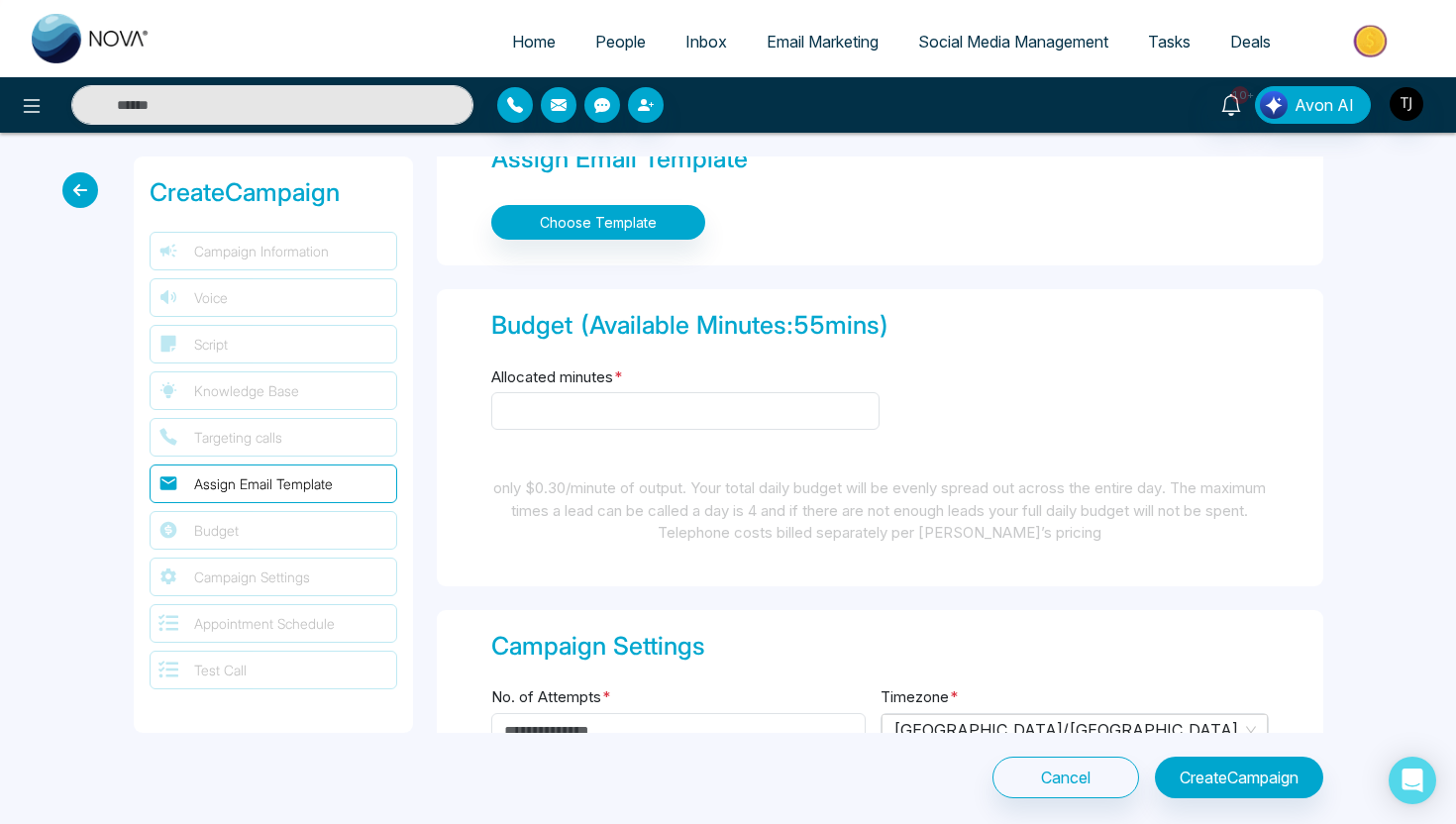 click on "Budget (Available Minutes:  55  mins) Allocated minutes  * only $0.30/minute of output. Your total daily budget will be evenly spread out across the entire day. The maximum times a lead can be called a day is 4 and if there are not enough leads your full daily budget will not be spent. Telephone costs billed separately per [PERSON_NAME]’s pricing" at bounding box center [880, 438] 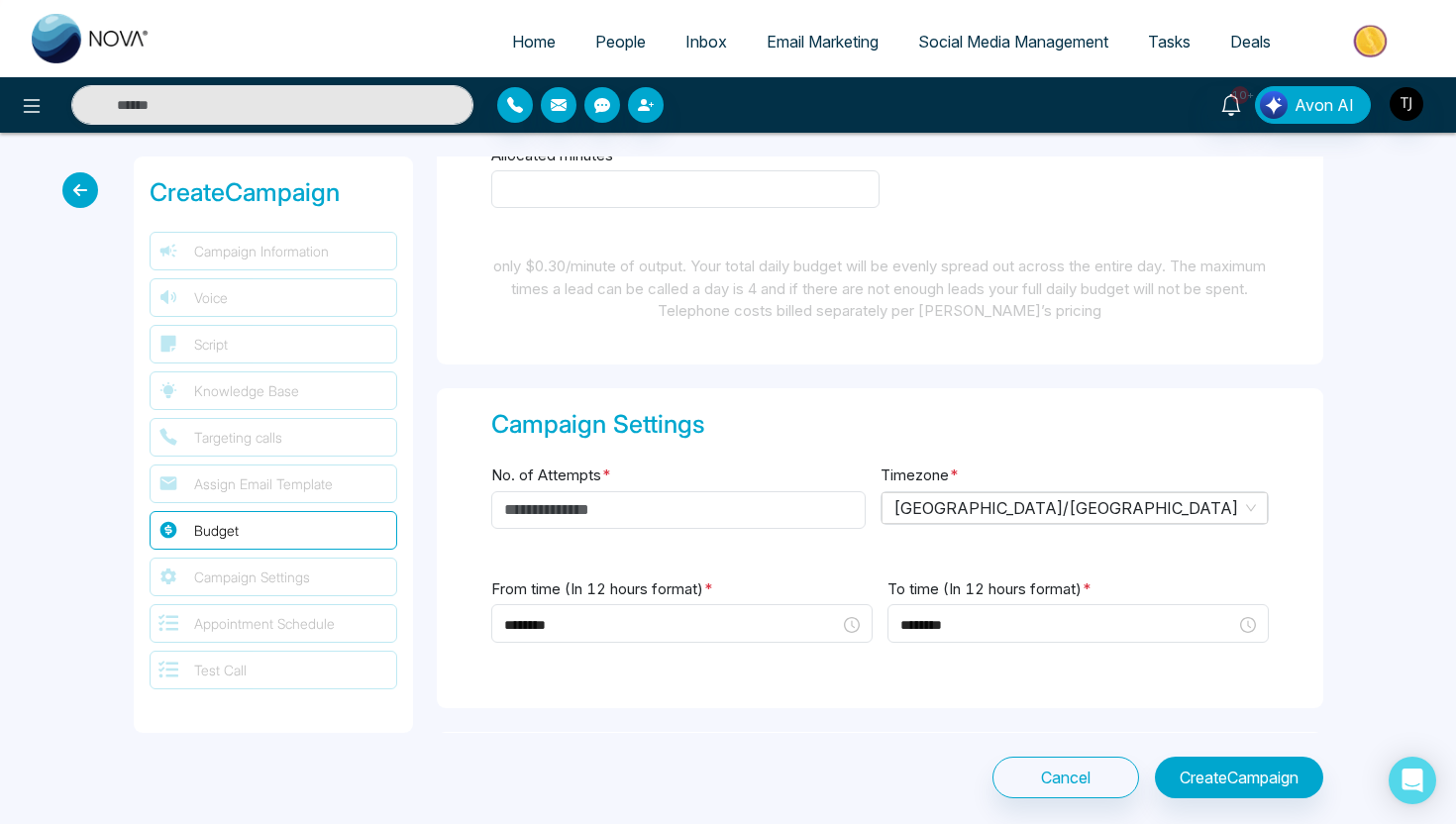 scroll, scrollTop: 2639, scrollLeft: 0, axis: vertical 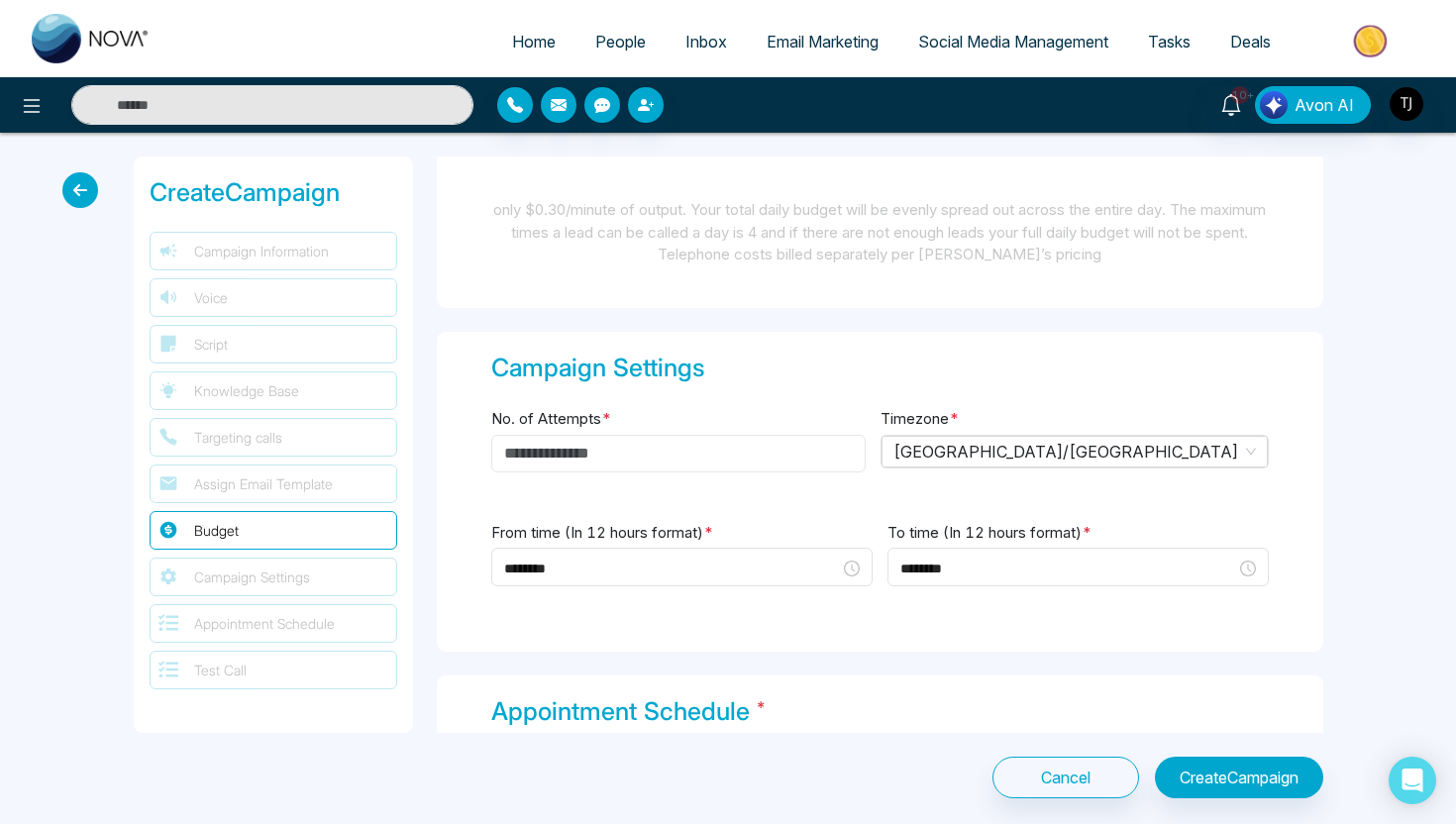 click on "No. of Attempts  *" at bounding box center (678, 454) 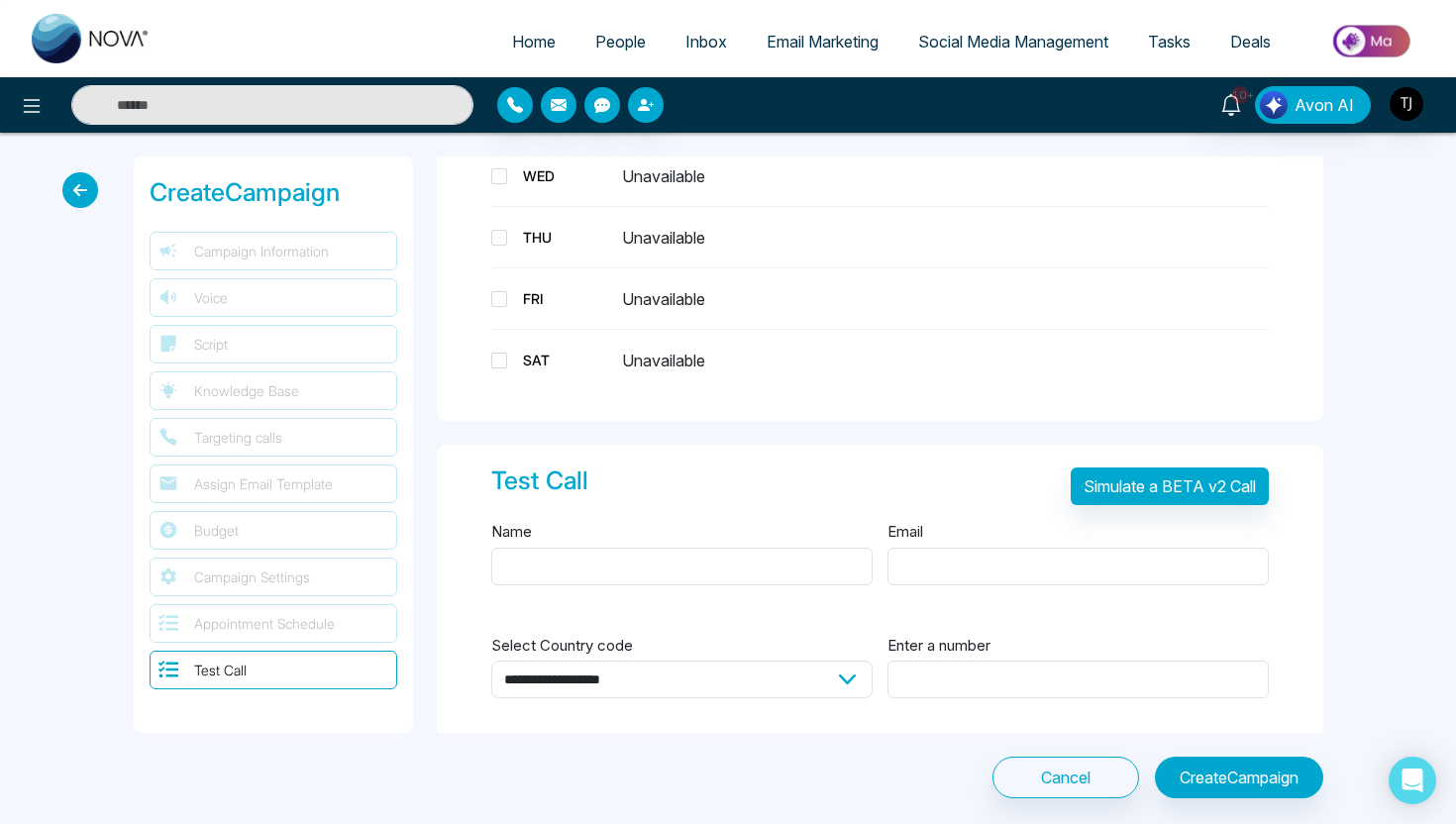 scroll, scrollTop: 3436, scrollLeft: 0, axis: vertical 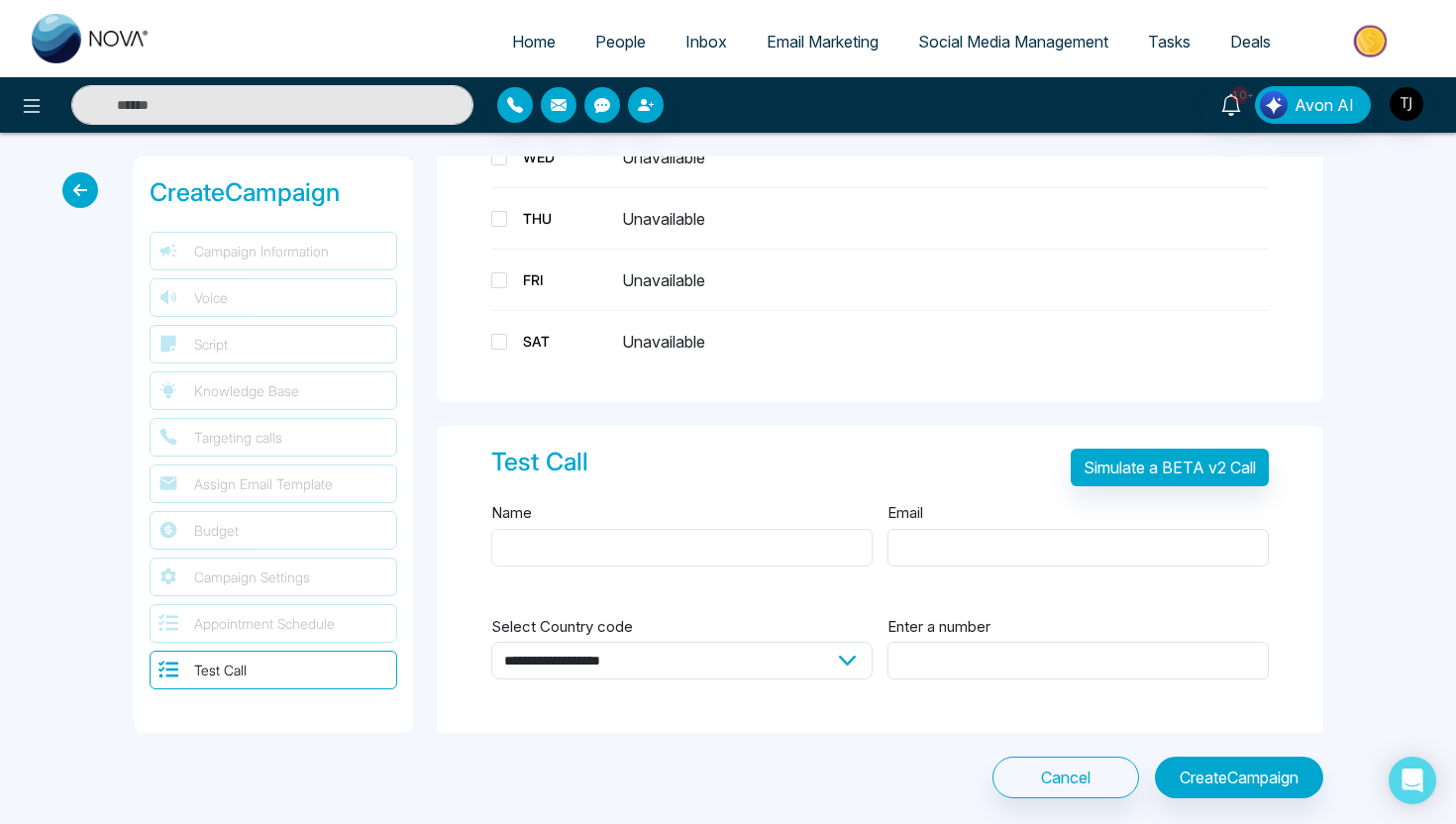 click on "Name" at bounding box center (681, 548) 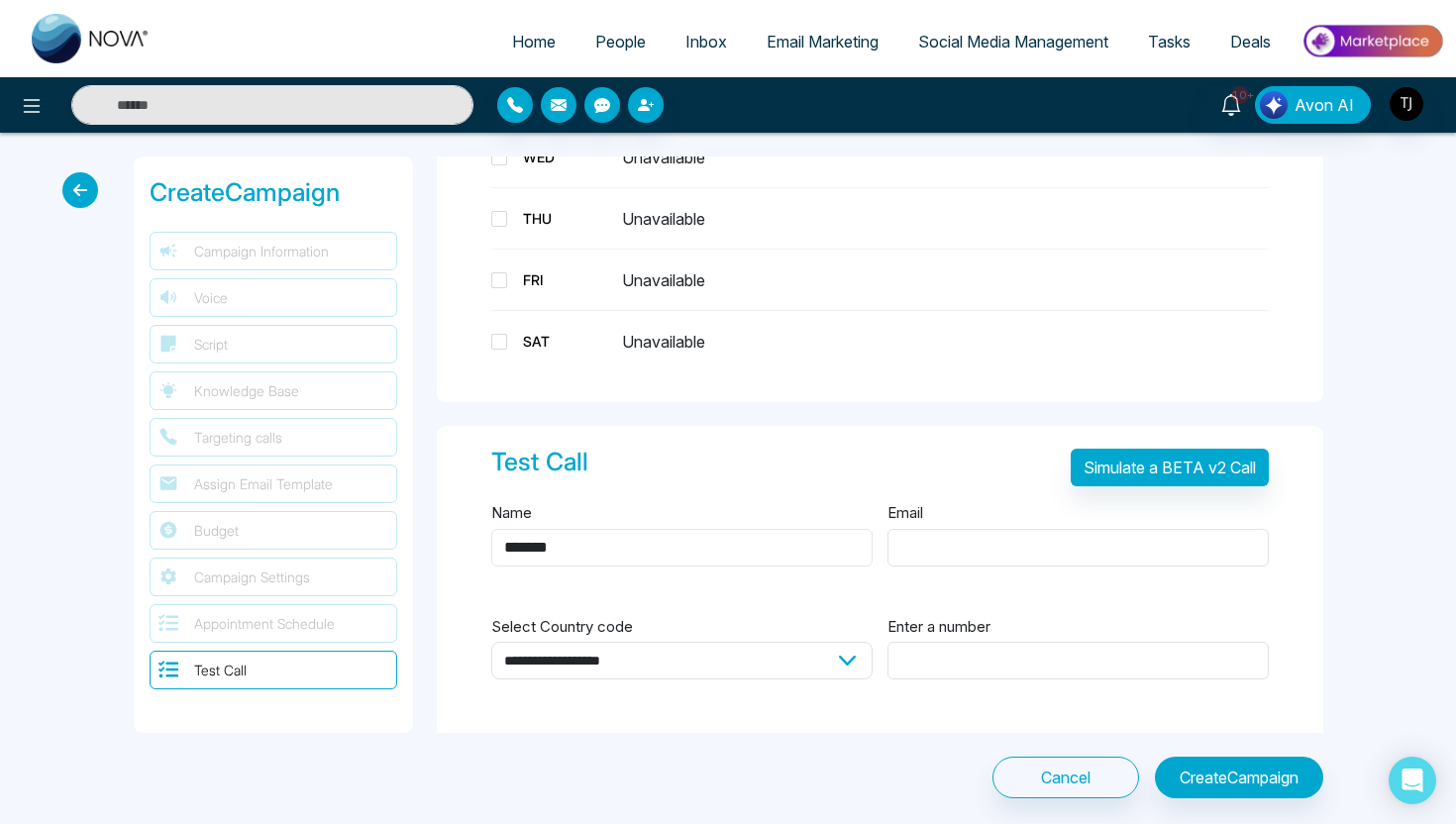 type on "*******" 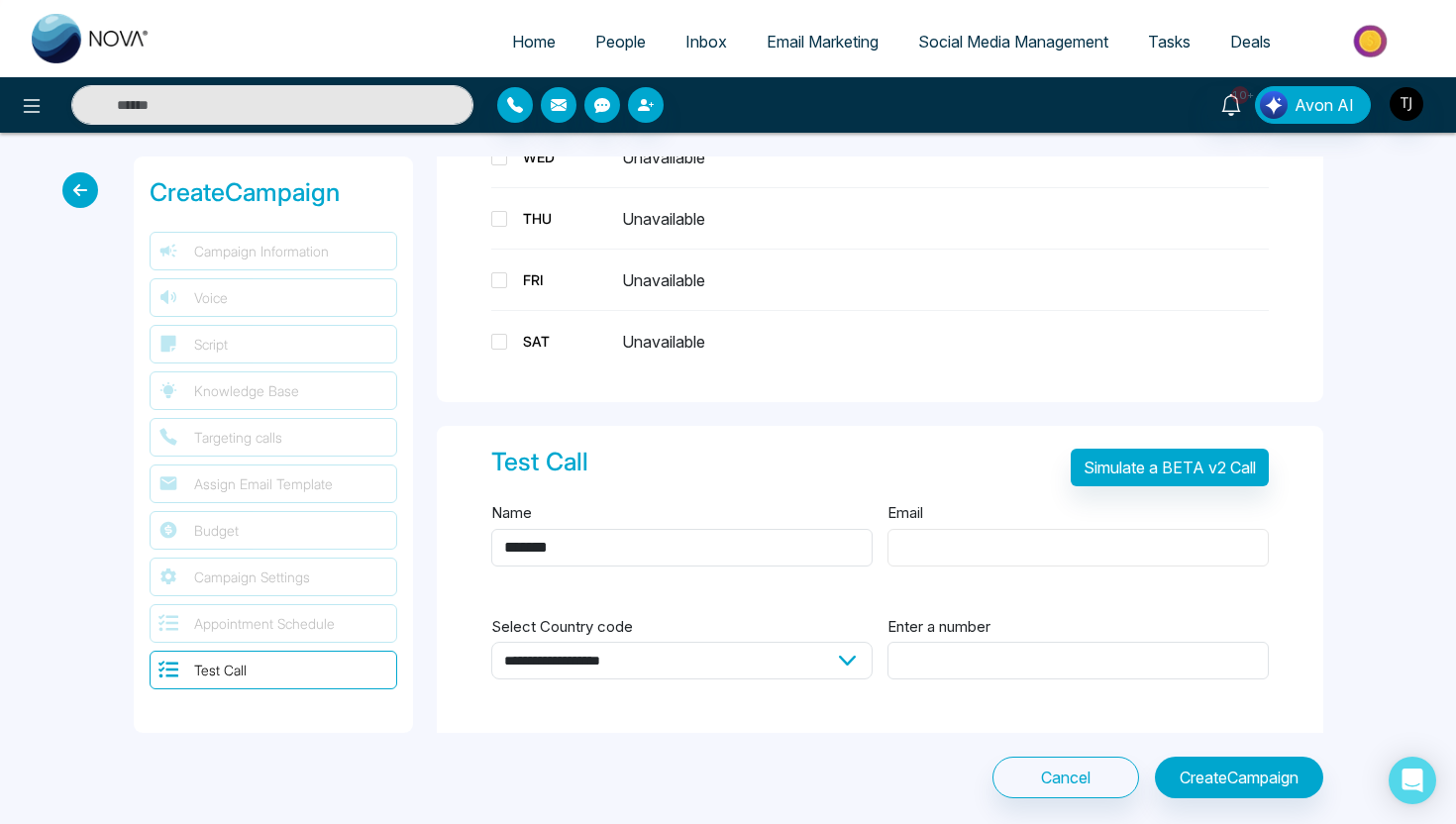 type on "*" 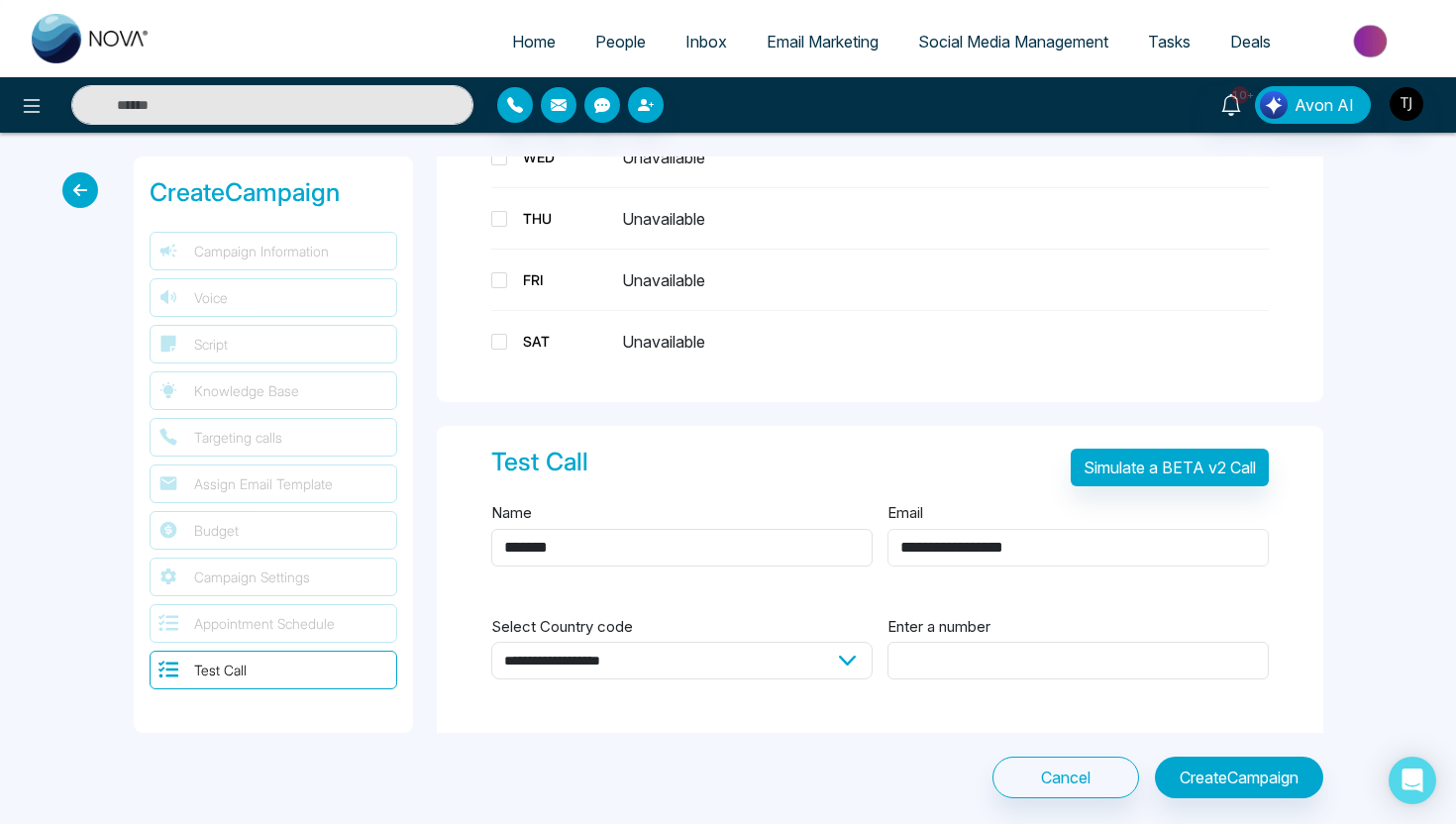type on "**********" 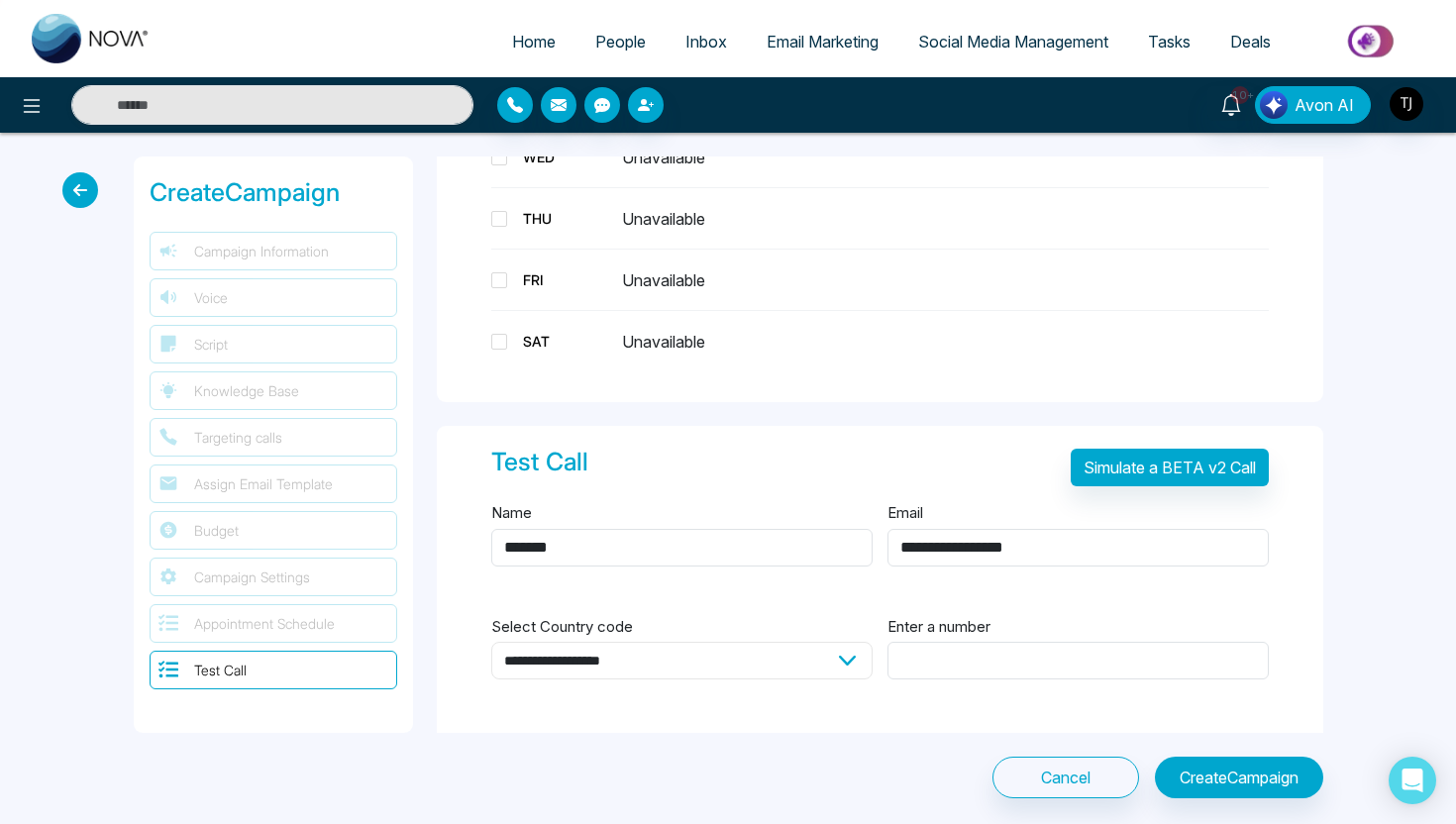 click on "**********" at bounding box center [681, 661] 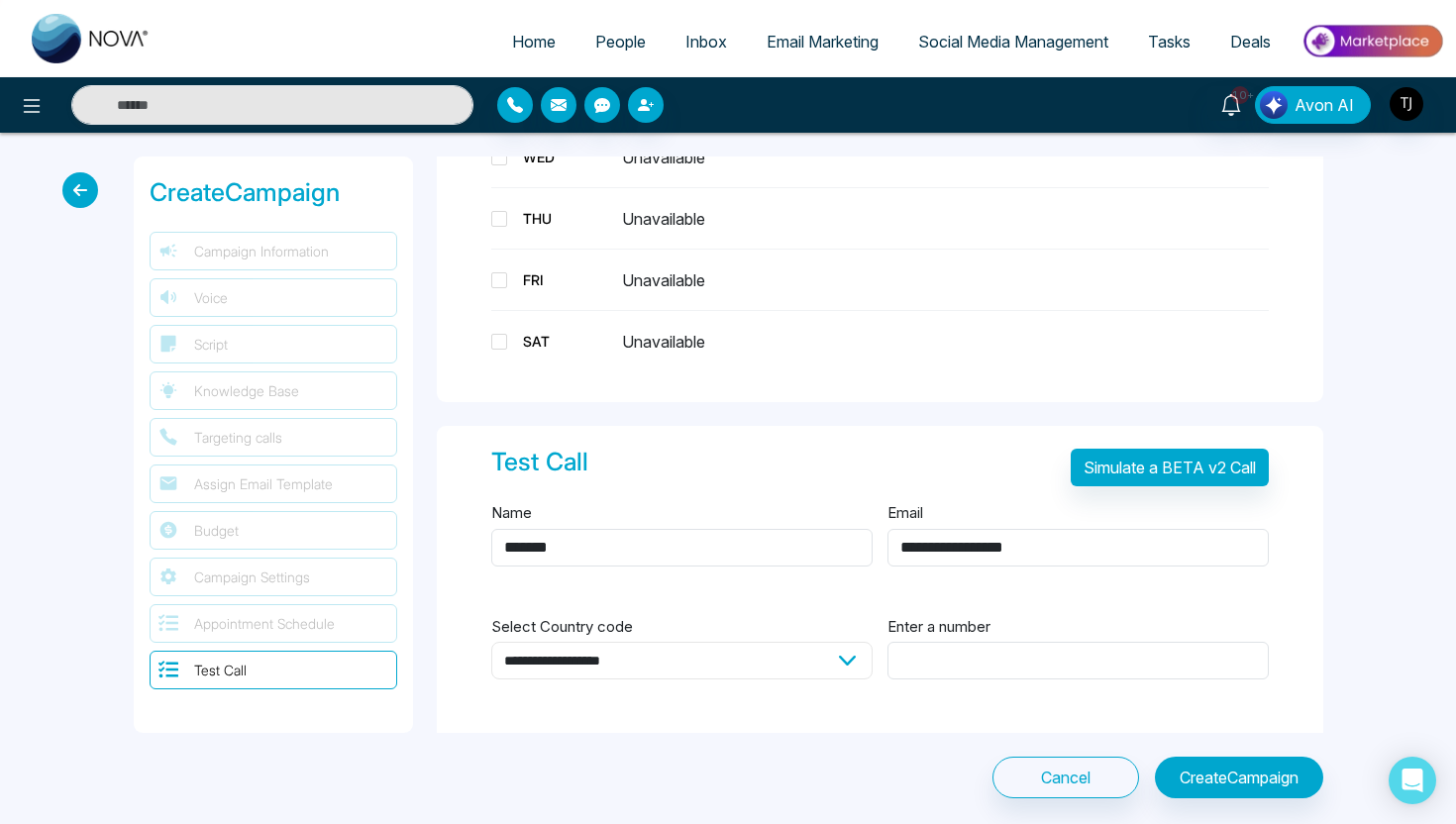 select on "**" 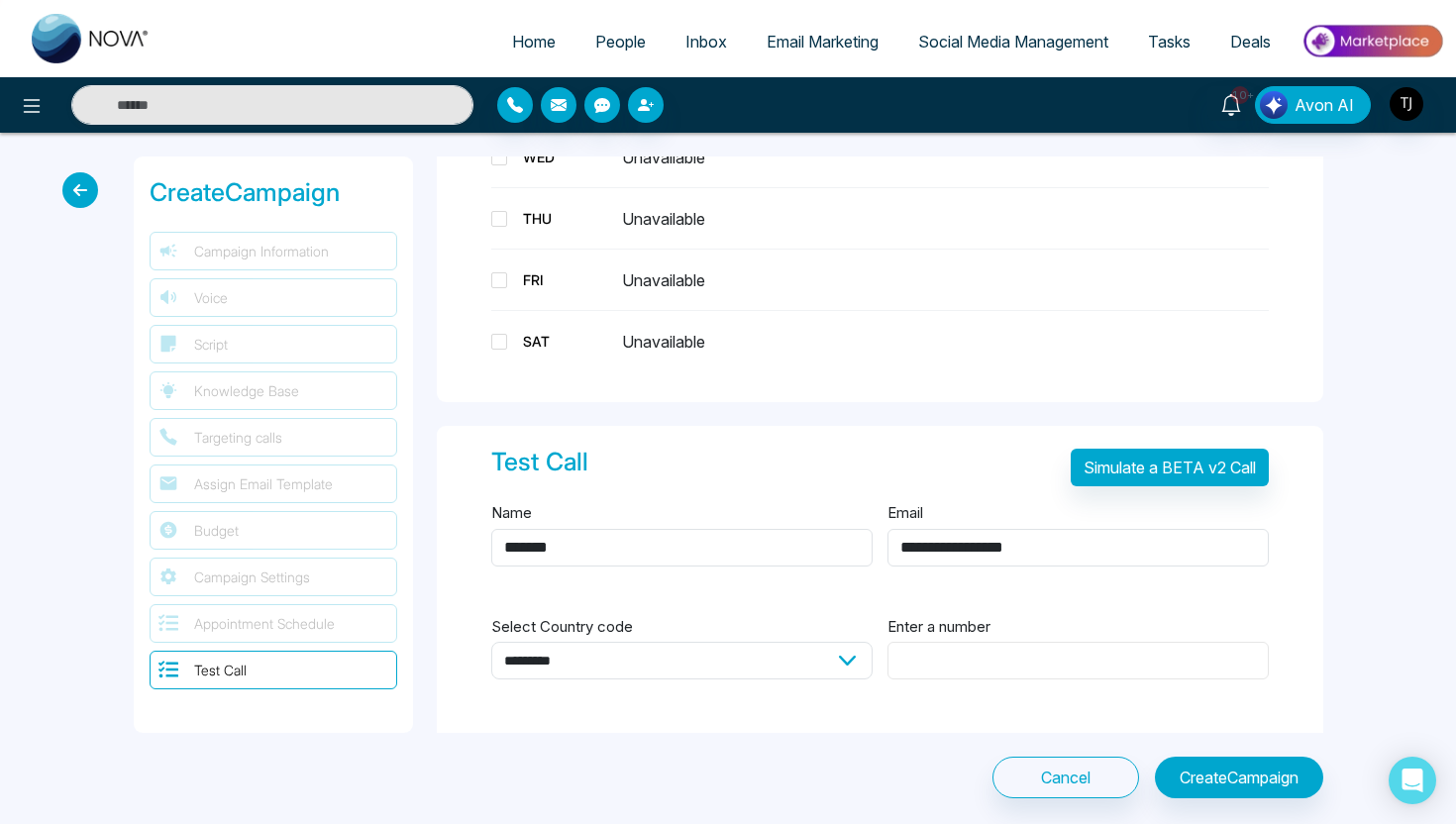 click on "Enter a number" at bounding box center (1078, 661) 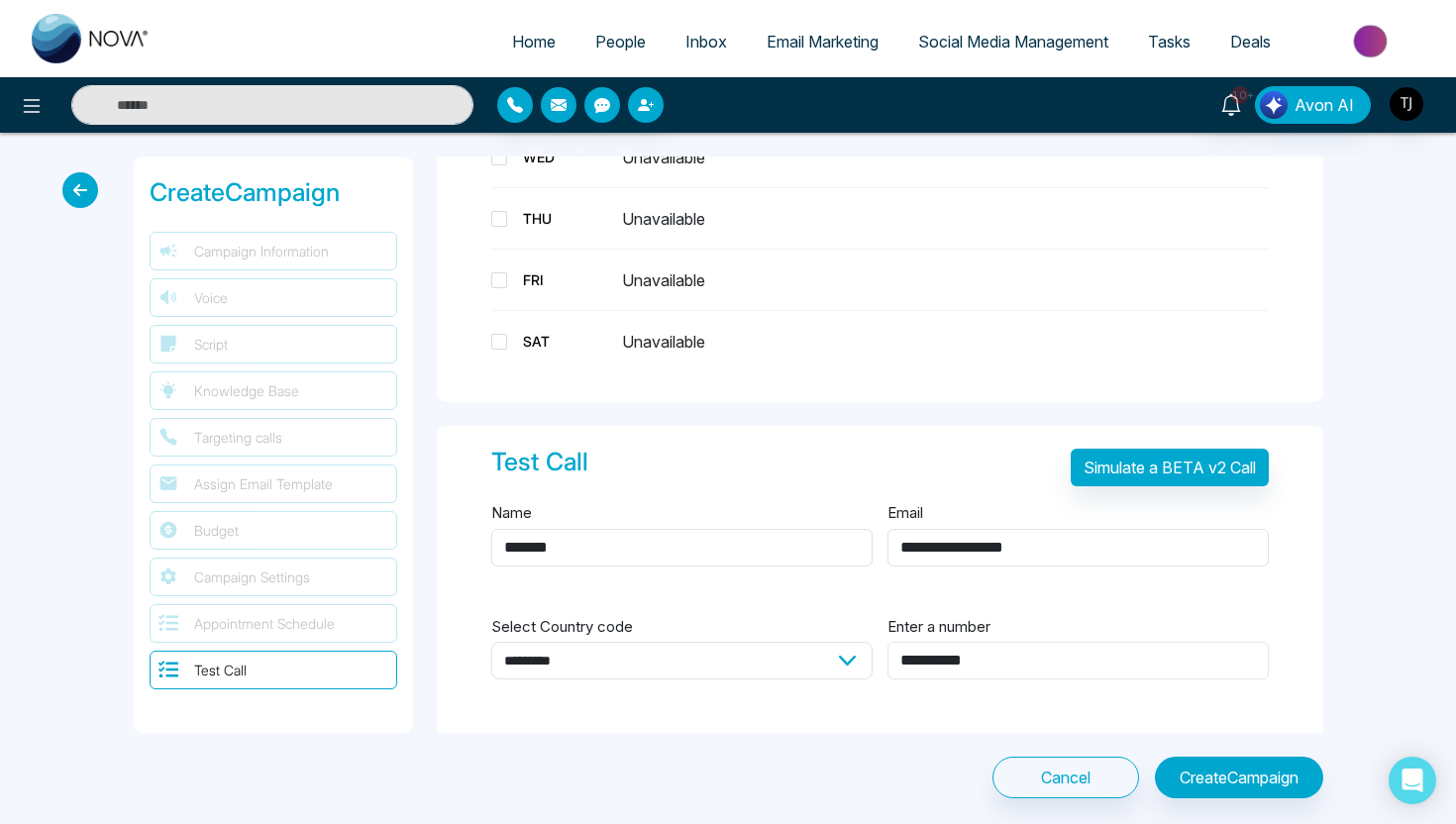 type on "**********" 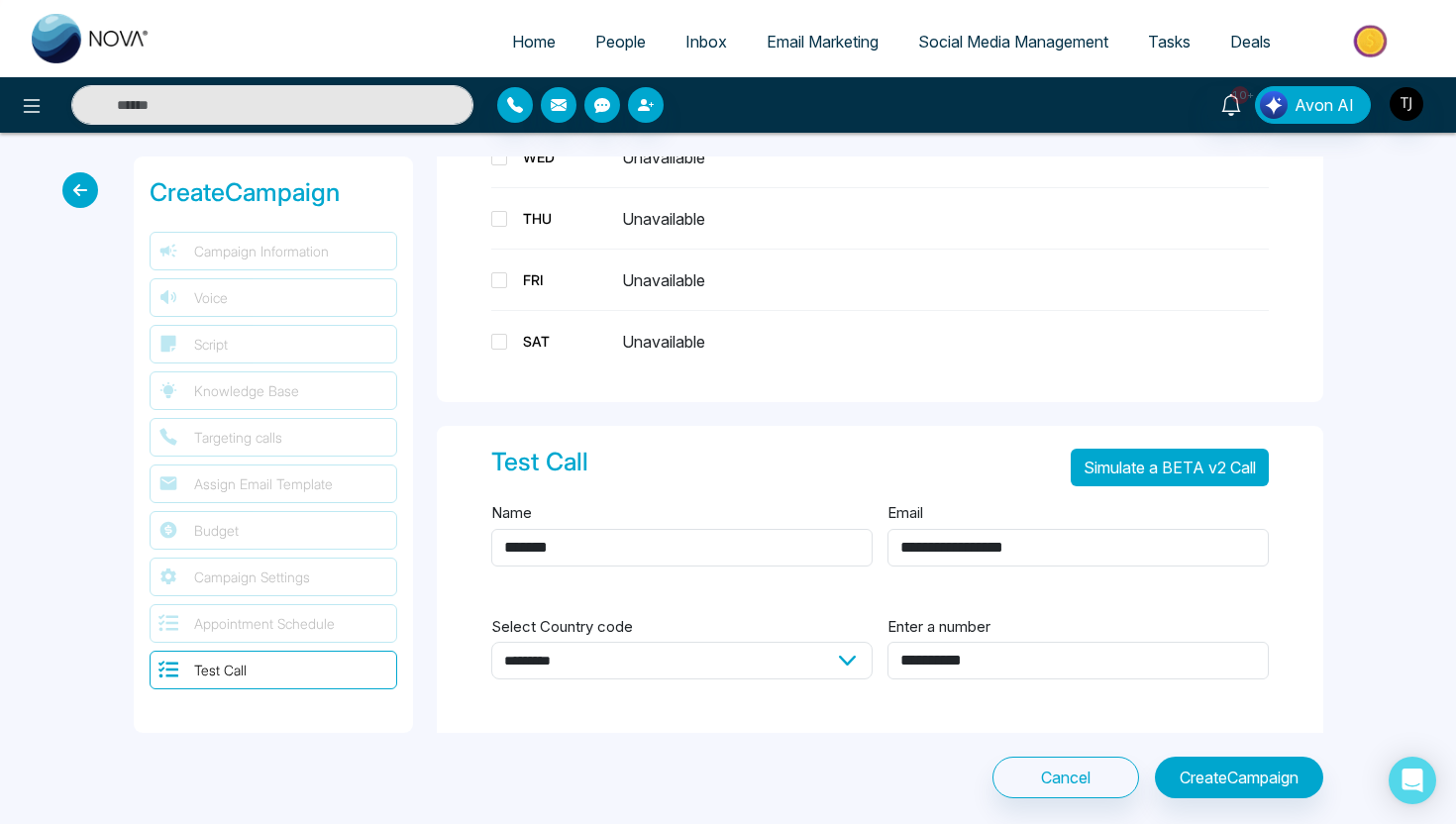 click on "Simulate a BETA v2 Call" at bounding box center (1170, 467) 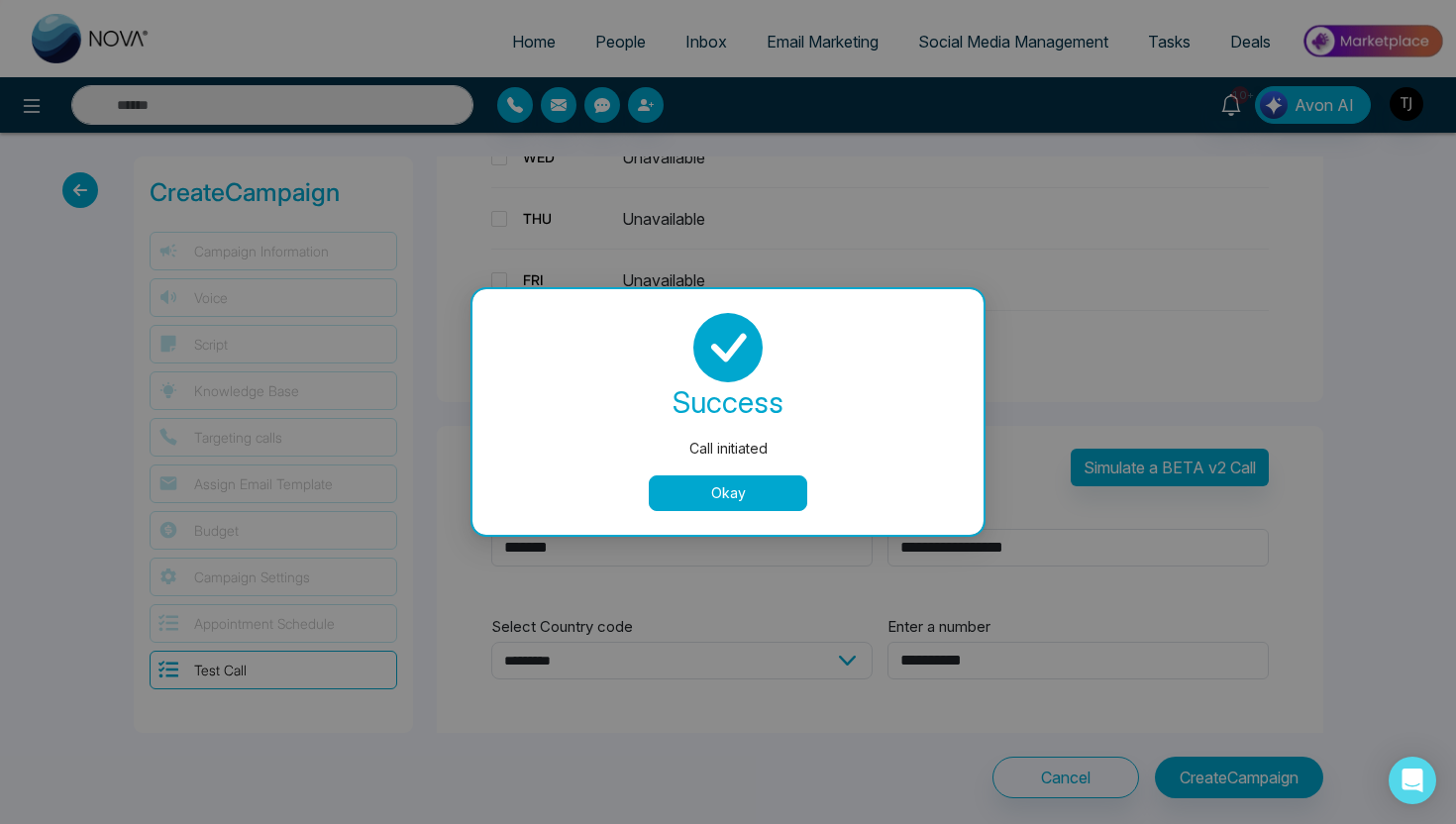 click on "Okay" at bounding box center [728, 493] 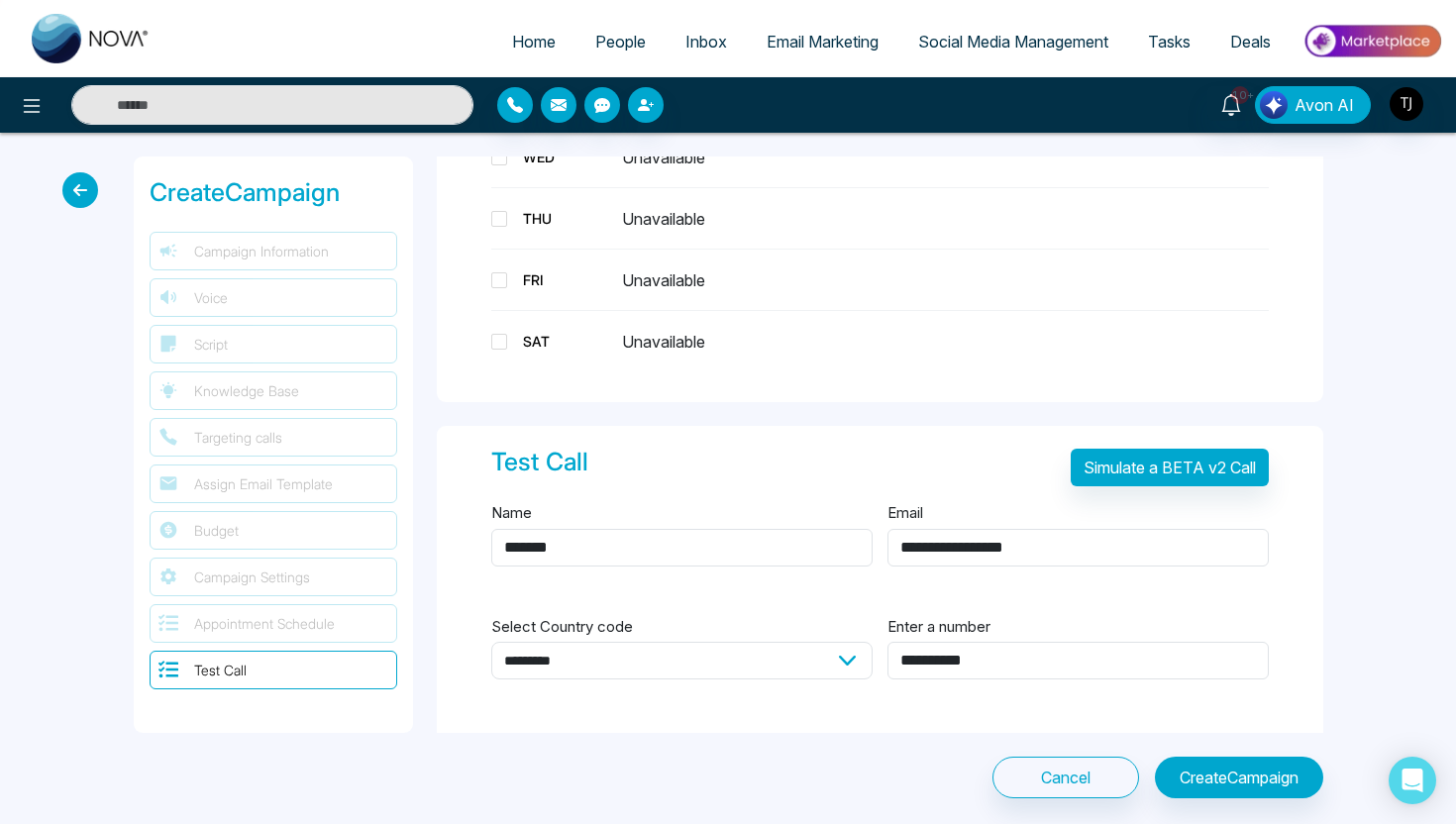 click at bounding box center [80, 190] 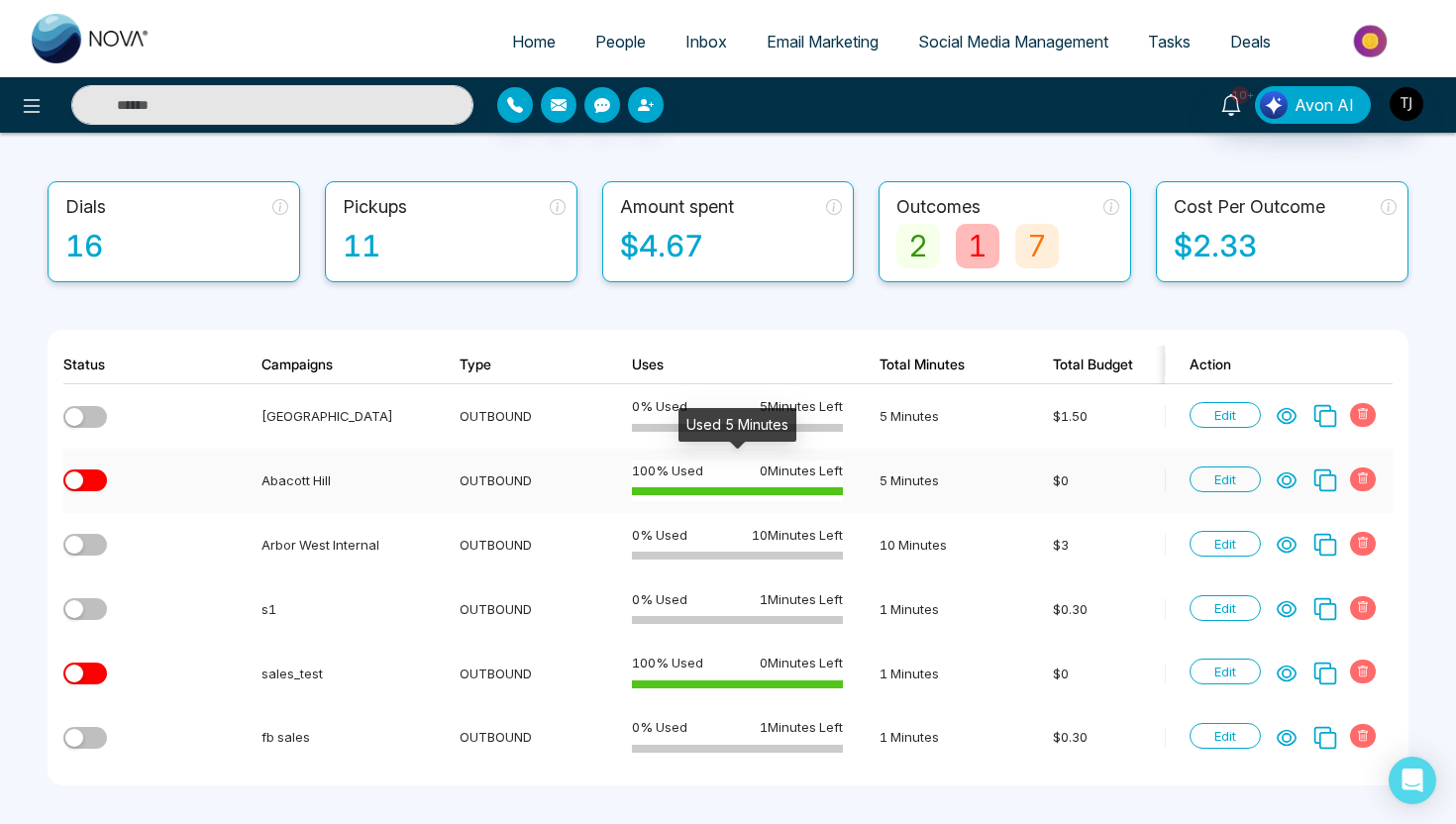 scroll, scrollTop: 94, scrollLeft: 0, axis: vertical 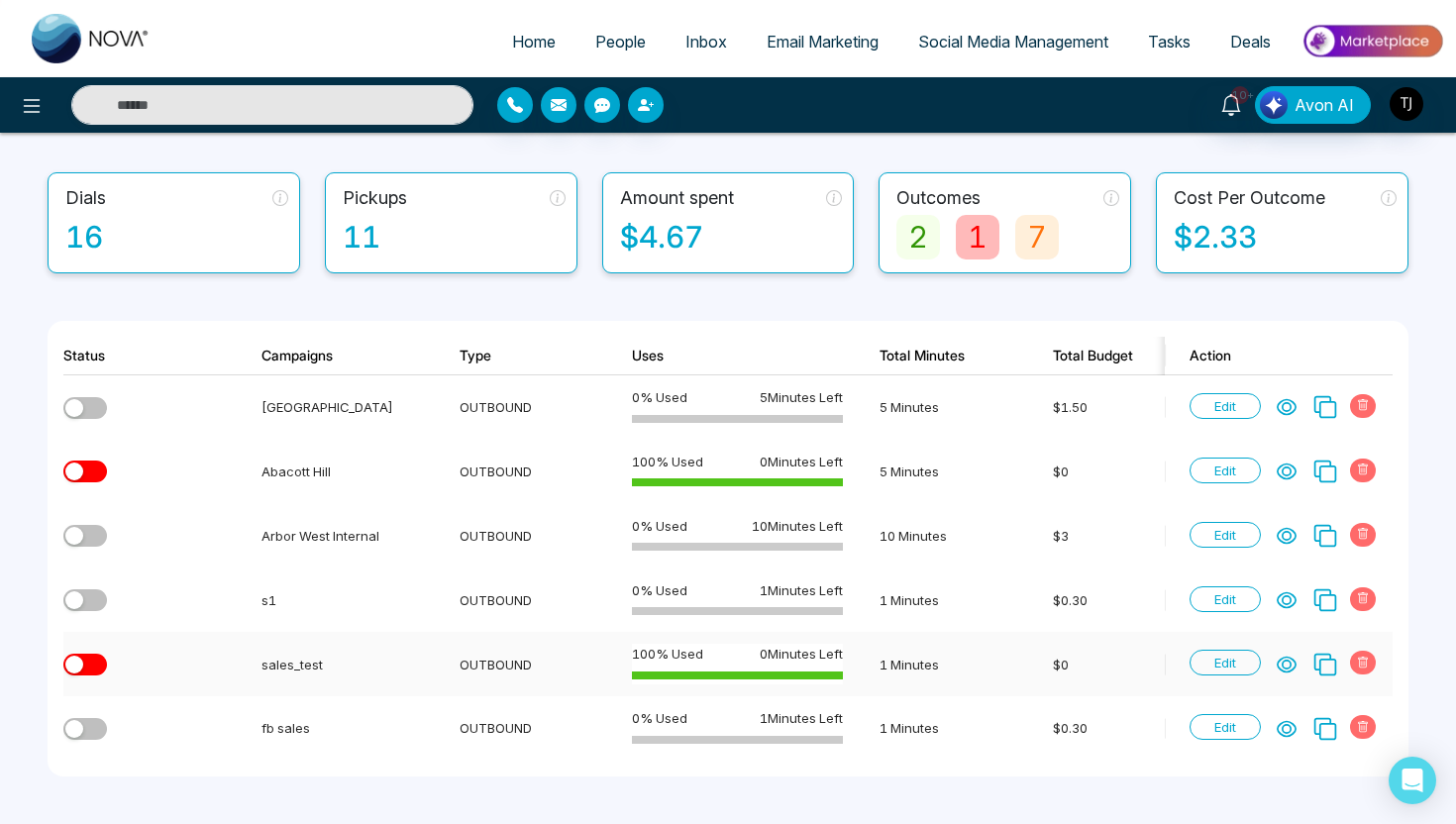 click 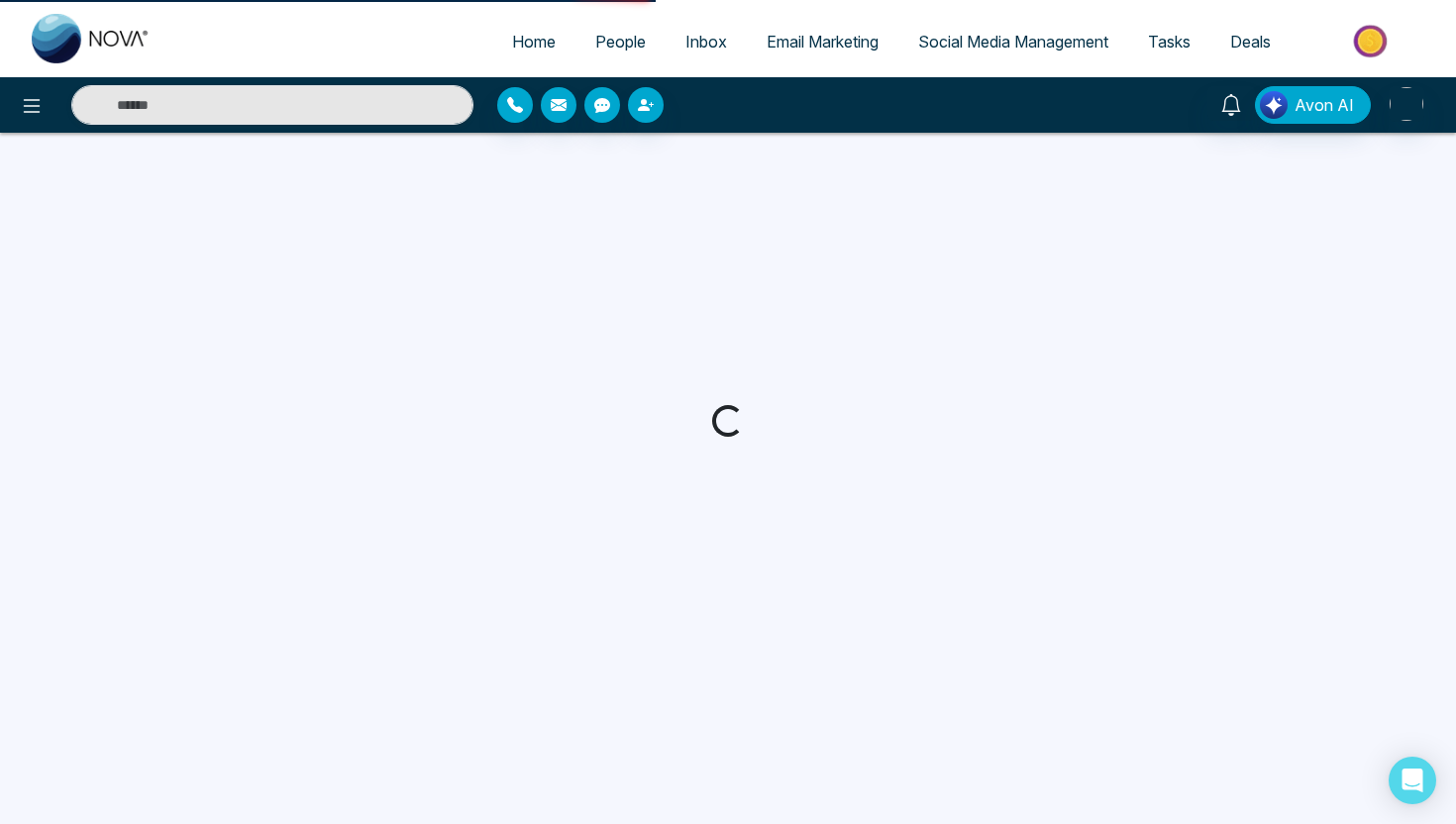 scroll, scrollTop: 0, scrollLeft: 0, axis: both 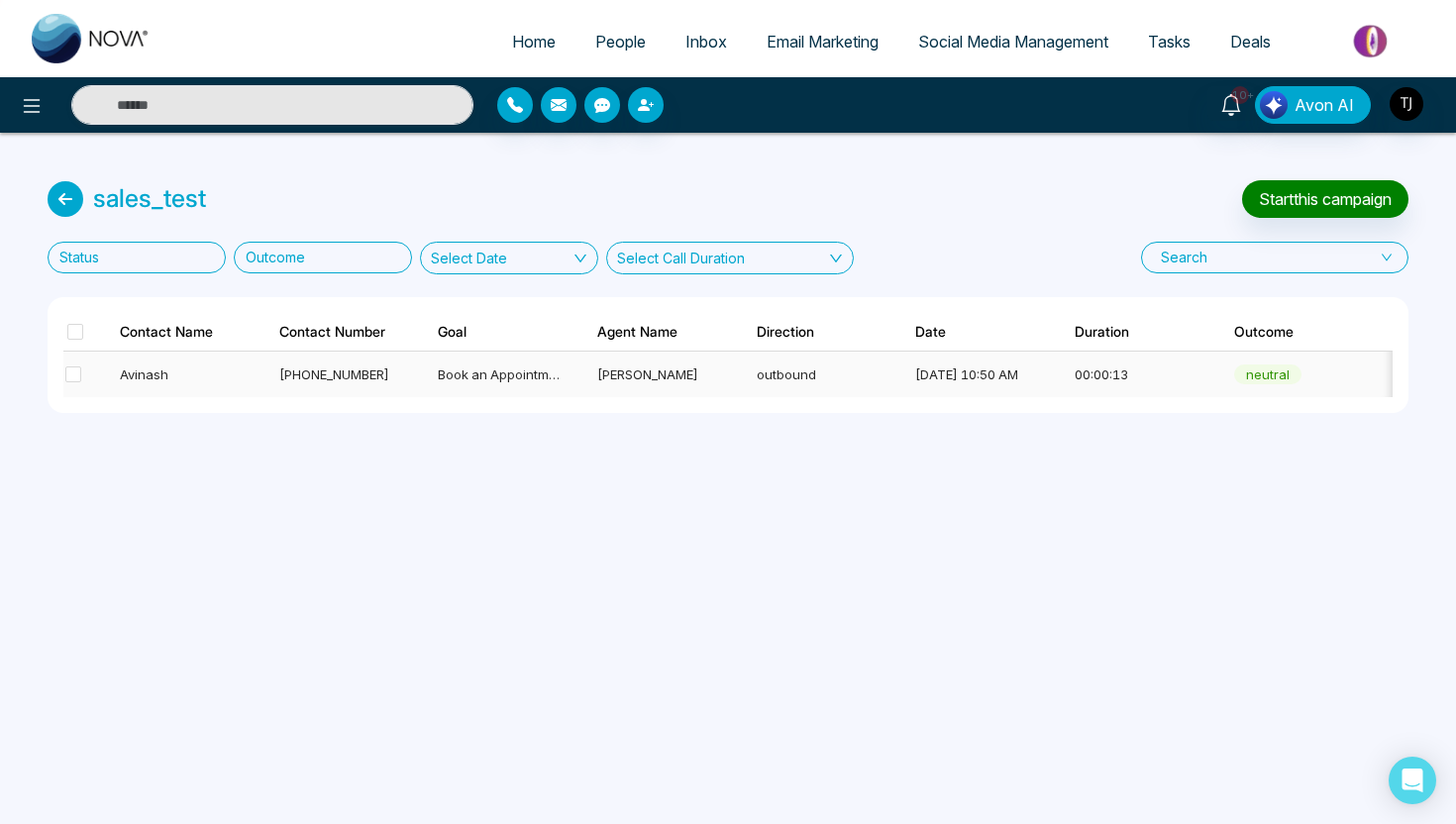 click on "[PERSON_NAME]" at bounding box center (659, 374) 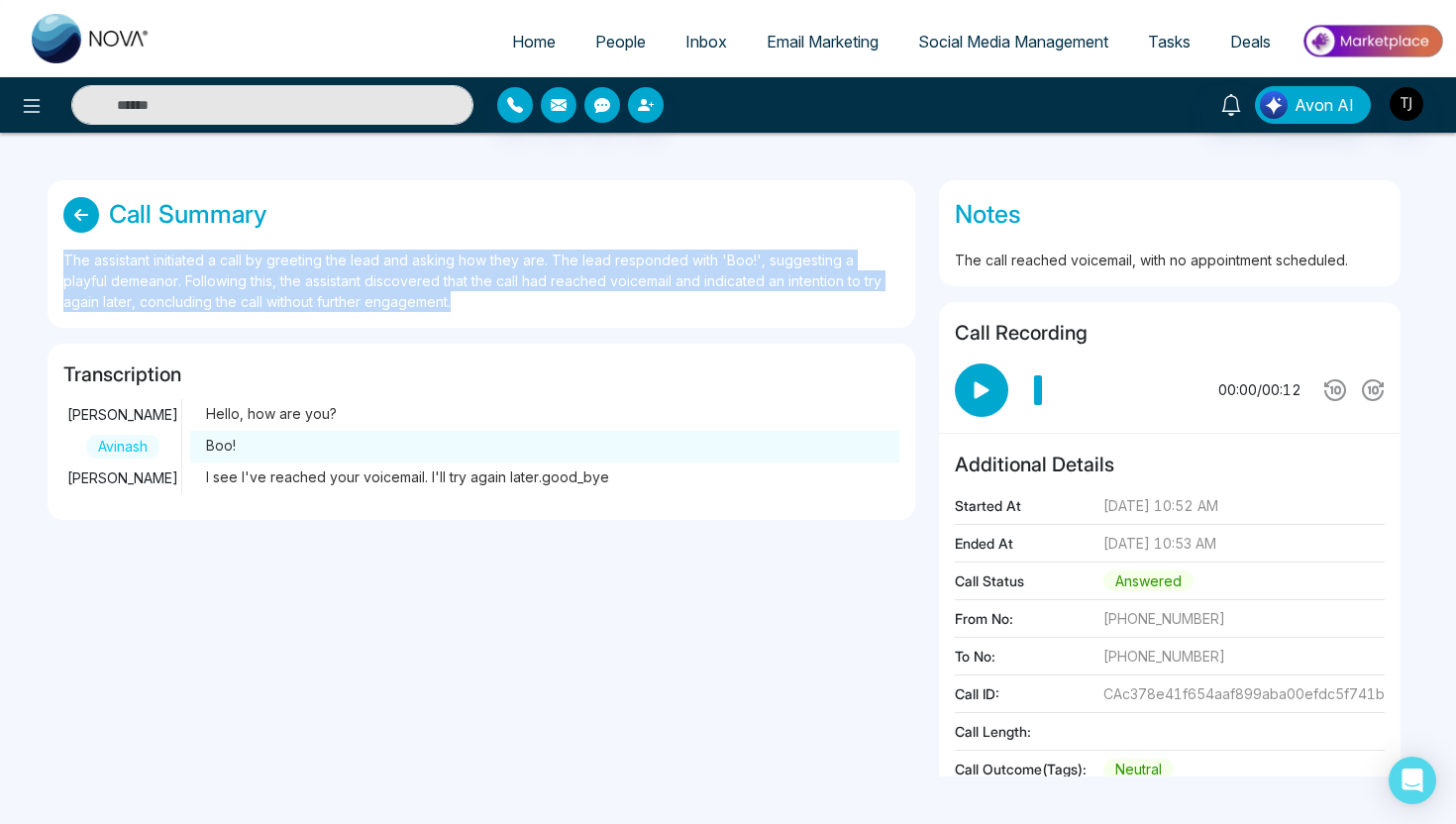 drag, startPoint x: 65, startPoint y: 256, endPoint x: 452, endPoint y: 309, distance: 390.6123 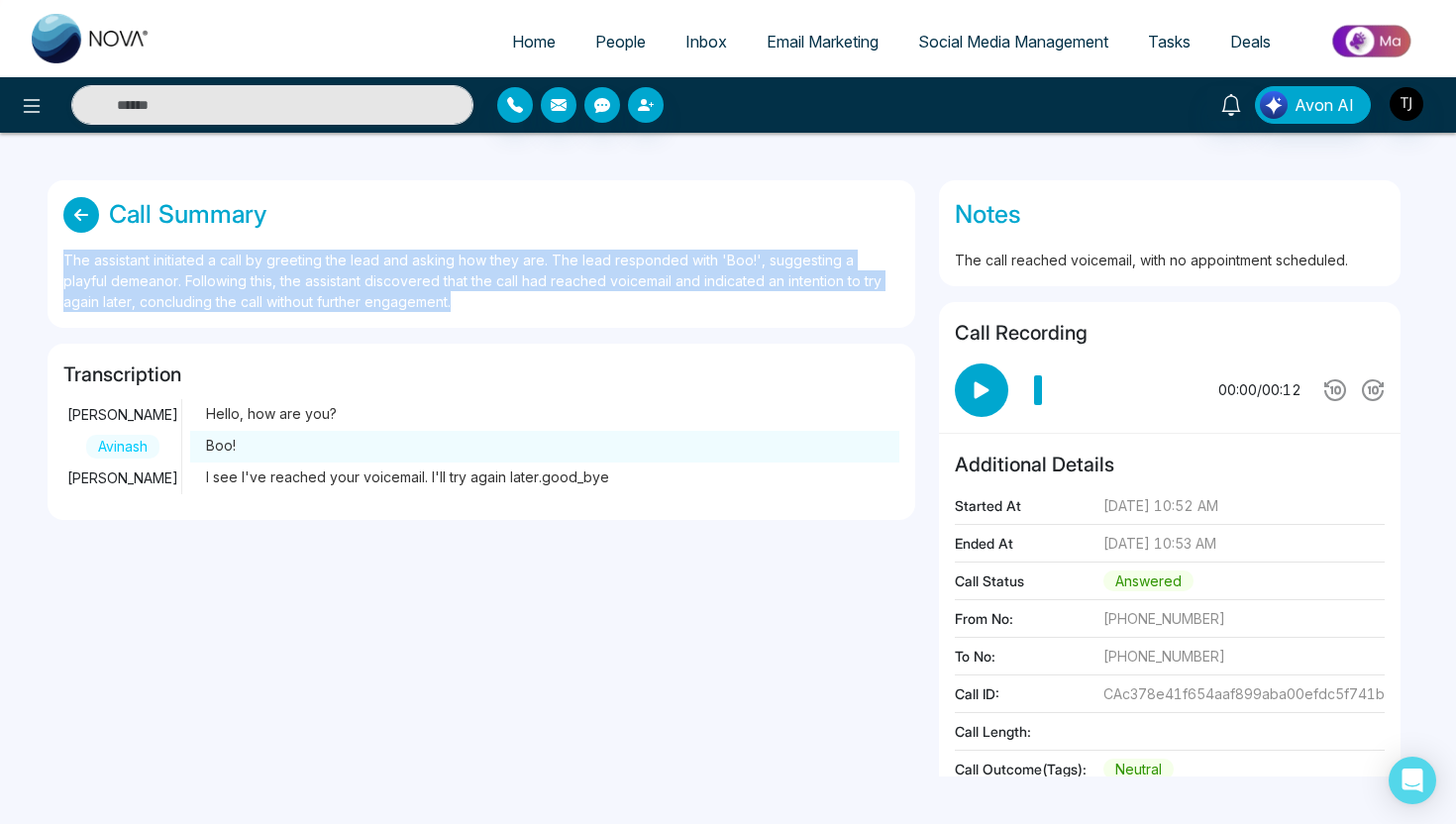 click on "The assistant initiated a call by greeting the lead and asking how they are. The lead responded with 'Boo!', suggesting a playful demeanor. Following this, the assistant discovered that the call had reached voicemail and indicated an intention to try again later, concluding the call without further engagement." at bounding box center [481, 280] 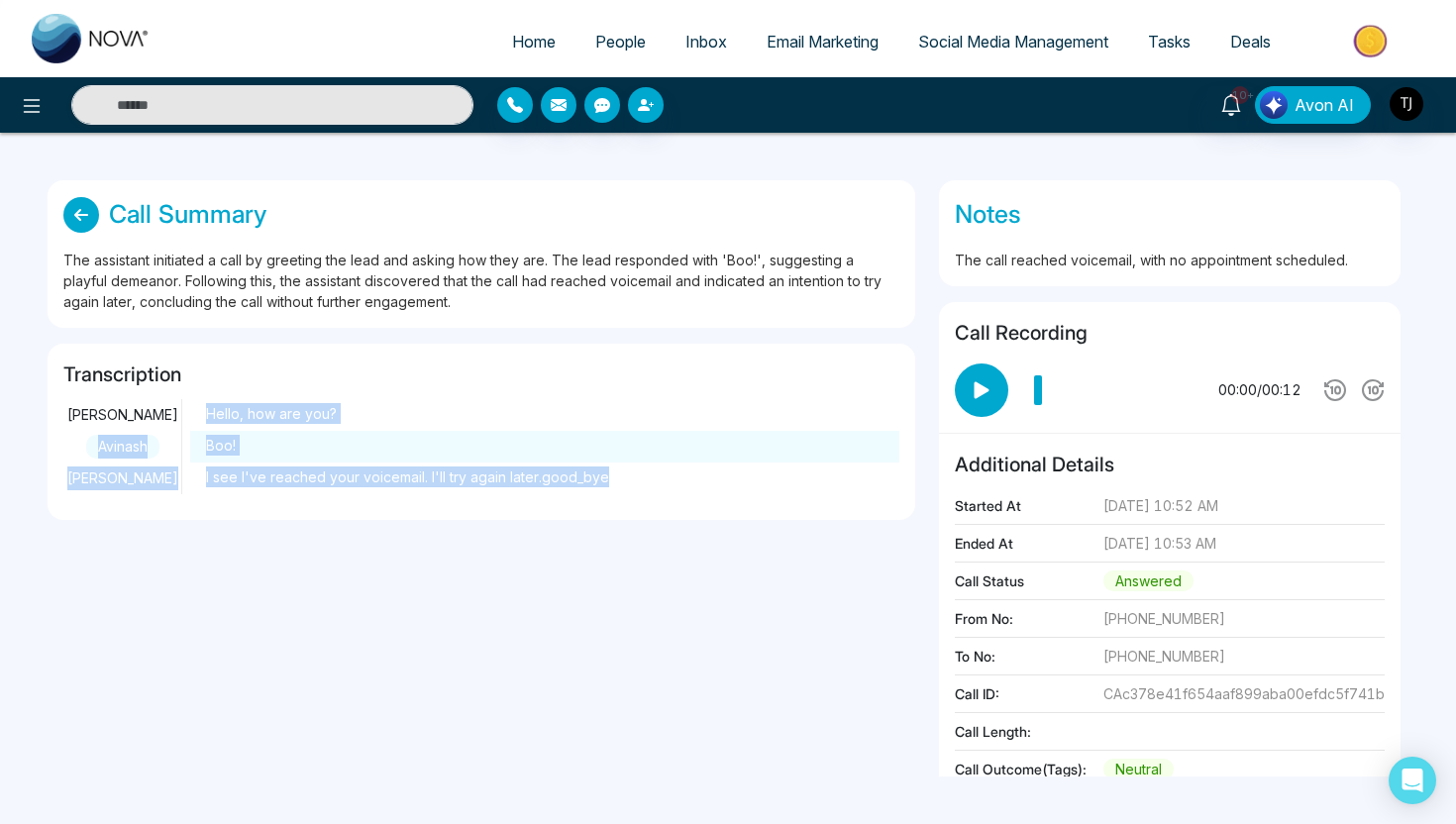 drag, startPoint x: 206, startPoint y: 414, endPoint x: 606, endPoint y: 473, distance: 404.32784 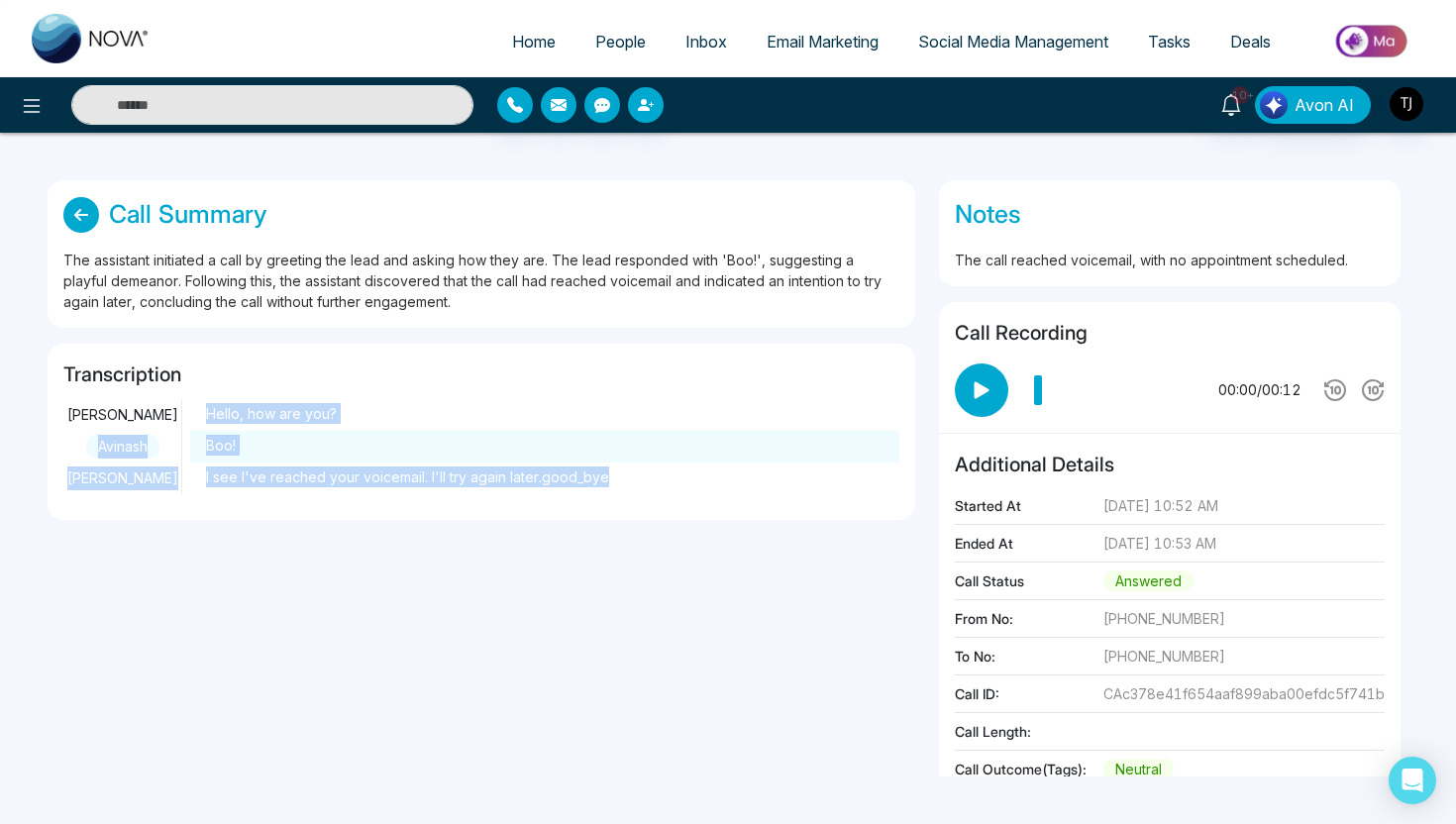 click on "[PERSON_NAME] Hello, how are you? Avinash Boo! [PERSON_NAME] see I've reached your voicemail. I'll try again later.good_bye" at bounding box center (481, 447) 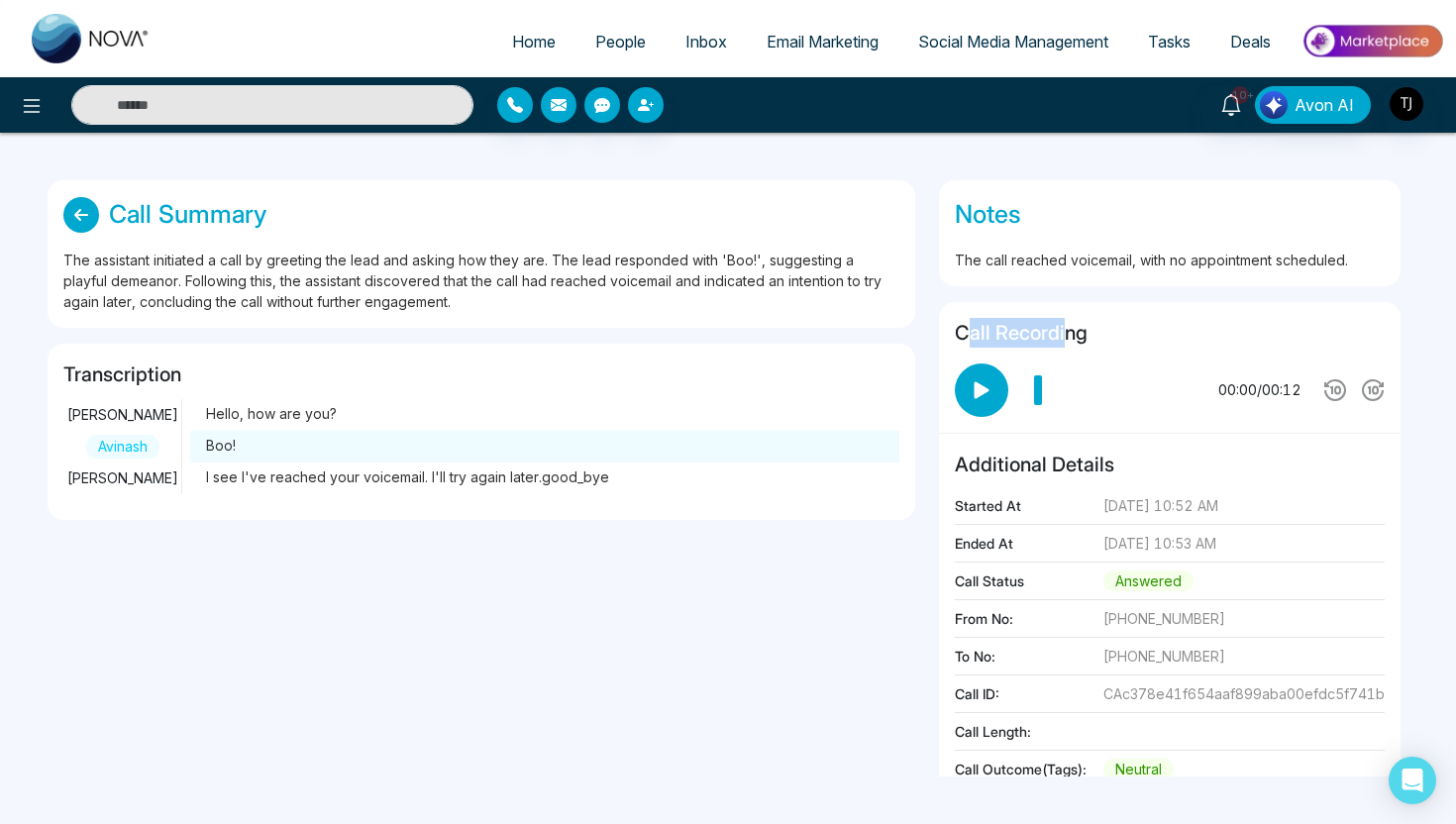 drag, startPoint x: 968, startPoint y: 335, endPoint x: 1065, endPoint y: 339, distance: 97.0824 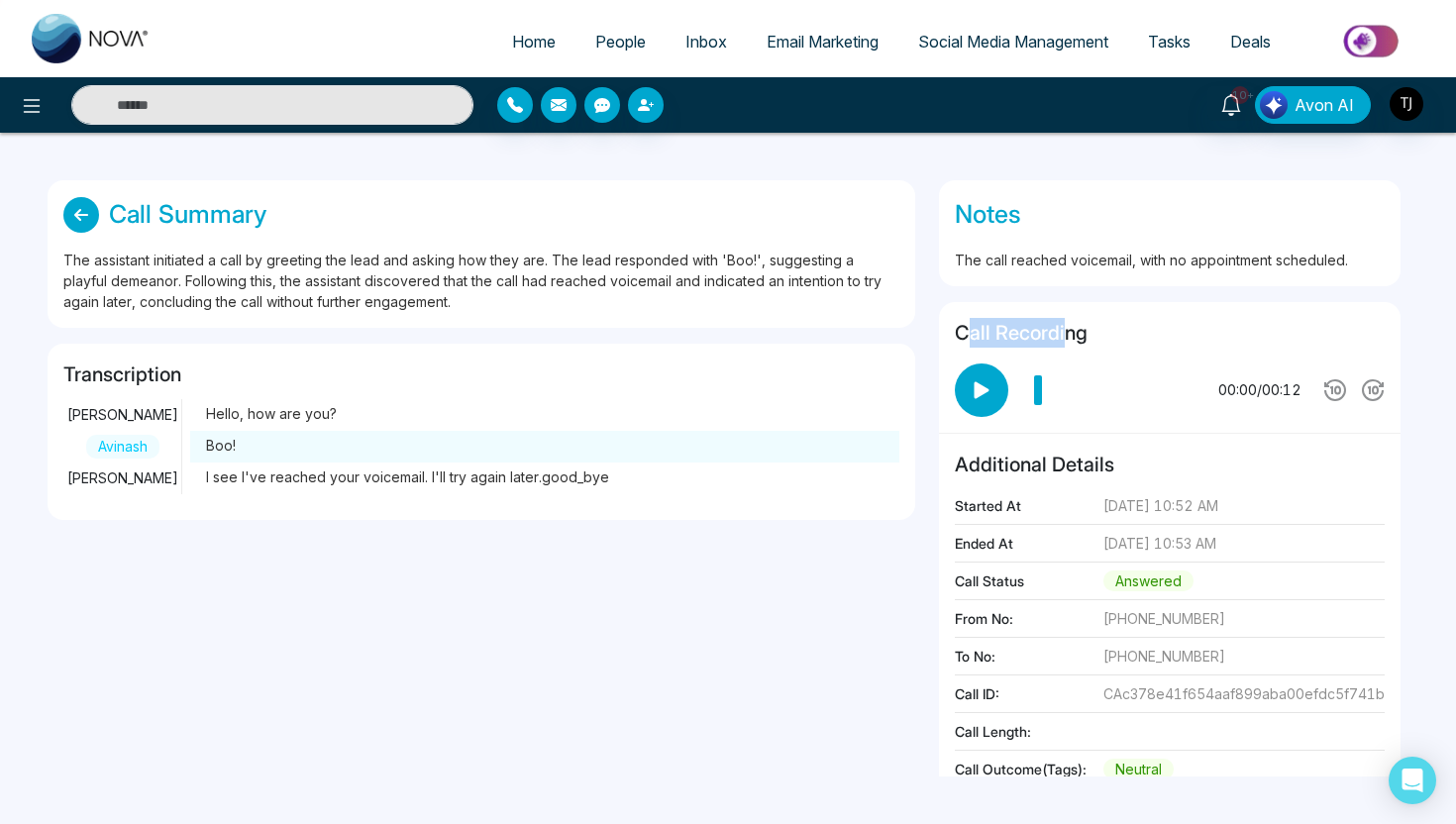 click on "Call Recording" at bounding box center (1170, 333) 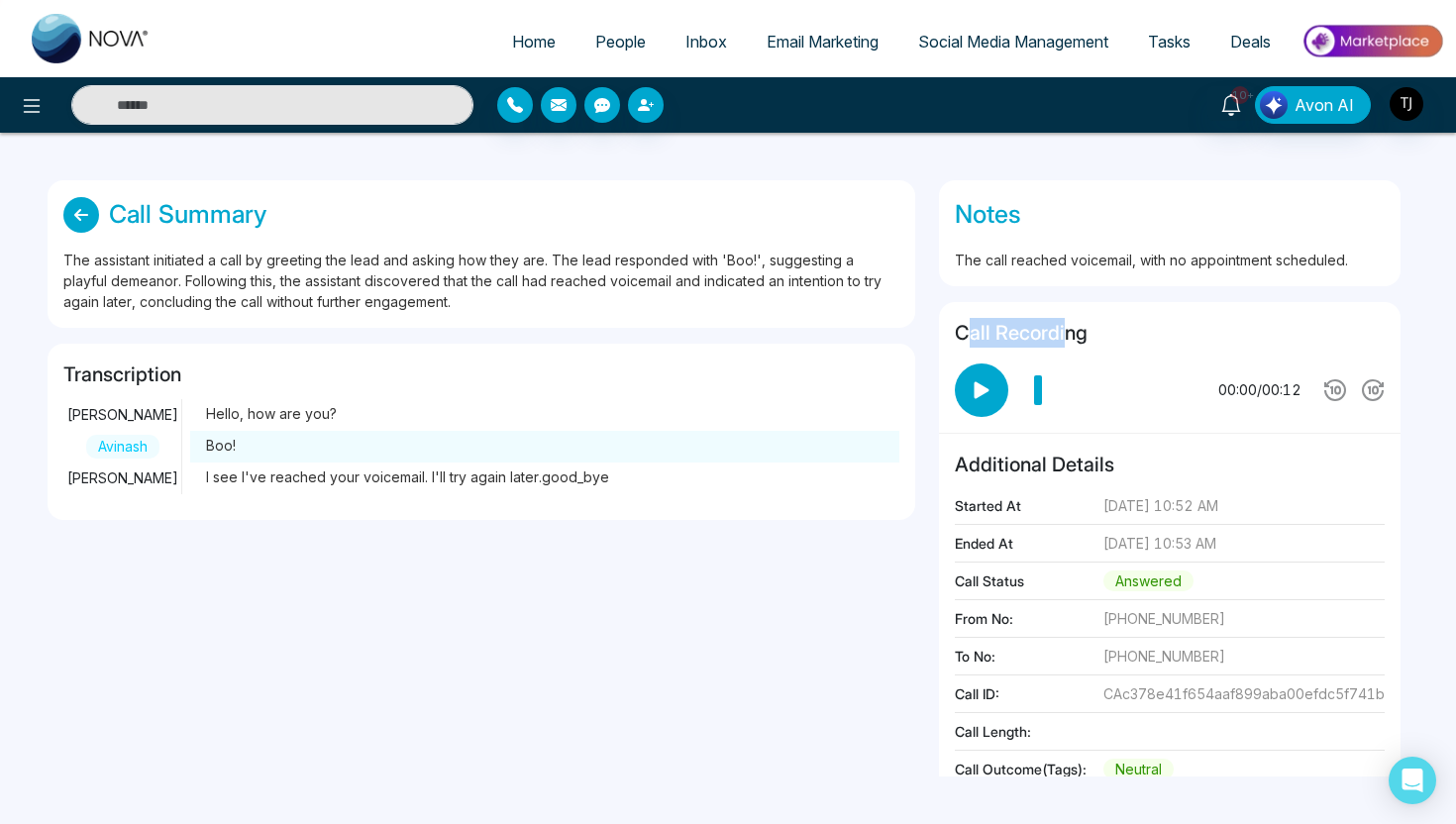 scroll, scrollTop: 63, scrollLeft: 0, axis: vertical 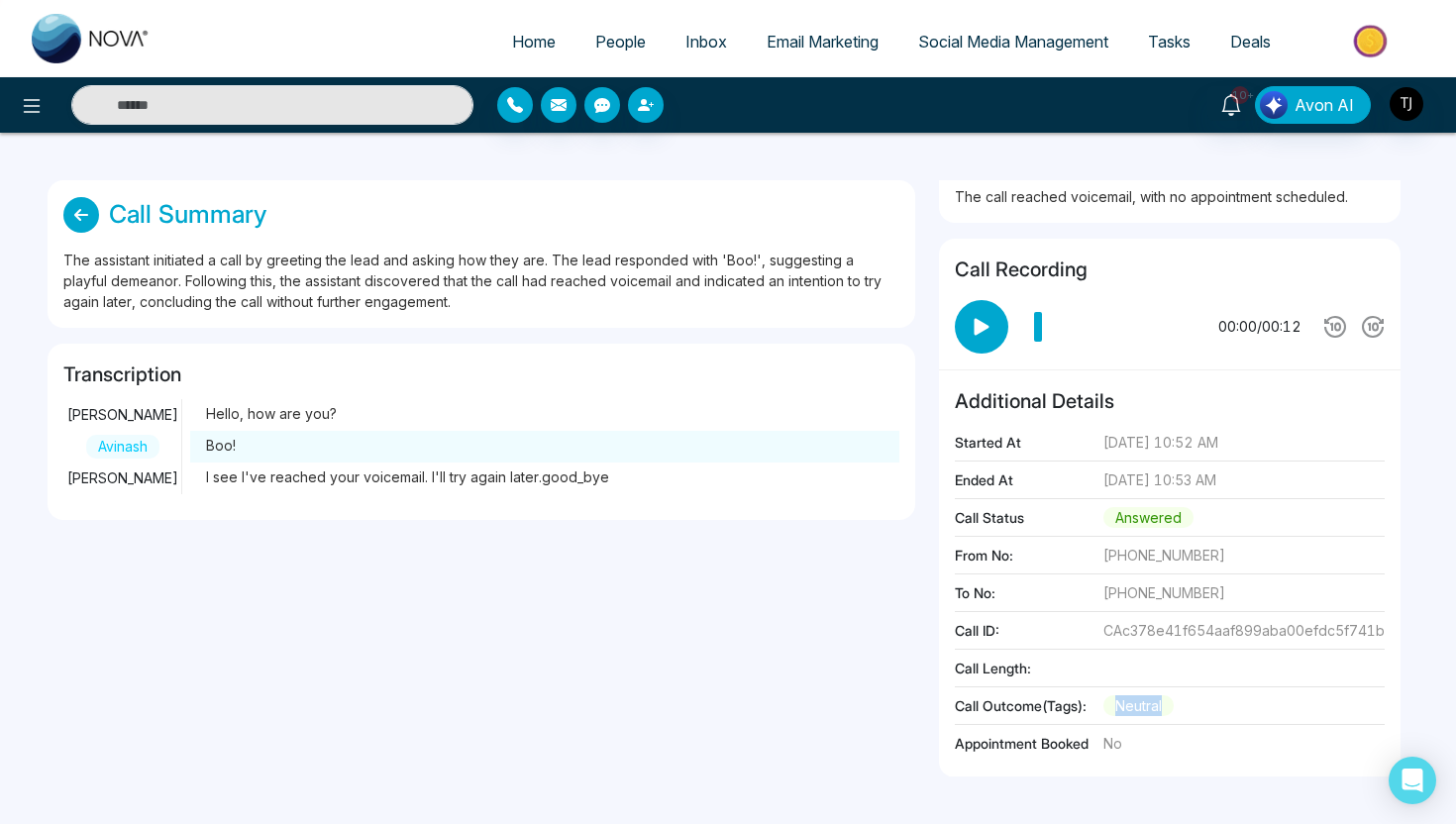 drag, startPoint x: 1117, startPoint y: 706, endPoint x: 1186, endPoint y: 706, distance: 69 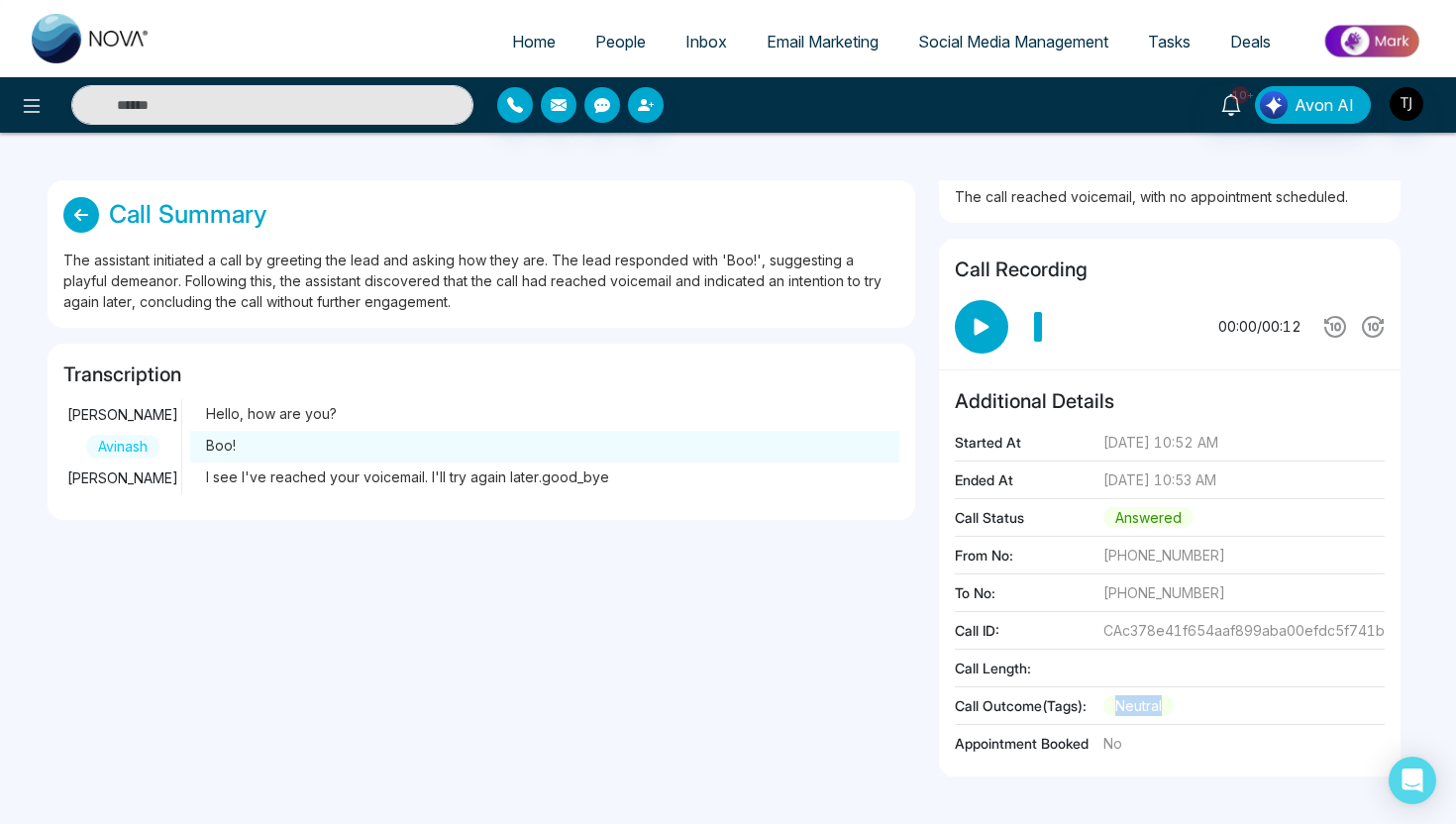 click on "Call Outcome(Tags): neutral" at bounding box center [1170, 710] 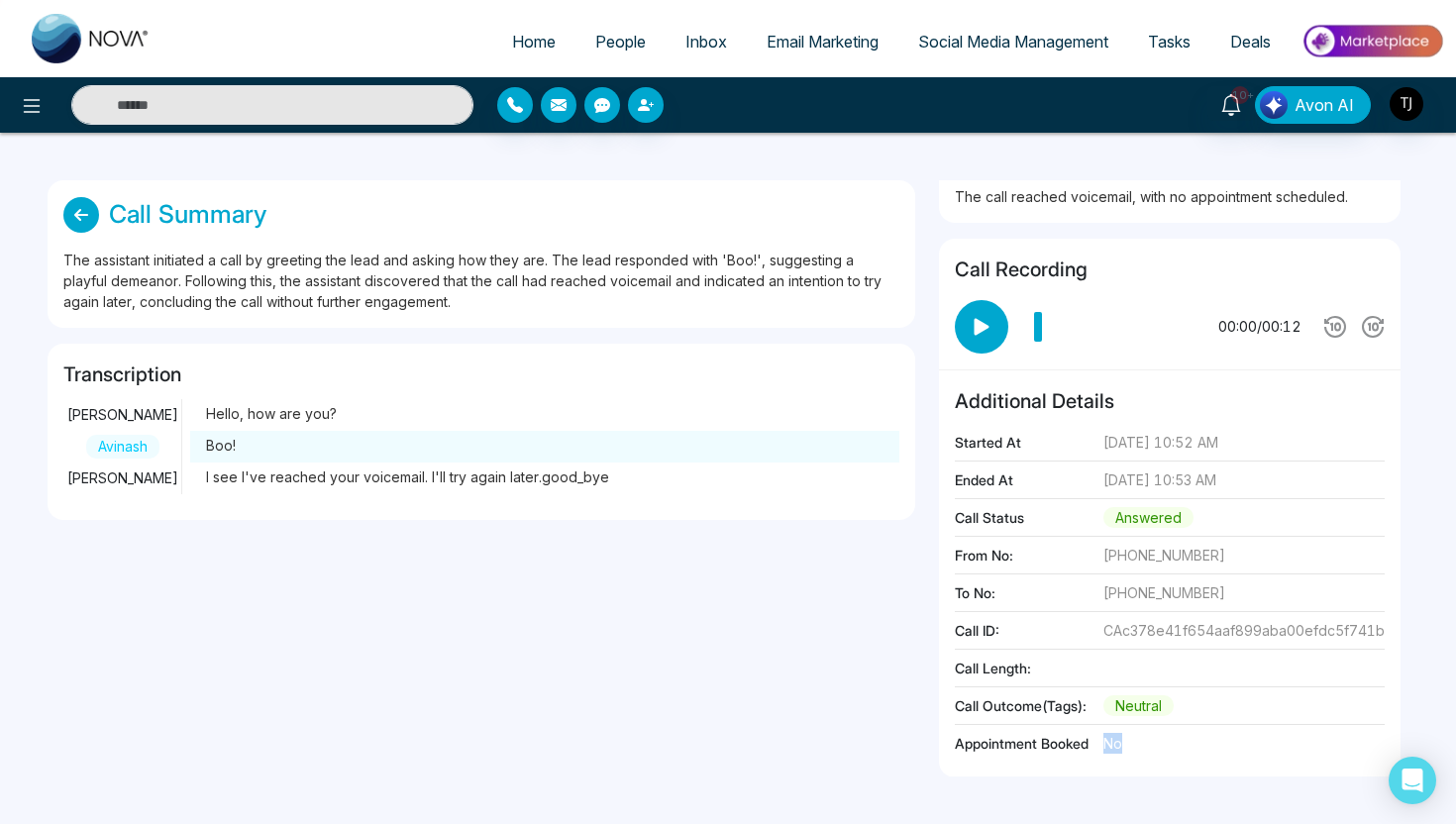 drag, startPoint x: 1104, startPoint y: 745, endPoint x: 1131, endPoint y: 747, distance: 27.073973 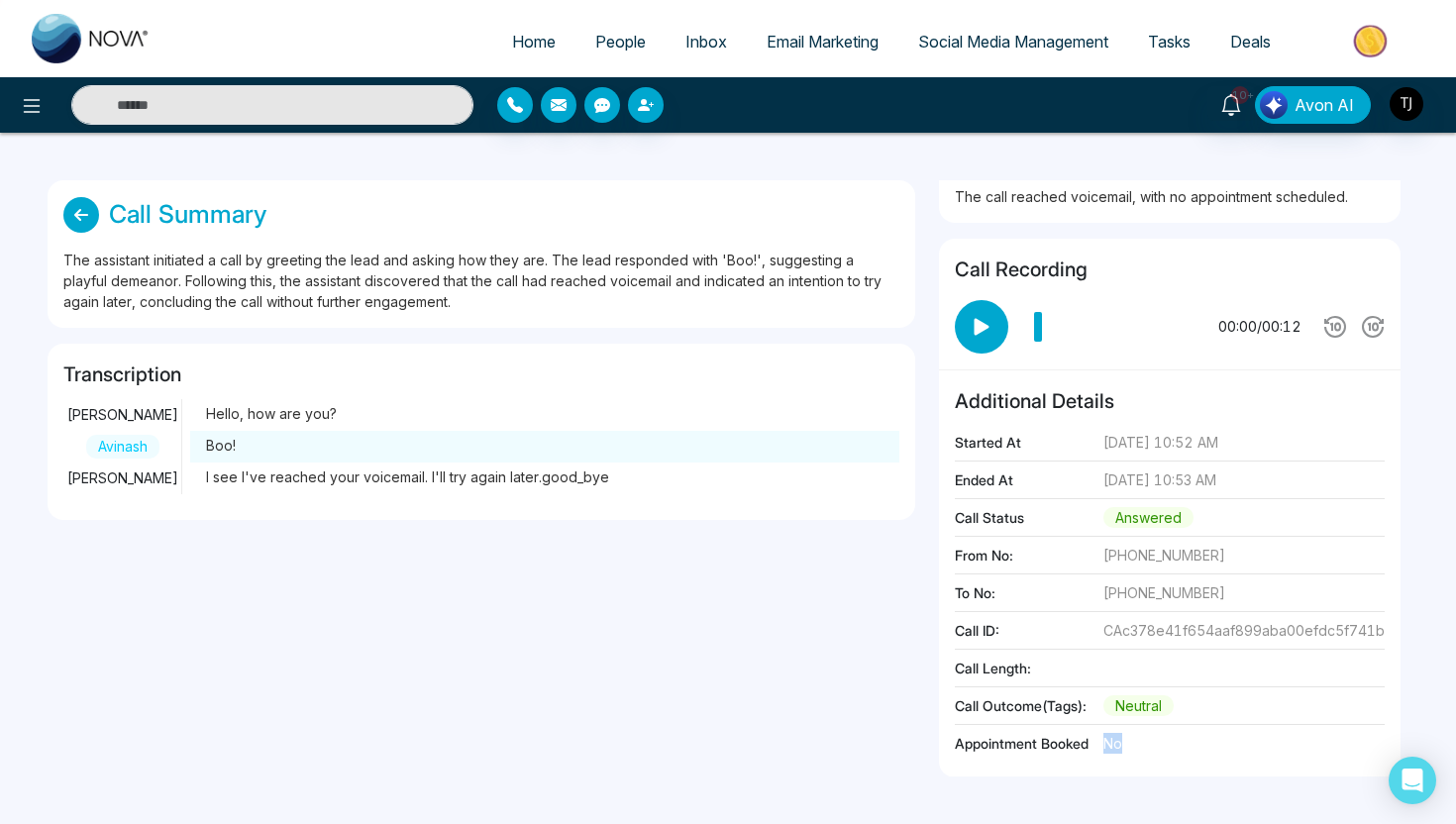 click on "Appointment Booked No" at bounding box center [1170, 747] 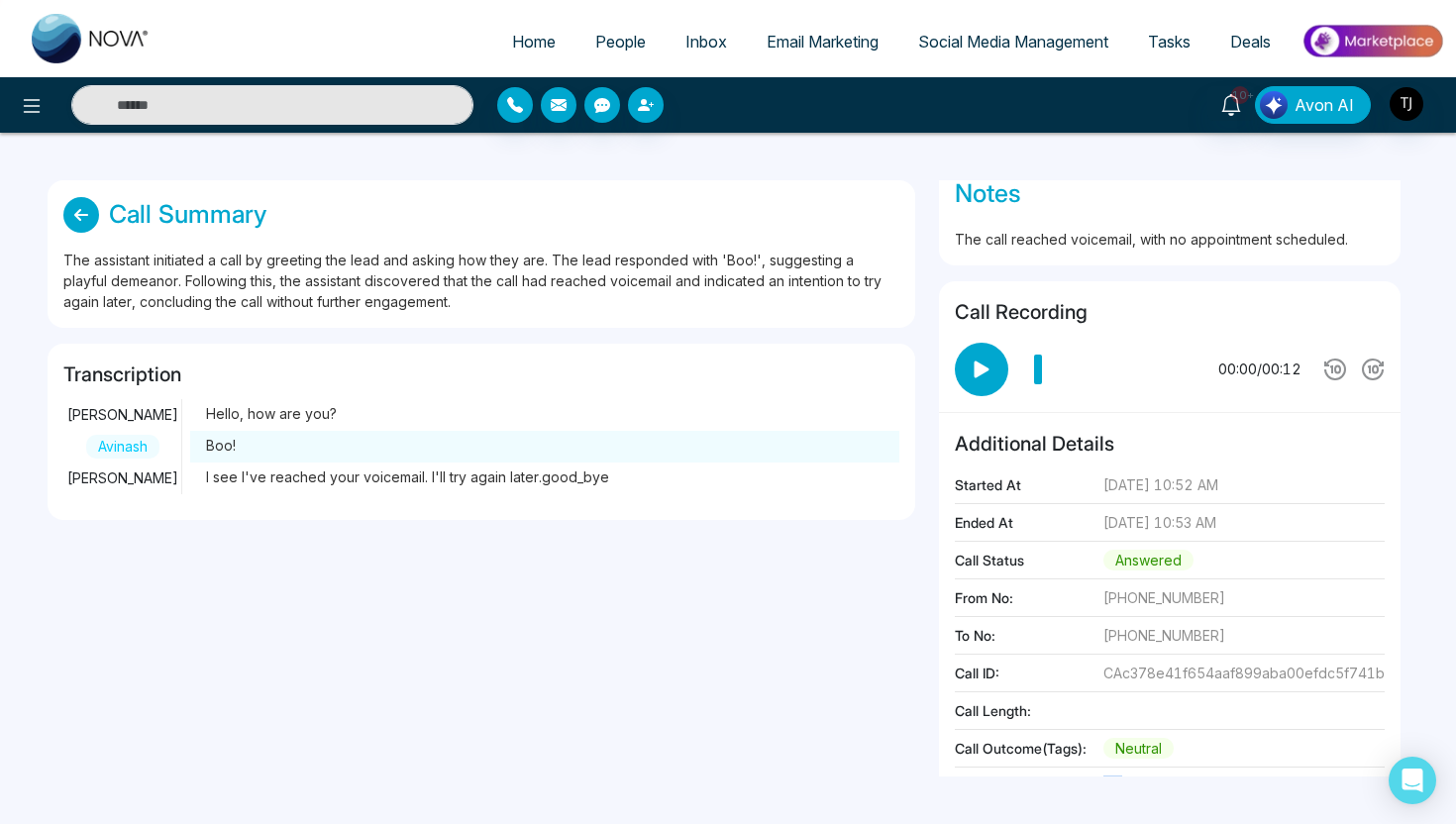 scroll, scrollTop: 0, scrollLeft: 0, axis: both 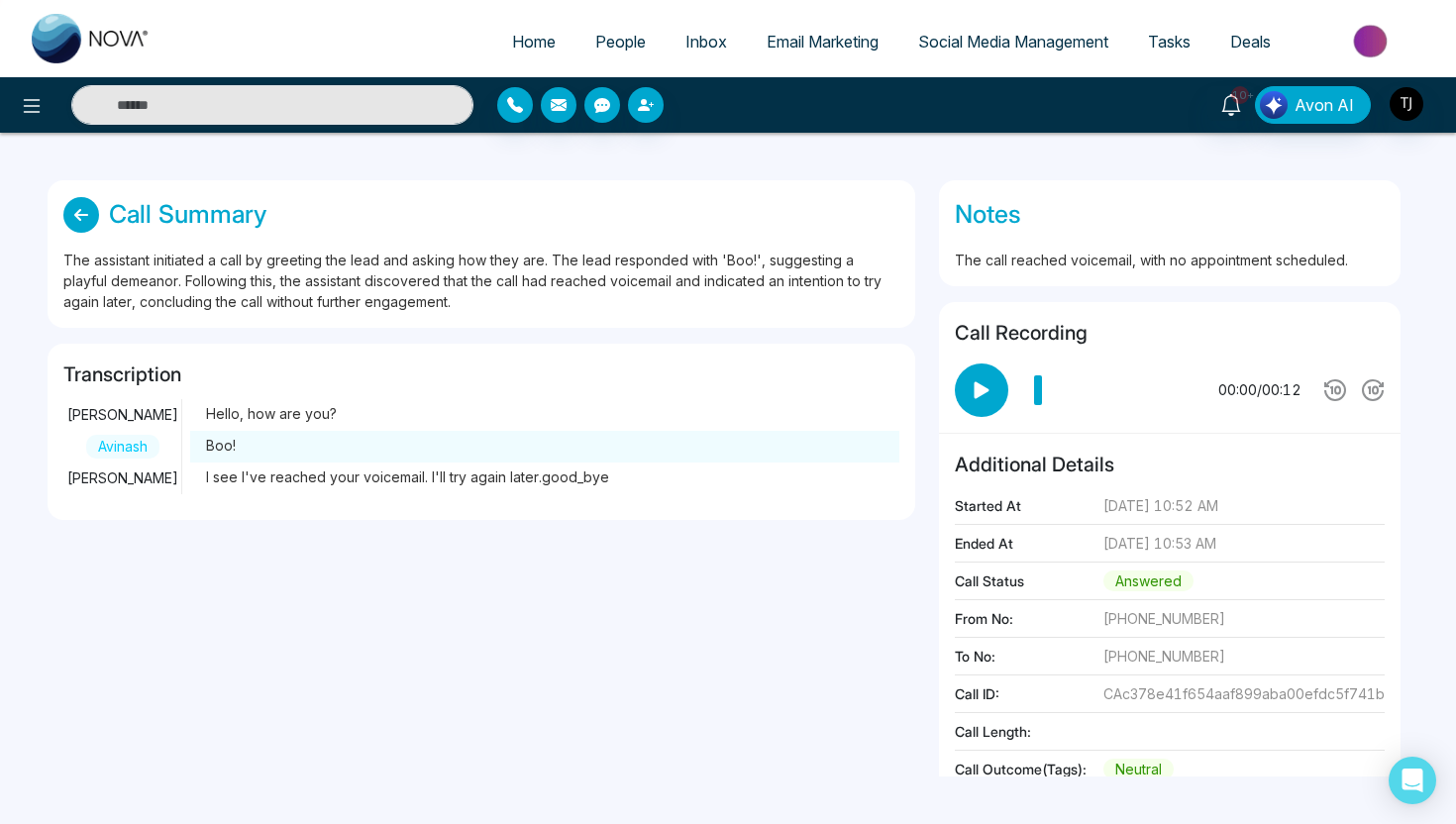 click at bounding box center (1372, 41) 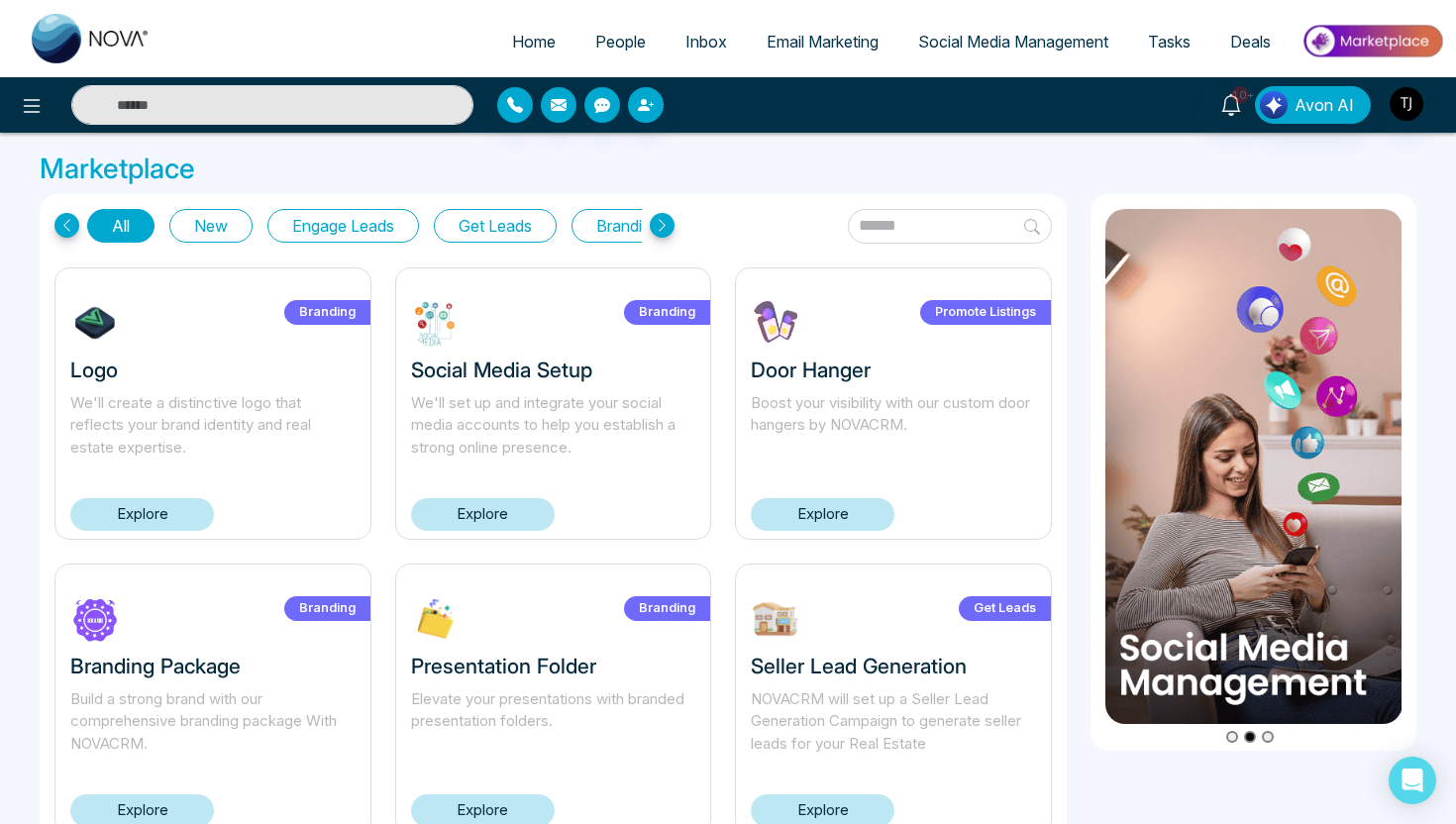 click on "People" at bounding box center (620, 42) 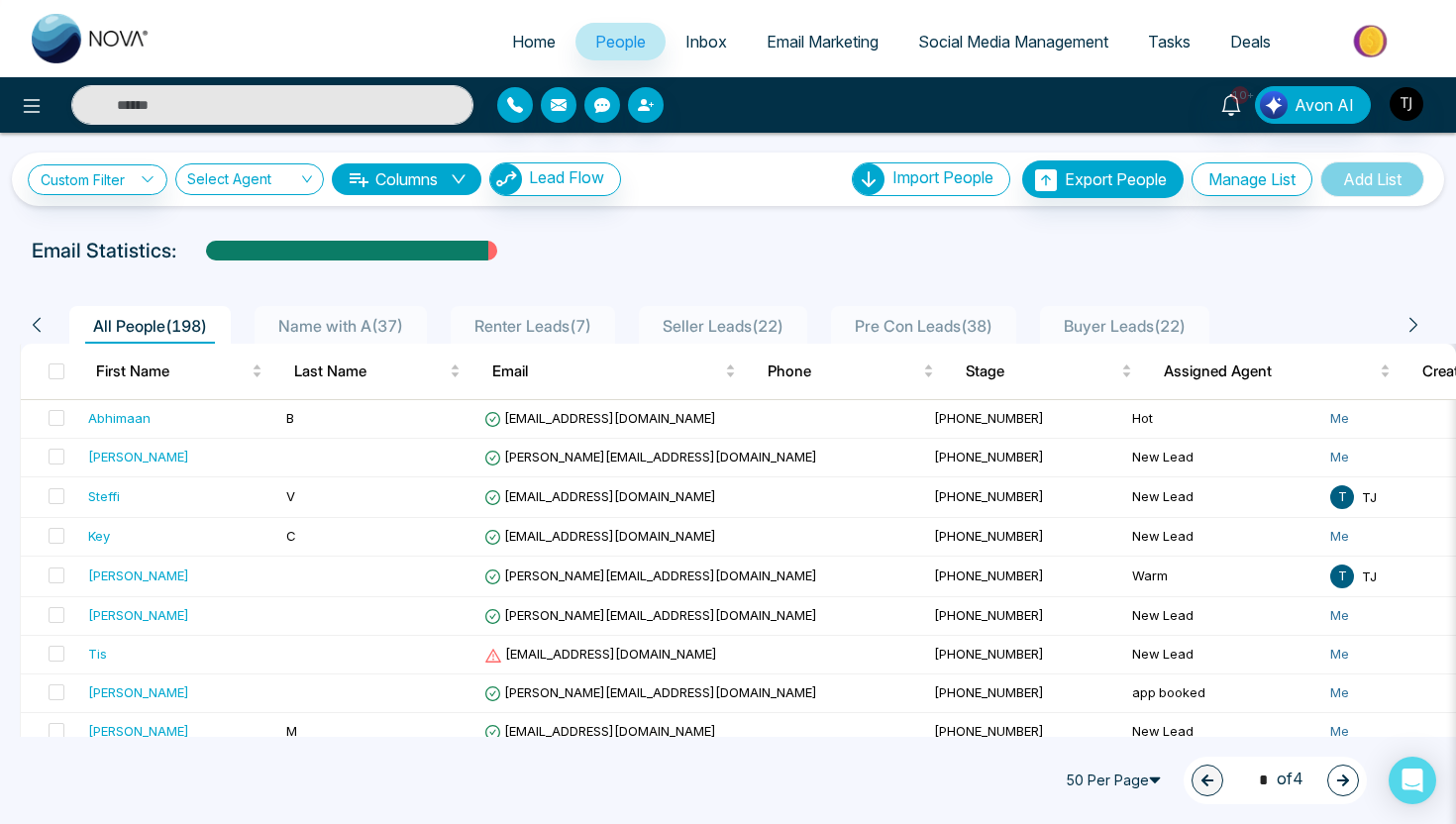 click on "Email Marketing" at bounding box center (822, 42) 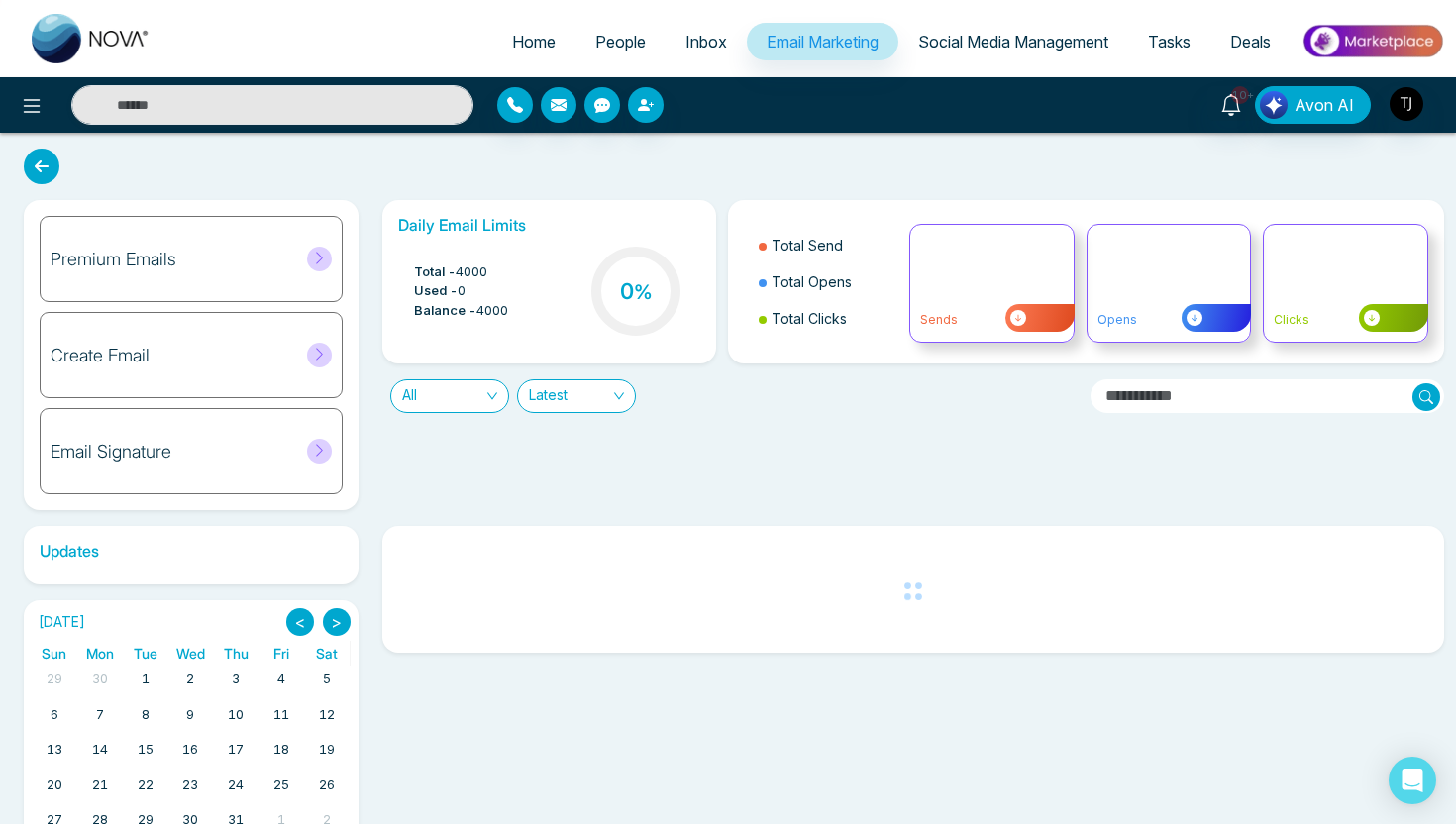 click on "Social Media Management" at bounding box center (1013, 42) 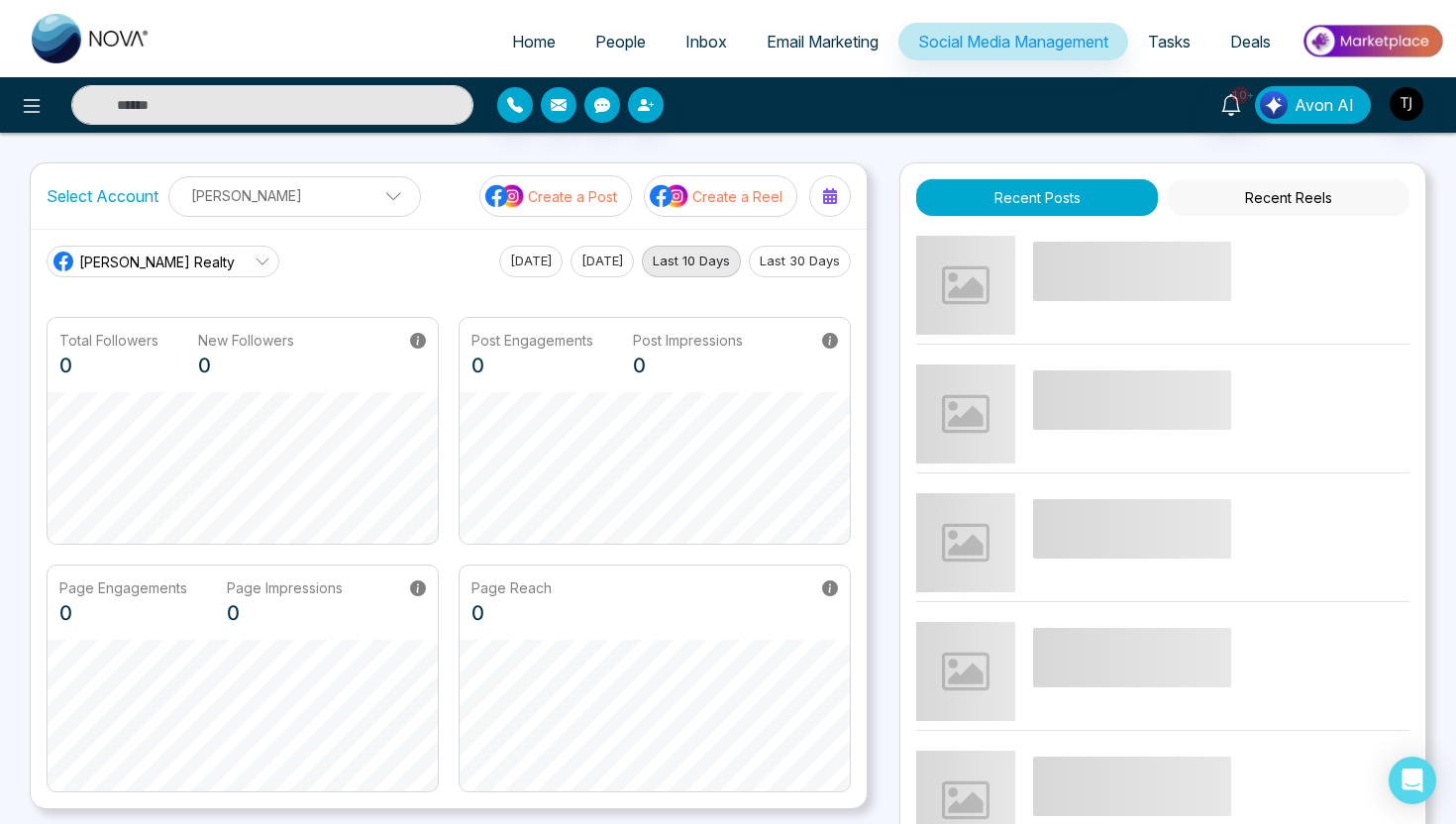 click on "Avon AI" at bounding box center [1324, 105] 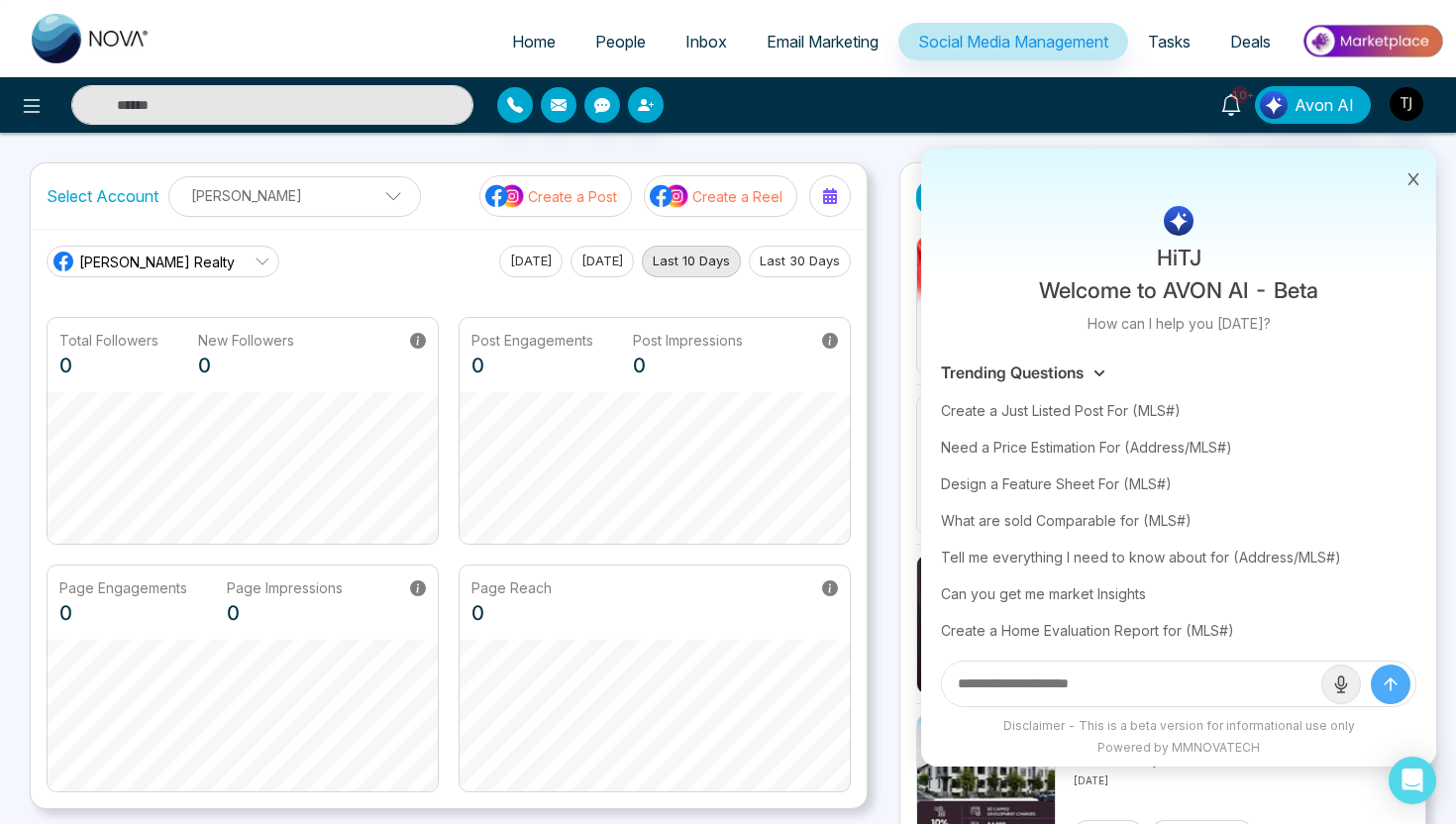click on "10+ Hi  [PERSON_NAME] Welcome to AVON AI - Beta How can I help you [DATE]? Trending Questions Create a Just Listed Post For (MLS#) Need a Price Estimation For (Address/MLS#) Design a Feature Sheet For (MLS#) What are sold Comparable for (MLS#) Tell me everything I need to know about for (Address/MLS#) Can you get me market Insights Create a Home Evaluation Report for (MLS#) Create a Festival Flyer Disclaimer - This is a beta version for informational use only Powered by MMNOVATECH Avon AI" at bounding box center [1153, 105] 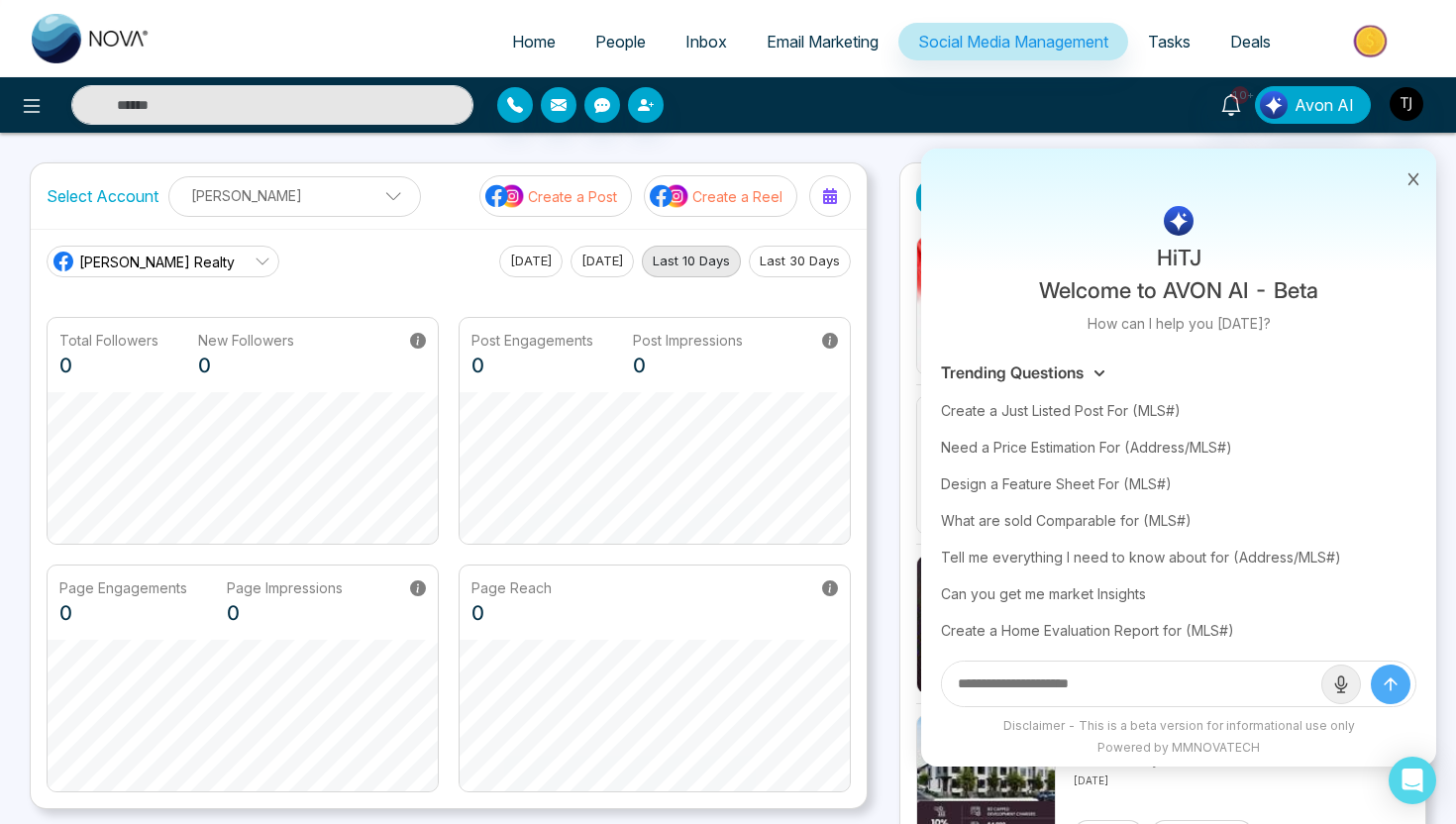 click 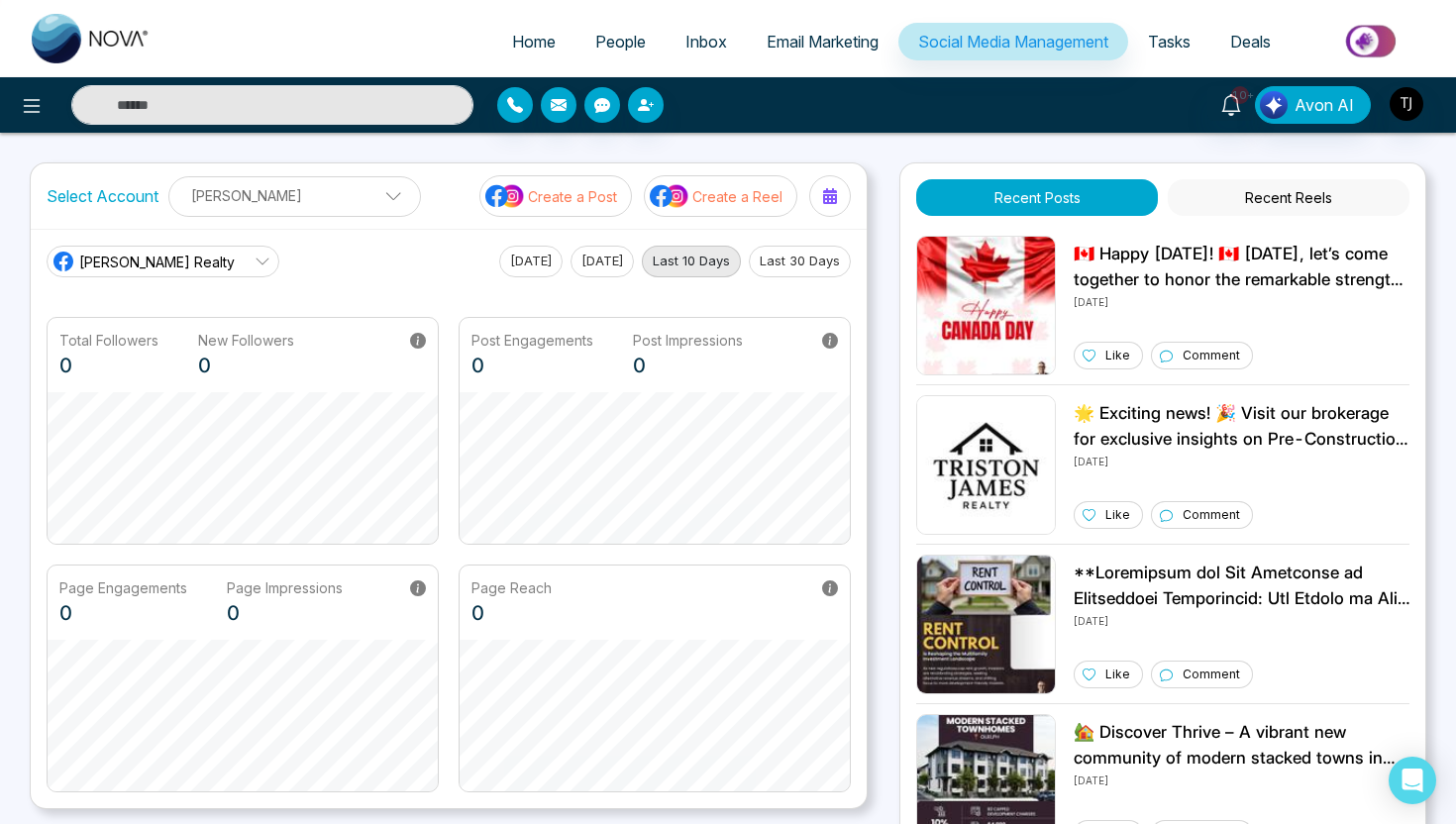 click at bounding box center [1372, 41] 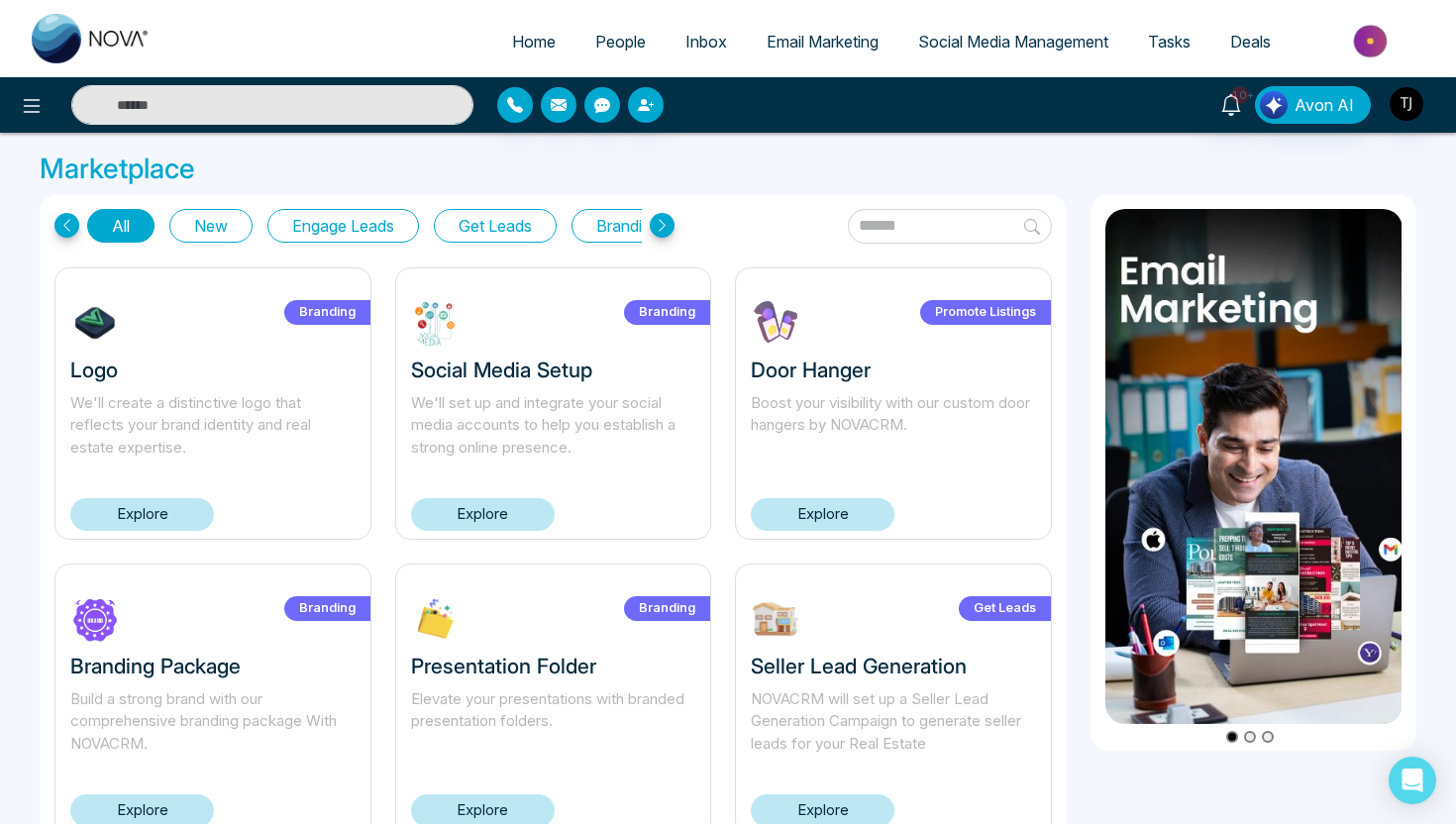click on "Get Leads" at bounding box center [495, 226] 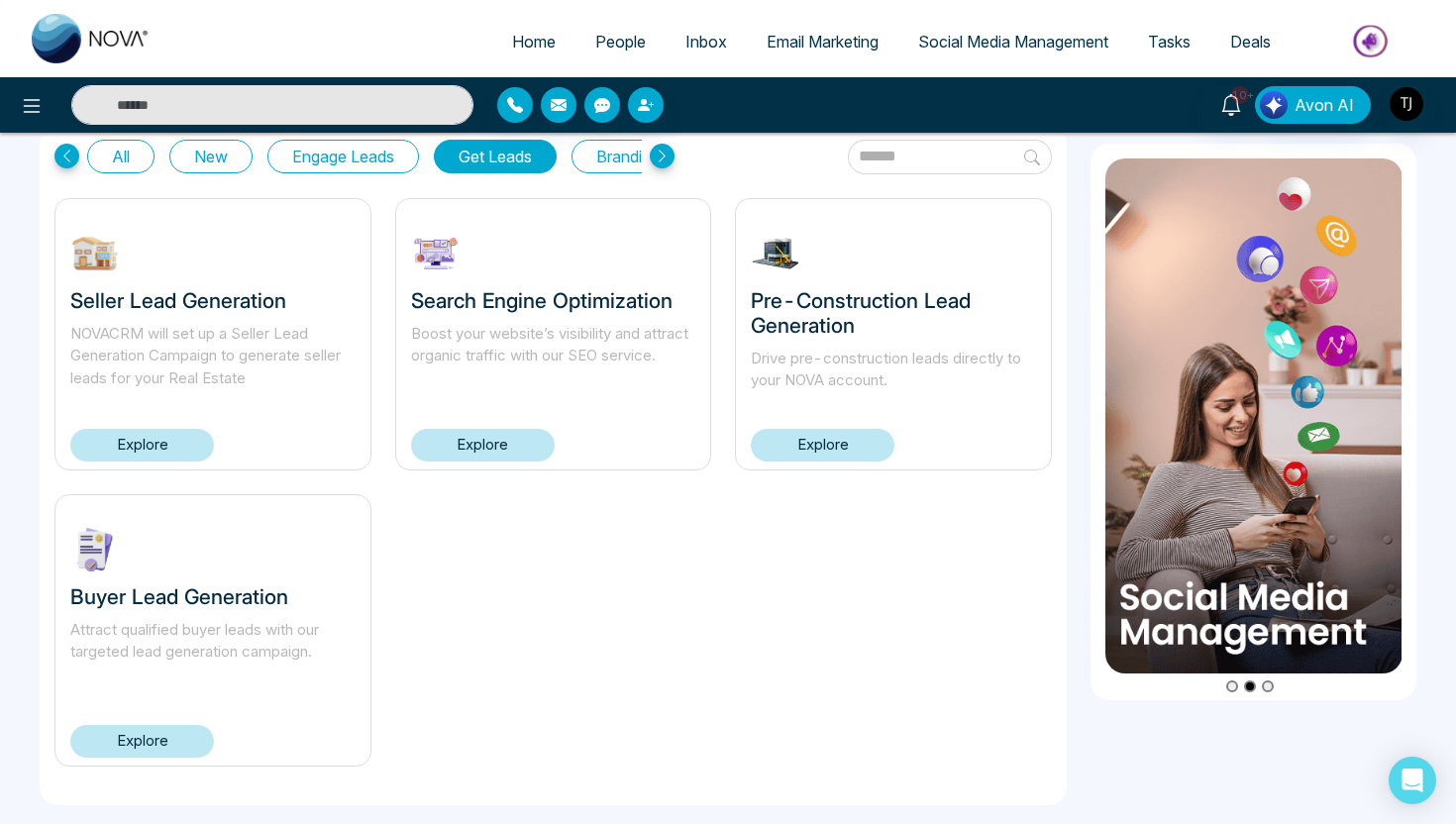 scroll, scrollTop: 69, scrollLeft: 0, axis: vertical 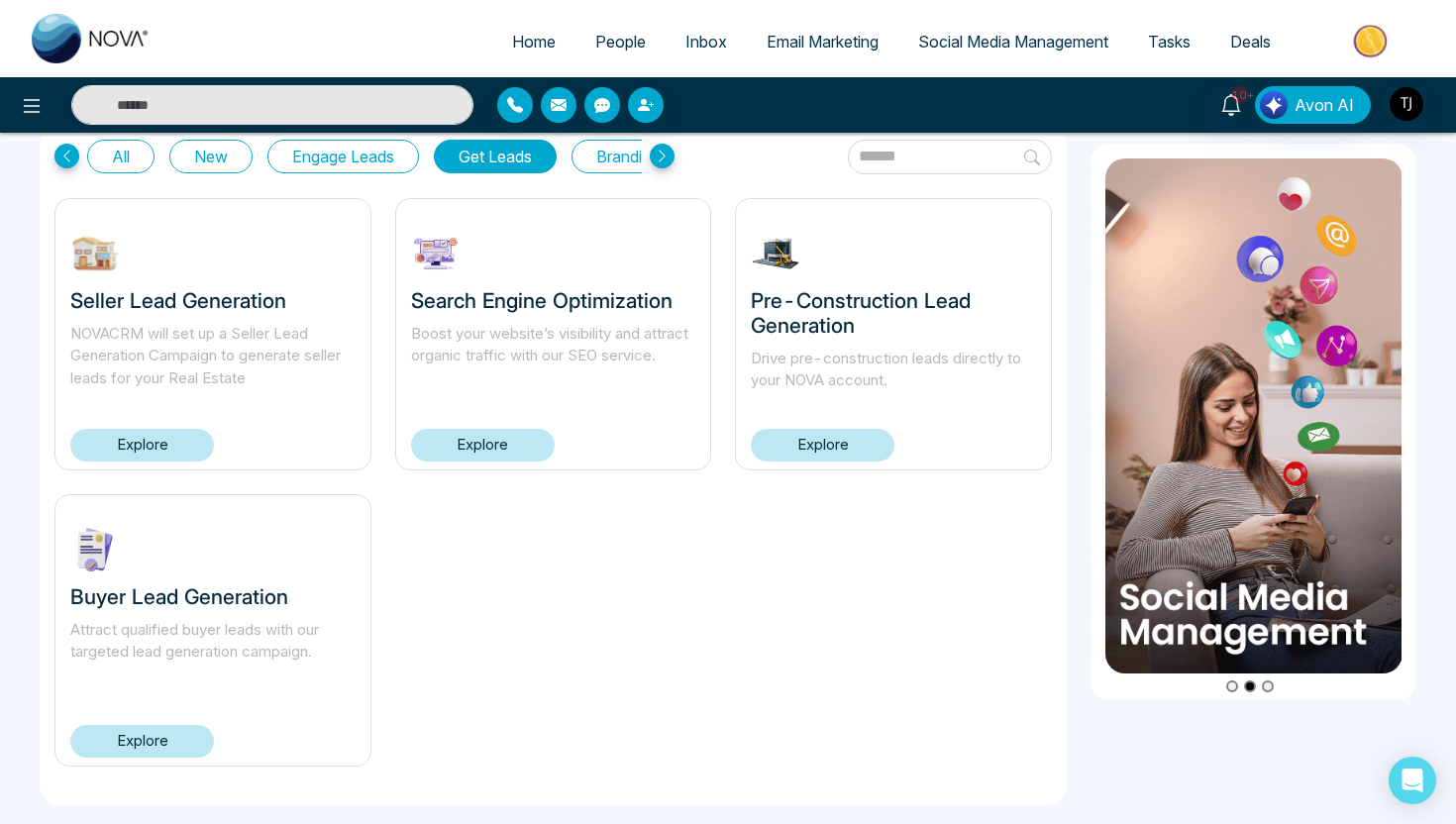 click on "Explore" at bounding box center [142, 741] 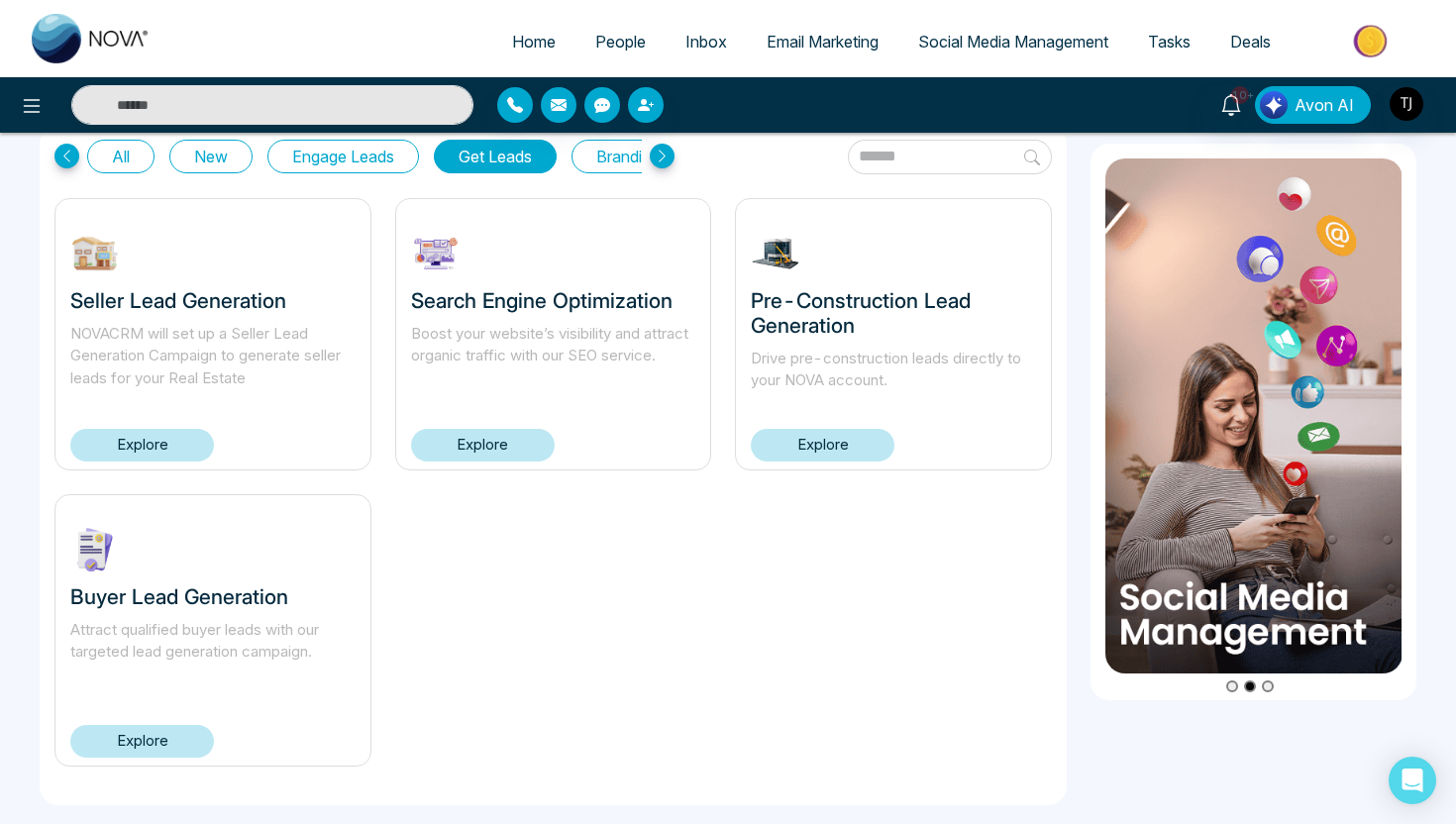 scroll, scrollTop: 0, scrollLeft: 0, axis: both 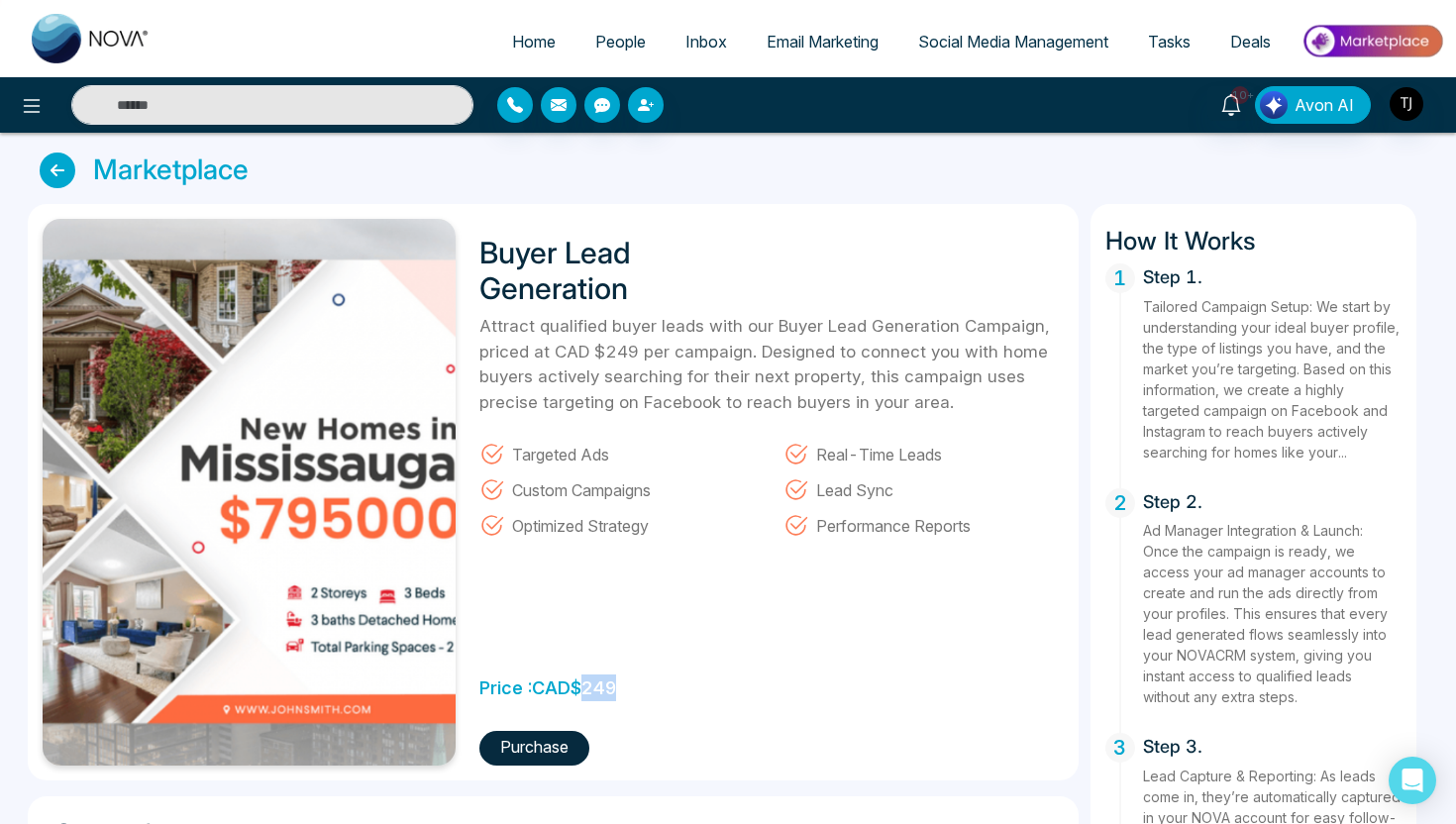 drag, startPoint x: 580, startPoint y: 684, endPoint x: 625, endPoint y: 692, distance: 45.70558 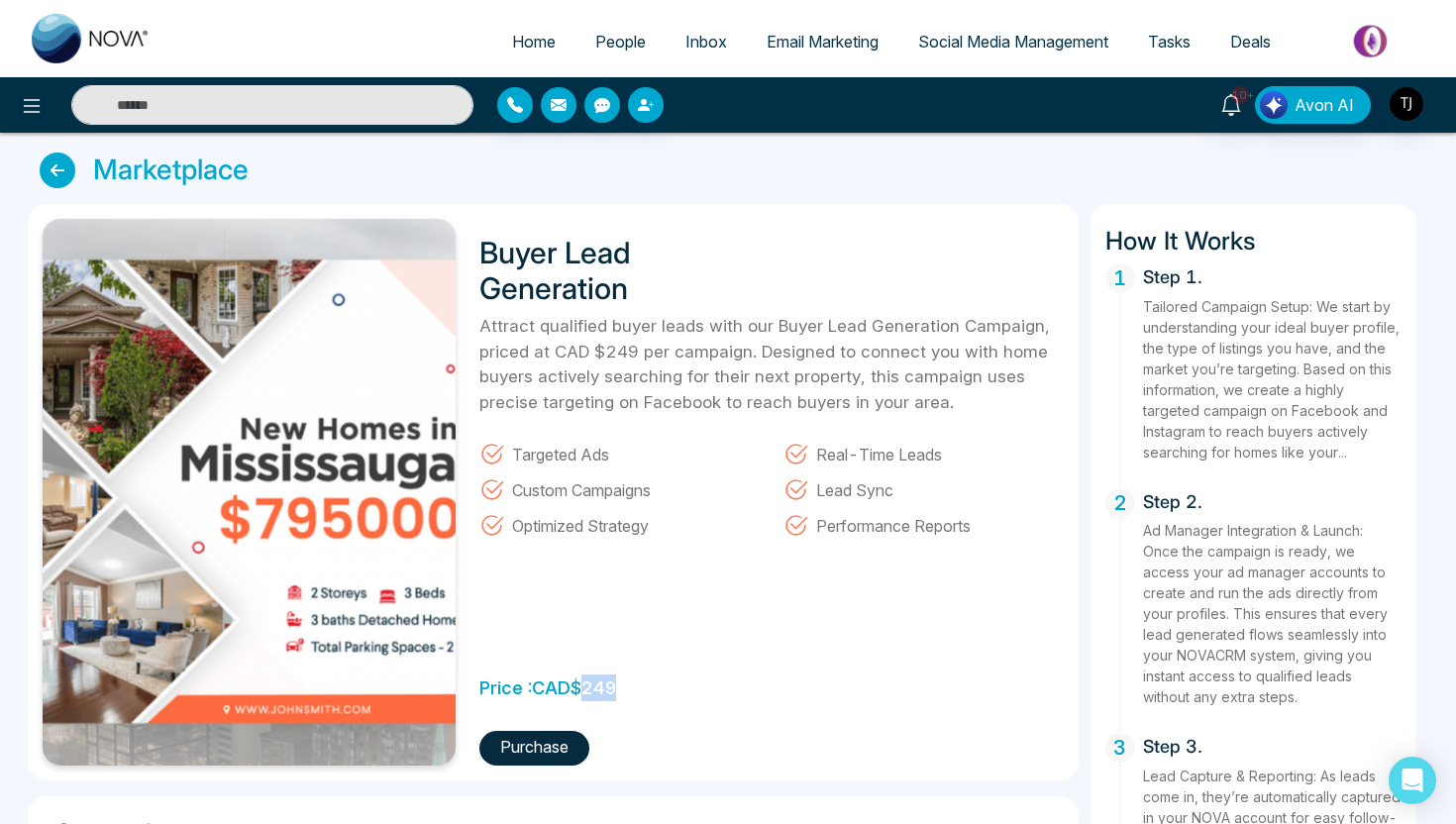 click on "Price :  CAD  $ 249" at bounding box center (548, 682) 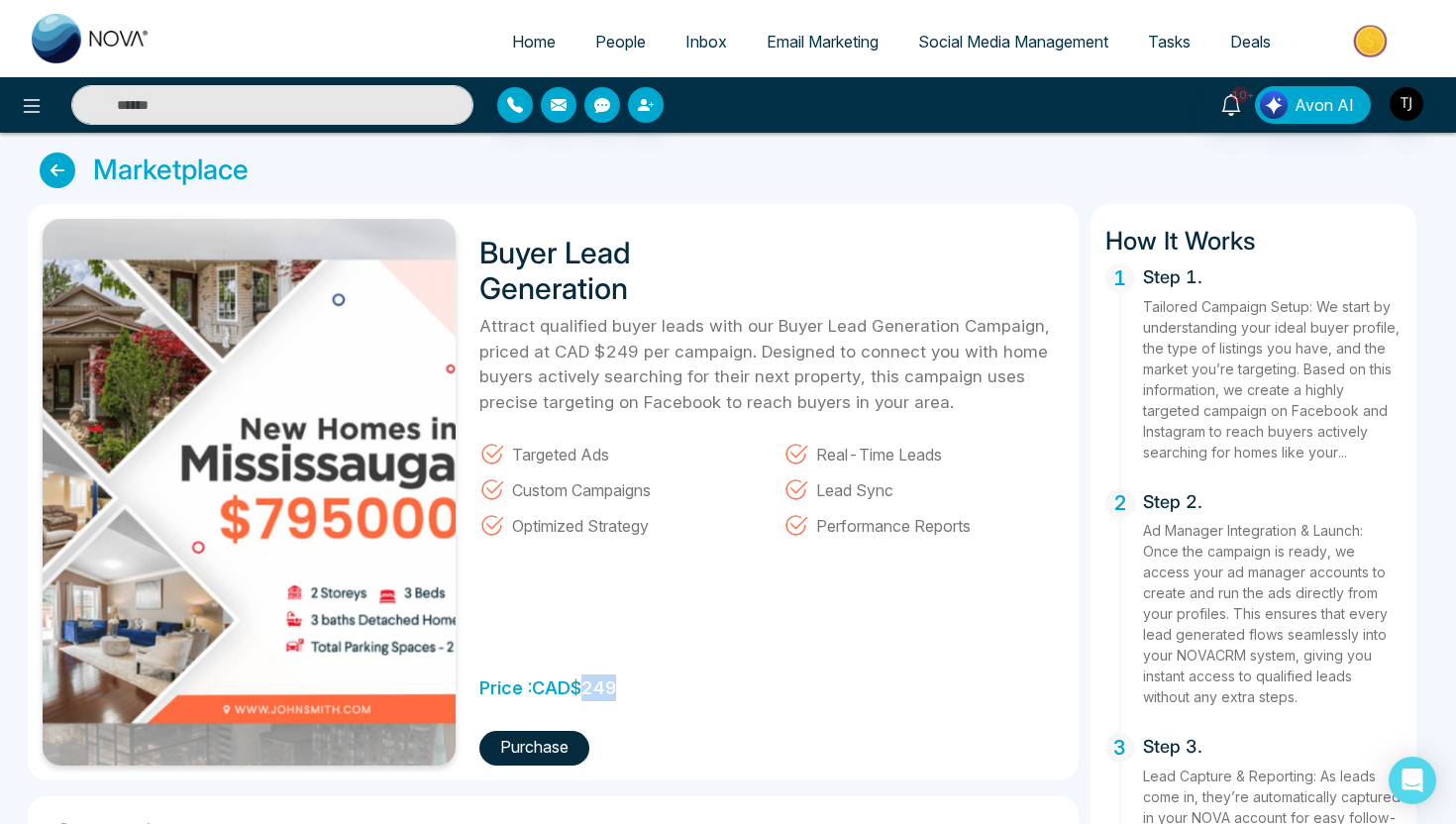 click at bounding box center [57, 170] 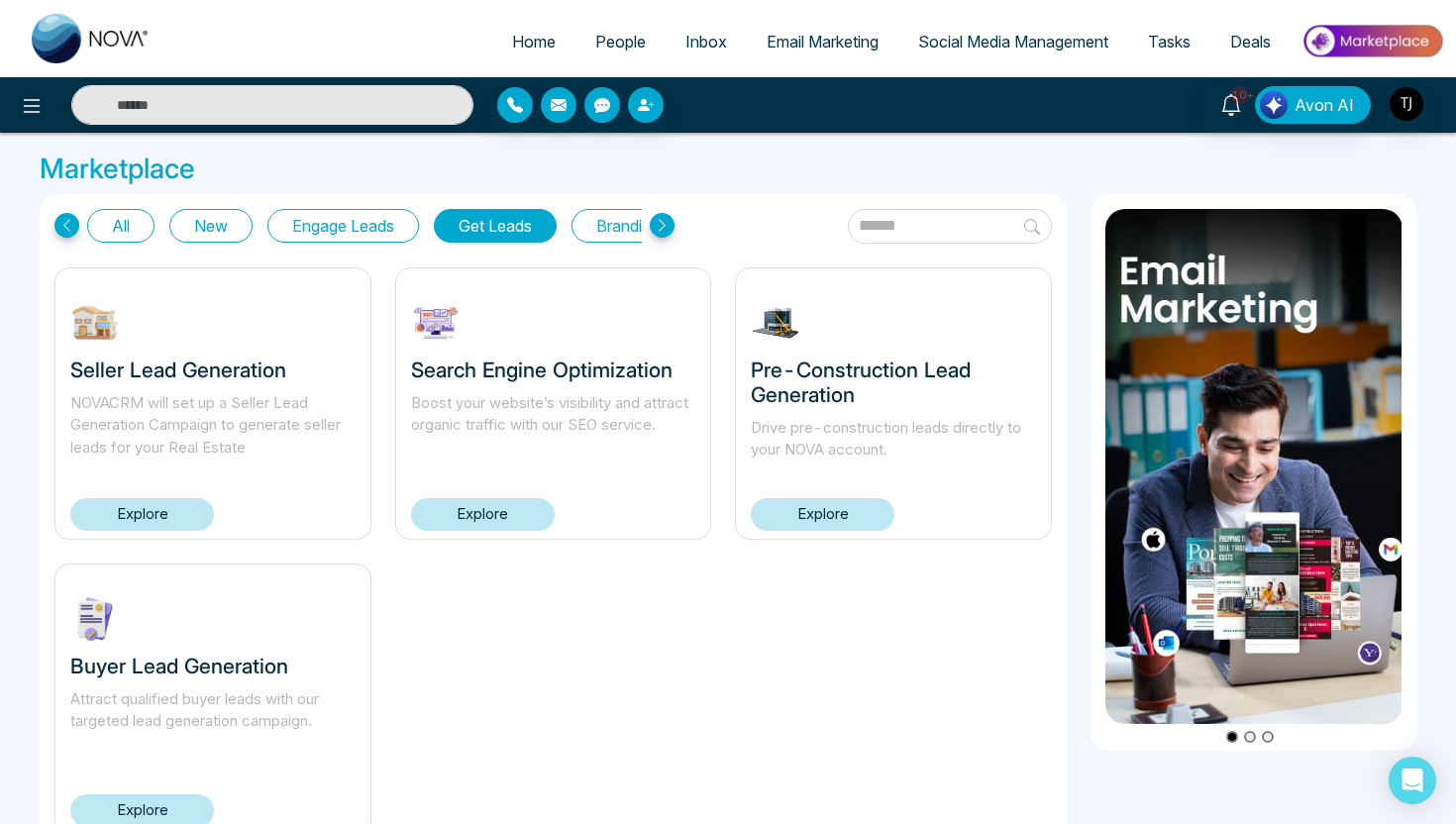 click on "Explore" at bounding box center [822, 514] 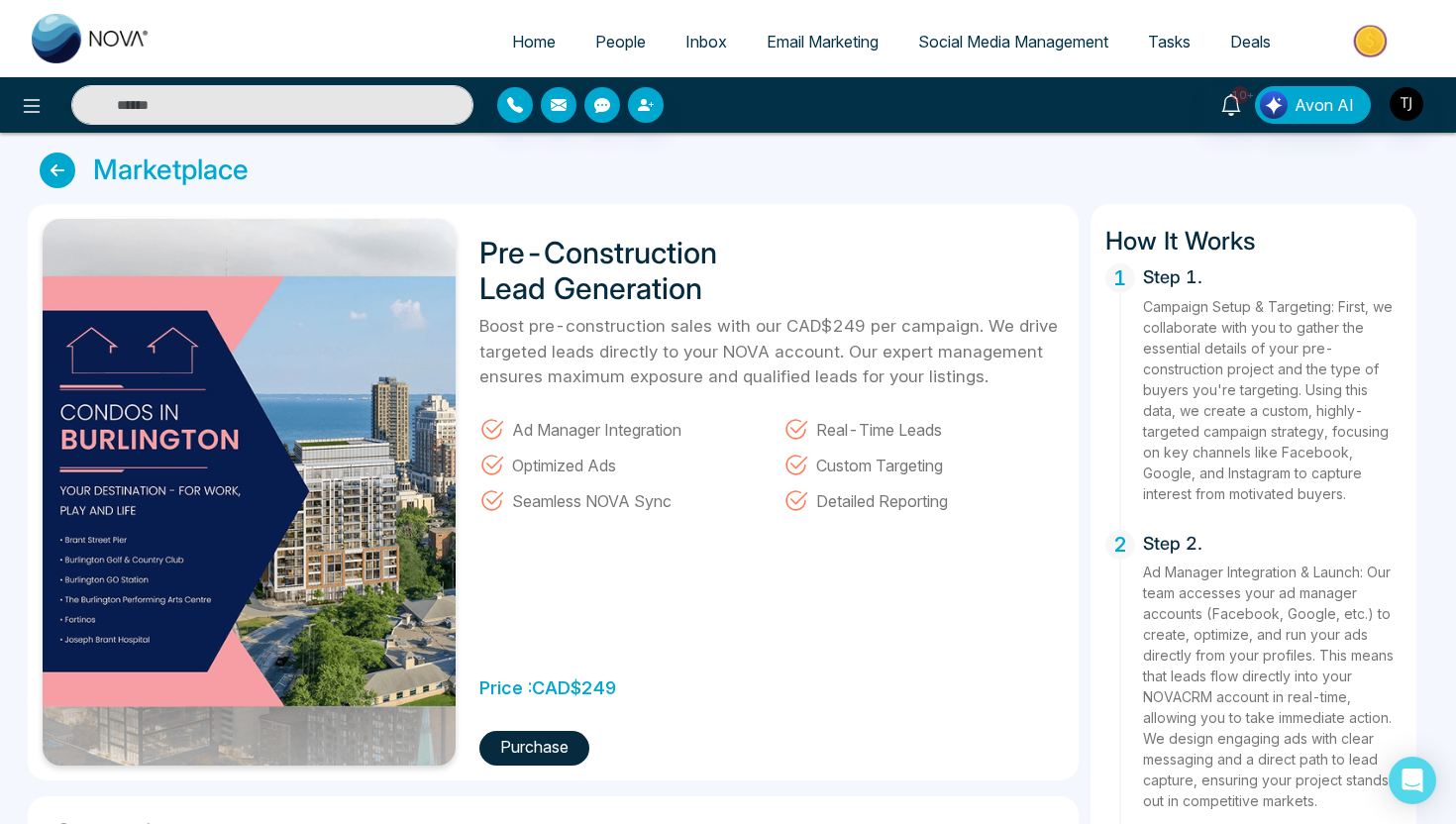 click at bounding box center (57, 170) 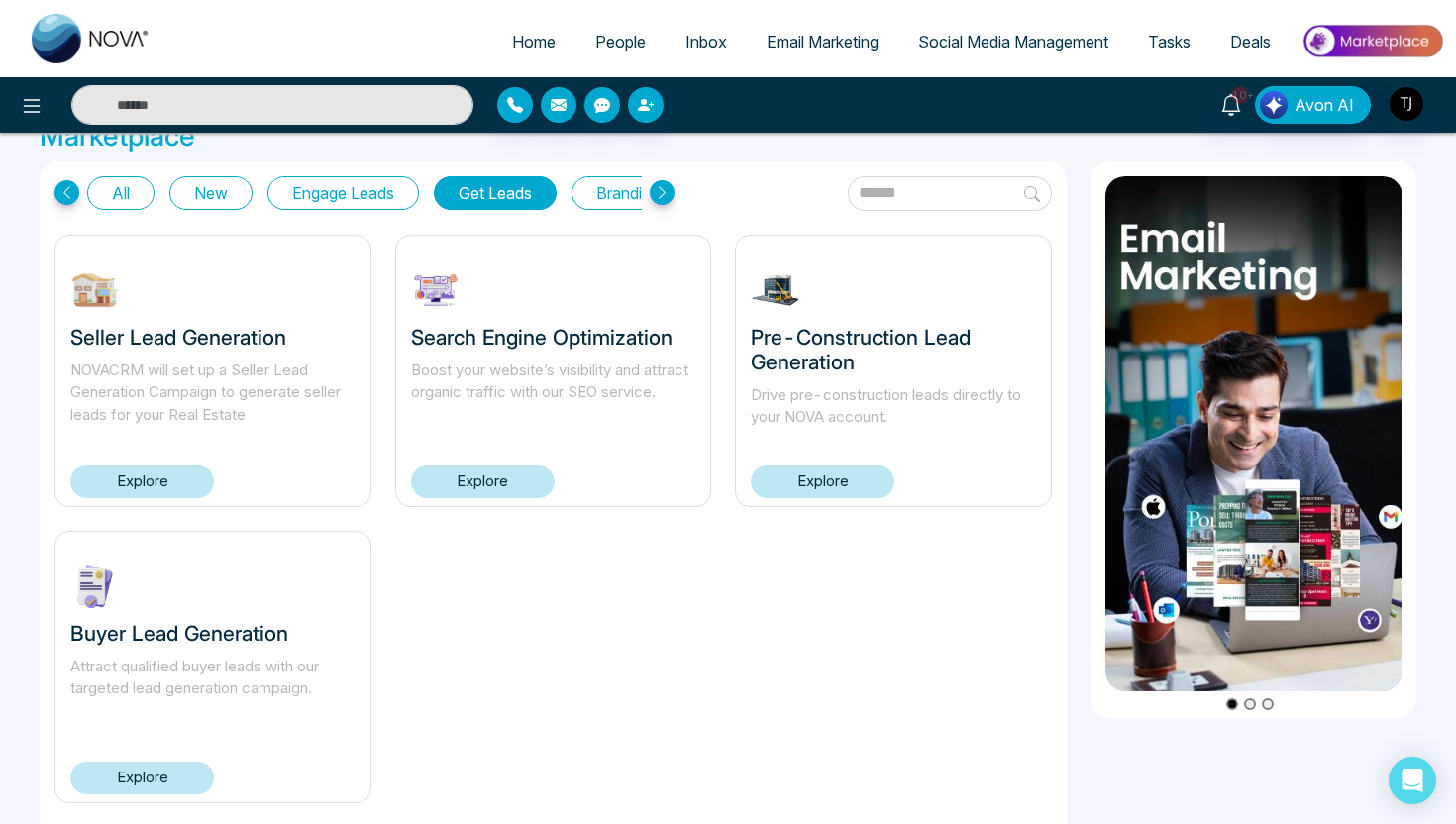 scroll, scrollTop: 38, scrollLeft: 0, axis: vertical 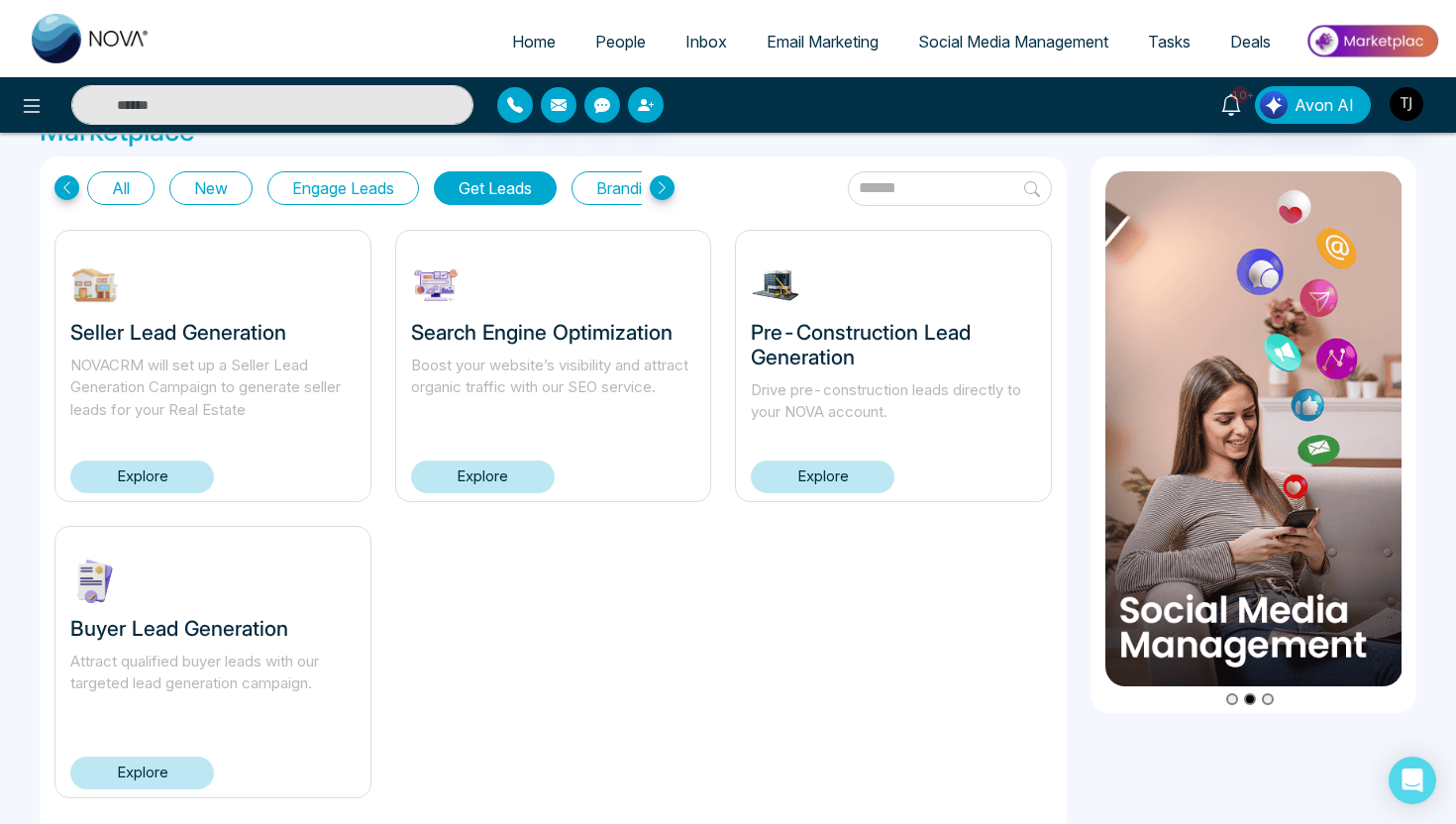 click on "Explore" at bounding box center (142, 772) 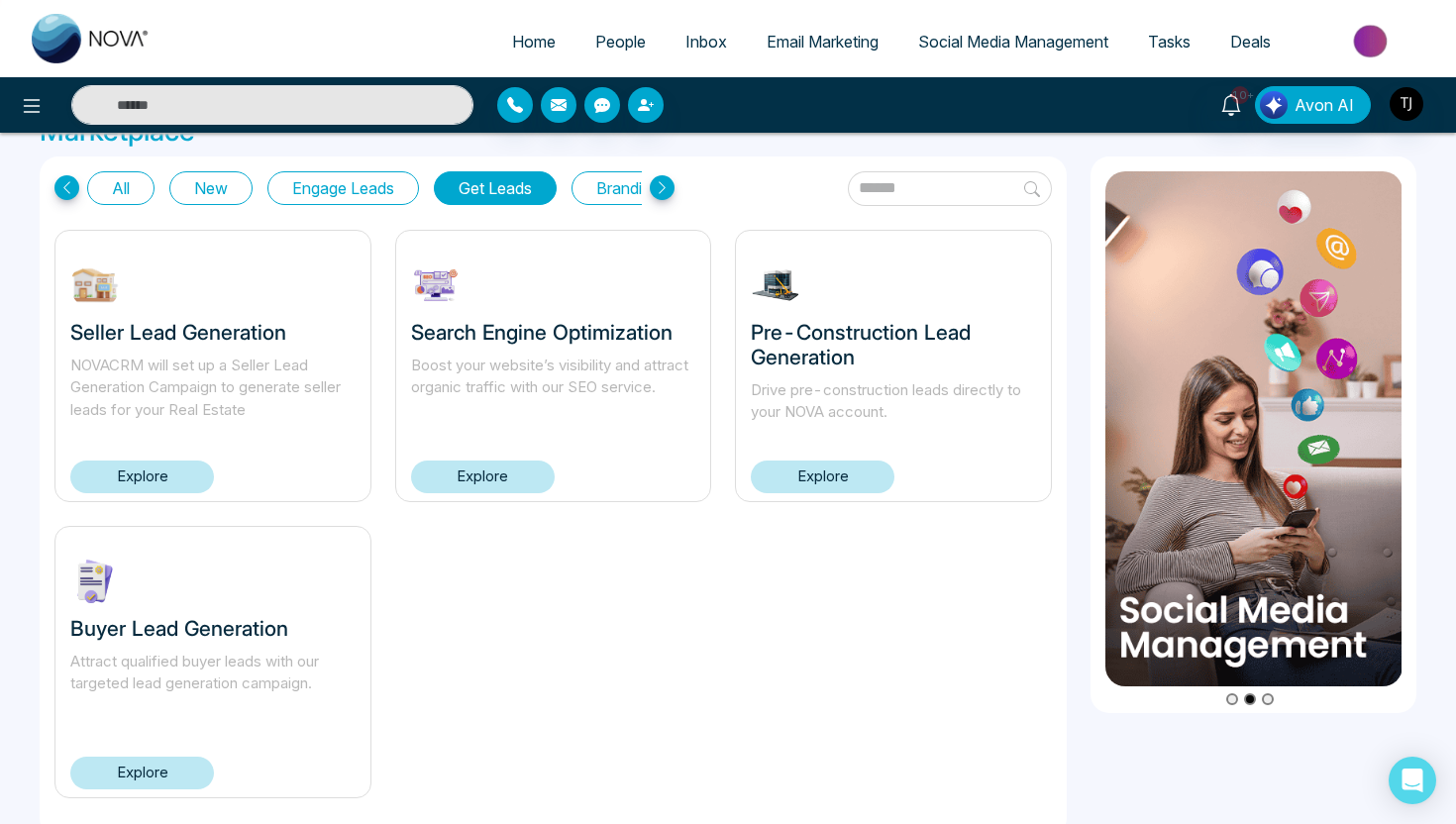 scroll, scrollTop: 0, scrollLeft: 0, axis: both 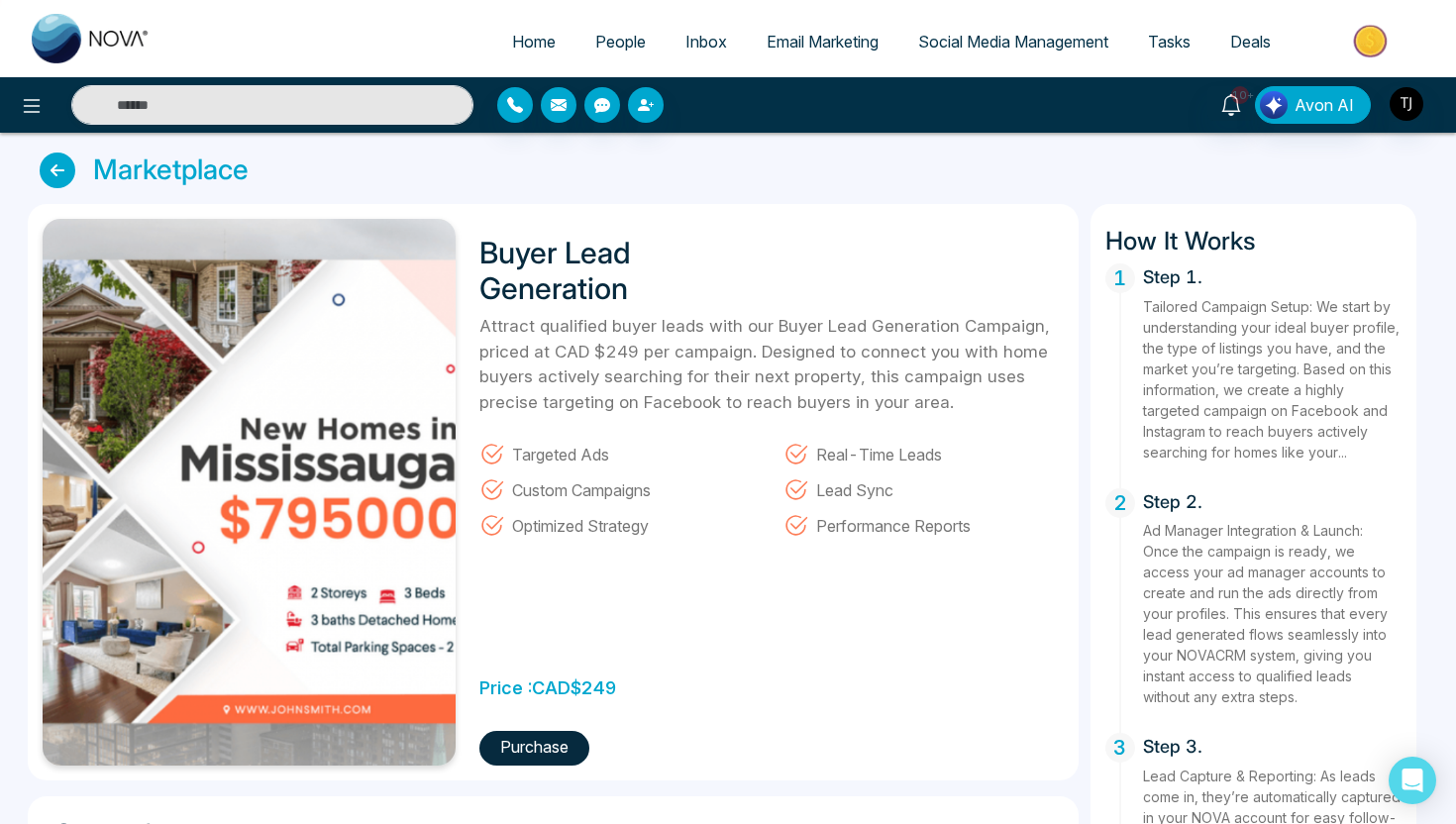 click at bounding box center (57, 170) 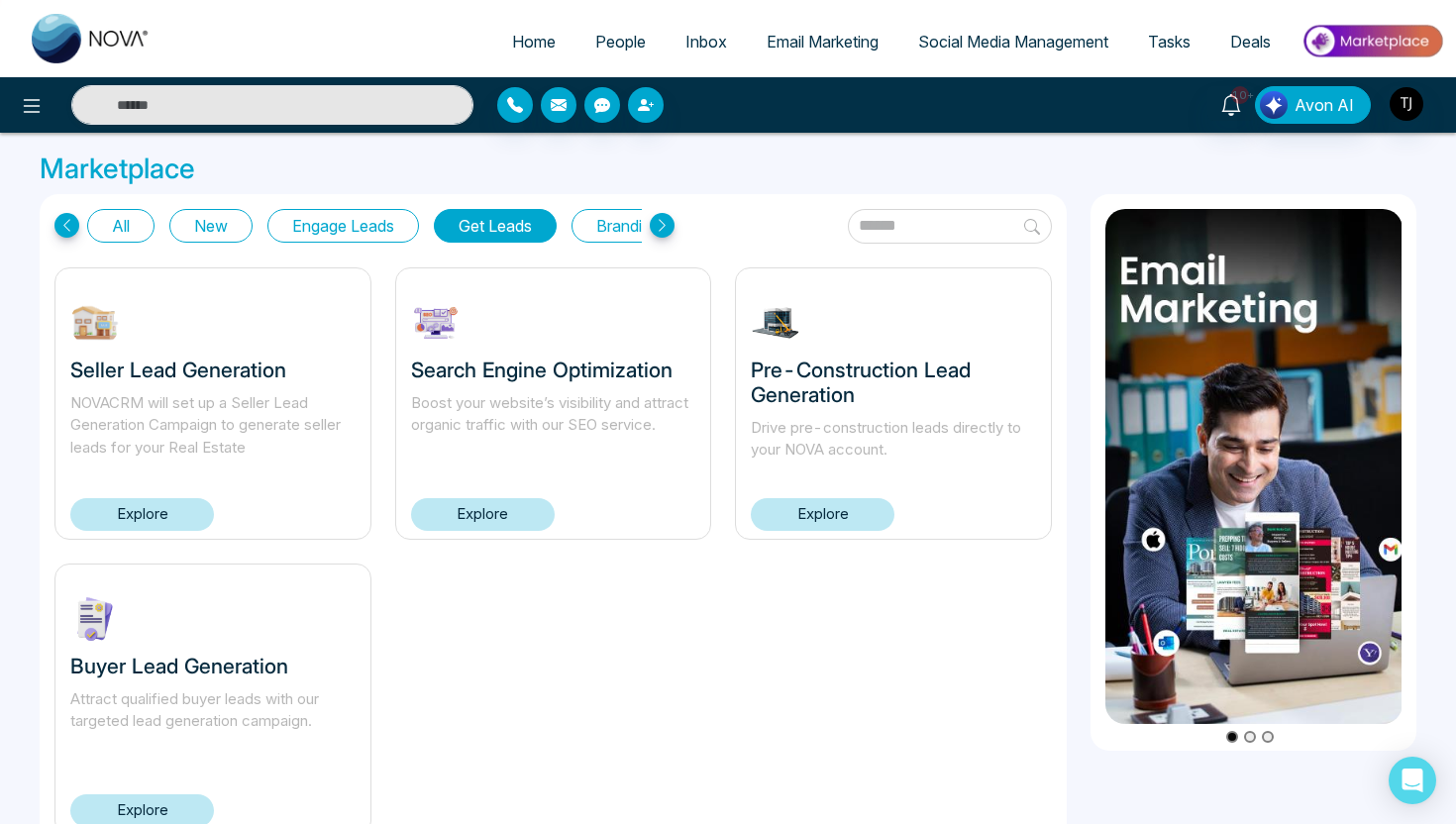click on "Explore" at bounding box center [142, 514] 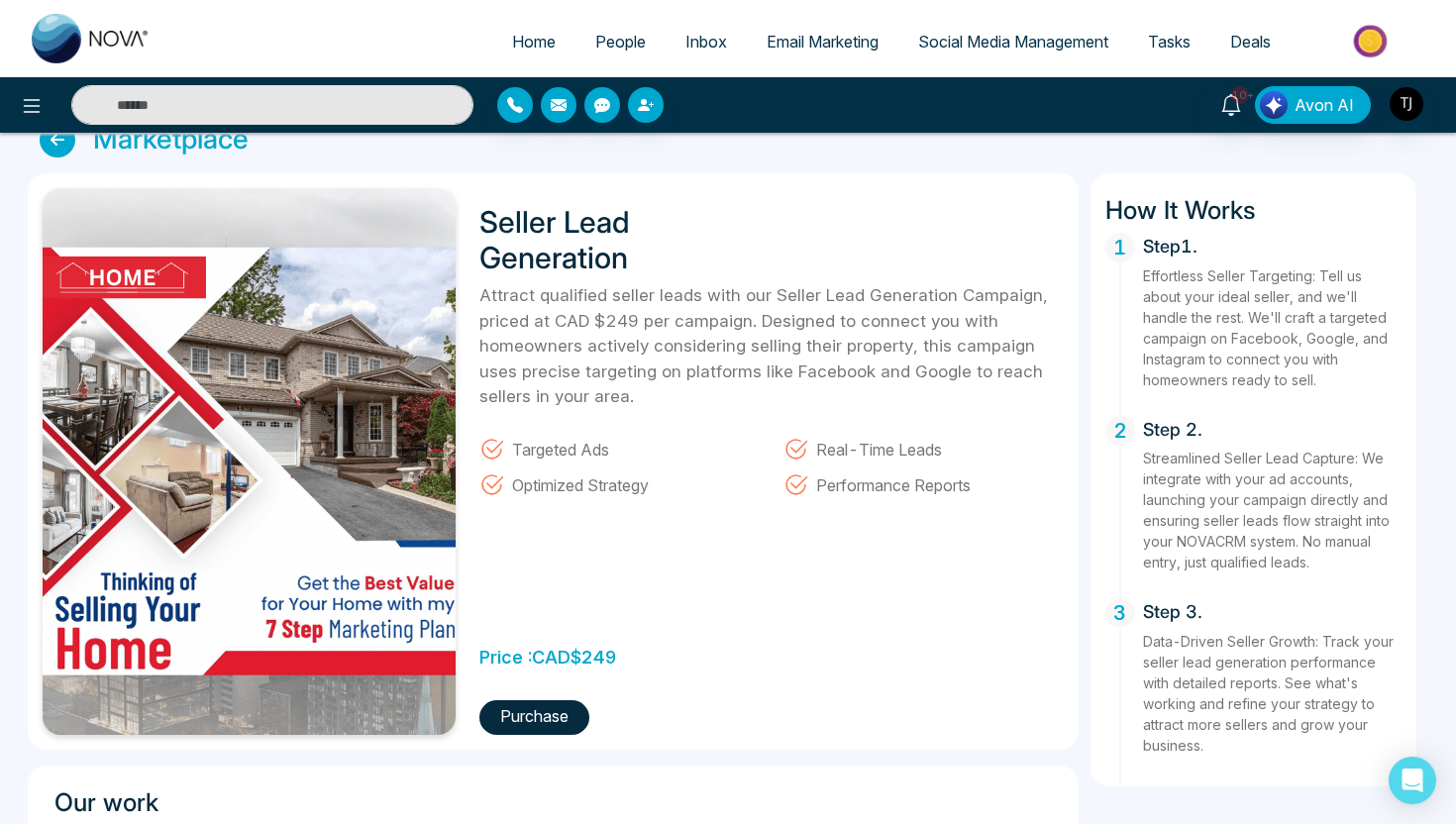scroll, scrollTop: 35, scrollLeft: 0, axis: vertical 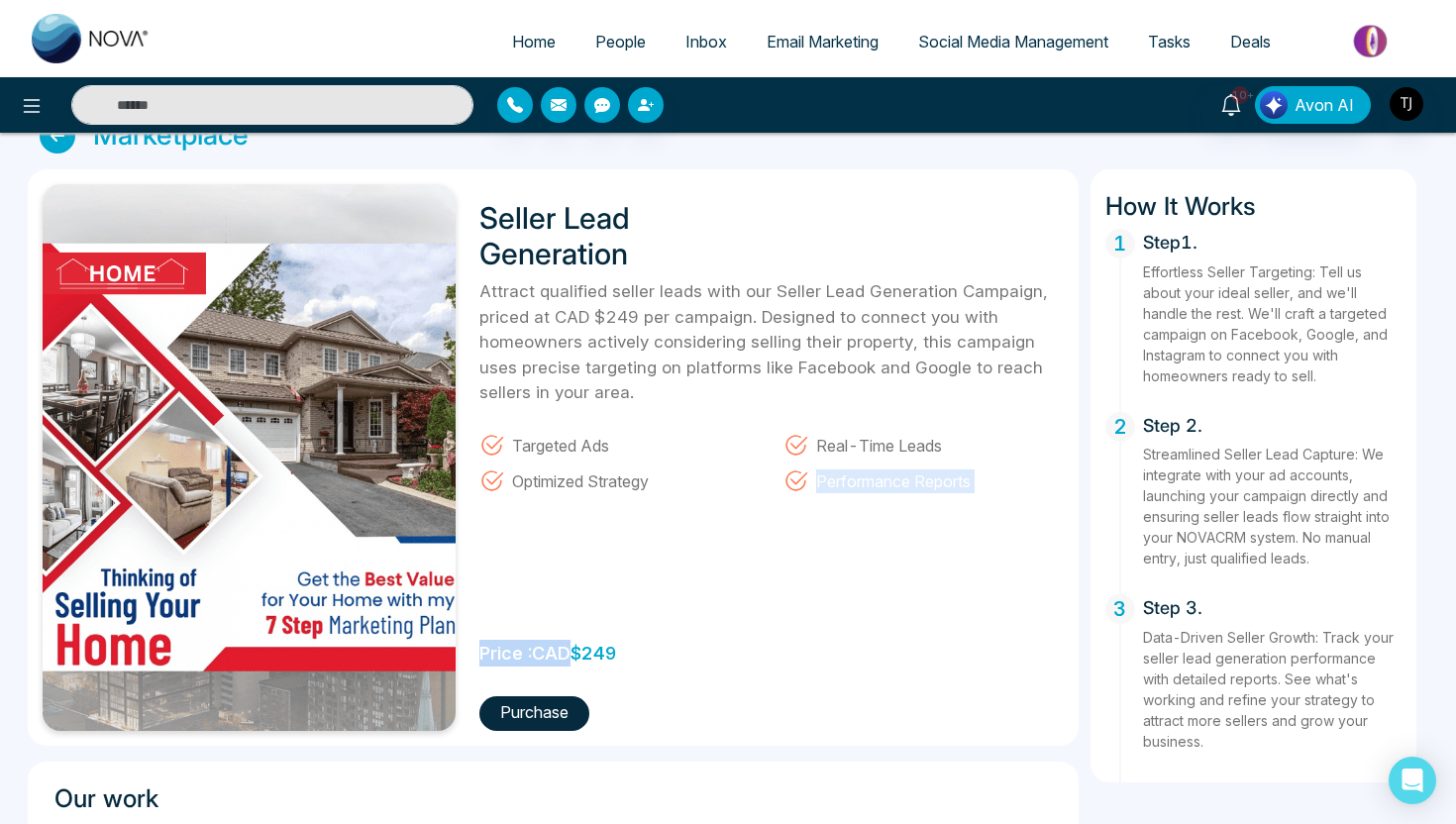 drag, startPoint x: 577, startPoint y: 655, endPoint x: 636, endPoint y: 655, distance: 59 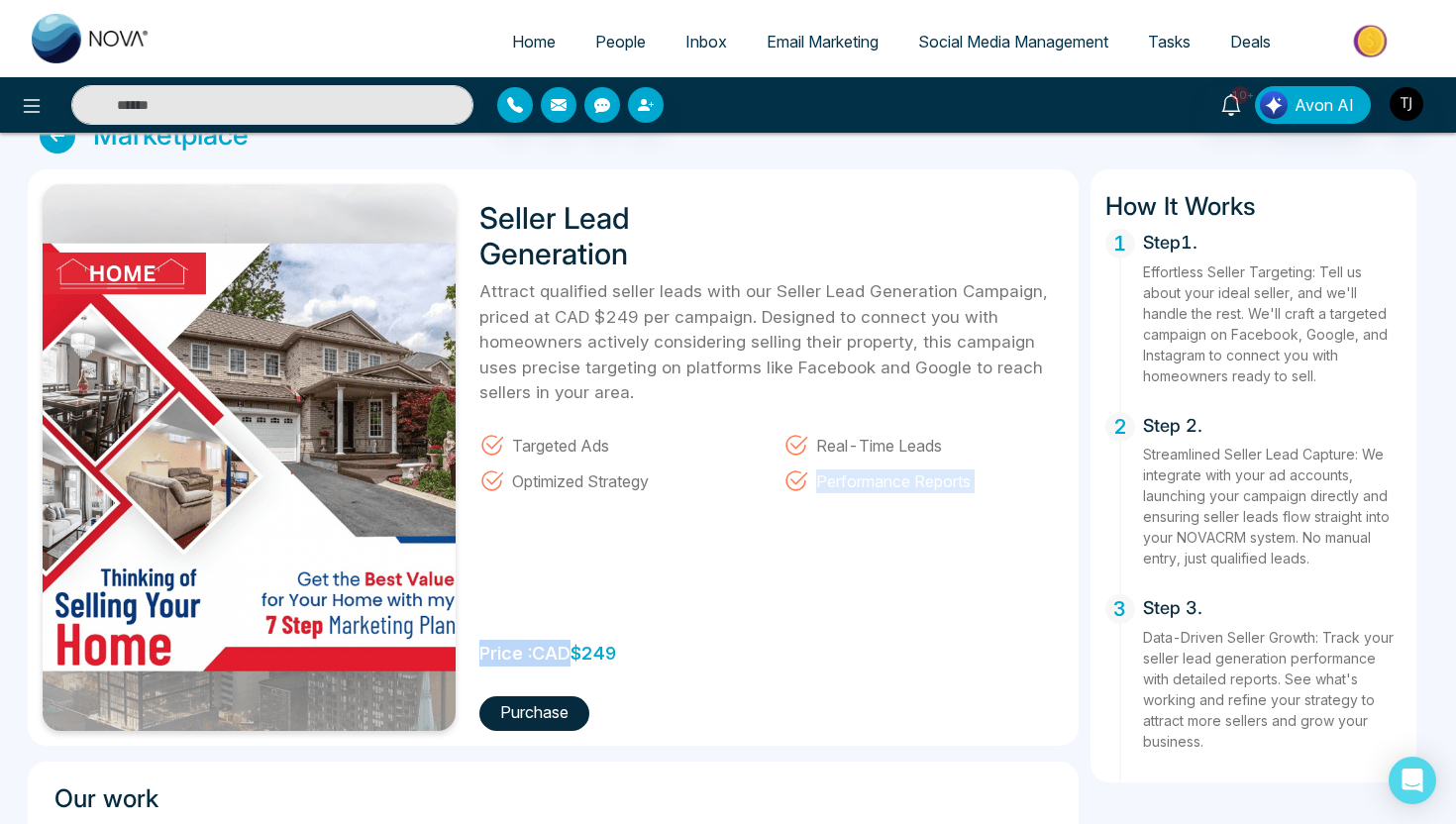 click on "Seller Lead Generation Attract qualified seller leads with our Seller Lead Generation Campaign, priced at CAD $249 per campaign. Designed to connect you with homeowners actively considering selling their property, this campaign uses precise targeting on platforms like Facebook and Google to reach sellers in your area. Targeted Ads Real-Time Leads Optimized Strategy Performance Reports Price :  CAD  $ 249 Purchase" at bounding box center (765, 458) 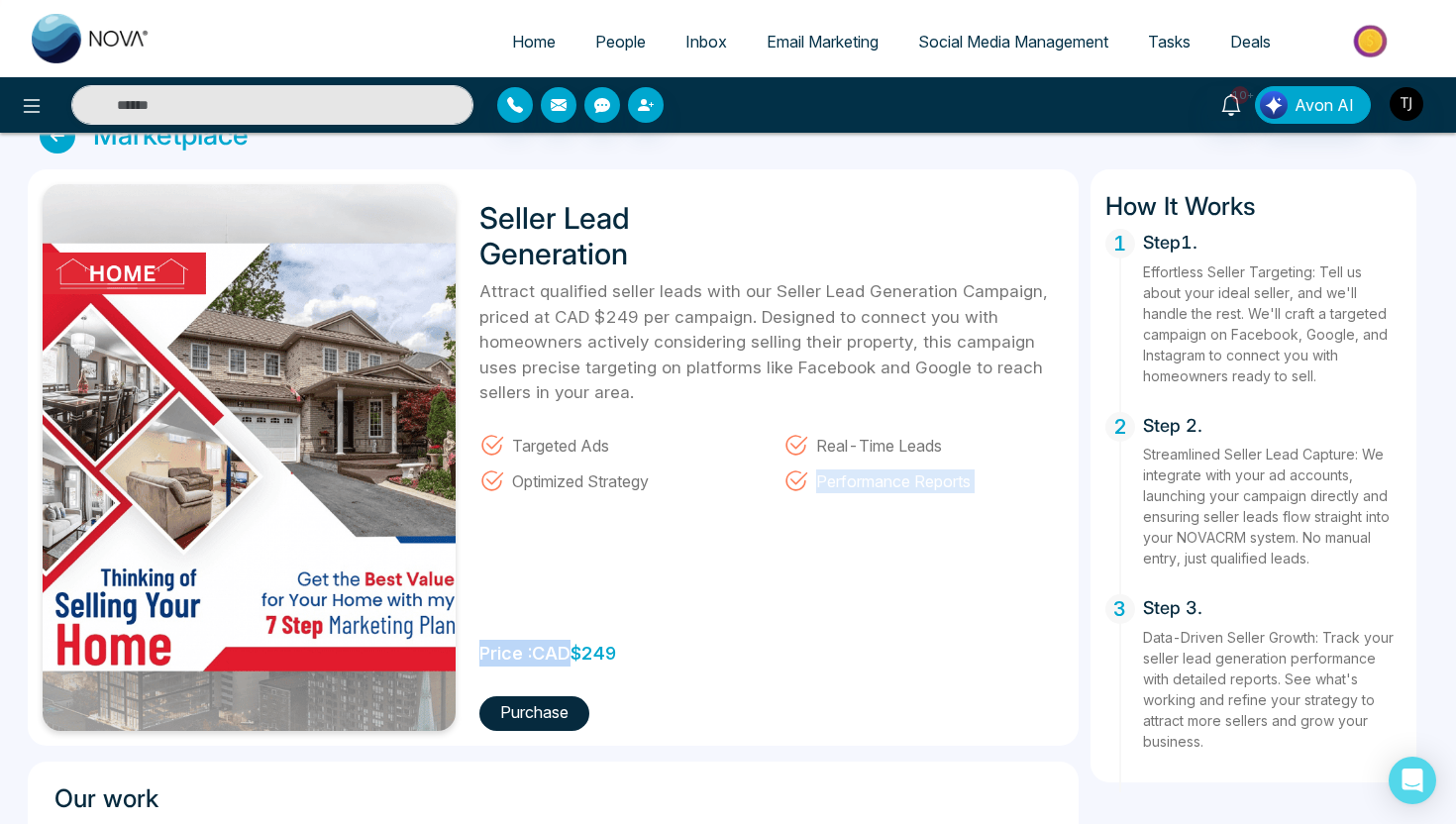 click on "Seller Lead Generation Attract qualified seller leads with our Seller Lead Generation Campaign, priced at CAD $249 per campaign. Designed to connect you with homeowners actively considering selling their property, this campaign uses precise targeting on platforms like Facebook and Google to reach sellers in your area. Targeted Ads Real-Time Leads Optimized Strategy Performance Reports Price :  CAD  $ 249 Purchase" at bounding box center (765, 458) 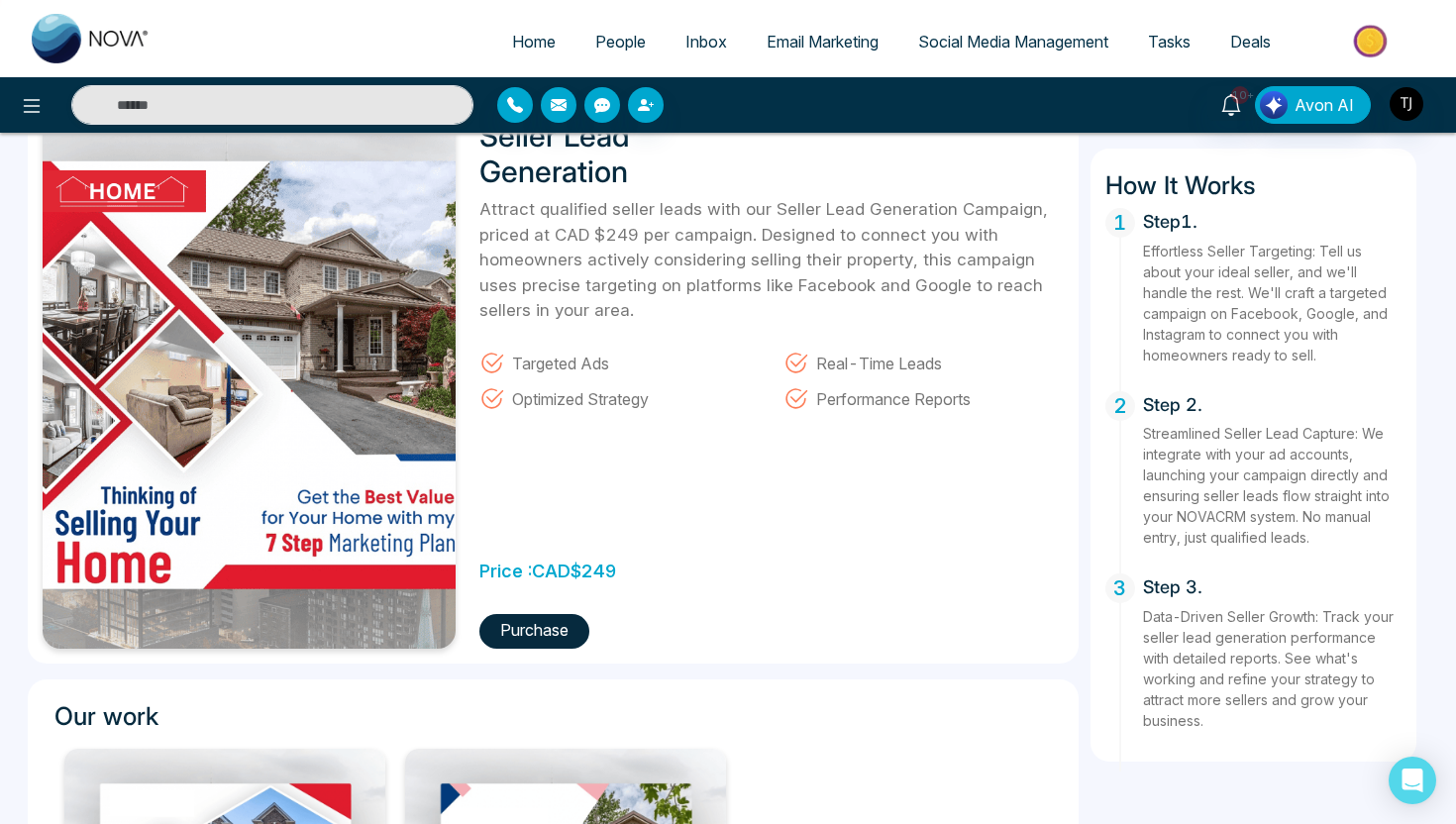 scroll, scrollTop: 116, scrollLeft: 0, axis: vertical 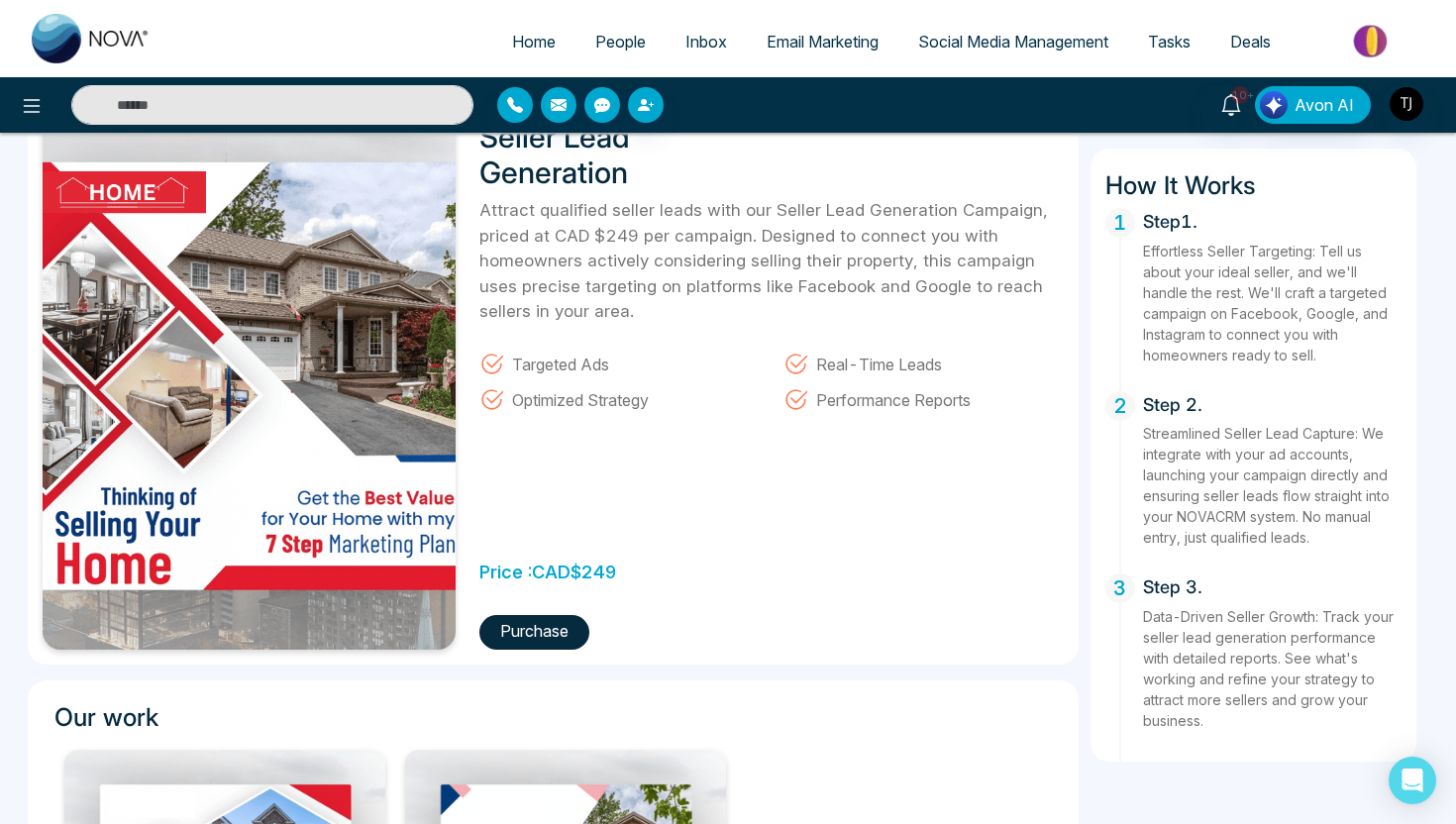 click on "People" at bounding box center (620, 42) 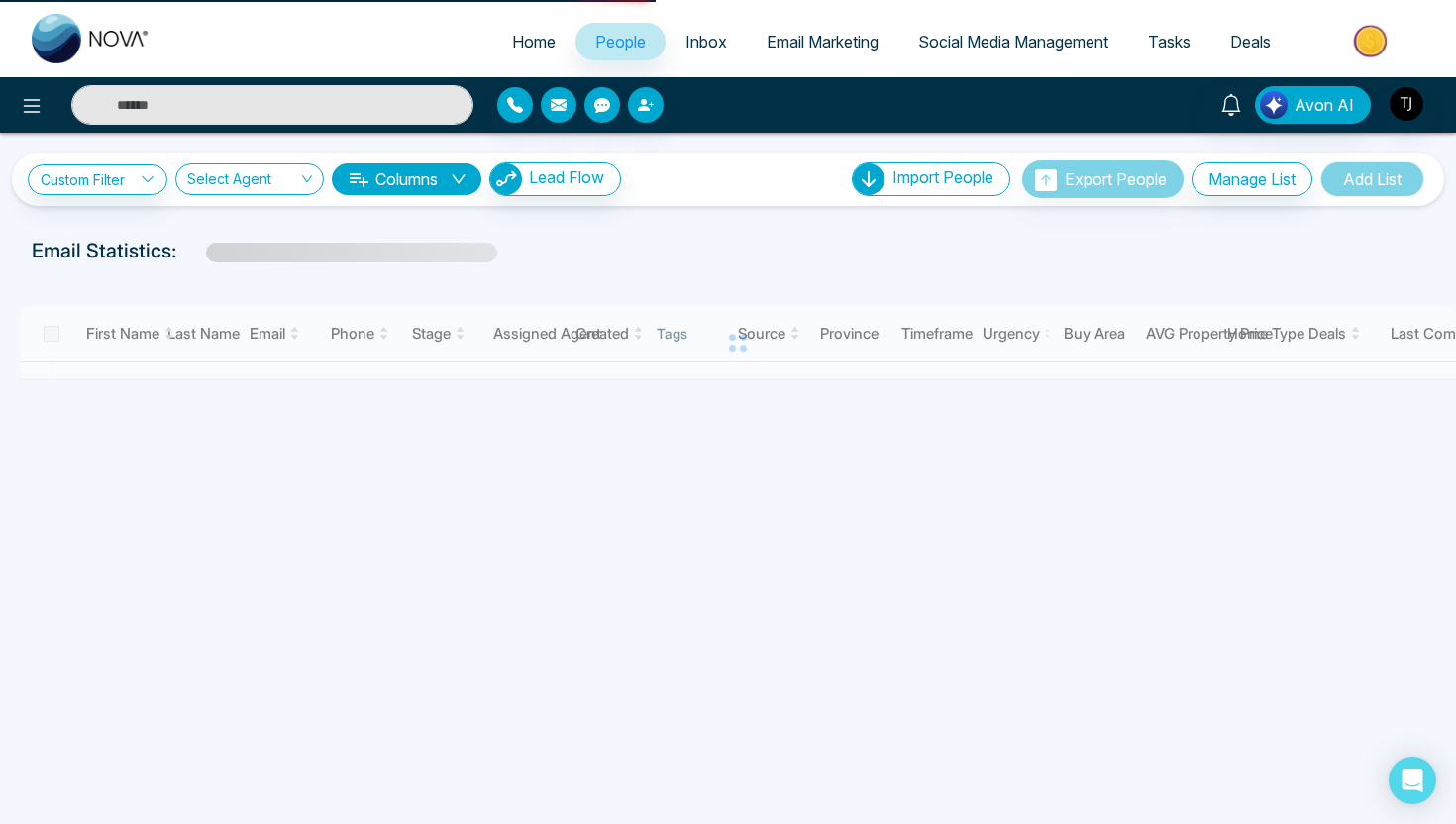 scroll, scrollTop: 0, scrollLeft: 0, axis: both 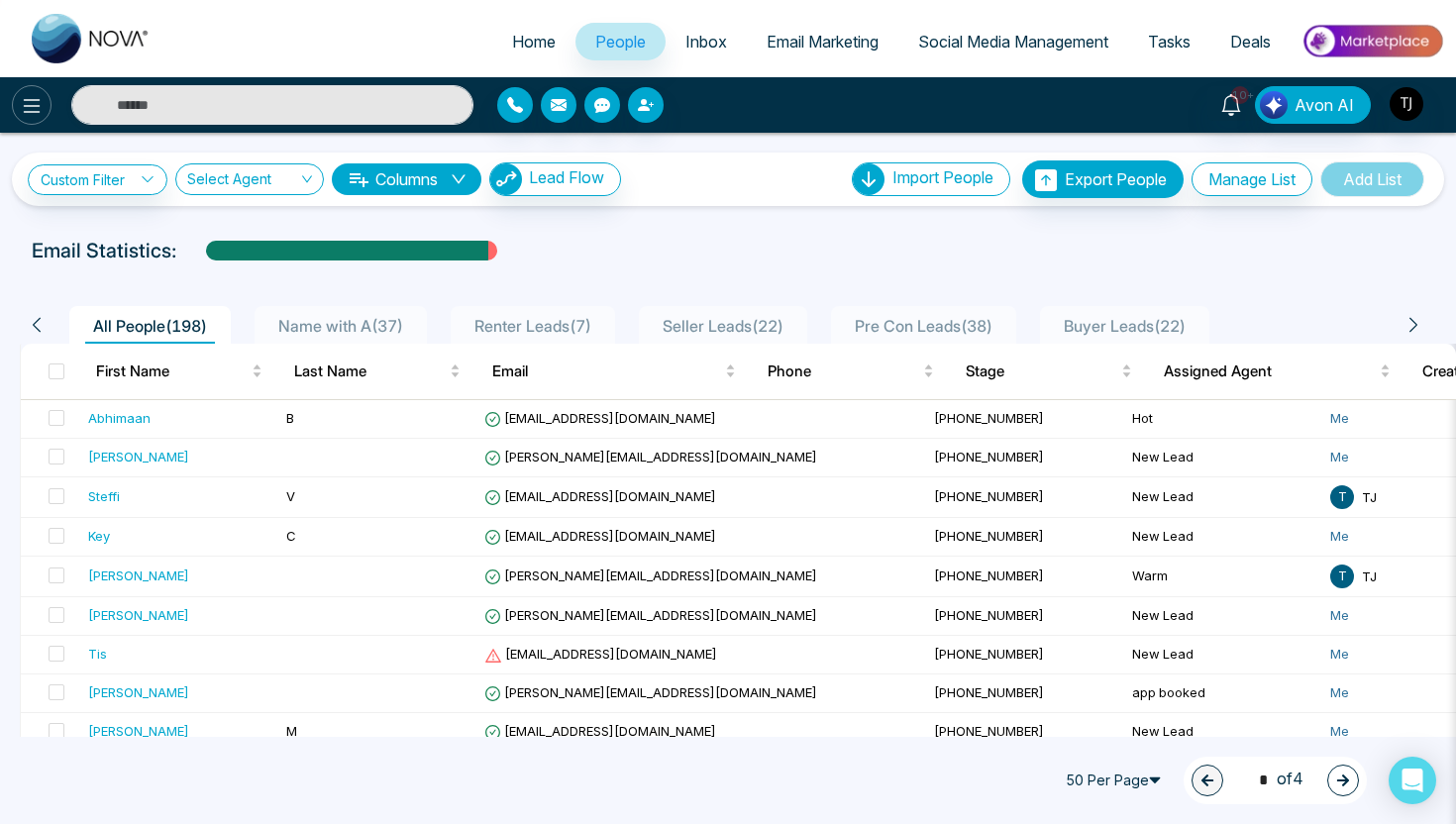 click 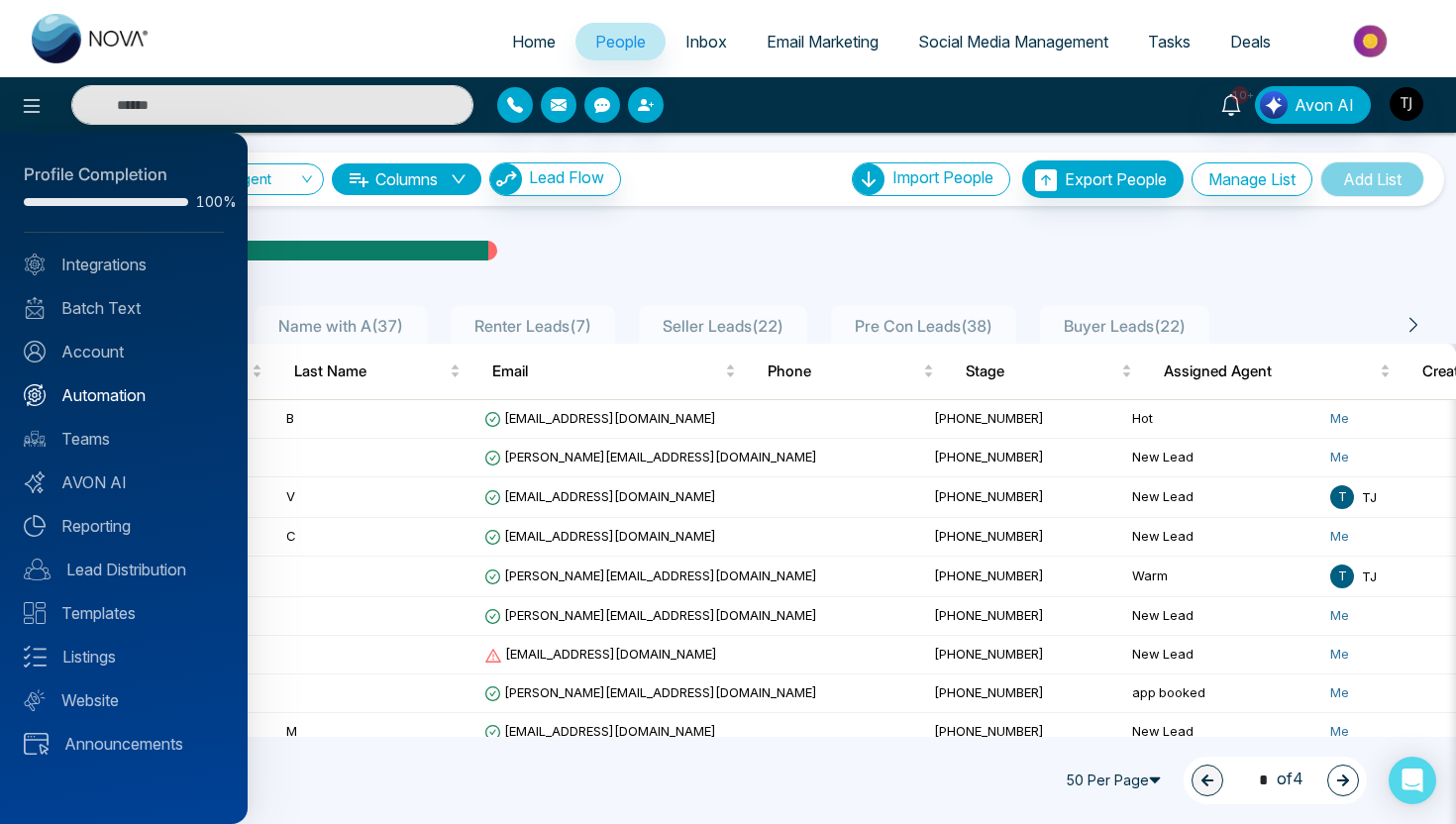 click on "Automation" at bounding box center (124, 395) 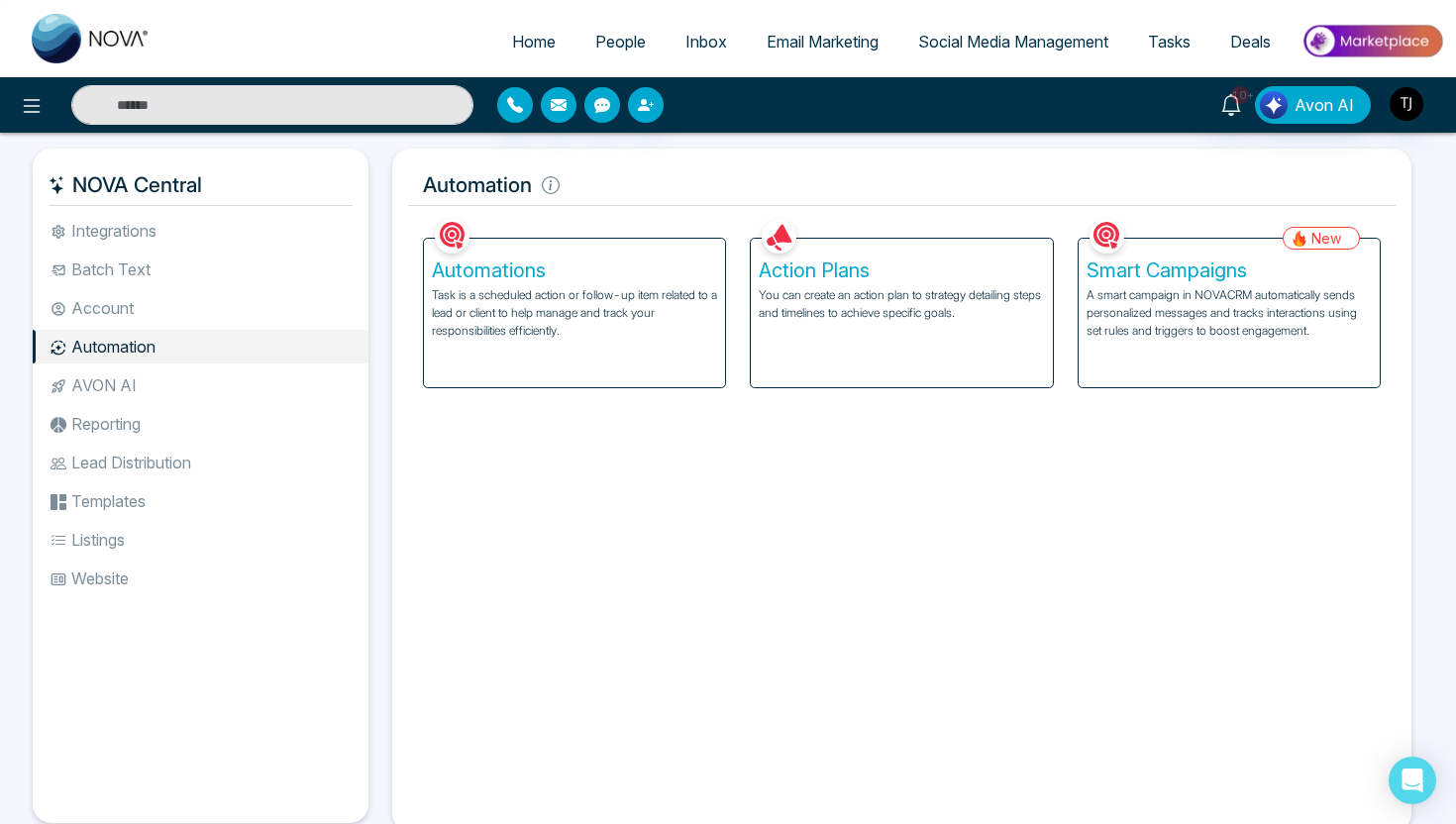 click on "A smart campaign in NOVACRM automatically sends personalized messages and tracks interactions using set rules and triggers to boost engagement." at bounding box center (1229, 313) 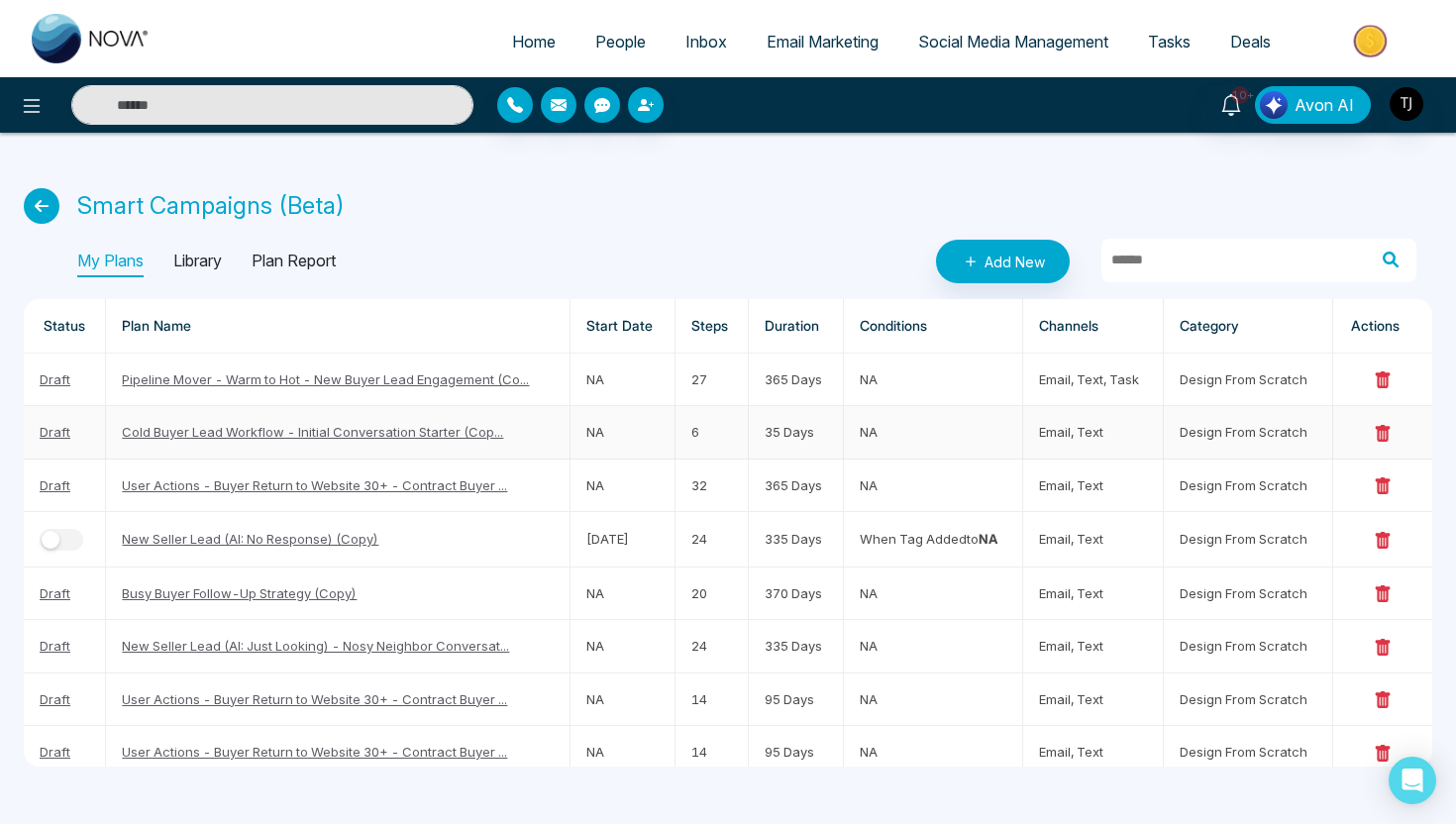 scroll, scrollTop: 33, scrollLeft: 0, axis: vertical 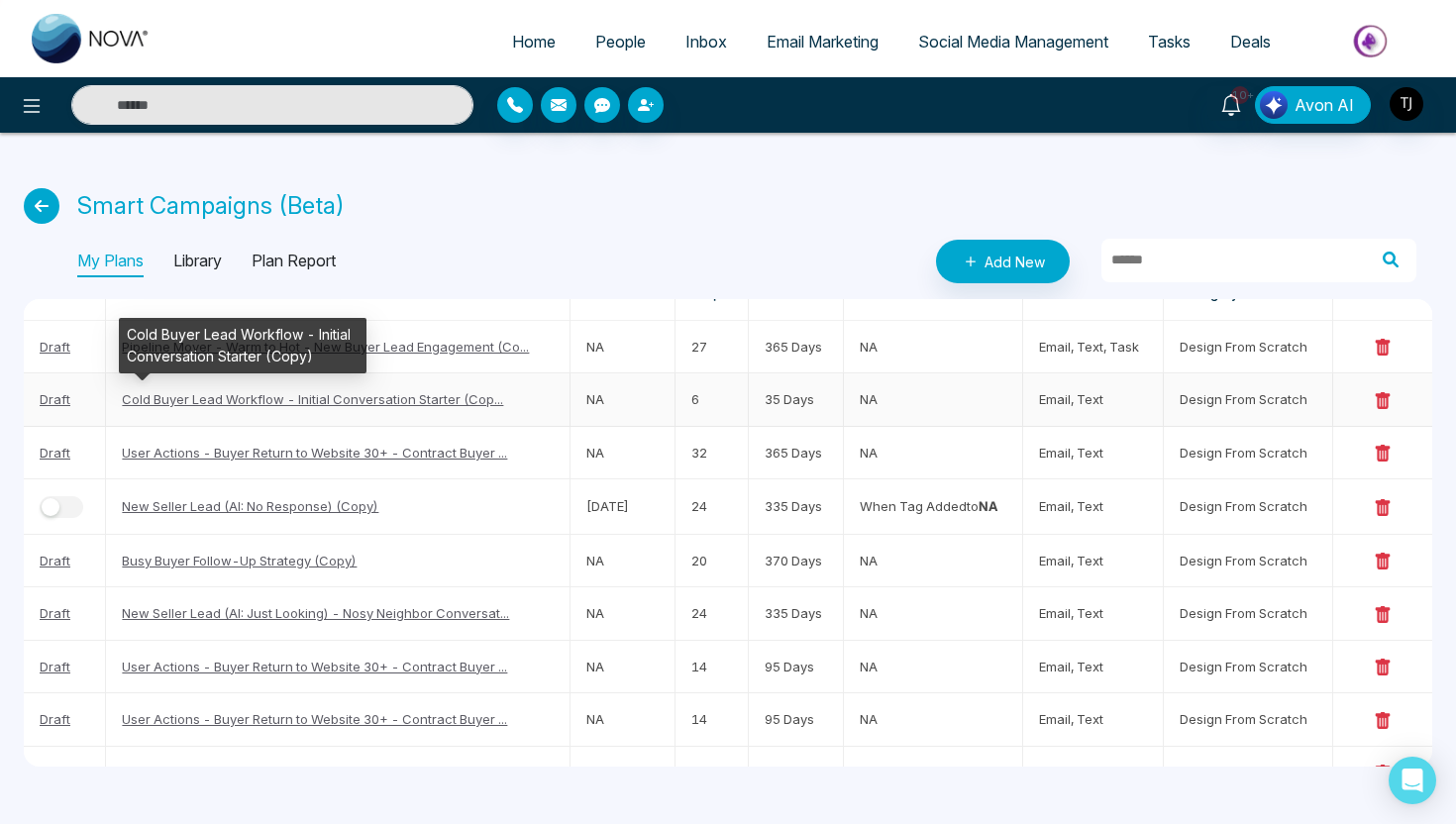 click on "Cold Buyer Lead Workflow - Initial Conversation Starter (Cop..." at bounding box center [312, 399] 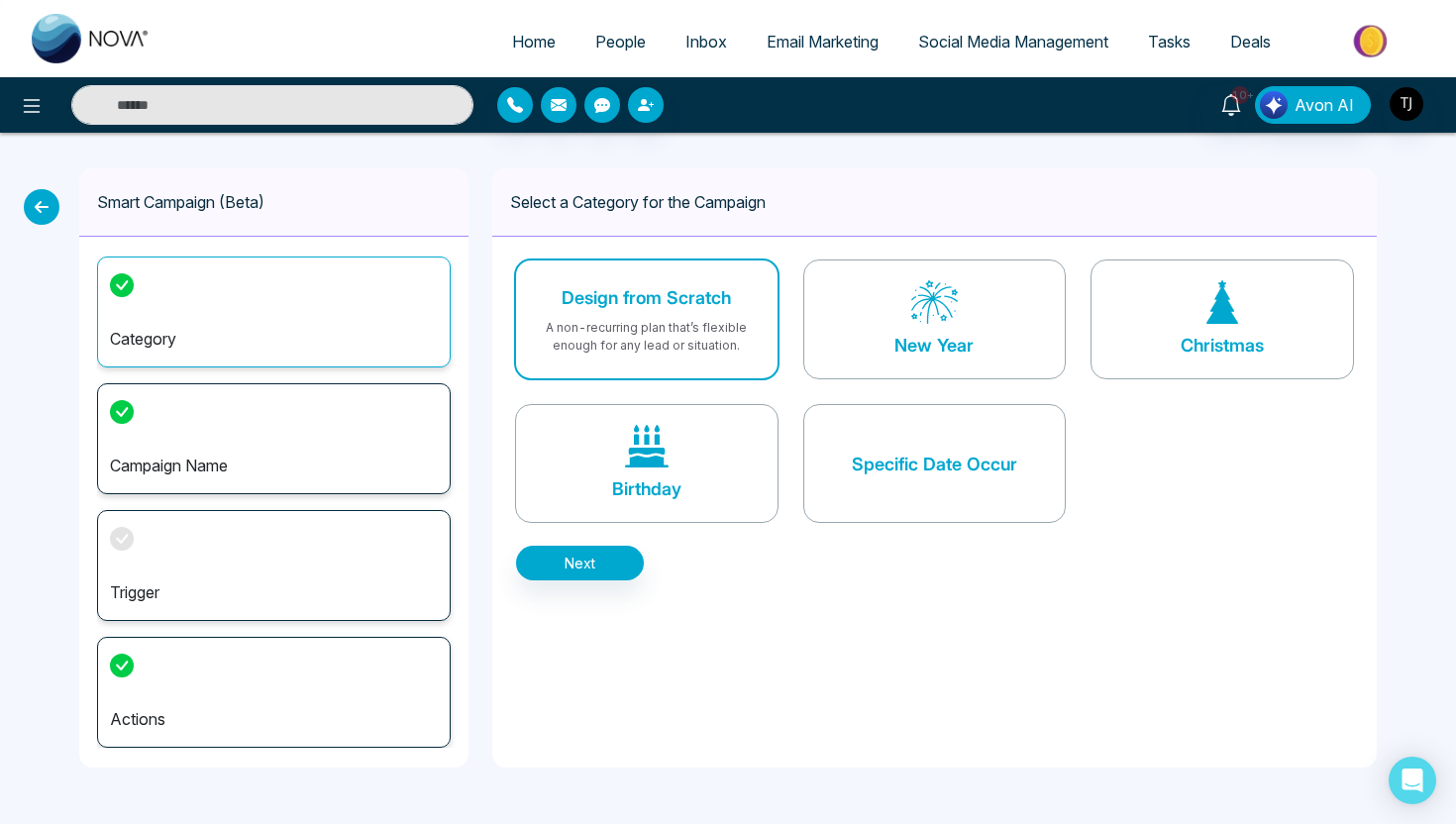 click at bounding box center (42, 207) 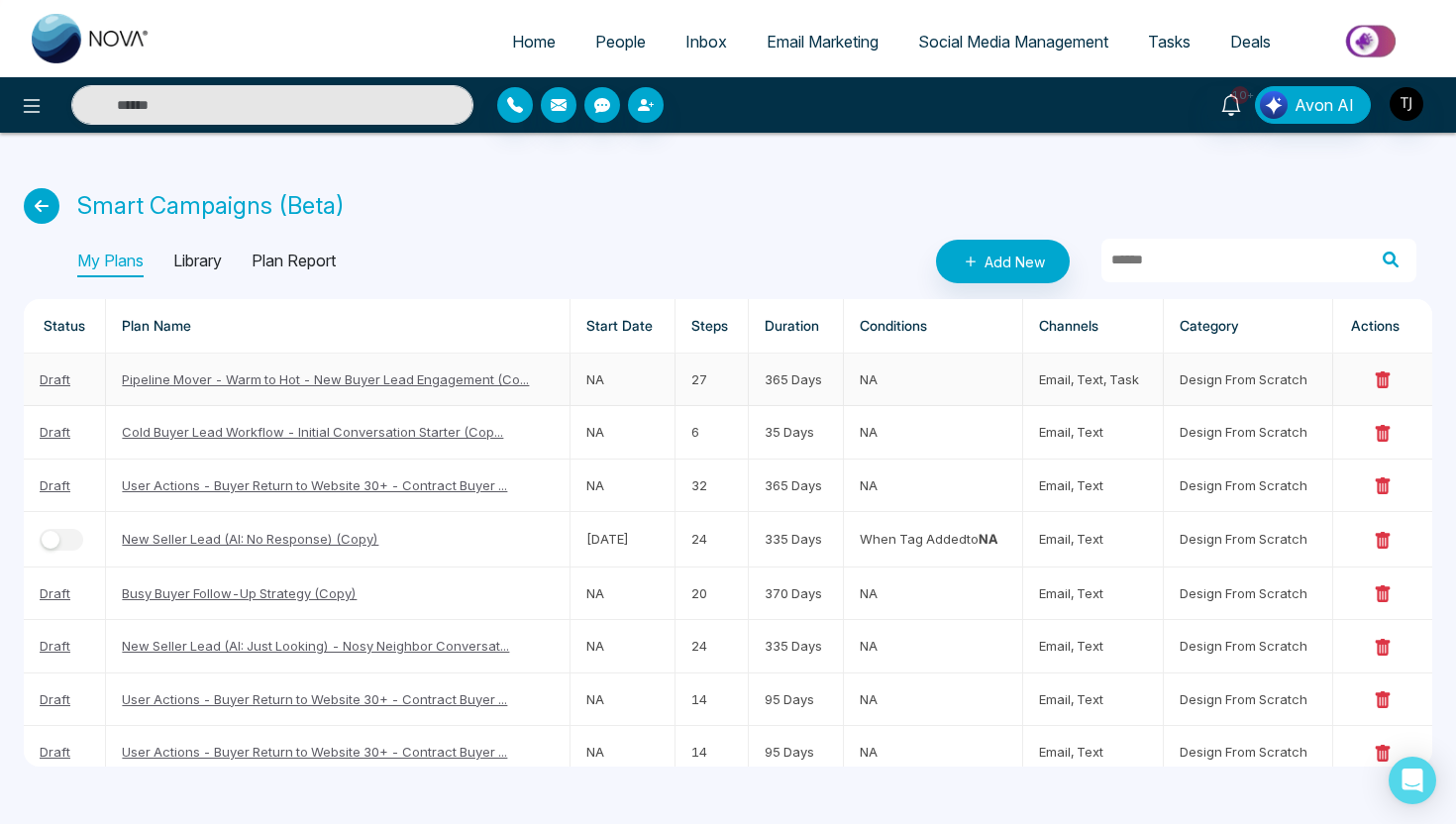 click on "Pipeline Mover - Warm to Hot - New Buyer Lead Engagement (Co..." at bounding box center [325, 379] 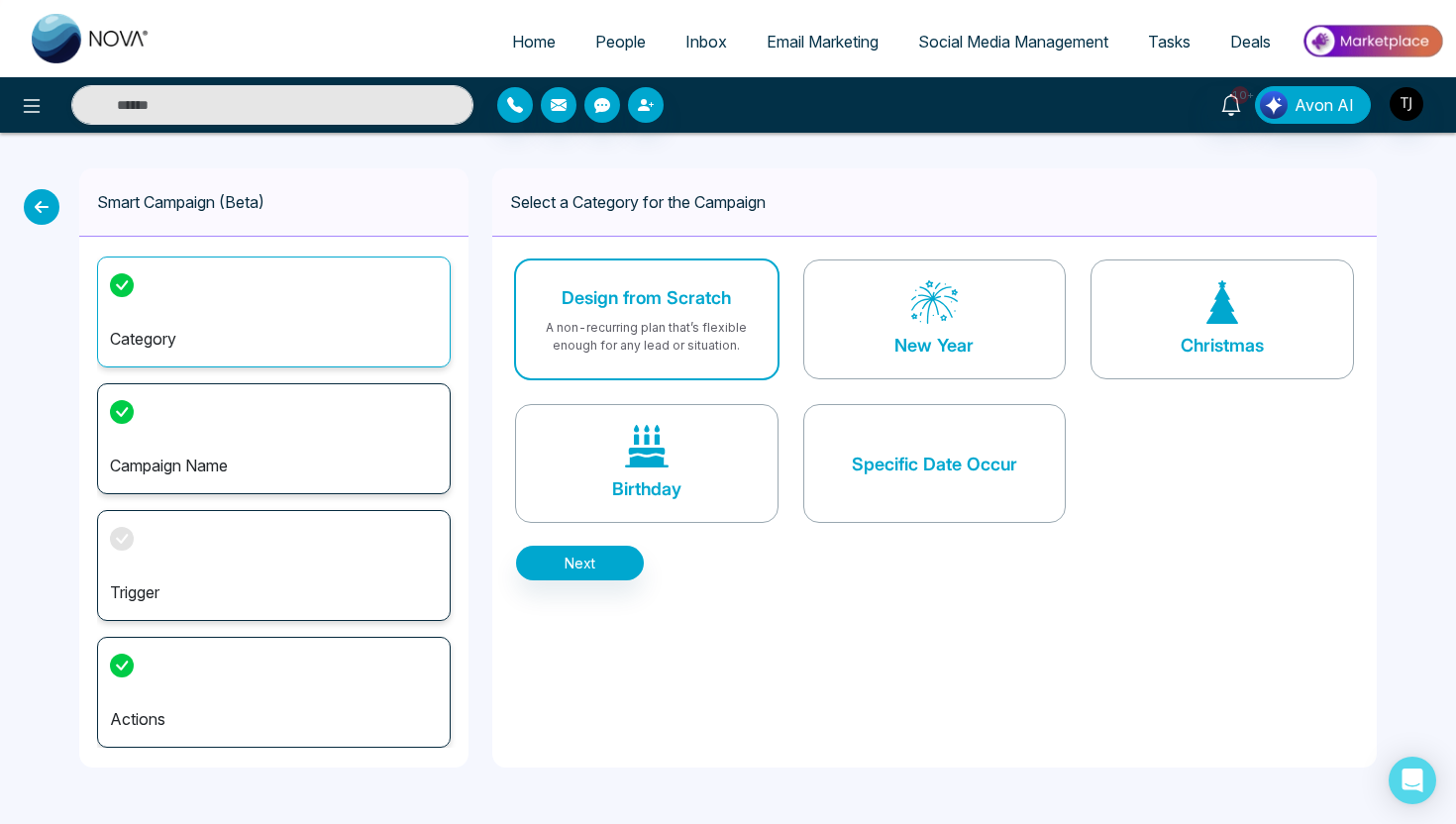 click at bounding box center [42, 207] 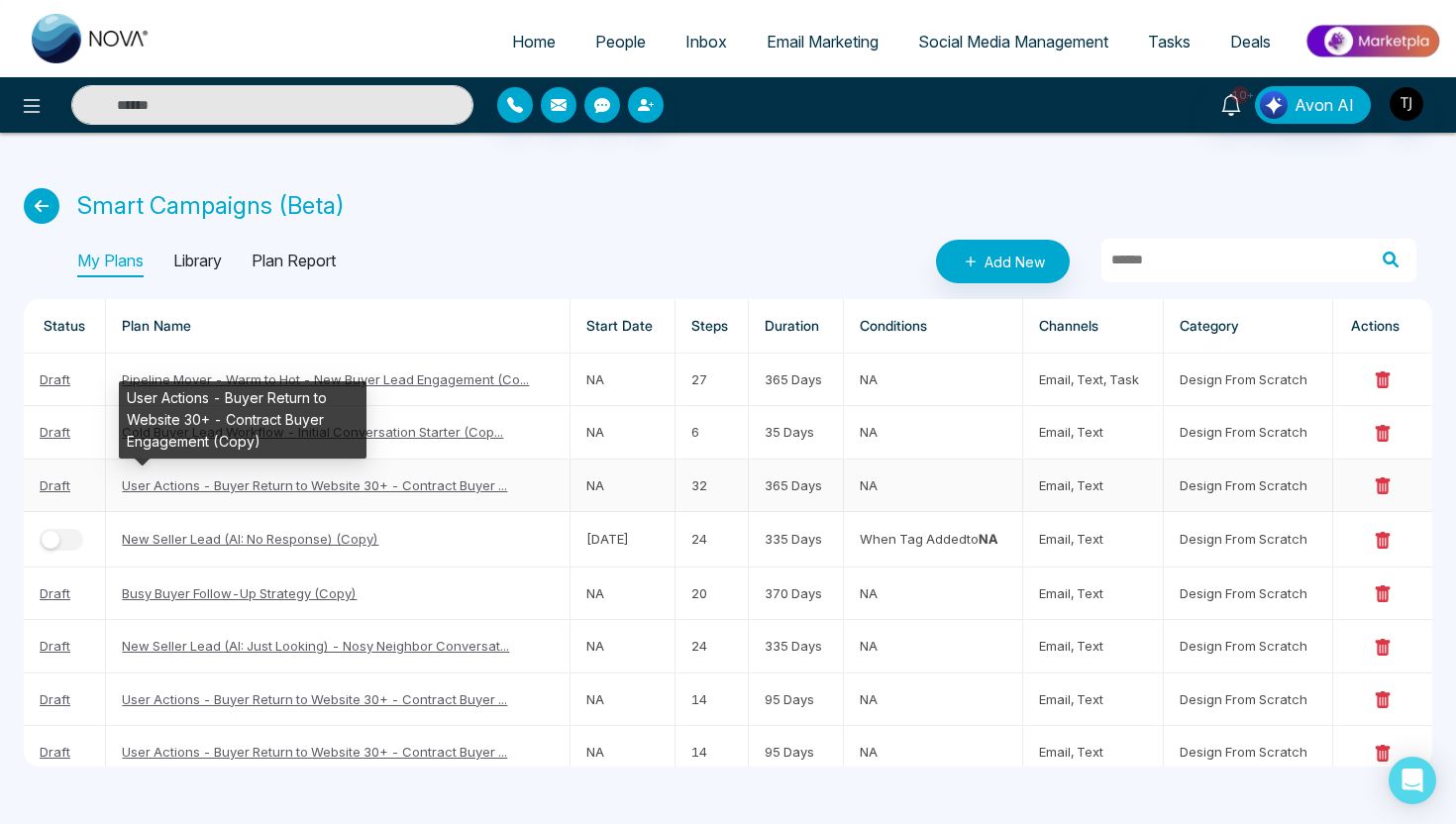click on "User Actions - Buyer Return to Website 30+ - Contract Buyer ..." at bounding box center [314, 485] 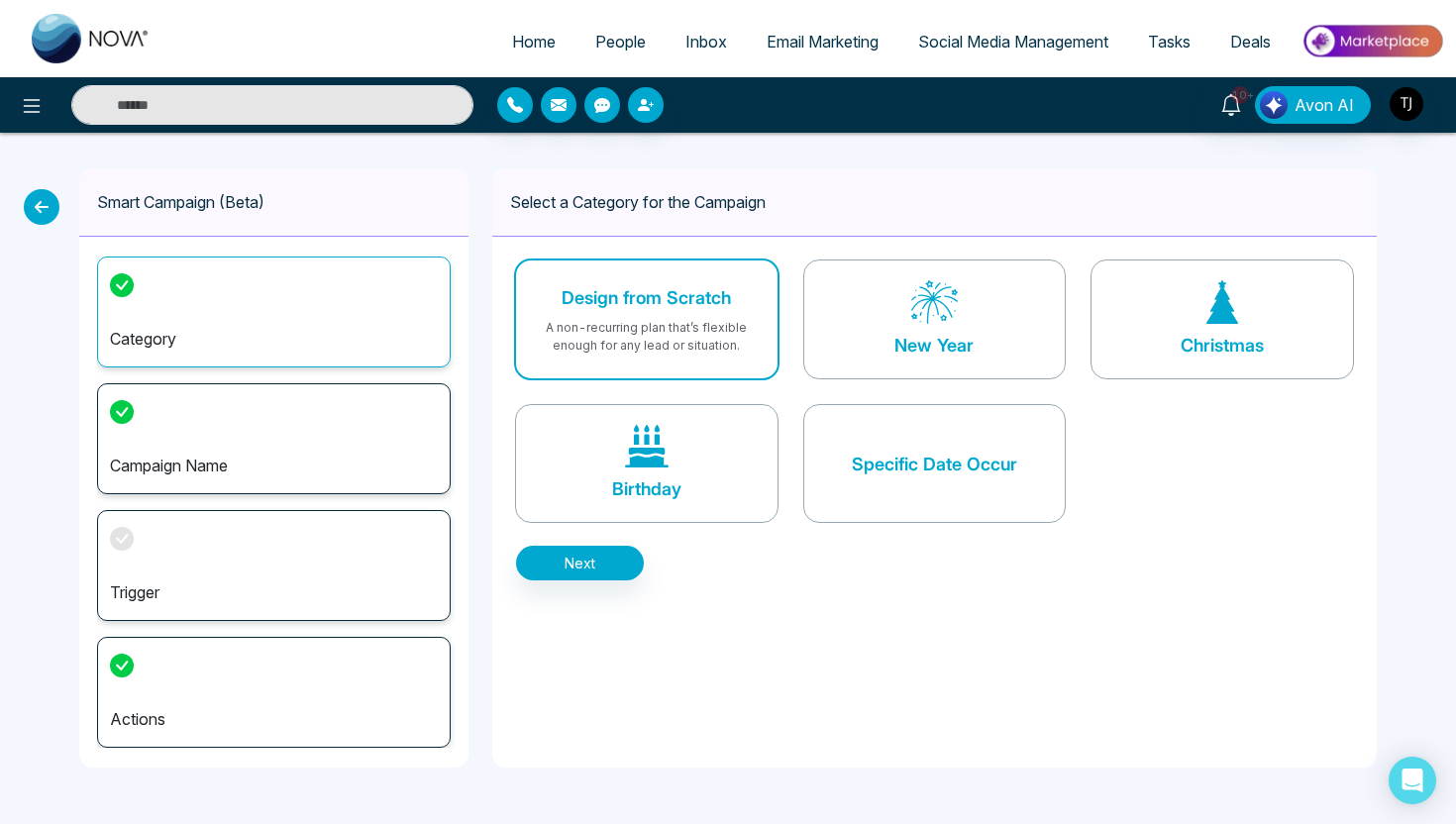 click on "Campaign Name" at bounding box center (273, 465) 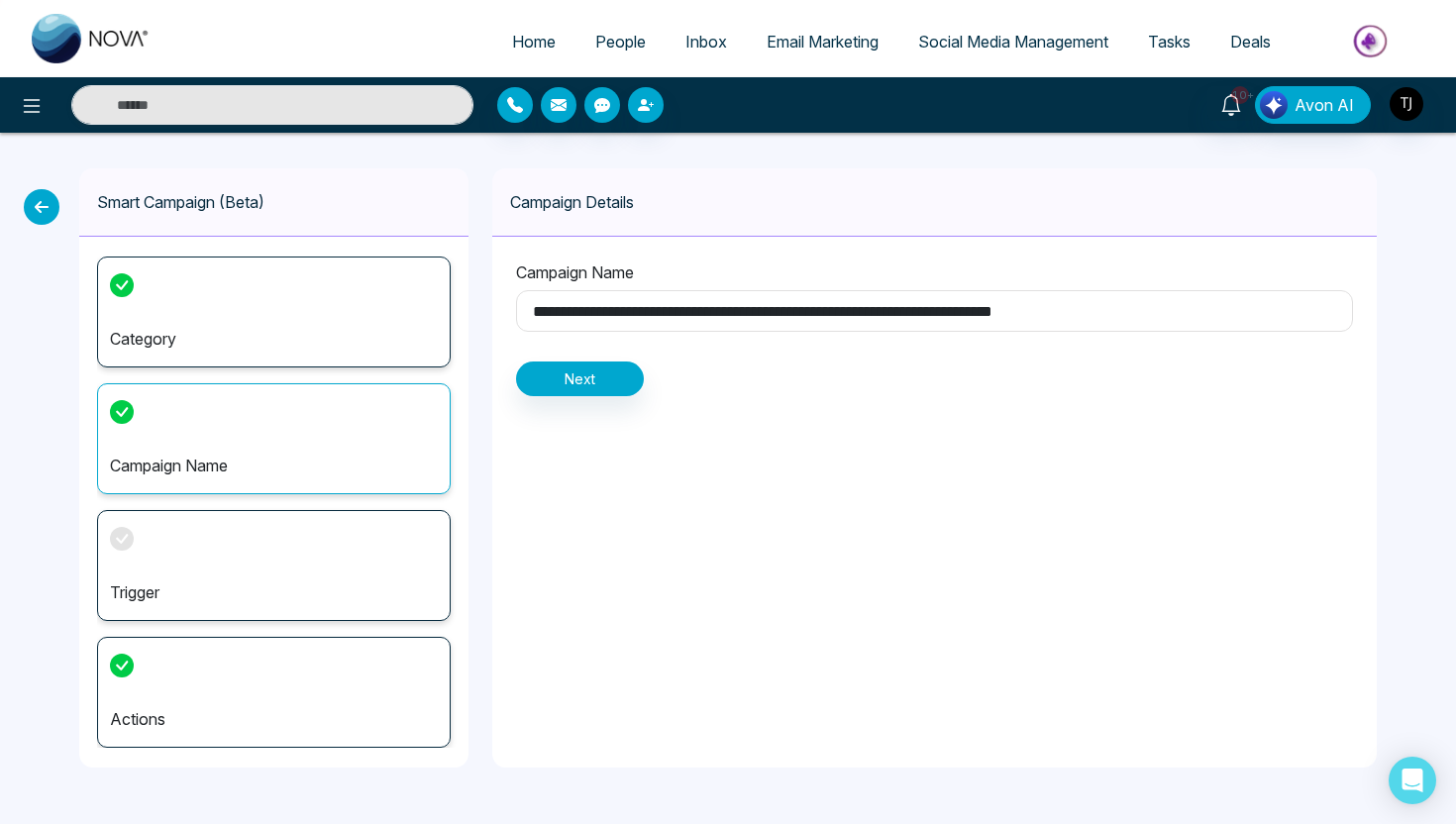 click on "Actions" at bounding box center [273, 692] 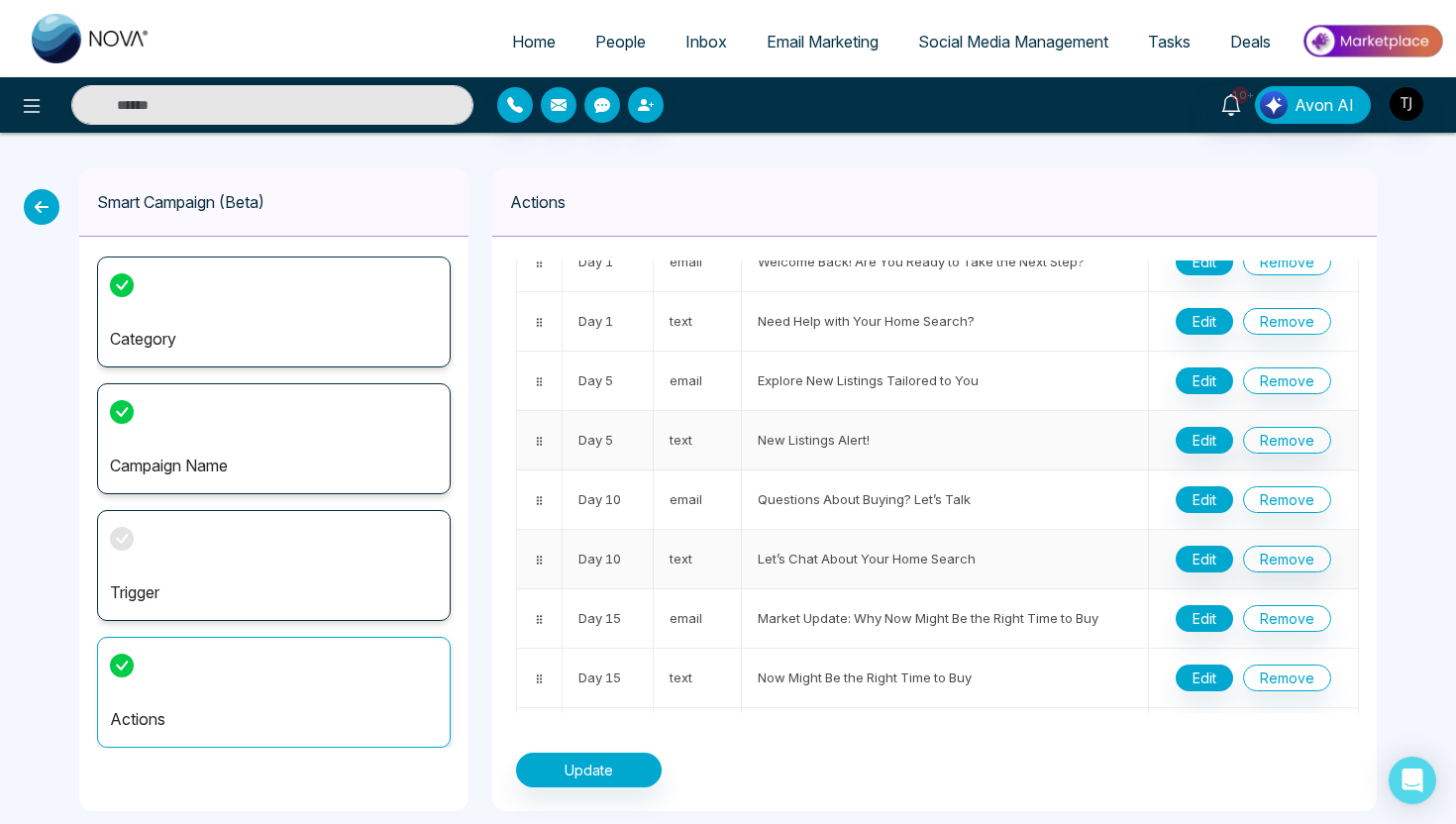 scroll, scrollTop: 0, scrollLeft: 0, axis: both 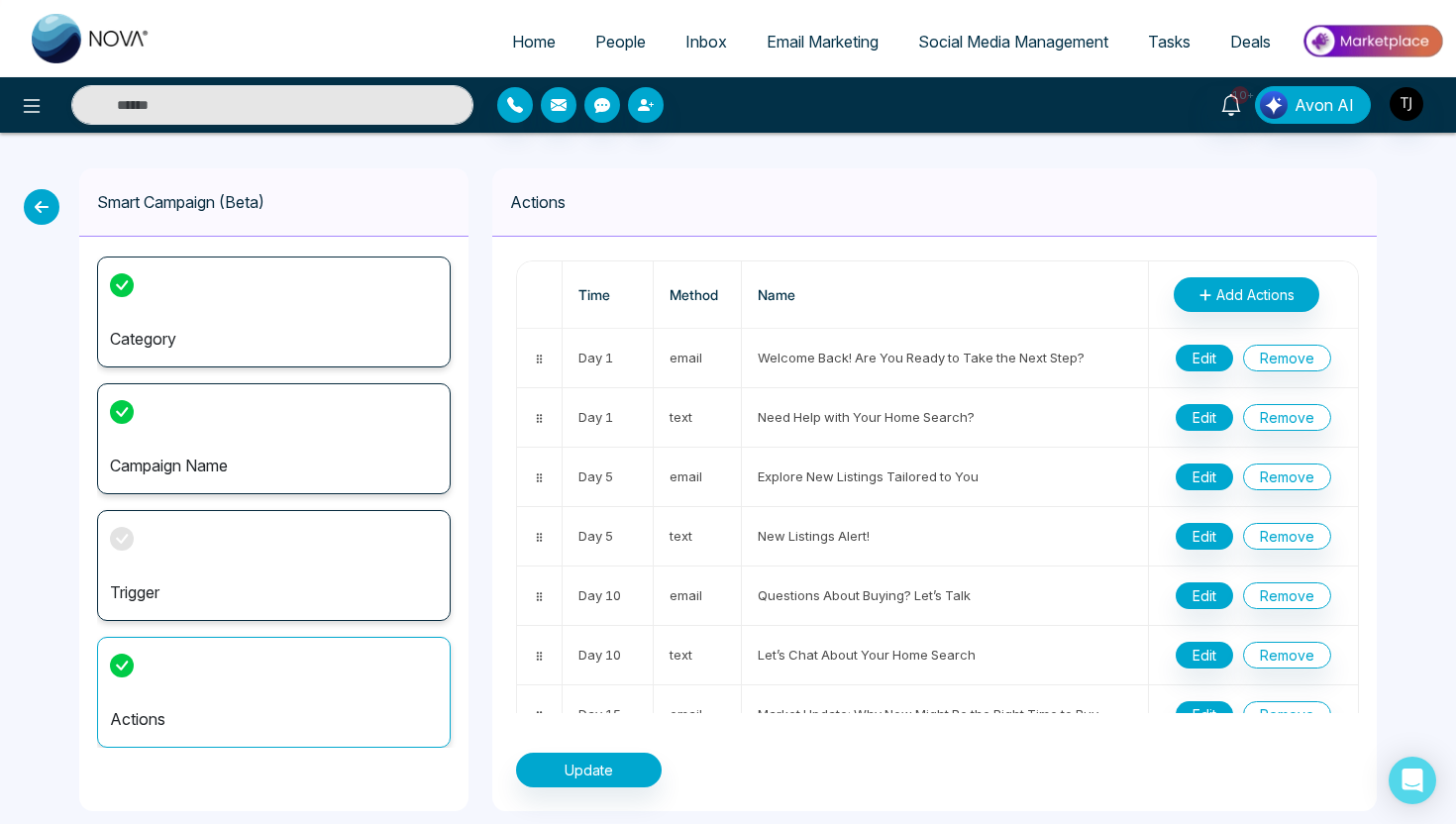 click on "People" at bounding box center (620, 42) 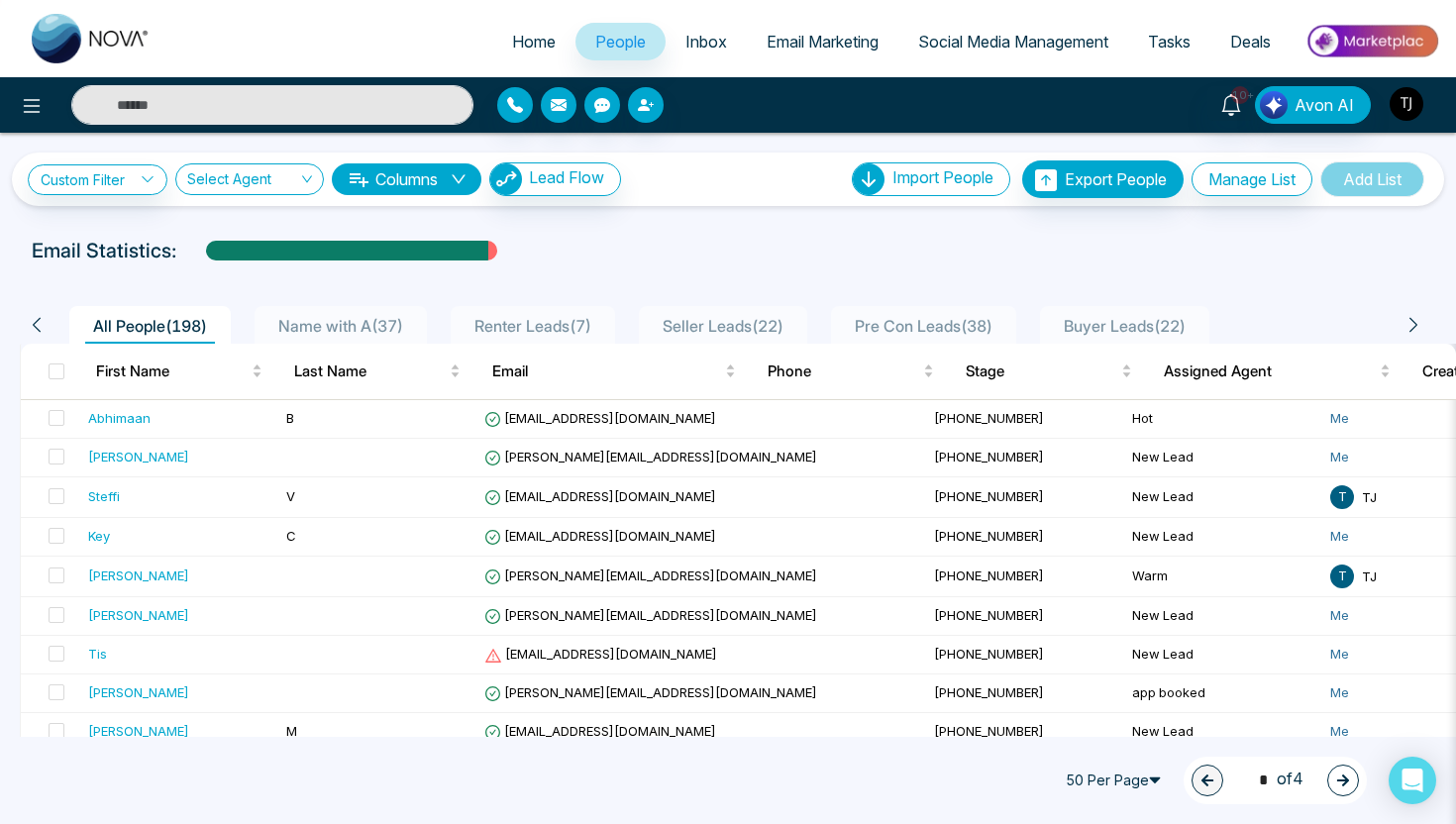 click at bounding box center (1406, 104) 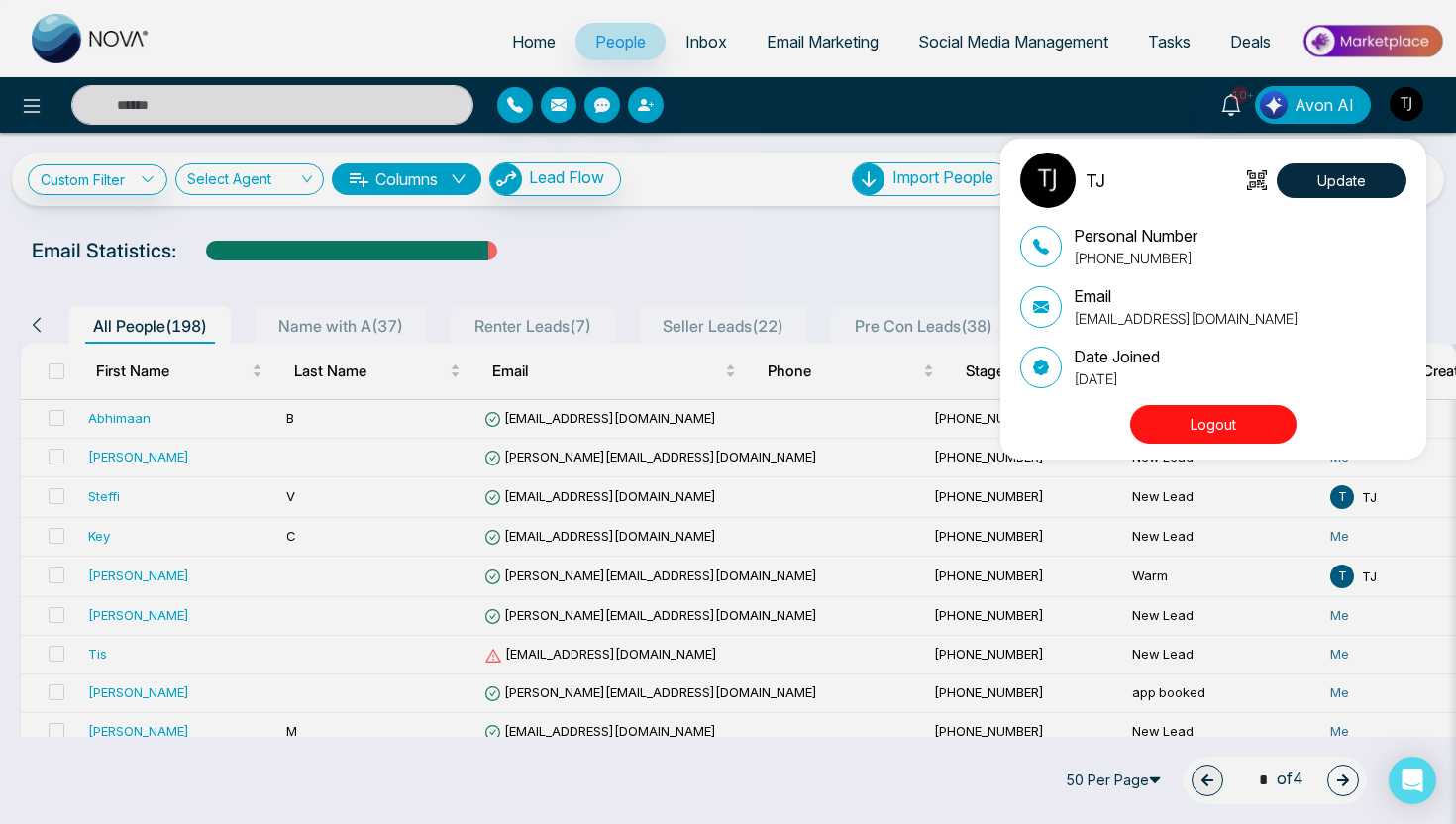 click on "Logout" at bounding box center [1213, 424] 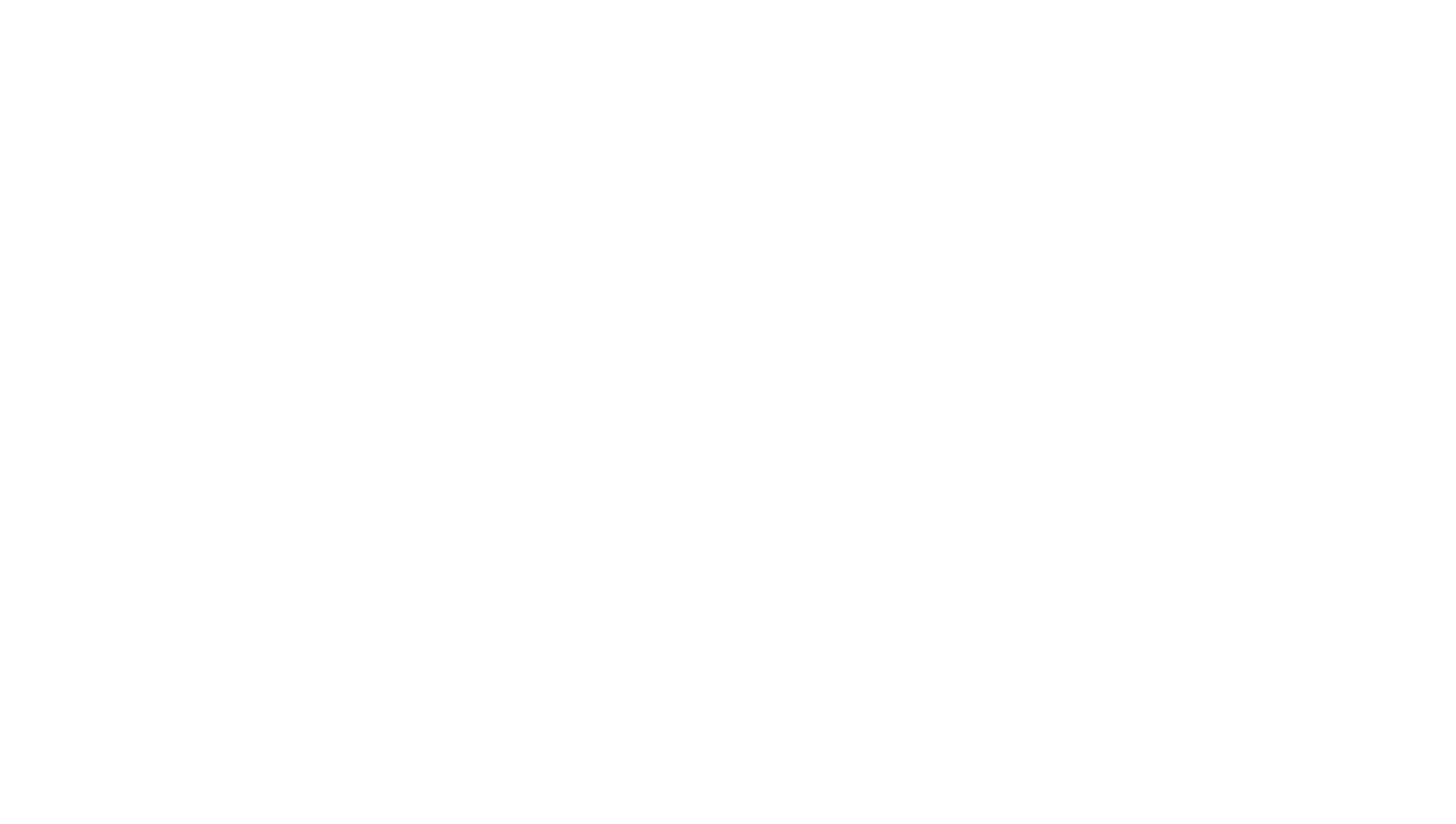 scroll, scrollTop: 0, scrollLeft: 0, axis: both 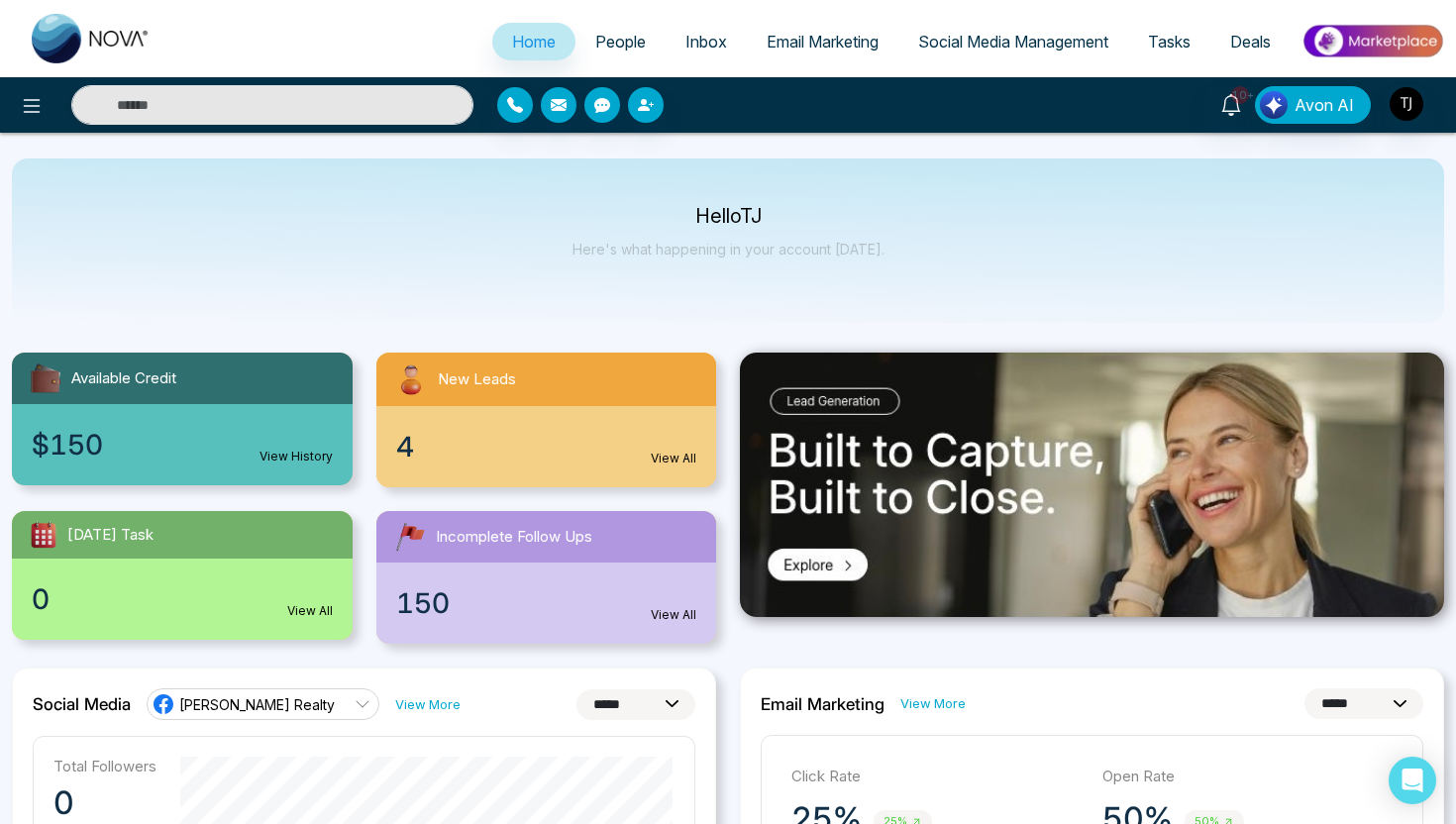 click on "4 View All" at bounding box center (547, 447) 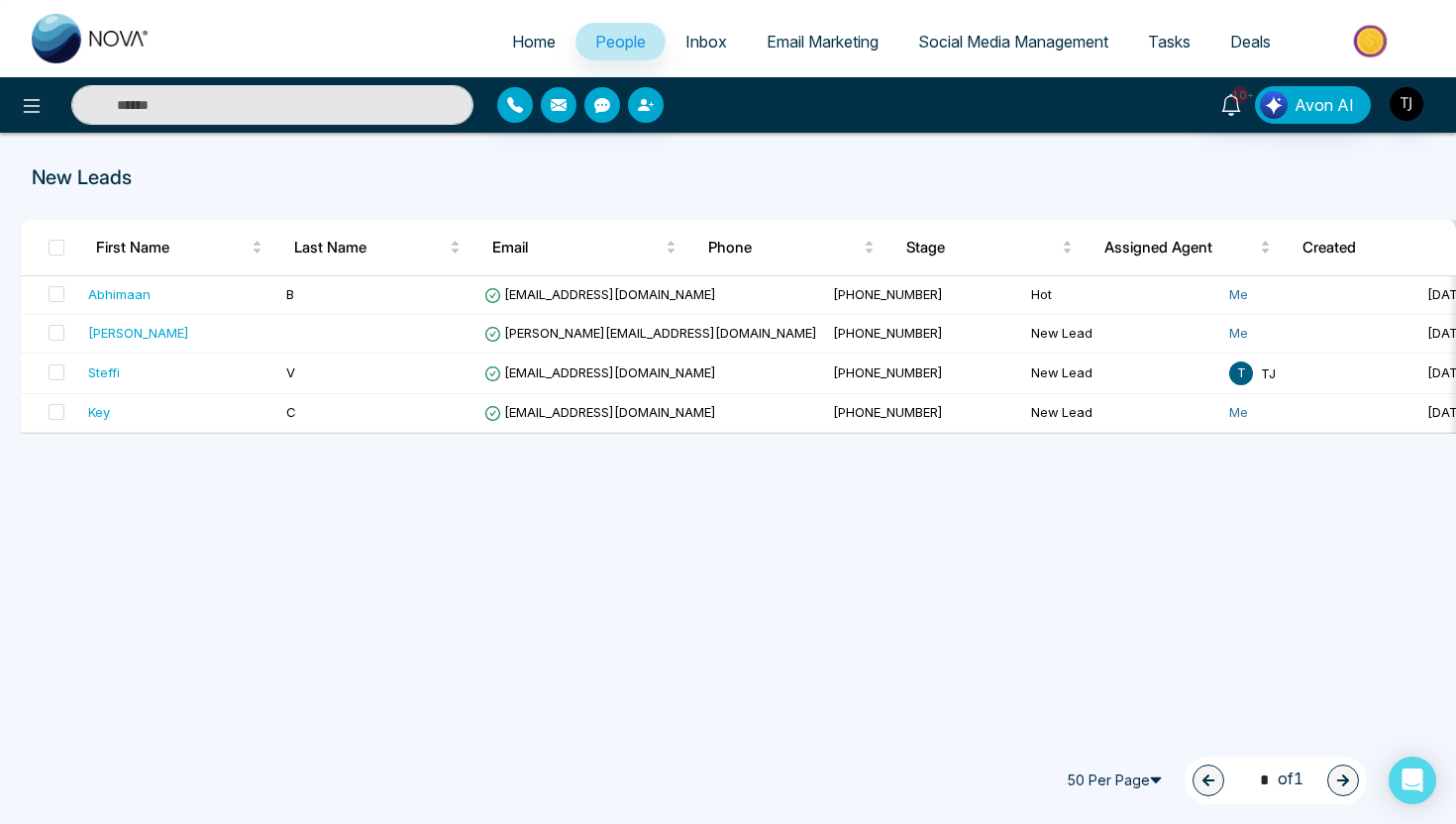 click on "Home" at bounding box center (534, 42) 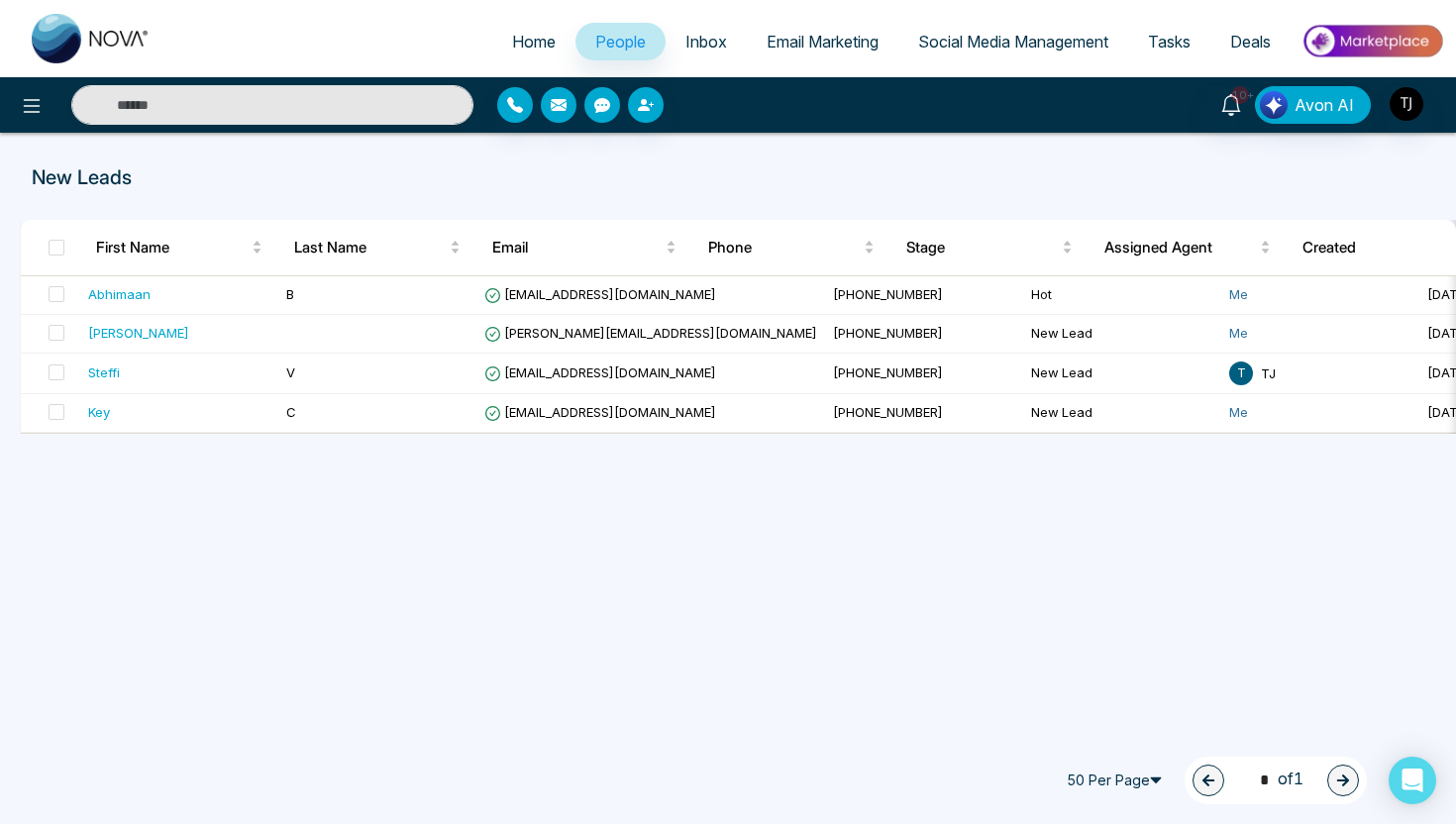 select on "*" 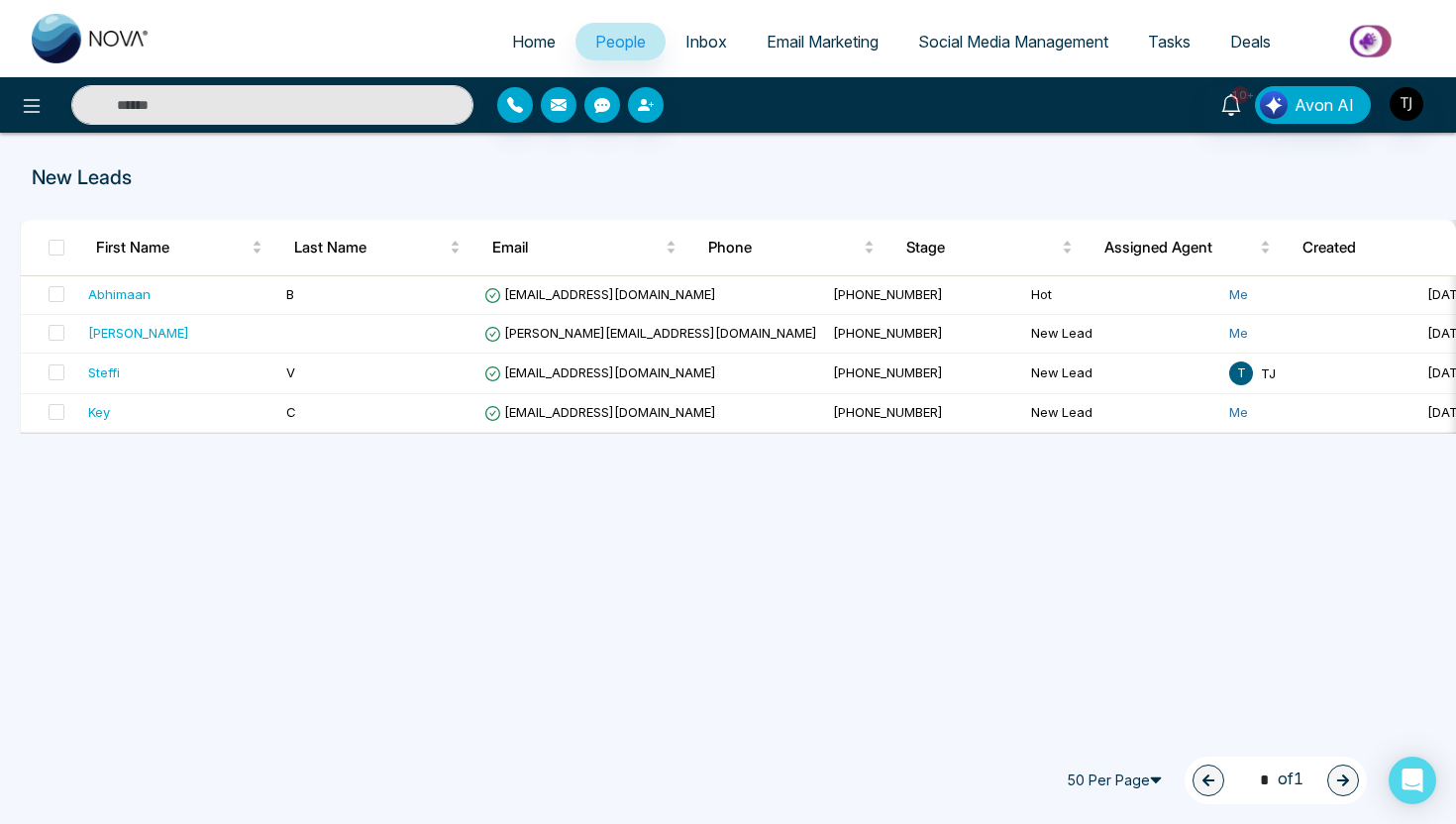 select on "*" 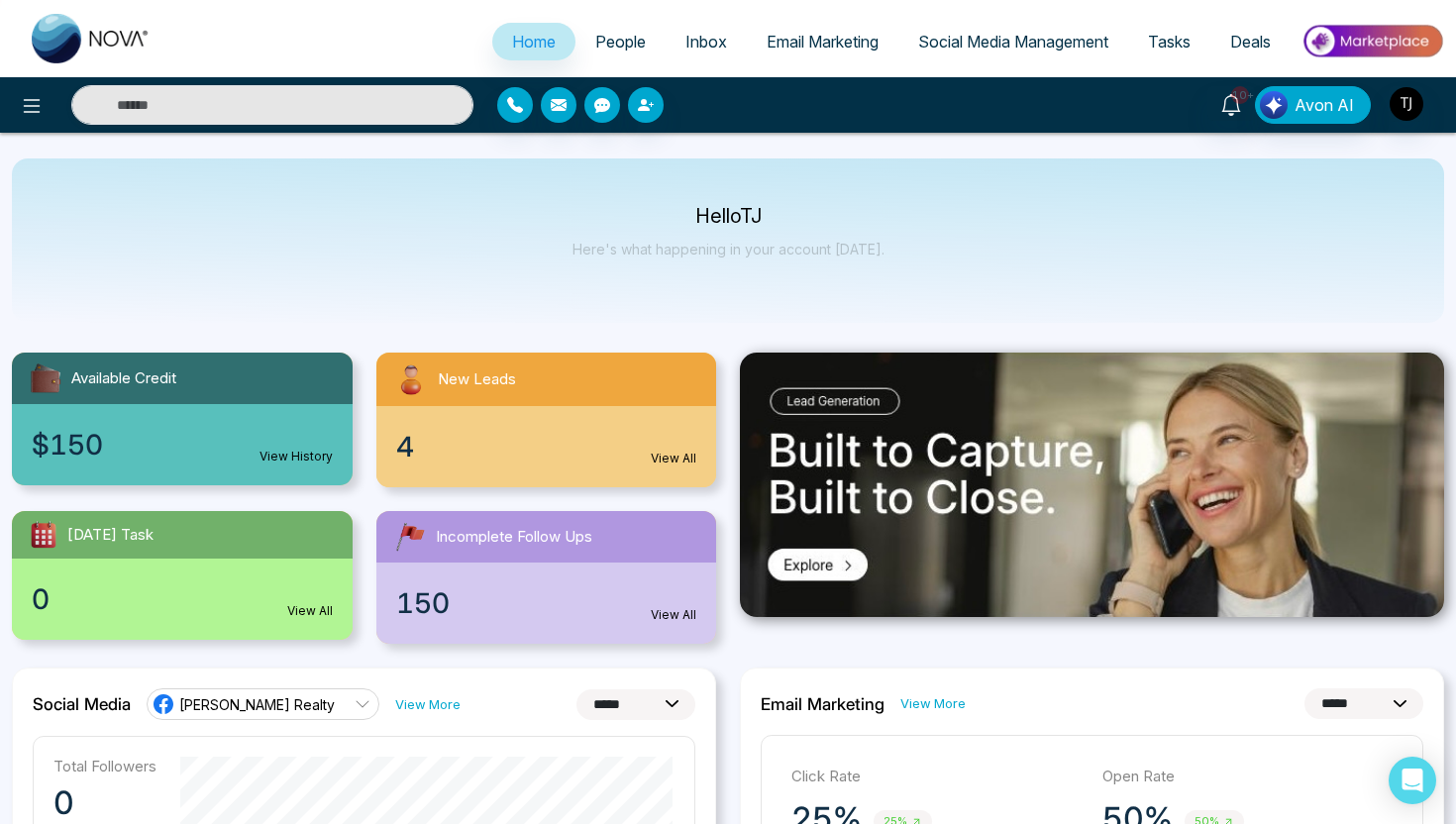 click at bounding box center (1372, 41) 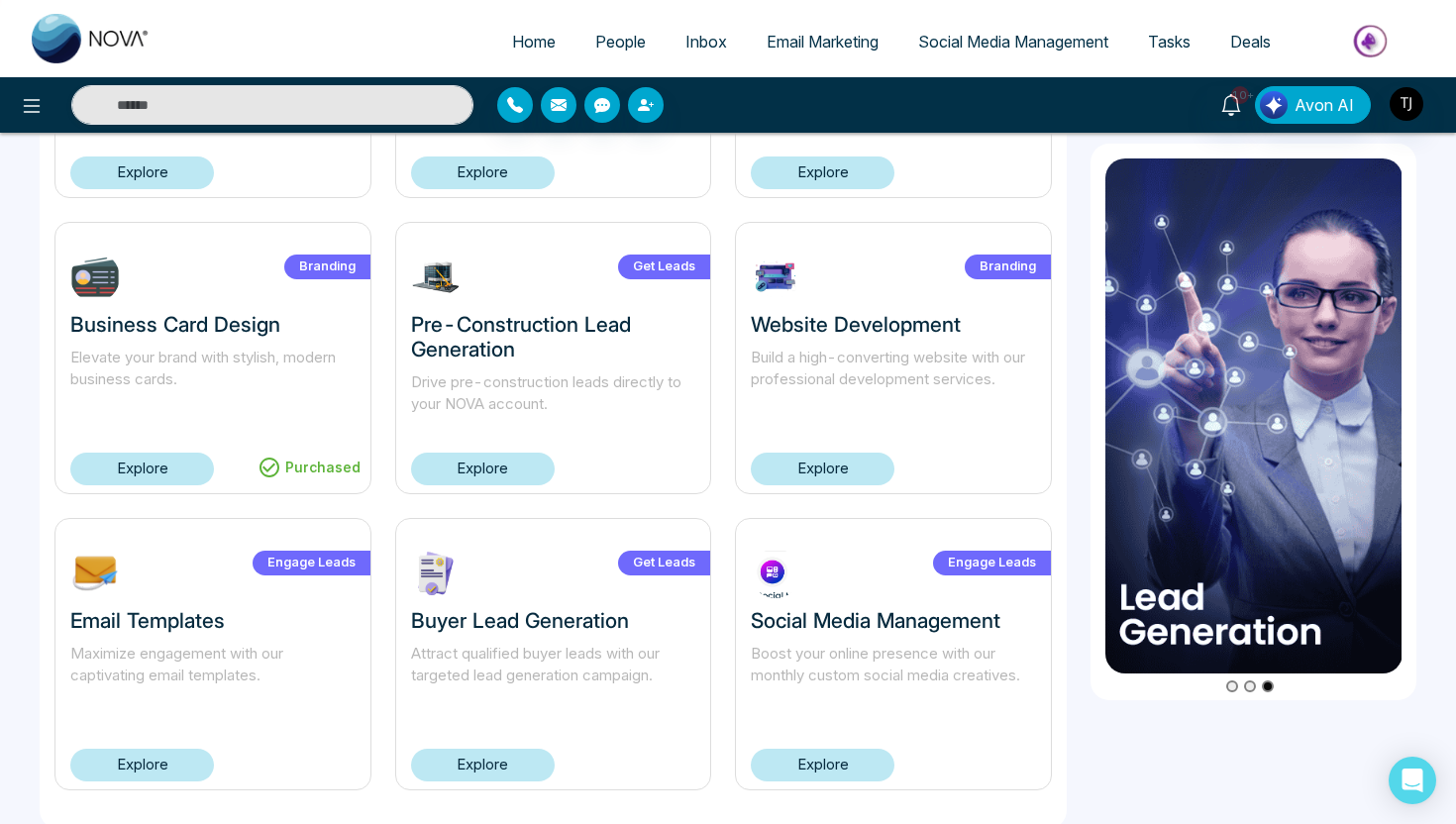 scroll, scrollTop: 1254, scrollLeft: 0, axis: vertical 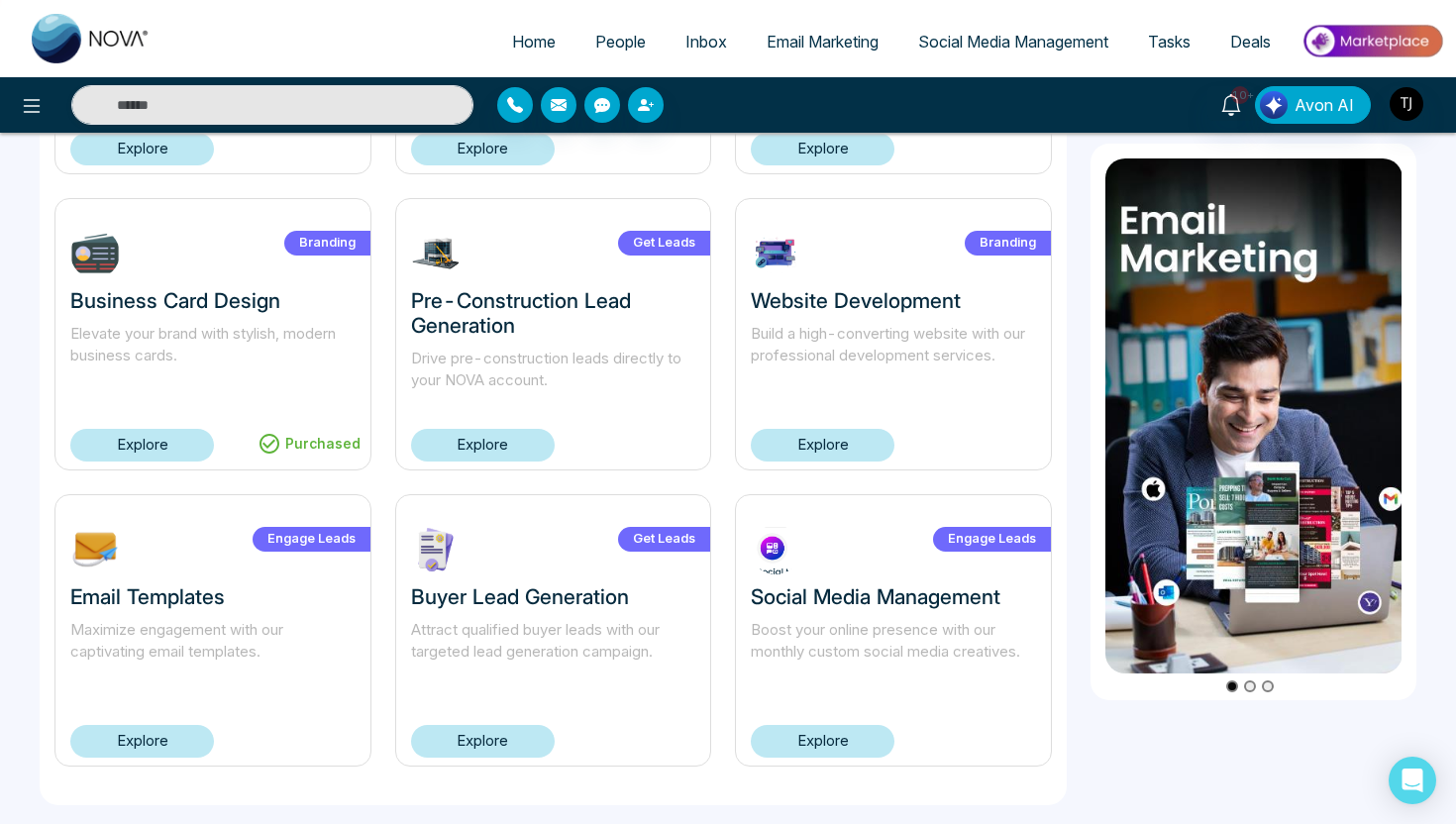 click on "Explore" at bounding box center (822, 741) 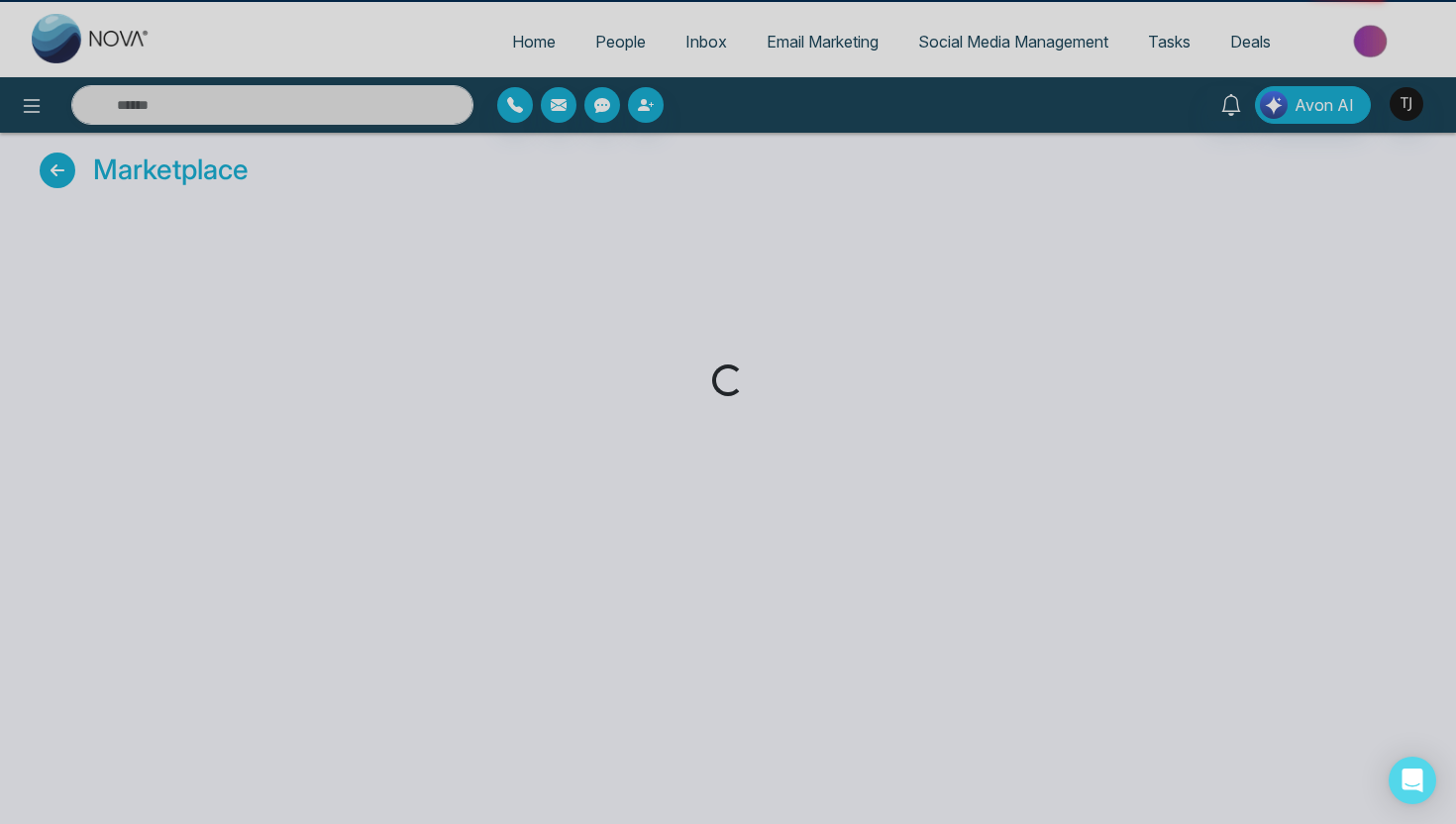 scroll, scrollTop: 0, scrollLeft: 0, axis: both 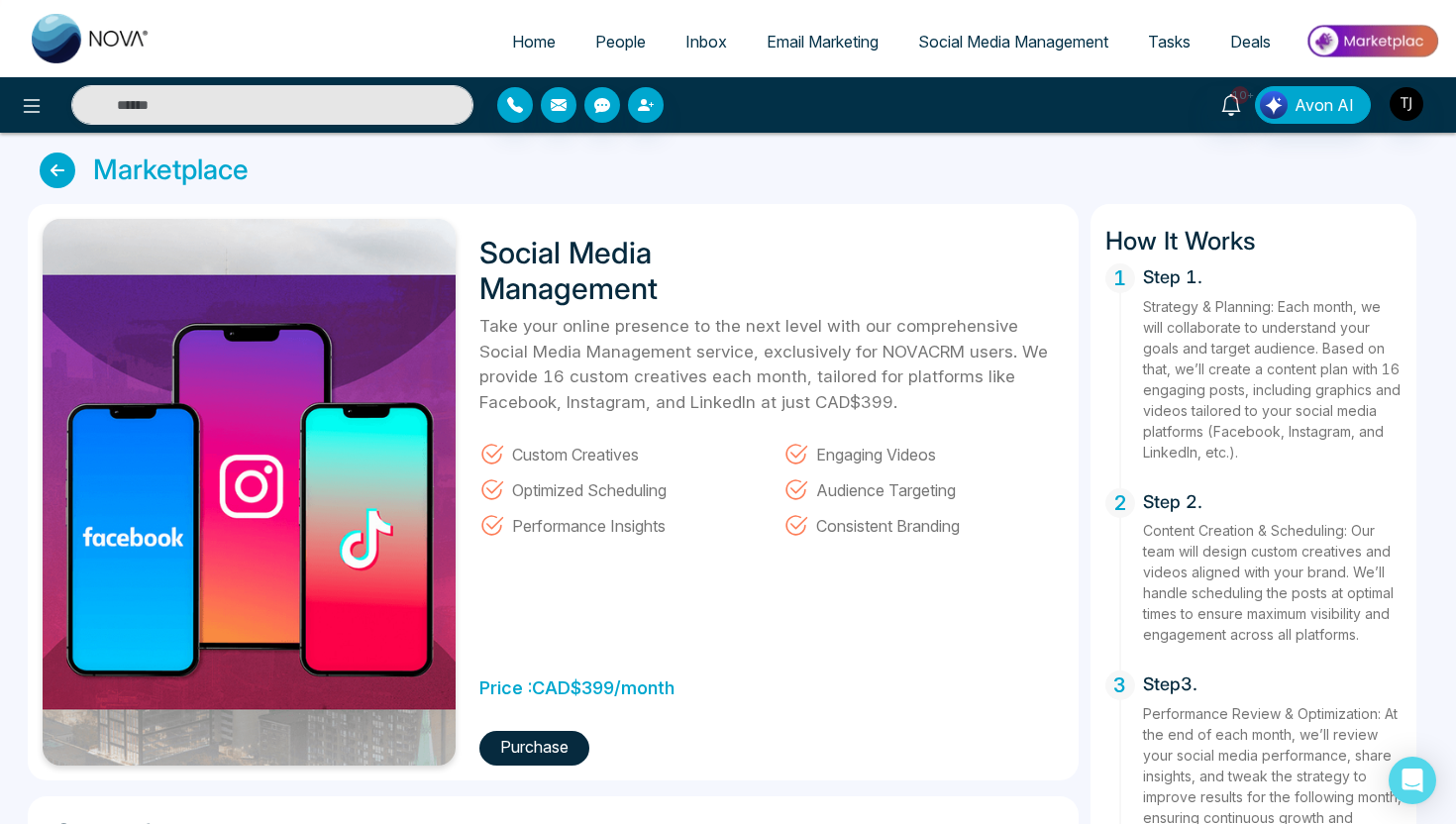 drag, startPoint x: 595, startPoint y: 683, endPoint x: 690, endPoint y: 688, distance: 95.13149 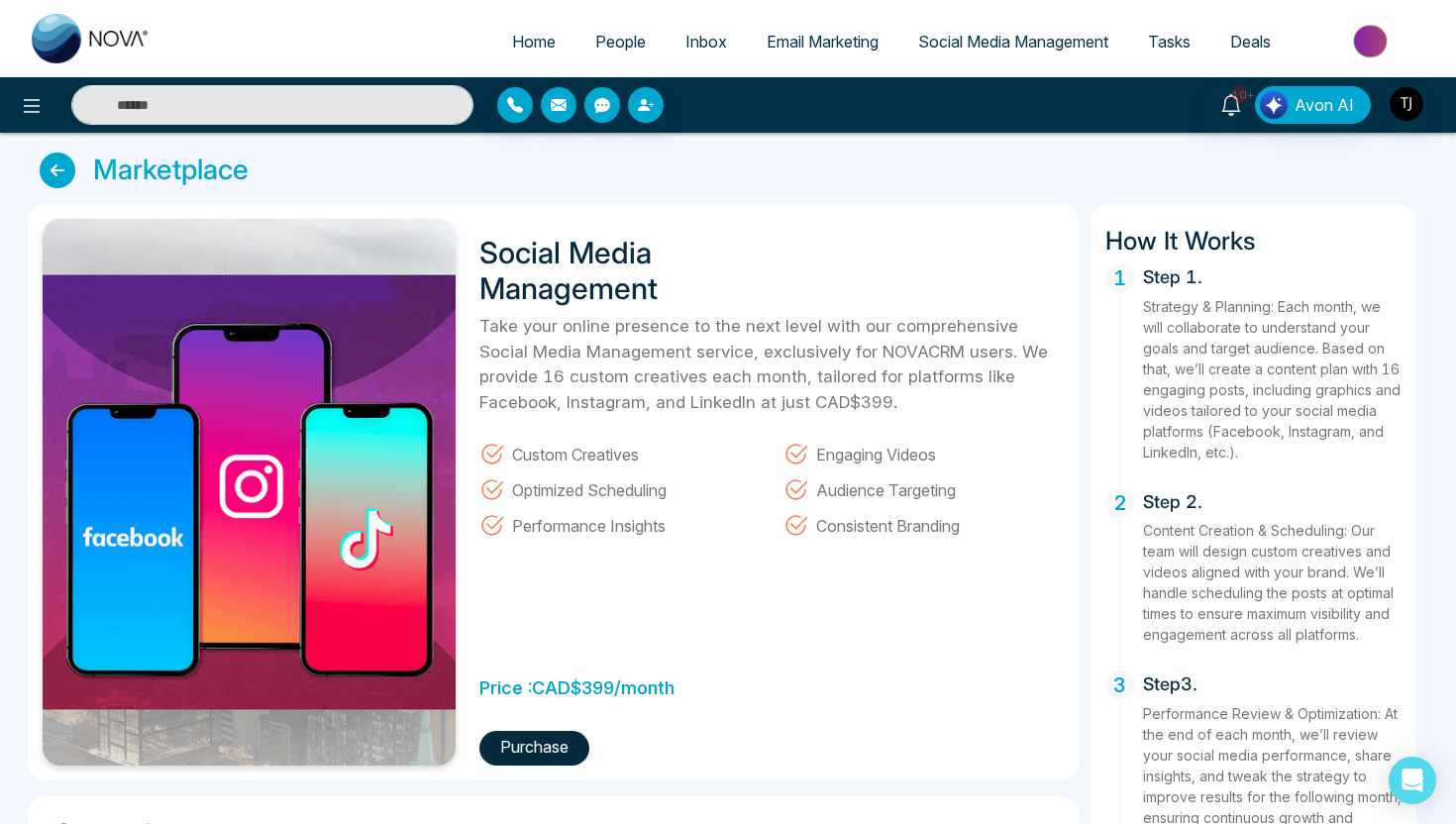 click on "Social Media Management Take your online presence to the next level with our comprehensive Social Media Management service, exclusively for NOVACRM users. We provide 16 custom creatives each month, tailored for platforms like Facebook, Instagram, and LinkedIn at just CAD$399. Custom Creatives Engaging Videos Optimized Scheduling Audience Targeting Performance Insights Consistent Branding Price :  CAD  $ 399 /month Purchase" at bounding box center (765, 492) 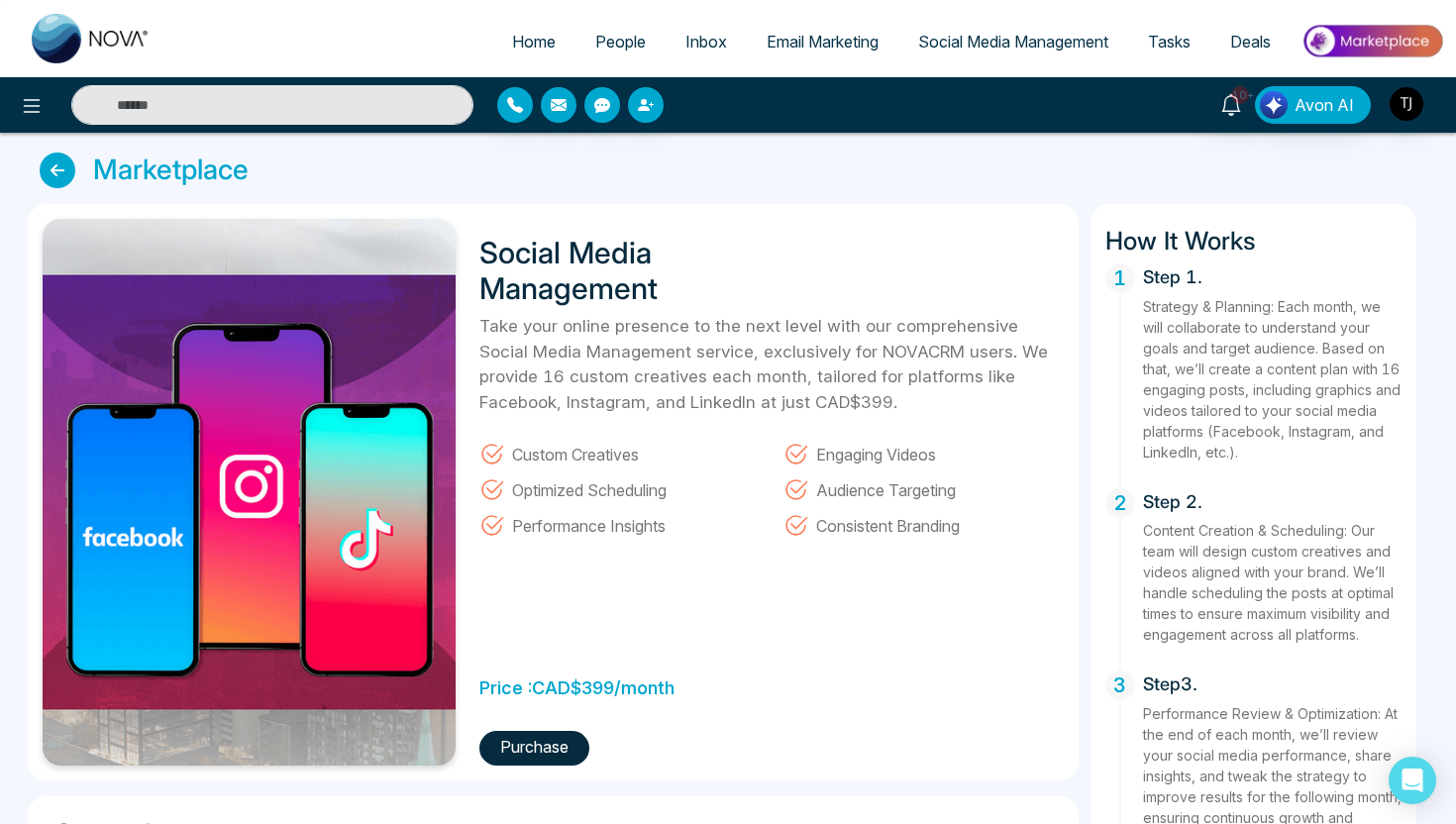 click on "Social Media Management Take your online presence to the next level with our comprehensive Social Media Management service, exclusively for NOVACRM users. We provide 16 custom creatives each month, tailored for platforms like Facebook, Instagram, and LinkedIn at just CAD$399. Custom Creatives Engaging Videos Optimized Scheduling Audience Targeting Performance Insights Consistent Branding Price :  CAD  $ 399 /month Purchase" at bounding box center (765, 492) 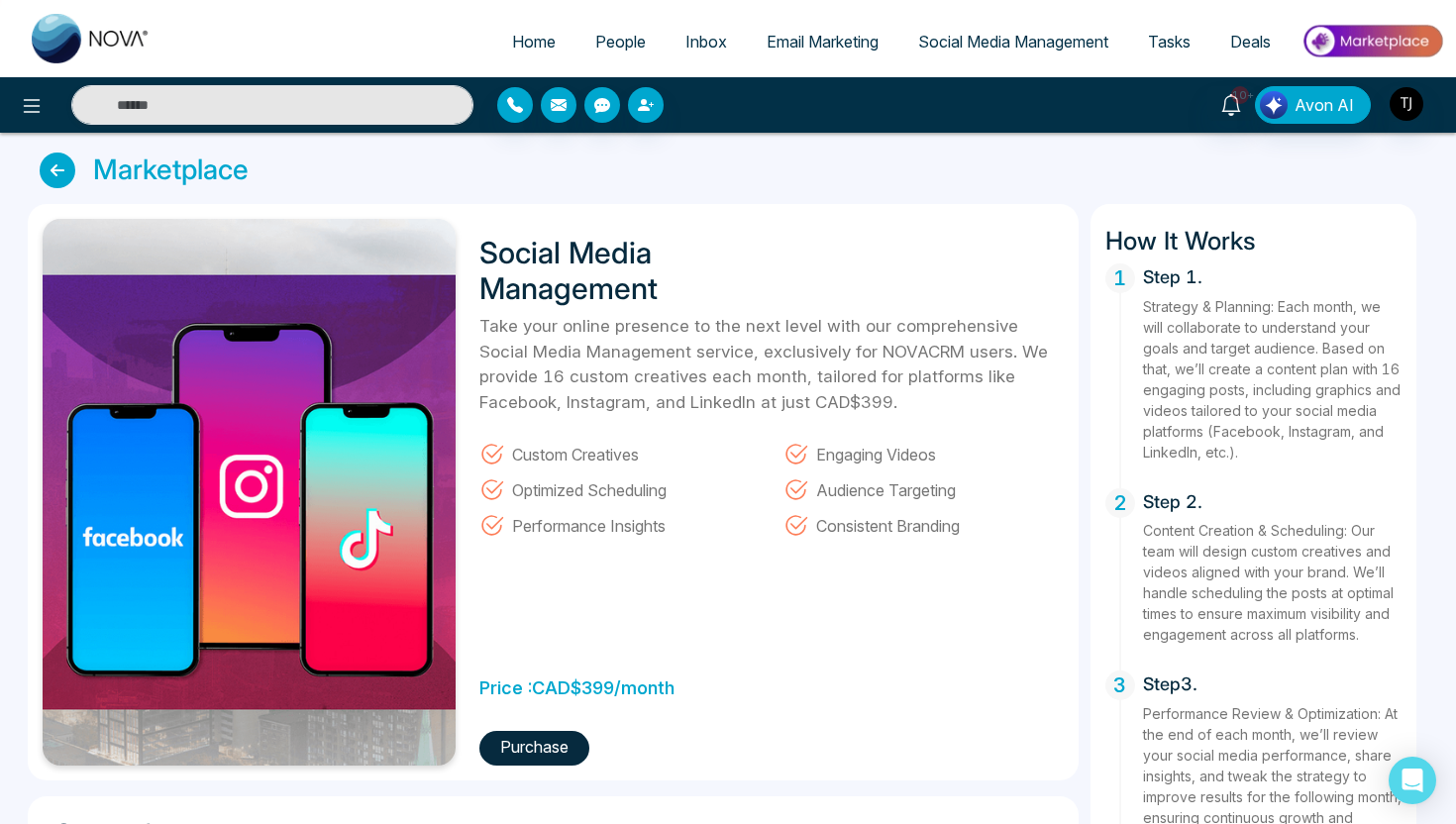 click at bounding box center (57, 170) 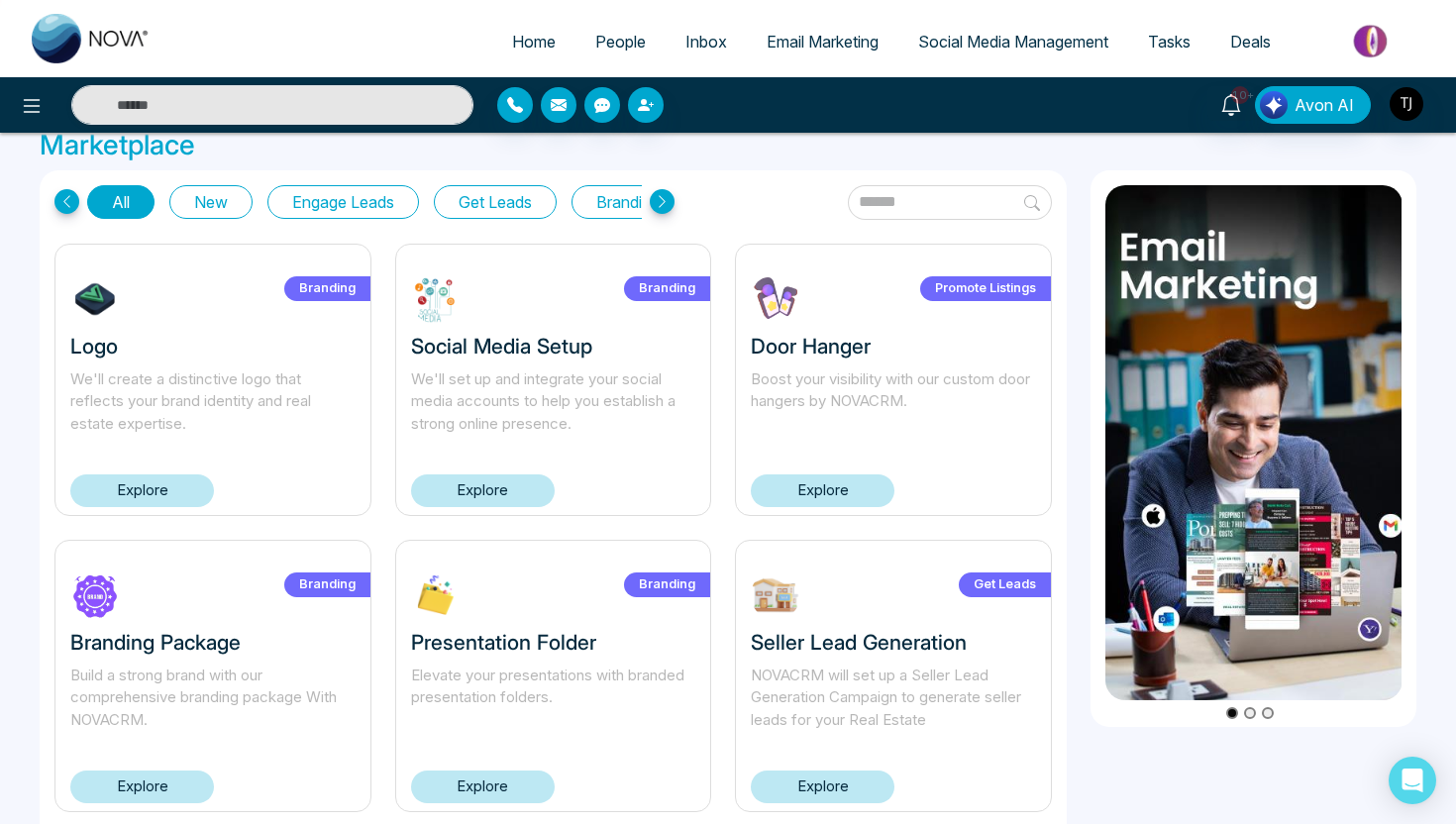 scroll, scrollTop: 0, scrollLeft: 0, axis: both 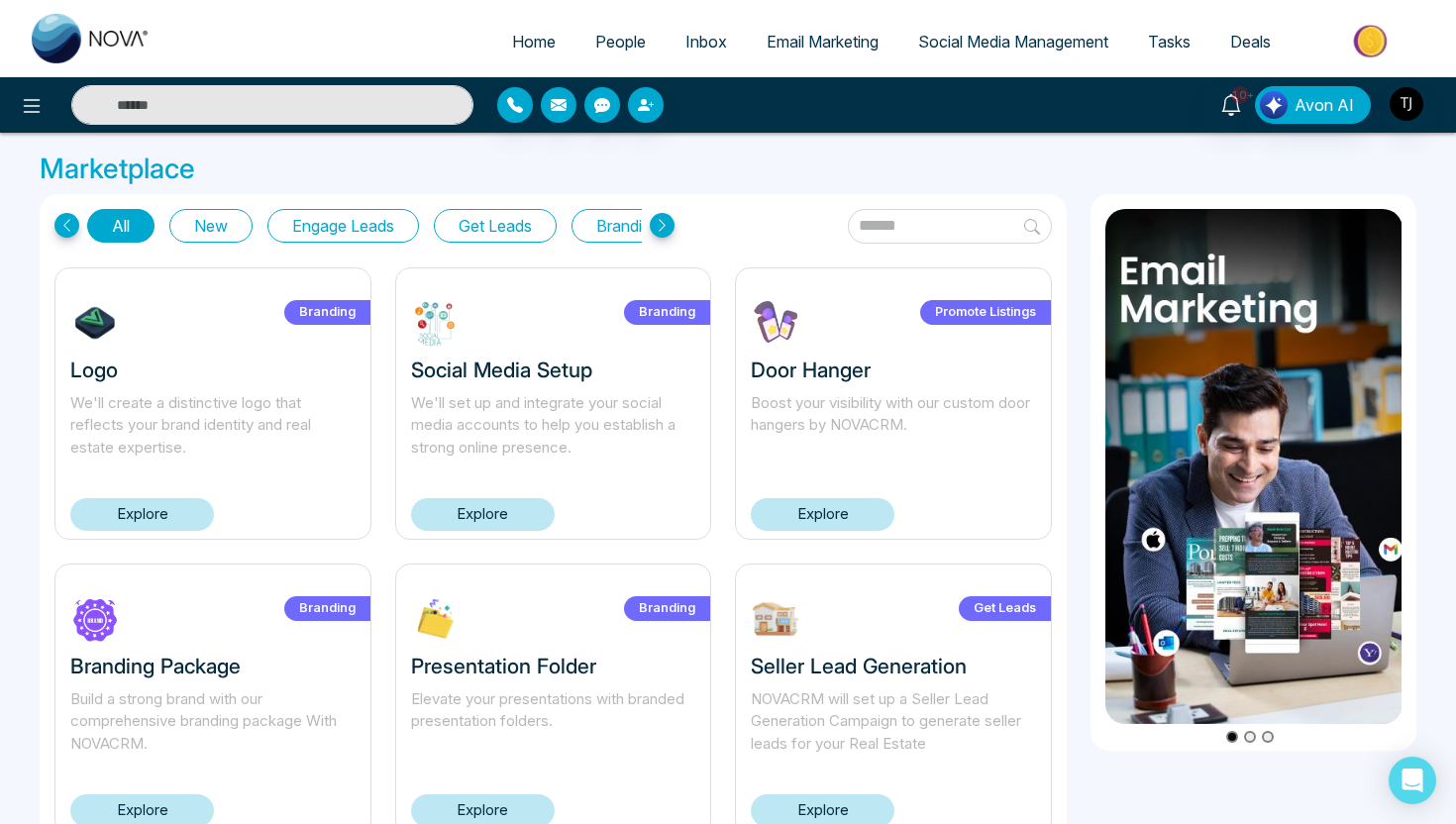 click on "Explore" at bounding box center [142, 514] 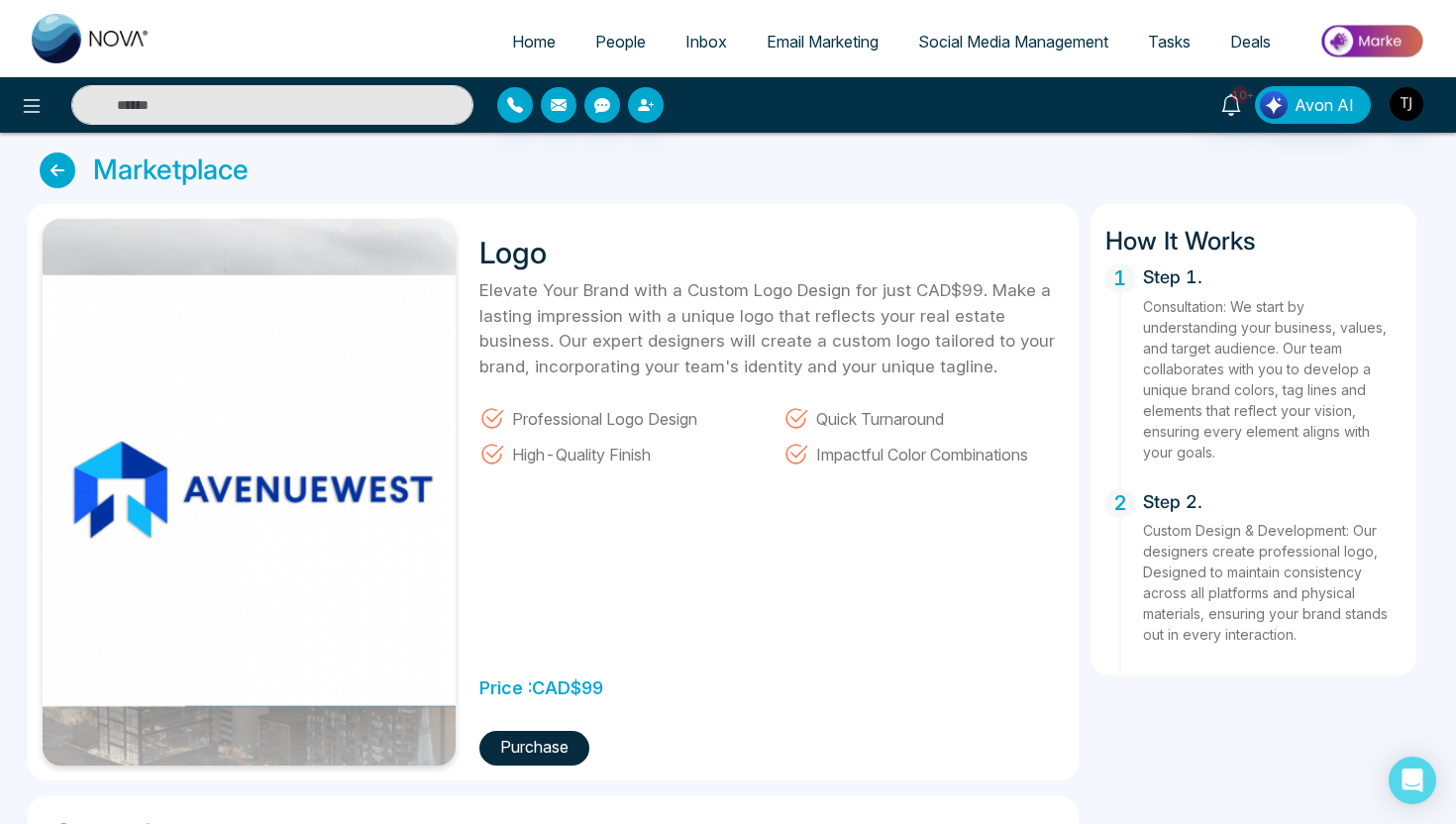 click at bounding box center (57, 170) 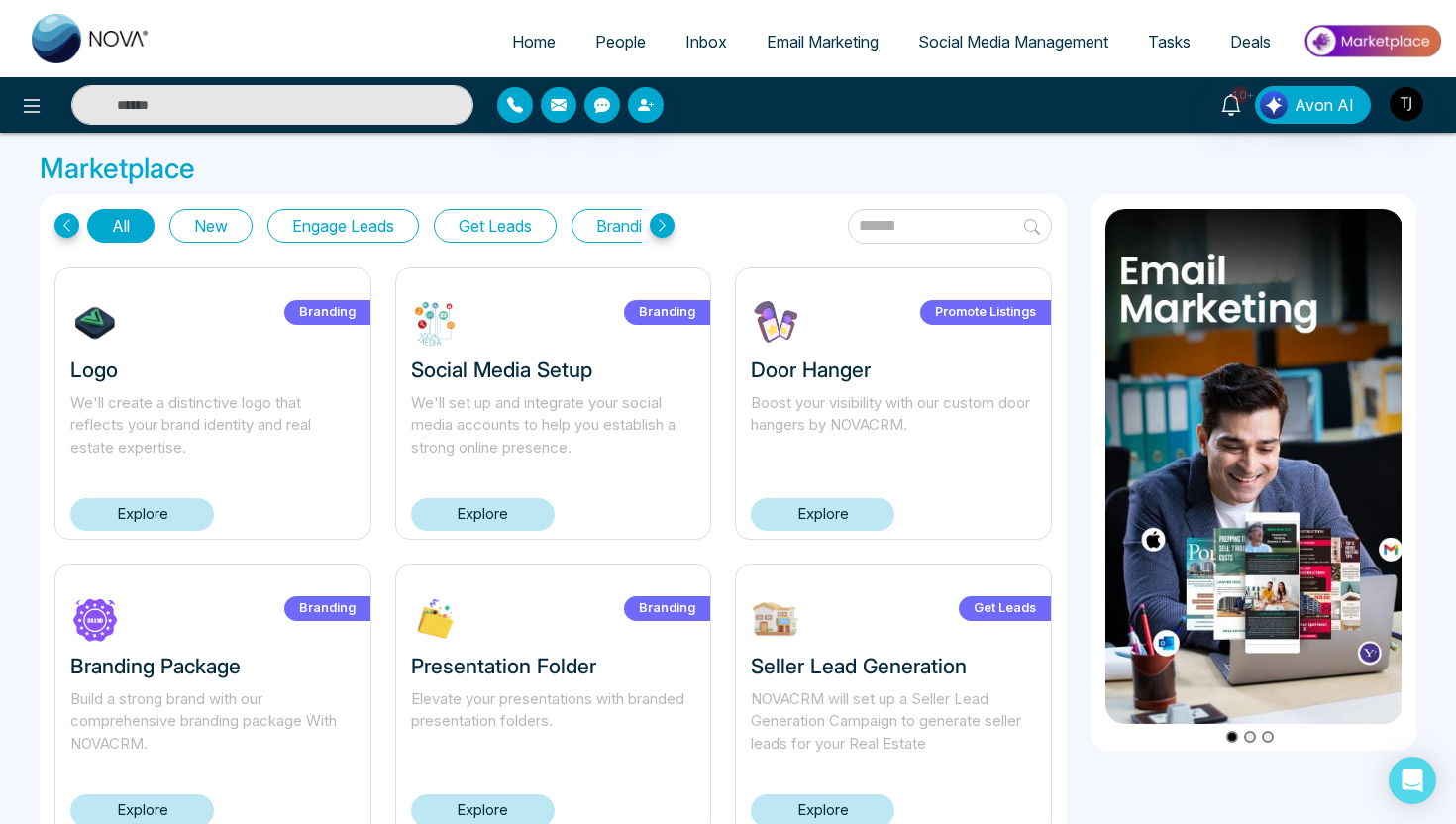 click on "Explore" at bounding box center (822, 514) 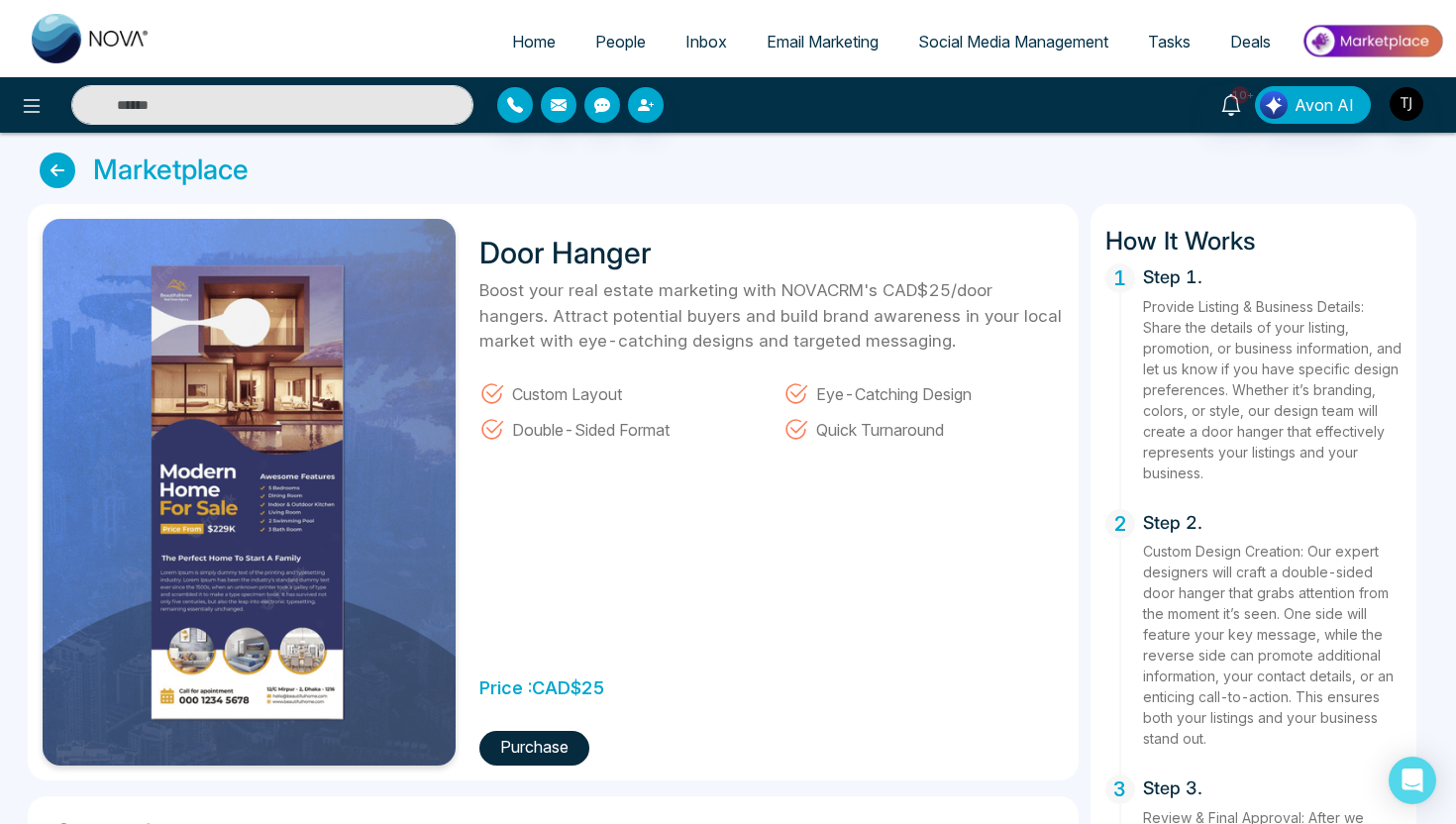 click on "Home" at bounding box center [534, 42] 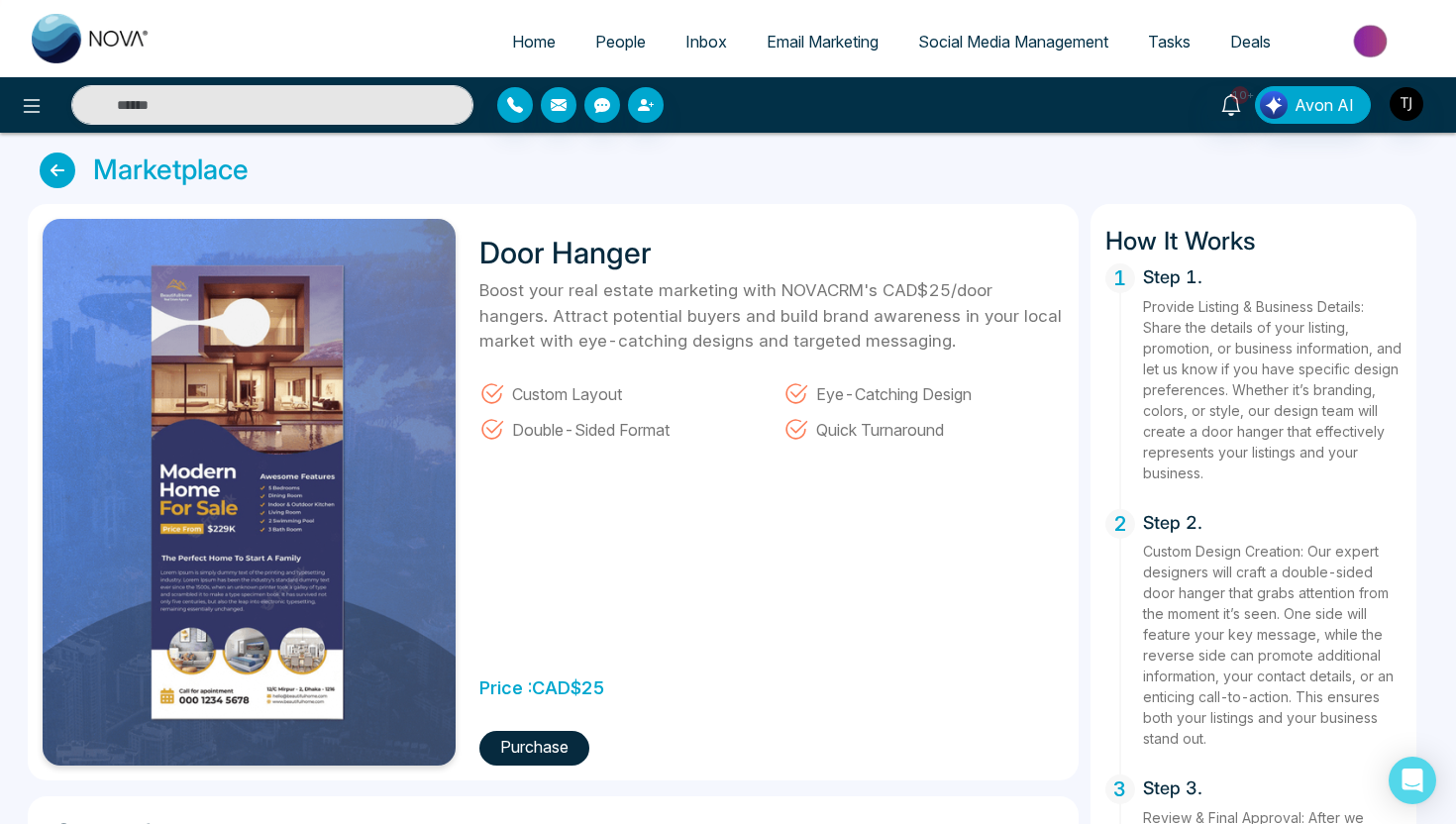 select on "*" 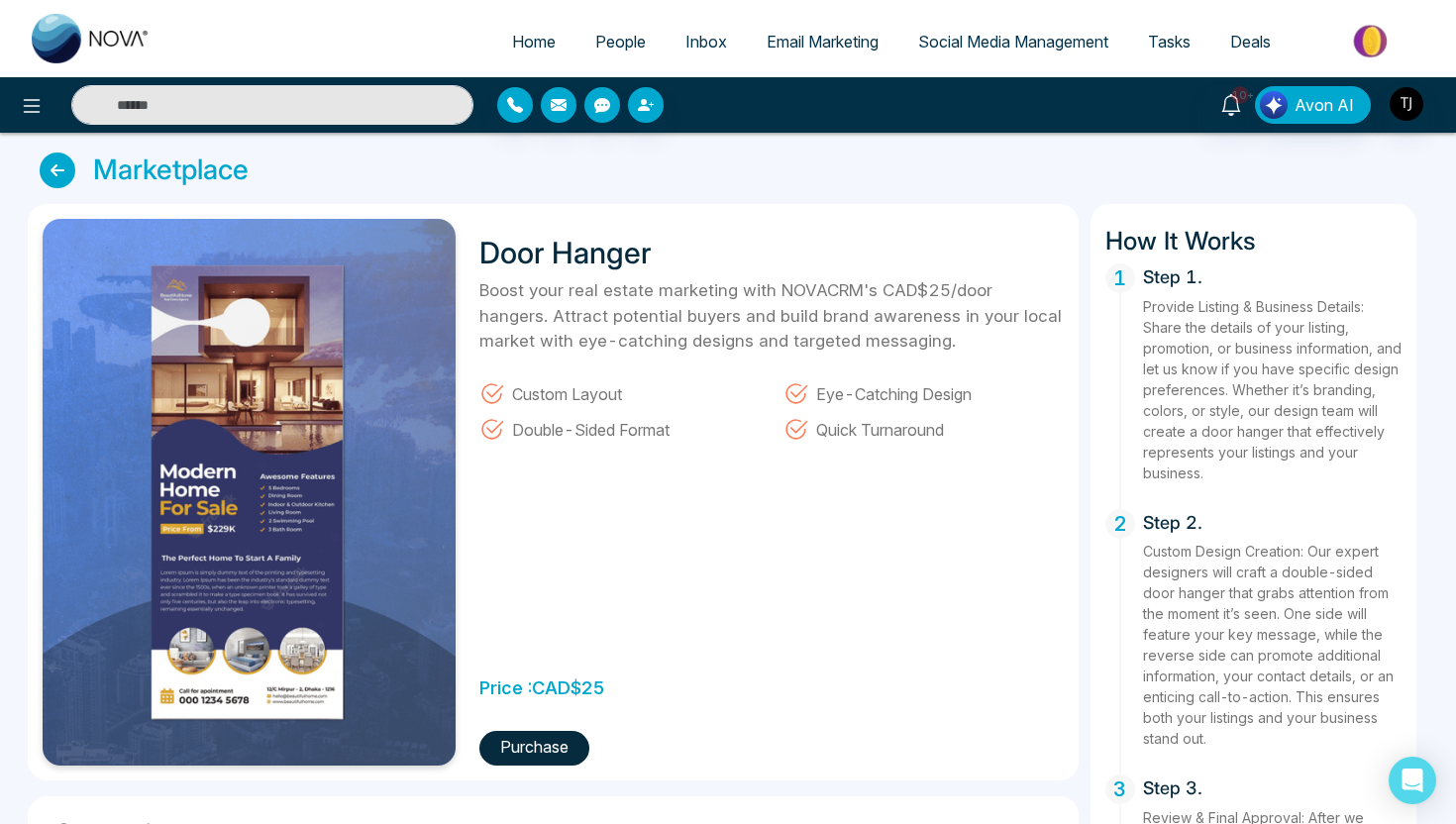 select on "*" 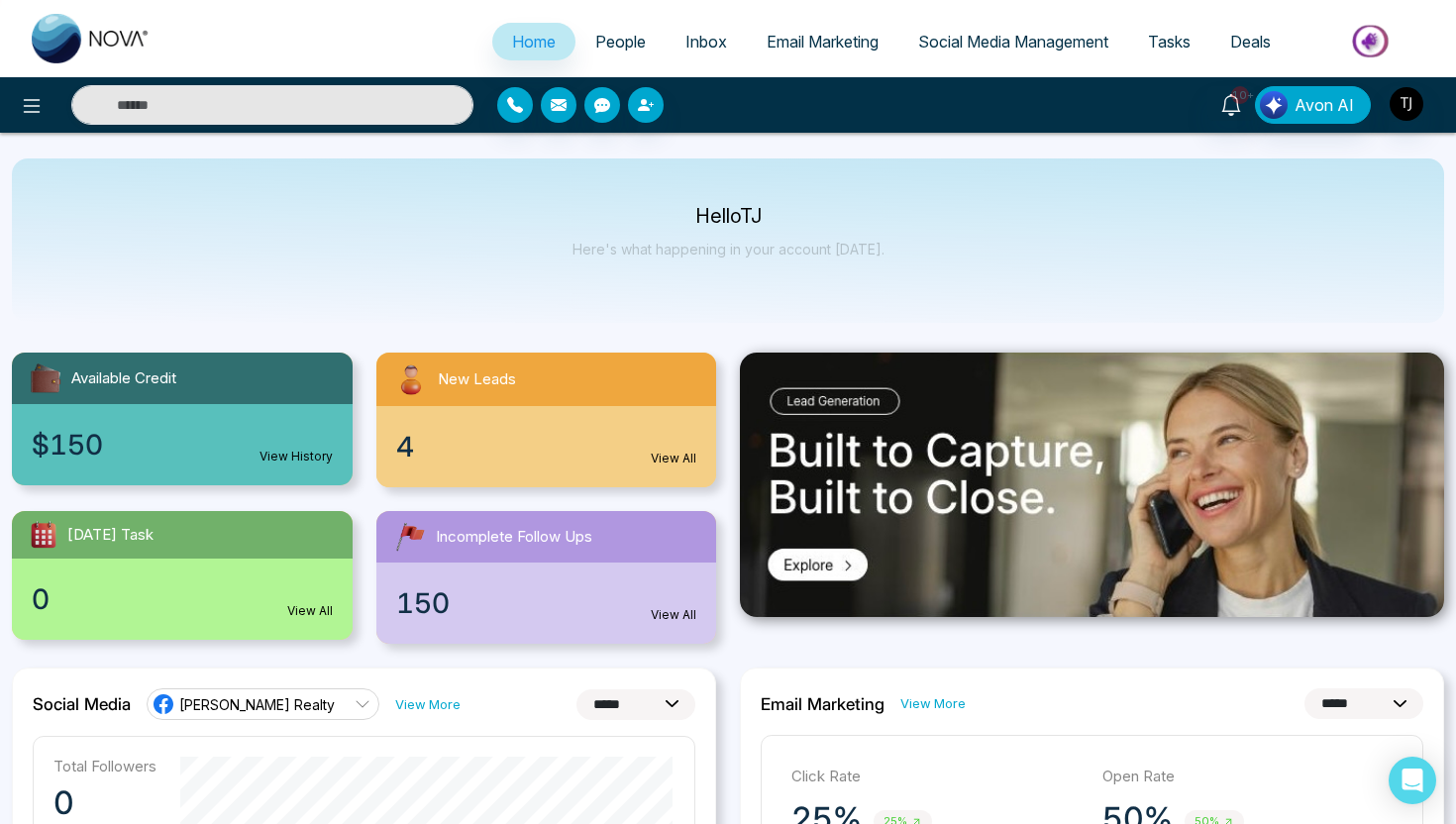 click on "$150 View History" at bounding box center (182, 445) 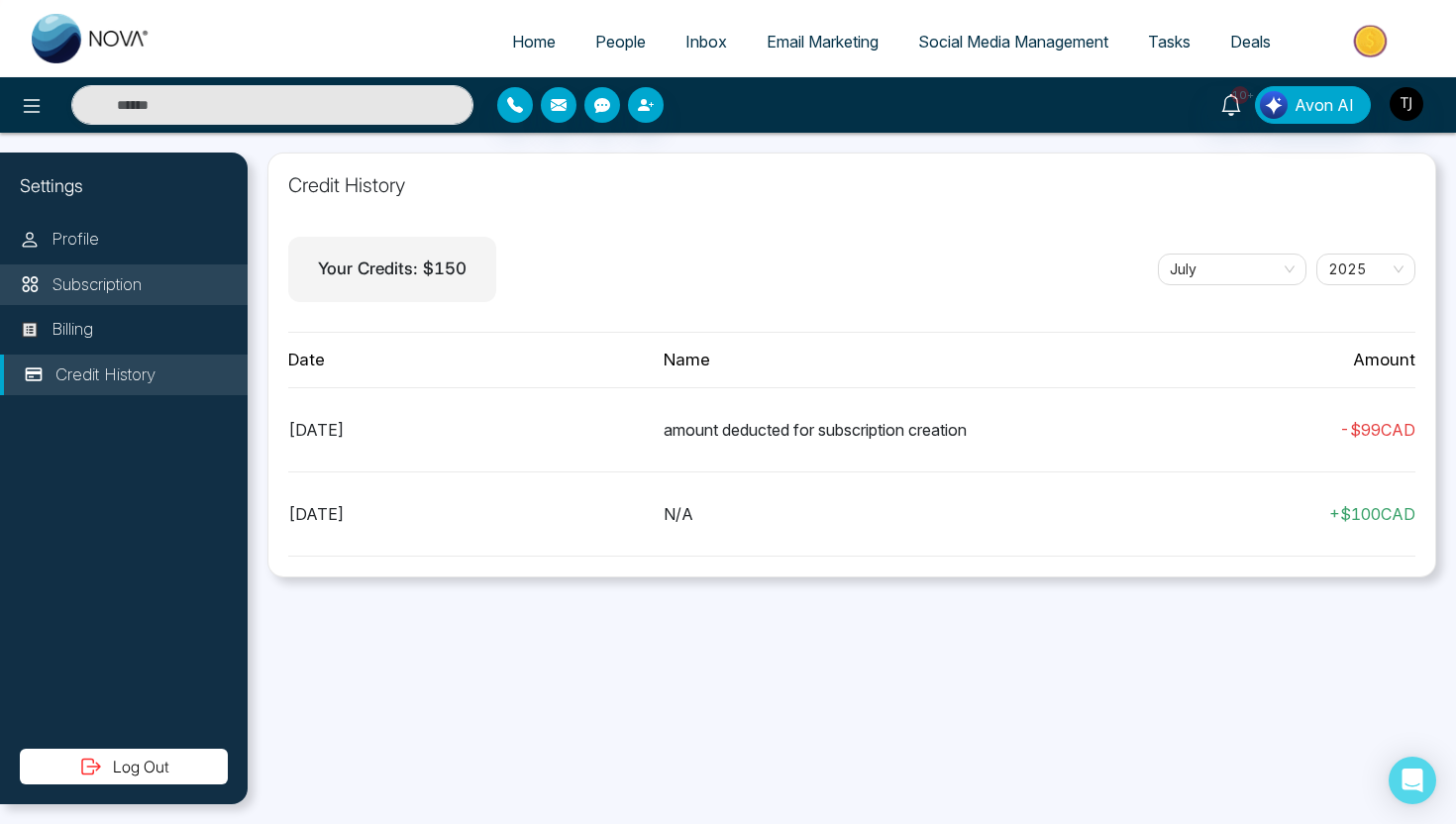 click on "Subscription" at bounding box center (96, 285) 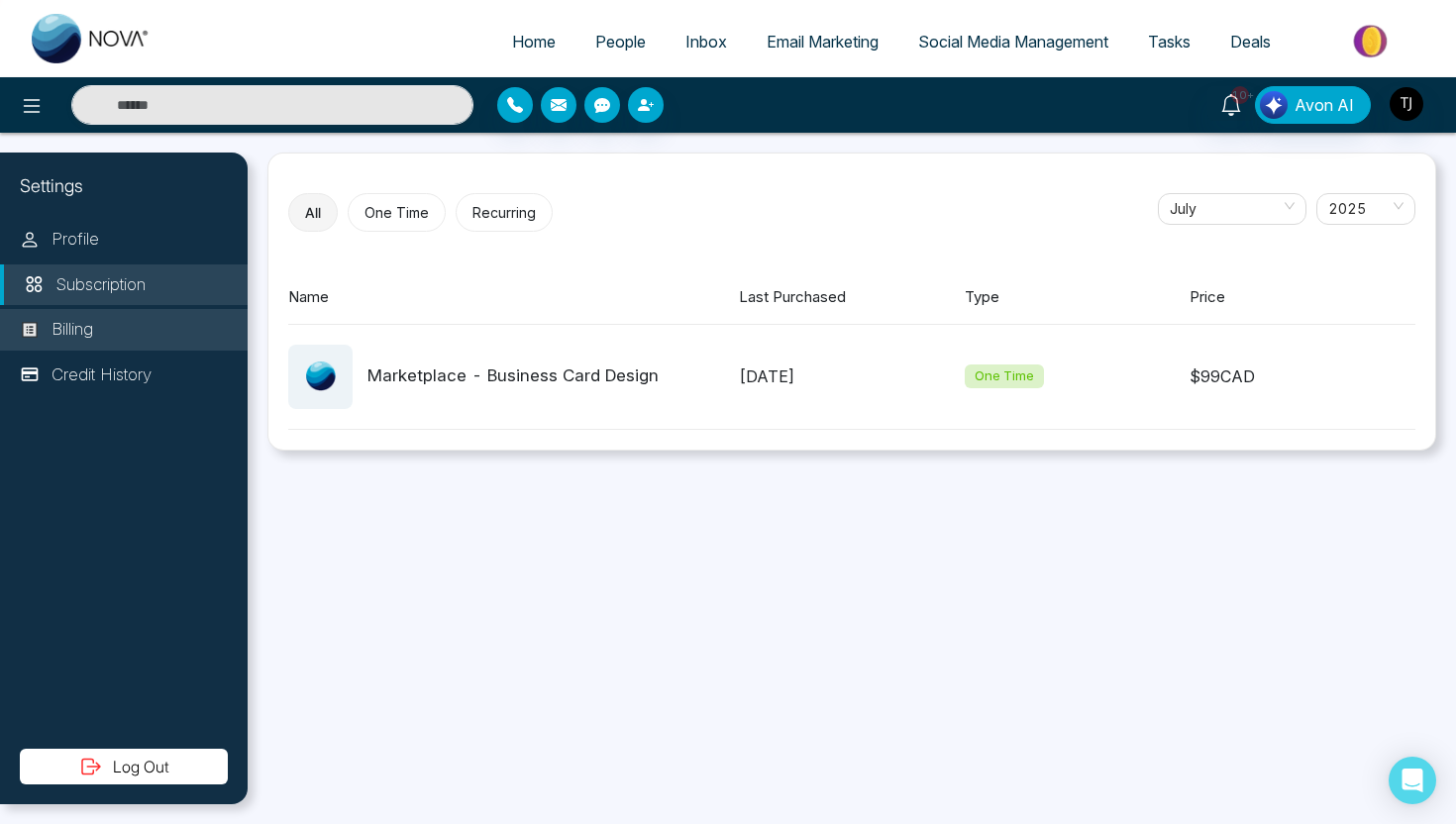 click on "Billing" at bounding box center [72, 330] 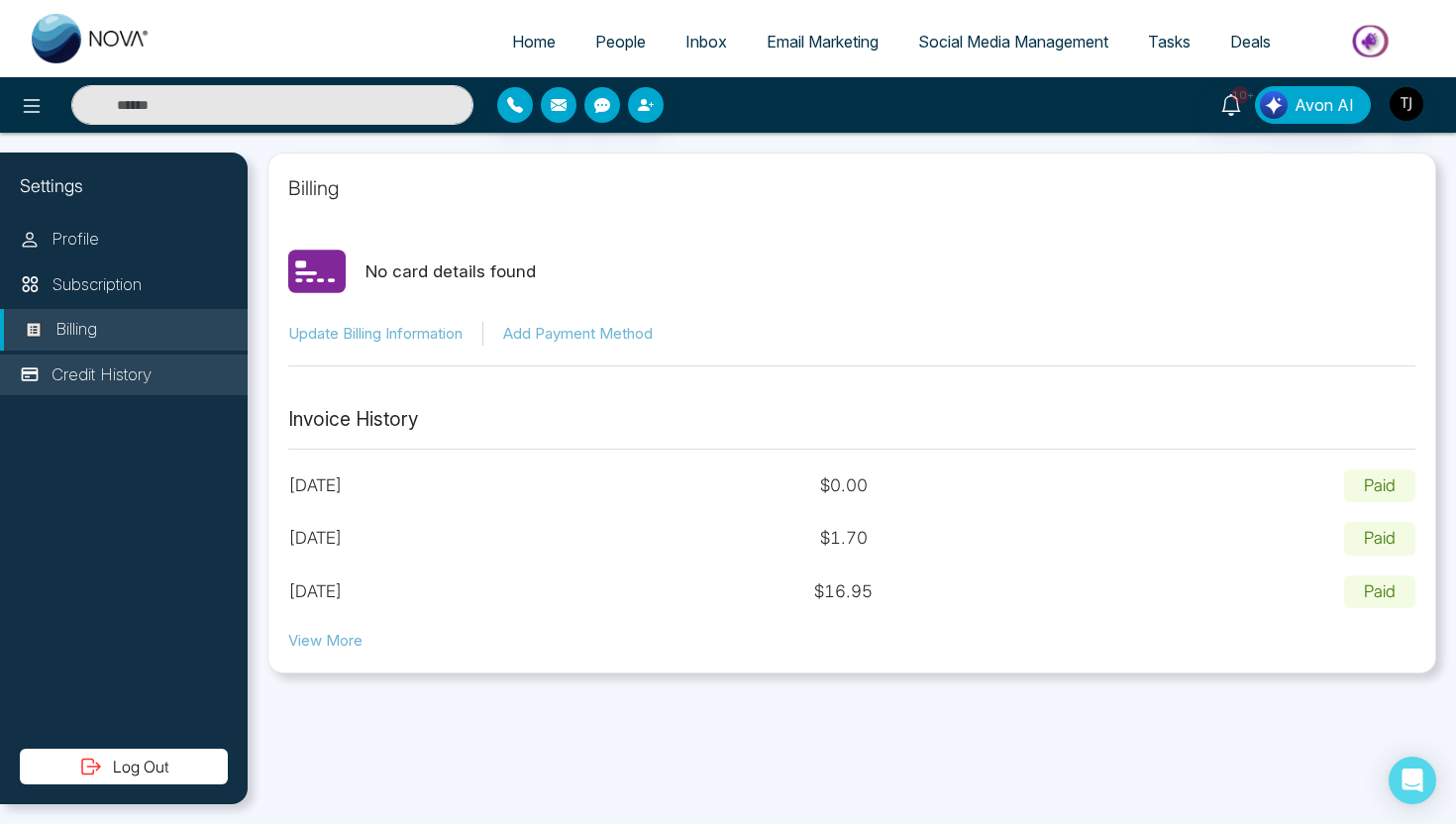 click on "Credit History" at bounding box center [101, 375] 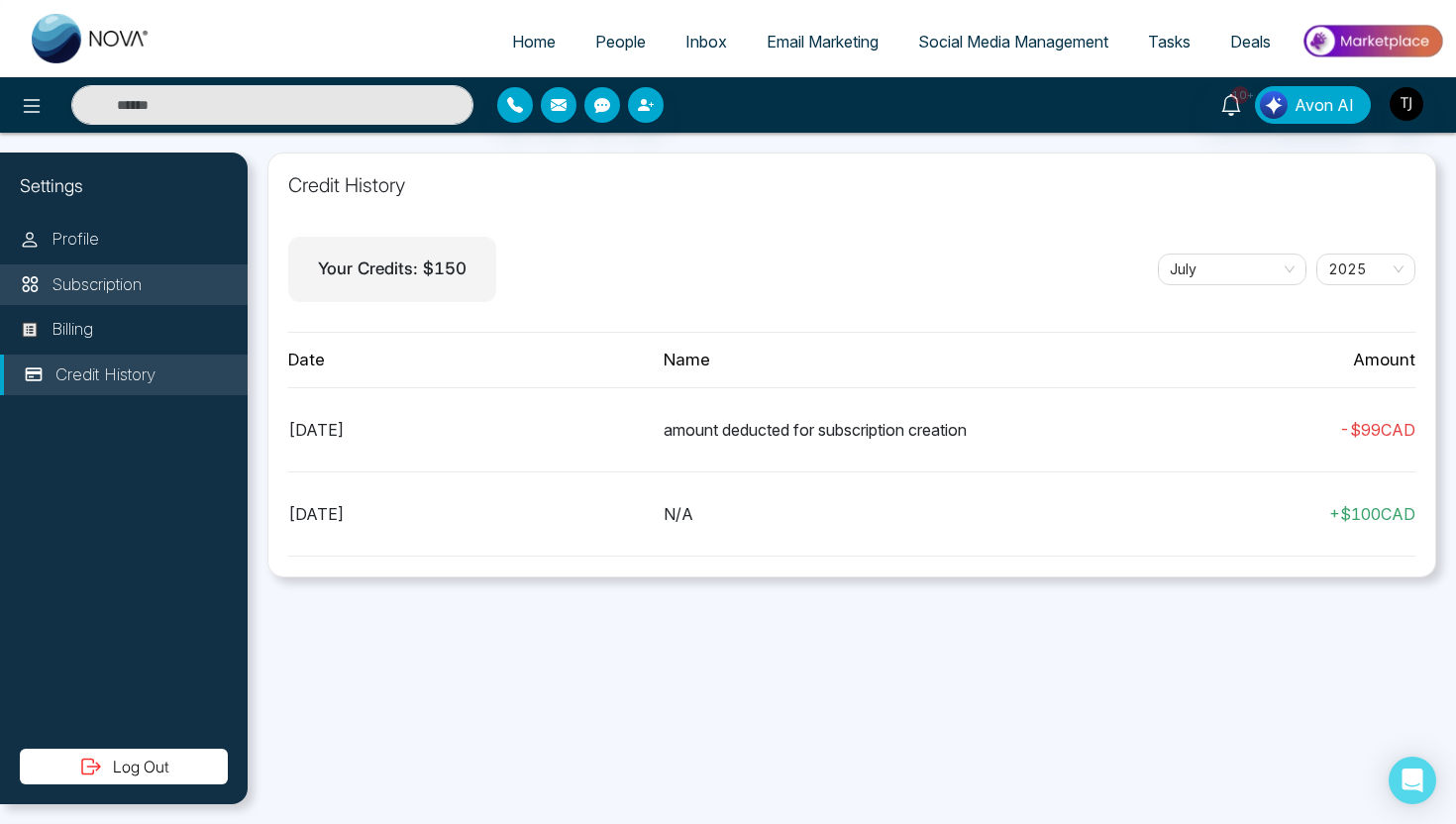click on "Subscription" at bounding box center [124, 285] 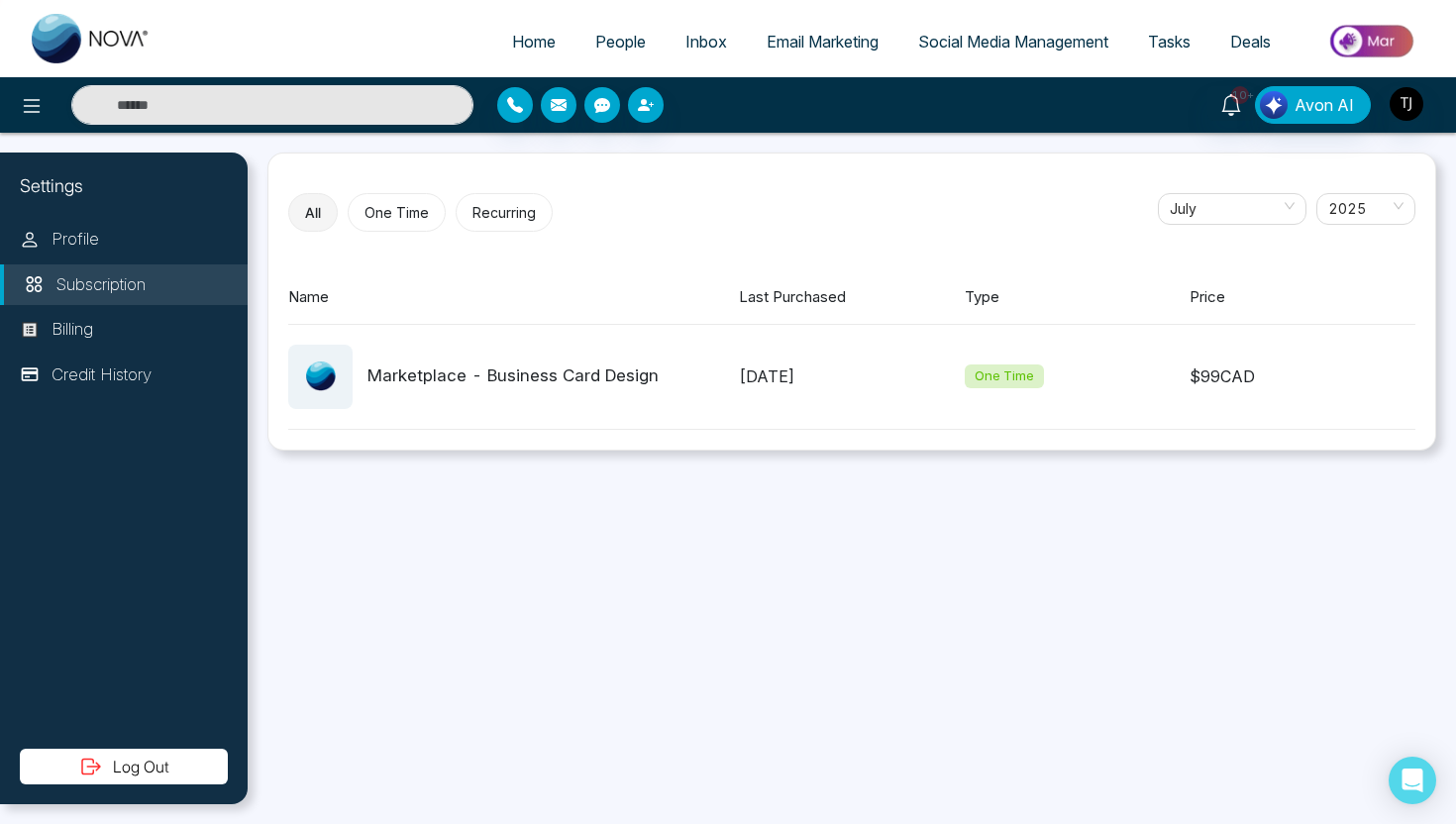 click at bounding box center [1372, 41] 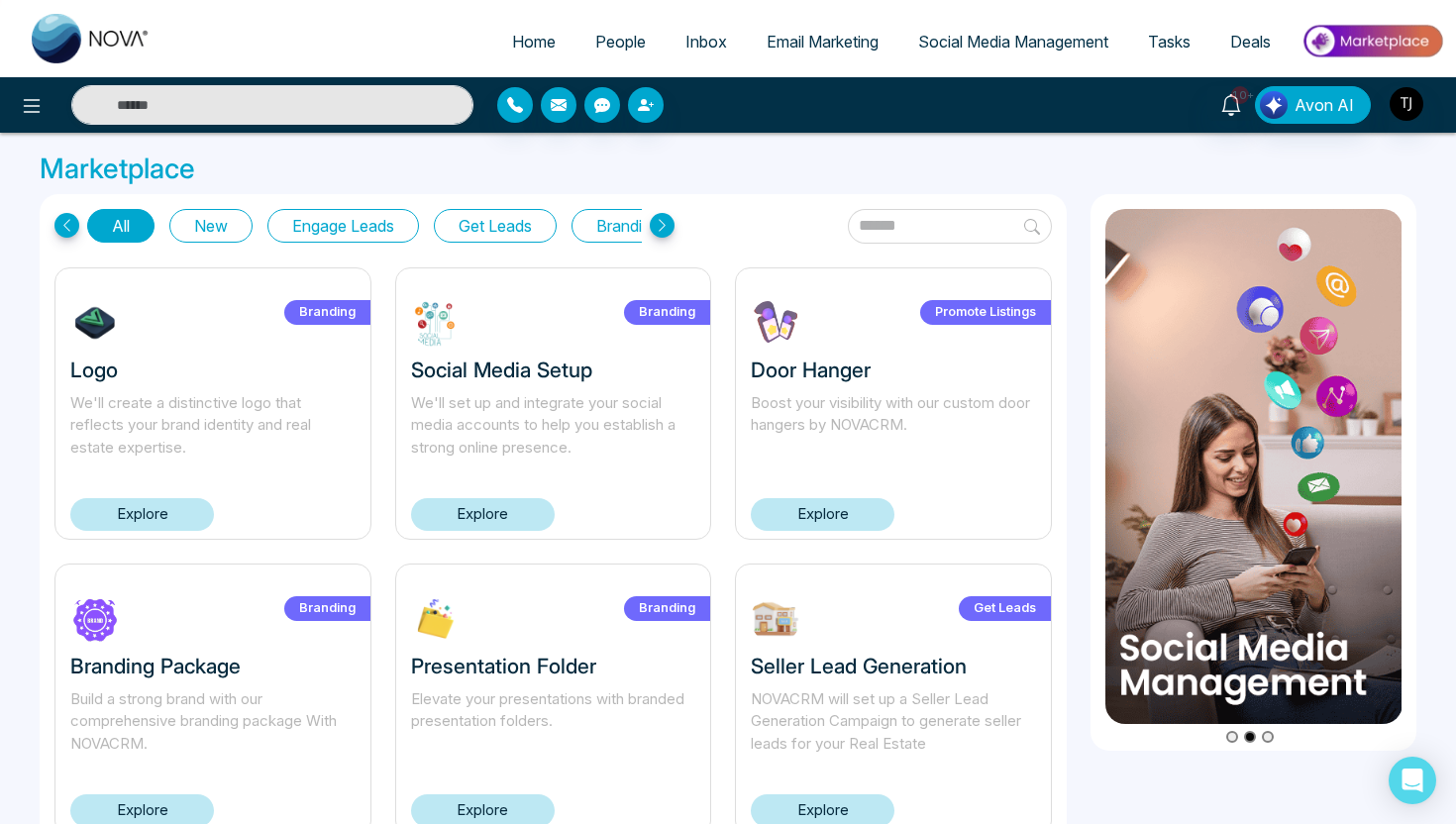 scroll, scrollTop: 1254, scrollLeft: 0, axis: vertical 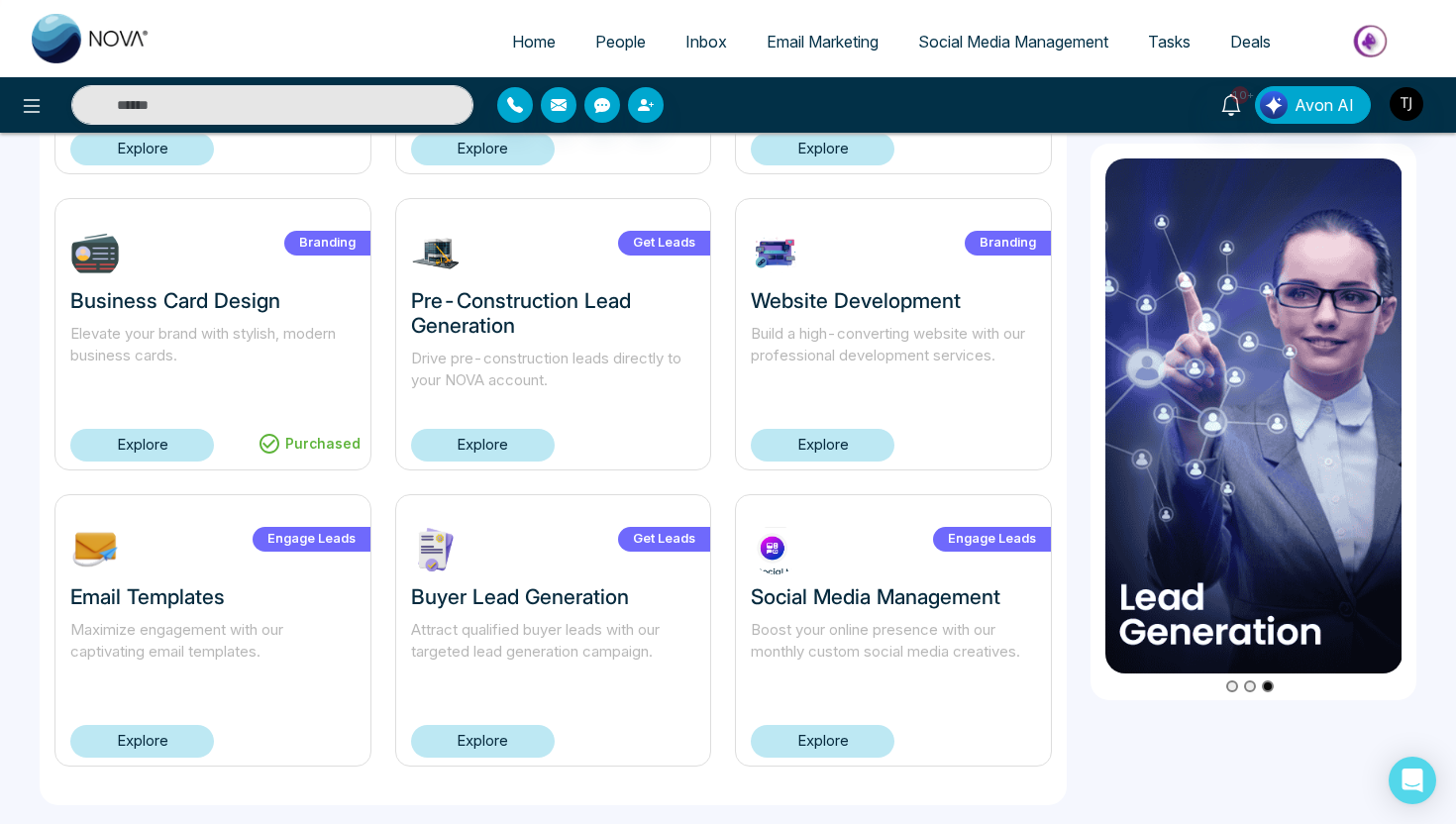 click on "Explore" at bounding box center [822, 741] 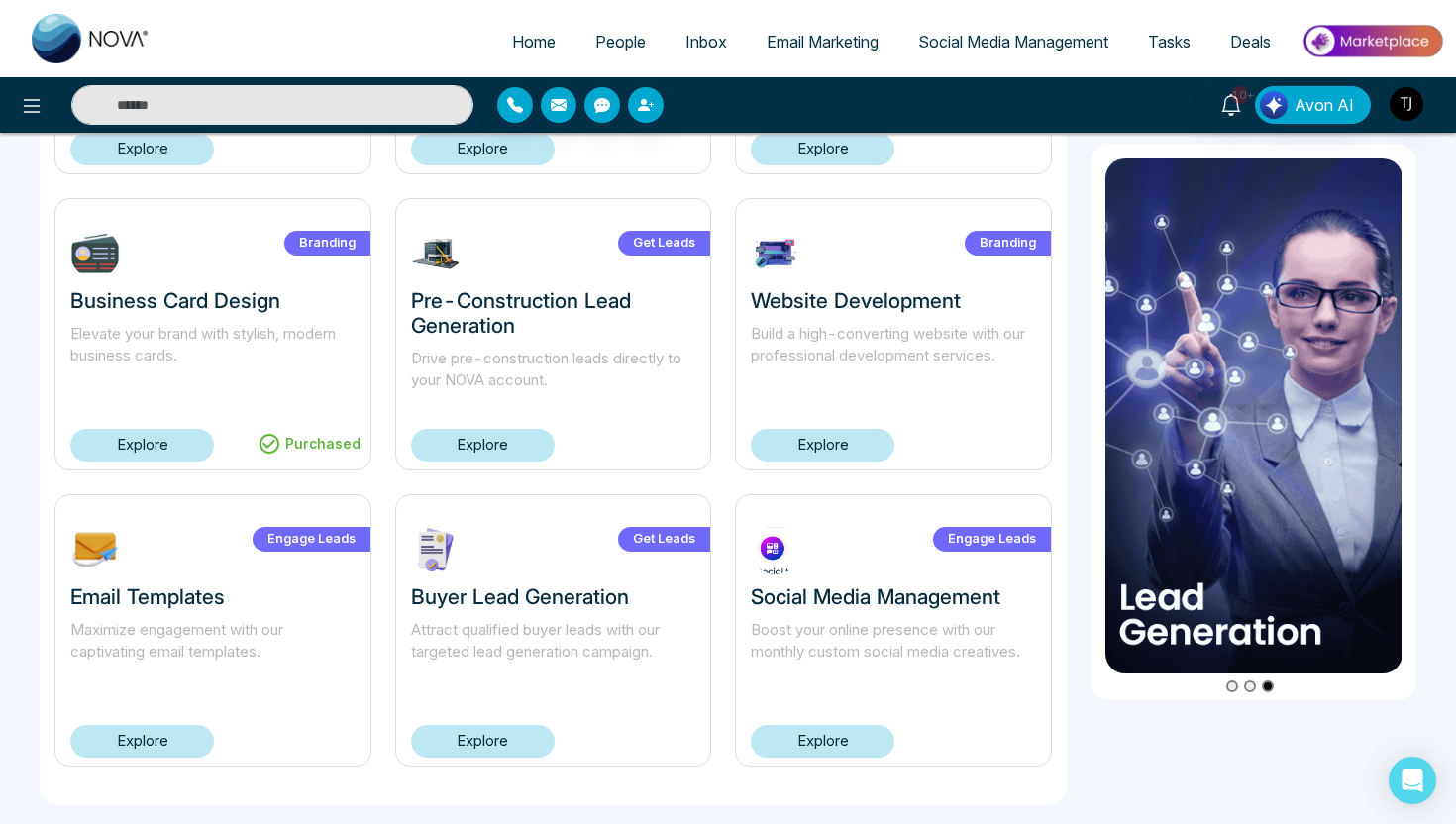 scroll, scrollTop: 0, scrollLeft: 0, axis: both 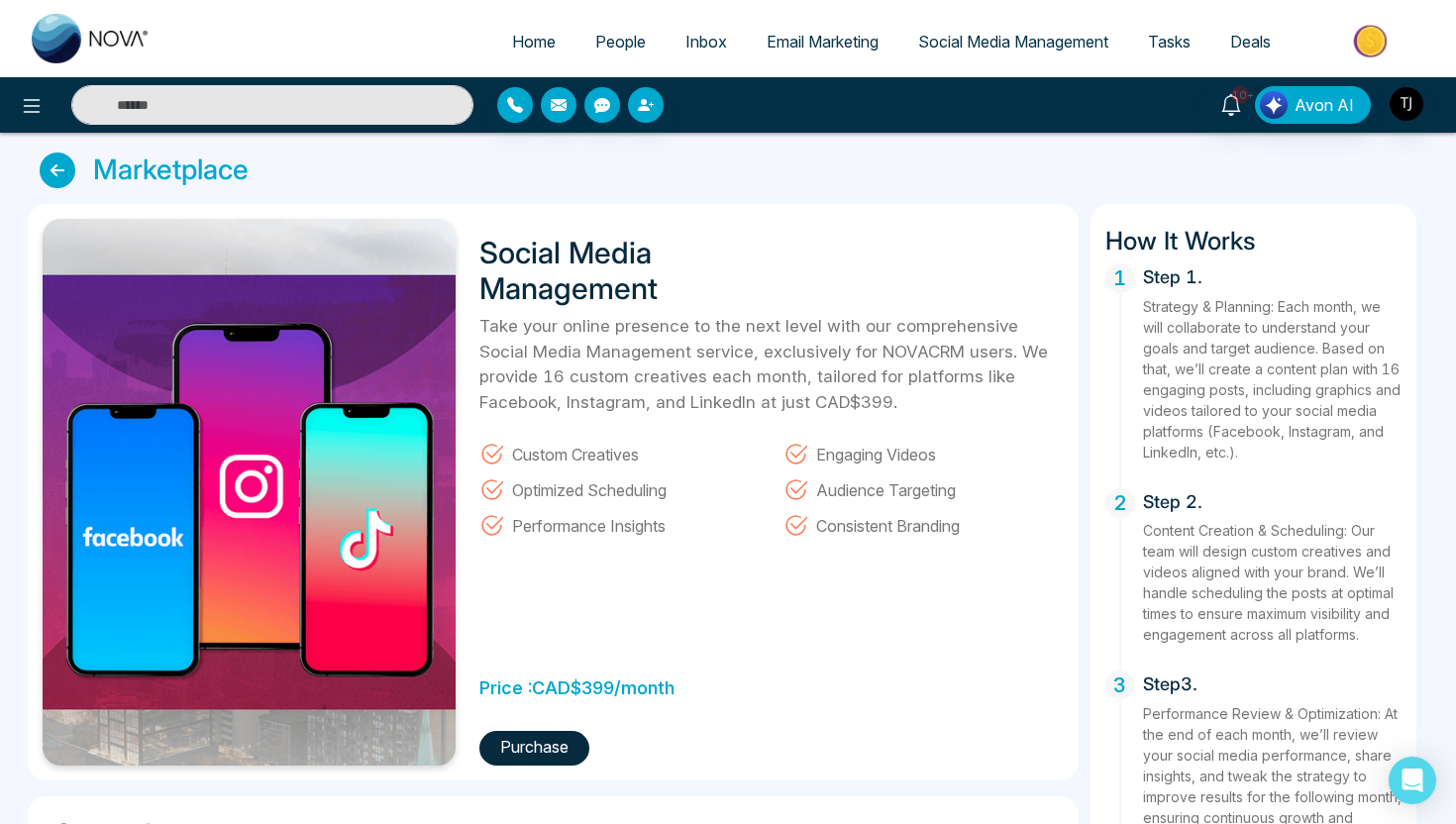 click at bounding box center [57, 170] 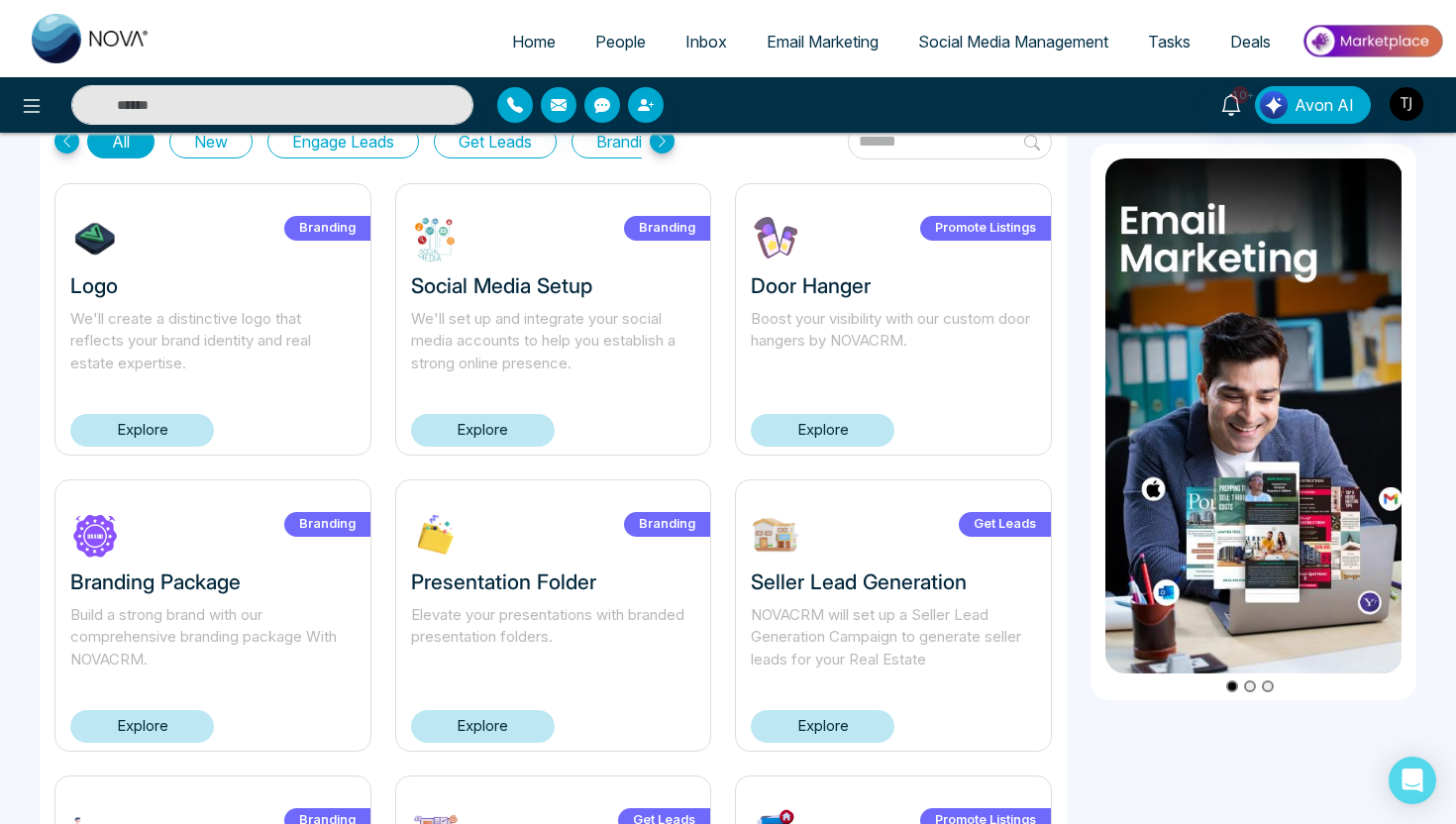 scroll, scrollTop: 0, scrollLeft: 0, axis: both 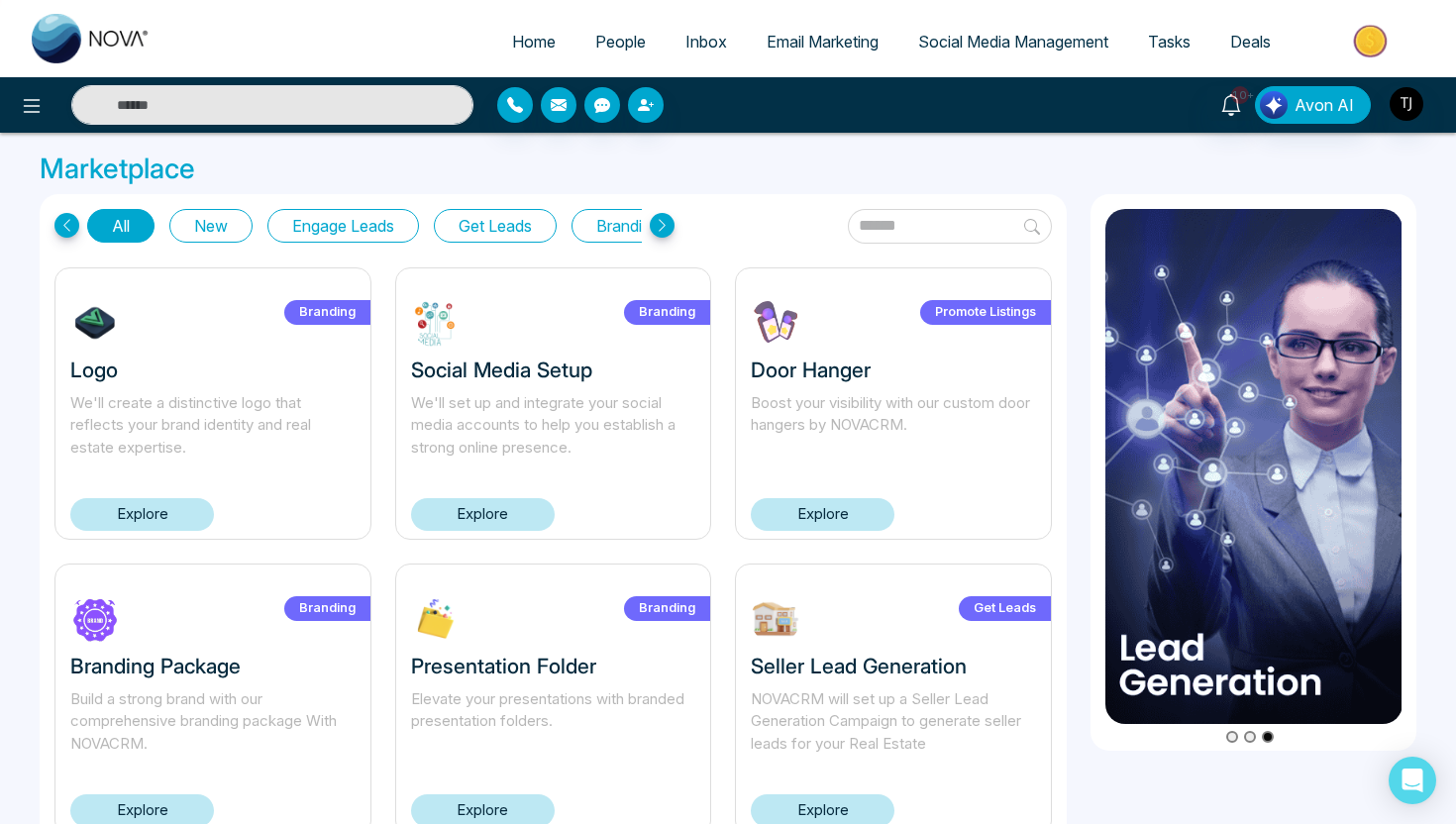 click on "Home" at bounding box center (534, 42) 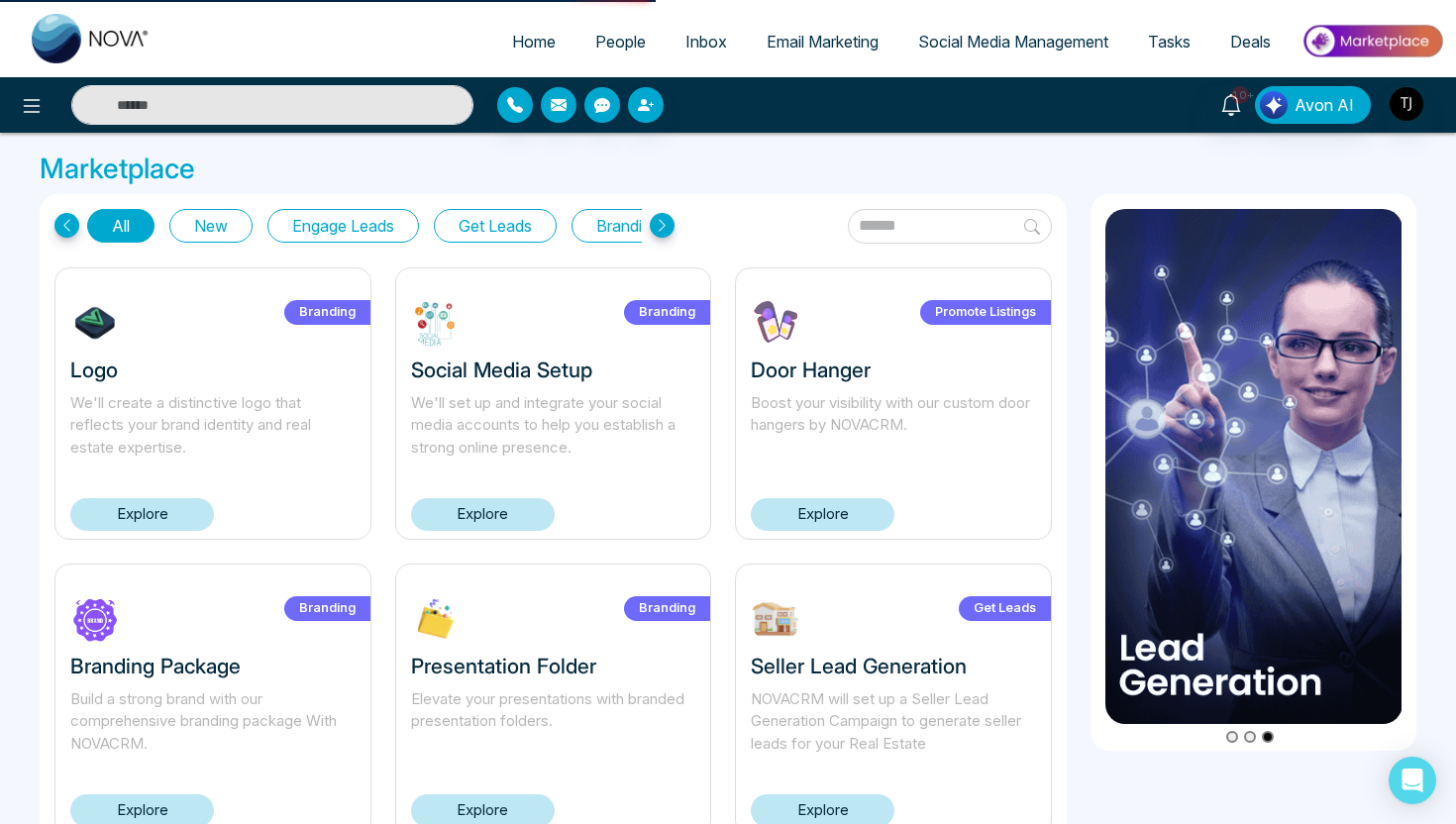 select on "*" 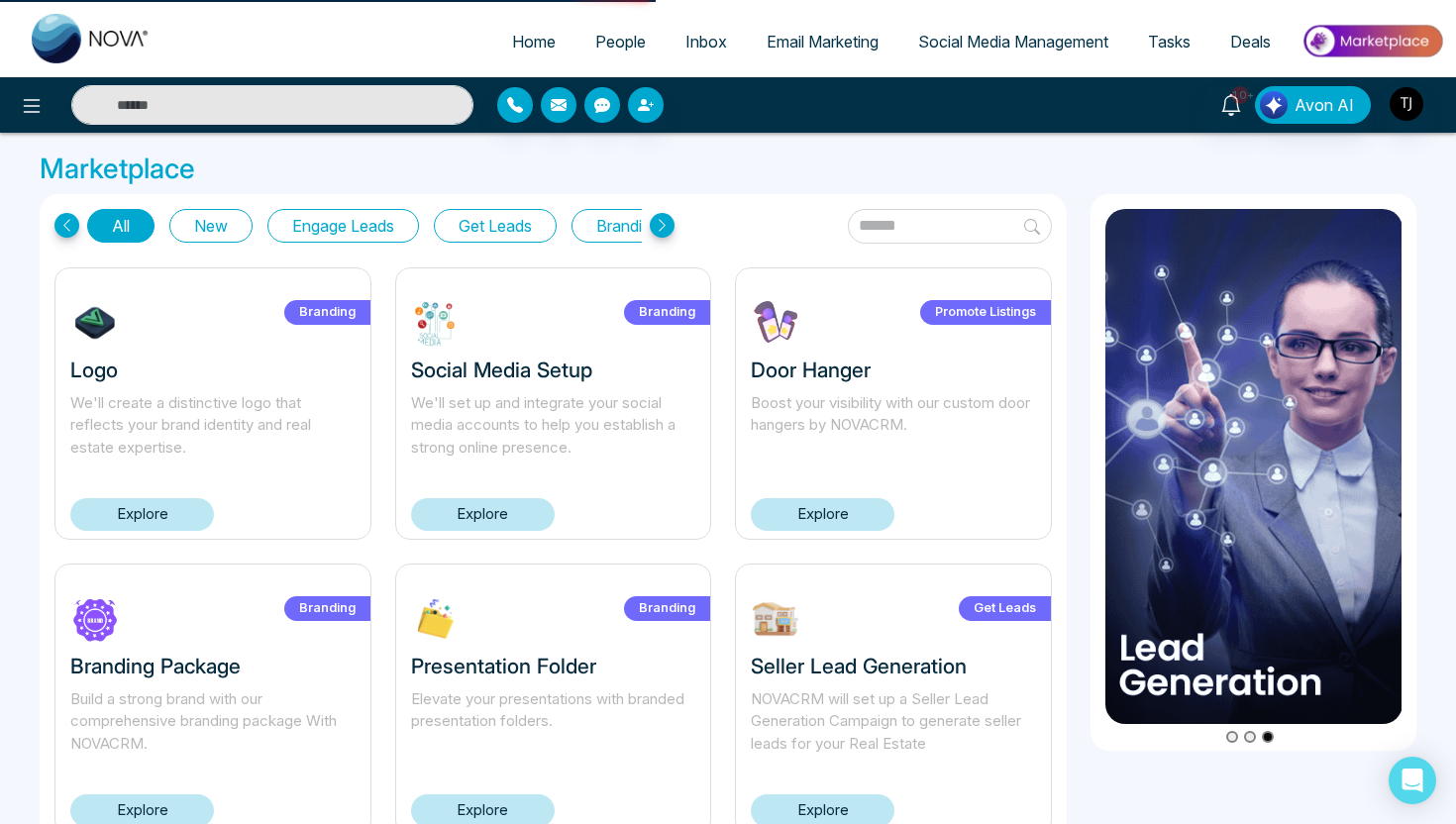 select on "*" 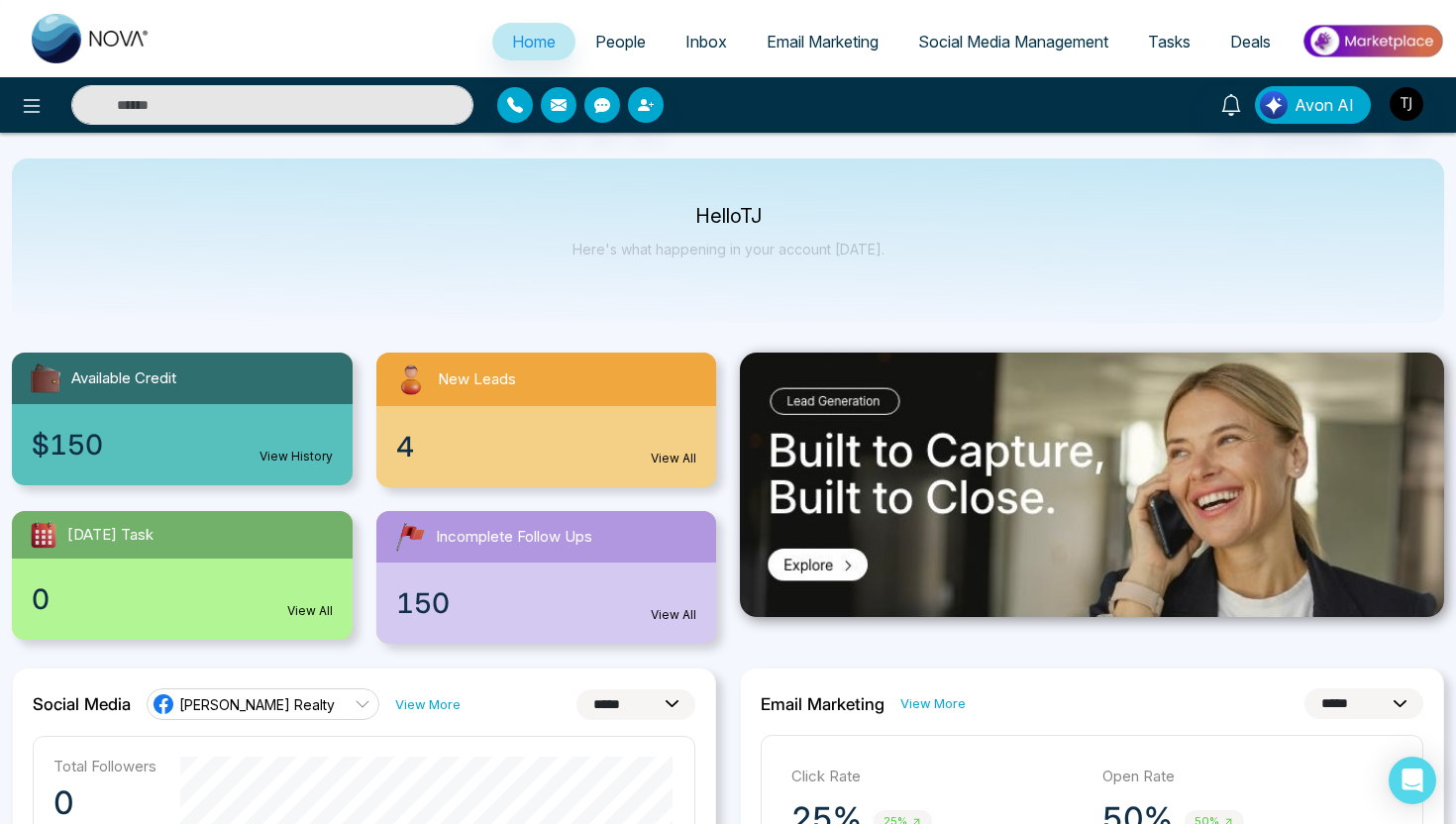 click on "$150 View History" at bounding box center [182, 445] 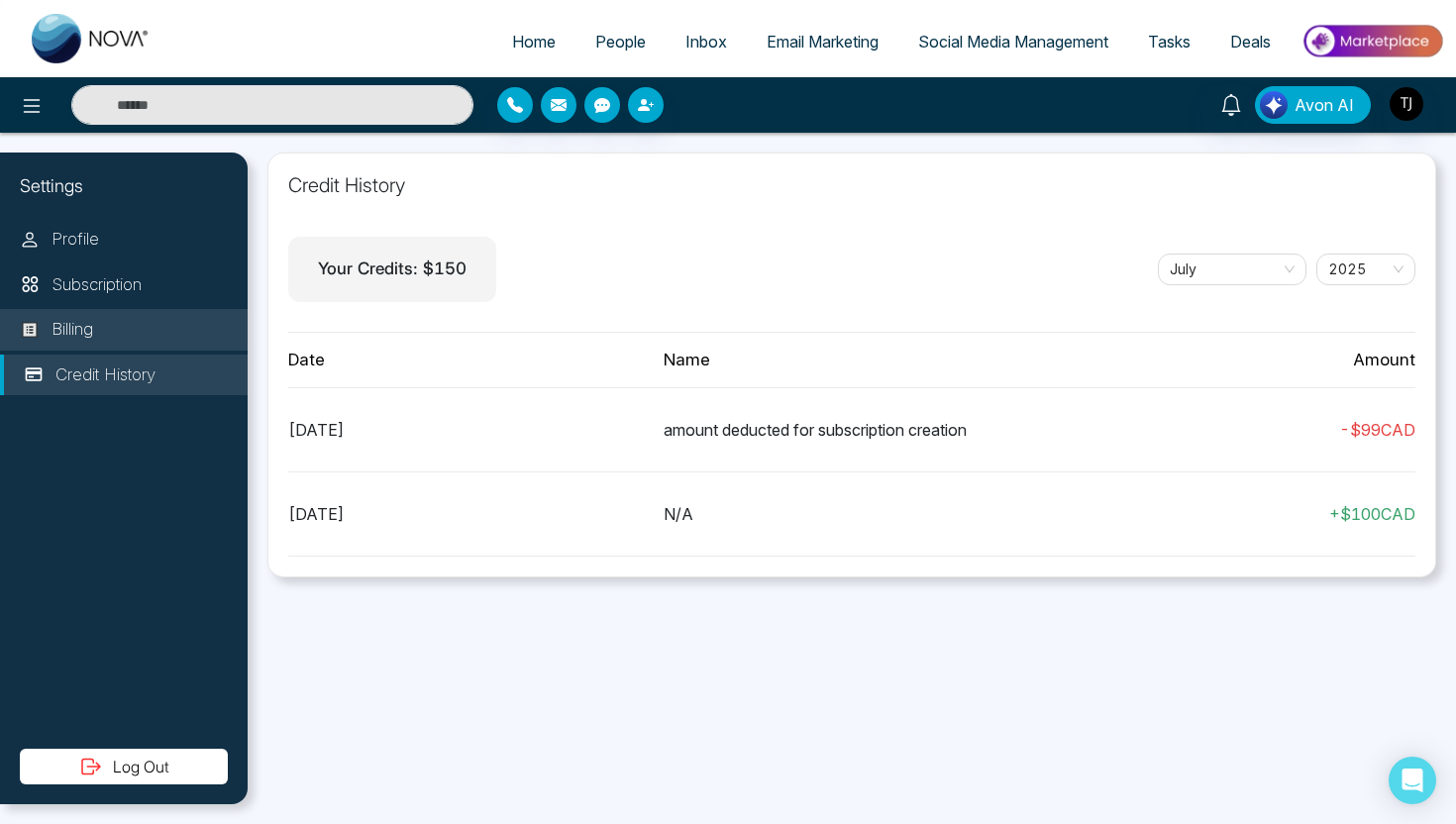 click on "Billing" at bounding box center (124, 330) 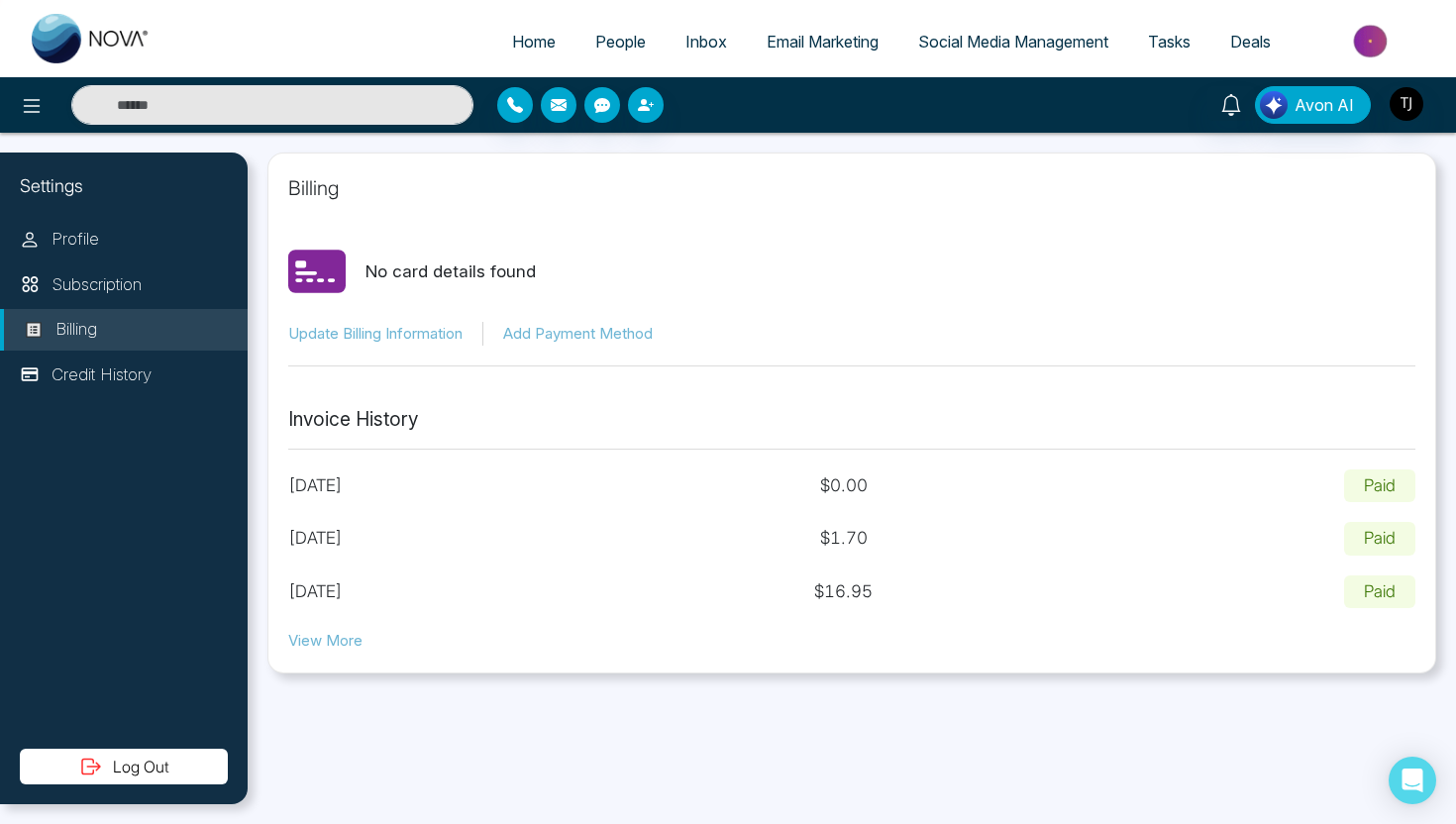 click on "Add Payment Method" at bounding box center (577, 334) 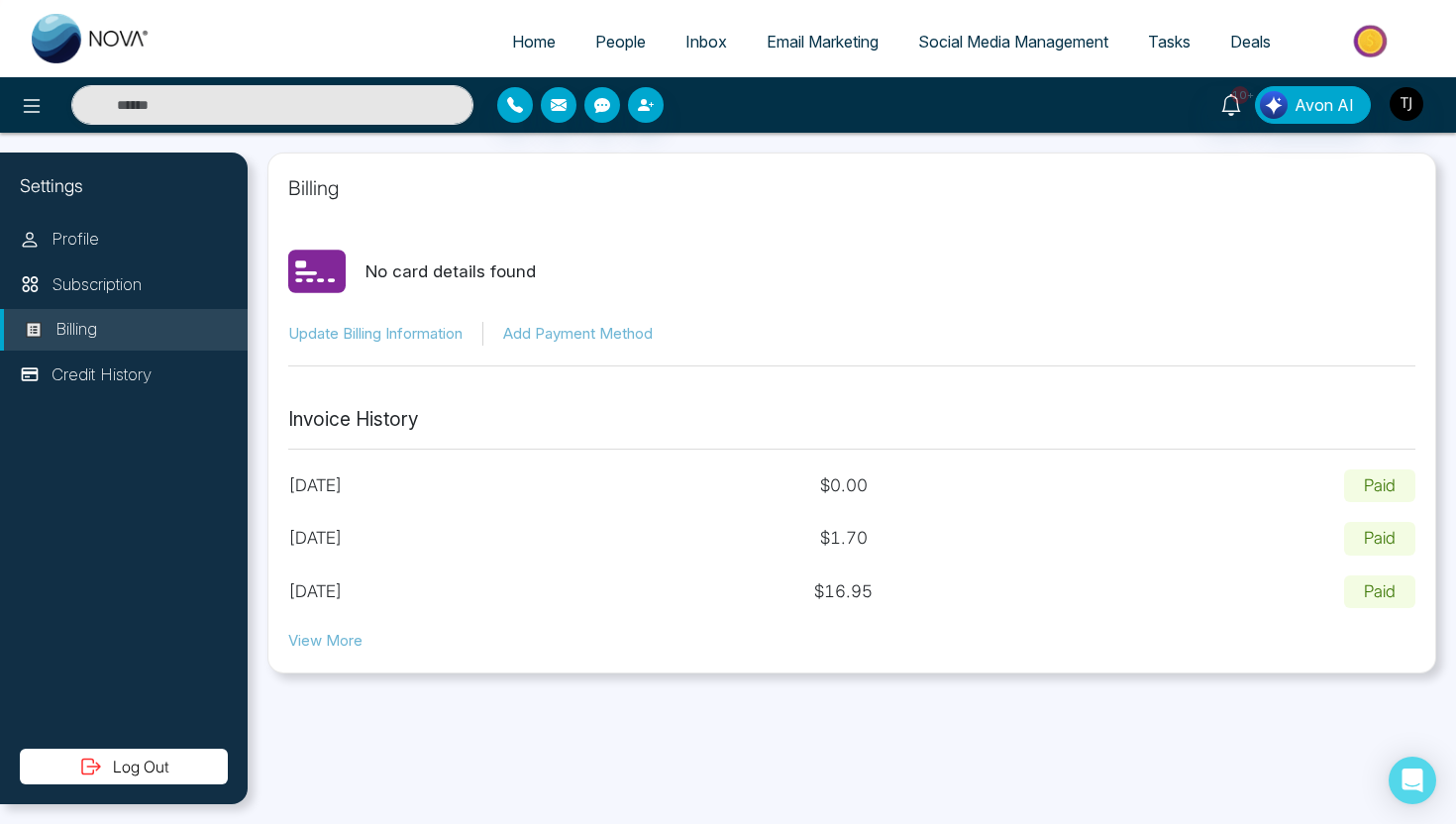 click on "Home" at bounding box center (534, 42) 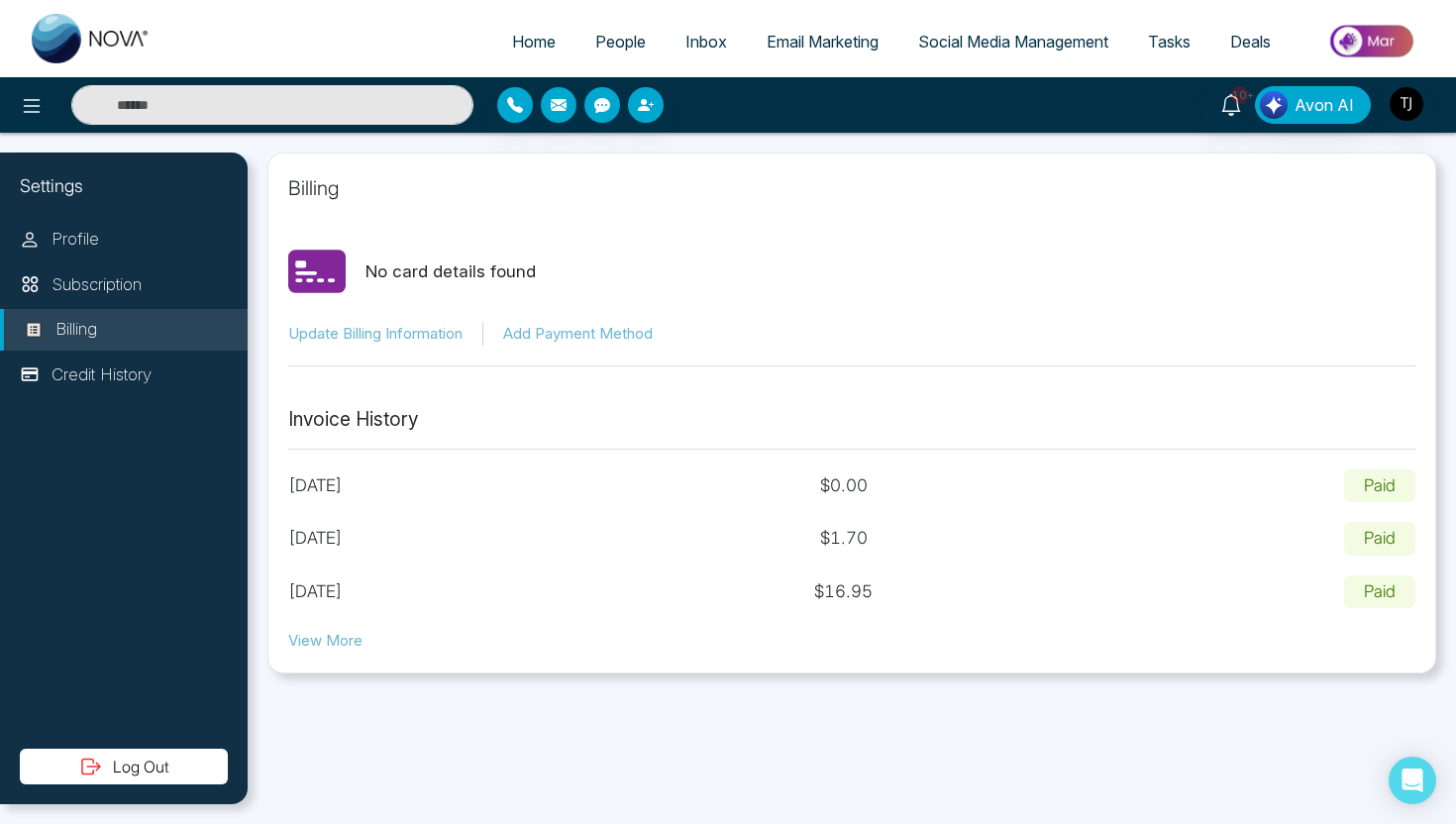select on "*" 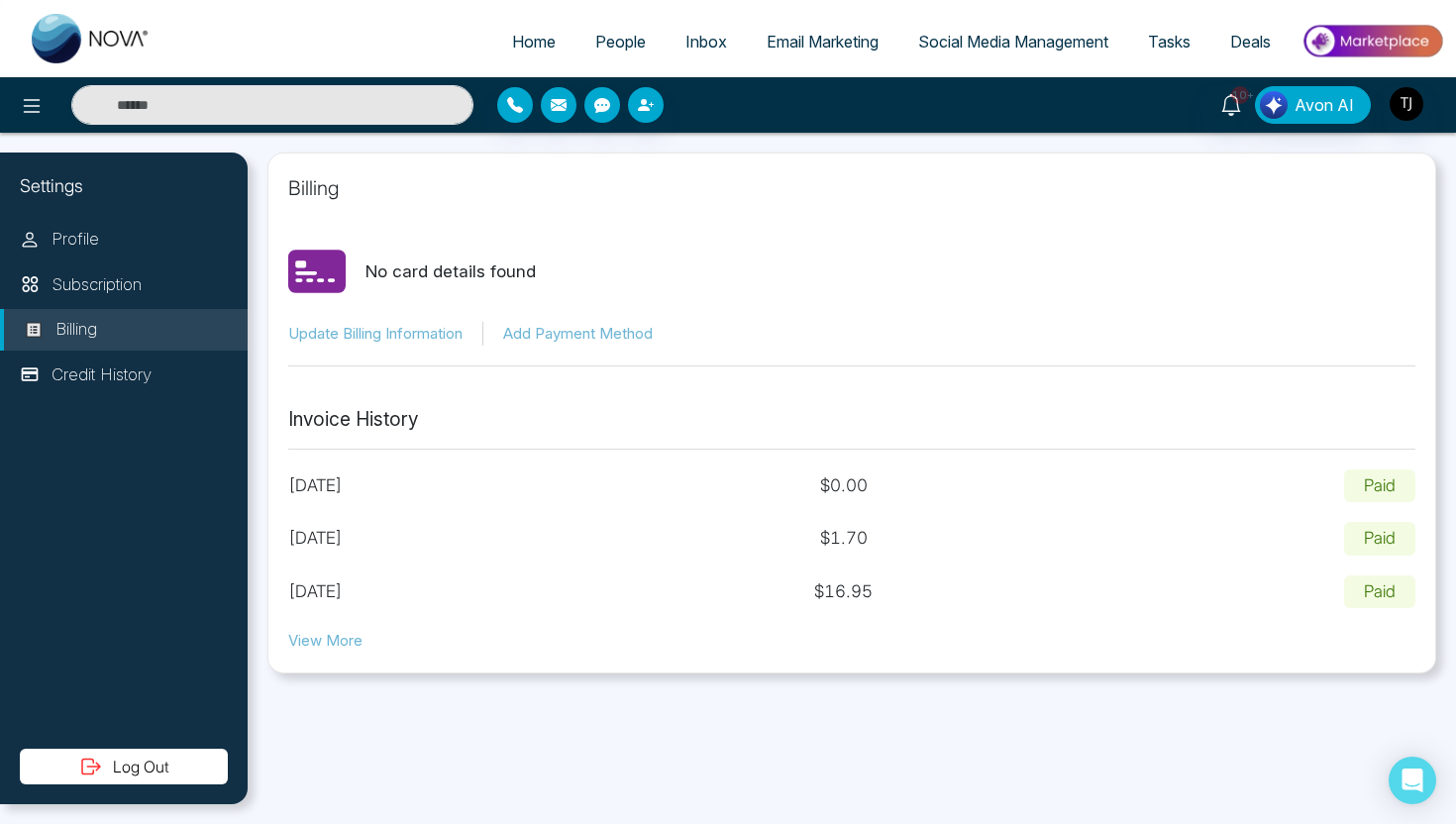 select on "*" 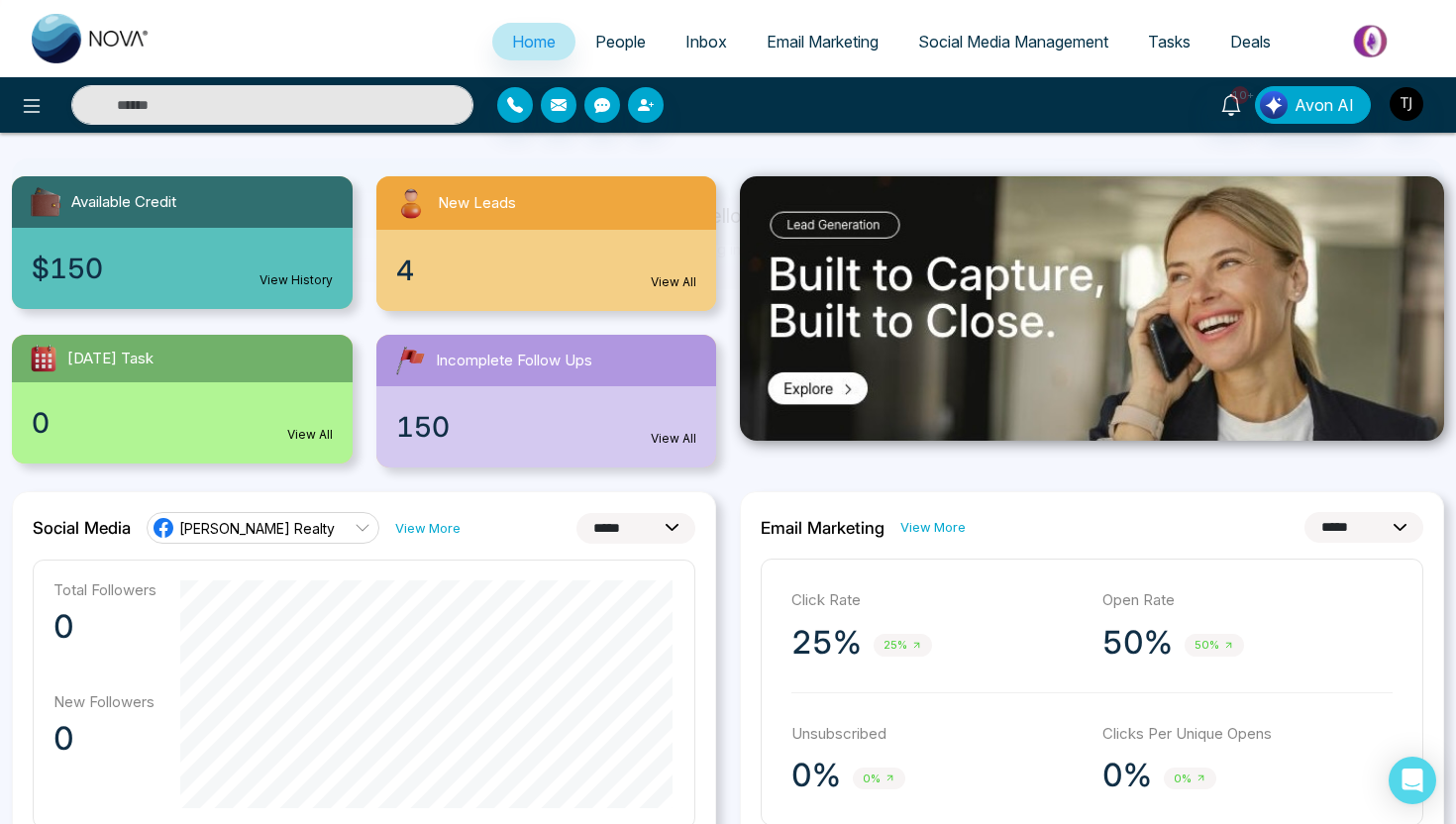 scroll, scrollTop: 175, scrollLeft: 0, axis: vertical 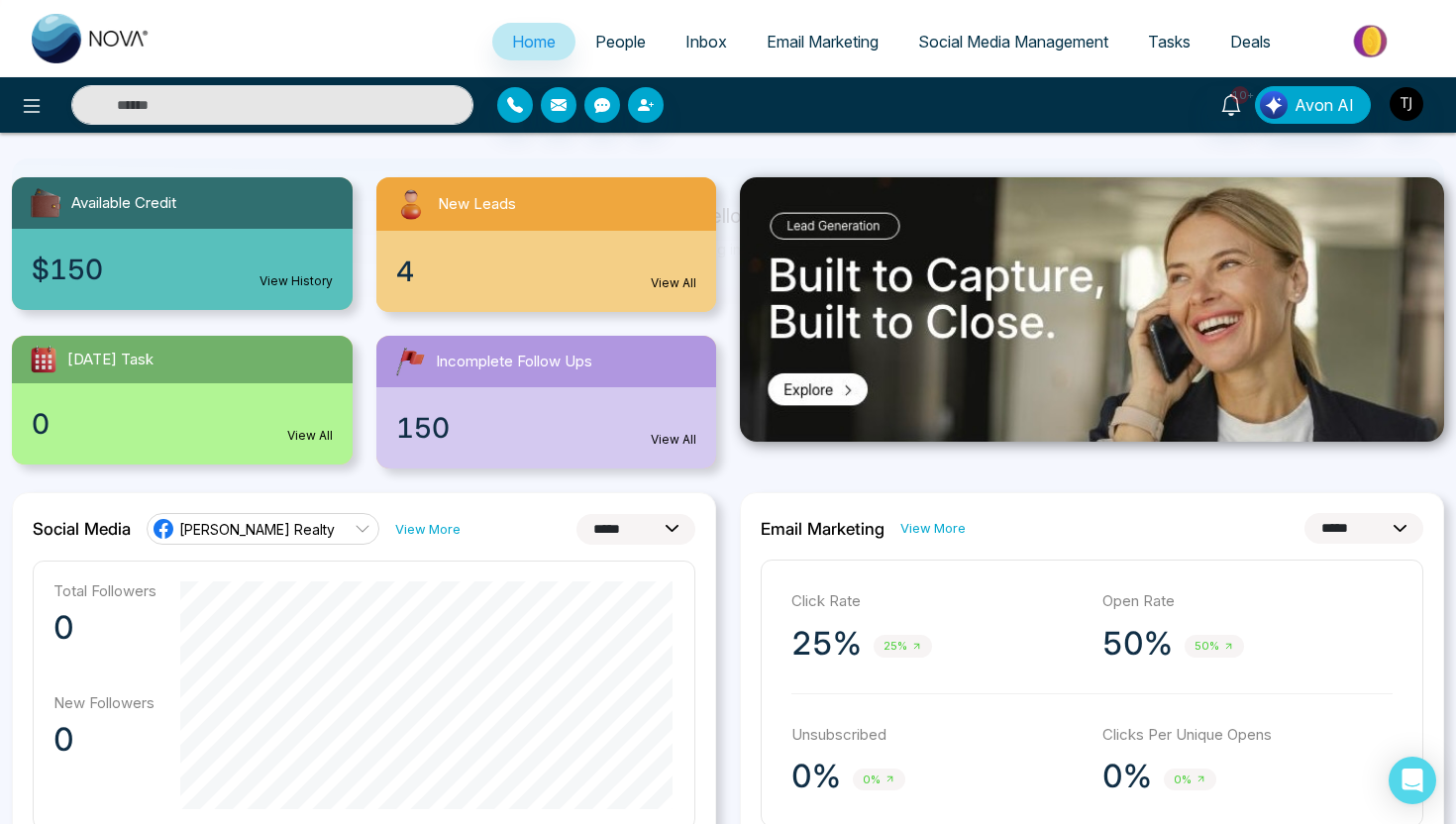 click at bounding box center (1092, 309) 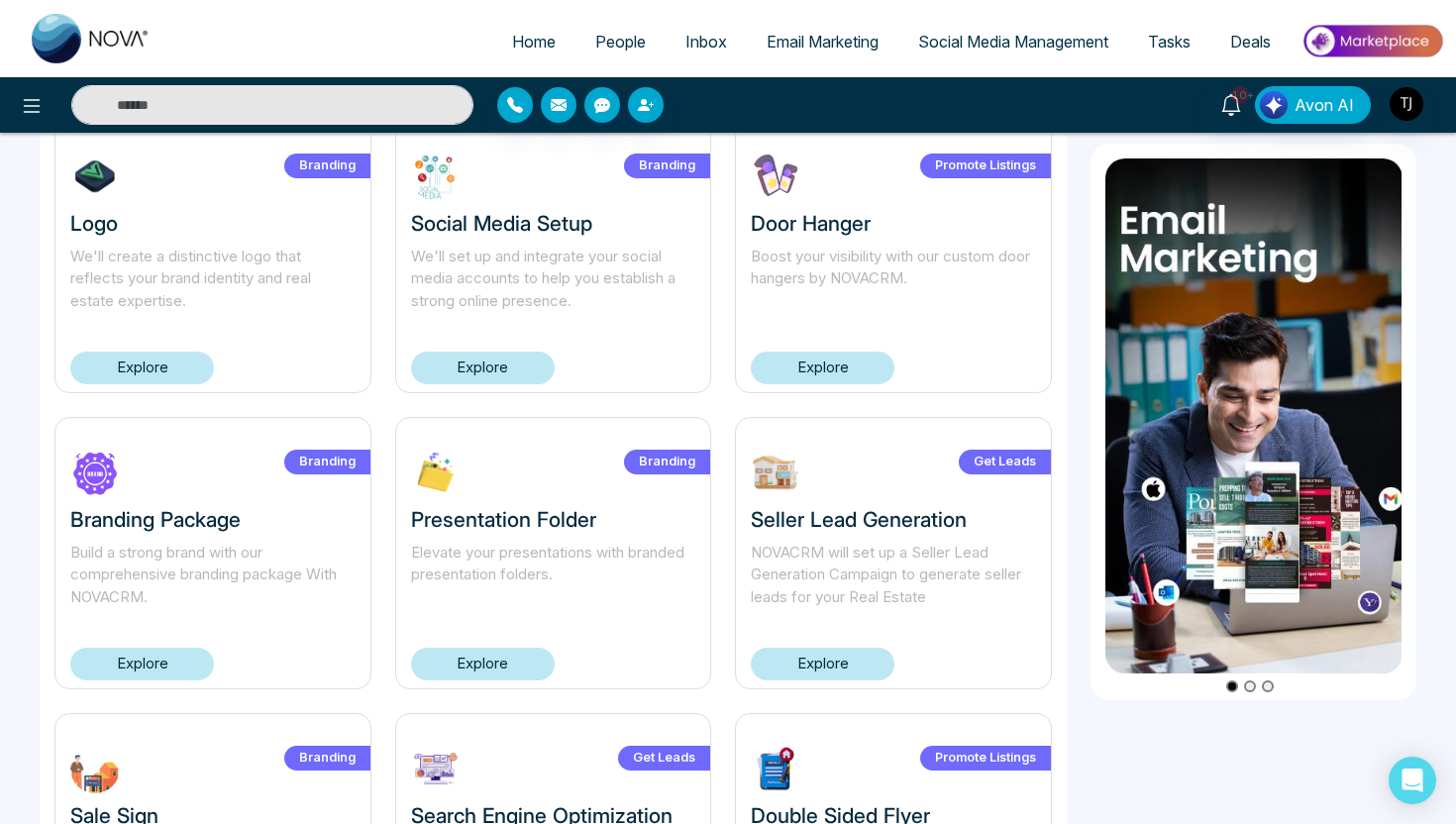 scroll, scrollTop: 0, scrollLeft: 0, axis: both 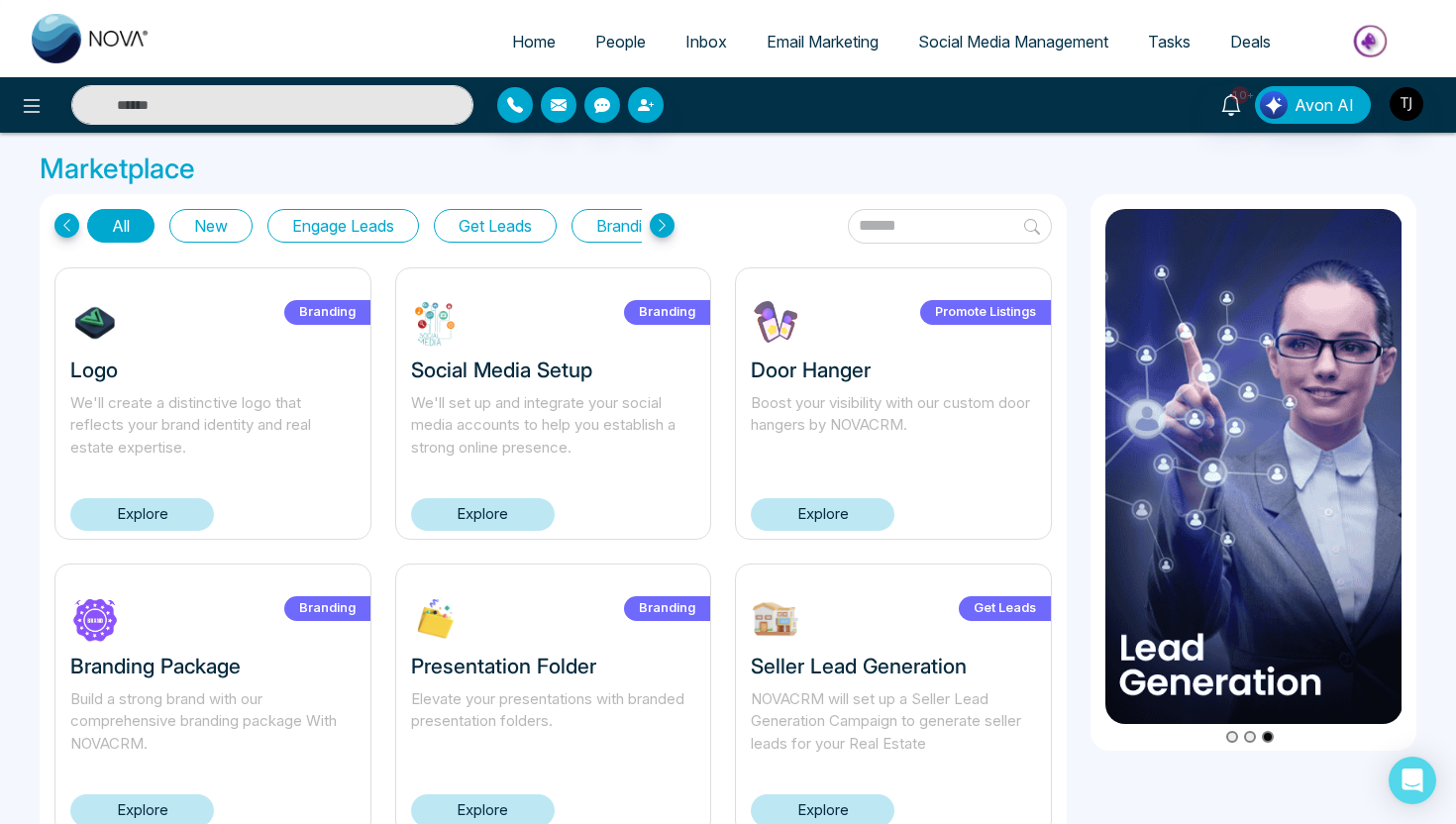 click on "Home" at bounding box center [534, 42] 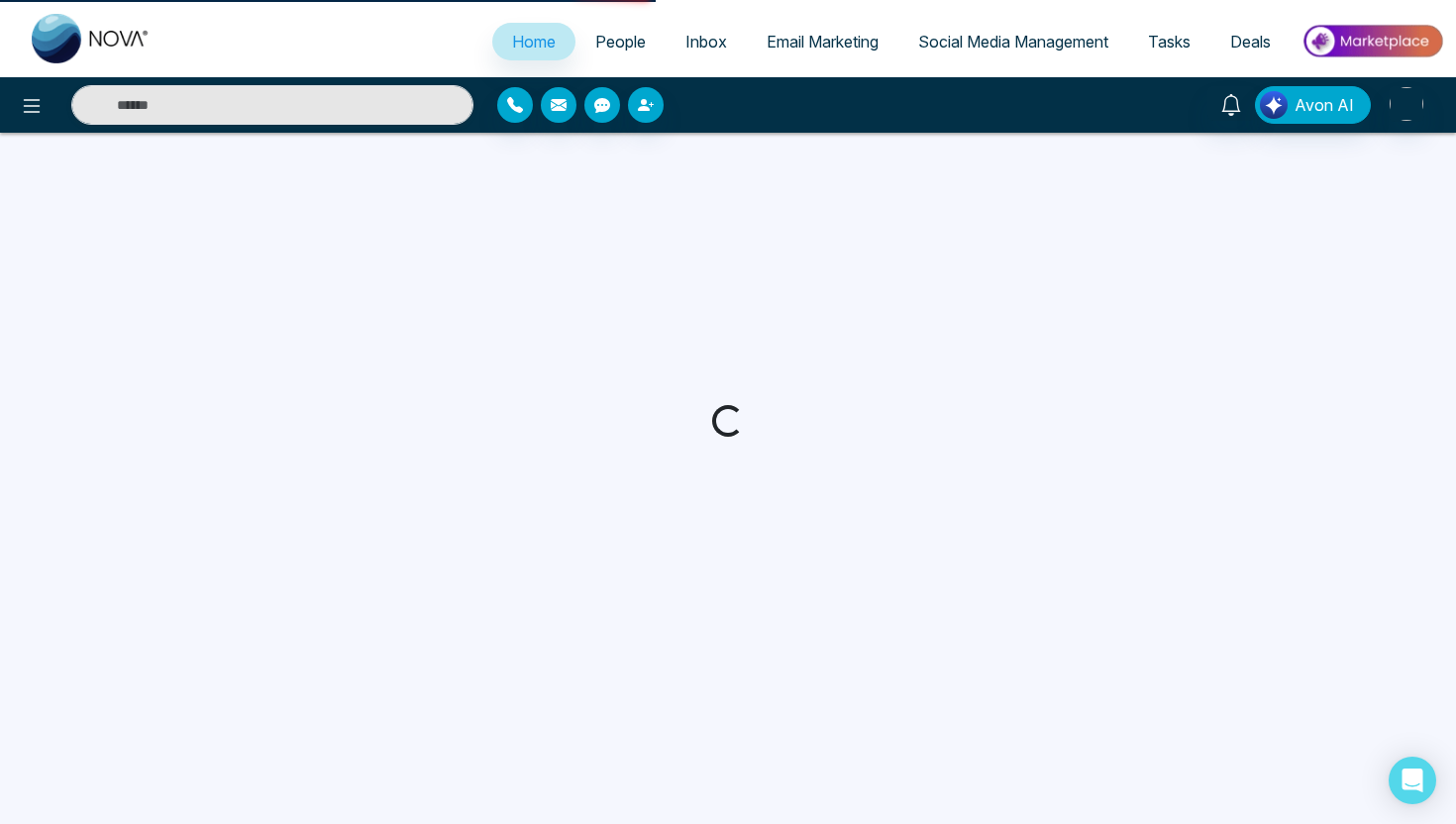 select on "*" 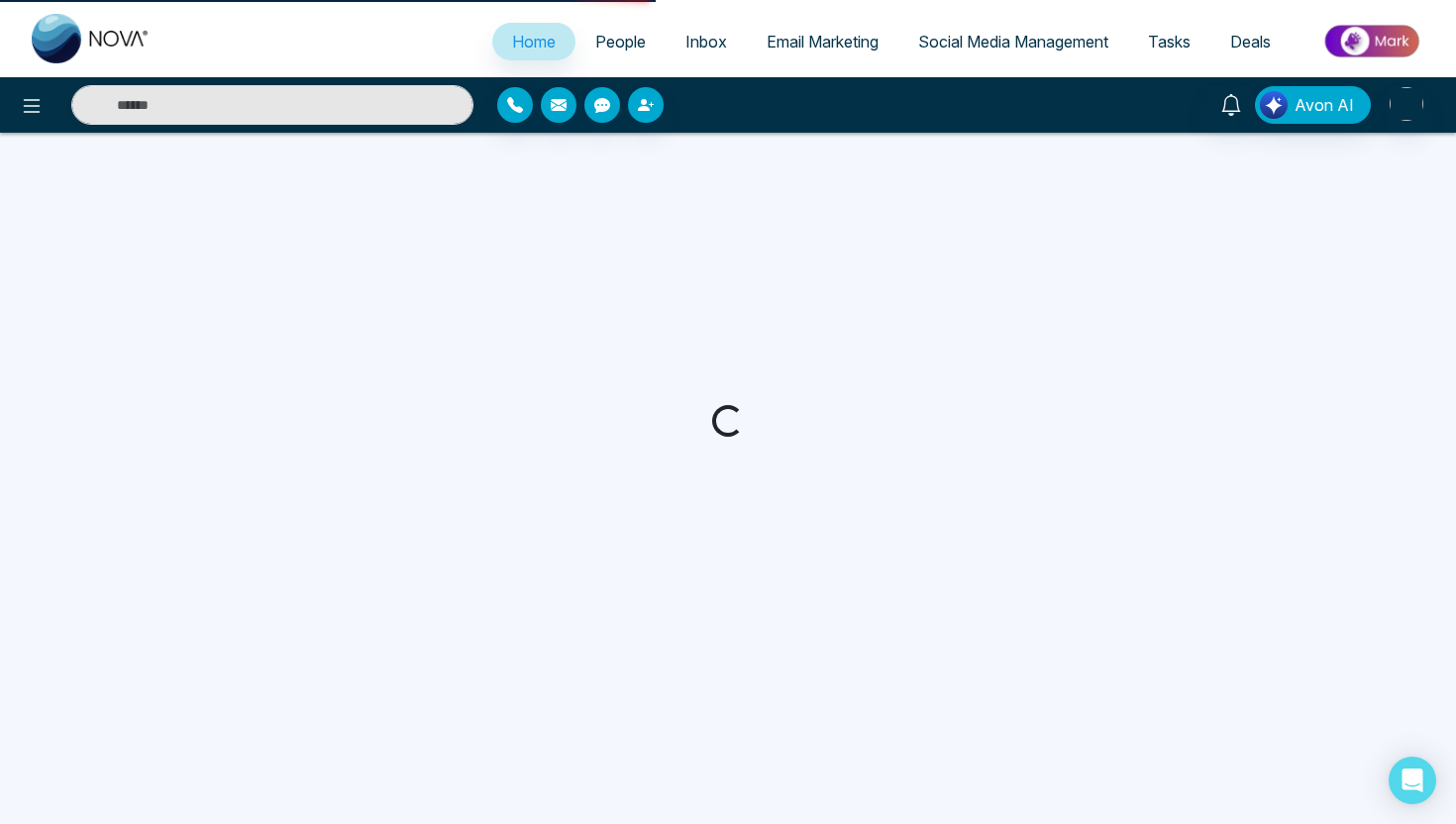 select on "*" 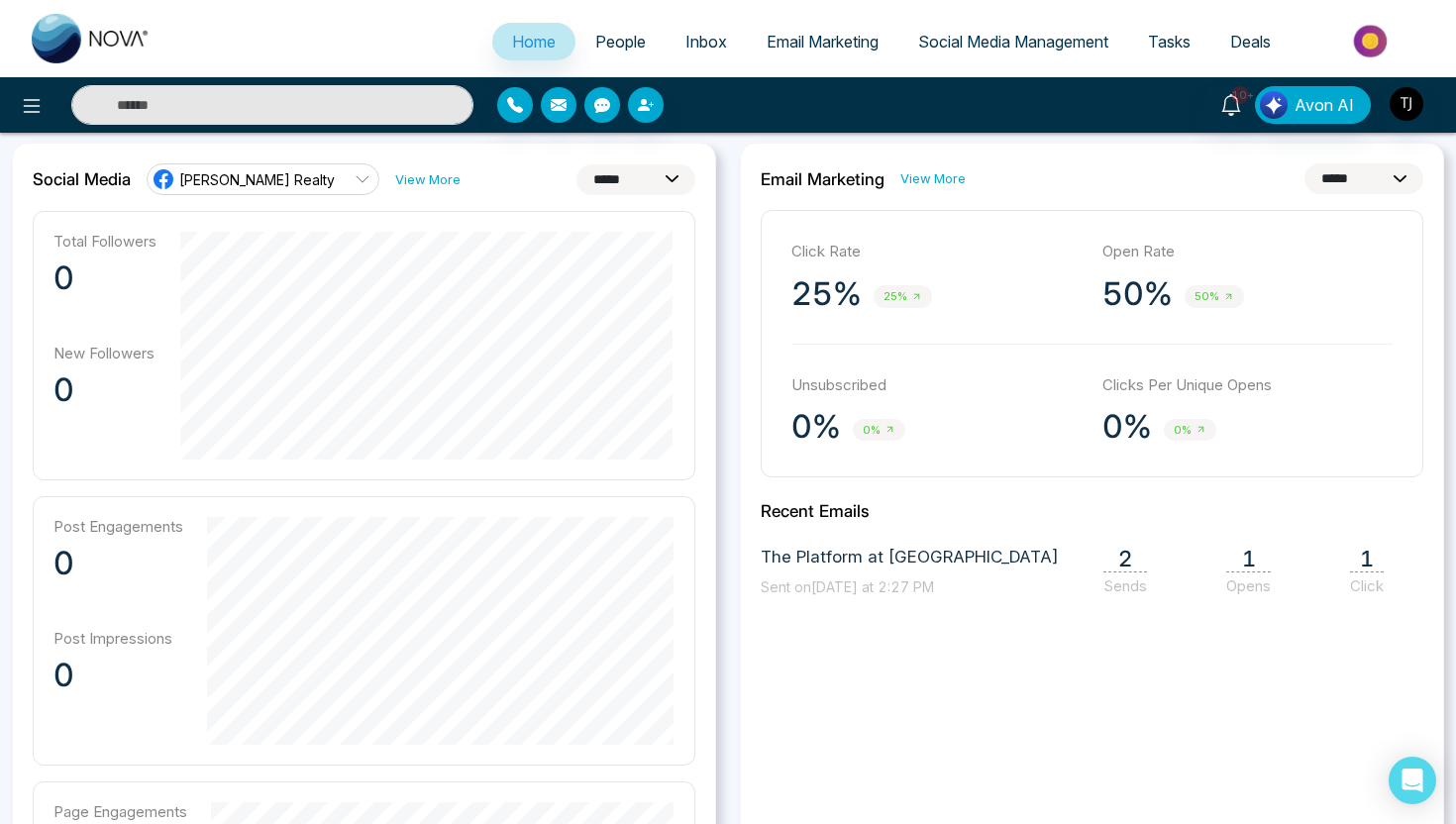 scroll, scrollTop: 501, scrollLeft: 0, axis: vertical 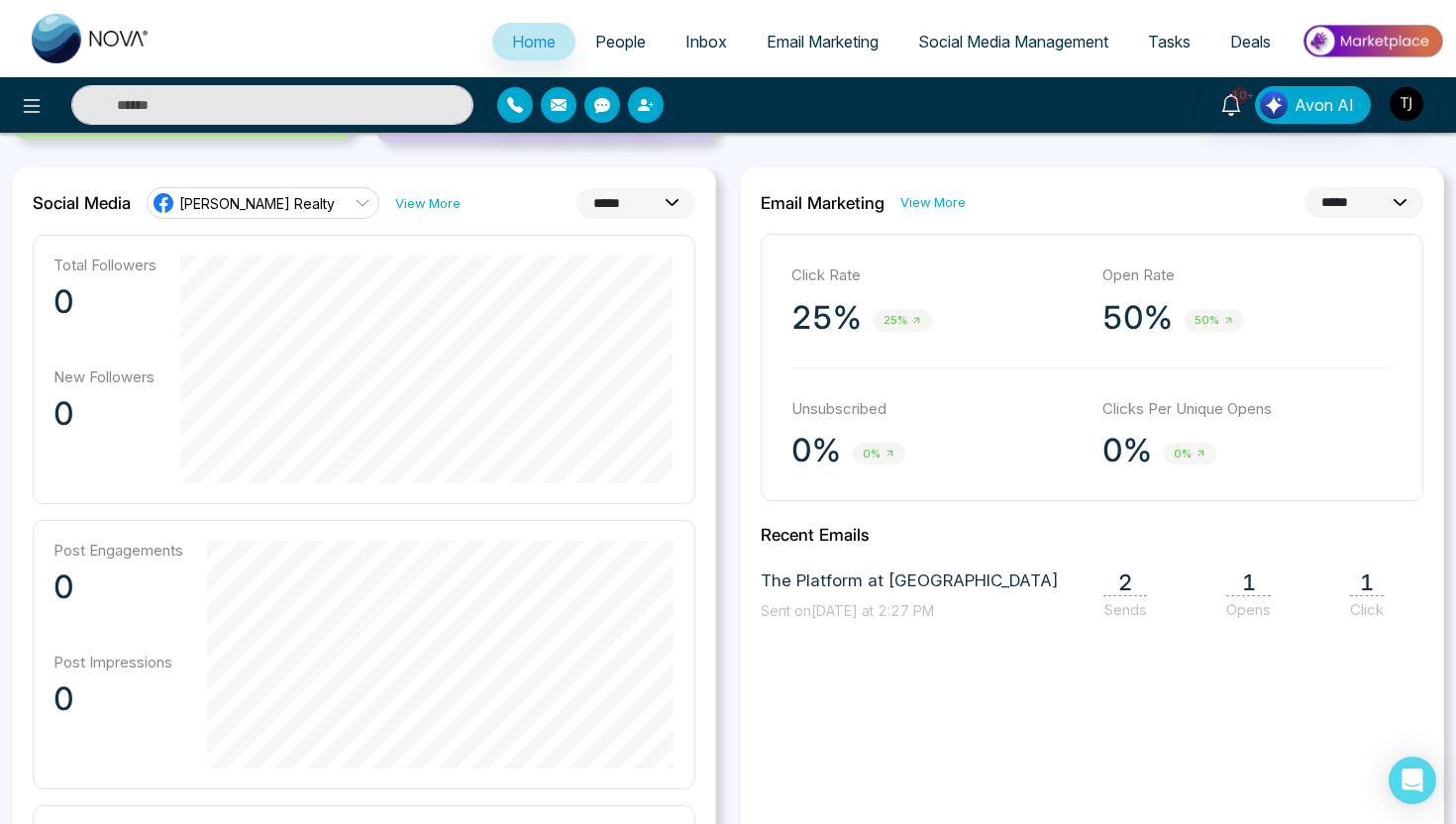 click on "**********" at bounding box center [636, 203] 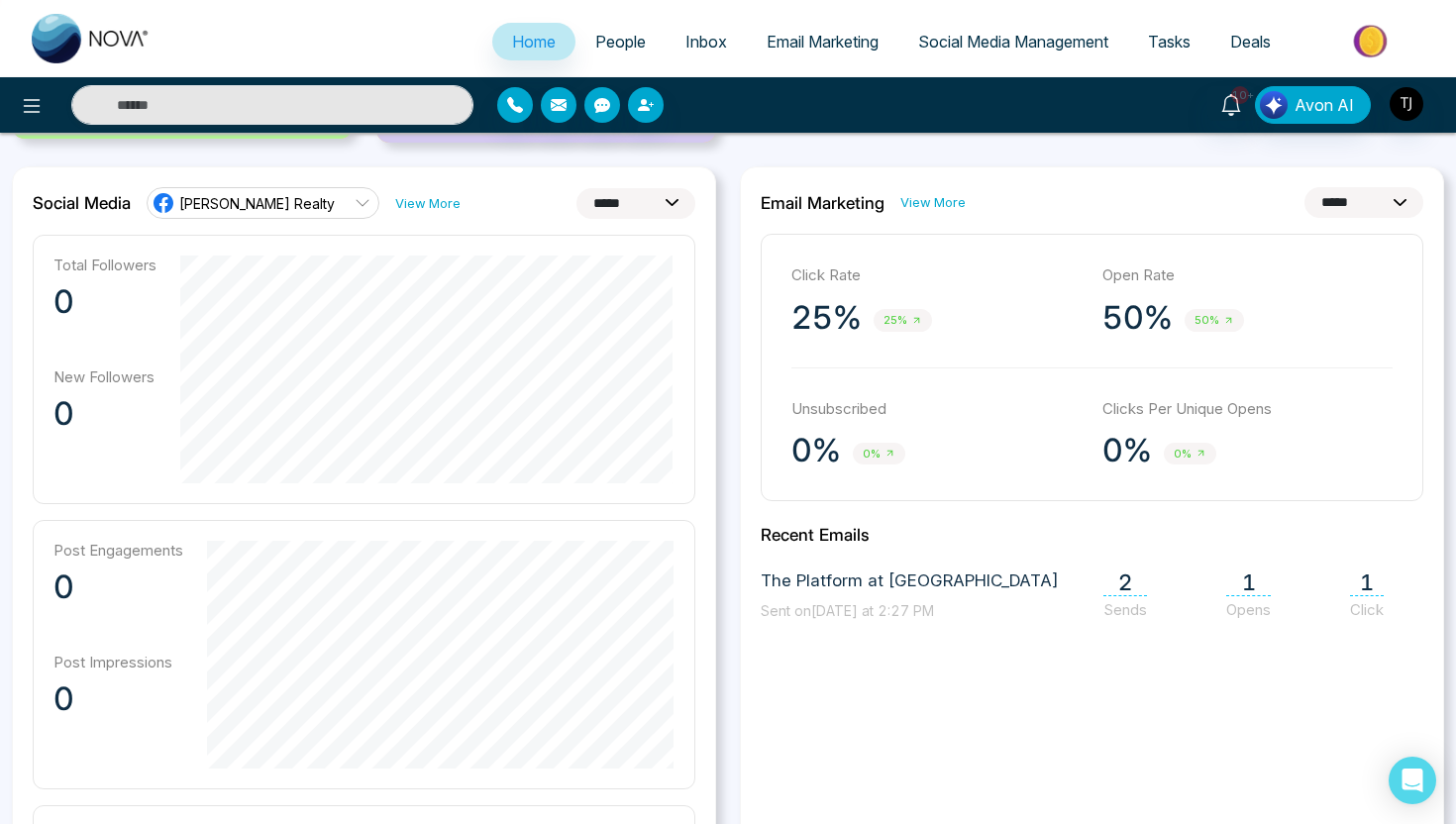 select on "**" 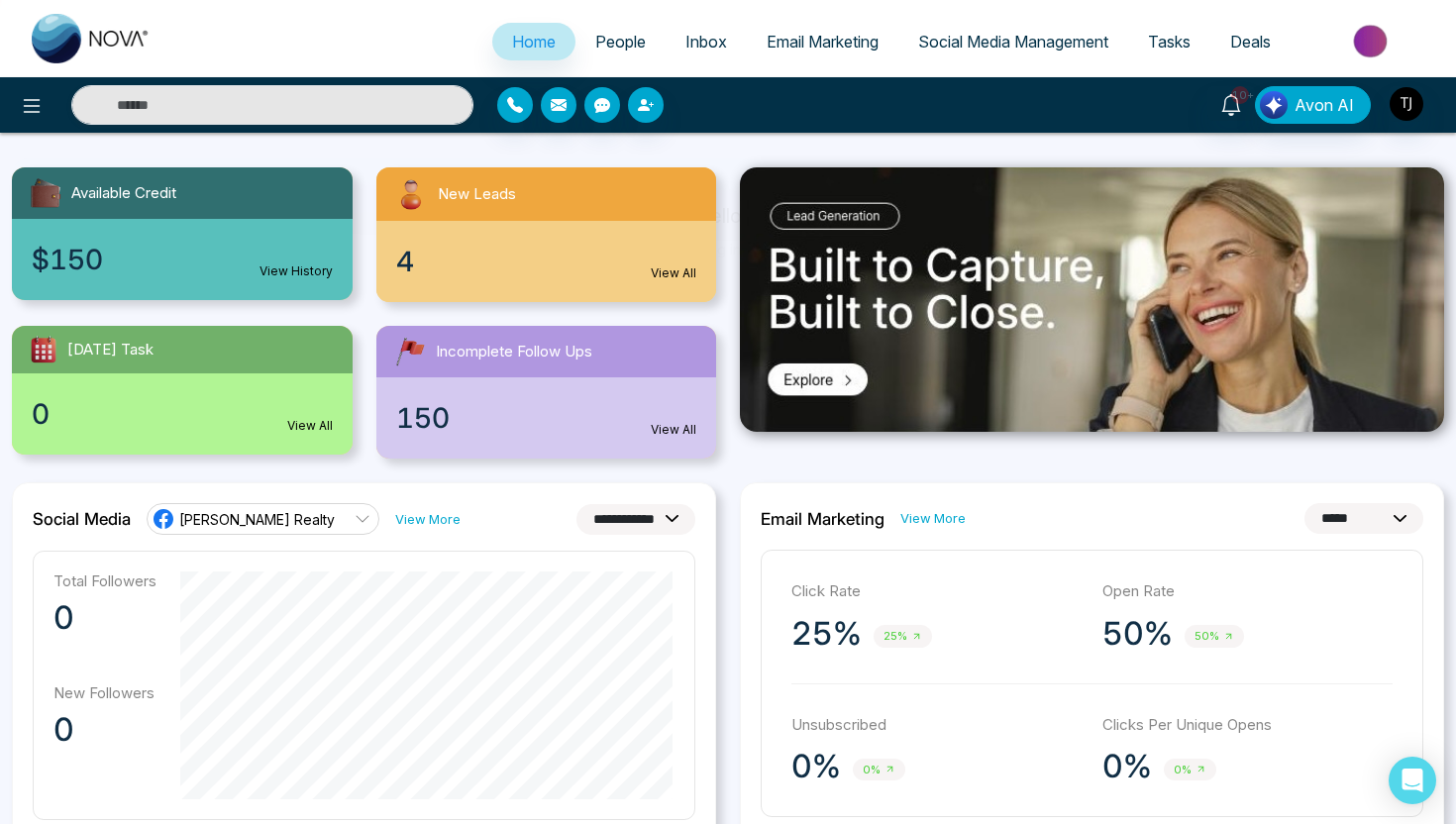 scroll, scrollTop: 198, scrollLeft: 0, axis: vertical 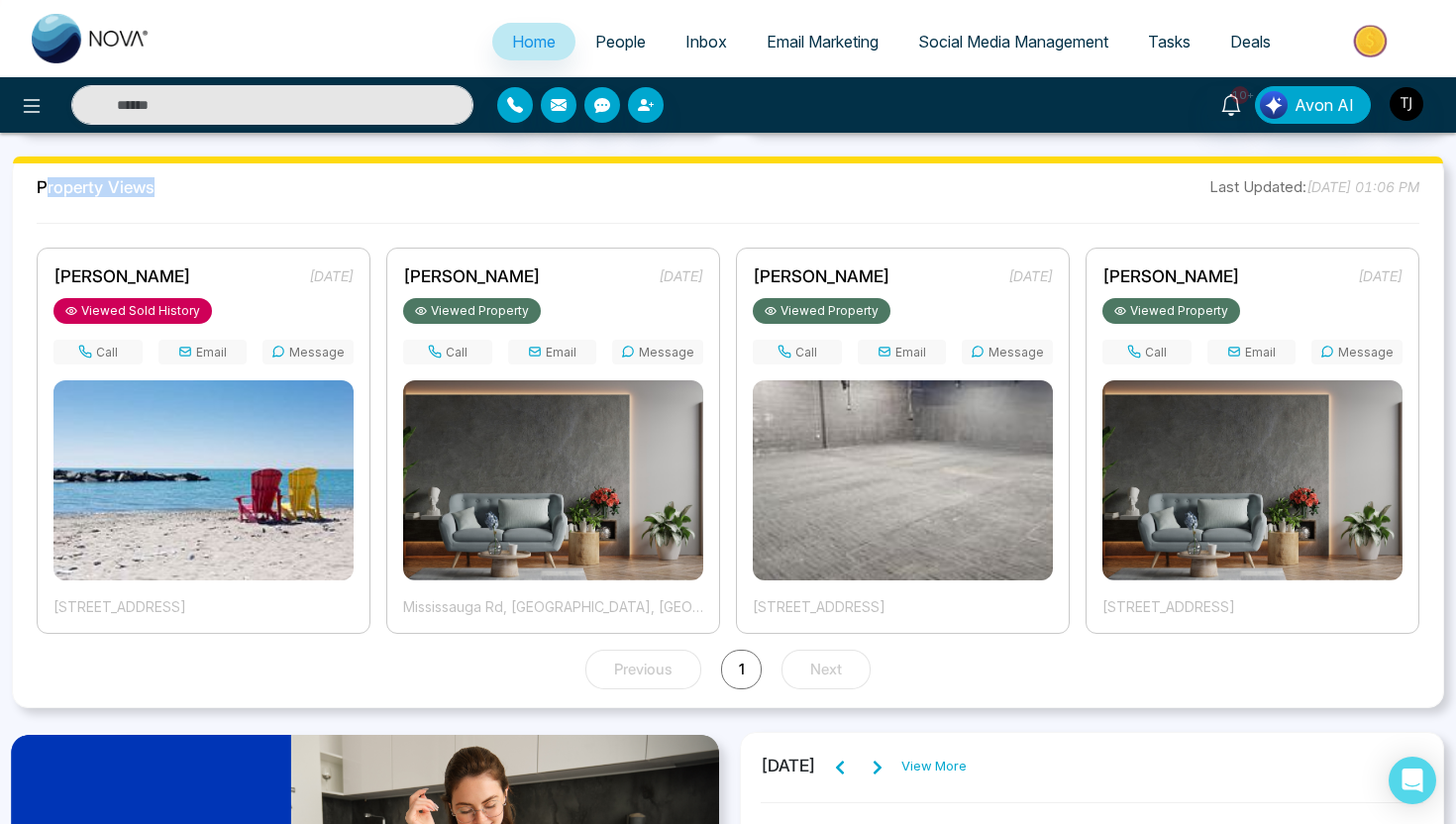 drag, startPoint x: 47, startPoint y: 188, endPoint x: 162, endPoint y: 182, distance: 115.15642 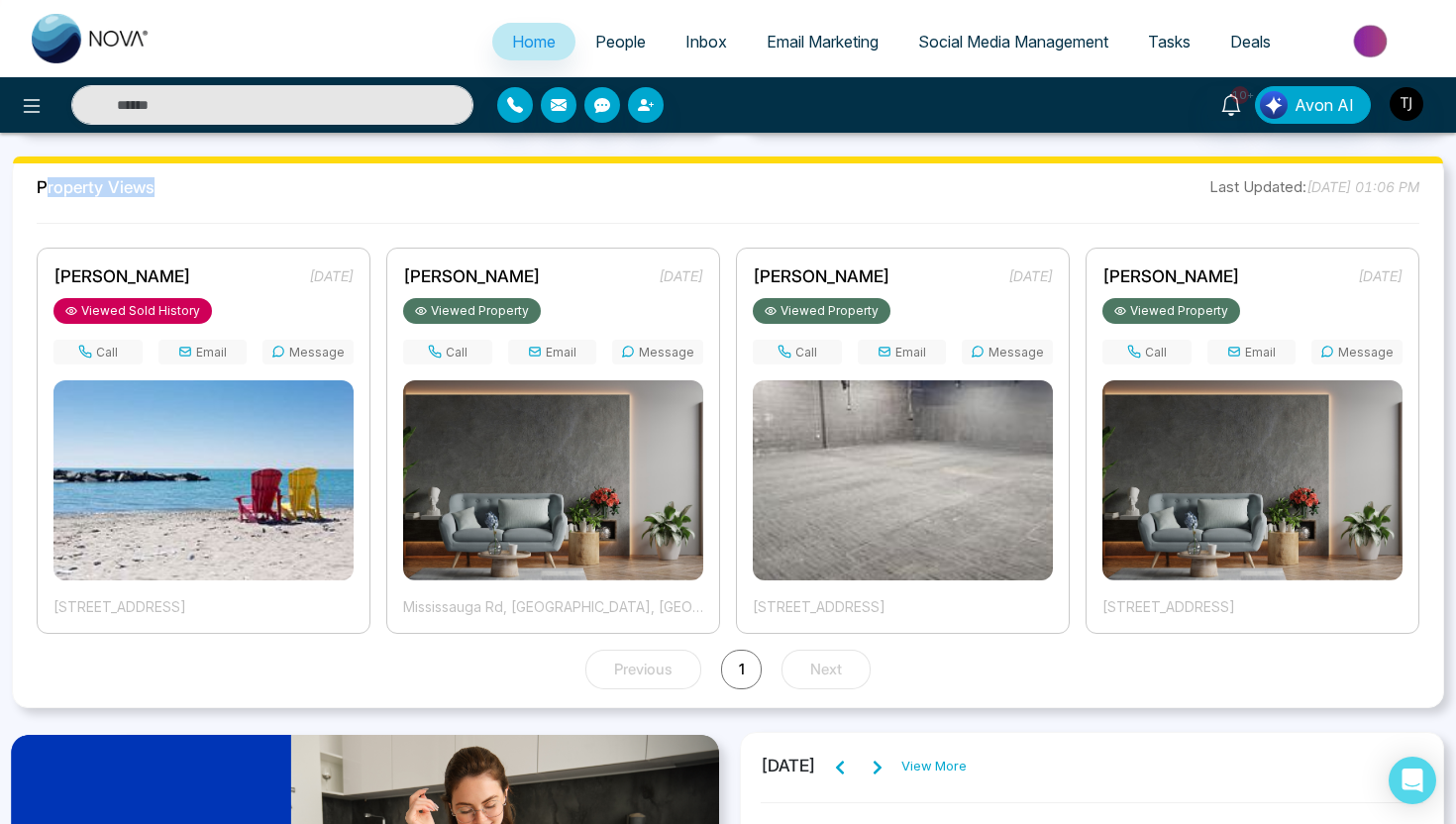 click on "Property Views Last Updated:  July 09, 2025, 01:06 PM" at bounding box center [728, 186] 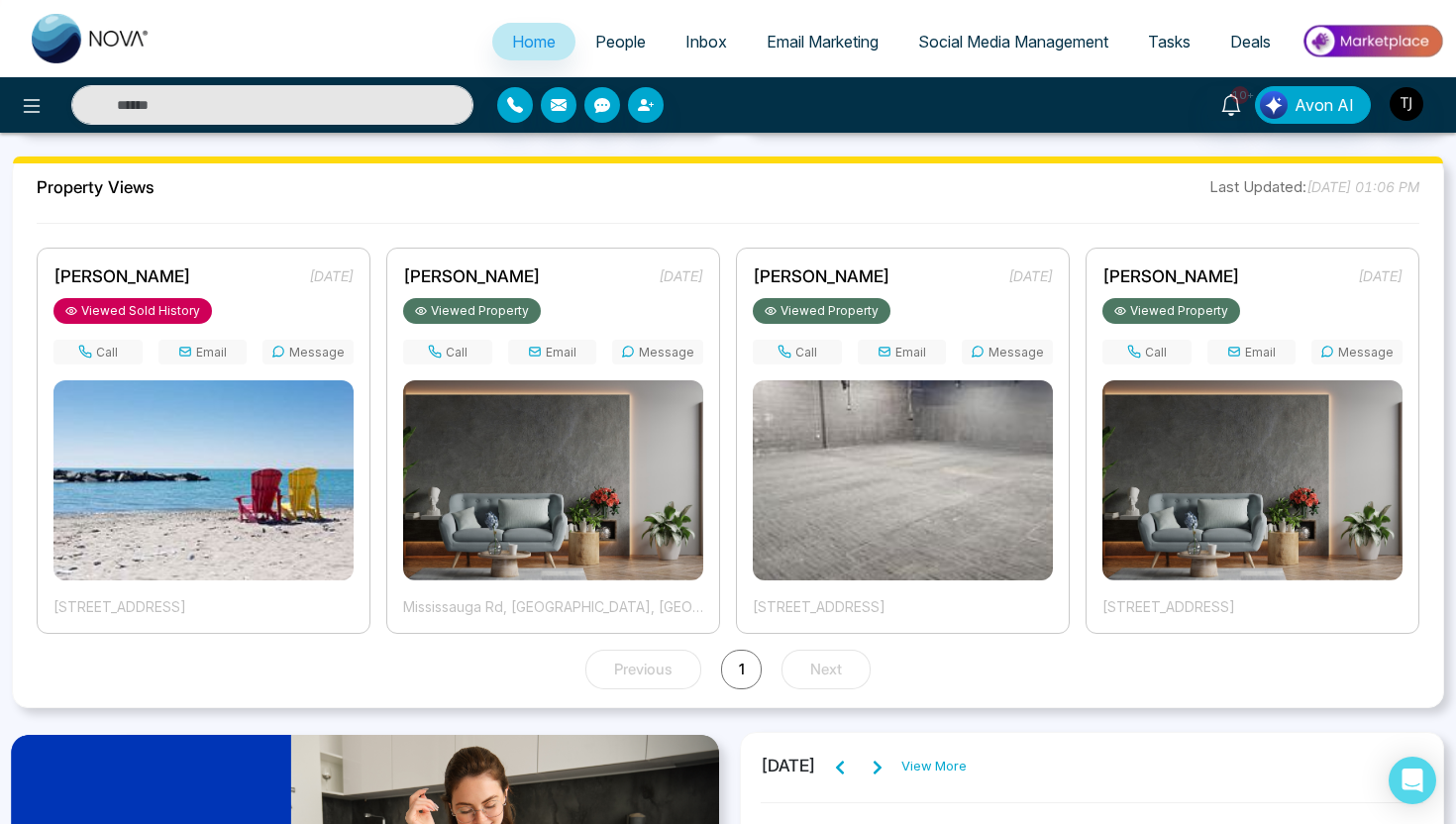 click on "Property Views Last Updated:  July 09, 2025, 01:06 PM" at bounding box center (728, 186) 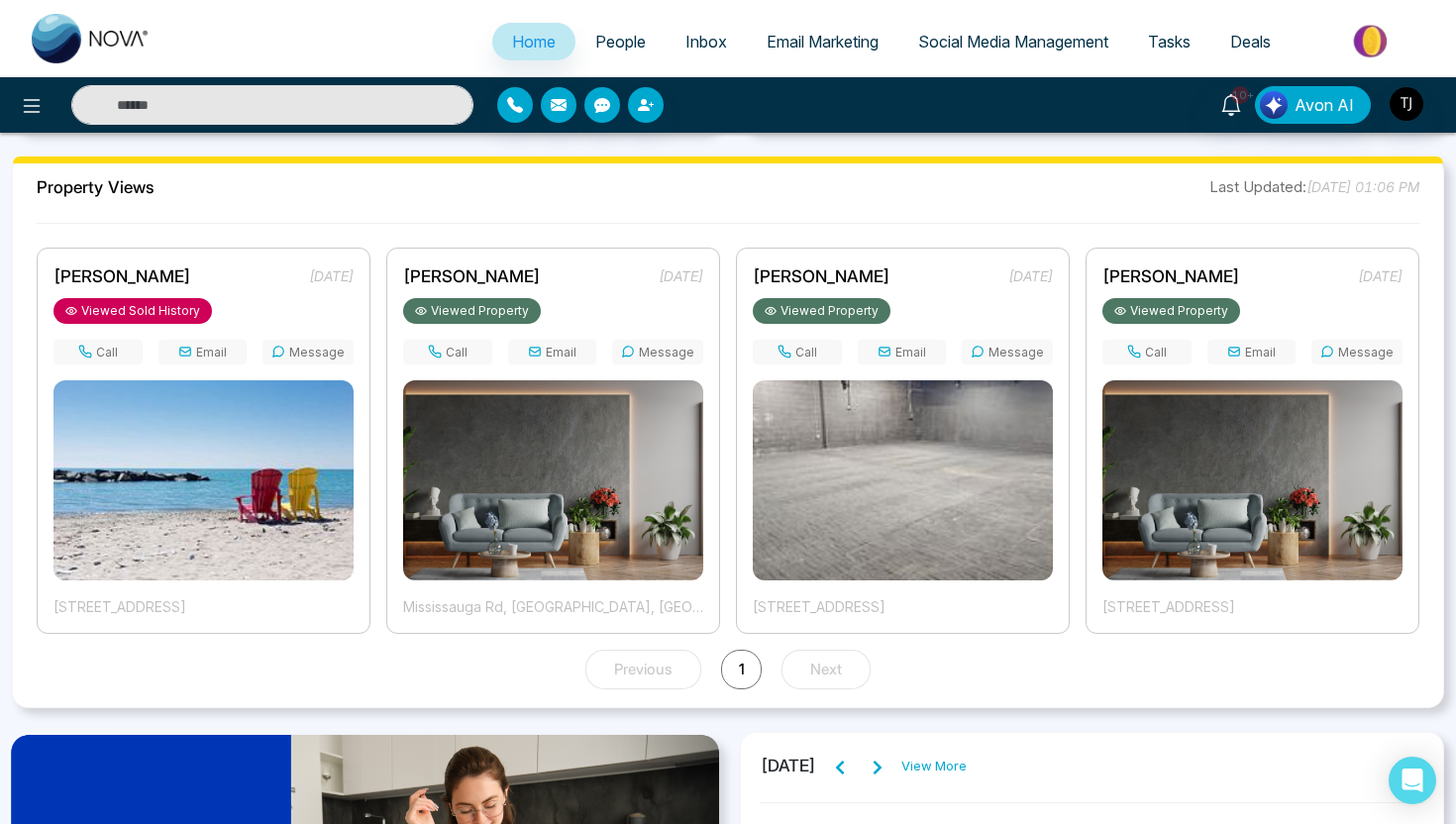 drag, startPoint x: 786, startPoint y: 604, endPoint x: 910, endPoint y: 596, distance: 124.2578 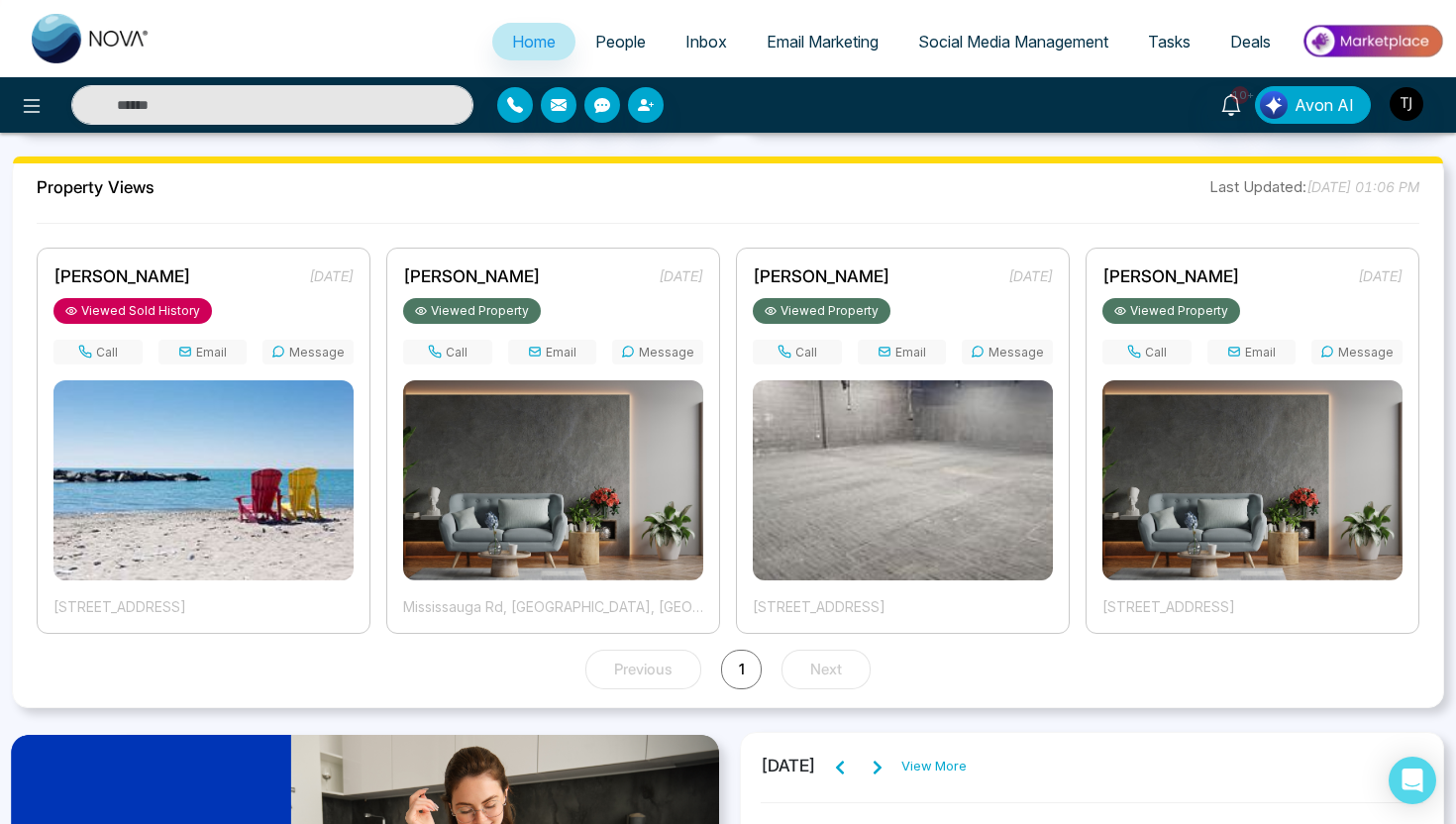 click on "[STREET_ADDRESS]" at bounding box center [902, 606] 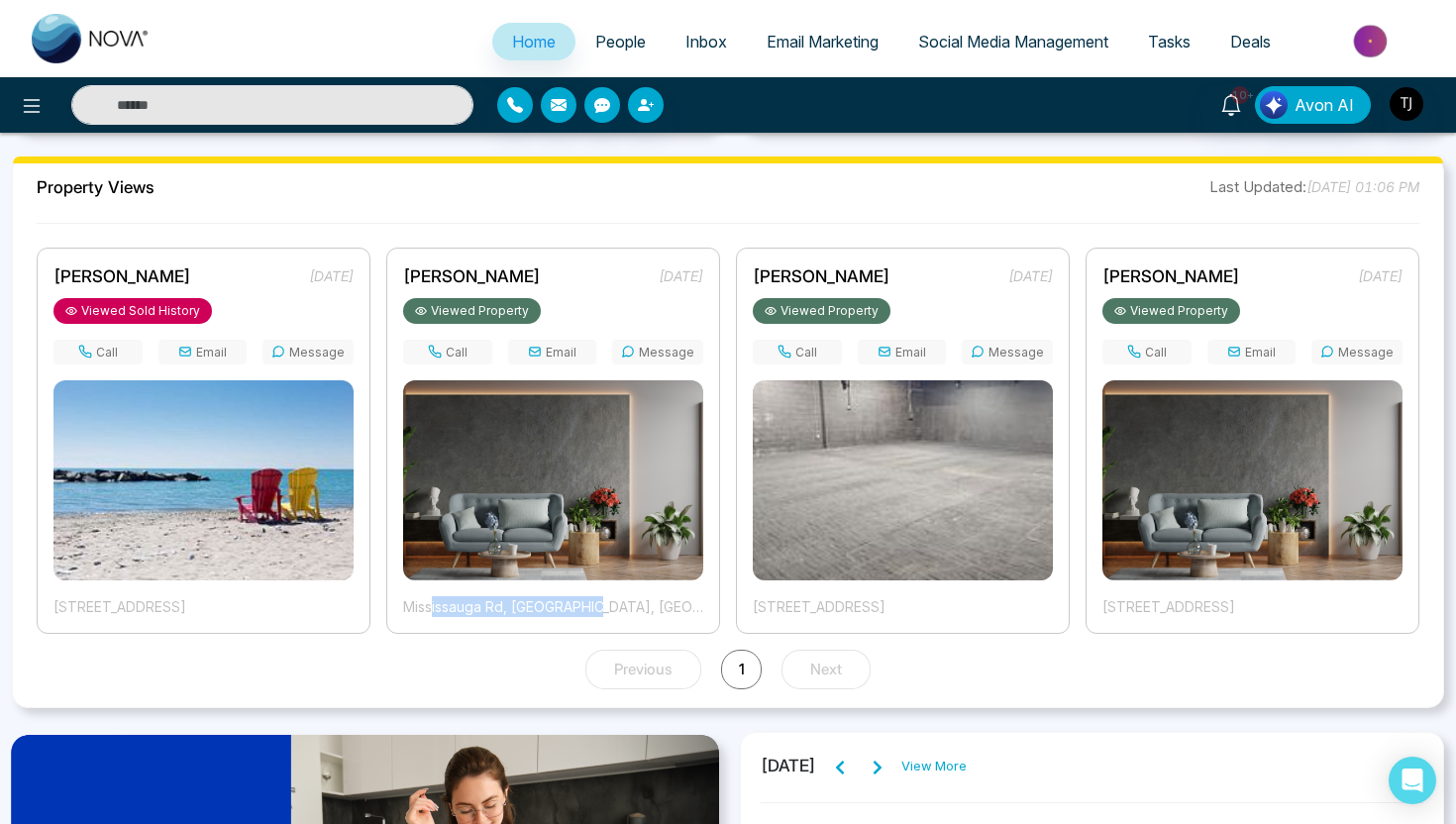 drag, startPoint x: 431, startPoint y: 606, endPoint x: 591, endPoint y: 606, distance: 160 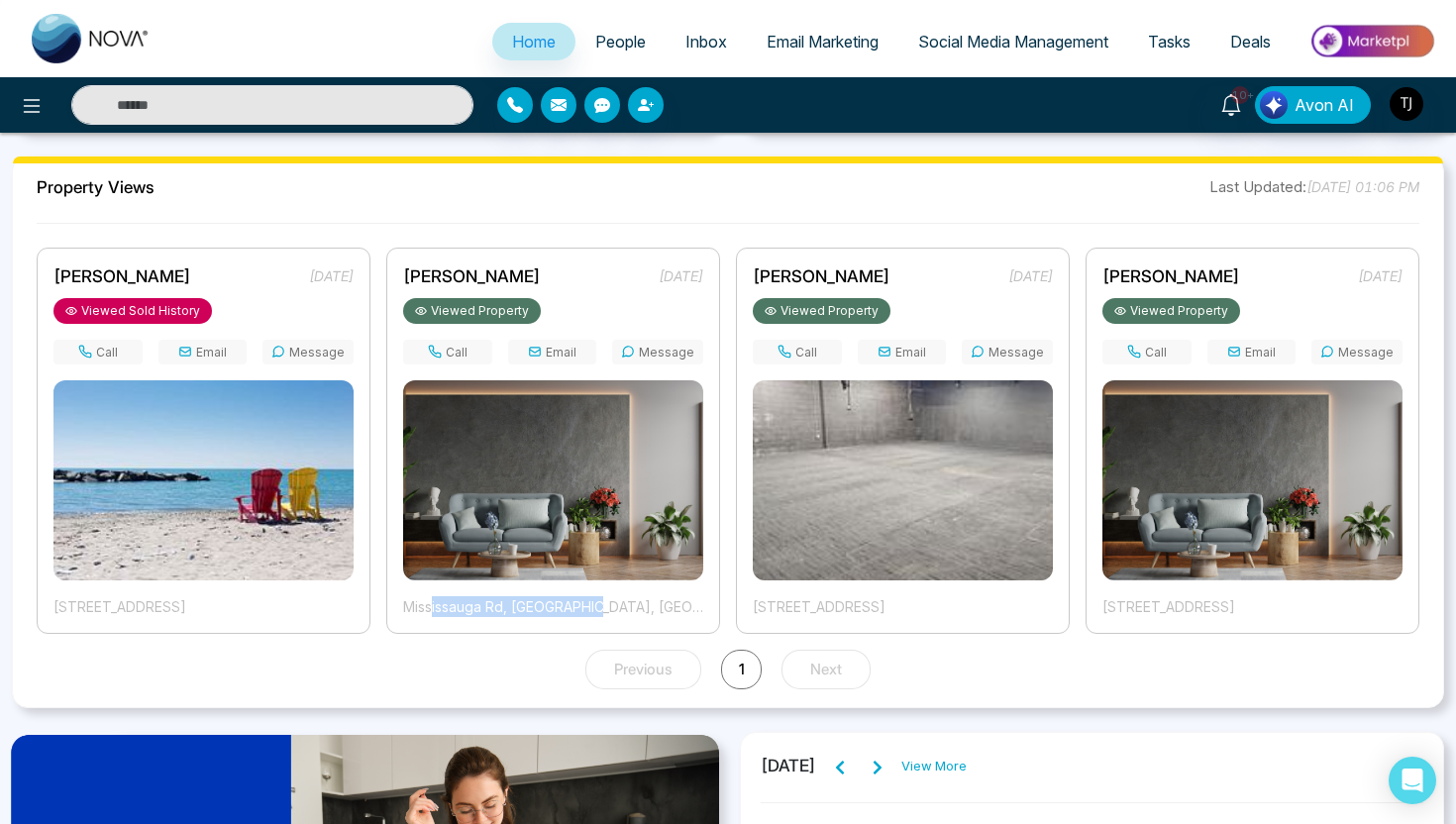 click on "Mississauga Rd, [GEOGRAPHIC_DATA], [GEOGRAPHIC_DATA], [GEOGRAPHIC_DATA]" at bounding box center [553, 606] 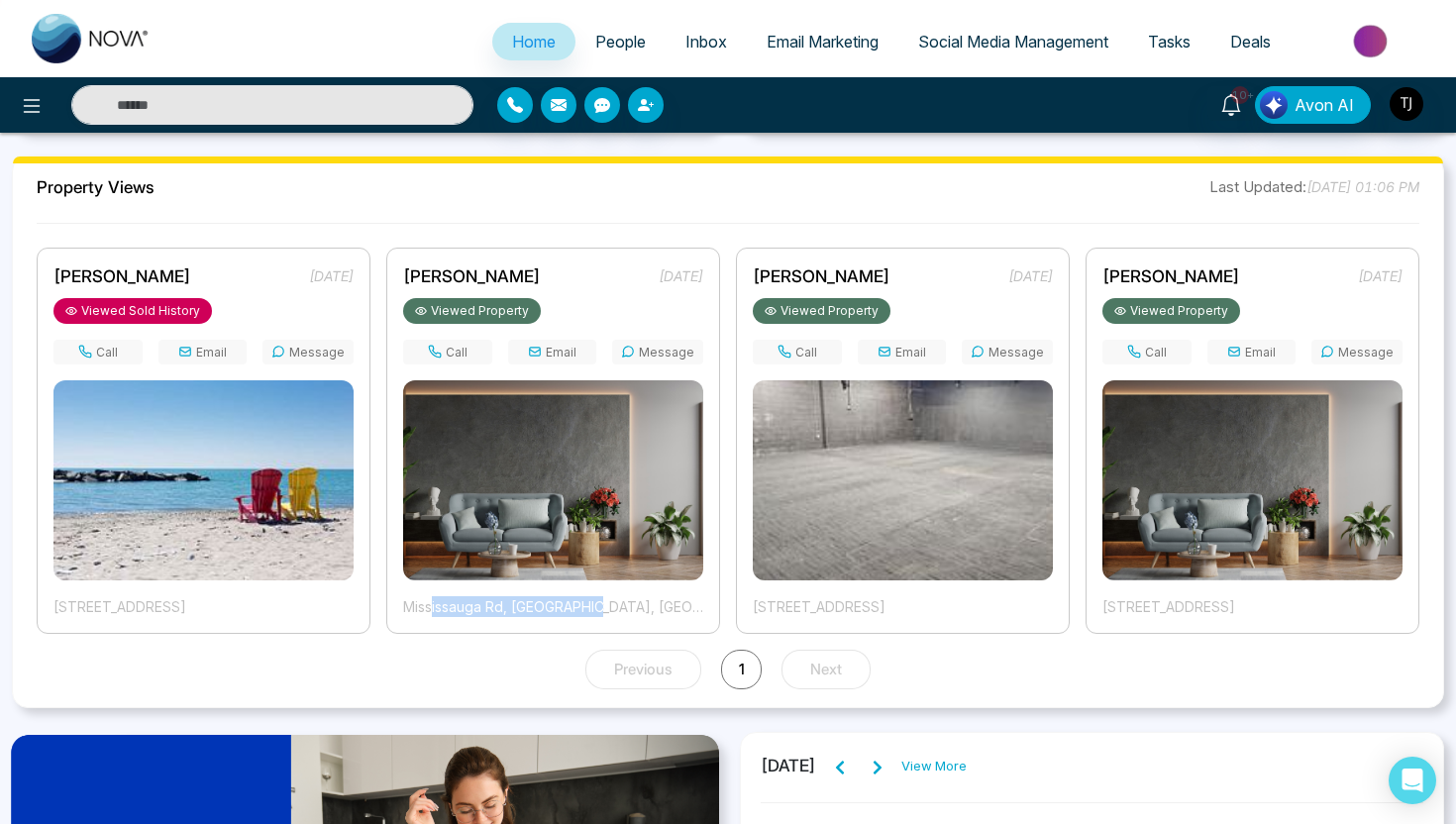 drag, startPoint x: 627, startPoint y: 275, endPoint x: 707, endPoint y: 277, distance: 80.025 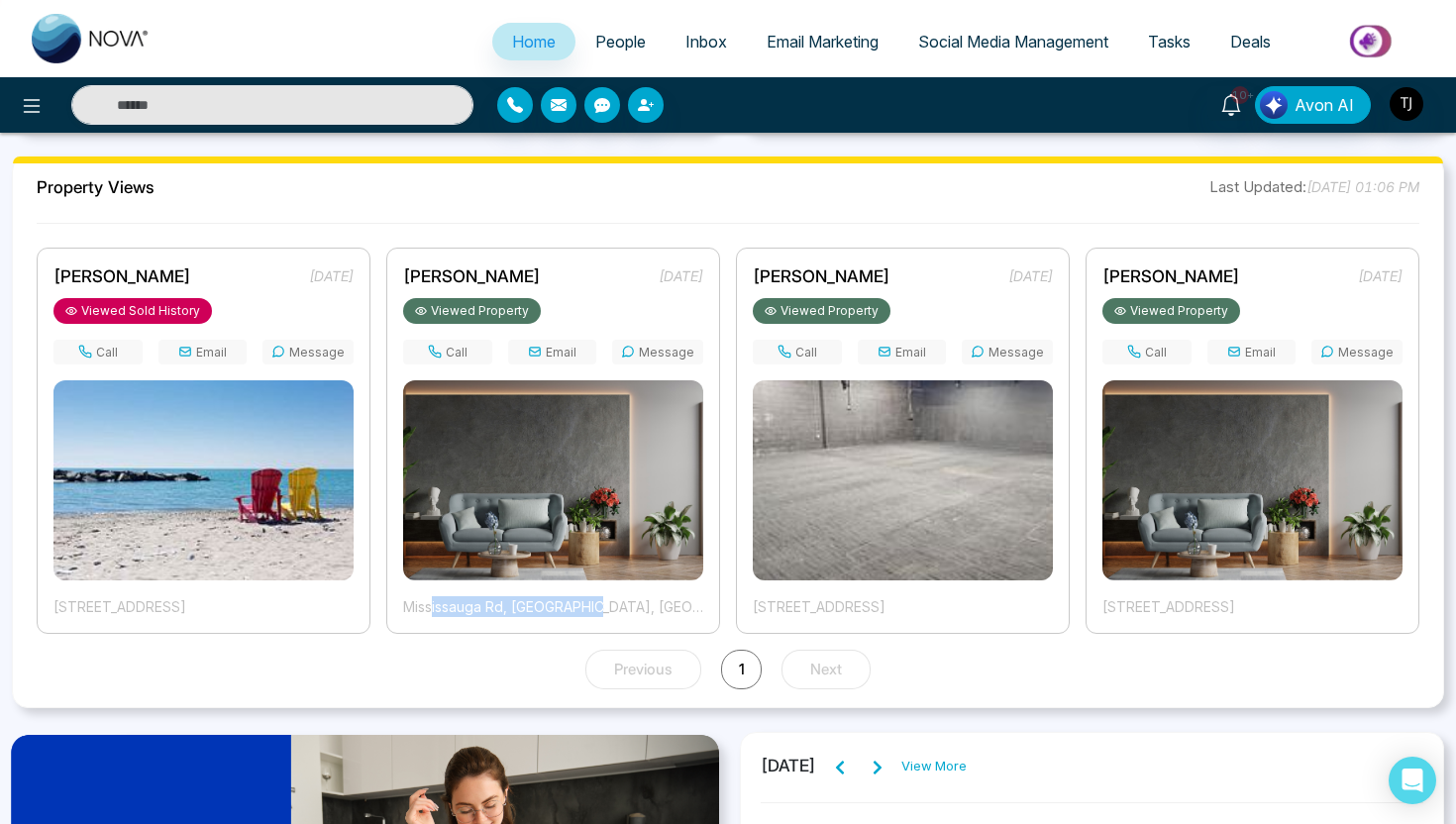 click on "sahil 6 days ago   Viewed Property  Call  Email  Message Mississauga Rd, Brampton, ON, Canada" at bounding box center (553, 441) 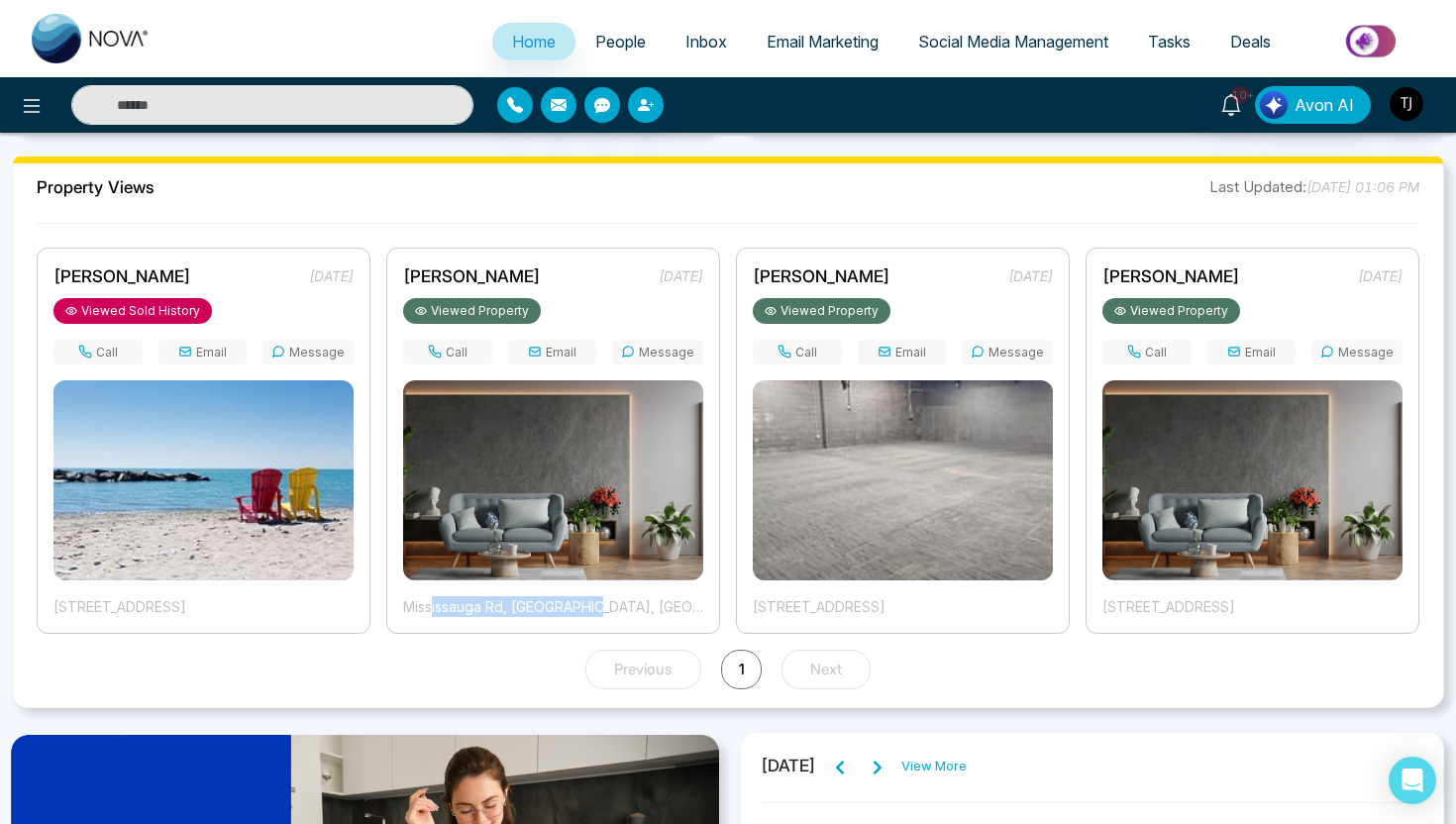 click on "Call" at bounding box center [448, 352] 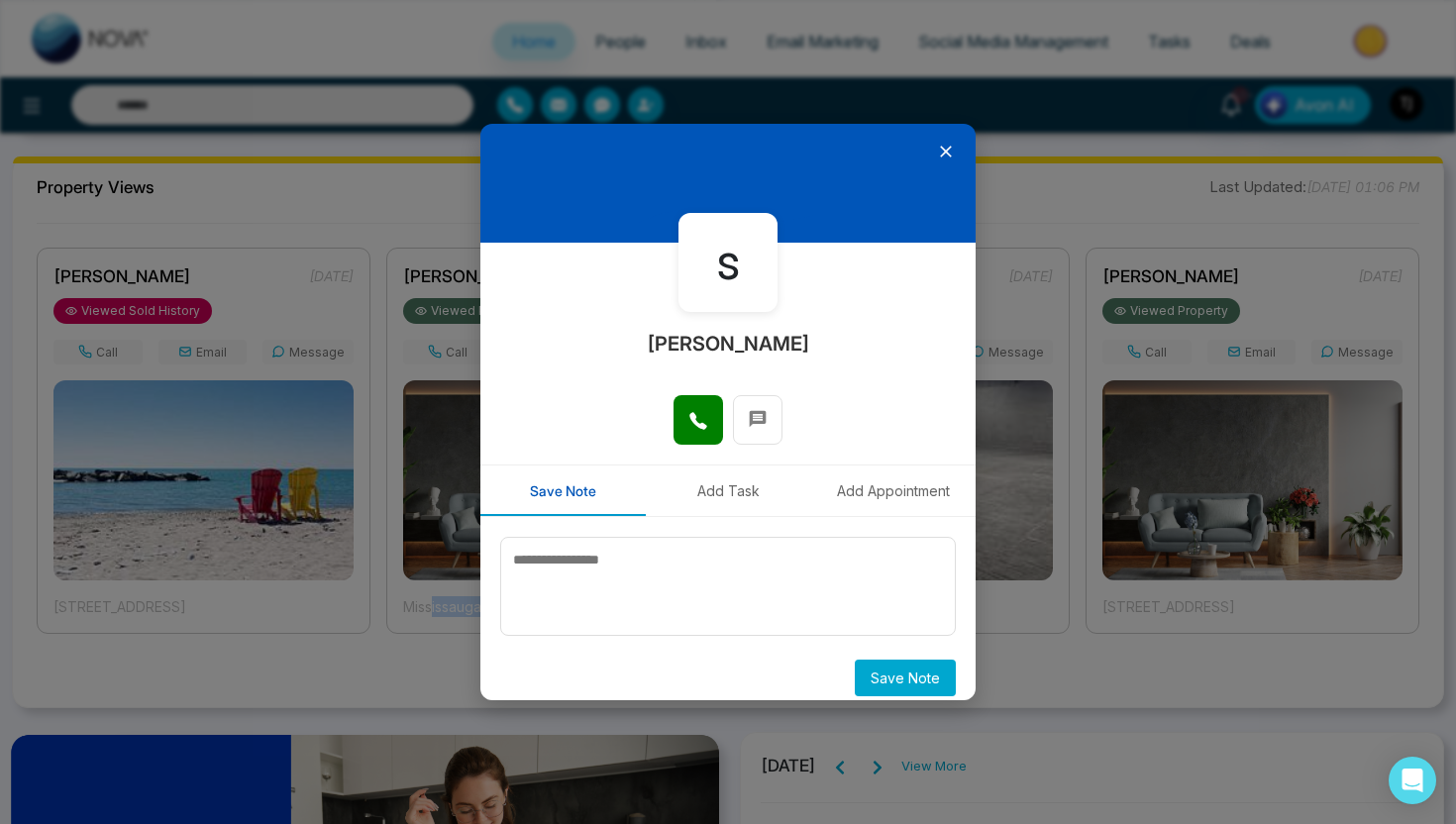 click on "Add Task" at bounding box center [728, 490] 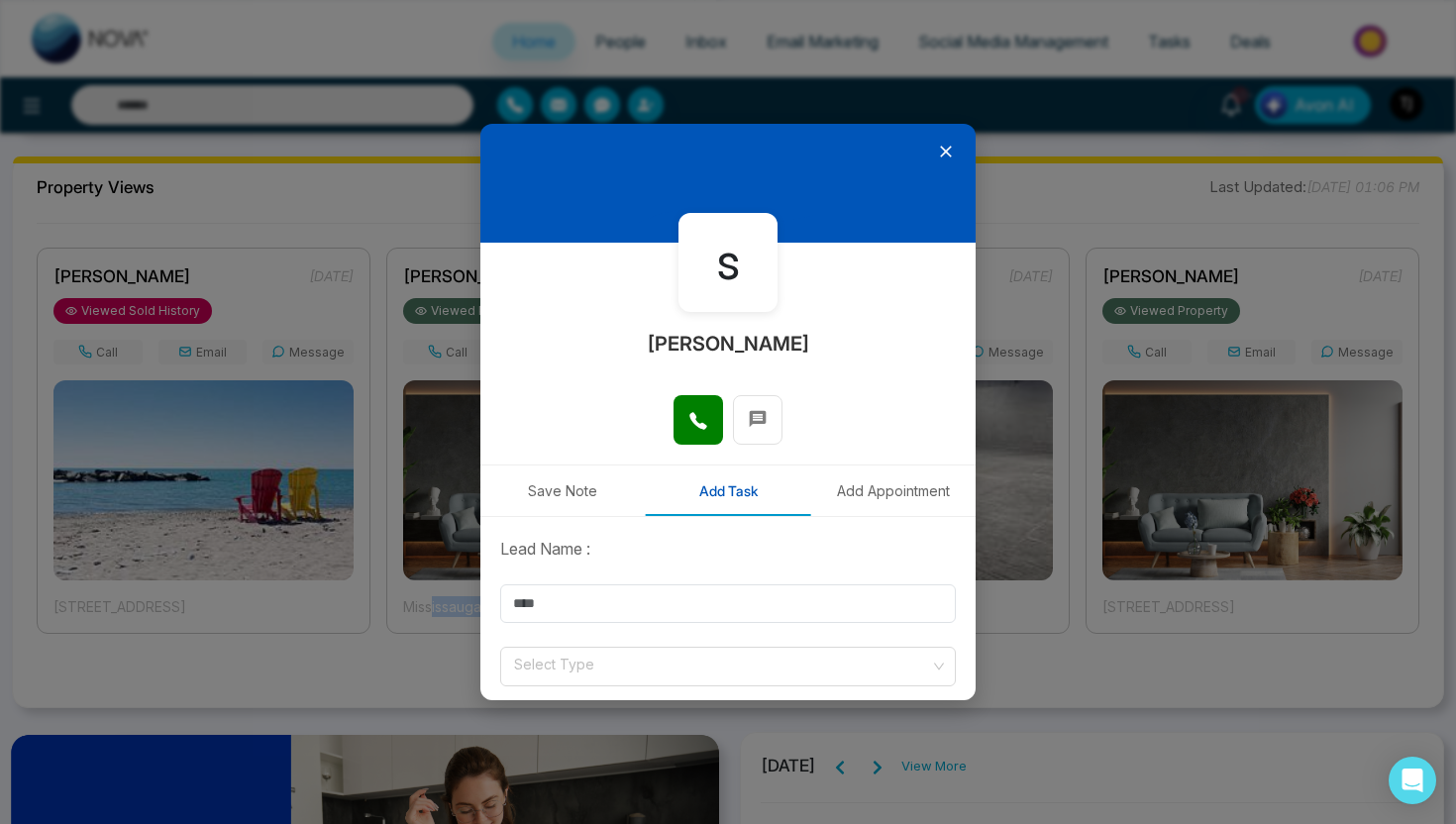 click on "Add Appointment" at bounding box center [892, 490] 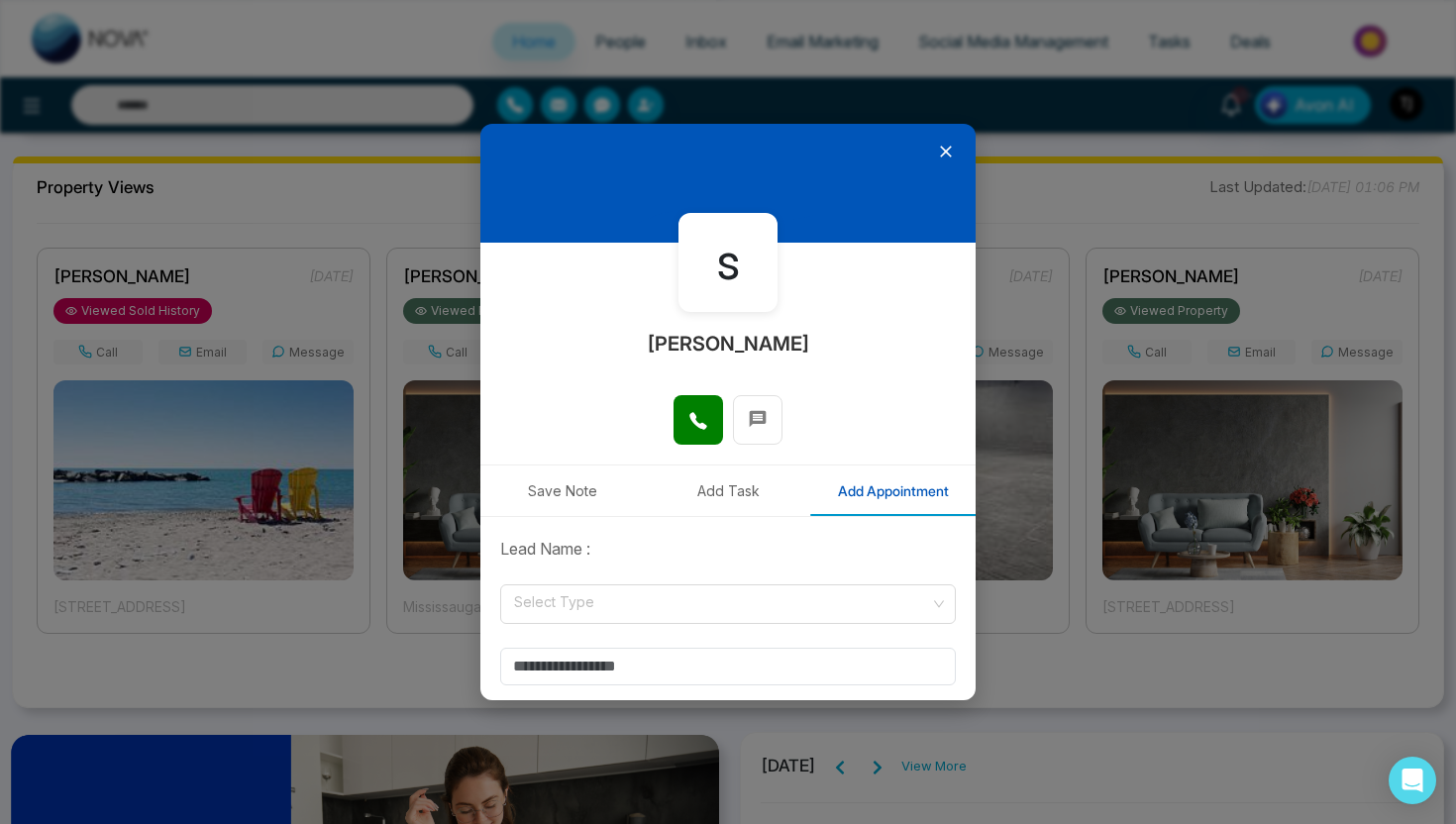 click 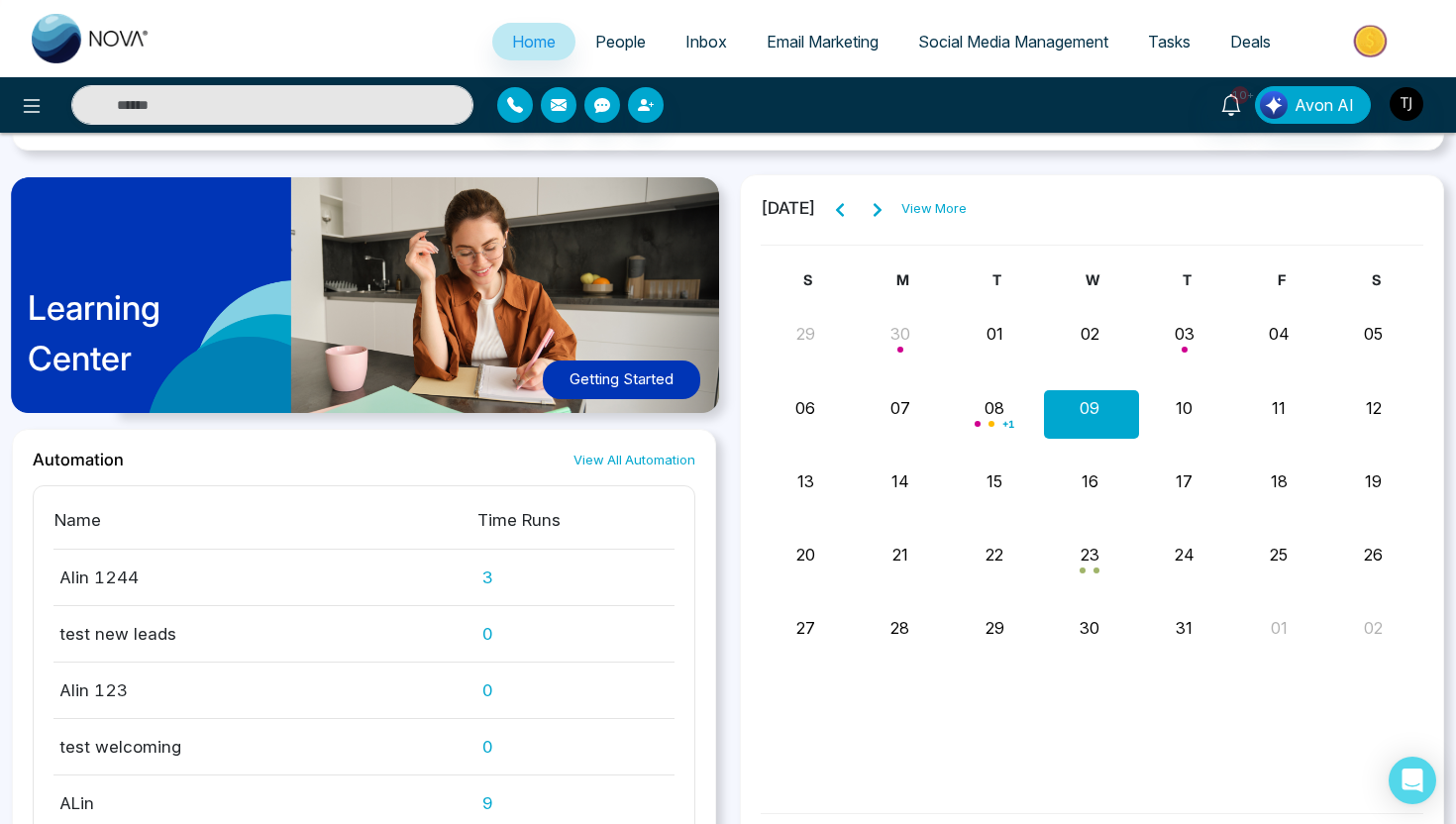 scroll, scrollTop: 2024, scrollLeft: 0, axis: vertical 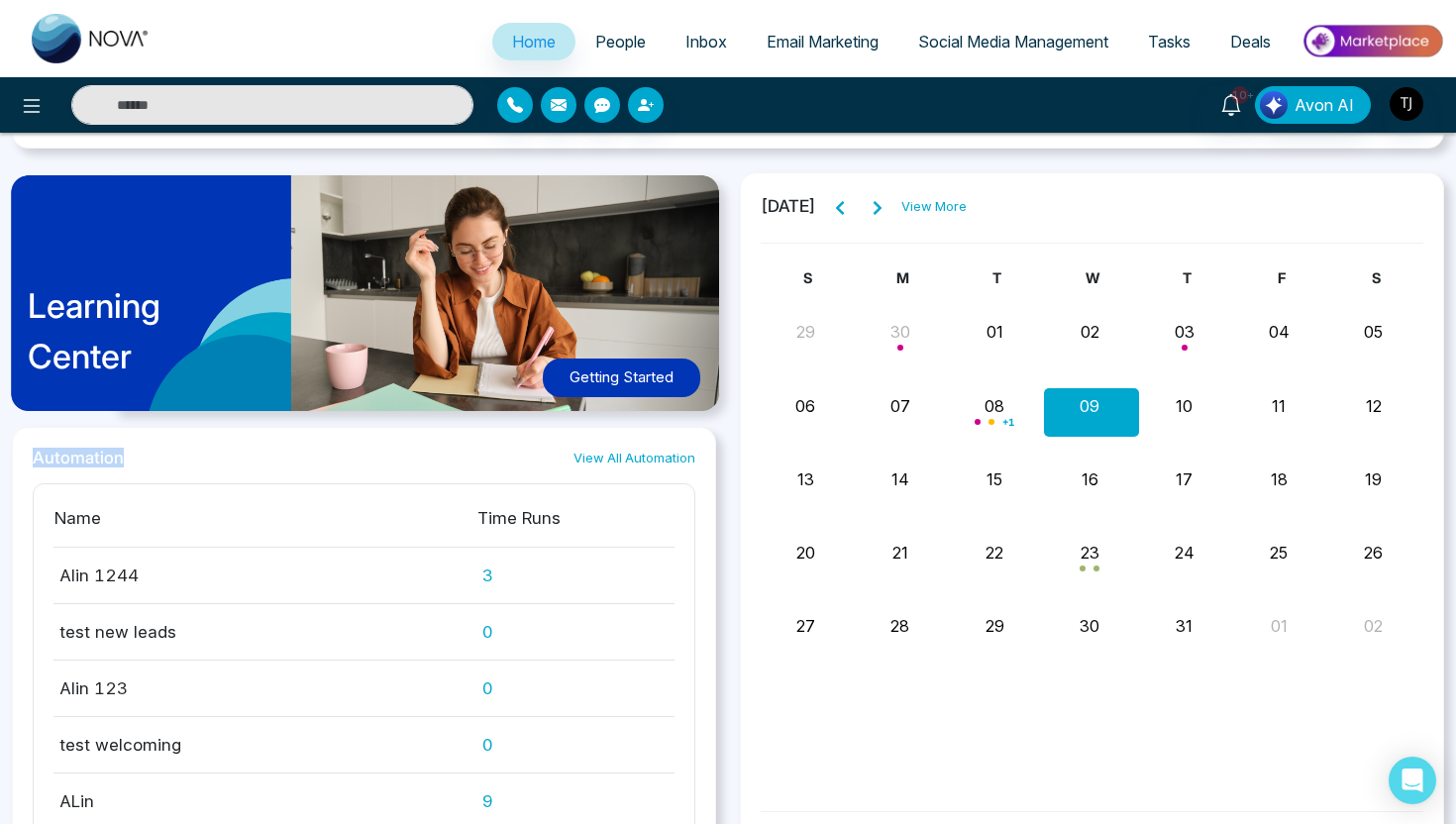 drag, startPoint x: 38, startPoint y: 454, endPoint x: 144, endPoint y: 454, distance: 106 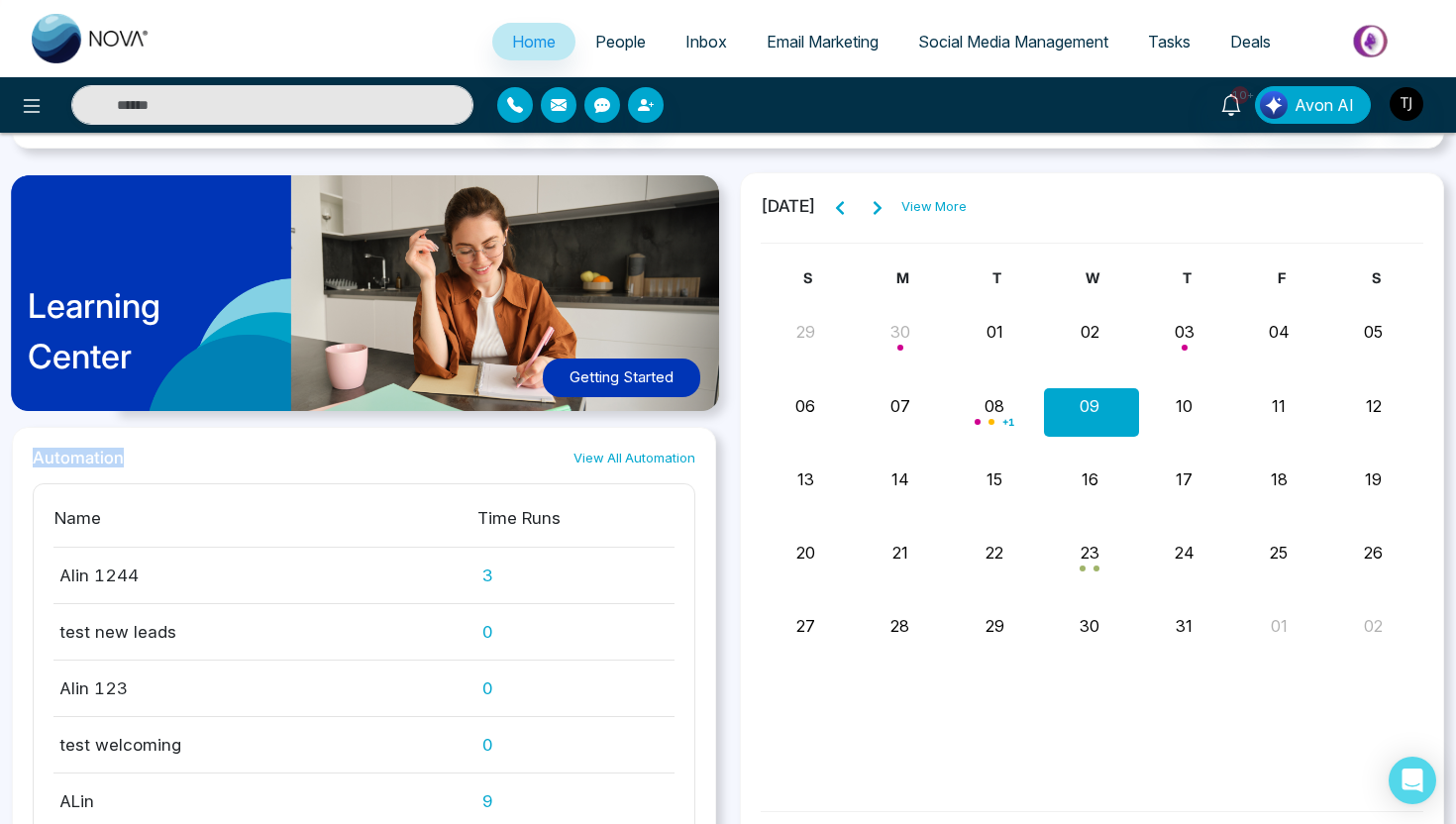 click on "Automation View All Automation" at bounding box center [364, 458] 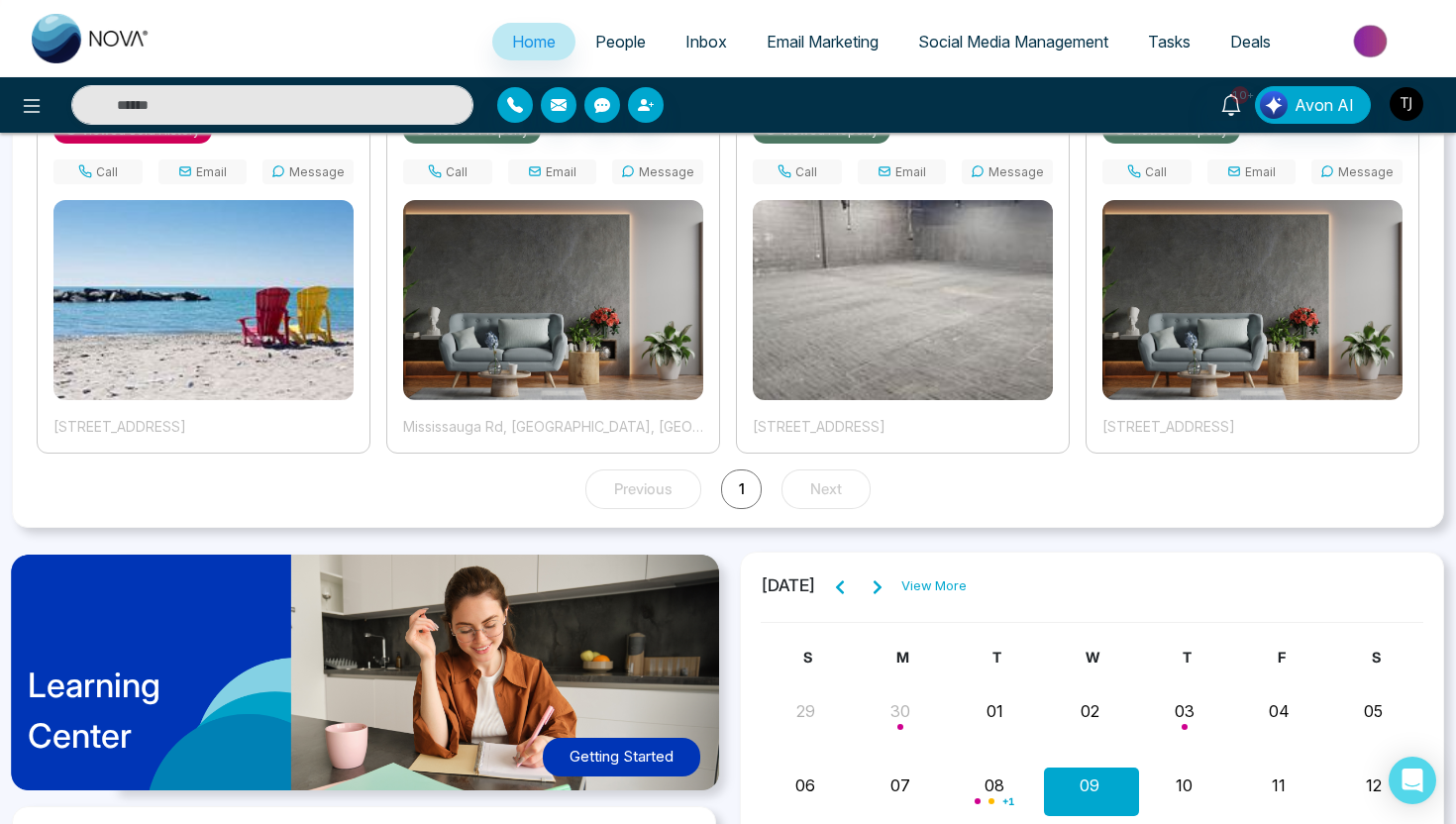 scroll, scrollTop: 1628, scrollLeft: 0, axis: vertical 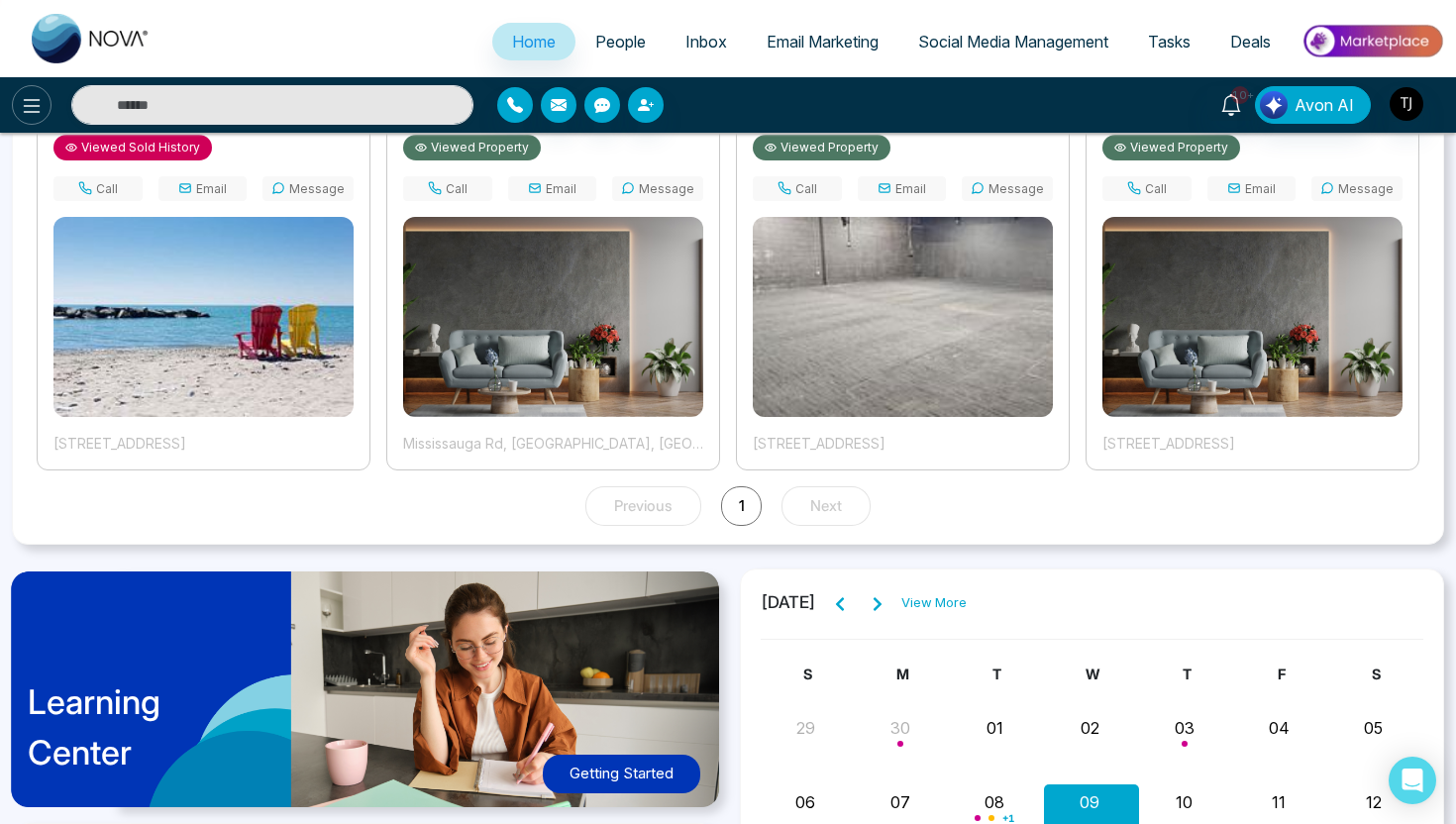 click 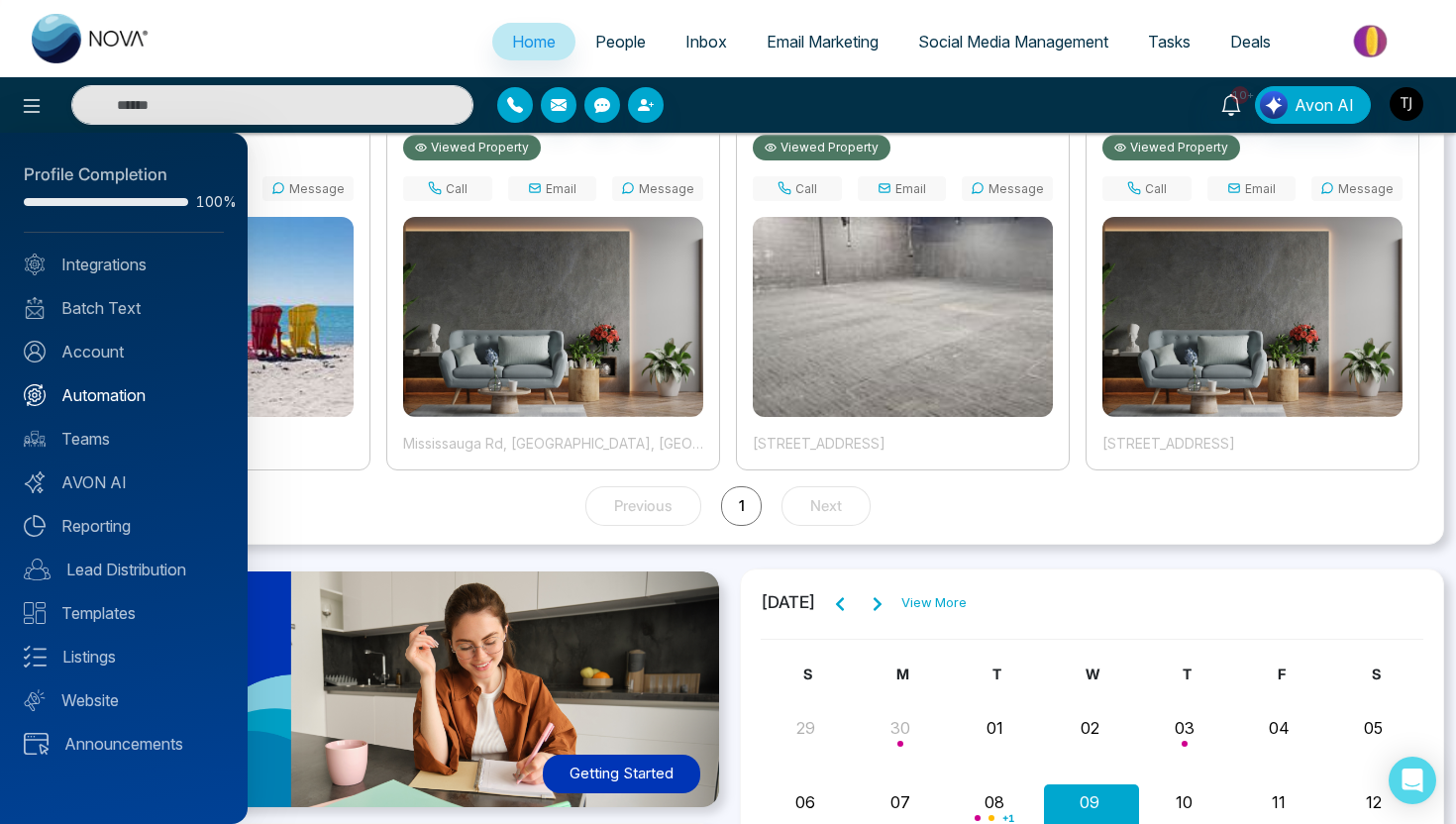 click on "Automation" at bounding box center (124, 395) 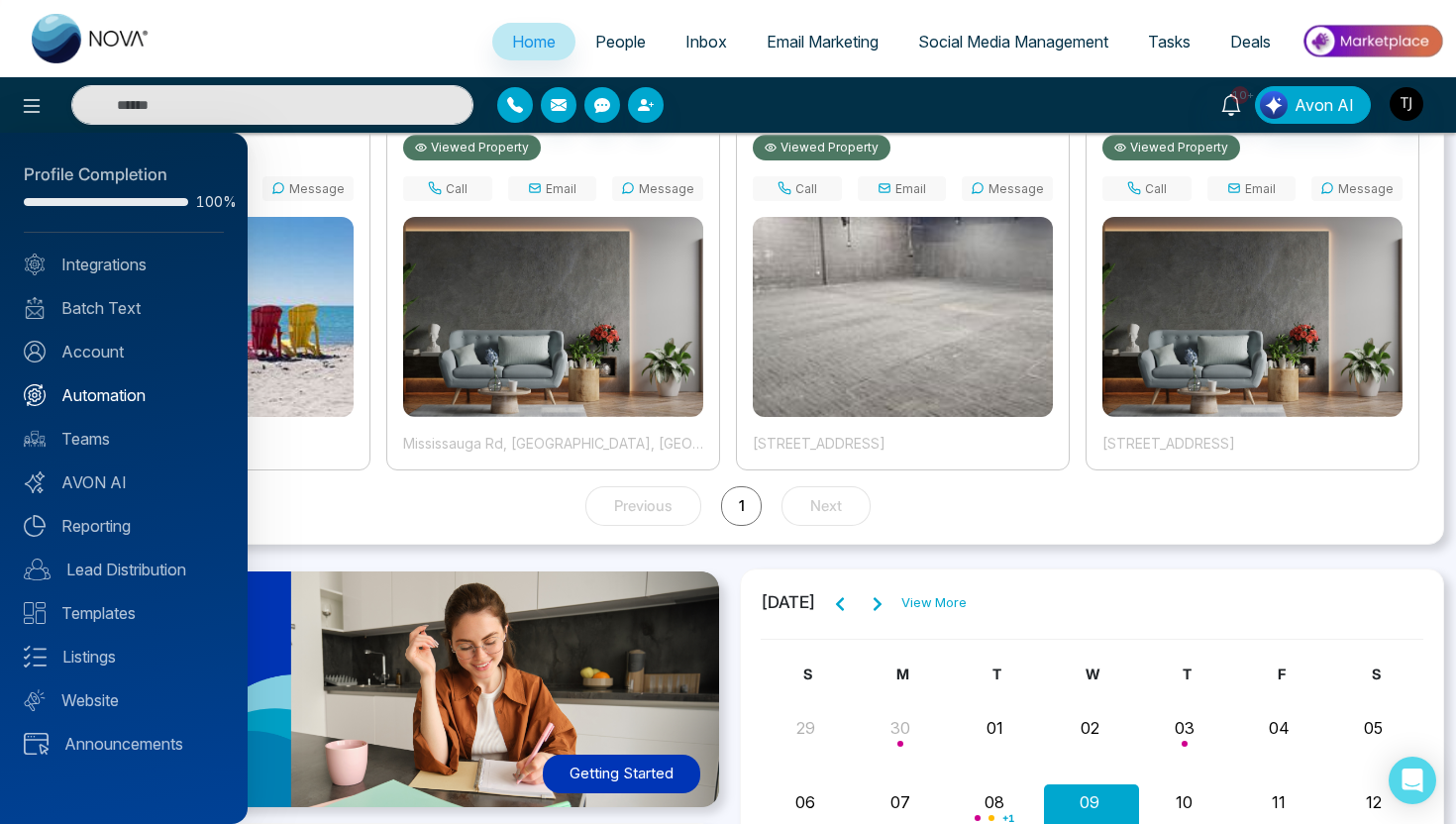 scroll, scrollTop: 0, scrollLeft: 0, axis: both 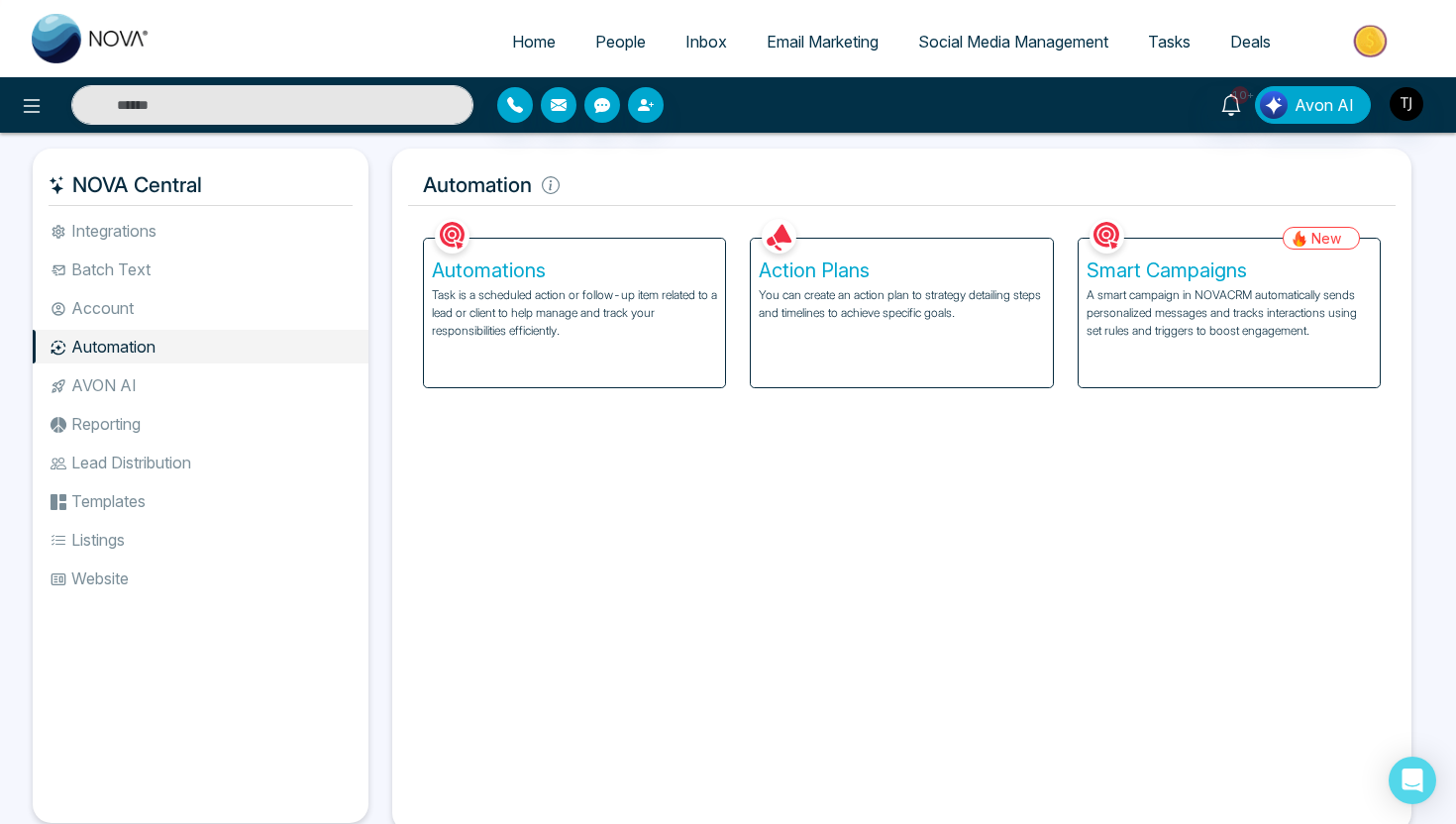 click on "A smart campaign in NOVACRM automatically sends personalized messages and tracks interactions using set rules and triggers to boost engagement." at bounding box center (1229, 313) 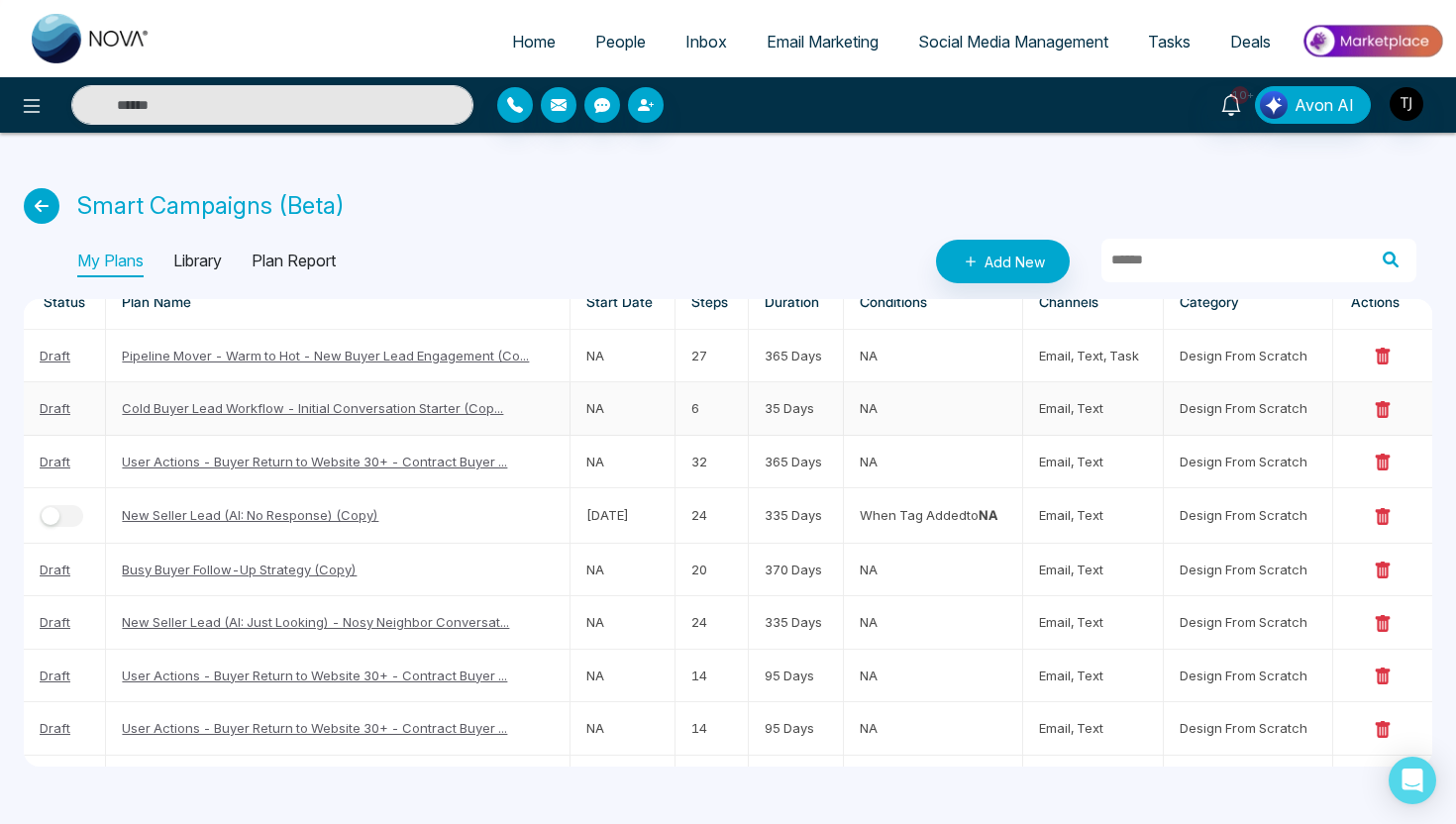 scroll, scrollTop: 5, scrollLeft: 0, axis: vertical 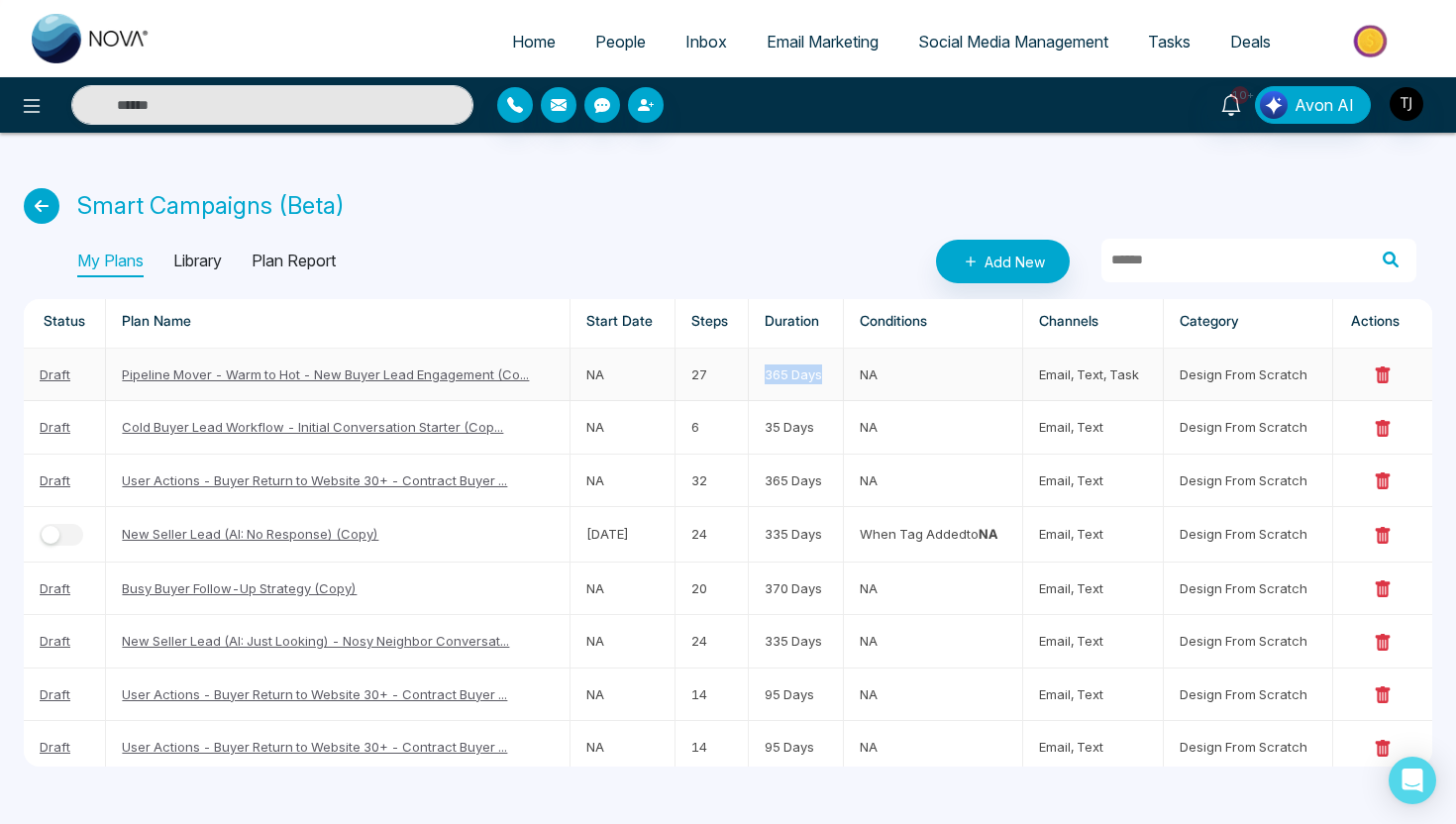 drag, startPoint x: 771, startPoint y: 377, endPoint x: 828, endPoint y: 376, distance: 57.00877 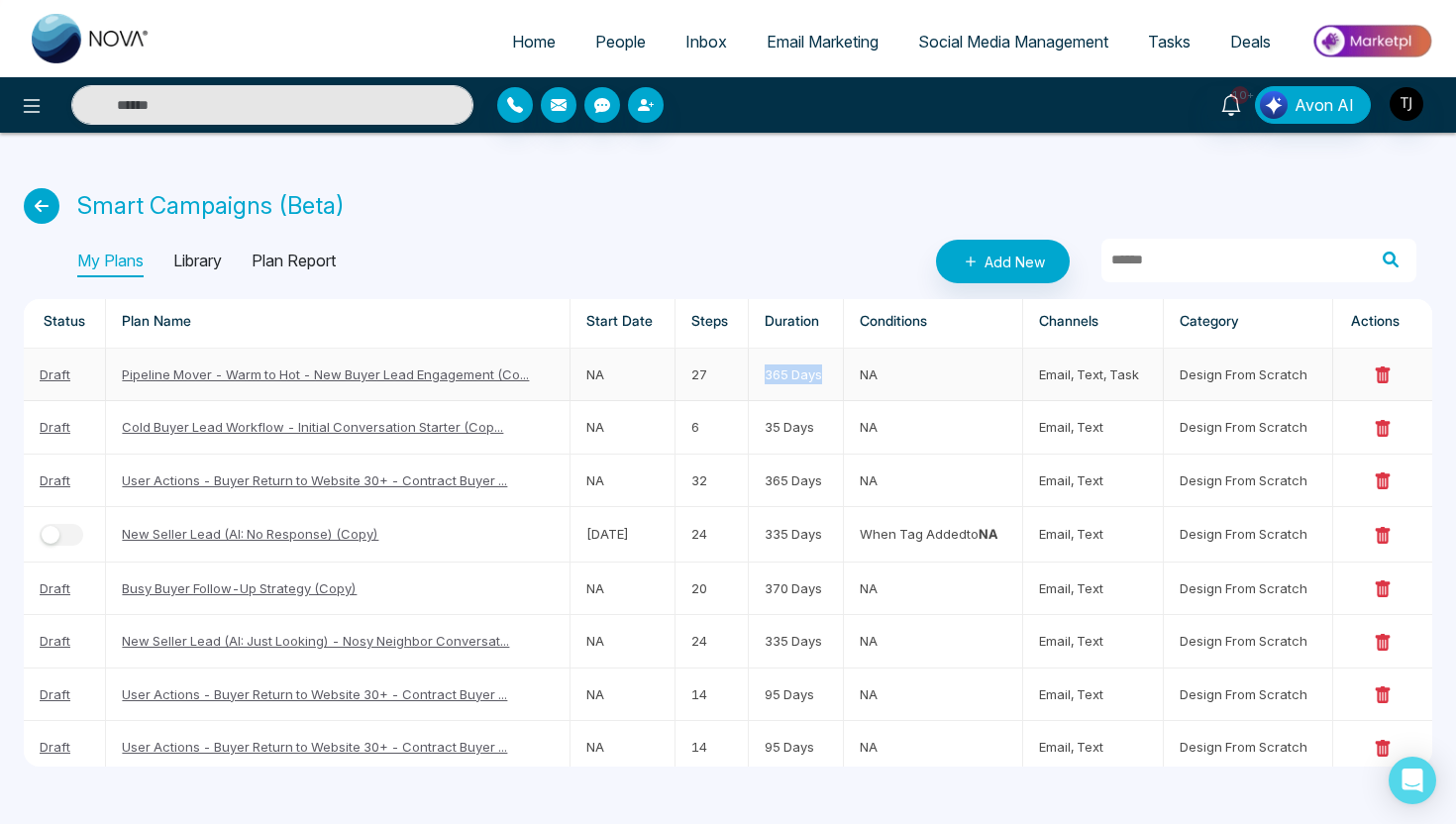 click on "365 Days" at bounding box center (796, 374) 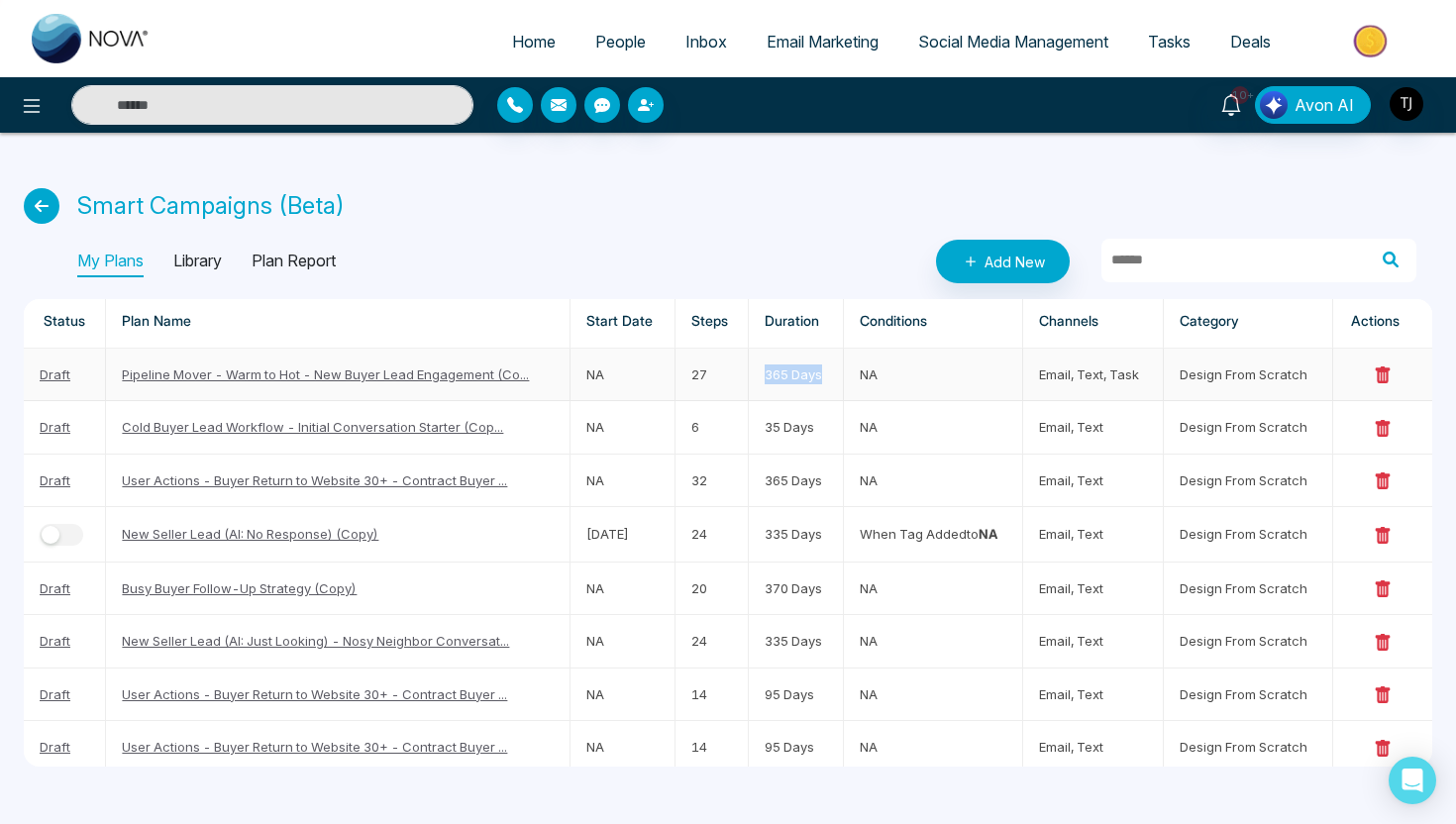 click on "Pipeline Mover - Warm to Hot - New Buyer Lead Engagement (Co..." at bounding box center (325, 374) 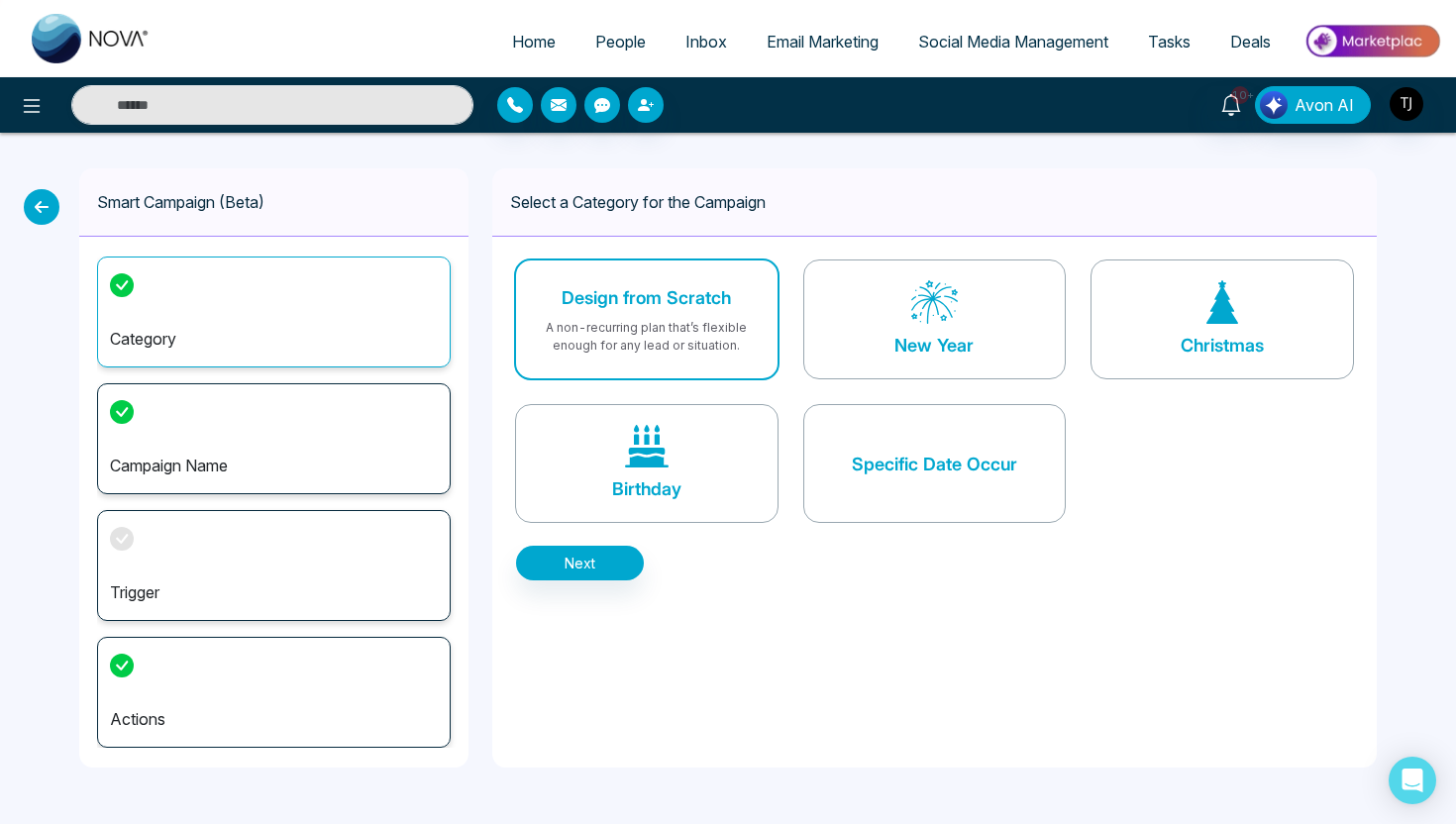 click on "Actions" at bounding box center [273, 692] 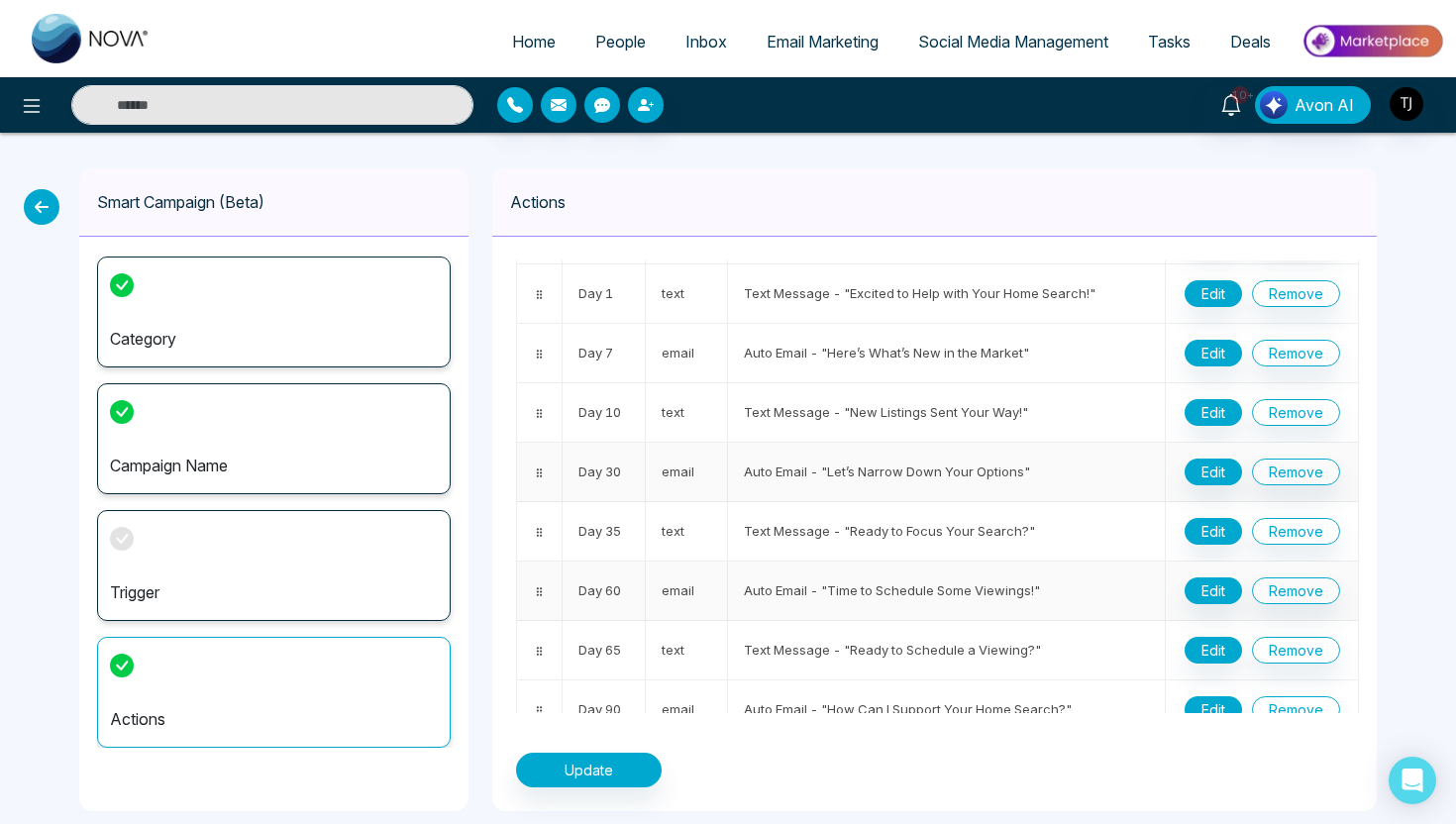 scroll, scrollTop: 0, scrollLeft: 0, axis: both 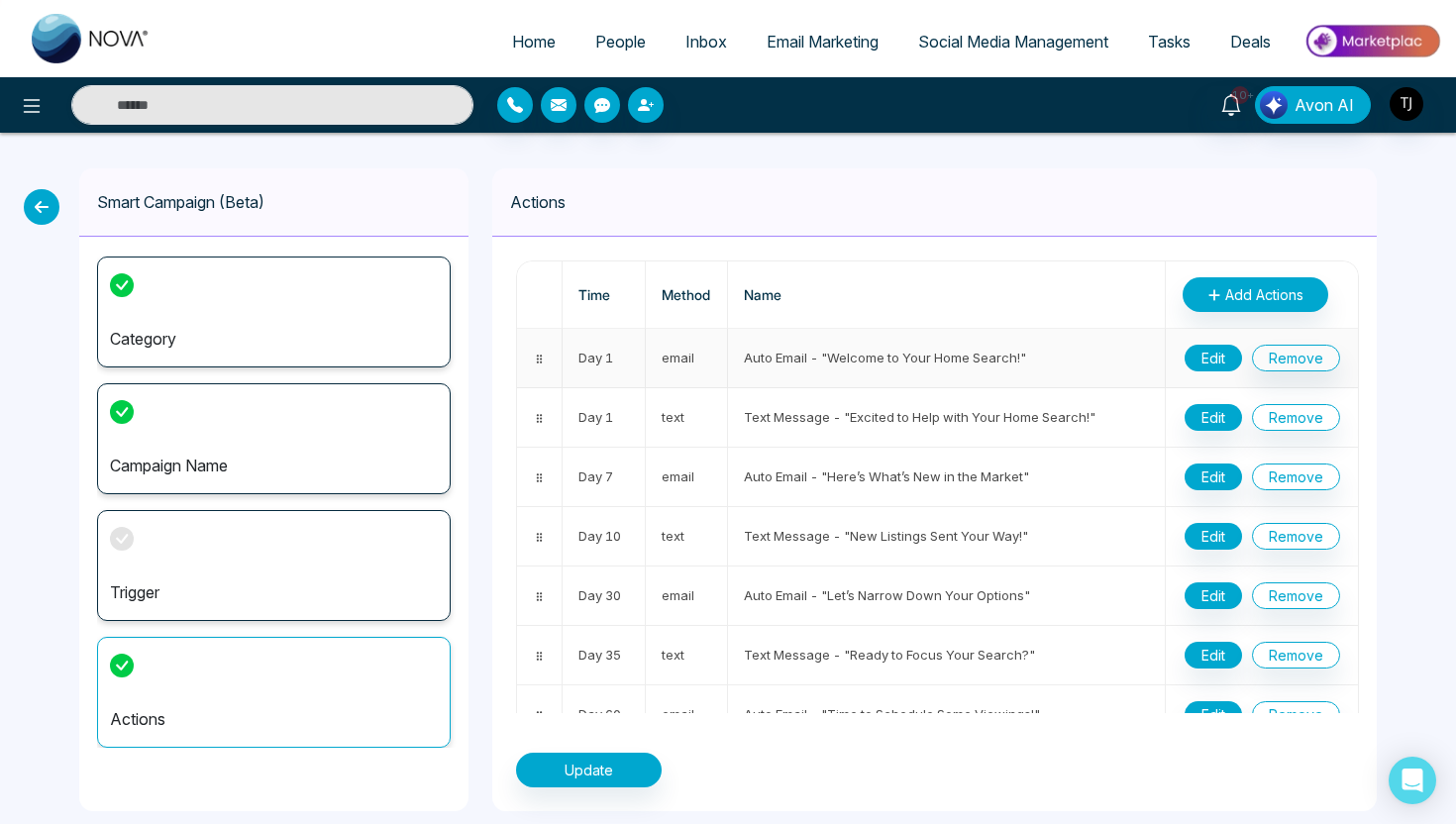 click on "Edit" at bounding box center [1213, 358] 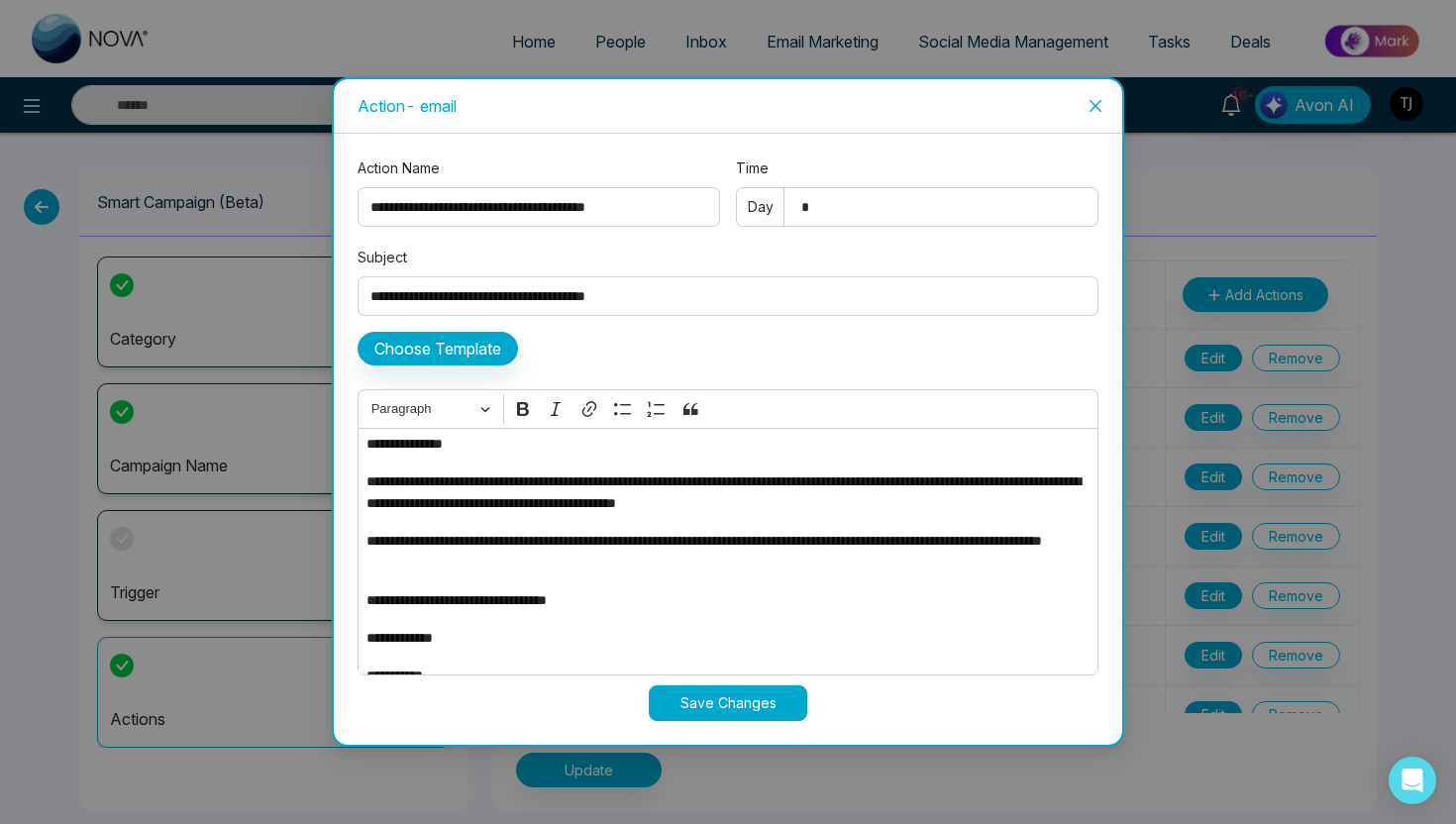 scroll, scrollTop: 0, scrollLeft: 0, axis: both 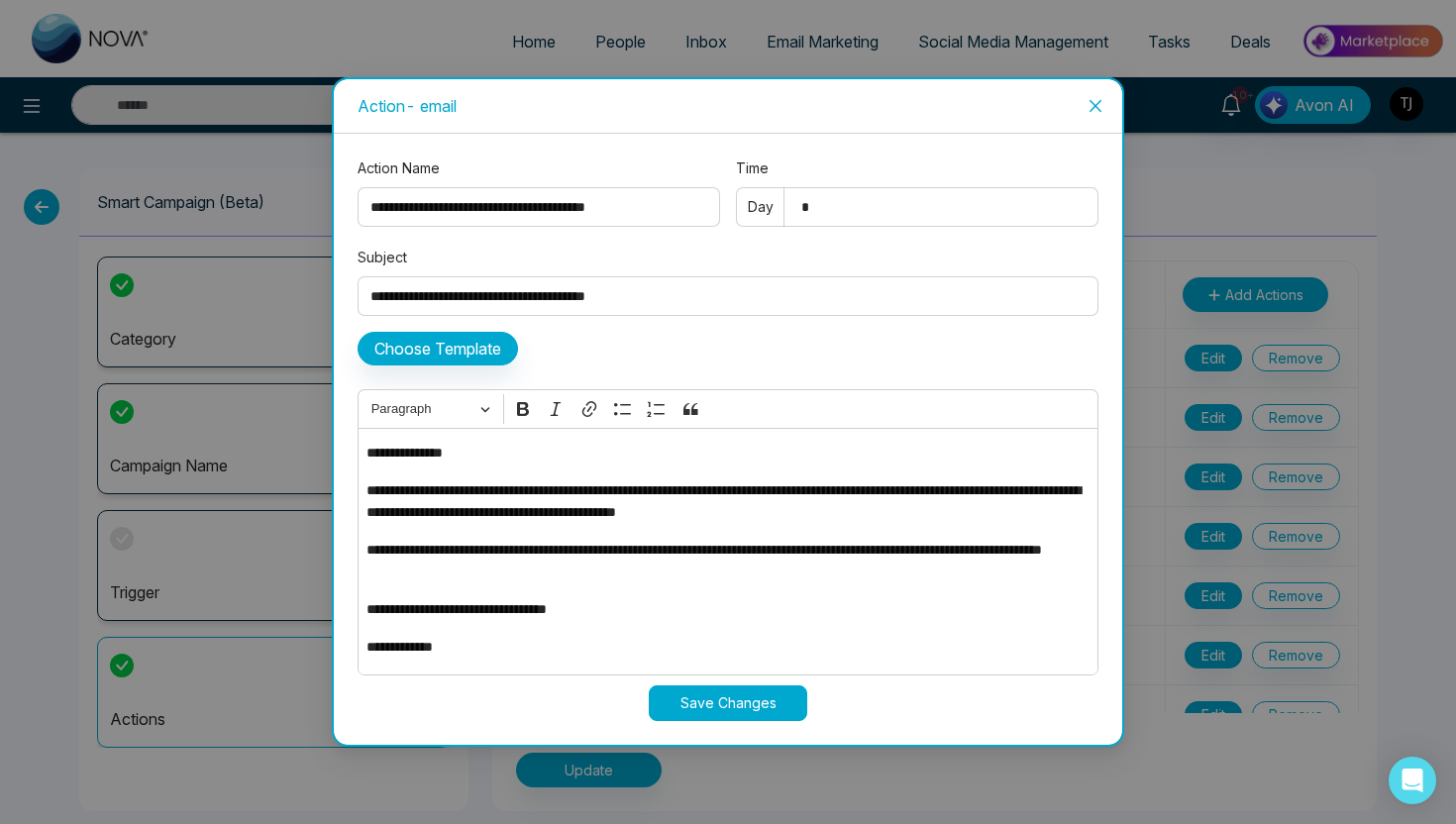 click 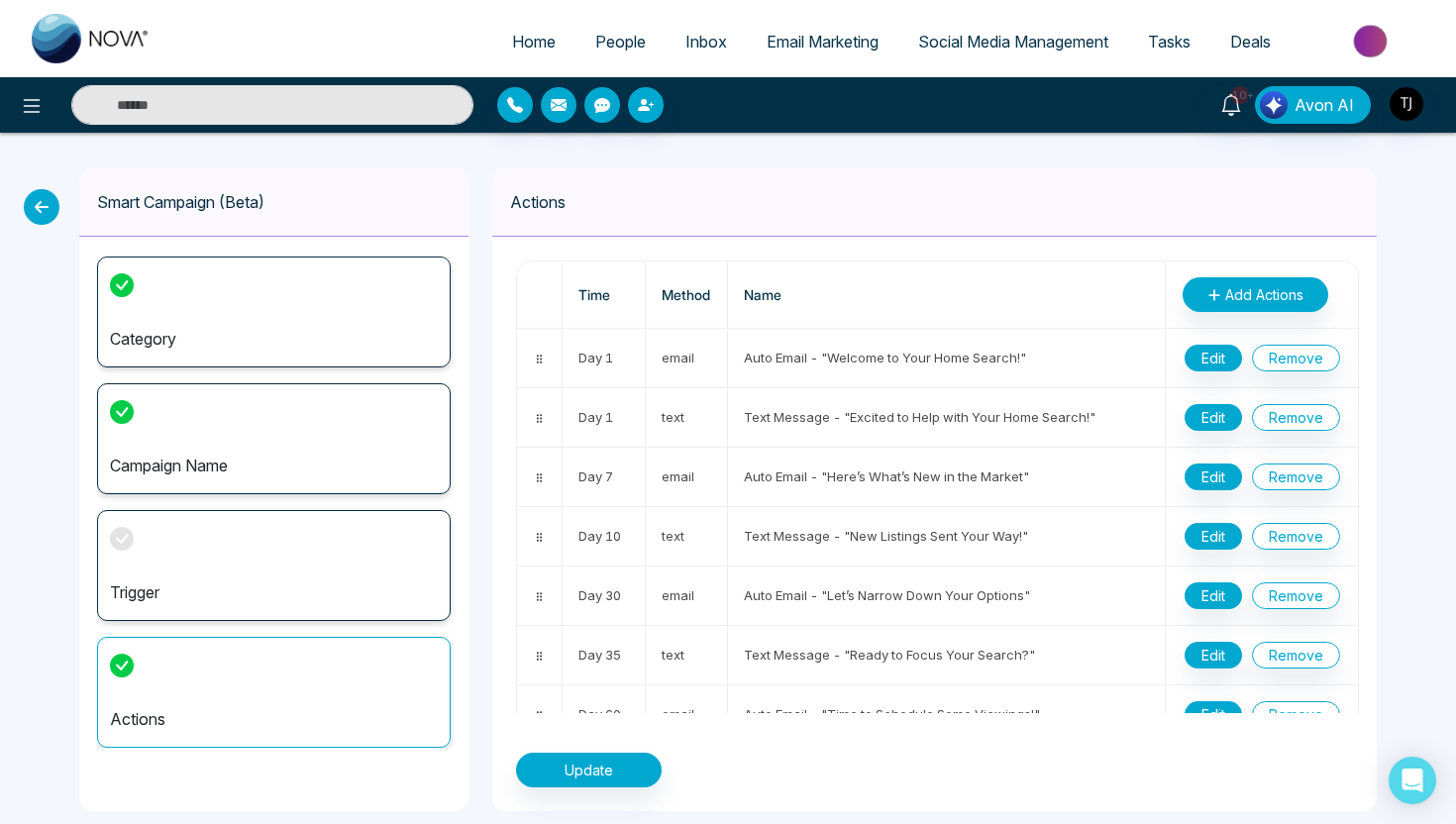 click on "Trigger" at bounding box center (273, 566) 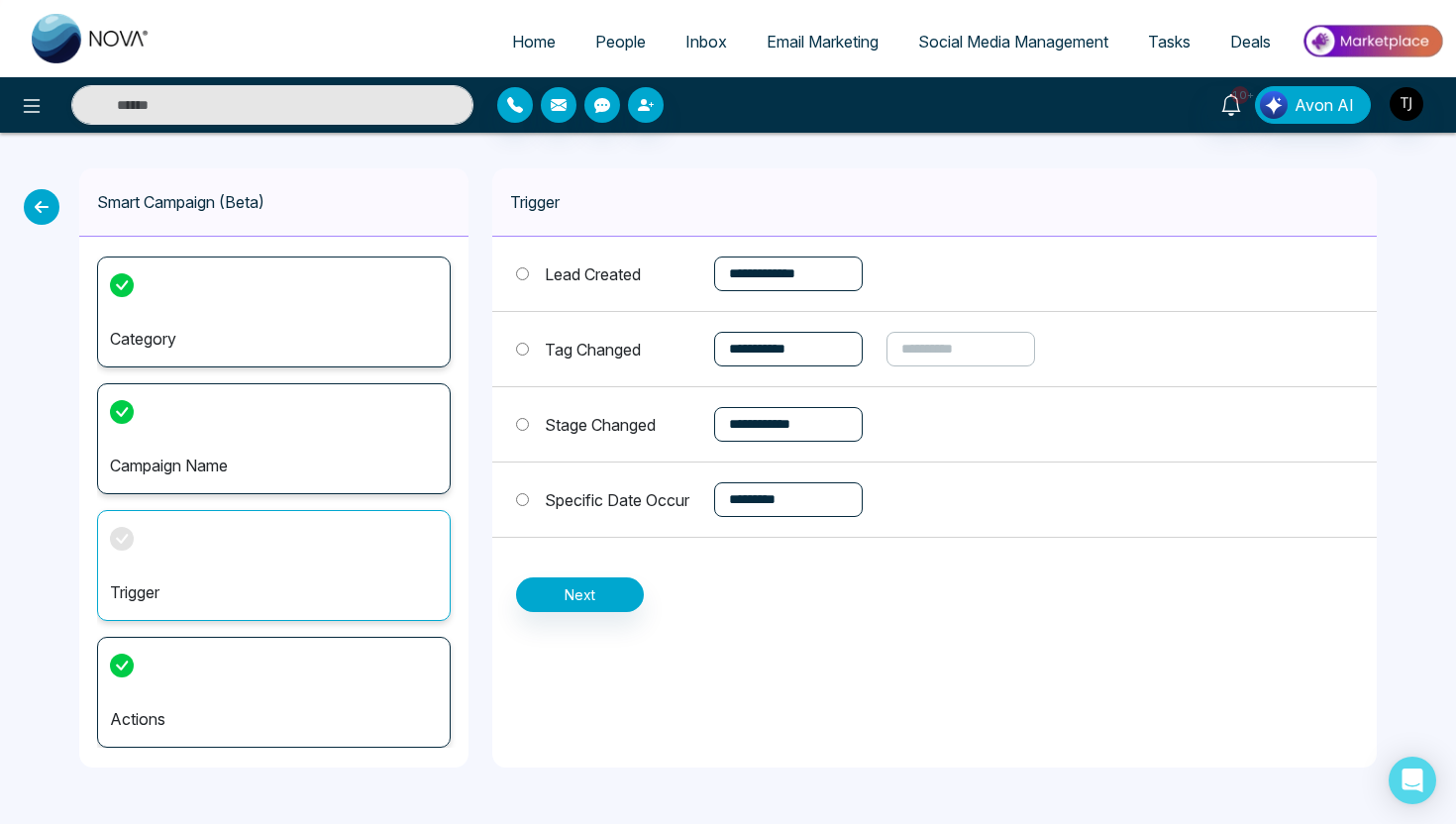 click on "**********" at bounding box center (788, 273) 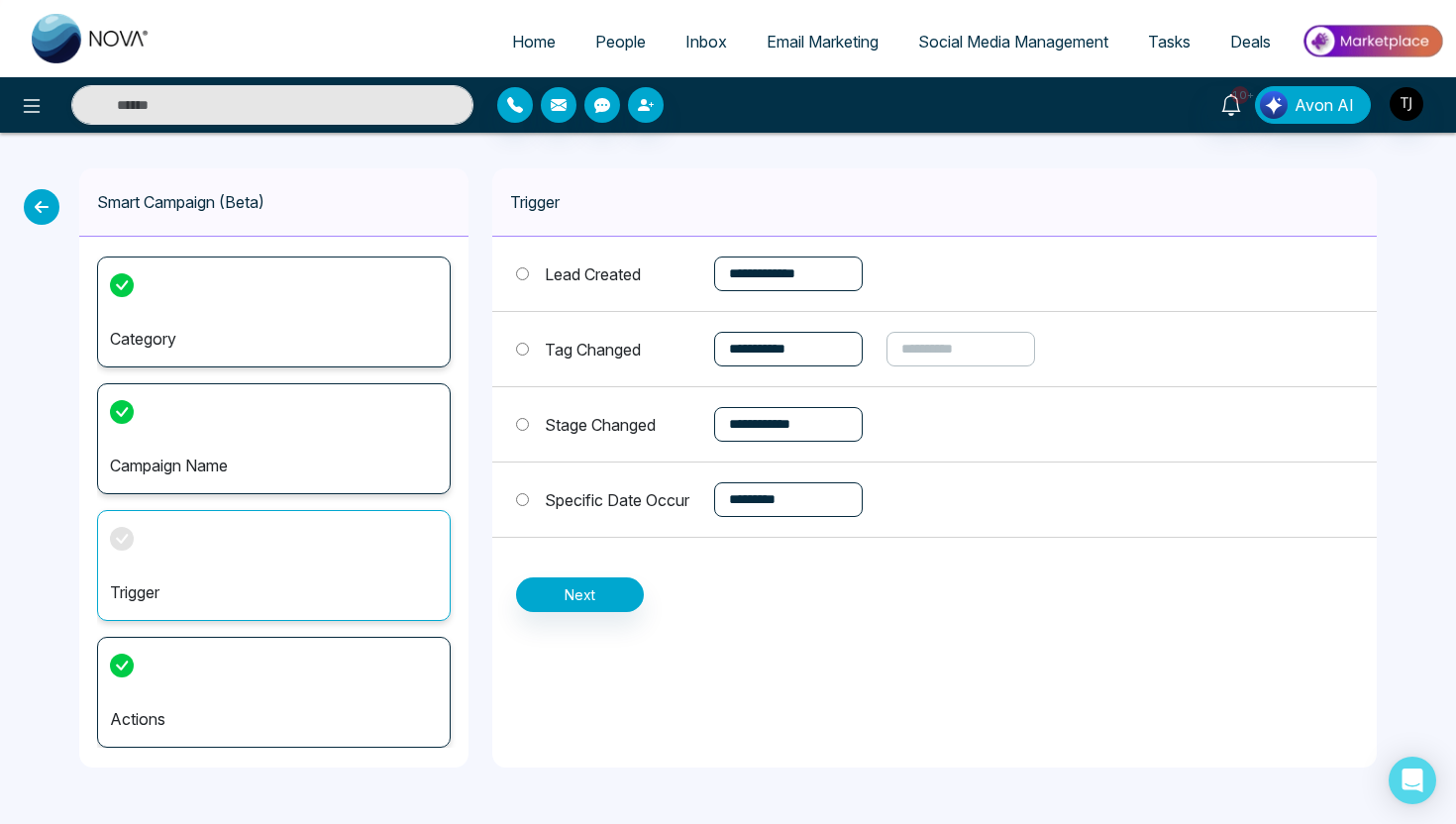 select on "******" 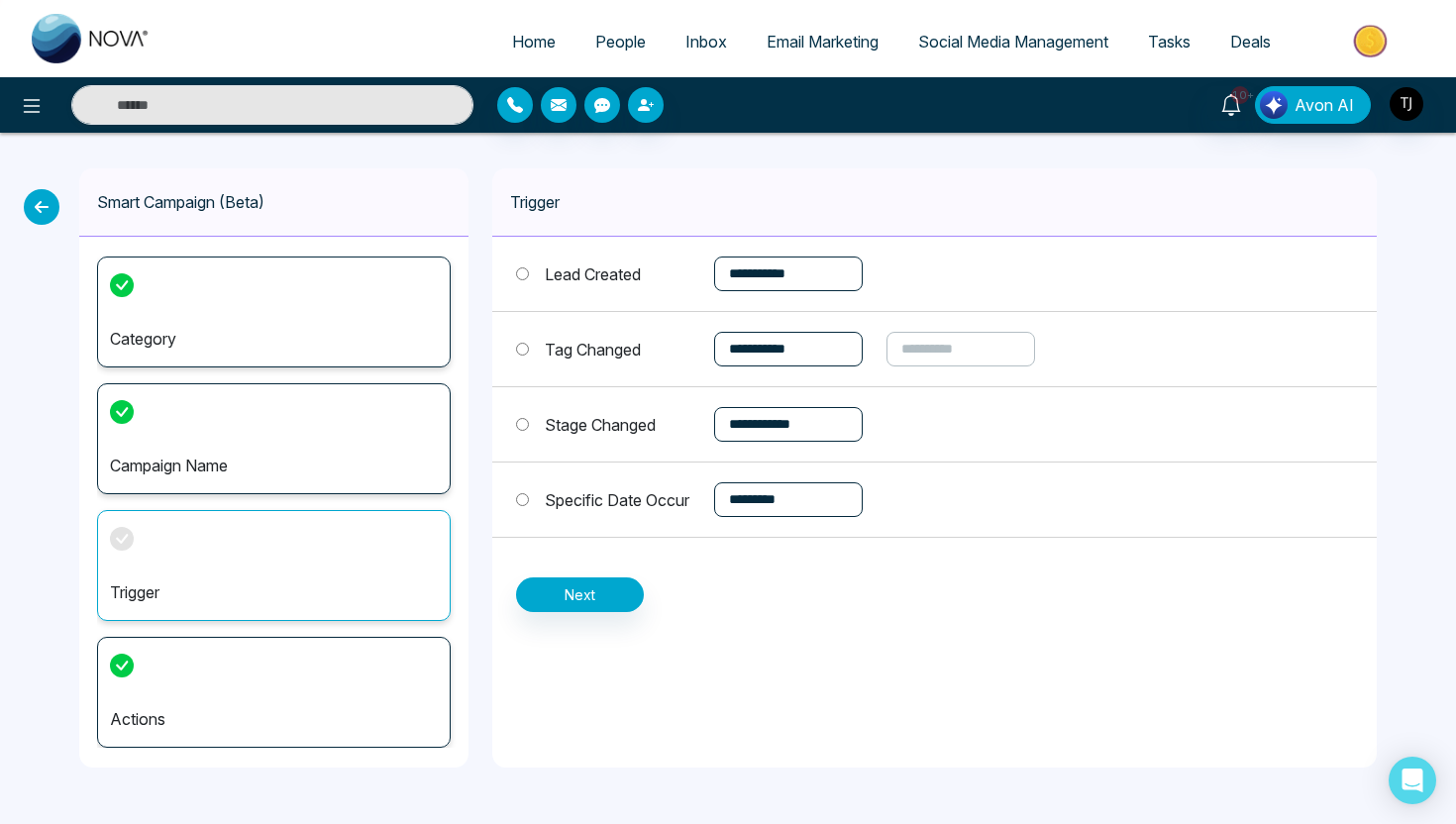 click on "**********" at bounding box center [788, 349] 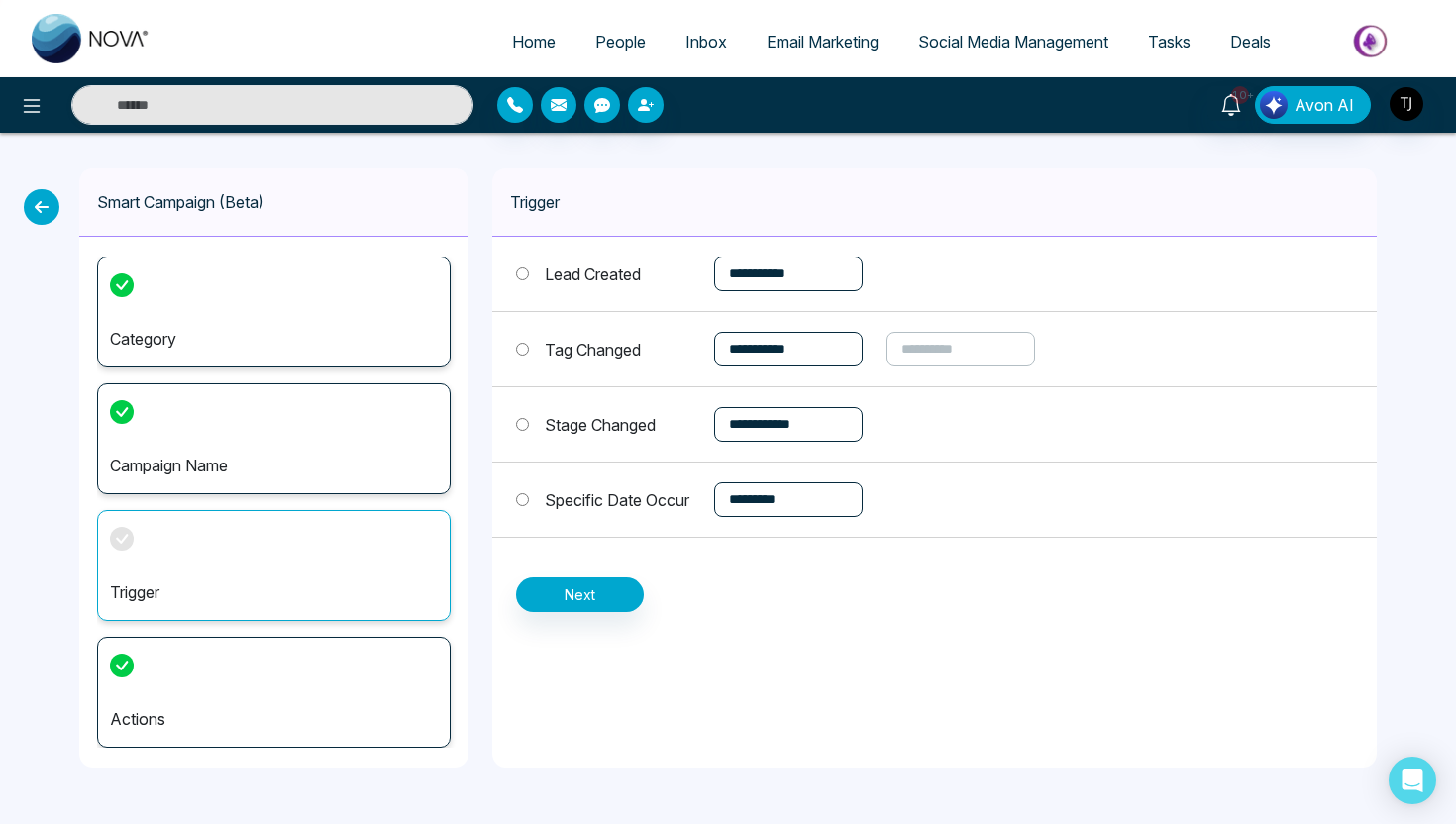 select on "*******" 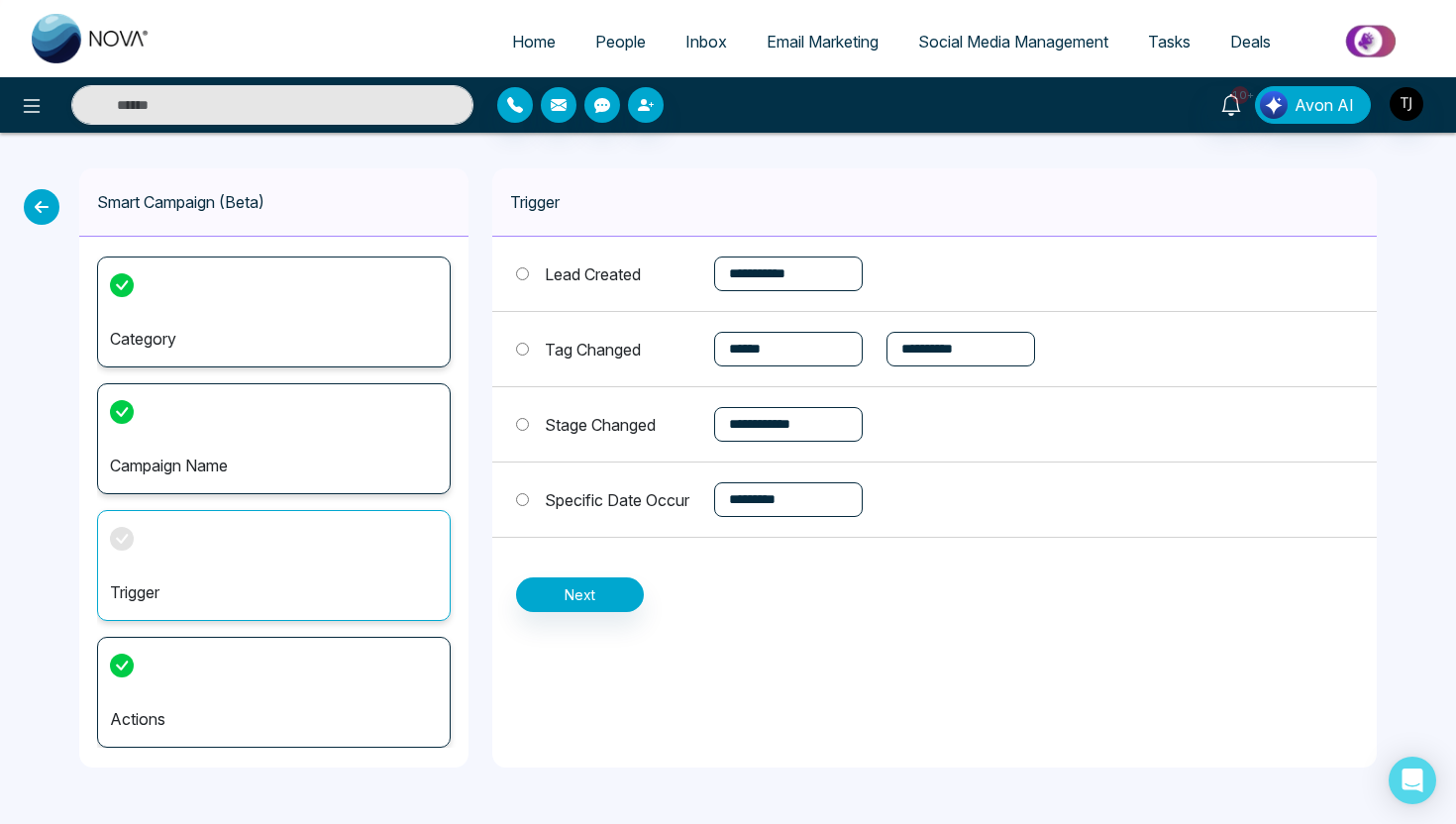 click on "**********" at bounding box center (788, 424) 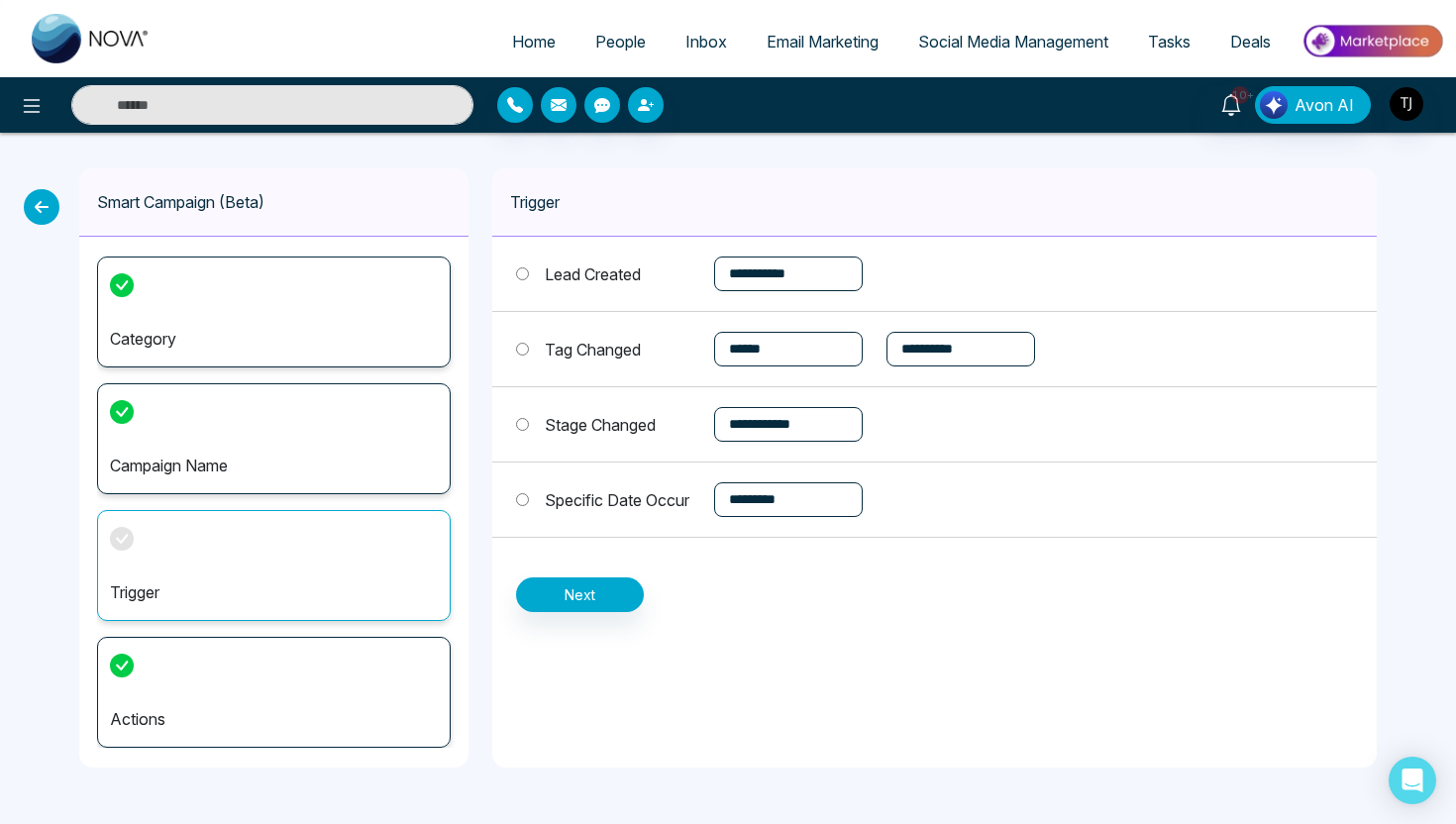 click on "**********" at bounding box center (788, 499) 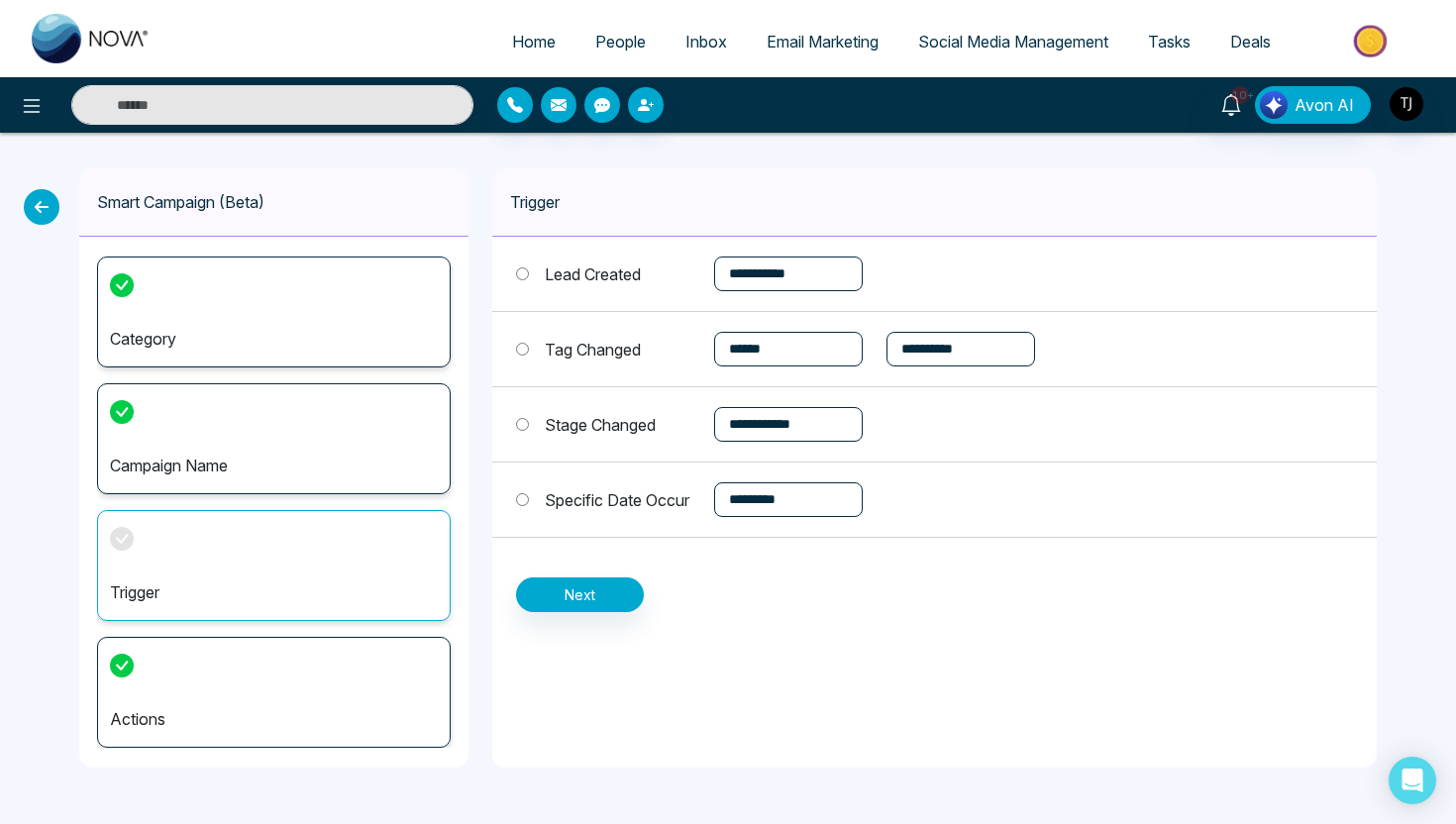 click at bounding box center (42, 207) 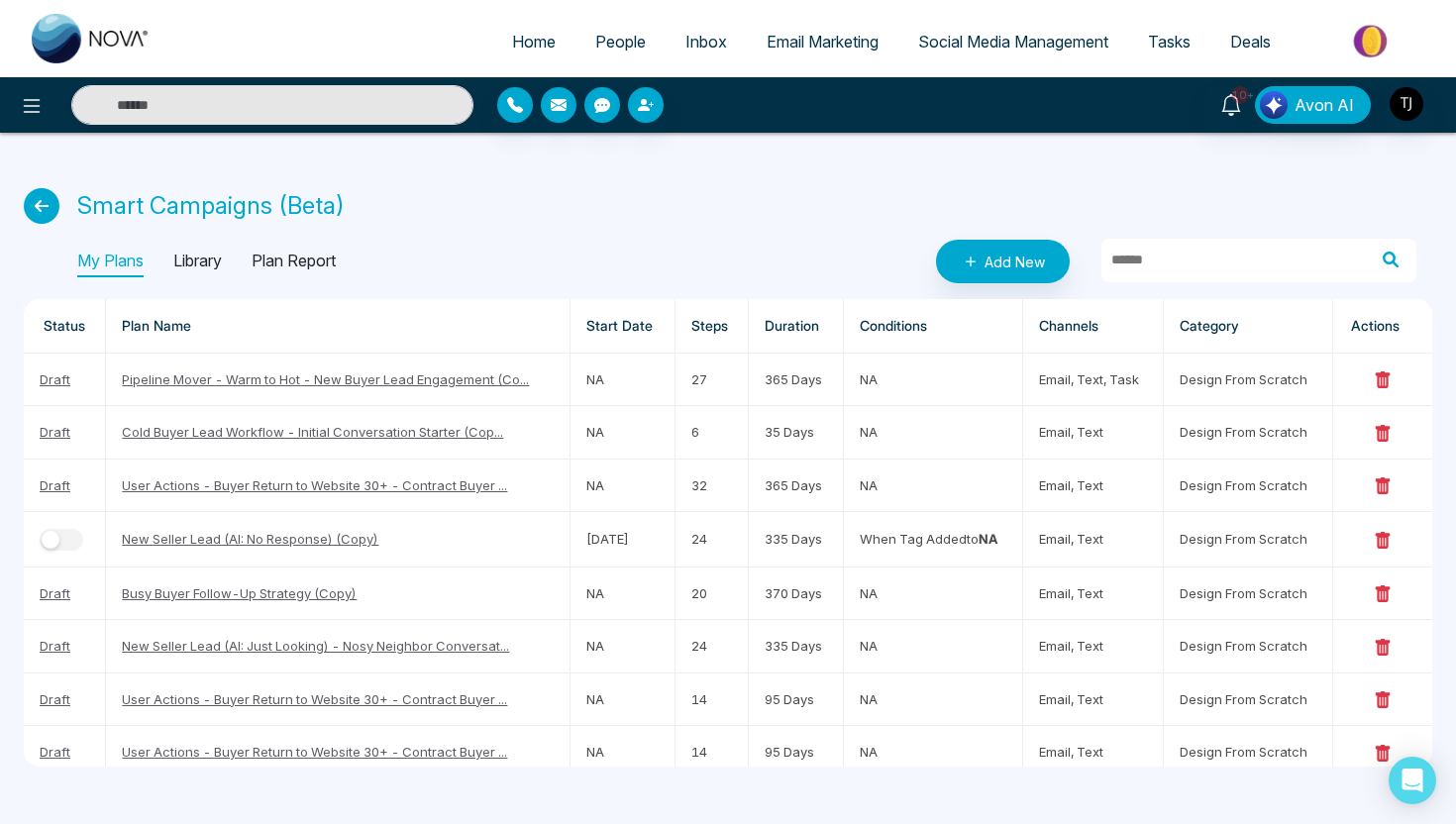 click at bounding box center [42, 206] 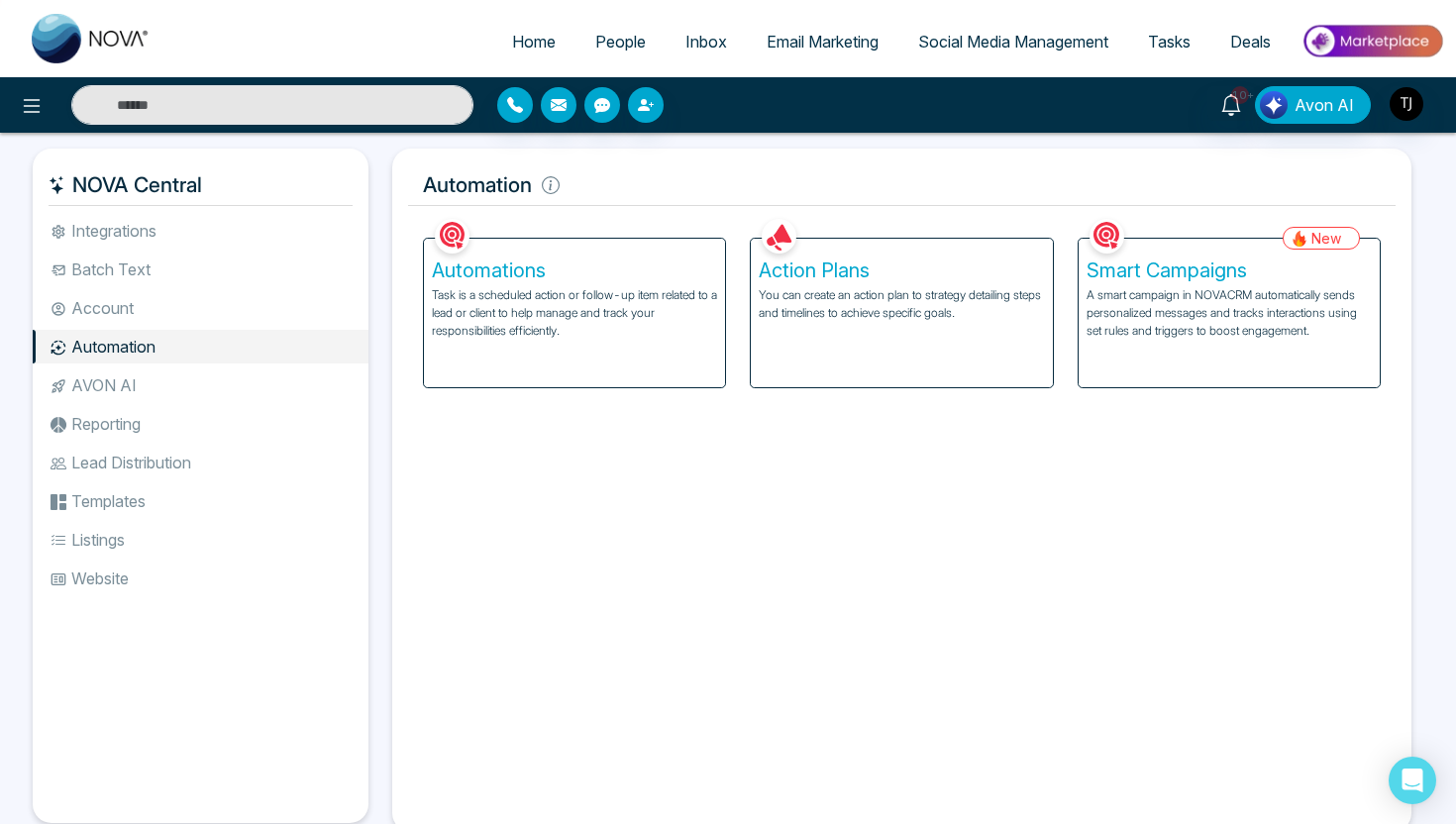 click on "Task is a scheduled action or follow-up item related to a lead or client to help manage and track your responsibilities efficiently." at bounding box center (574, 313) 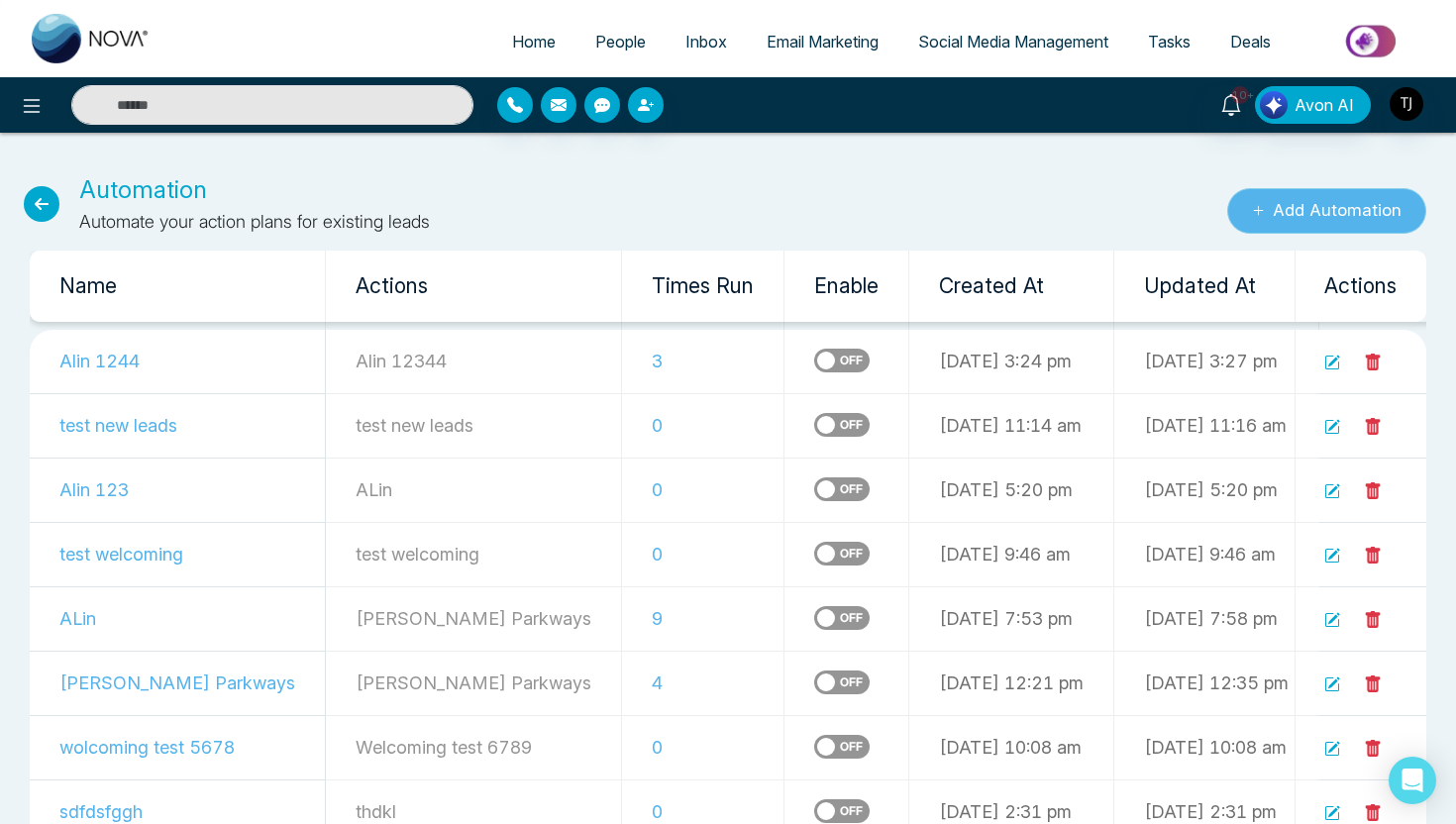 click on "Add Automation" at bounding box center [1326, 211] 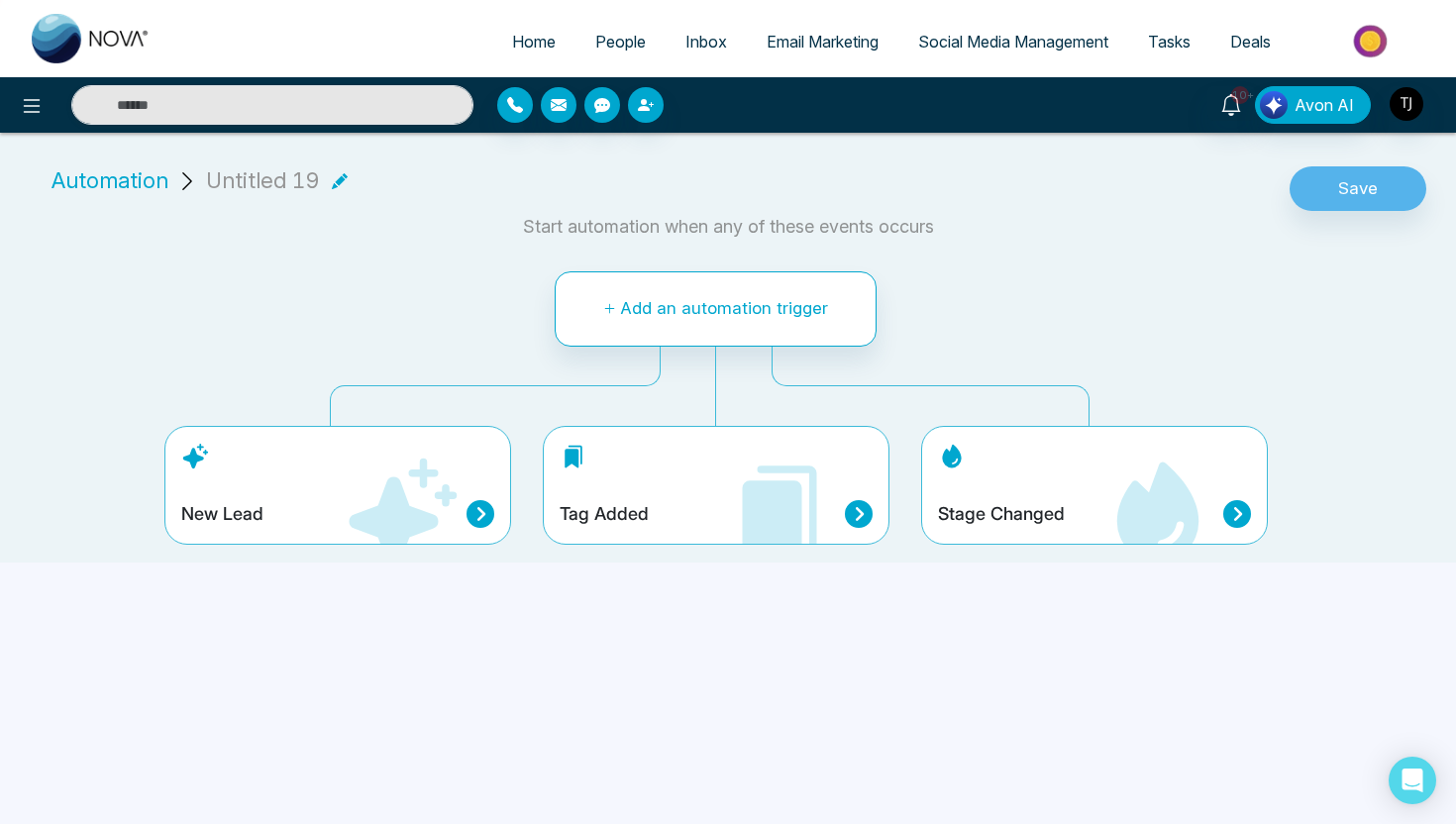 click on "Automation" at bounding box center [110, 180] 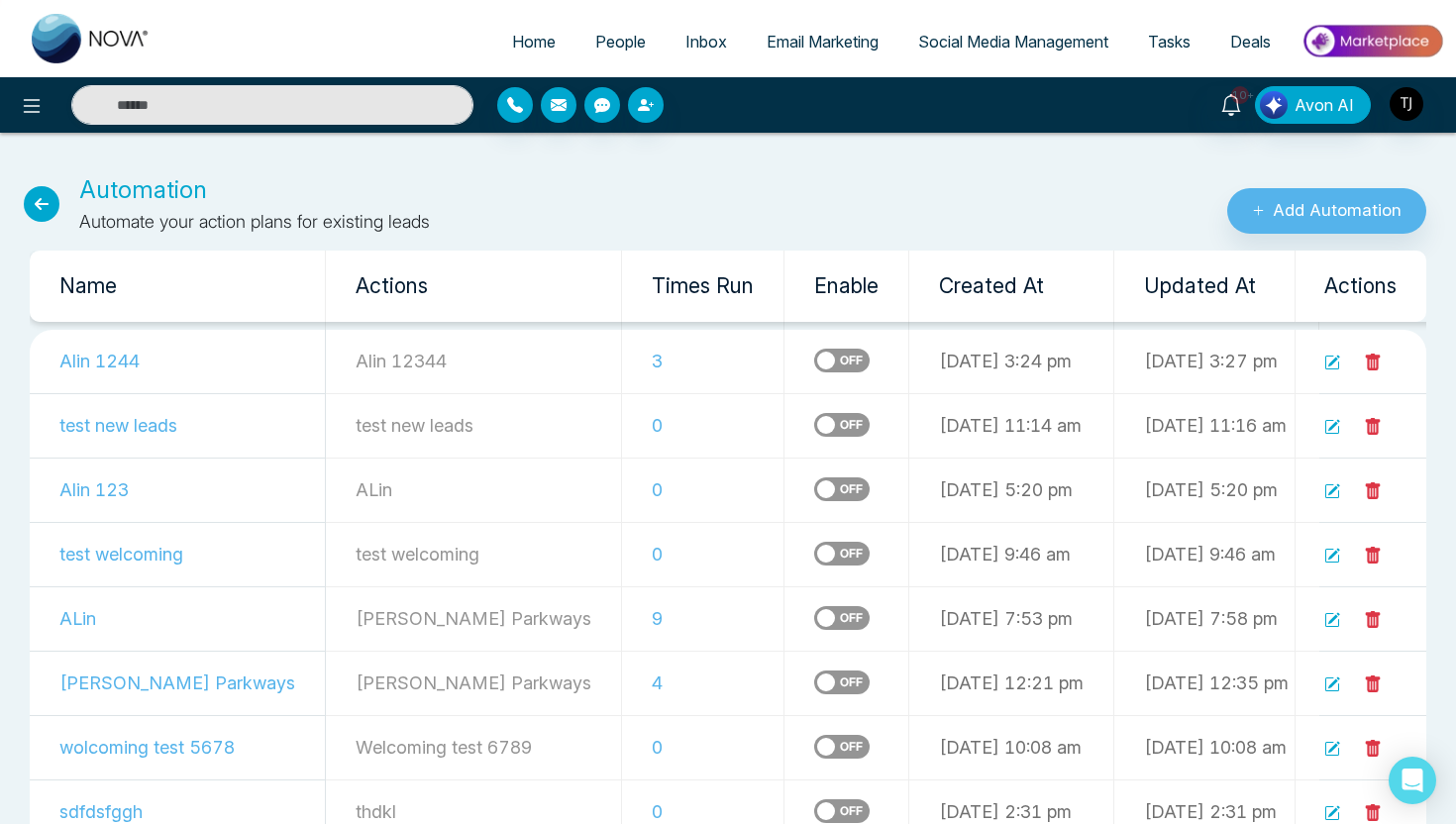 click at bounding box center (42, 204) 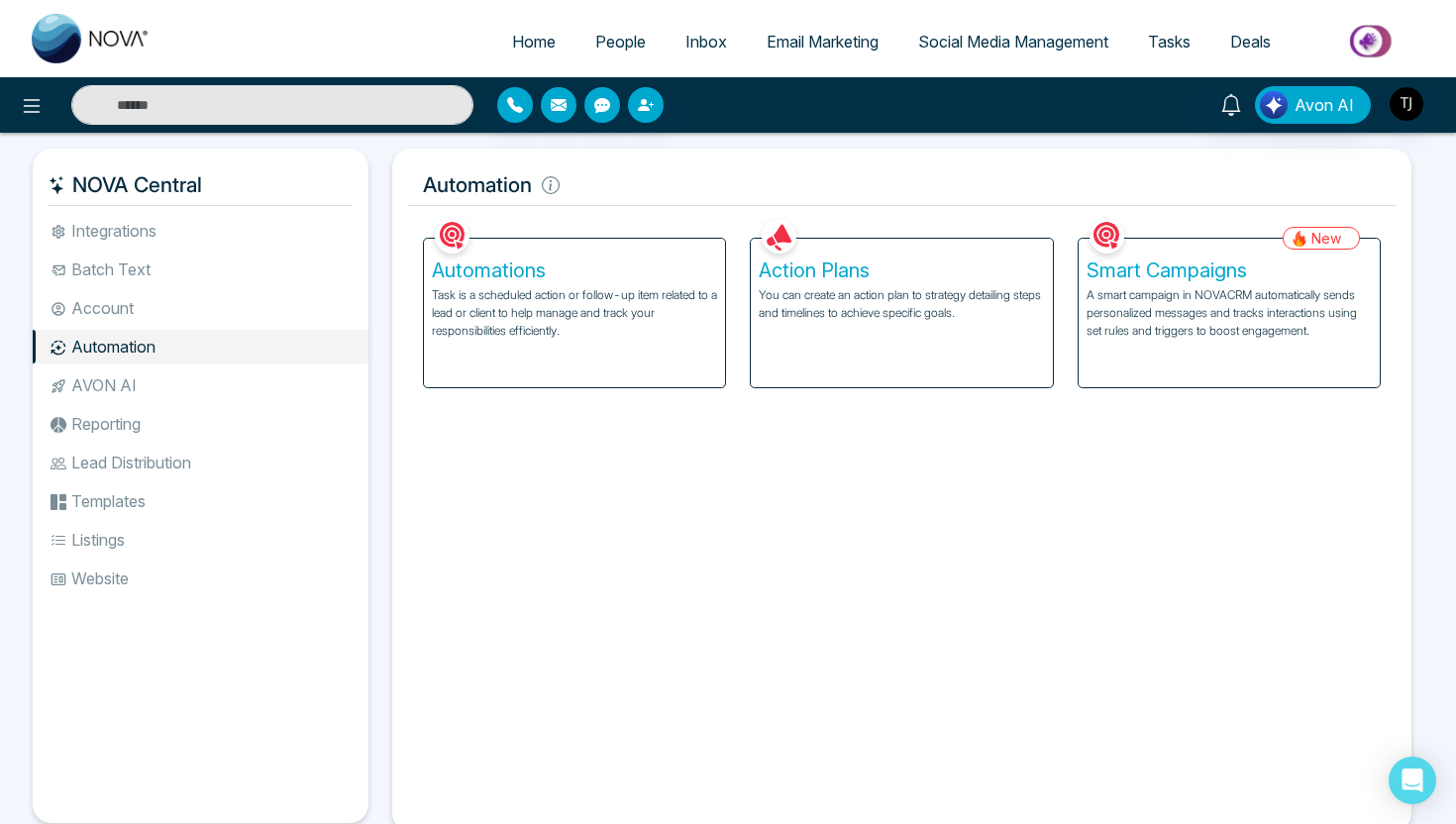 click on "Action Plans You can create an action plan to strategy detailing steps and timelines to achieve specific goals." at bounding box center (901, 313) 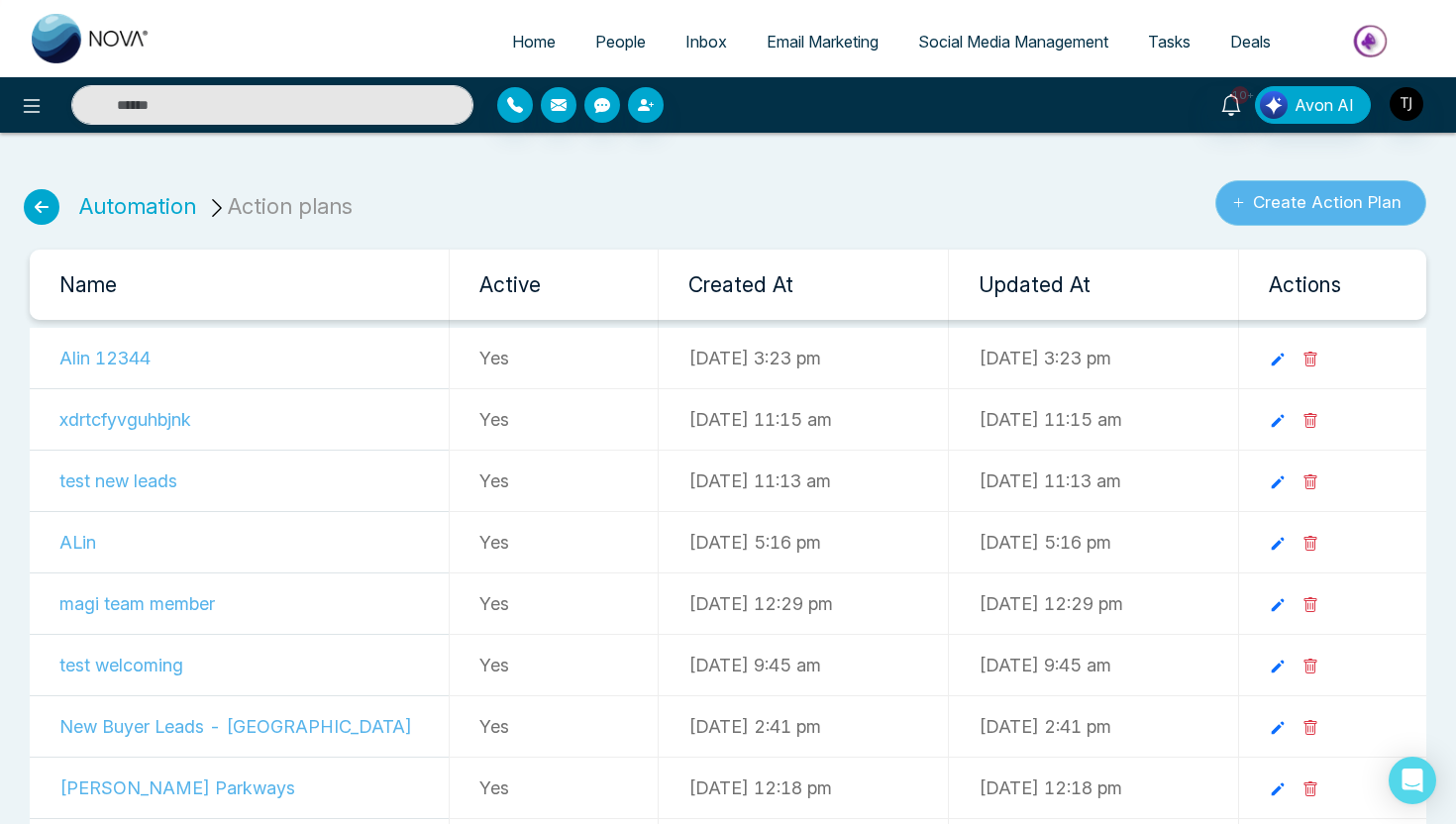 click on "Create Action Plan" at bounding box center [1320, 203] 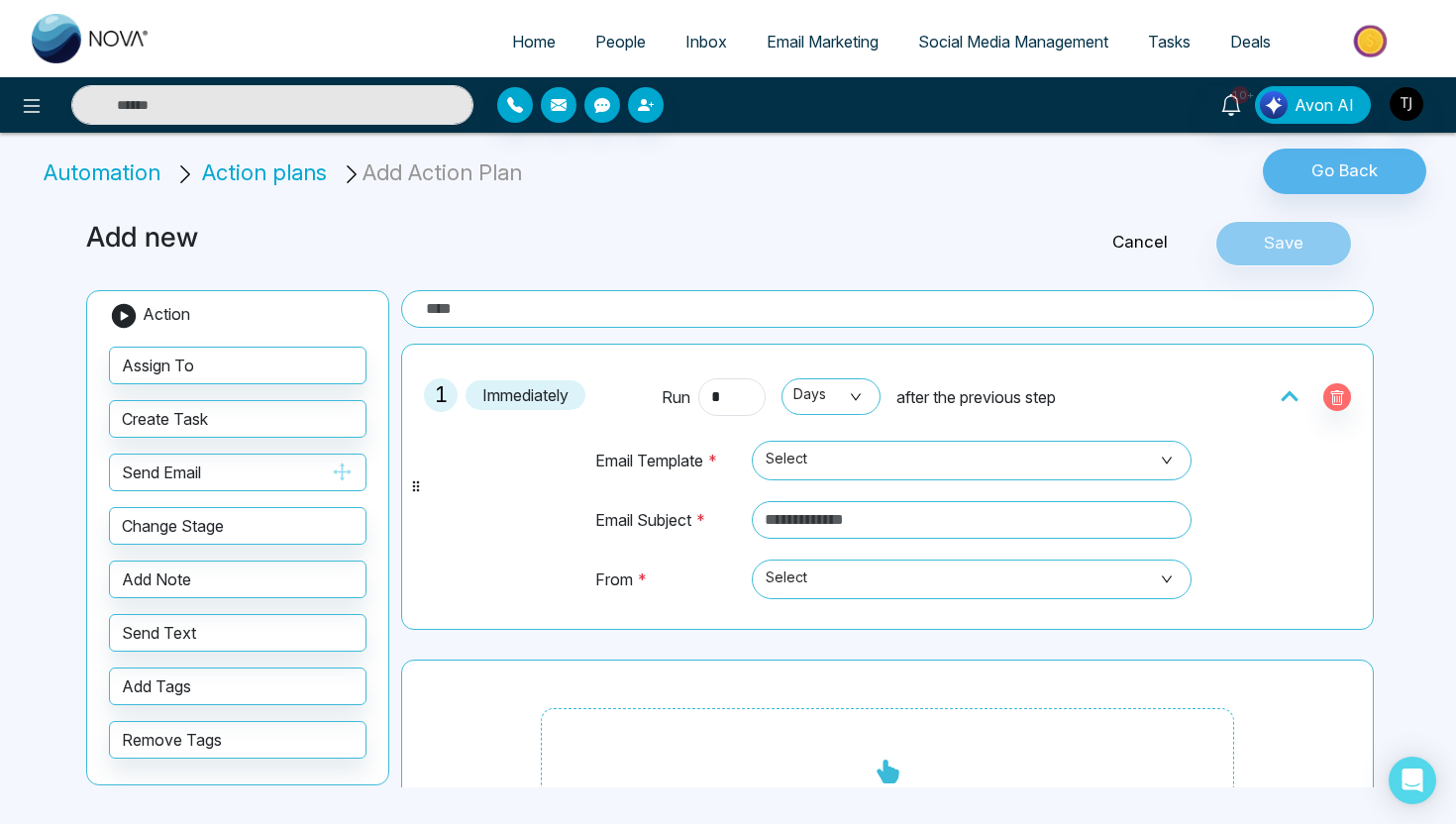 scroll, scrollTop: 97, scrollLeft: 0, axis: vertical 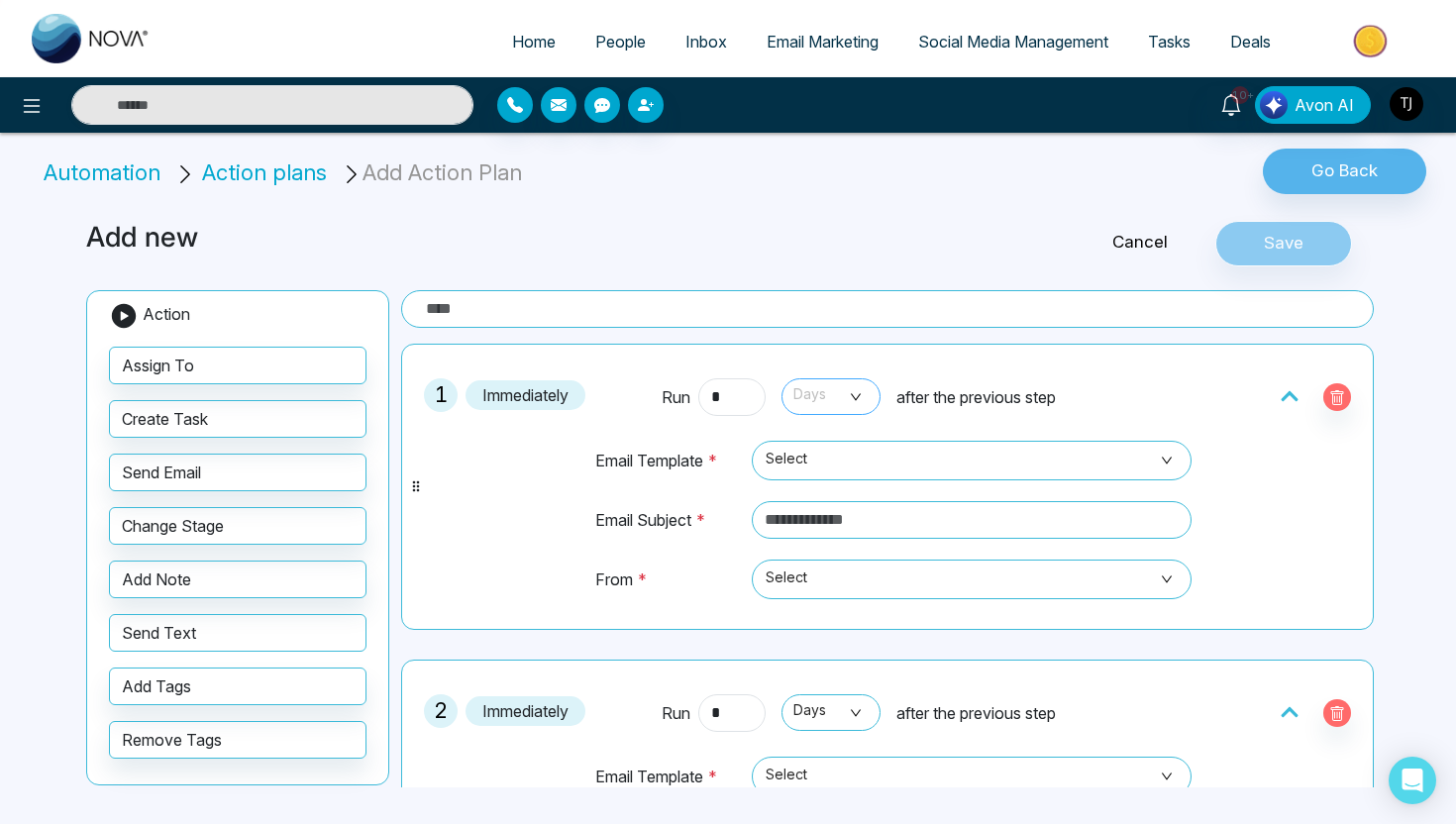 click on "Days" at bounding box center (831, 396) 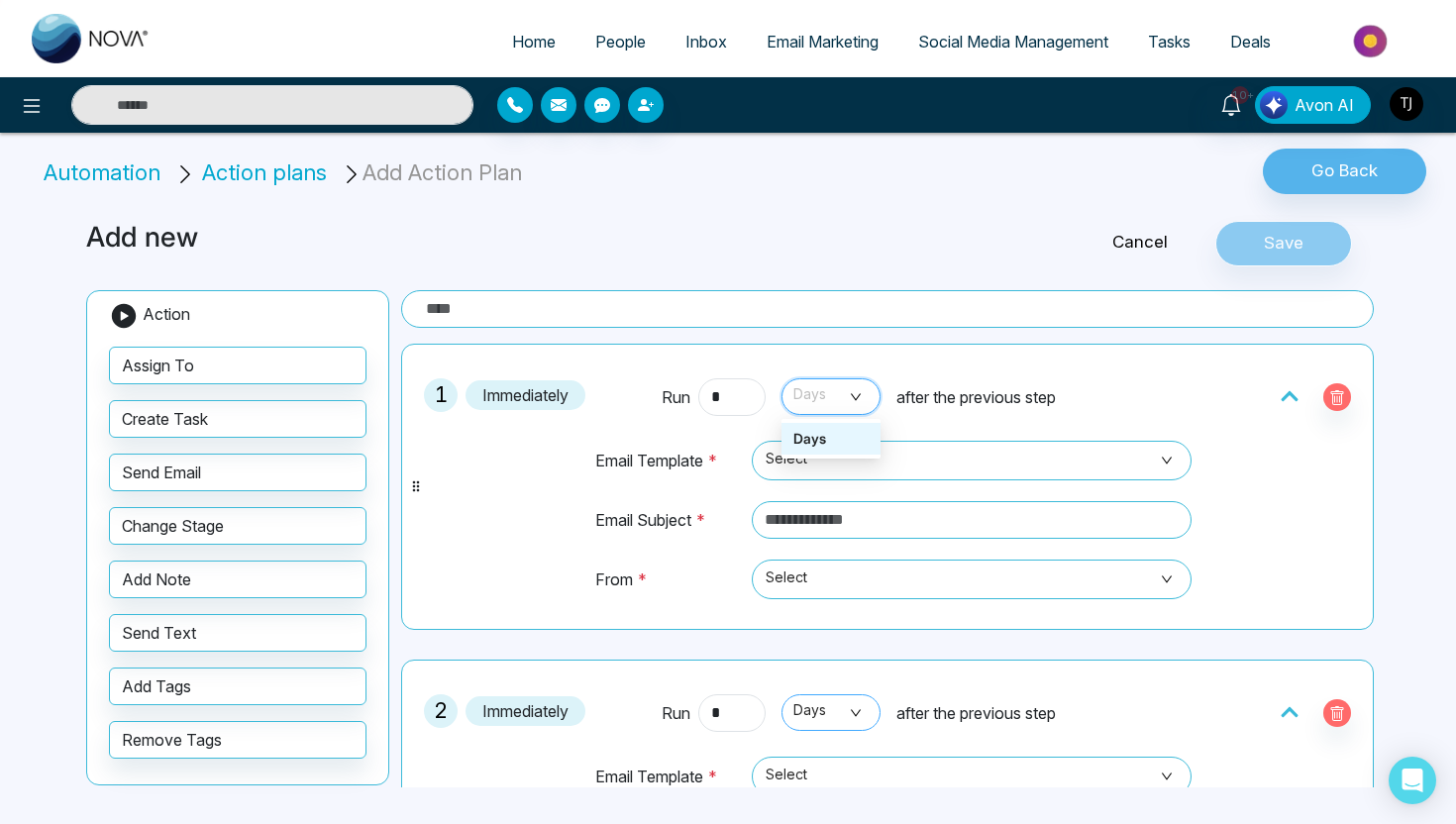 click on "Days" at bounding box center (831, 712) 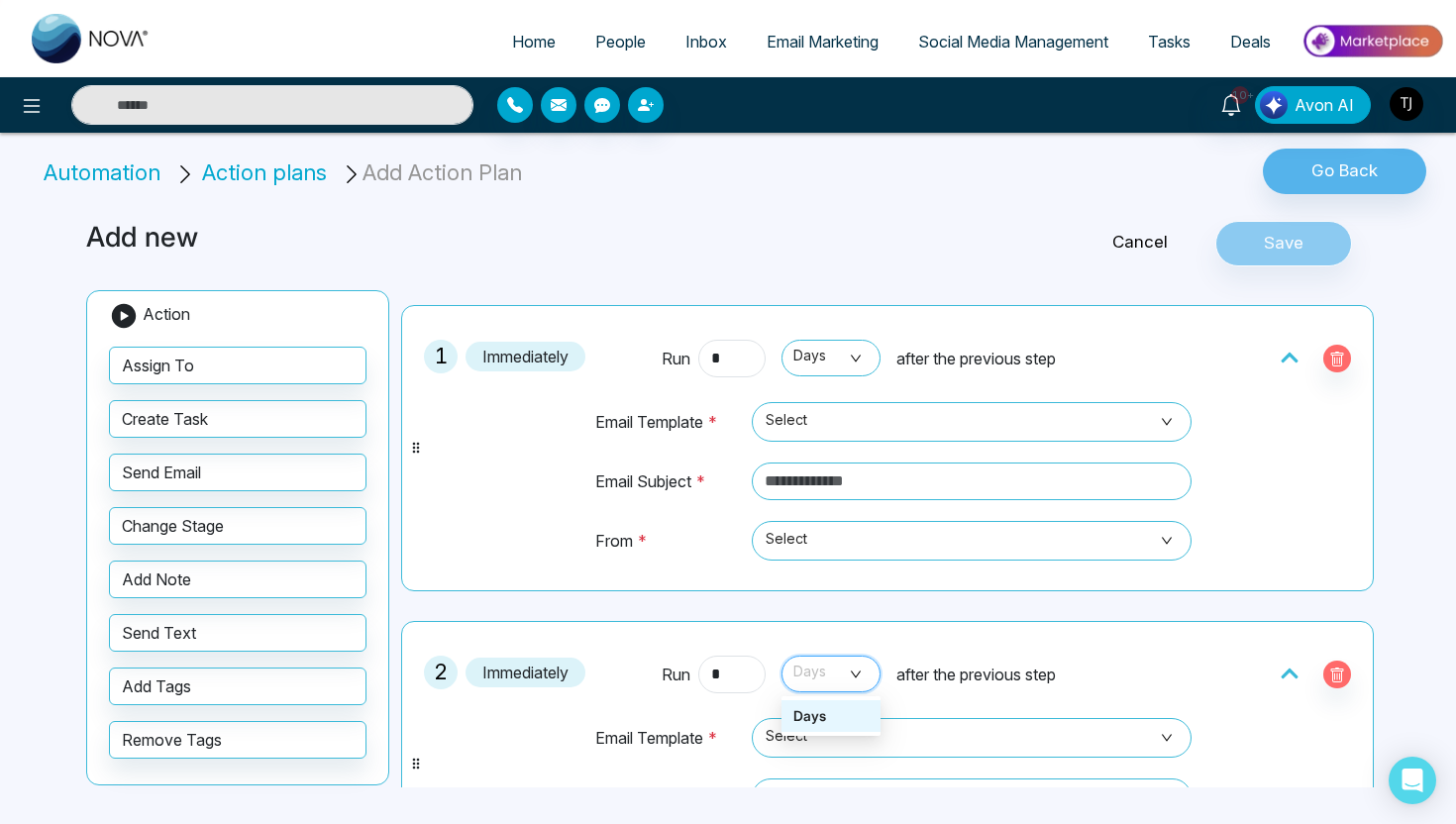 scroll, scrollTop: 67, scrollLeft: 0, axis: vertical 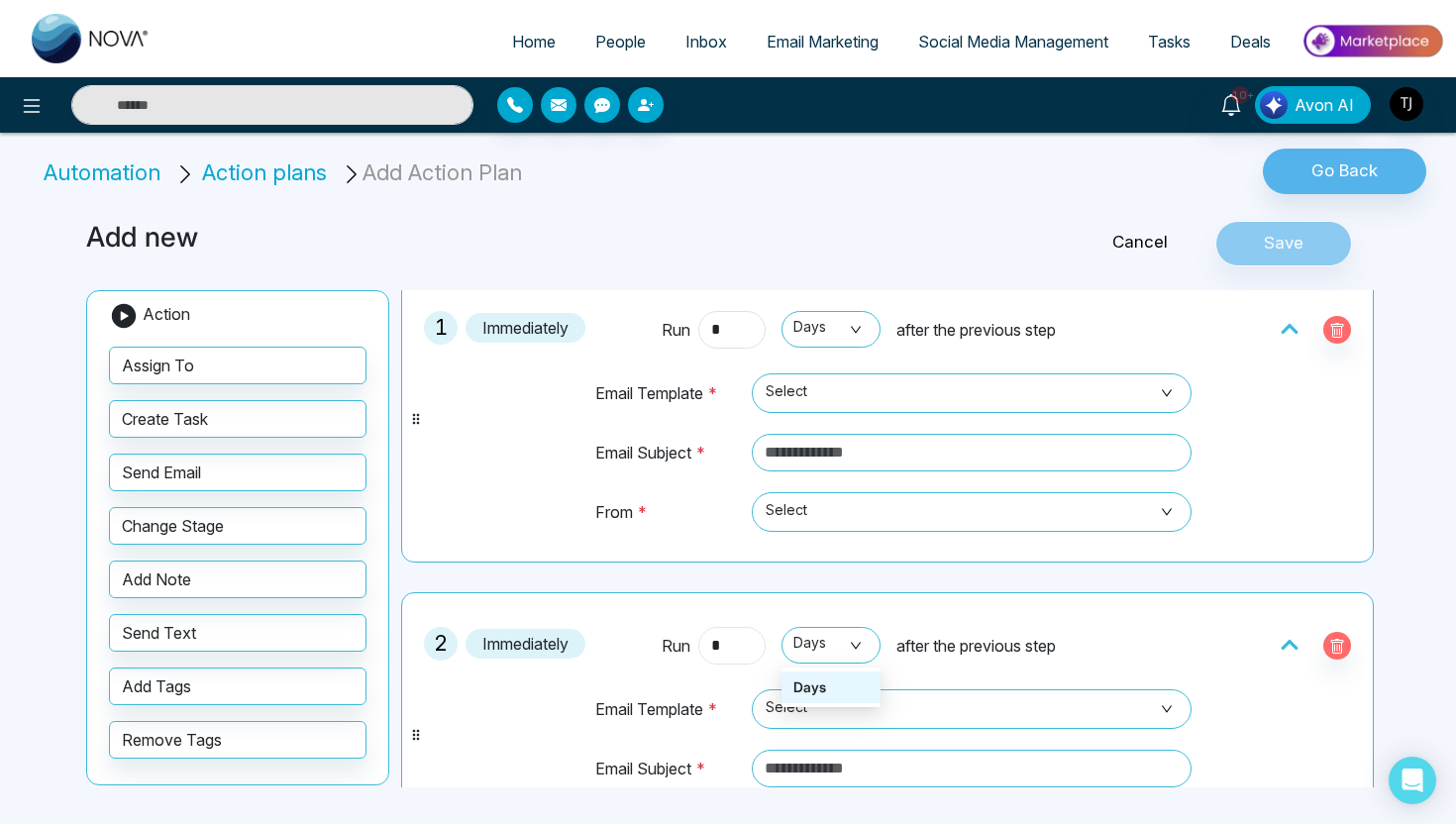 click on "*" at bounding box center [732, 646] 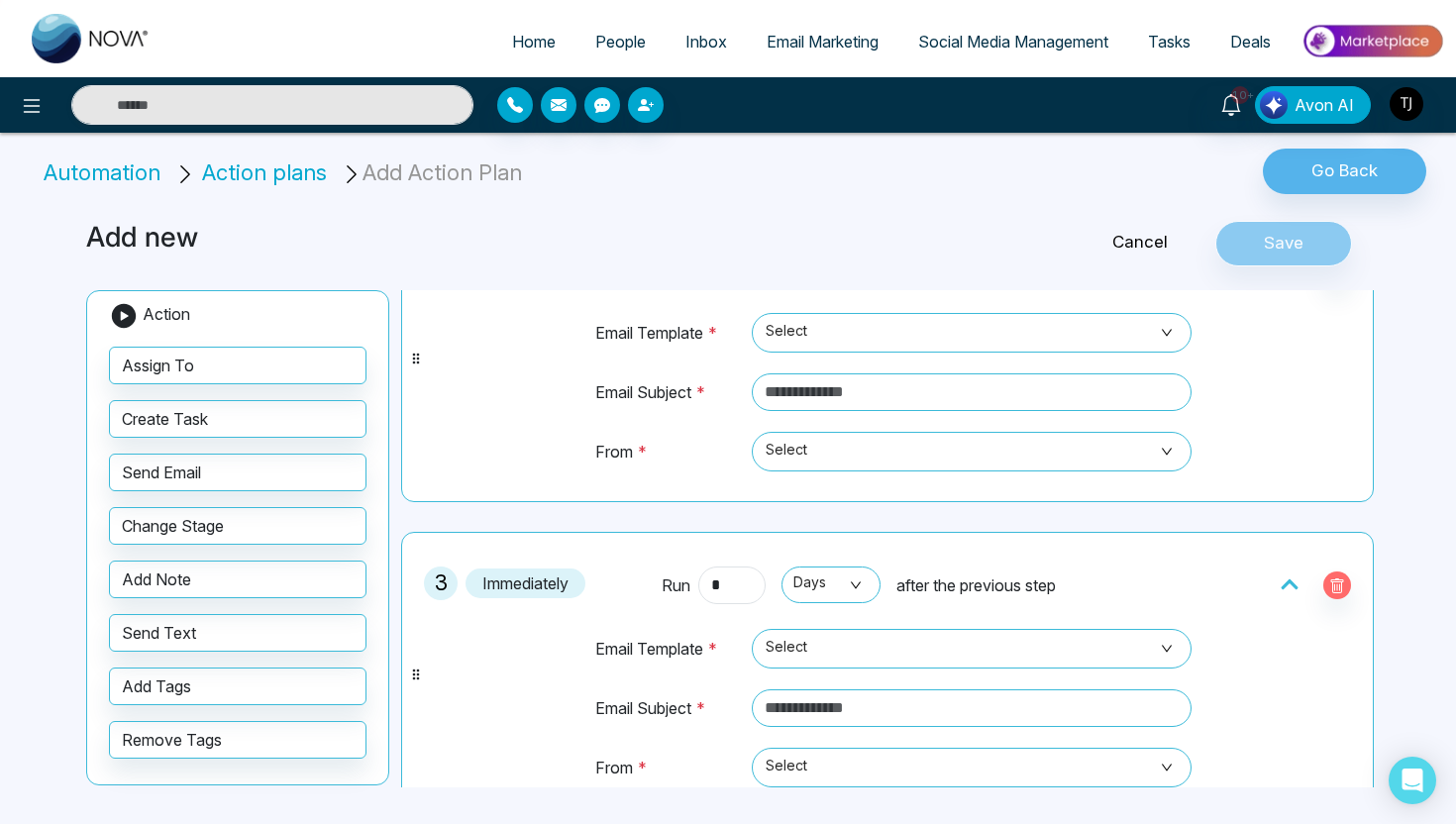 scroll, scrollTop: 466, scrollLeft: 0, axis: vertical 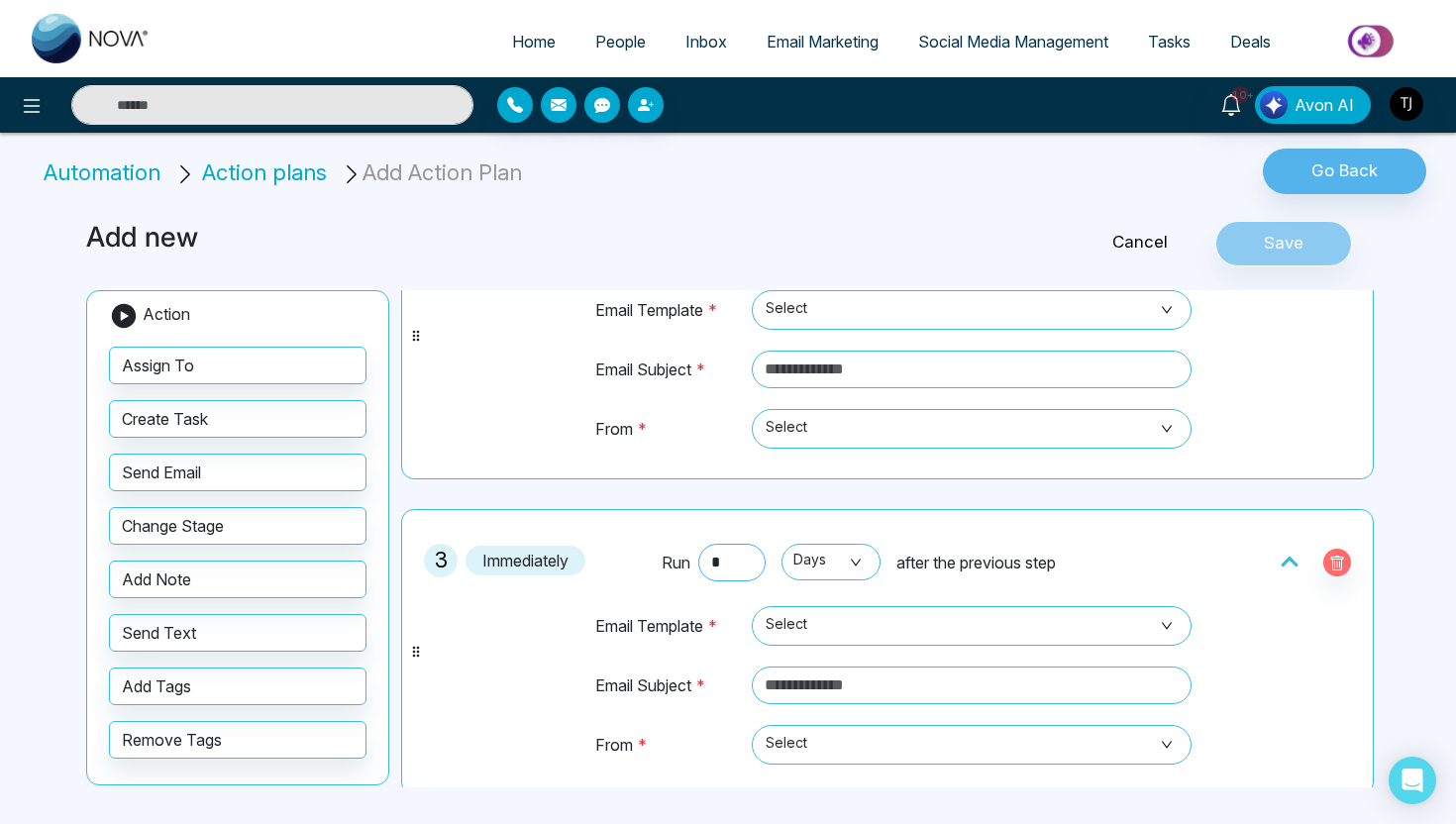 type on "*" 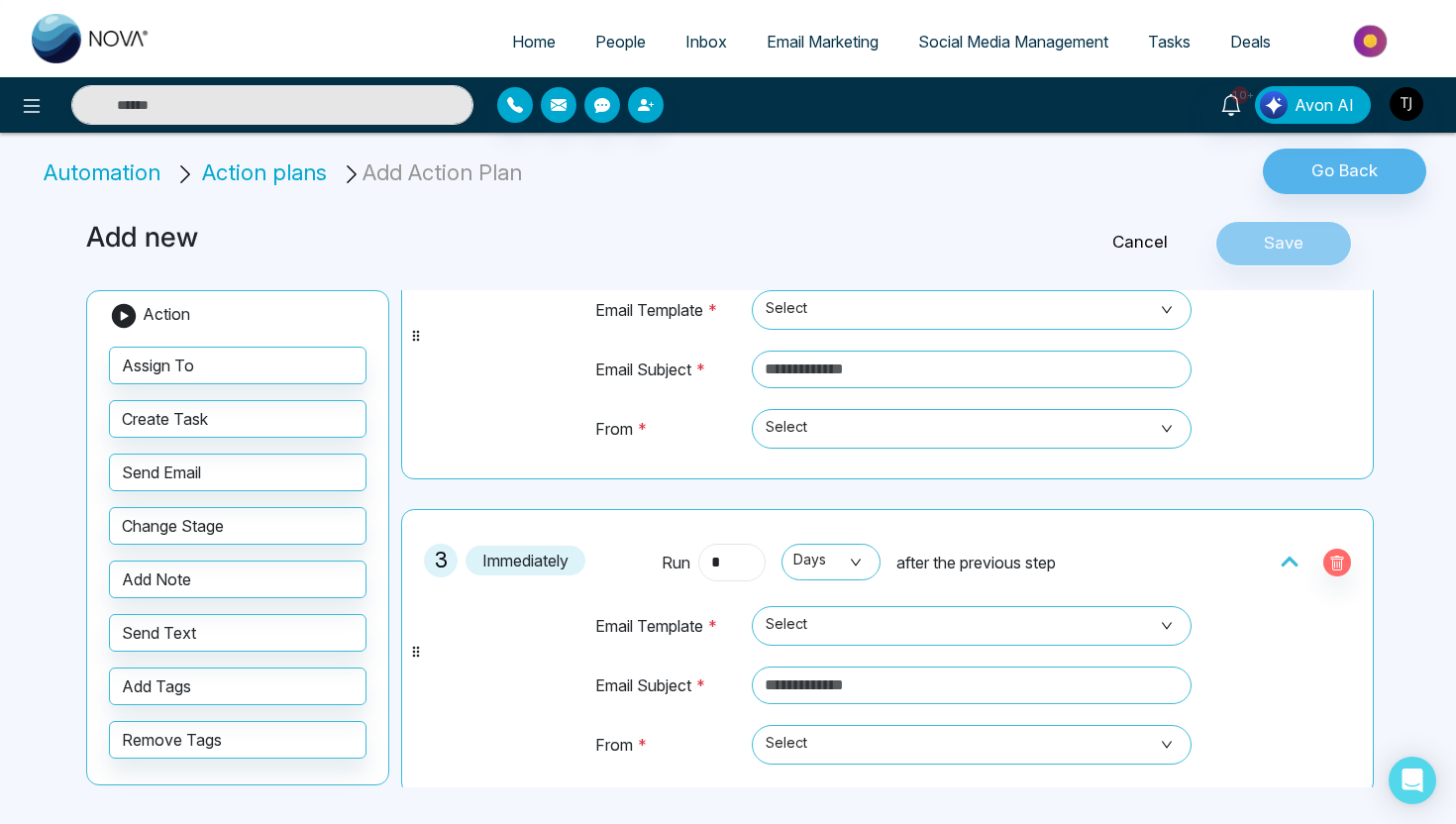 click on "*" at bounding box center [732, 563] 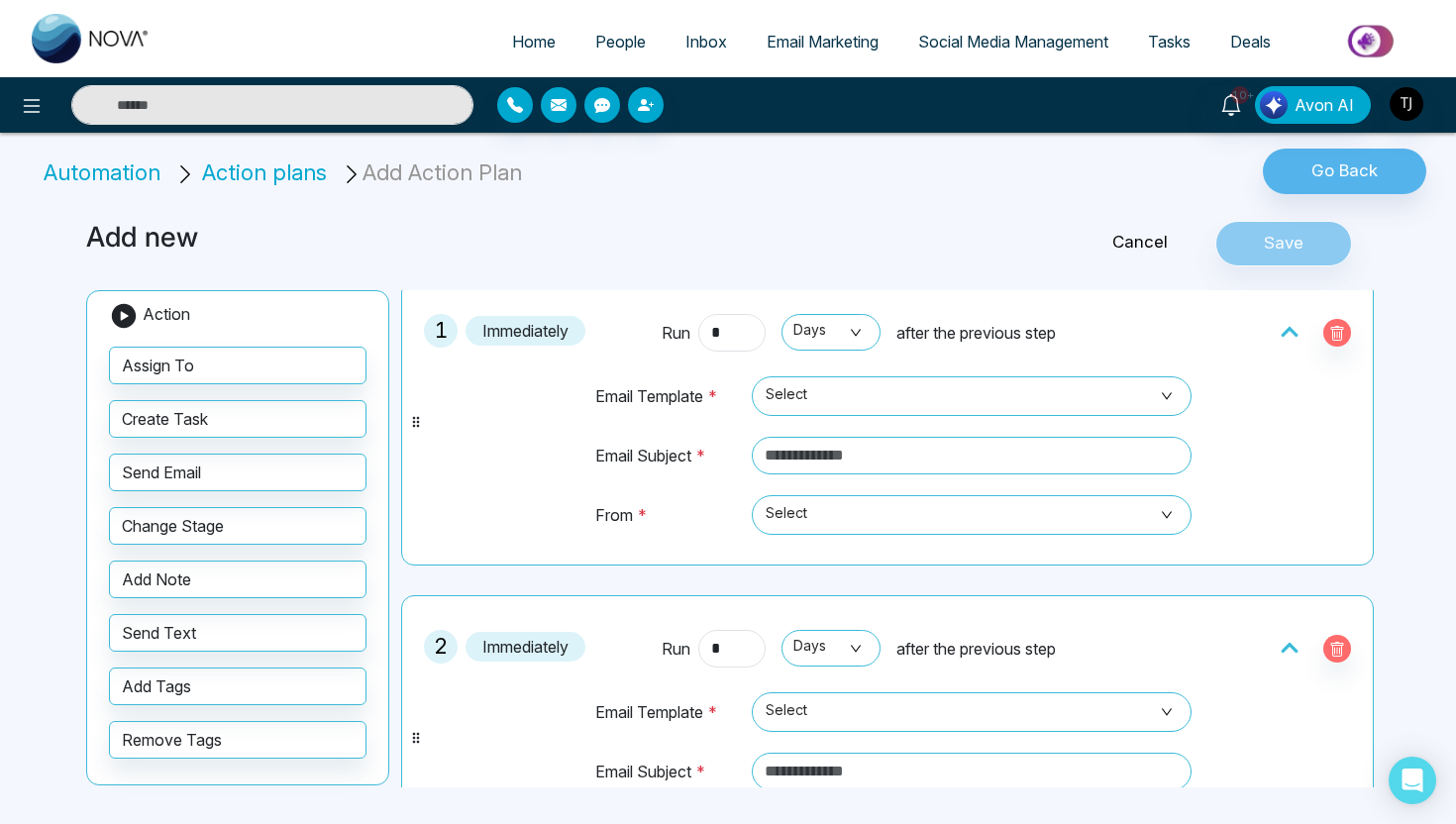 scroll, scrollTop: 63, scrollLeft: 0, axis: vertical 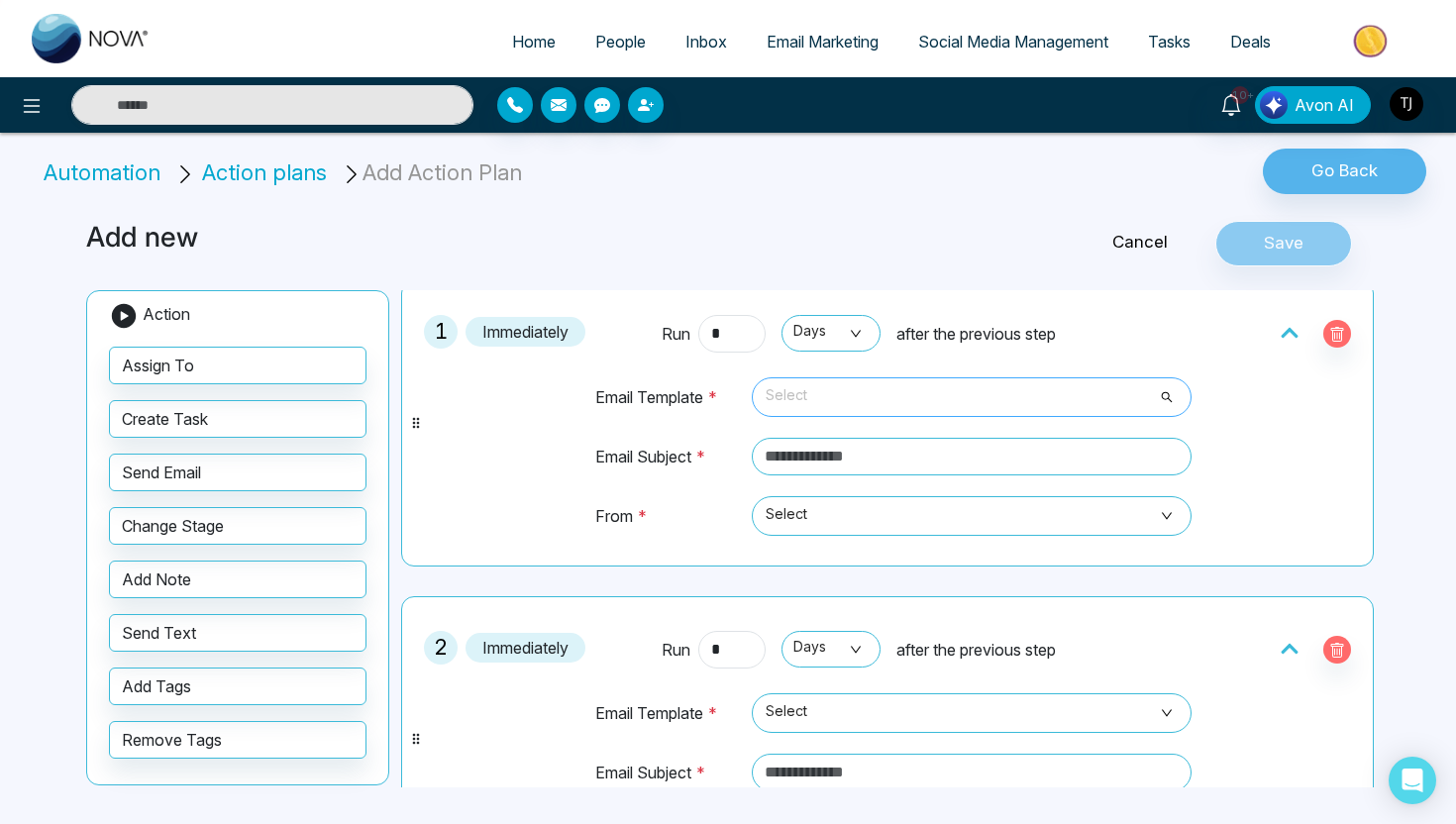 click on "Select" at bounding box center (972, 397) 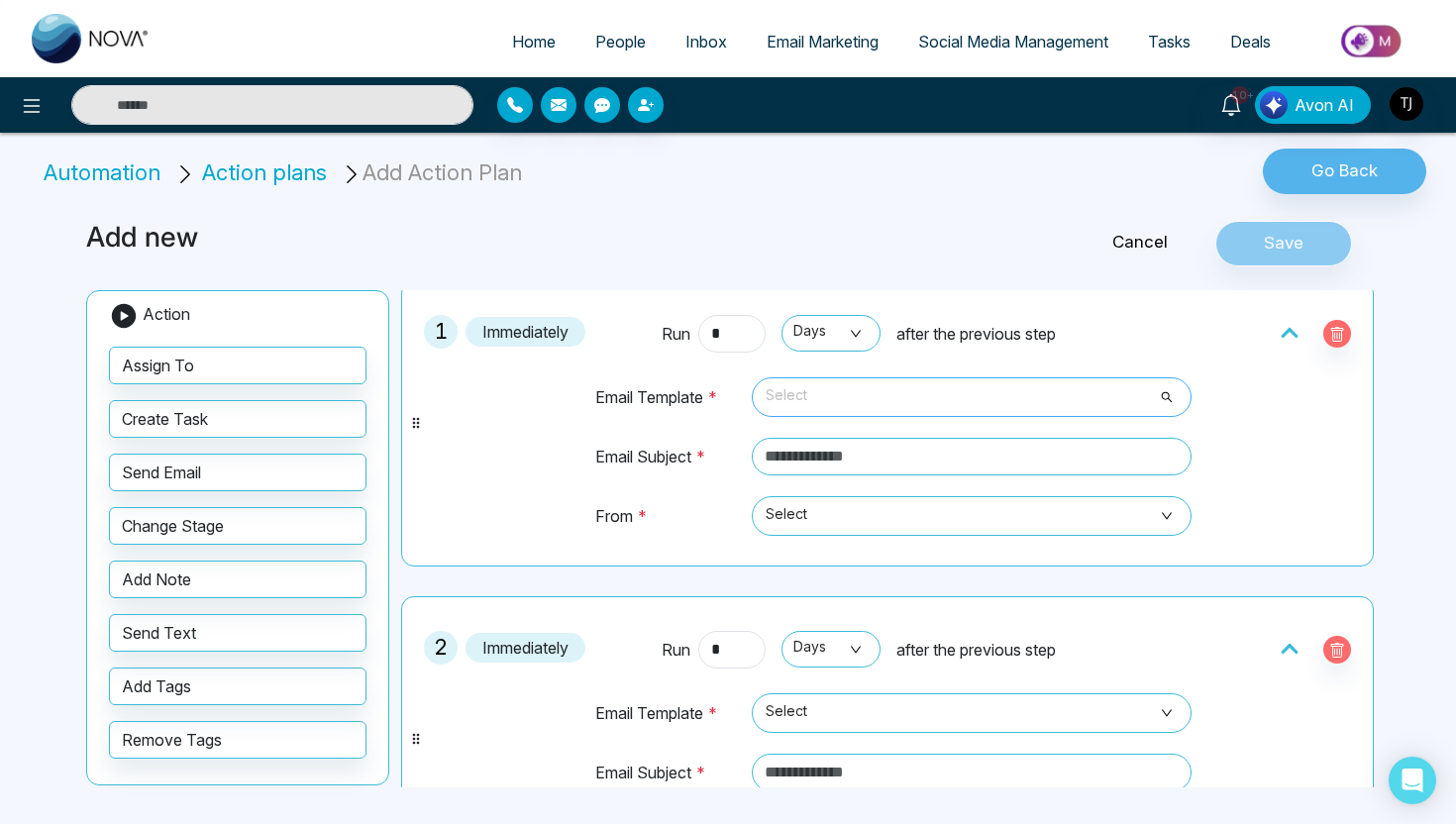 type on "*" 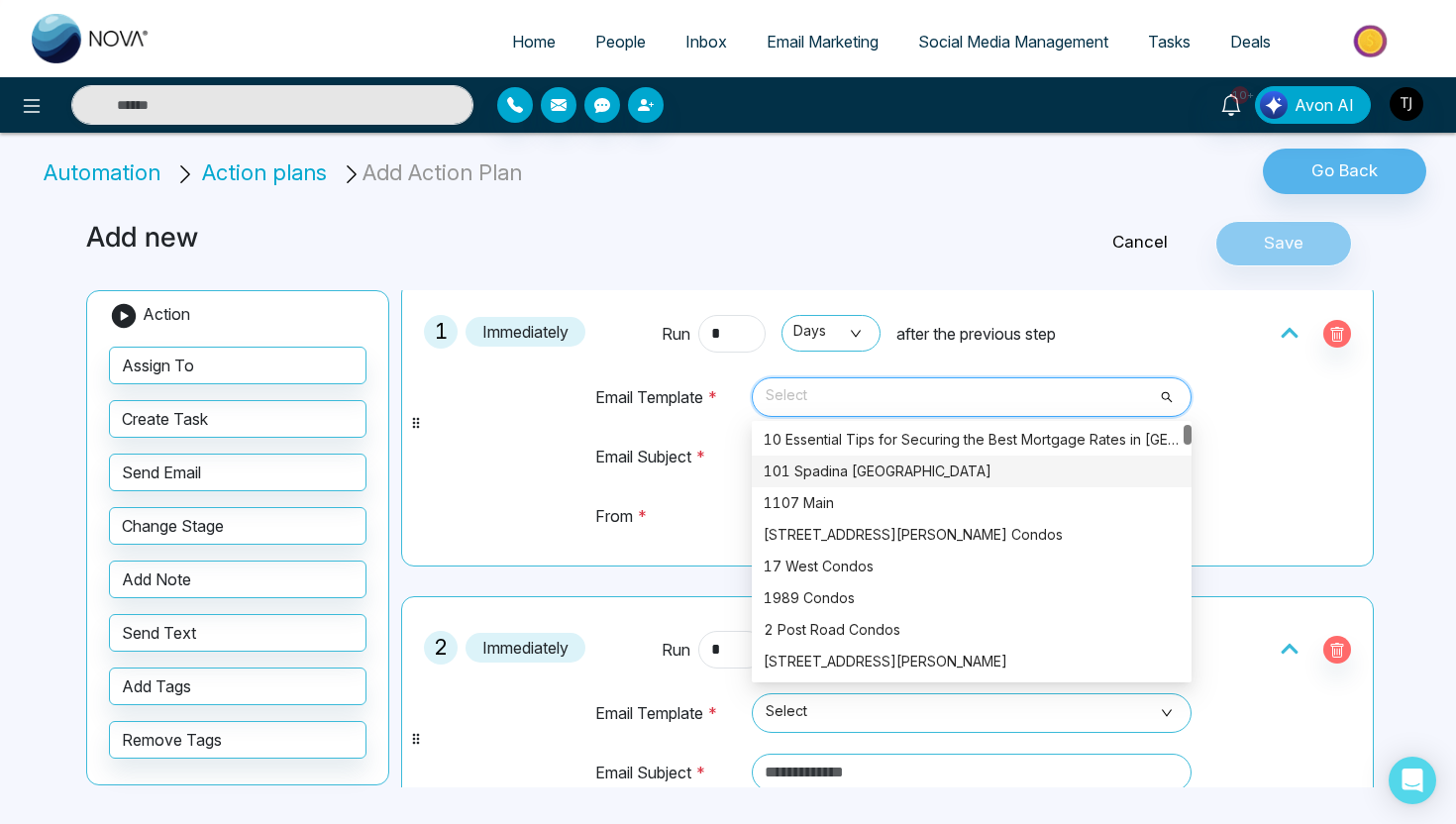 scroll, scrollTop: 36, scrollLeft: 0, axis: vertical 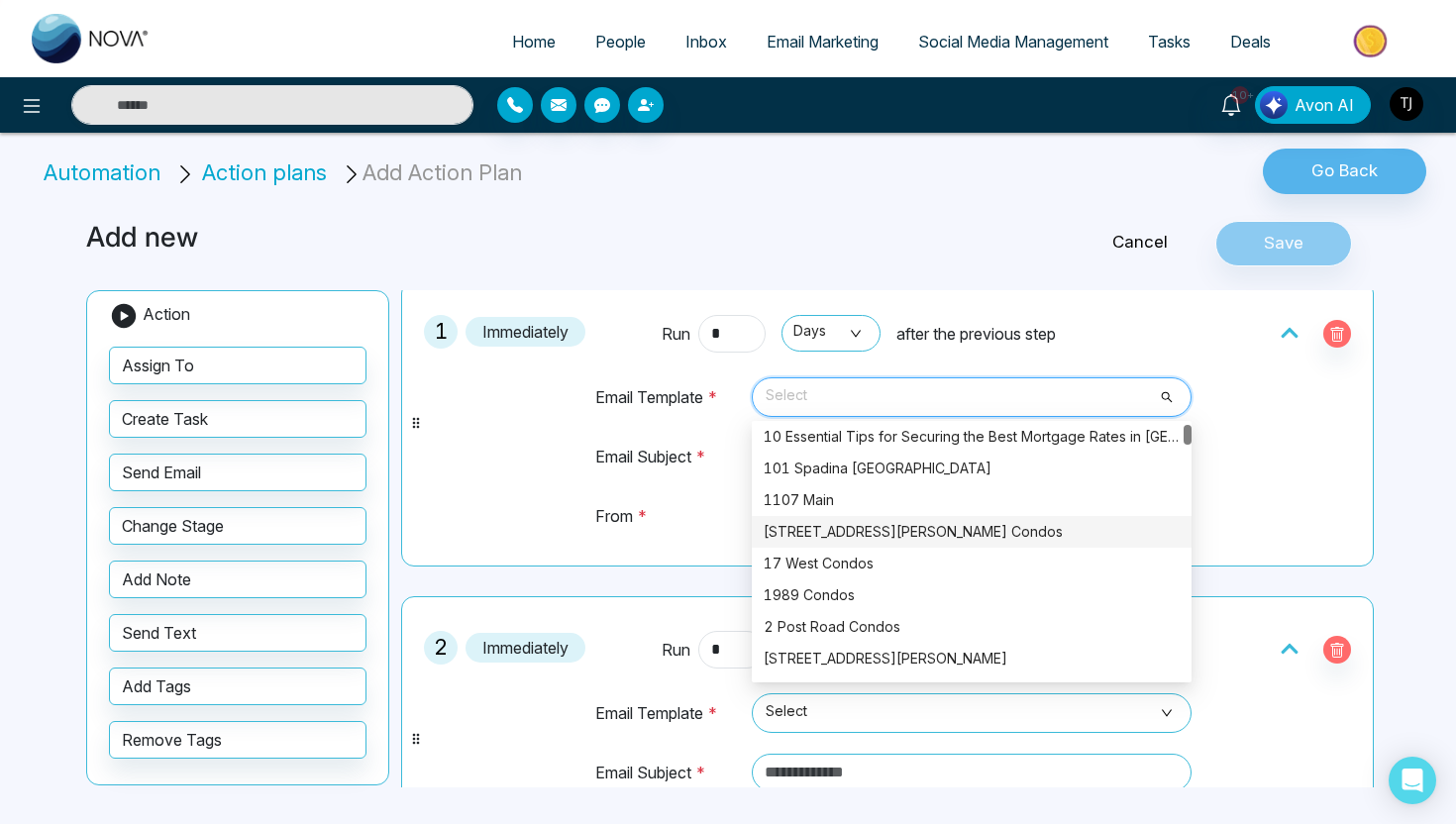 click on "1515 Pickering Parkway Condos" at bounding box center [972, 532] 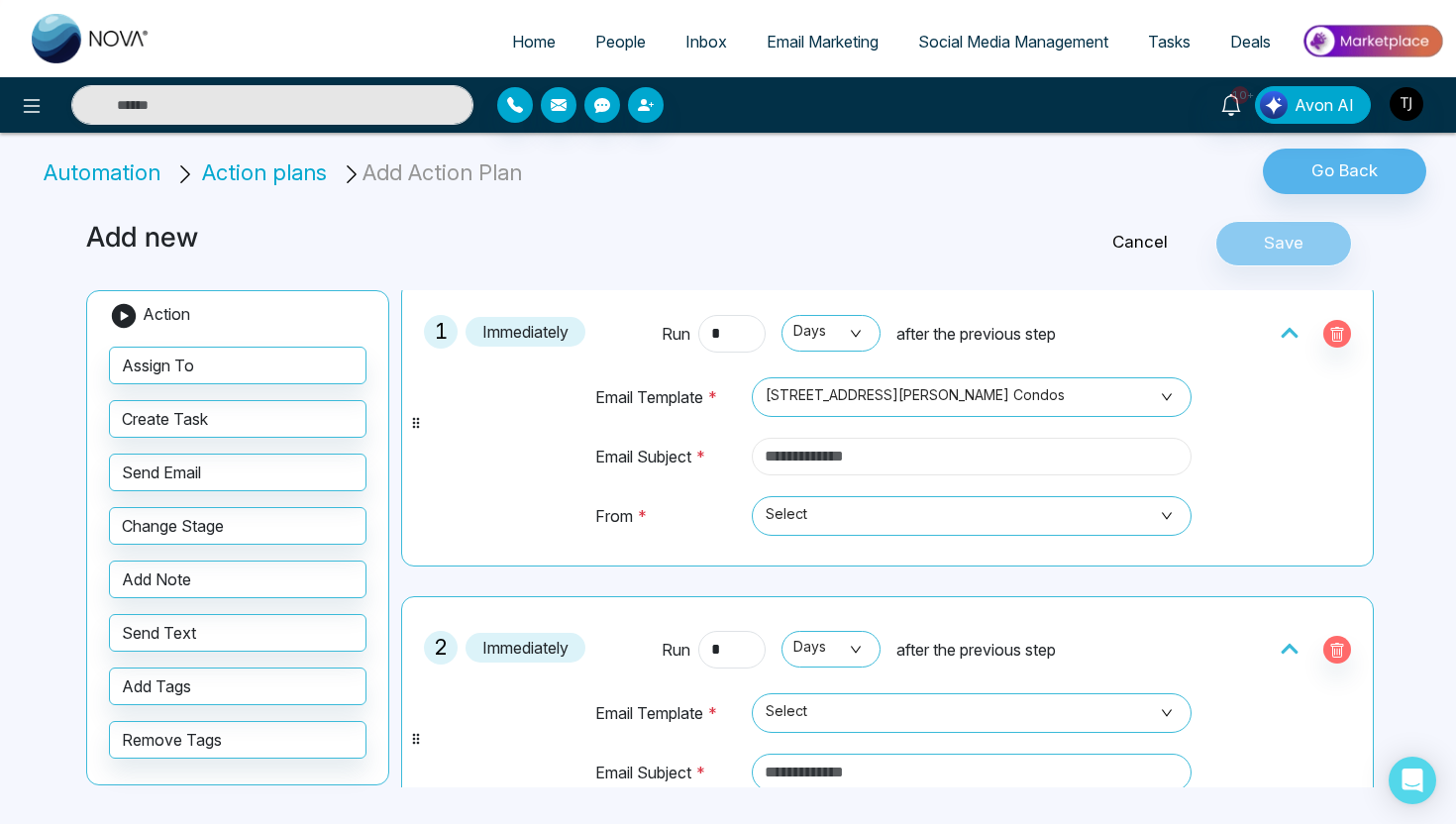 click at bounding box center [972, 457] 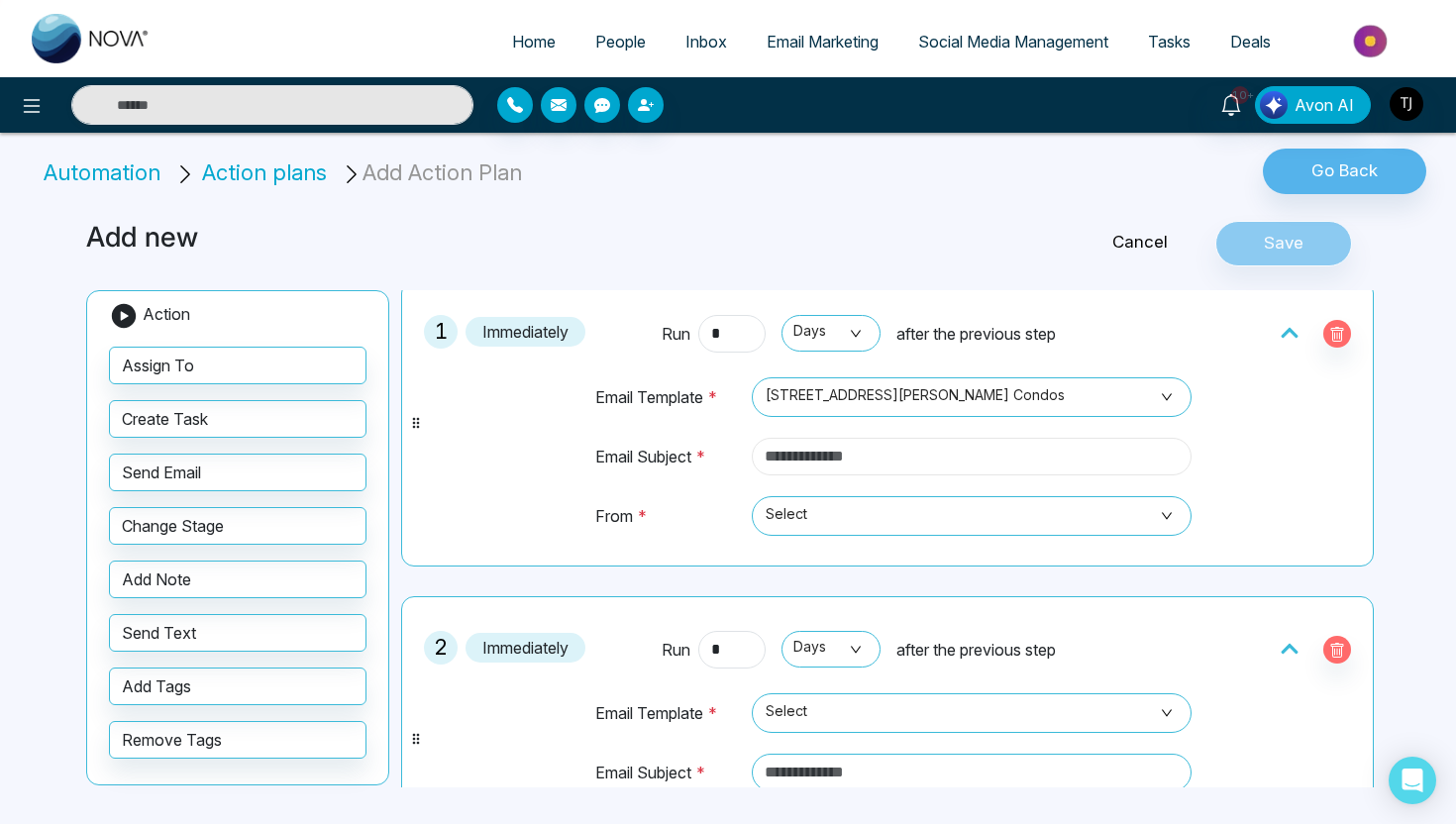 type on "**********" 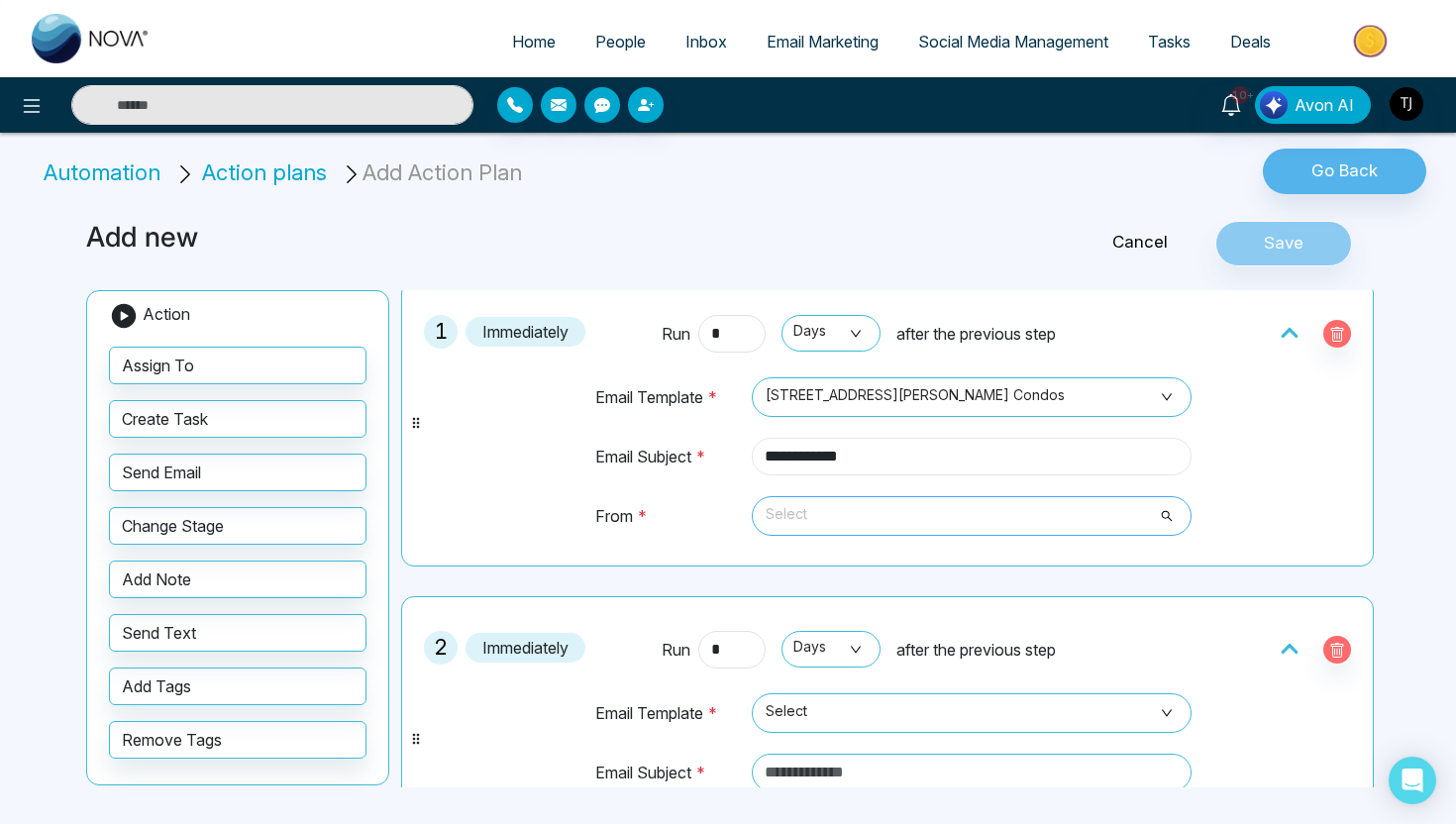 click on "Select" at bounding box center [972, 516] 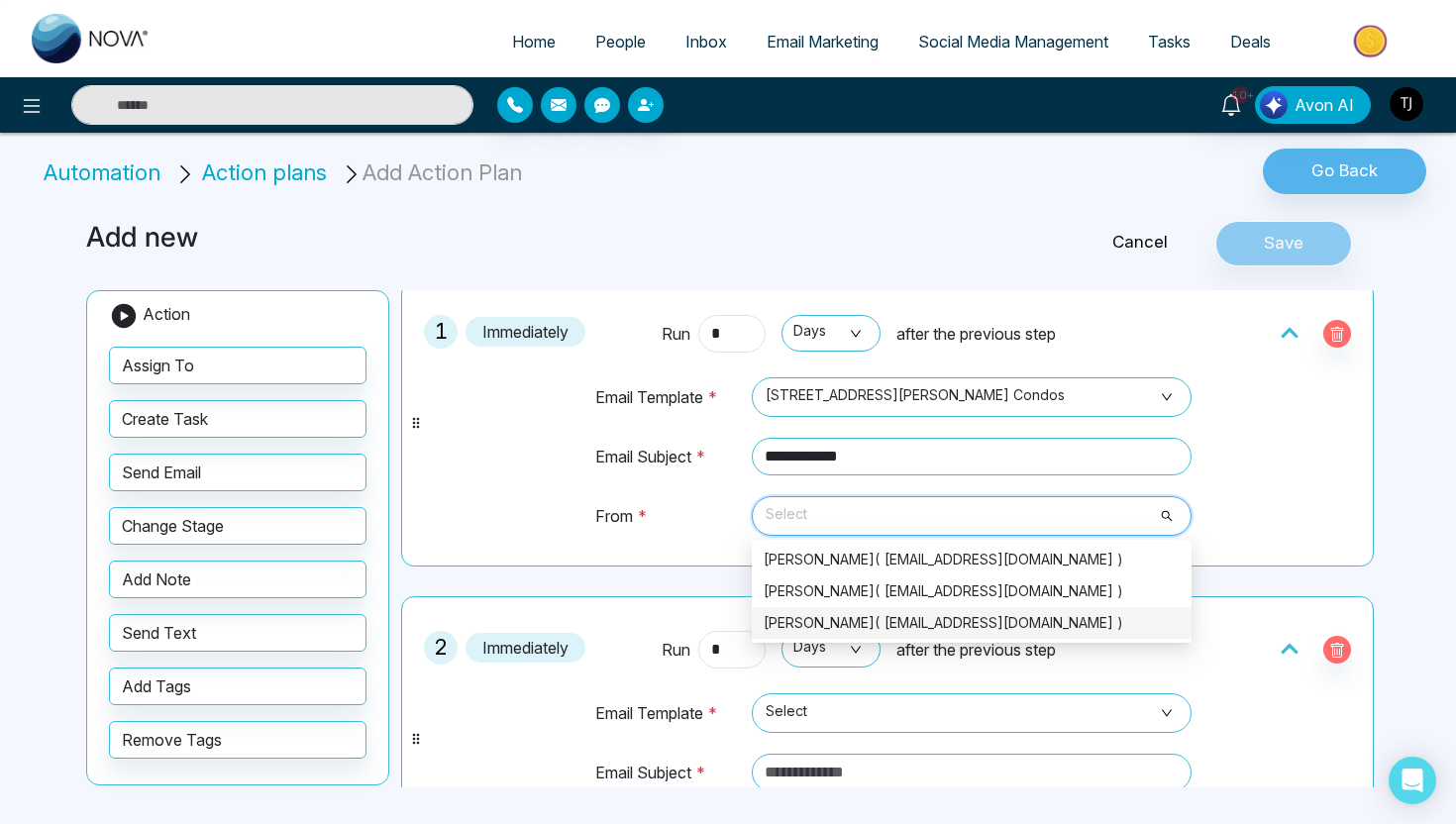 click on "Triston James( tirstonjames@gmail.com )" at bounding box center [972, 623] 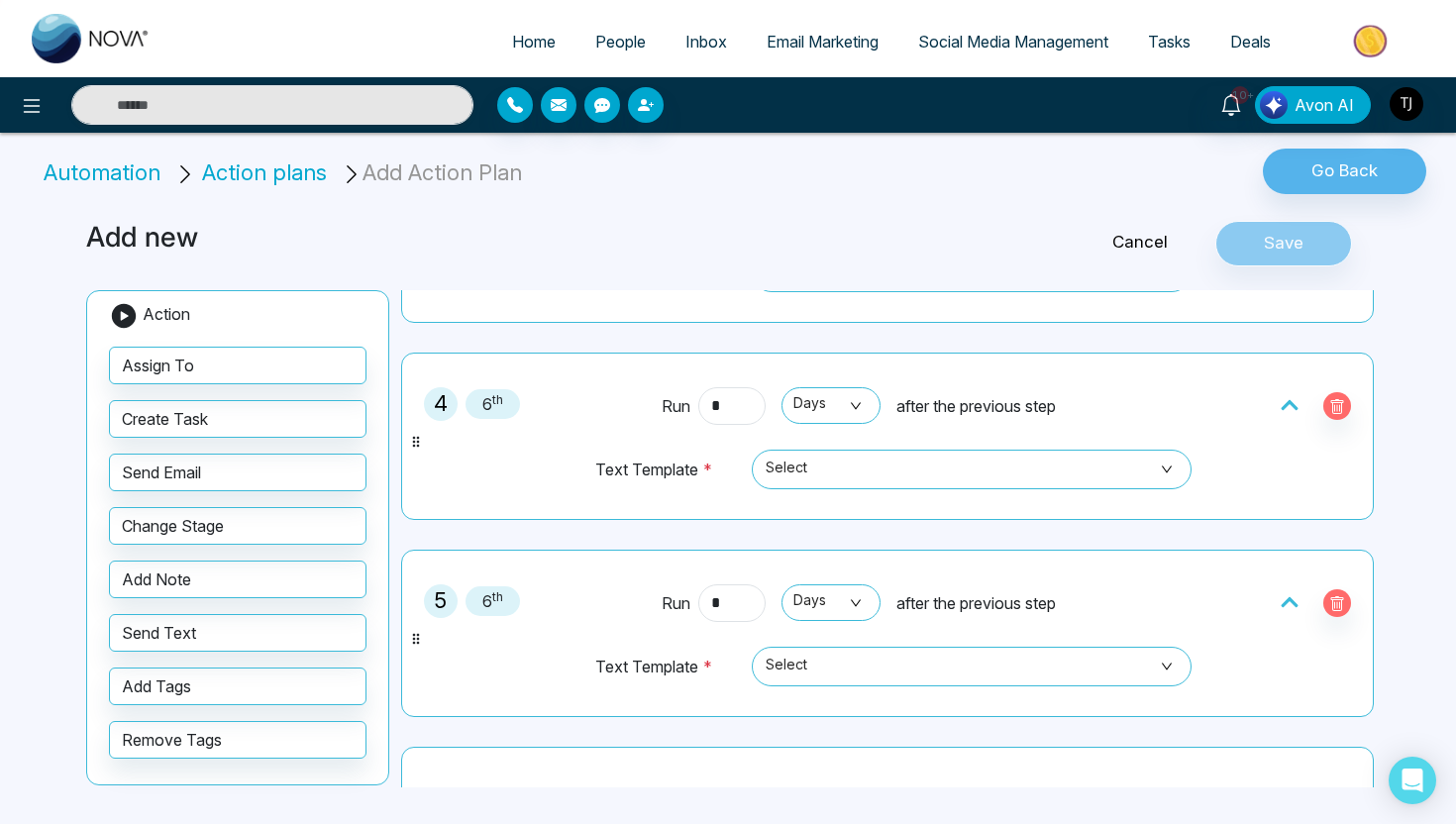 scroll, scrollTop: 983, scrollLeft: 0, axis: vertical 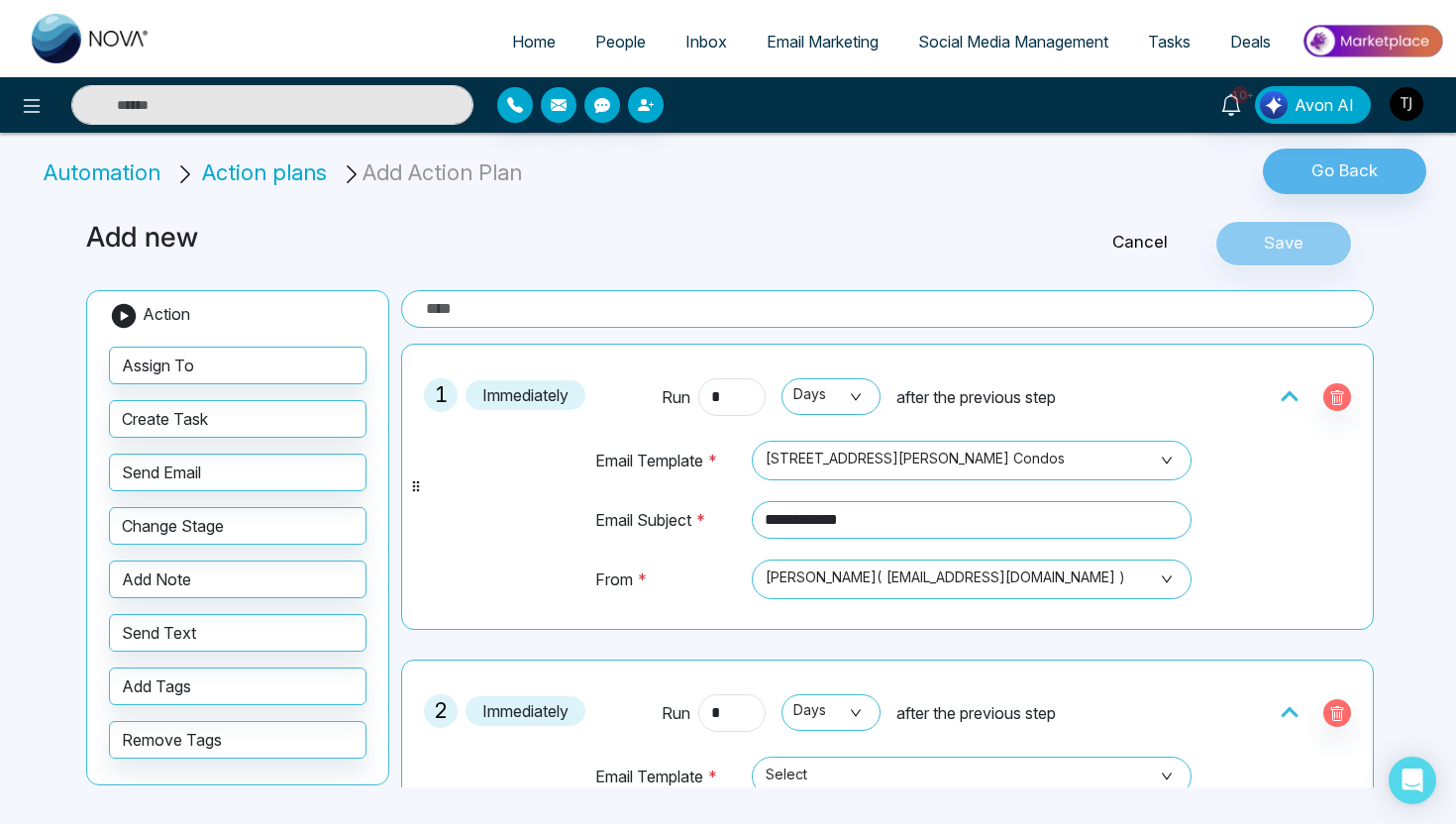 click on "Home" at bounding box center (534, 42) 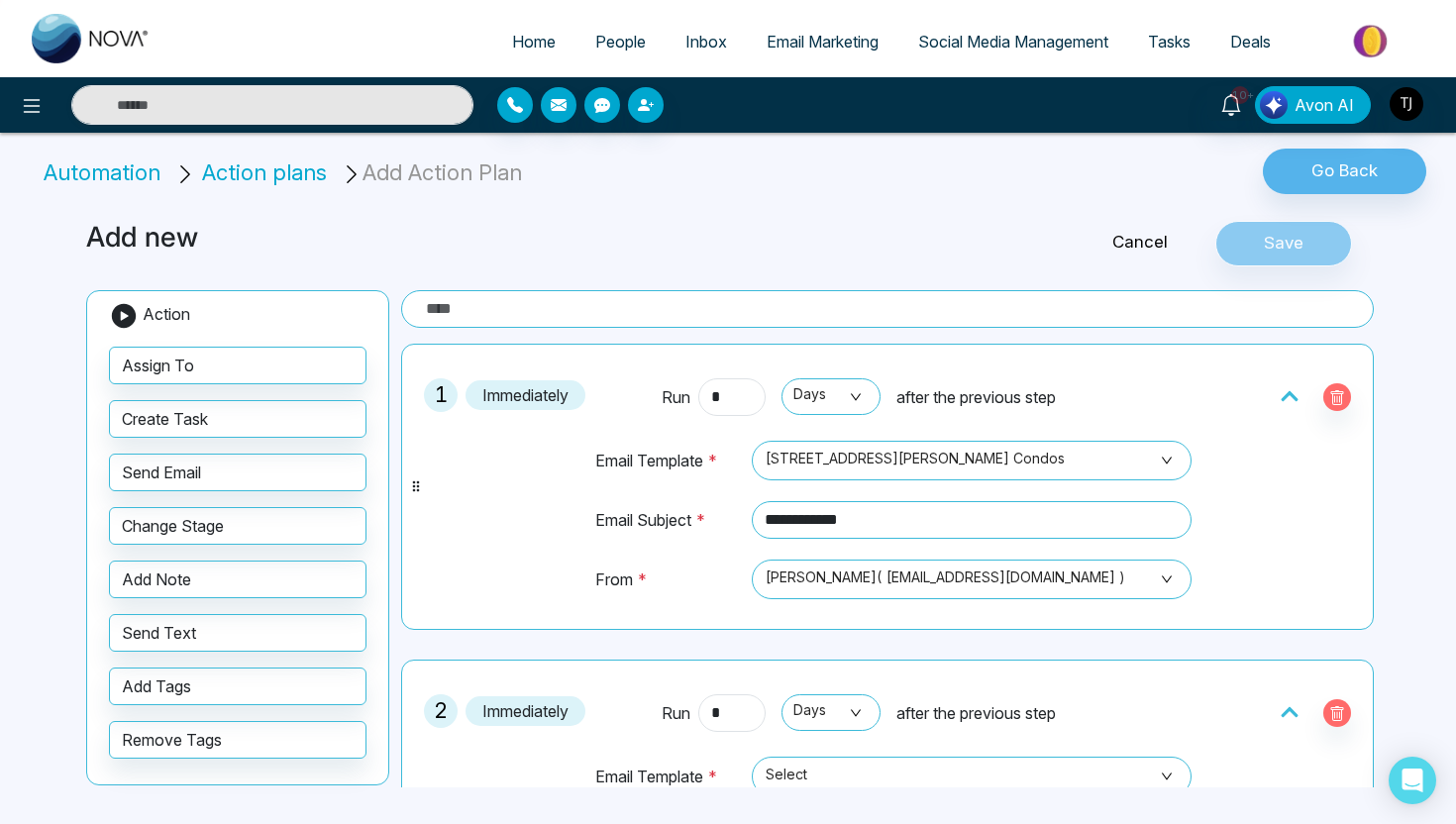 select on "*" 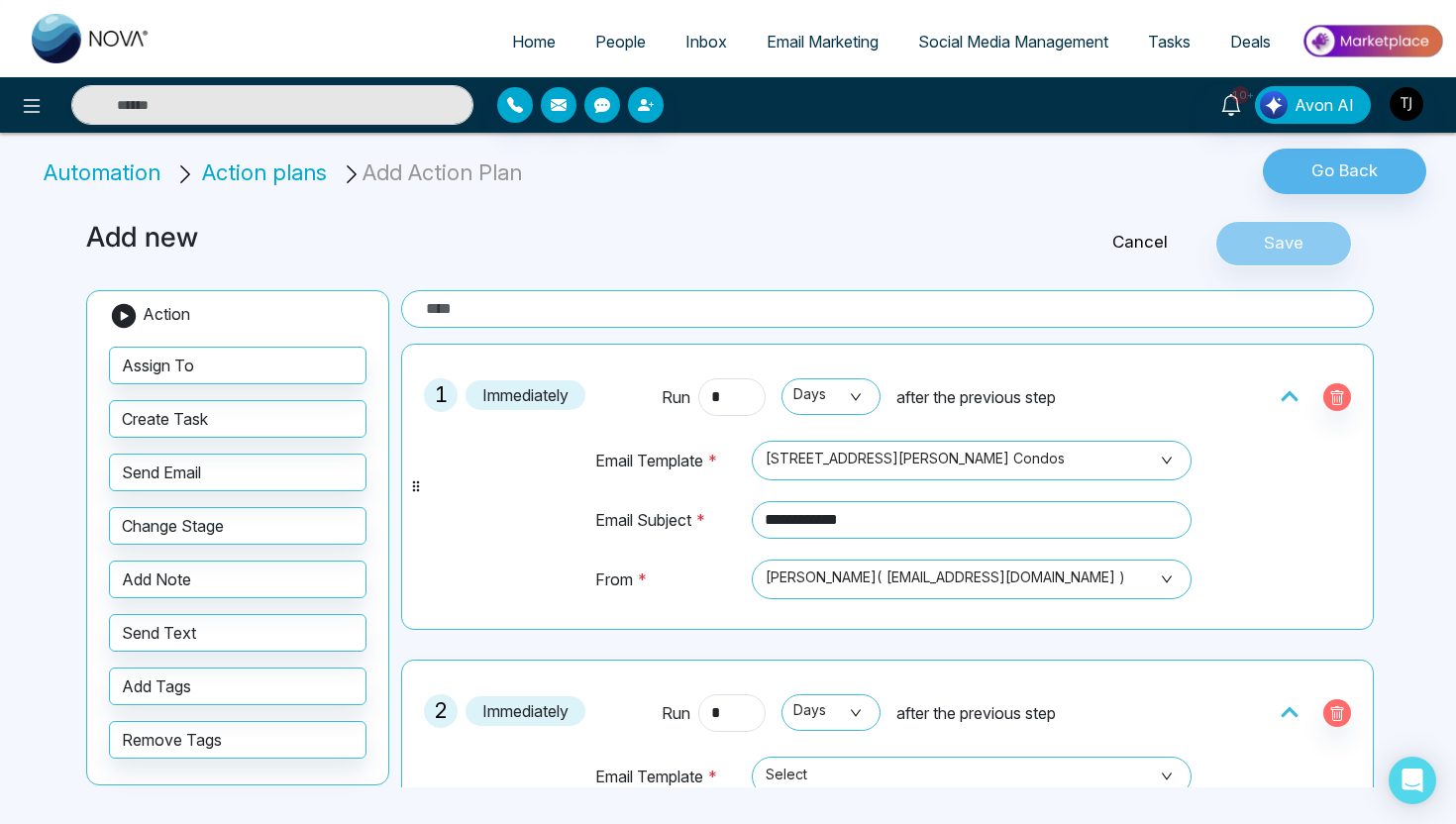 select on "*" 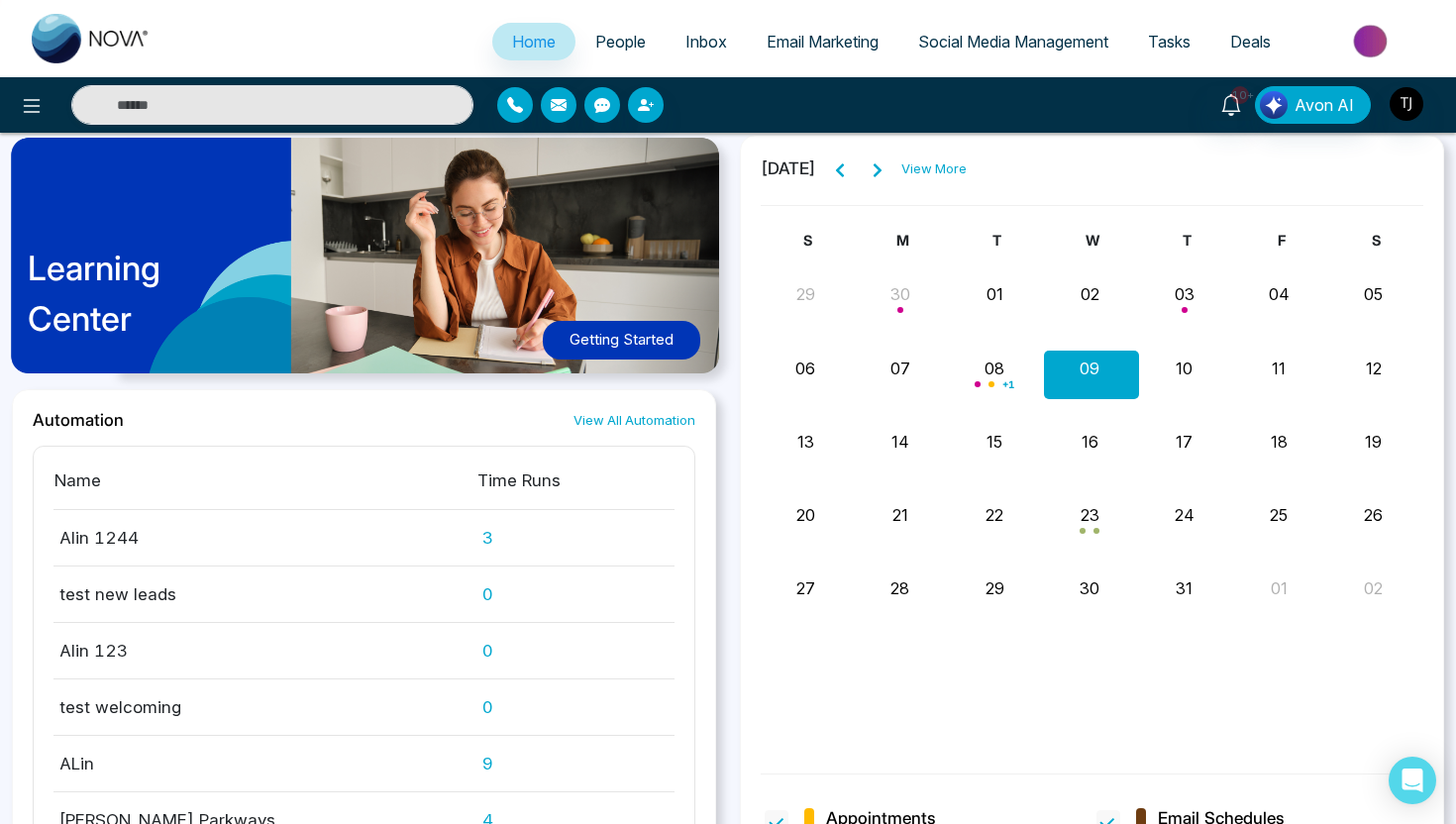 scroll, scrollTop: 2052, scrollLeft: 0, axis: vertical 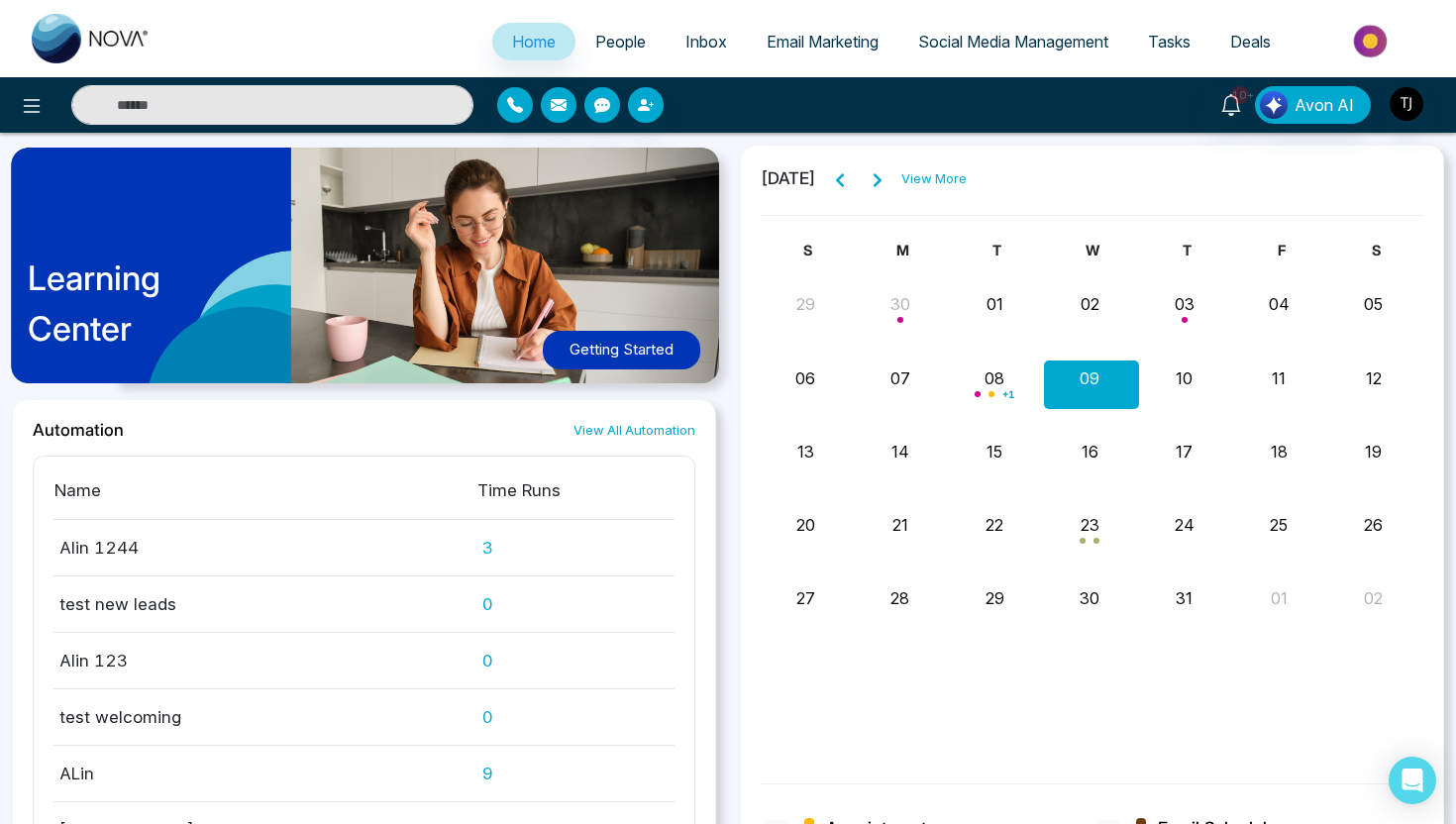 click on "+ 1" at bounding box center [997, 384] 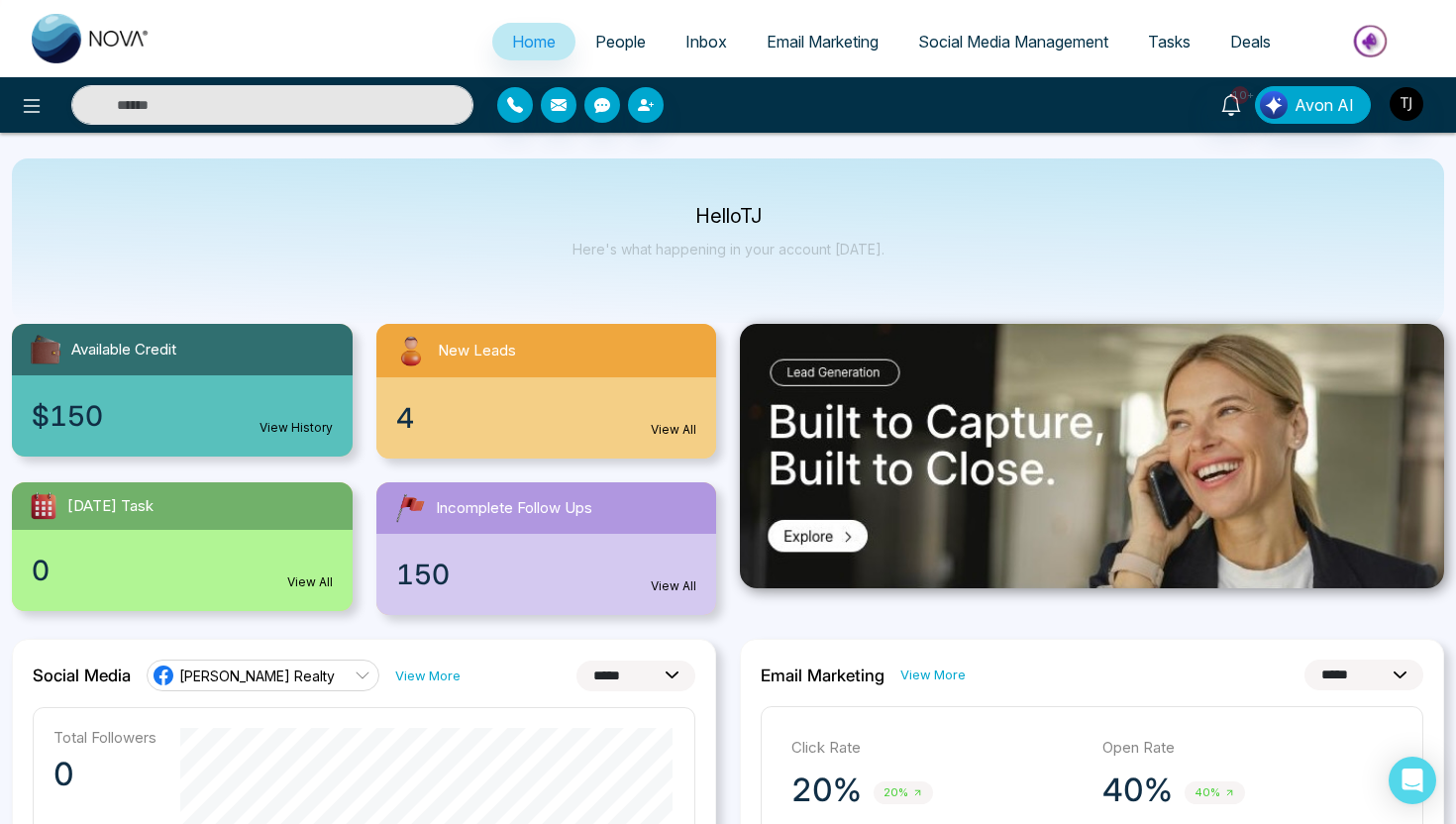 scroll, scrollTop: 0, scrollLeft: 0, axis: both 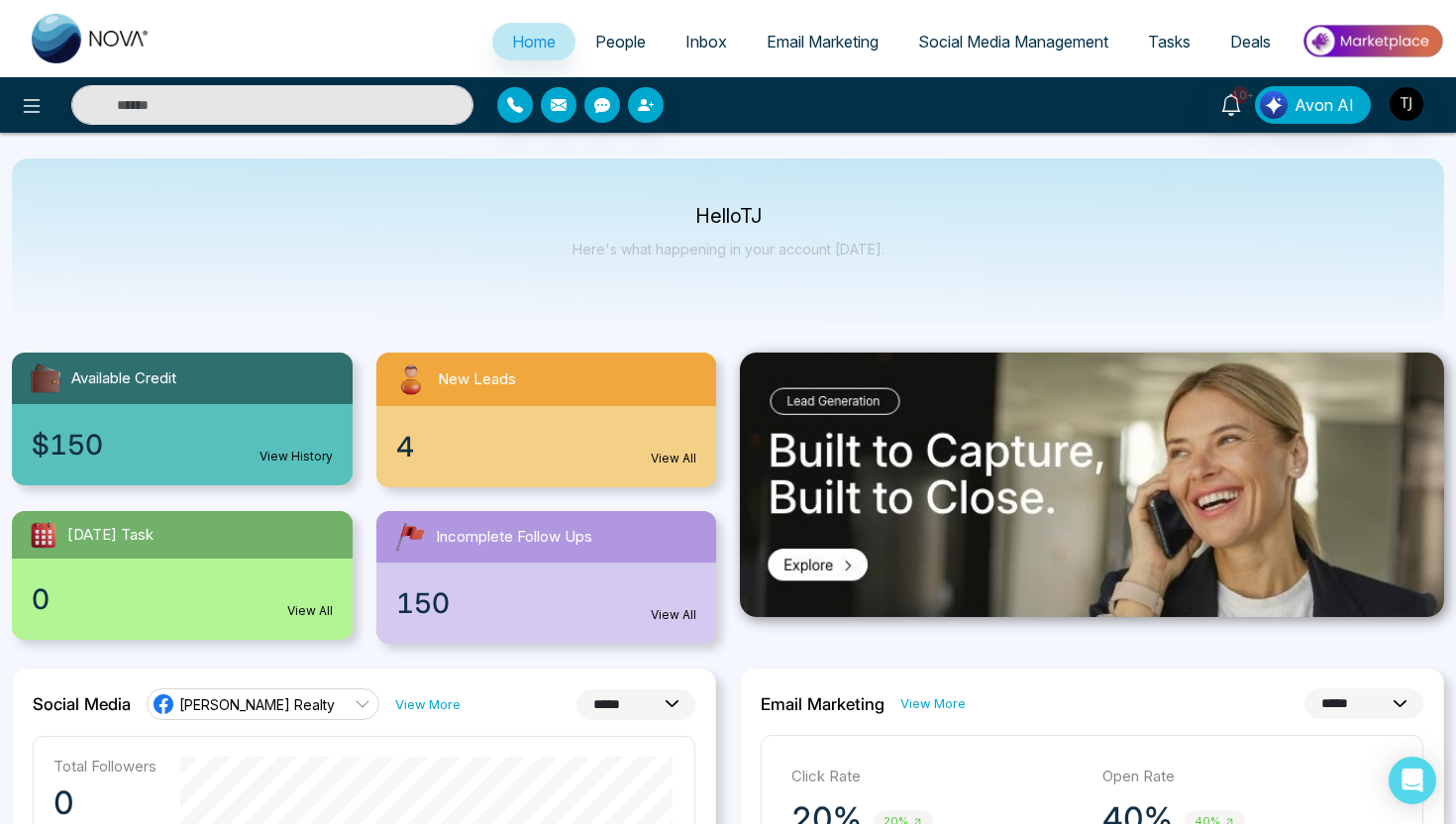 click on "People" at bounding box center [620, 42] 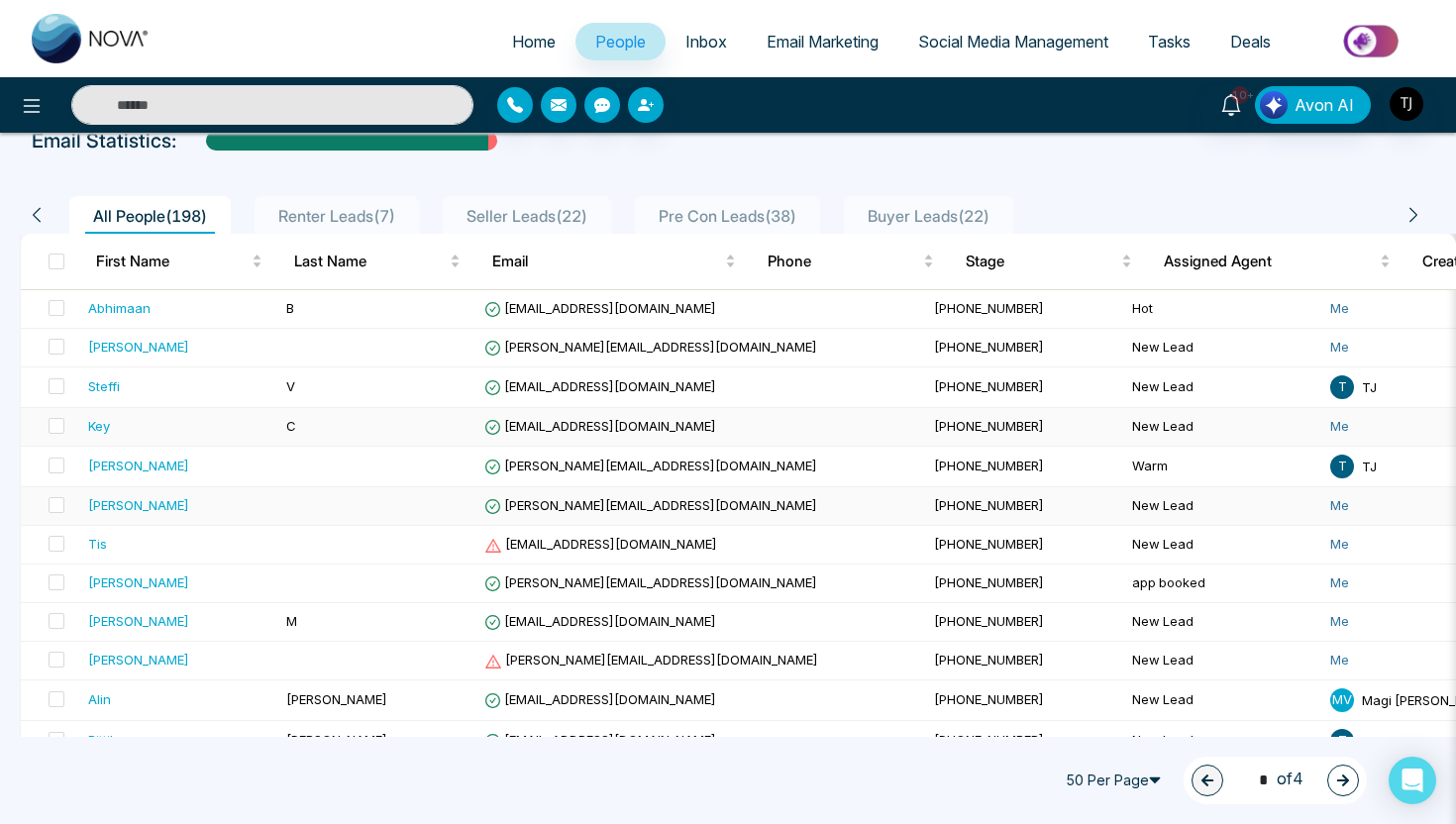 scroll, scrollTop: 112, scrollLeft: 0, axis: vertical 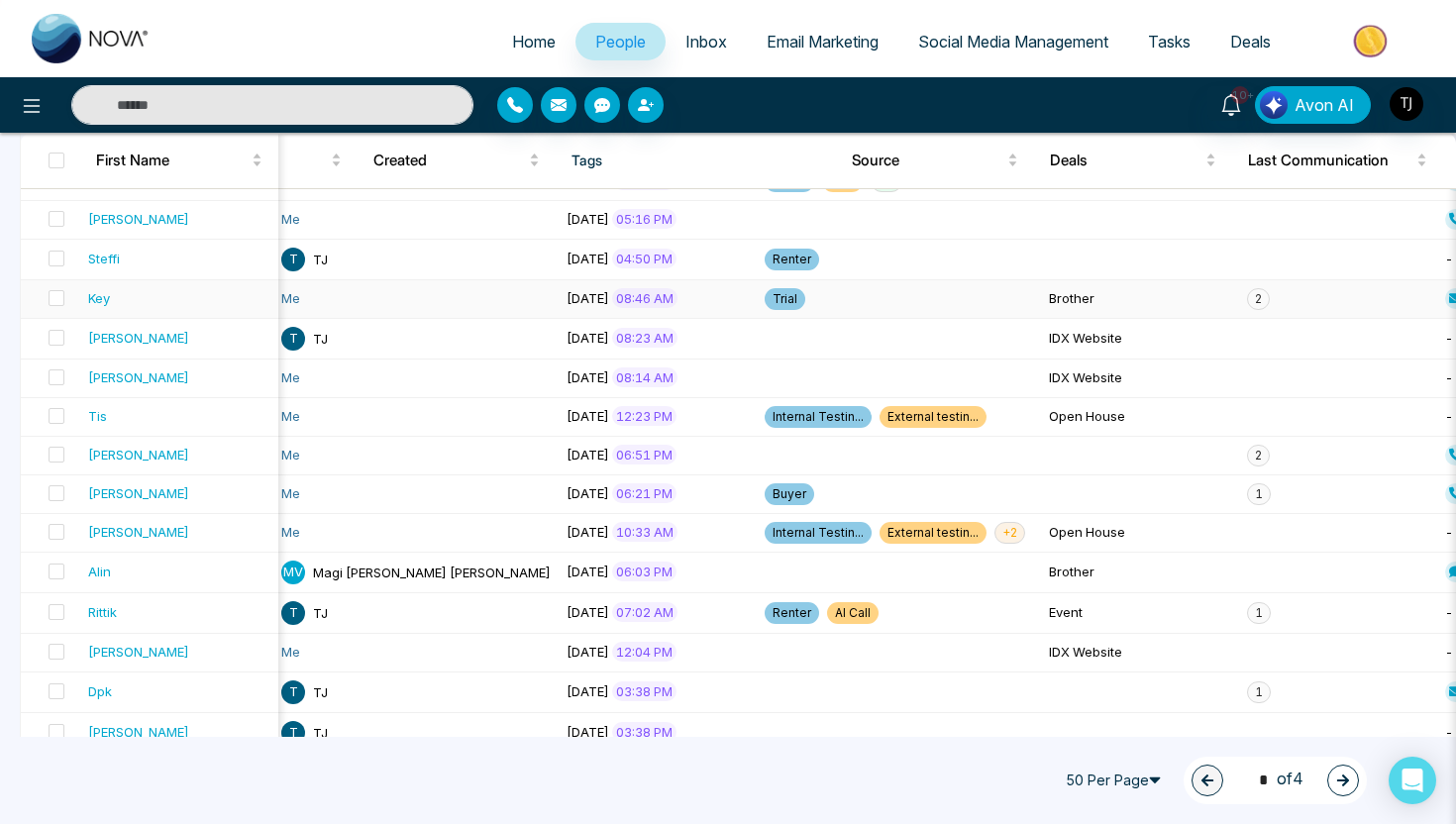click on "2" at bounding box center (1258, 299) 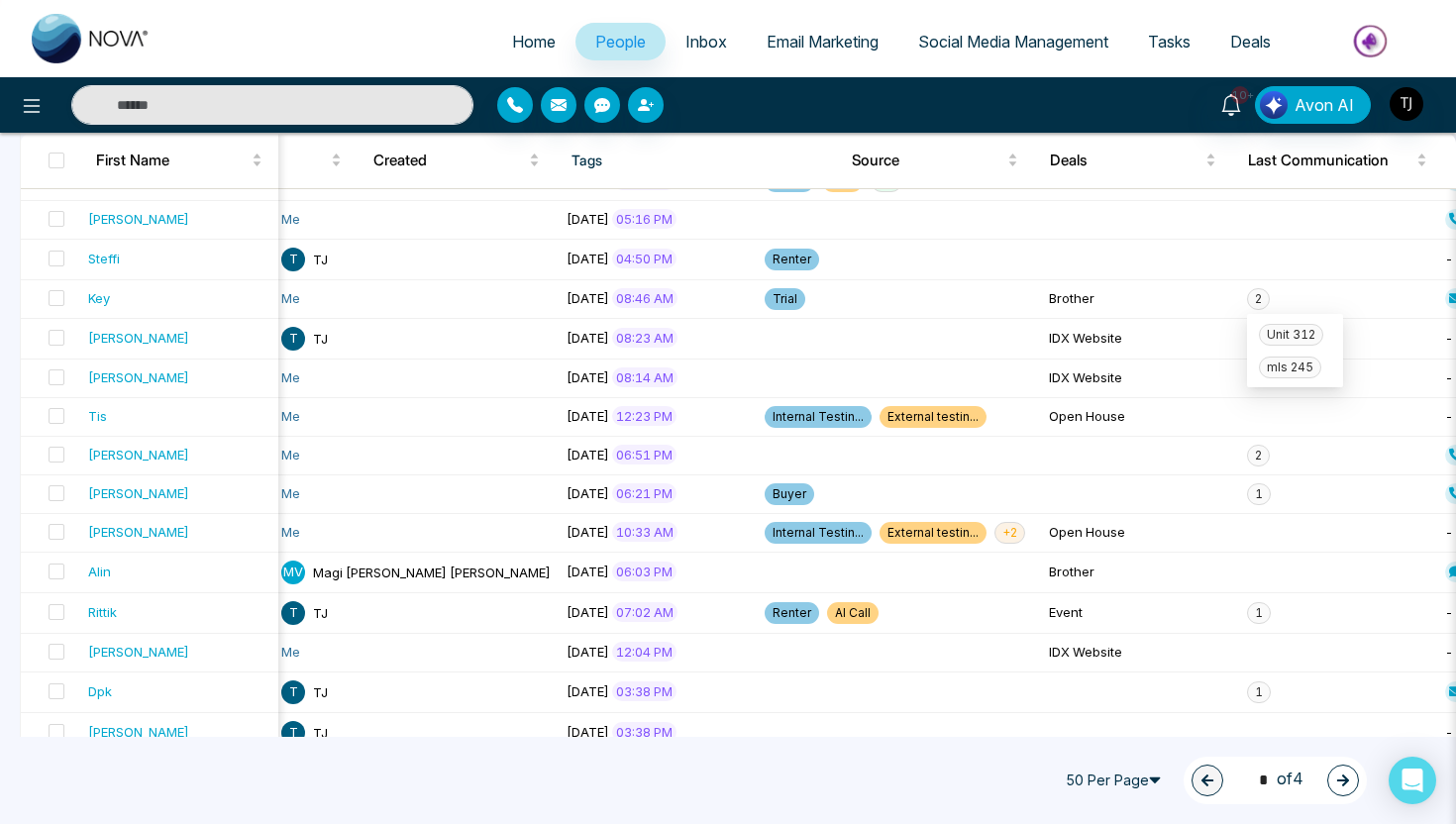 click on "10+ Avon AI" at bounding box center (1153, 105) 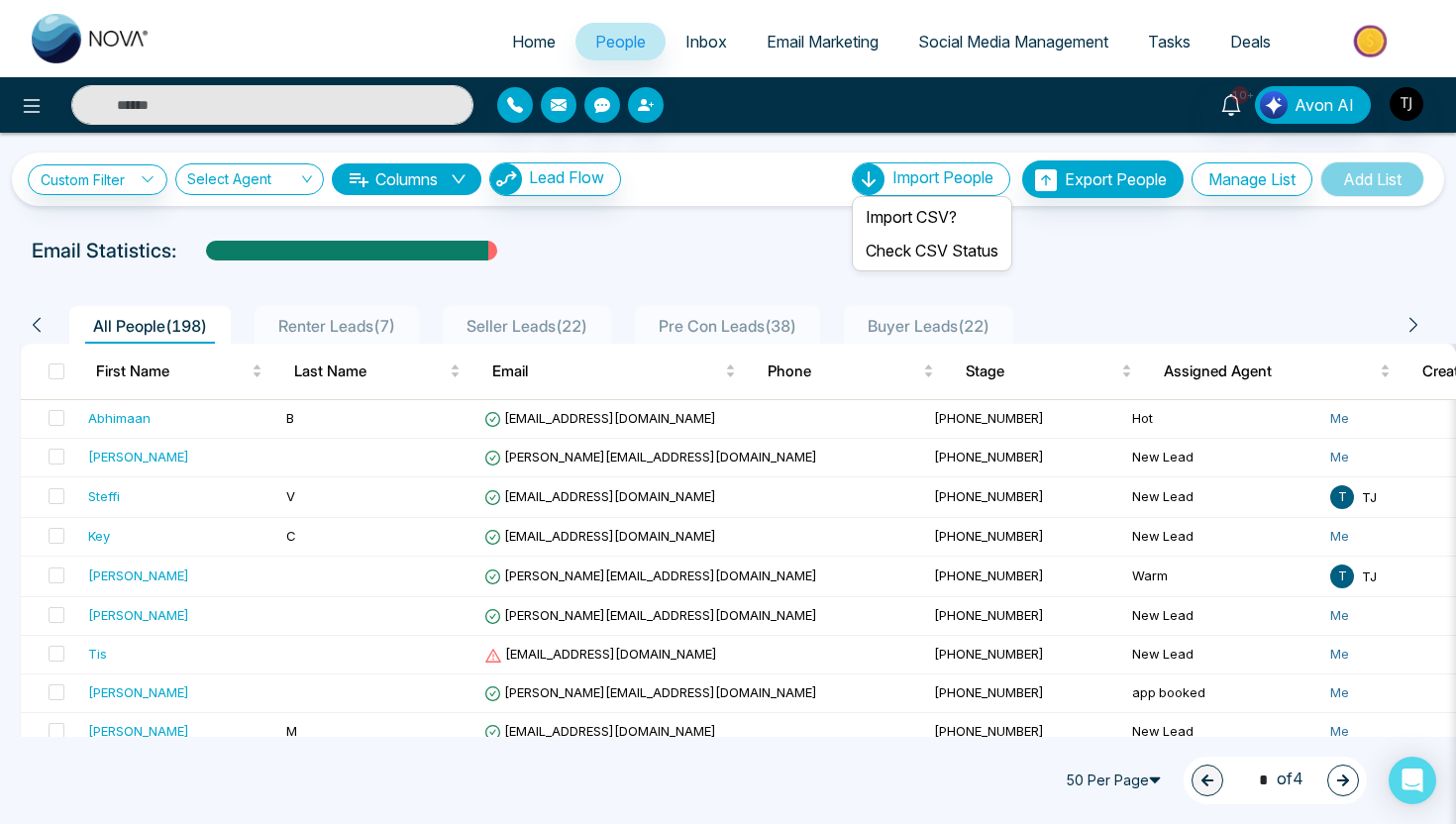 click on "Import People" at bounding box center (943, 177) 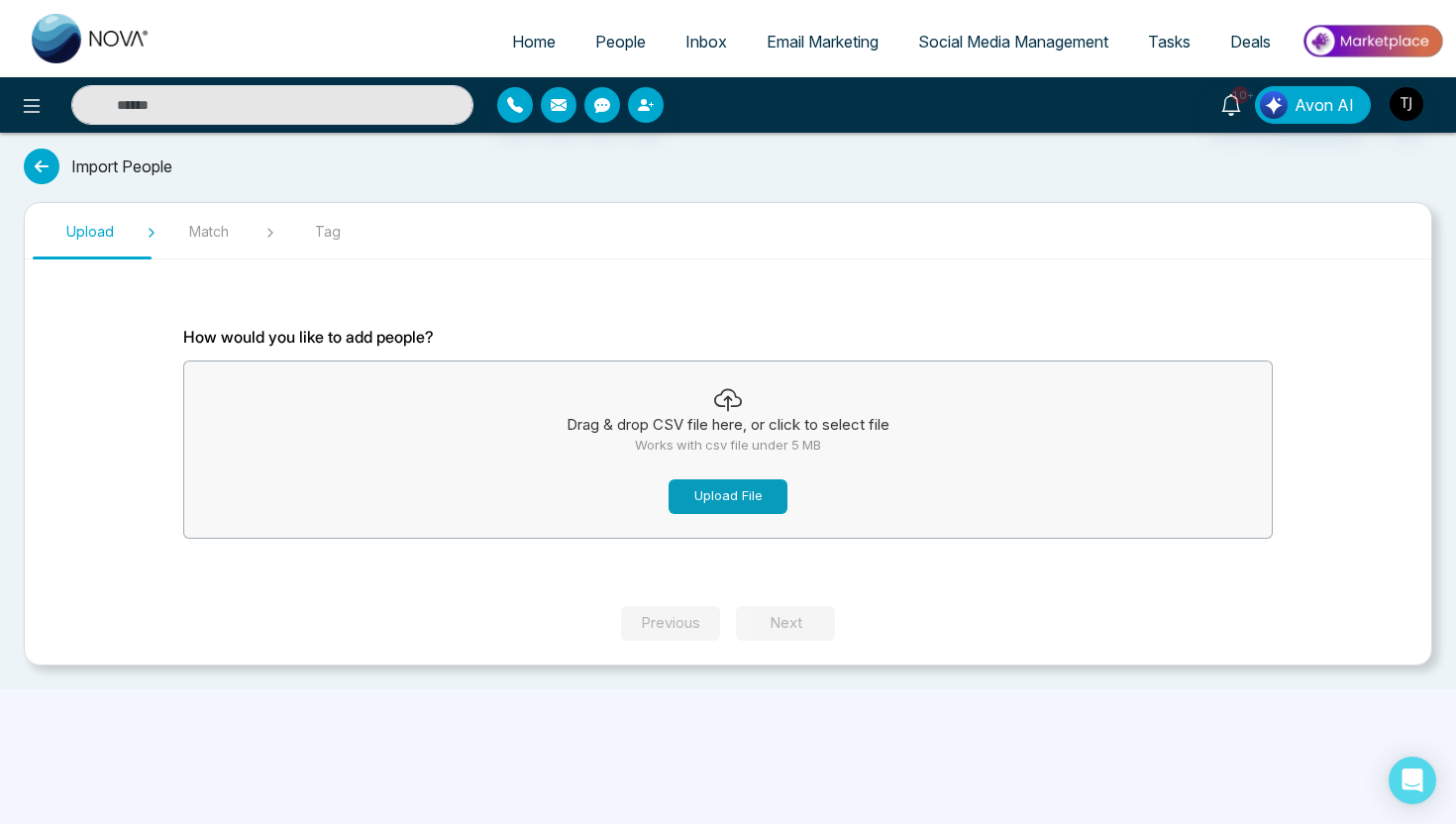 click on "Upload File" at bounding box center (728, 496) 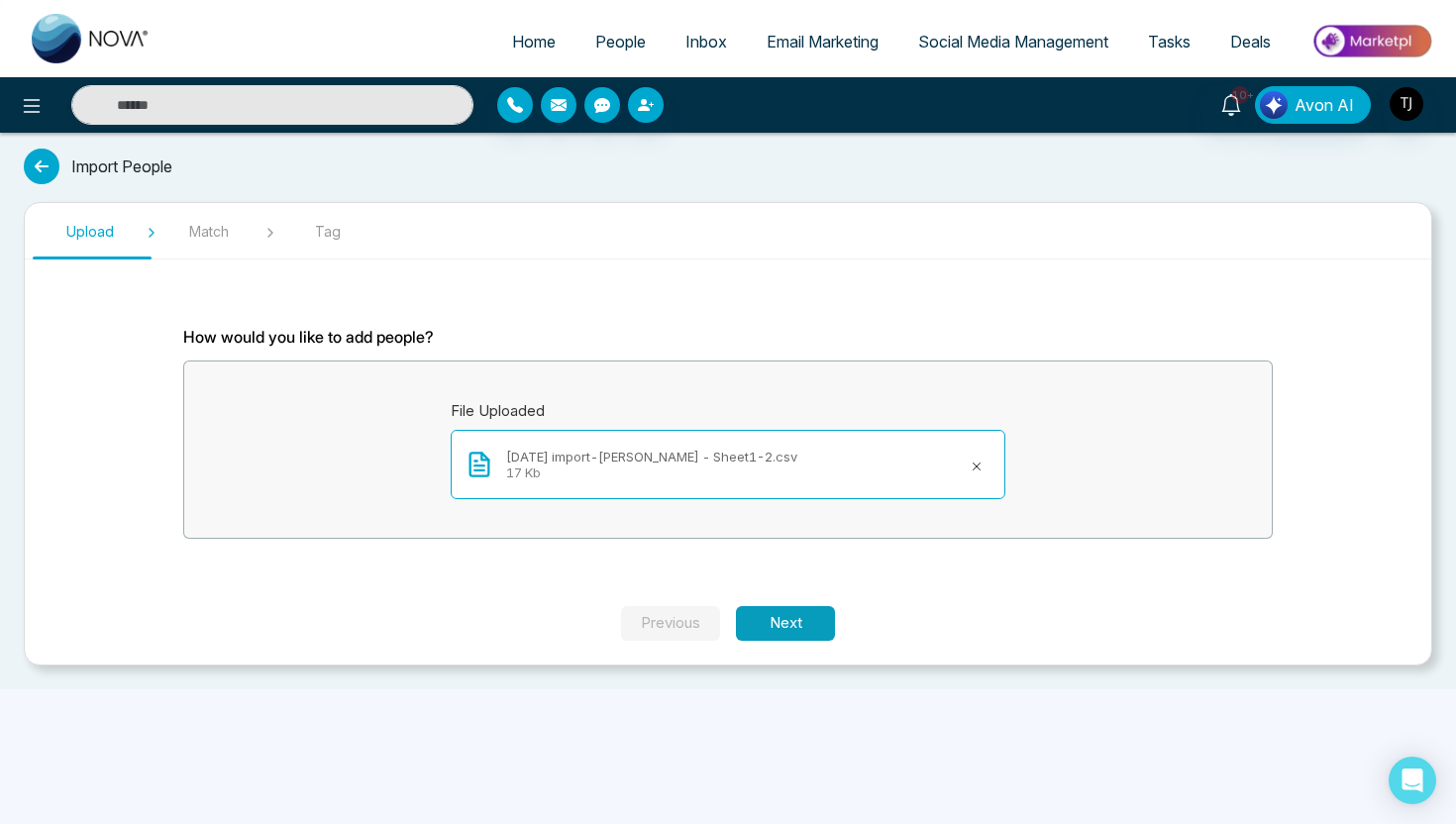 click on "Next" at bounding box center [785, 623] 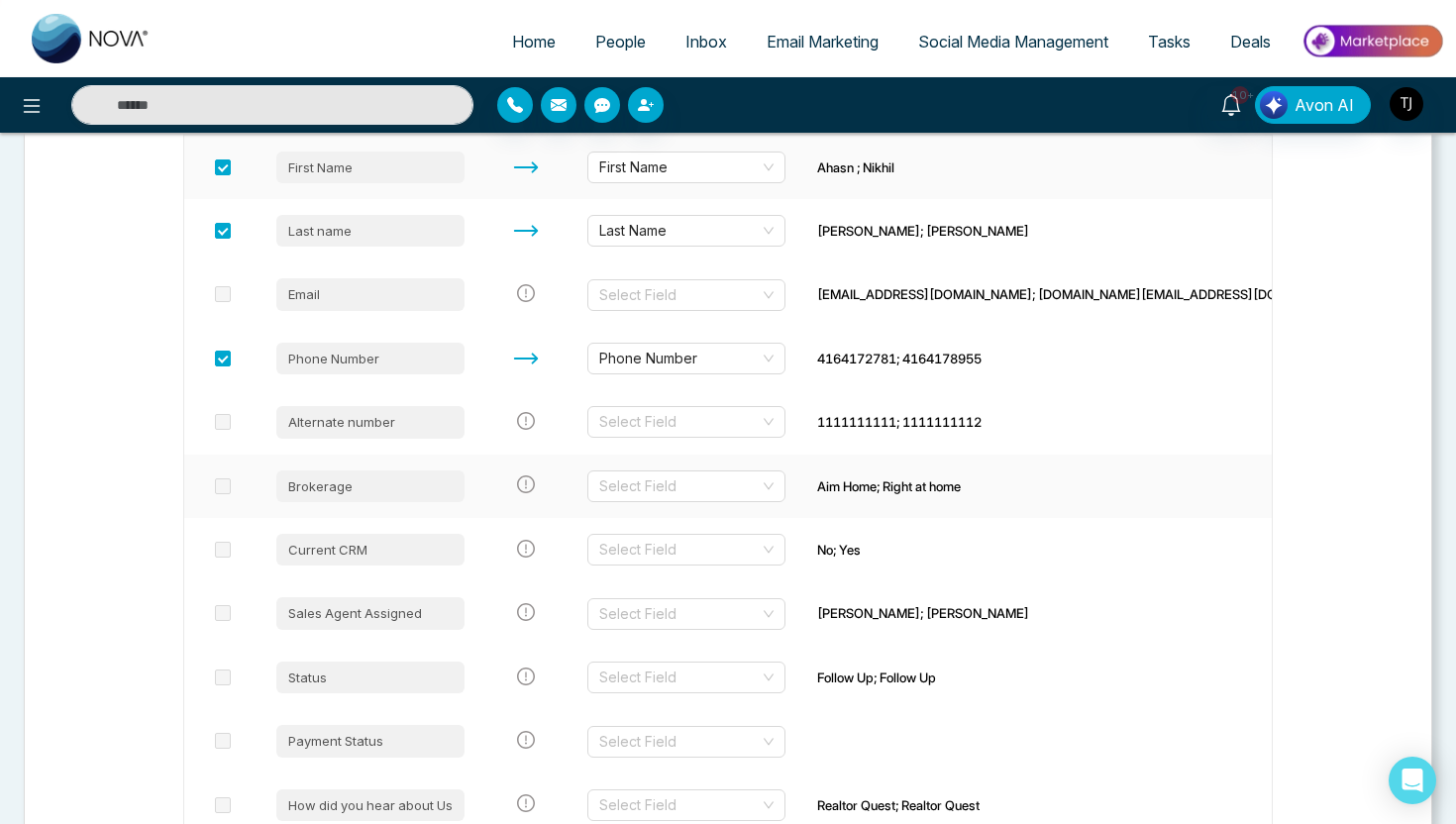 scroll, scrollTop: 345, scrollLeft: 0, axis: vertical 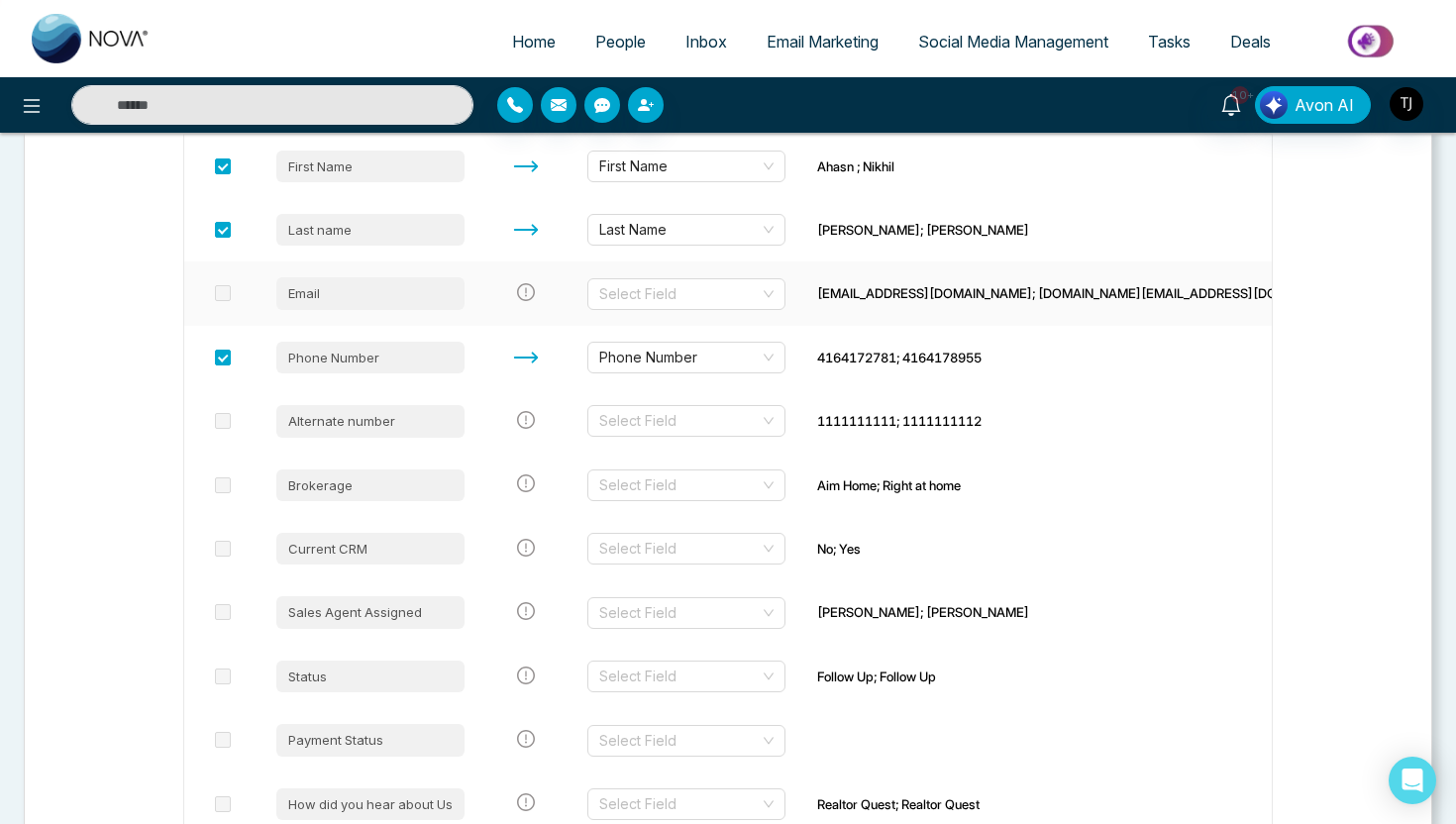 click at bounding box center (223, 293) 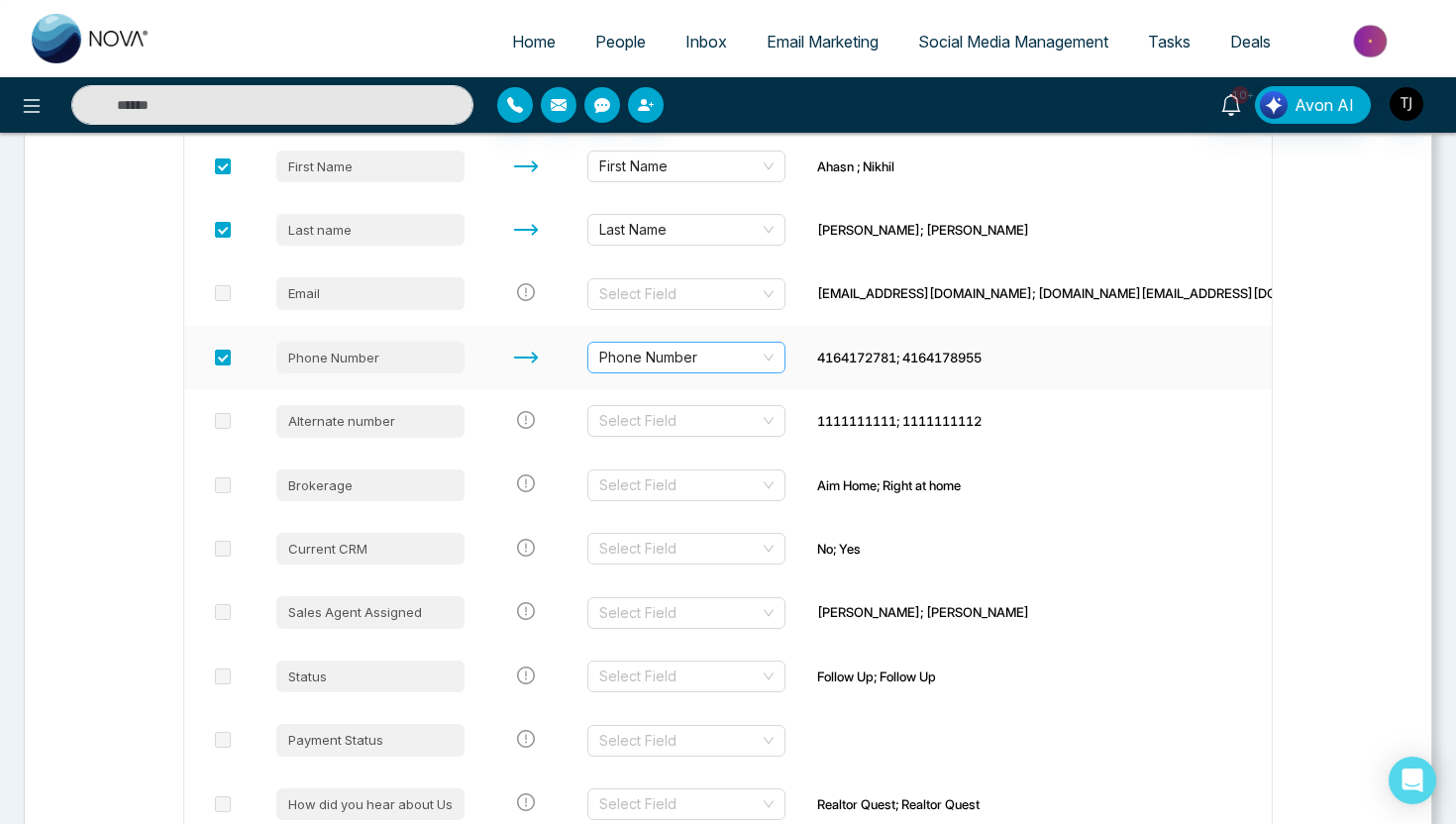 click on "Phone Number" at bounding box center (686, 358) 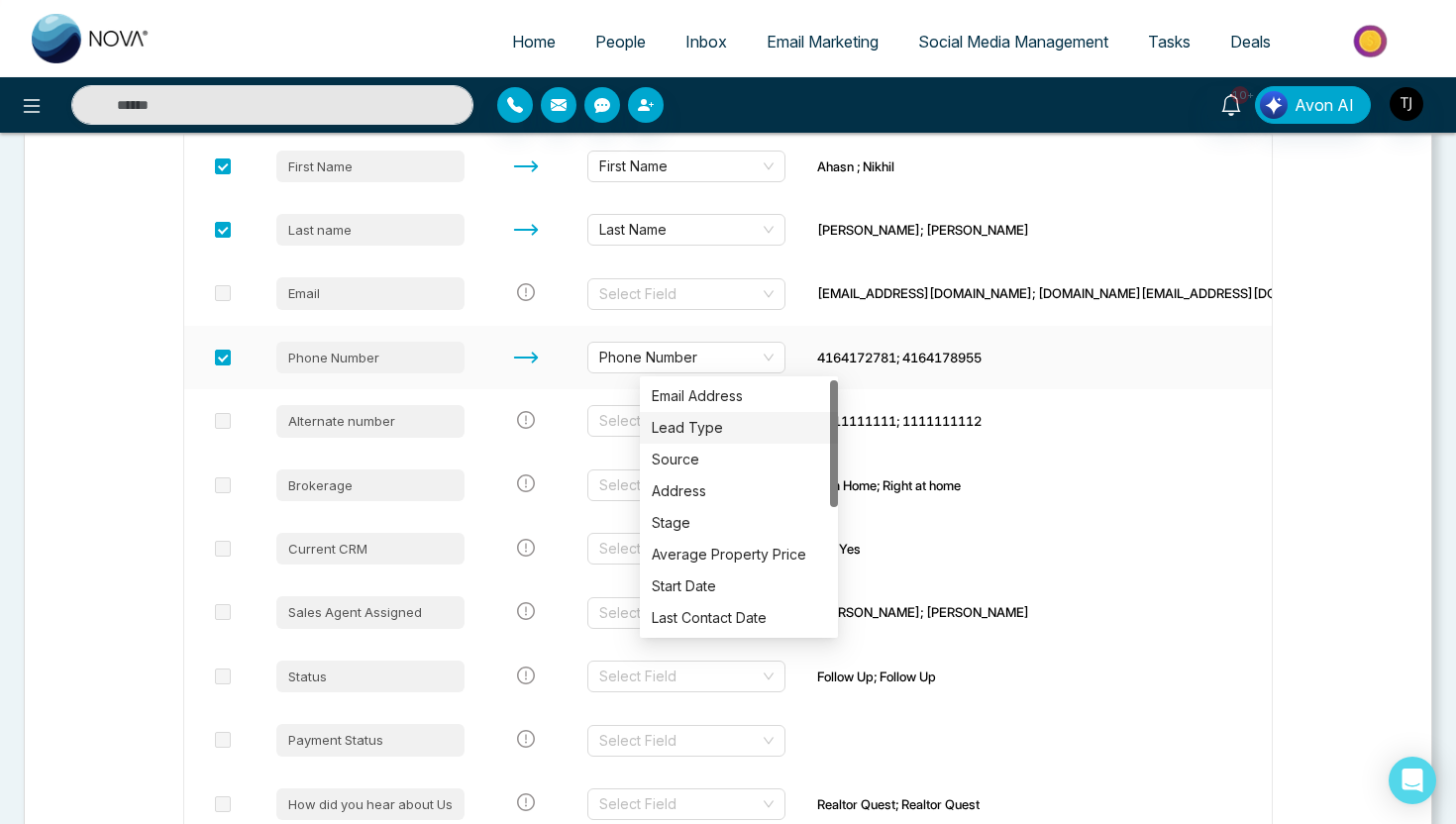 click on "Phone Number" at bounding box center (686, 358) 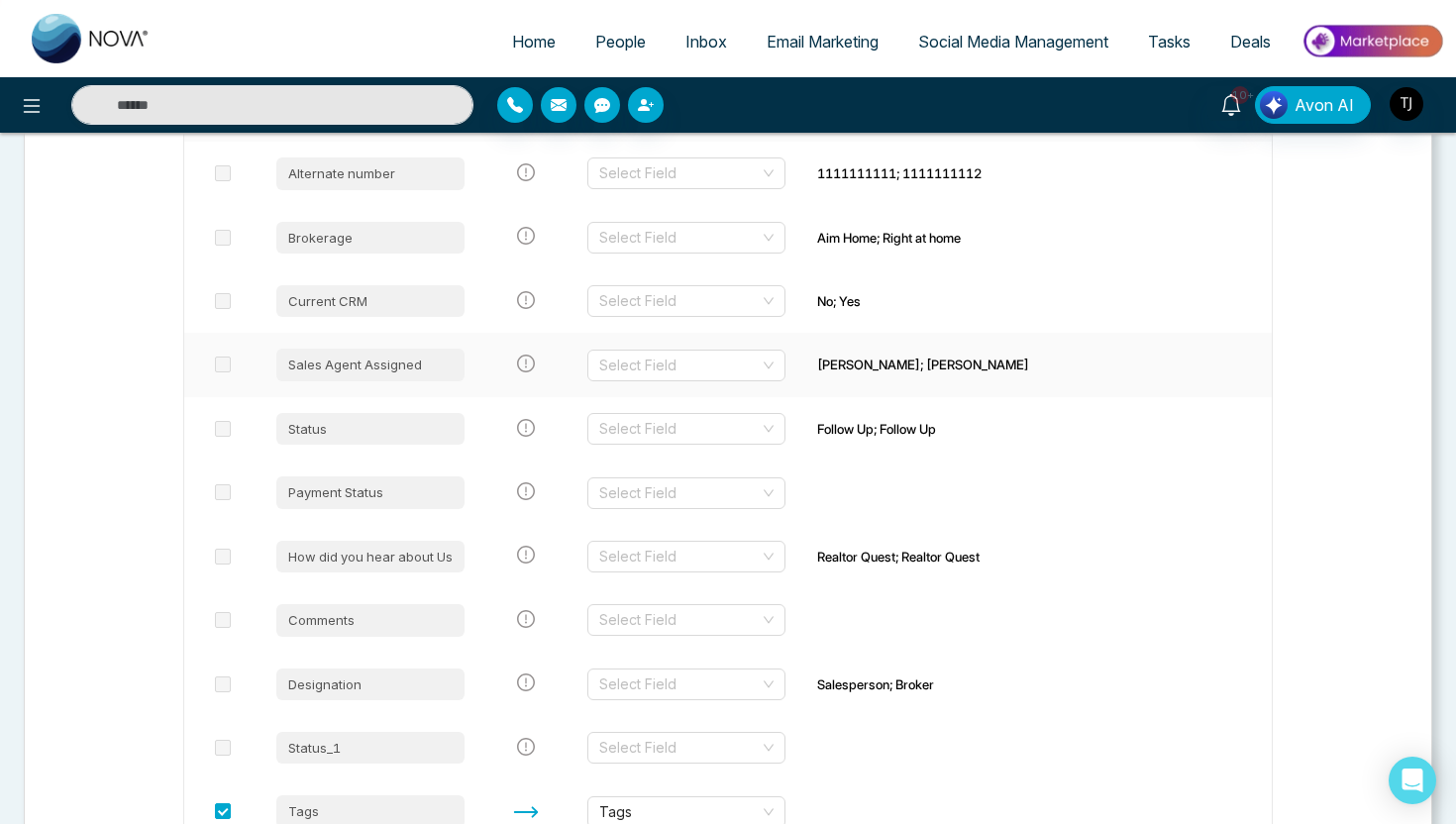 scroll, scrollTop: 594, scrollLeft: 0, axis: vertical 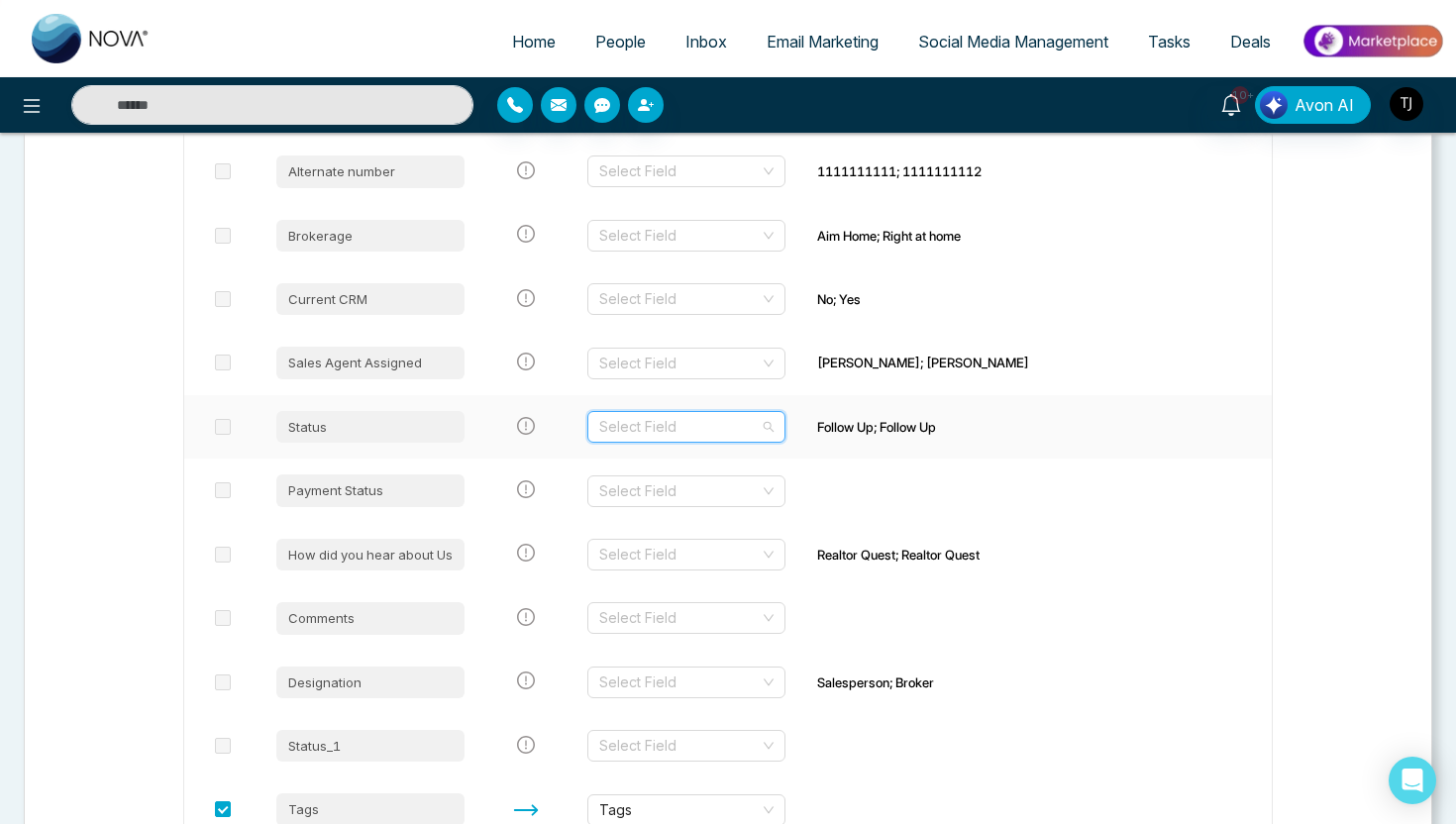click at bounding box center (679, 427) 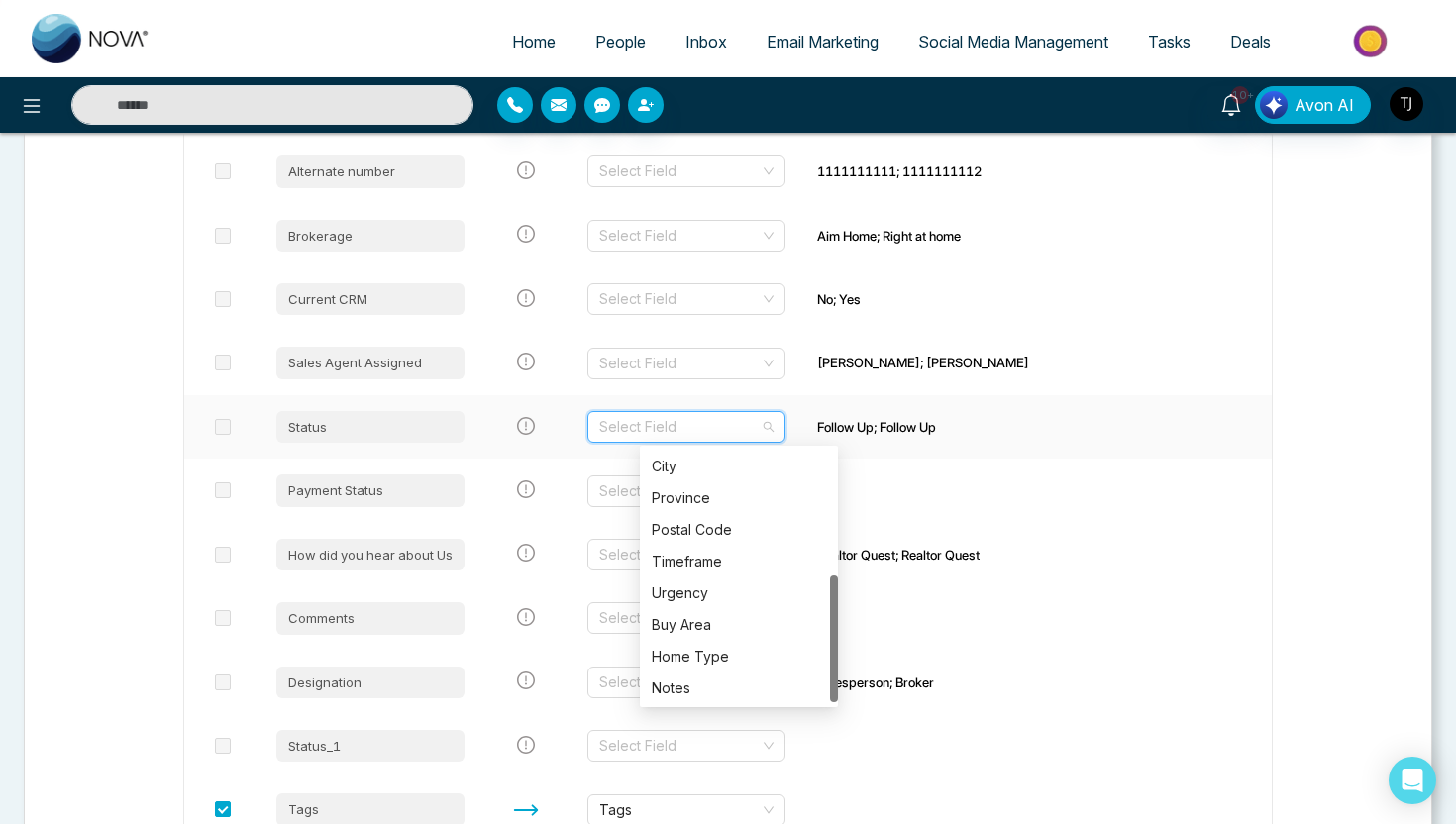 scroll, scrollTop: 254, scrollLeft: 0, axis: vertical 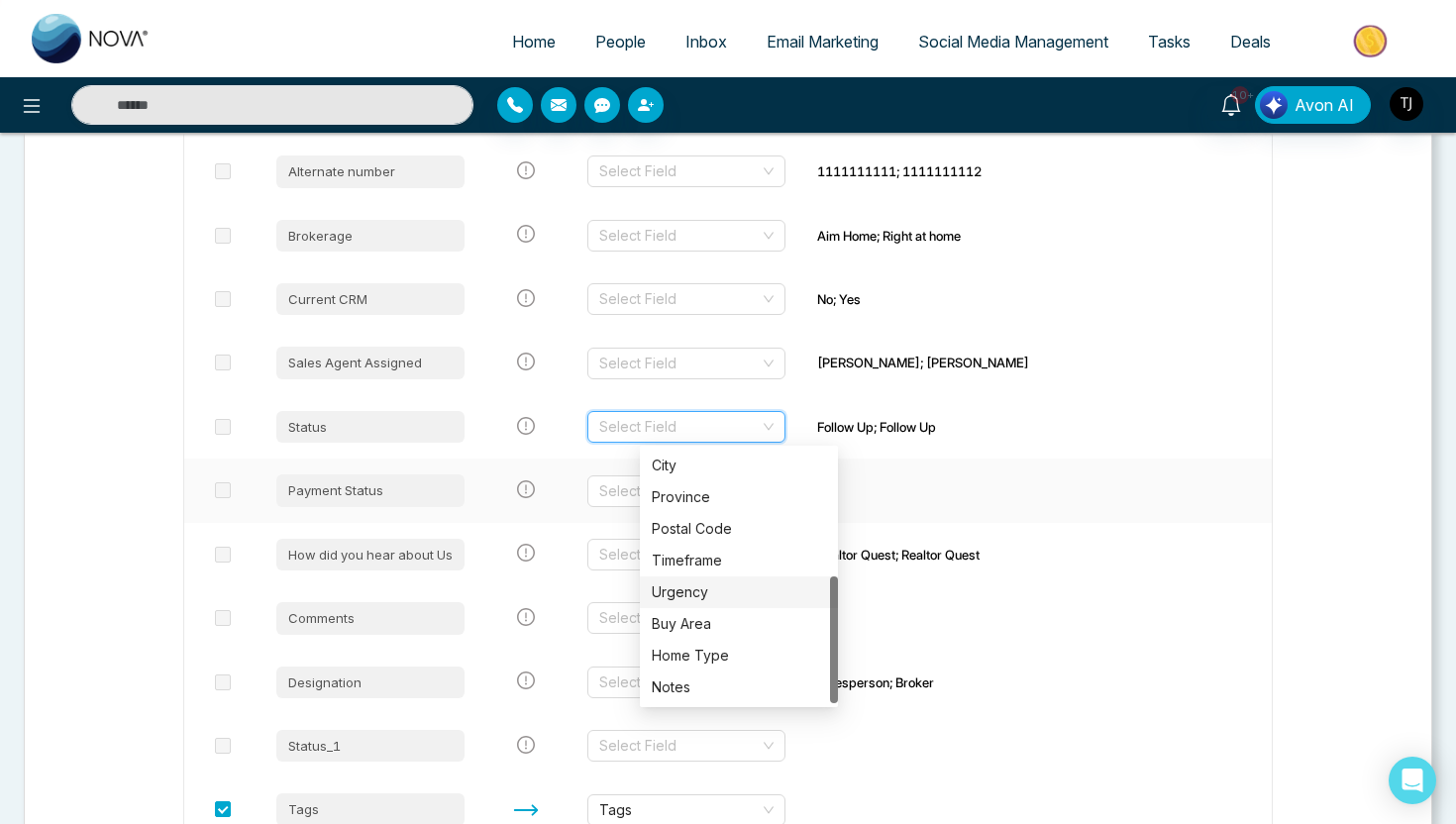 click on "Select Field" at bounding box center (686, 490) 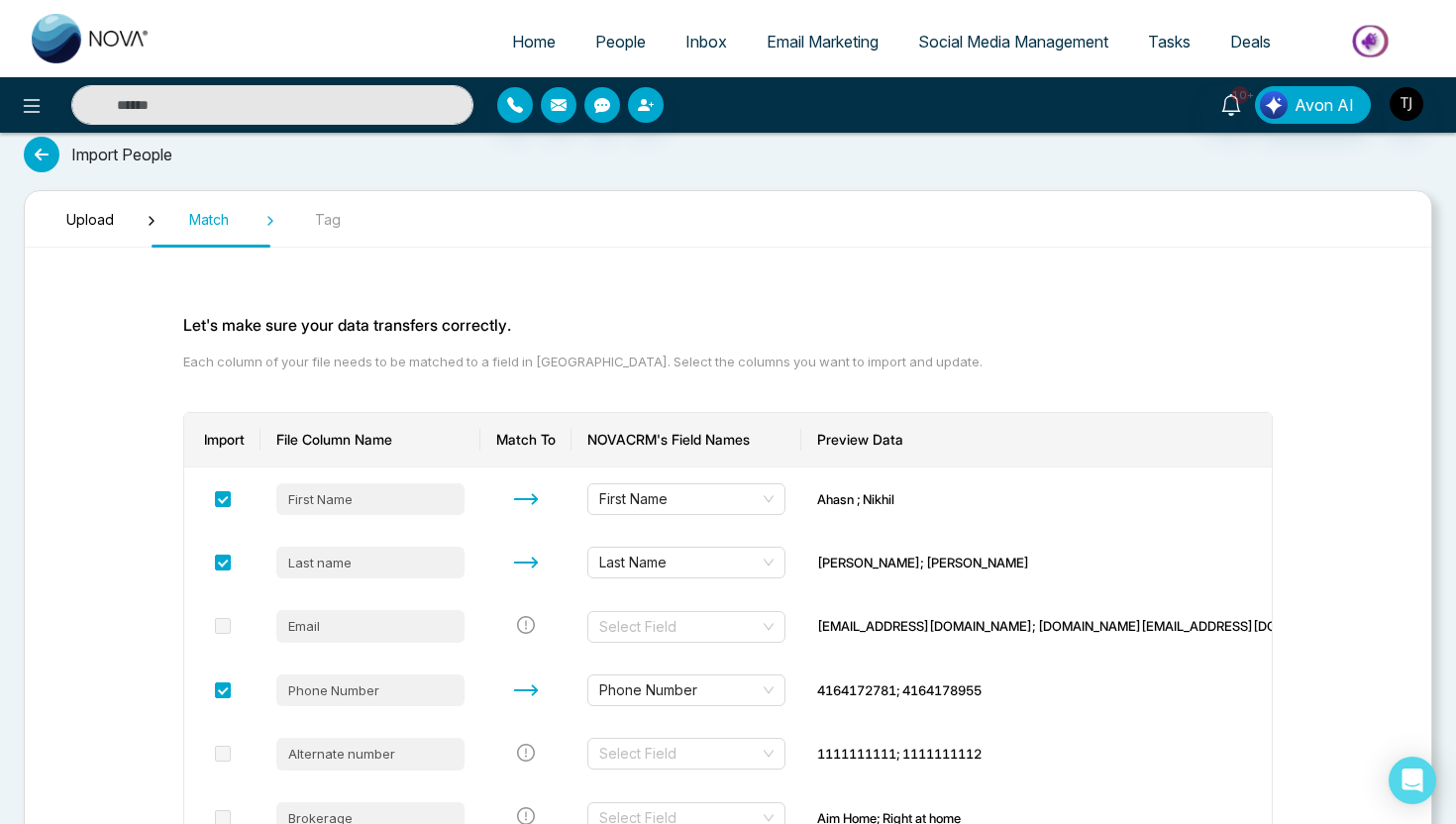 scroll, scrollTop: 0, scrollLeft: 0, axis: both 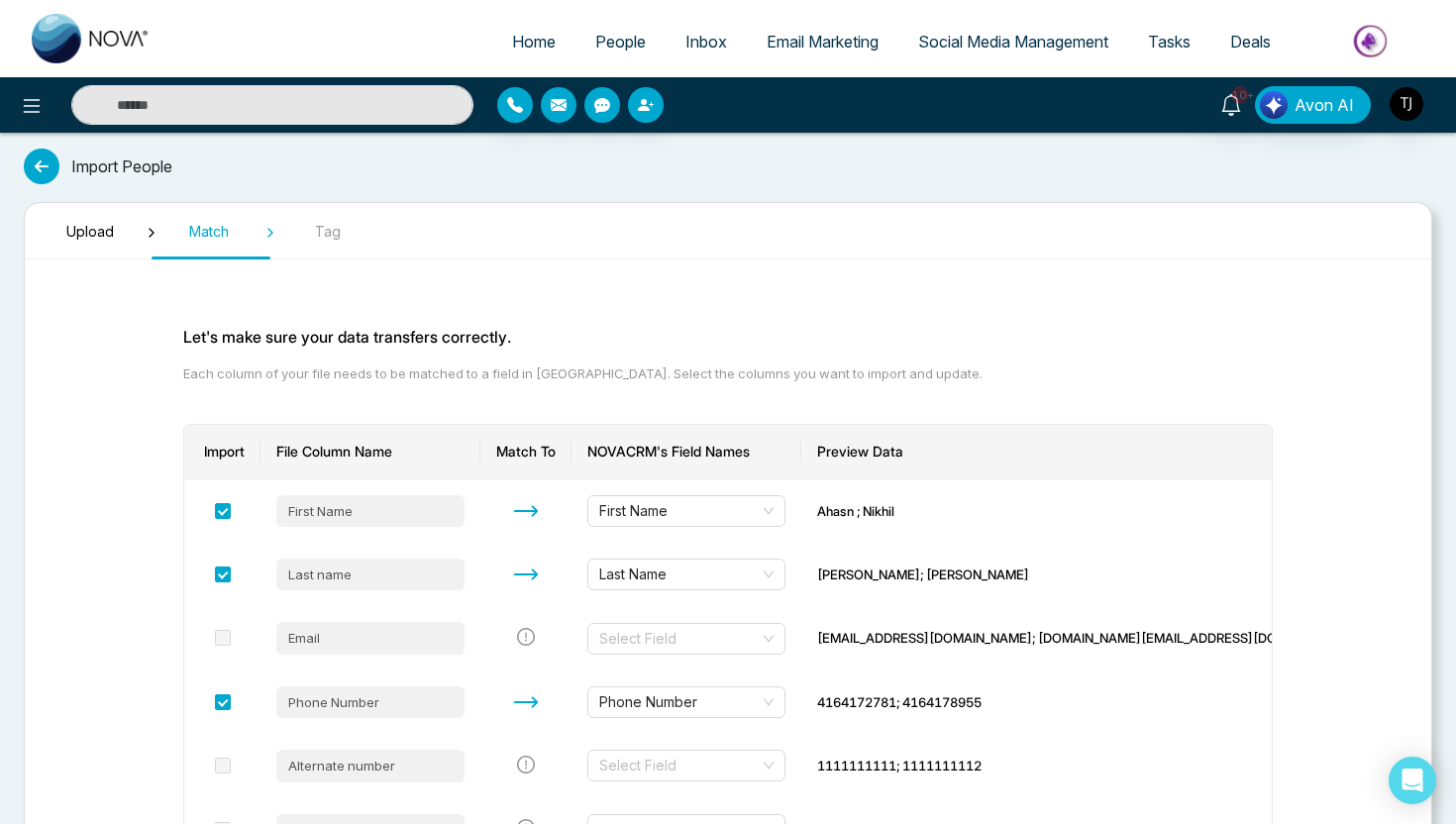 click on "People" at bounding box center [620, 42] 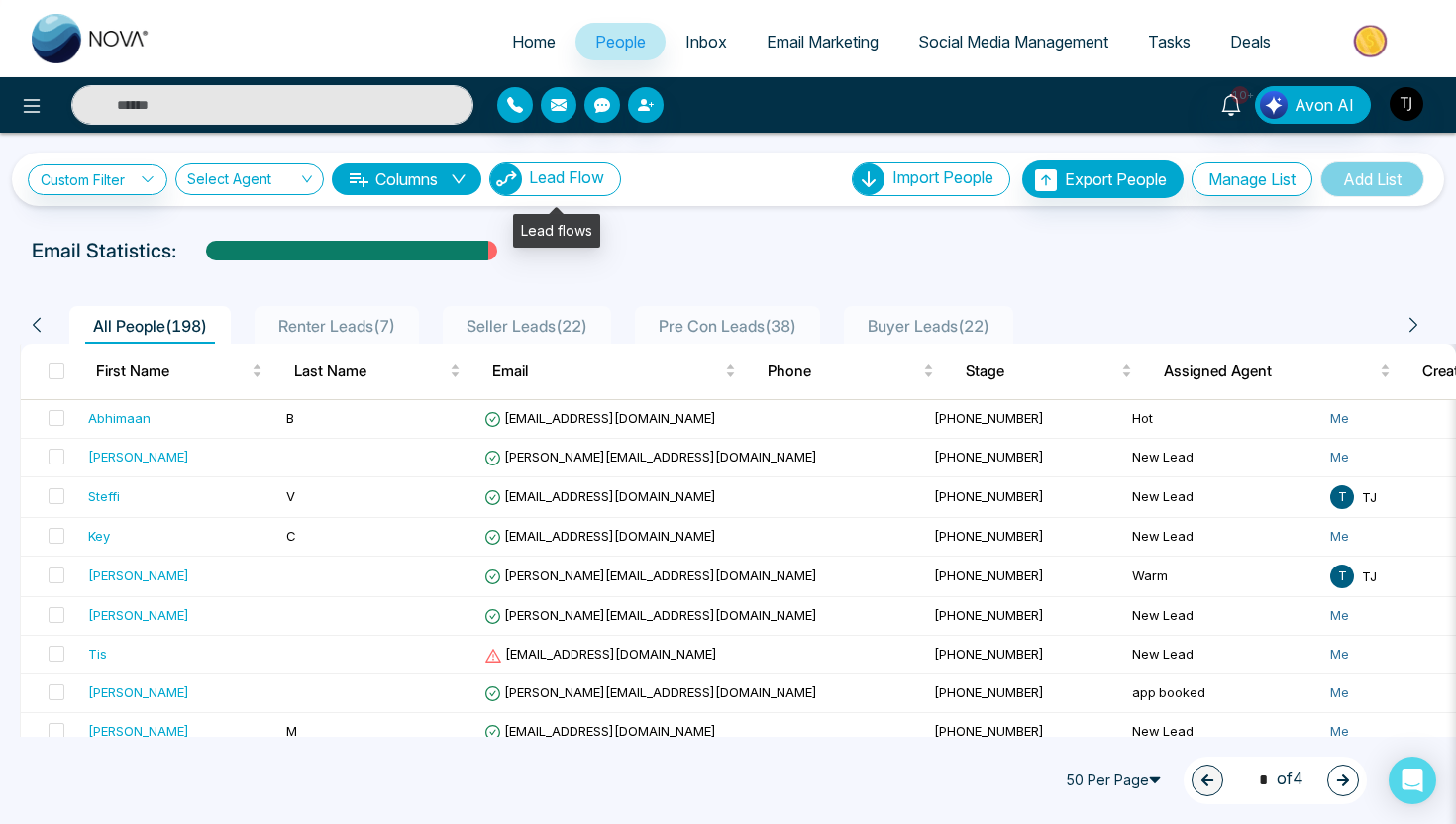 click on "Lead Flow" at bounding box center (567, 177) 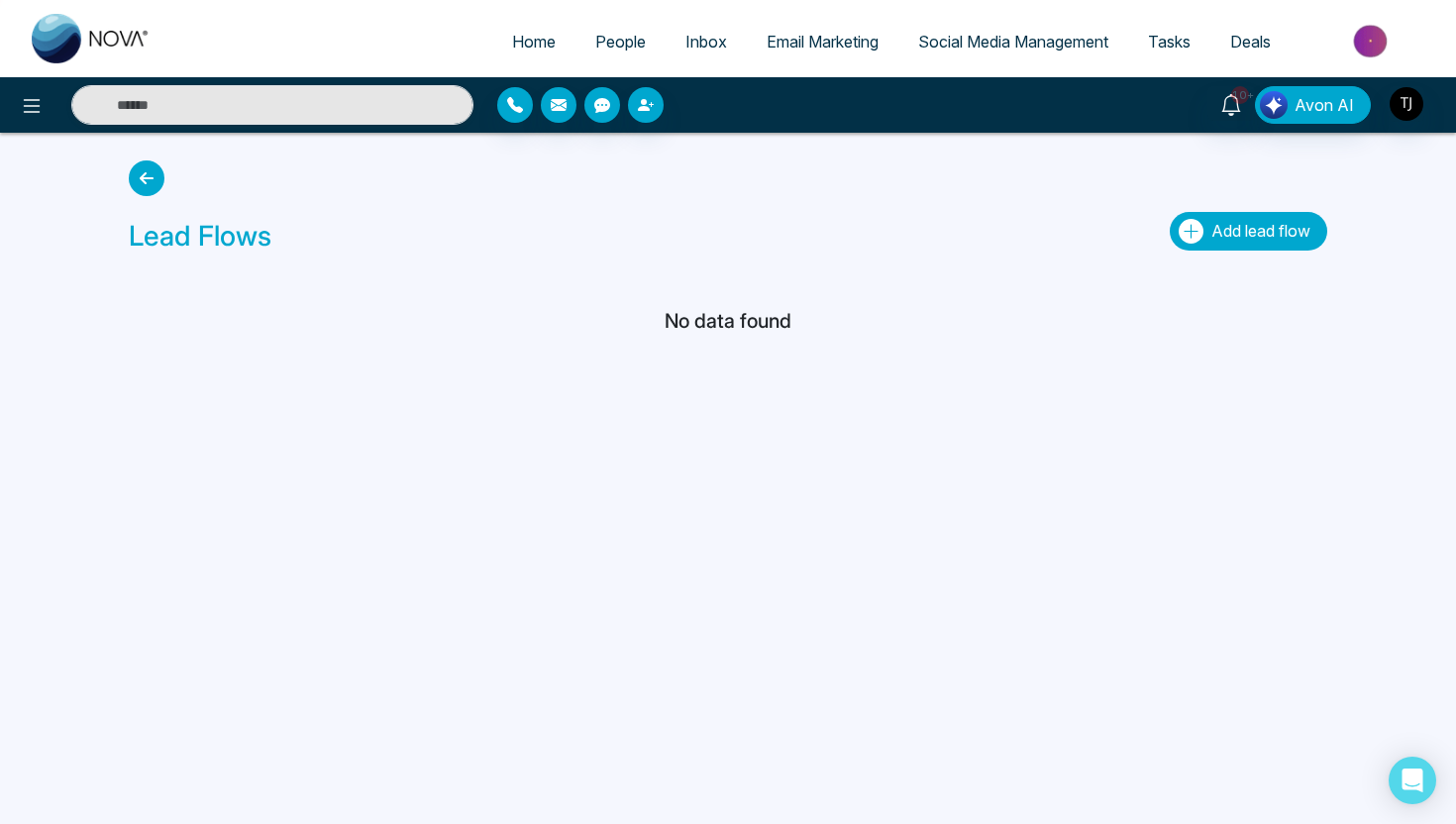click on "Add lead flow" at bounding box center [1261, 231] 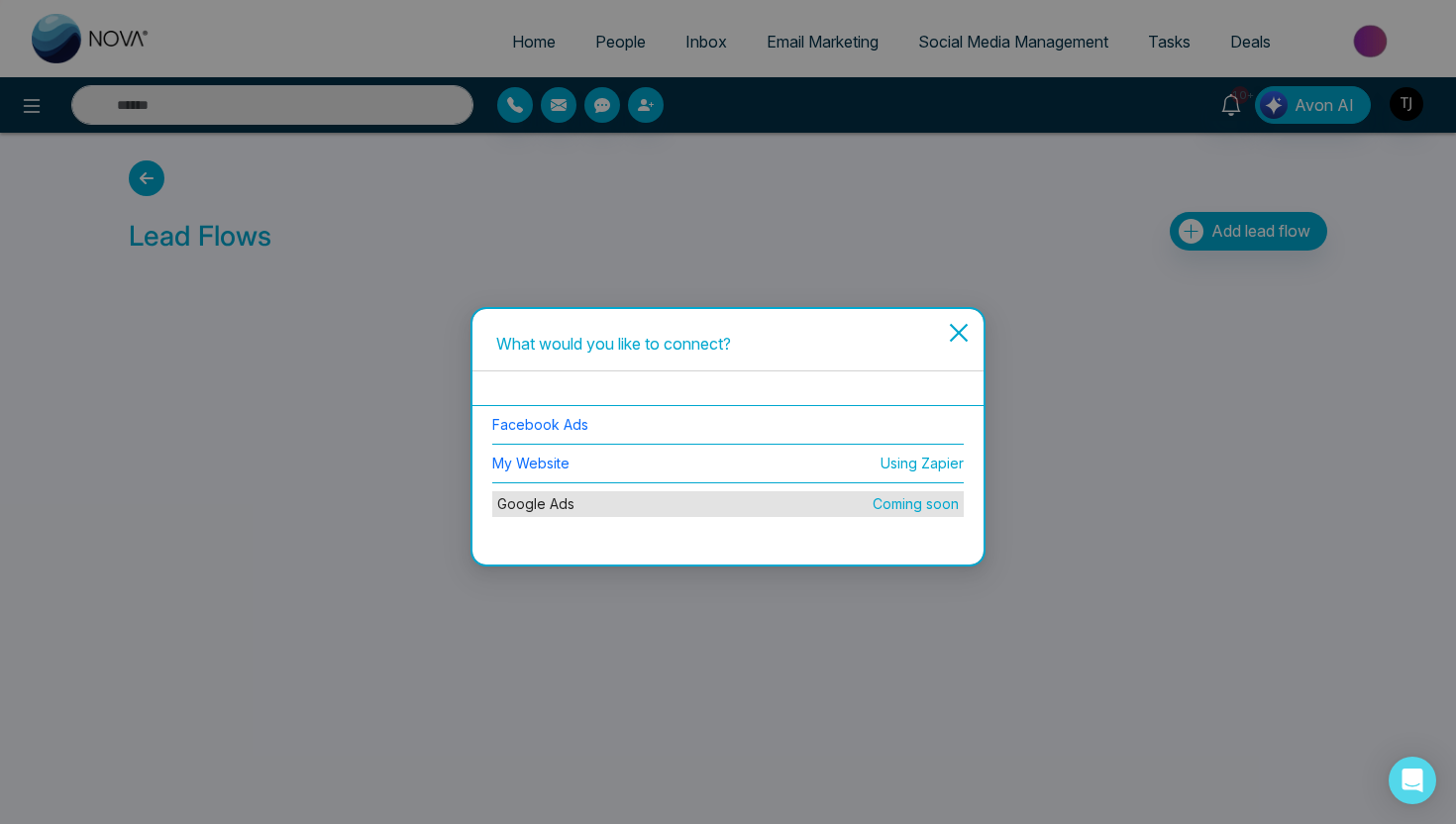 click 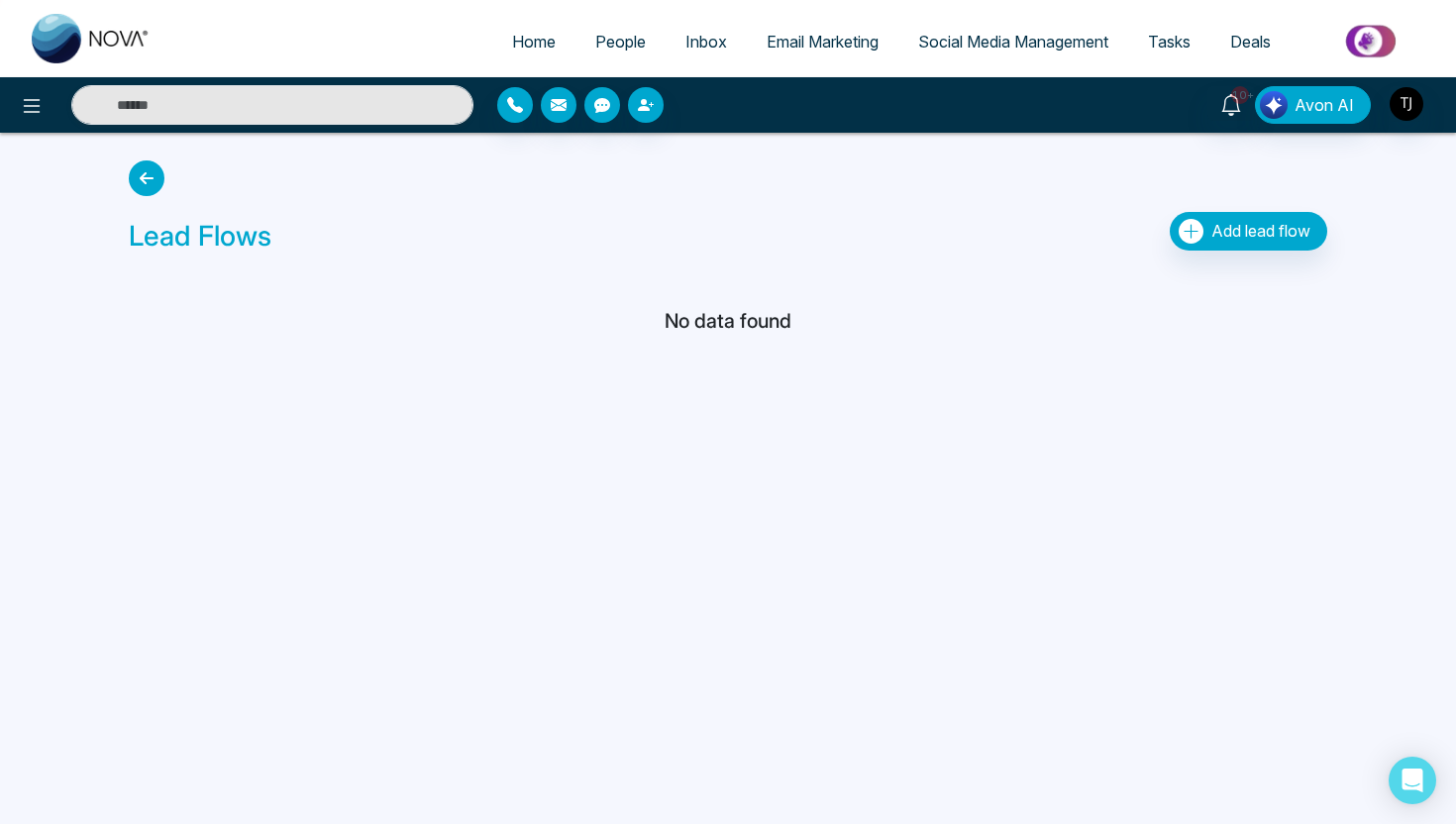 click at bounding box center [147, 178] 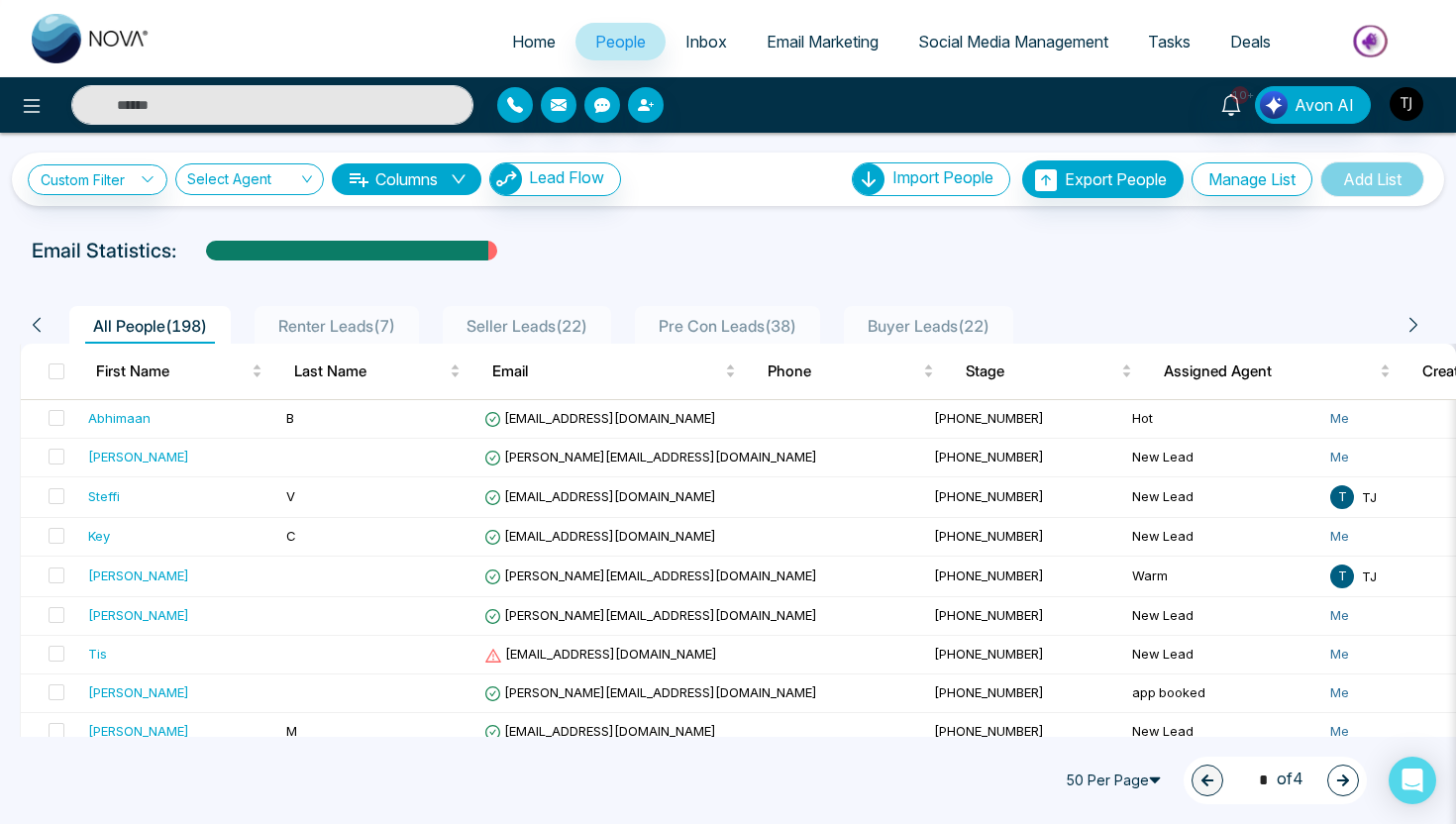 click on "Columns" at bounding box center (406, 179) 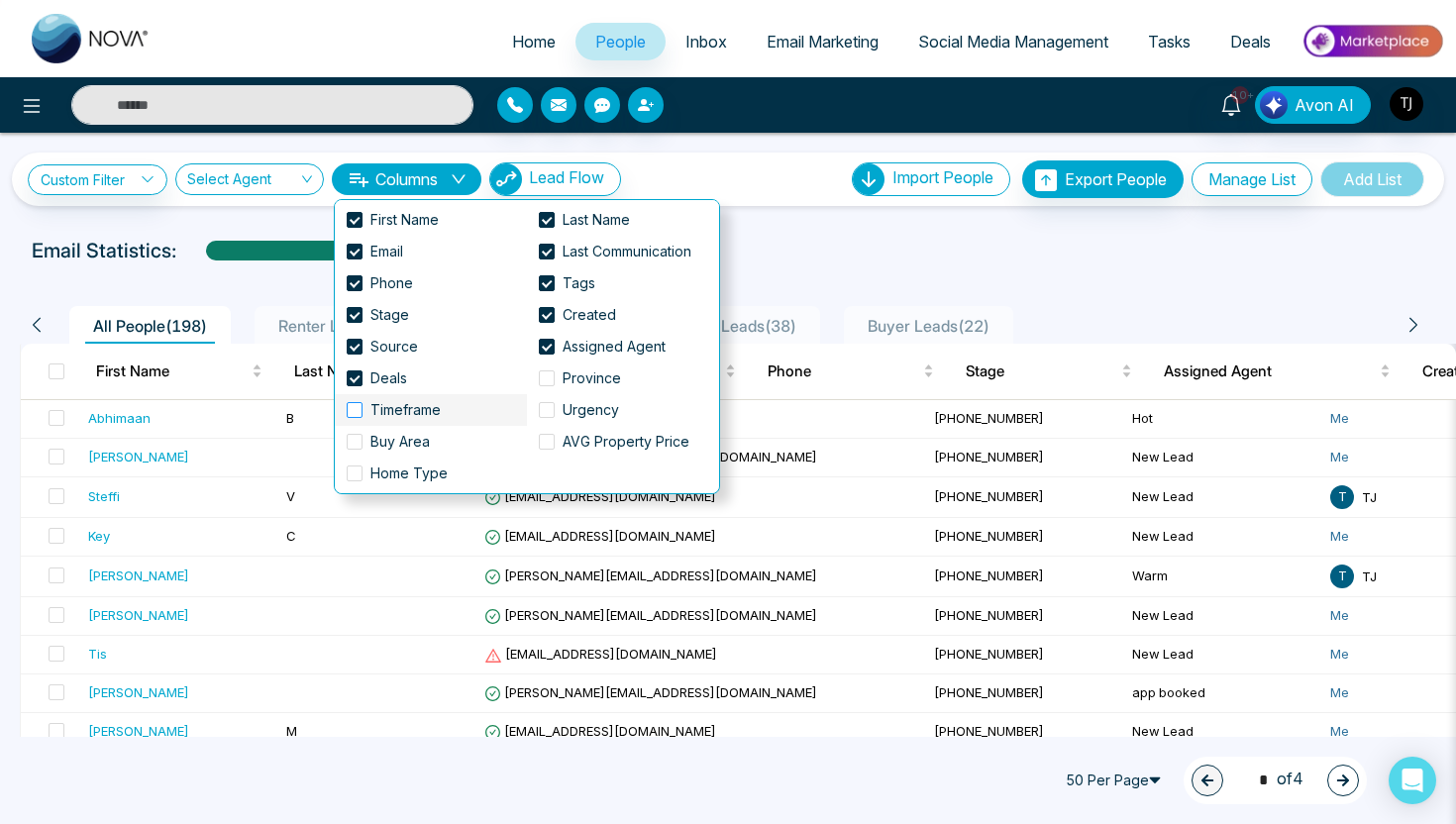 click on "Timeframe" at bounding box center (405, 410) 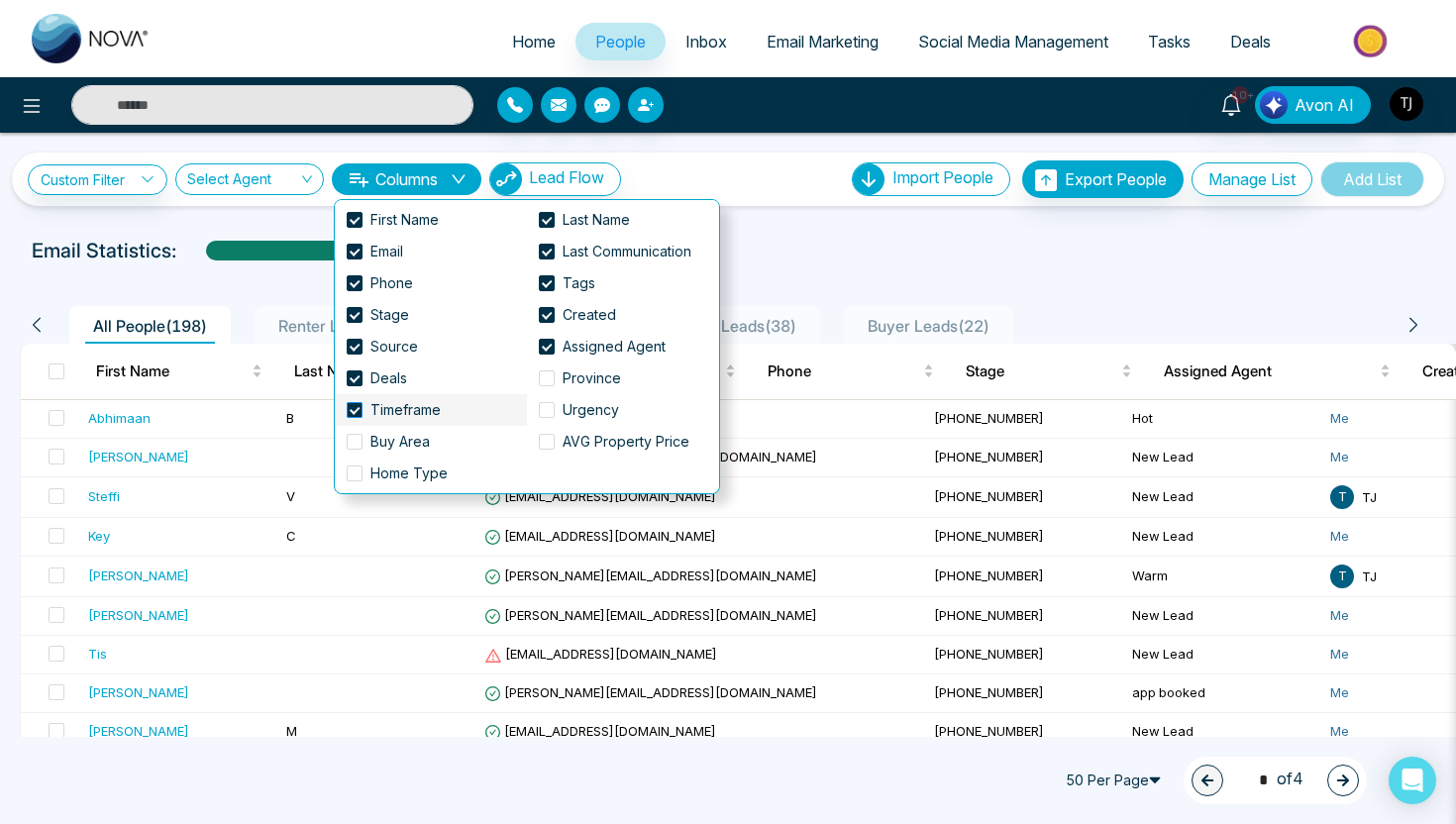 click on "Timeframe" at bounding box center (405, 410) 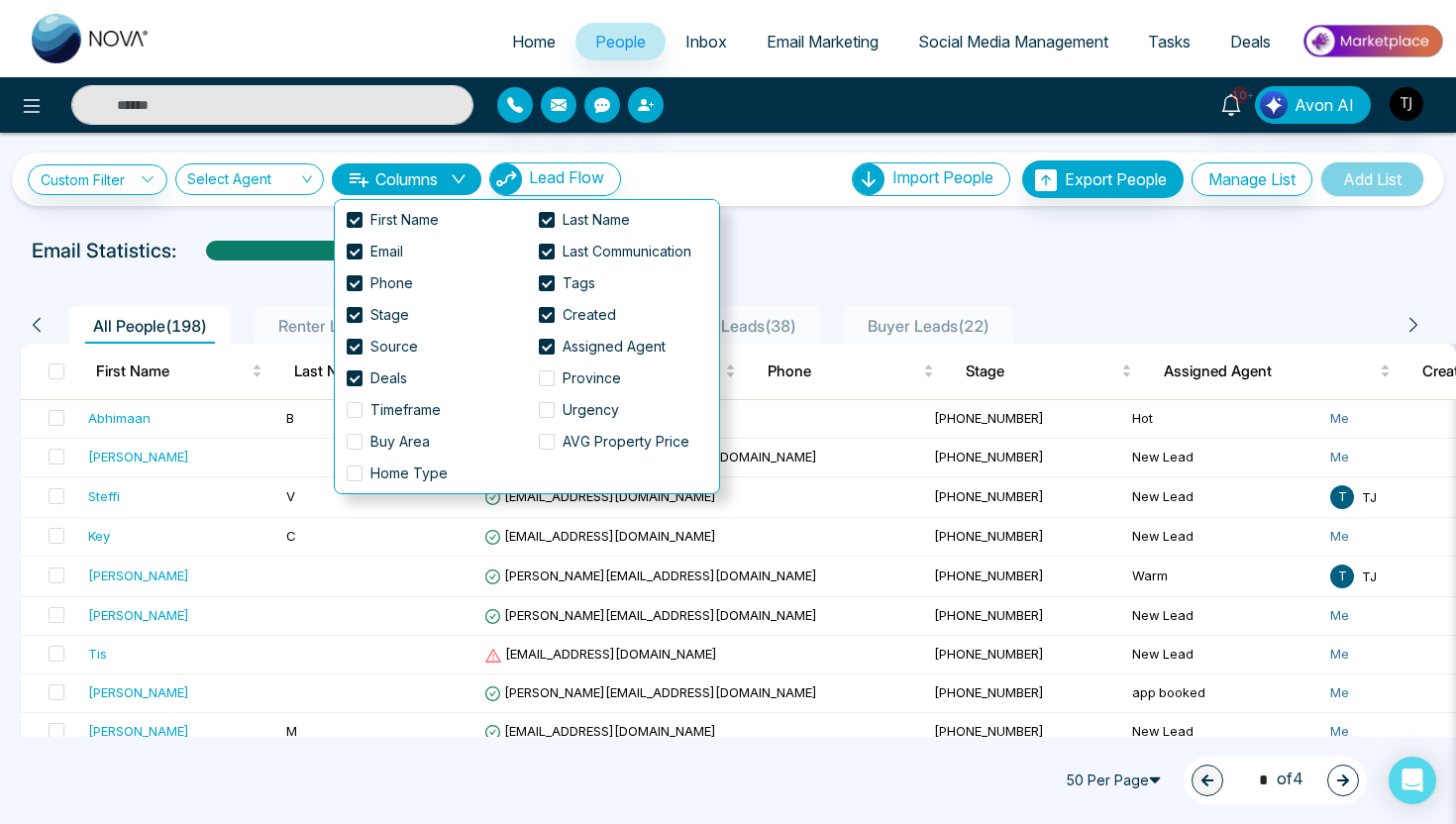 click on "Email Statistics:" at bounding box center [728, 251] 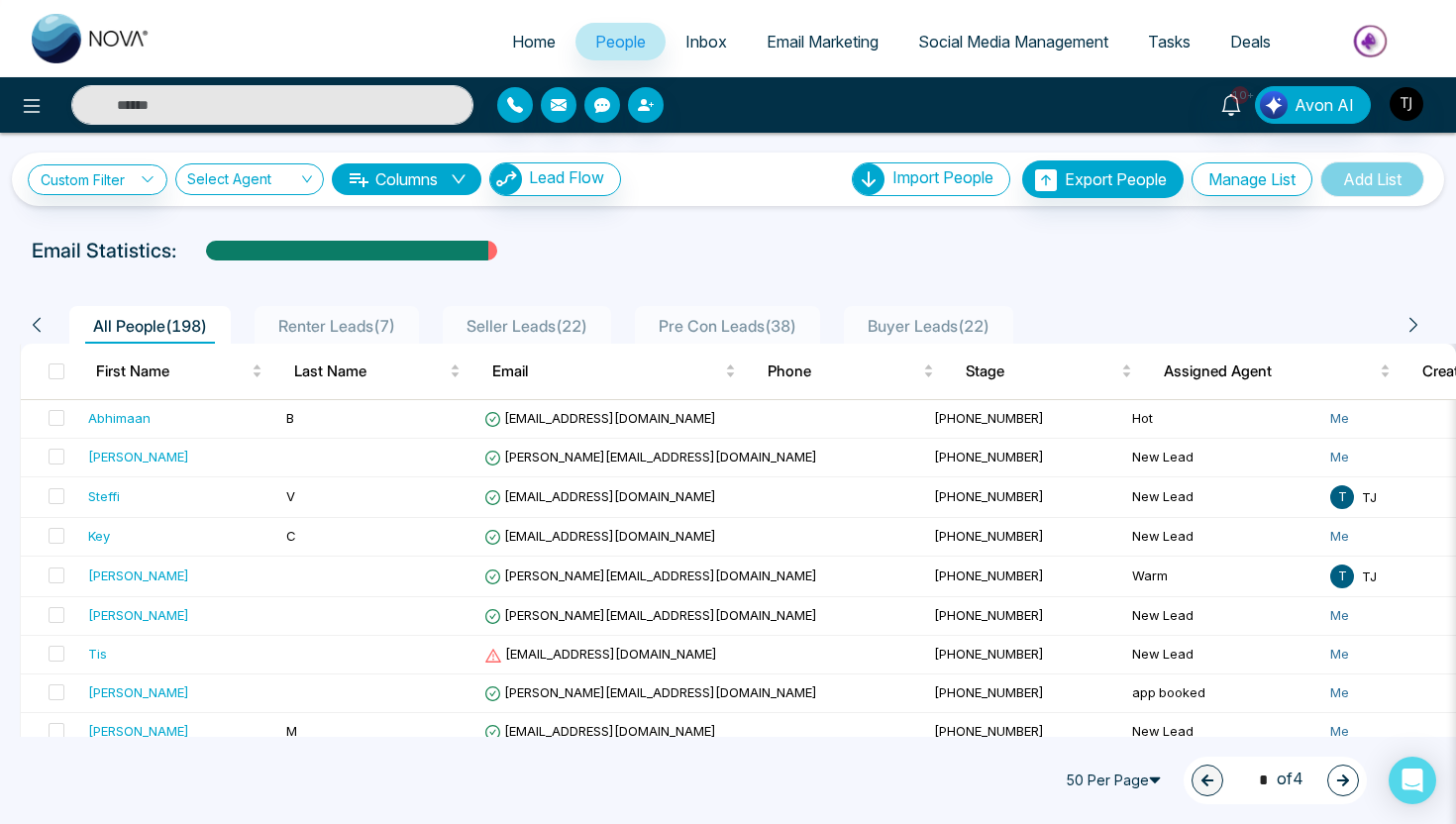 click on "Select Agent" at bounding box center (250, 179) 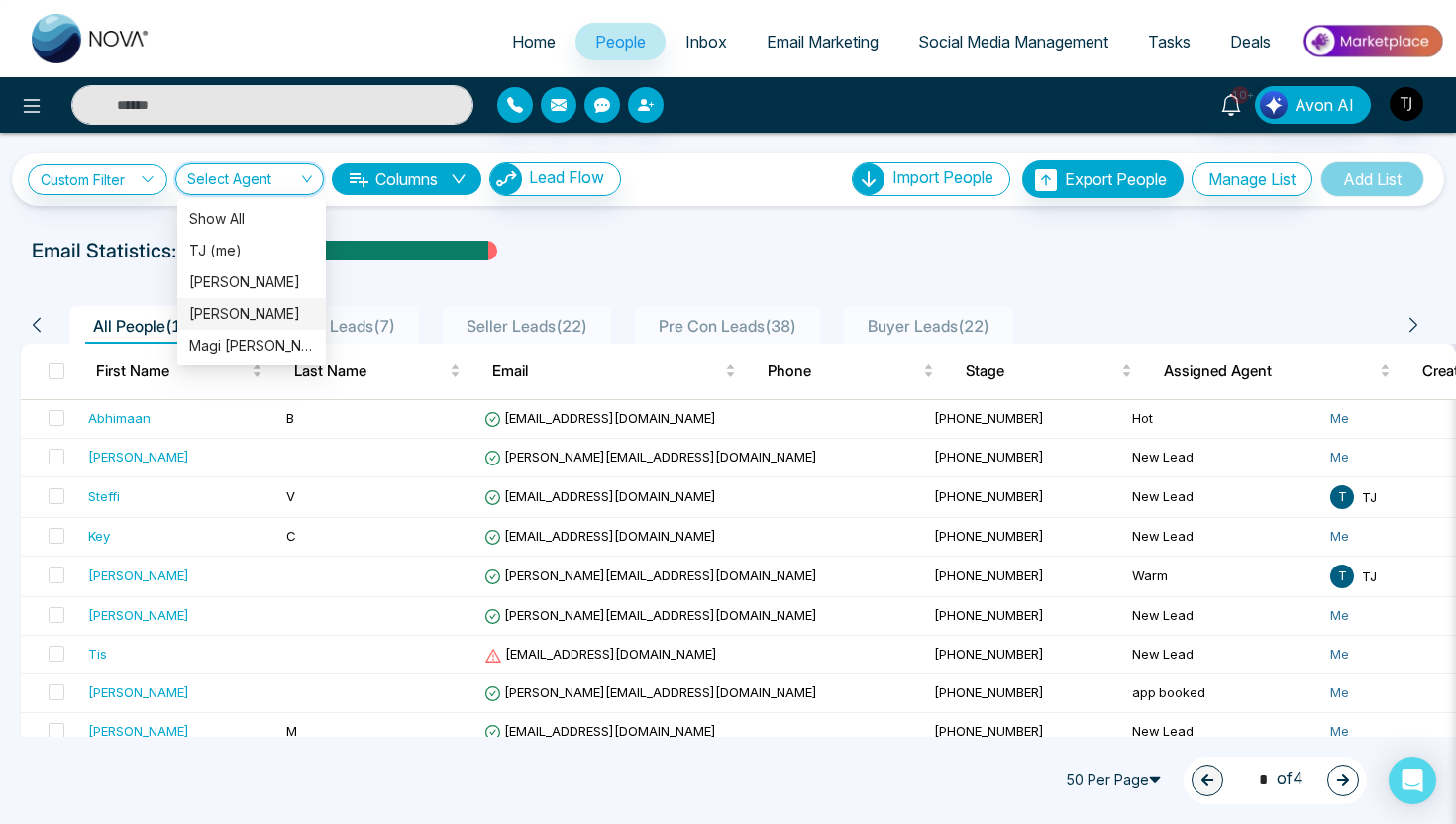 click on "**********" at bounding box center [728, 1317] 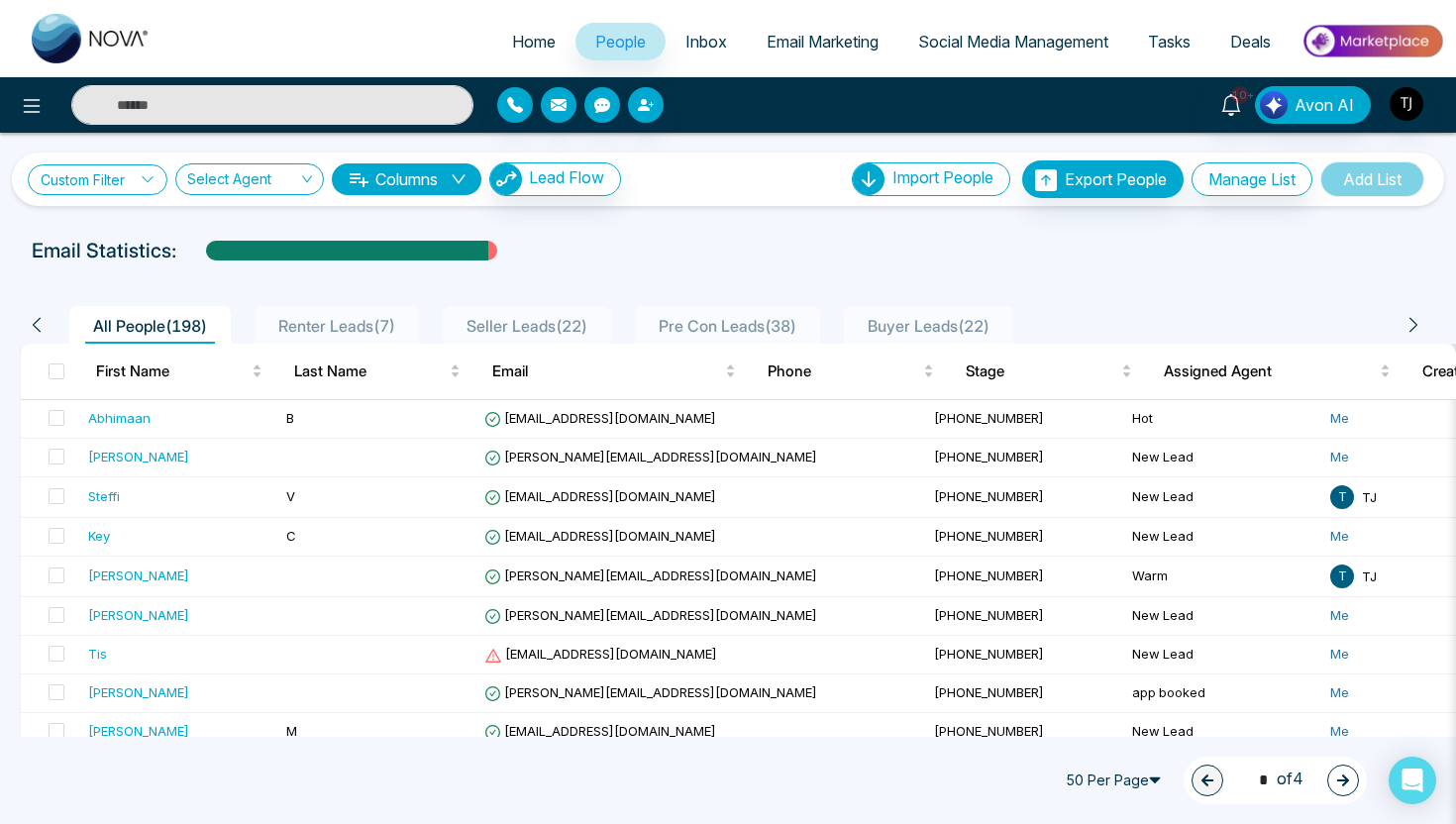 click on "Custom Filter" at bounding box center (97, 179) 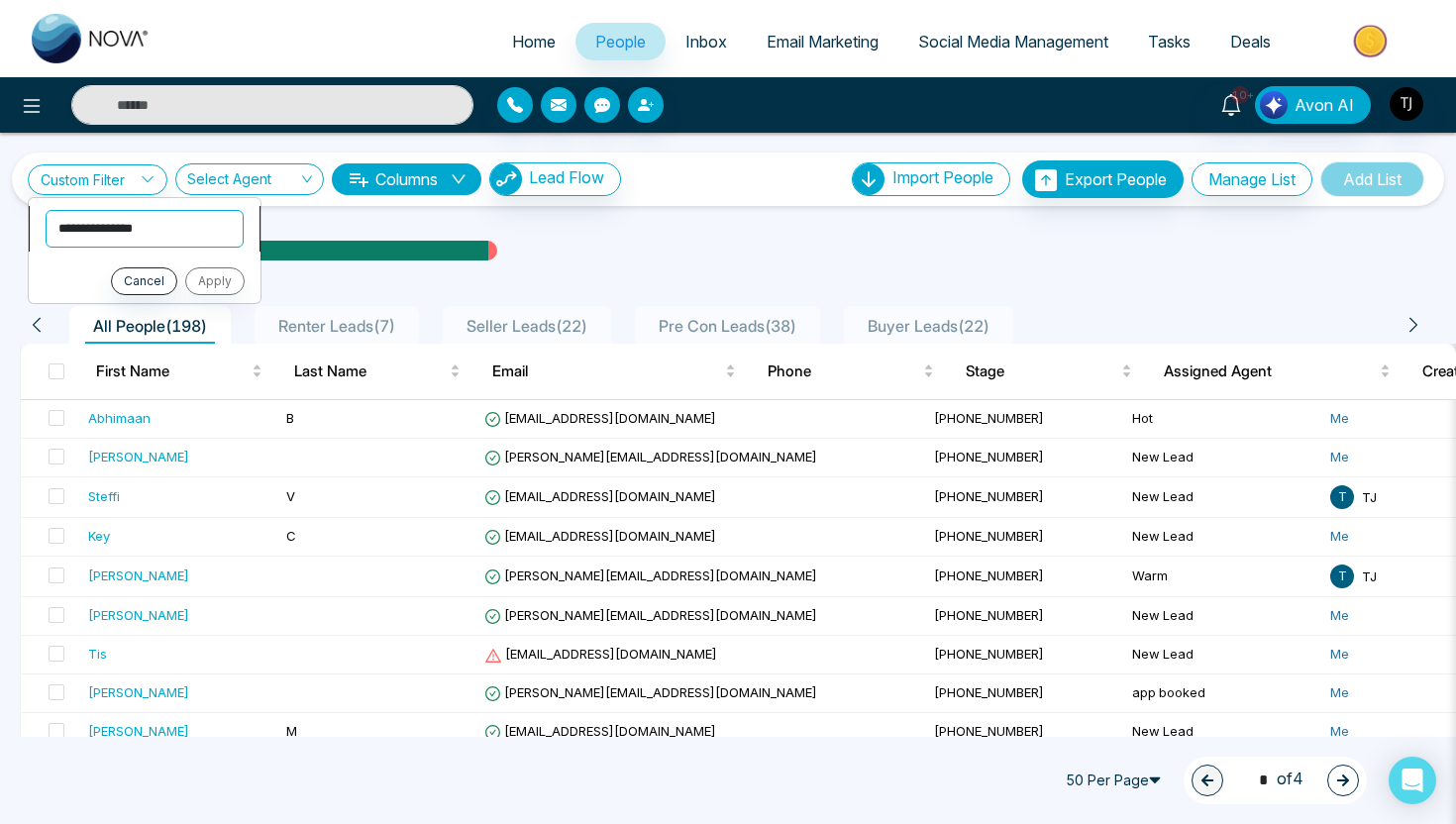 click on "**********" at bounding box center (145, 229) 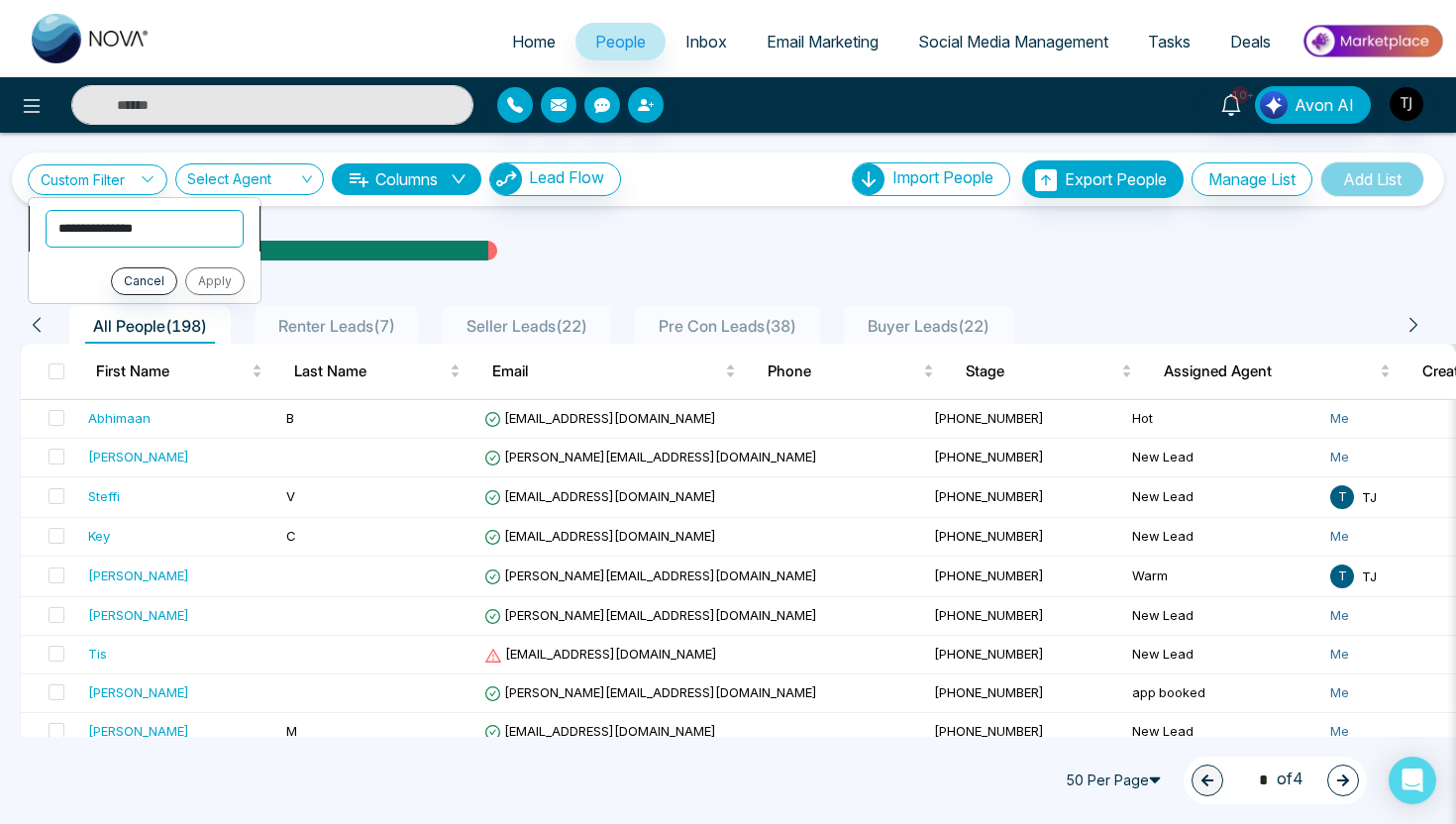 select on "******" 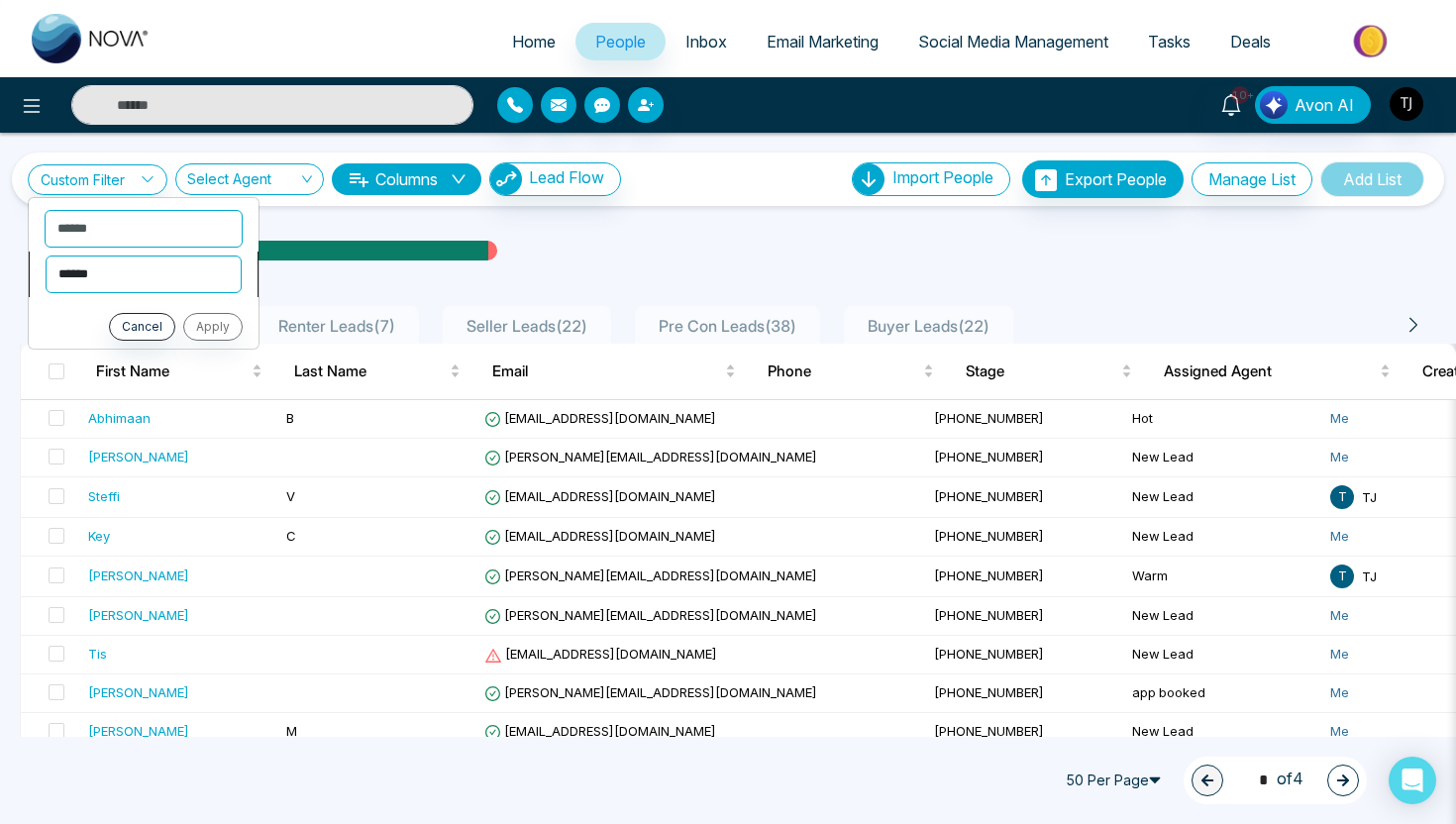 click on "**********" at bounding box center (144, 274) 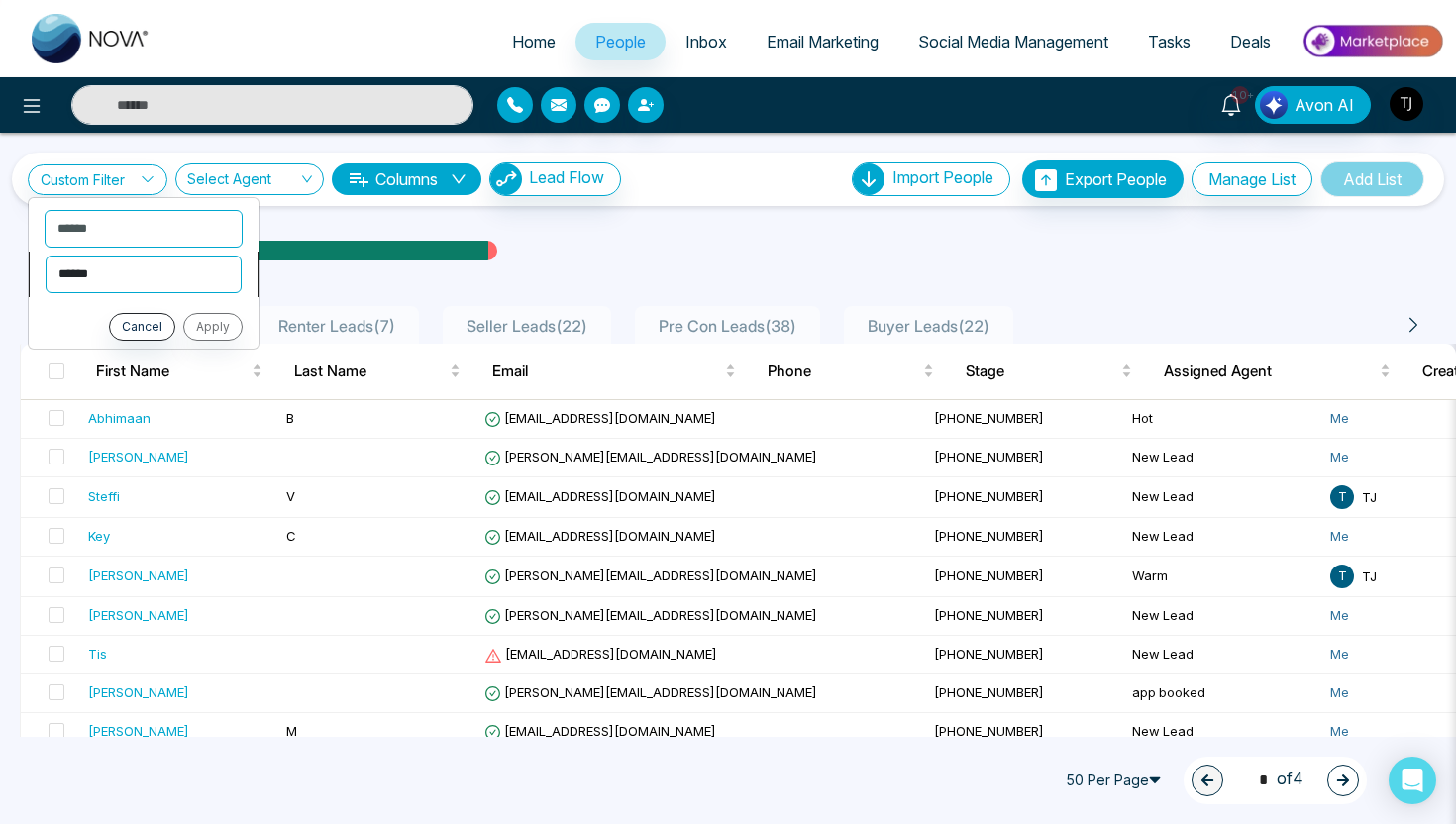 select on "*******" 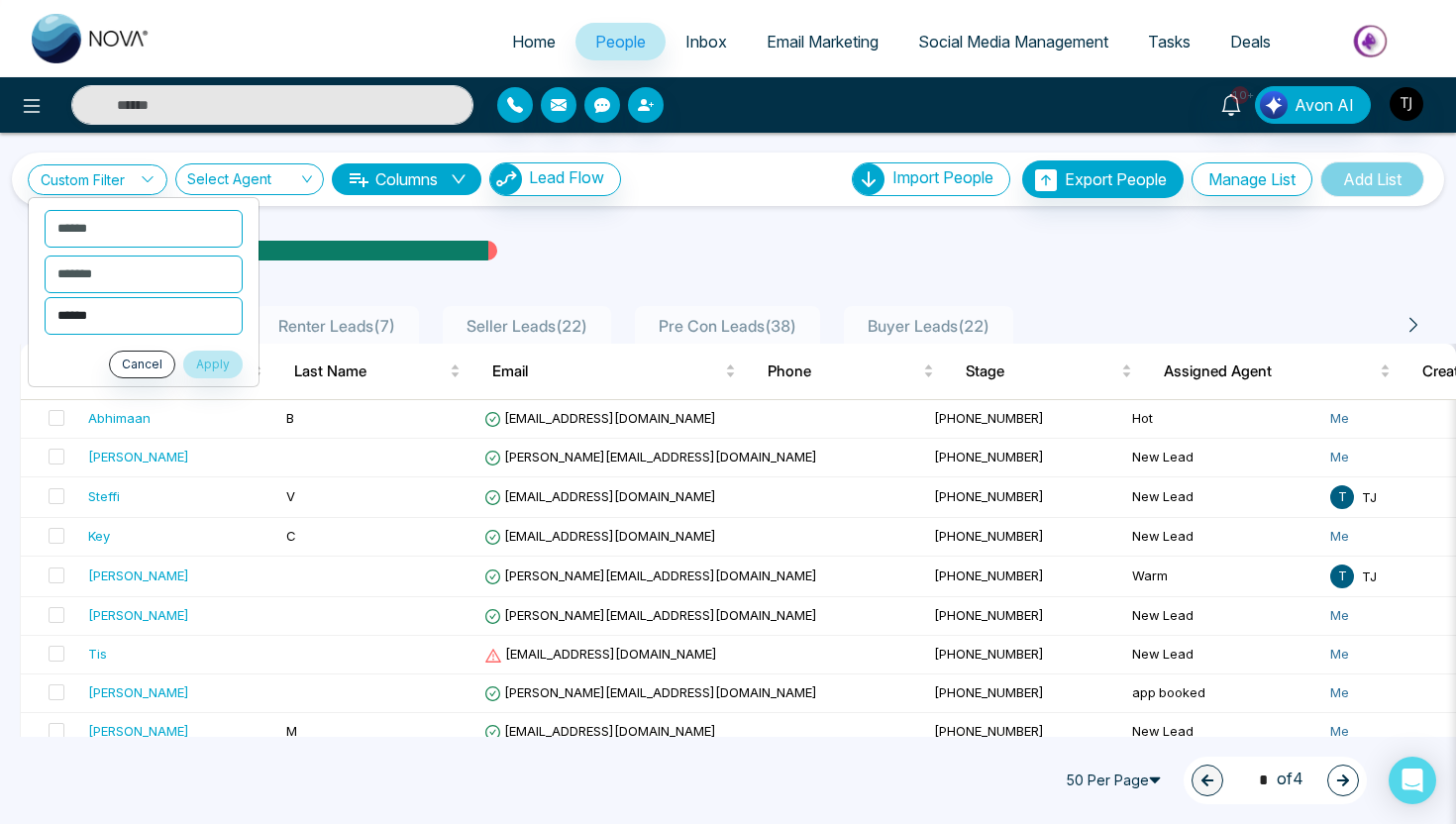 click on "**********" at bounding box center [144, 316] 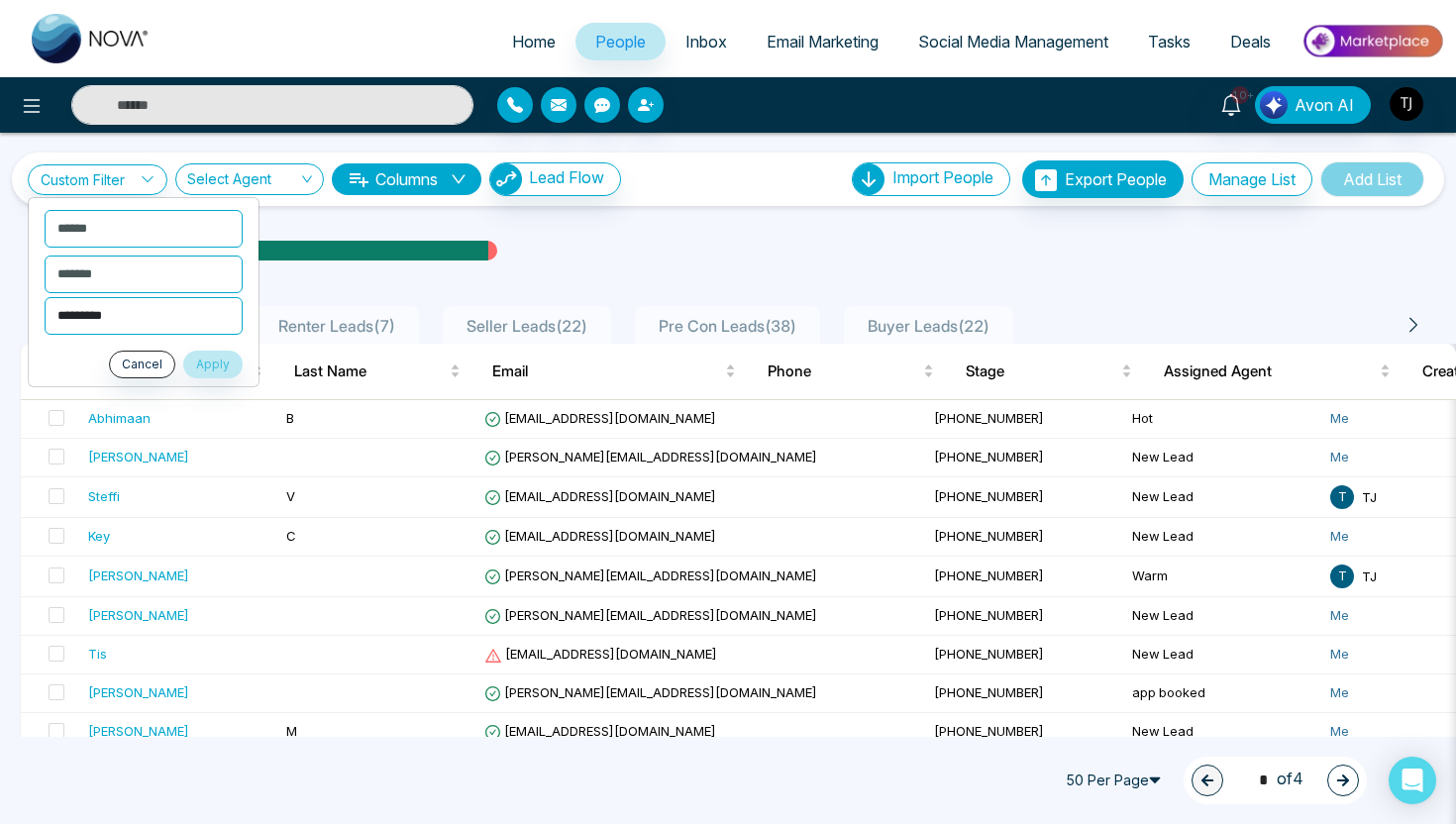 click on "**********" at bounding box center (144, 316) 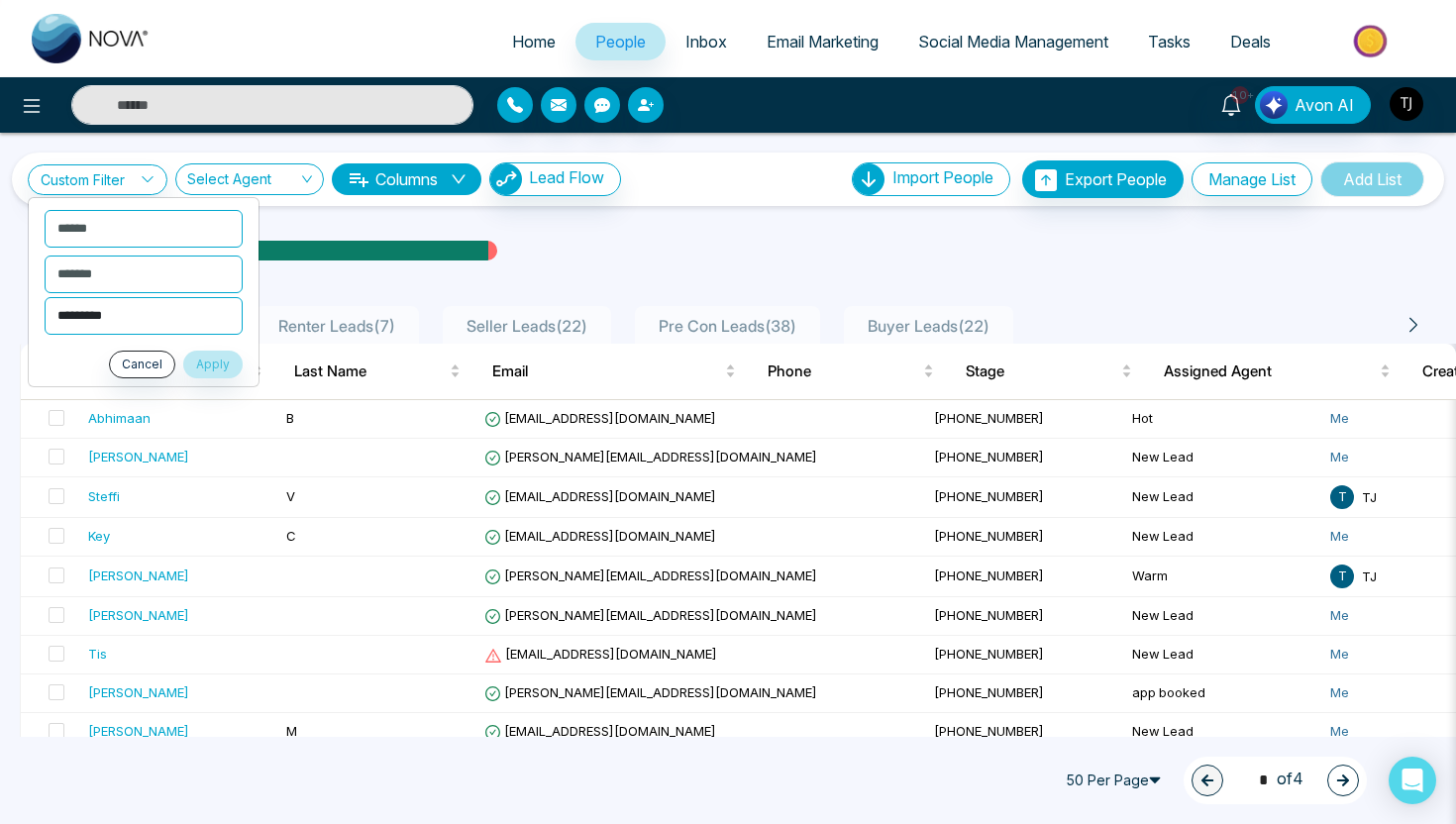 select on "**********" 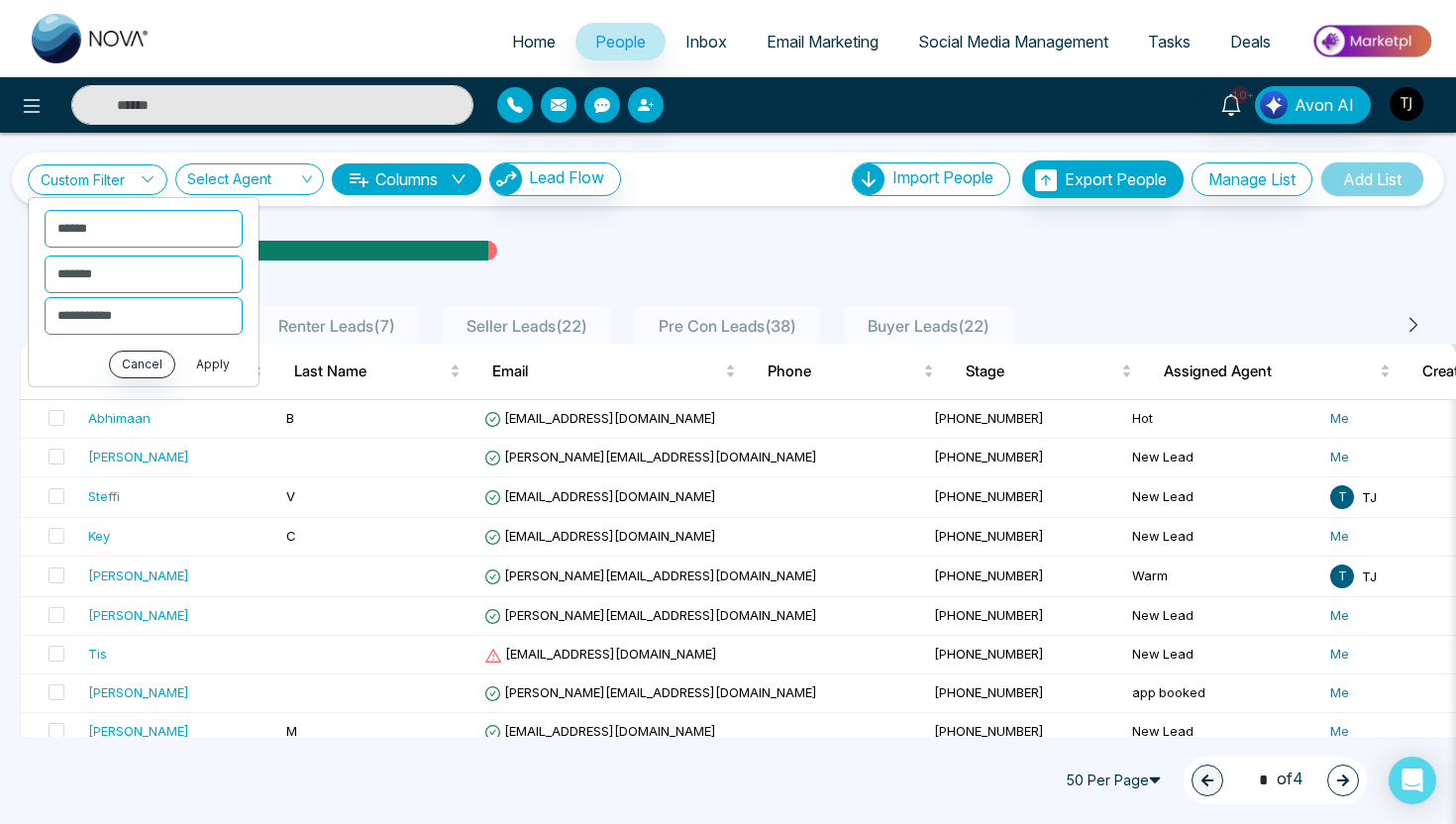 click on "Apply" at bounding box center [213, 364] 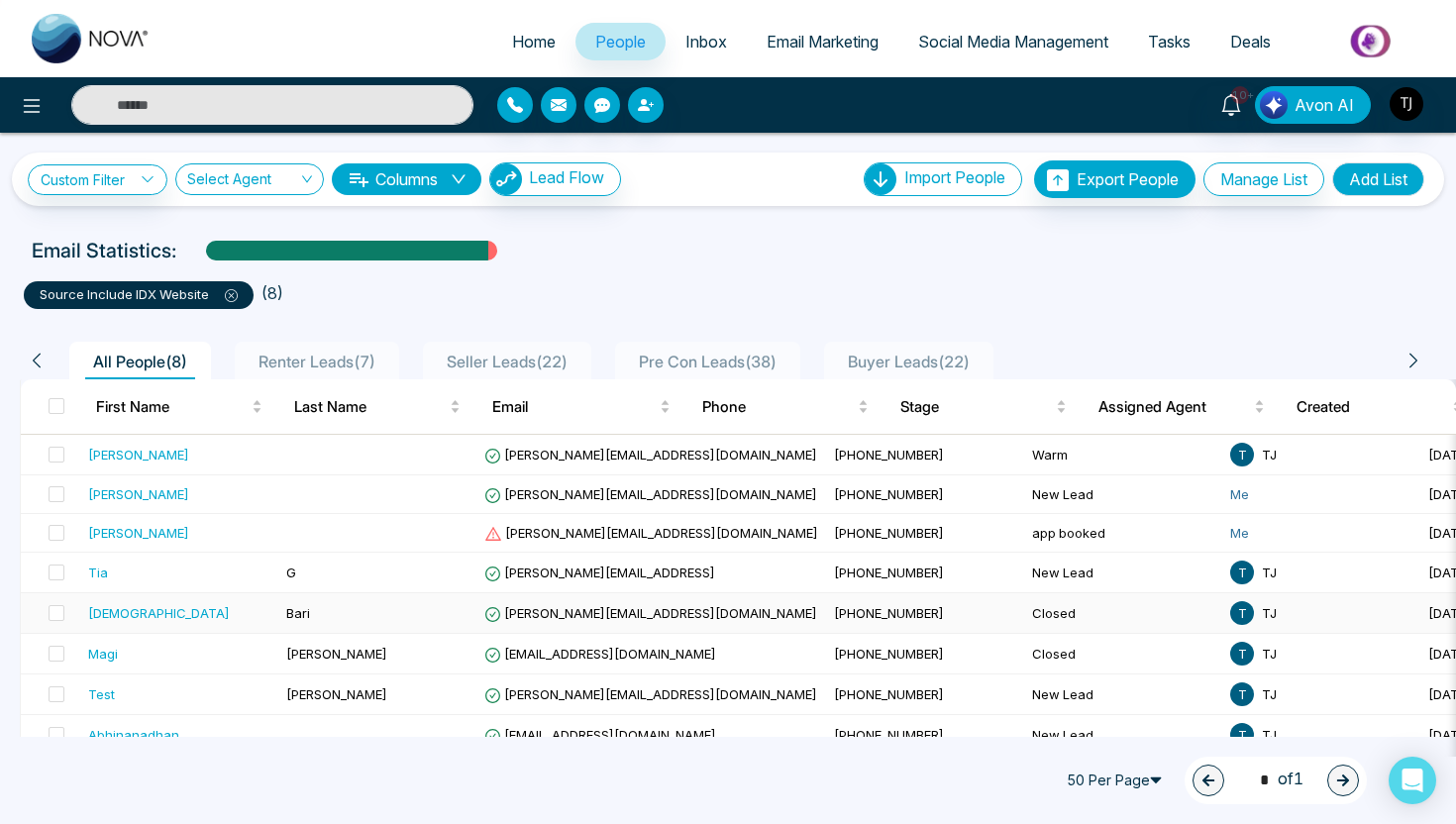 scroll, scrollTop: 20, scrollLeft: 0, axis: vertical 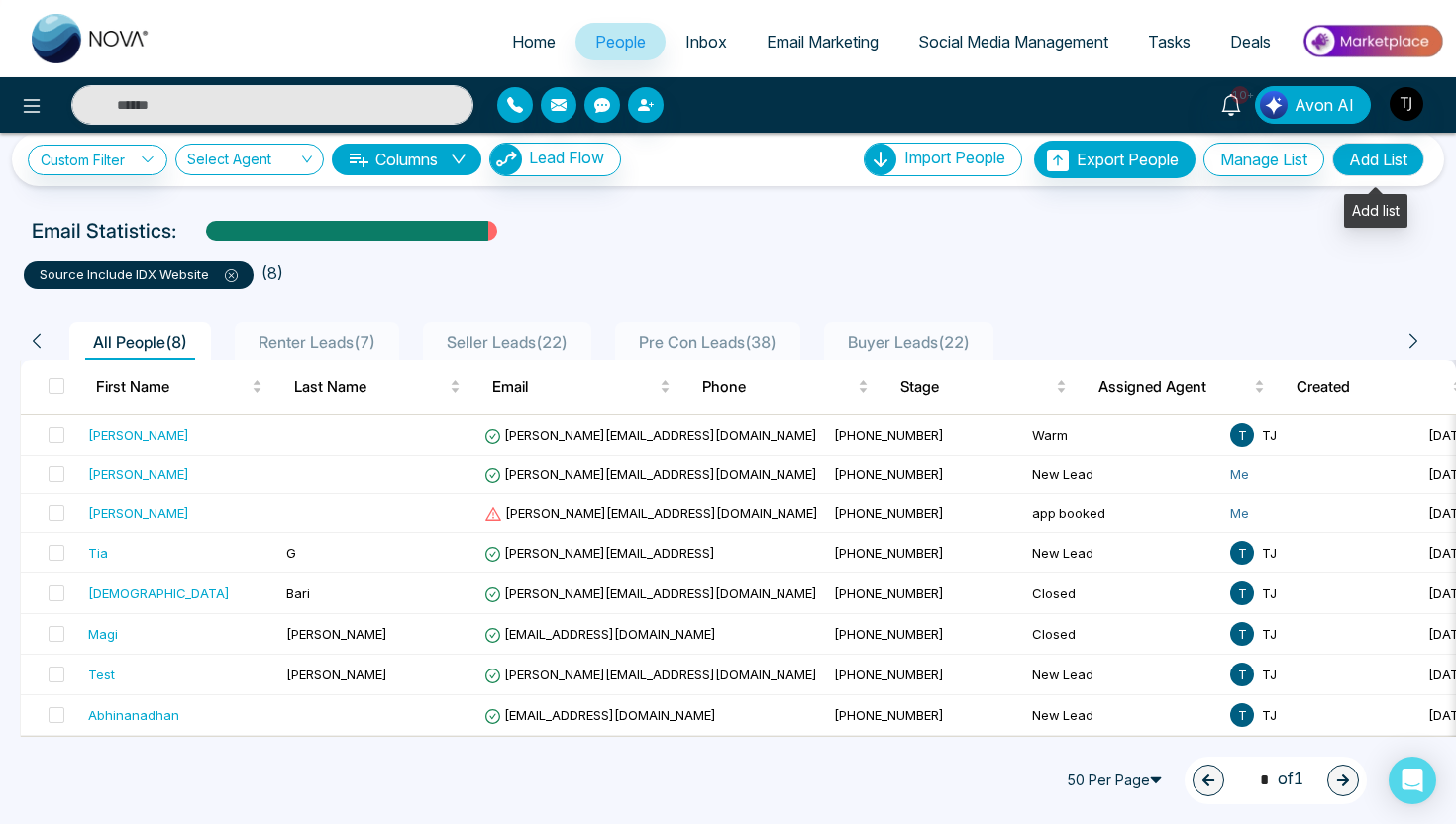 click on "Add List" at bounding box center (1378, 159) 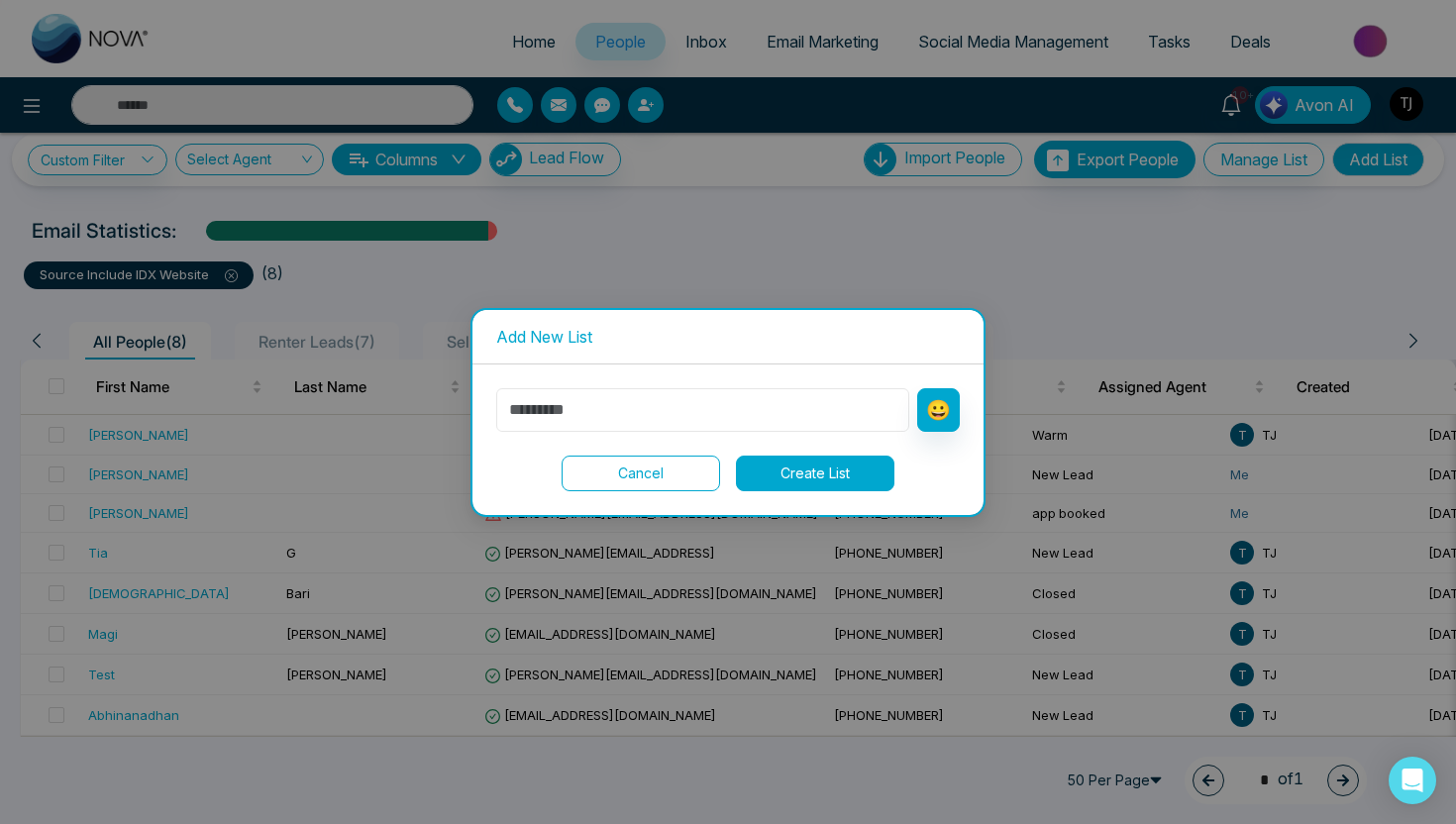 click at bounding box center (702, 410) 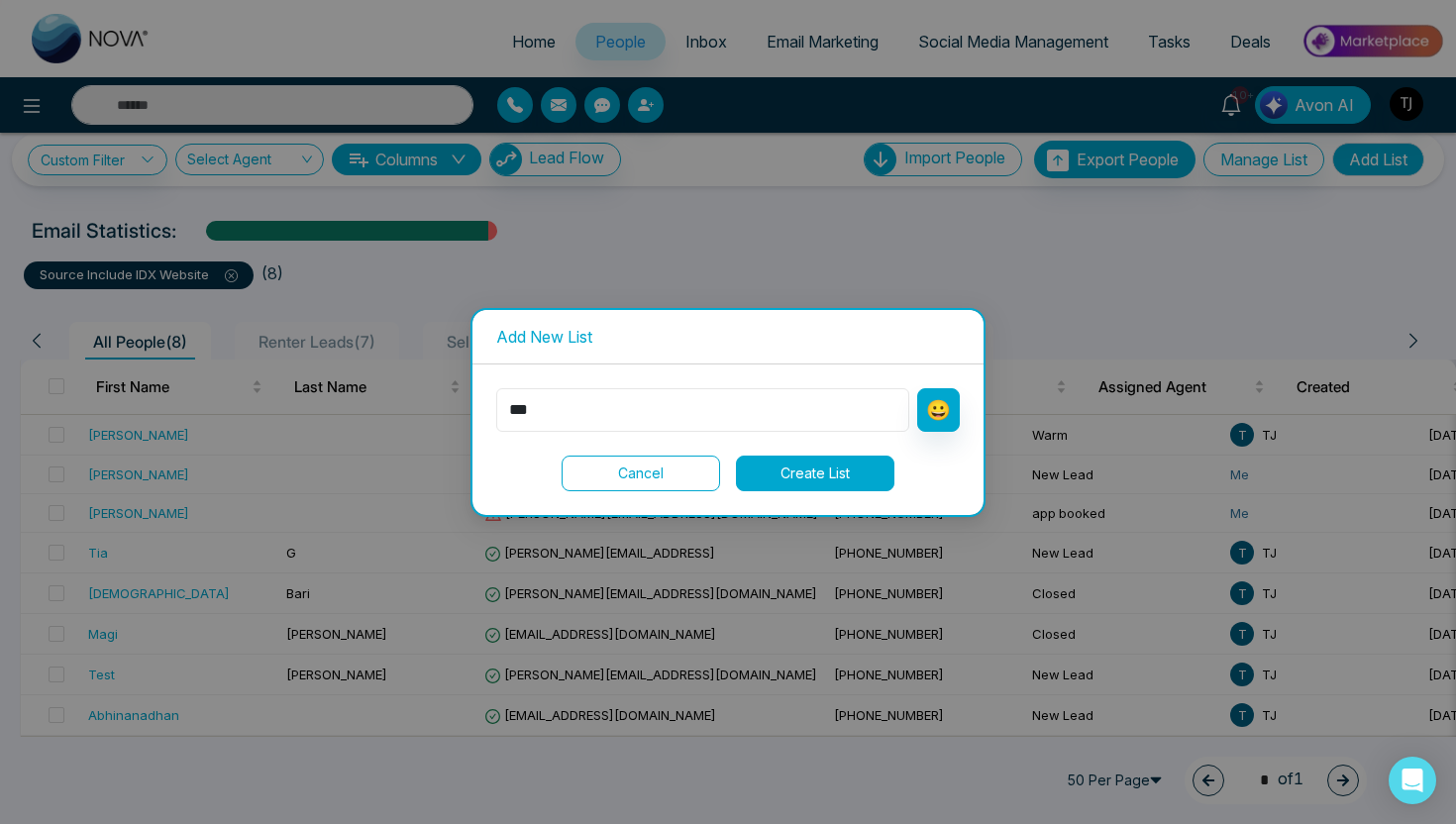 type on "***" 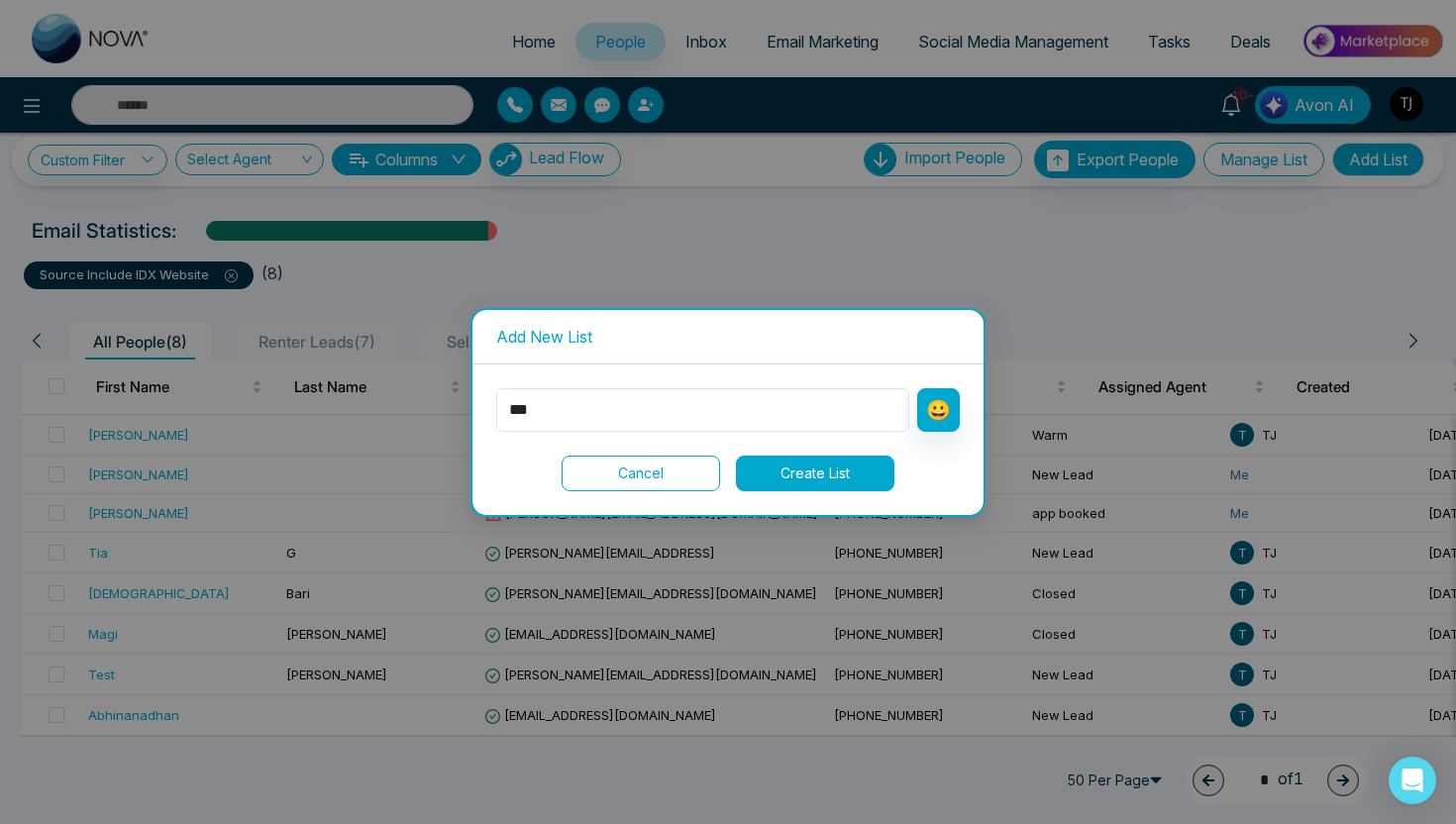click on "Cancel" at bounding box center (641, 473) 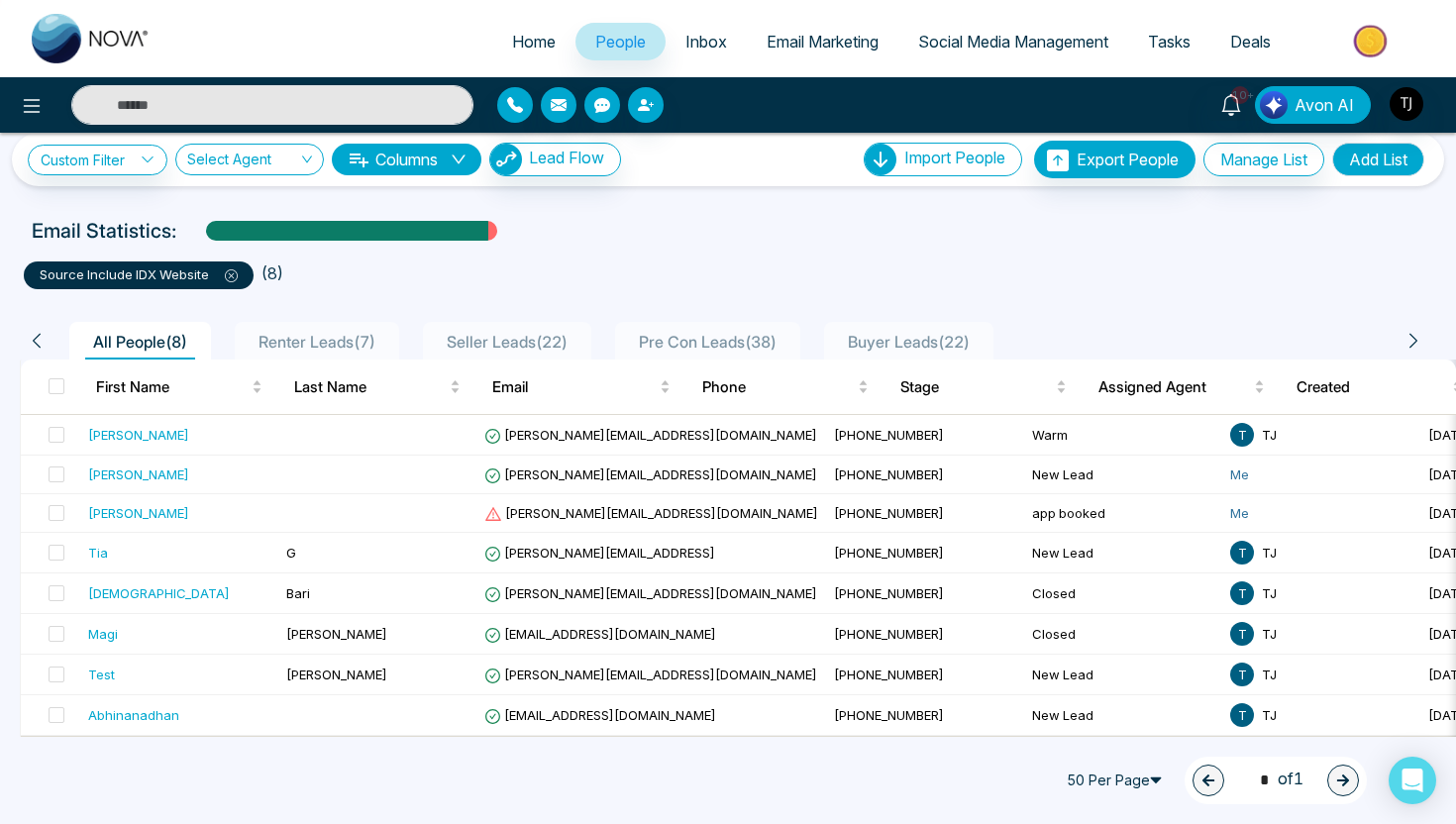 click on "Renter Leads  ( 7 )" at bounding box center [317, 342] 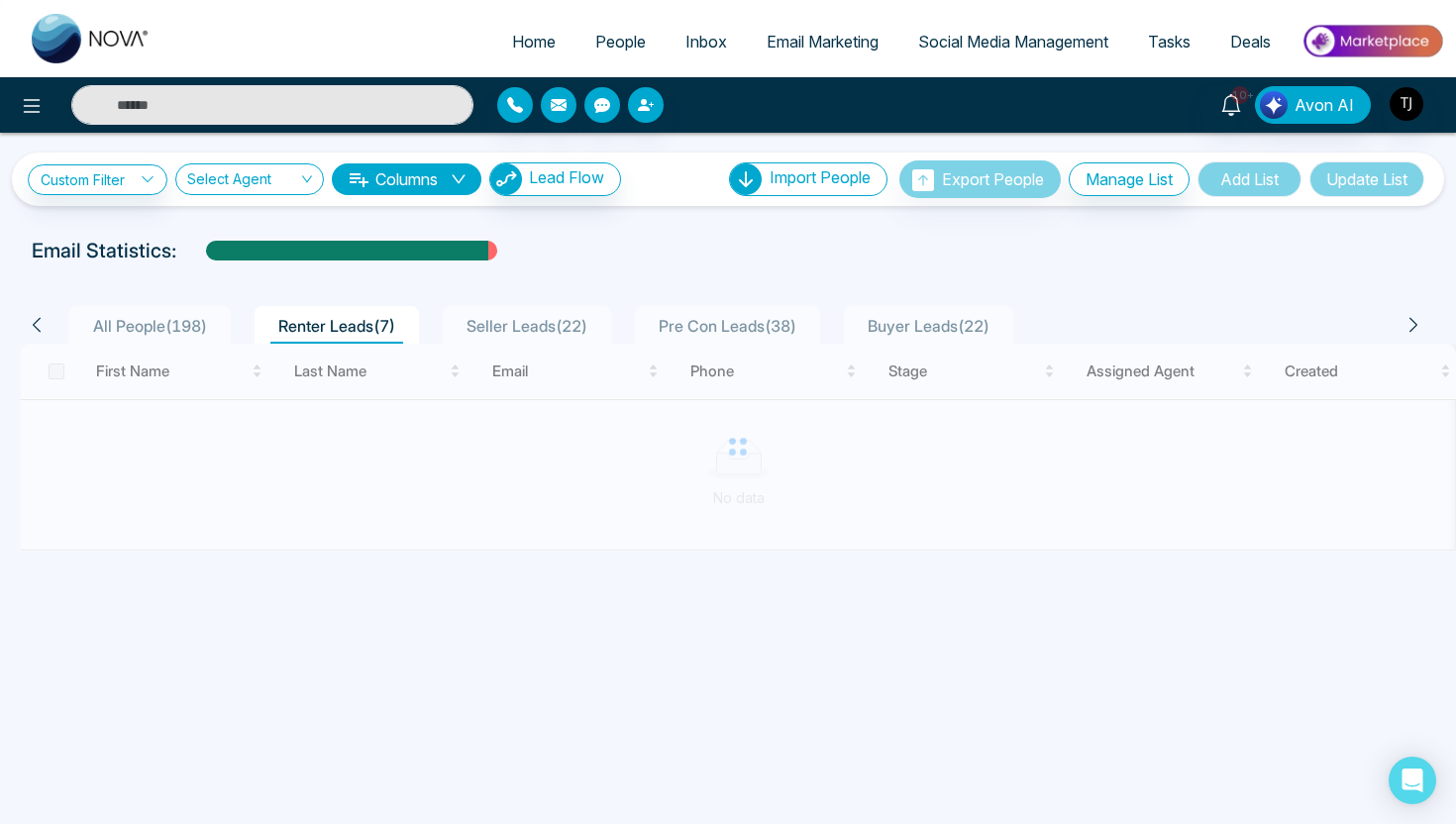 click on "Seller Leads  ( 22 )" at bounding box center [527, 326] 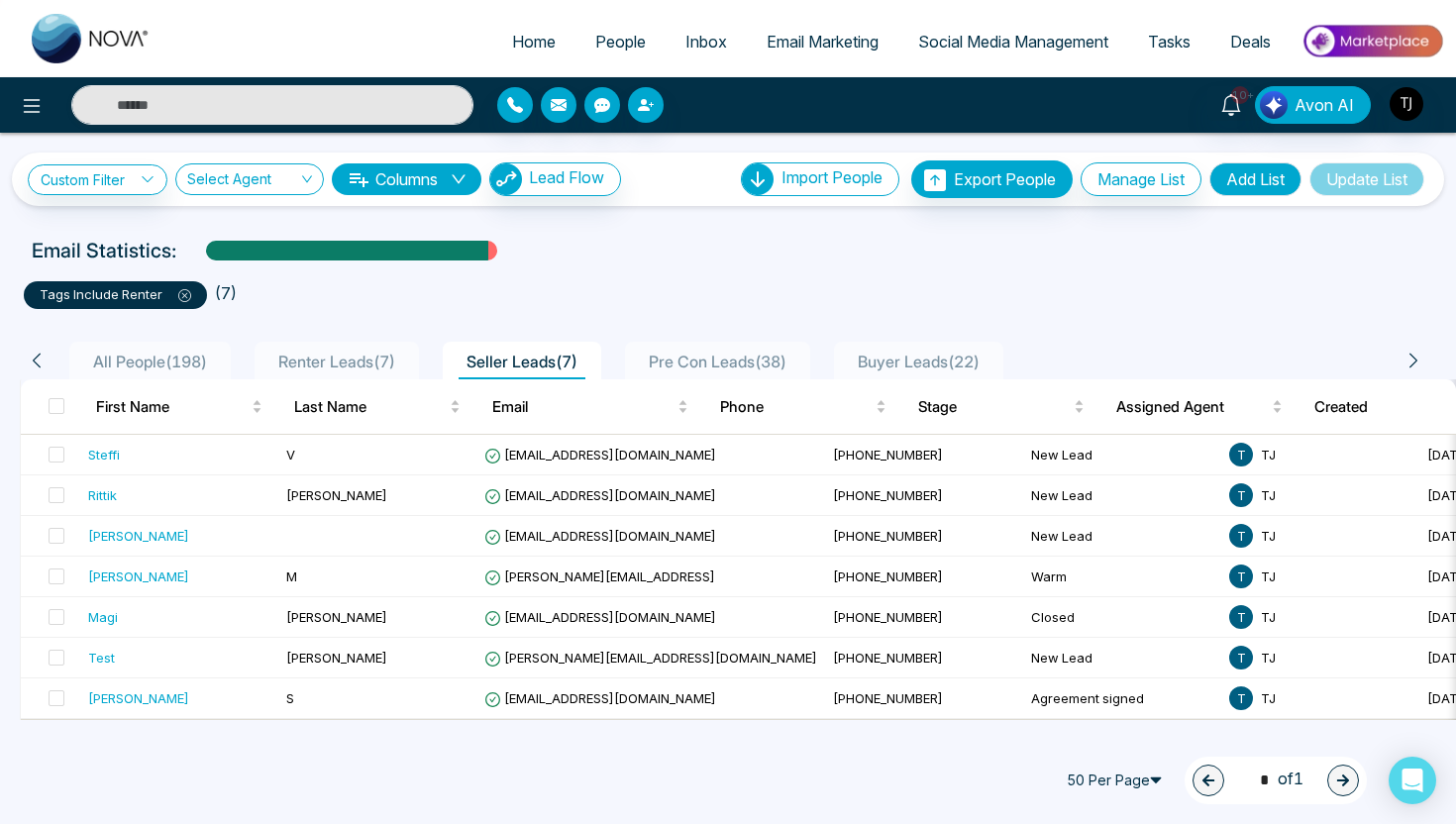click on "Renter Leads  ( 7 )" at bounding box center (337, 361) 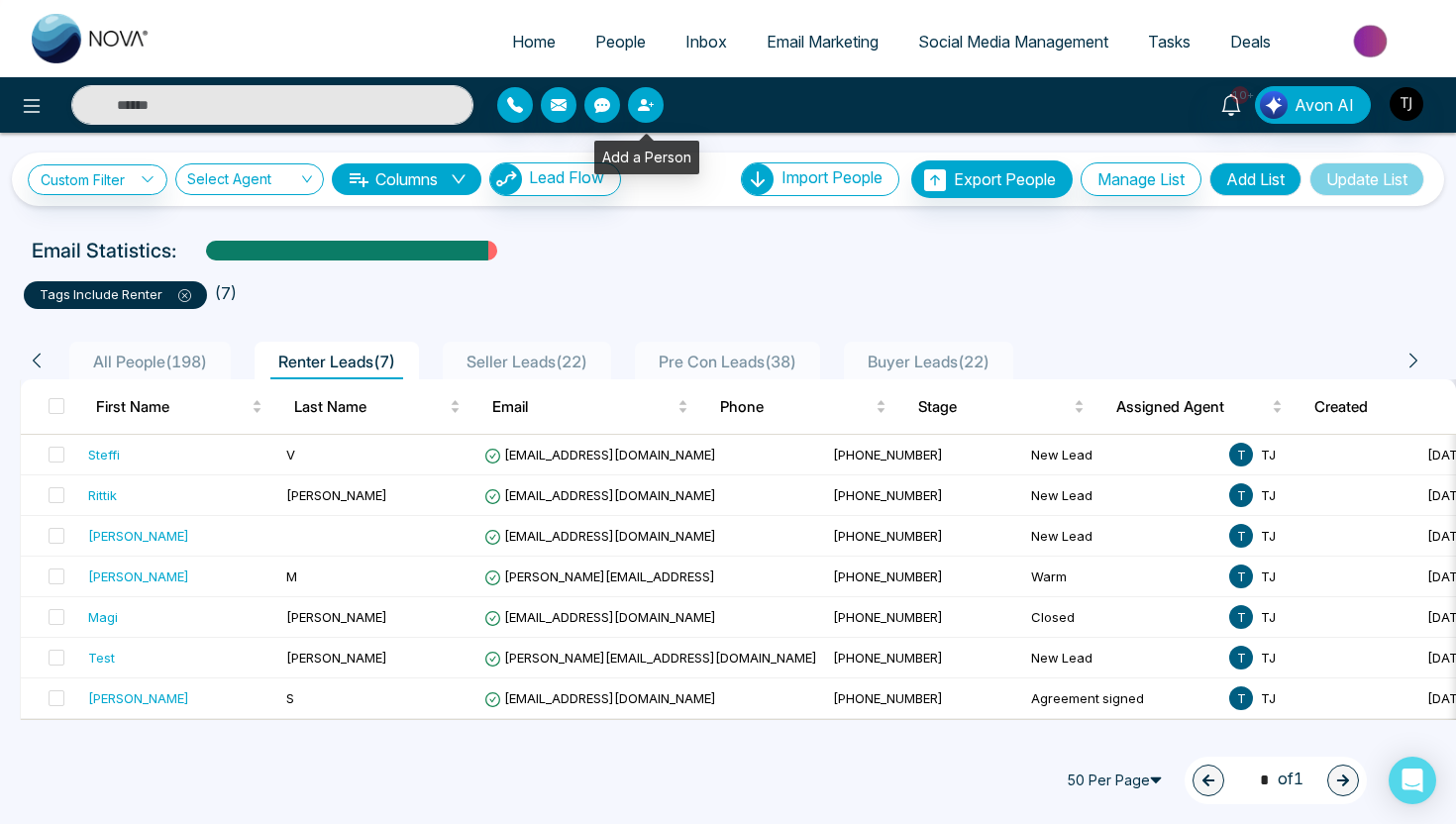 click 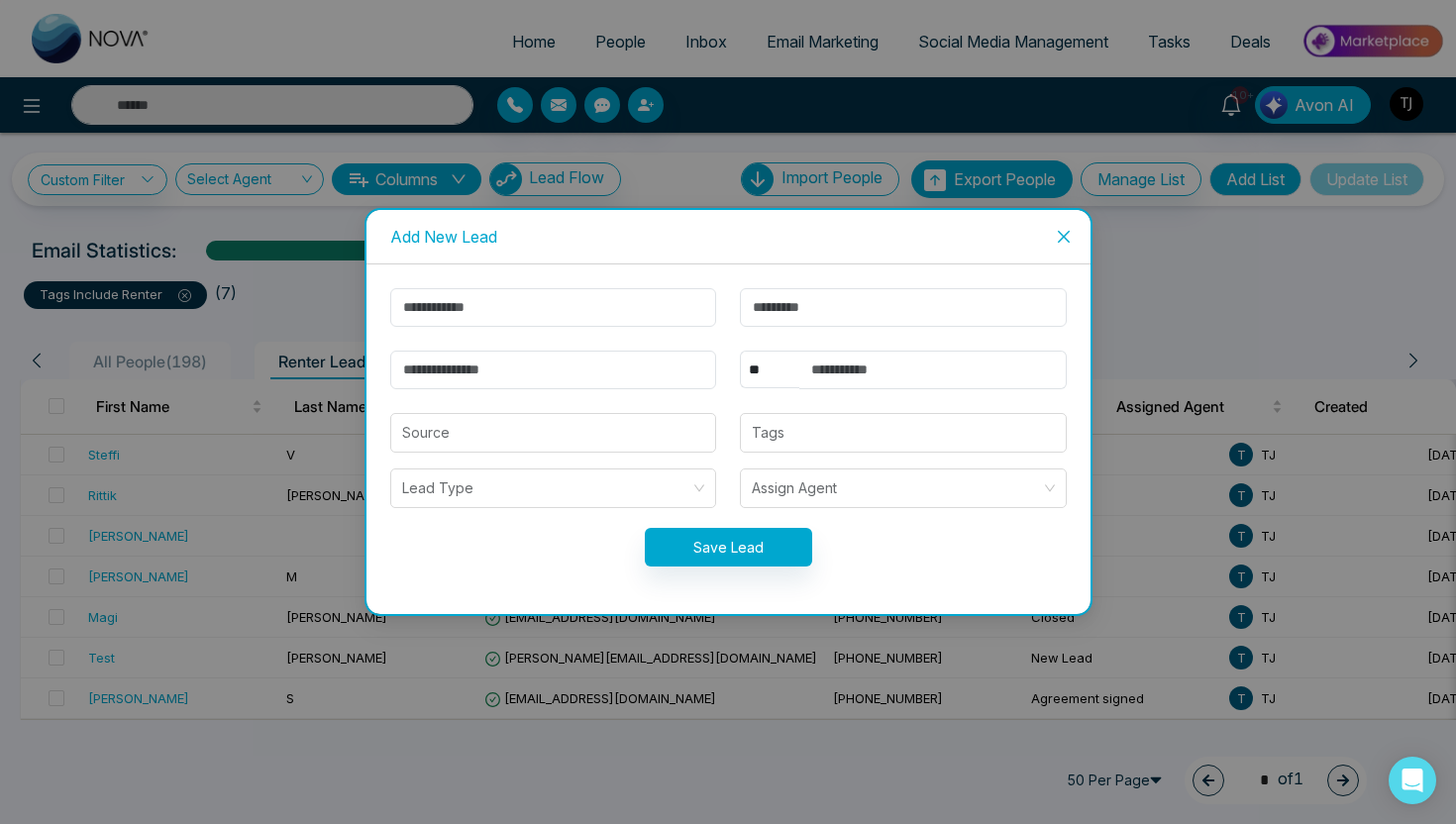 click 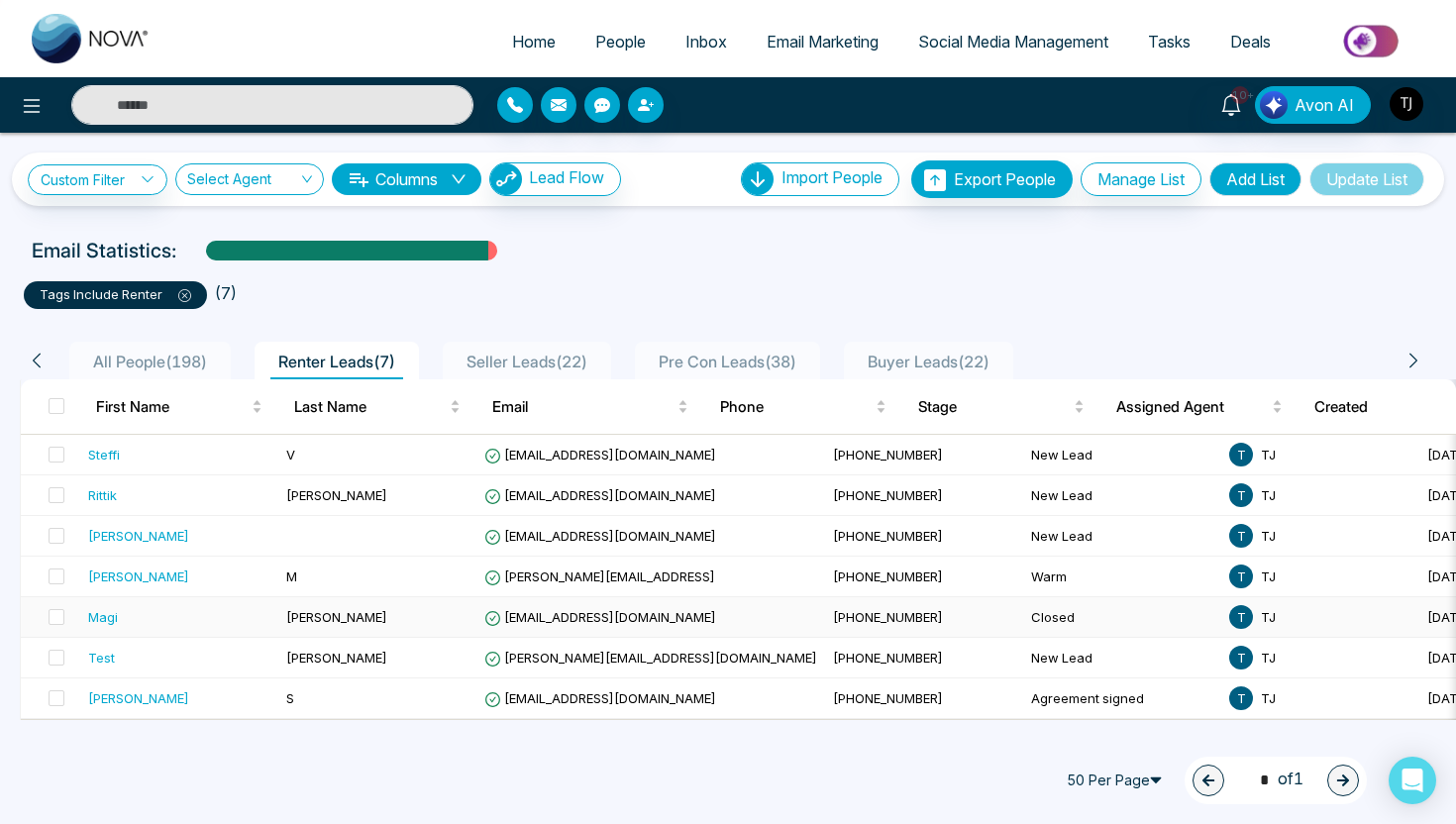 click on "Magi" at bounding box center [179, 617] 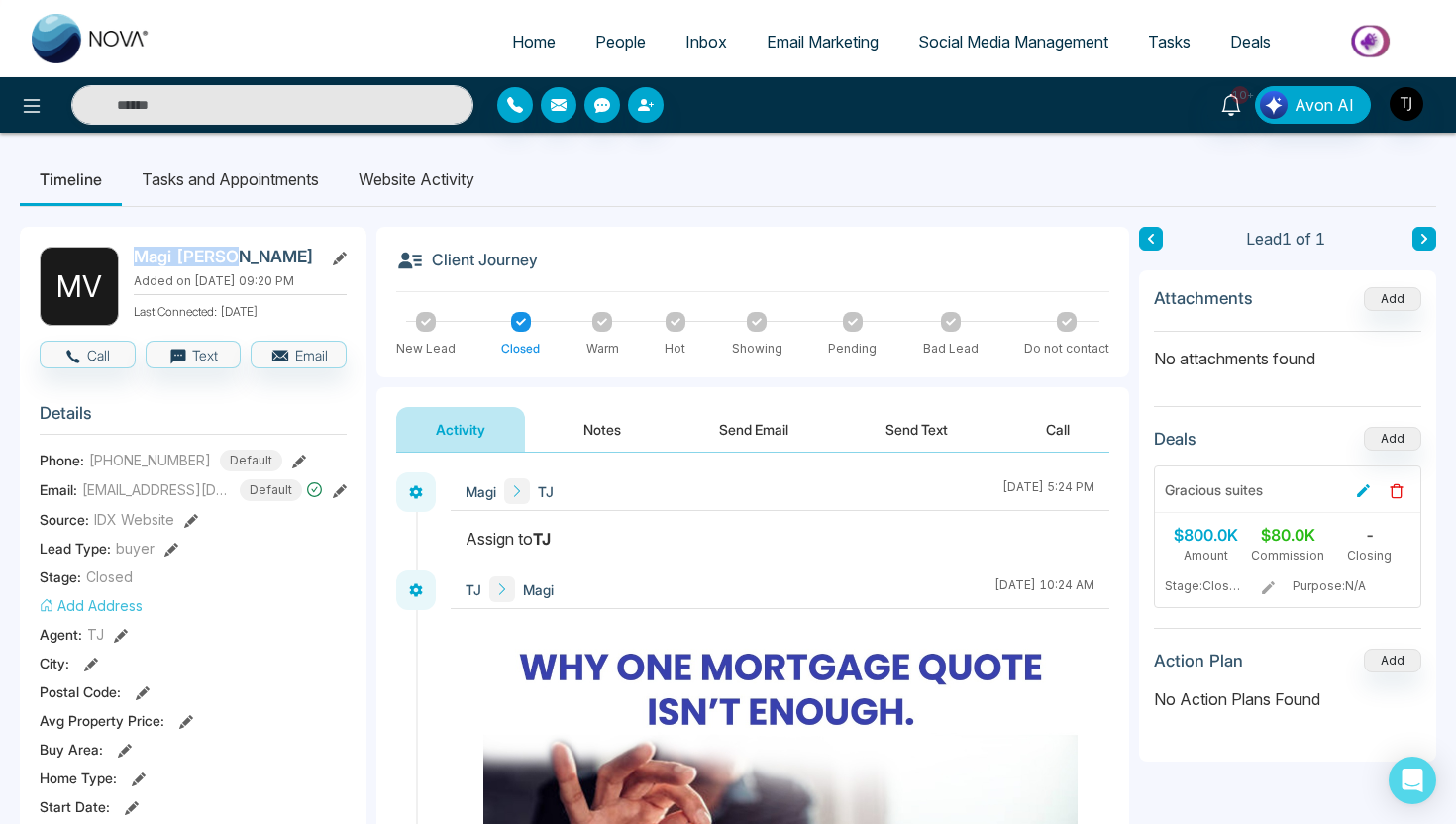 drag, startPoint x: 137, startPoint y: 258, endPoint x: 246, endPoint y: 256, distance: 109.0183 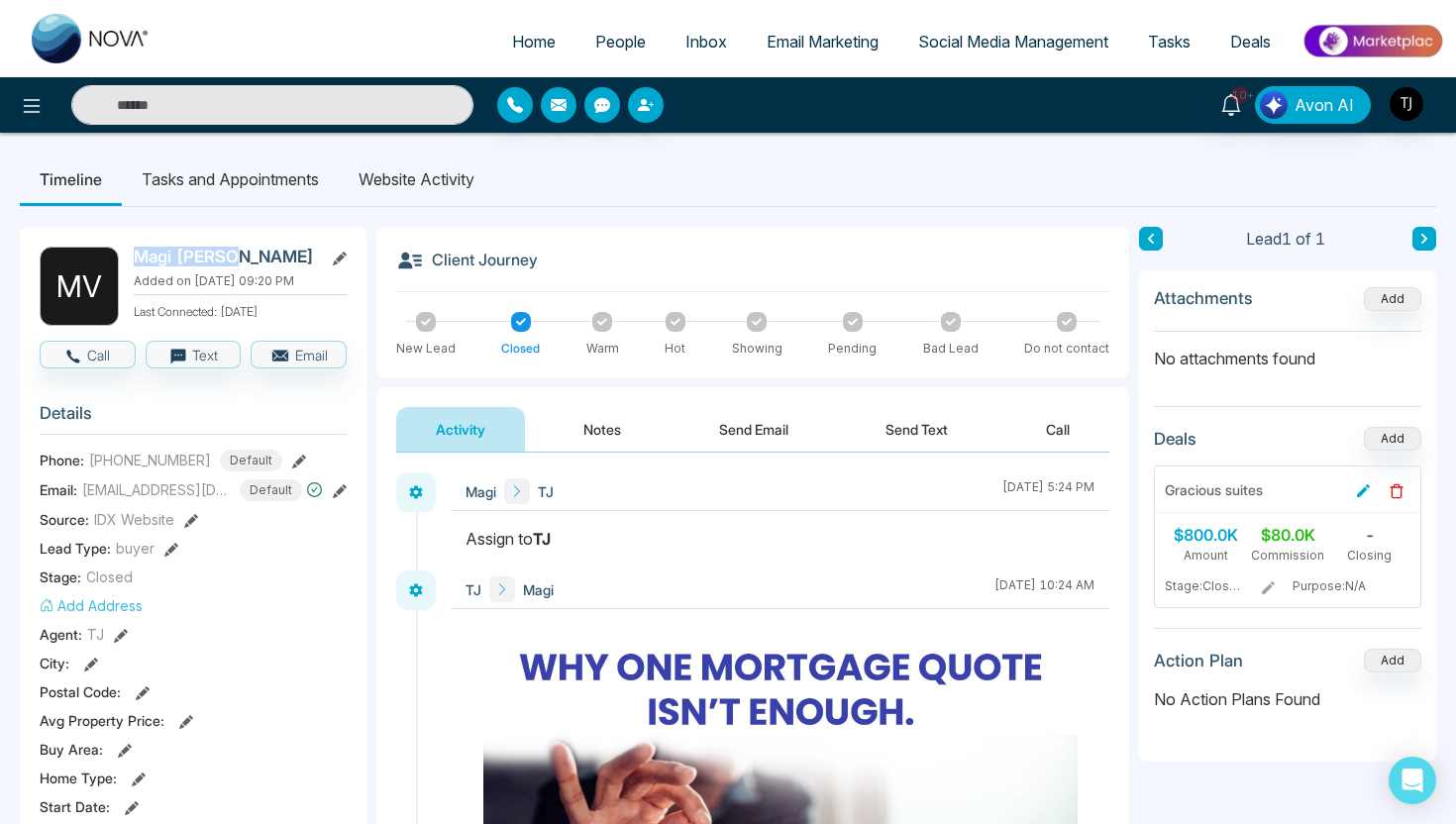 click on "Magi [PERSON_NAME]" at bounding box center [224, 257] 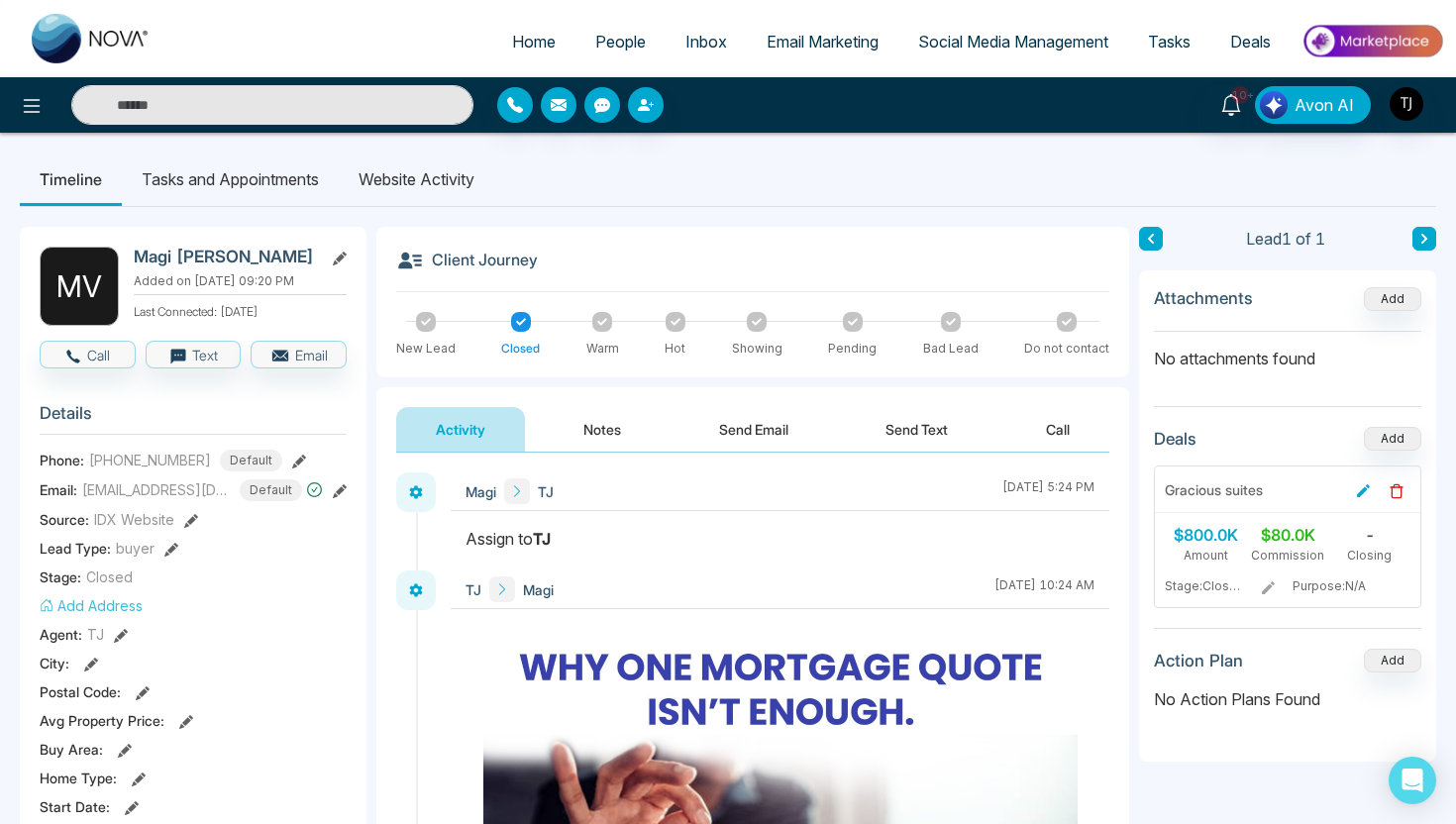 click on "Details Phone: +16479228686 Default Email: trevornelinho@gmail.com Default Source: IDX Website Lead Type: buyer Stage: Closed Add Address Agent: TJ City : Postal Code : Avg Property Price : Buy Area : Home Type : Start Date : Last Contact Date : Province : Timeframe : Urgency :" at bounding box center (193, 664) 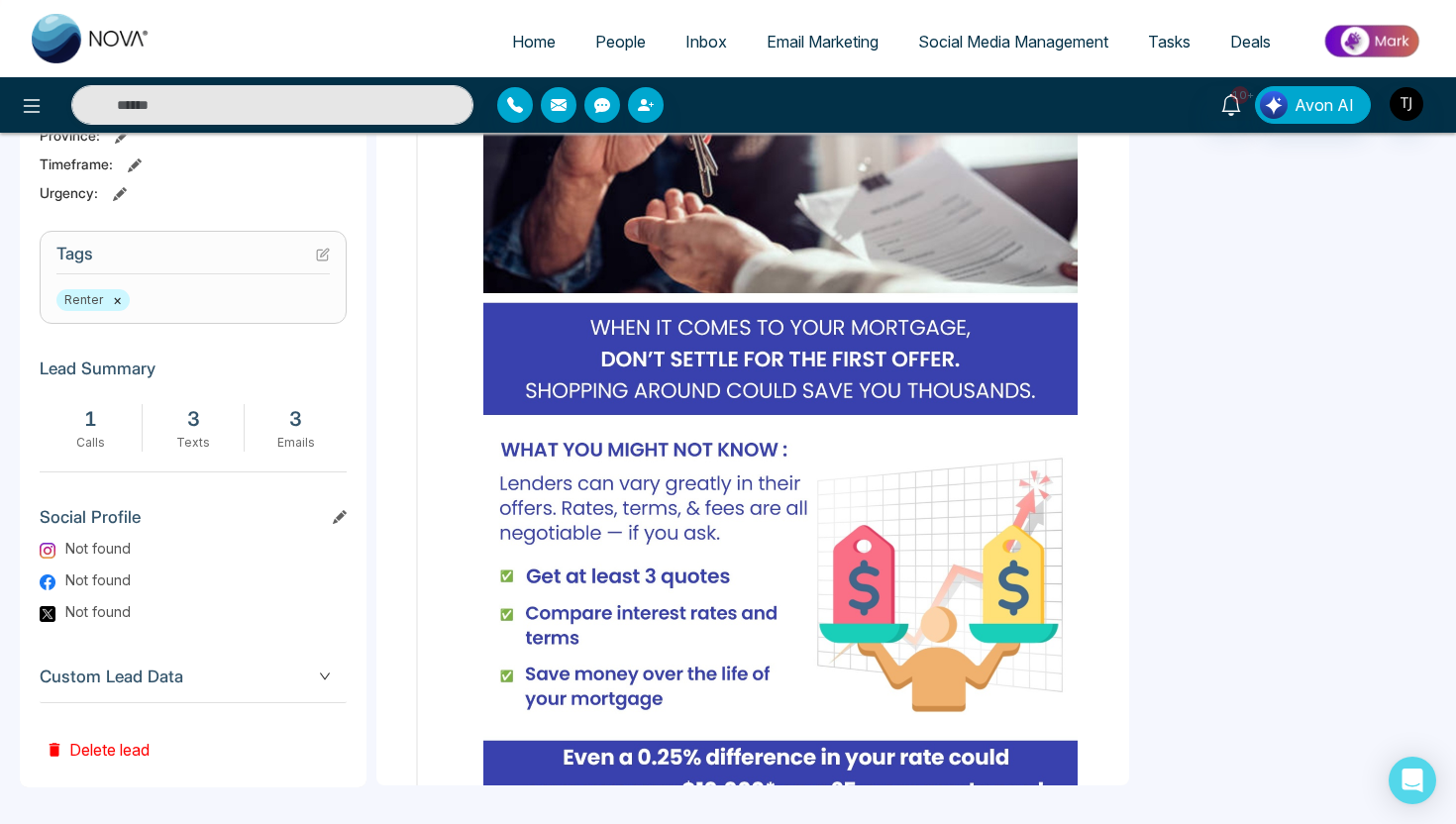 scroll, scrollTop: 730, scrollLeft: 0, axis: vertical 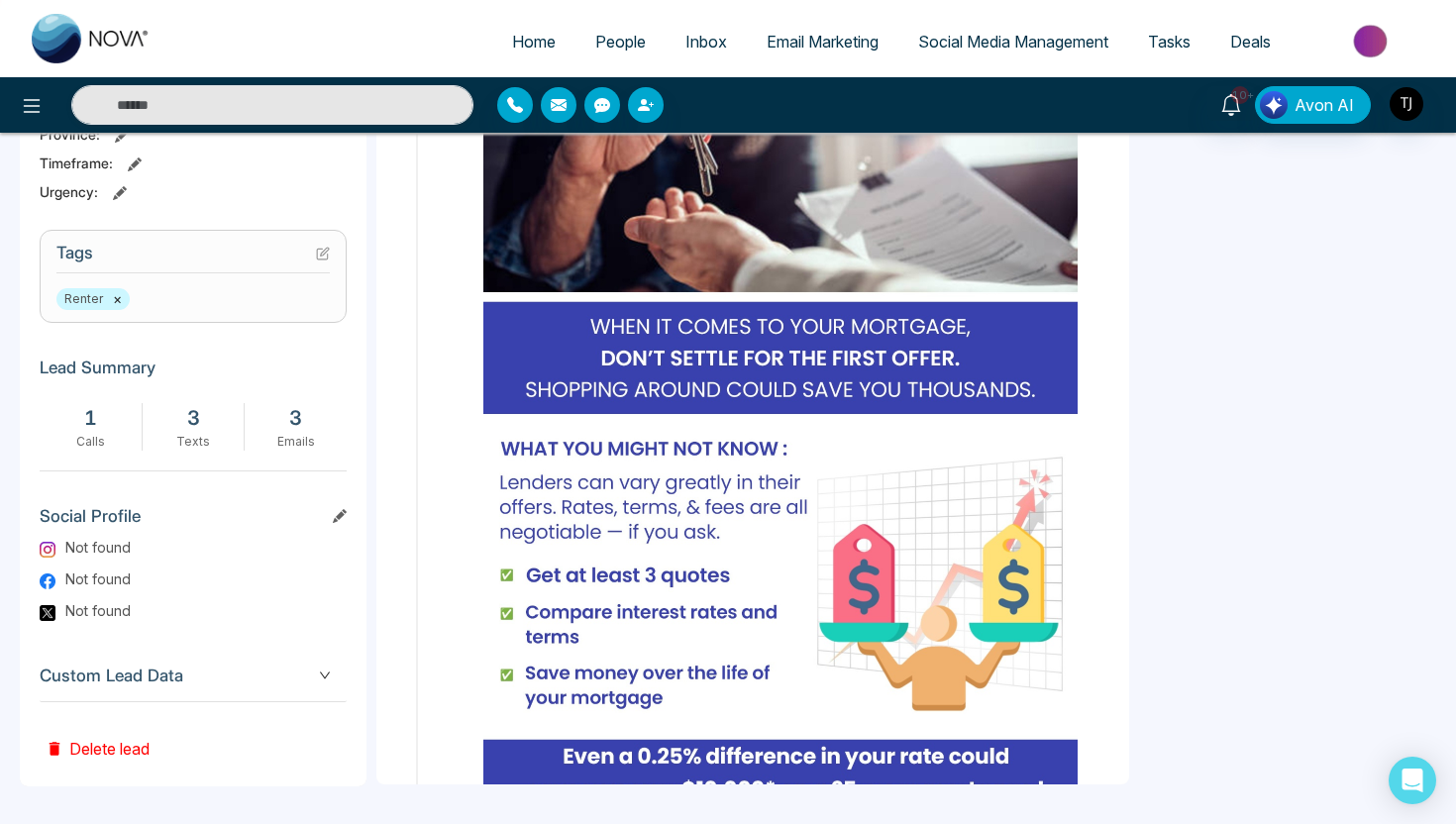 click 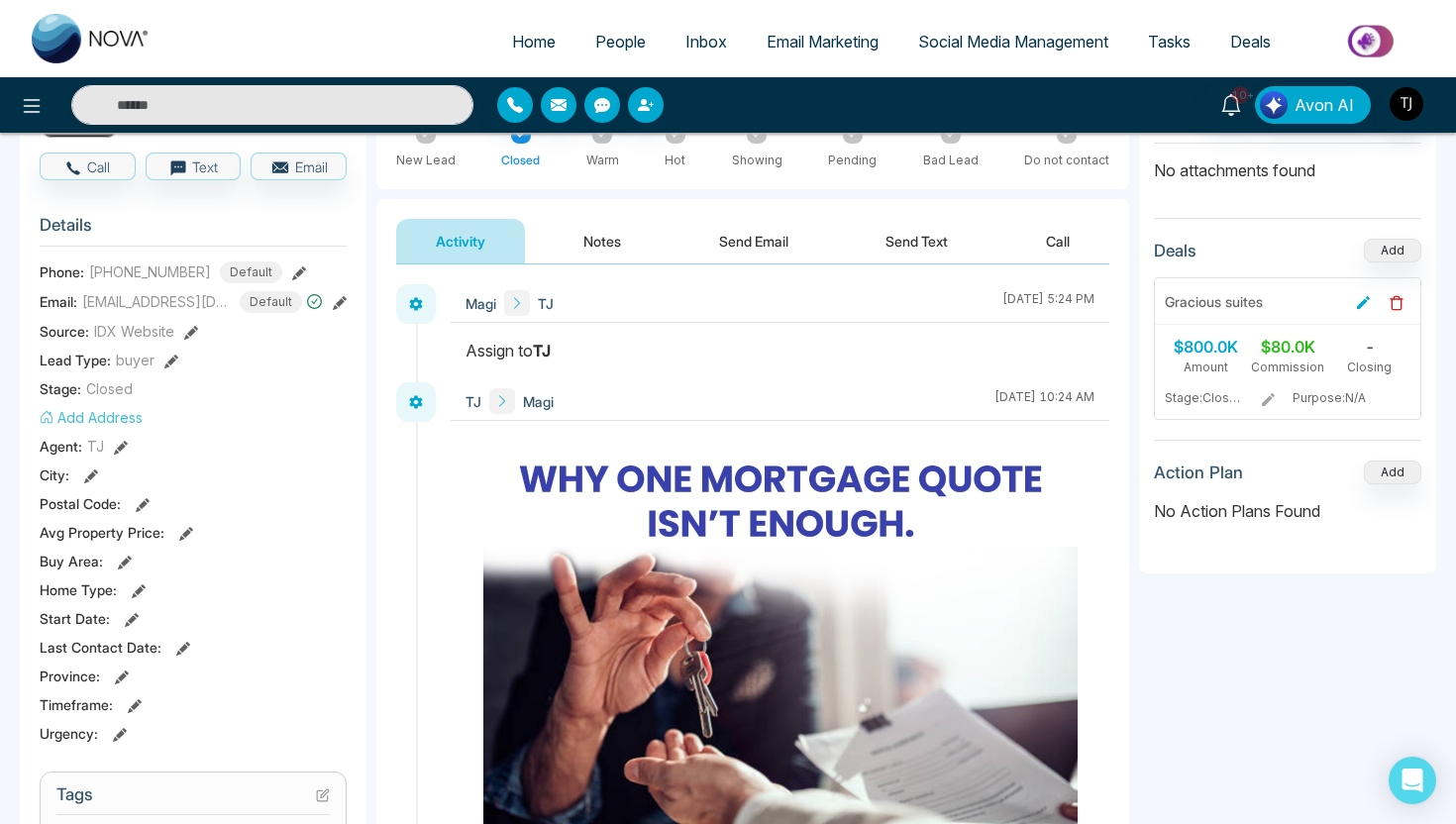 scroll, scrollTop: 0, scrollLeft: 0, axis: both 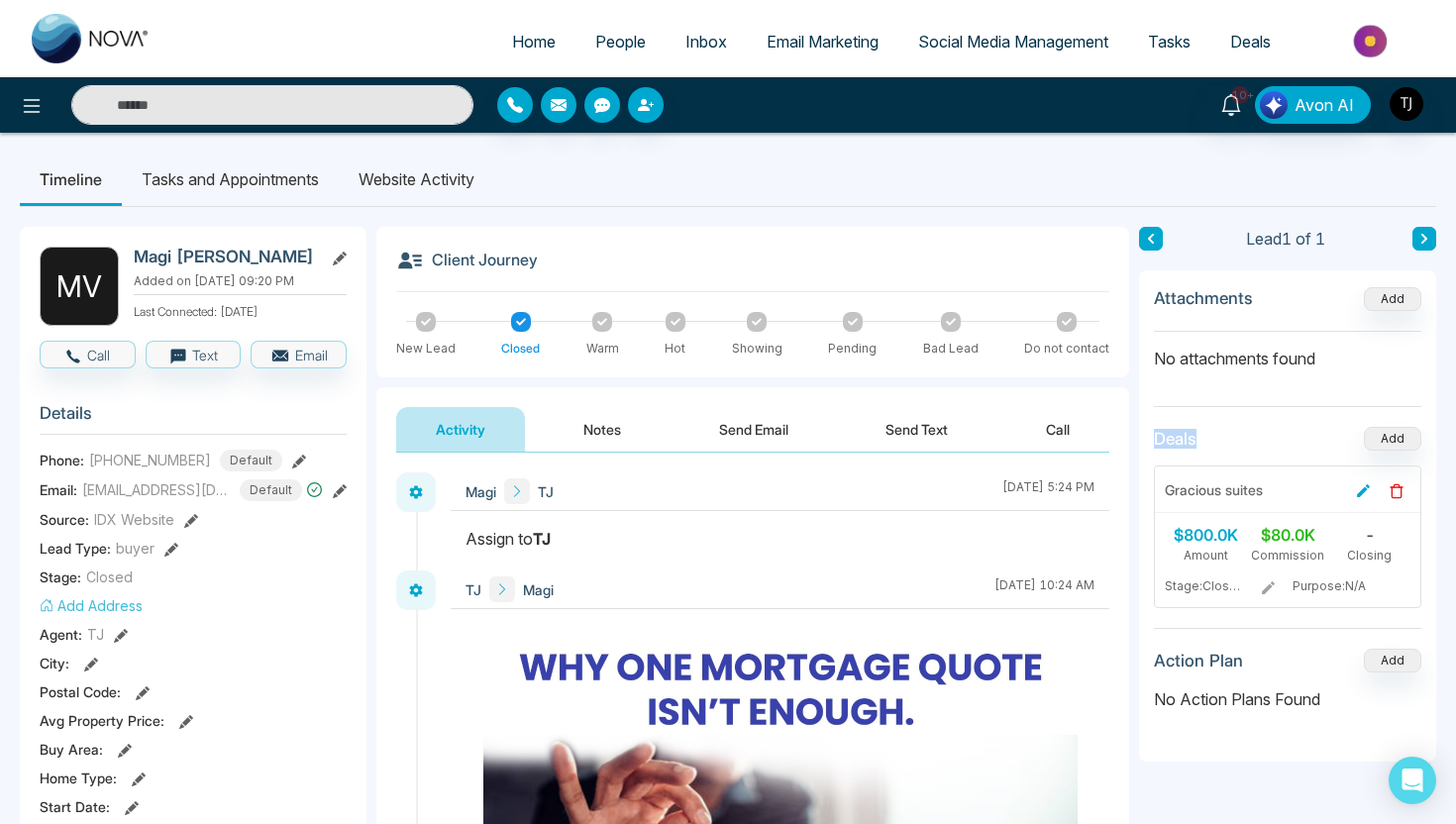 drag, startPoint x: 1156, startPoint y: 440, endPoint x: 1198, endPoint y: 436, distance: 42.190046 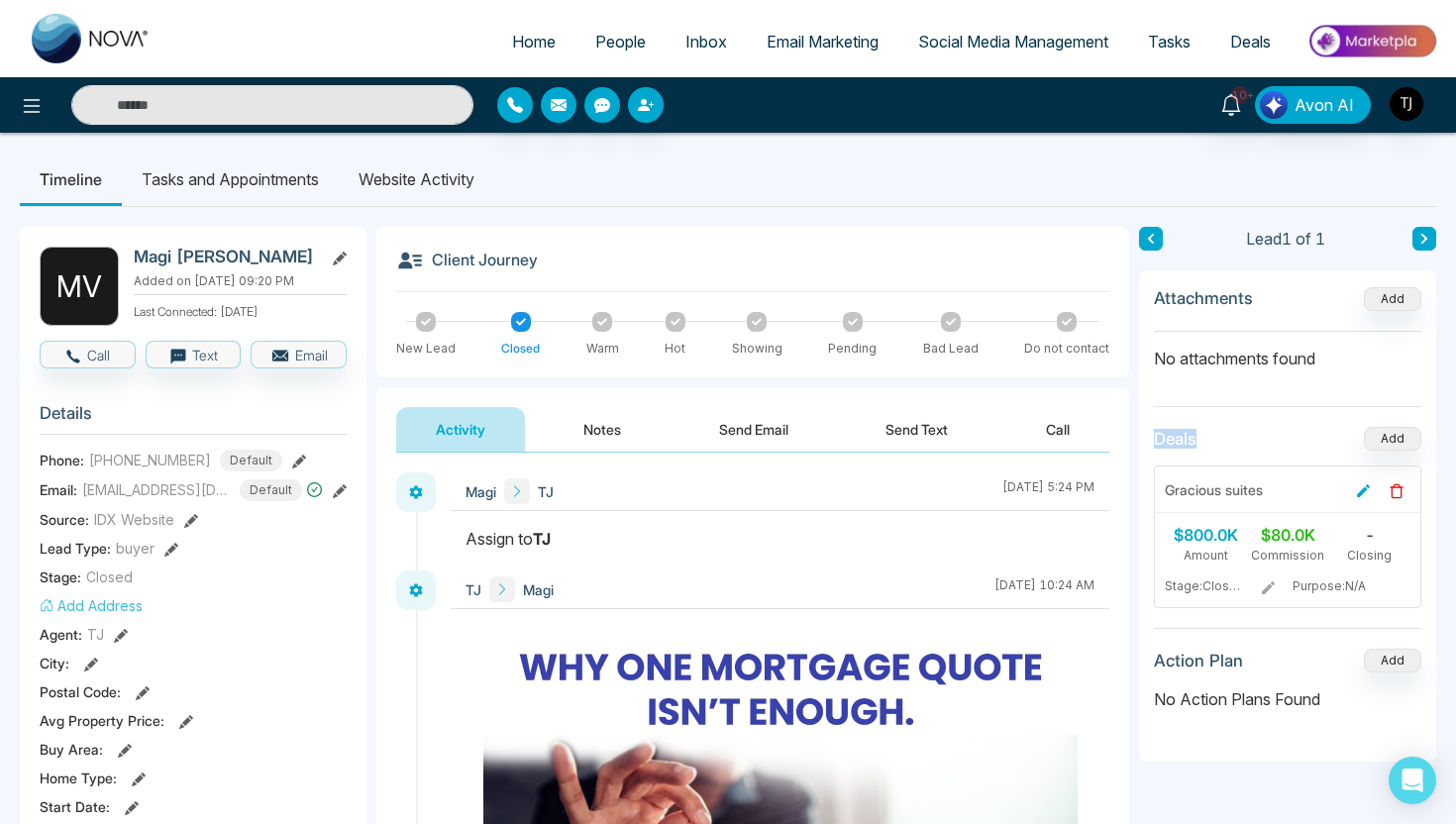 click on "Deals Add" at bounding box center [1288, 439] 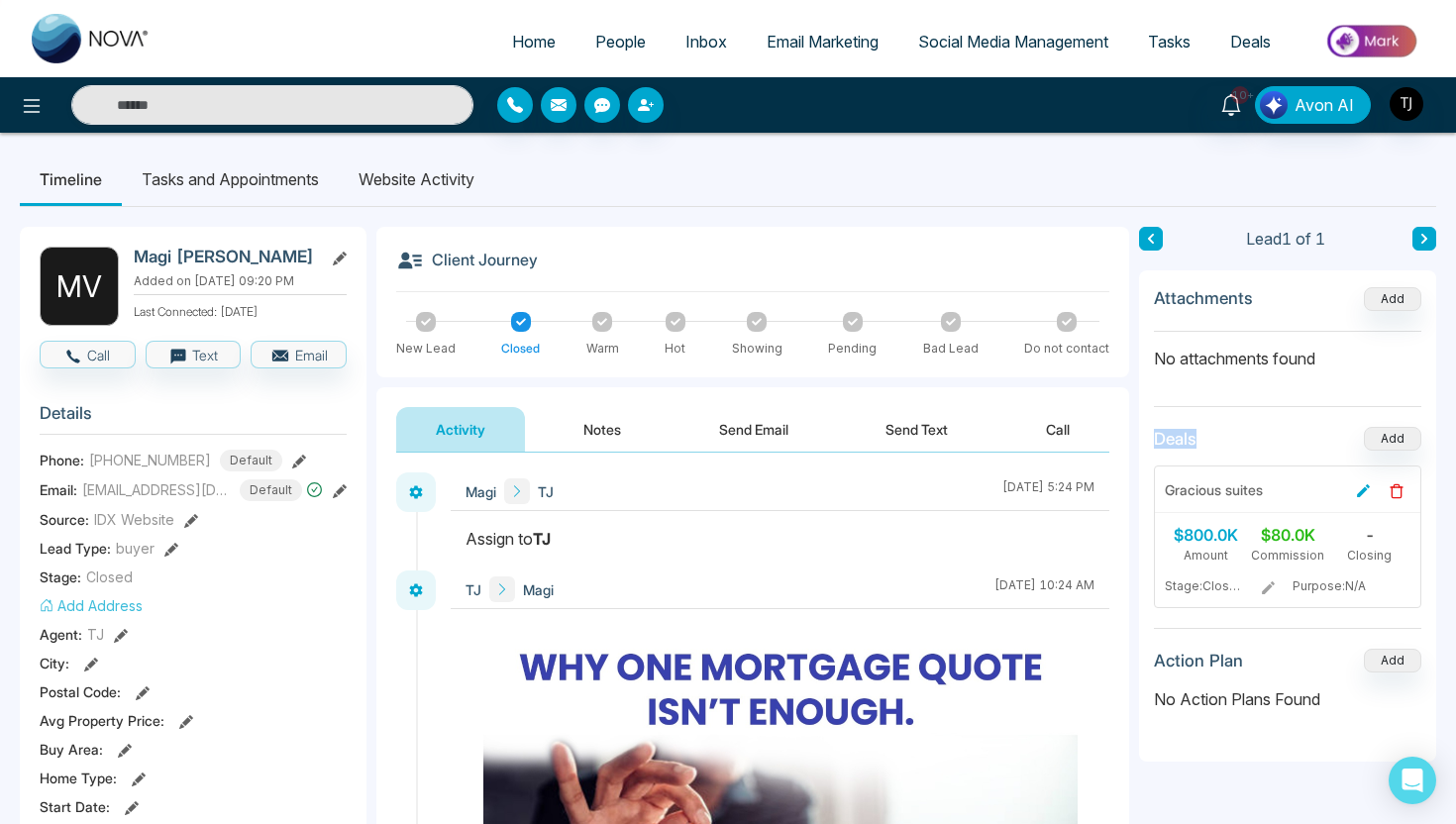 click 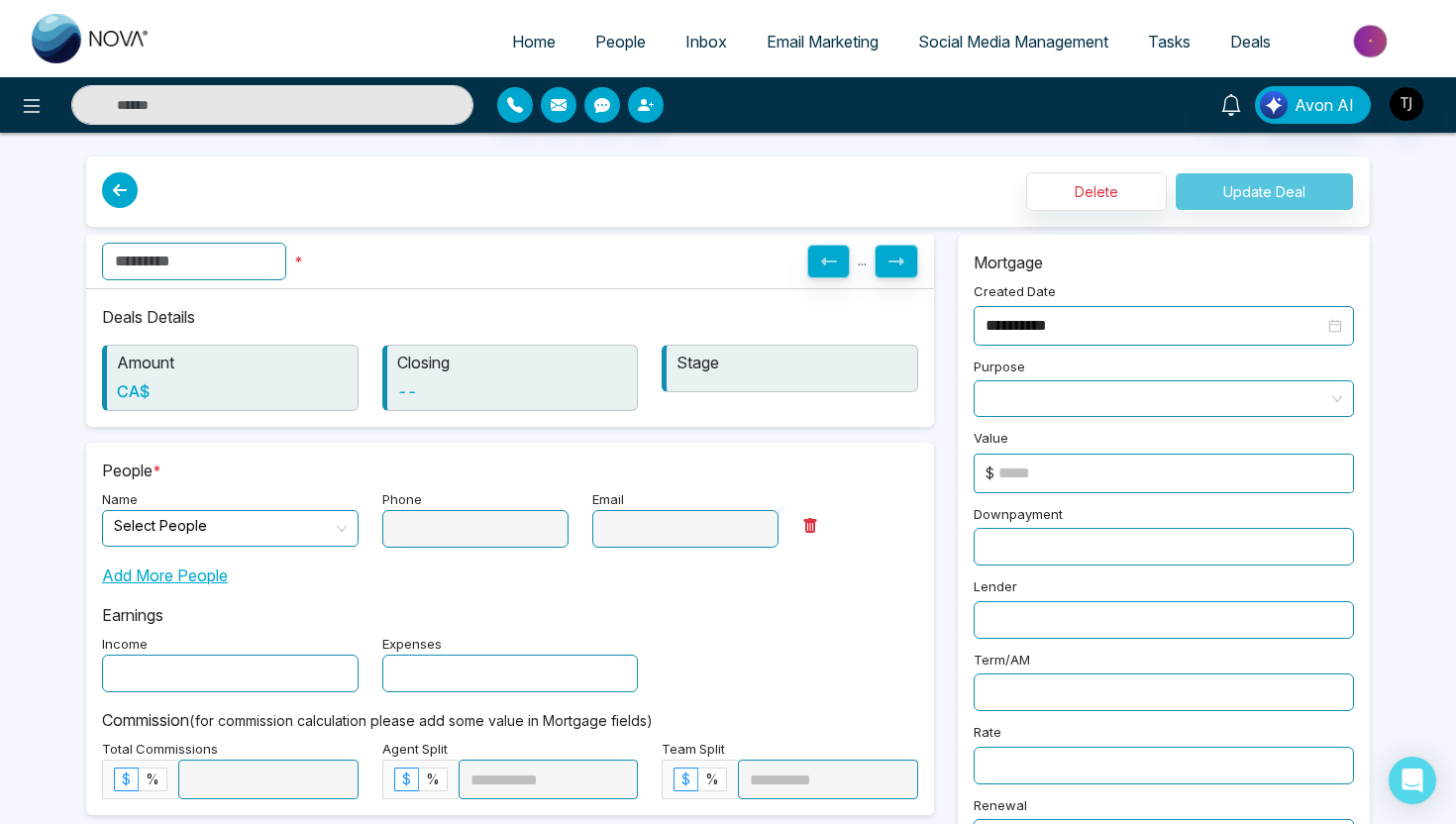 type on "**********" 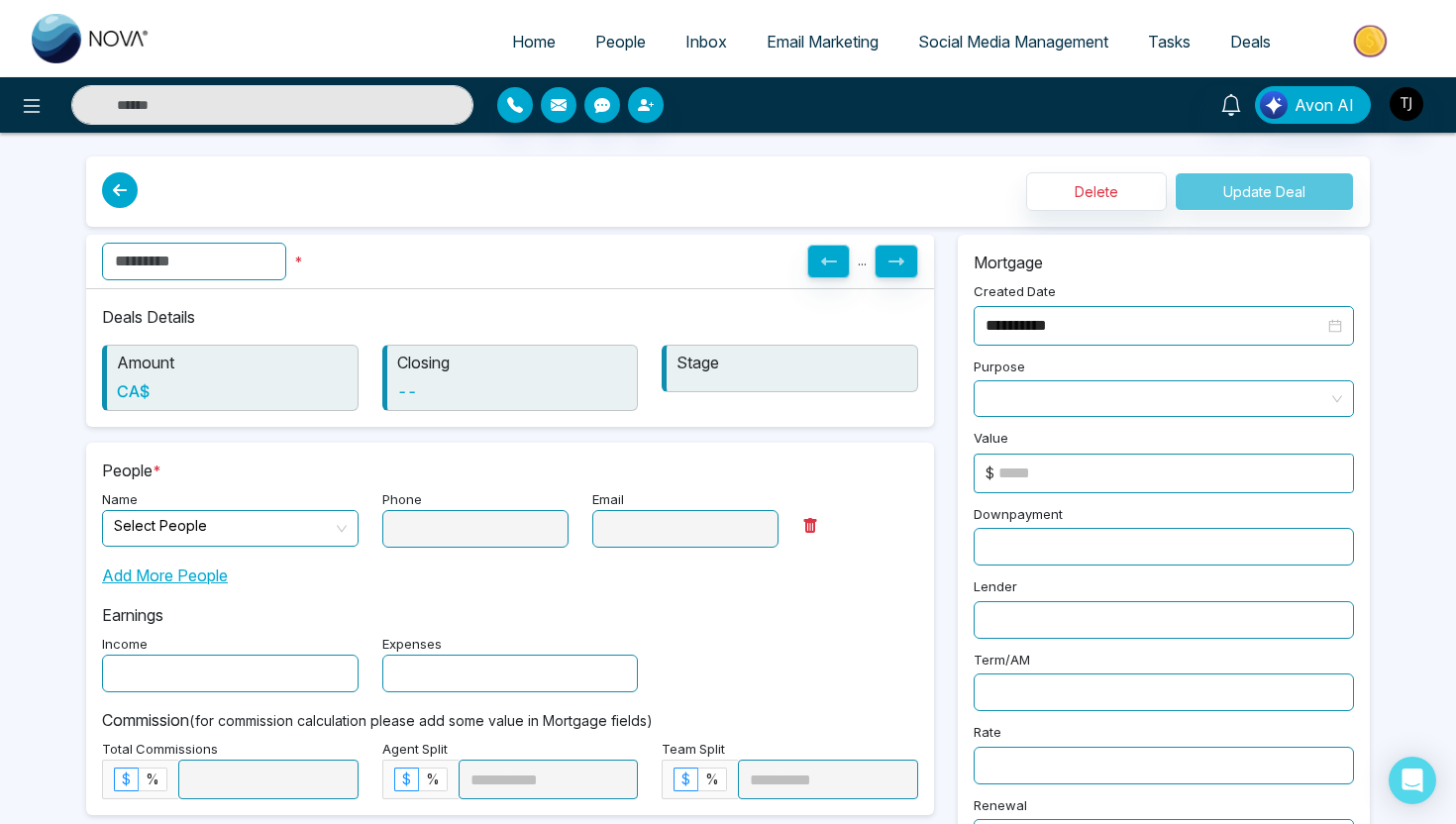 type on "**********" 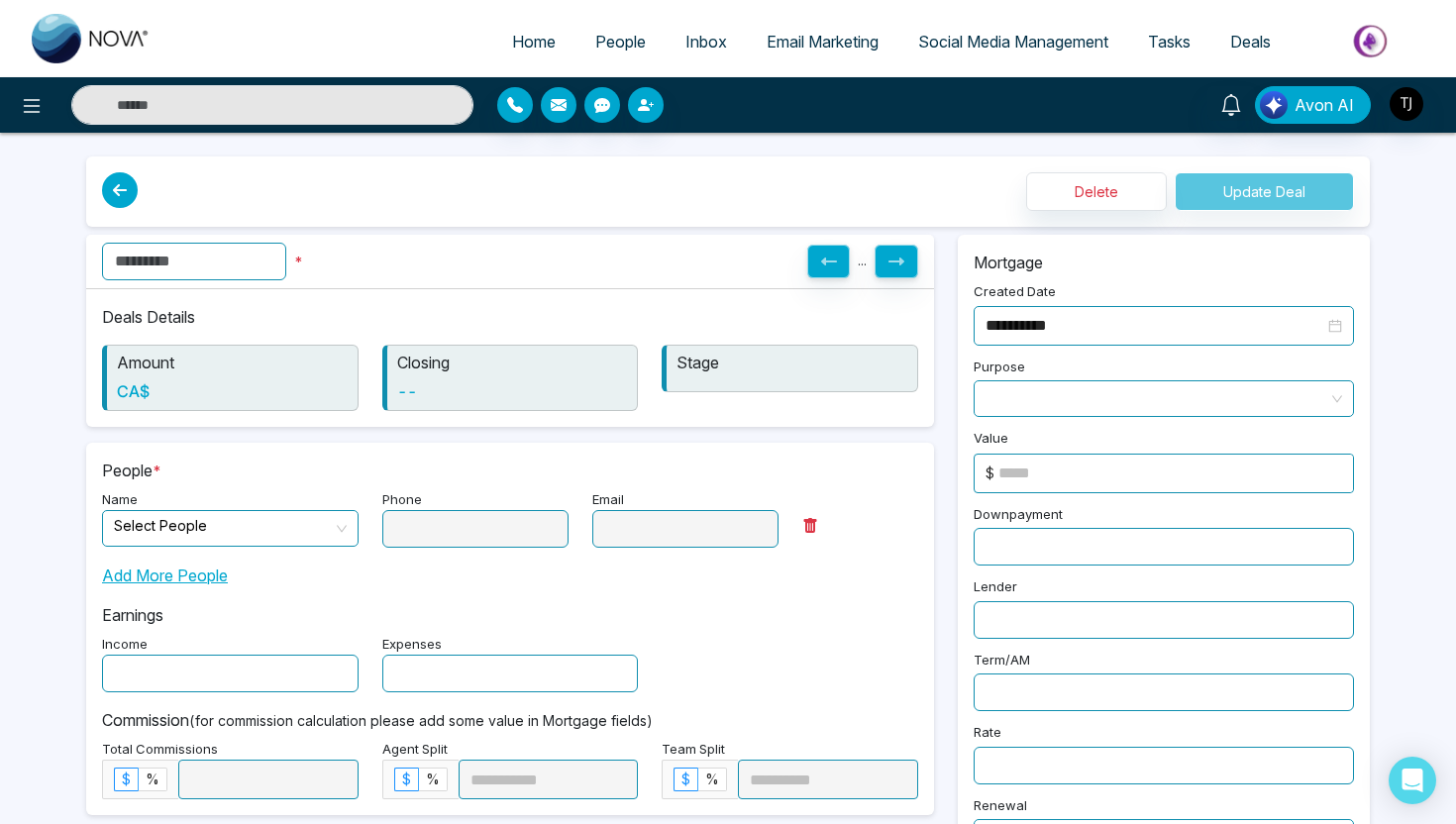 type on "**********" 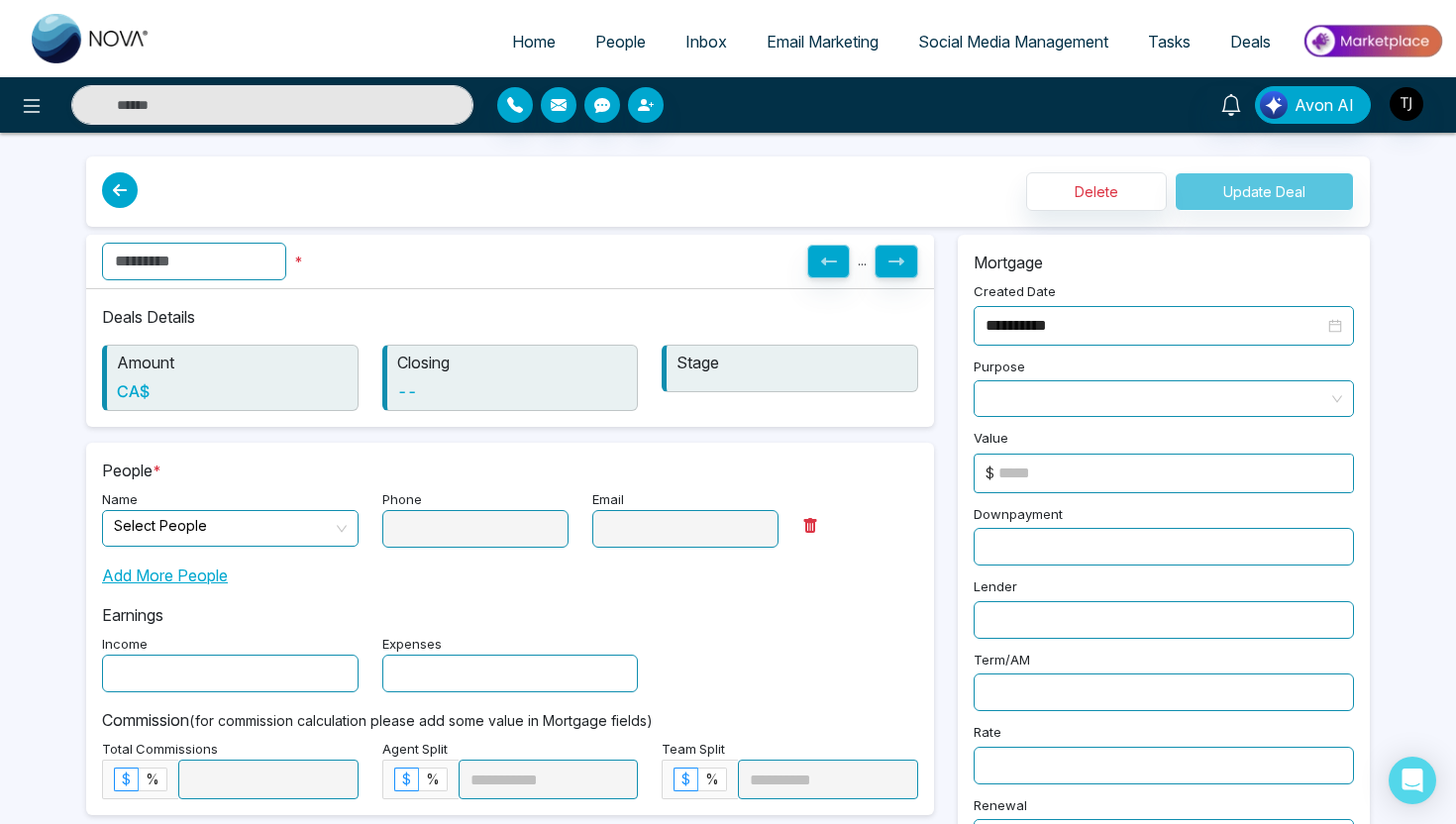 type on "*****" 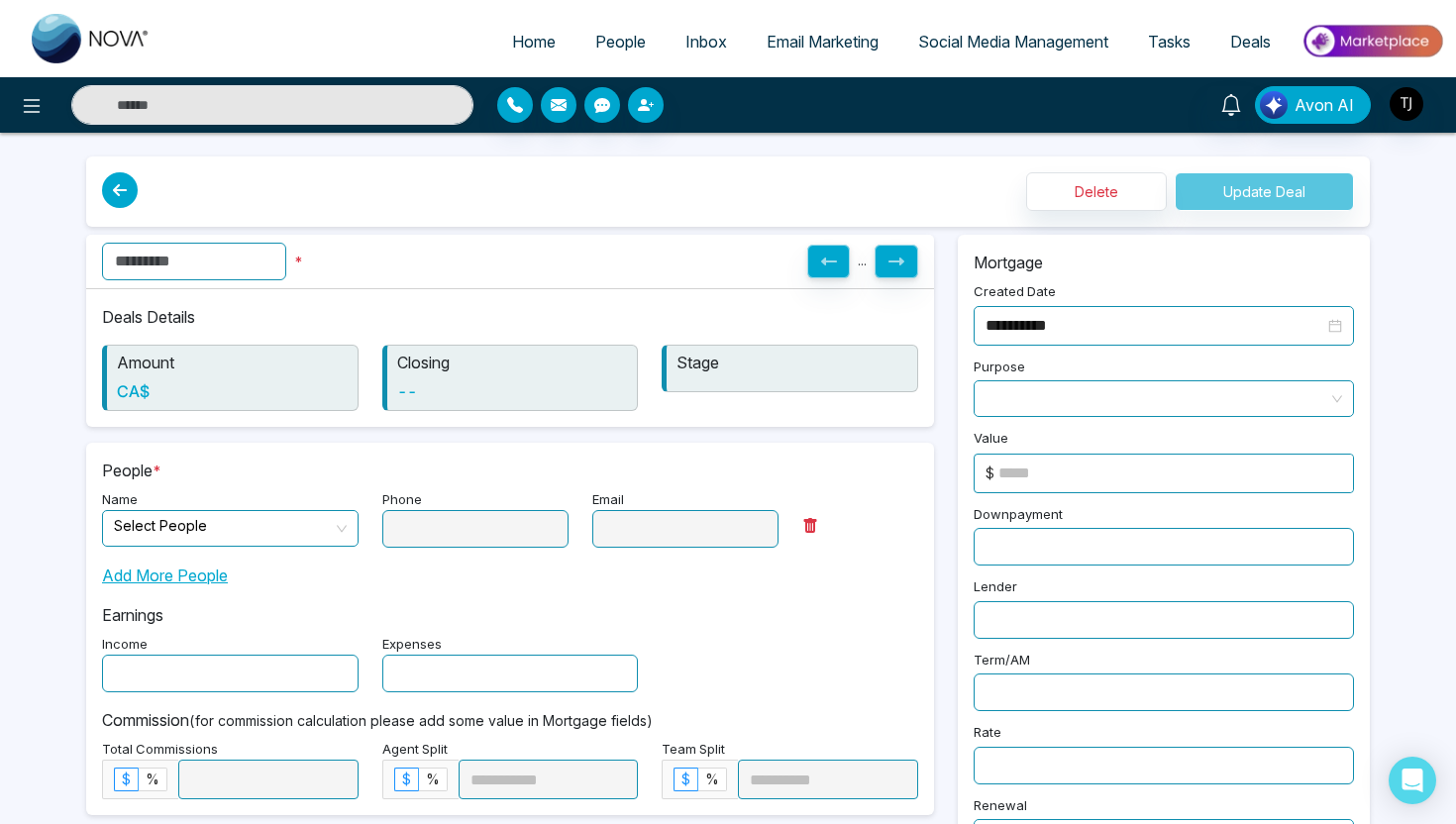 type on "*" 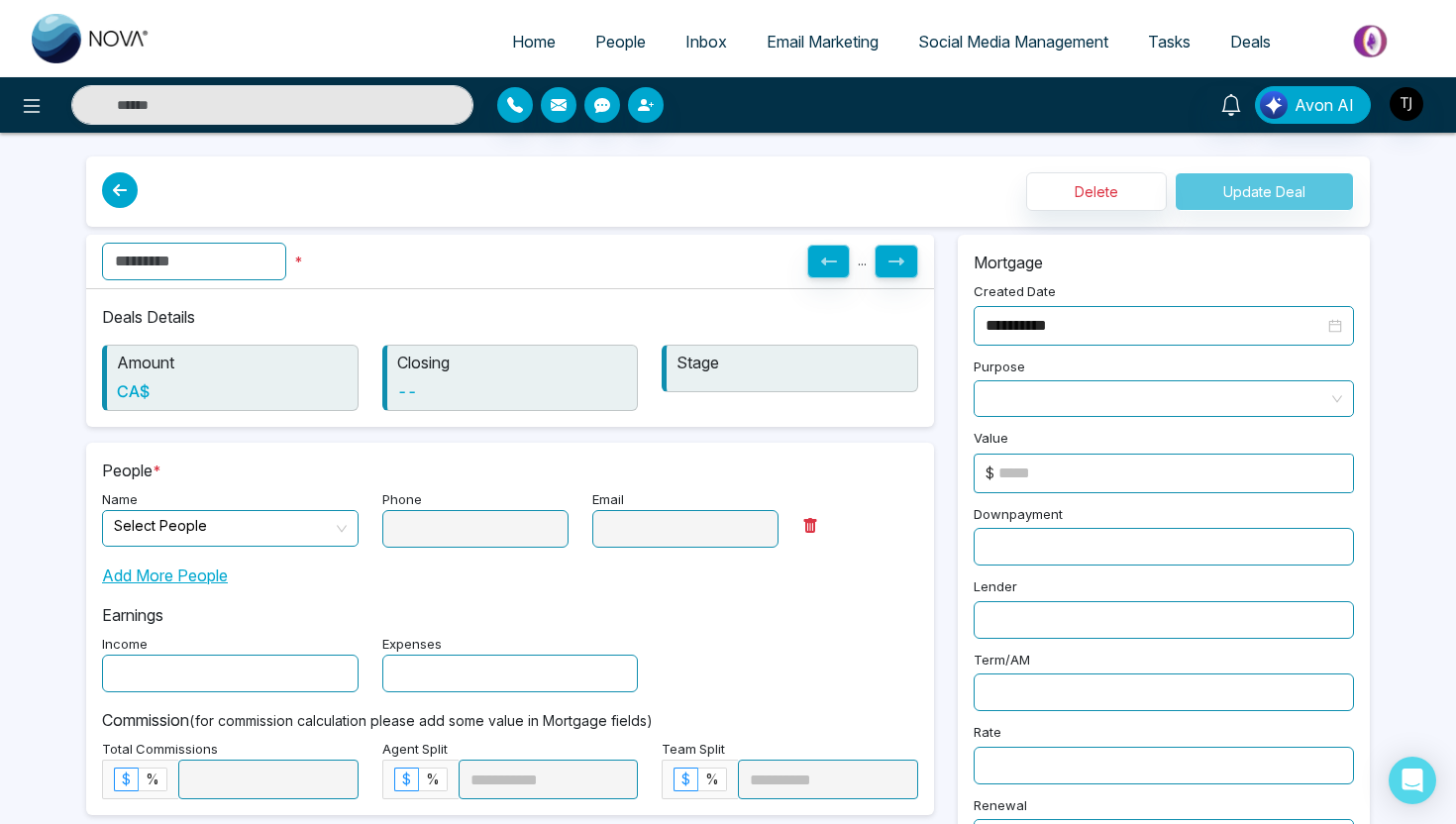 type on "*" 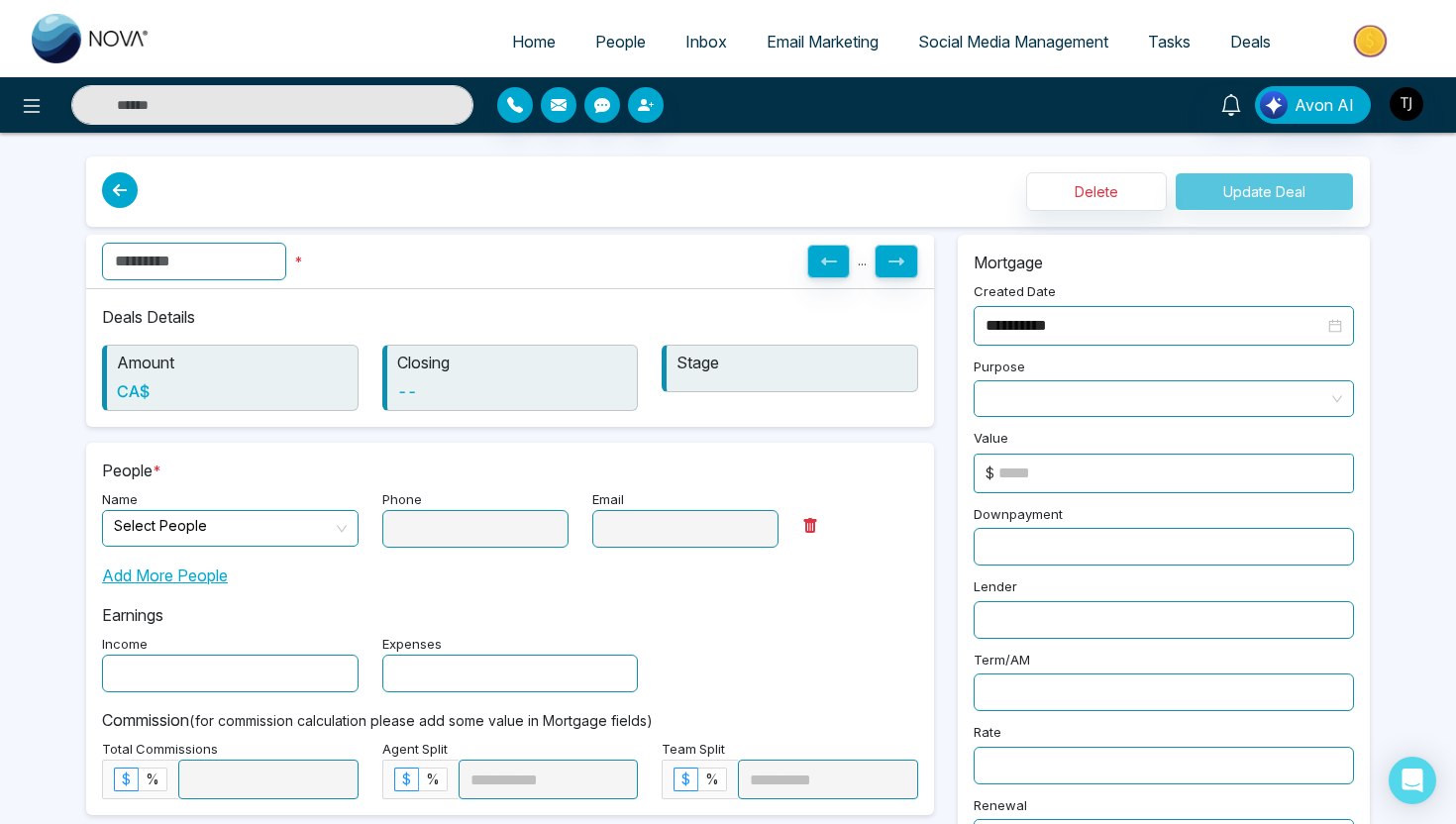 type on "******" 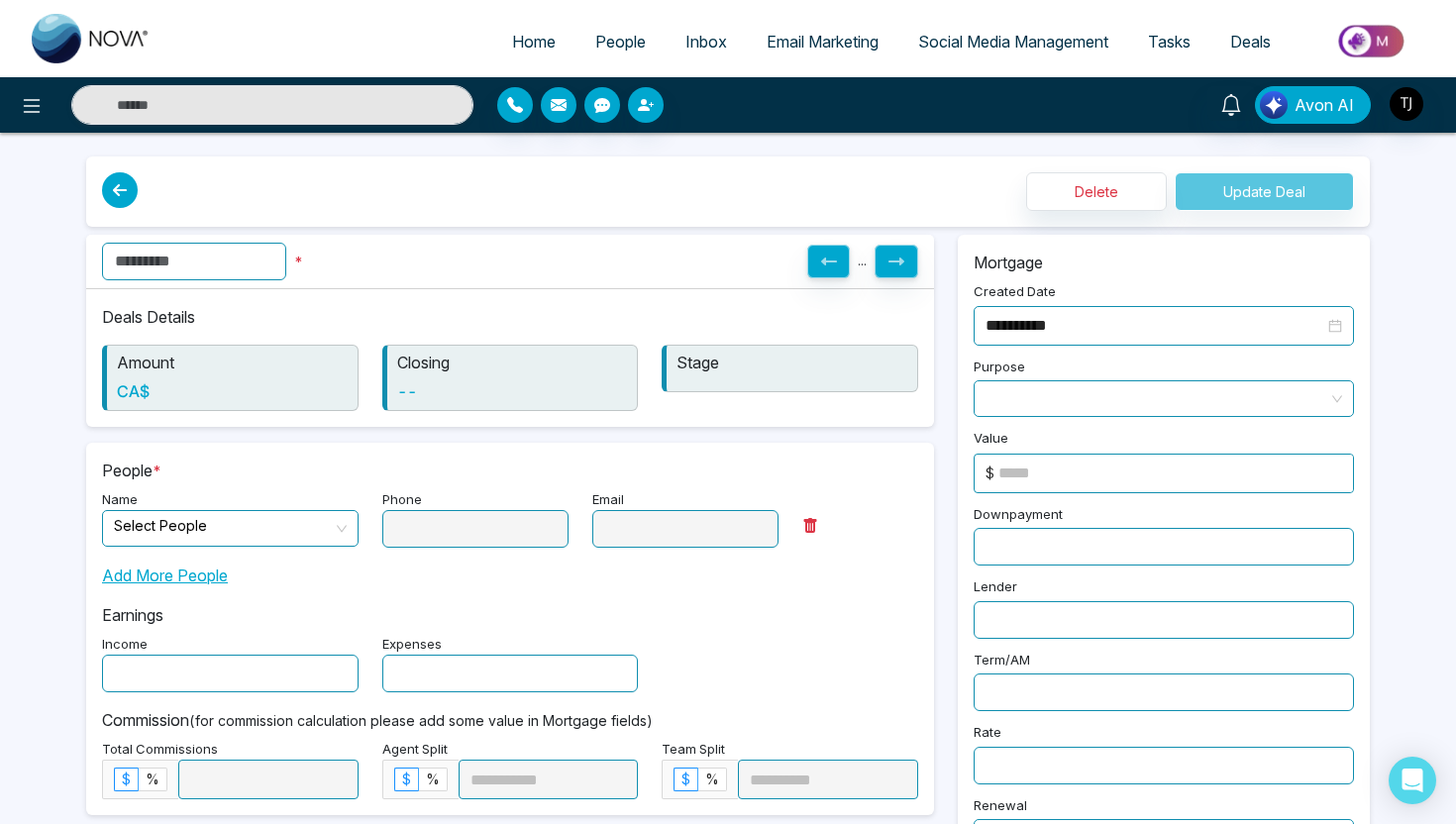 type on "**********" 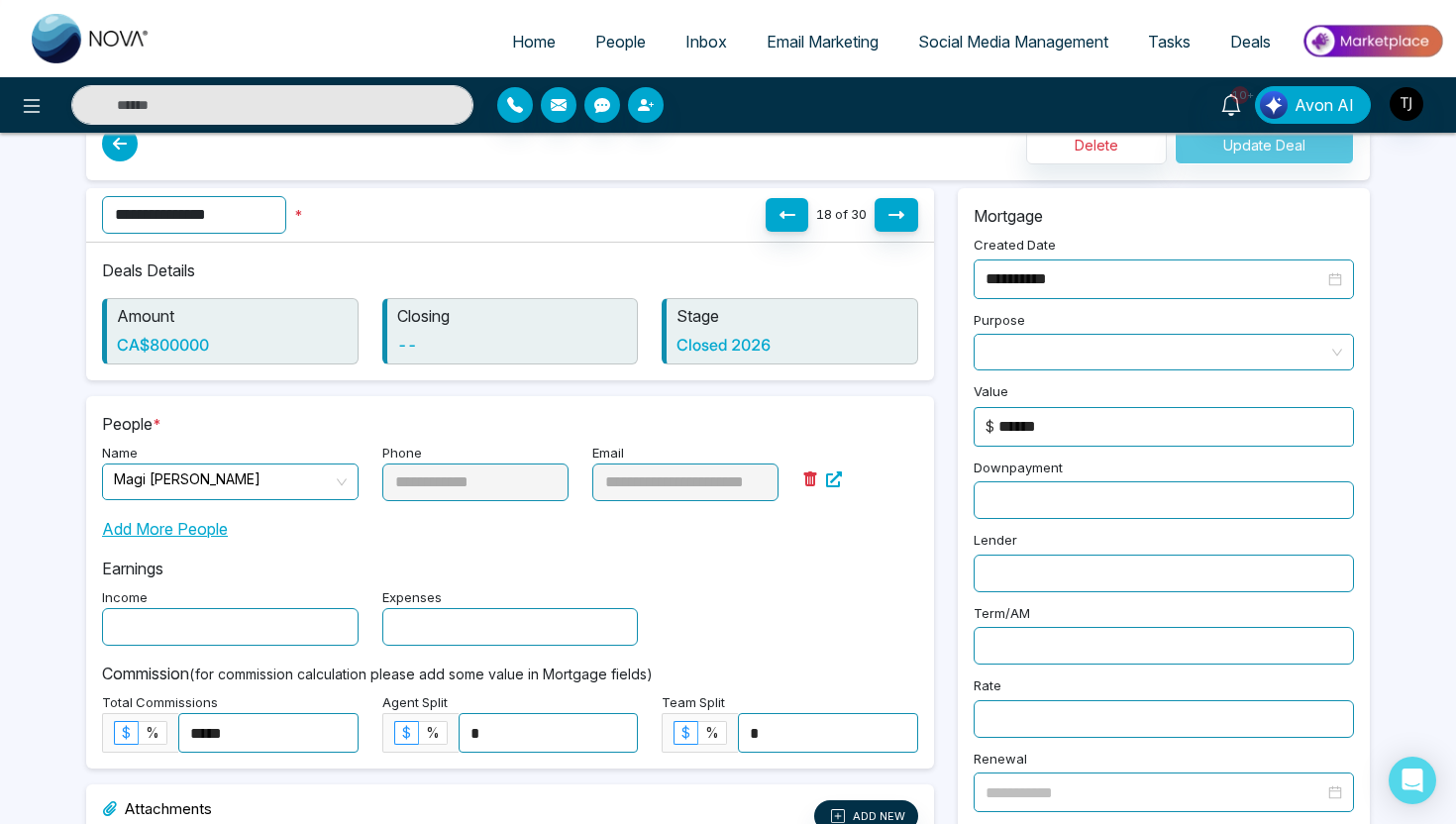 scroll, scrollTop: 0, scrollLeft: 0, axis: both 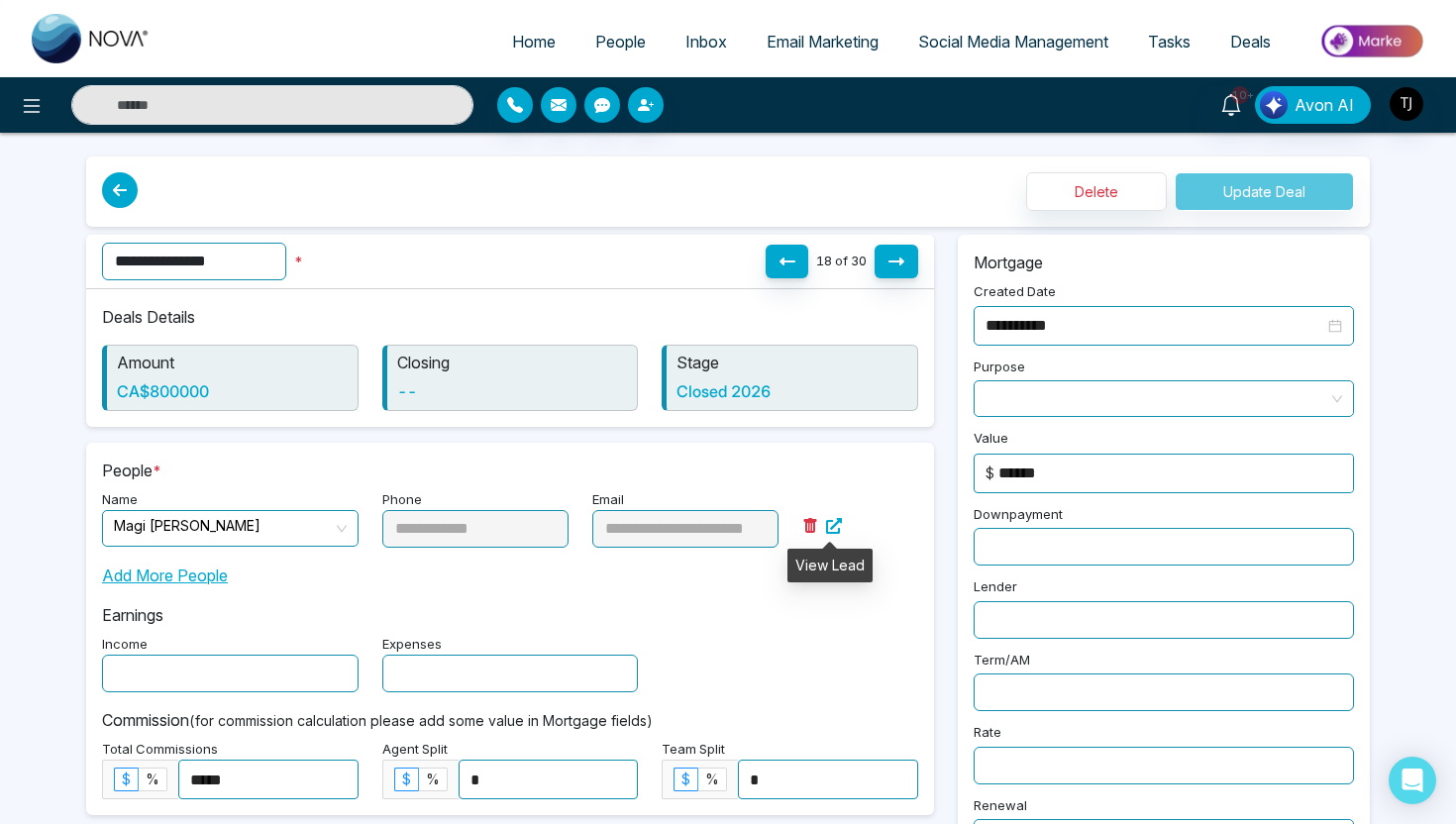 click 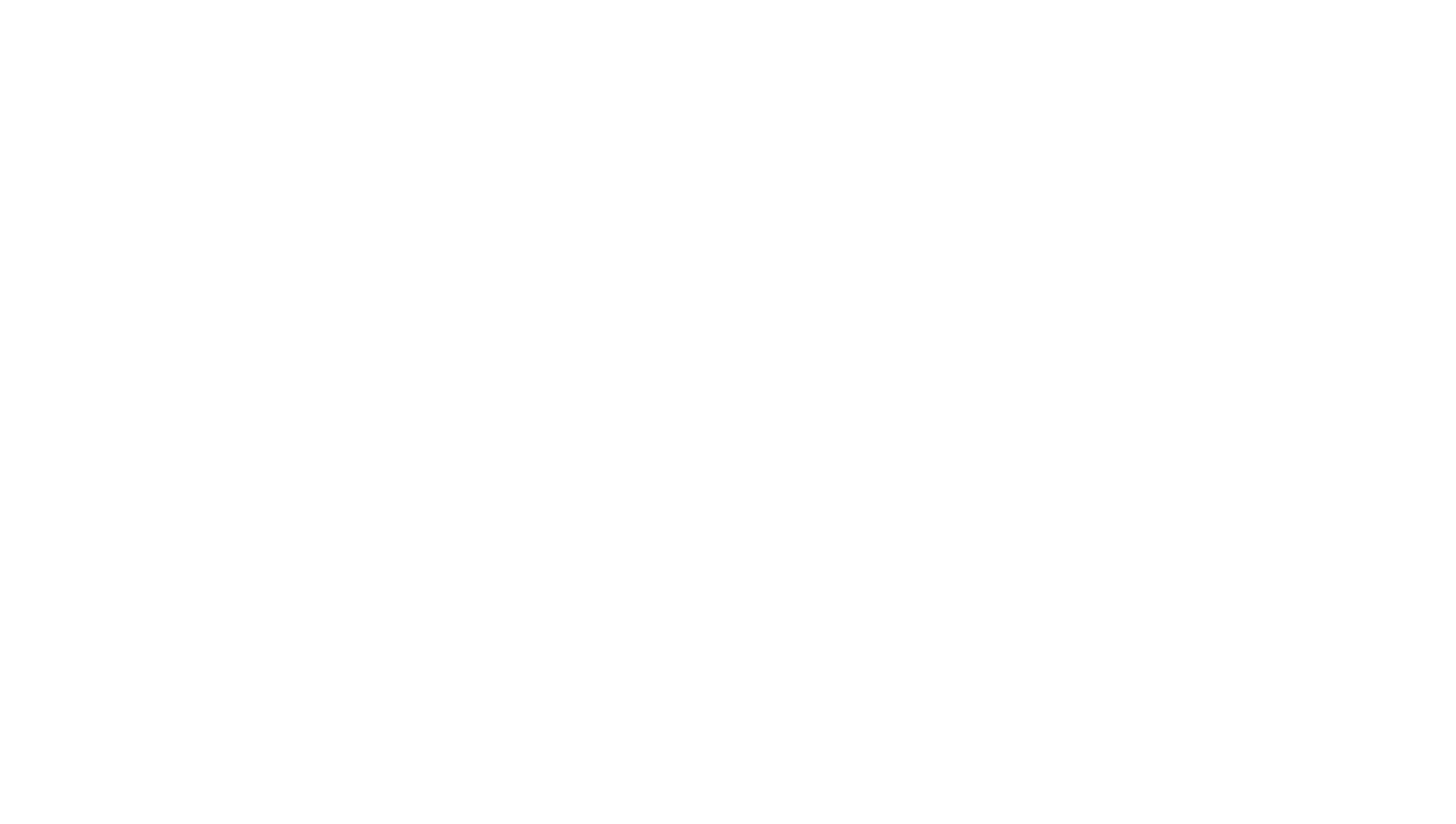 scroll, scrollTop: 0, scrollLeft: 0, axis: both 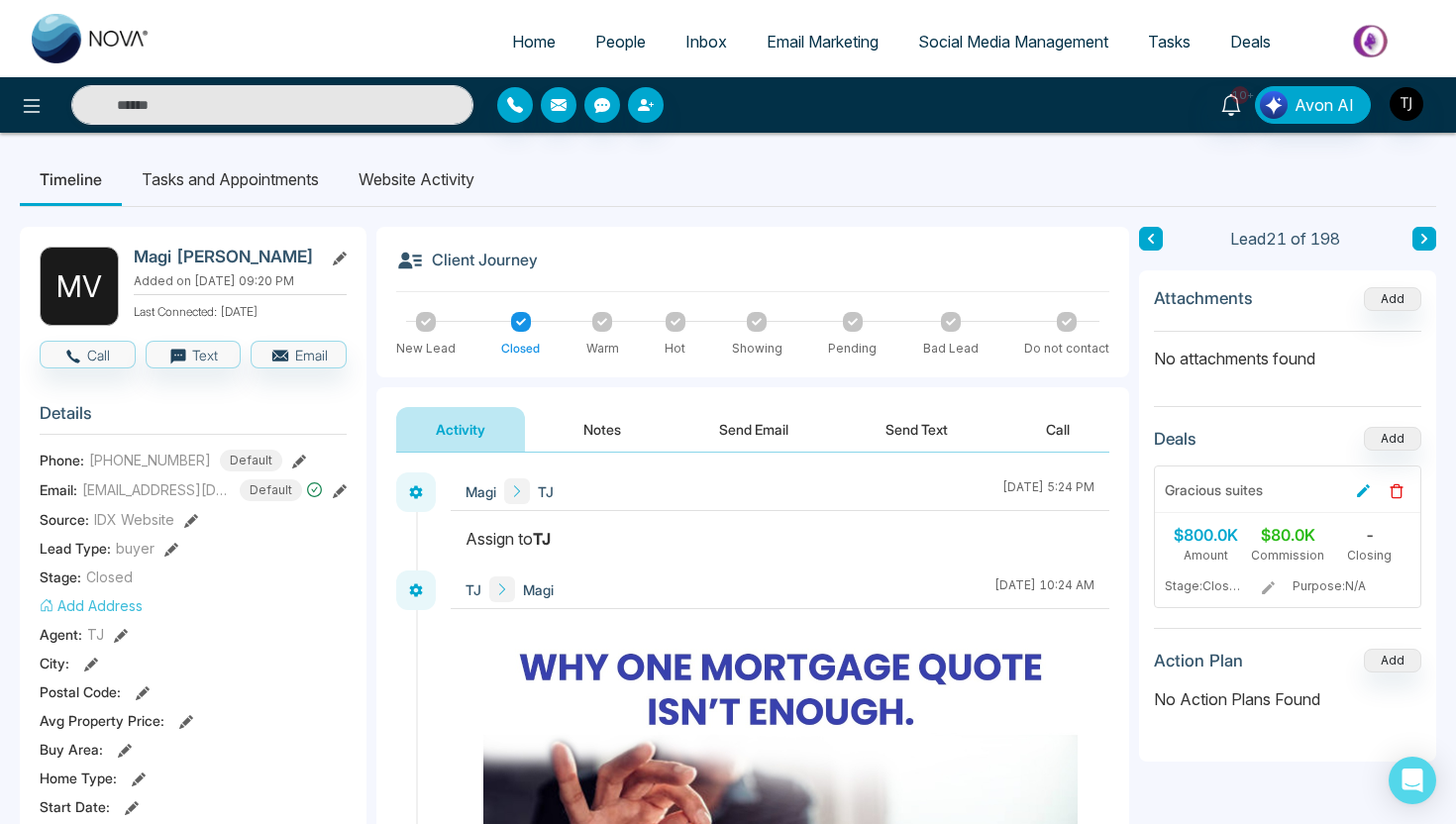 click on "People" at bounding box center (620, 42) 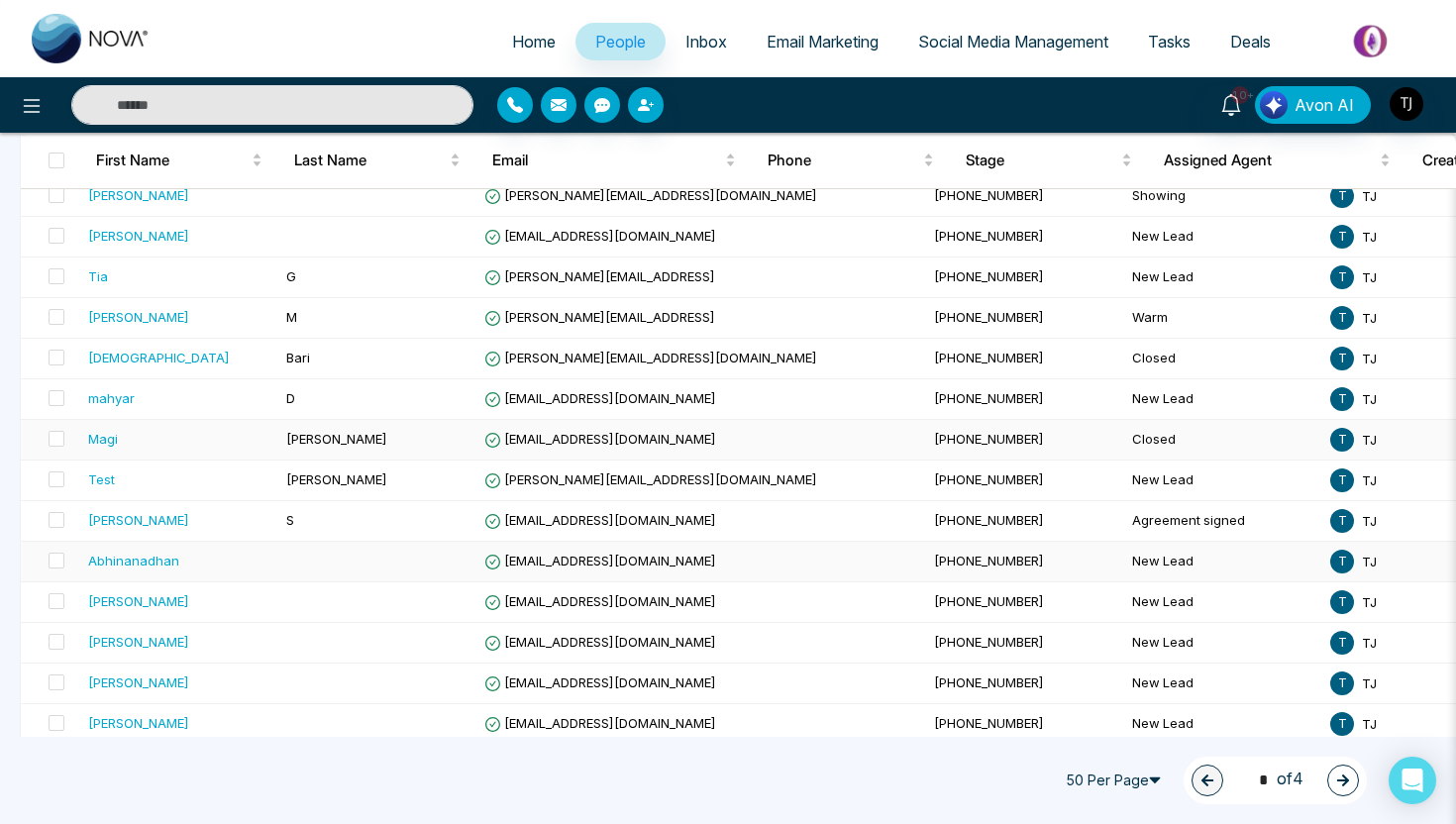 scroll, scrollTop: 780, scrollLeft: 0, axis: vertical 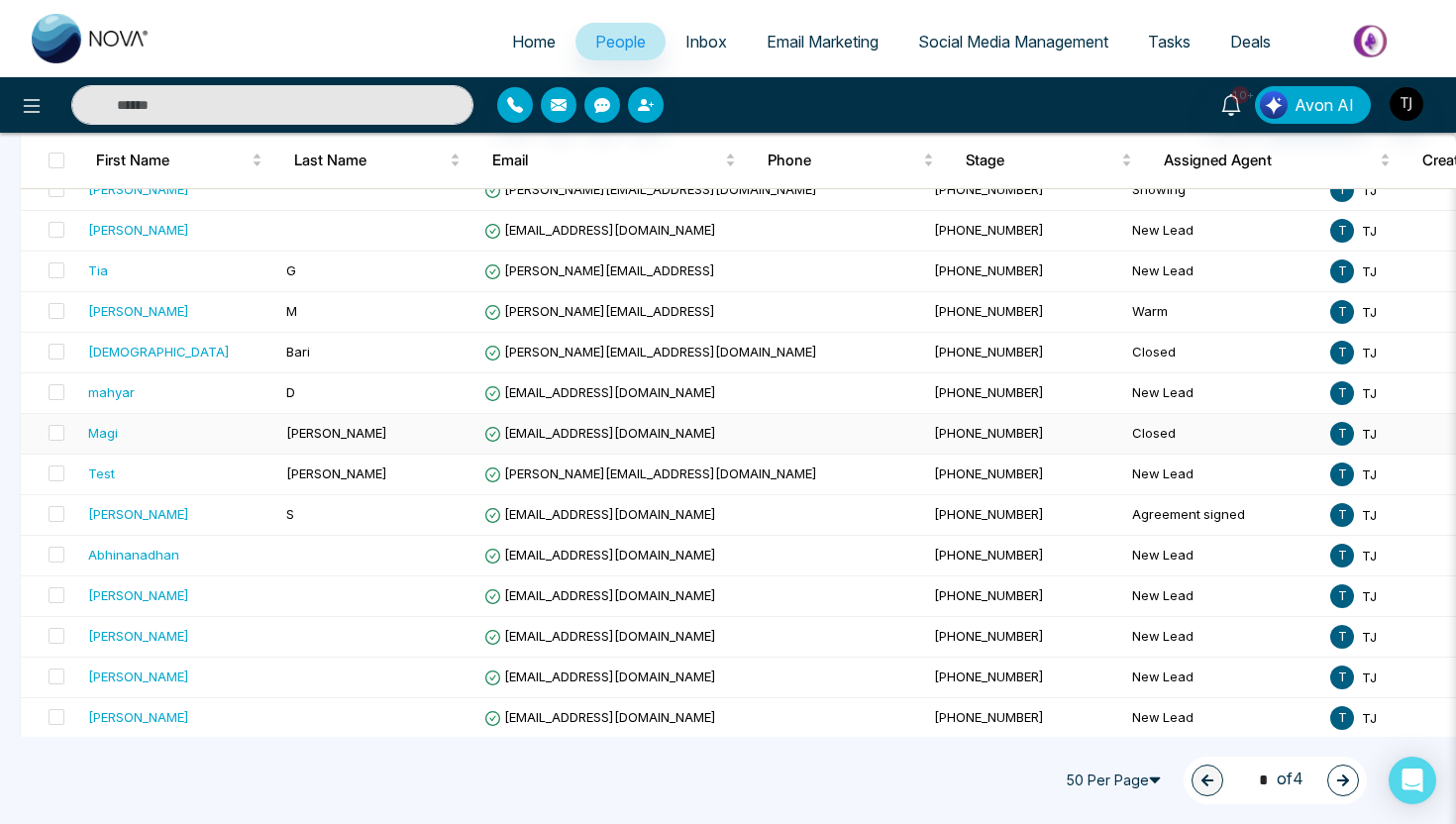 click on "Magi" at bounding box center [179, 433] 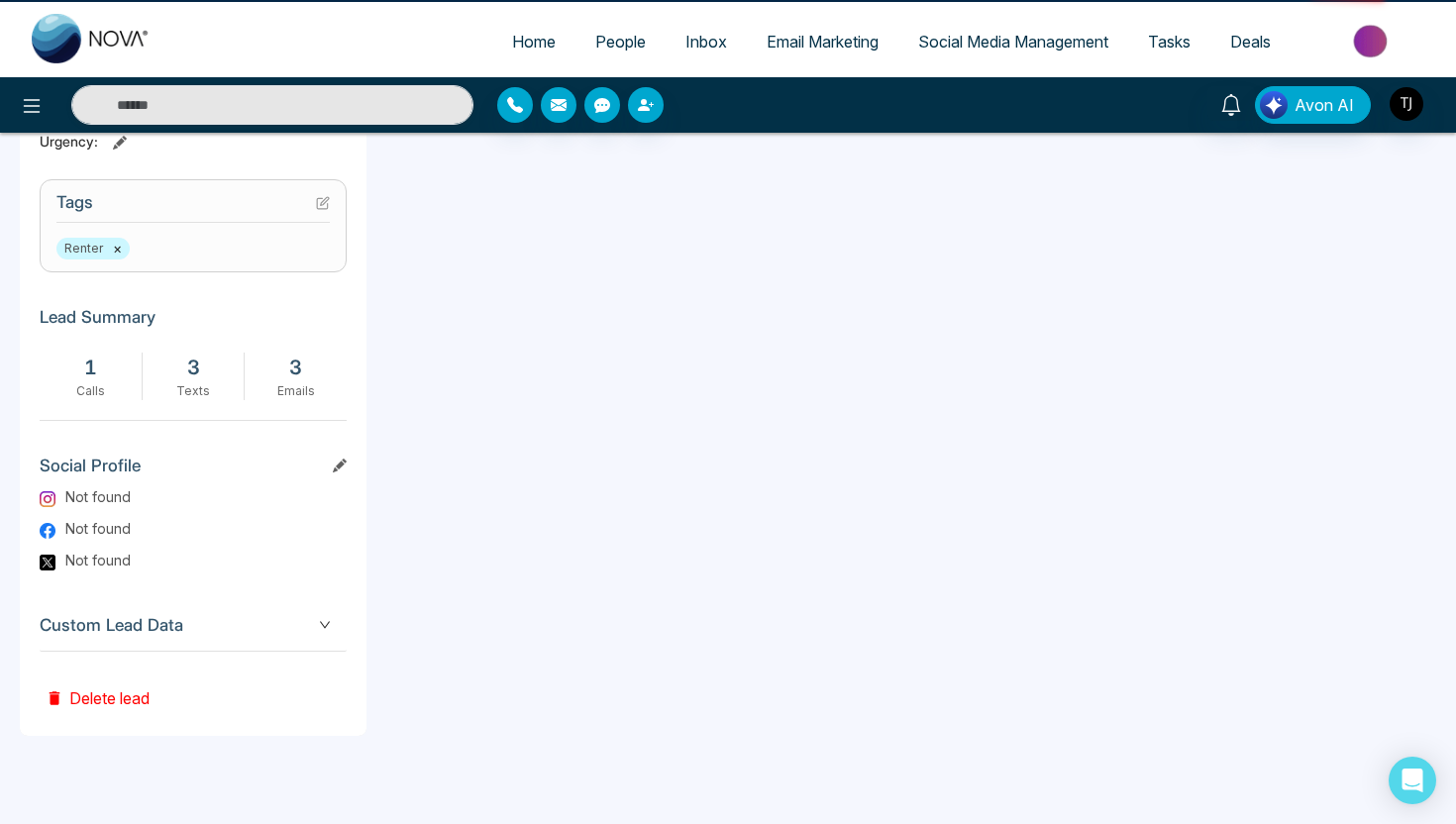 scroll, scrollTop: 0, scrollLeft: 0, axis: both 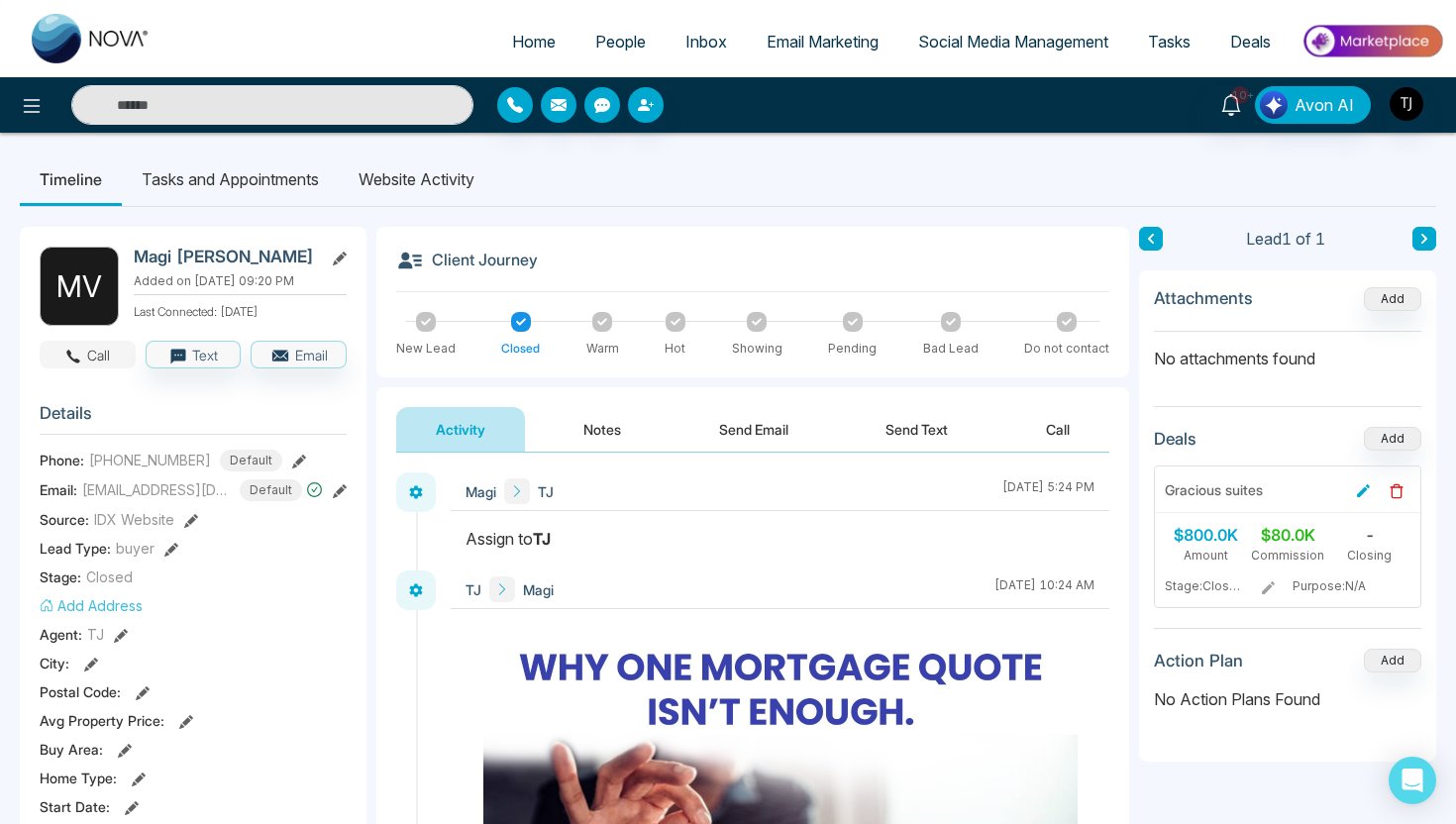 click on "Call" at bounding box center [87, 355] 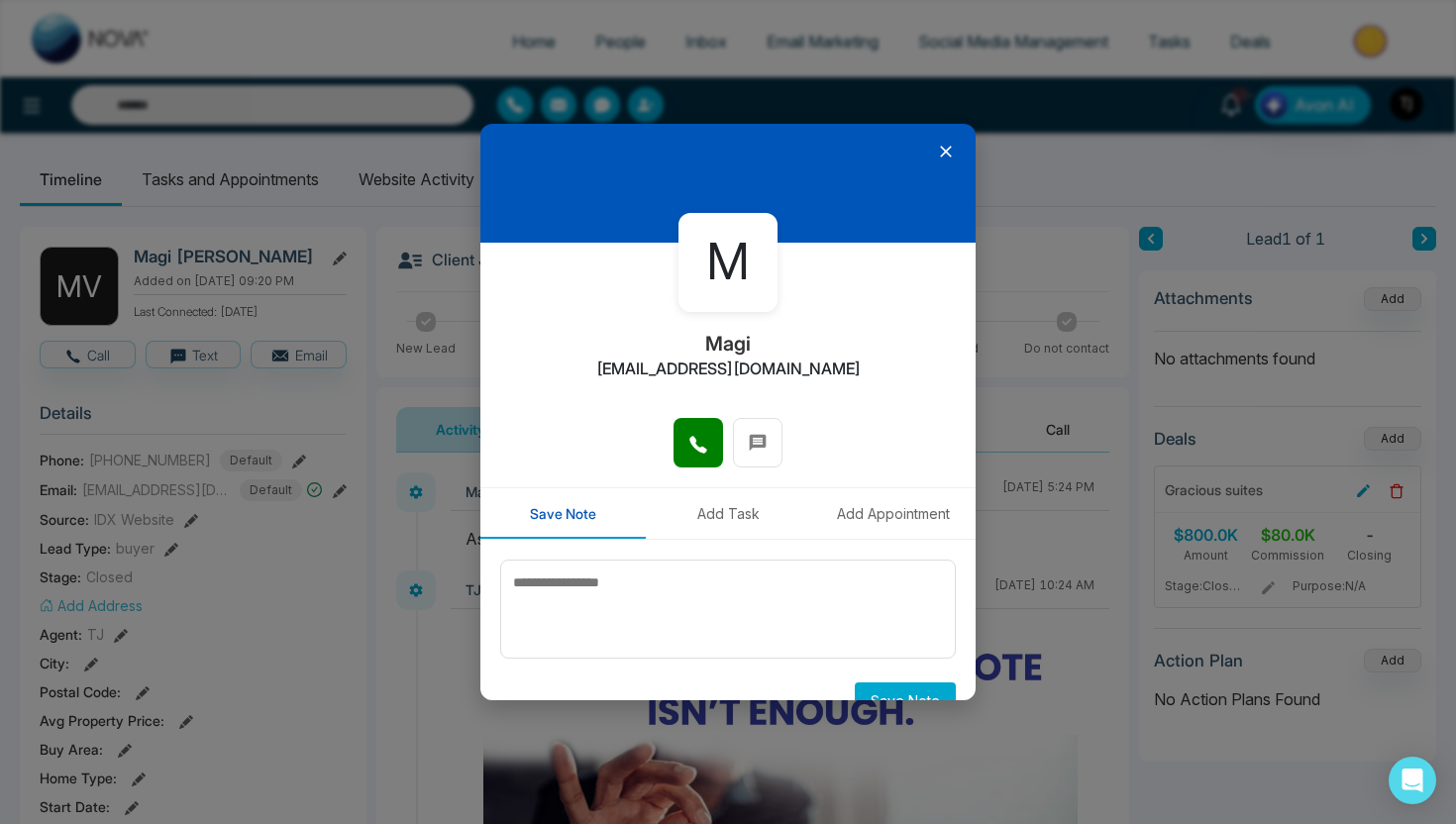 click 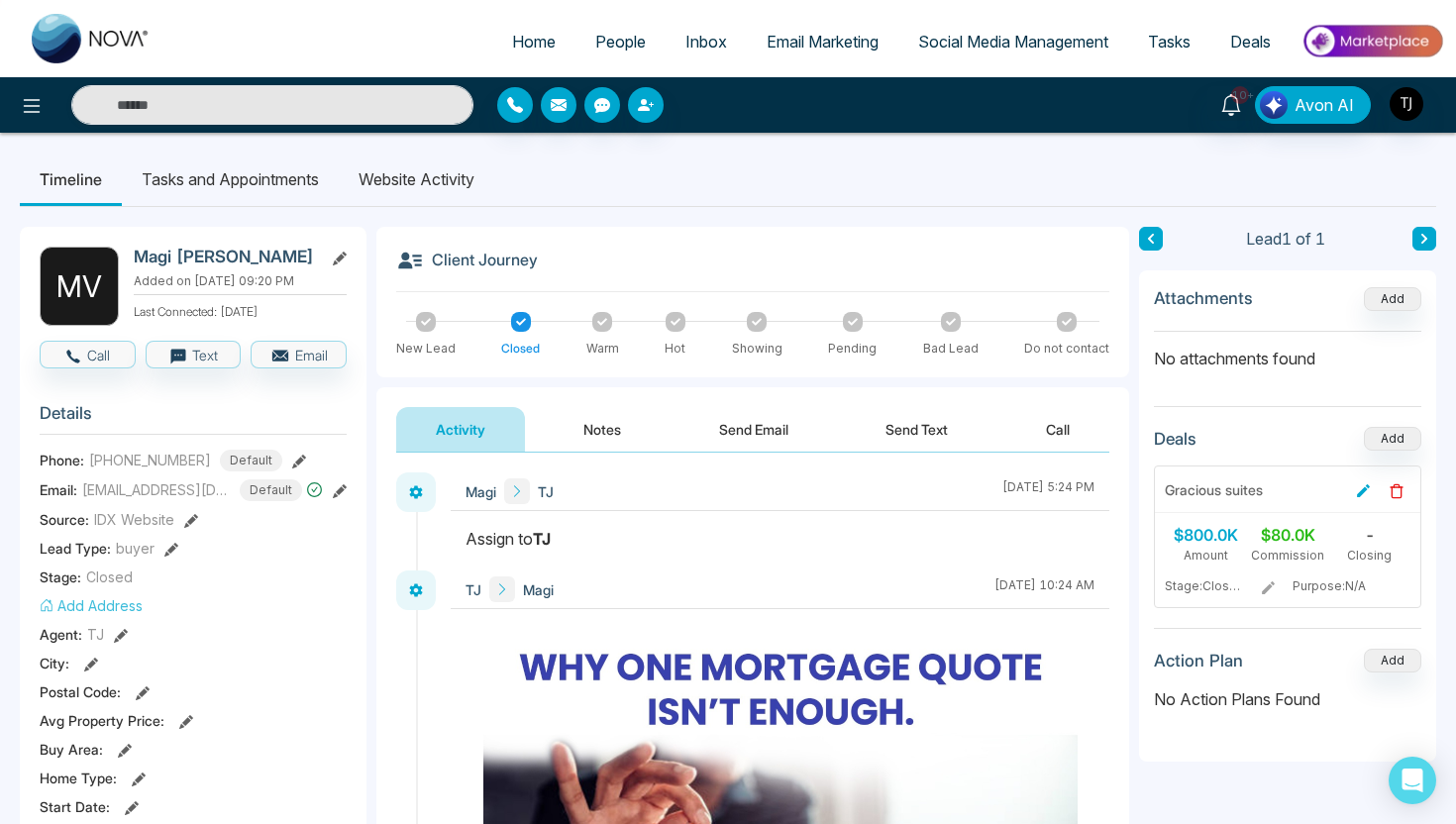 click on "Website Activity" at bounding box center (416, 179) 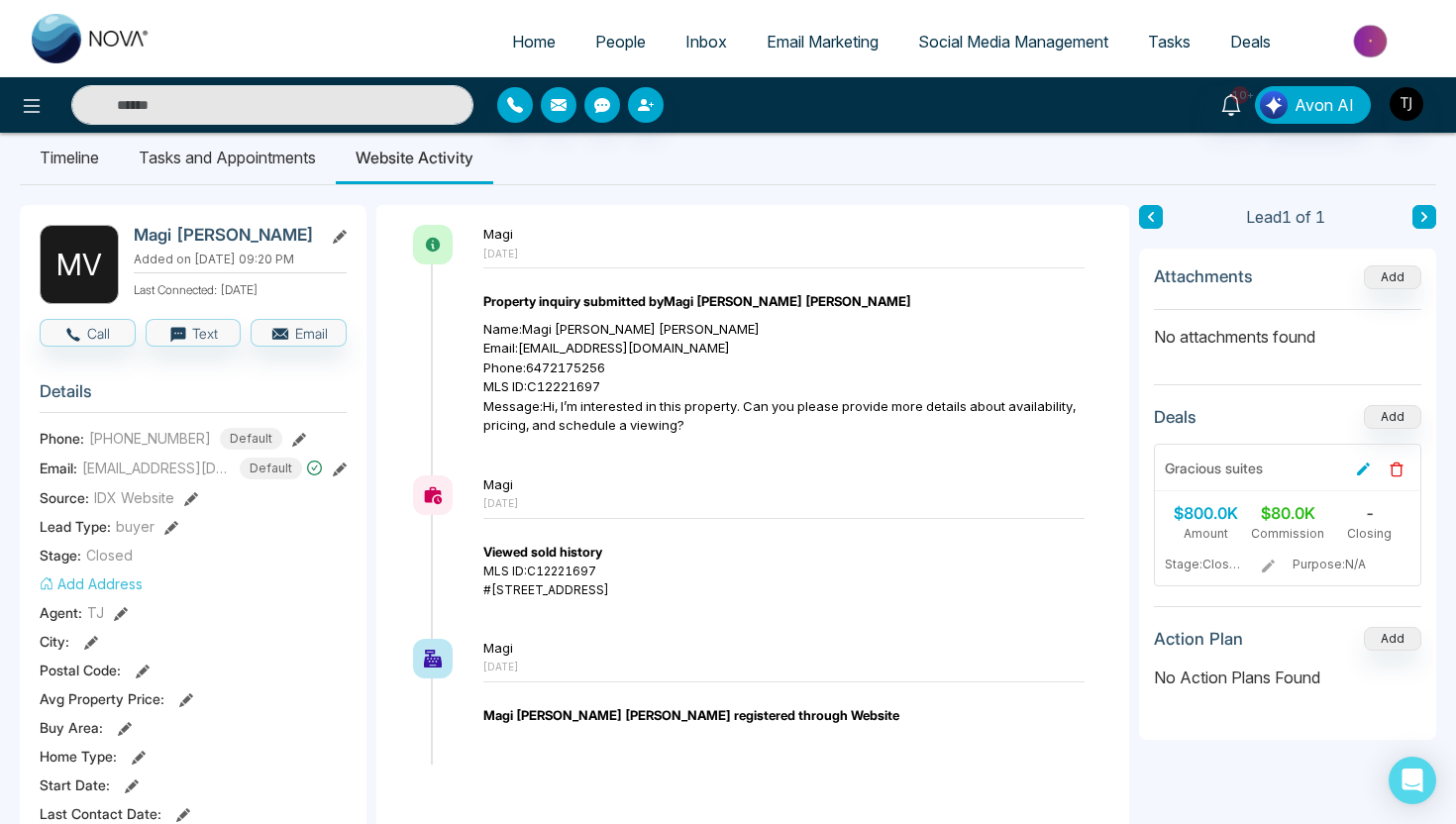 scroll, scrollTop: 0, scrollLeft: 0, axis: both 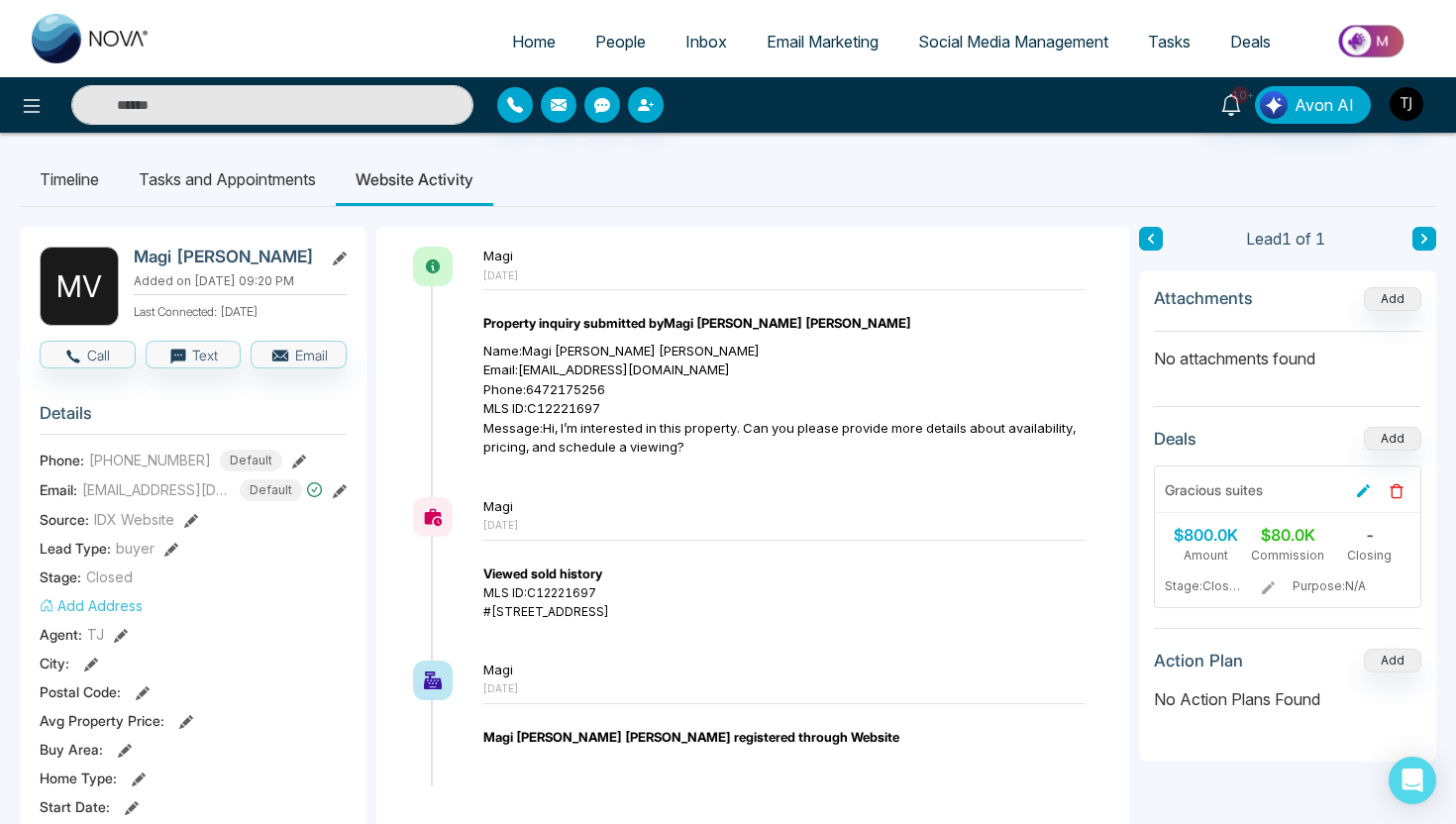 click on "Timeline" at bounding box center [69, 179] 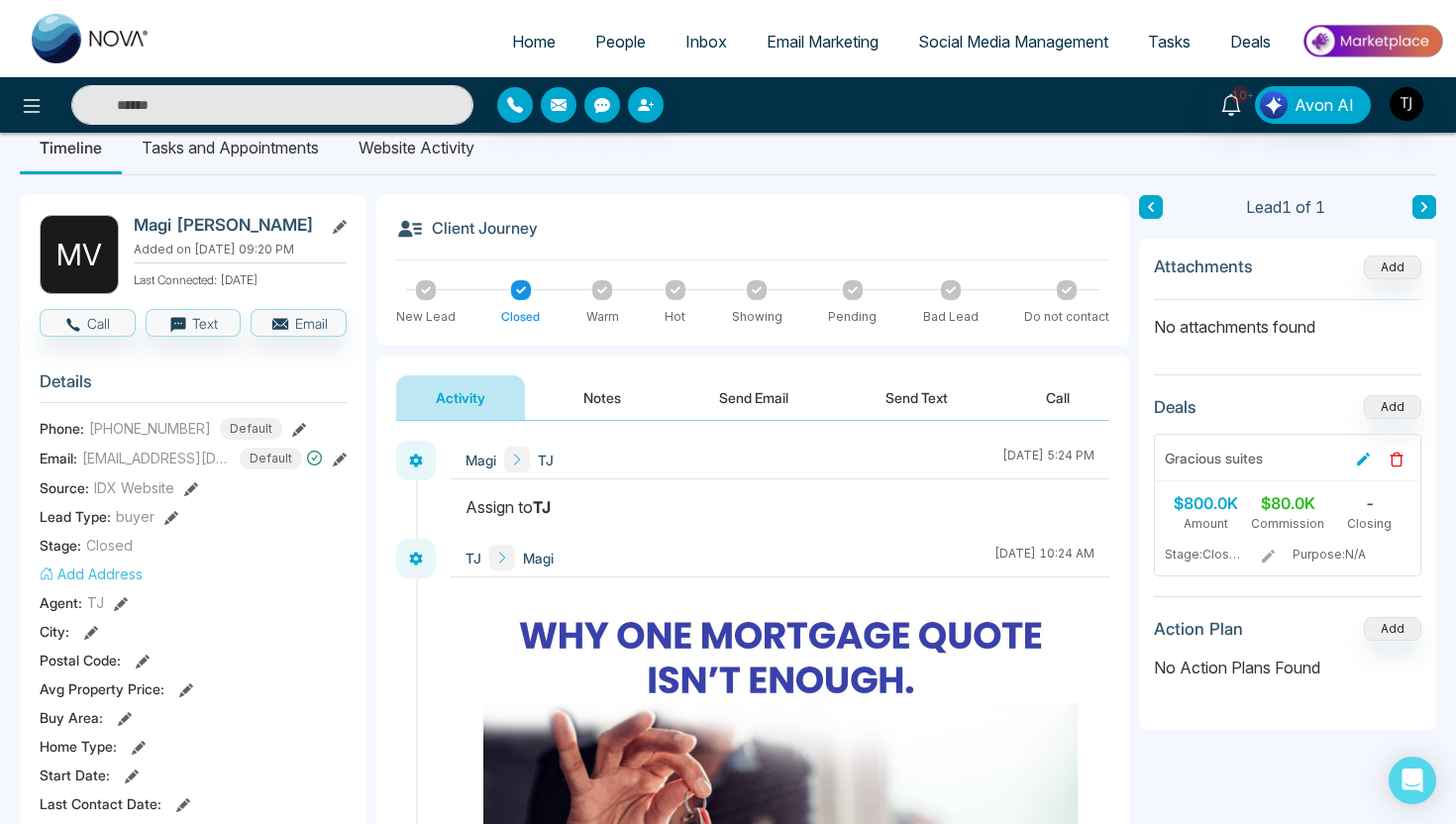 scroll, scrollTop: 24, scrollLeft: 0, axis: vertical 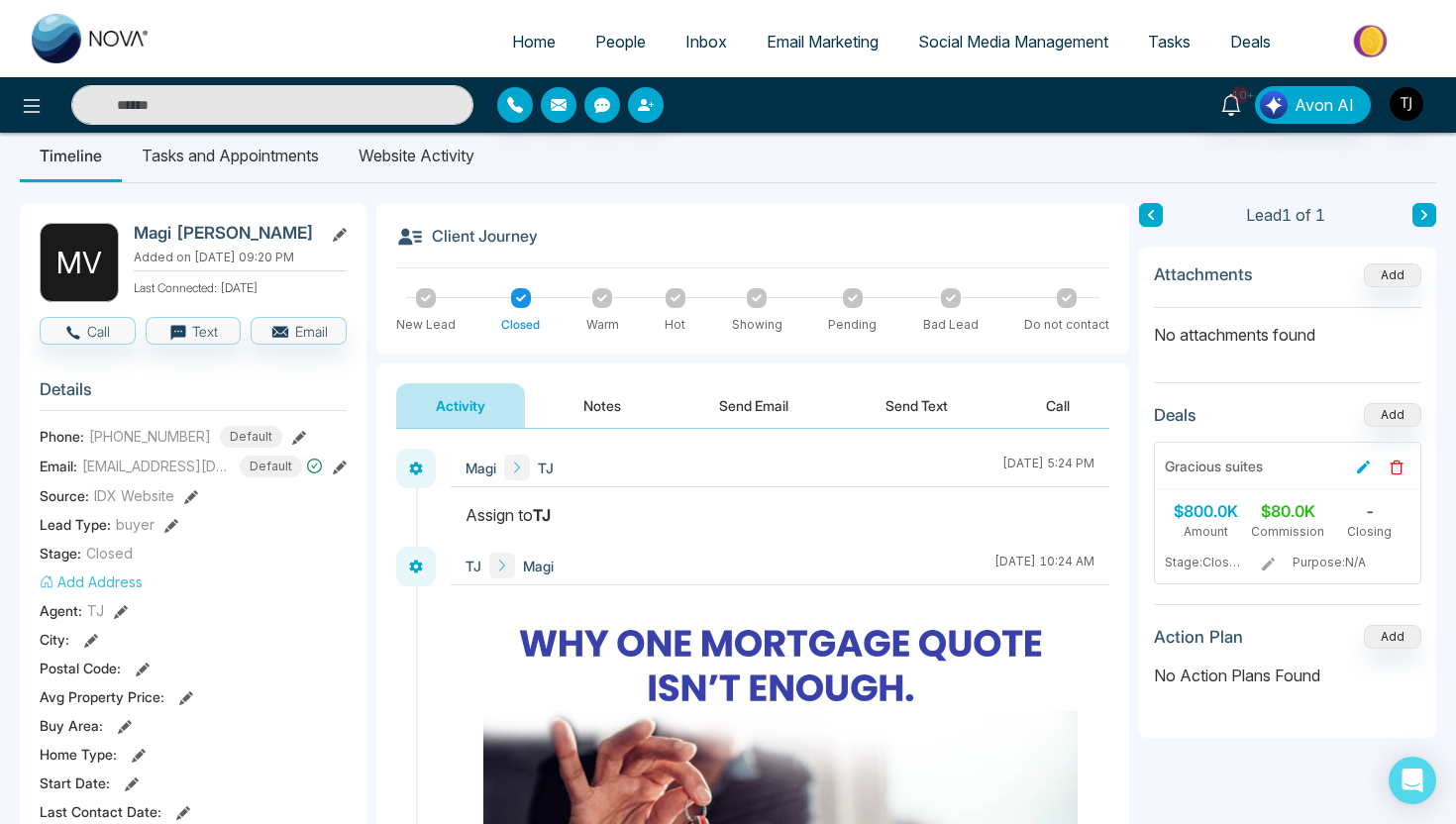 click 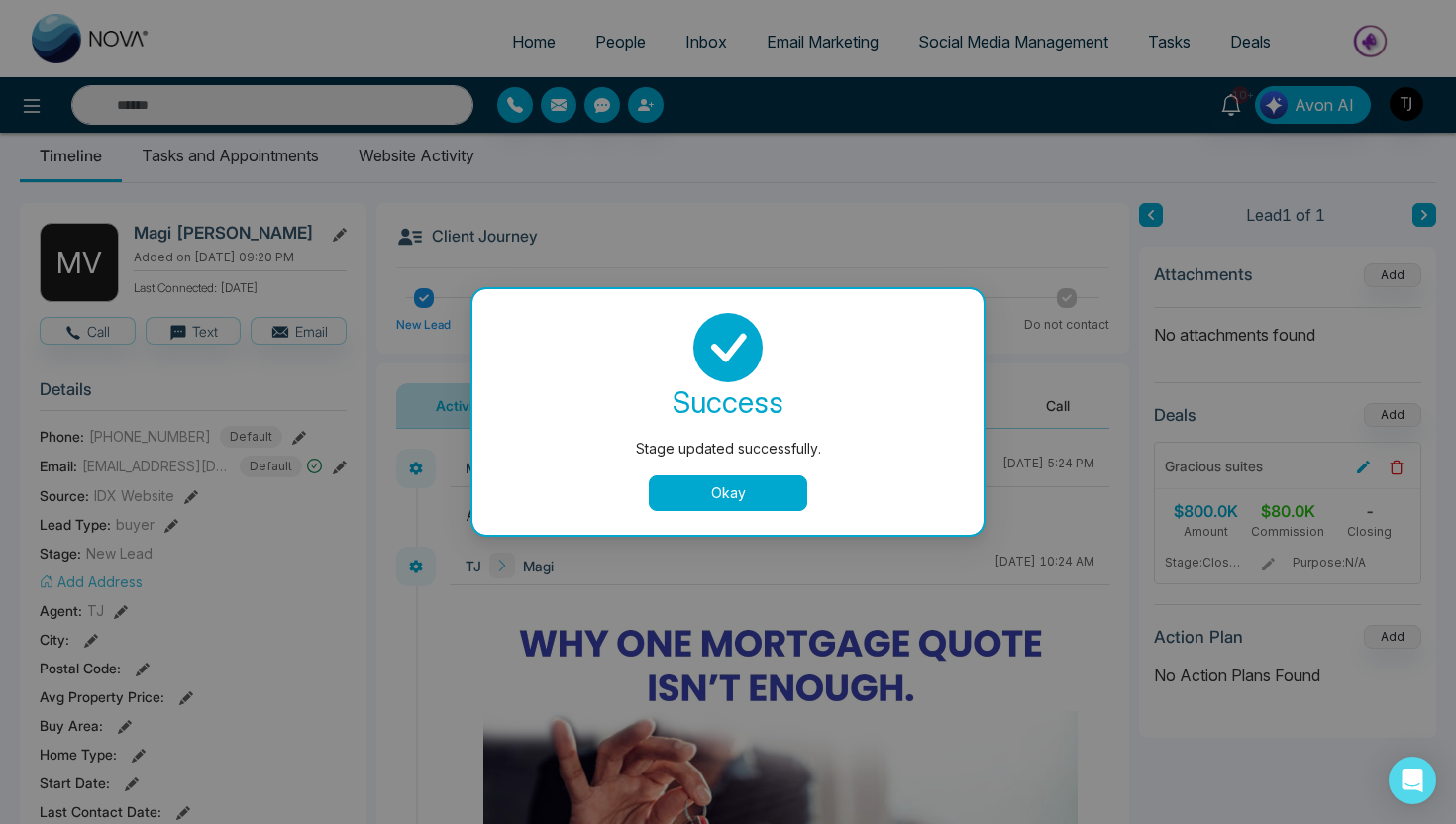 click on "Okay" at bounding box center [728, 493] 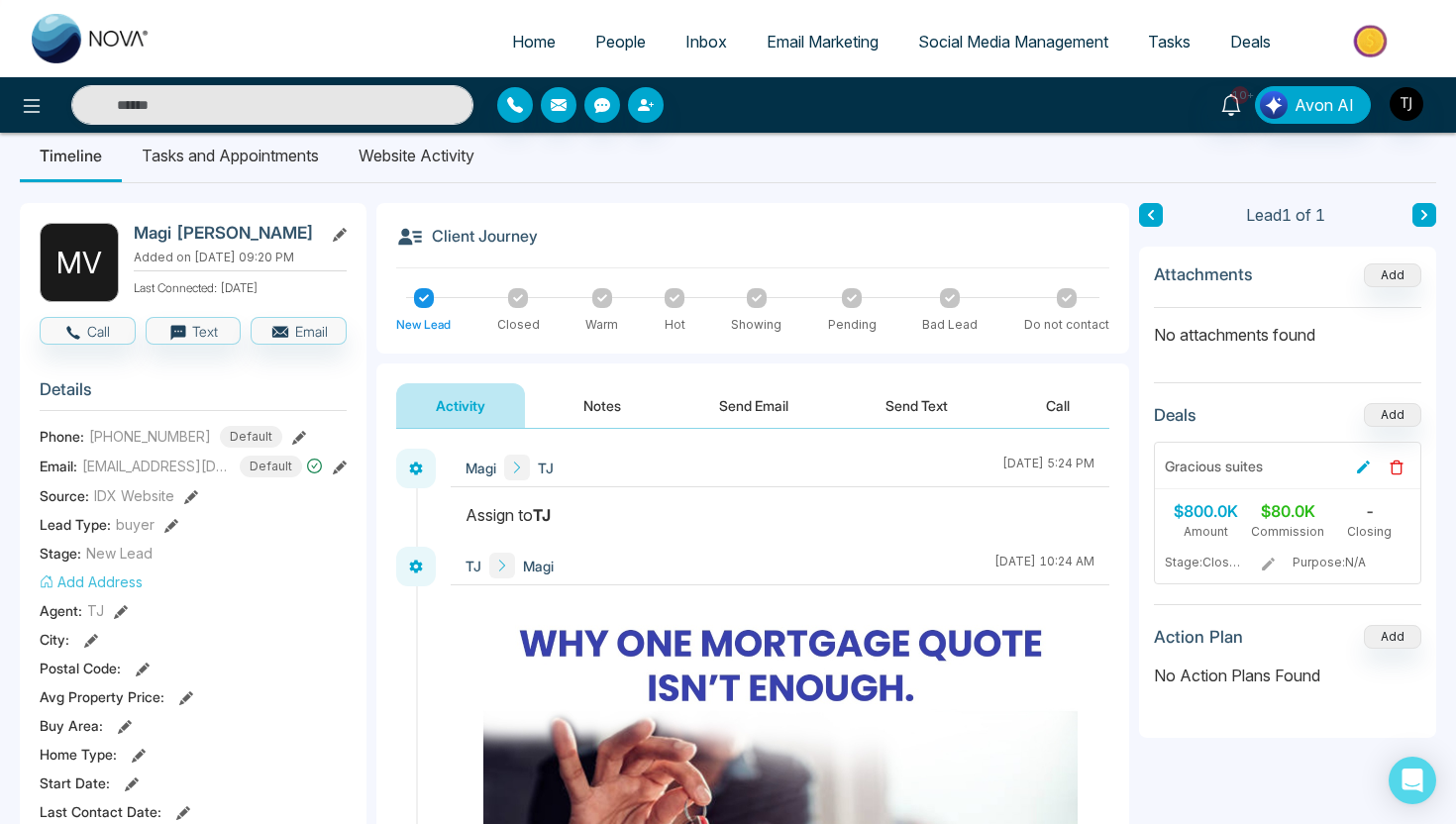 click at bounding box center [602, 298] 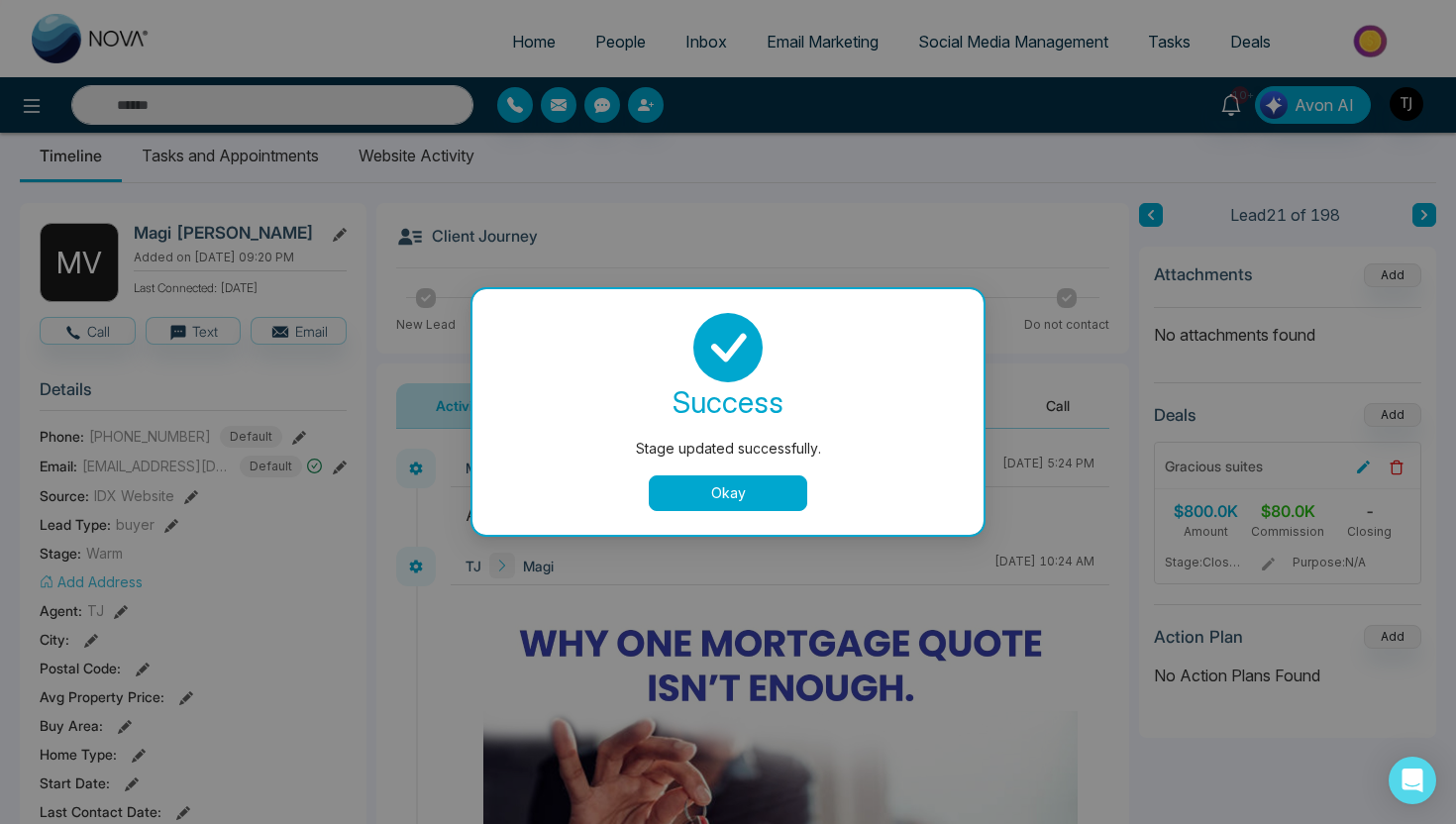 click on "Okay" at bounding box center [728, 493] 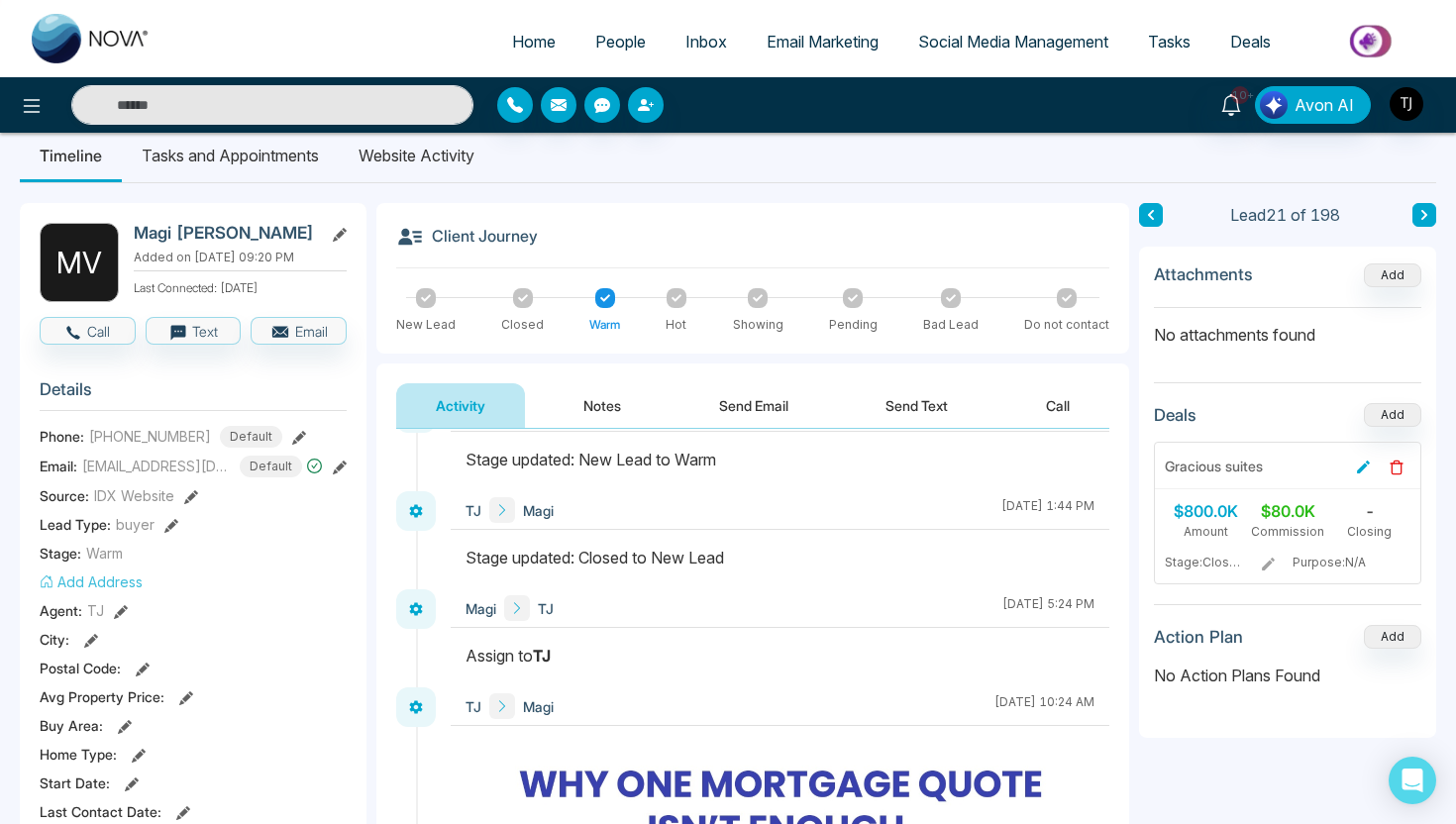 scroll, scrollTop: 0, scrollLeft: 0, axis: both 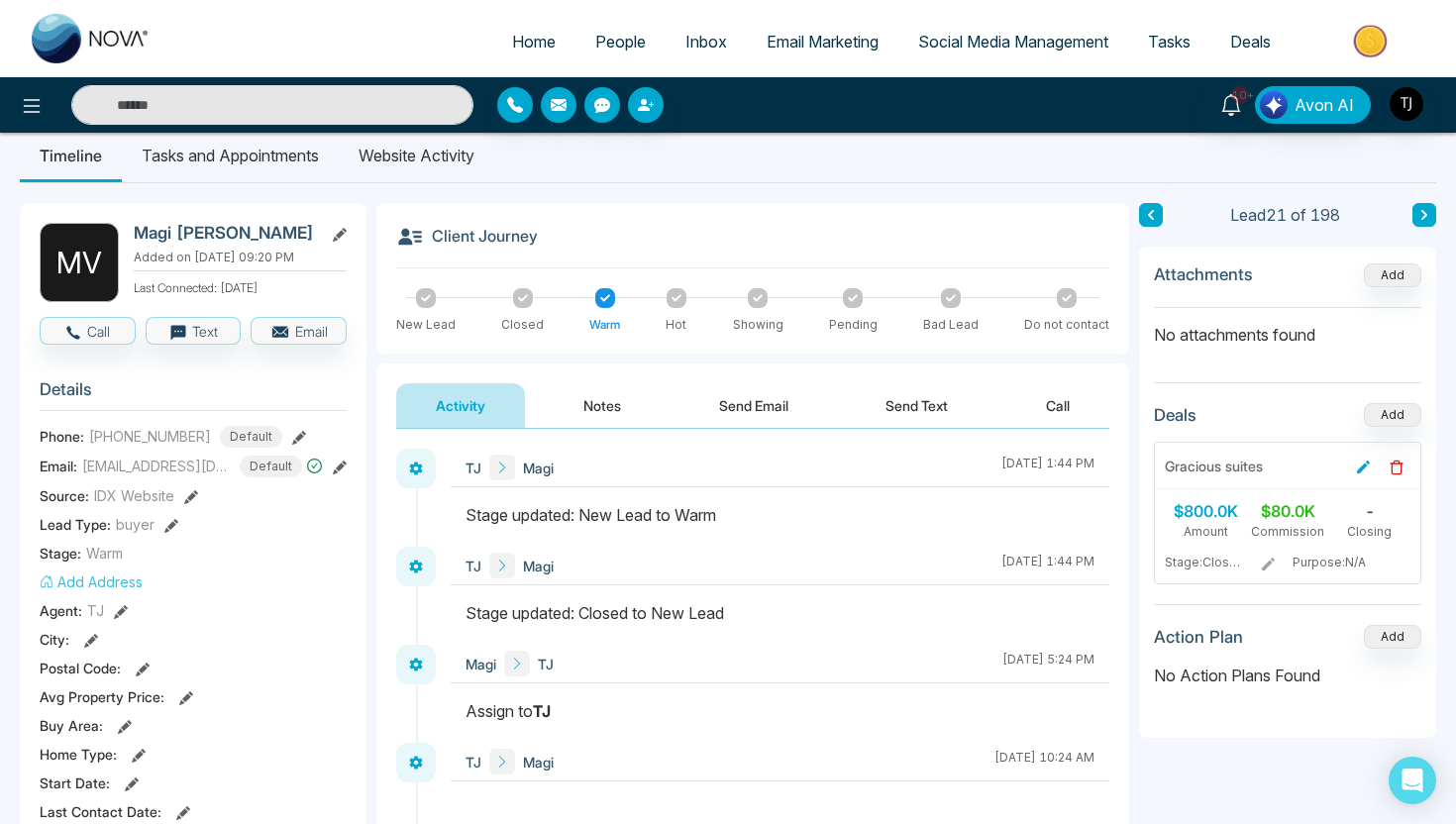 click on "Send Email" at bounding box center (754, 405) 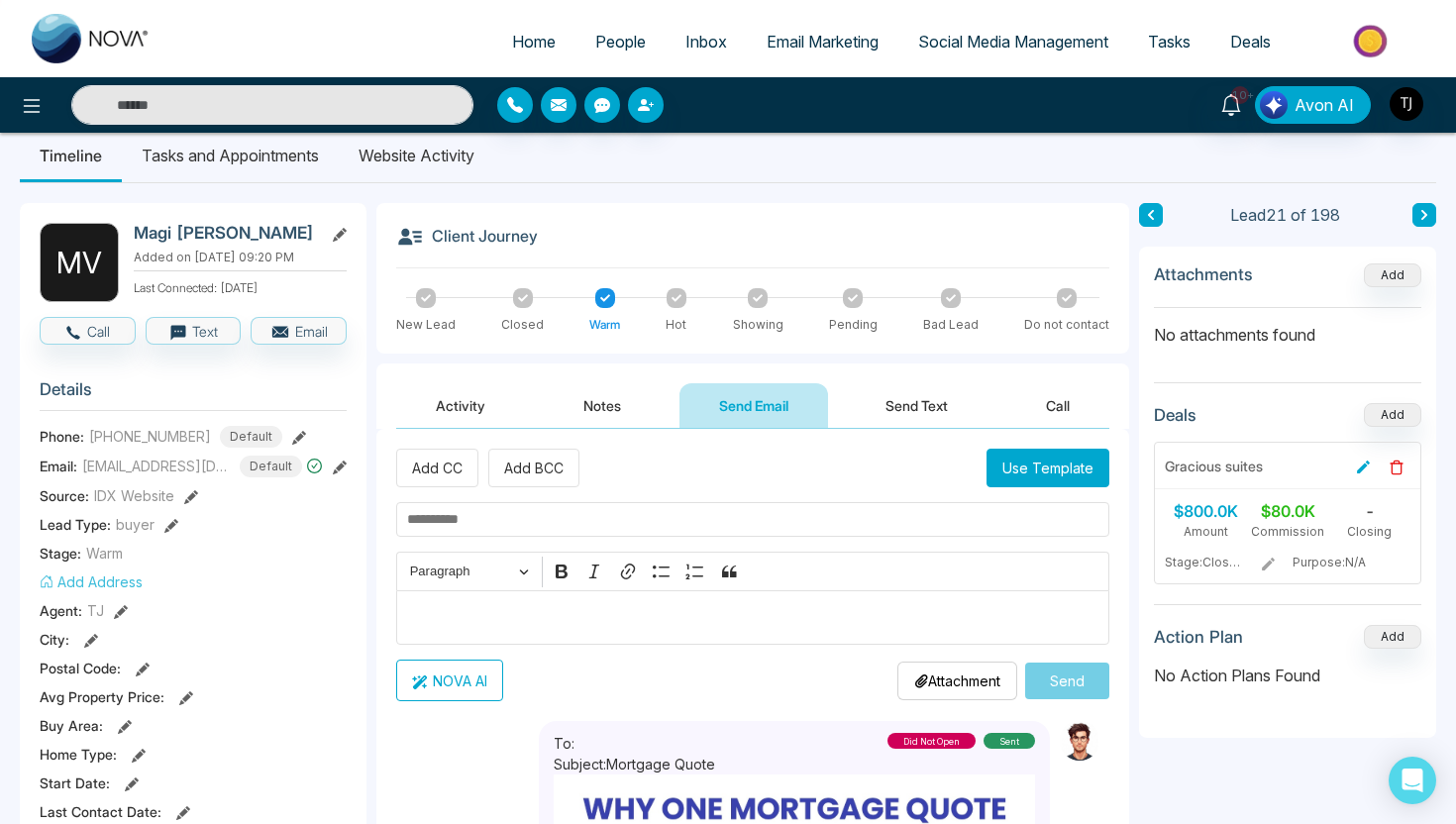 click on "Send Text" at bounding box center [916, 405] 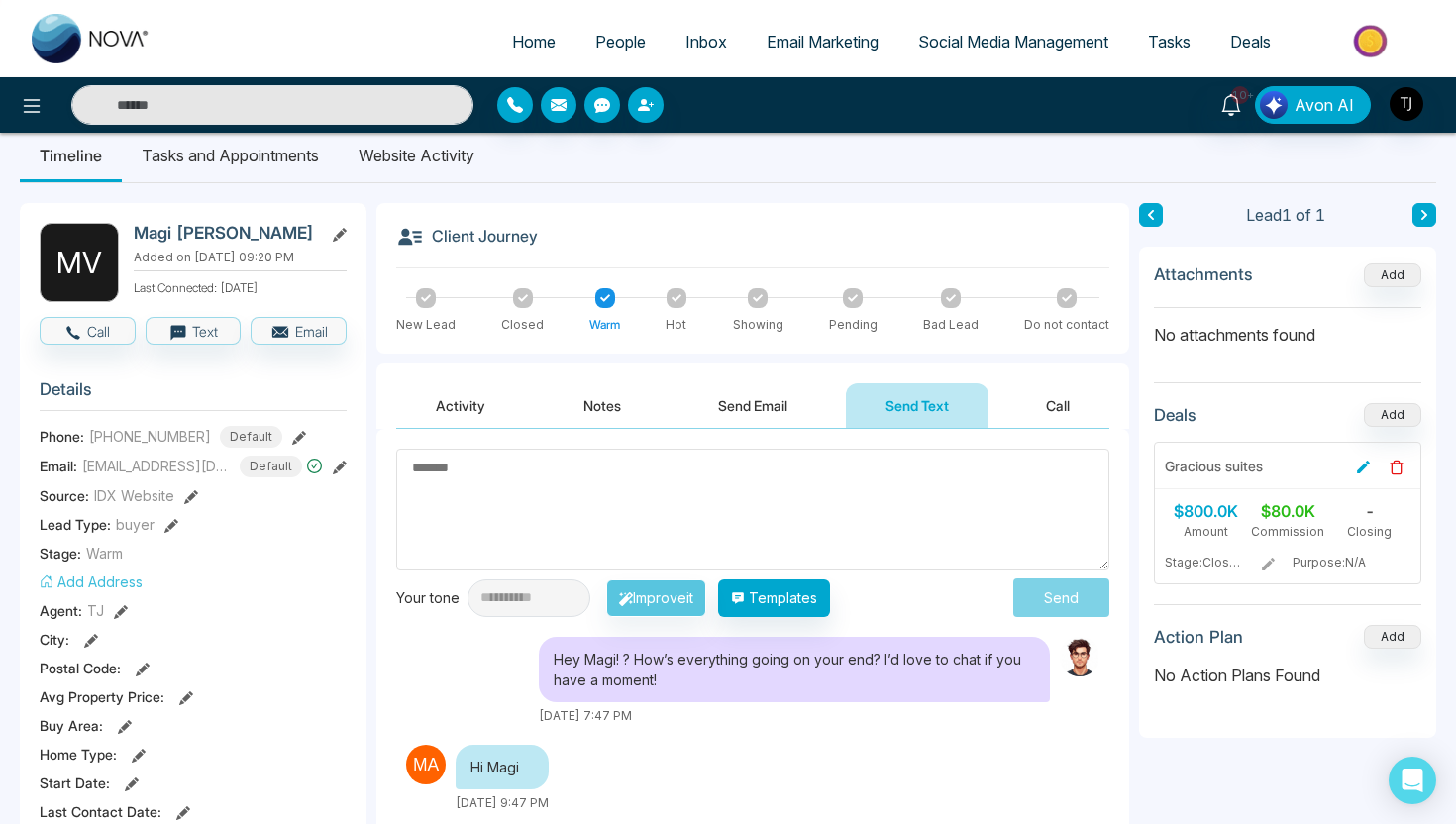 click on "Send Email" at bounding box center [753, 405] 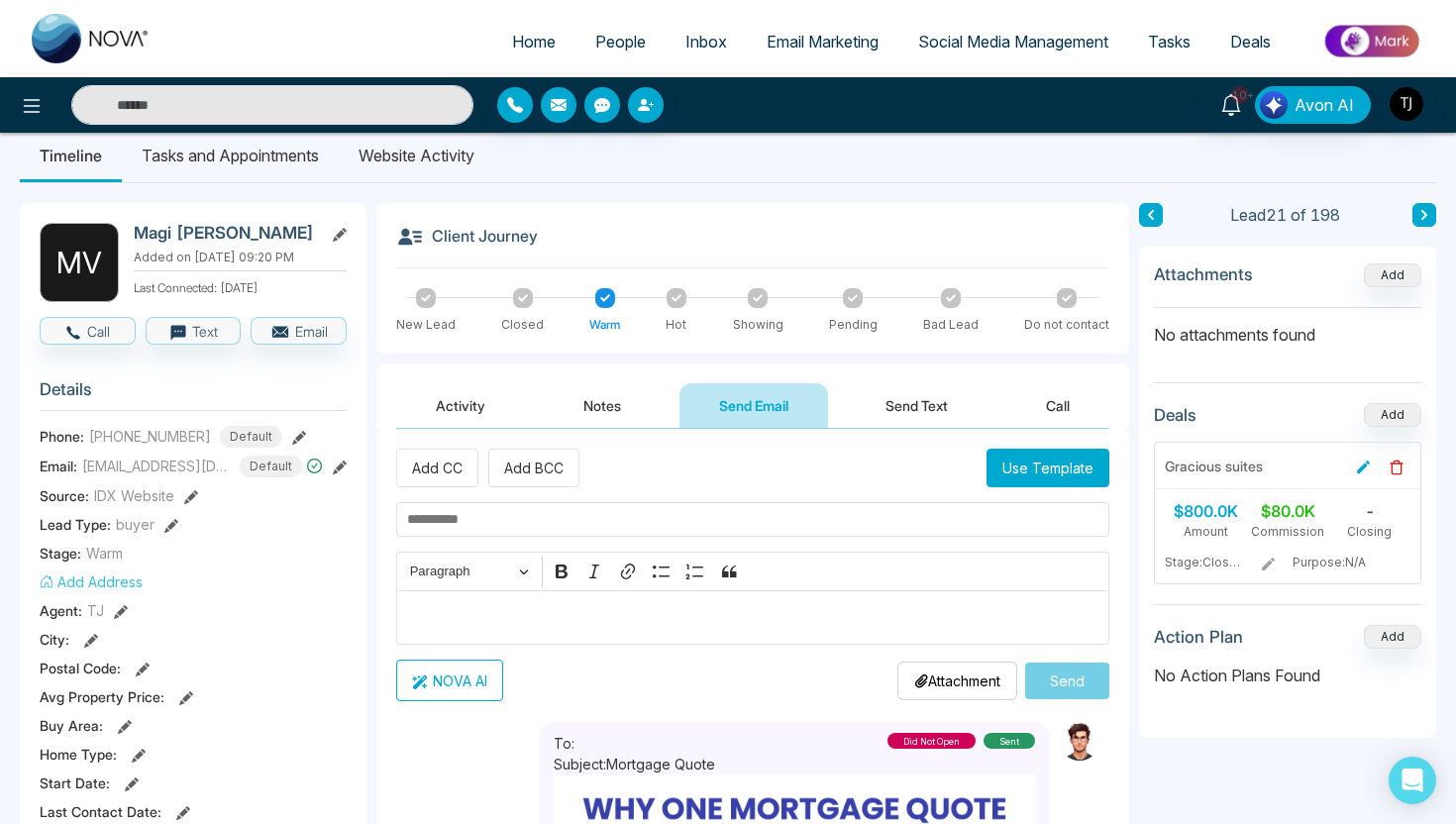 click on "NOVA AI" at bounding box center [450, 680] 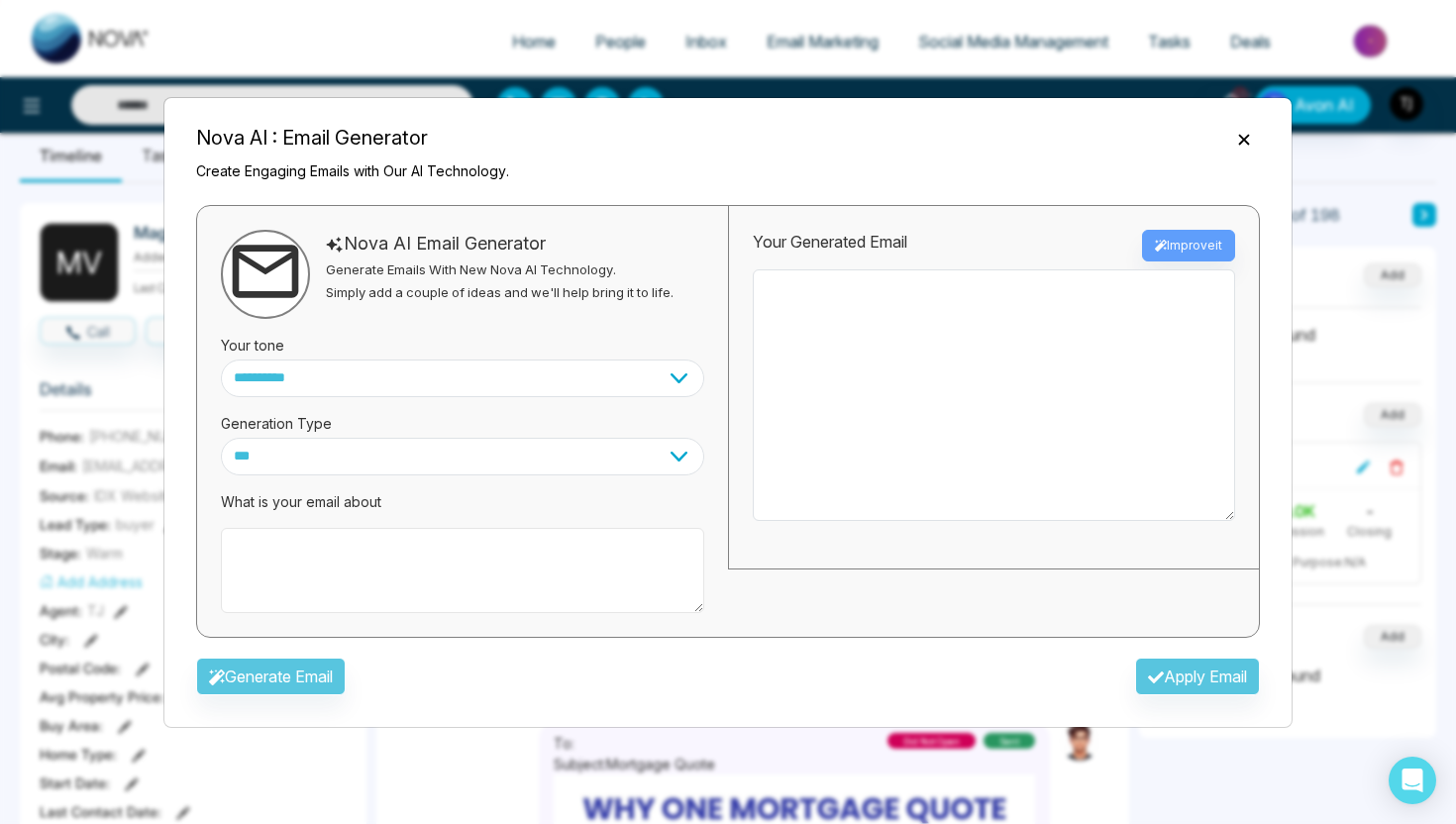 click at bounding box center (463, 570) 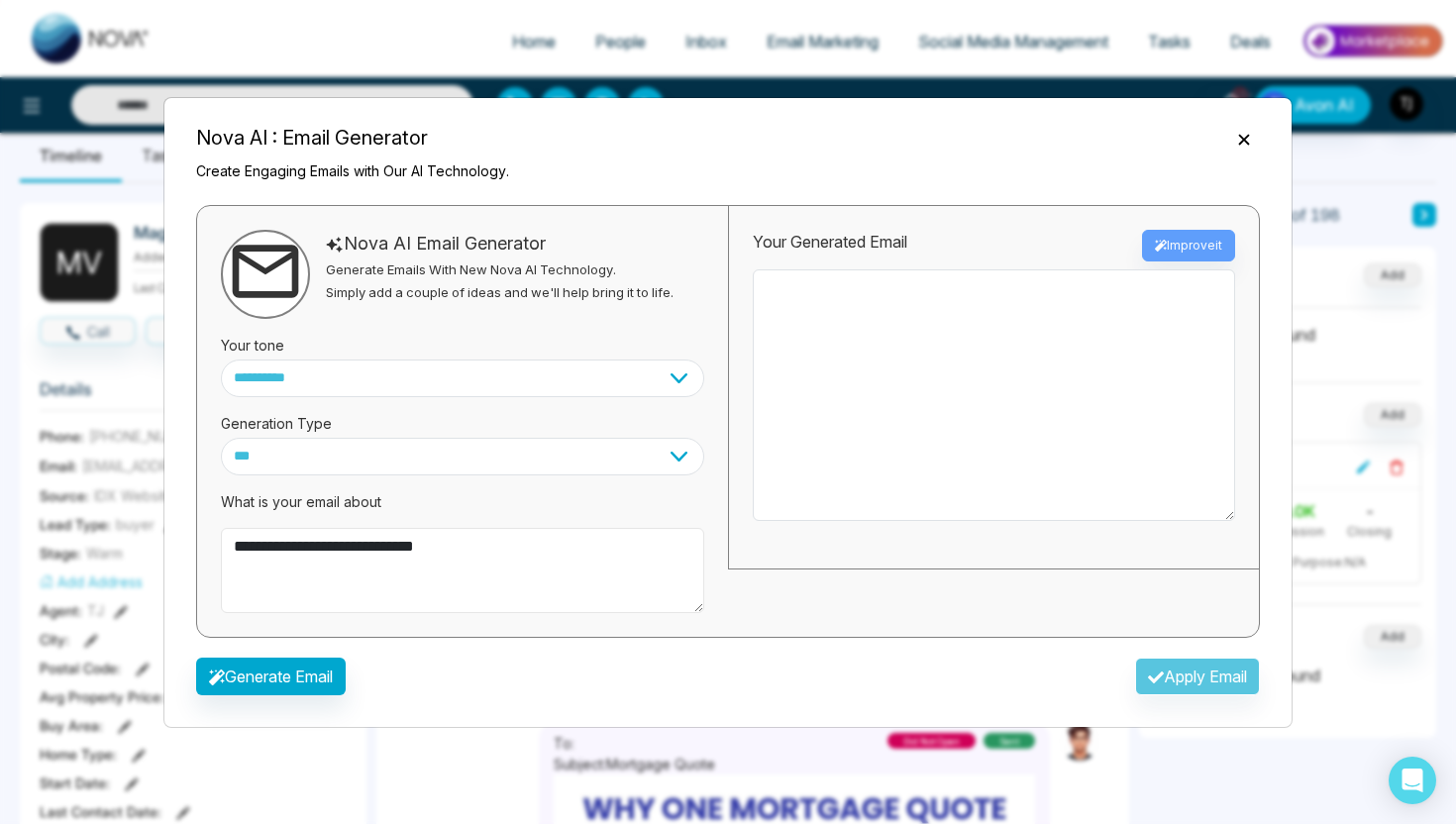 type on "**********" 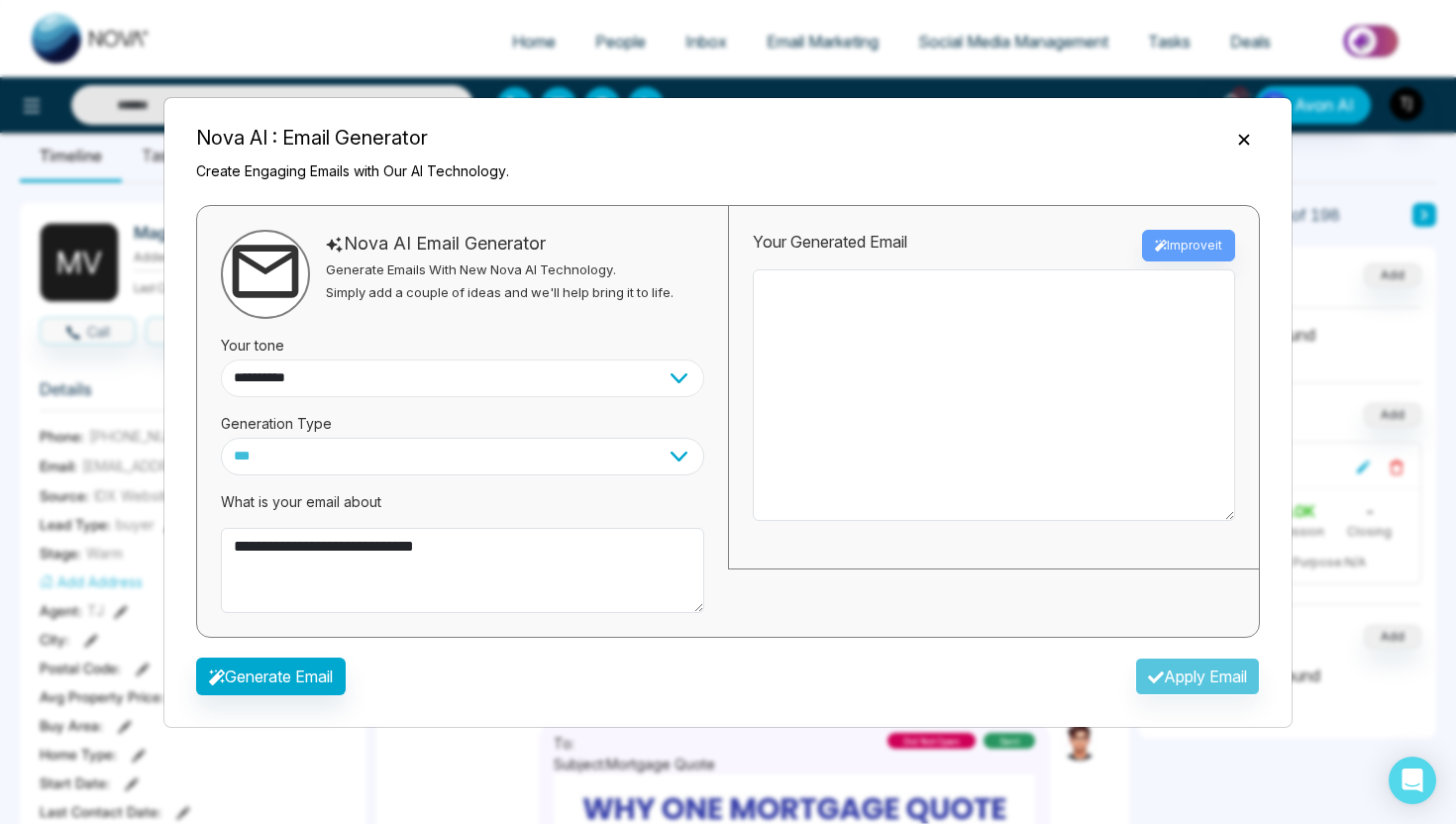 click on "**********" at bounding box center (463, 378) 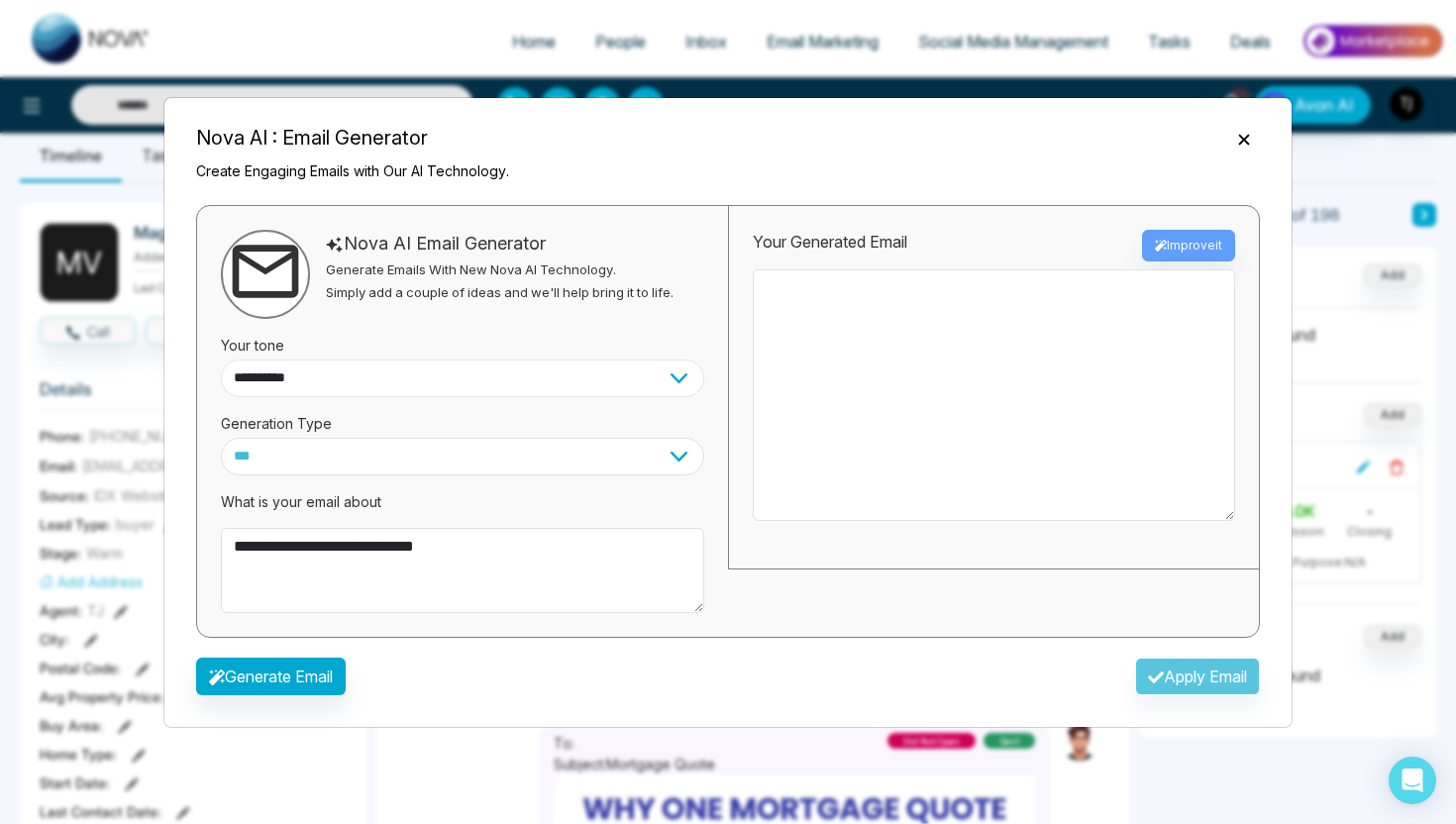select on "**********" 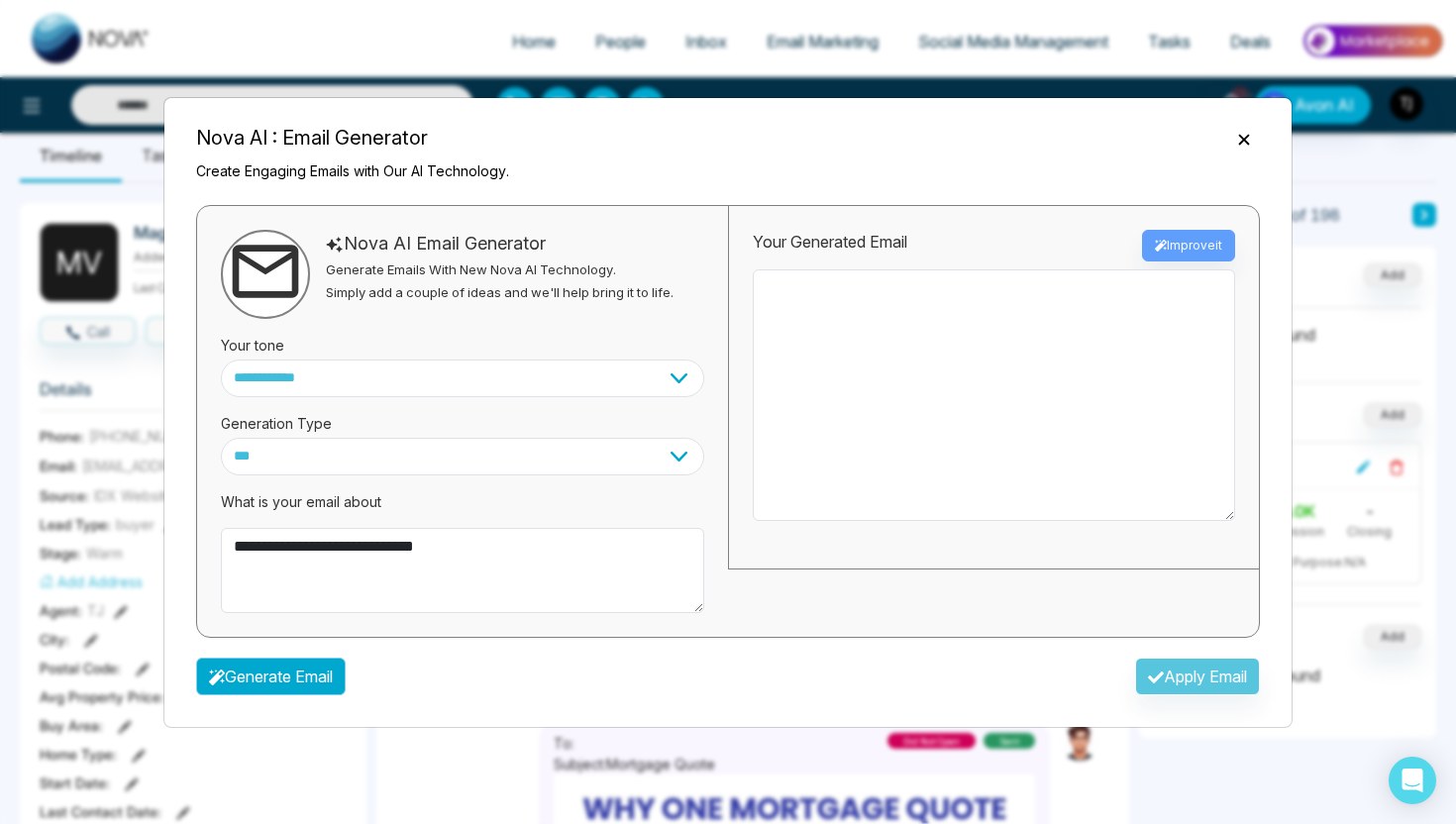 click on "Generate Email" at bounding box center [270, 676] 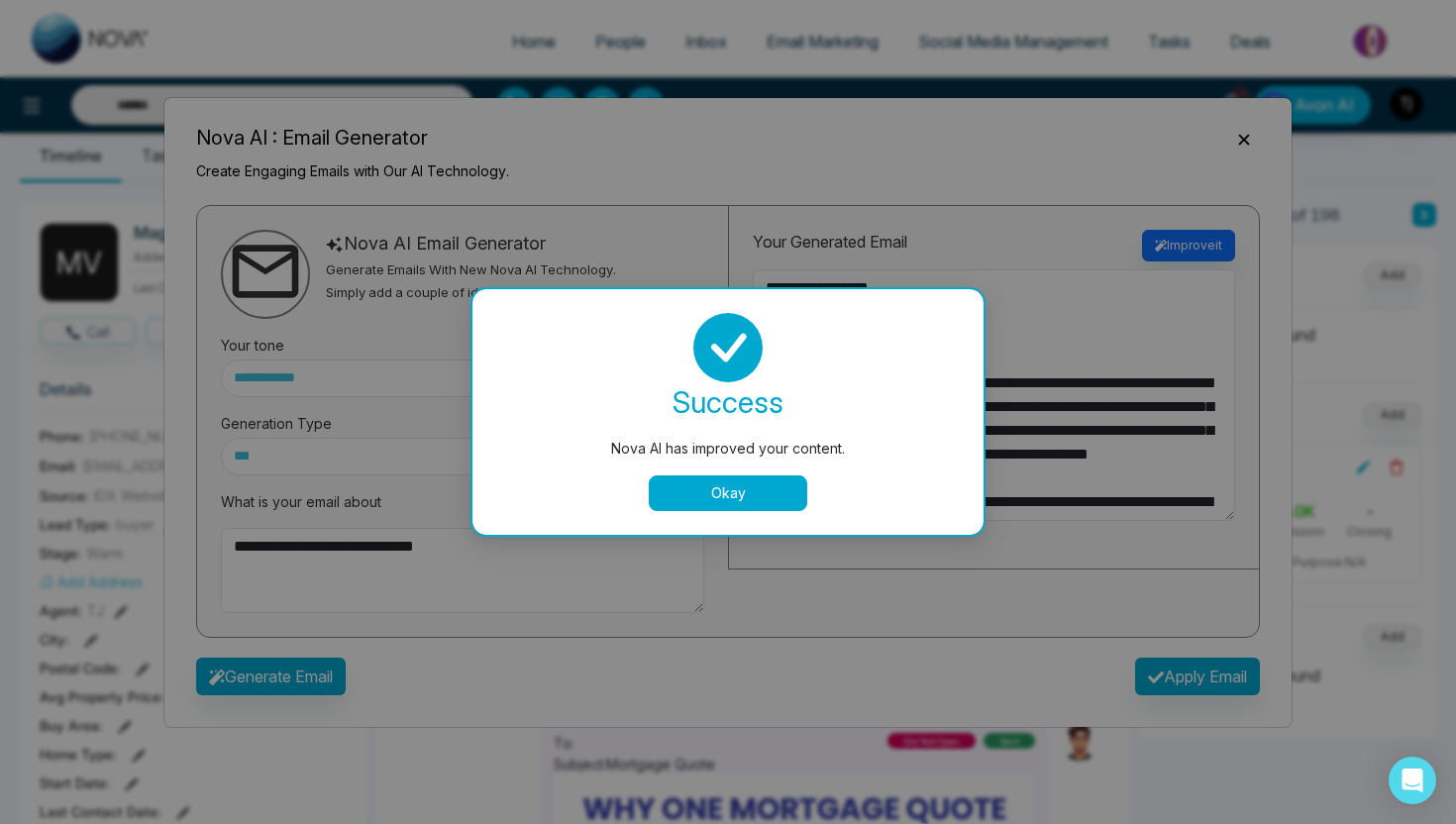 click on "Okay" at bounding box center [728, 493] 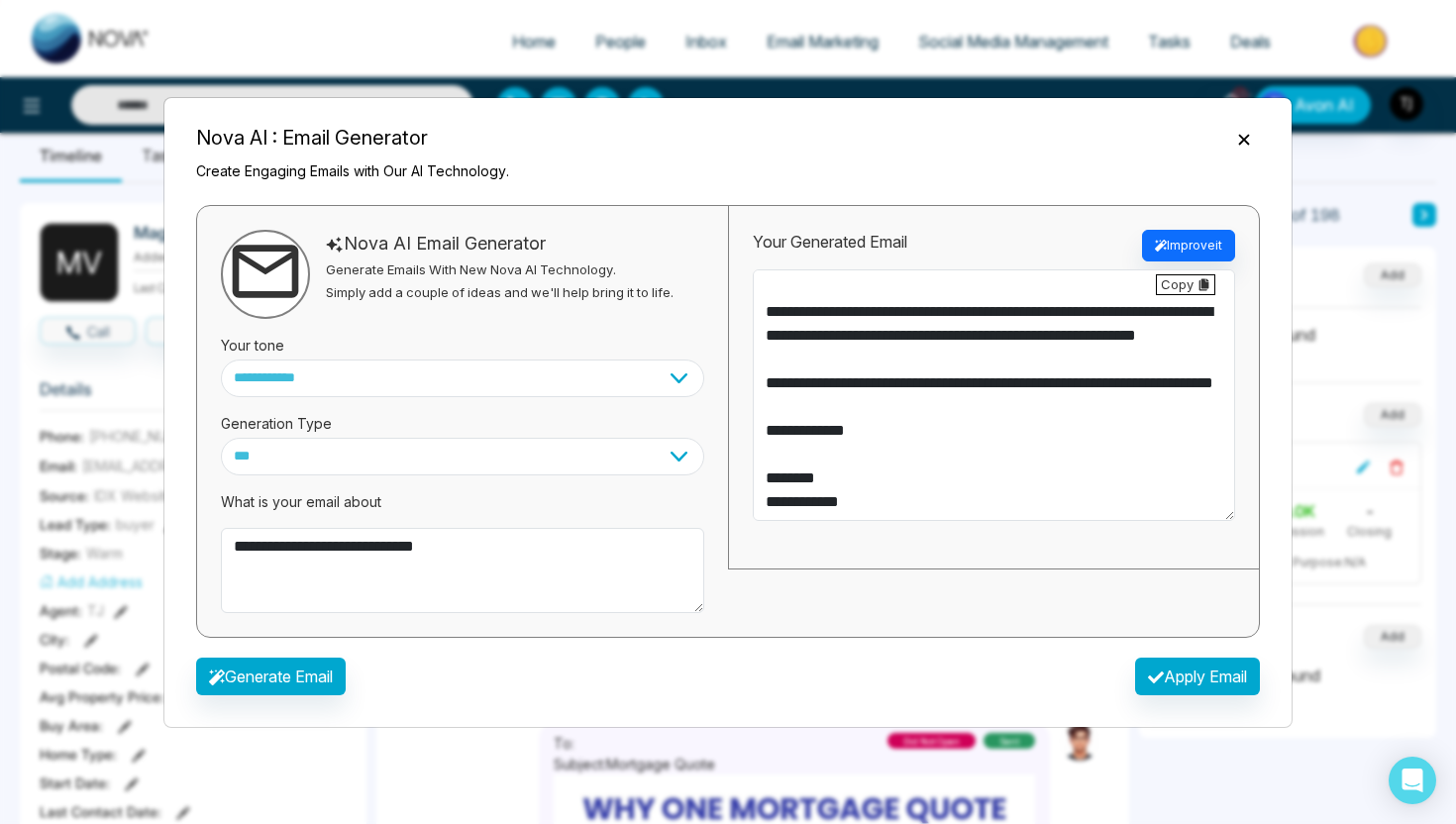 scroll, scrollTop: 307, scrollLeft: 0, axis: vertical 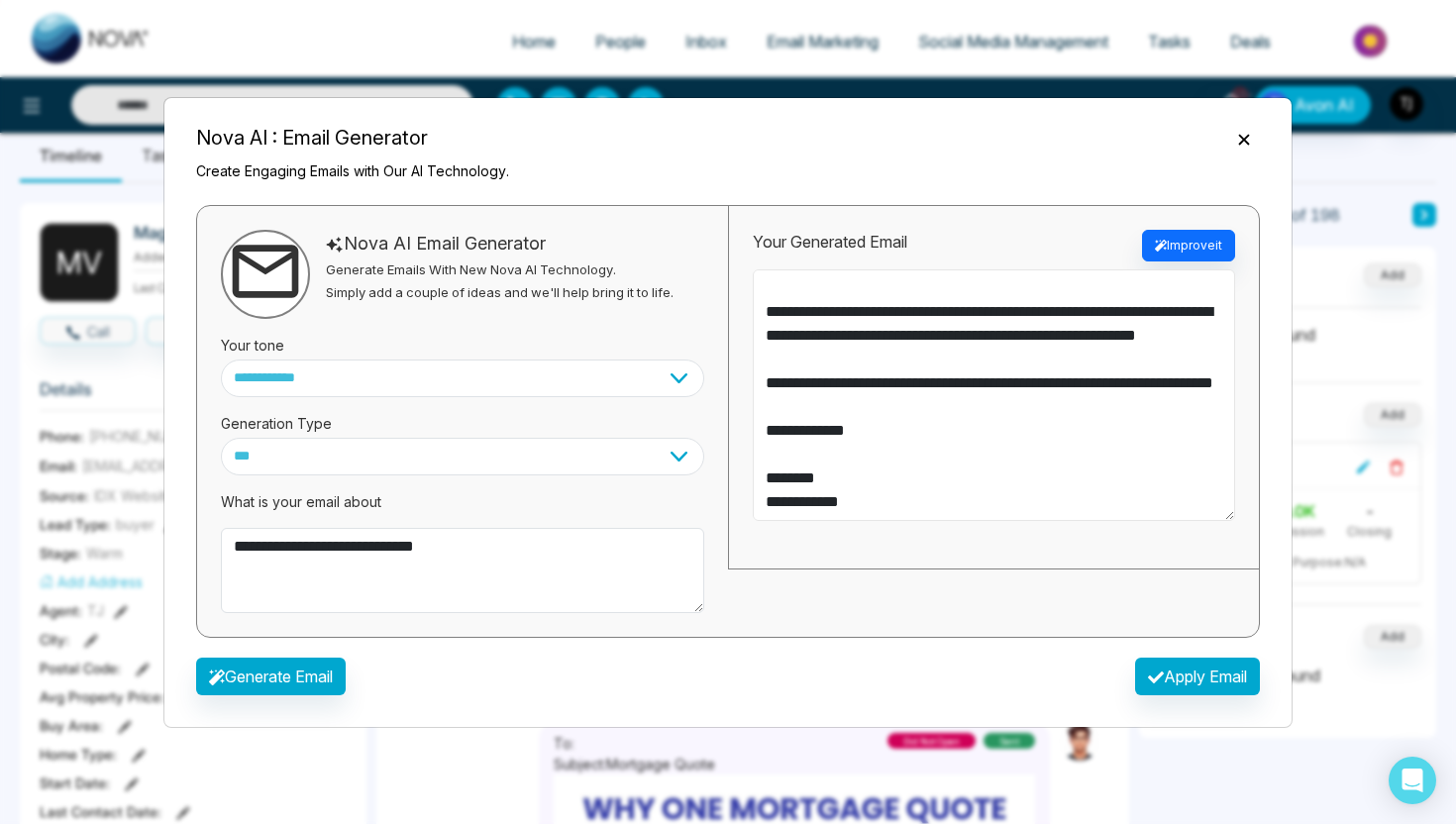 drag, startPoint x: 909, startPoint y: 390, endPoint x: 741, endPoint y: 349, distance: 172.93062 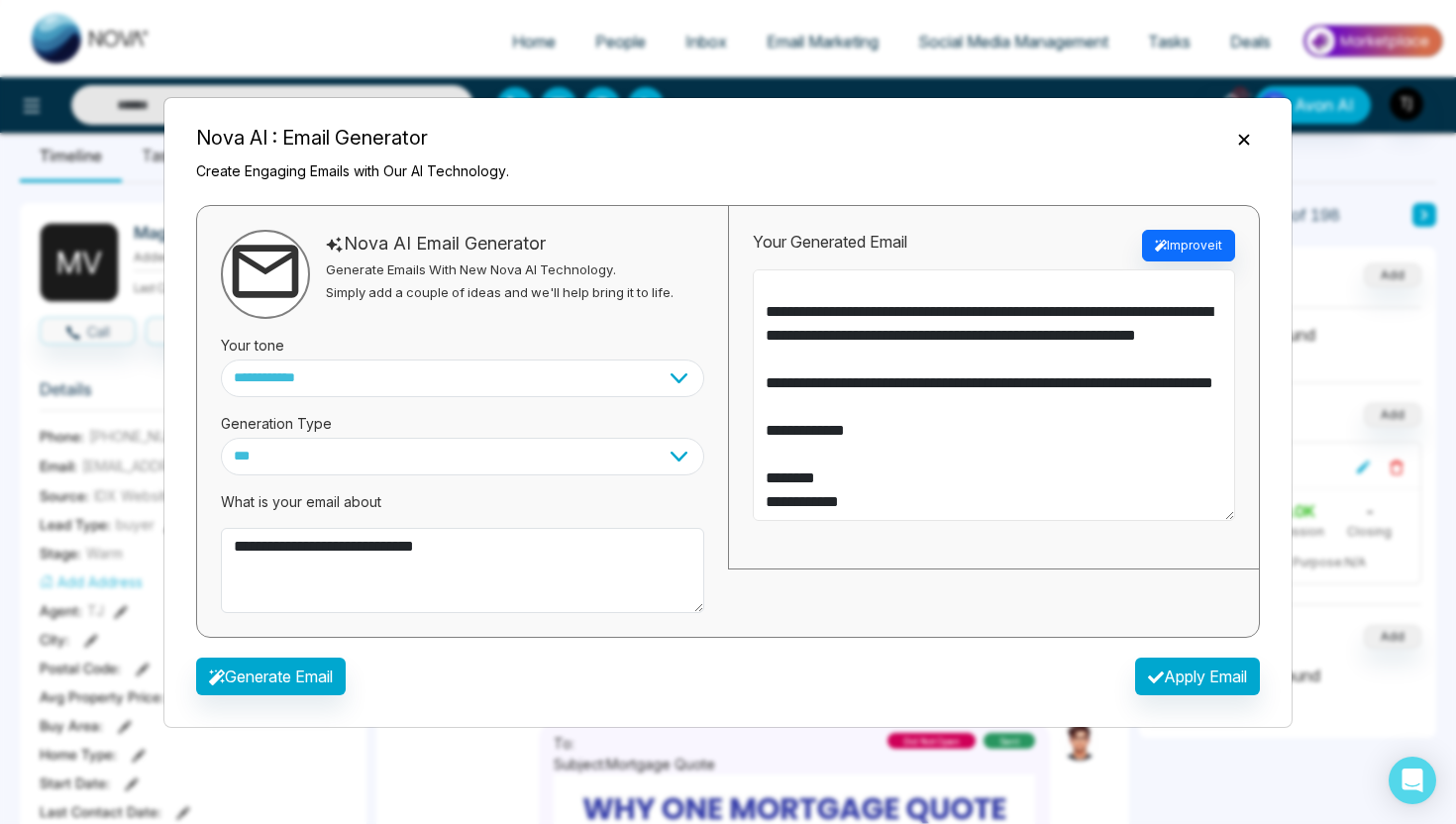 click on "**********" at bounding box center (993, 387) 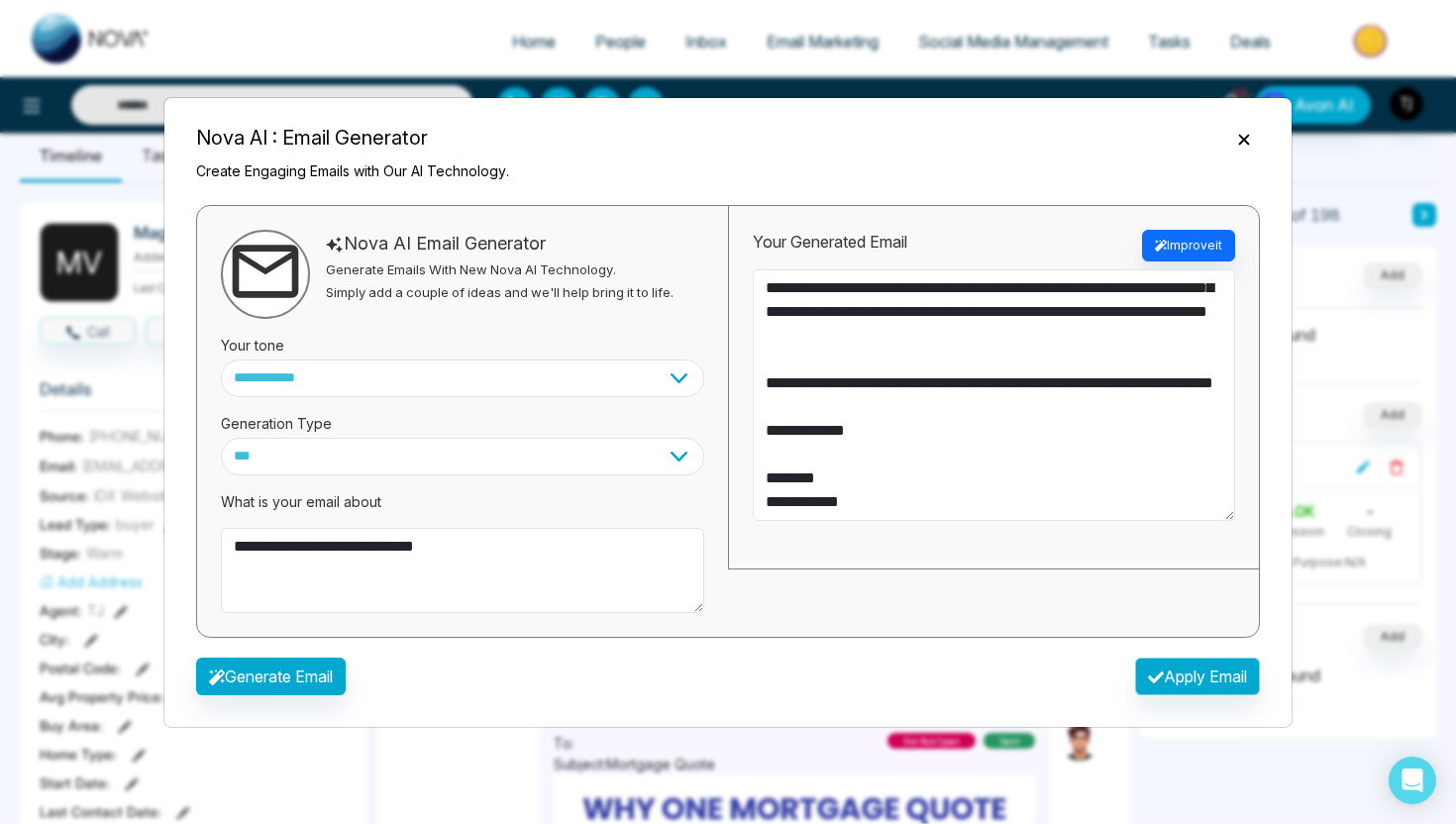 type on "**********" 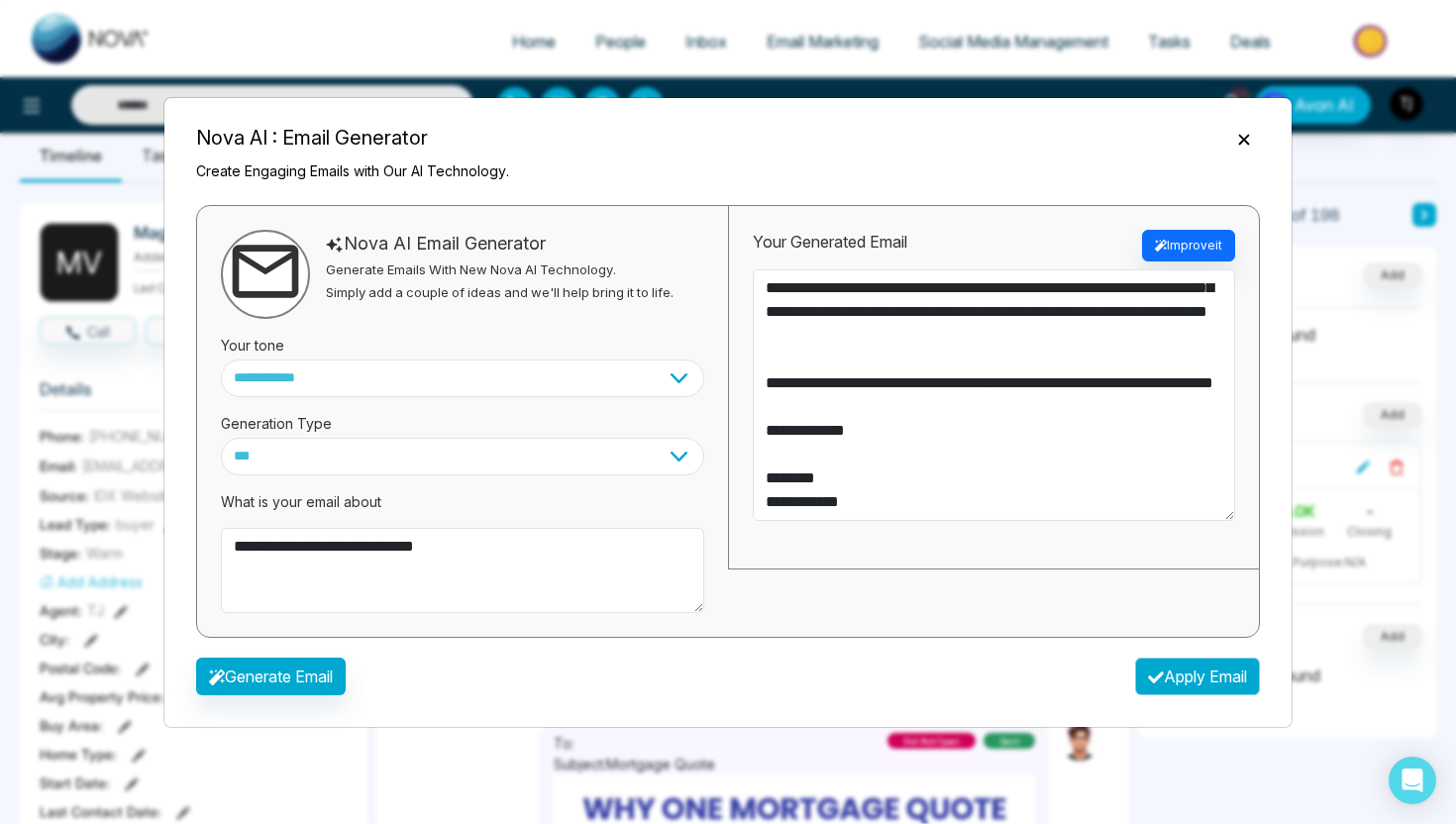 click on "Apply Email" at bounding box center [1197, 676] 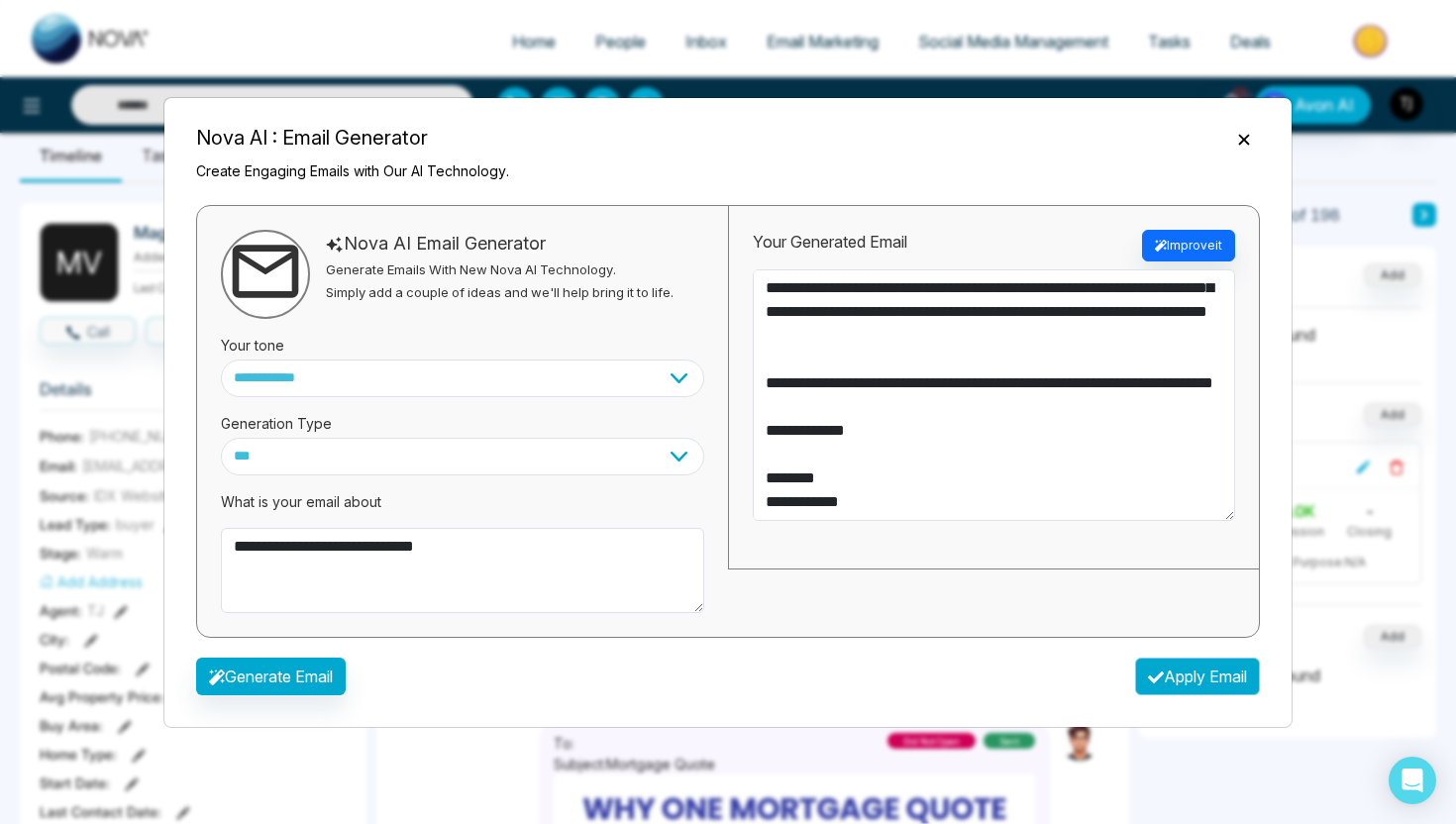 type on "**********" 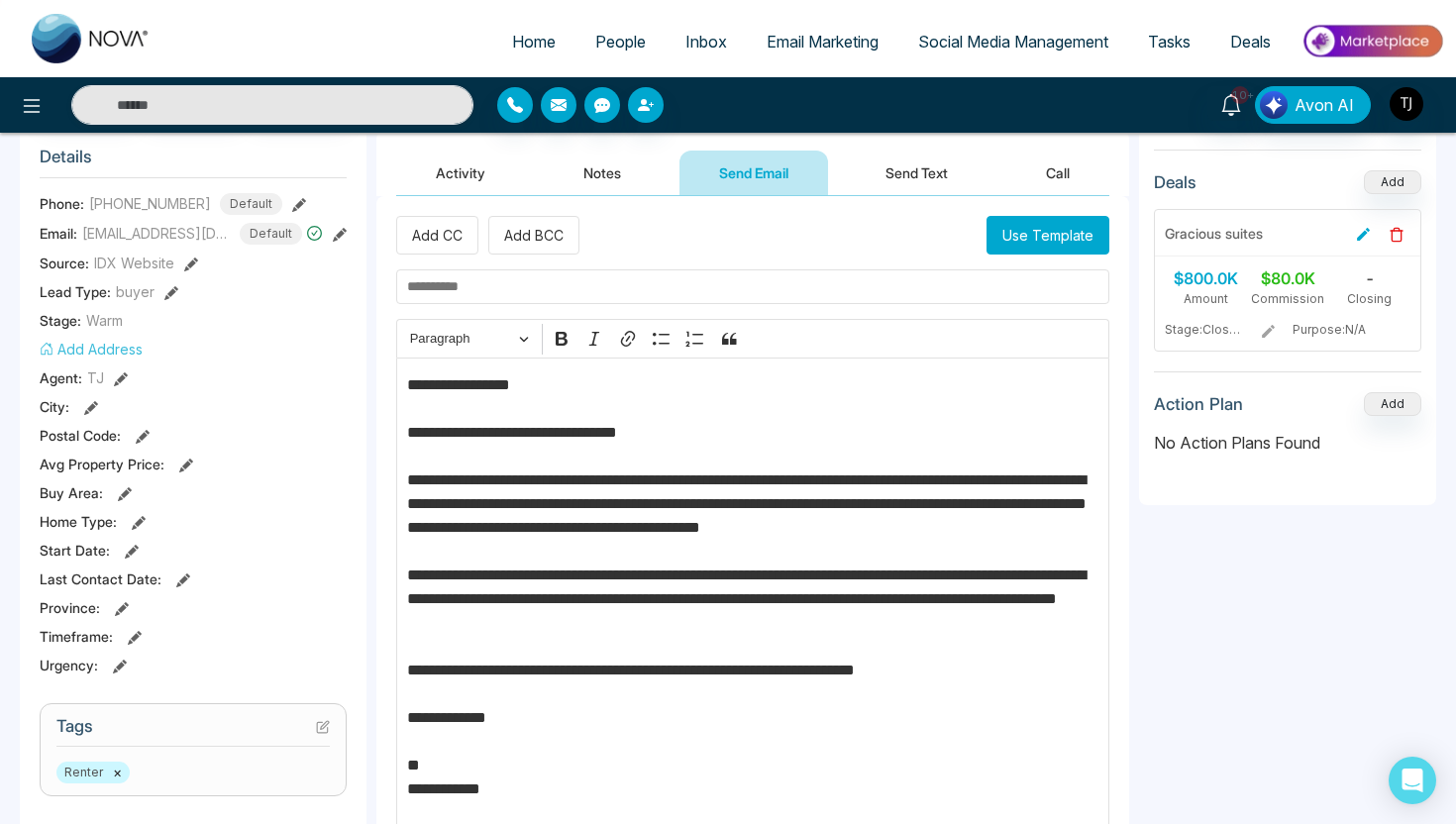 scroll, scrollTop: 239, scrollLeft: 0, axis: vertical 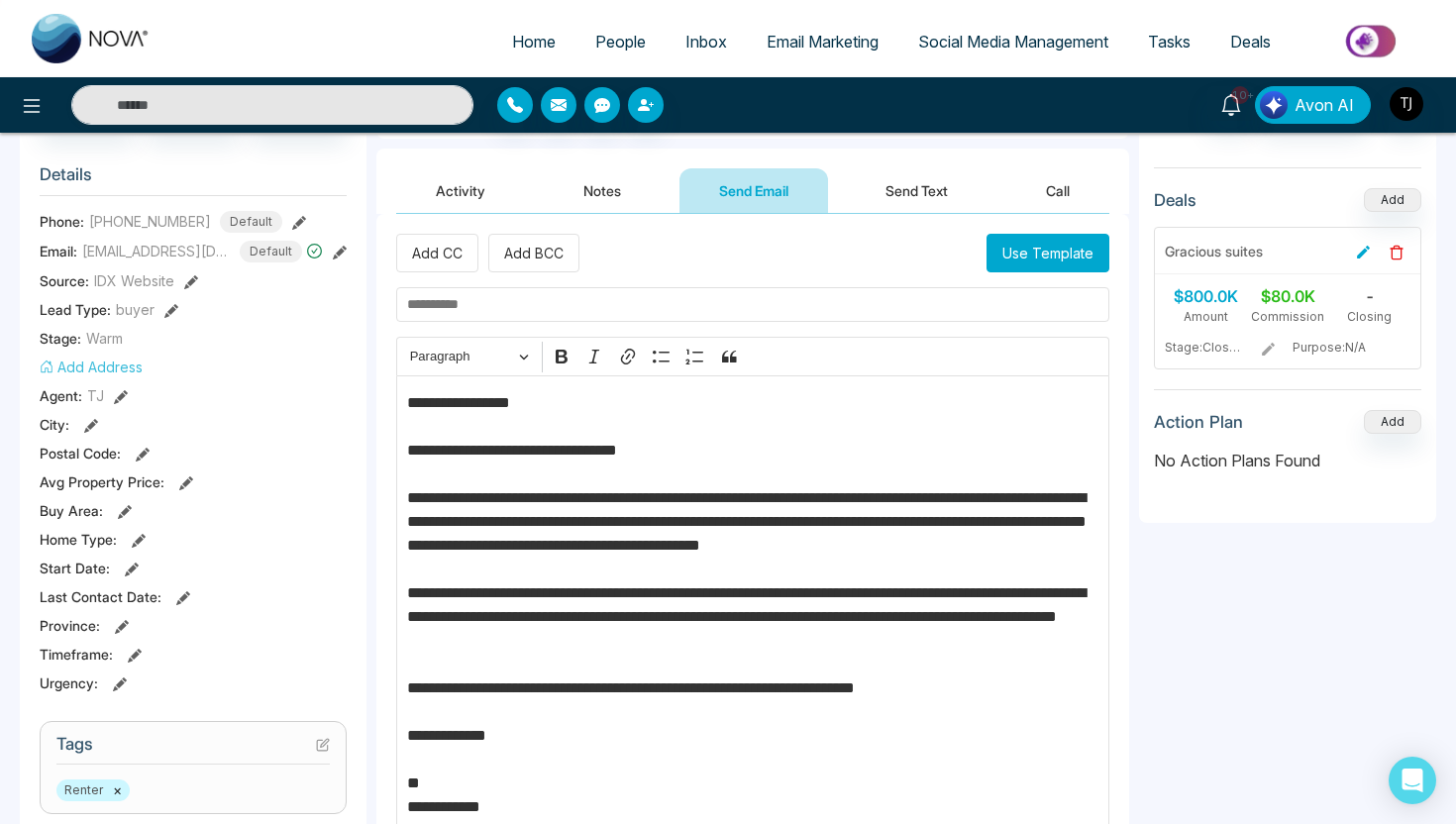 click on "Send Text" at bounding box center (916, 190) 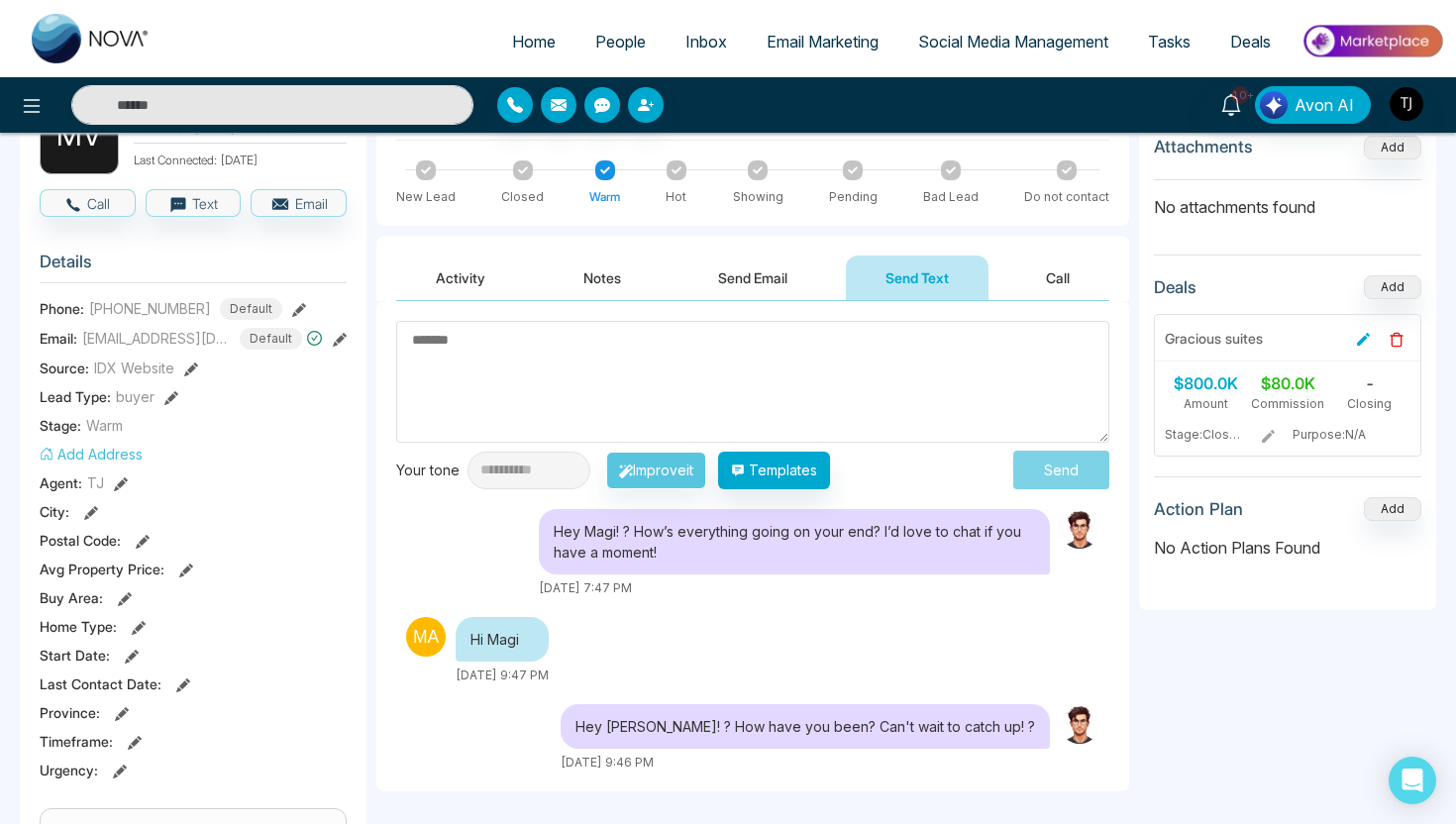scroll, scrollTop: 146, scrollLeft: 0, axis: vertical 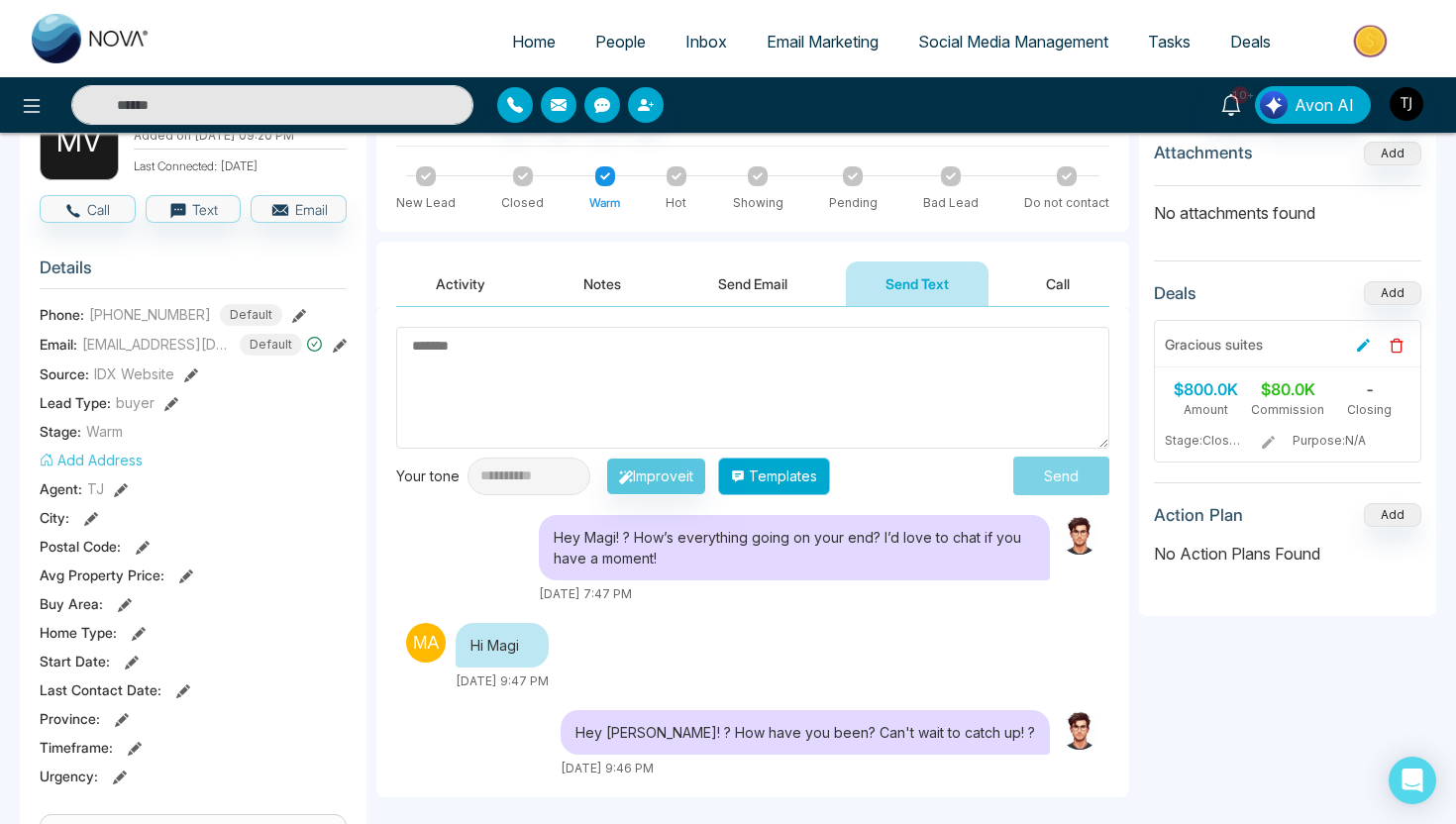 click on "Templates" at bounding box center [774, 476] 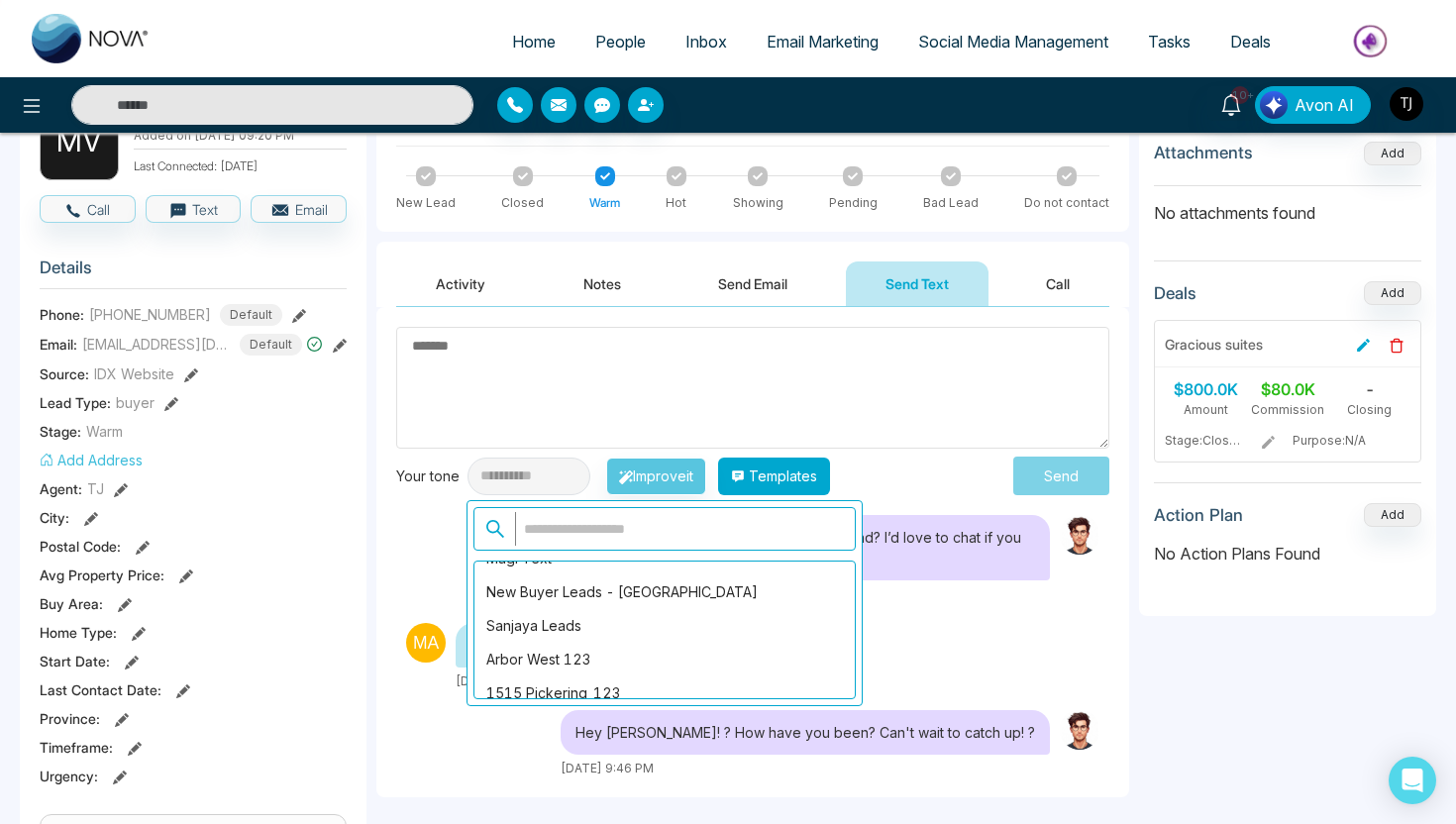 scroll, scrollTop: 124, scrollLeft: 0, axis: vertical 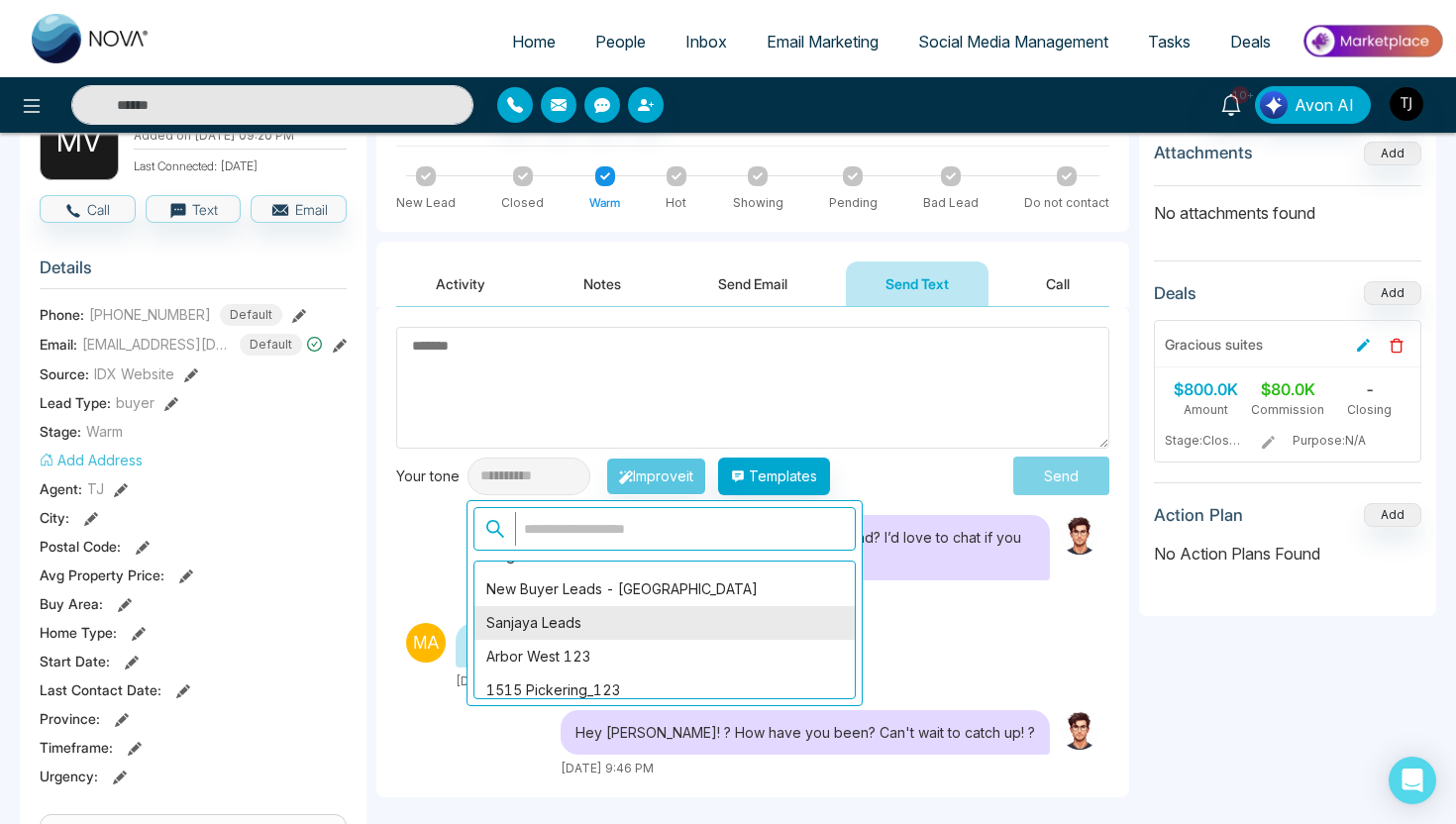 click on "Sanjaya Leads" at bounding box center [665, 623] 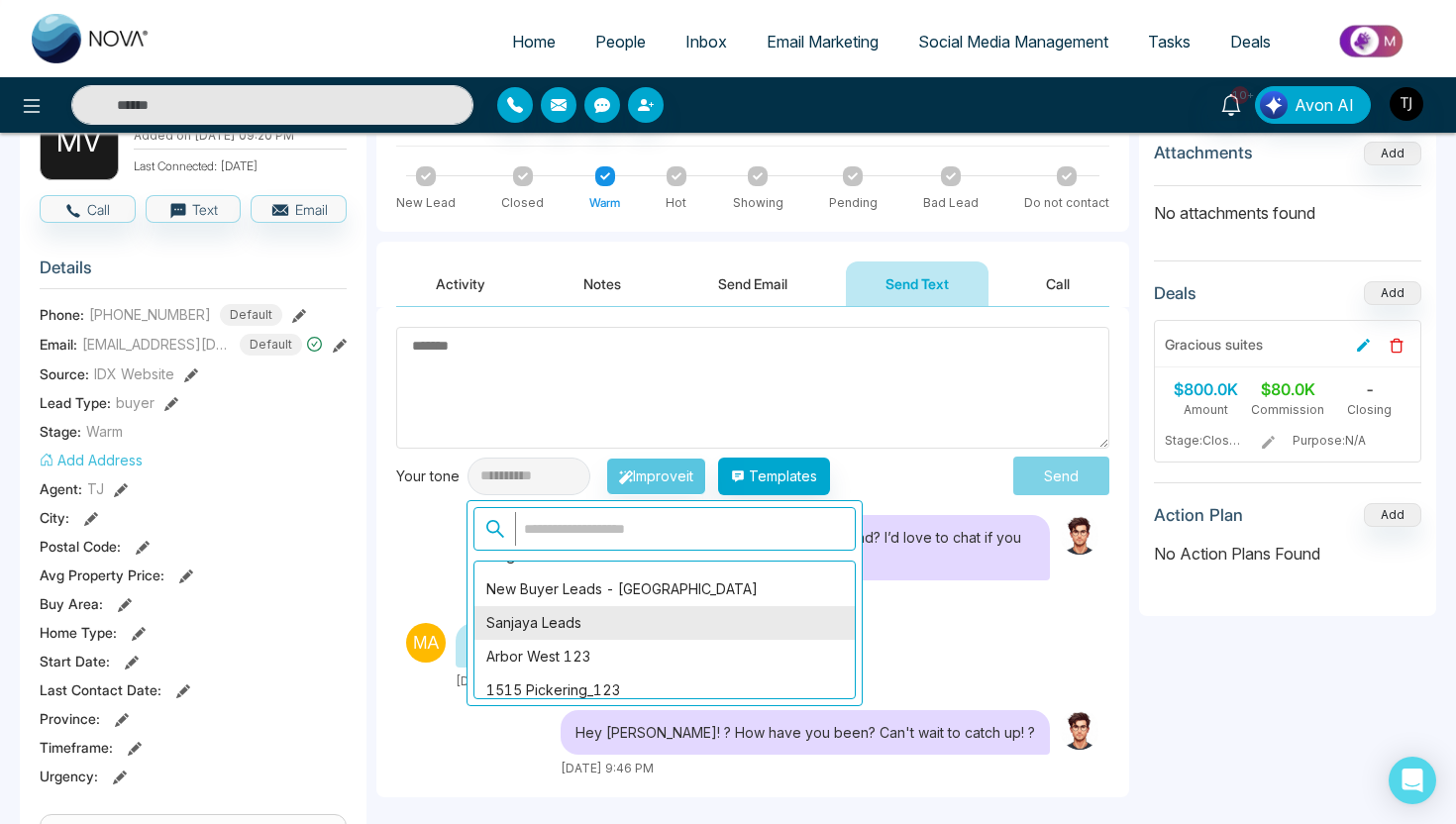 type on "**********" 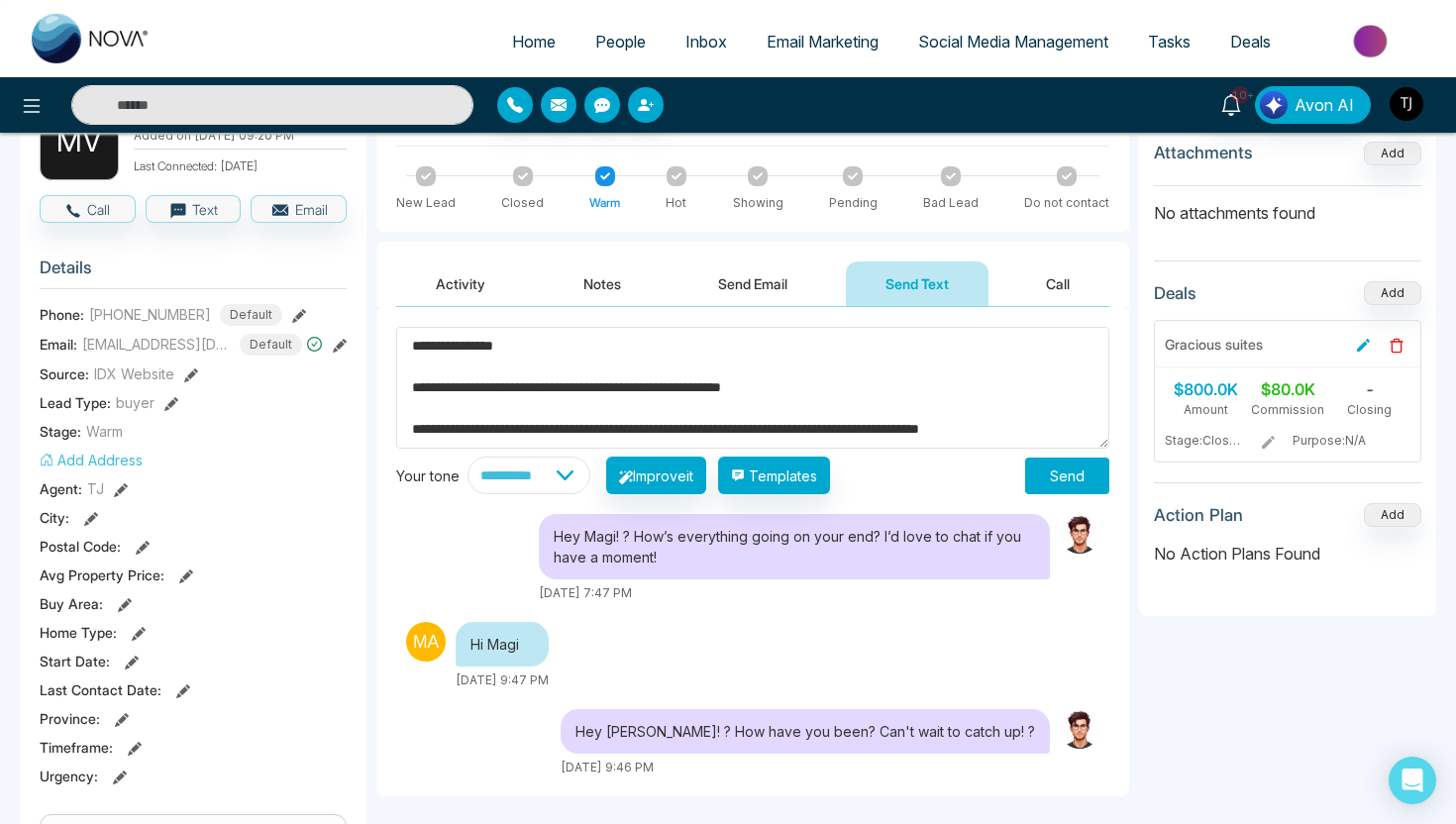 scroll, scrollTop: 42, scrollLeft: 0, axis: vertical 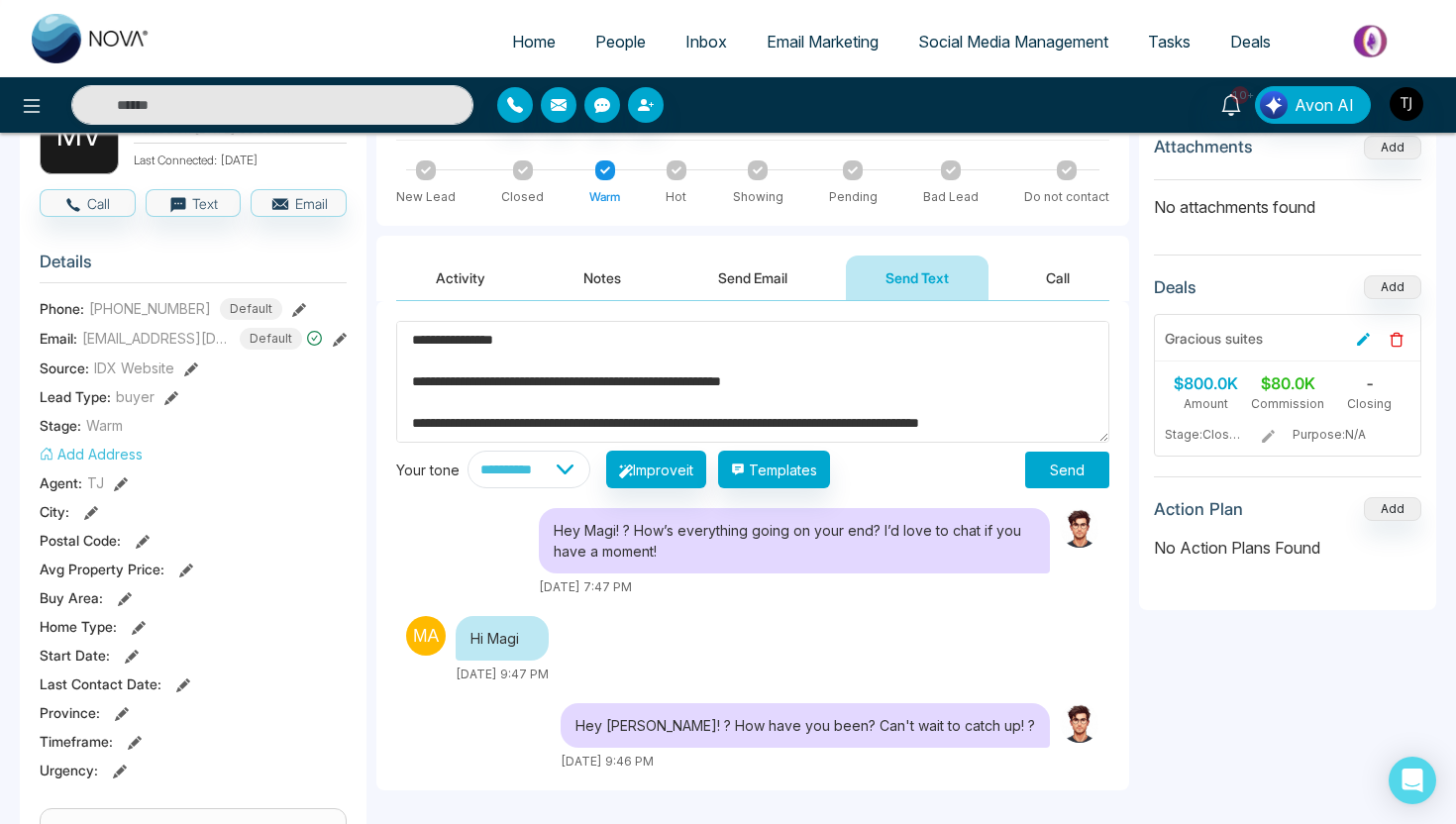 click on "**********" at bounding box center (753, 381) 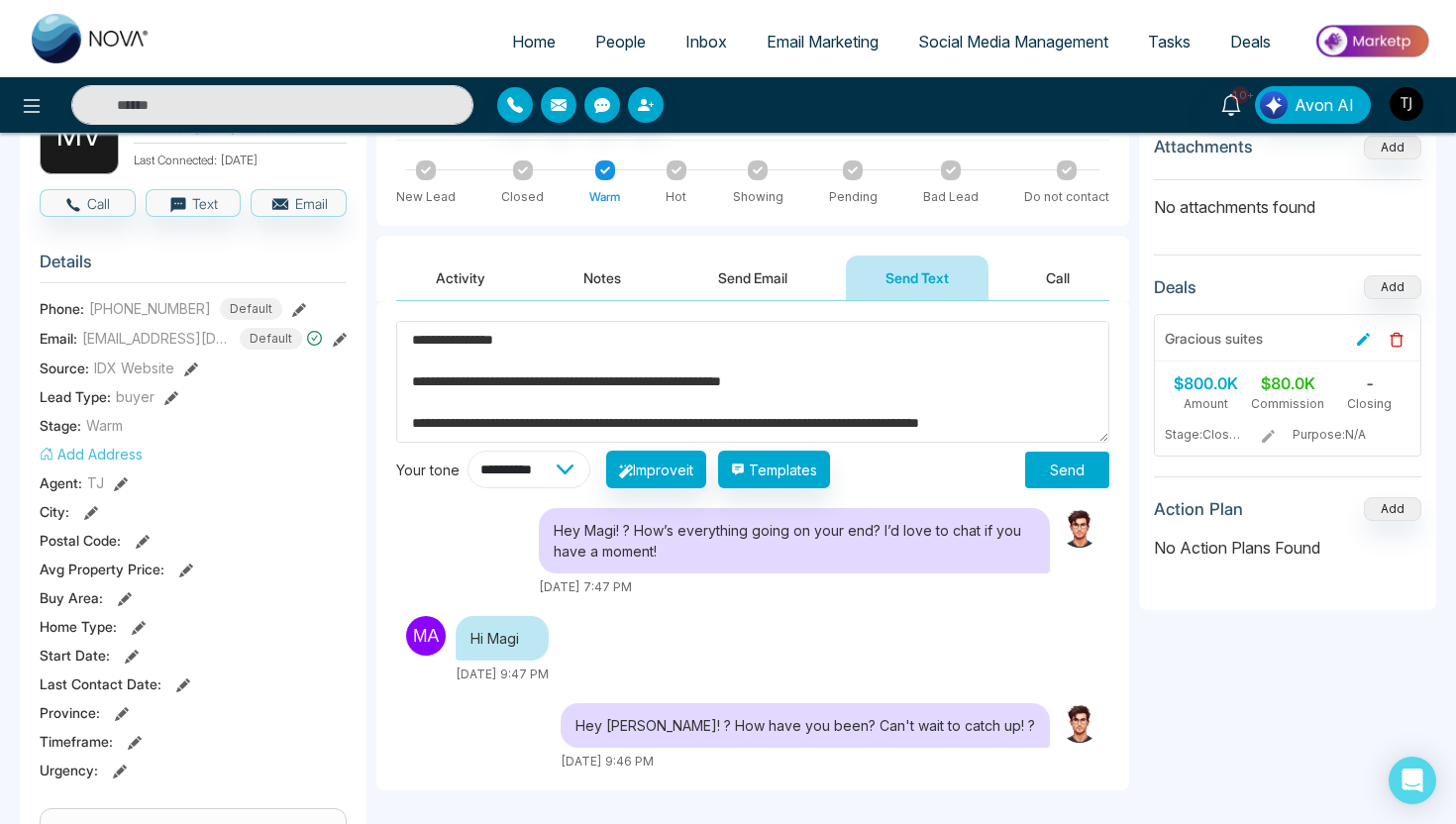 click on "**********" at bounding box center [529, 469] 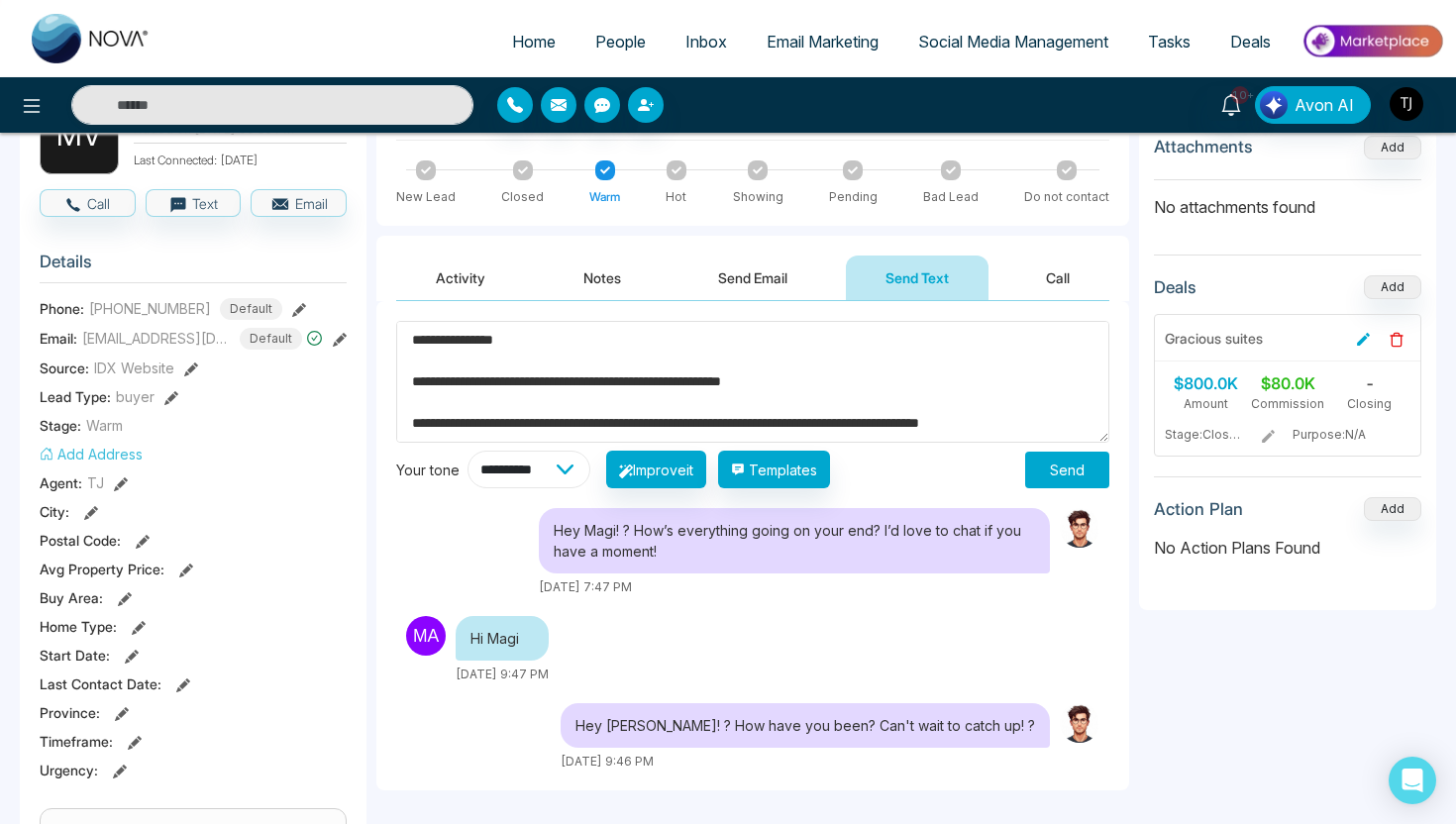 select on "*******" 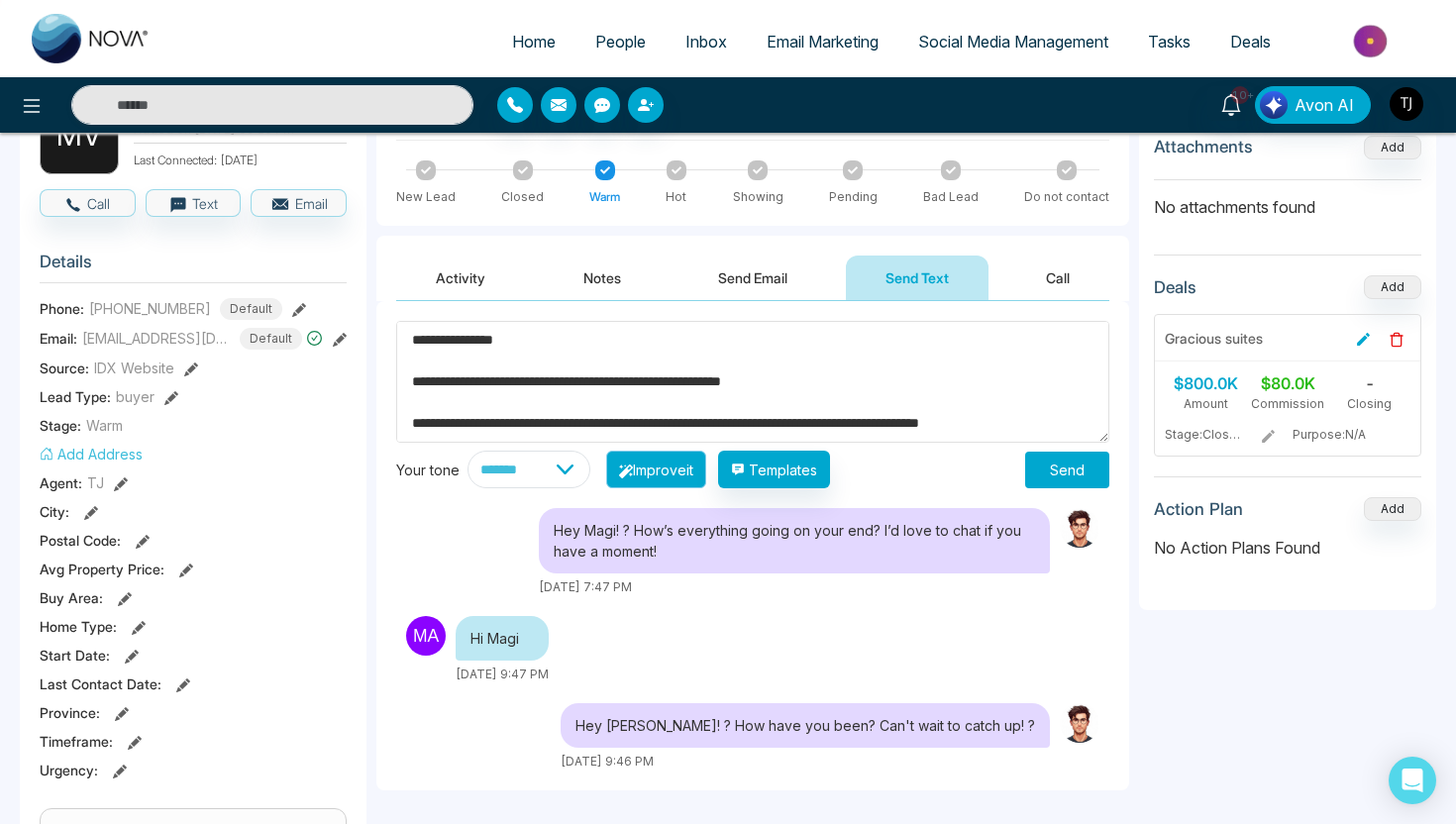 click on "Improve  it" at bounding box center [656, 469] 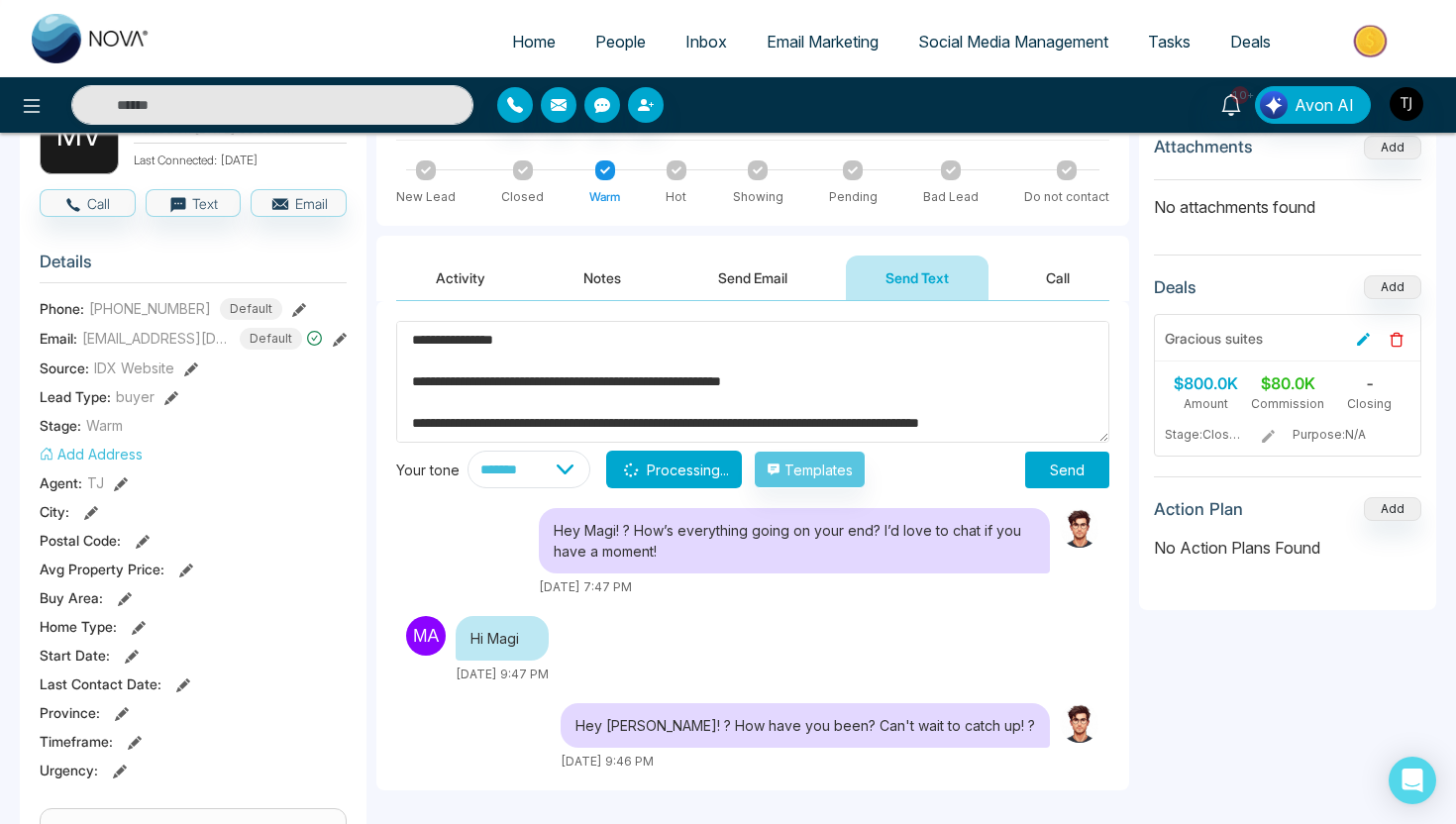 type on "**********" 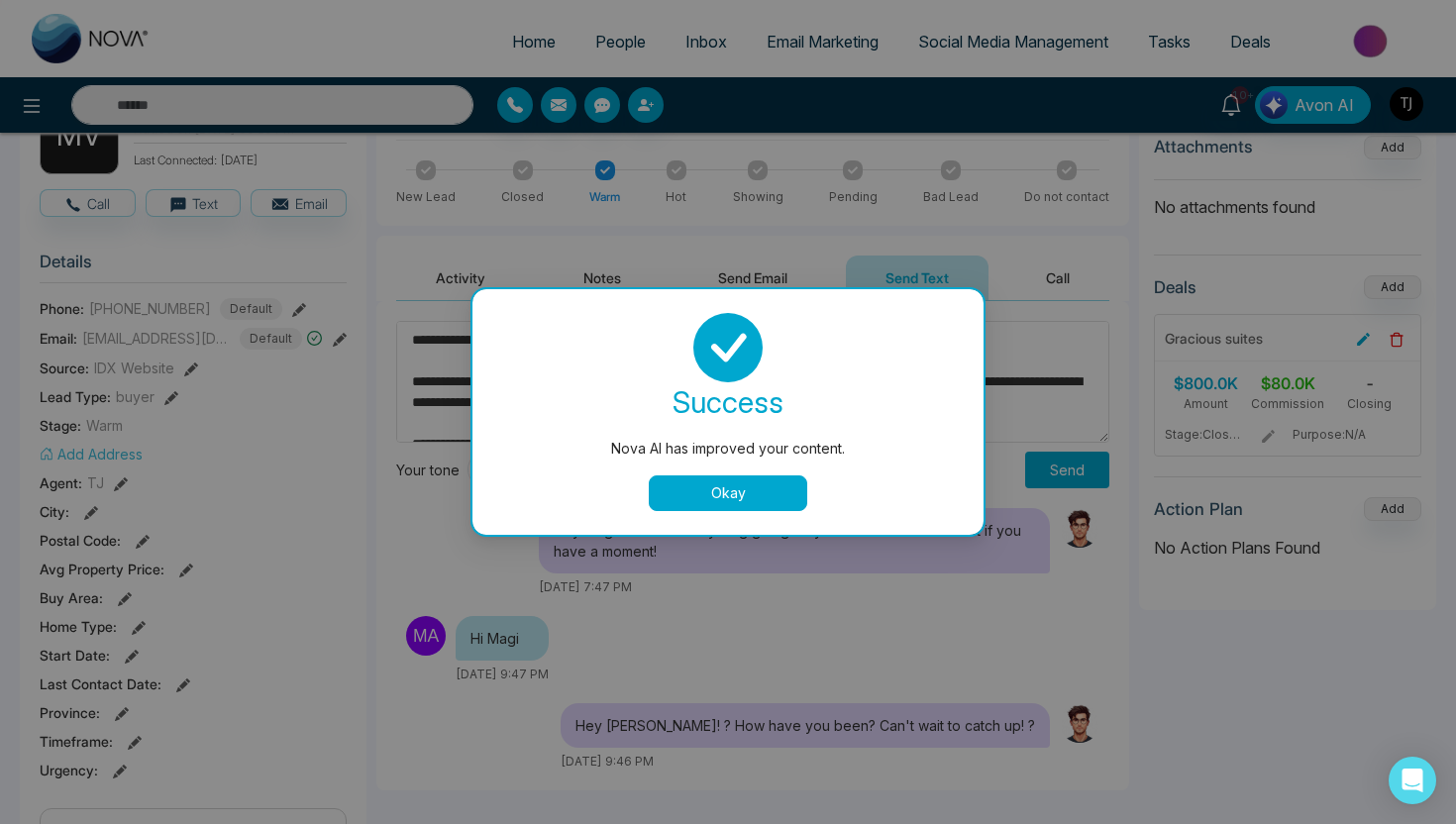 click on "Okay" at bounding box center (728, 493) 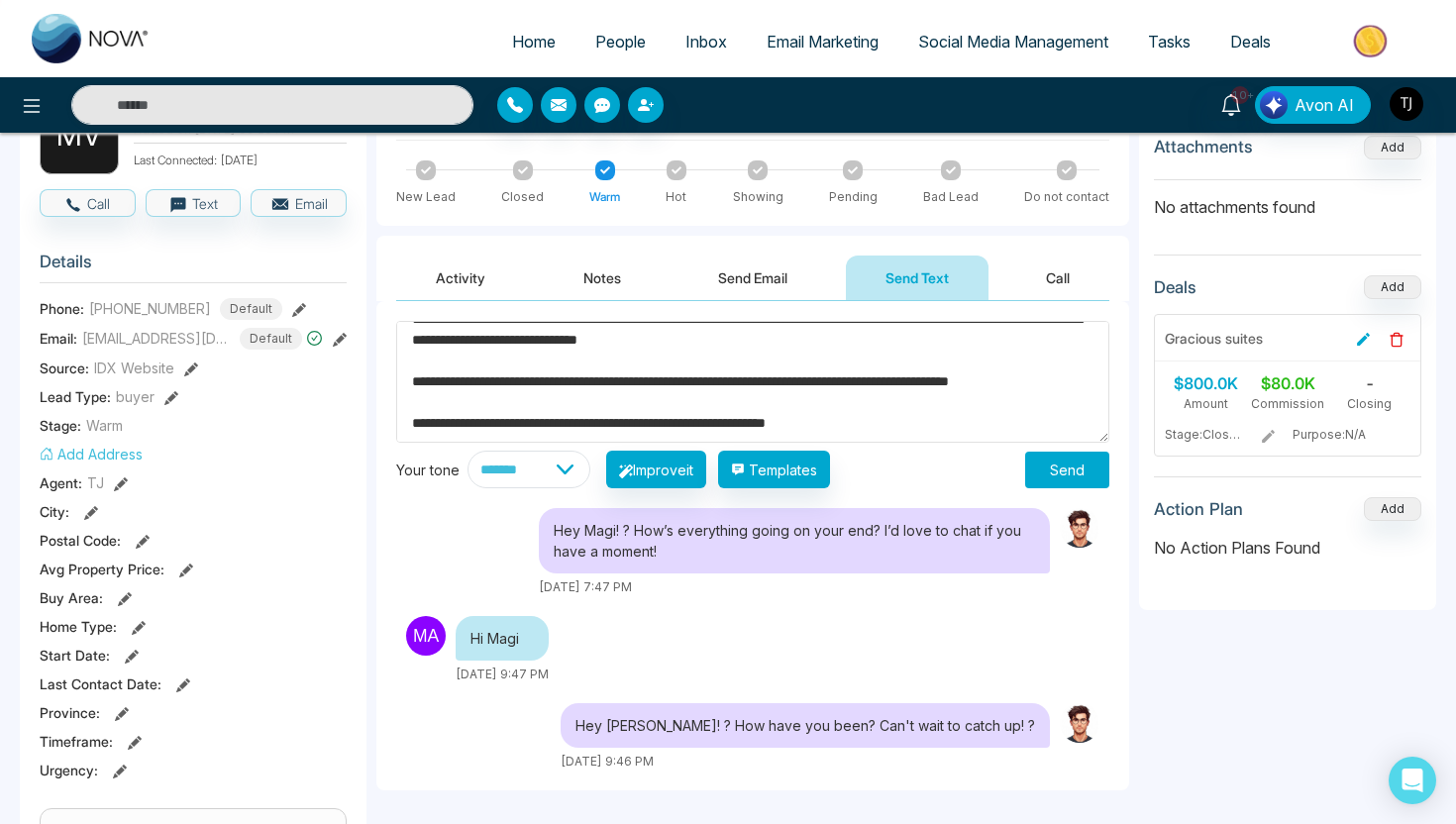 scroll, scrollTop: 83, scrollLeft: 0, axis: vertical 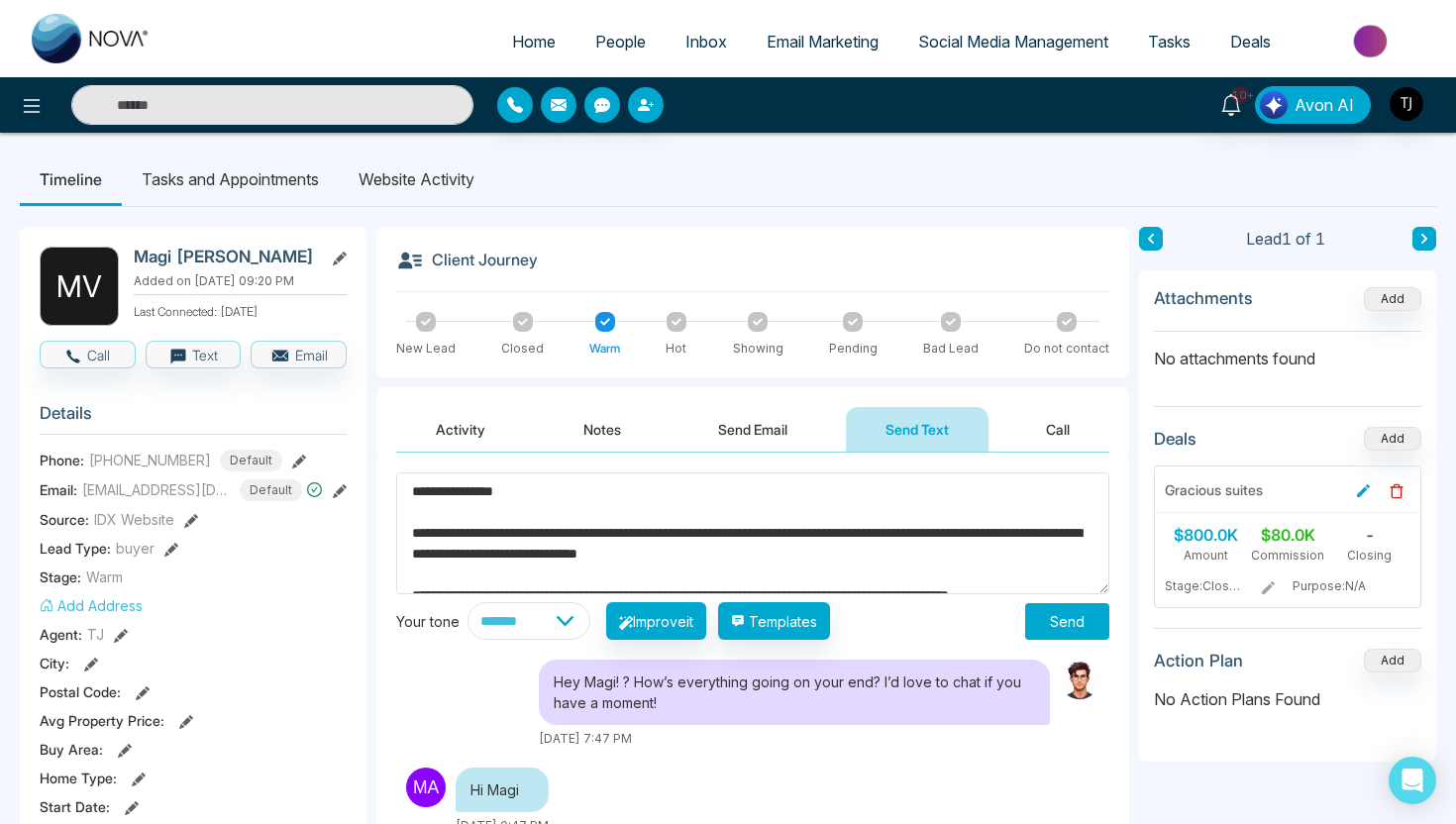 click on "**********" at bounding box center [753, 533] 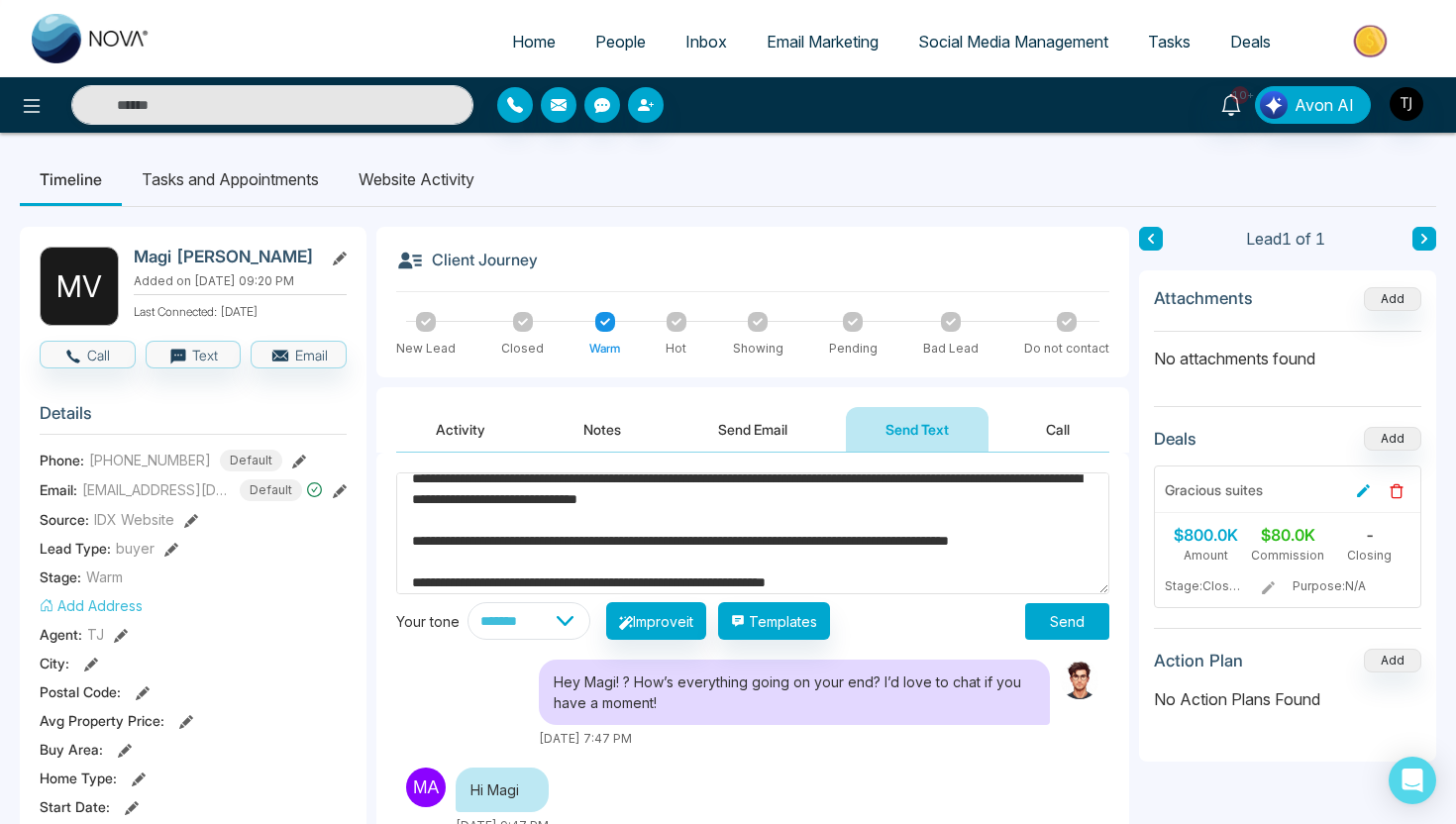 scroll, scrollTop: 83, scrollLeft: 0, axis: vertical 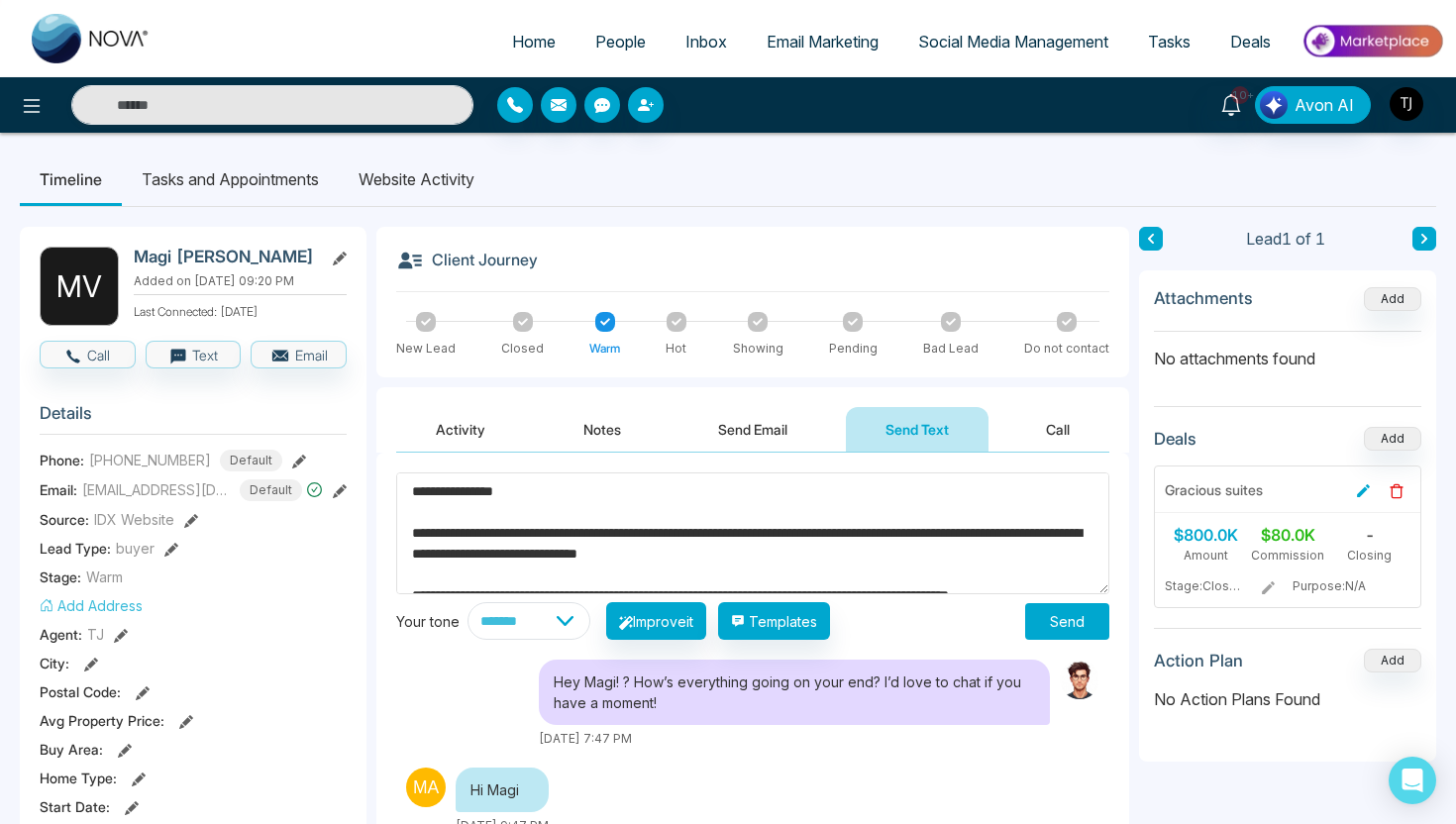drag, startPoint x: 871, startPoint y: 572, endPoint x: 337, endPoint y: 433, distance: 551.7943 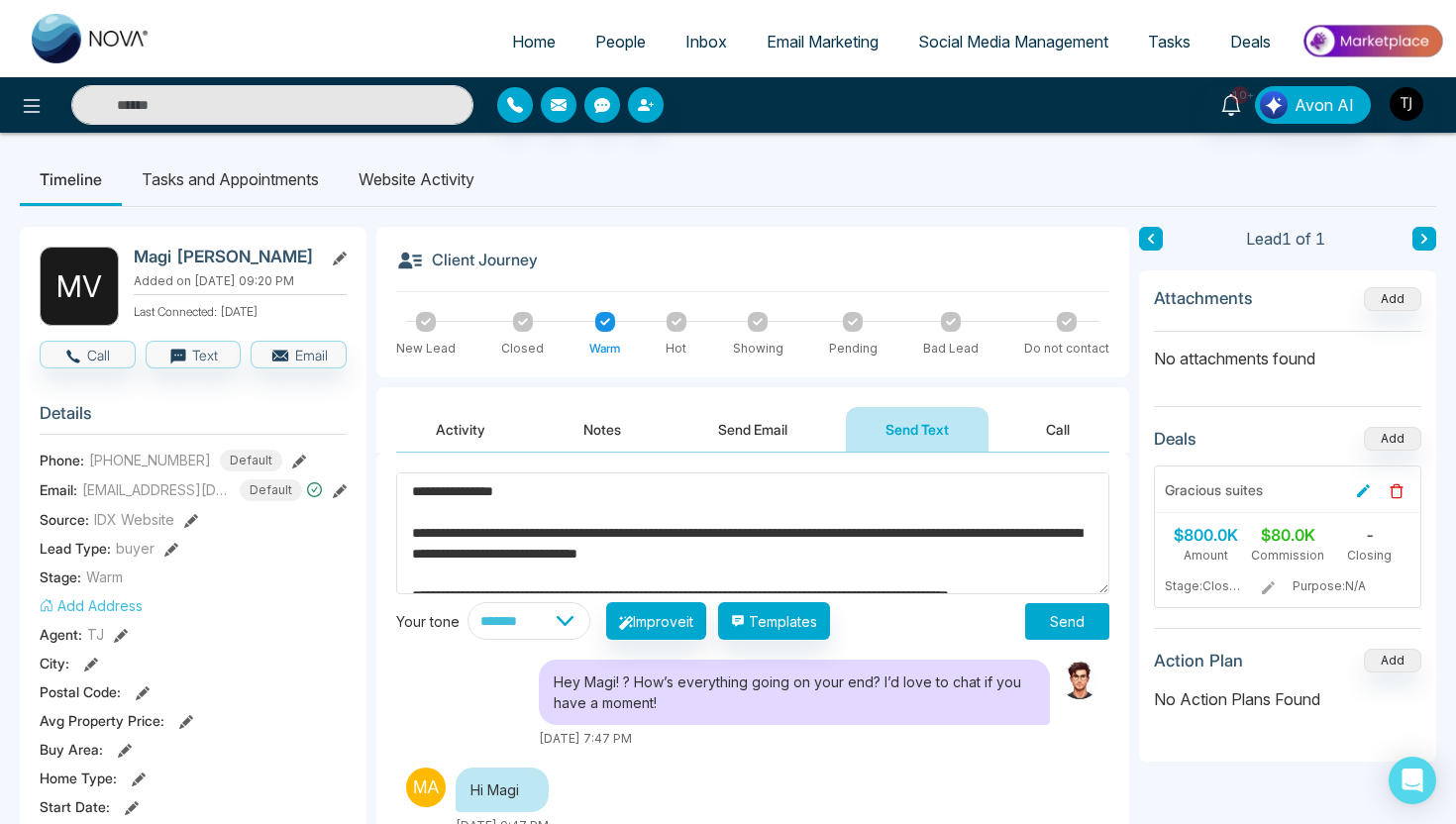 click on "**********" at bounding box center [728, 872] 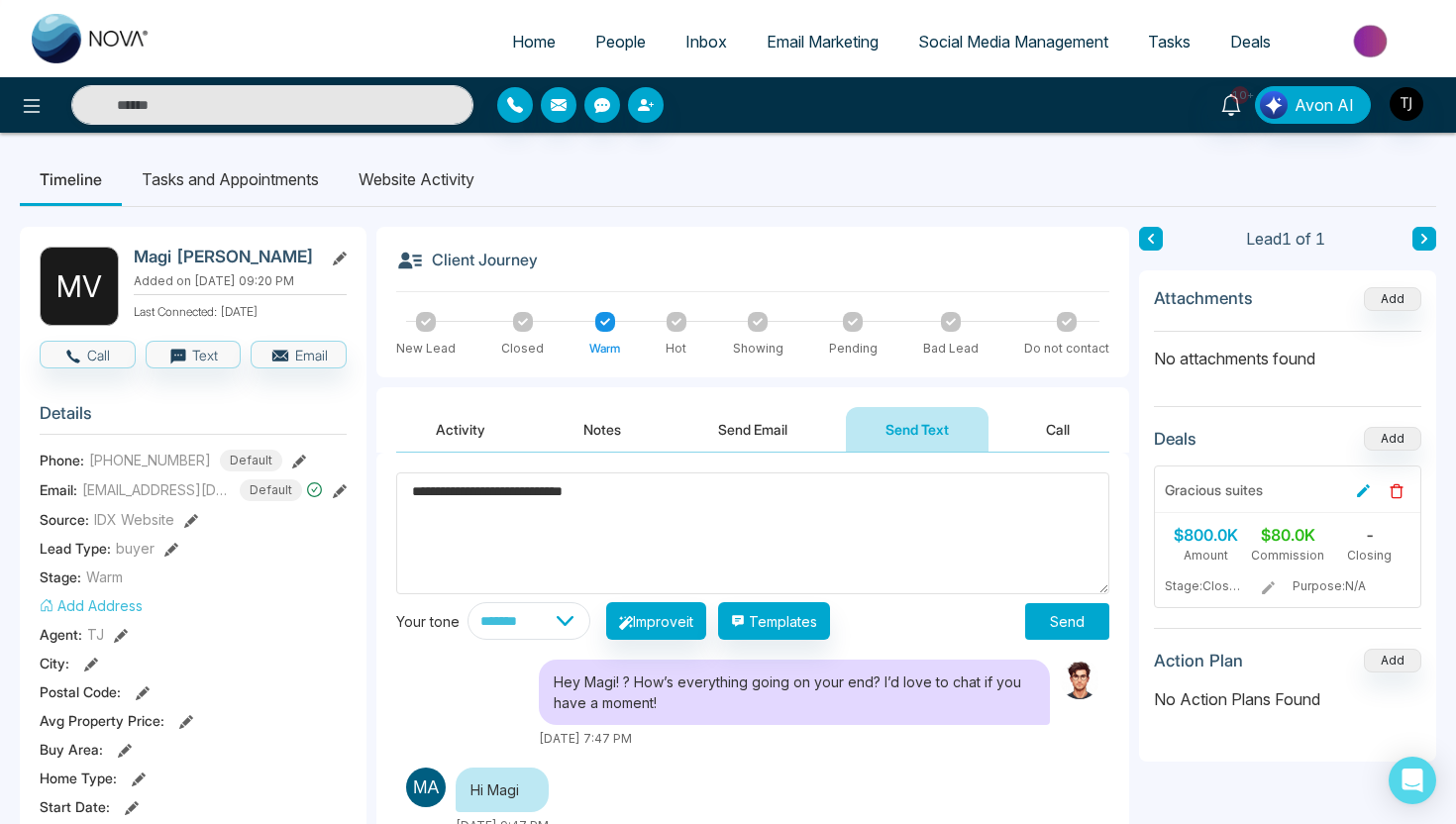 type on "**********" 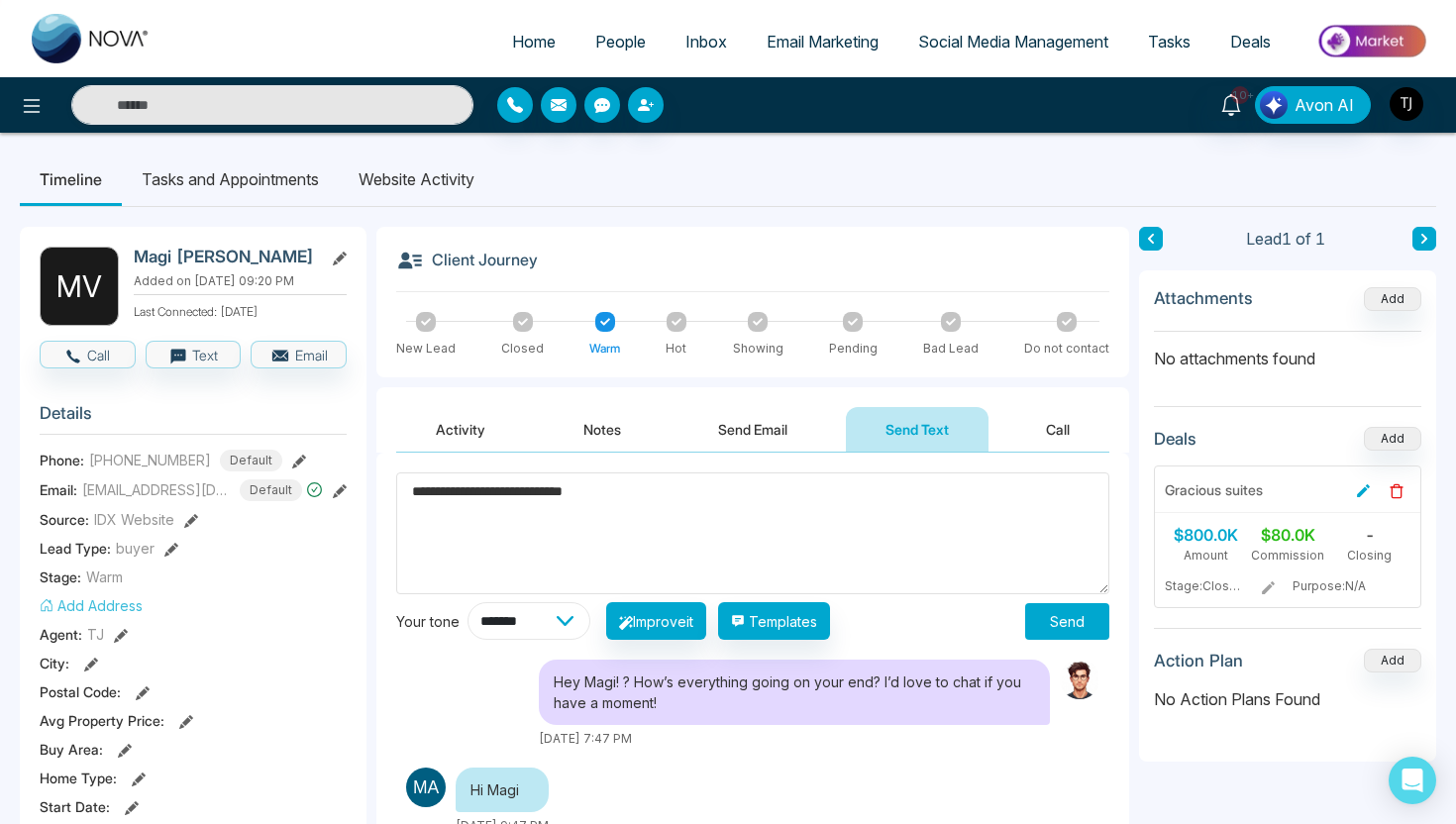 click on "**********" at bounding box center (529, 621) 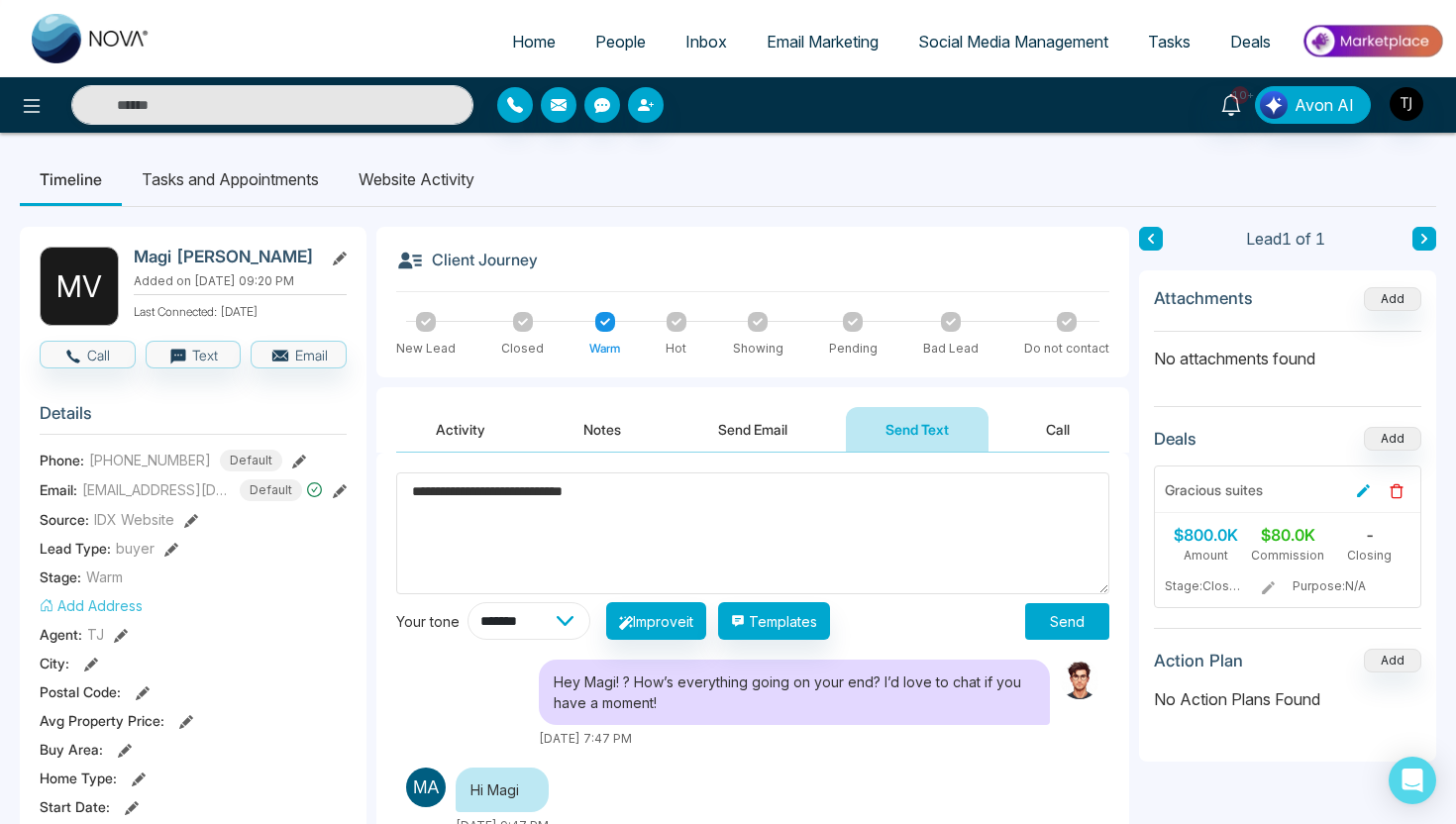 select on "**********" 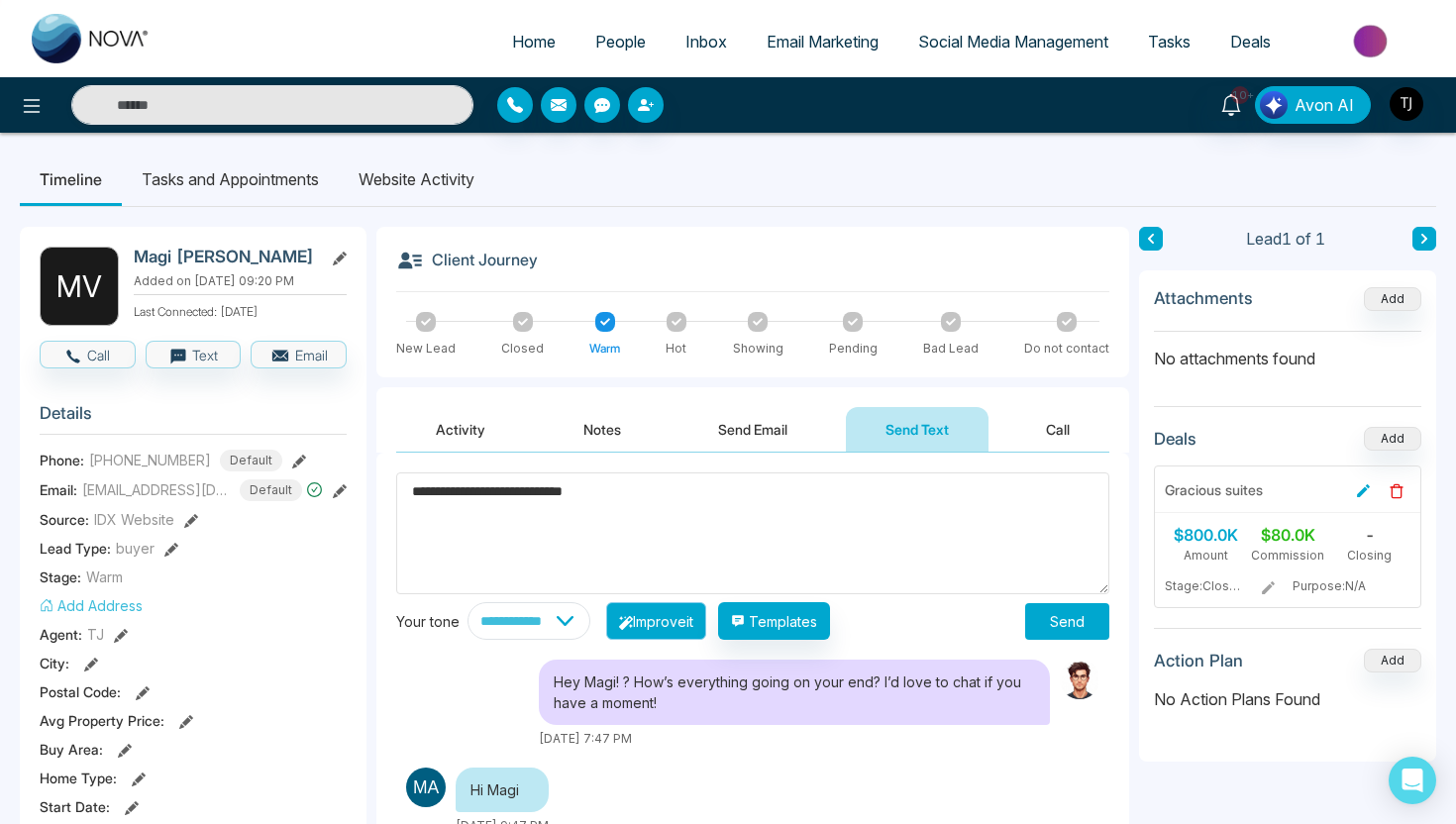 click on "Improve  it" at bounding box center (656, 621) 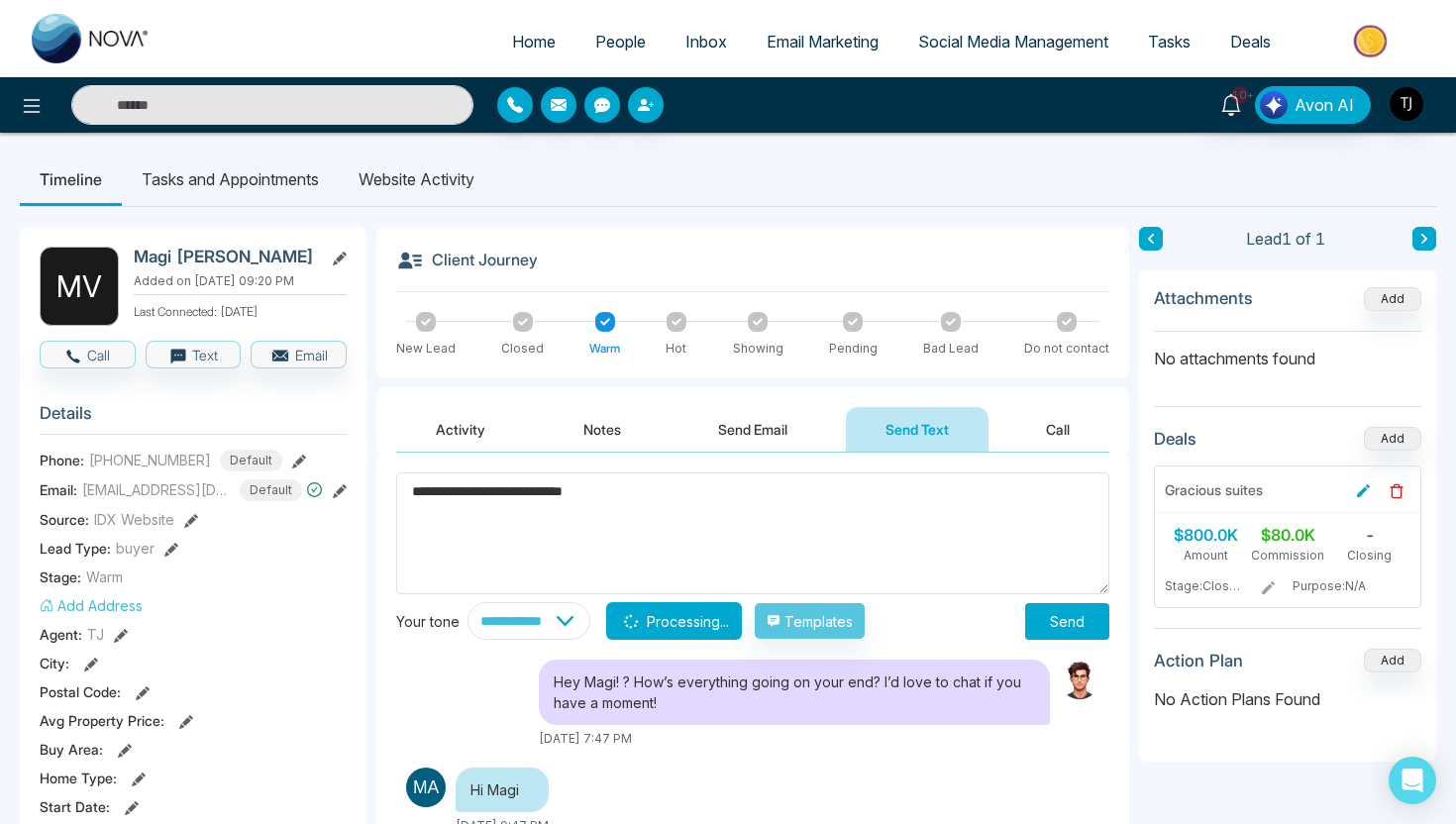 type on "**********" 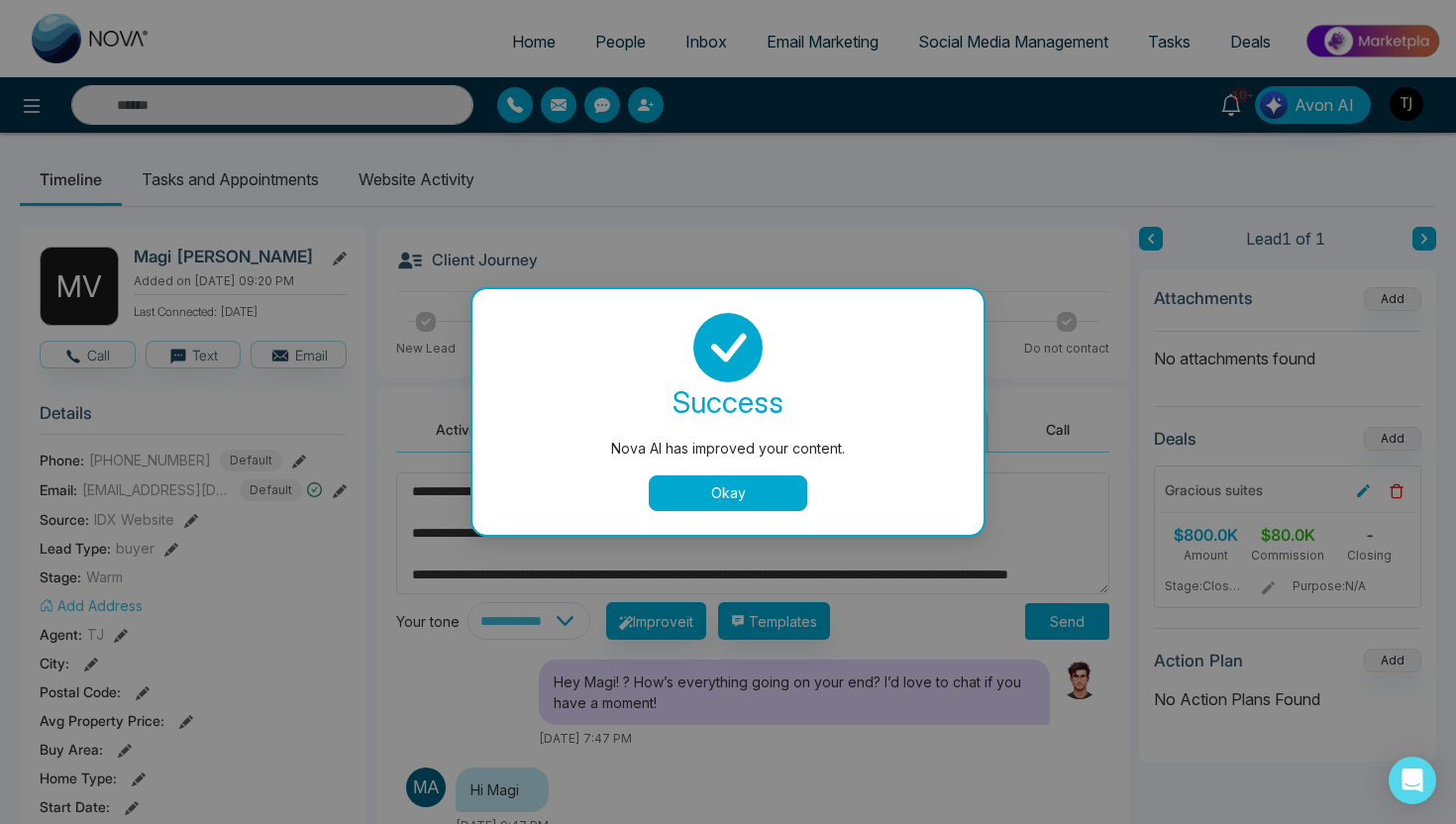 click on "Okay" at bounding box center (728, 493) 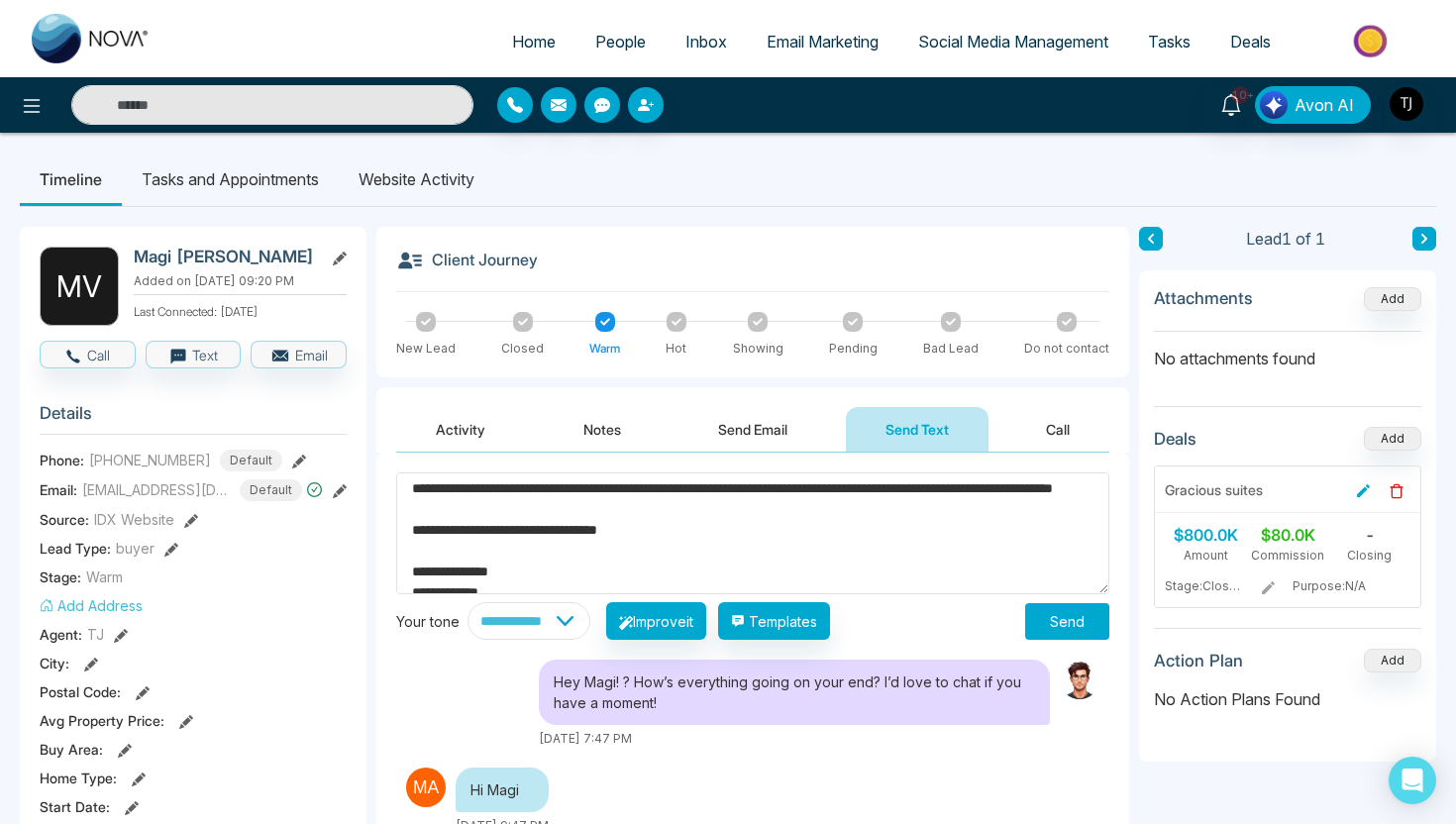scroll, scrollTop: 229, scrollLeft: 0, axis: vertical 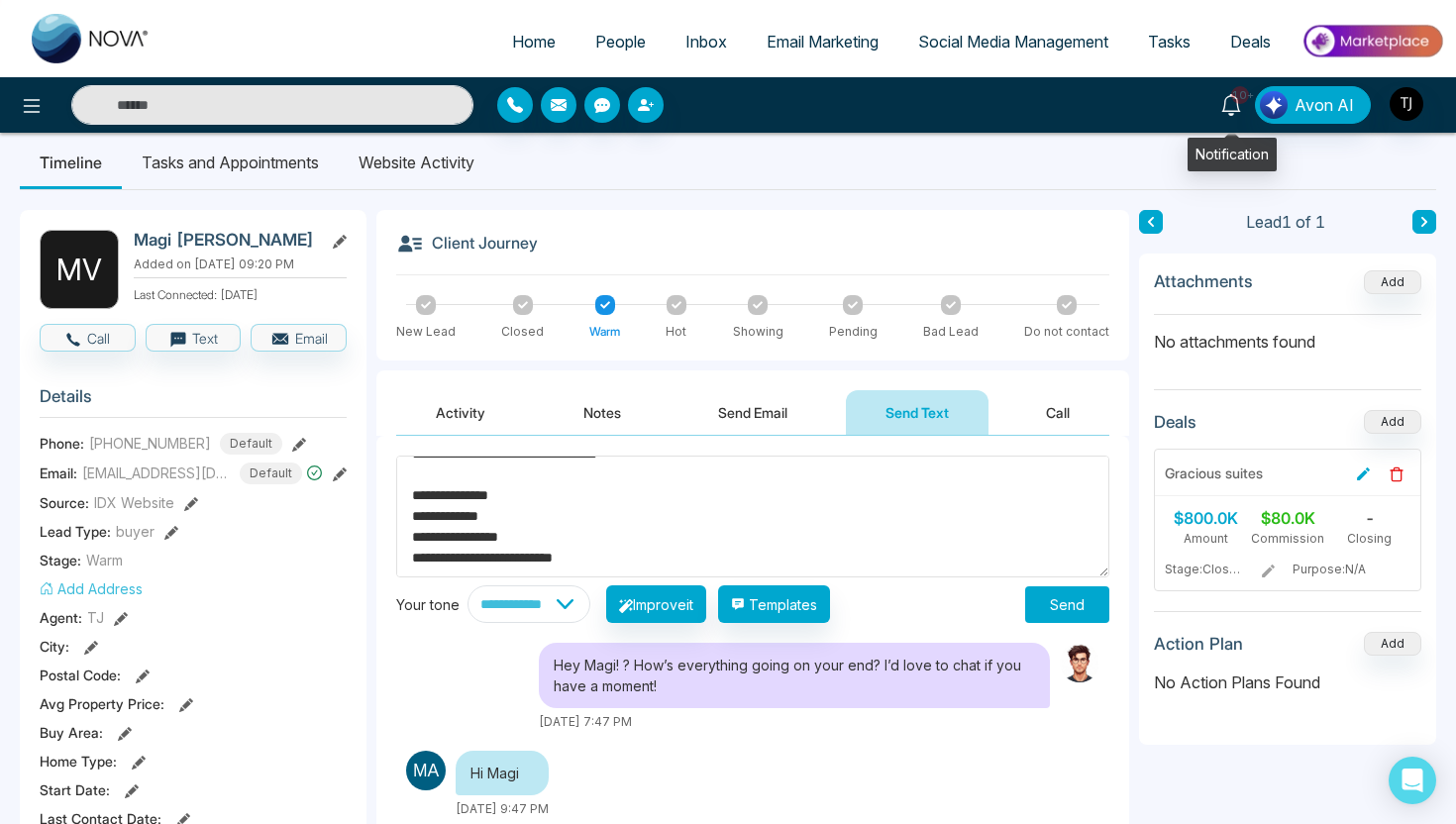 click 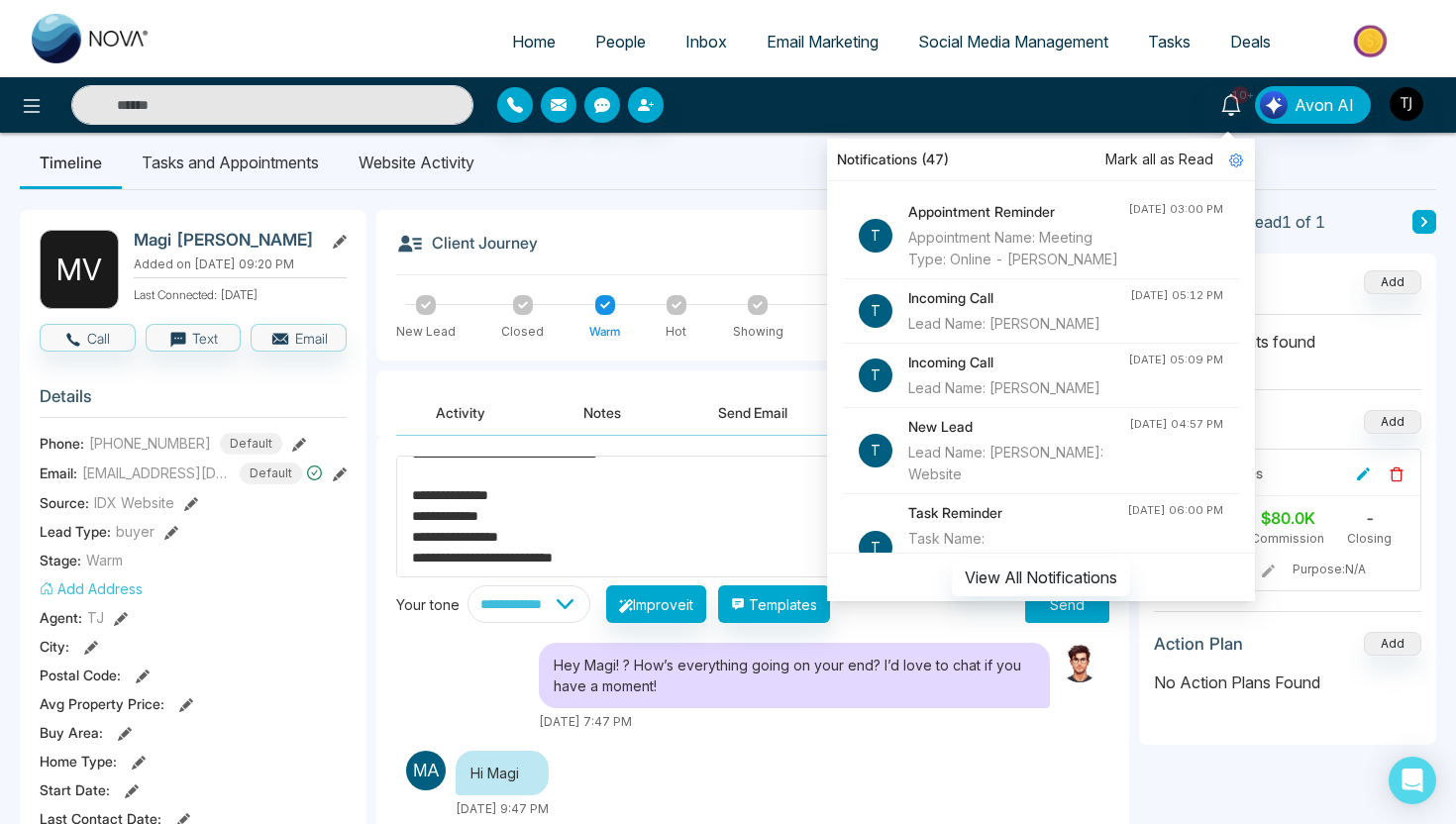 click on "Timeline Tasks and Appointments Website Activity" at bounding box center [728, 162] 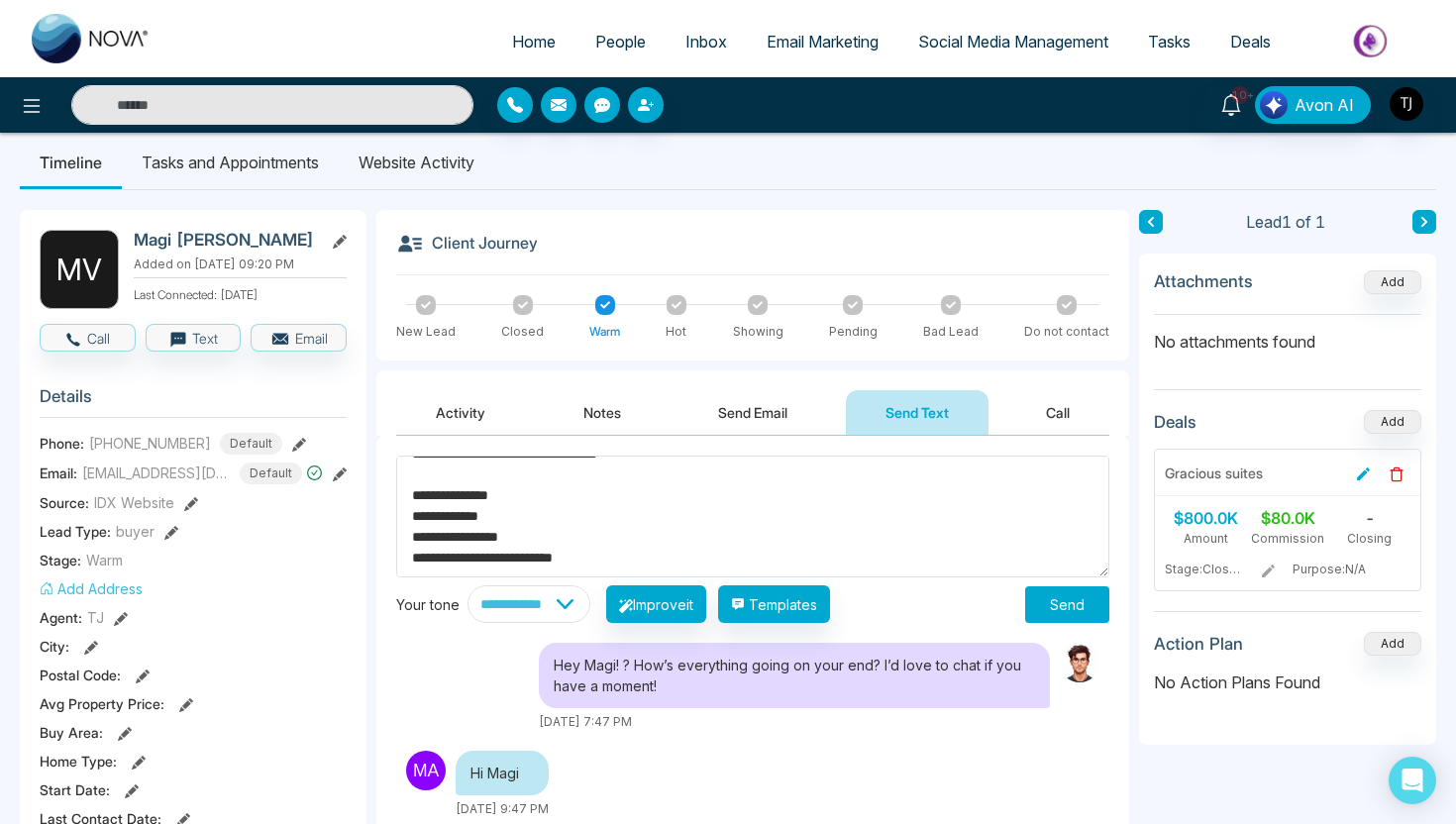 scroll, scrollTop: 0, scrollLeft: 0, axis: both 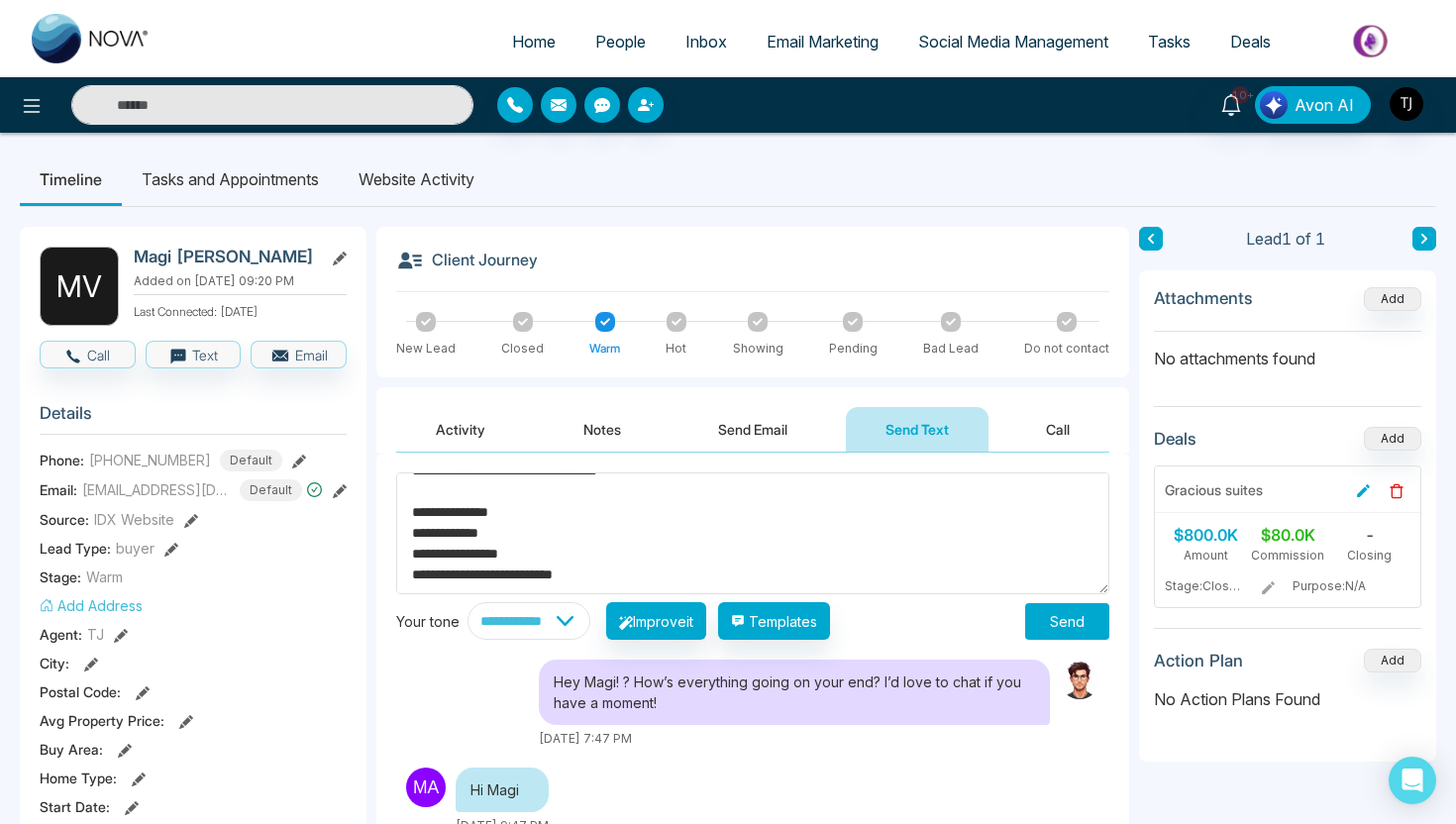 click on "Inbox" at bounding box center (706, 42) 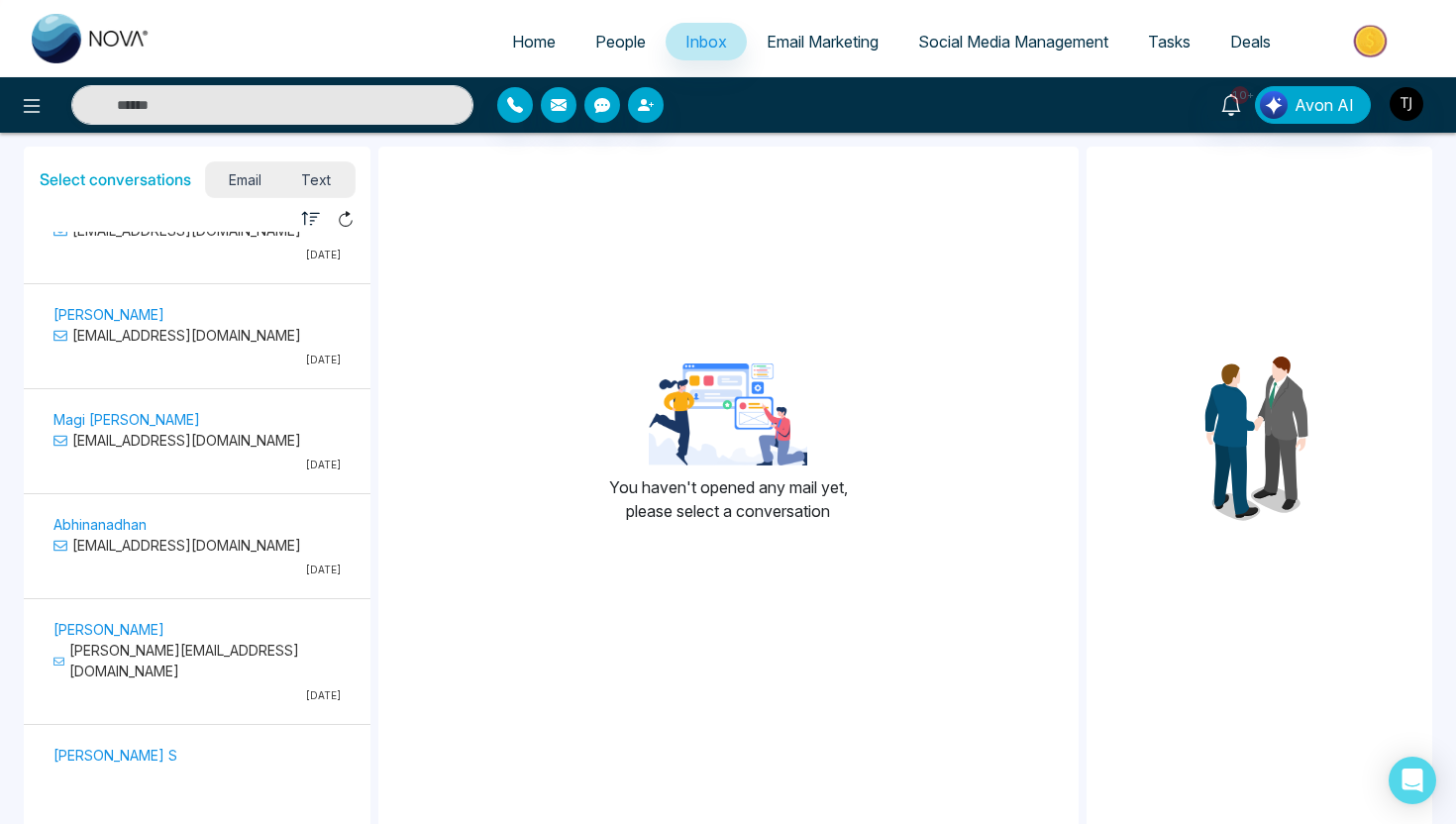 scroll, scrollTop: 386, scrollLeft: 0, axis: vertical 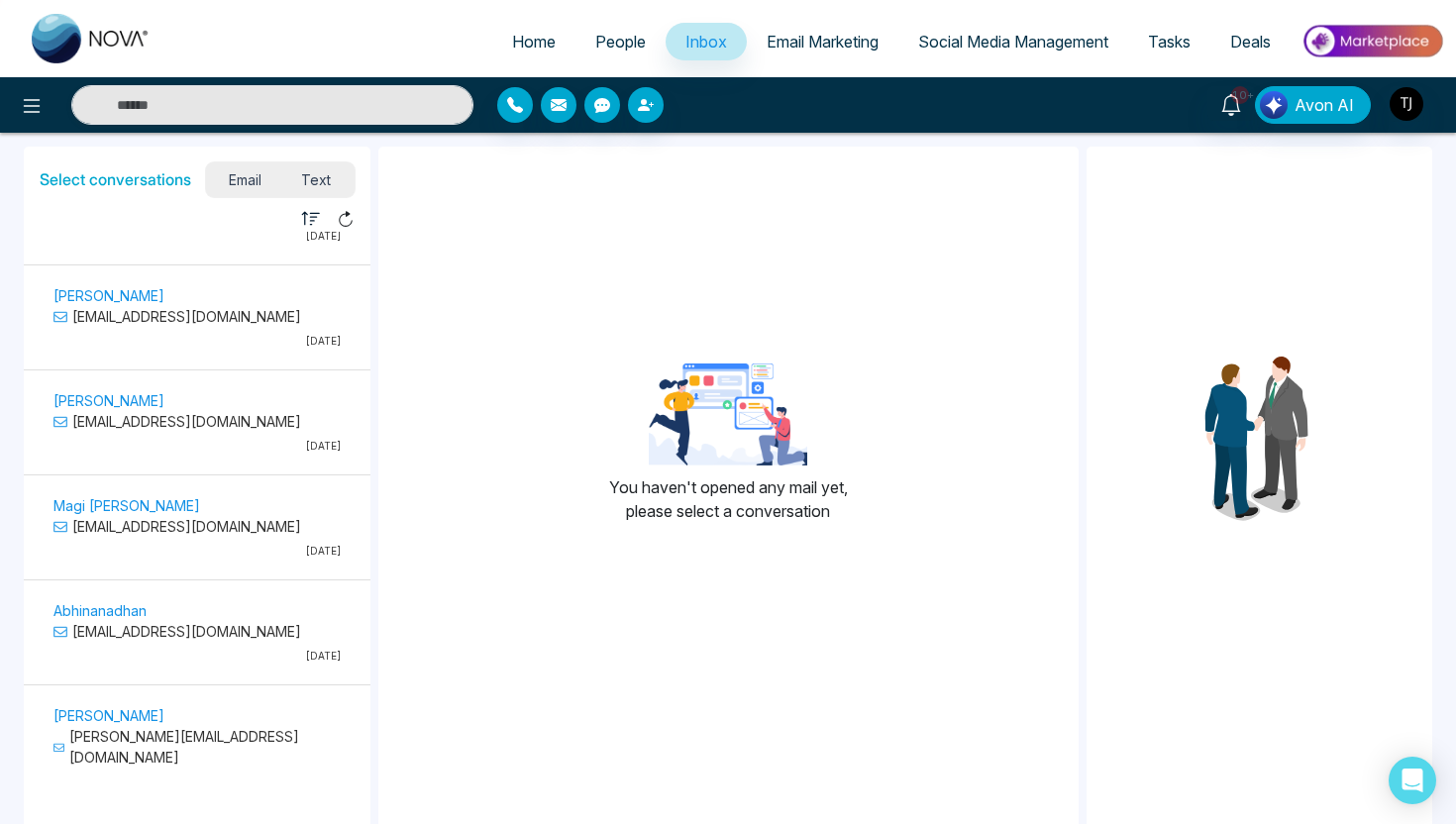 click on "[EMAIL_ADDRESS][DOMAIN_NAME]" at bounding box center (197, 526) 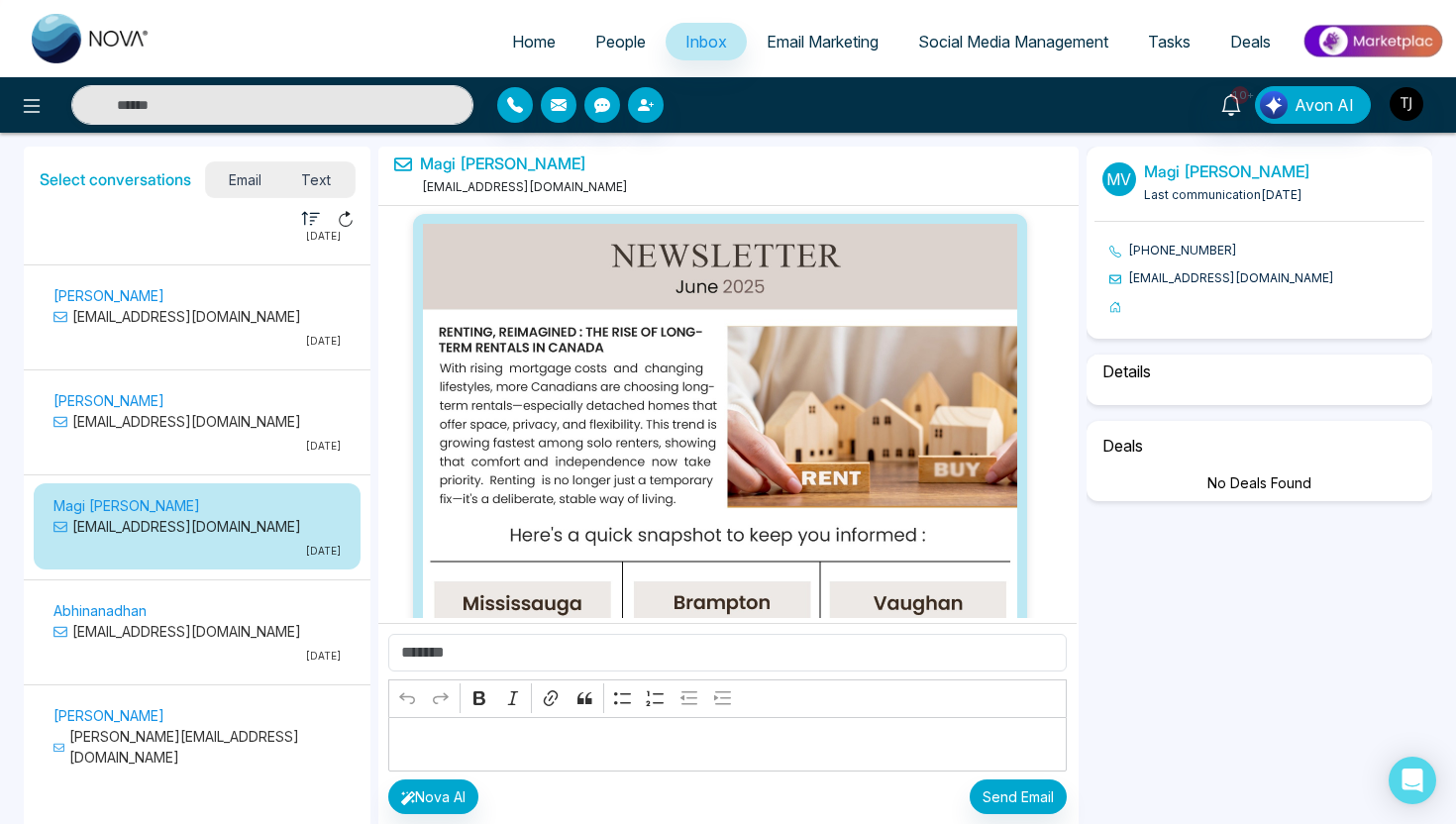 scroll, scrollTop: 4780, scrollLeft: 0, axis: vertical 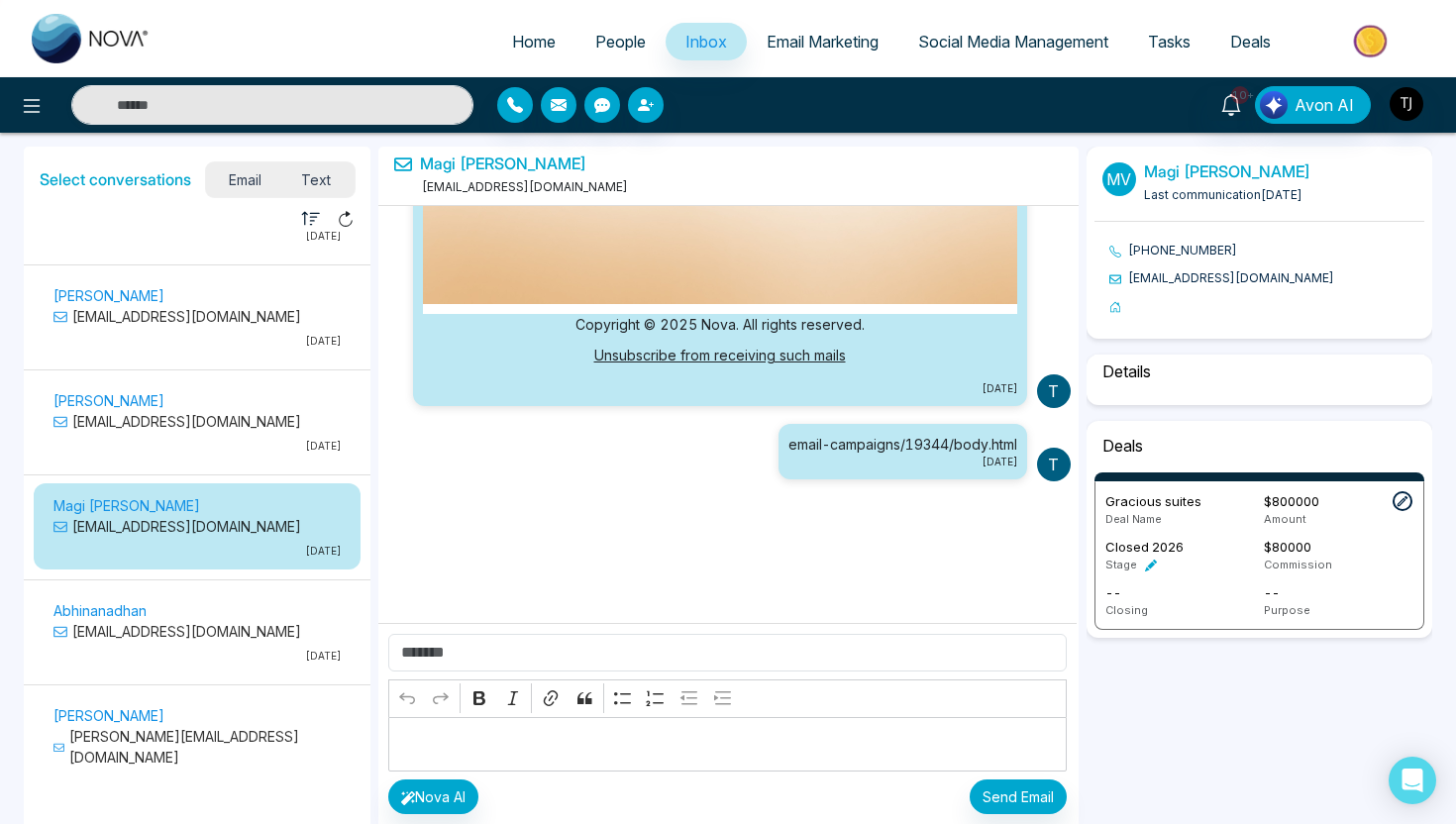 select on "***" 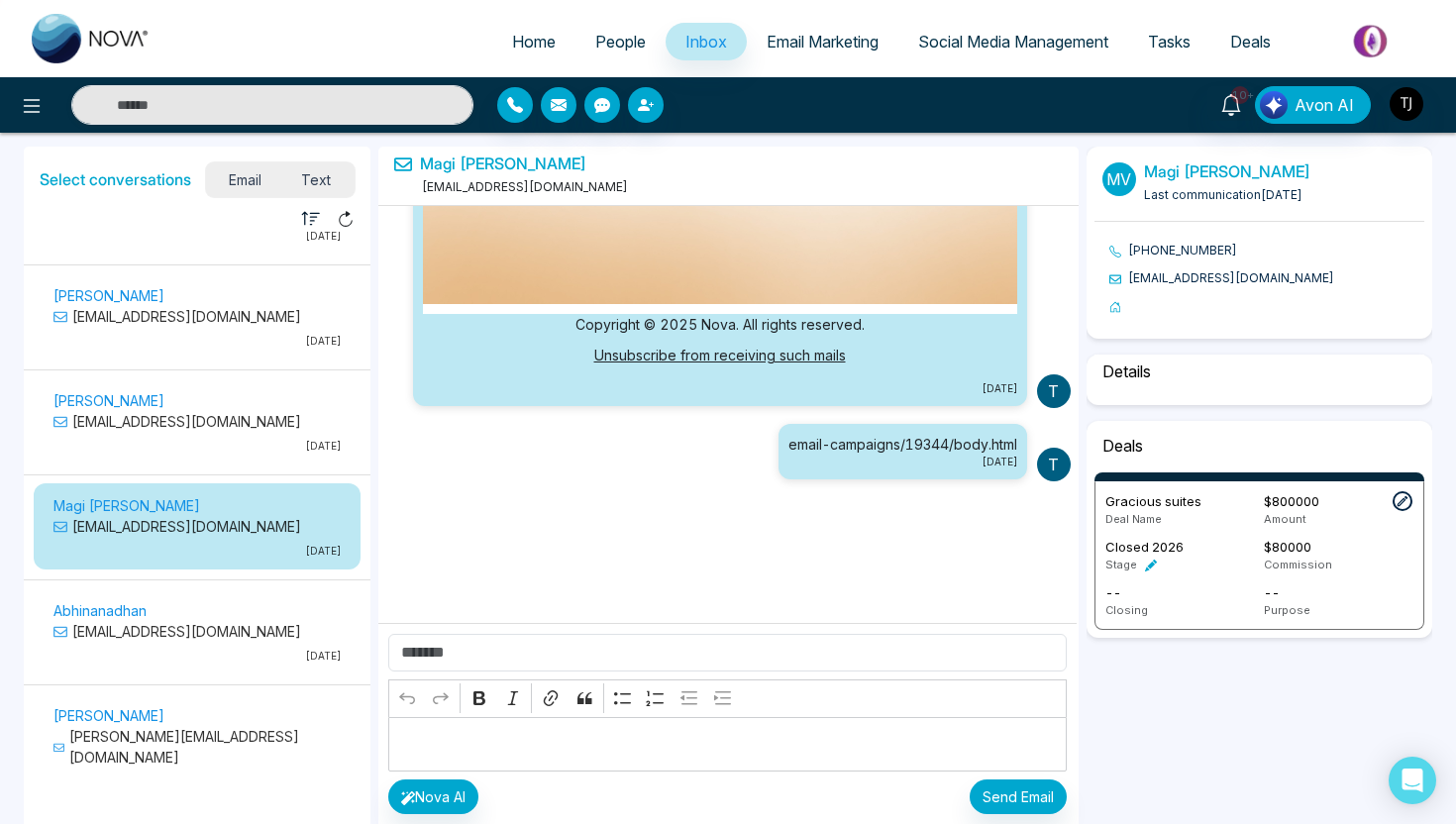 select on "**********" 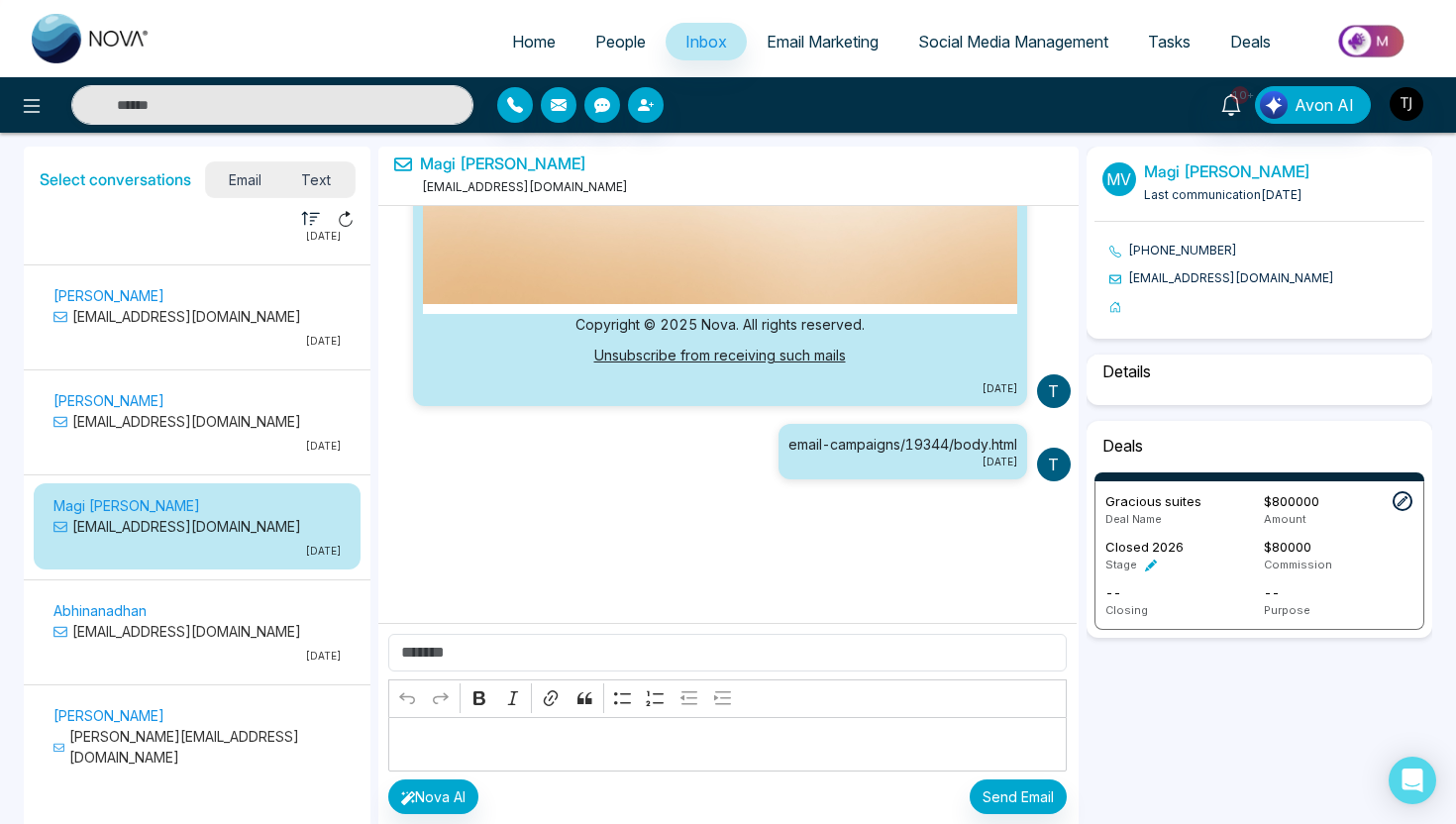 select on "*****" 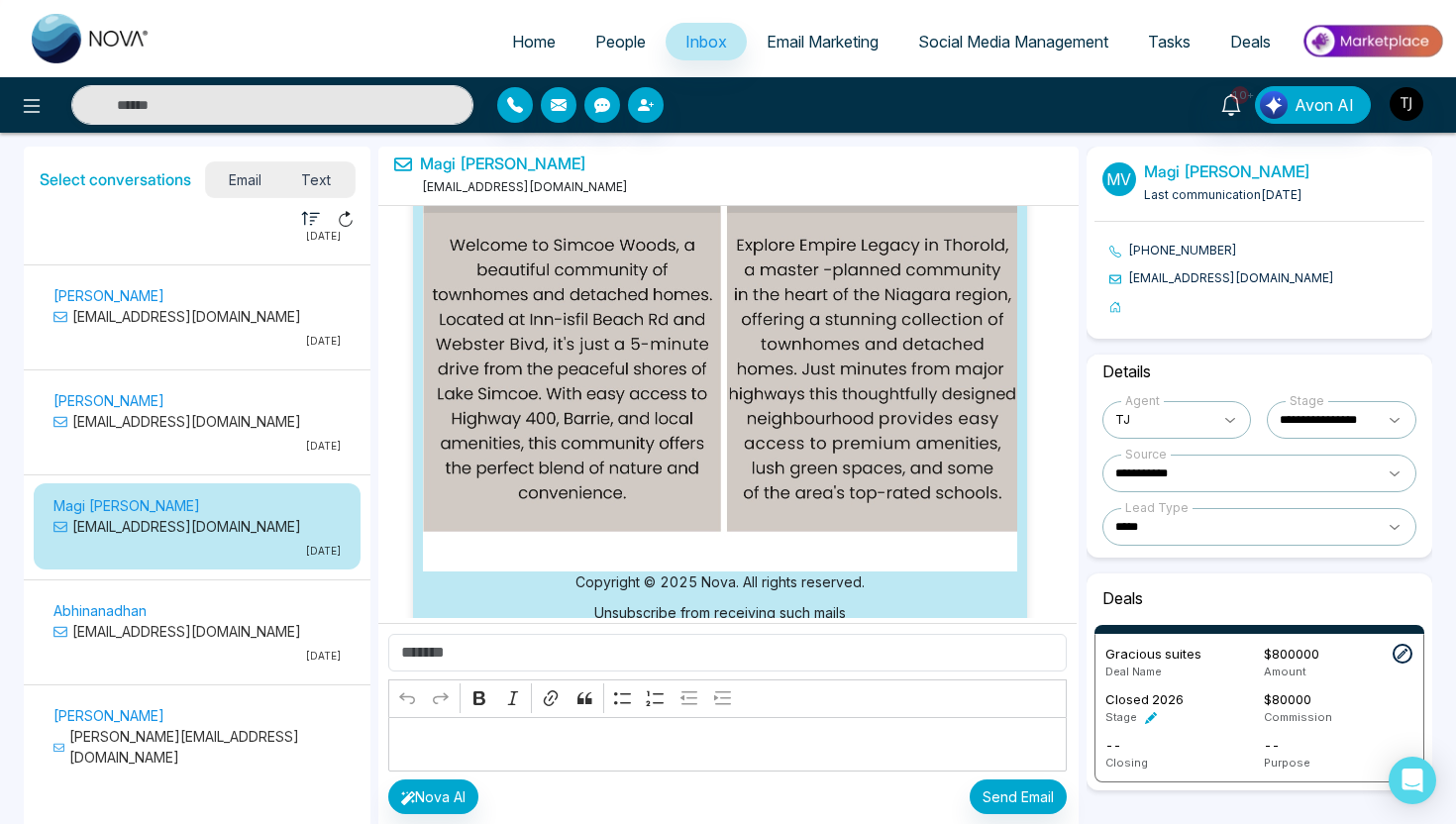 scroll, scrollTop: 2817, scrollLeft: 0, axis: vertical 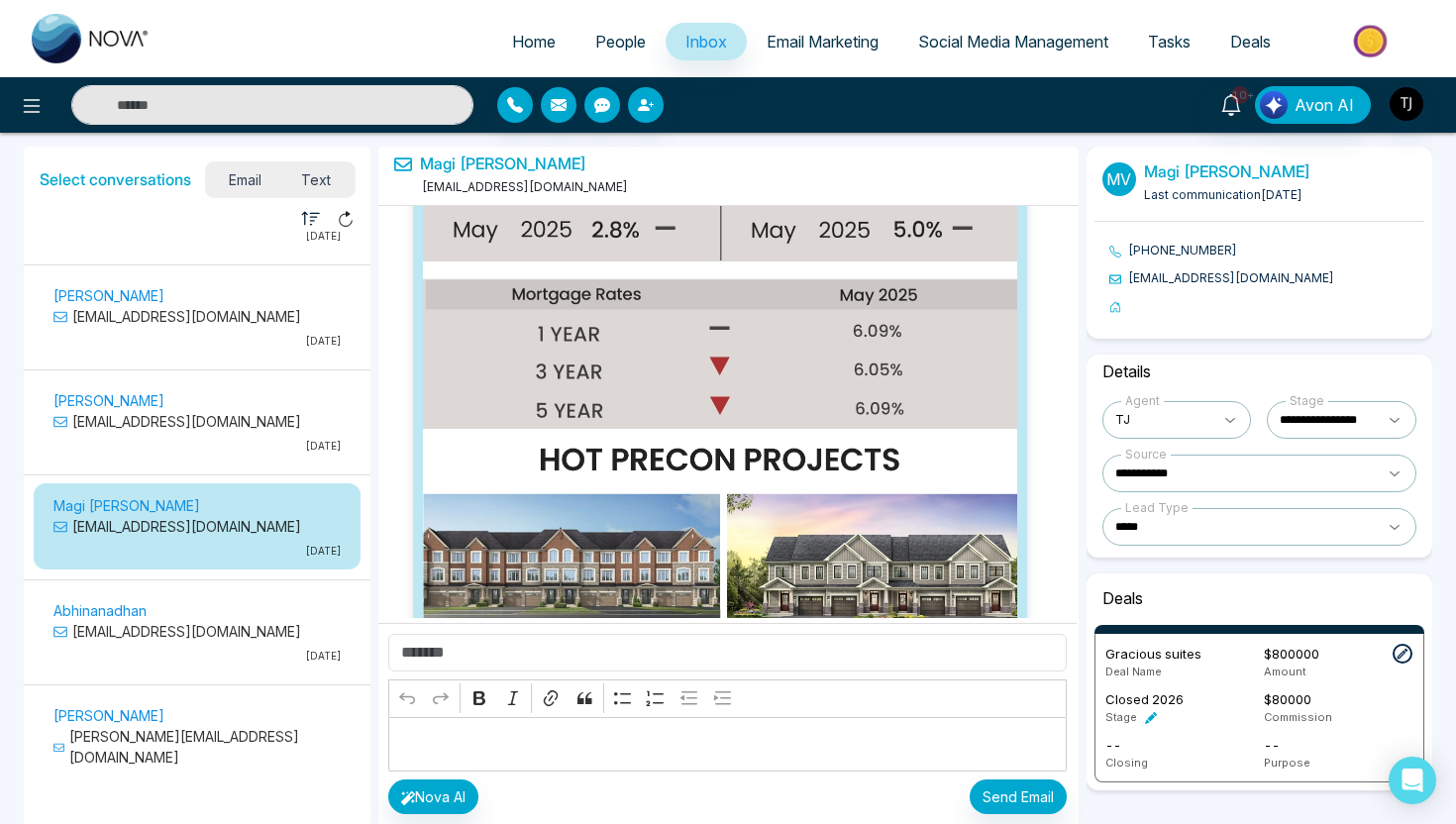 click on "Email Marketing" at bounding box center (822, 42) 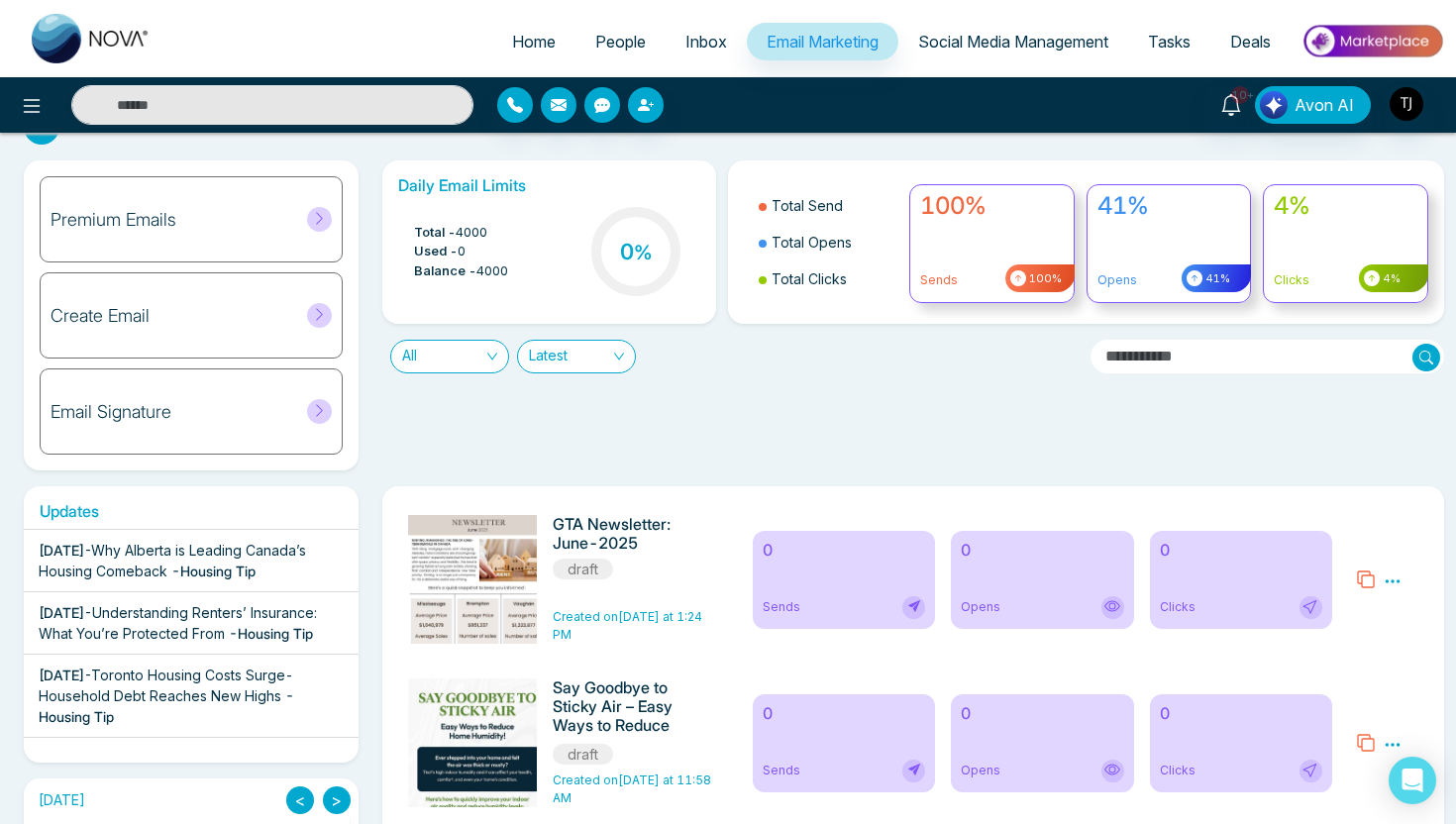 scroll, scrollTop: 32, scrollLeft: 0, axis: vertical 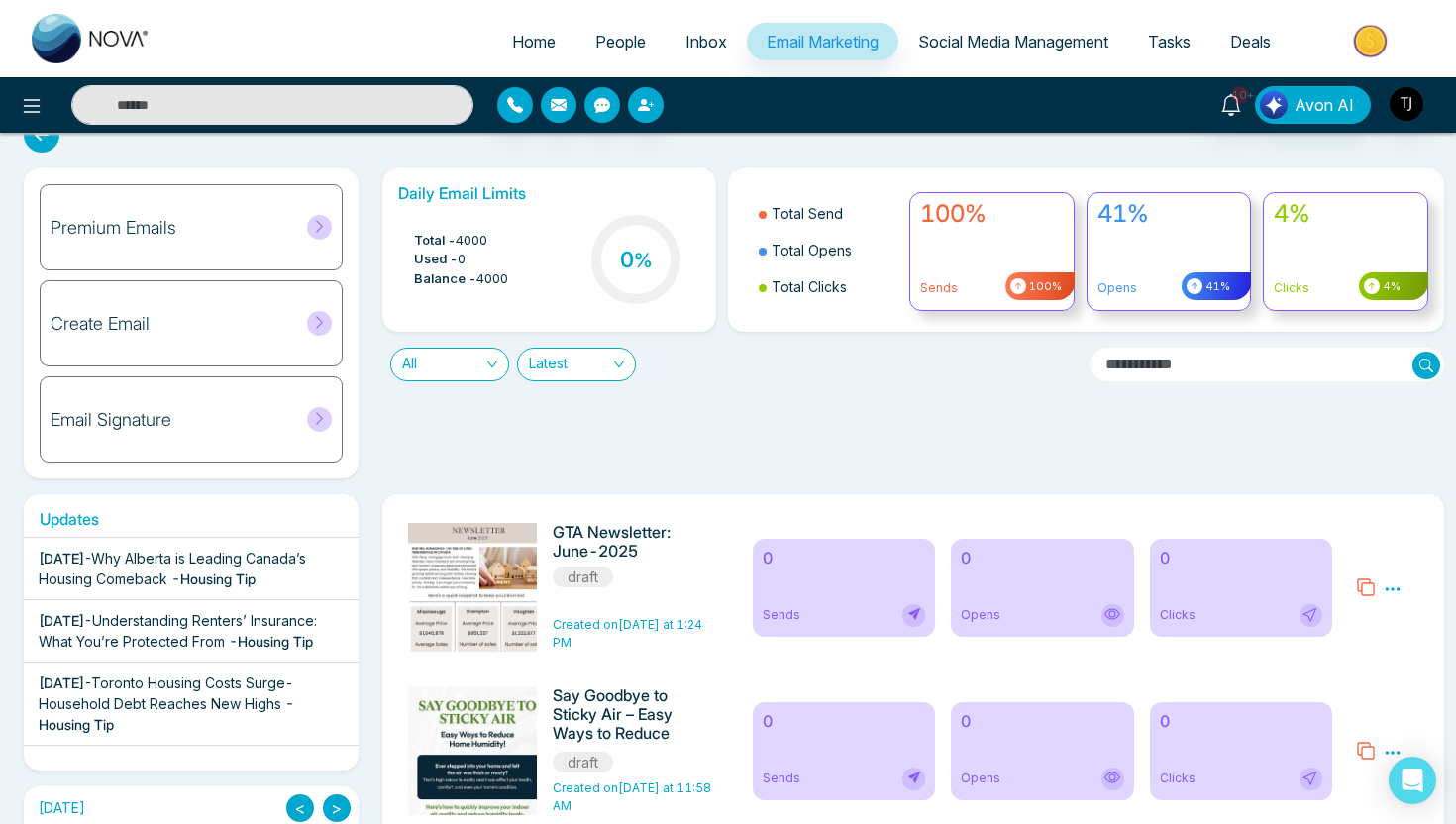 click on "Premium Emails" at bounding box center [191, 227] 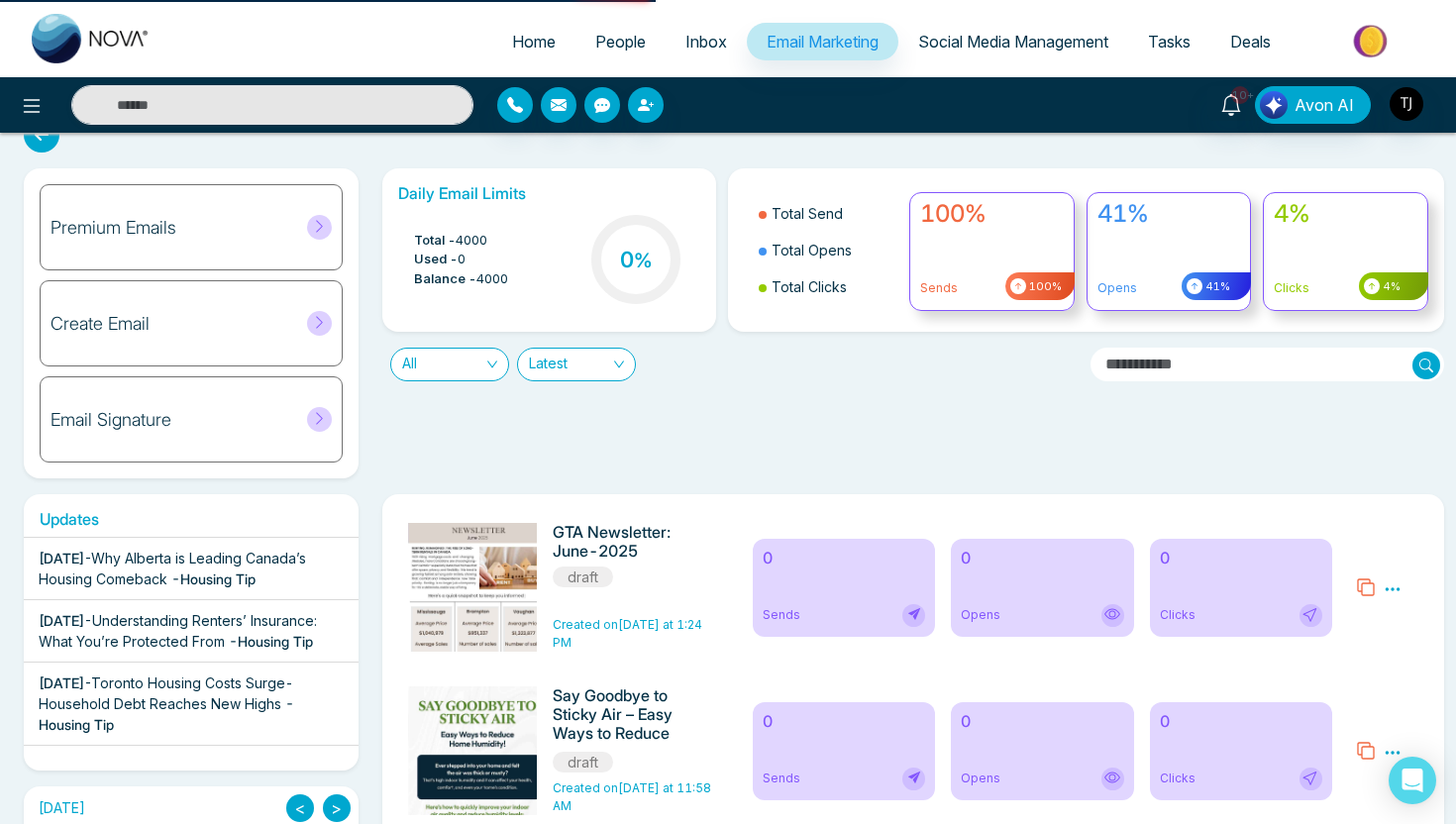 scroll, scrollTop: 0, scrollLeft: 0, axis: both 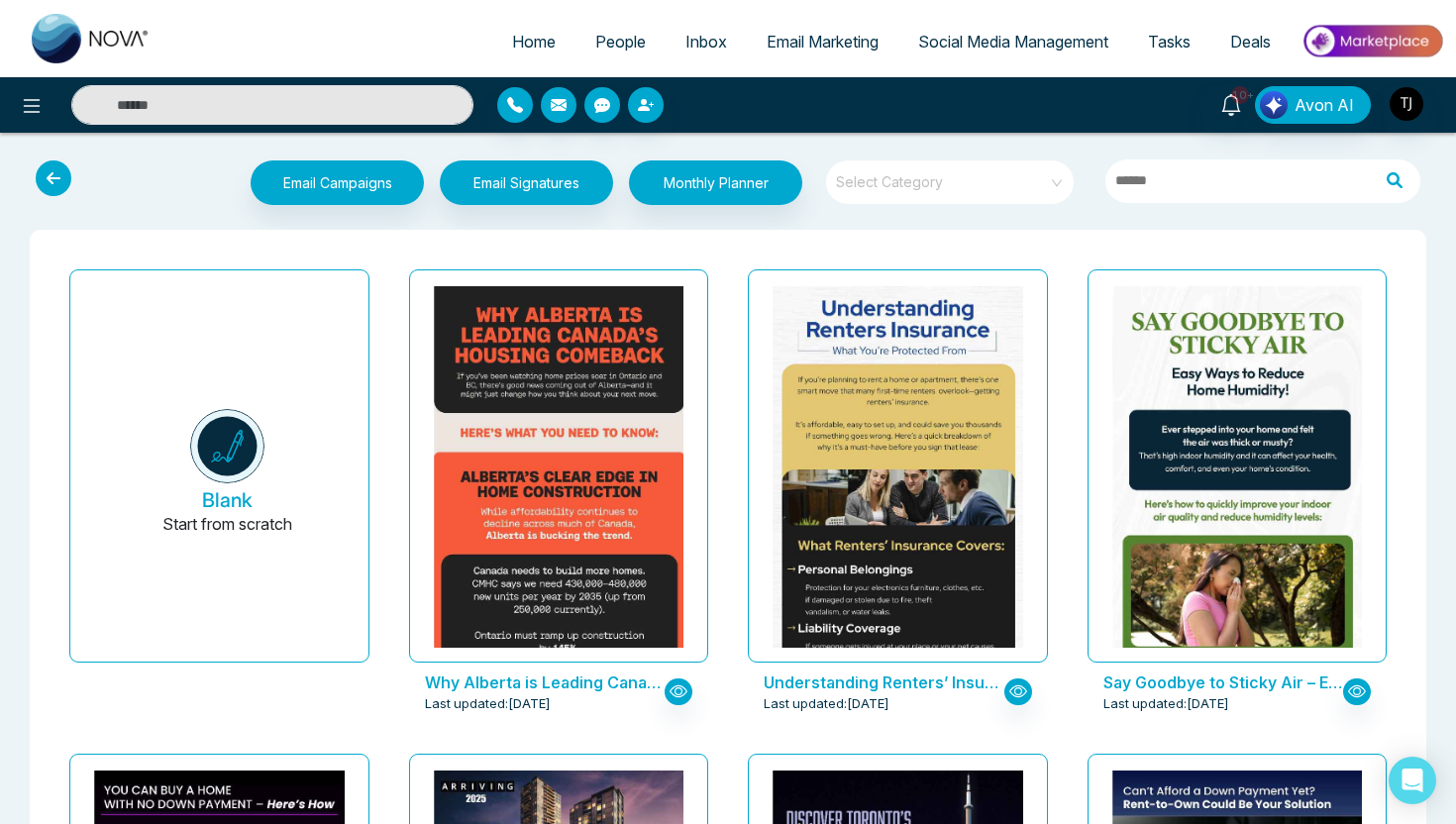 click at bounding box center (943, 175) 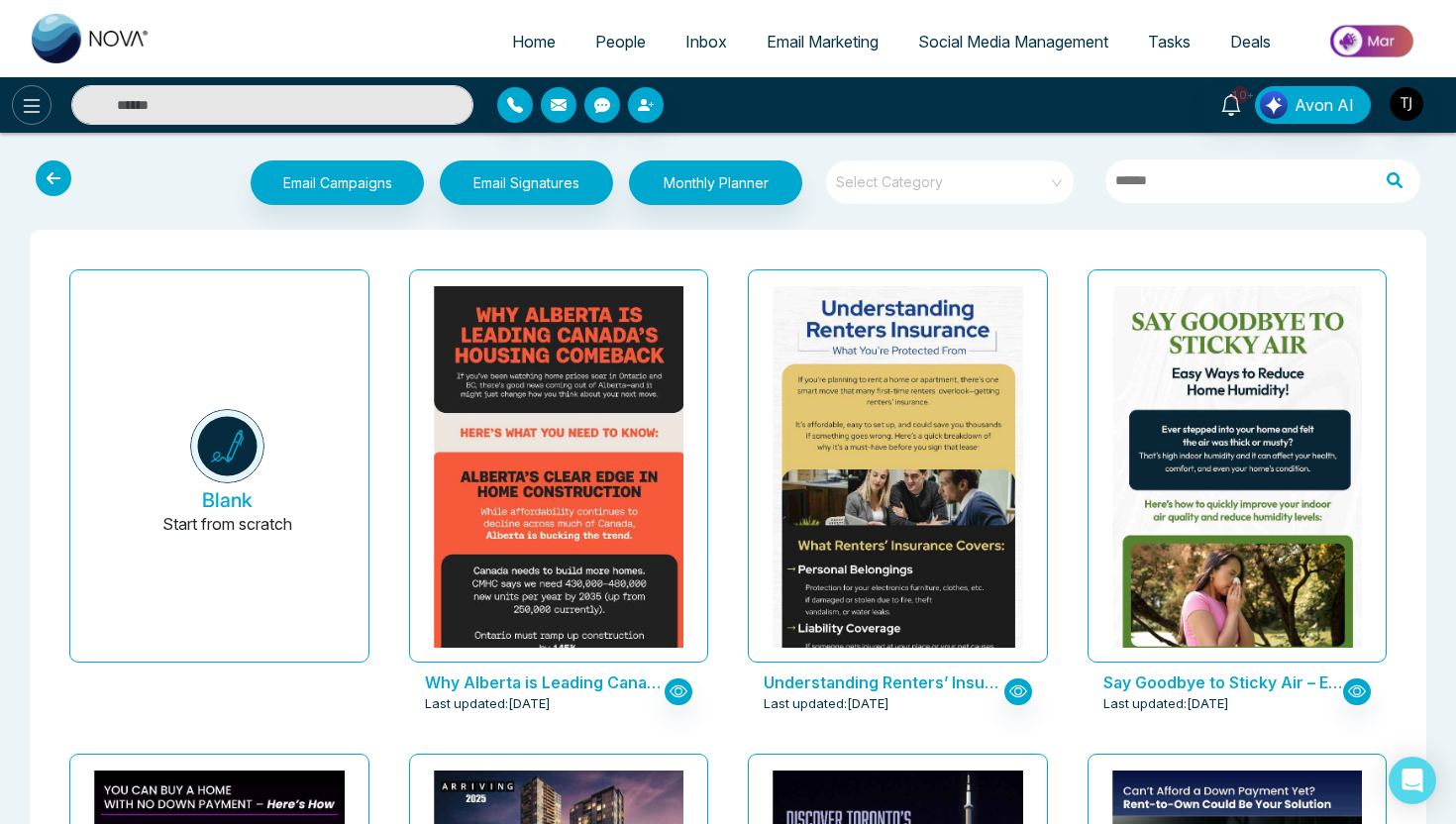 click 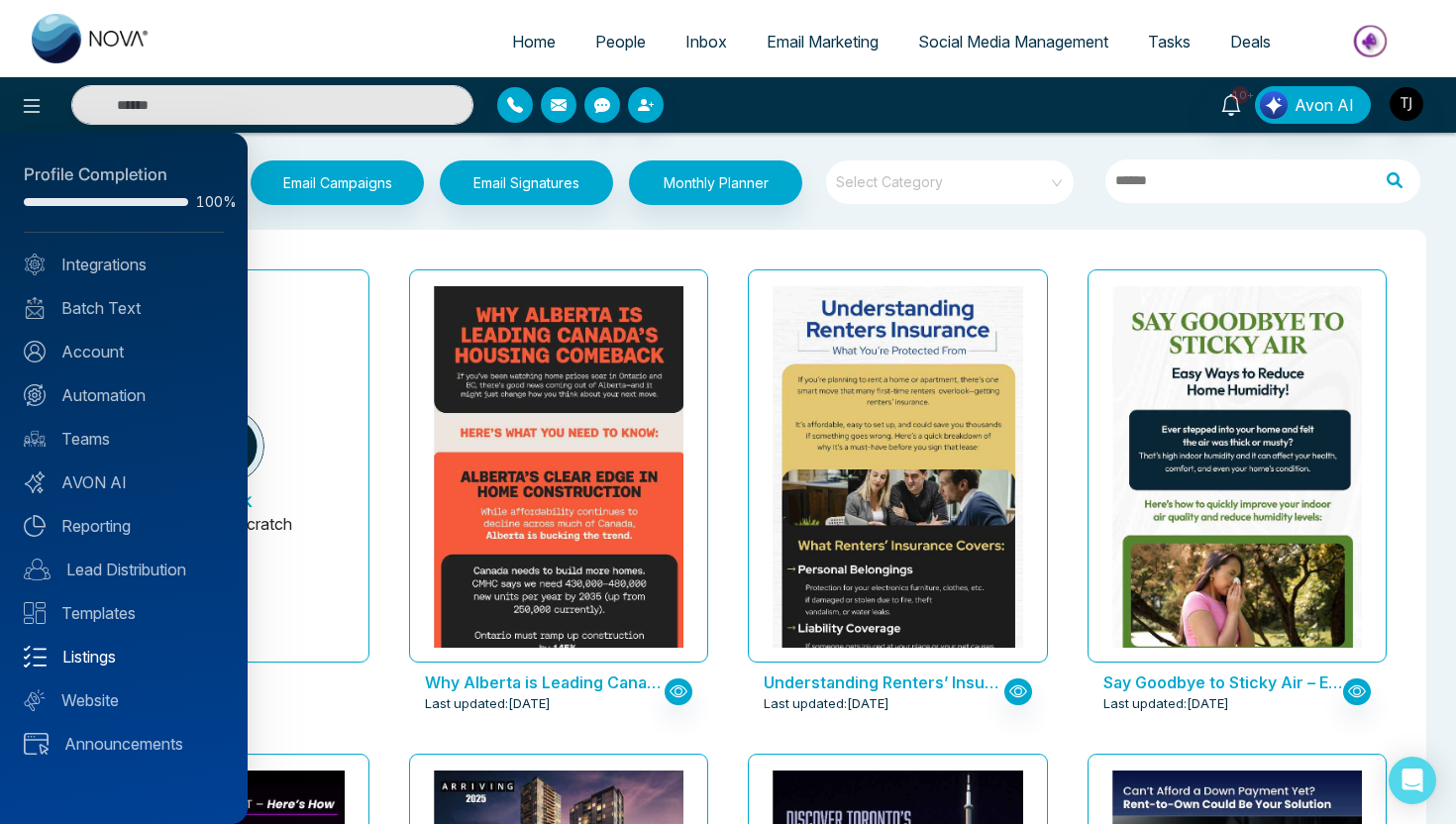click on "Listings" at bounding box center (124, 657) 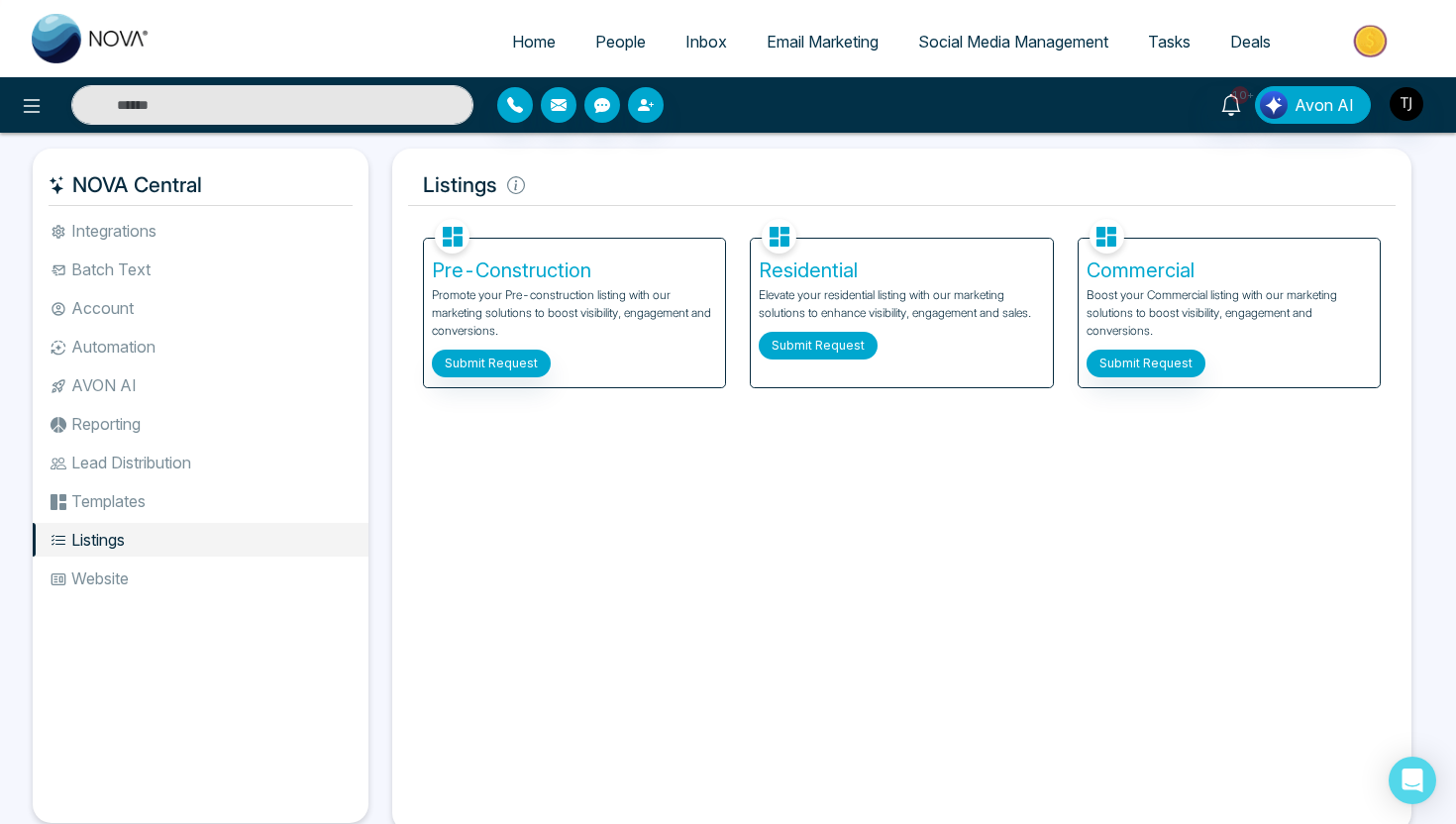 click on "Submit Request" at bounding box center [818, 346] 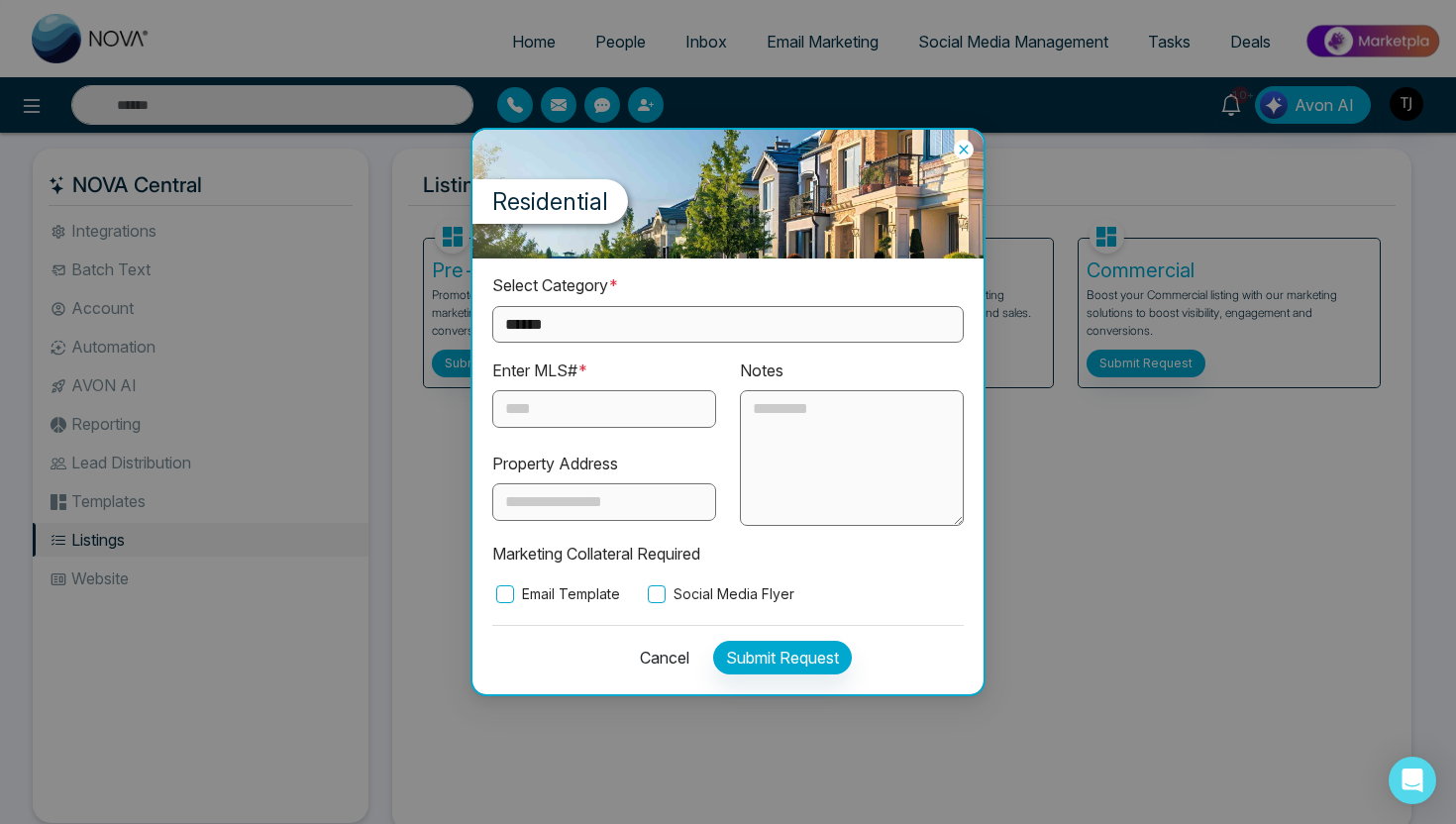 click on "**********" at bounding box center [728, 324] 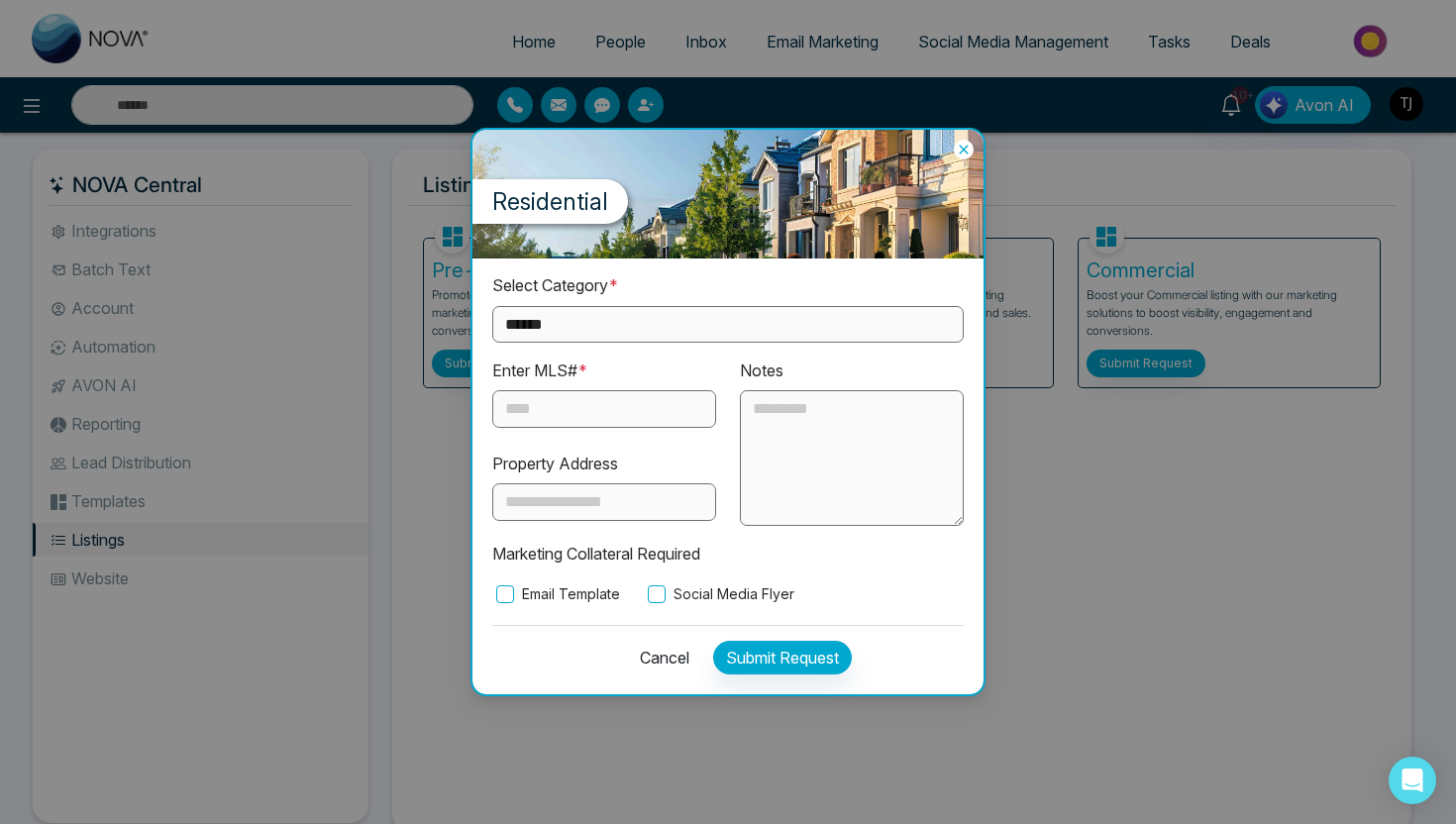 select on "*********" 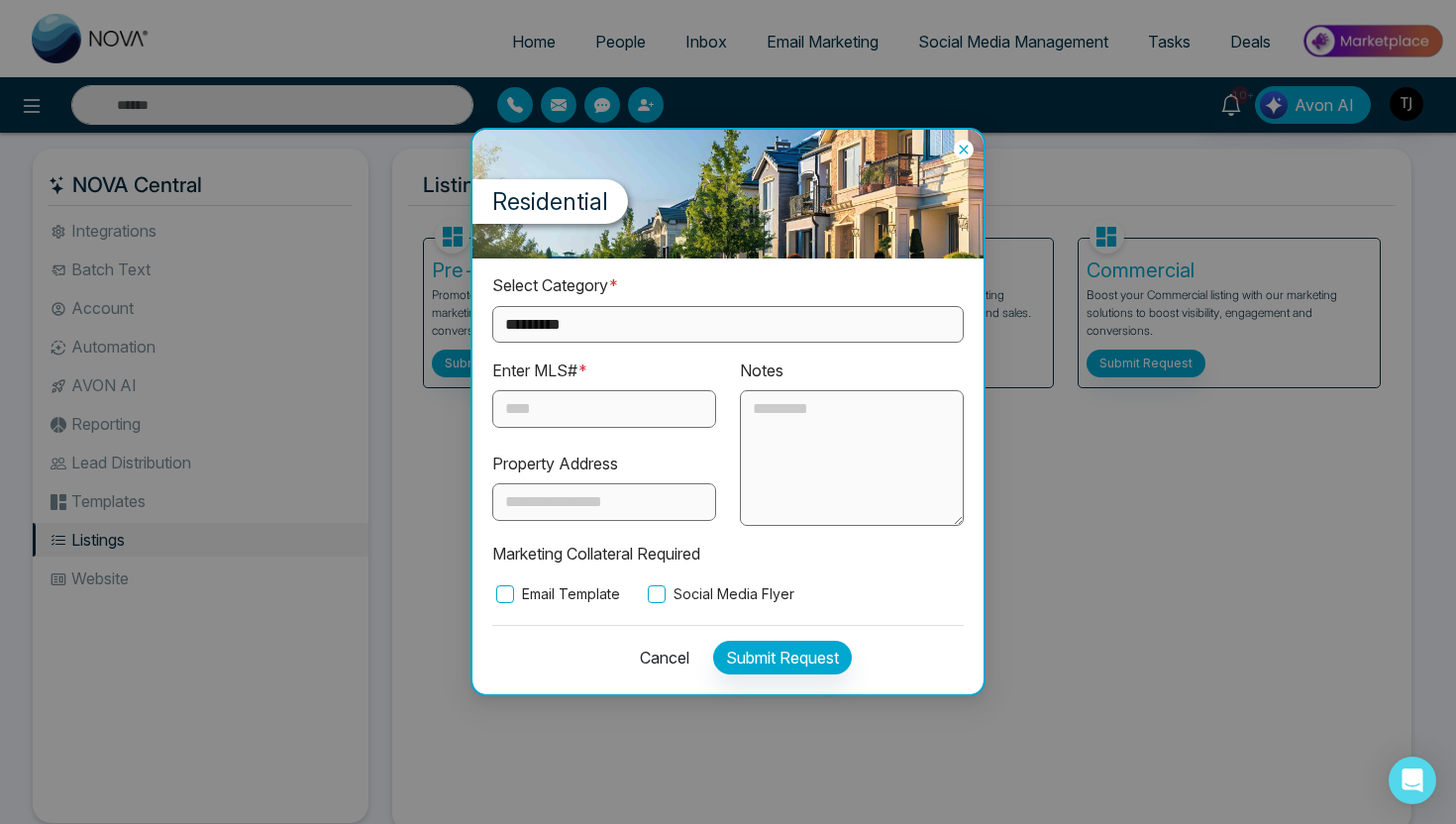 click at bounding box center [604, 409] 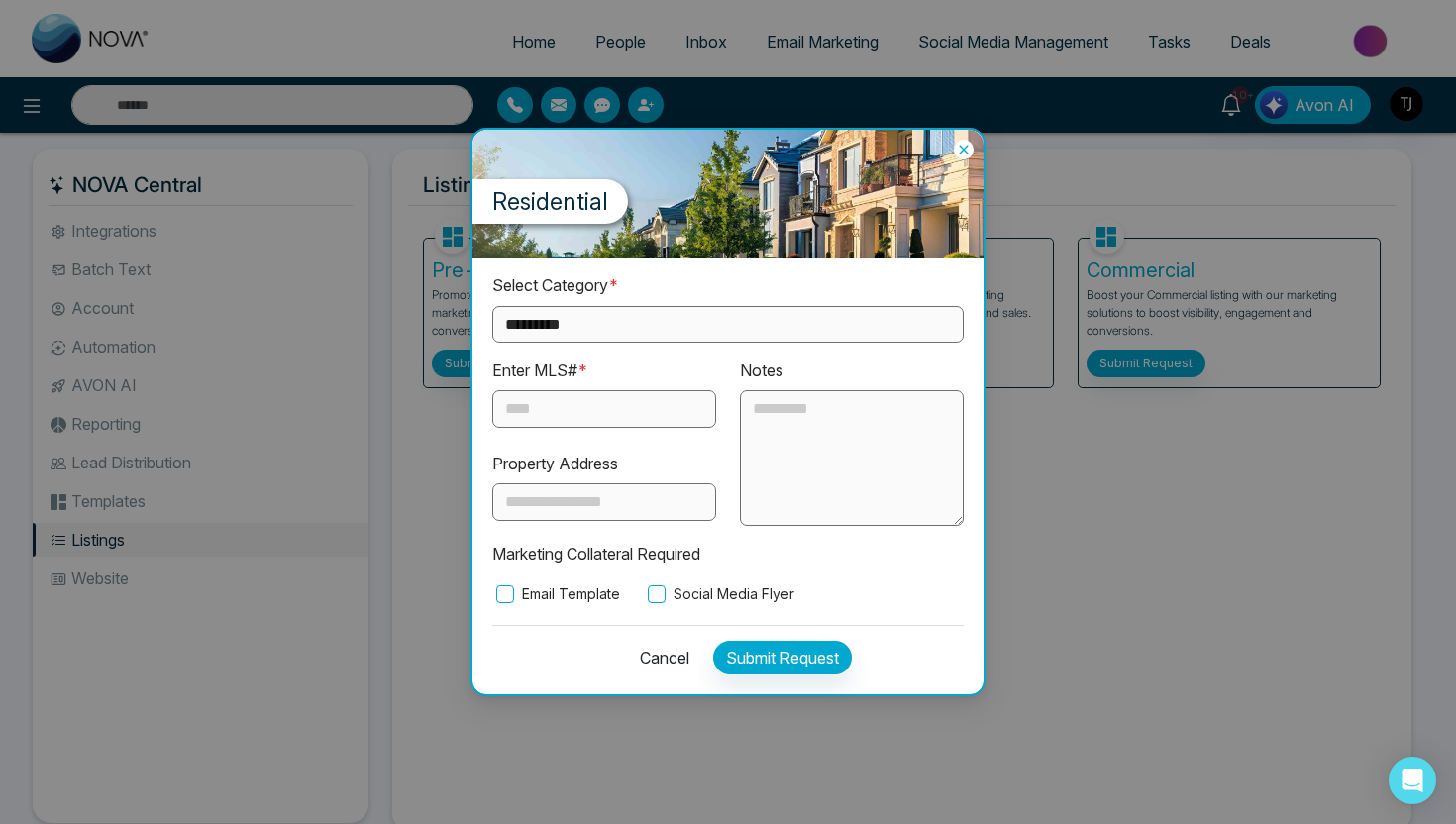 click at bounding box center (852, 459) 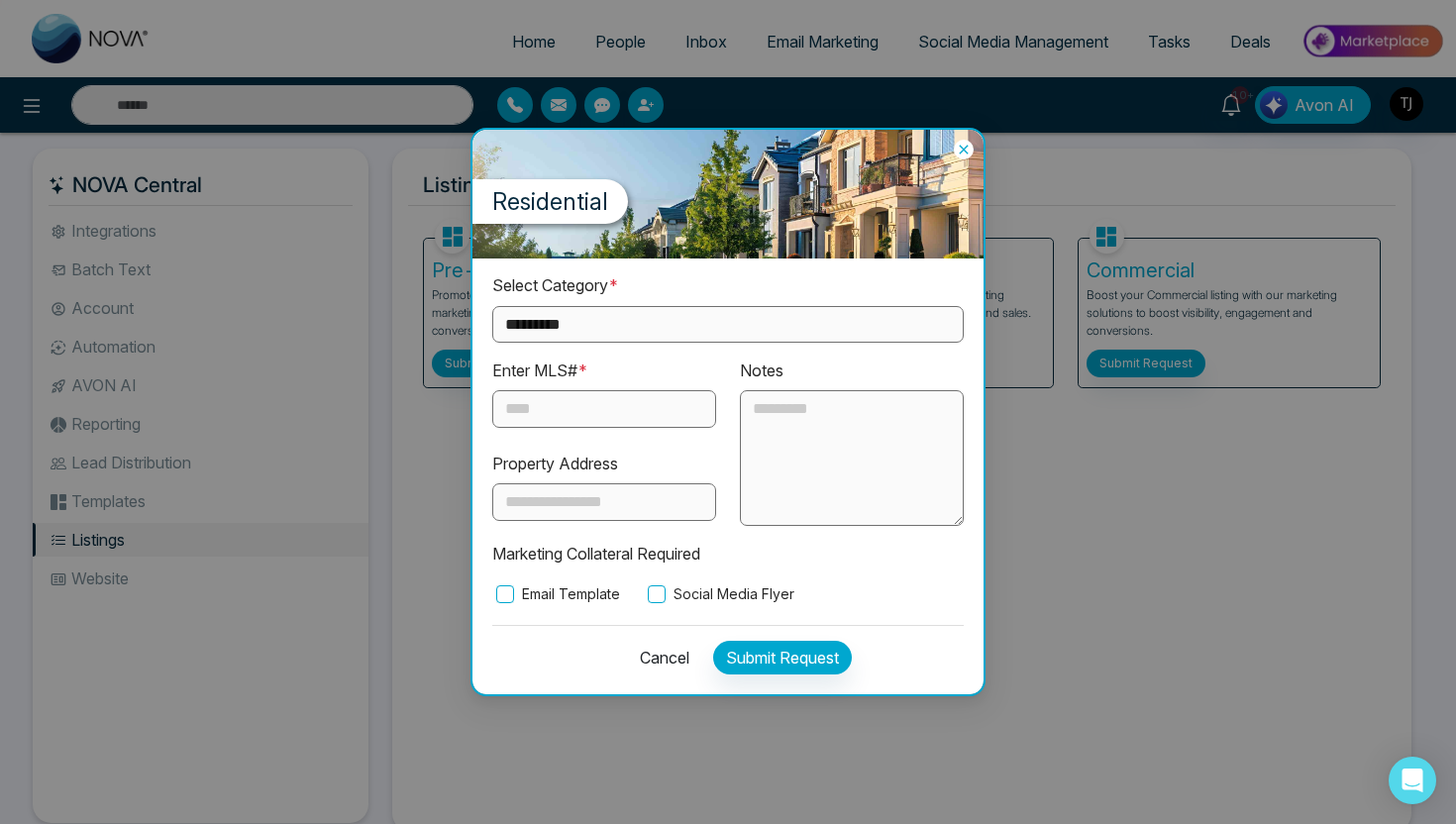 click on "Email Template" at bounding box center (556, 594) 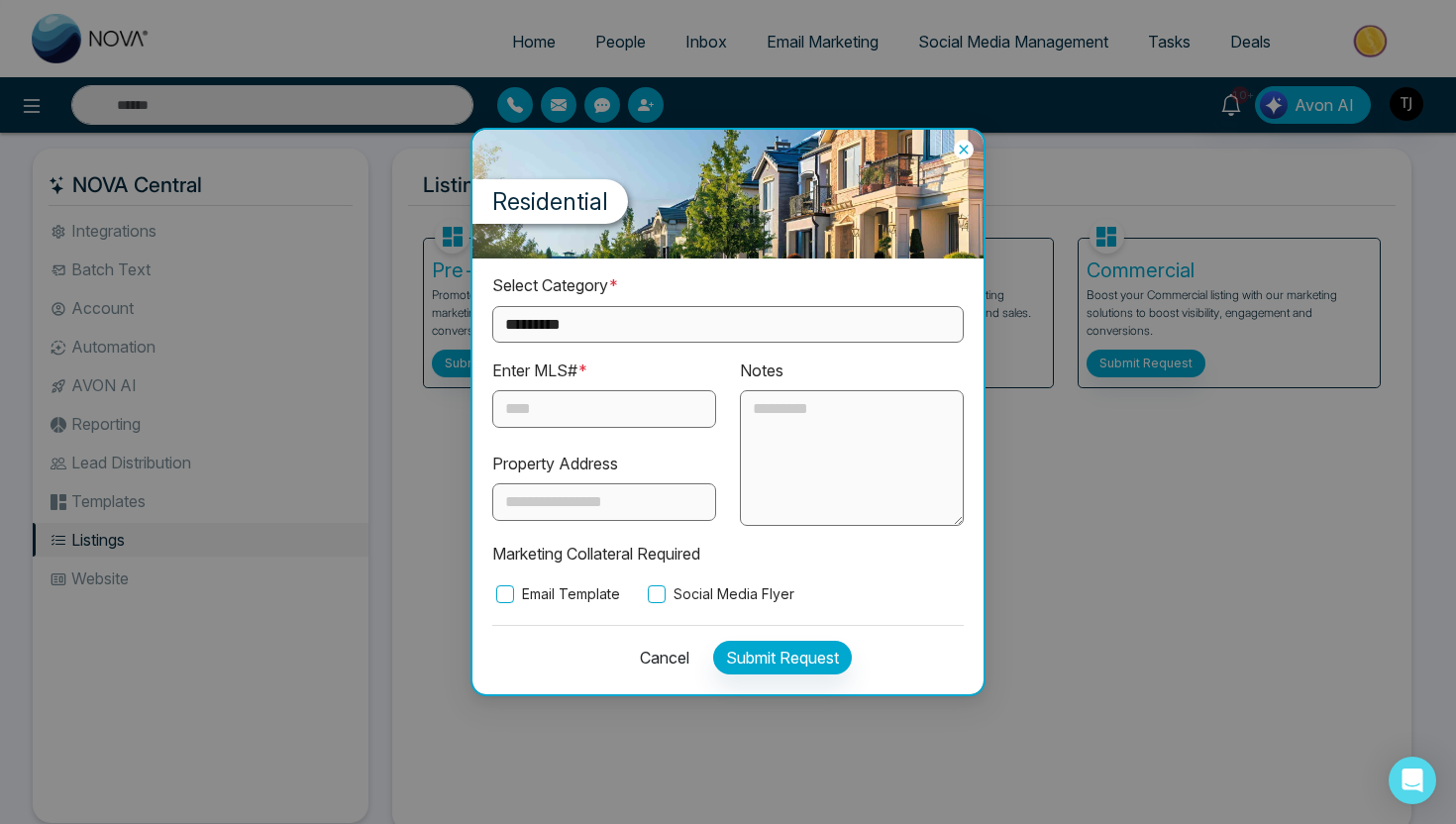 click on "Social Media Flyer" at bounding box center [719, 594] 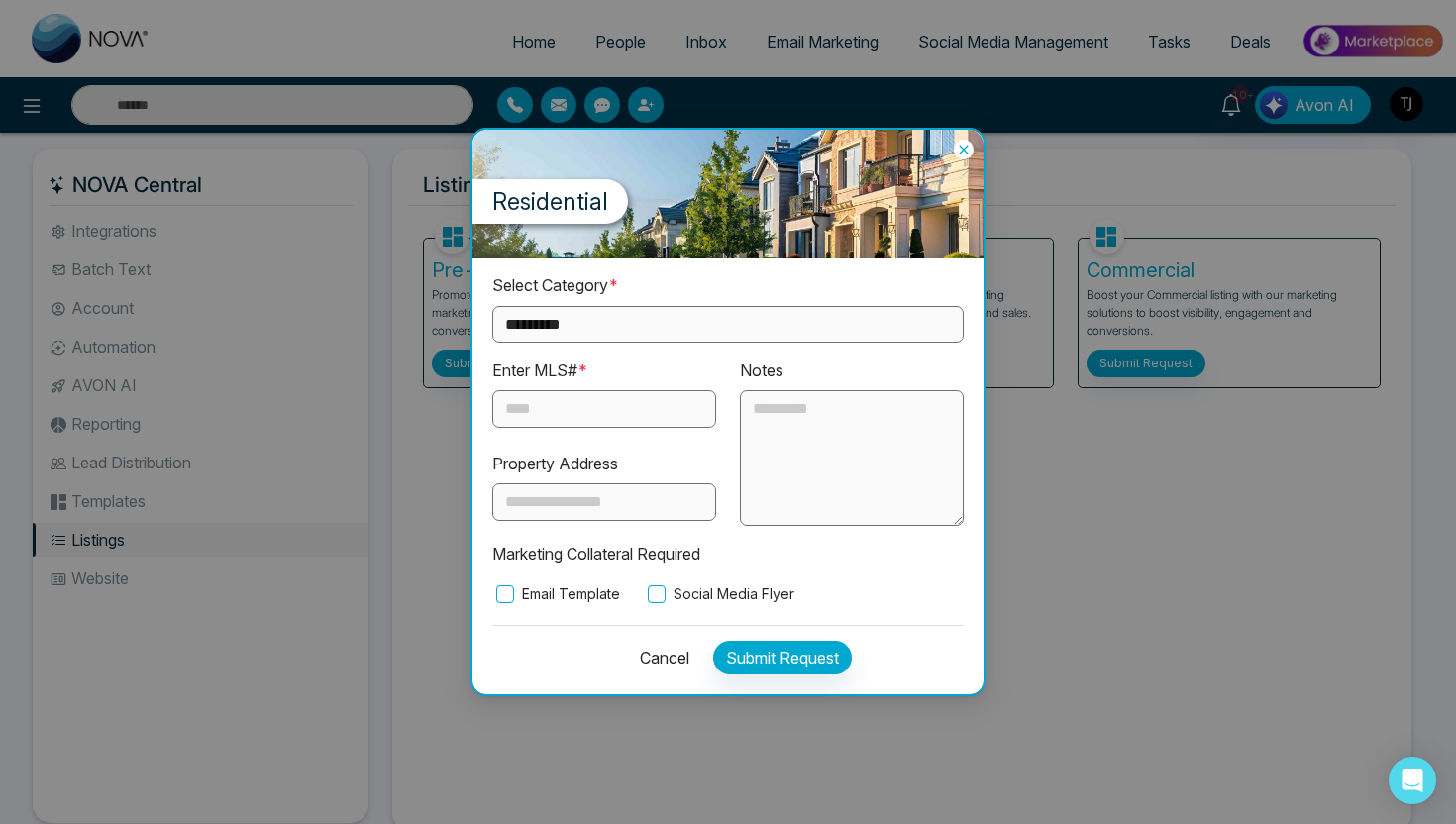 click 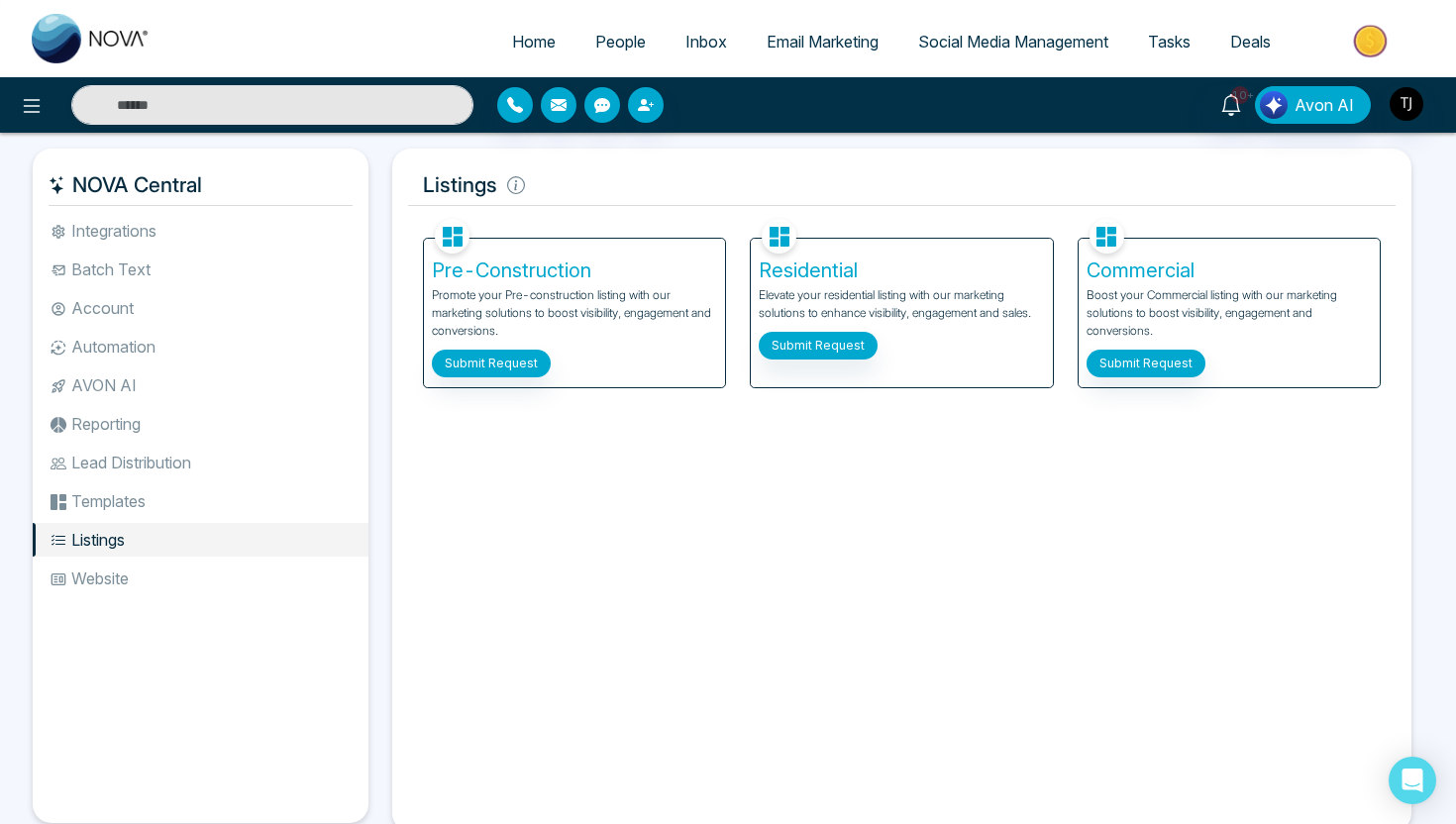 click on "Email Marketing" at bounding box center [822, 42] 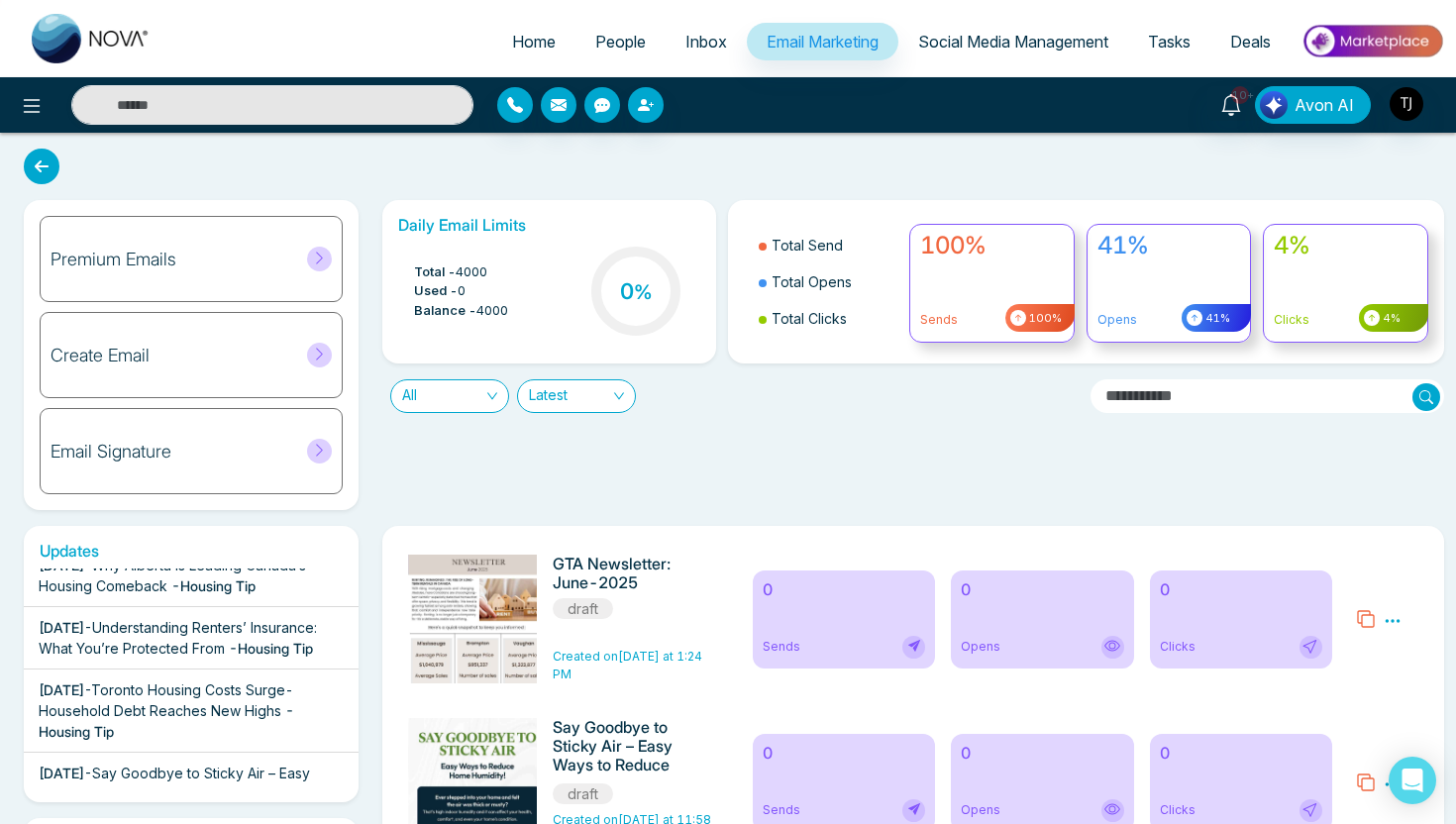 scroll, scrollTop: 0, scrollLeft: 0, axis: both 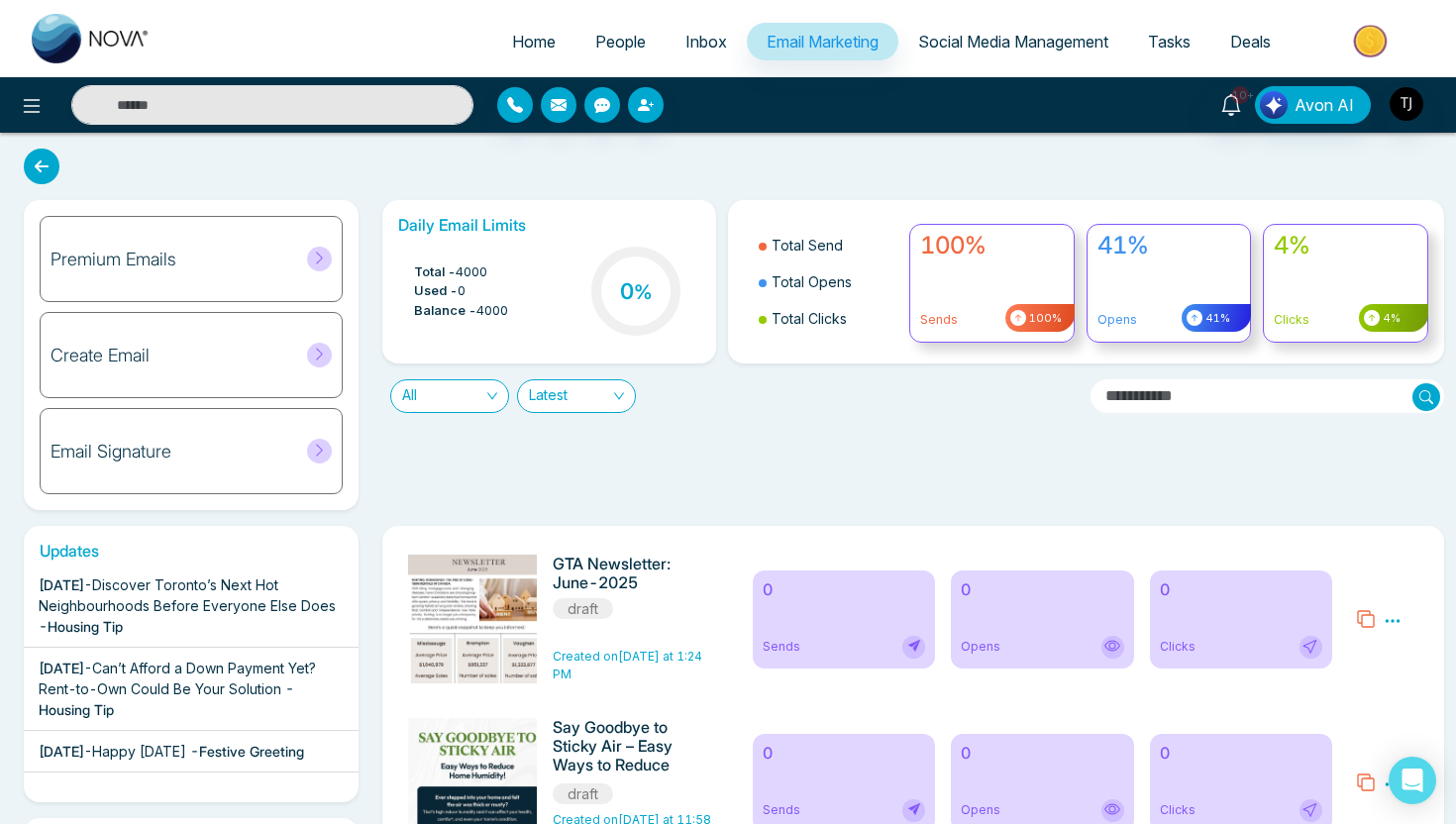 click on "Premium Emails" at bounding box center [191, 258] 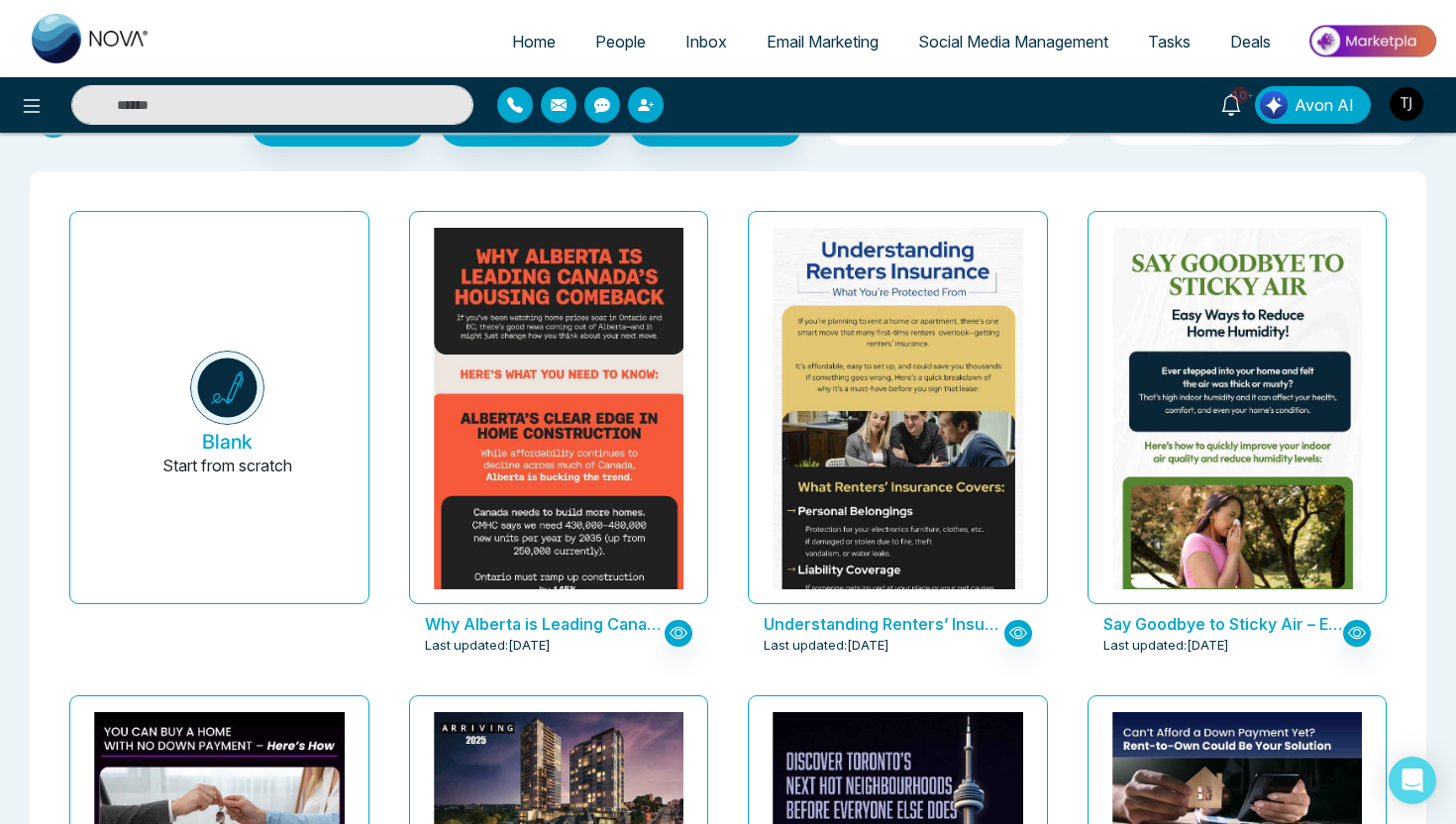 scroll, scrollTop: 0, scrollLeft: 0, axis: both 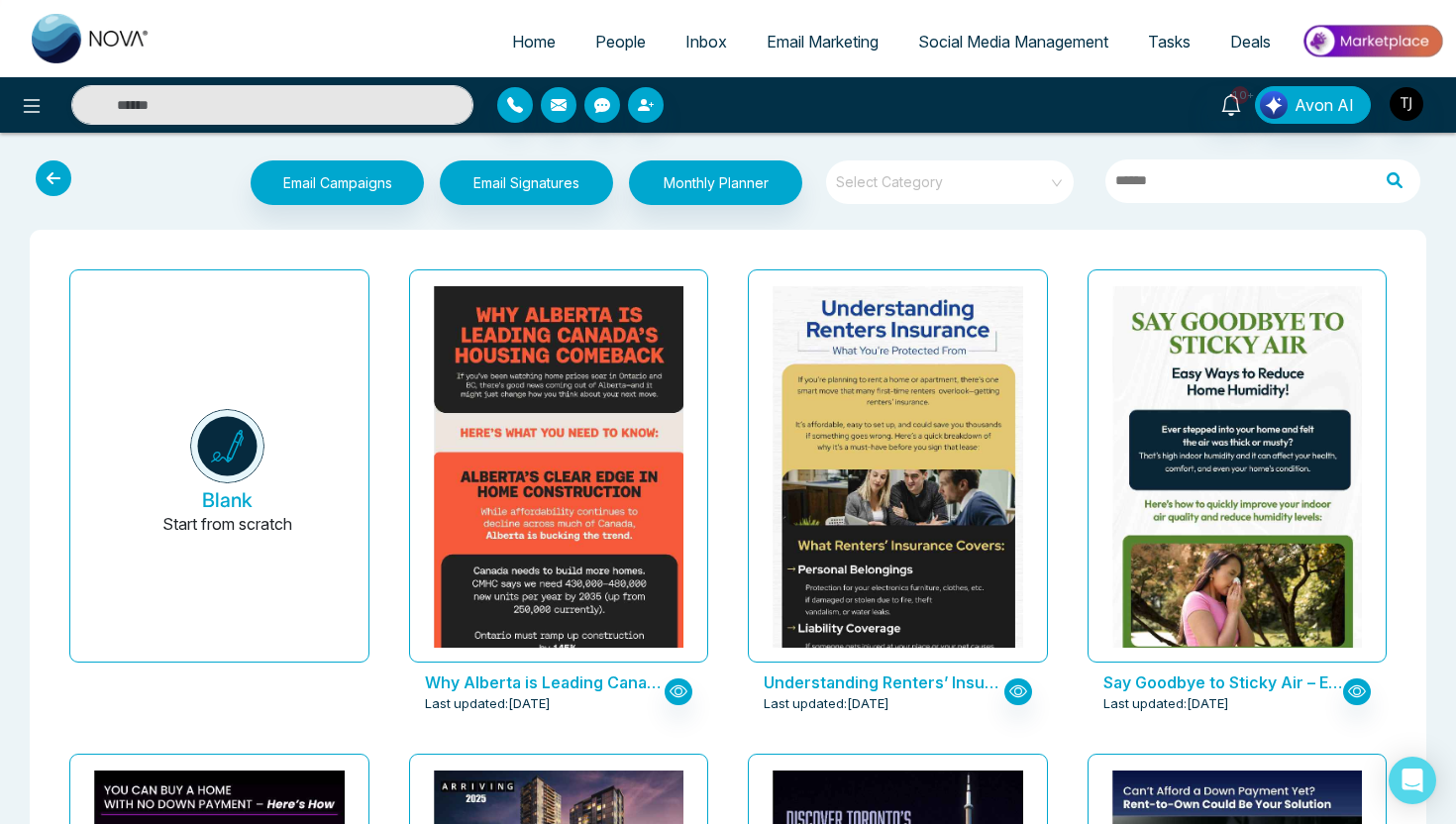 click at bounding box center [943, 175] 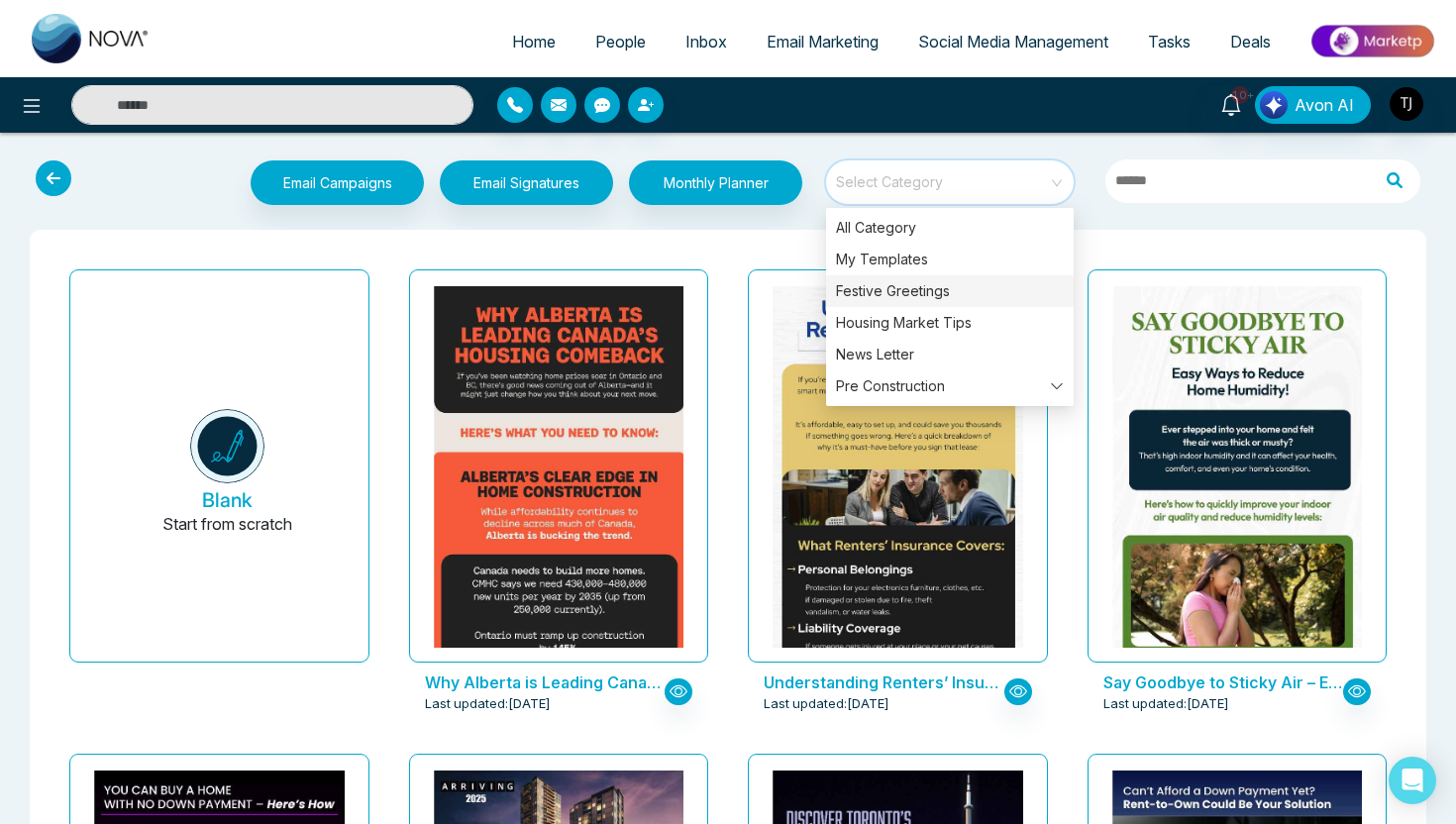 click on "Festive Greetings" at bounding box center (950, 291) 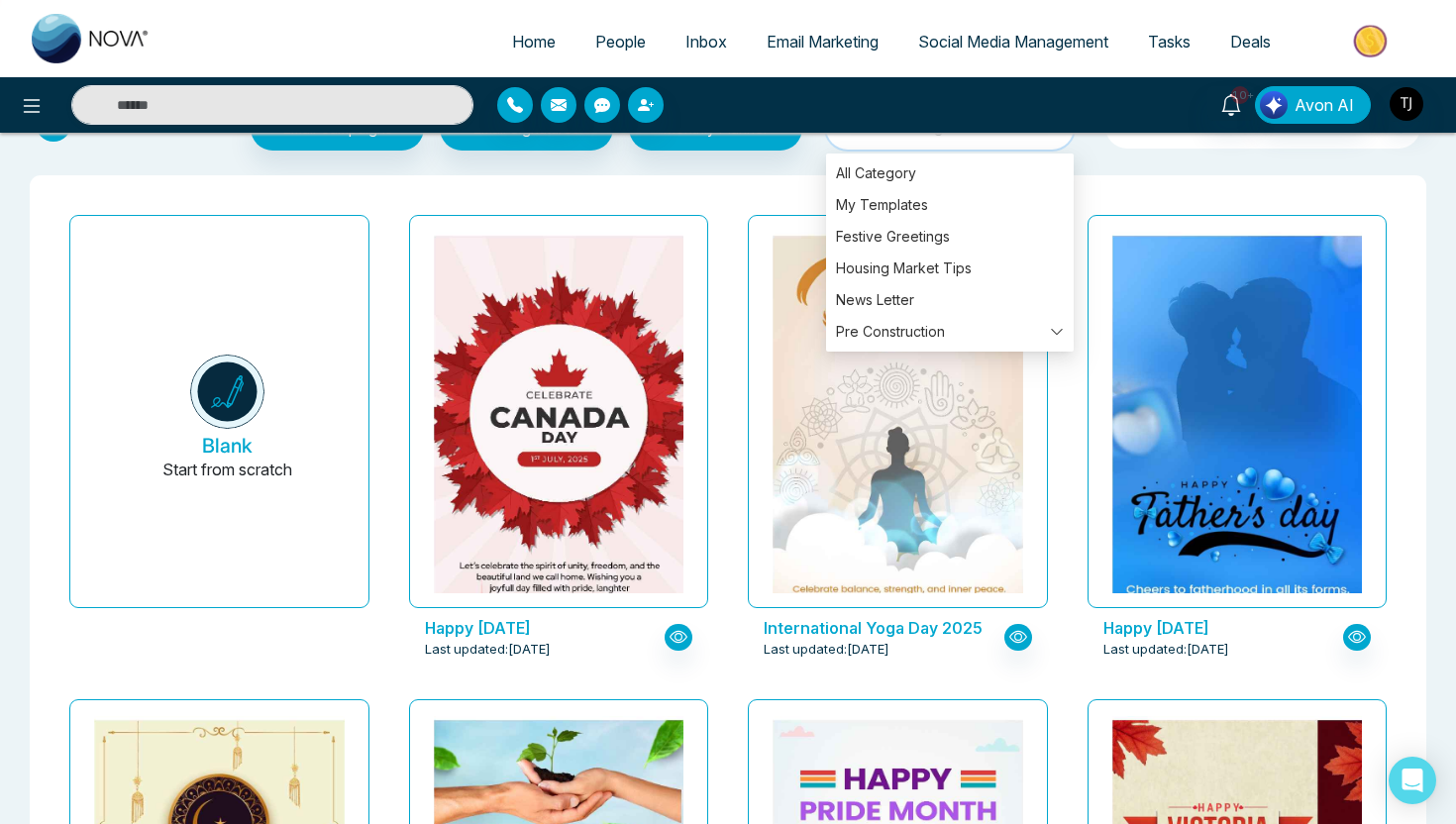 scroll, scrollTop: 0, scrollLeft: 0, axis: both 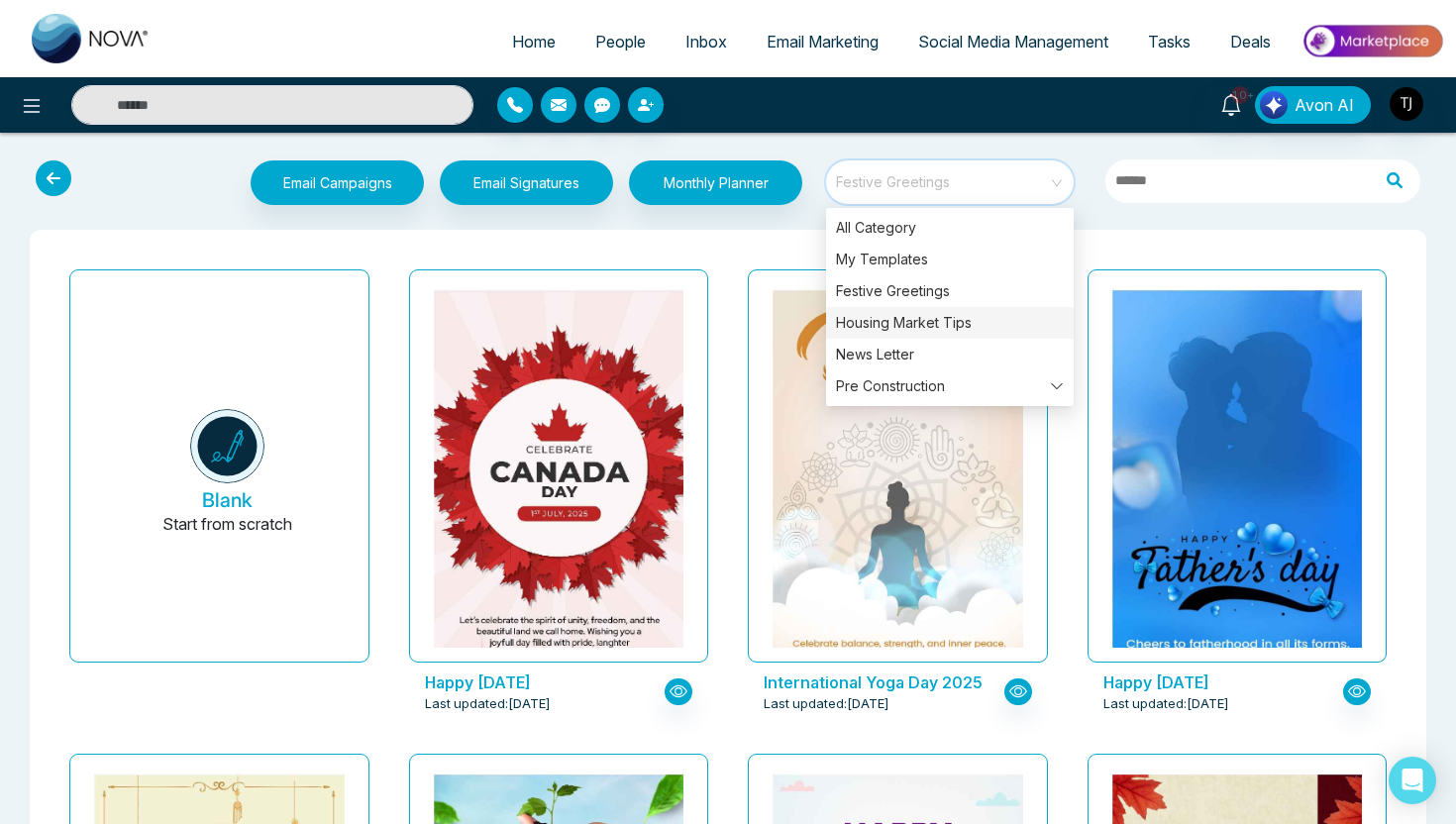 click on "Housing Market Tips" at bounding box center [950, 323] 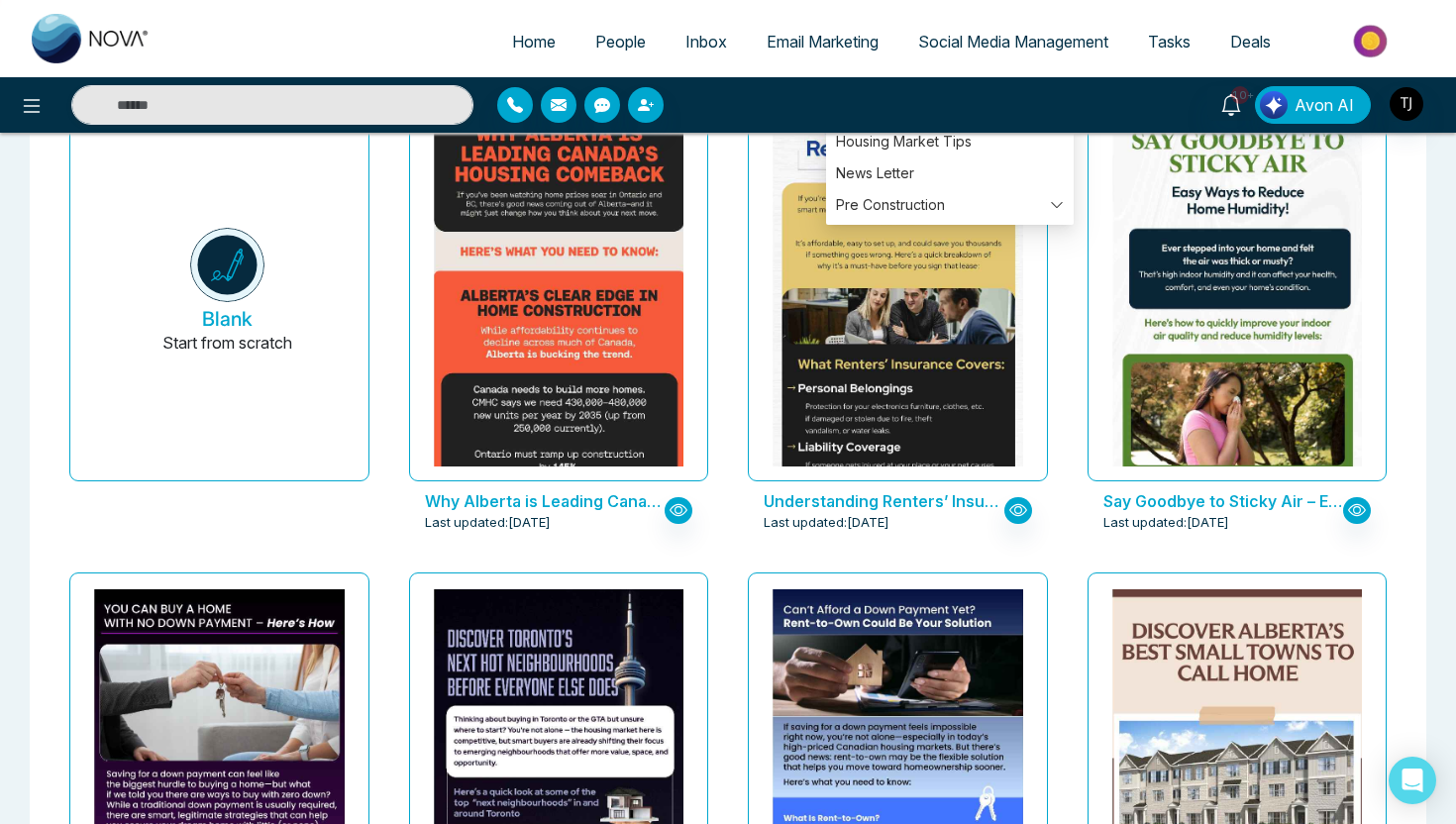 scroll, scrollTop: 0, scrollLeft: 0, axis: both 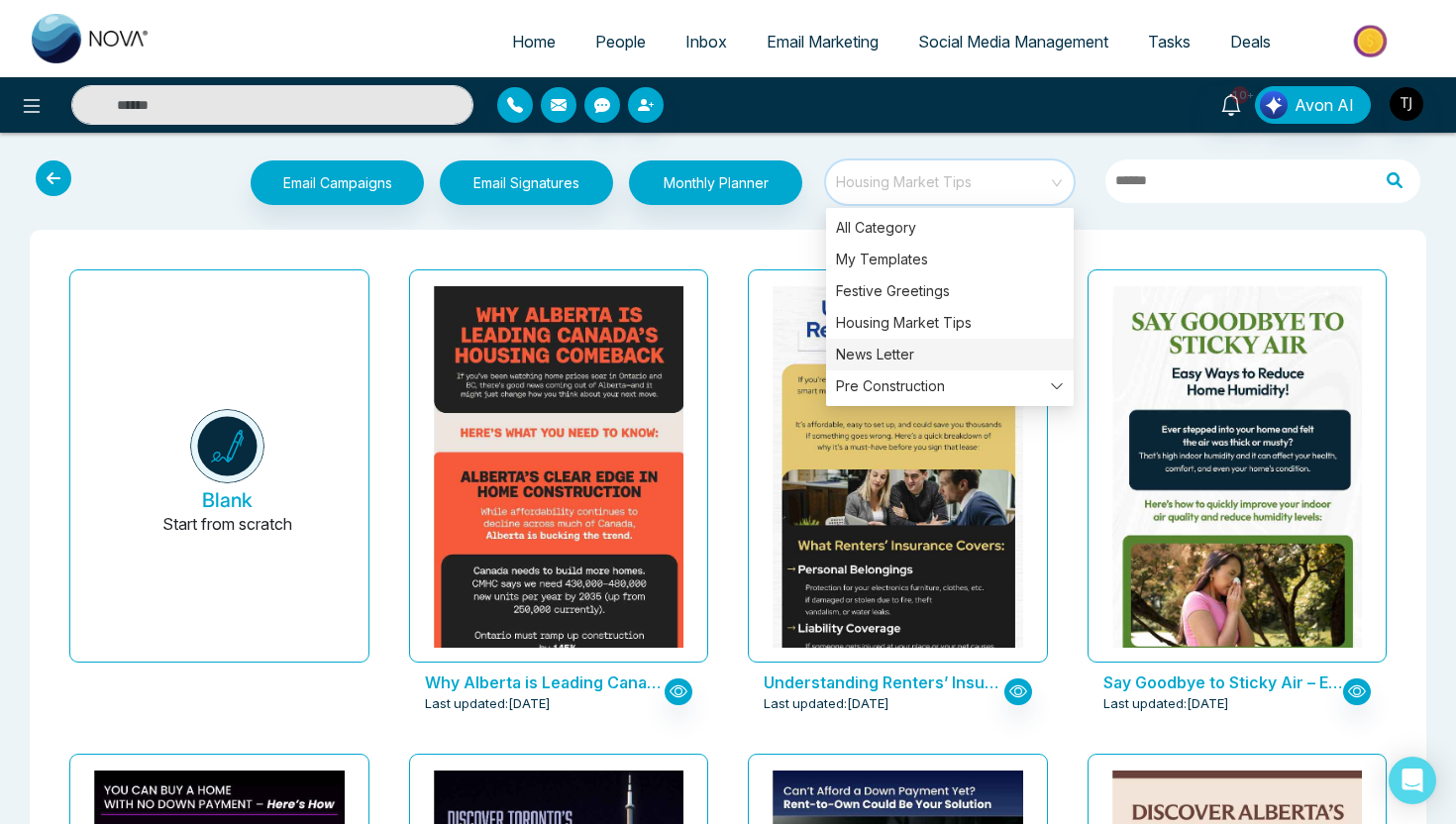 click on "News Letter" at bounding box center (950, 355) 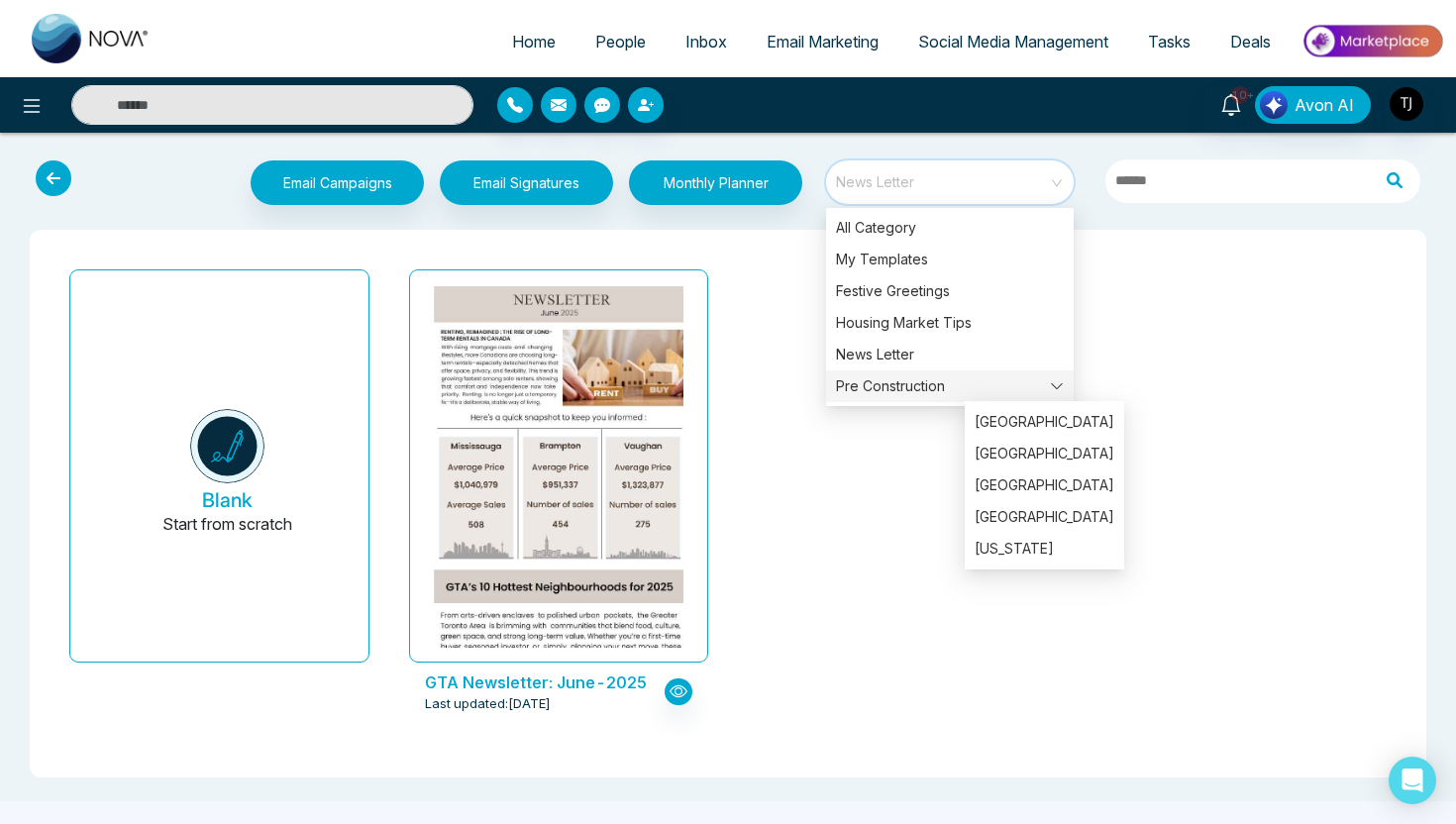 click on "Pre Construction" at bounding box center (950, 386) 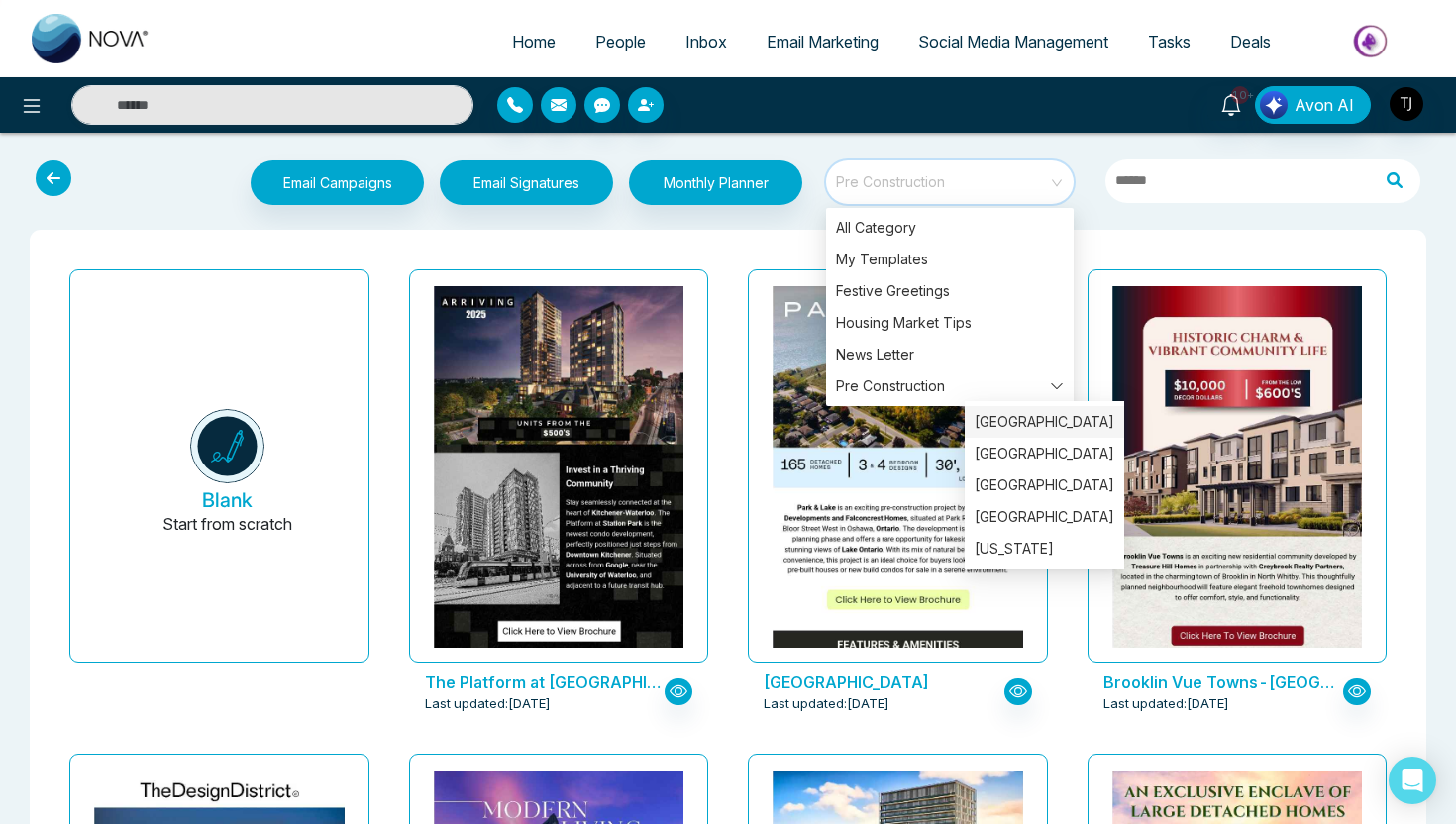 click on "[GEOGRAPHIC_DATA]" at bounding box center [1044, 422] 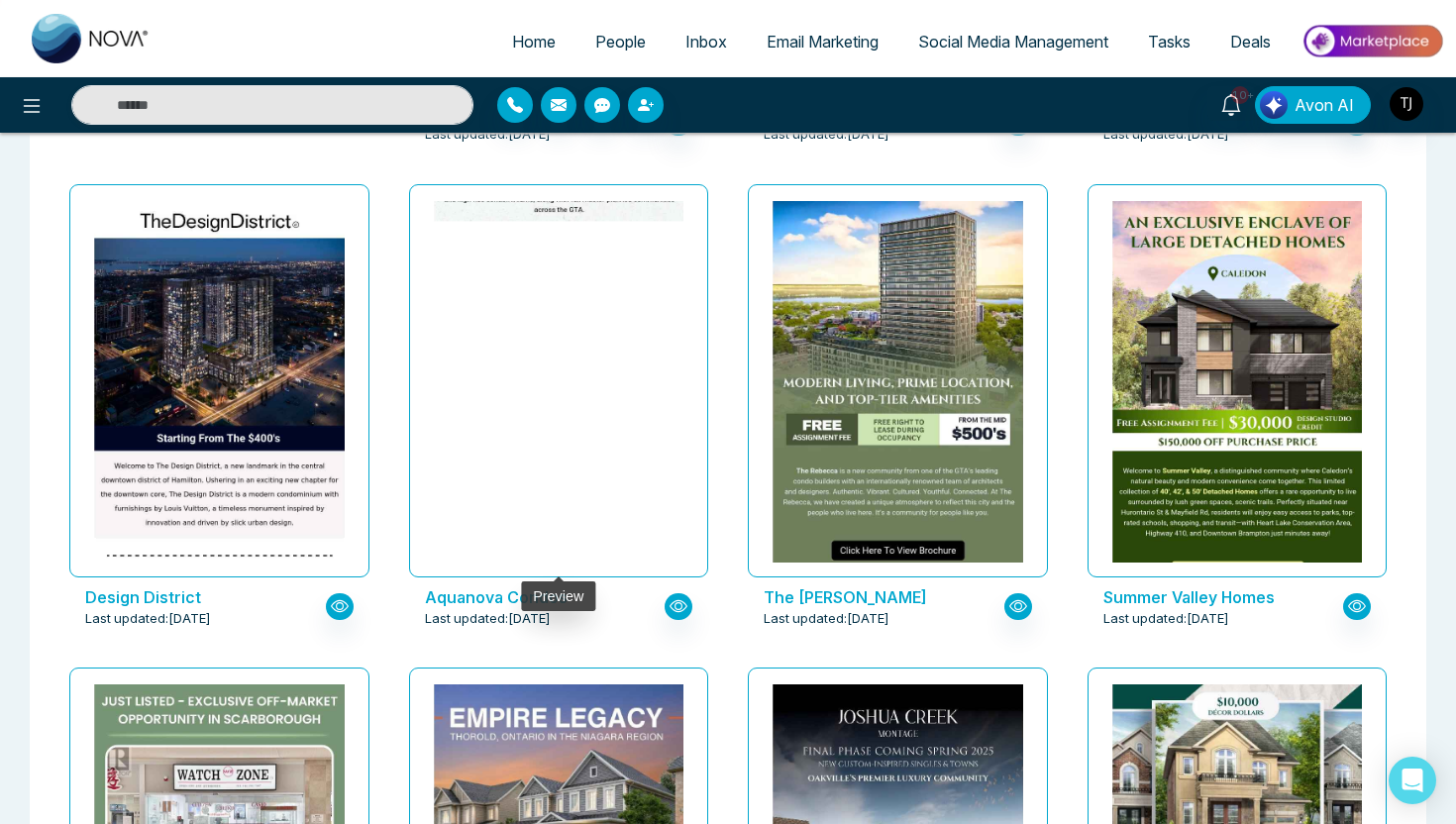 scroll, scrollTop: 564, scrollLeft: 0, axis: vertical 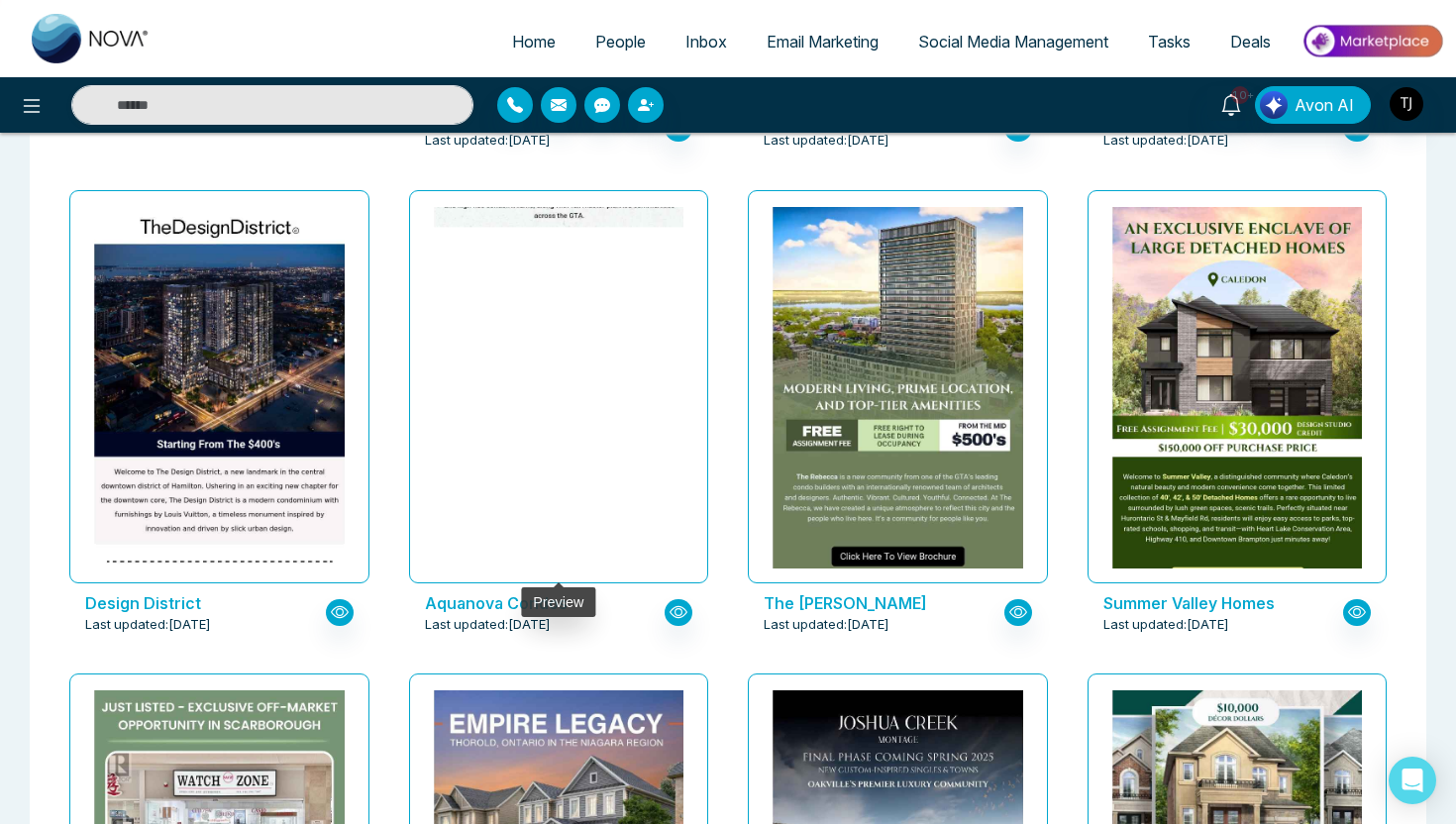 click at bounding box center [558, -924] 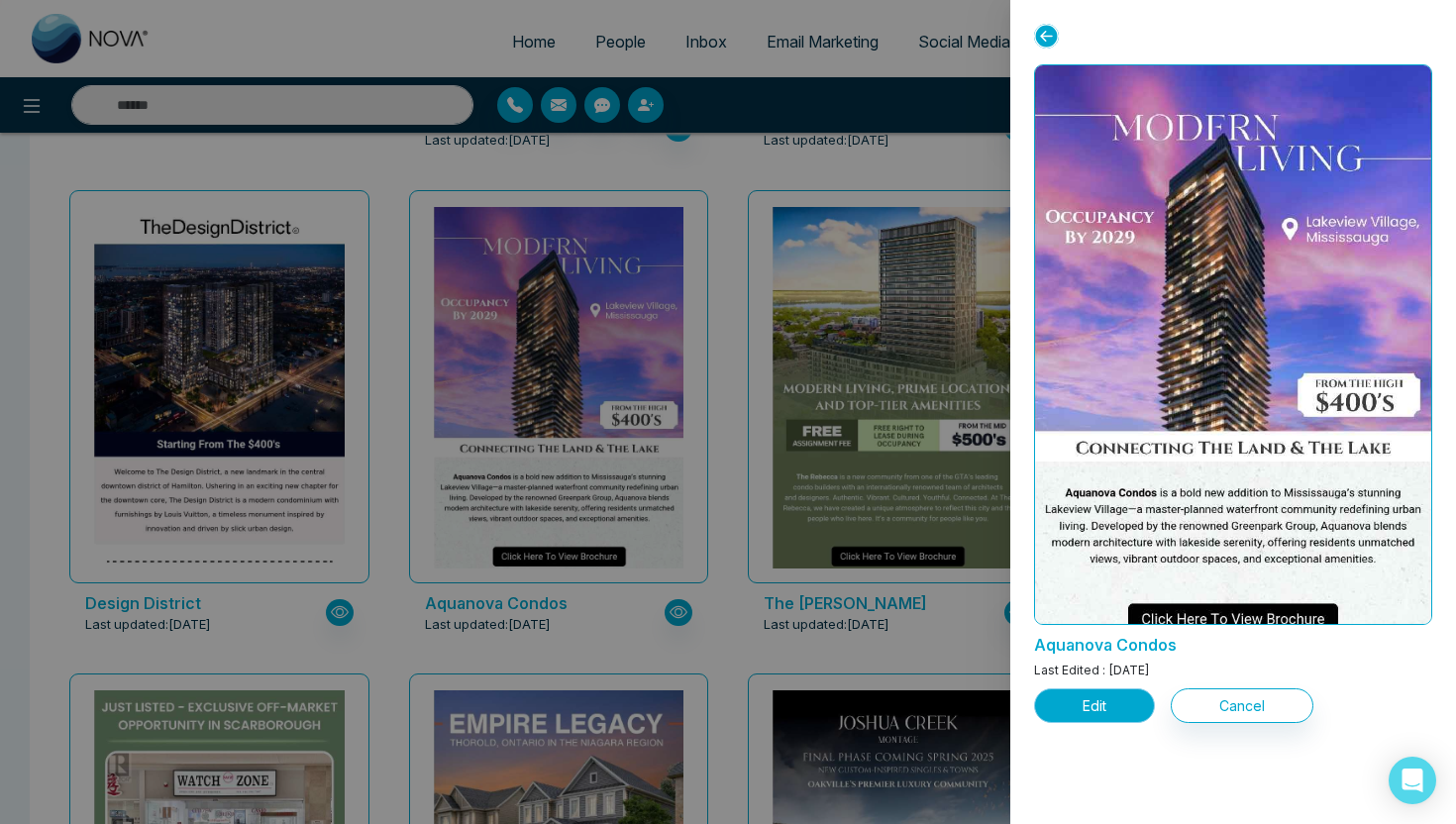 click on "Edit" at bounding box center (1094, 705) 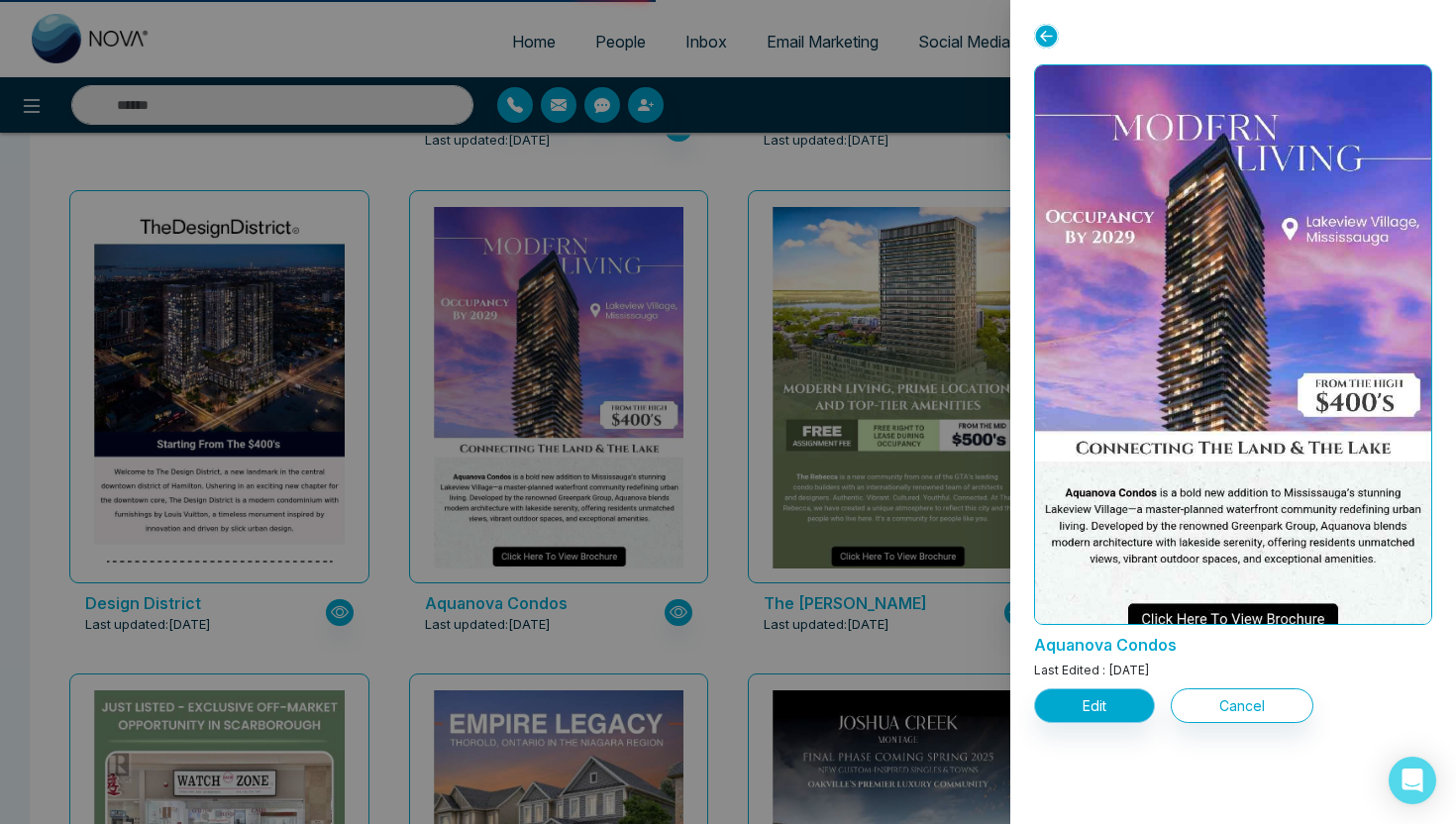 scroll, scrollTop: 0, scrollLeft: 0, axis: both 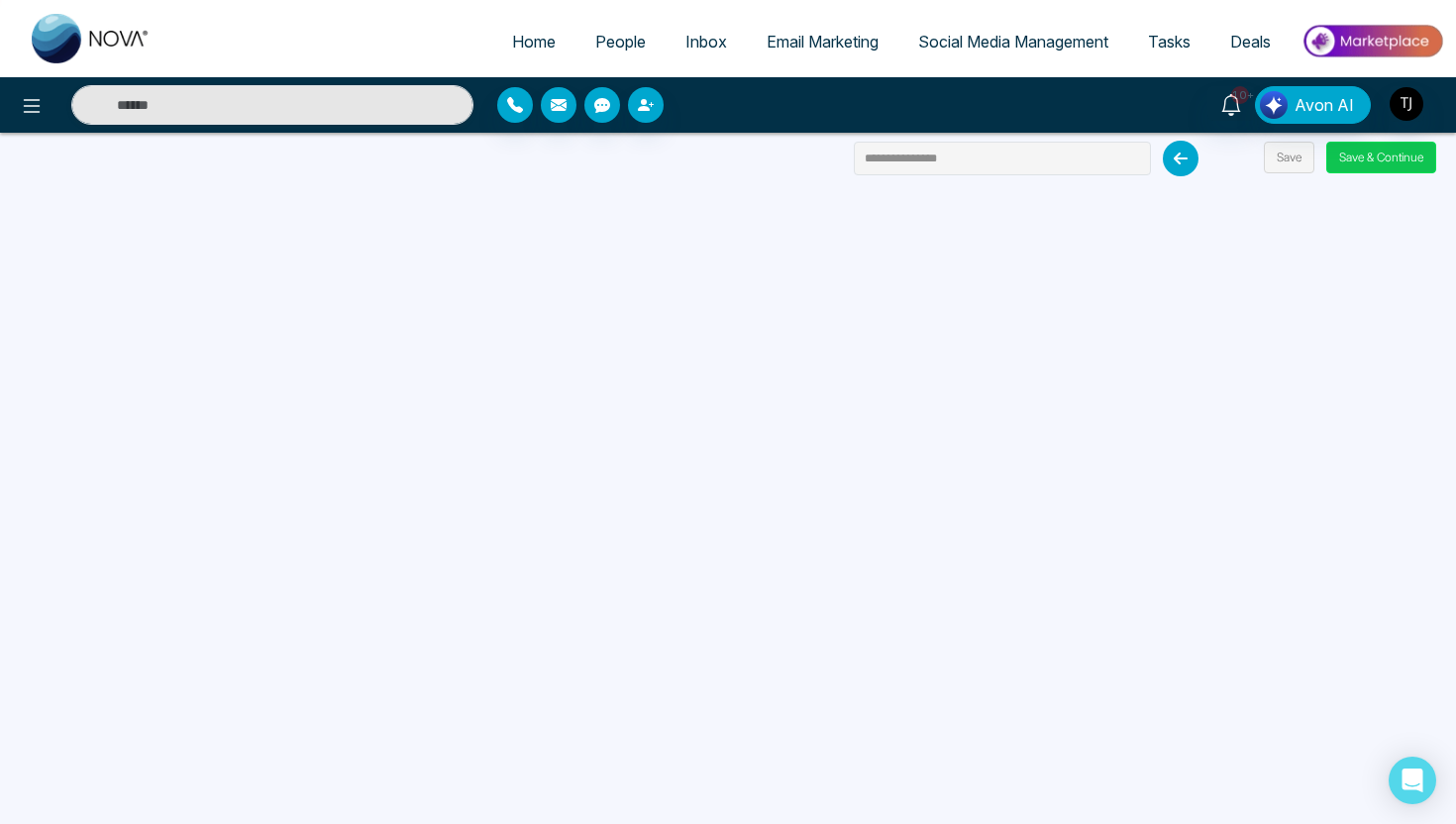 click on "Save & Continue" at bounding box center [1381, 157] 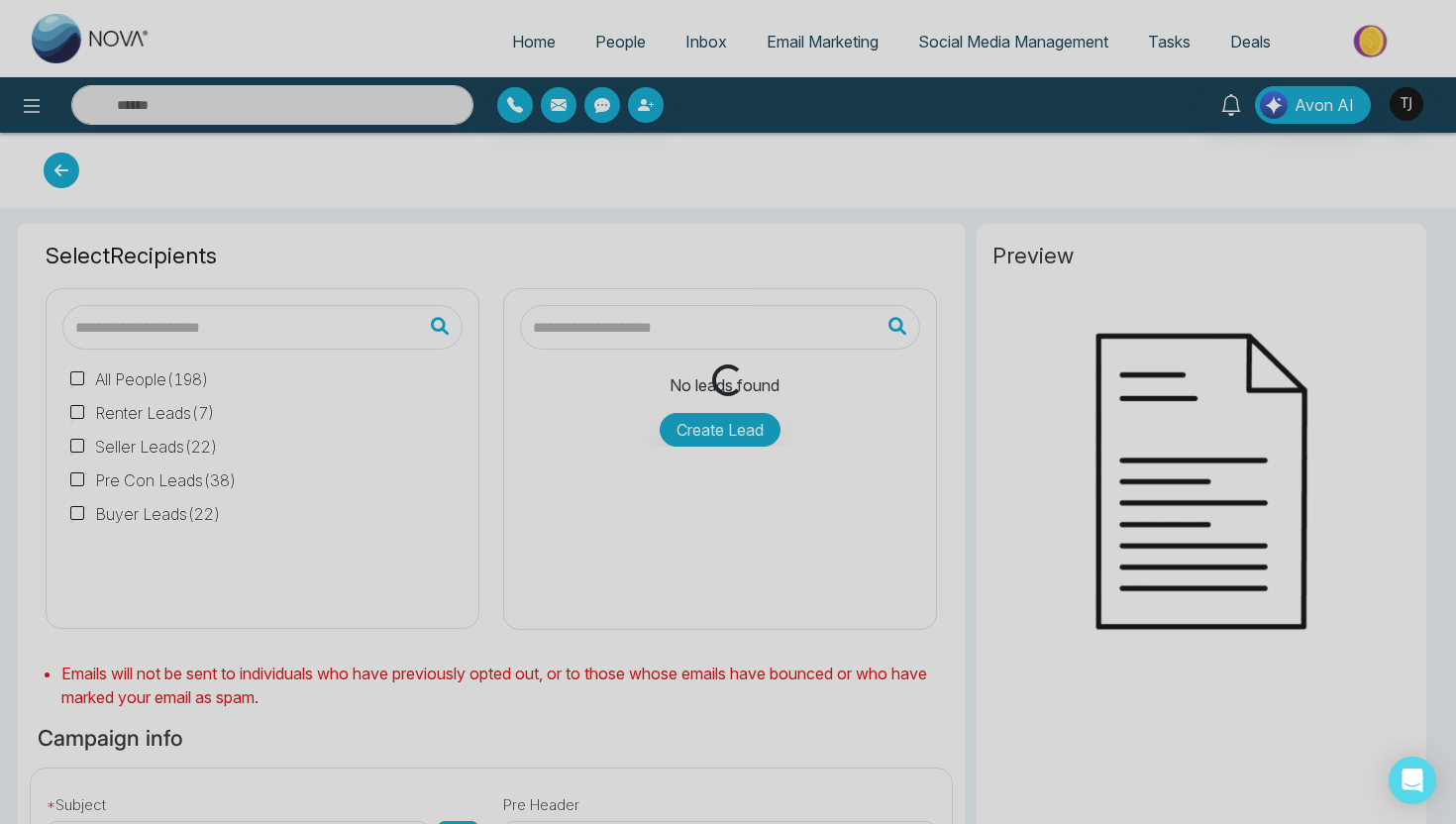 type on "**********" 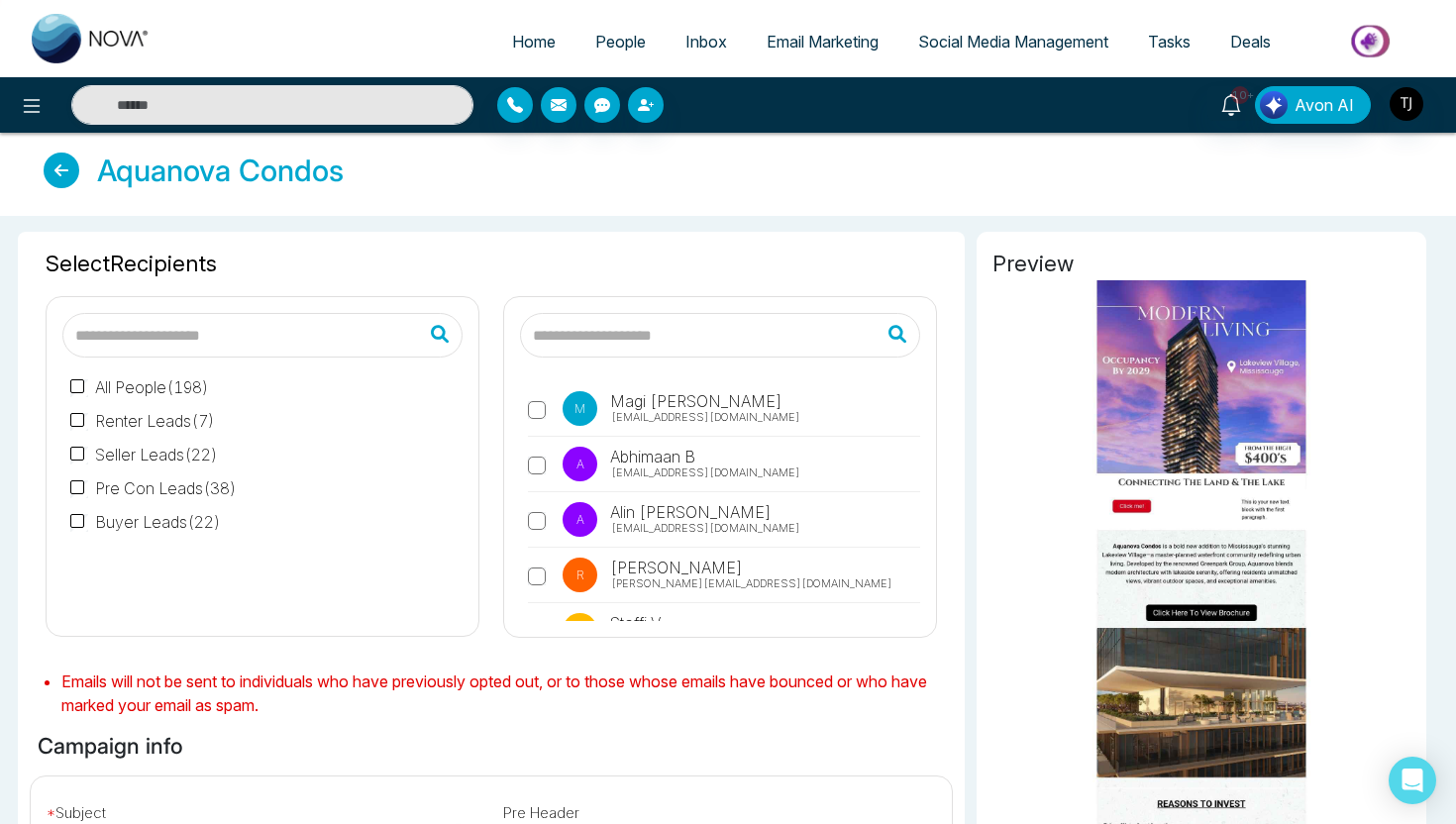 click on "Buyer Leads  ( 22 )" at bounding box center [146, 522] 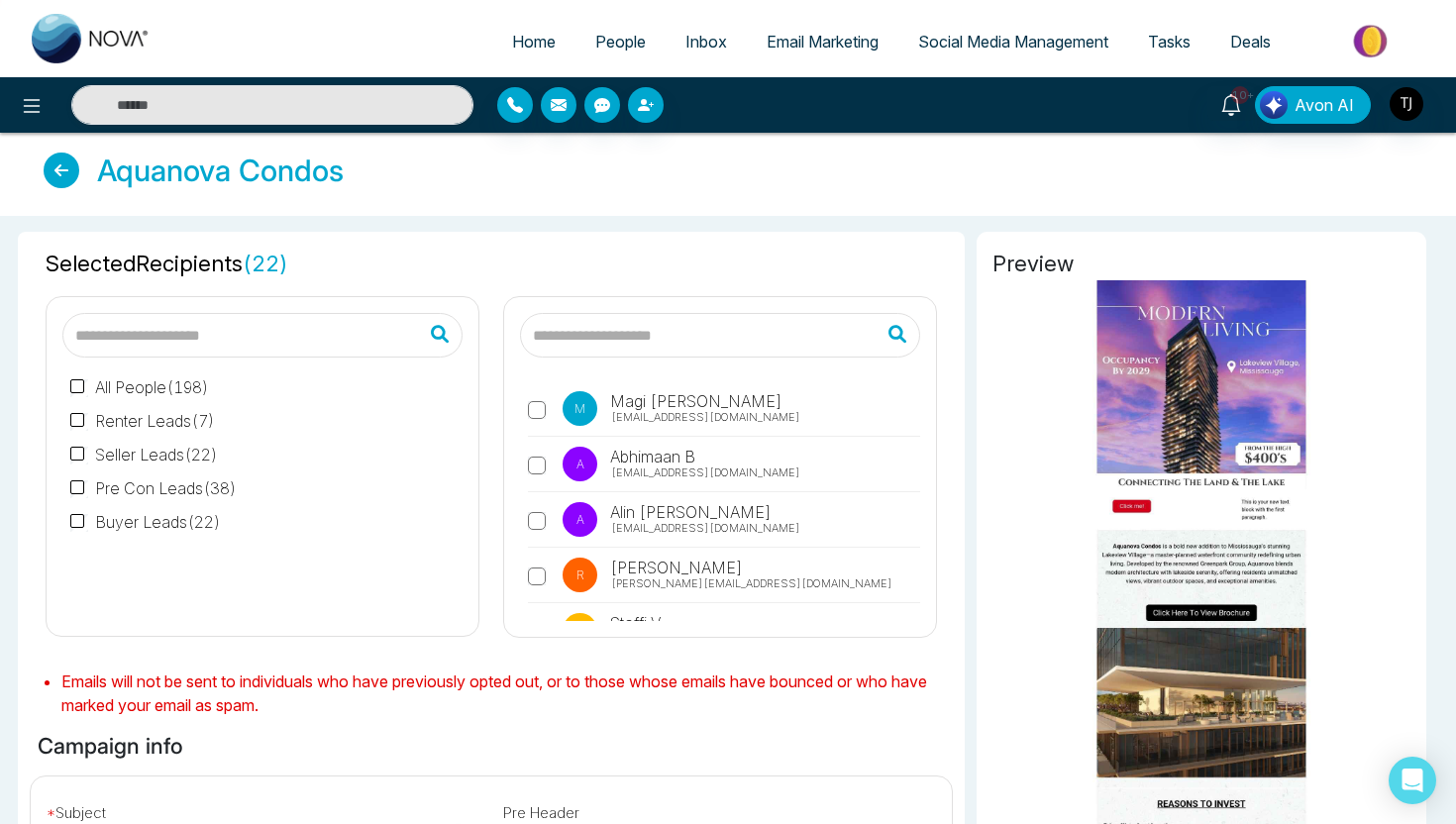 click on "Pre Con Leads  ( 38 )" at bounding box center (154, 488) 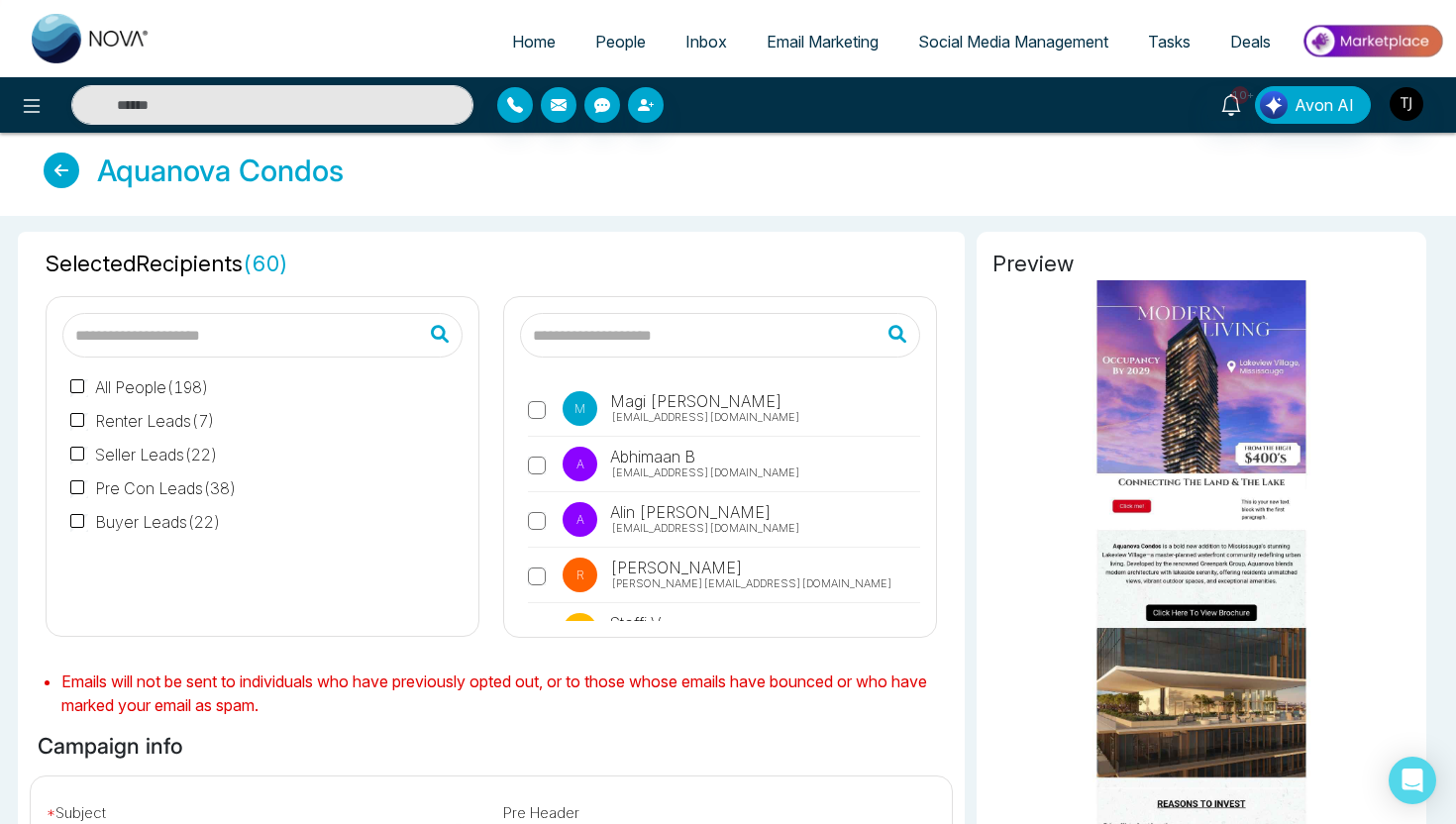 click on "Seller Leads  ( 22 )" at bounding box center (144, 455) 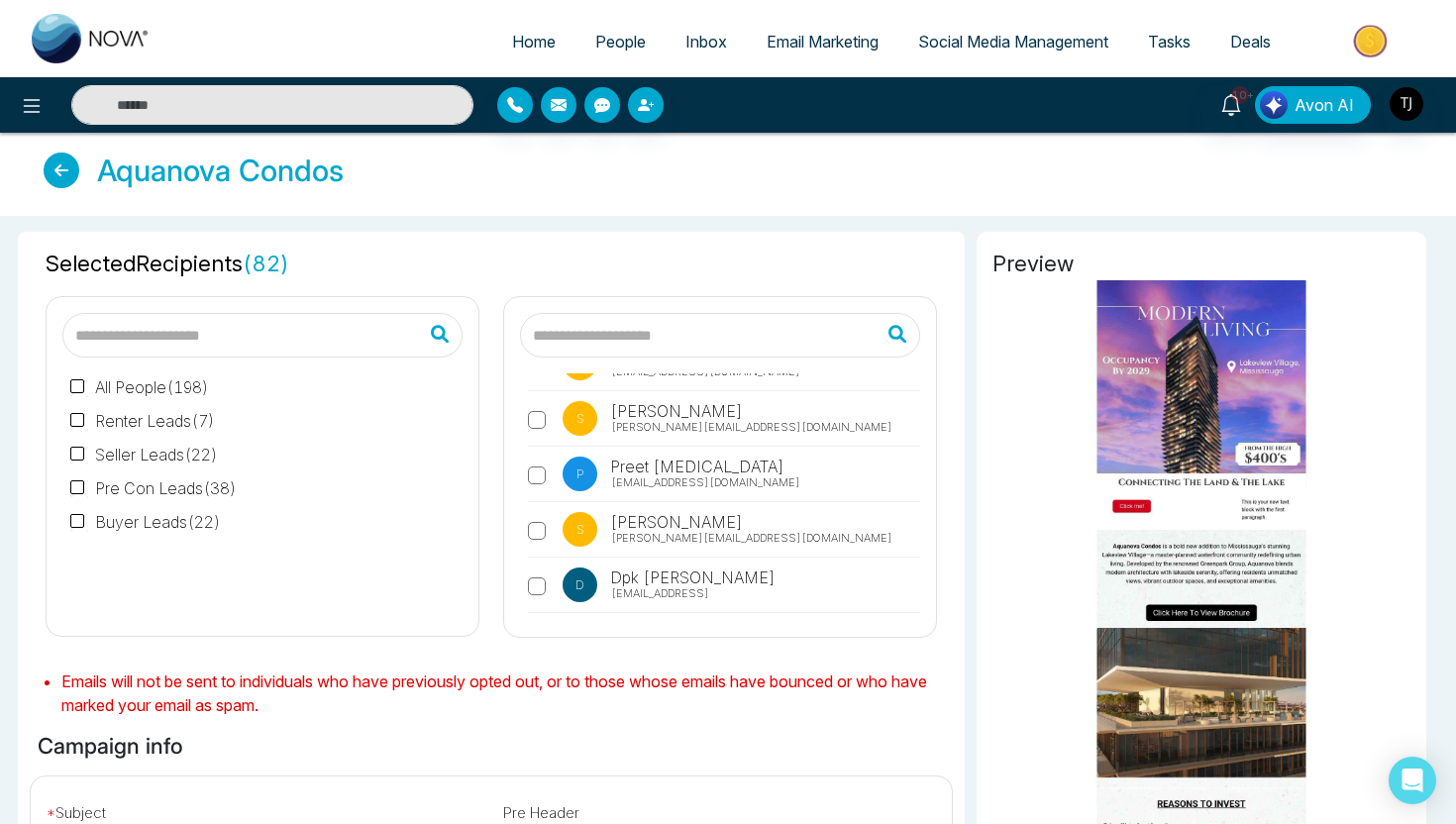 click on "[EMAIL_ADDRESS][DOMAIN_NAME]" at bounding box center (705, 482) 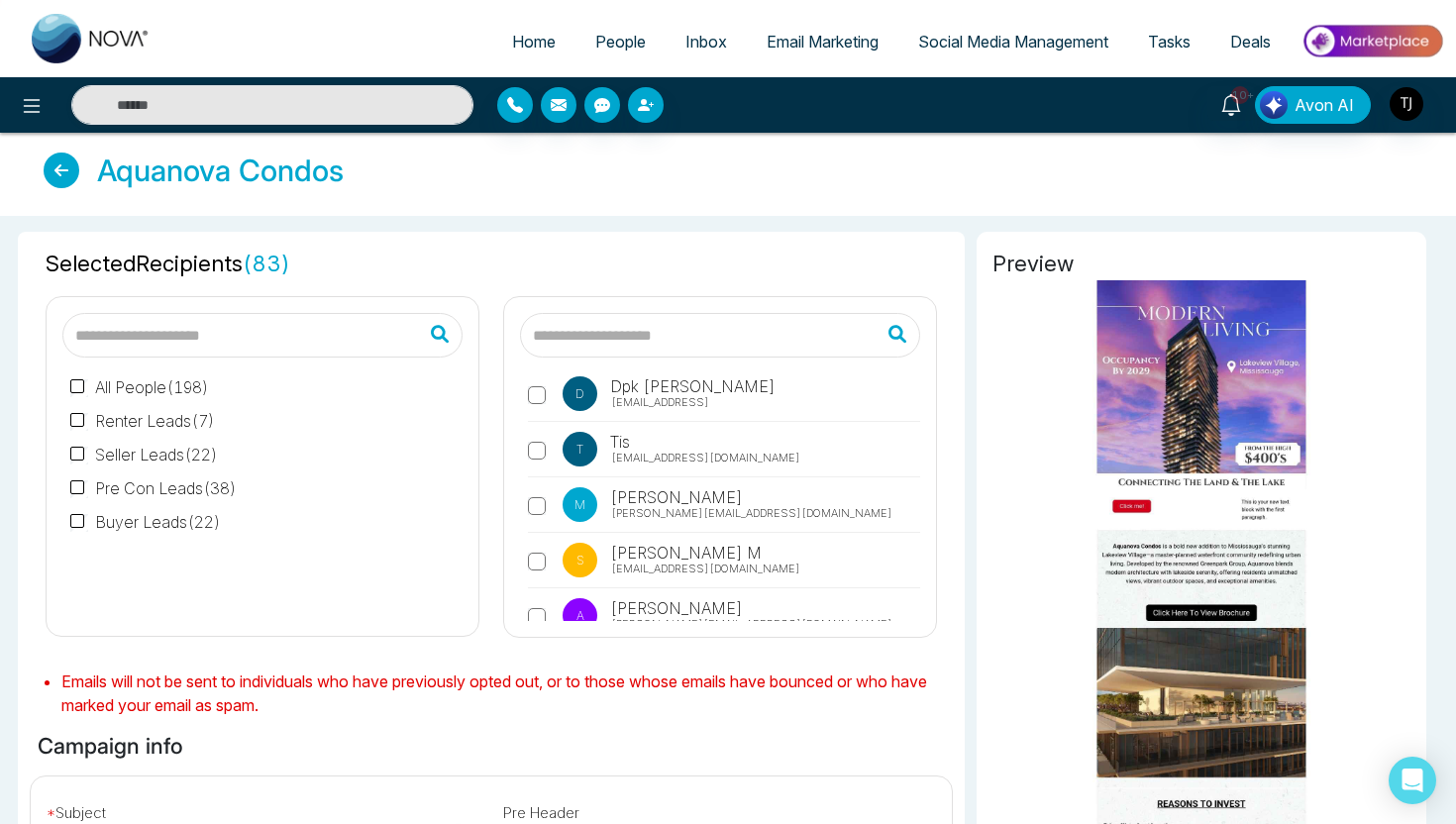 scroll, scrollTop: 583, scrollLeft: 0, axis: vertical 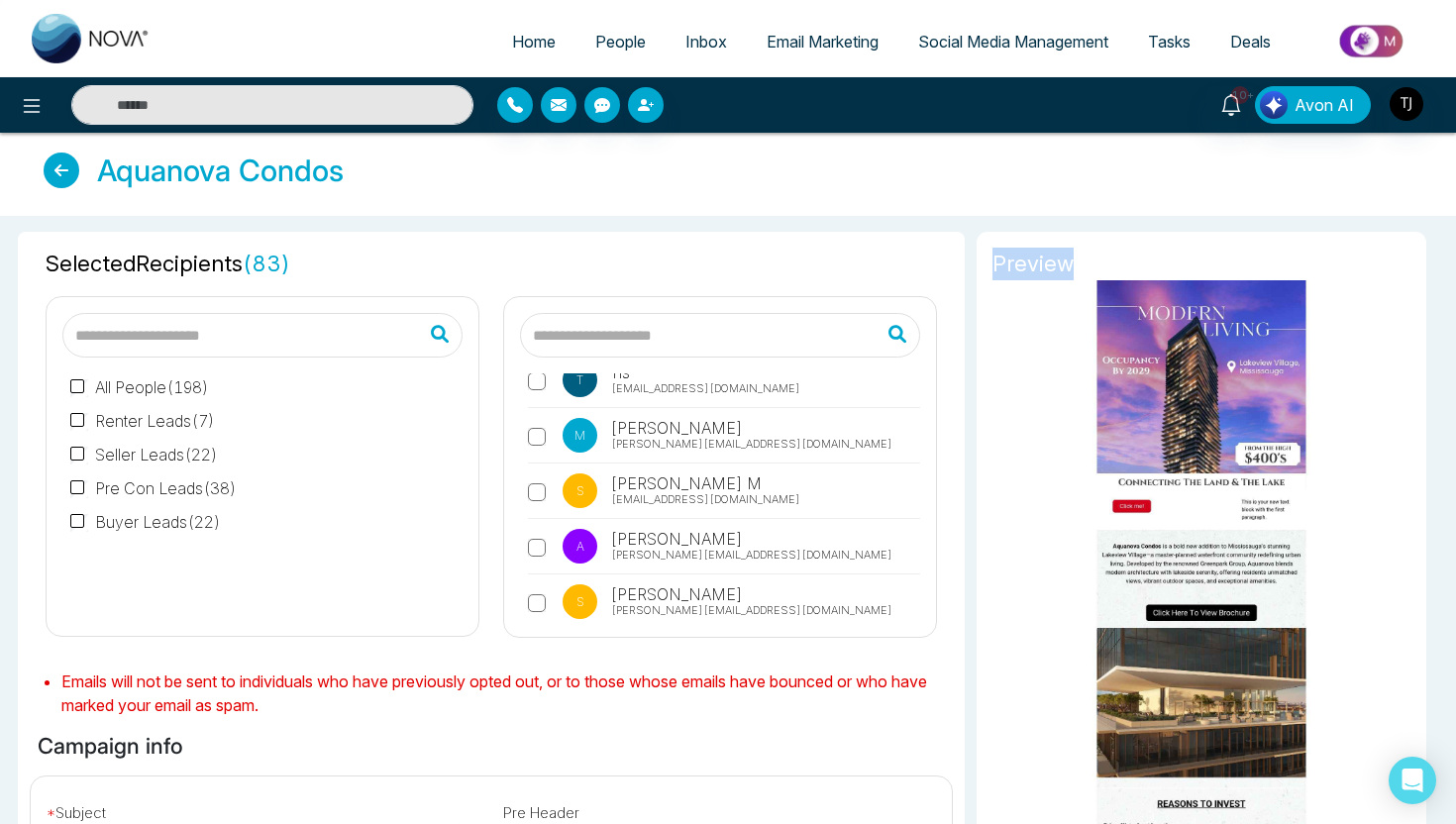 drag, startPoint x: 994, startPoint y: 263, endPoint x: 1073, endPoint y: 264, distance: 79.00633 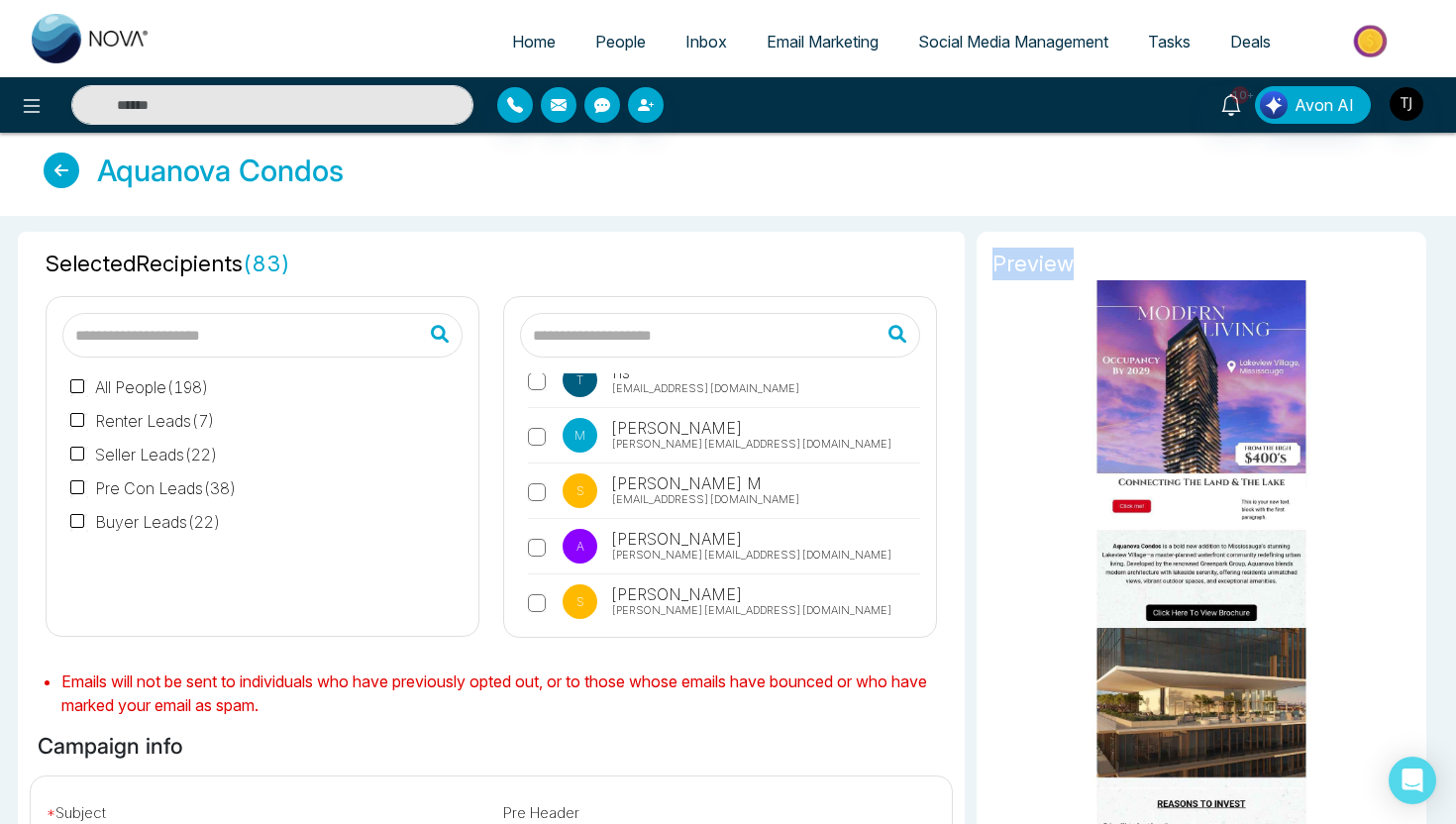 click on "Preview" at bounding box center [1201, 263] 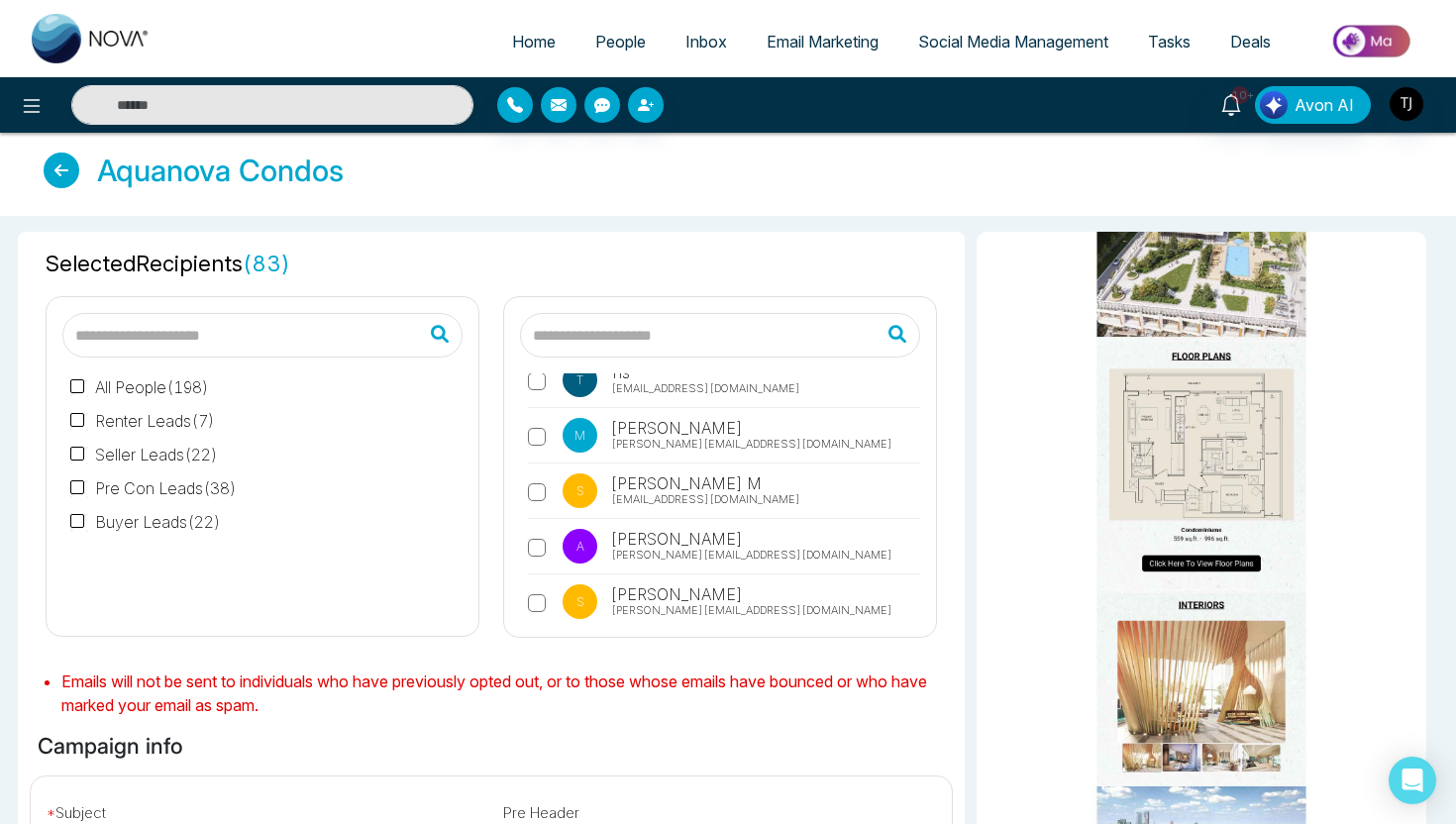 scroll, scrollTop: 1195, scrollLeft: 0, axis: vertical 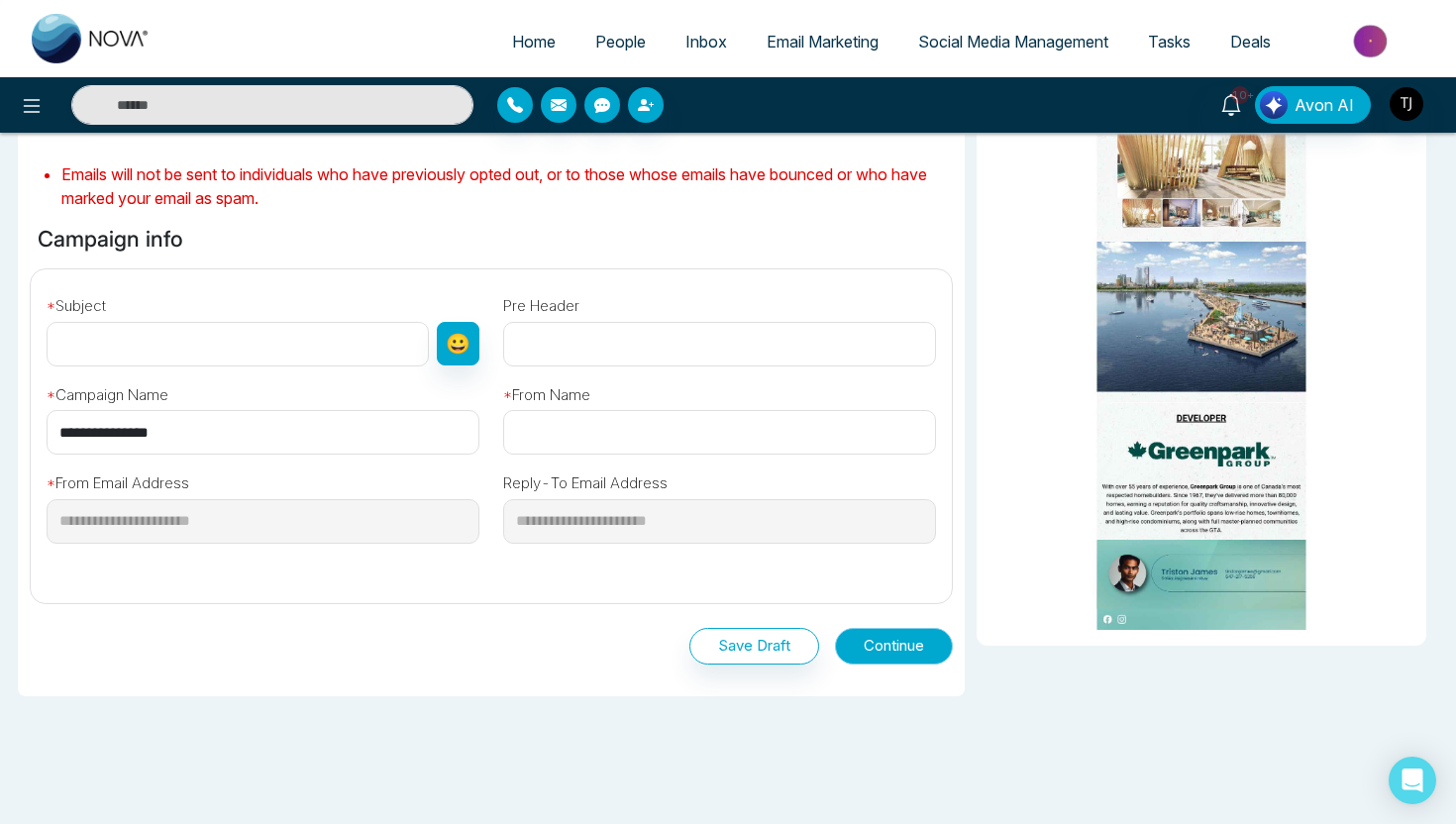 click on "Continue" at bounding box center [893, 646] 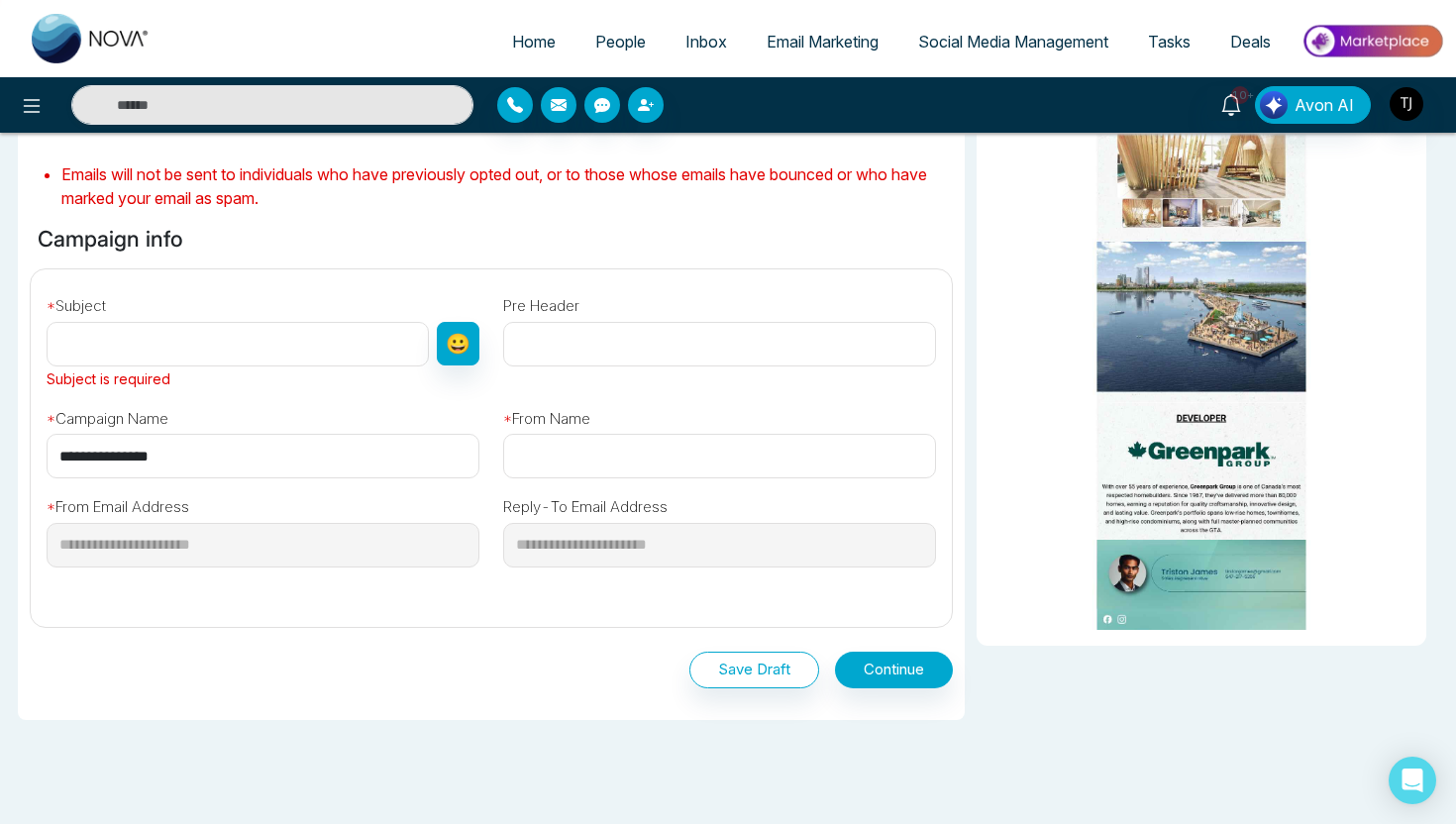 click at bounding box center (238, 344) 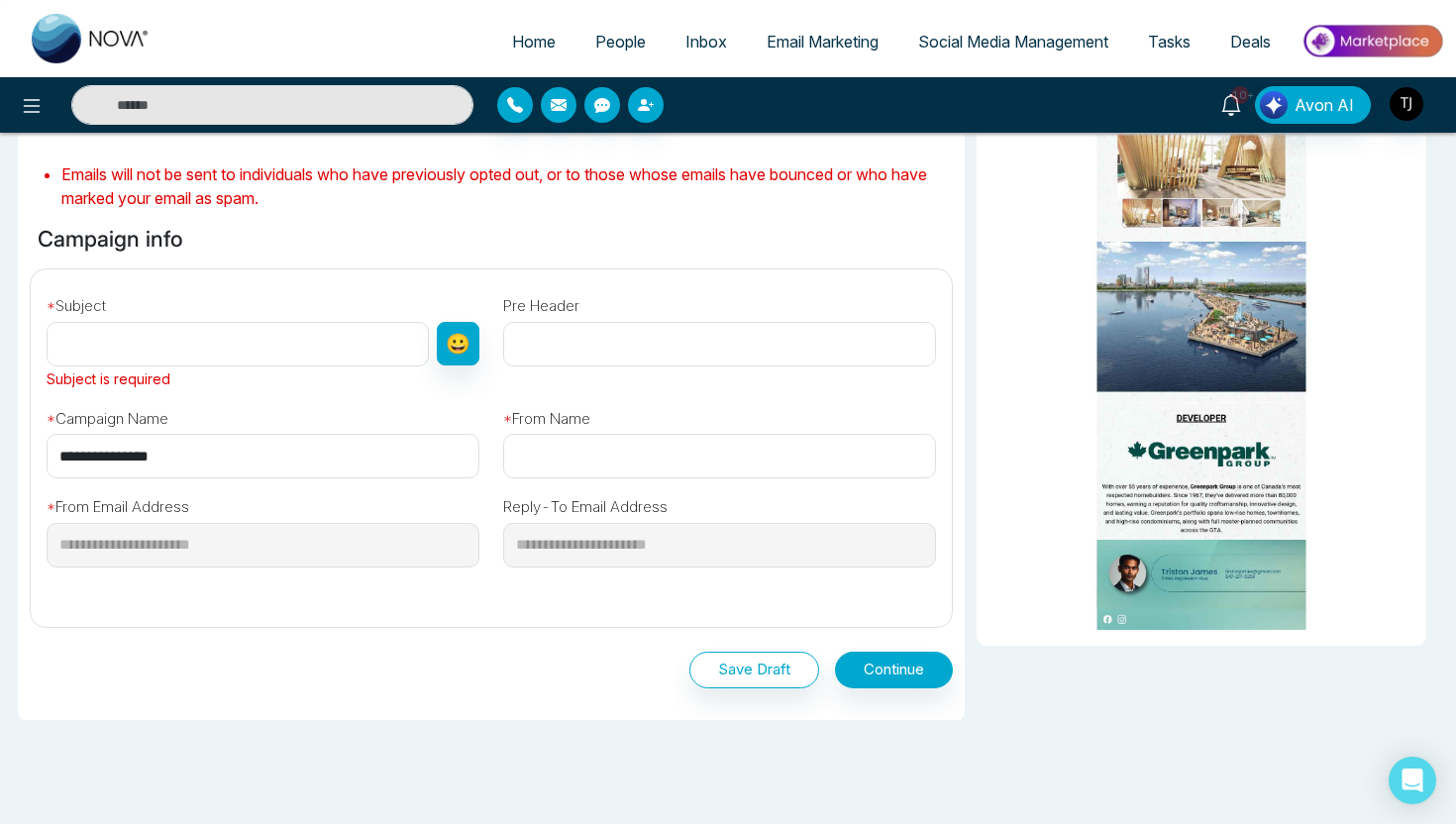 type on "*******" 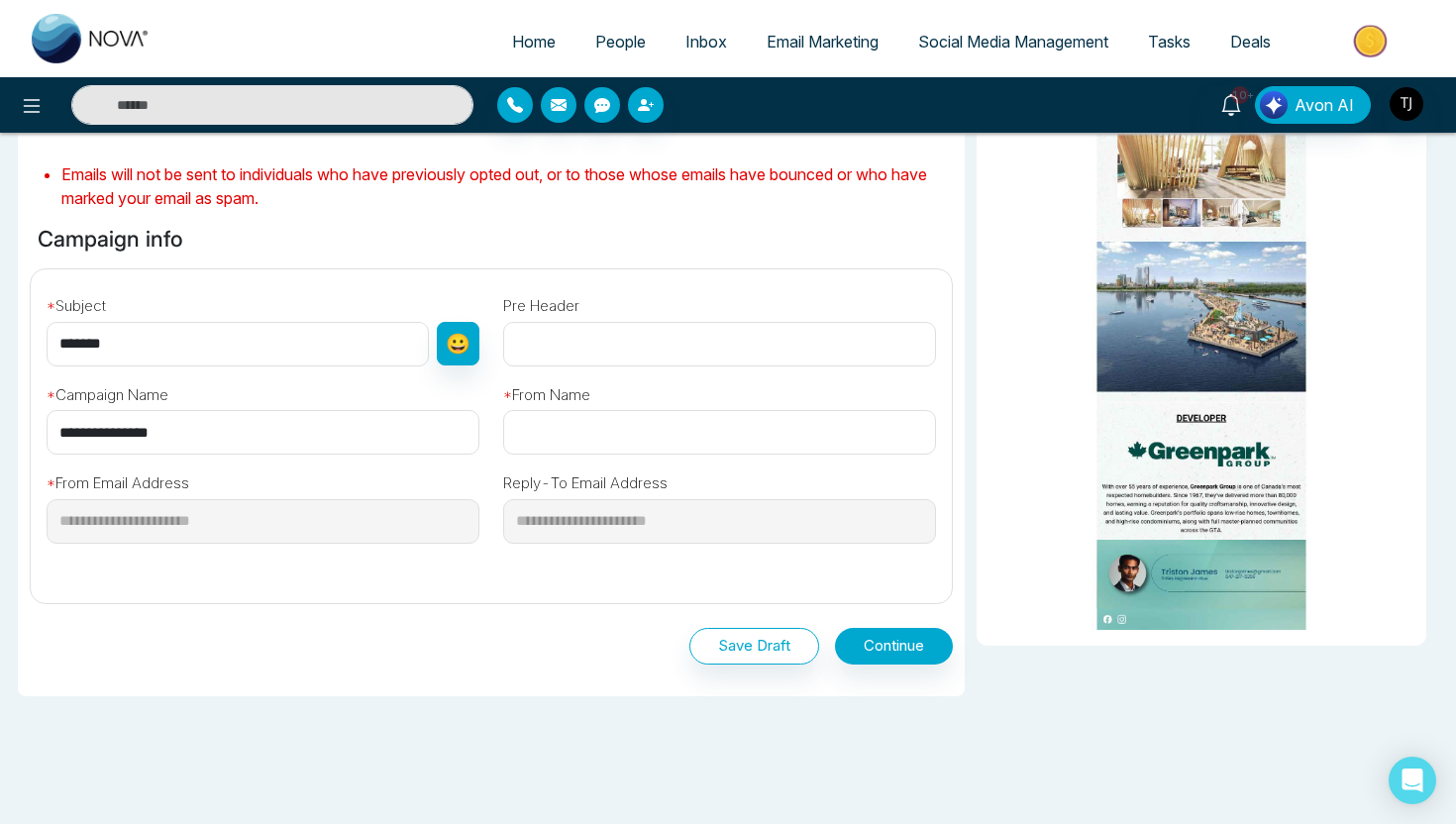 click at bounding box center [719, 432] 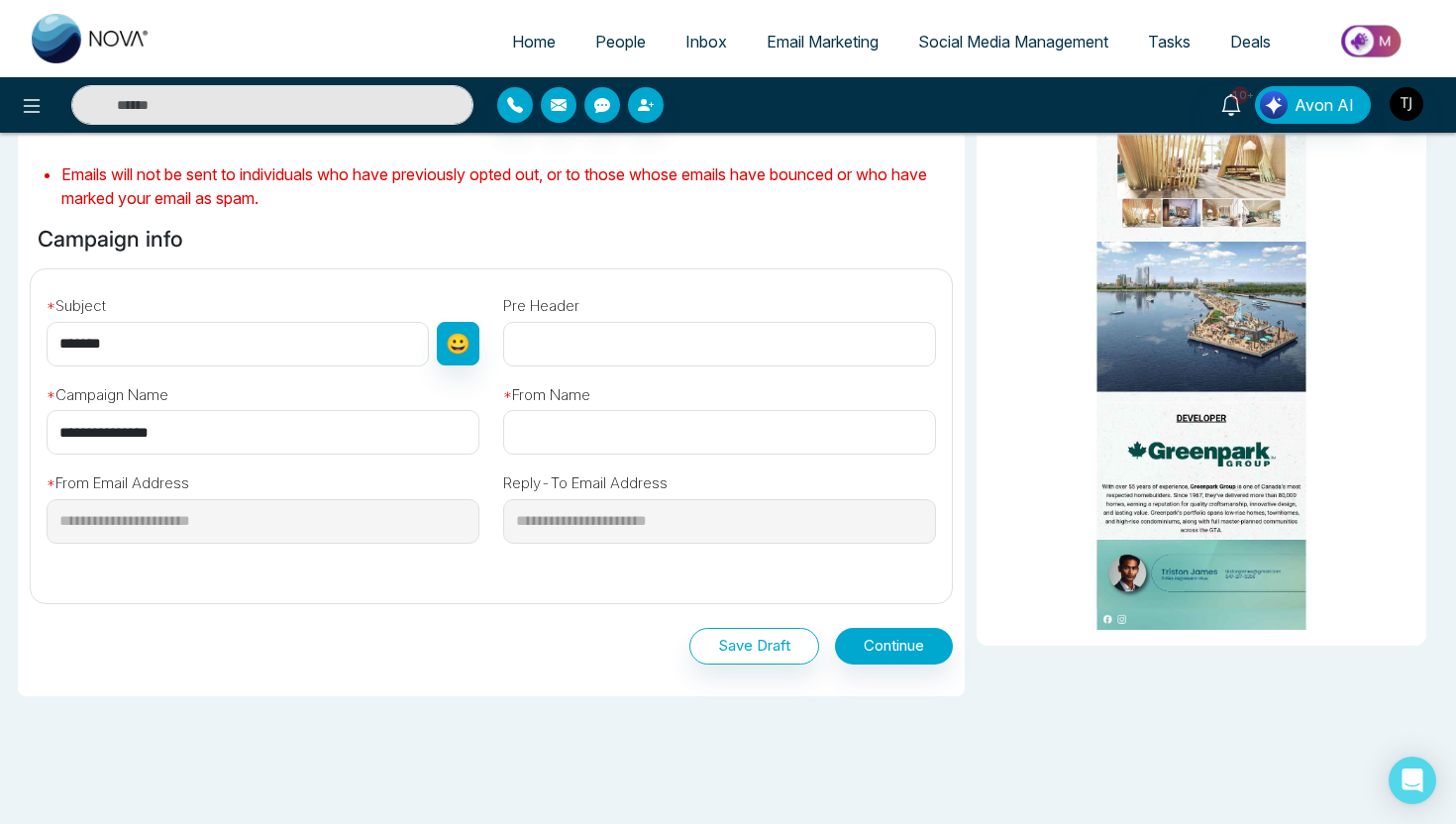 type on "*******" 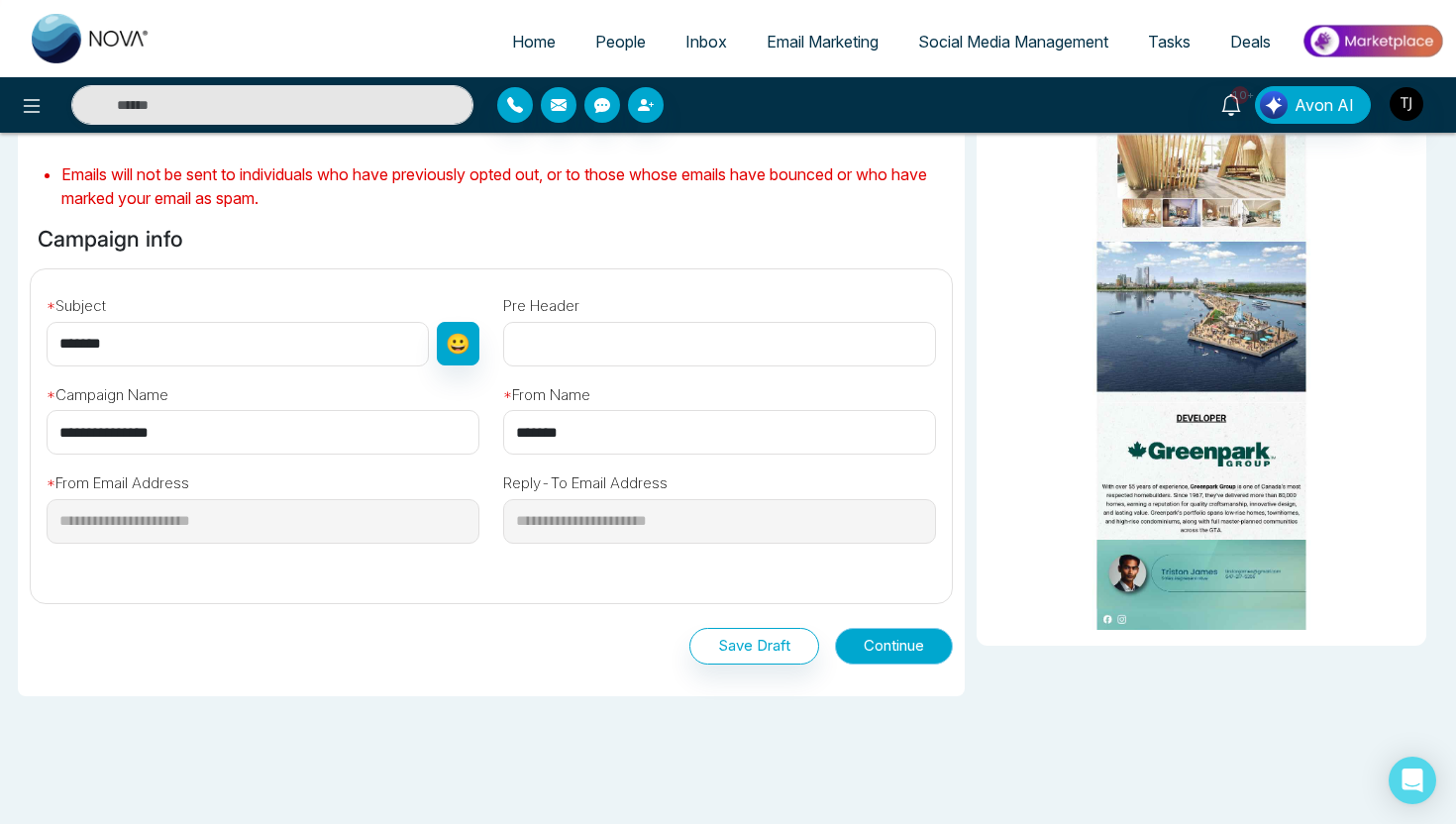 click on "Continue" at bounding box center (893, 646) 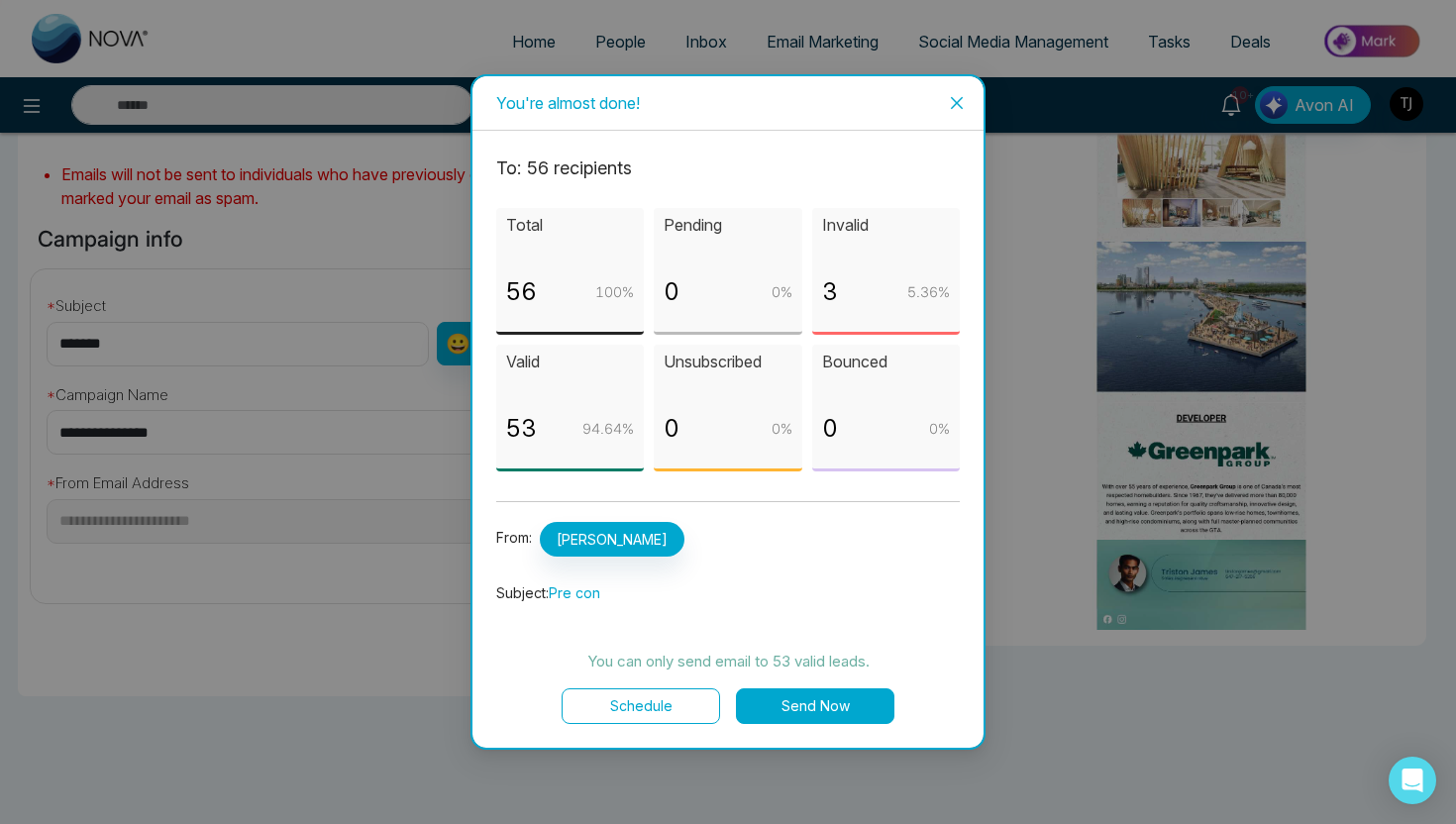click 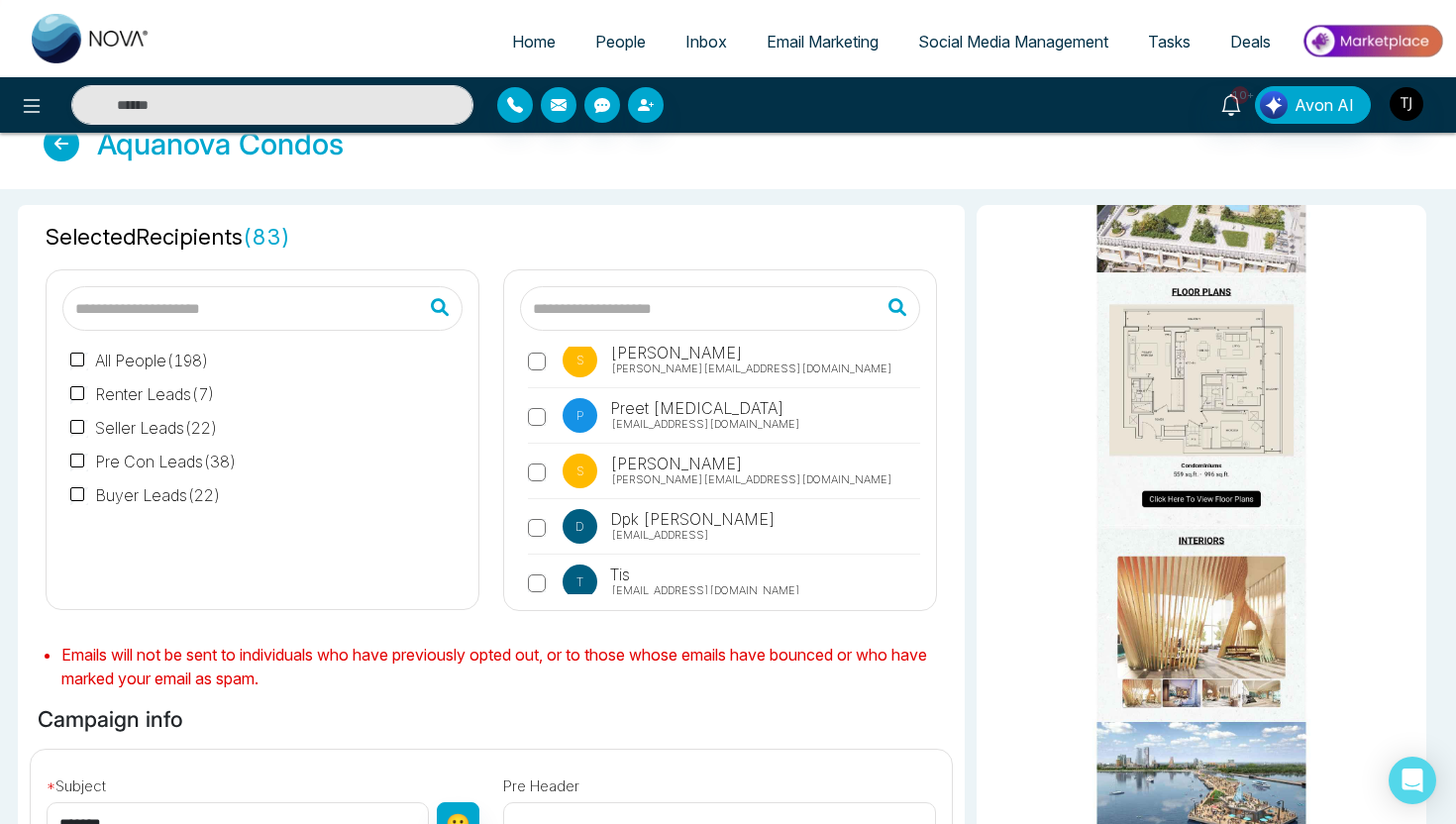 scroll, scrollTop: 0, scrollLeft: 0, axis: both 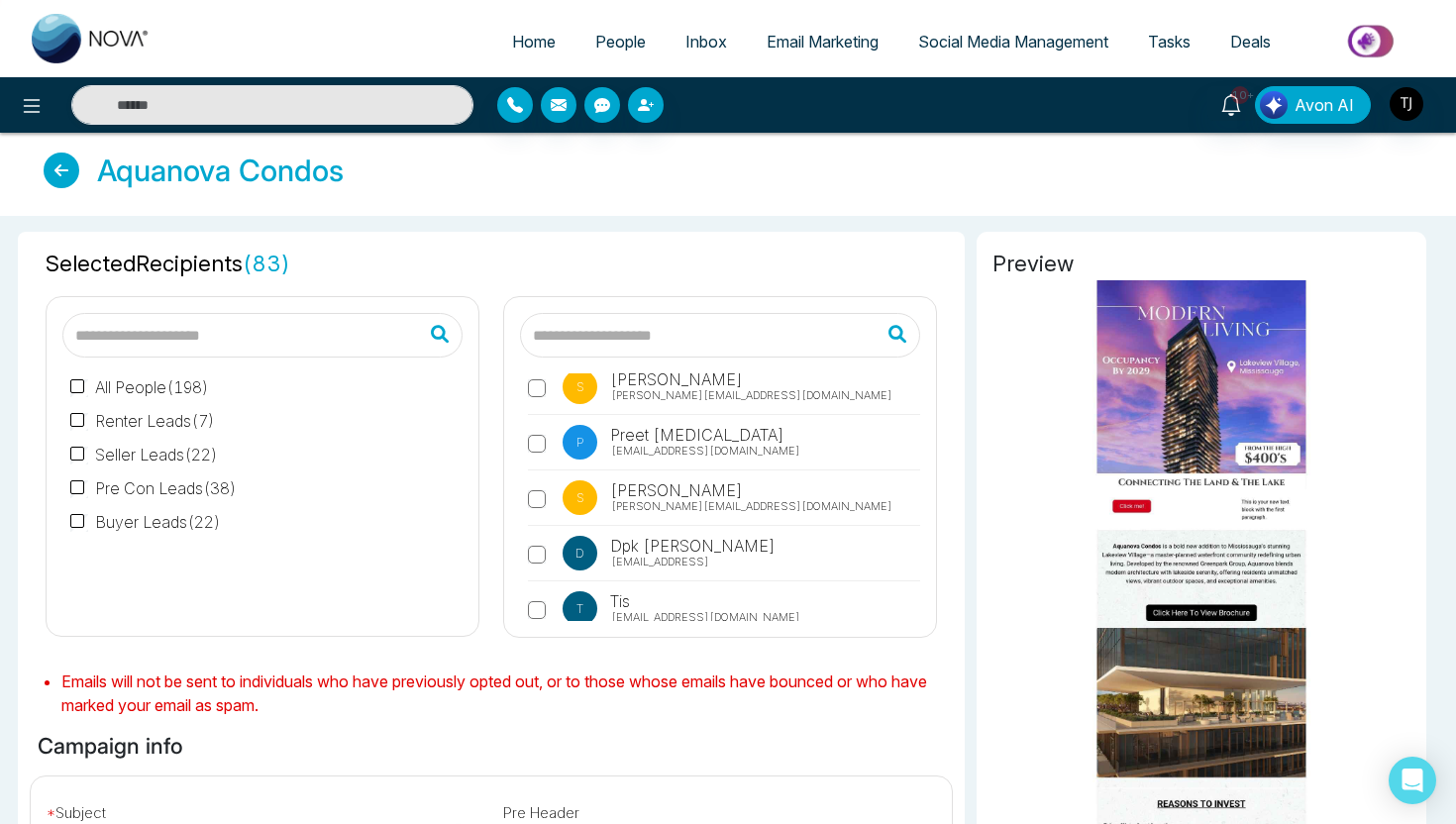 click on "Email Marketing" at bounding box center (822, 42) 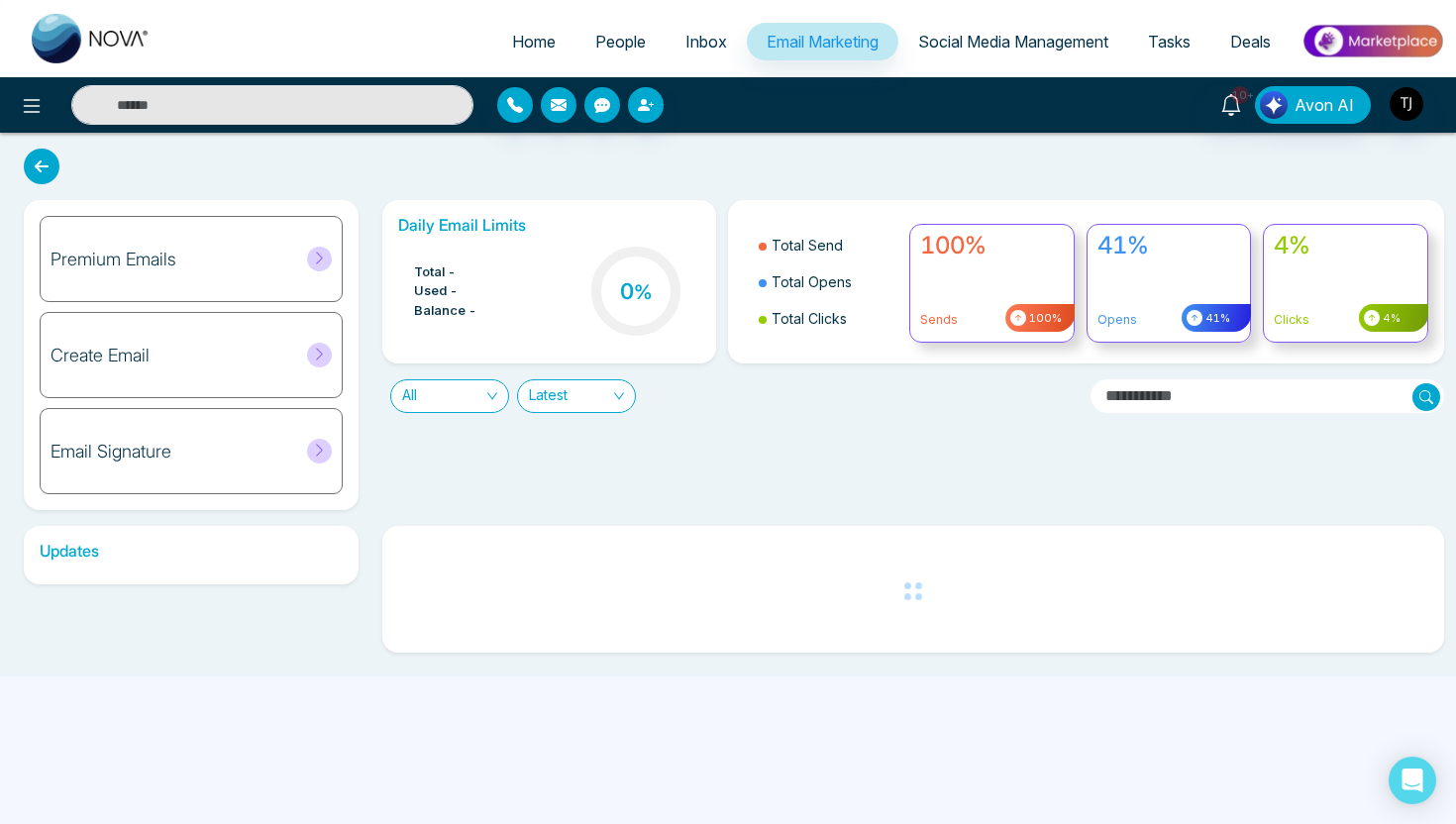 click on "Premium Emails" at bounding box center (113, 259) 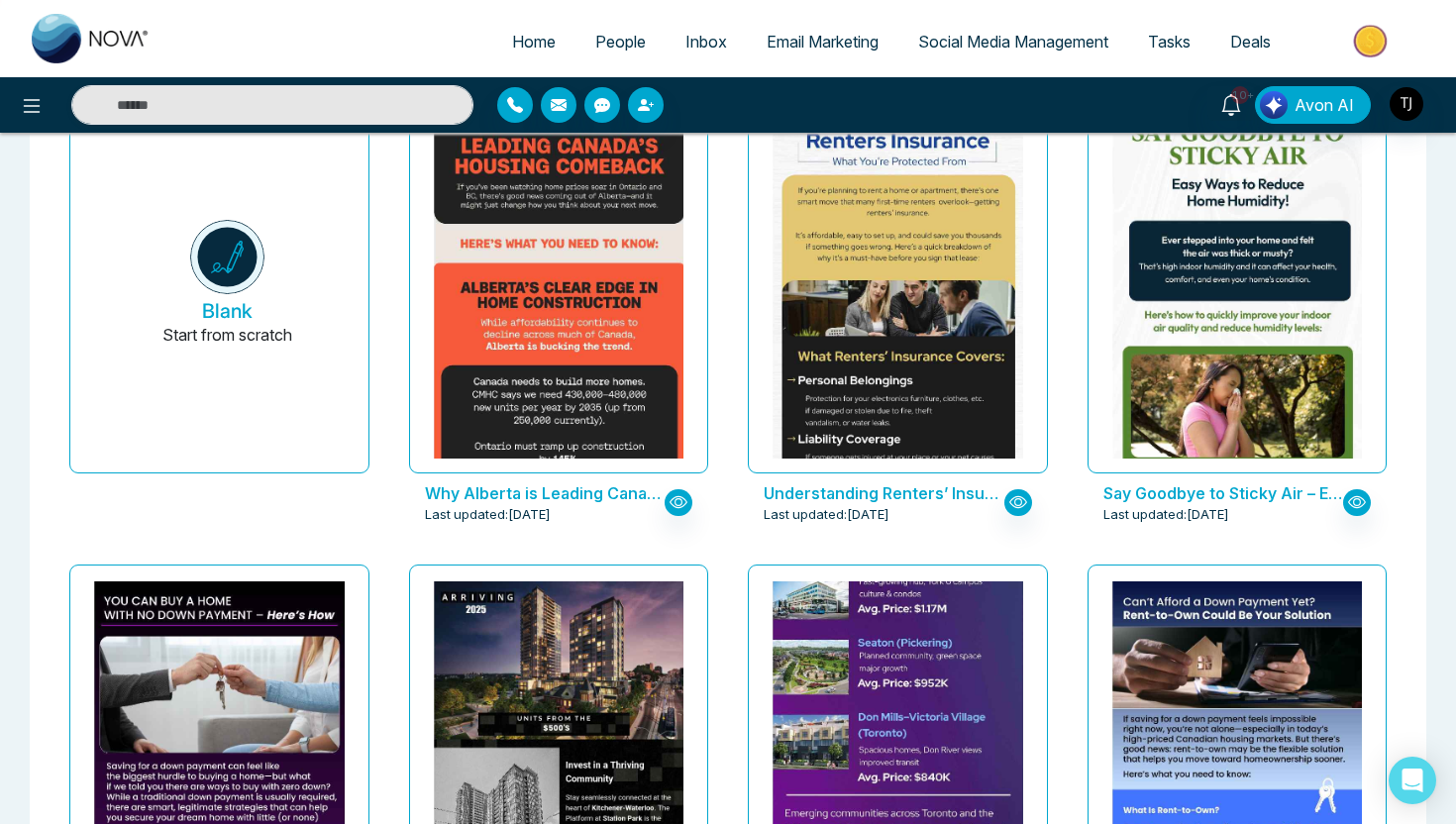 scroll, scrollTop: 0, scrollLeft: 0, axis: both 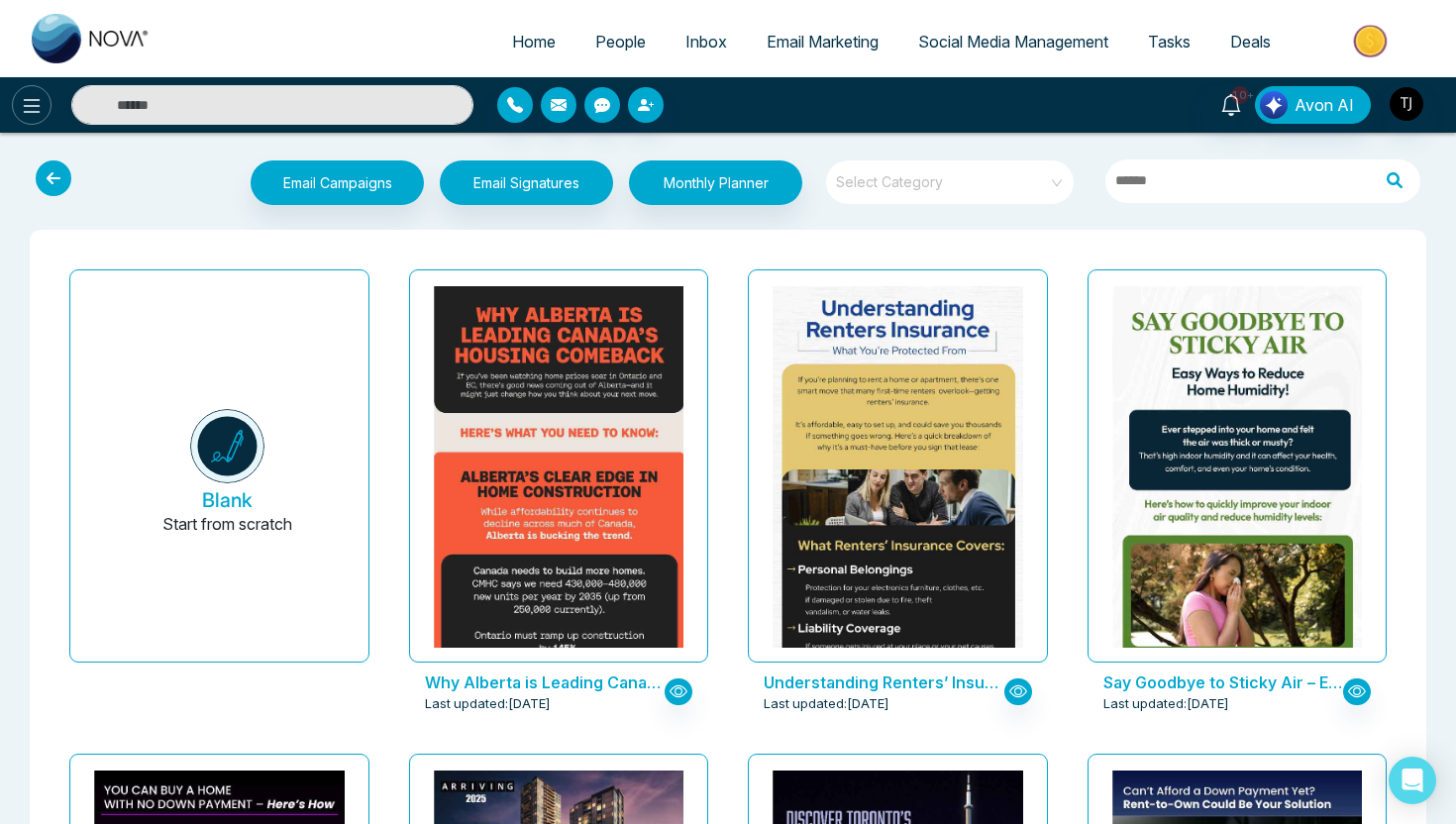 click 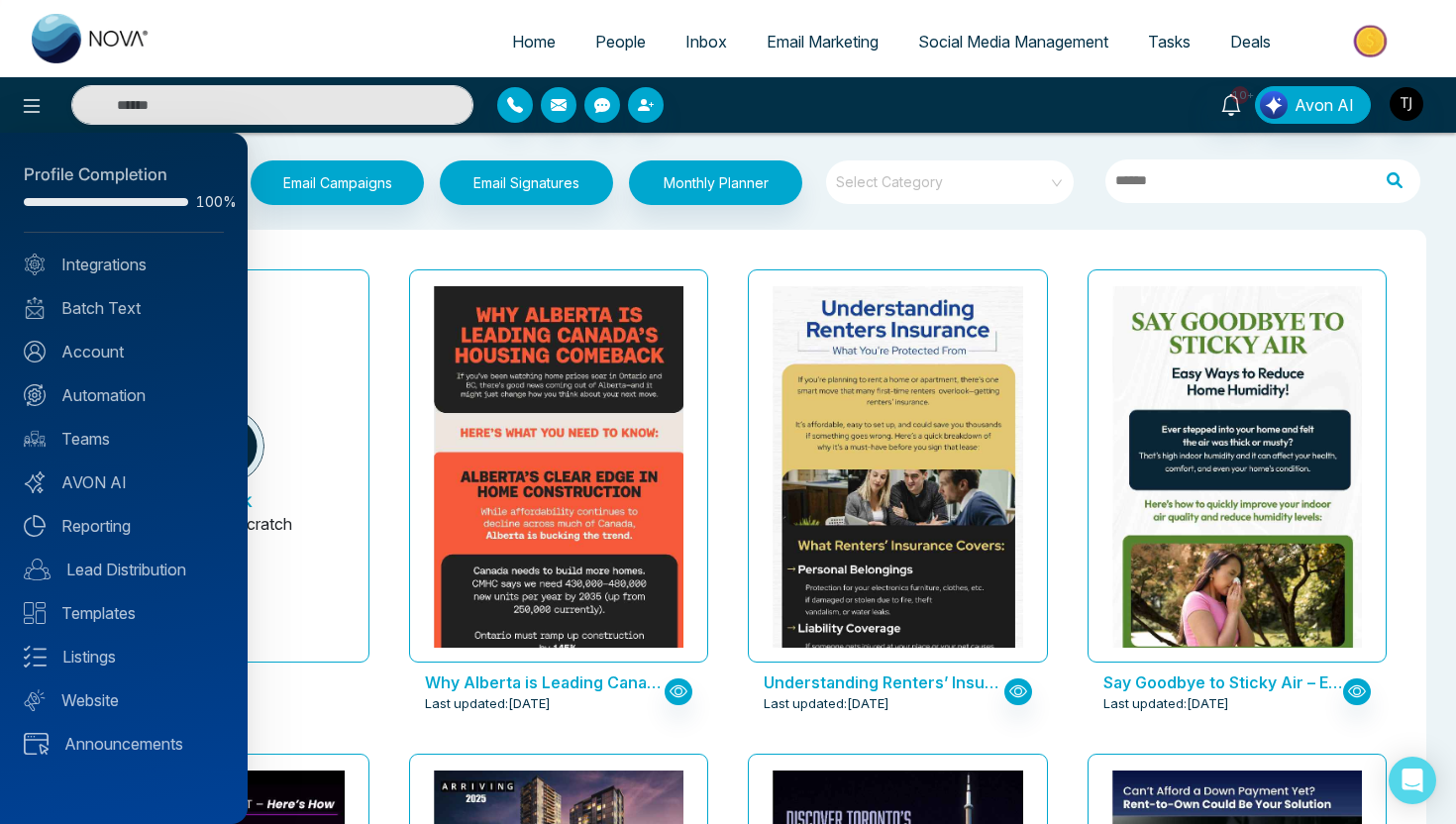 click at bounding box center [728, 412] 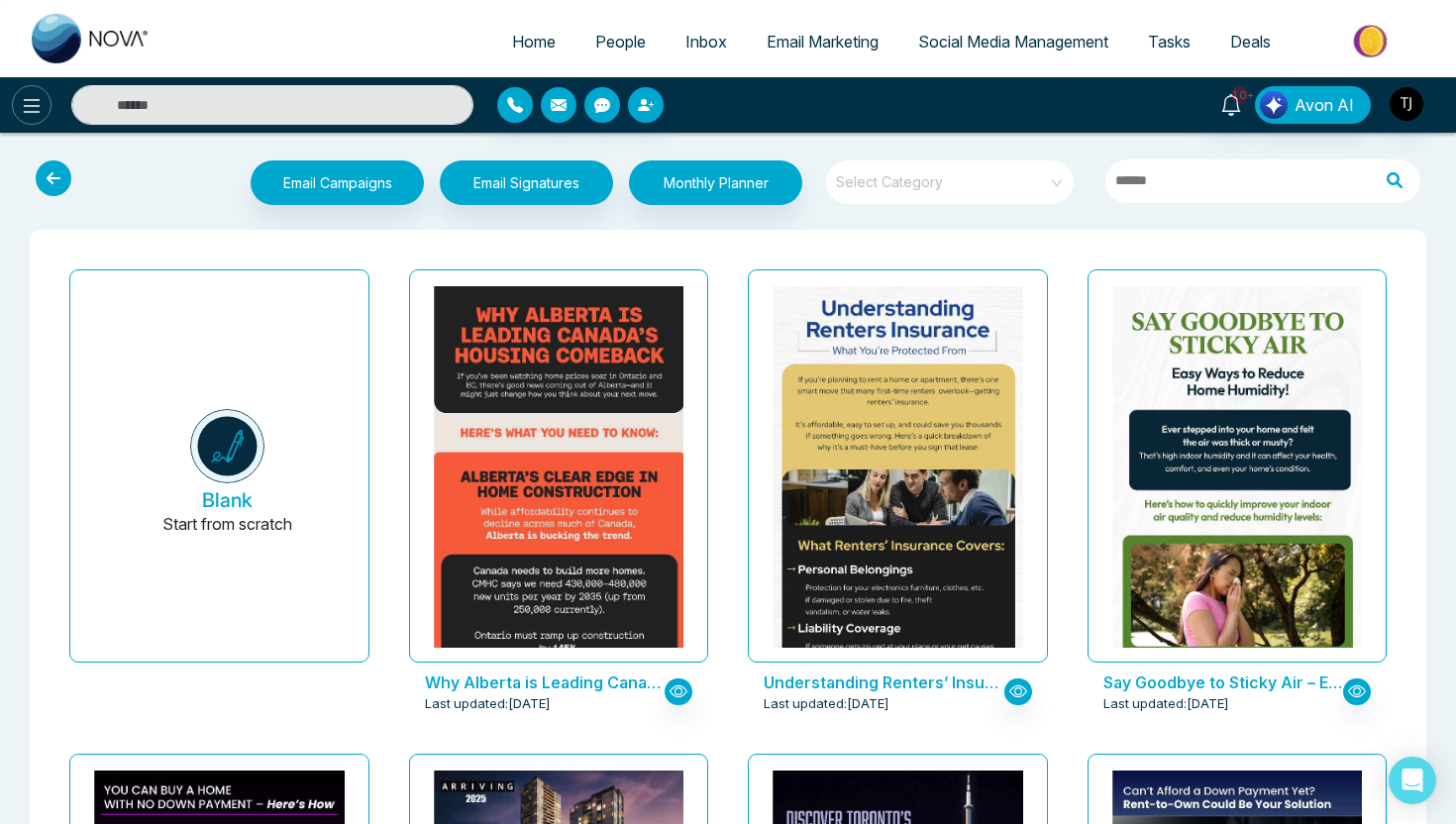 click 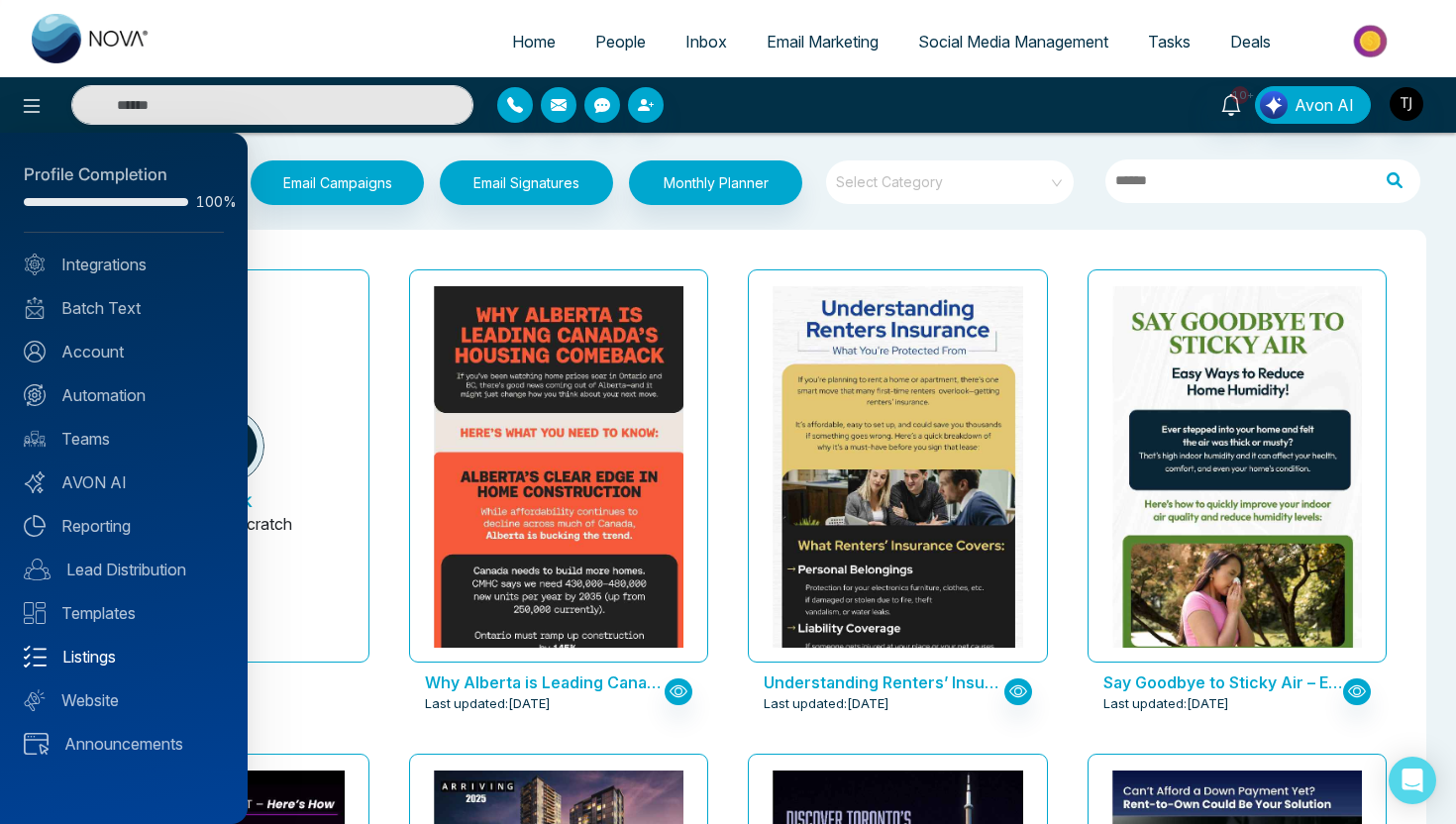 click on "Listings" at bounding box center [124, 657] 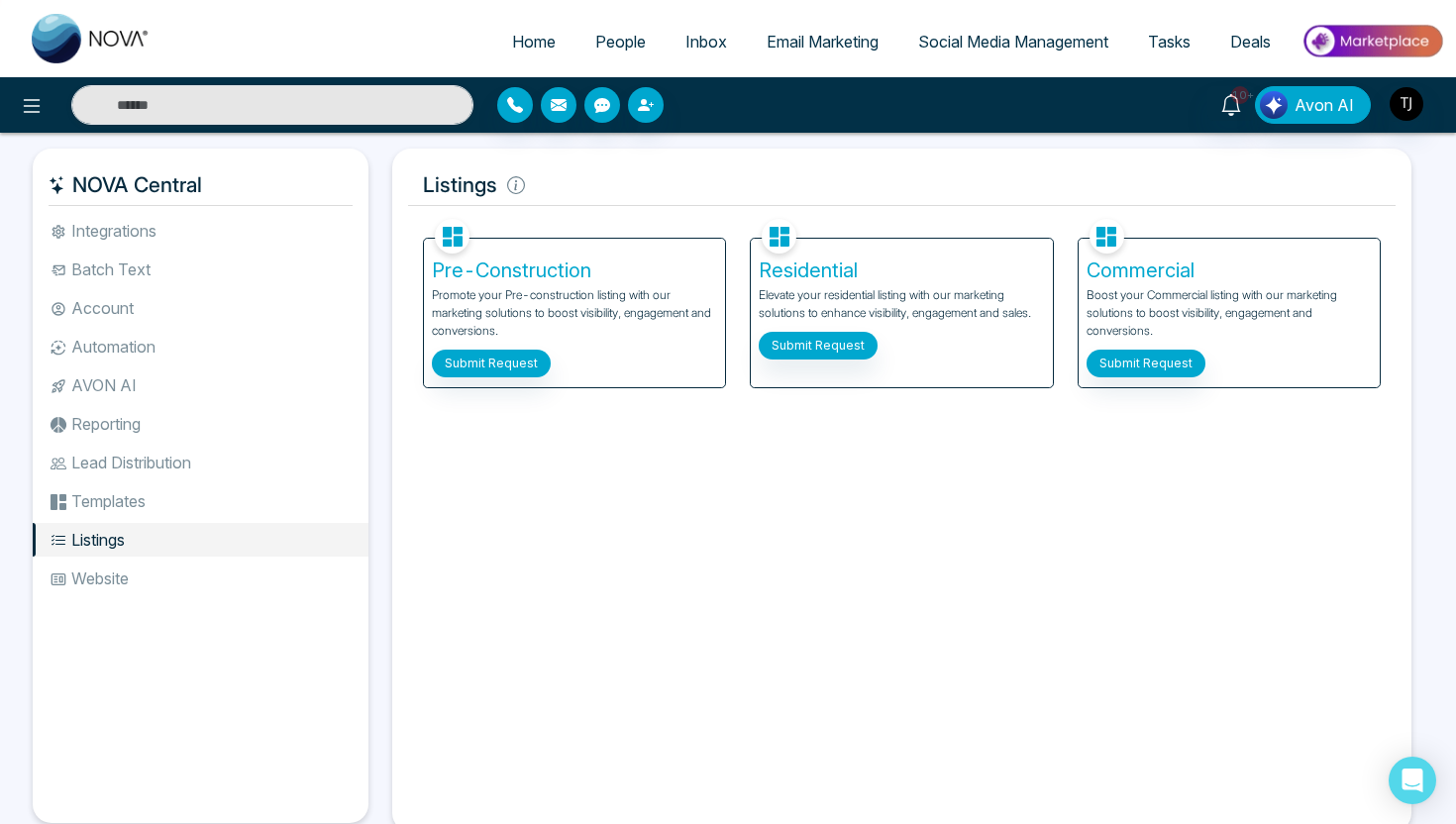 click on "Social Media Management" at bounding box center (1013, 42) 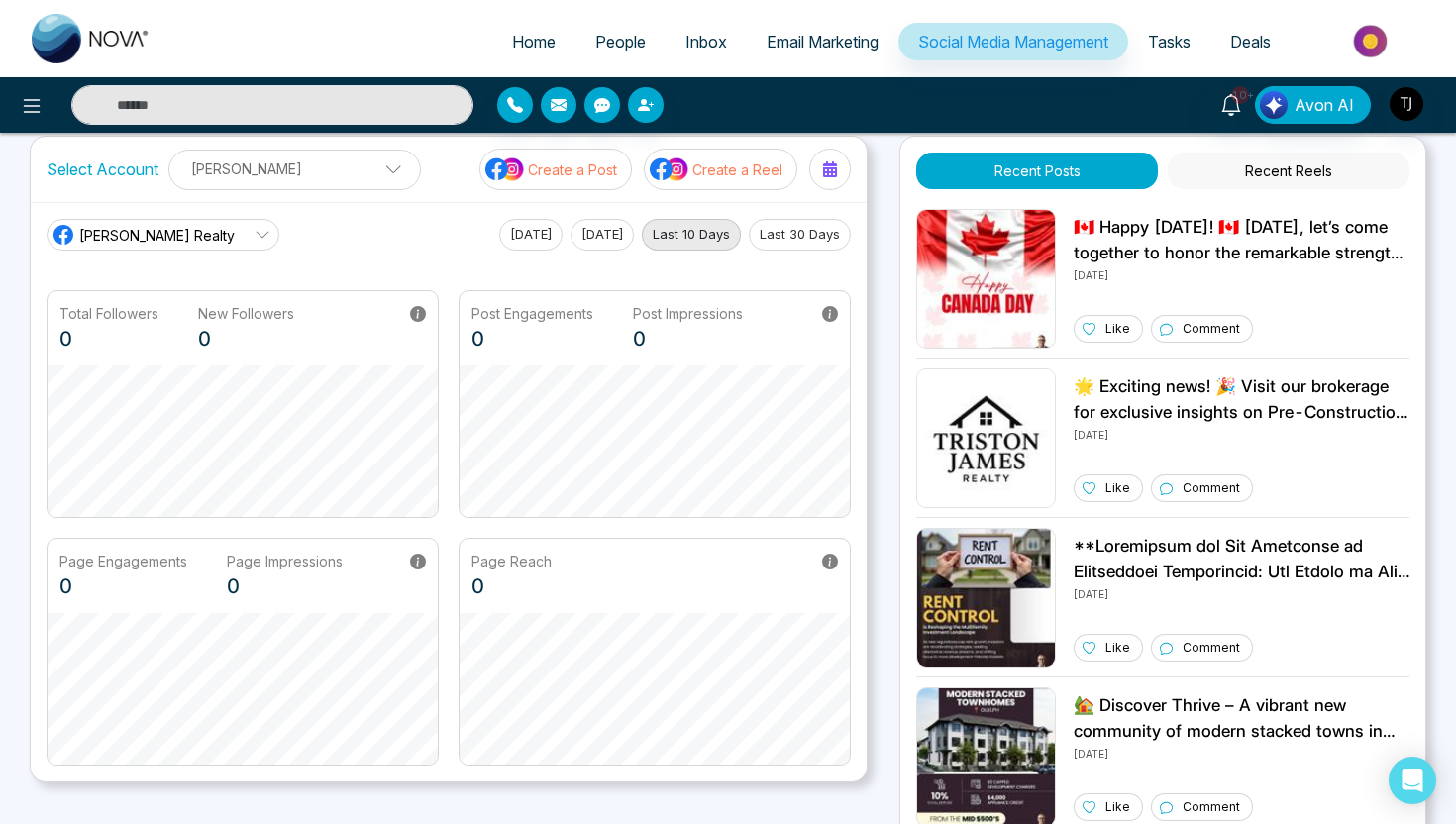 scroll, scrollTop: 0, scrollLeft: 0, axis: both 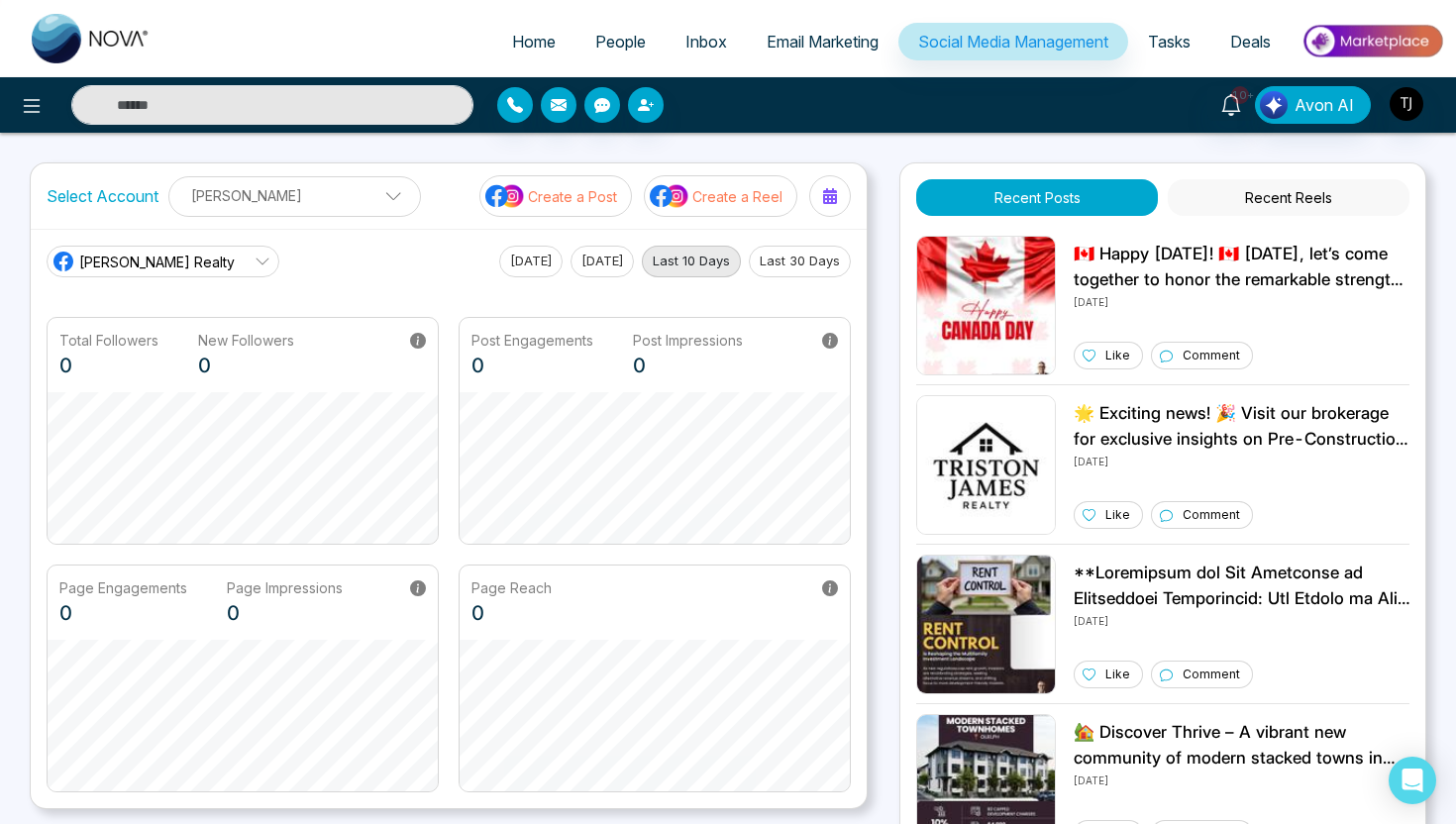 click on "Last 30 Days" at bounding box center (799, 261) 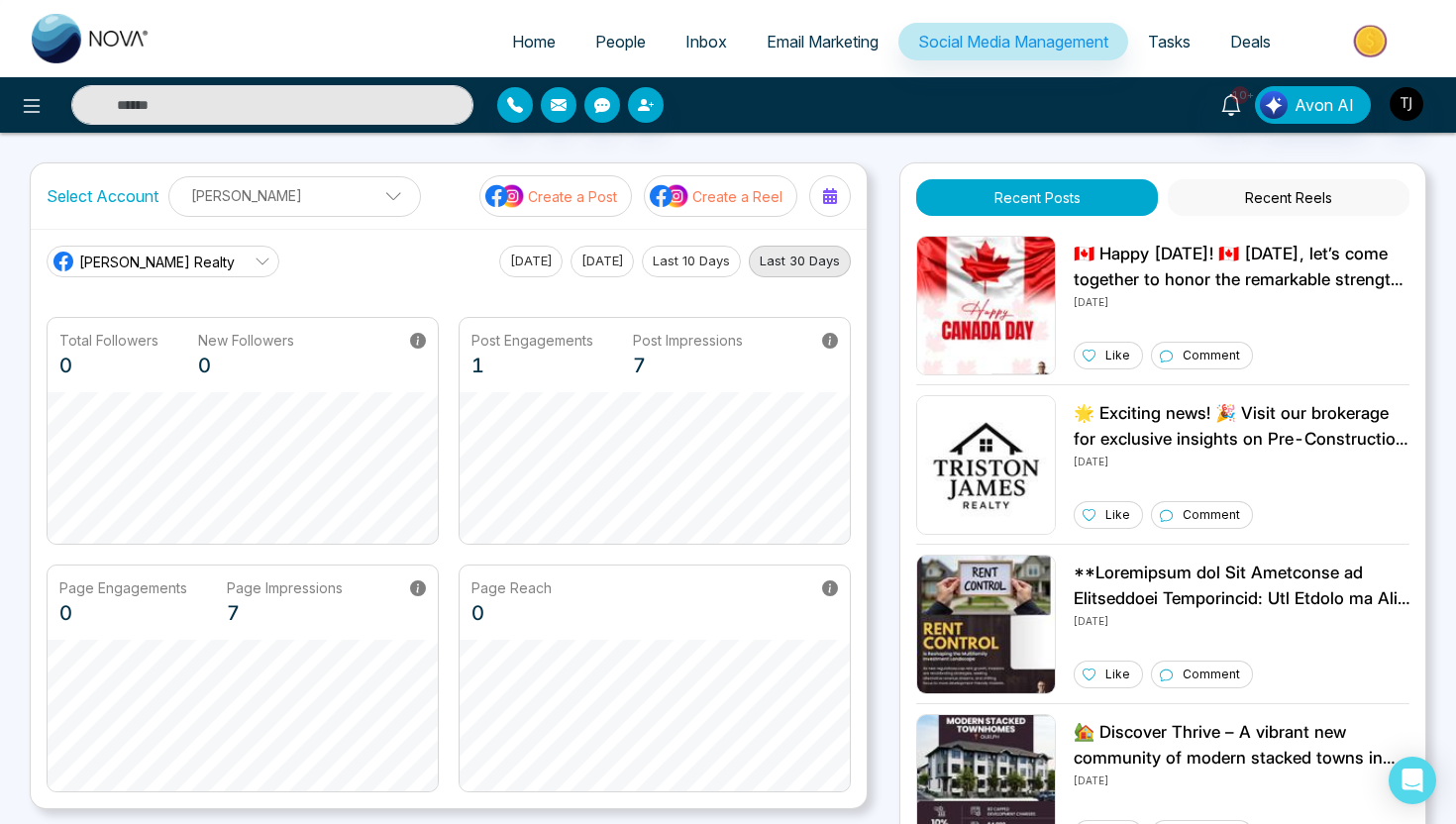 click on "Create a Post" at bounding box center (556, 196) 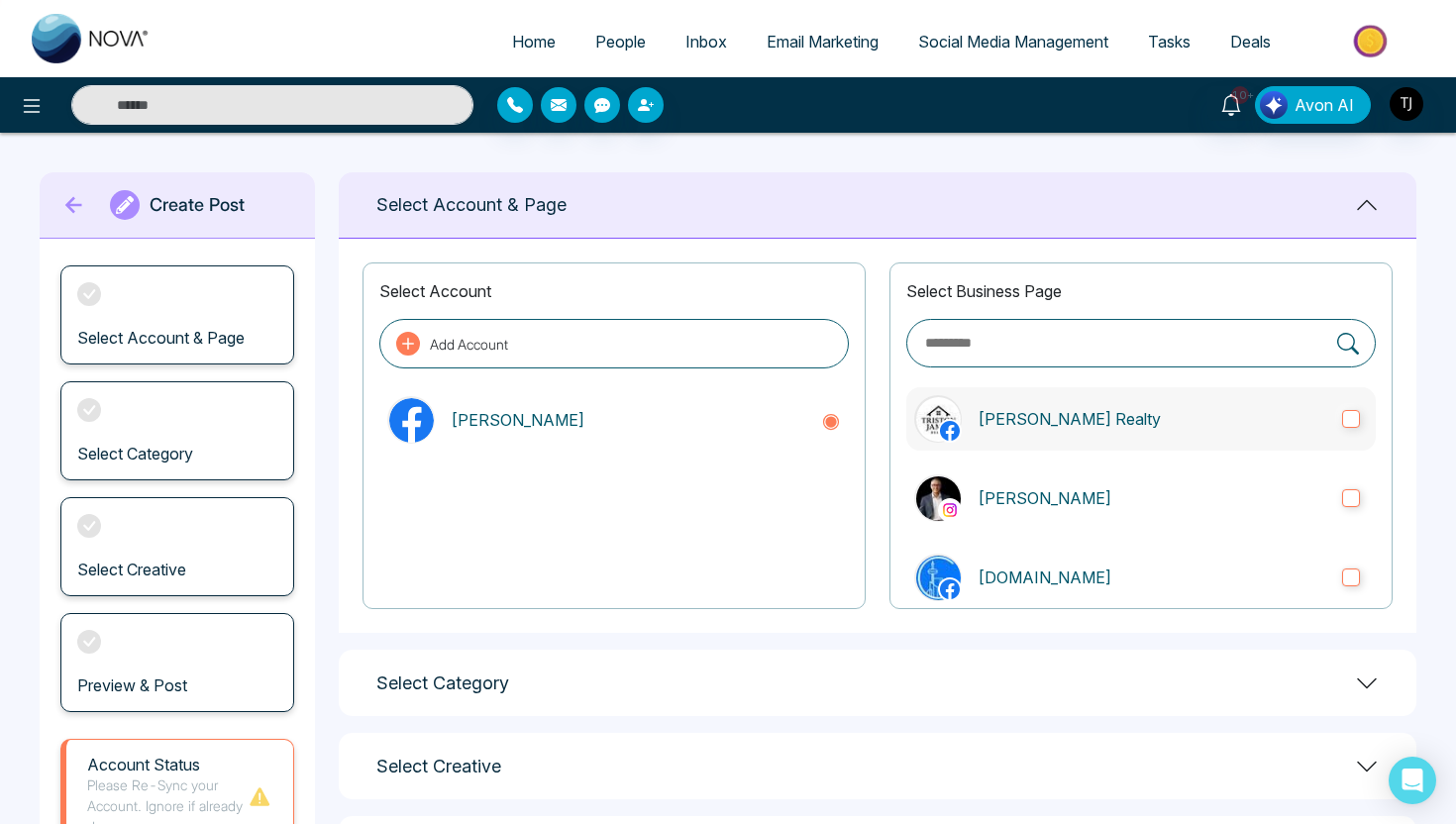 click on "[PERSON_NAME] Realty" at bounding box center [1141, 419] 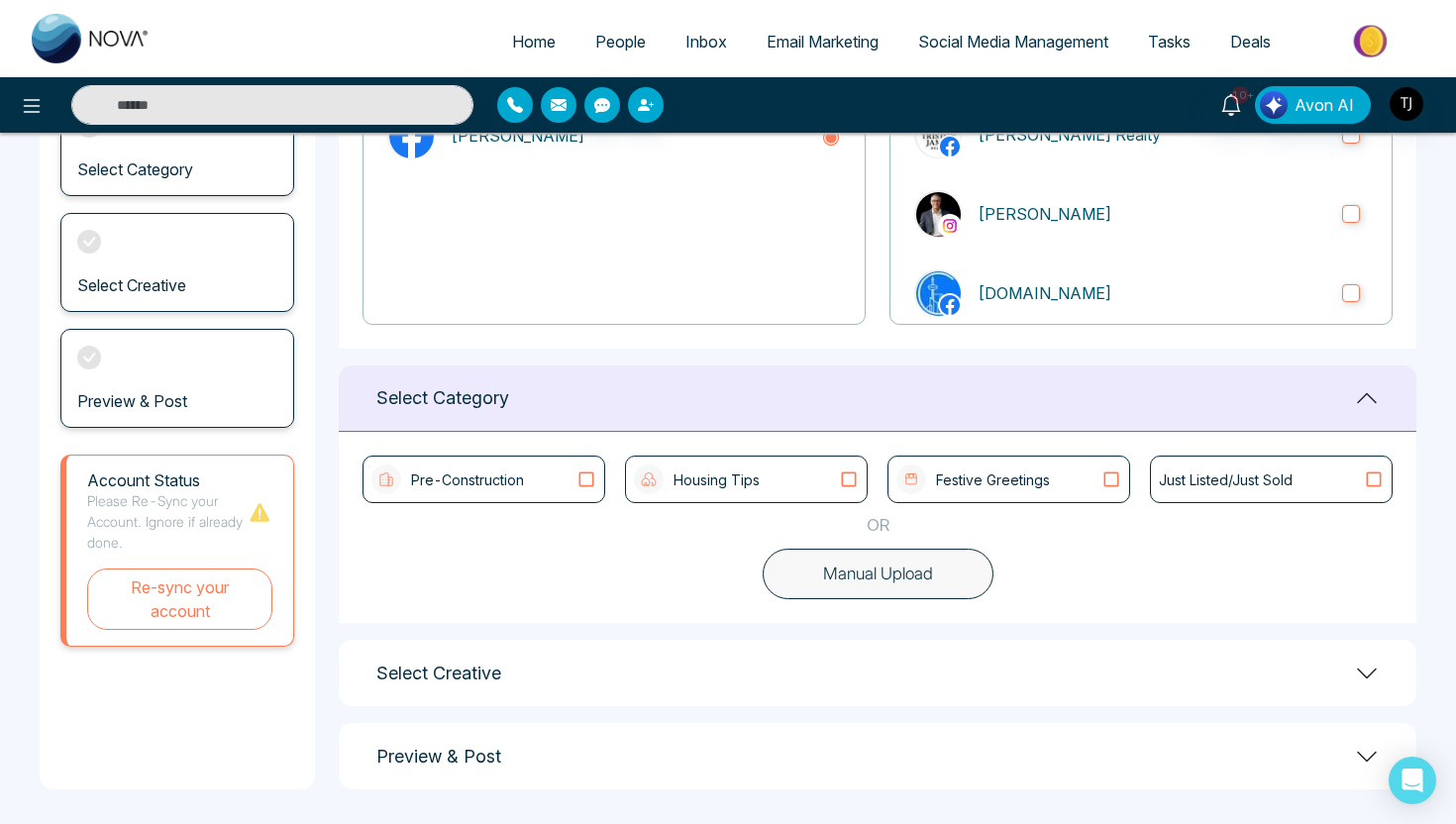 scroll, scrollTop: 287, scrollLeft: 0, axis: vertical 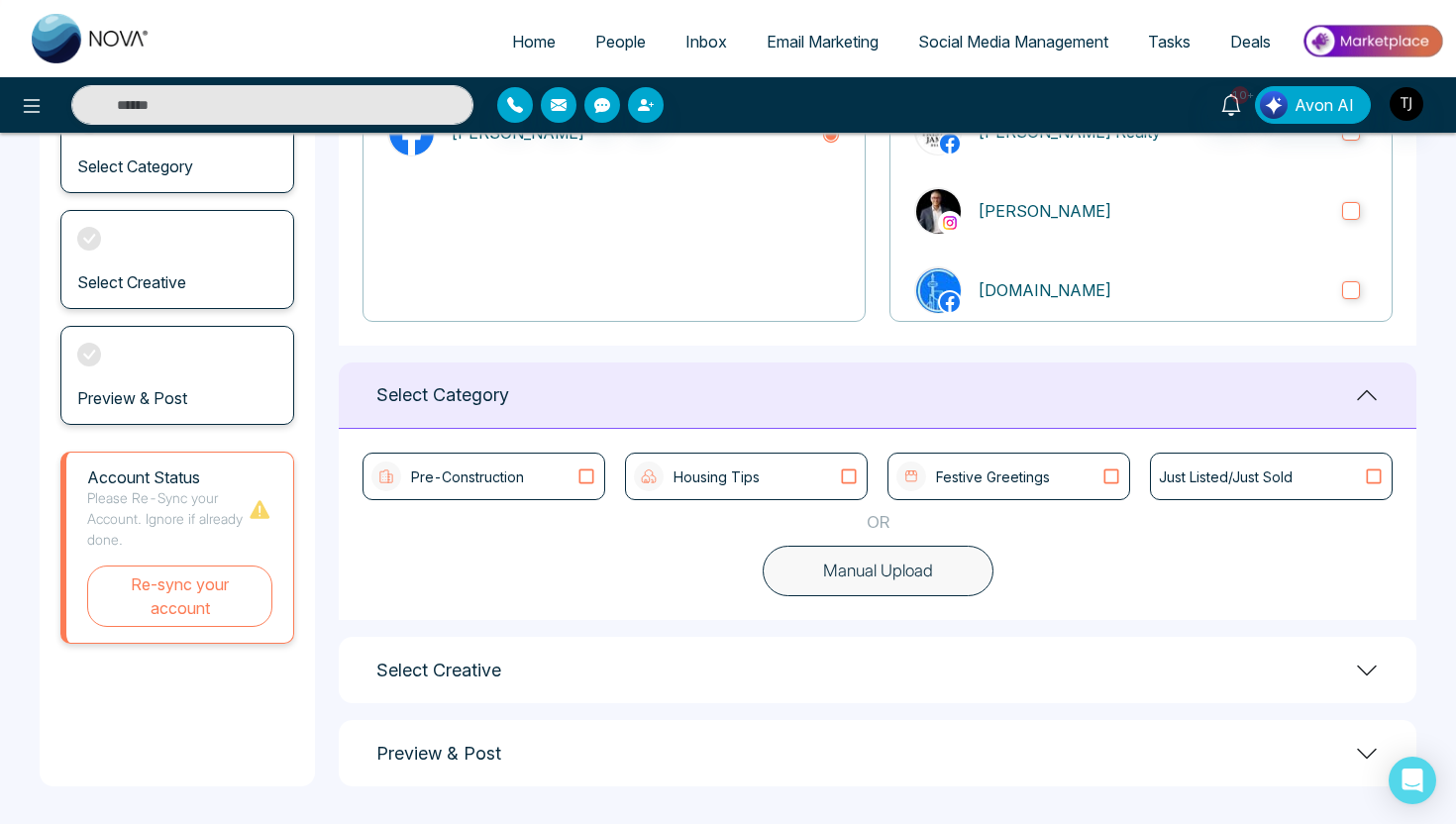 click on "Pre-Construction" at bounding box center [483, 476] 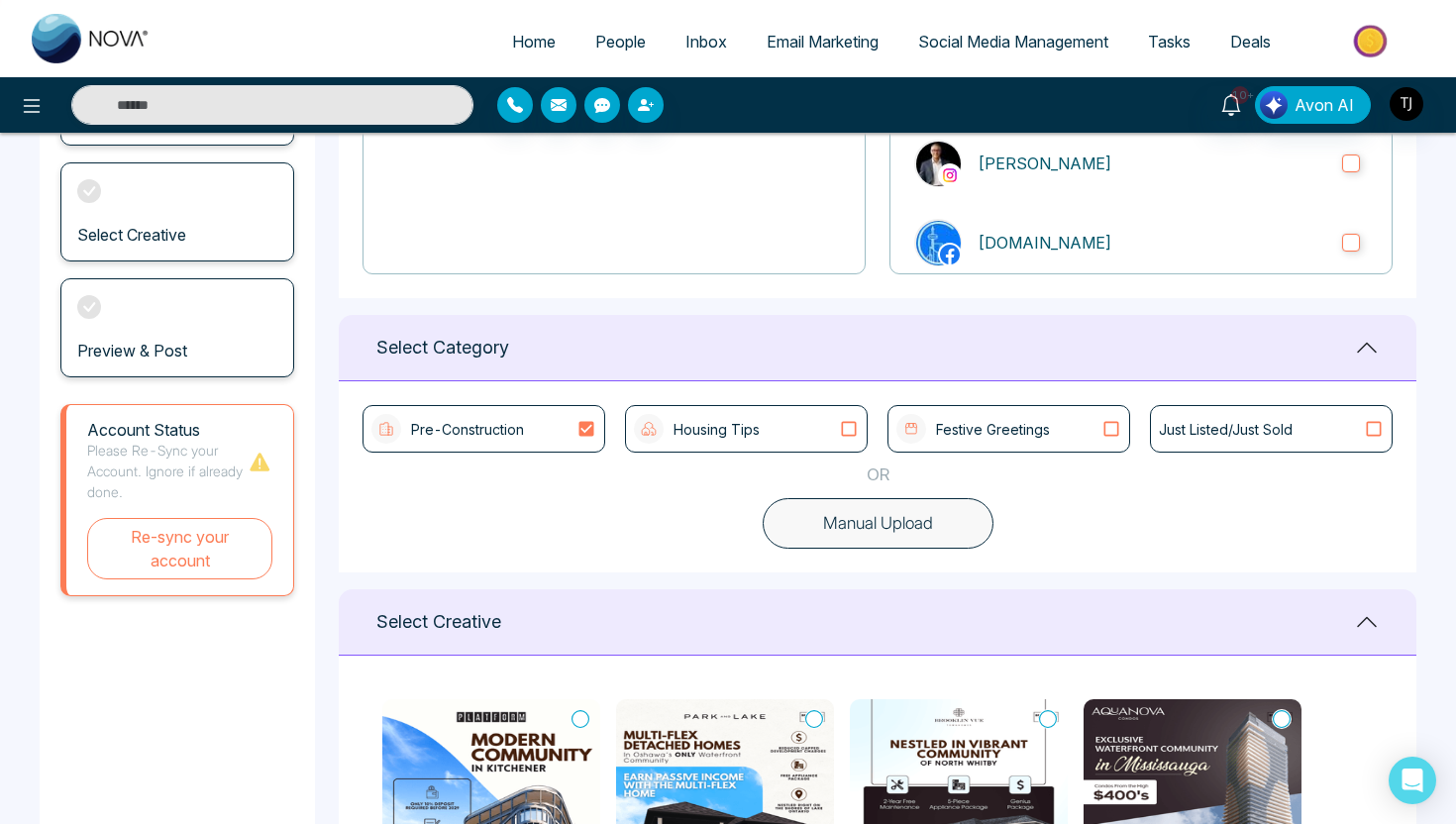 scroll, scrollTop: 0, scrollLeft: 0, axis: both 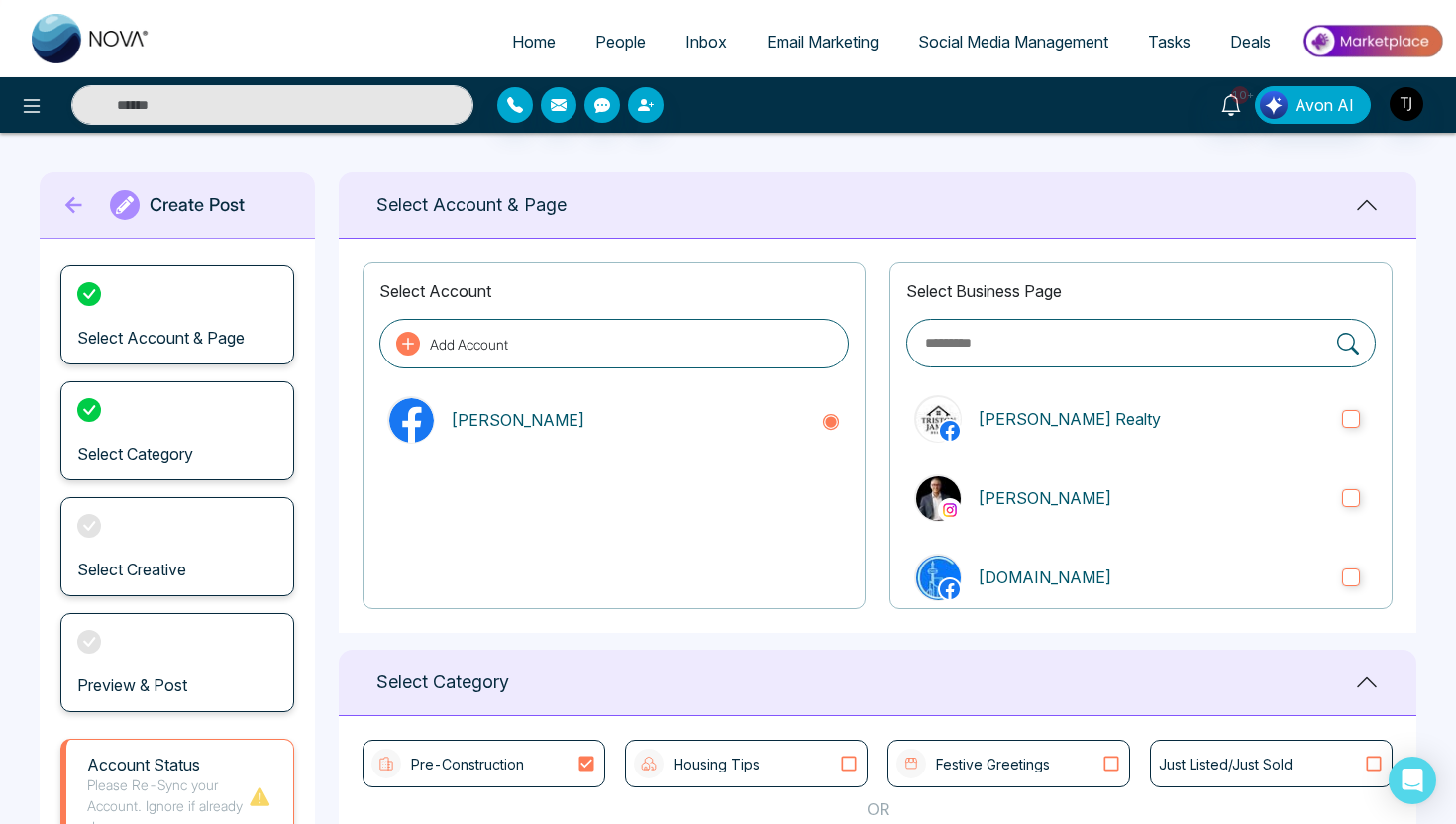 click on "Social Media Management" at bounding box center (1013, 42) 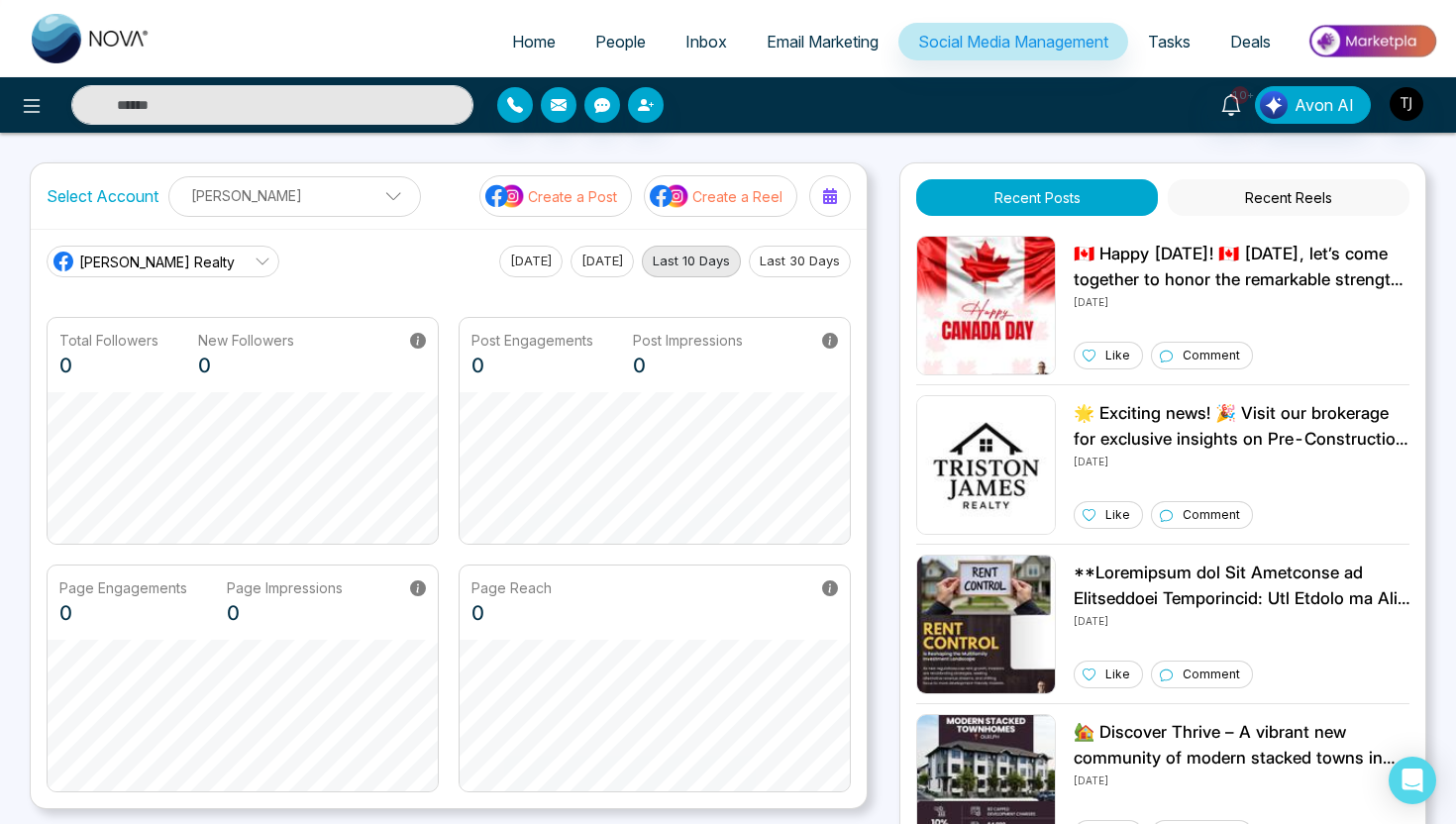 click on "Last 30 Days" at bounding box center [799, 261] 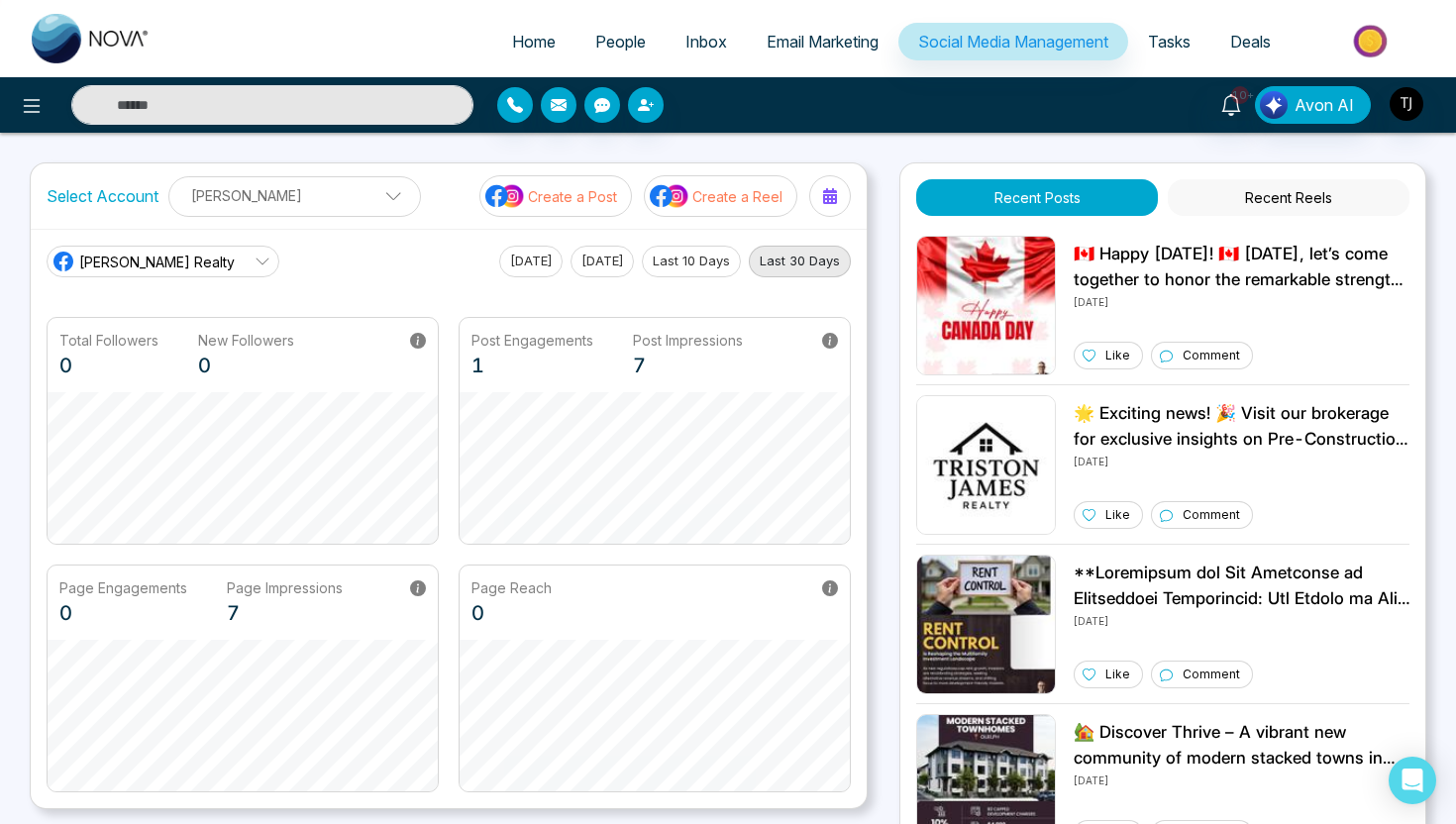 click on "Create a Post" at bounding box center [572, 196] 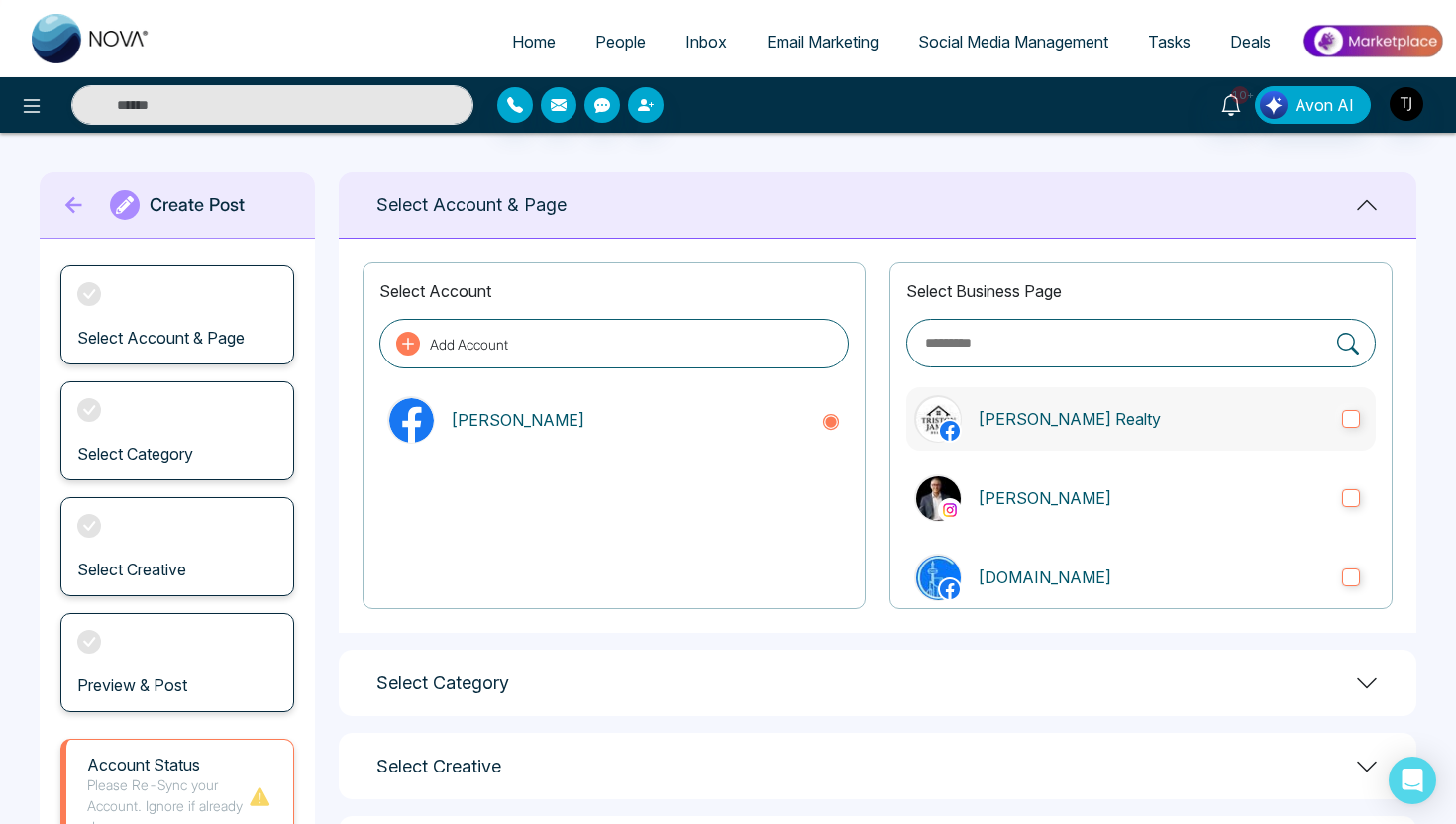click on "[PERSON_NAME] Realty" at bounding box center [1141, 419] 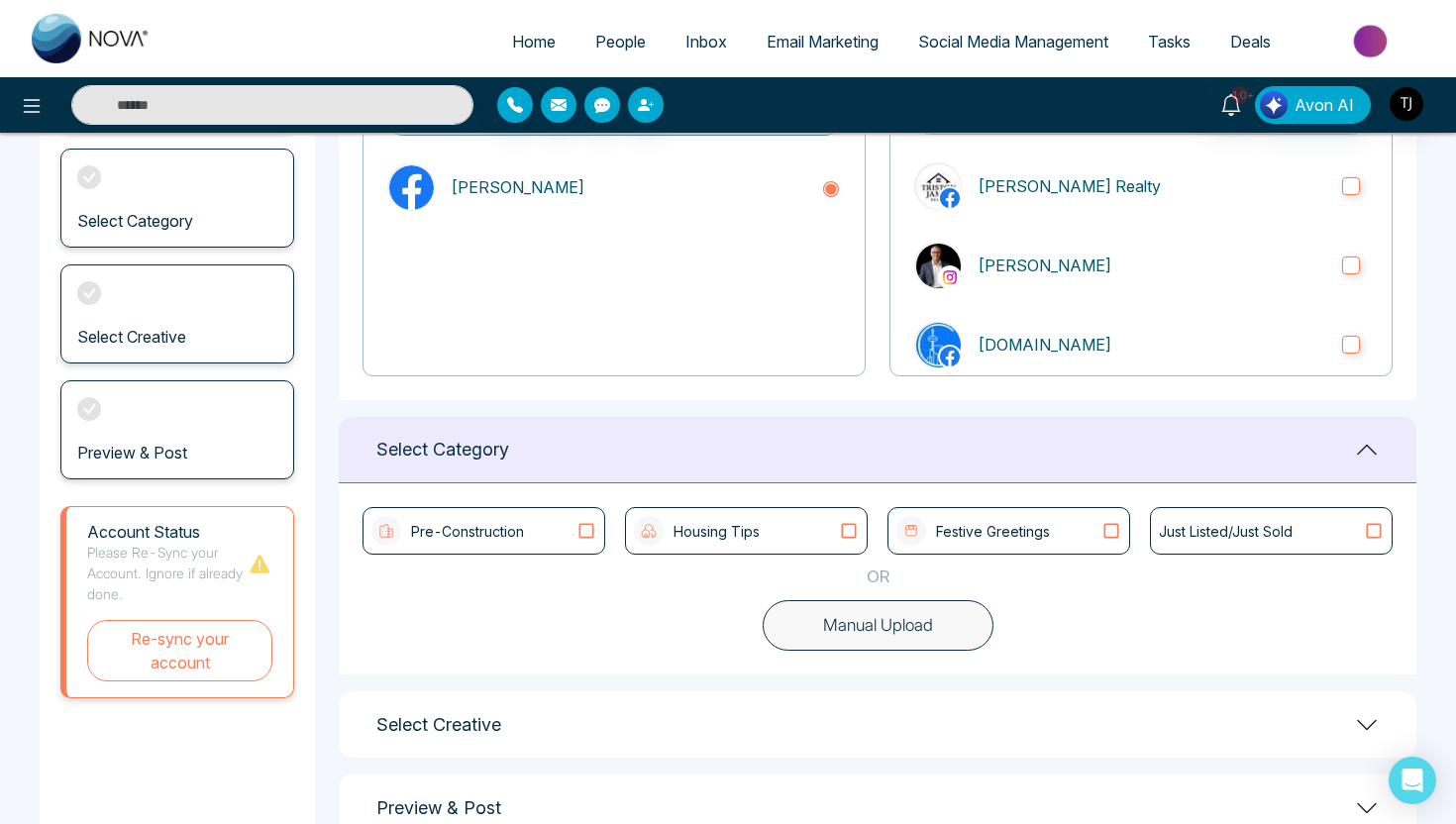 scroll, scrollTop: 287, scrollLeft: 0, axis: vertical 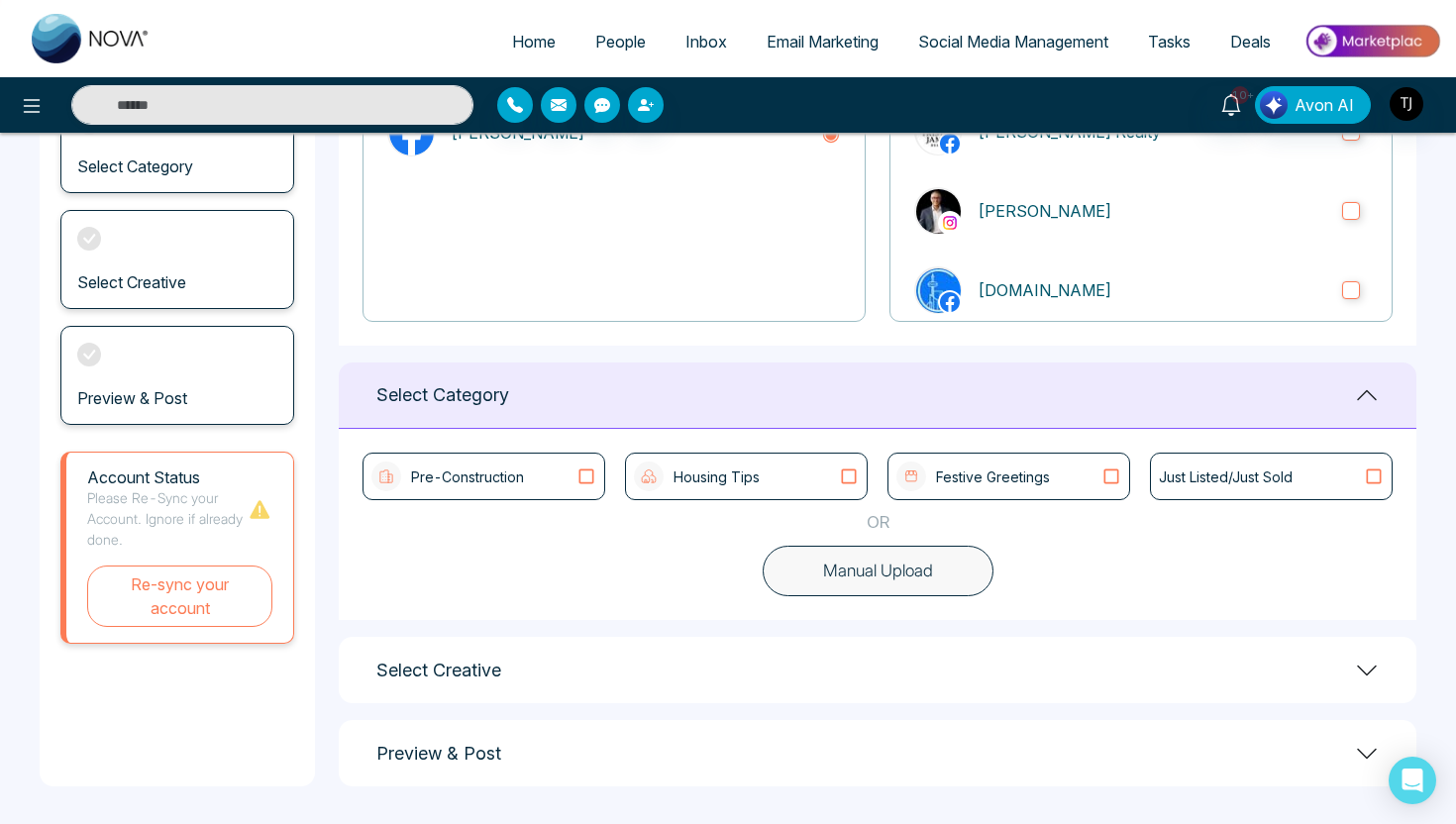 click on "Pre-Construction" at bounding box center [468, 476] 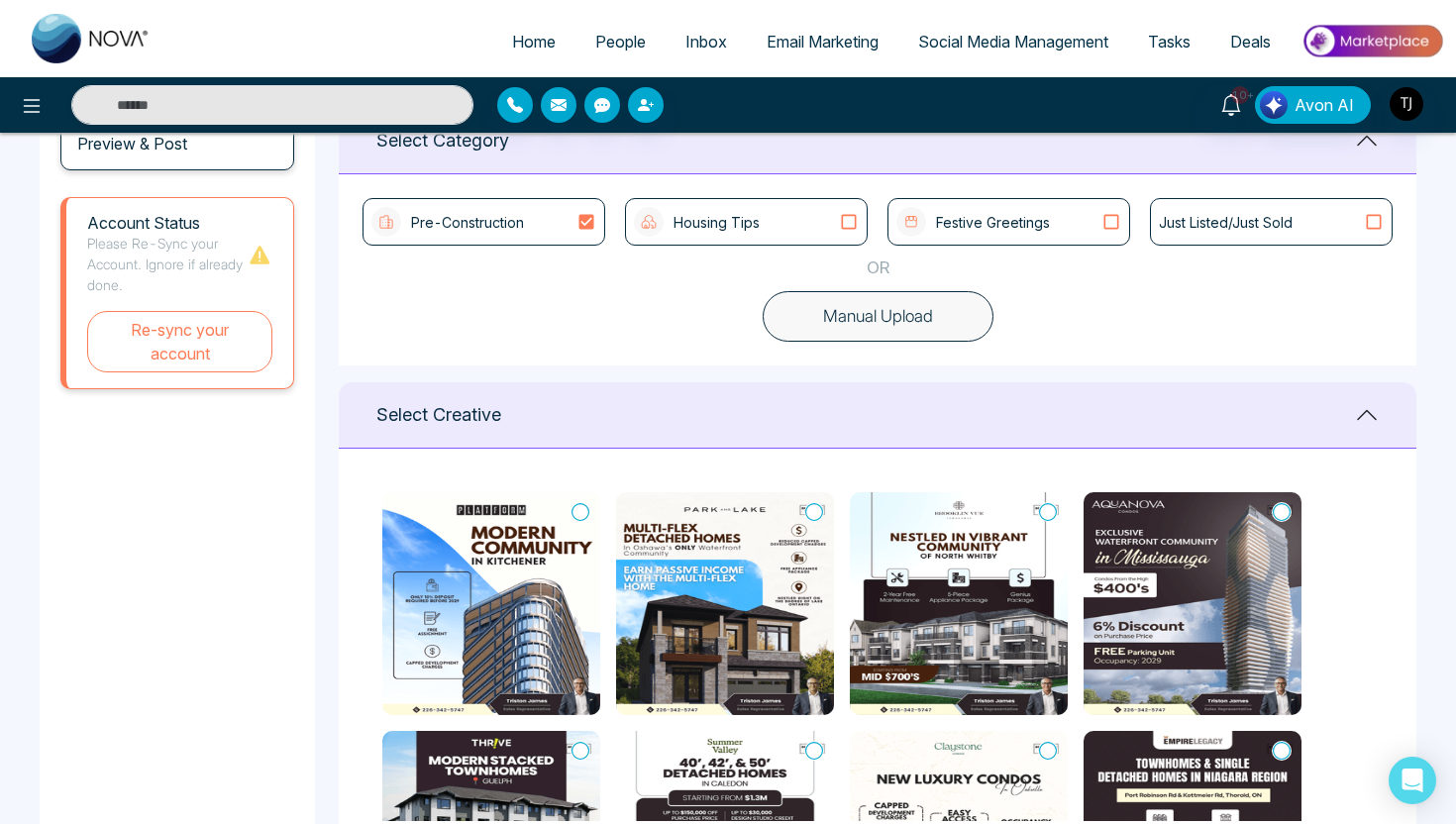 scroll, scrollTop: 683, scrollLeft: 0, axis: vertical 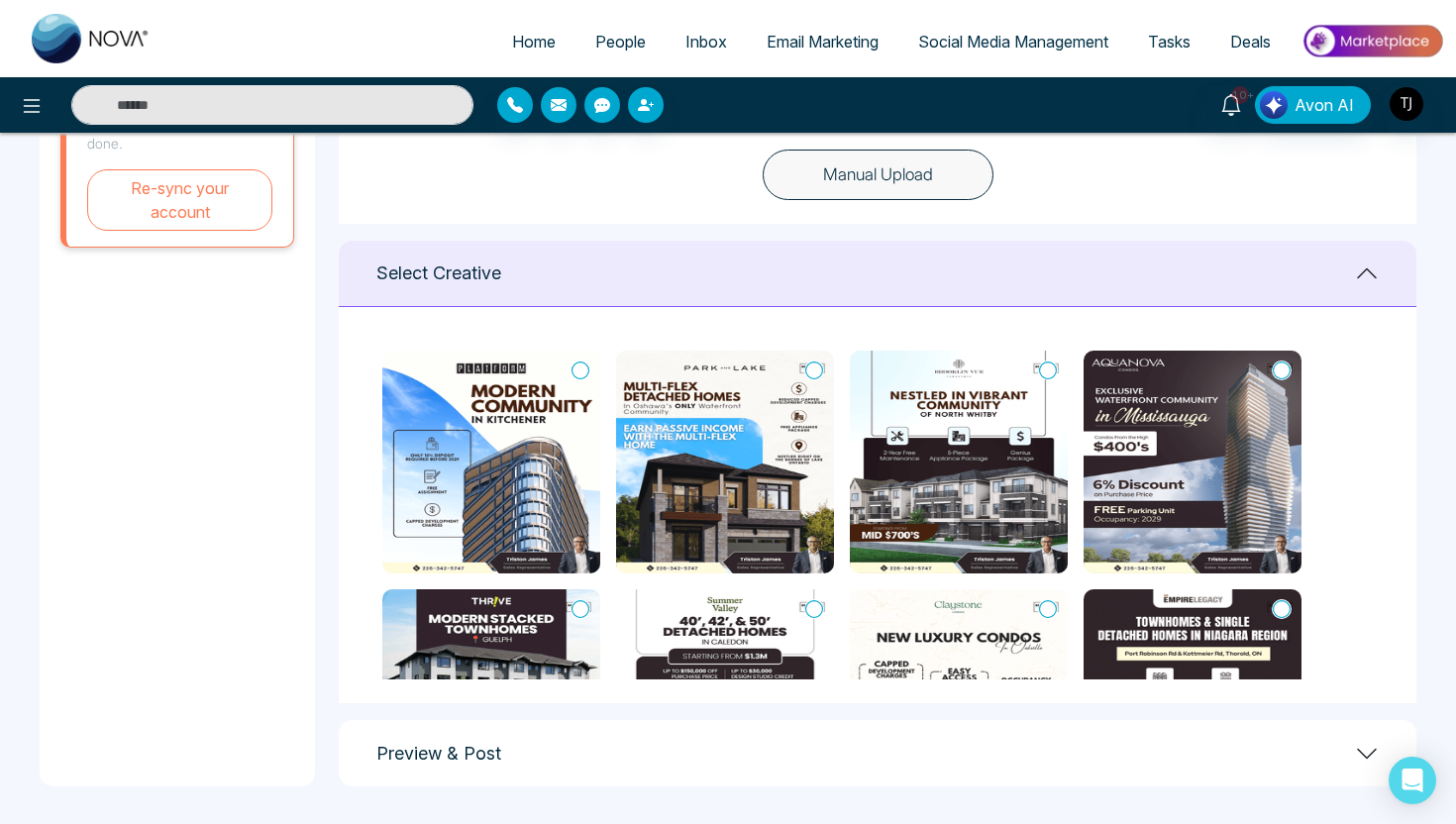 click 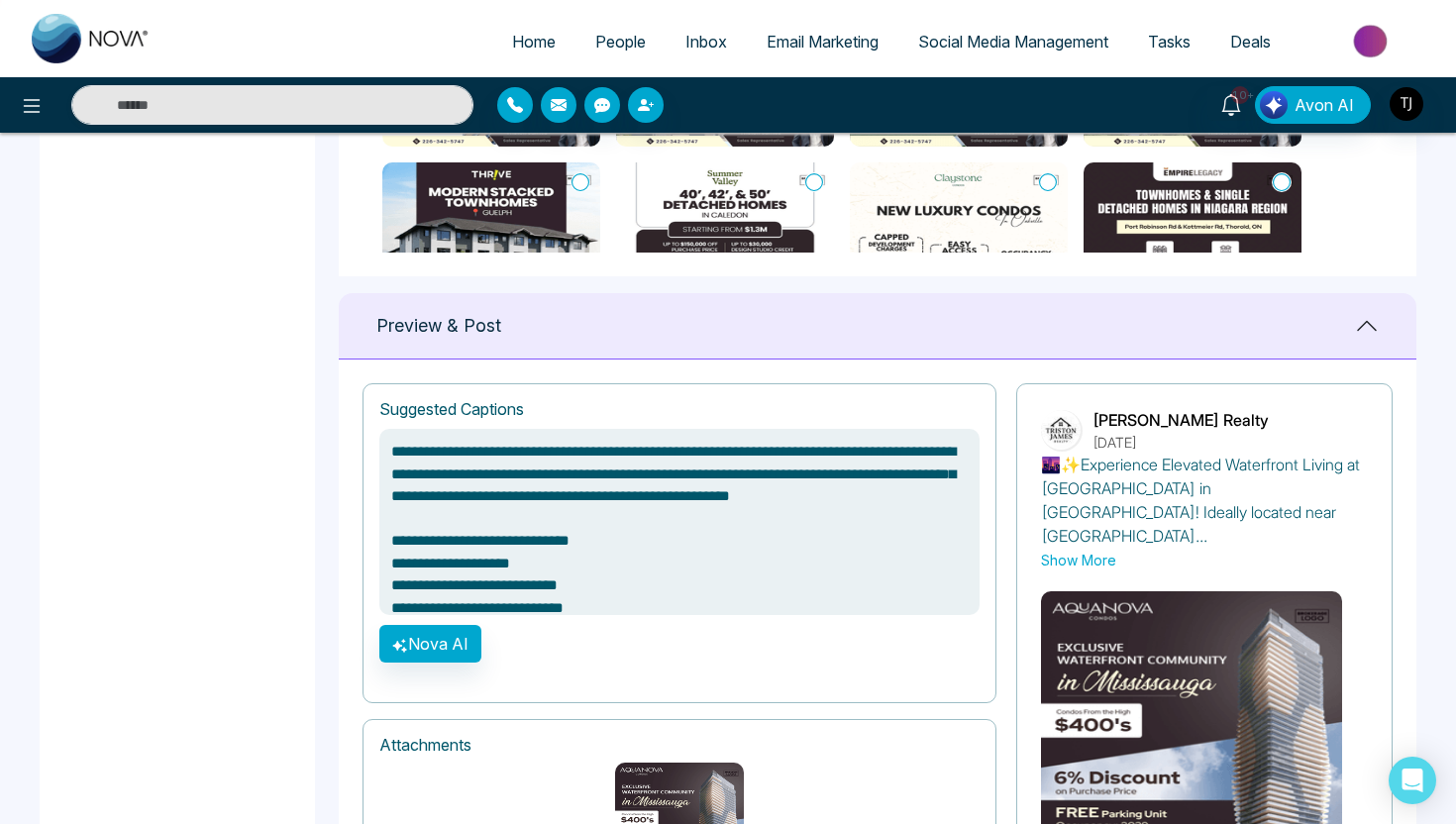 scroll, scrollTop: 1134, scrollLeft: 0, axis: vertical 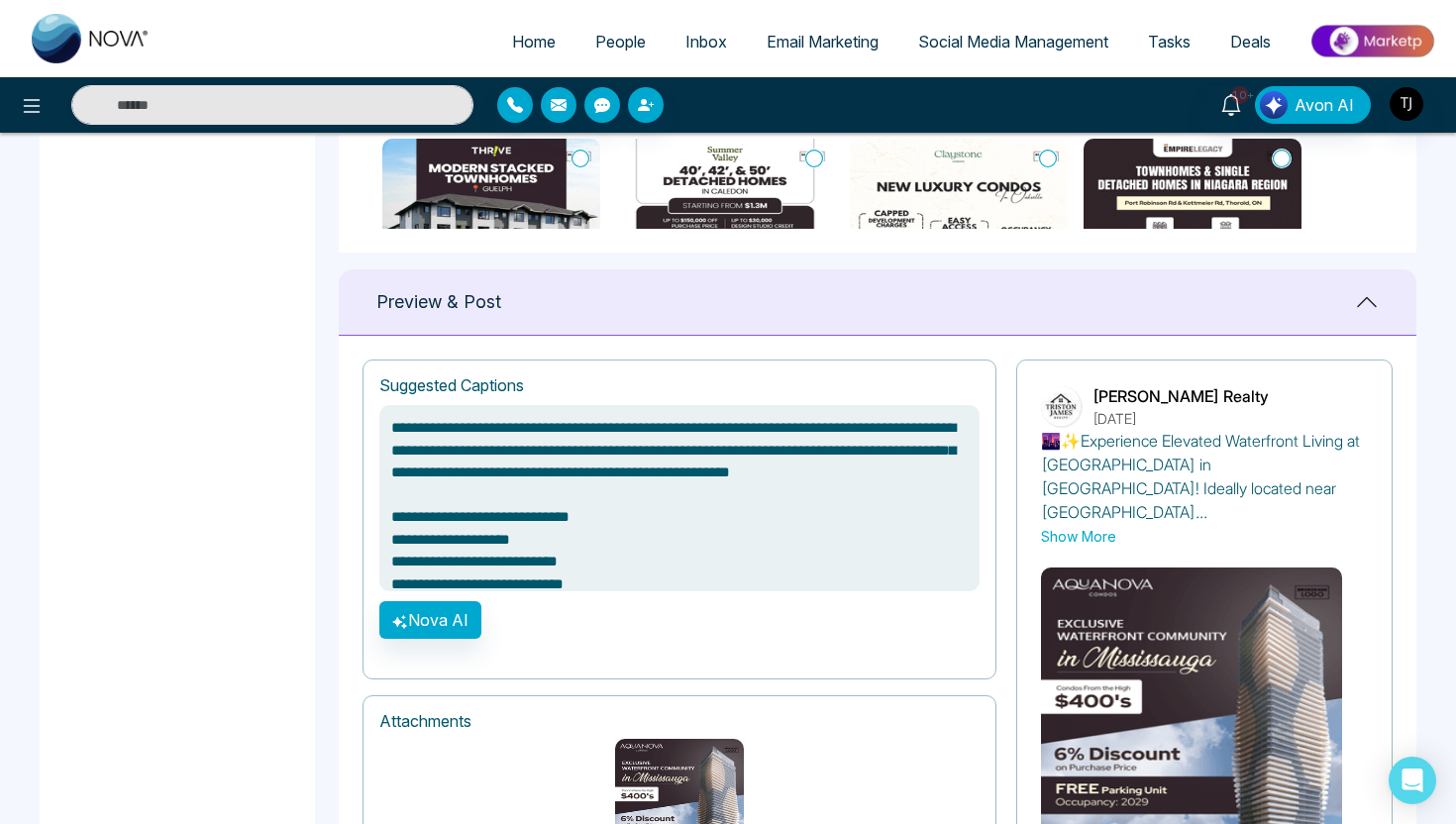 click on "**********" at bounding box center [679, 498] 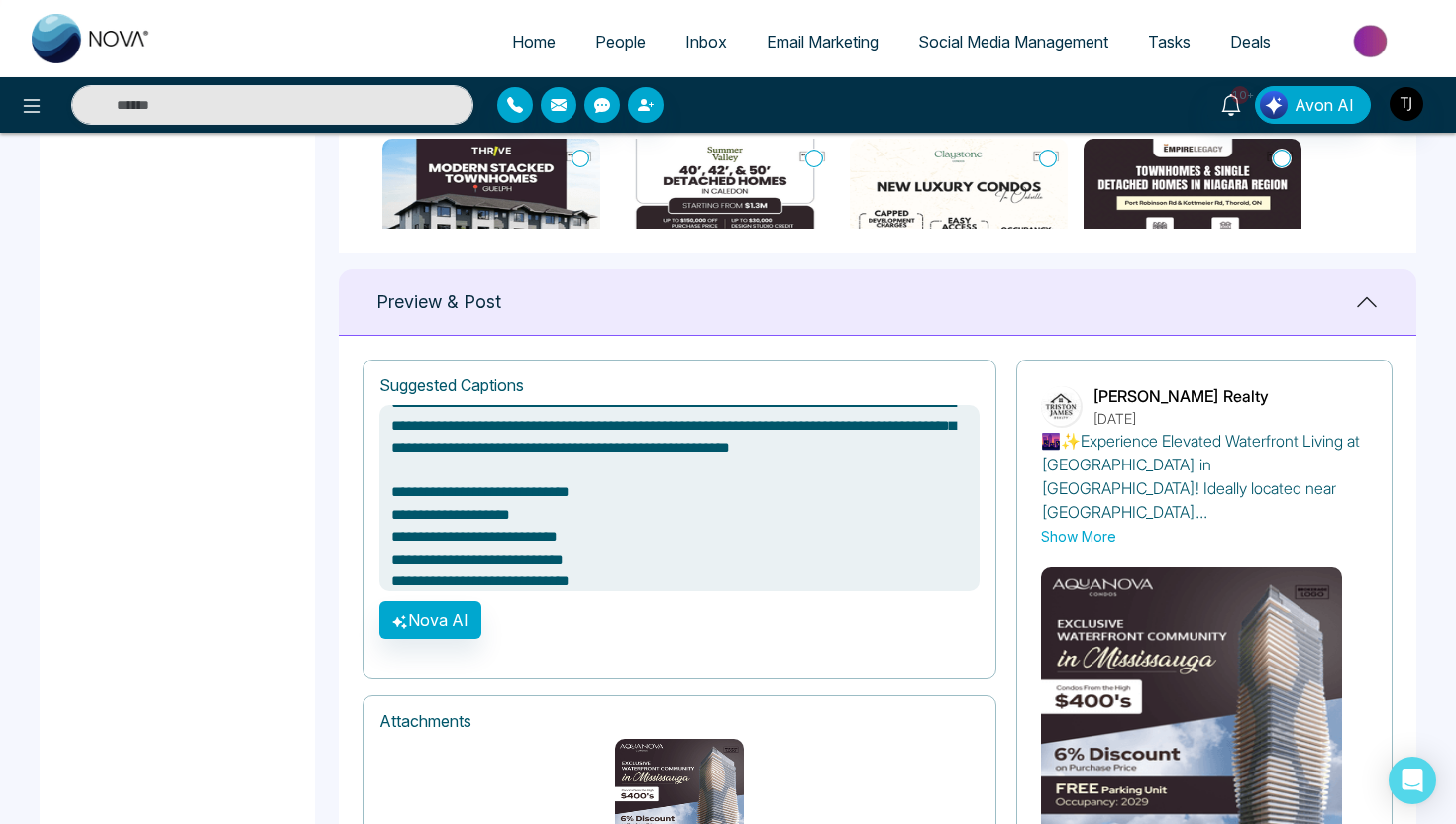 scroll, scrollTop: 0, scrollLeft: 0, axis: both 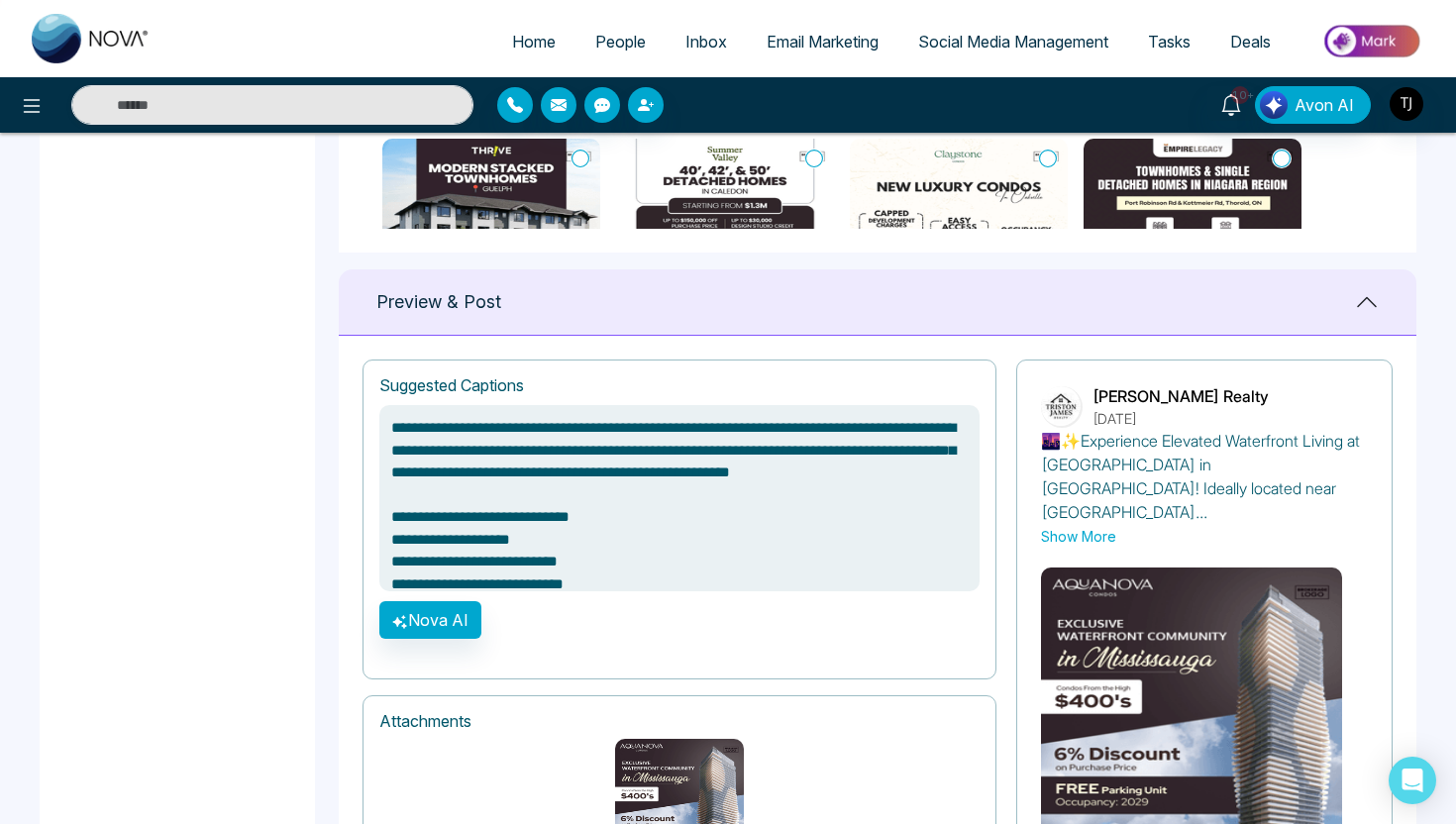 drag, startPoint x: 699, startPoint y: 426, endPoint x: 790, endPoint y: 428, distance: 91.021975 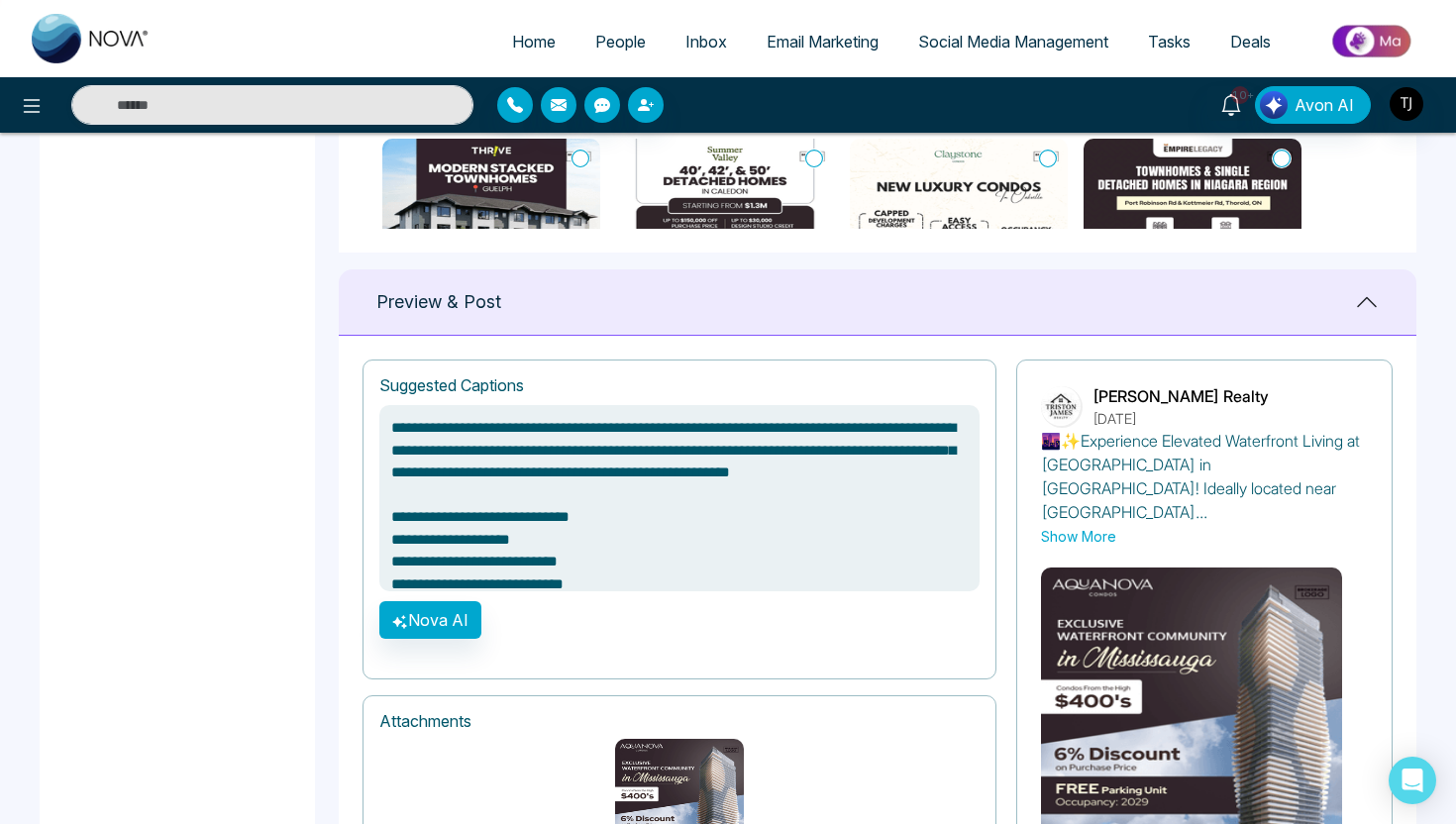 click on "**********" at bounding box center [679, 498] 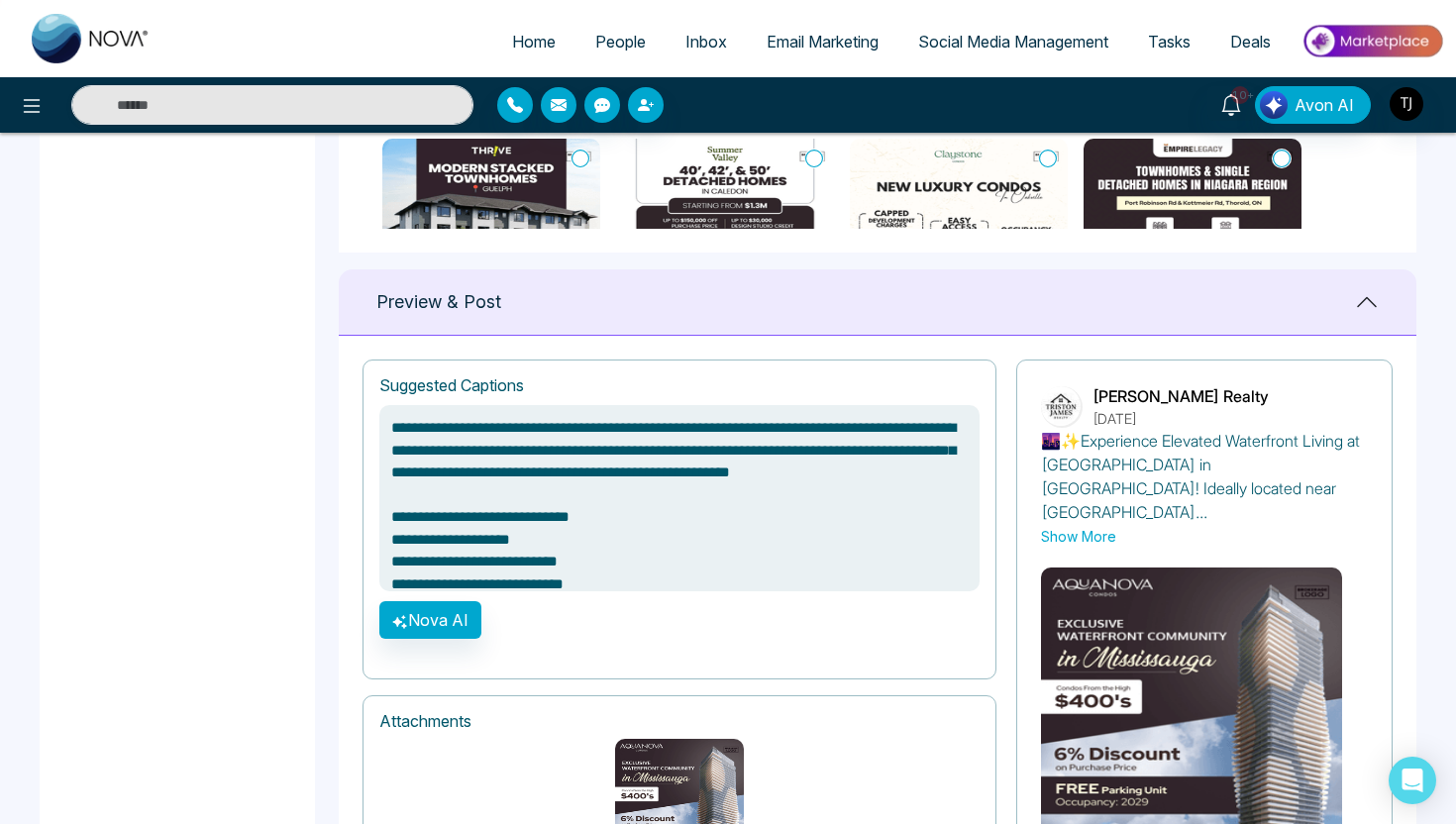 click 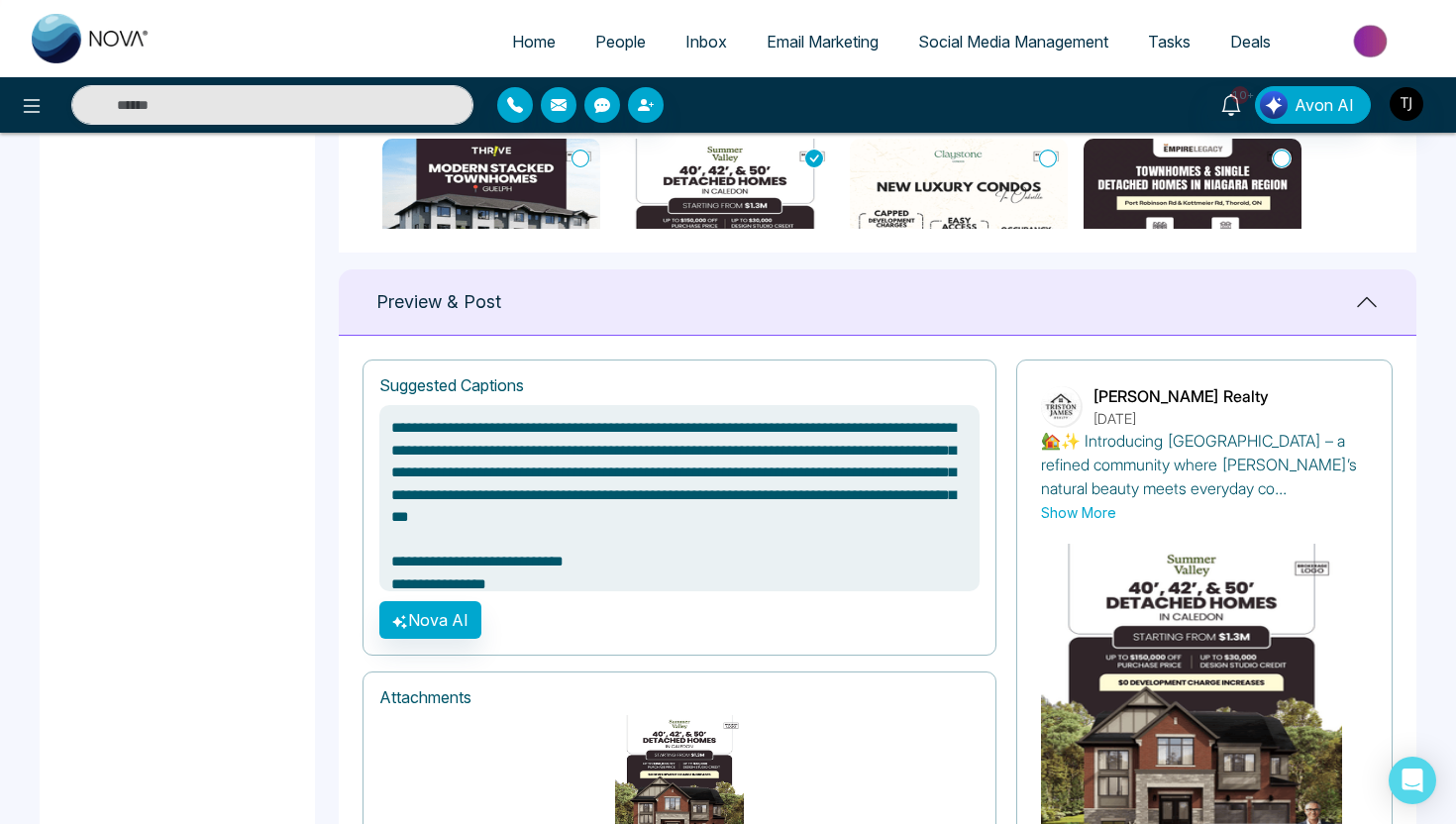 drag, startPoint x: 520, startPoint y: 443, endPoint x: 676, endPoint y: 514, distance: 171.3972 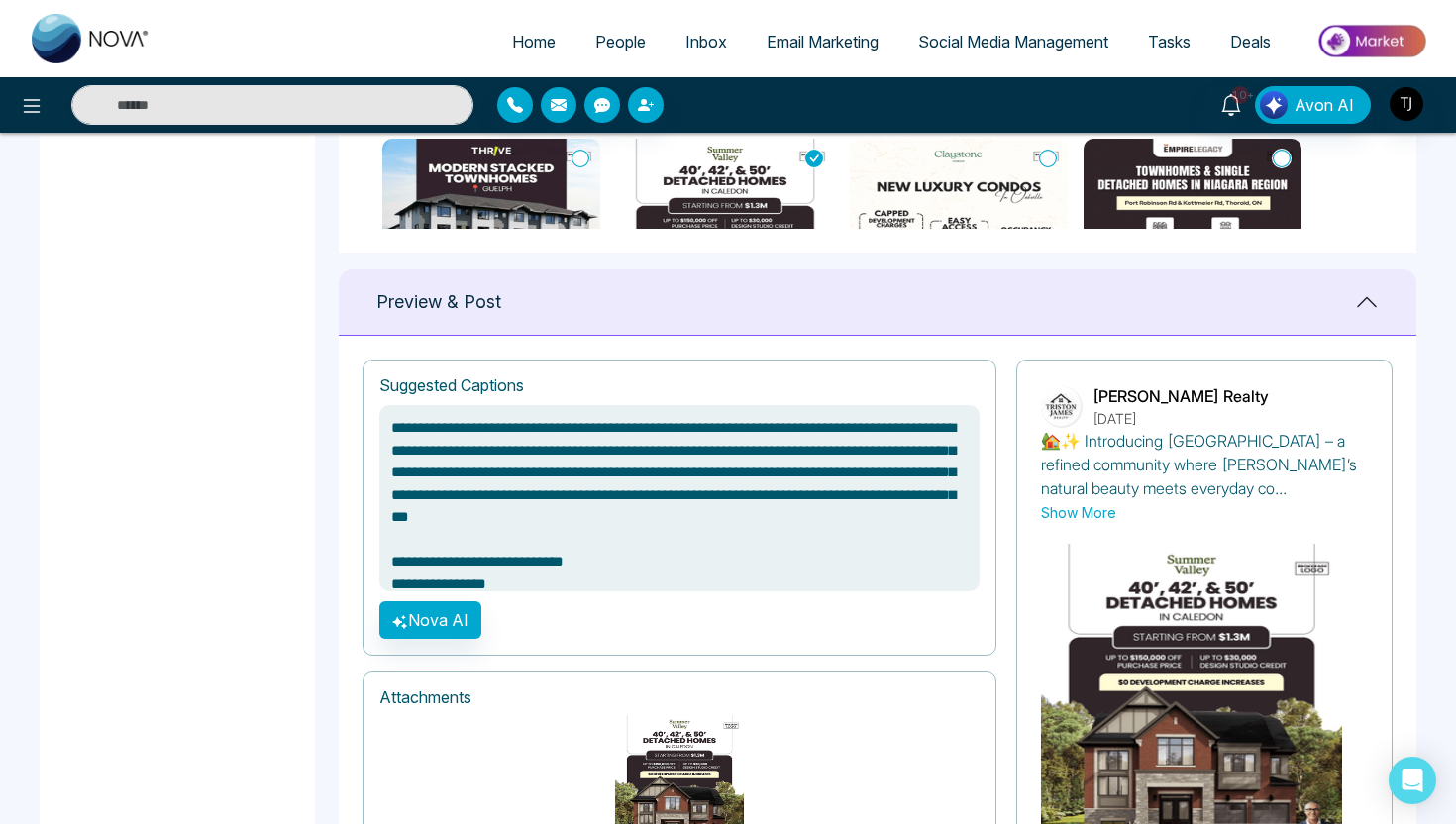 click on "**********" at bounding box center (679, 498) 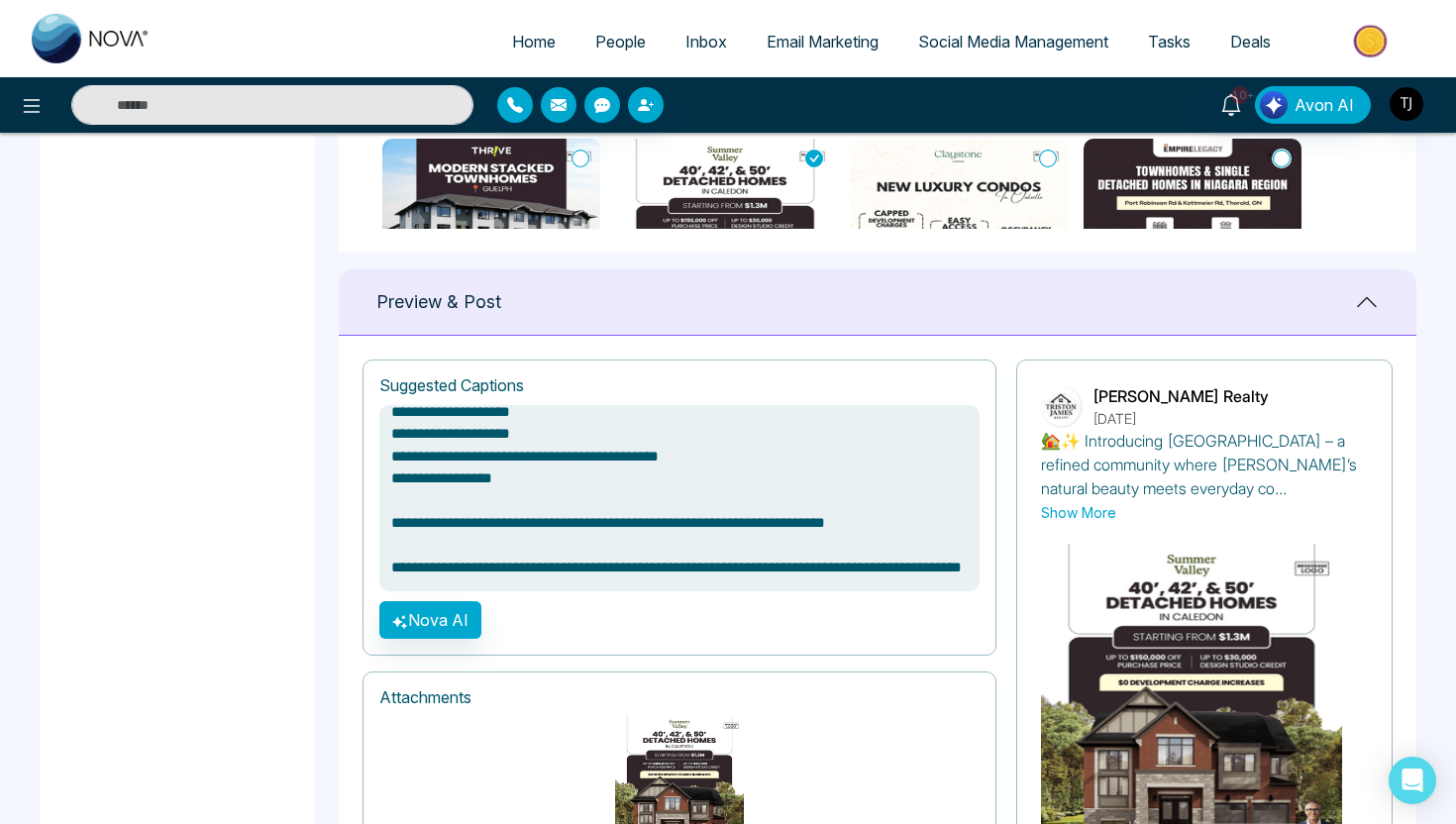 scroll, scrollTop: 328, scrollLeft: 0, axis: vertical 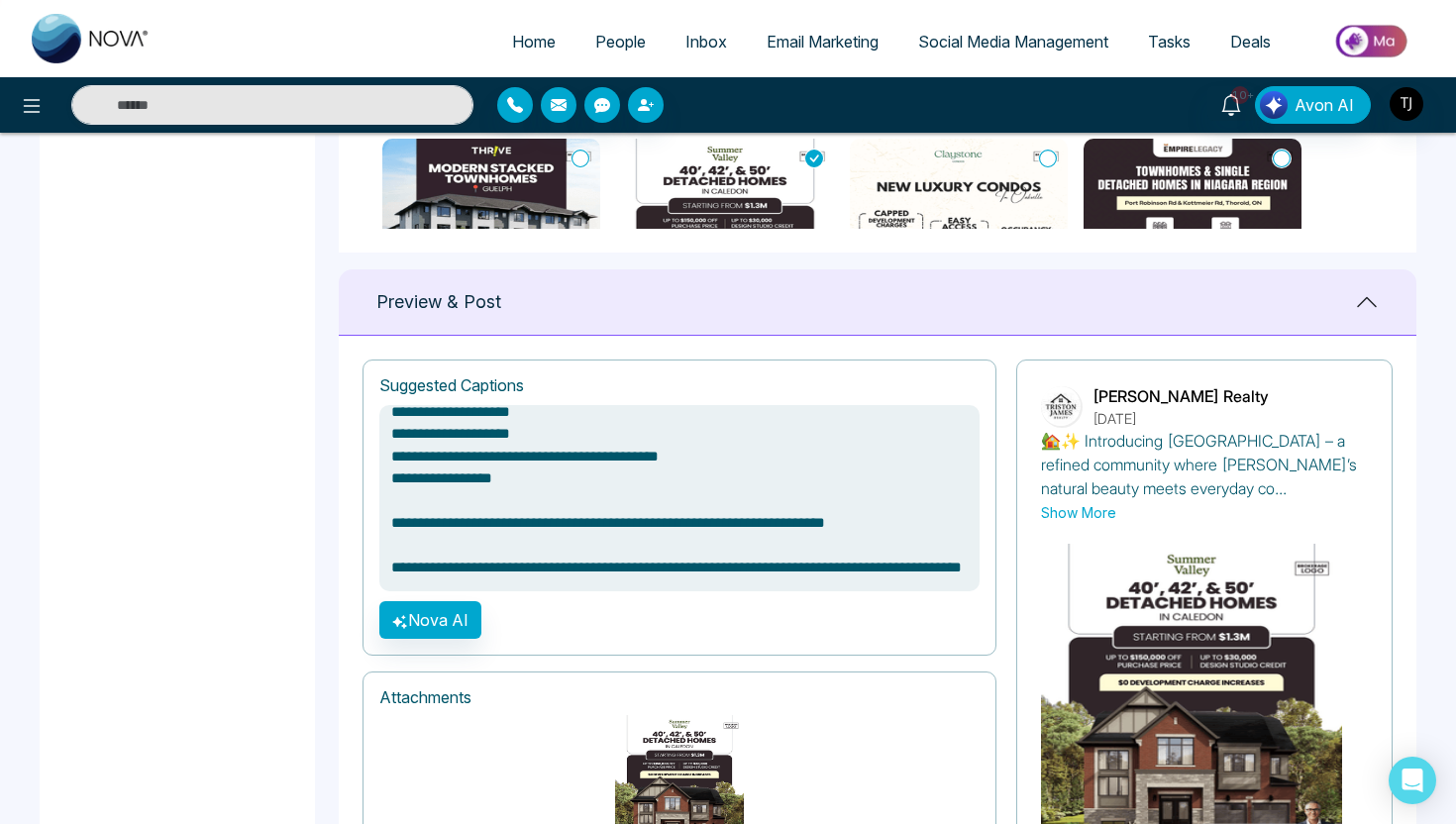 drag, startPoint x: 663, startPoint y: 571, endPoint x: 378, endPoint y: 539, distance: 286.791 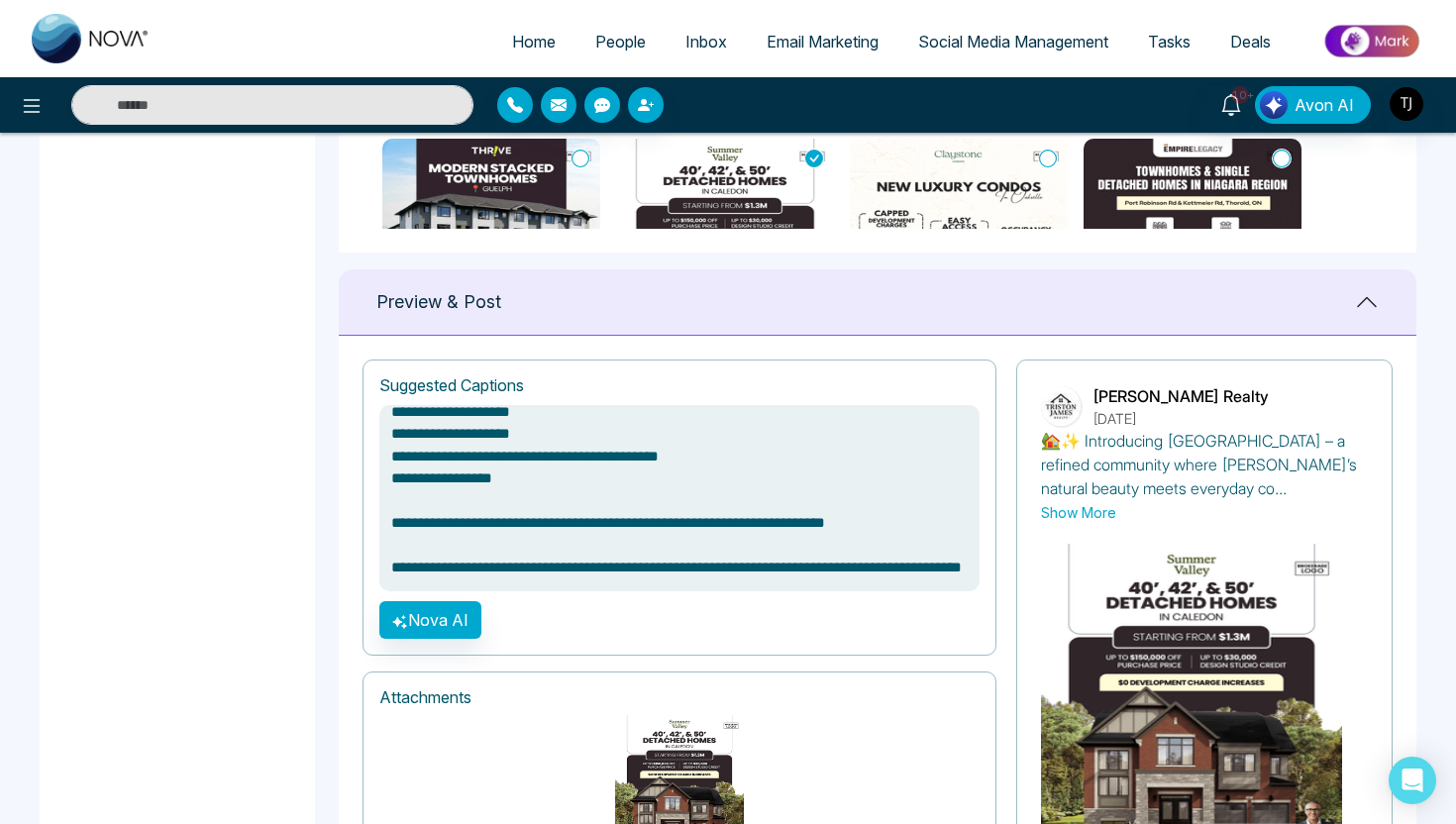 click on "**********" at bounding box center [679, 507] 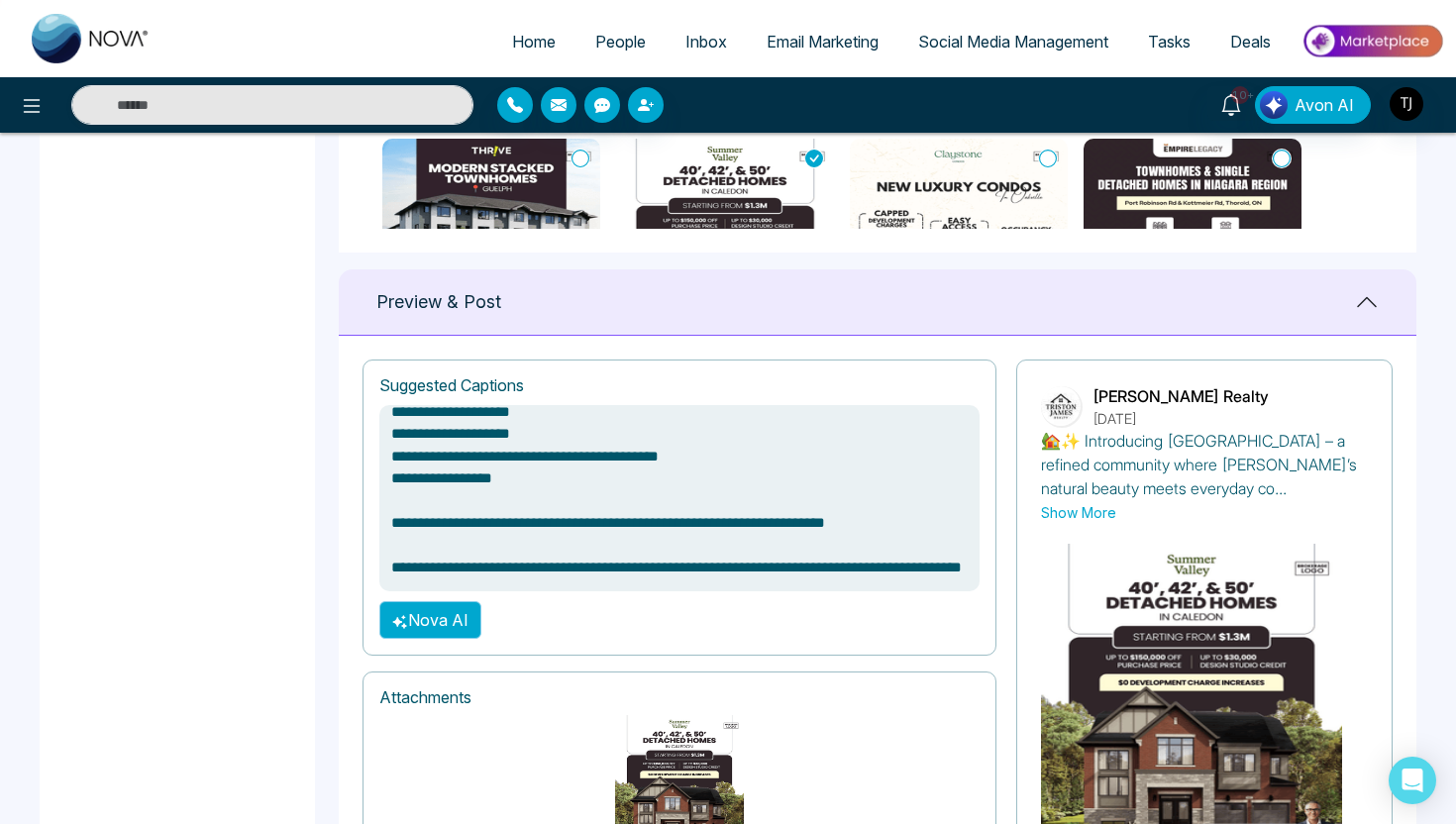 click on "Nova AI" at bounding box center [430, 620] 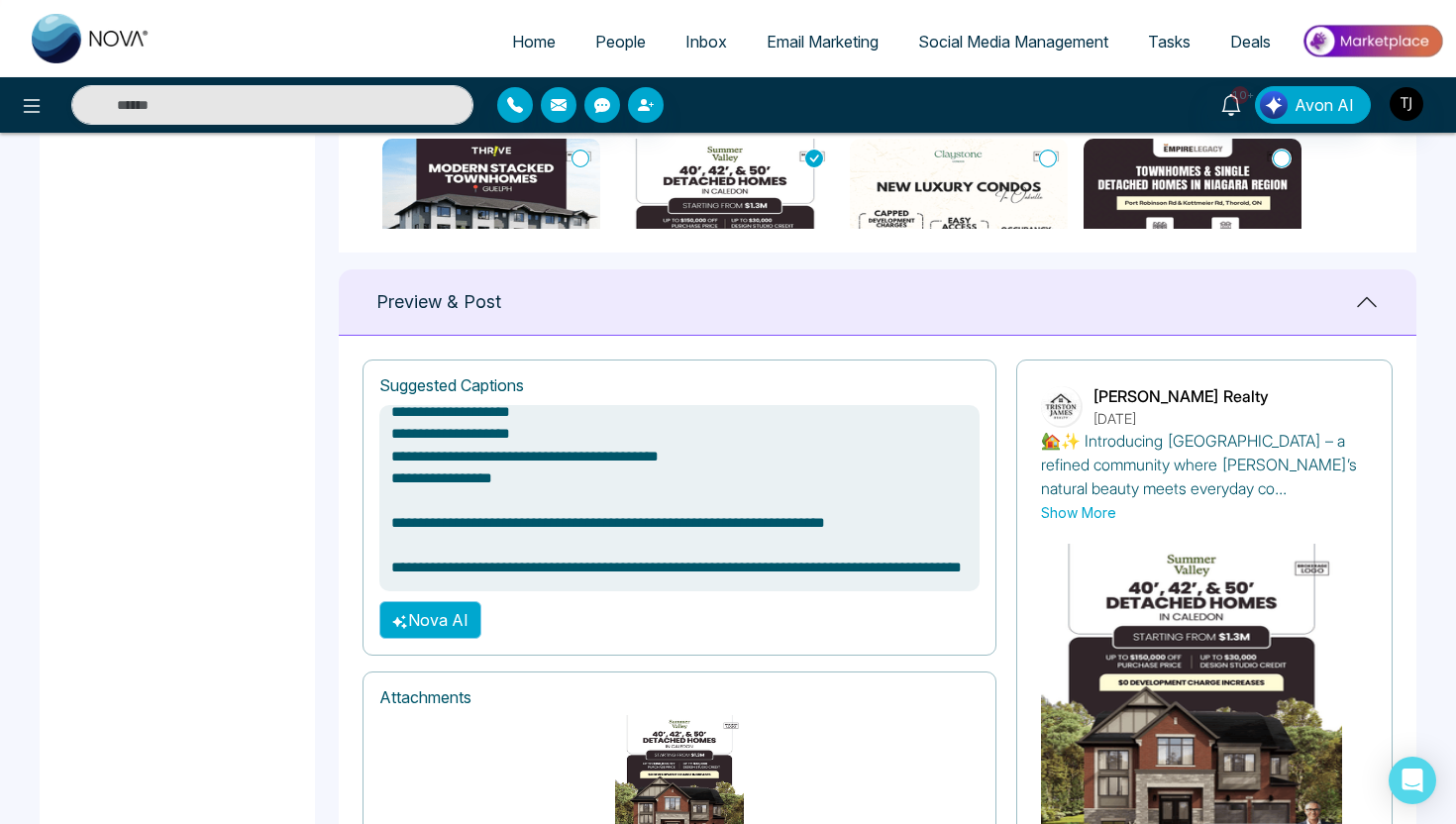 type on "**********" 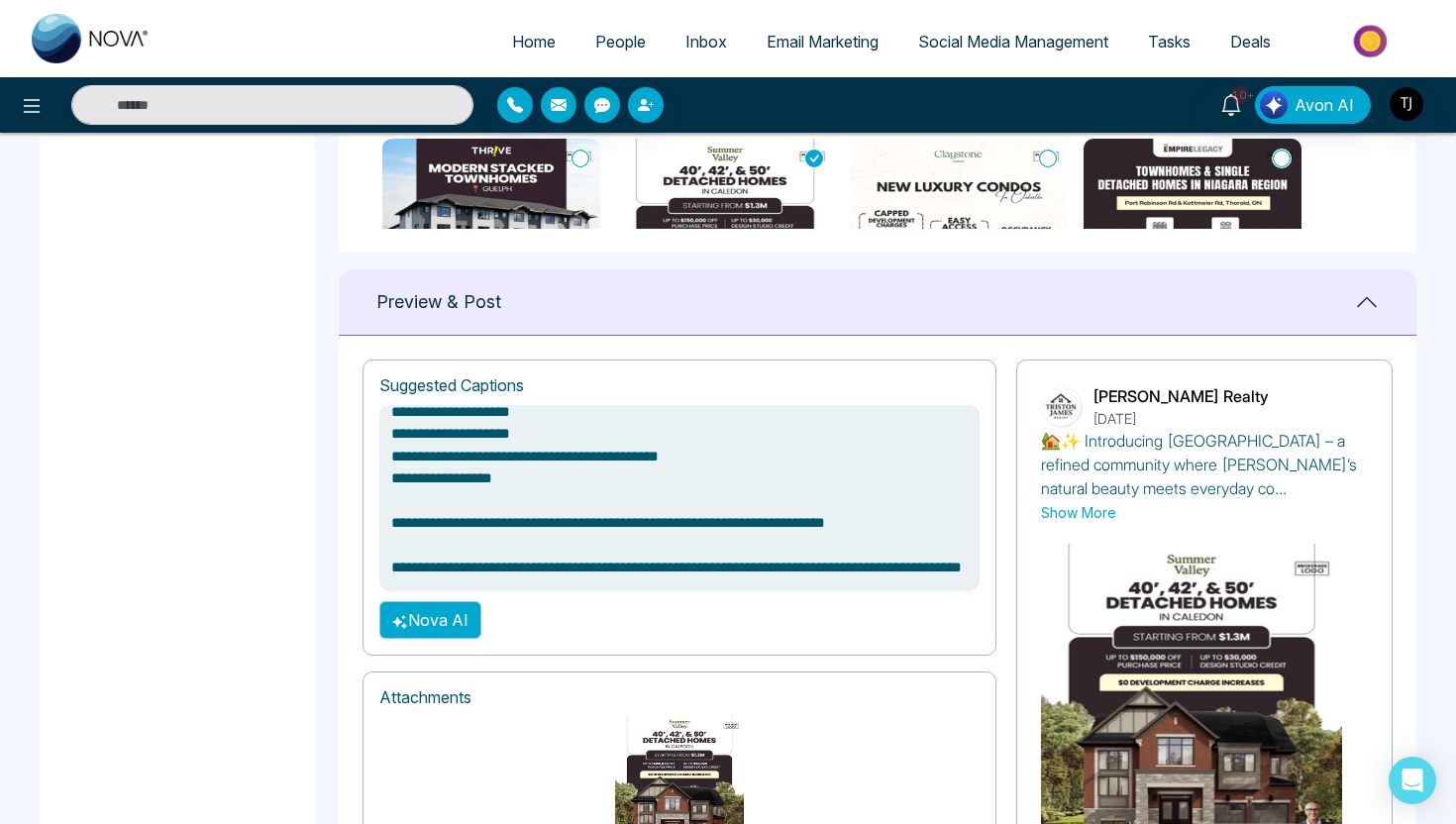 type on "**********" 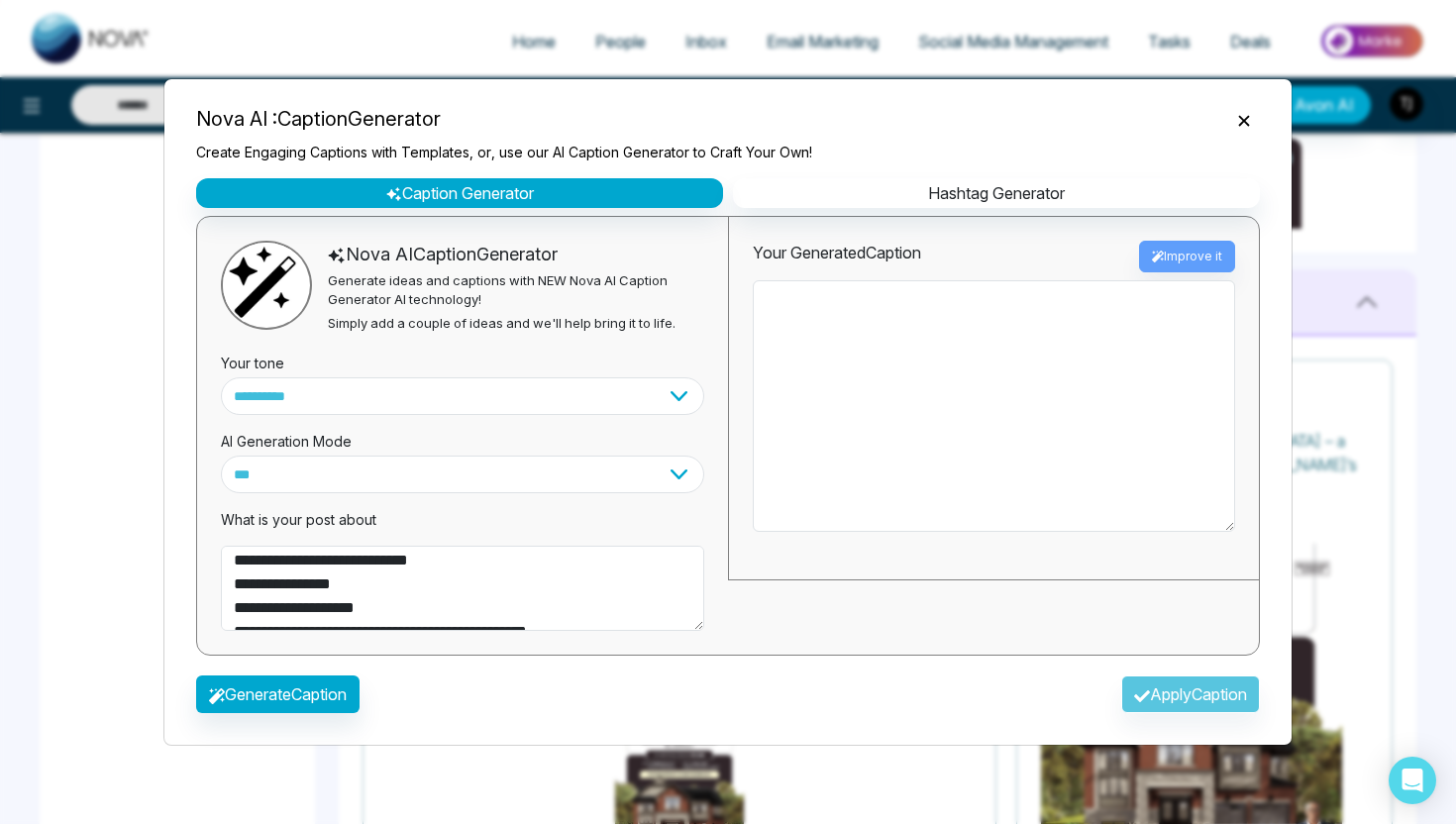 scroll, scrollTop: 132, scrollLeft: 0, axis: vertical 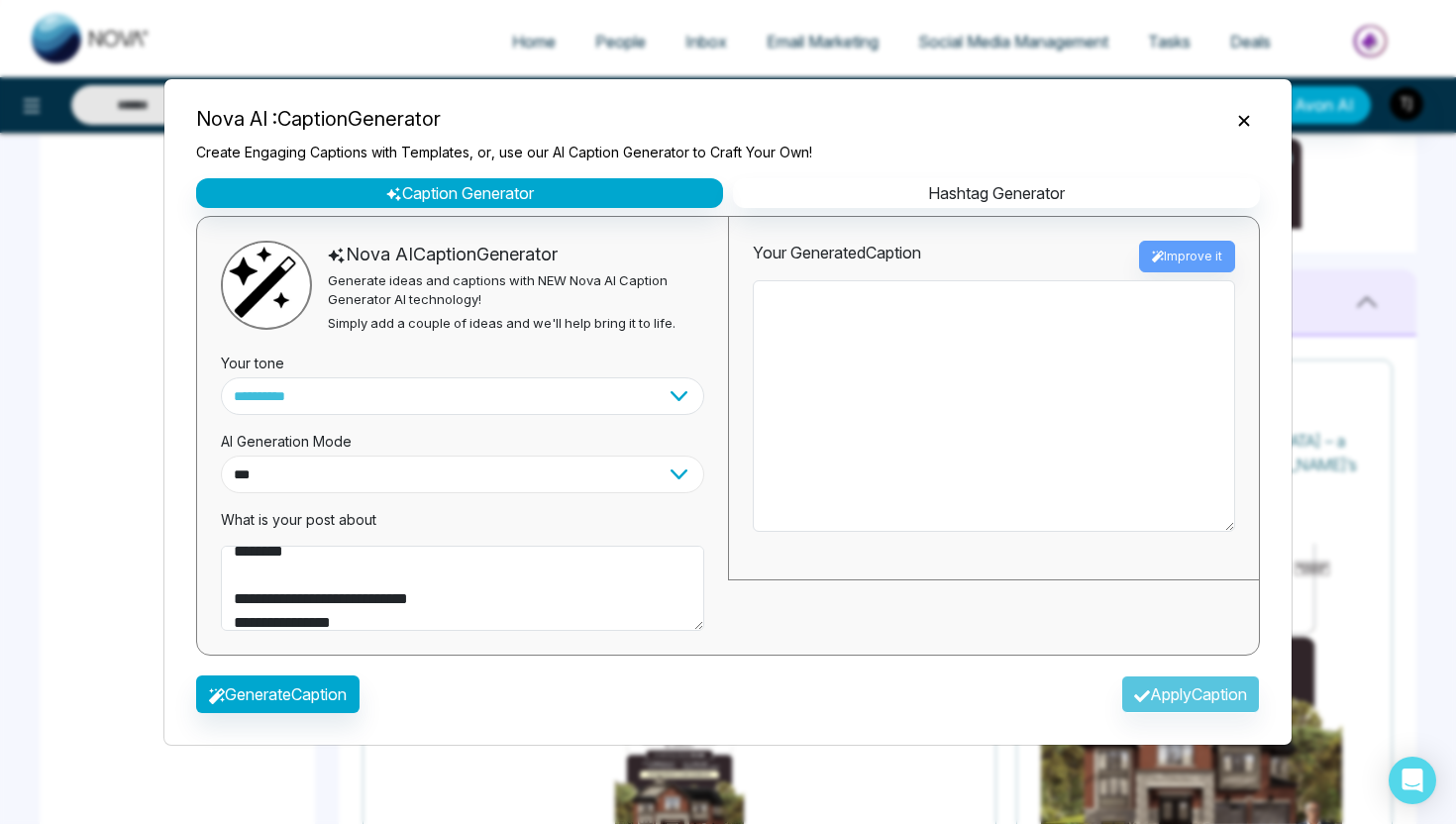 click on "**********" at bounding box center [463, 474] 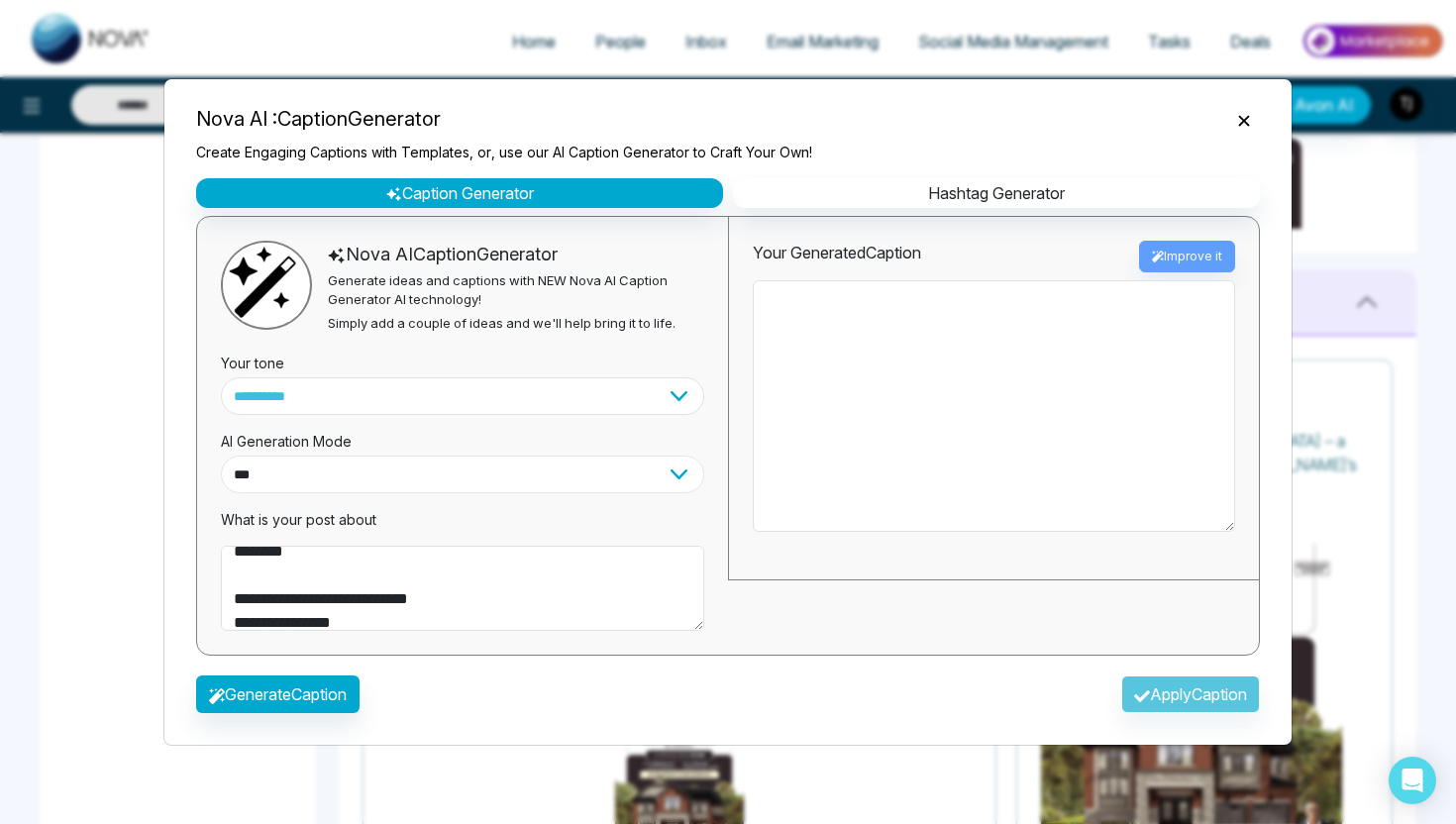 select on "*********" 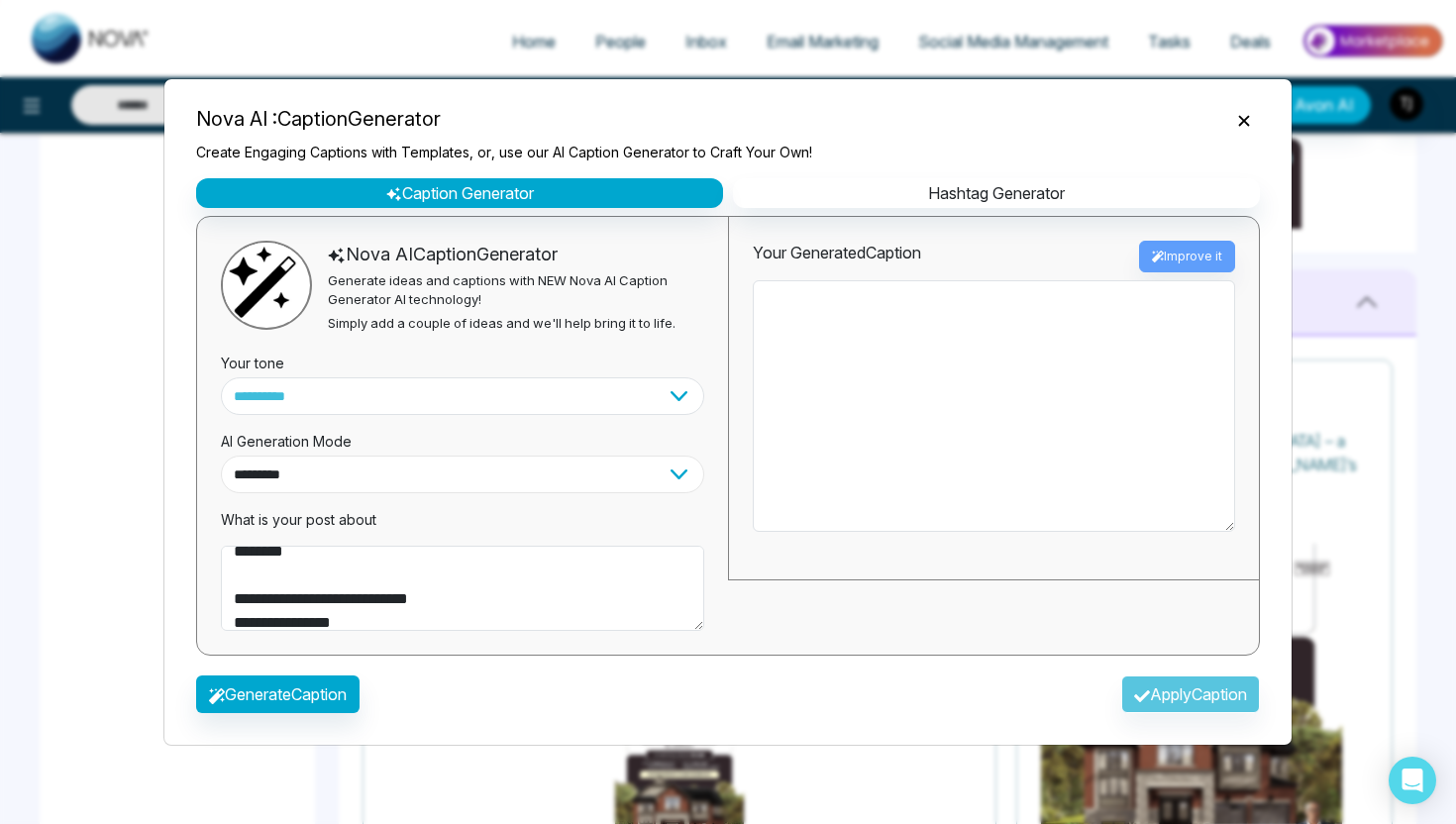 type on "**********" 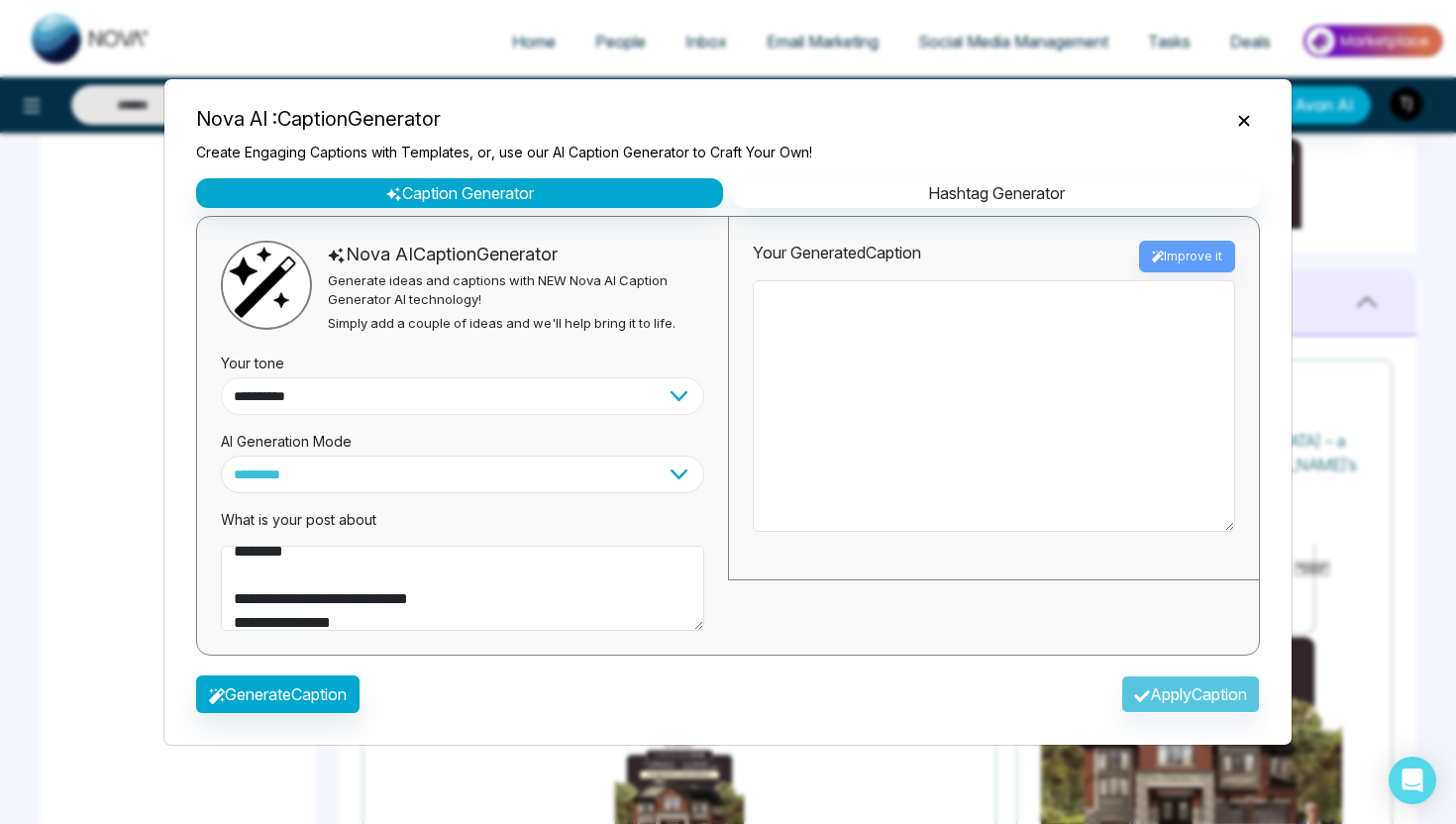 click on "**********" at bounding box center [463, 396] 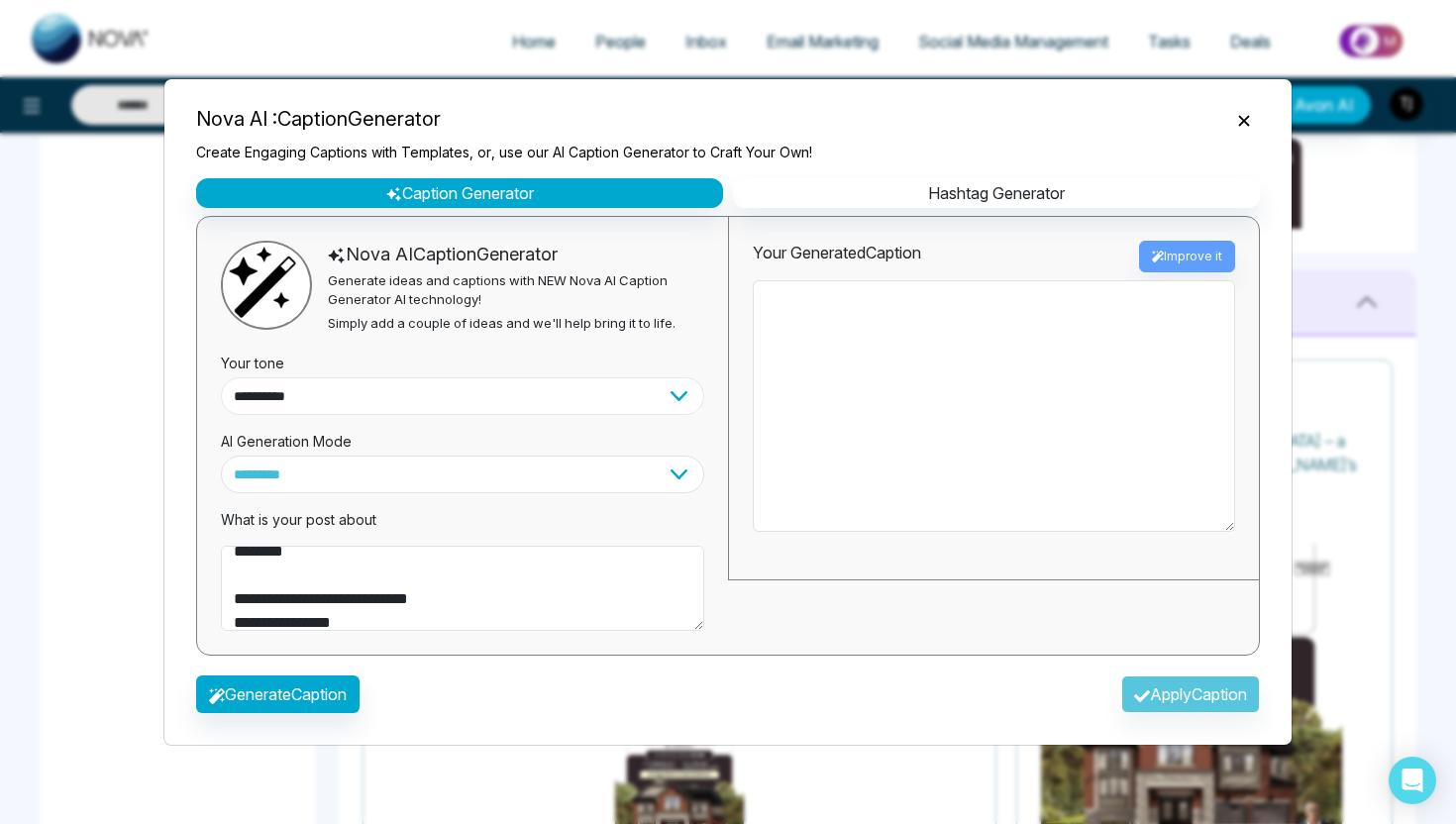 select on "******" 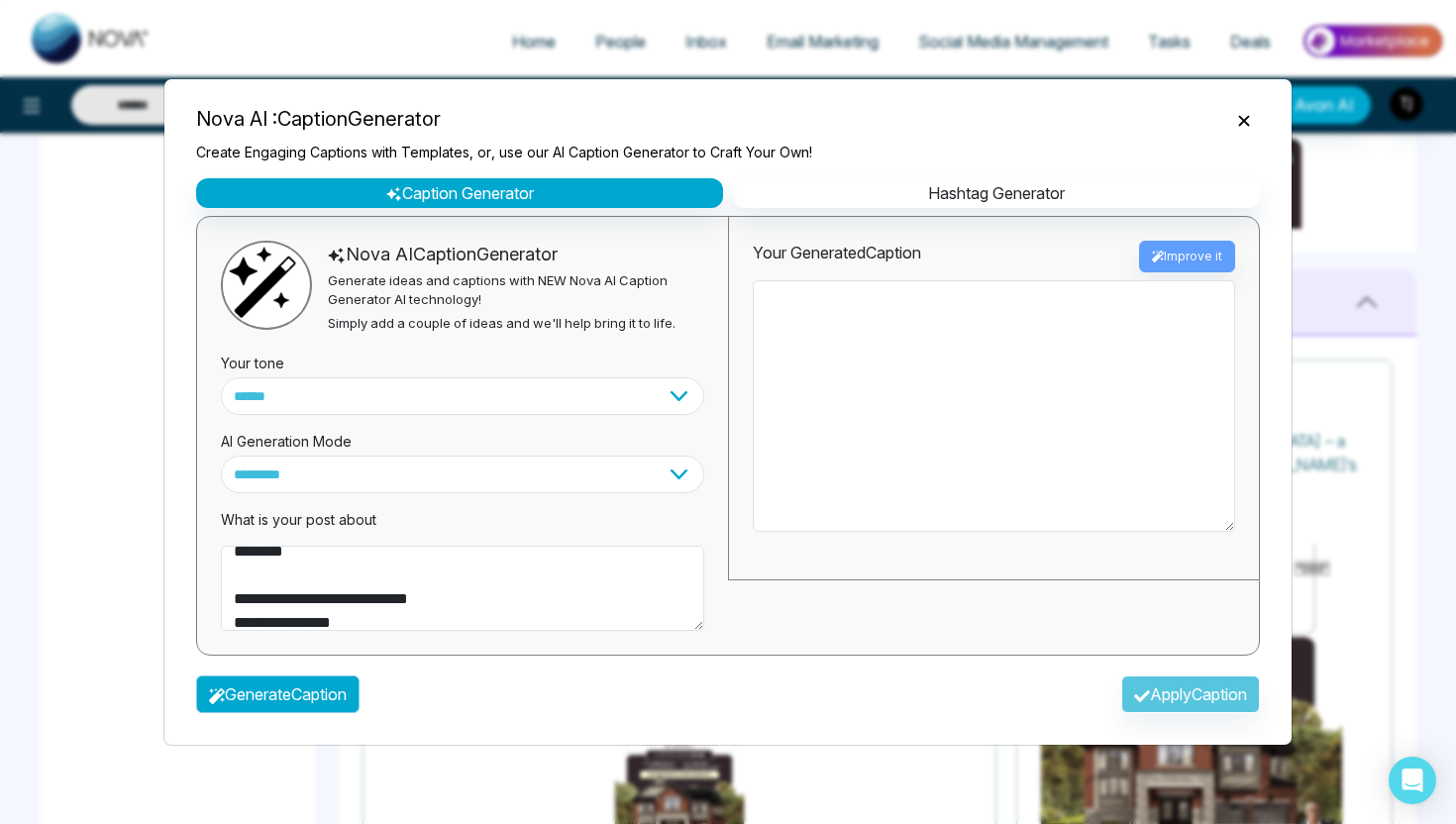 click on "Generate  Caption" at bounding box center (277, 694) 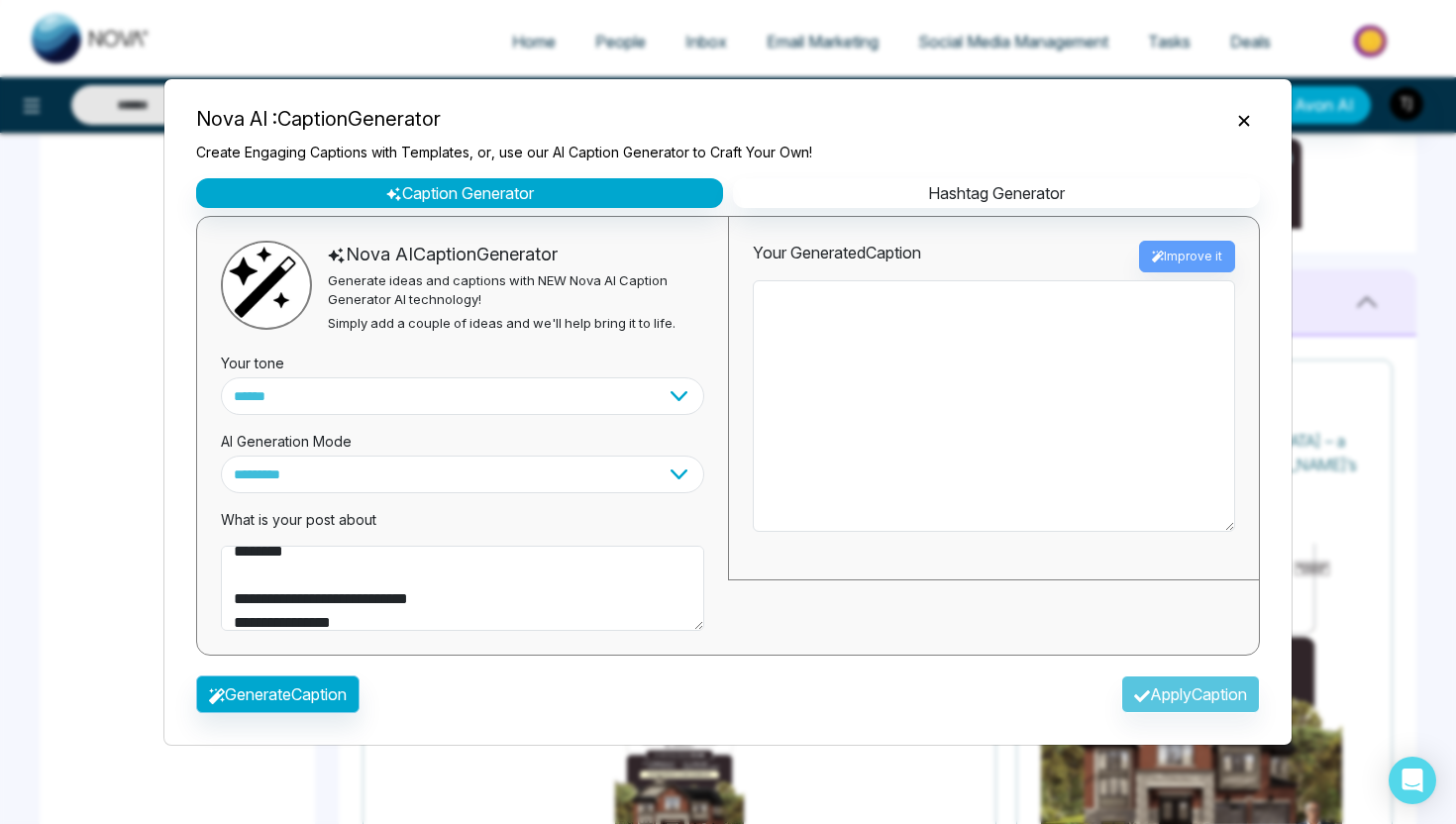 type on "**********" 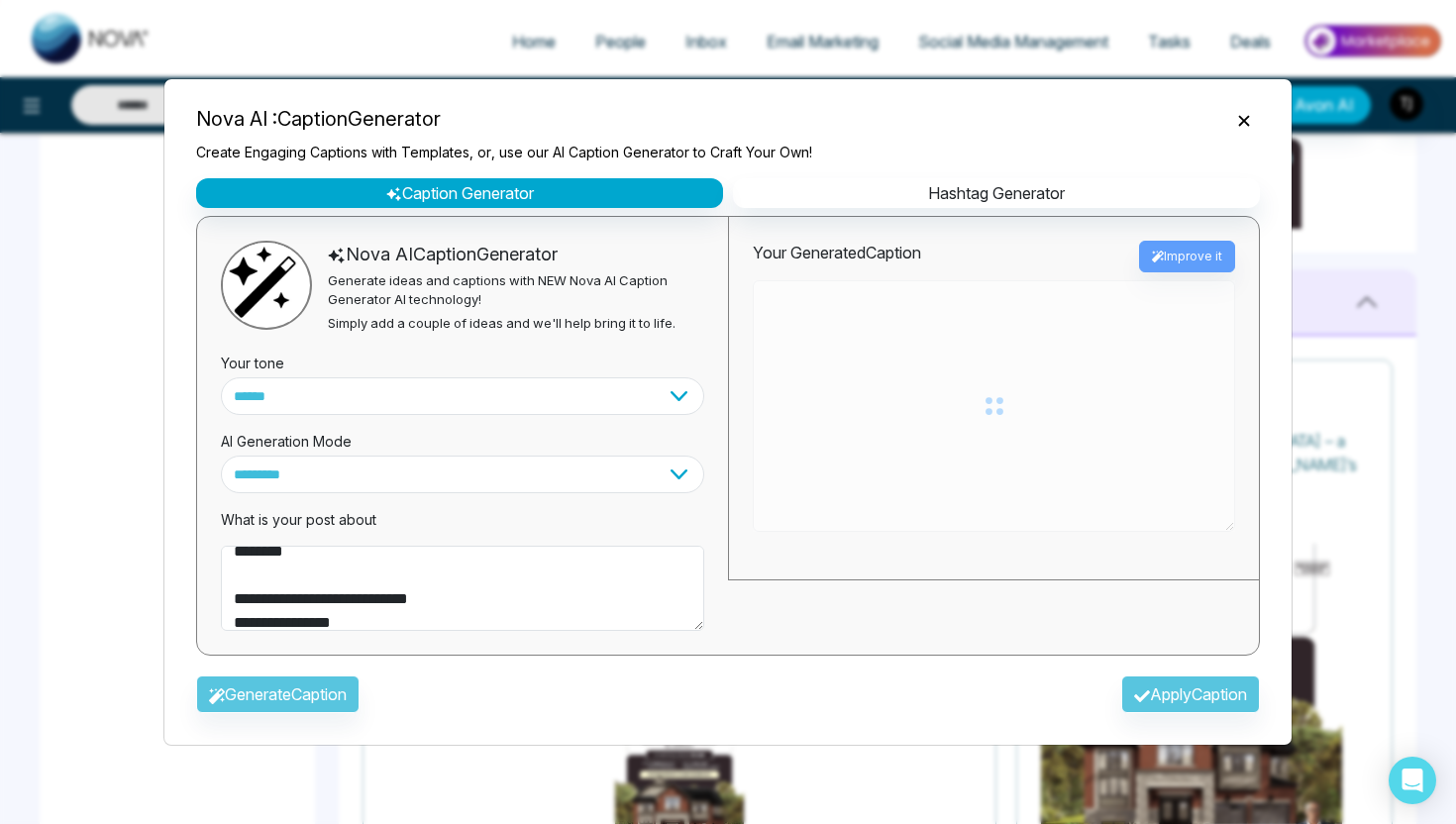 type on "**********" 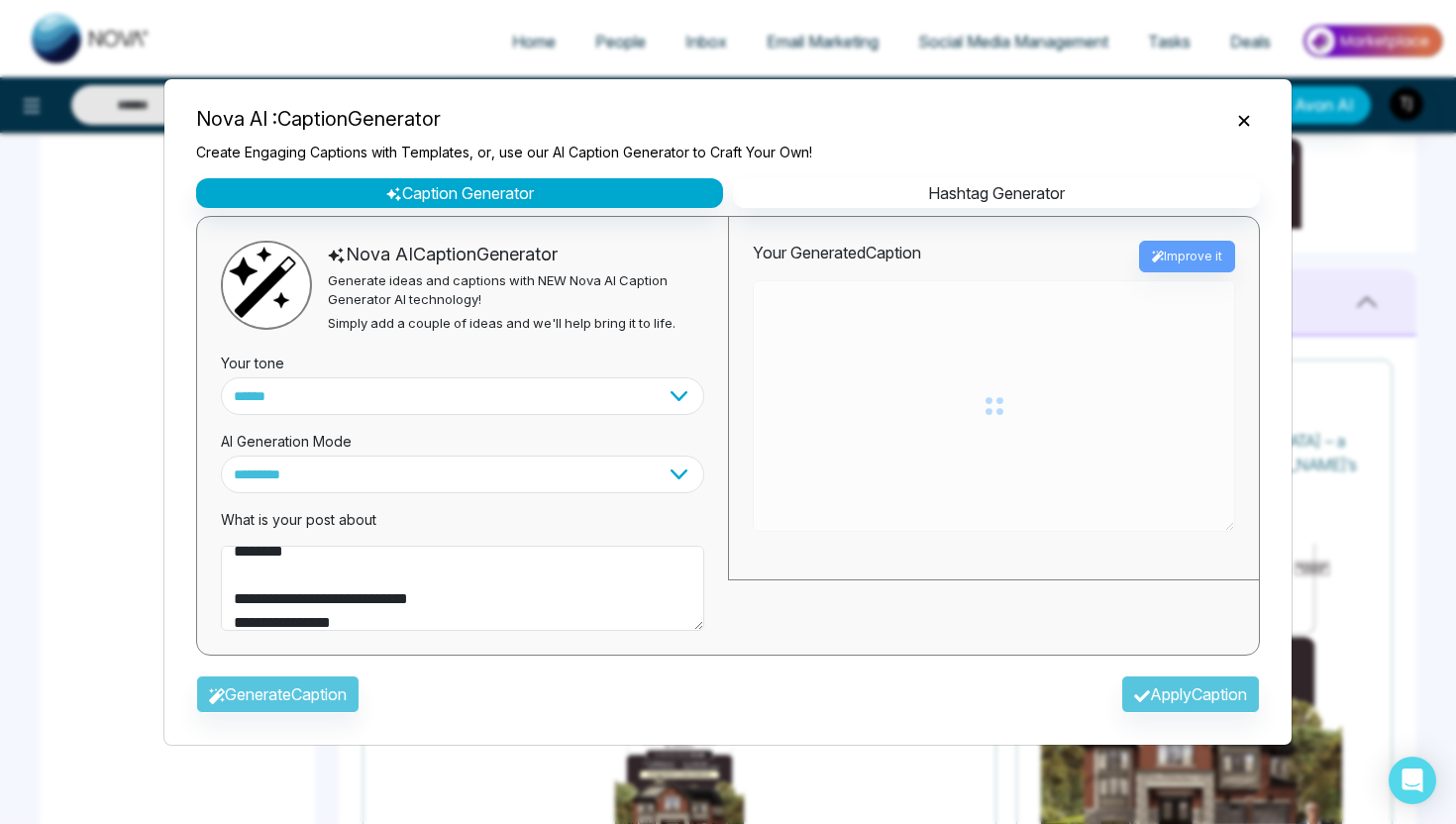 type on "**********" 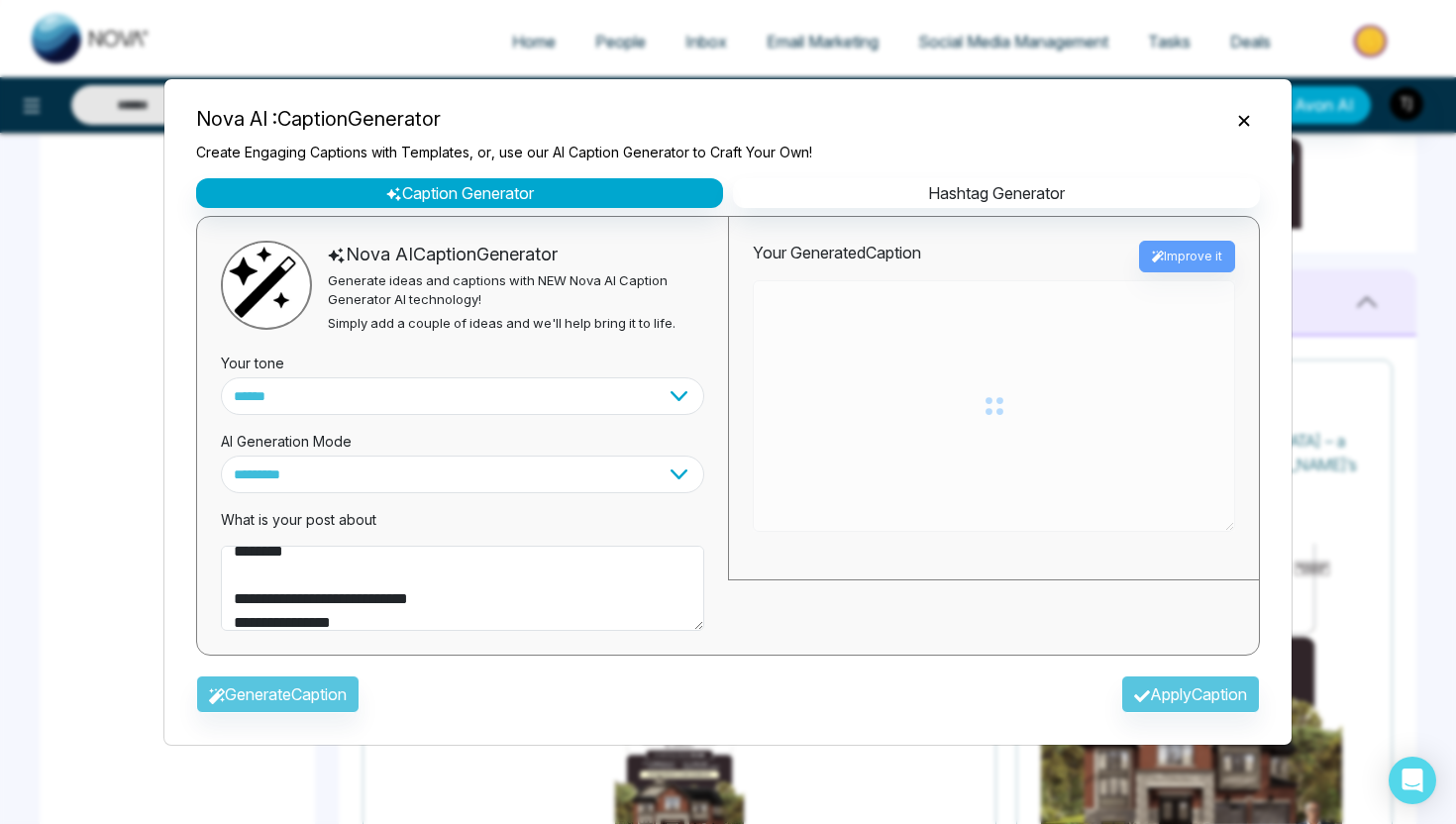 type on "**********" 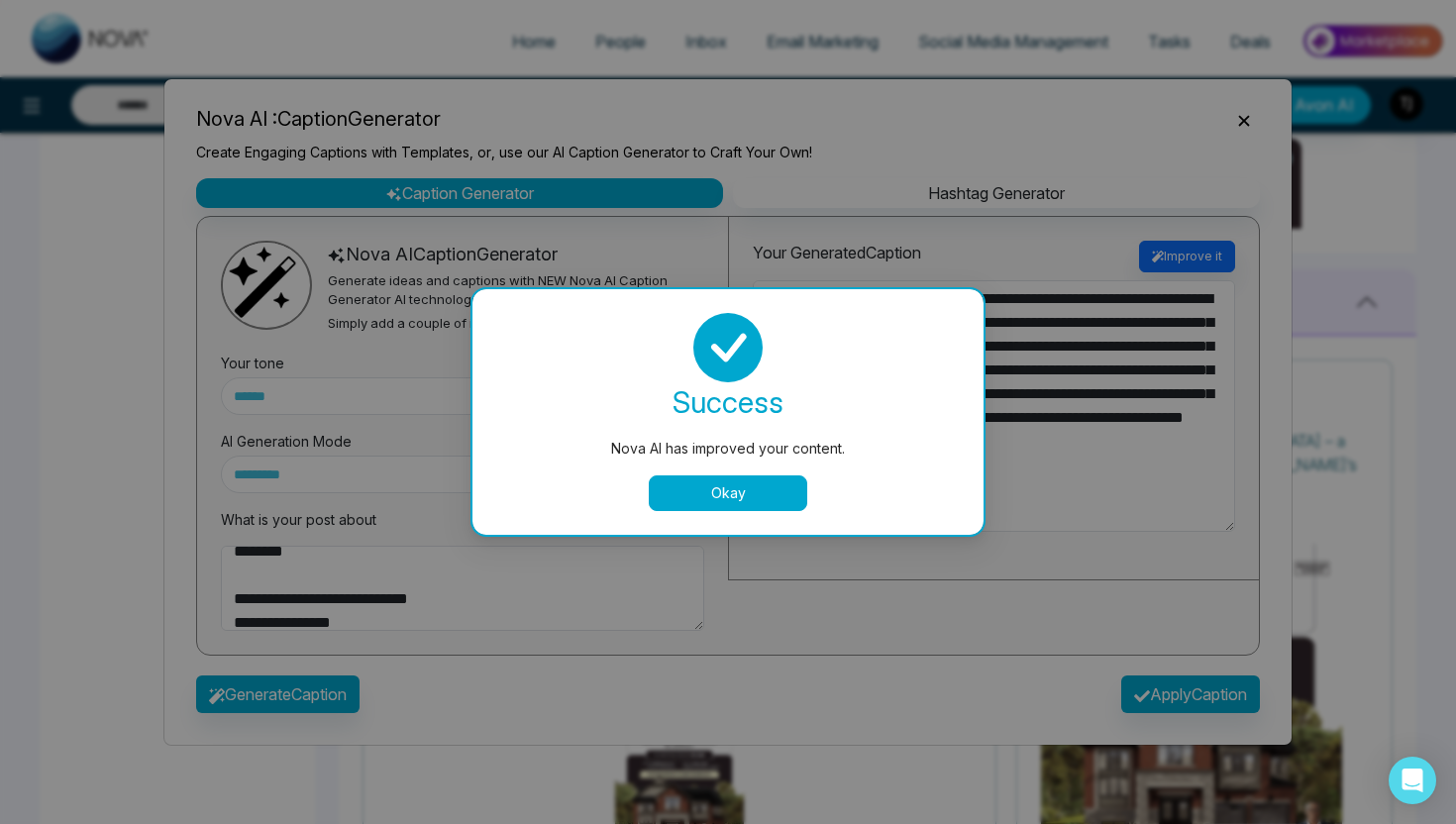 click on "Okay" at bounding box center (728, 493) 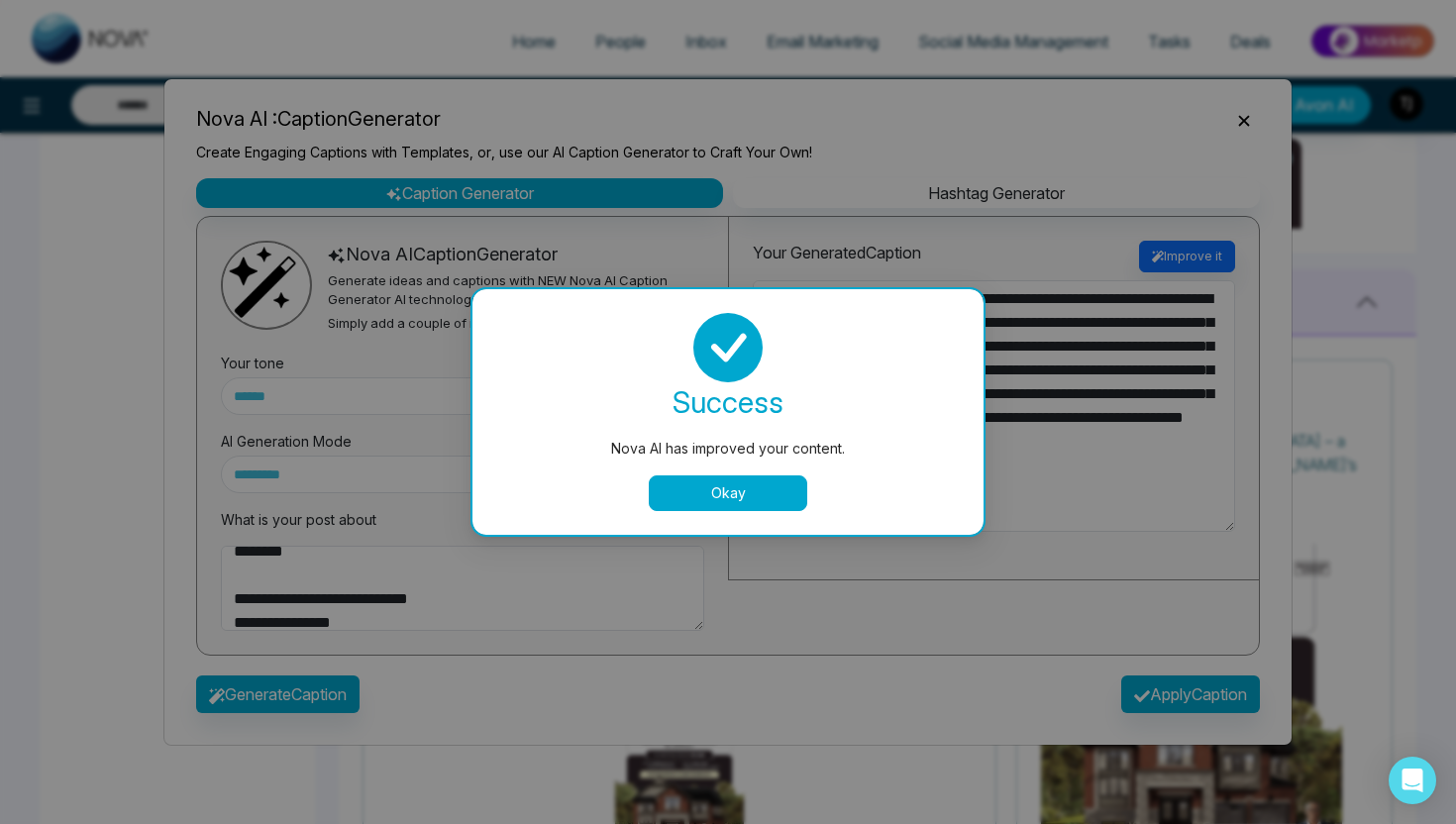 type on "**********" 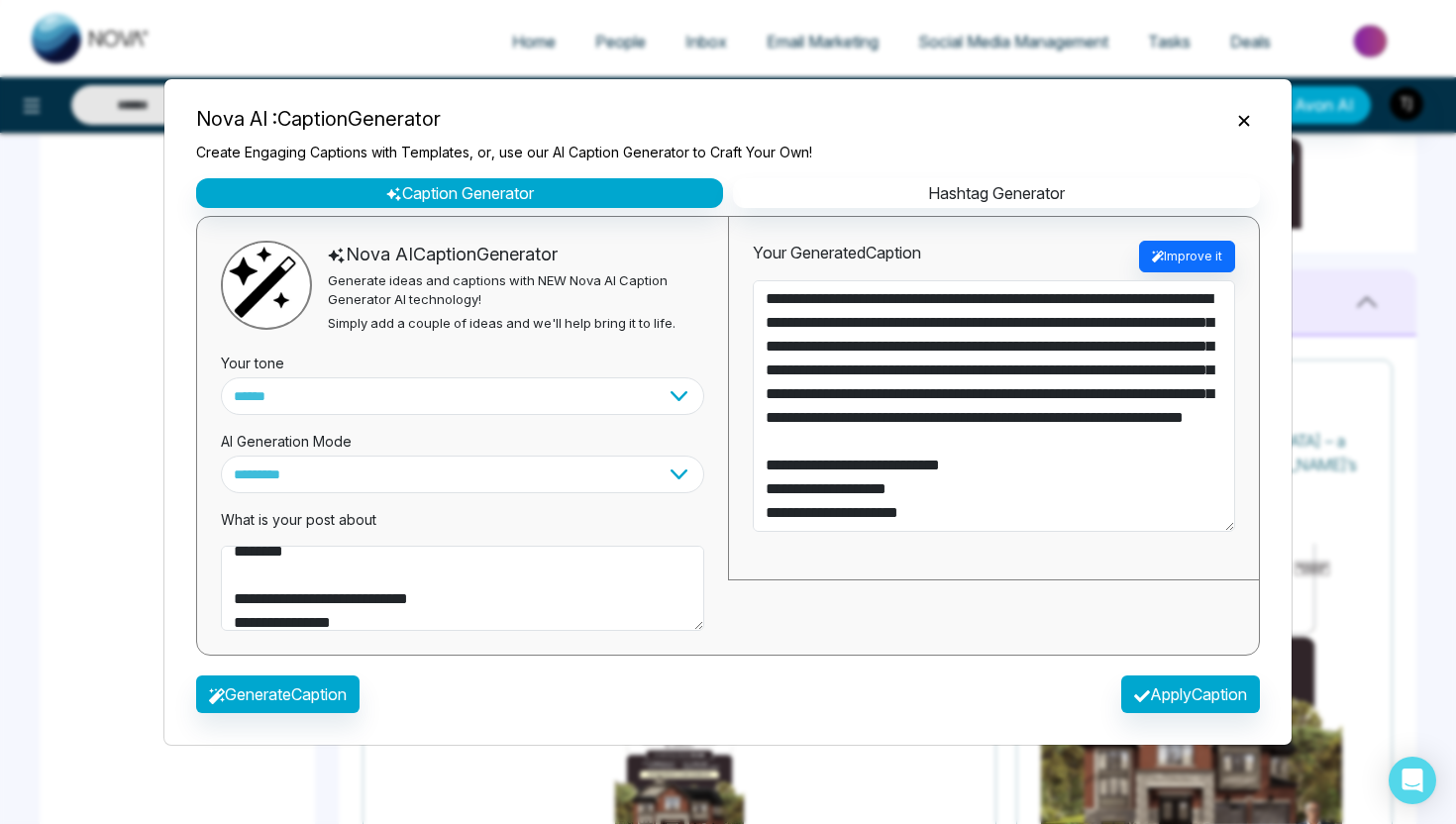 type on "**********" 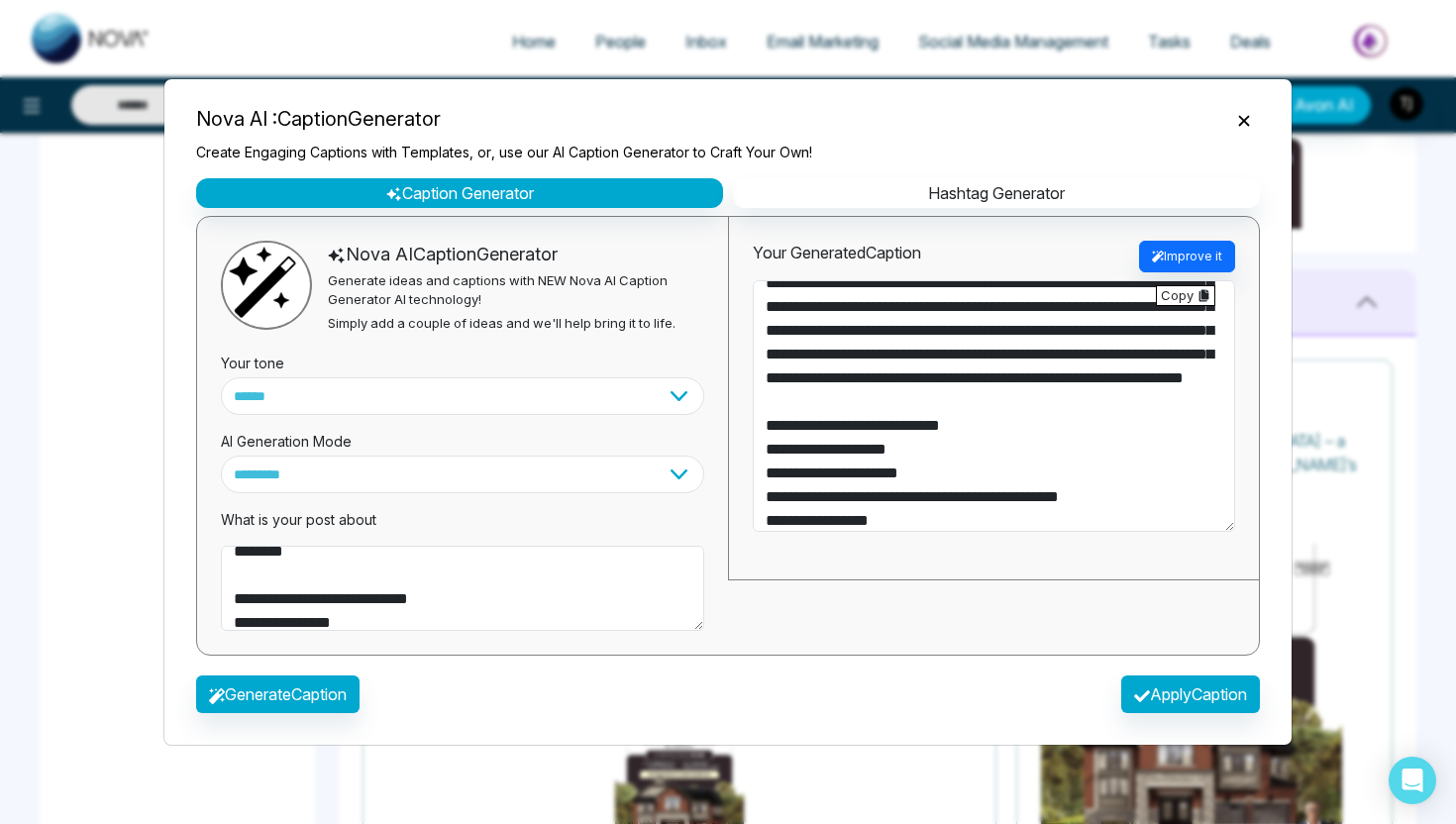 type on "**********" 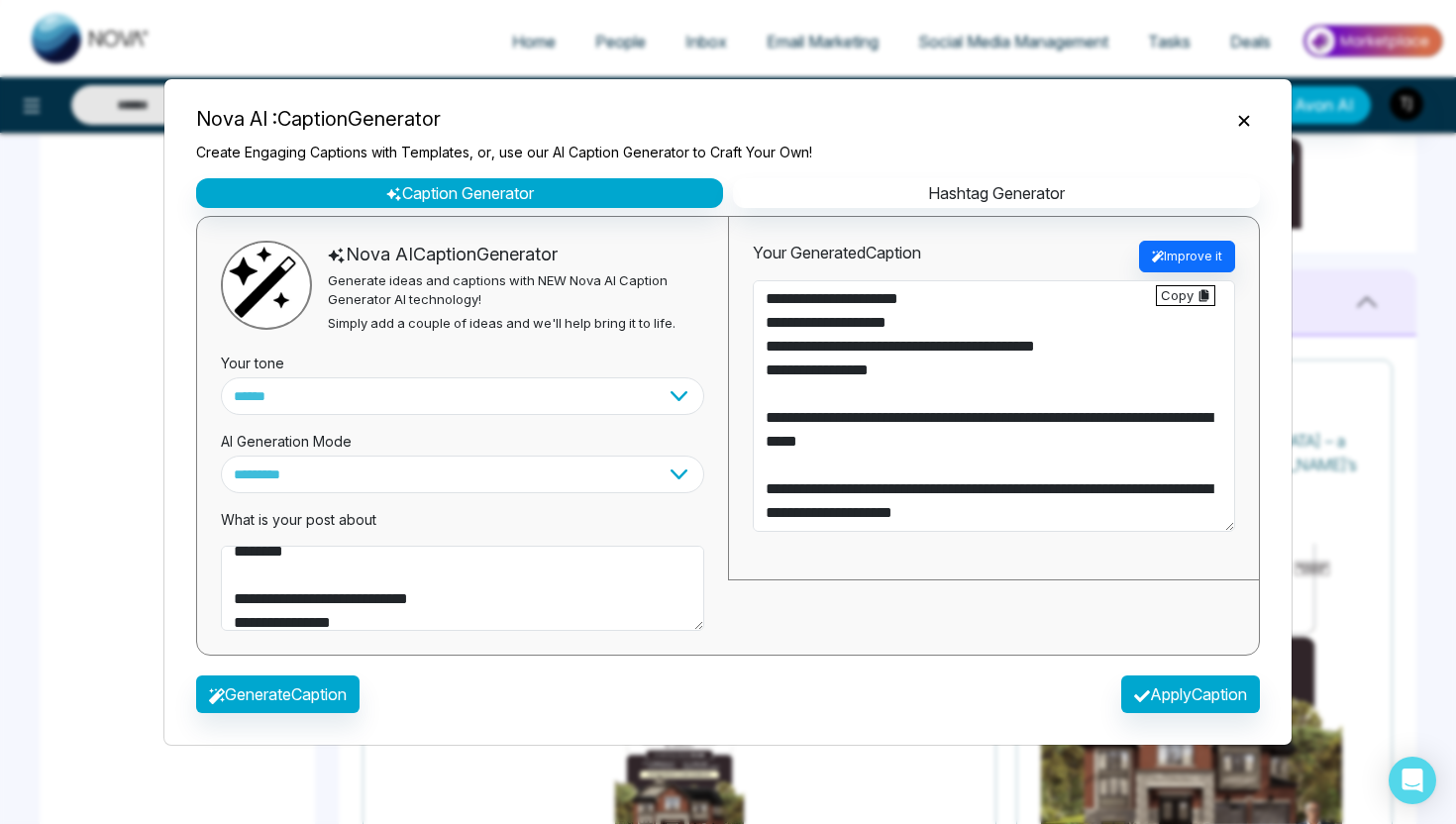 scroll, scrollTop: 402, scrollLeft: 0, axis: vertical 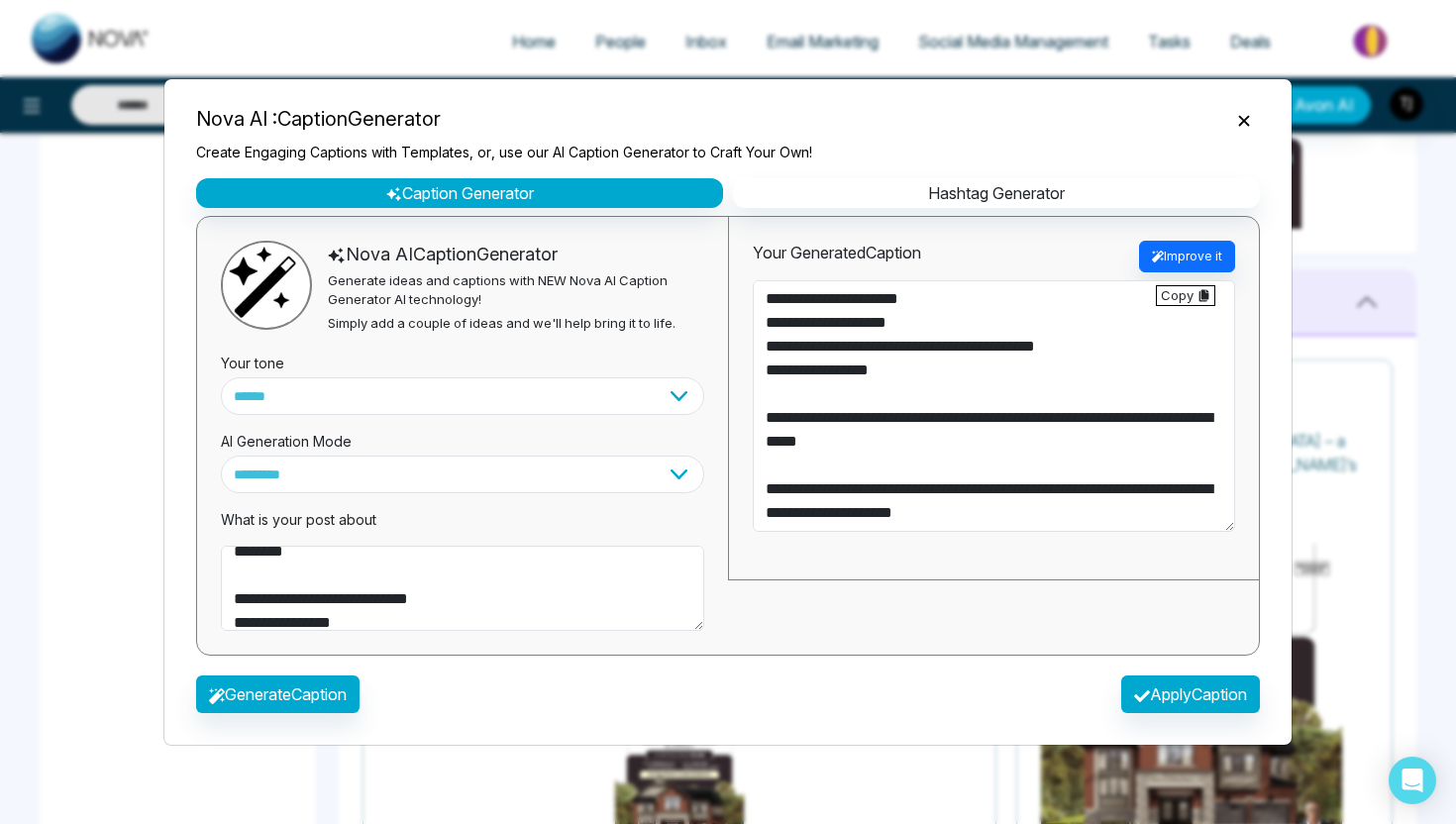 type on "**********" 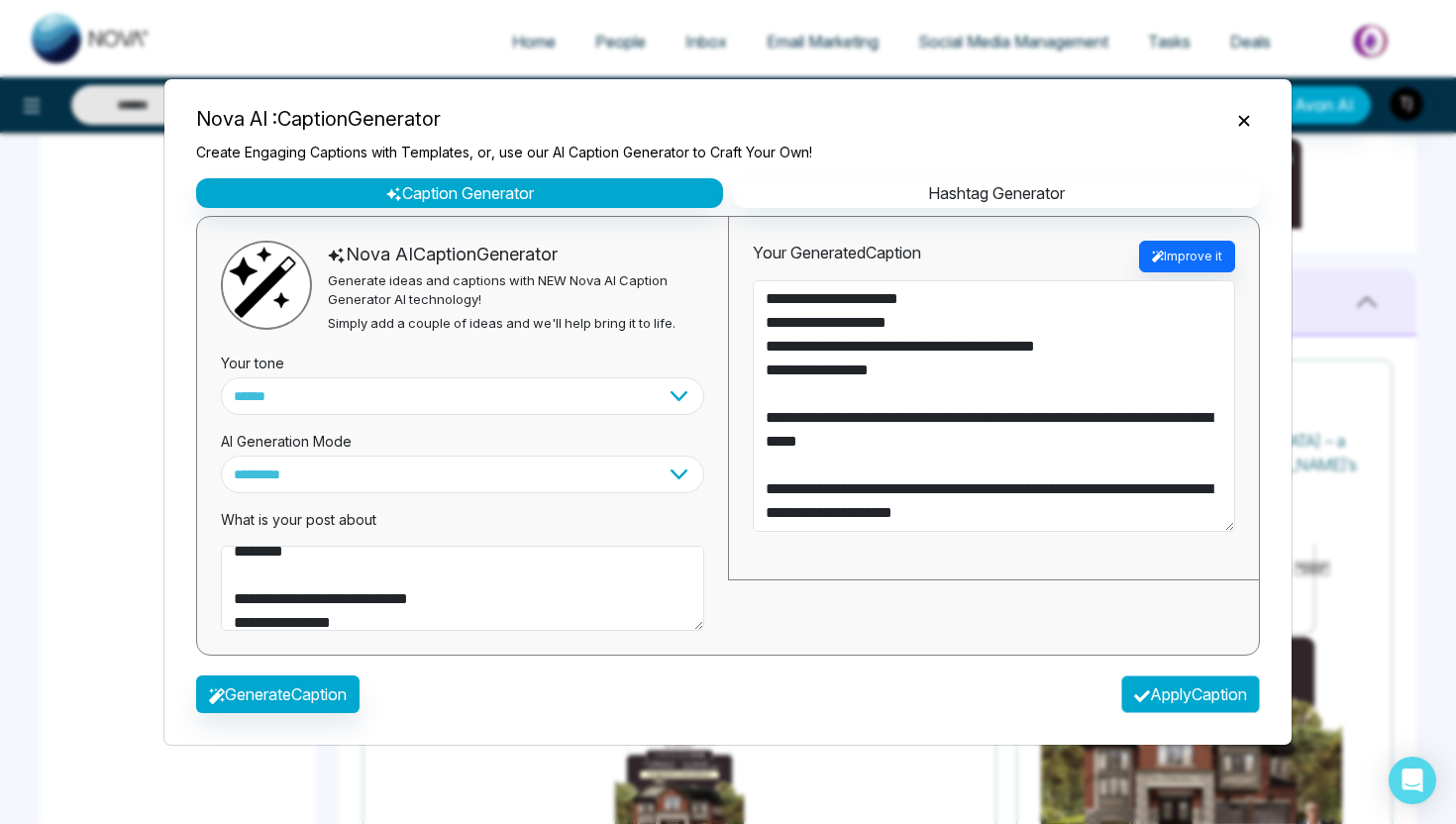 click on "Apply  Caption" at bounding box center (1191, 694) 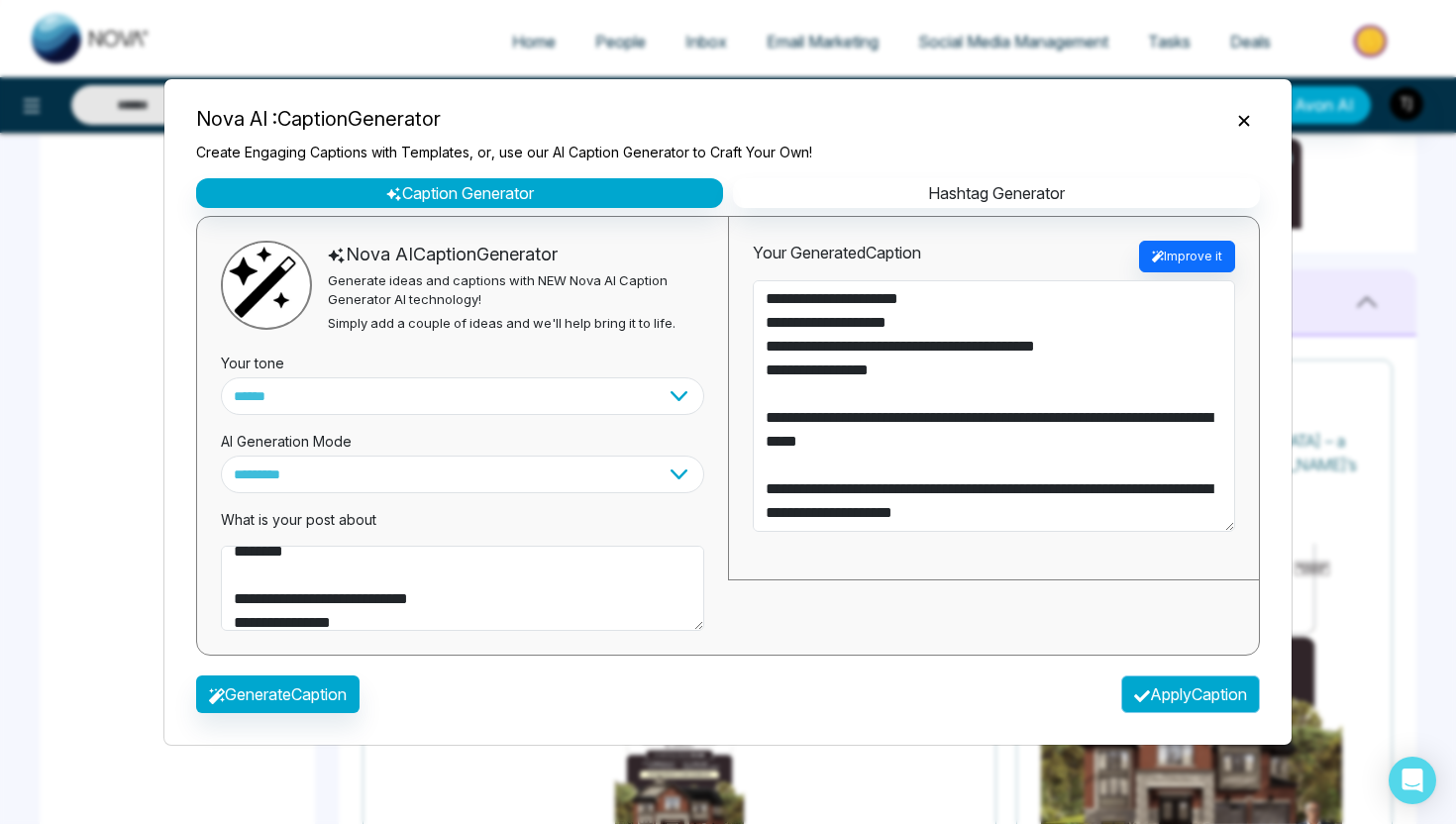 type on "**********" 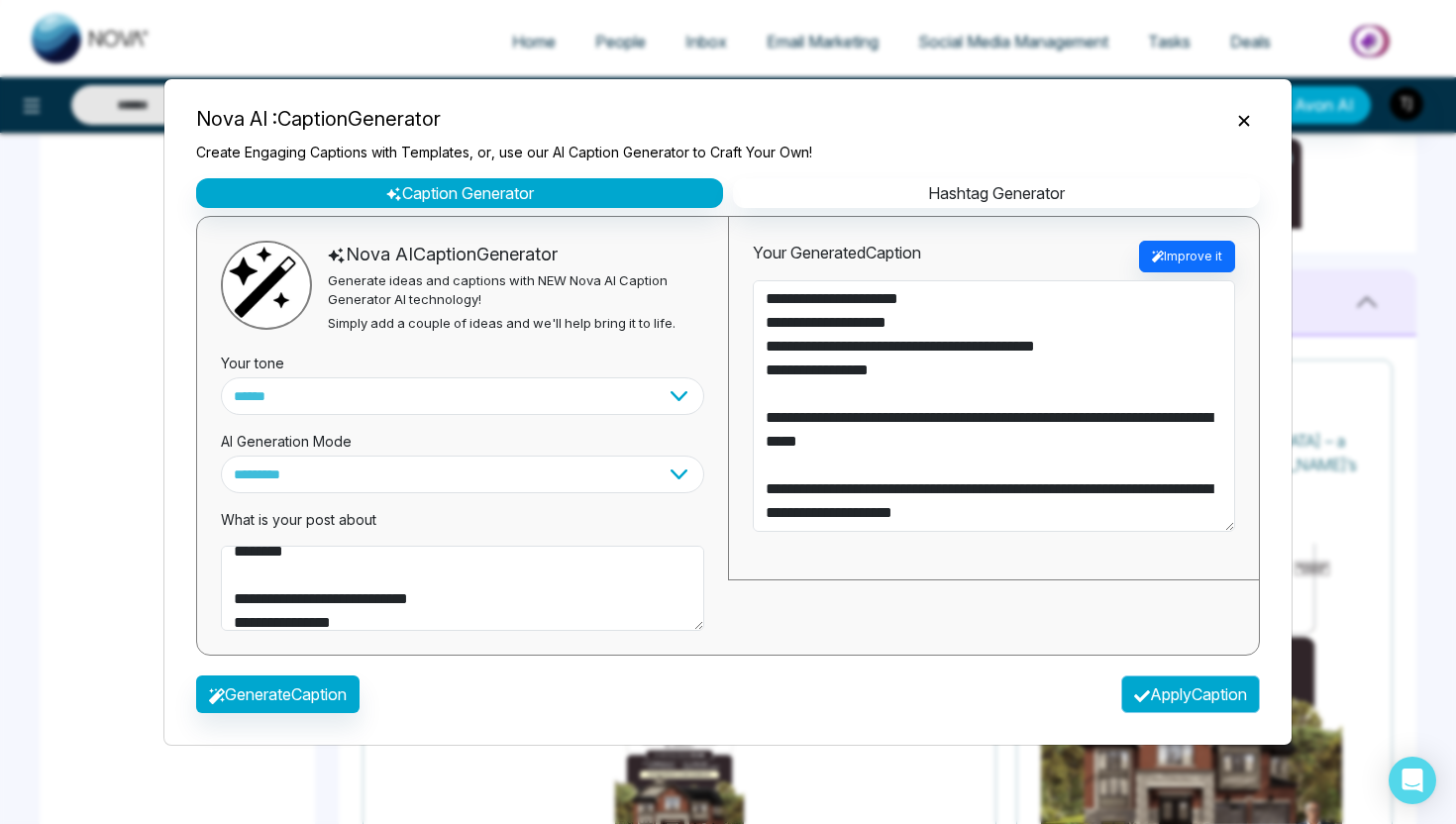 type on "**********" 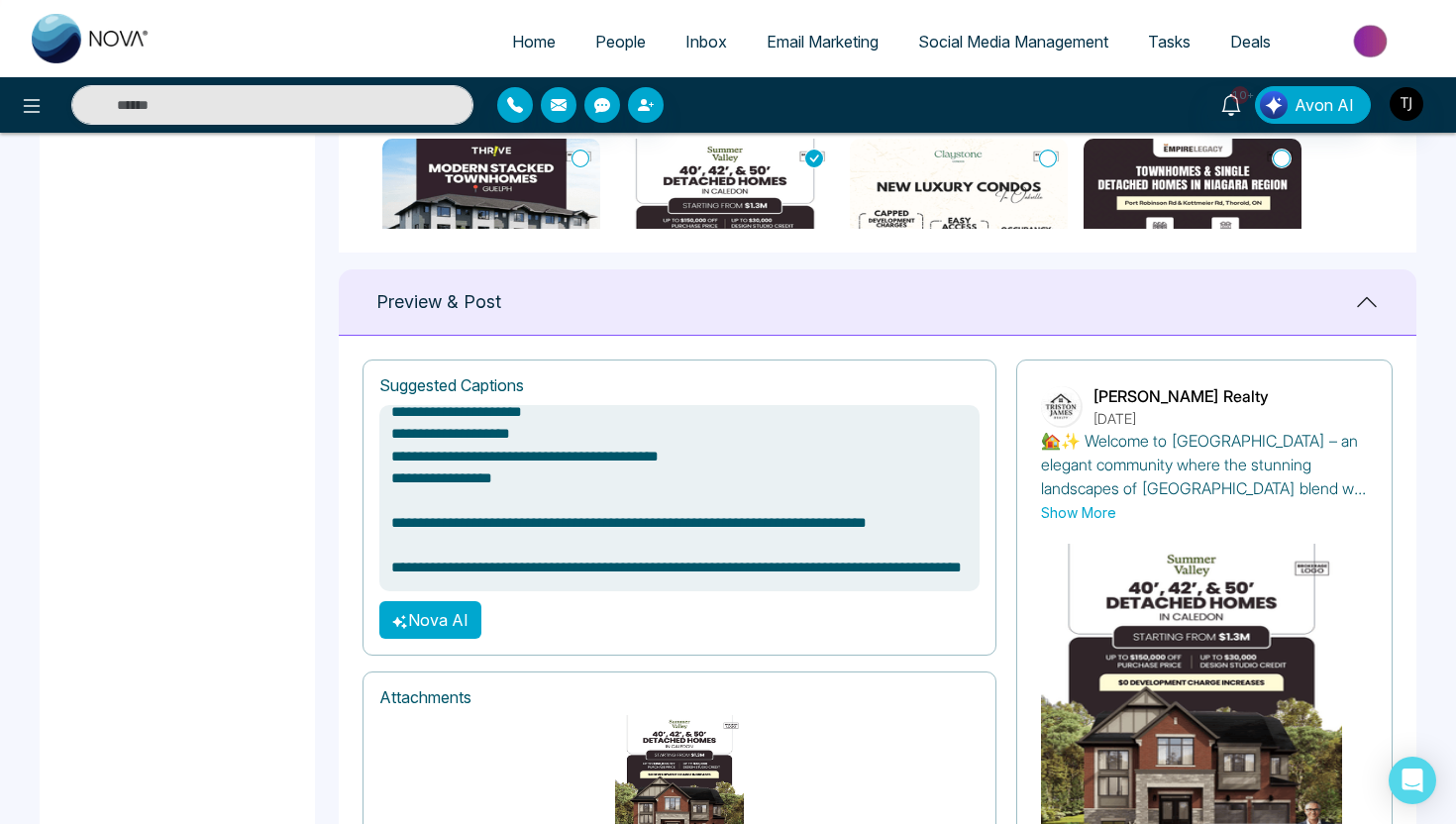 scroll, scrollTop: 350, scrollLeft: 0, axis: vertical 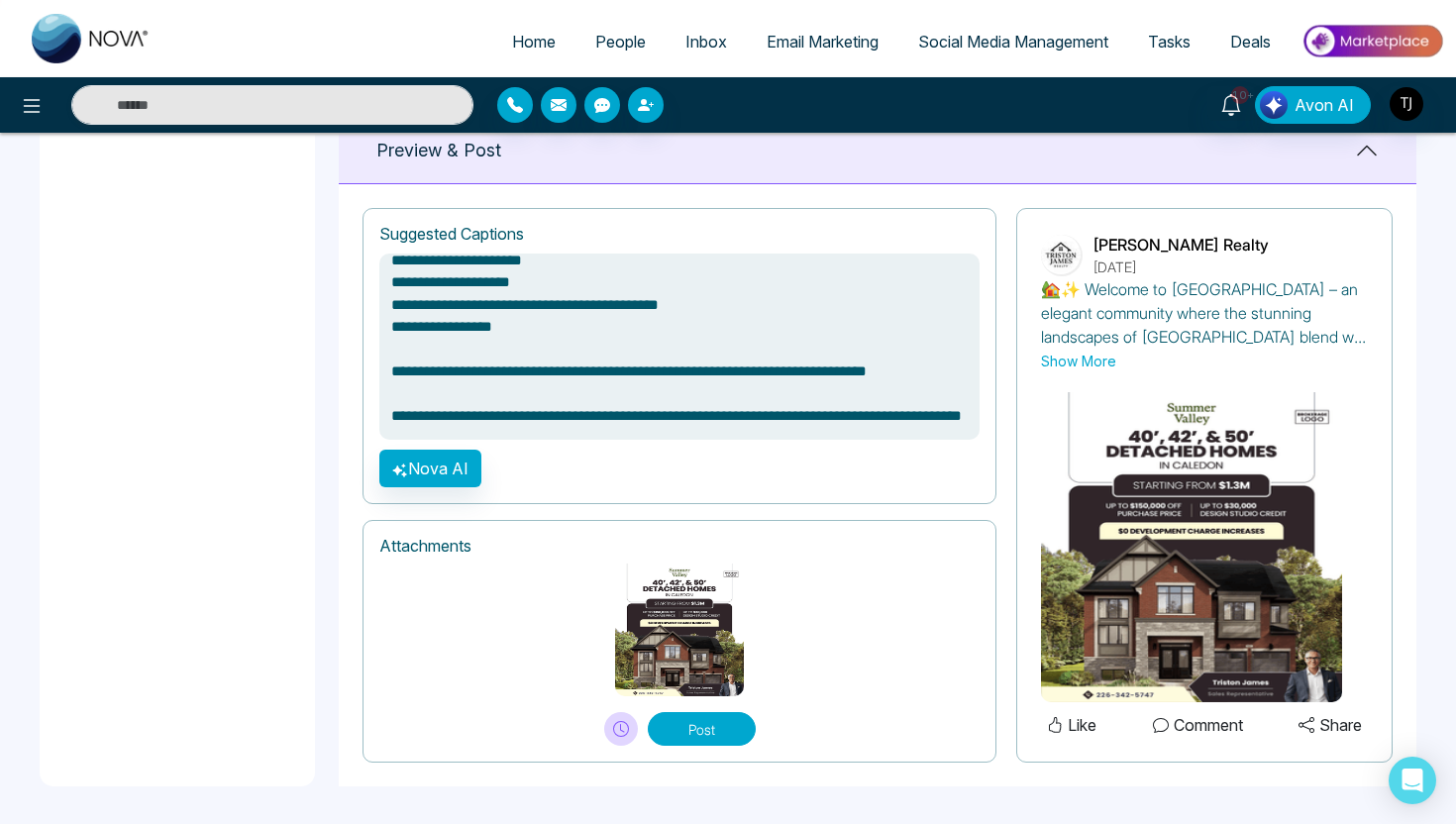 click on "Show More" at bounding box center [1079, 360] 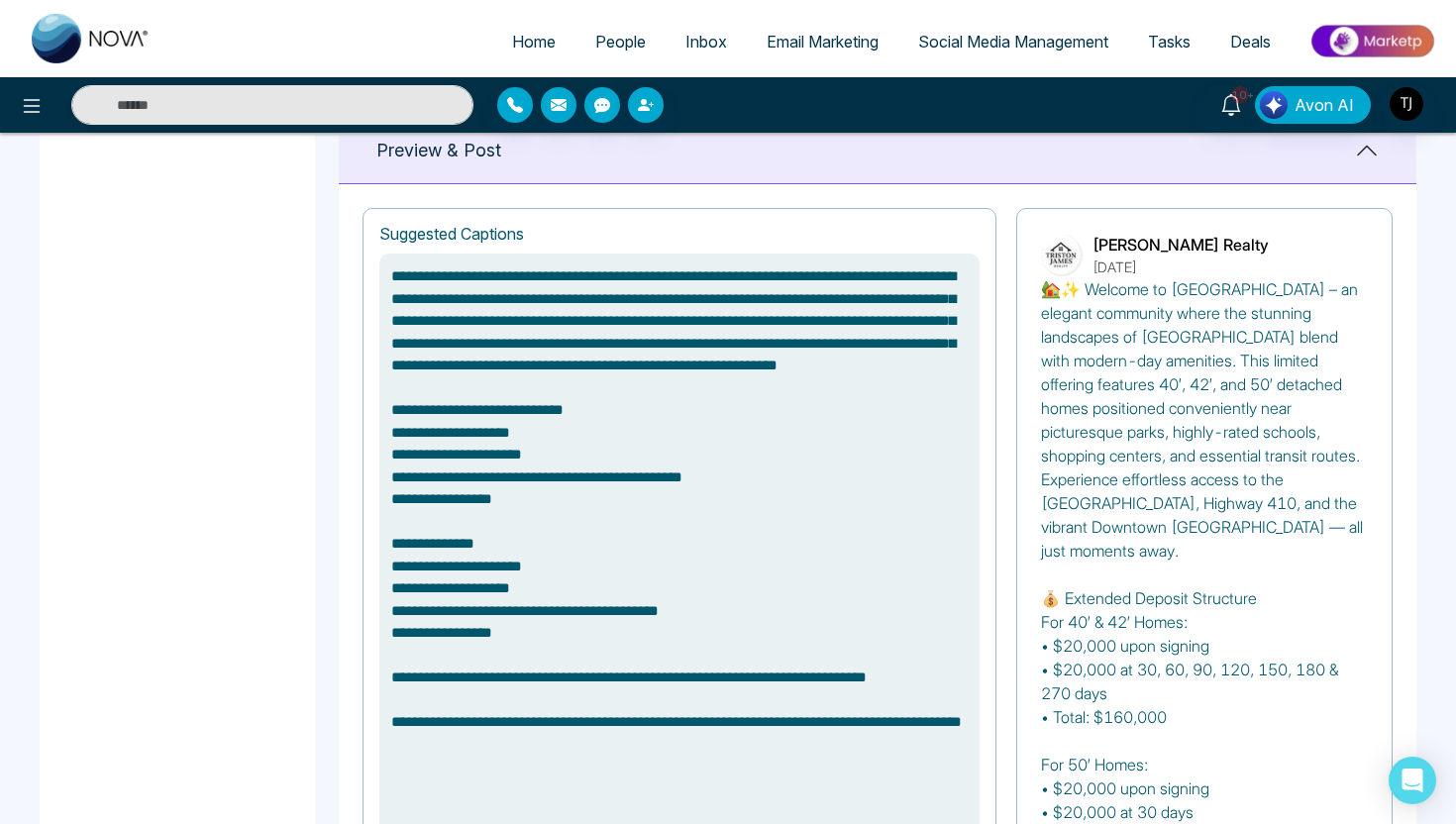 scroll, scrollTop: 0, scrollLeft: 0, axis: both 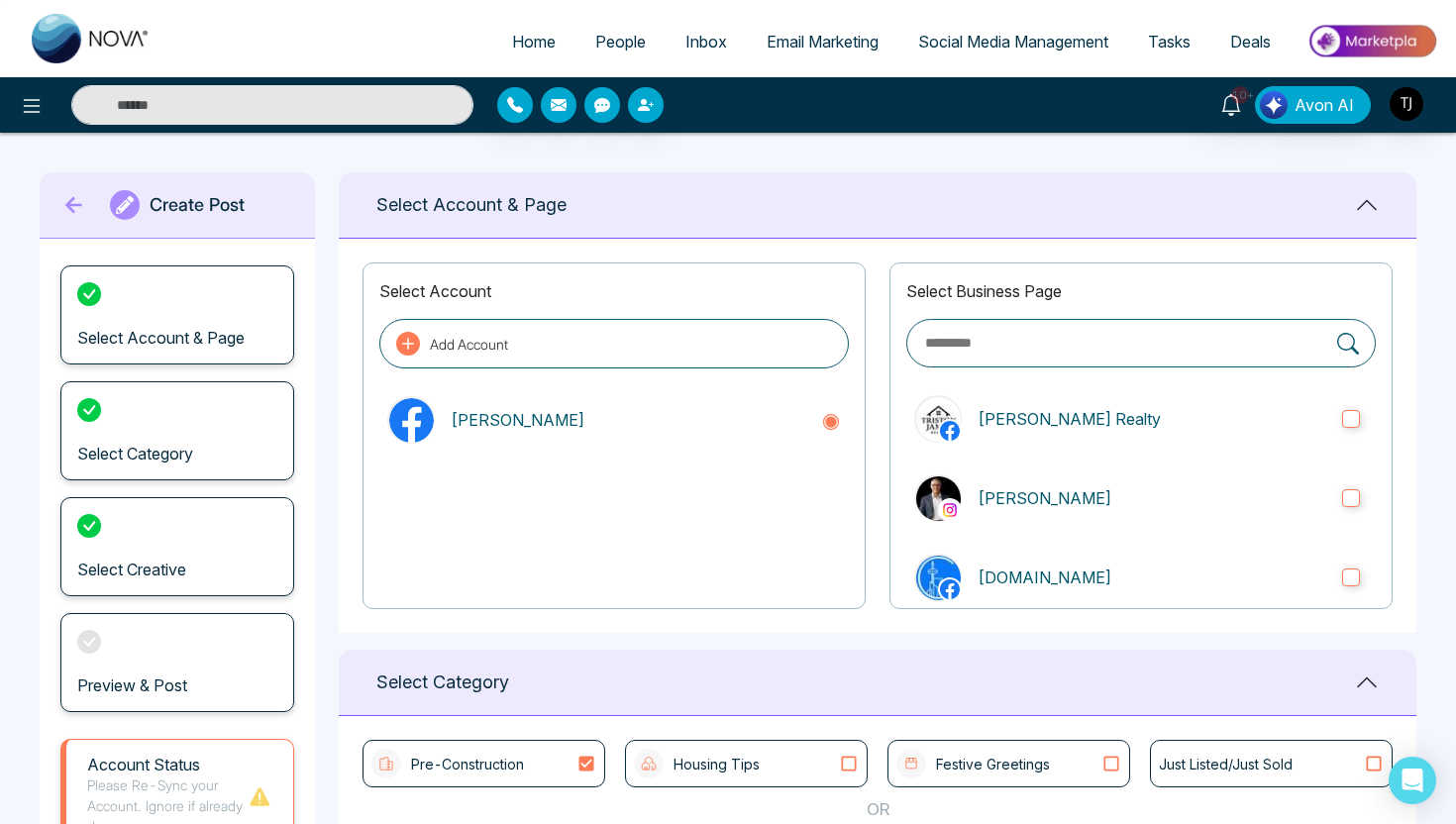 click 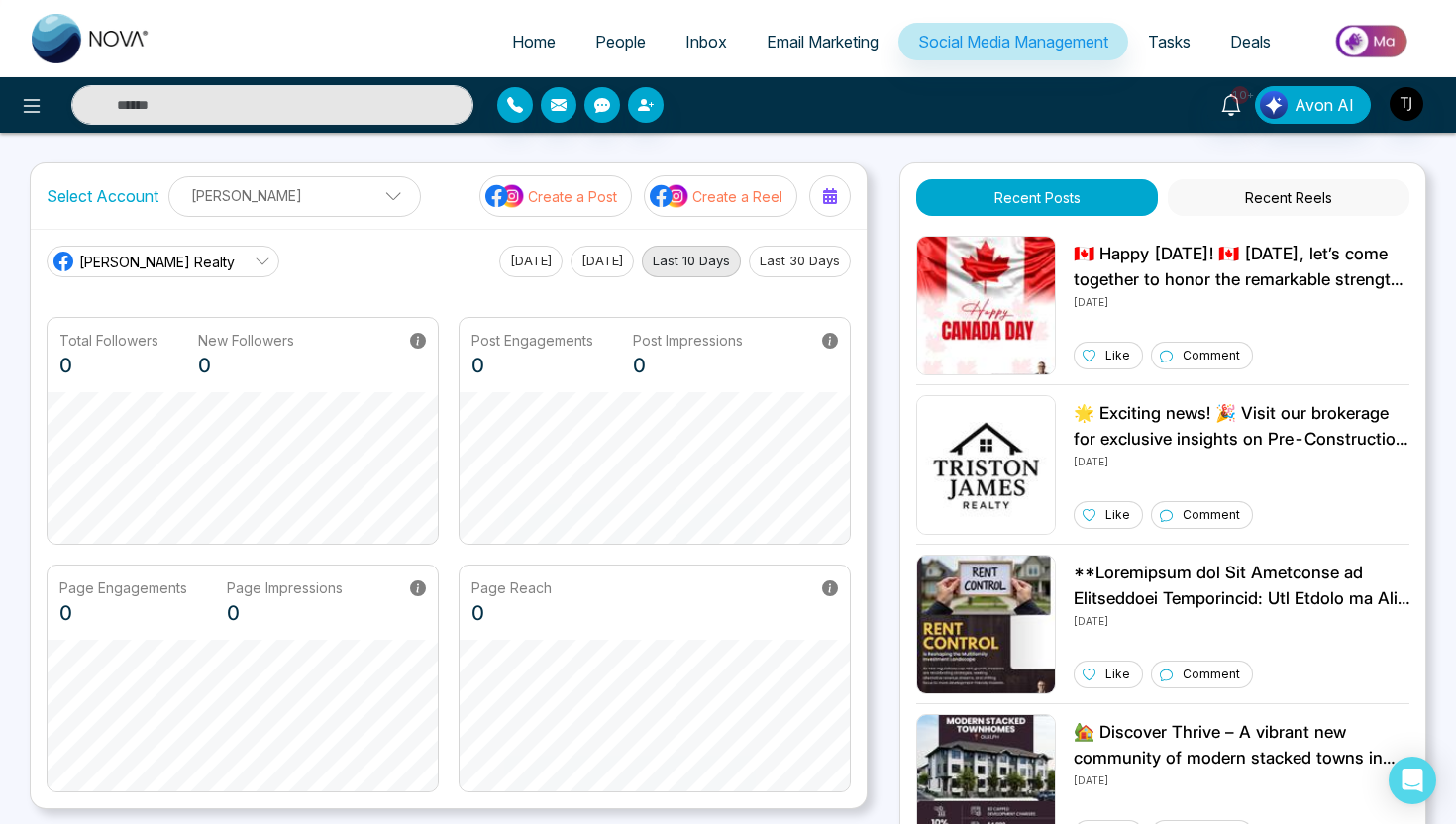 click on "Create a Reel" at bounding box center (720, 196) 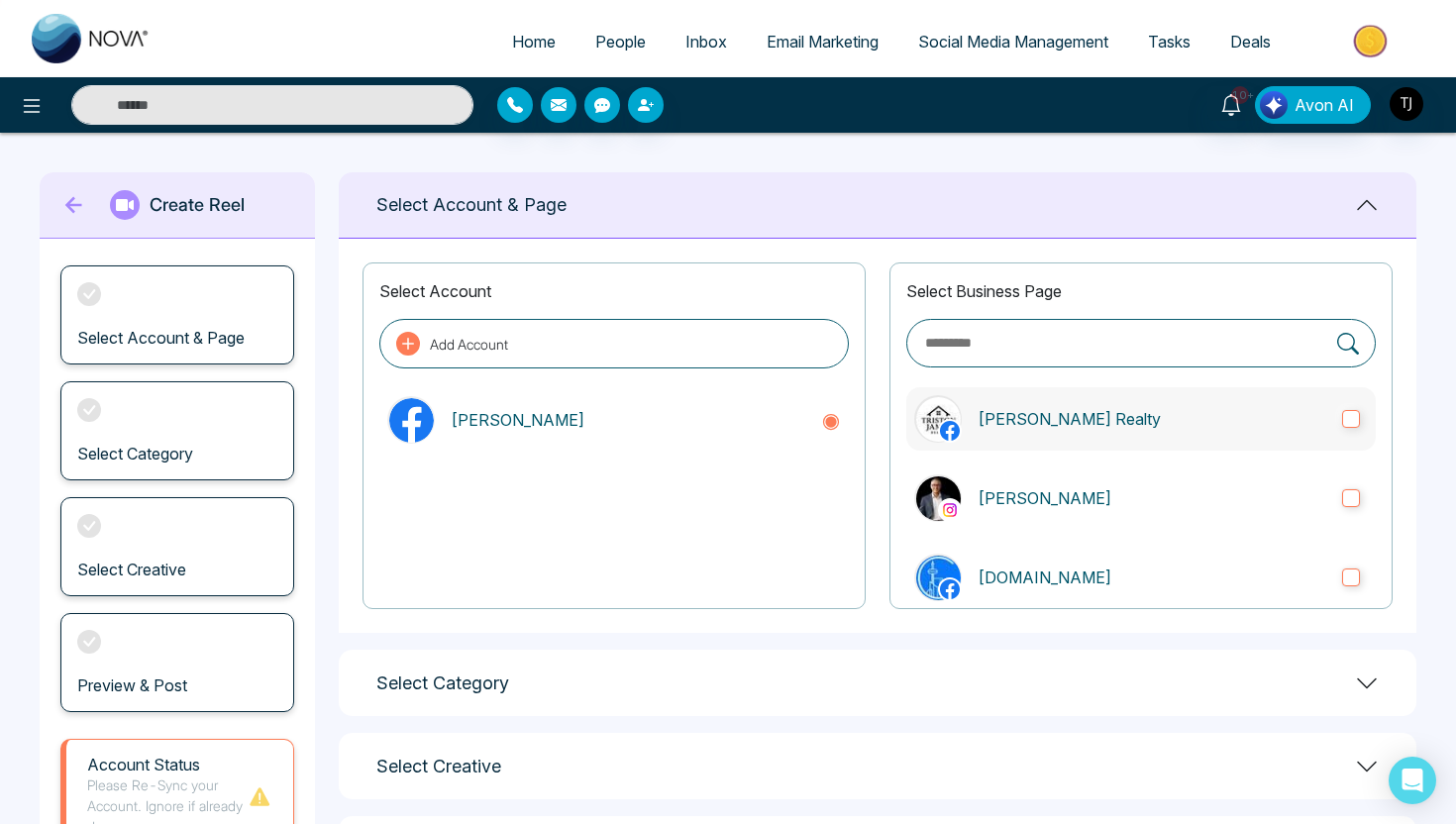 click on "[PERSON_NAME] Realty" at bounding box center [1152, 419] 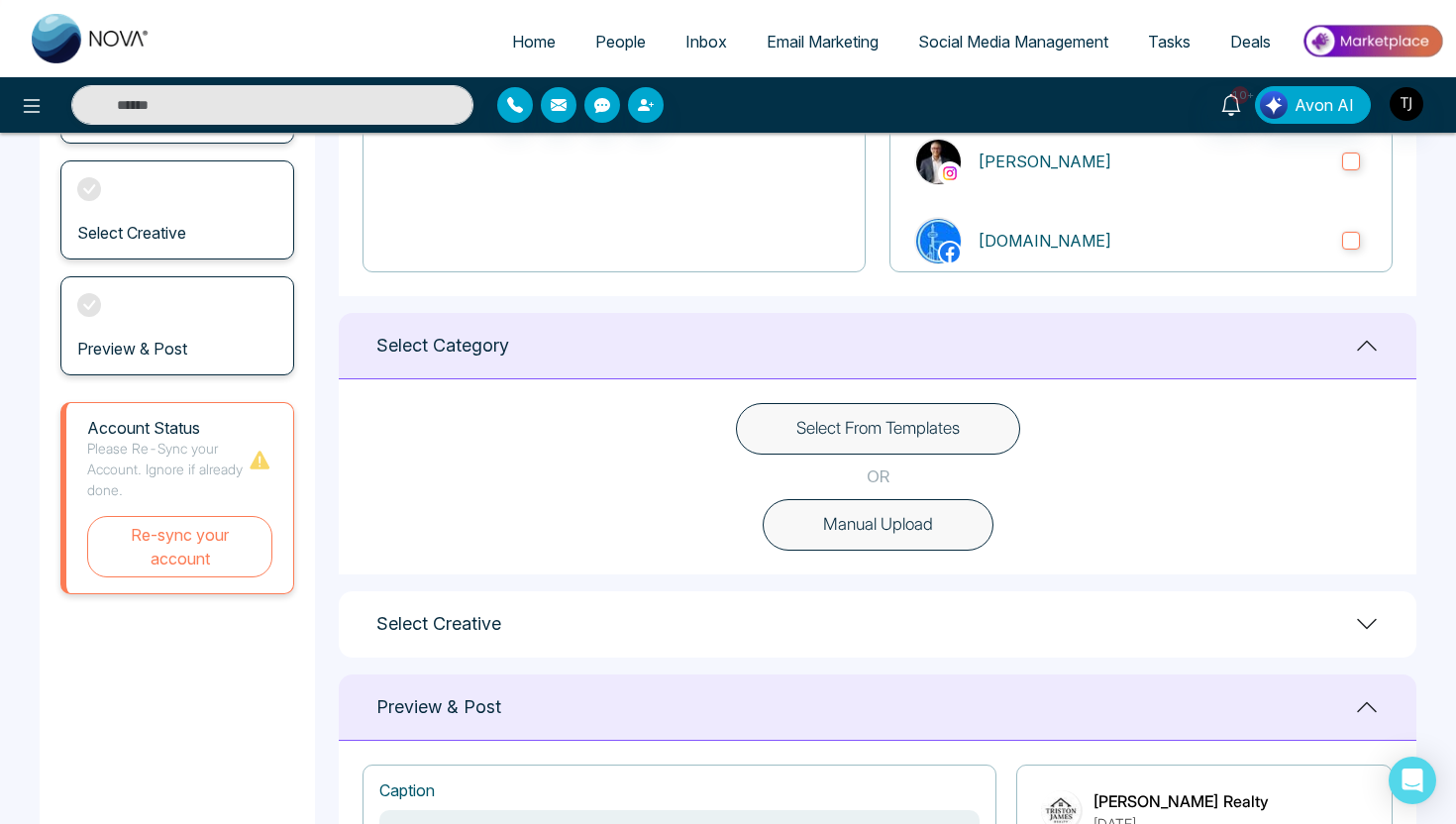scroll, scrollTop: 355, scrollLeft: 0, axis: vertical 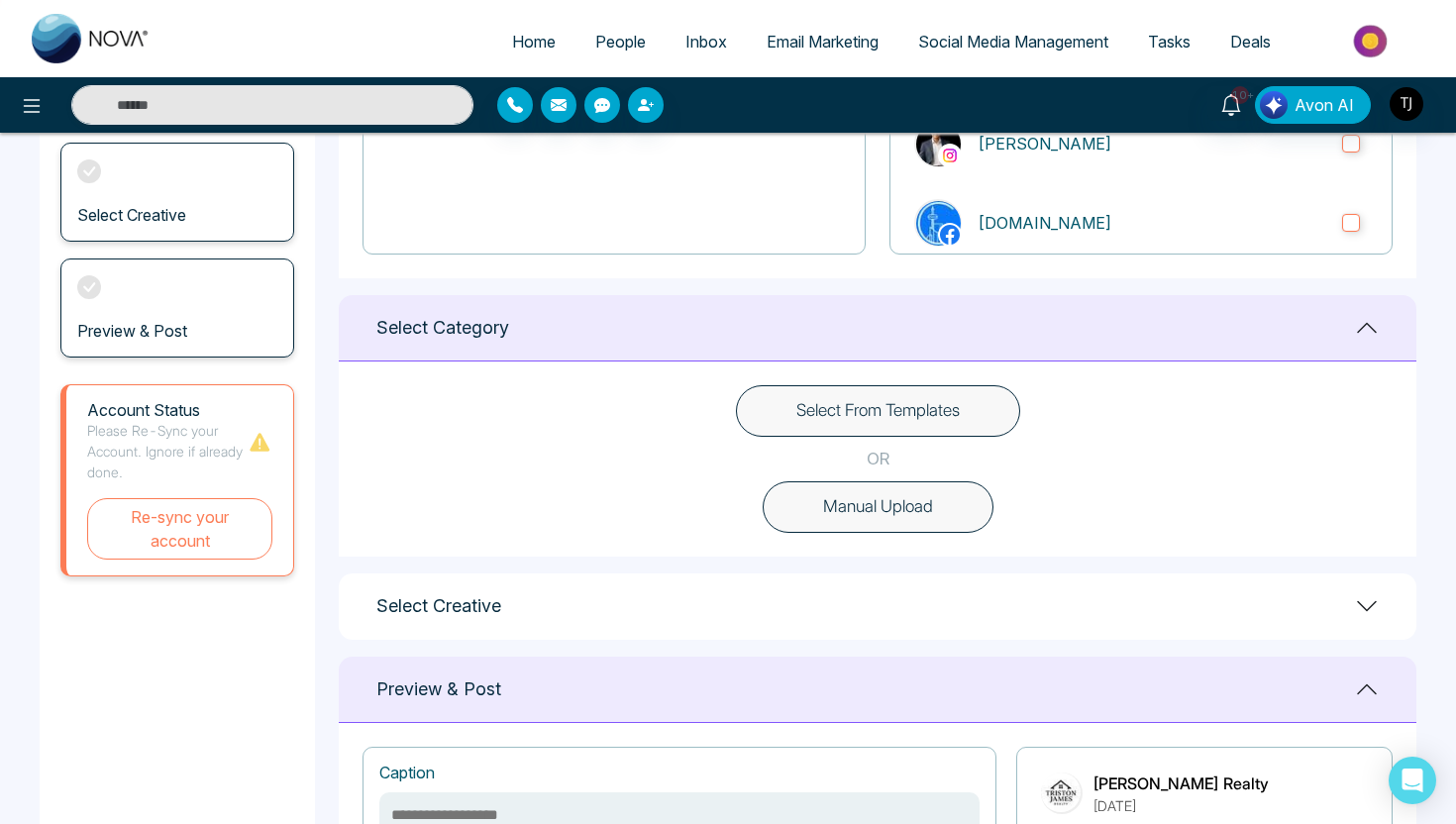 click on "Select From Templates" at bounding box center (878, 411) 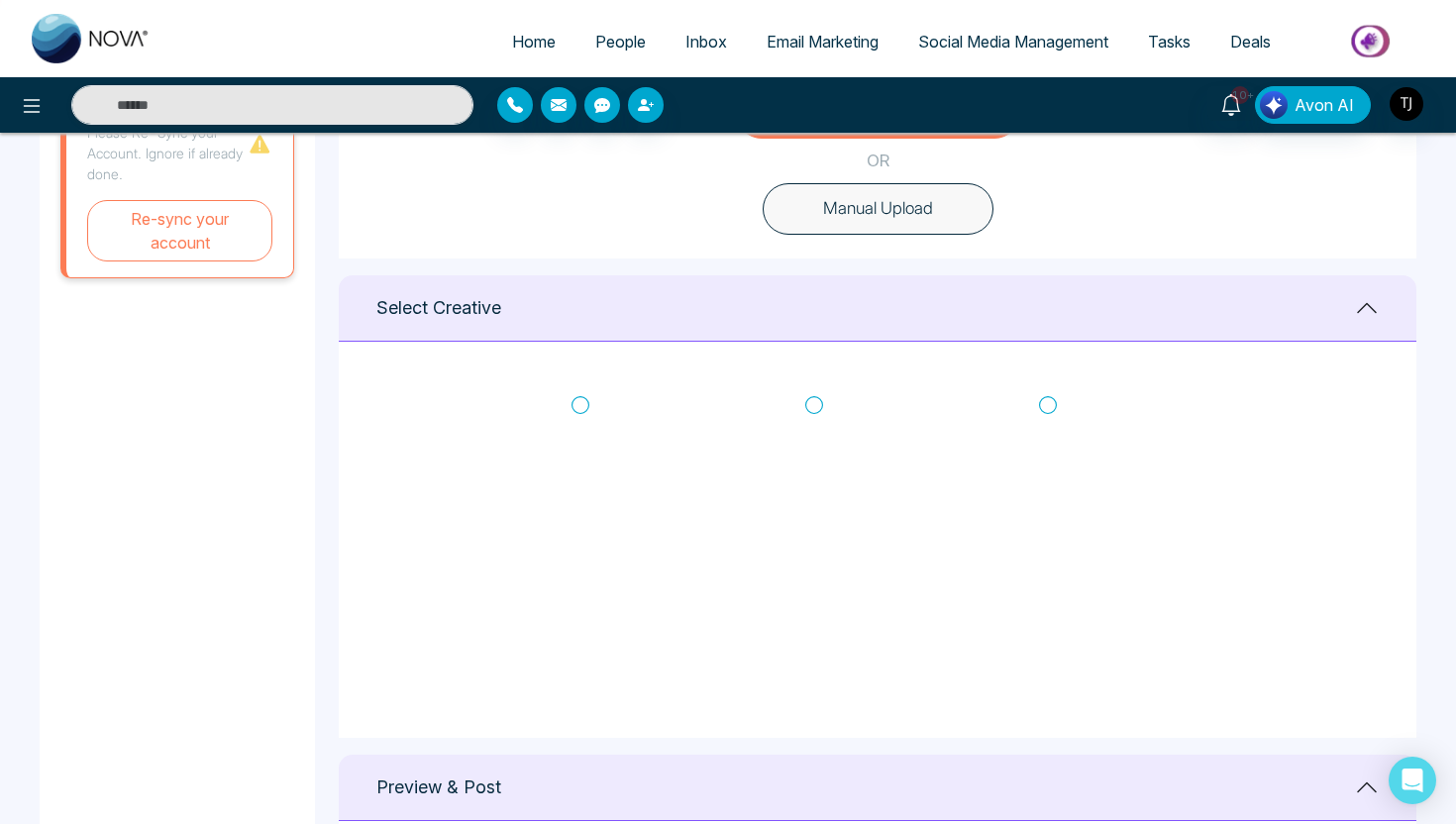 scroll, scrollTop: 677, scrollLeft: 0, axis: vertical 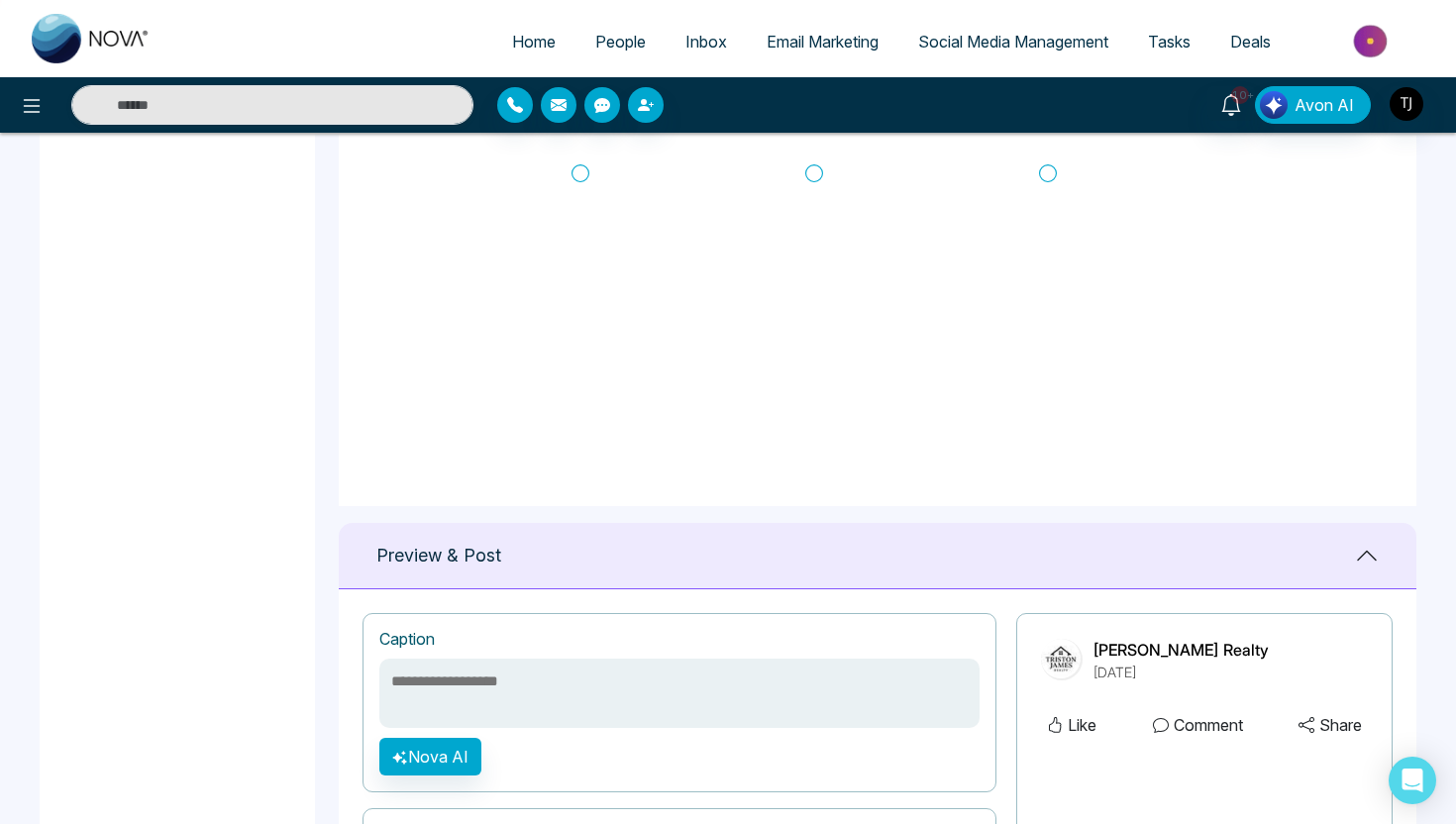 click 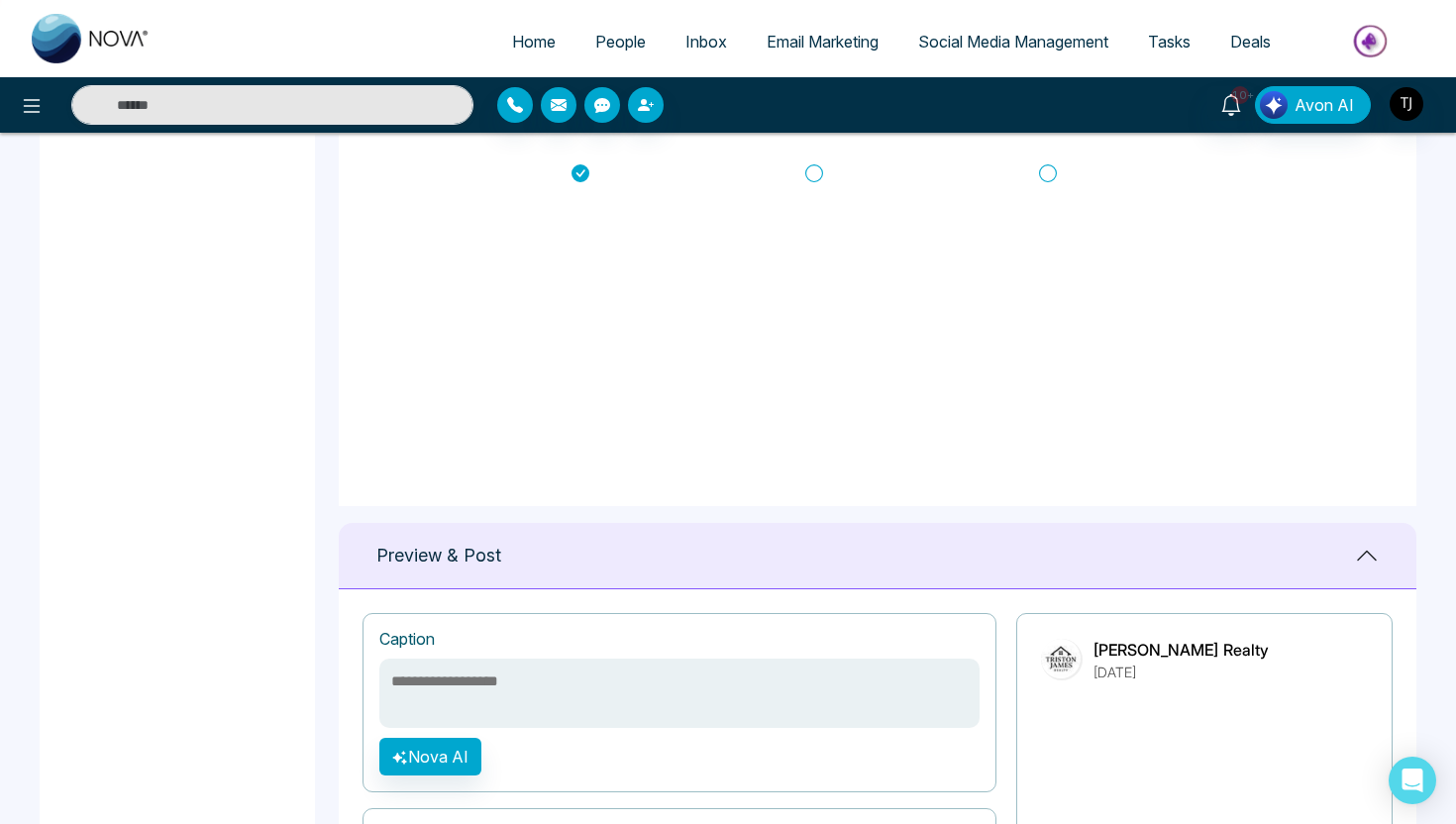 type on "**********" 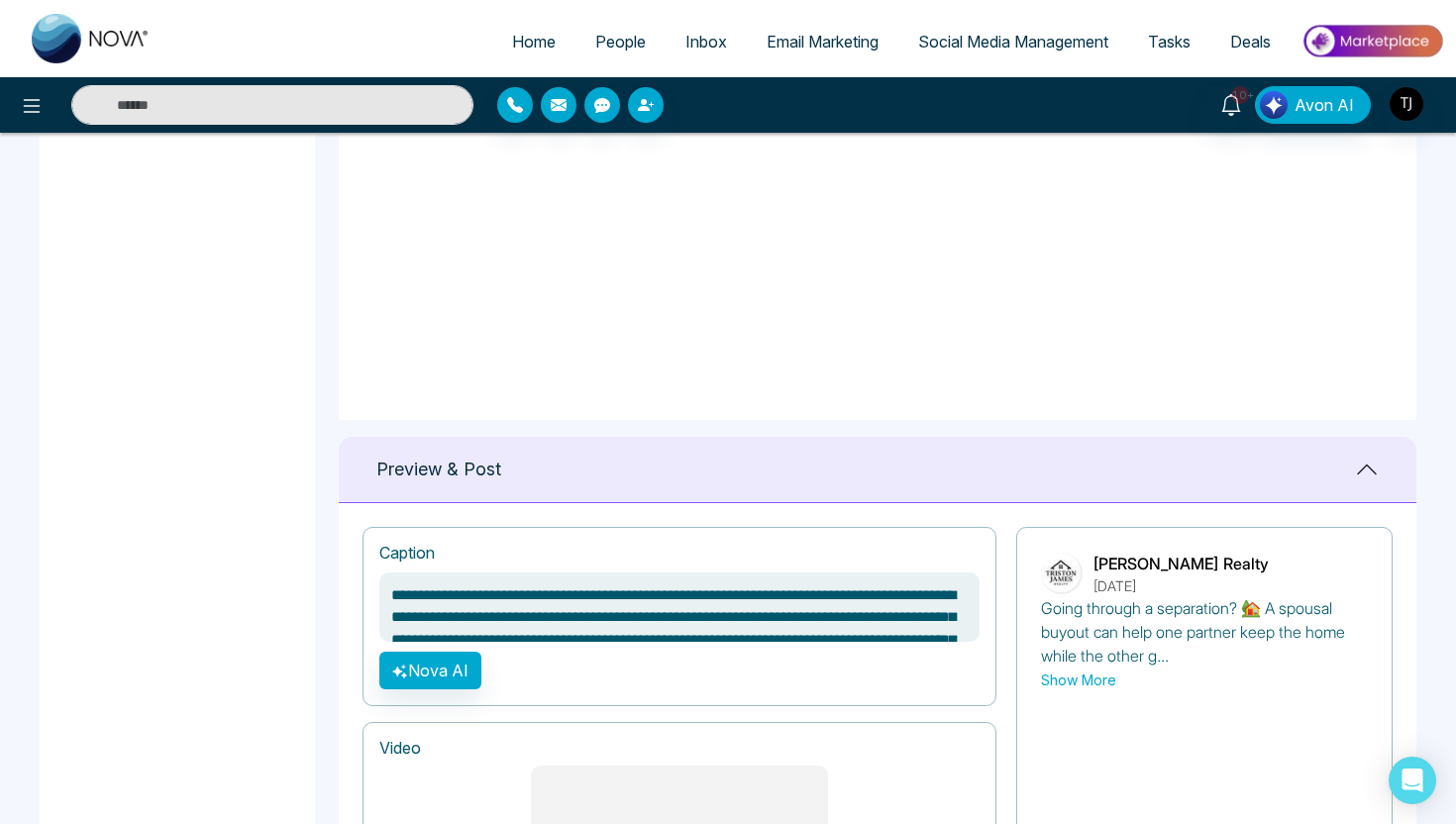 scroll, scrollTop: 978, scrollLeft: 0, axis: vertical 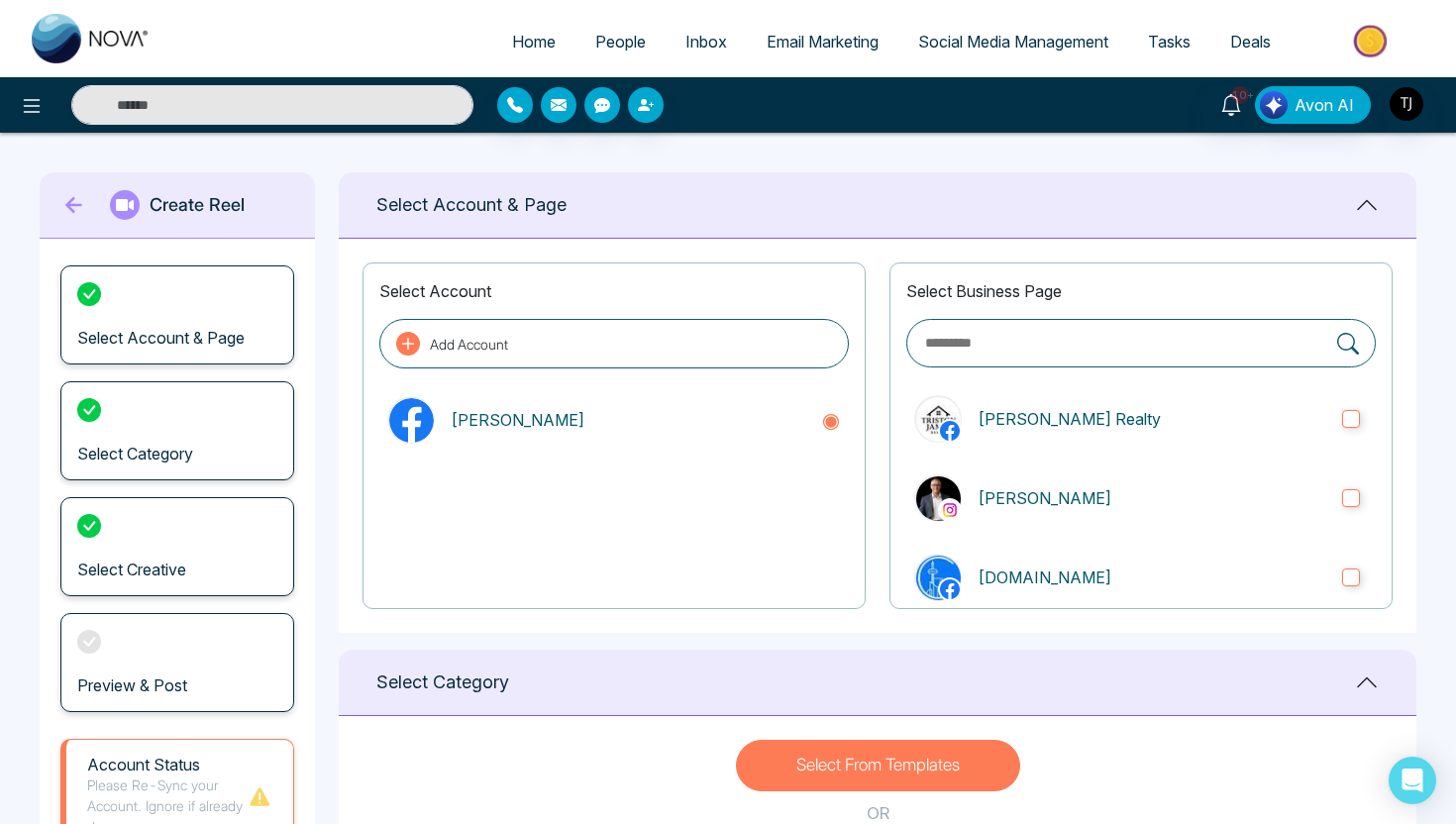 click 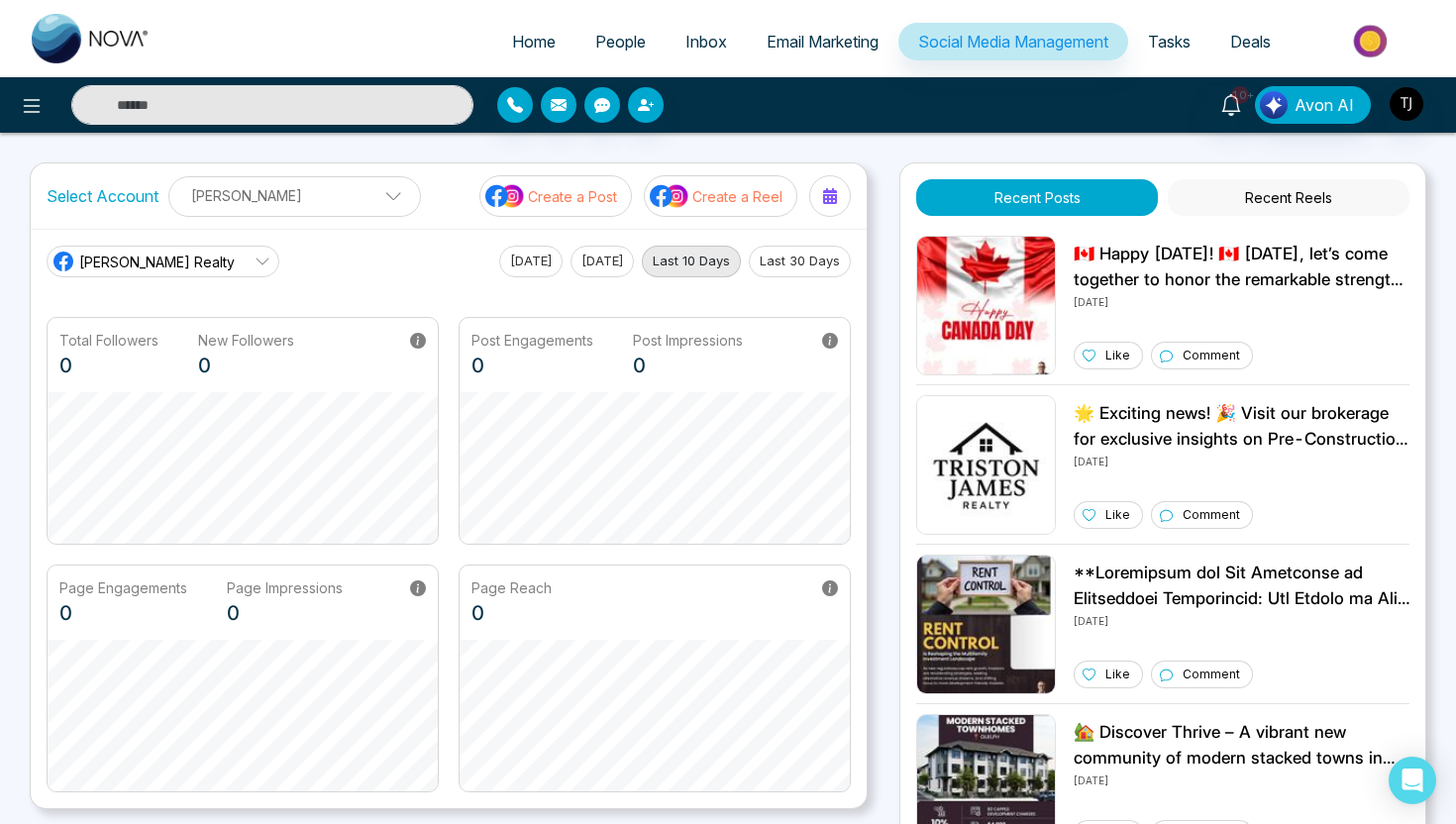 scroll, scrollTop: 456, scrollLeft: 0, axis: vertical 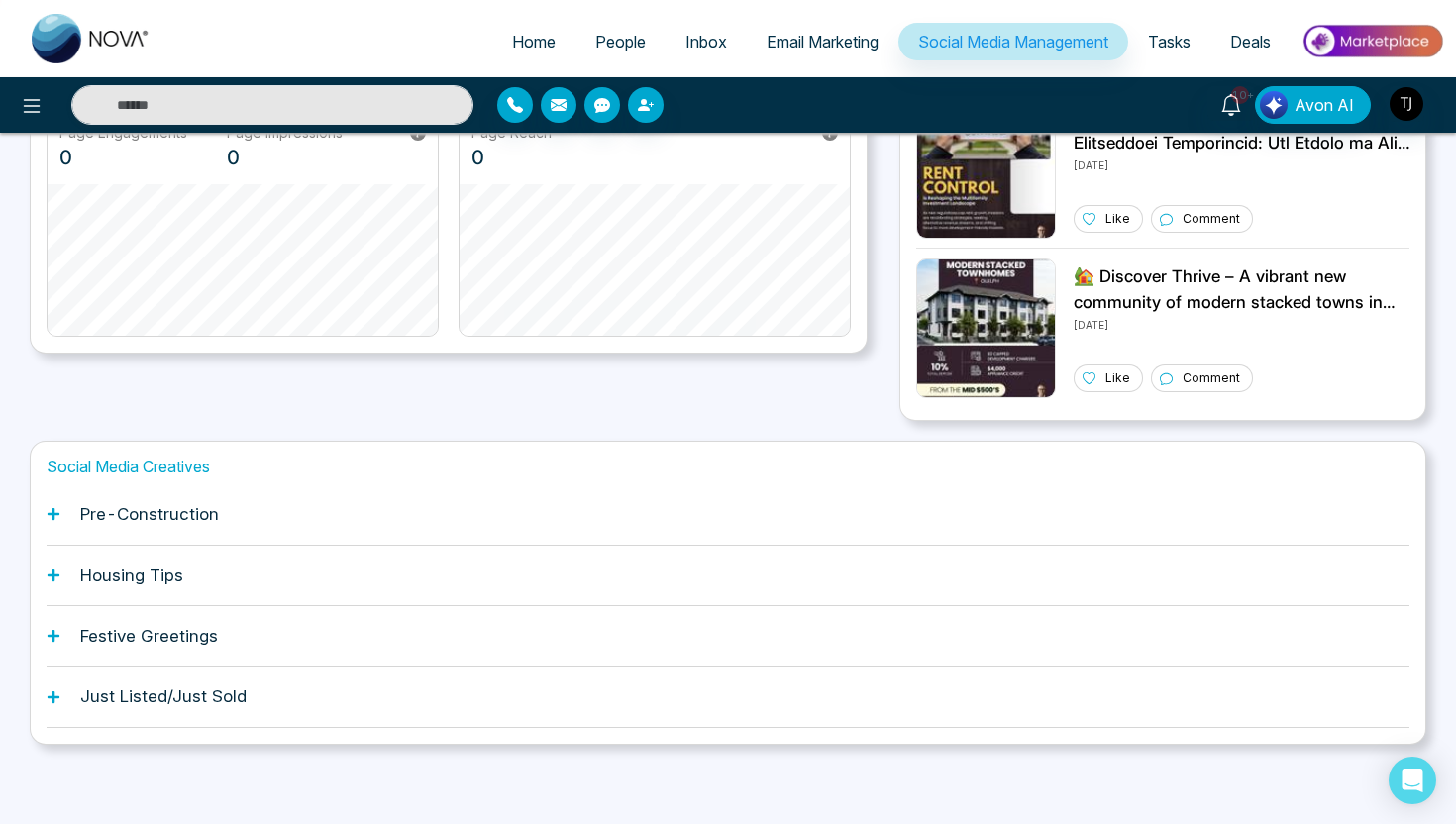 click on "Pre-Construction" at bounding box center (728, 514) 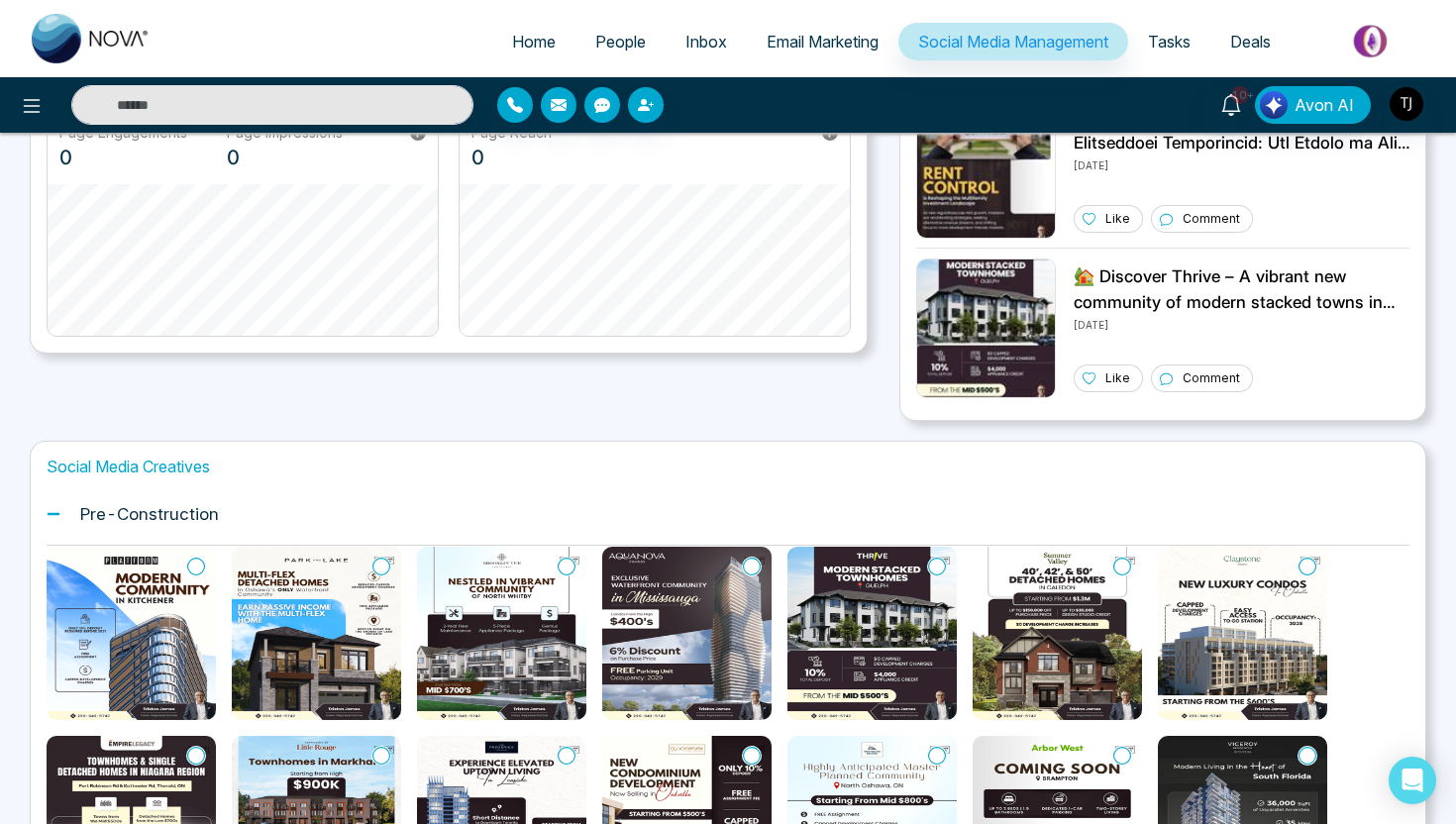 scroll, scrollTop: 0, scrollLeft: 0, axis: both 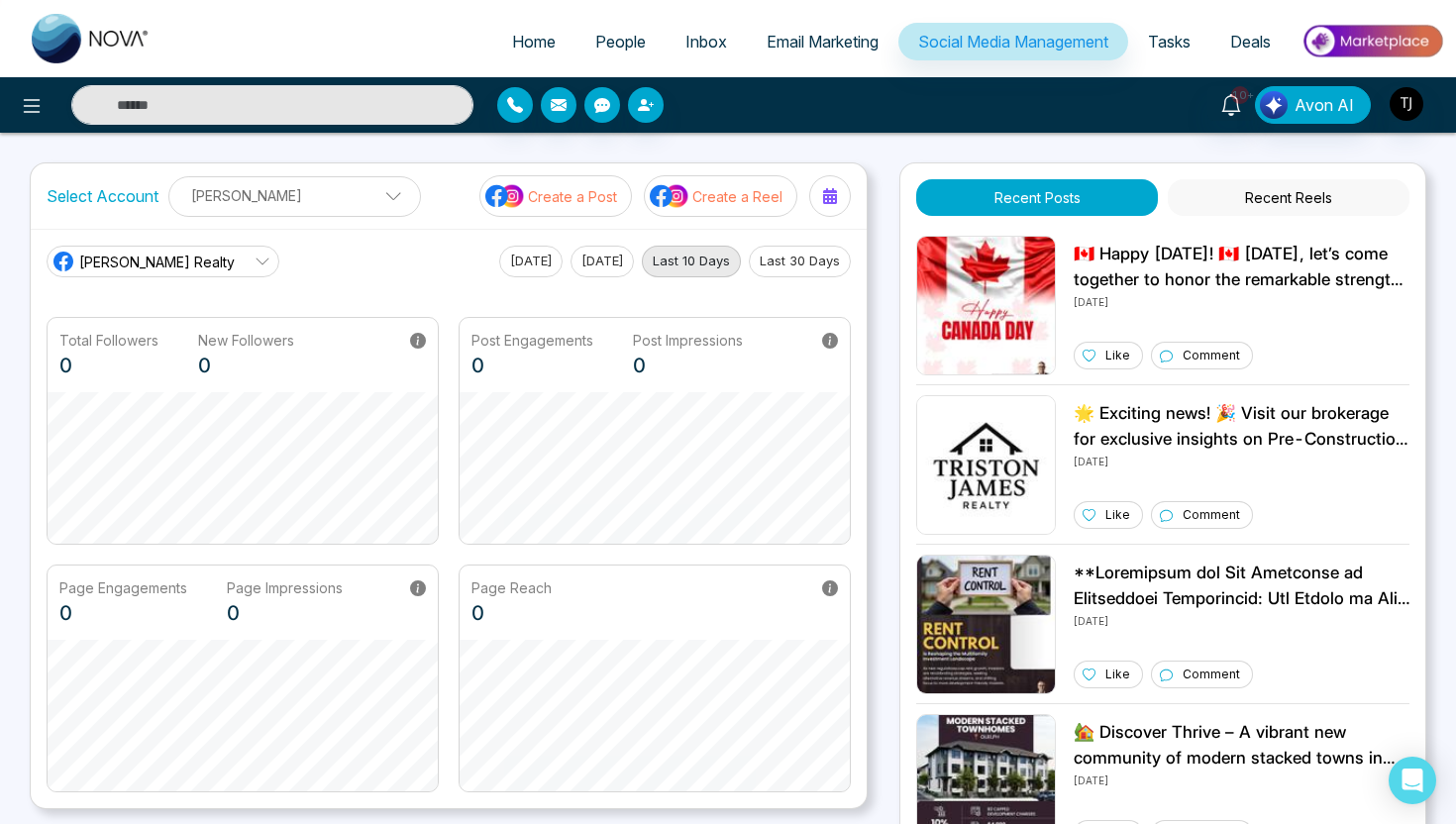 click on "Create a Reel" at bounding box center (737, 196) 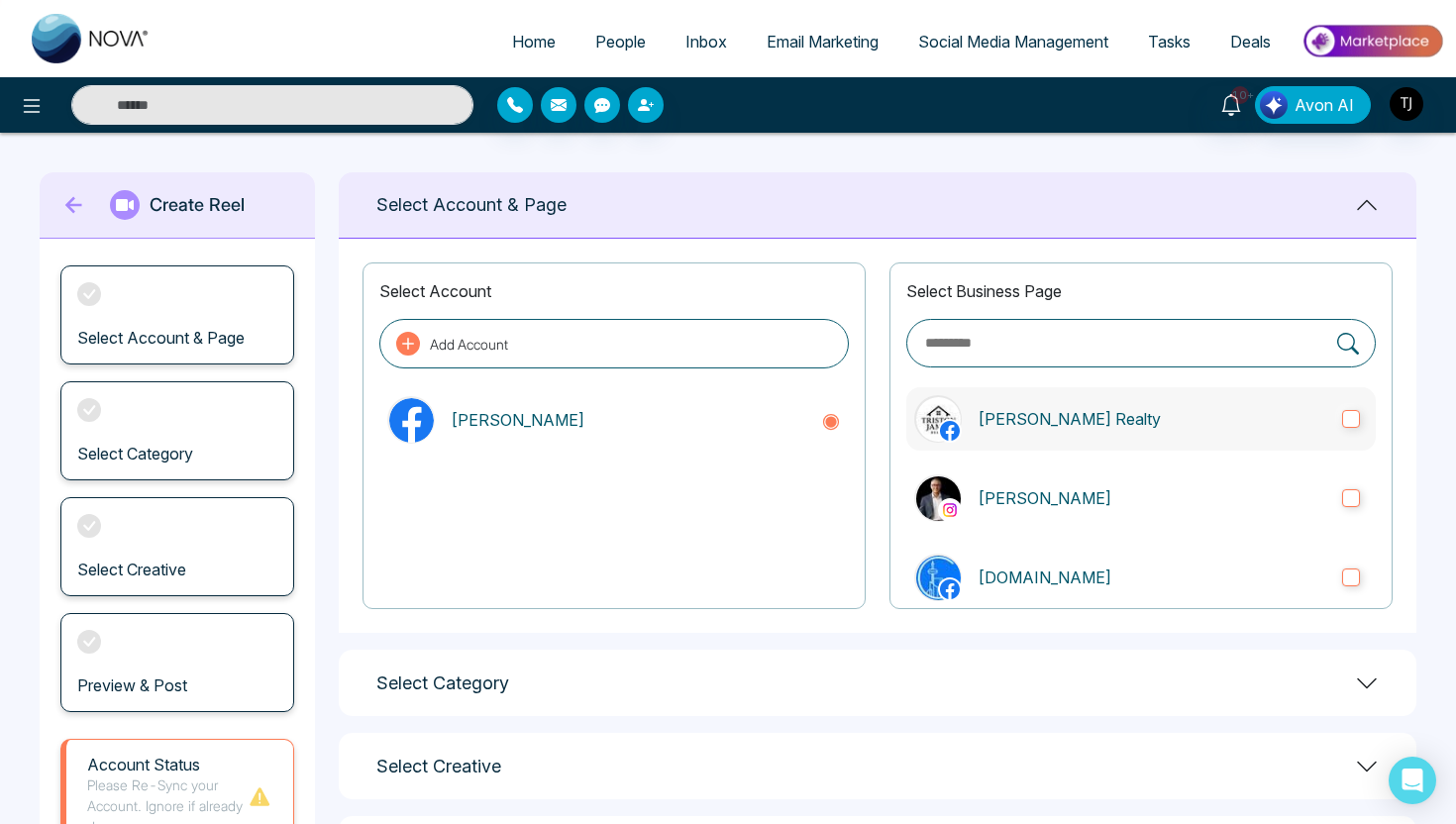 click on "[PERSON_NAME] Realty" at bounding box center [1141, 419] 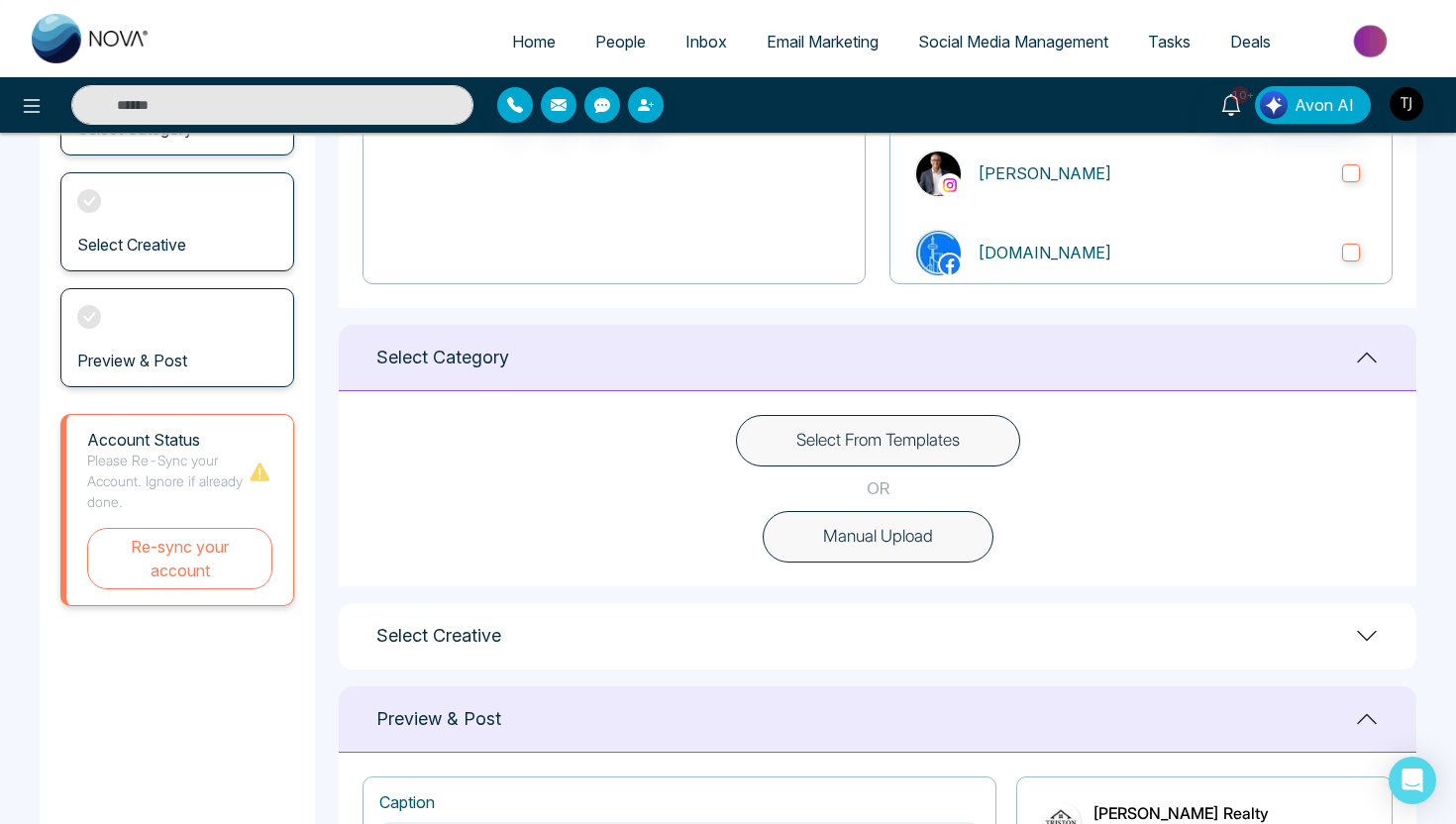 scroll, scrollTop: 351, scrollLeft: 0, axis: vertical 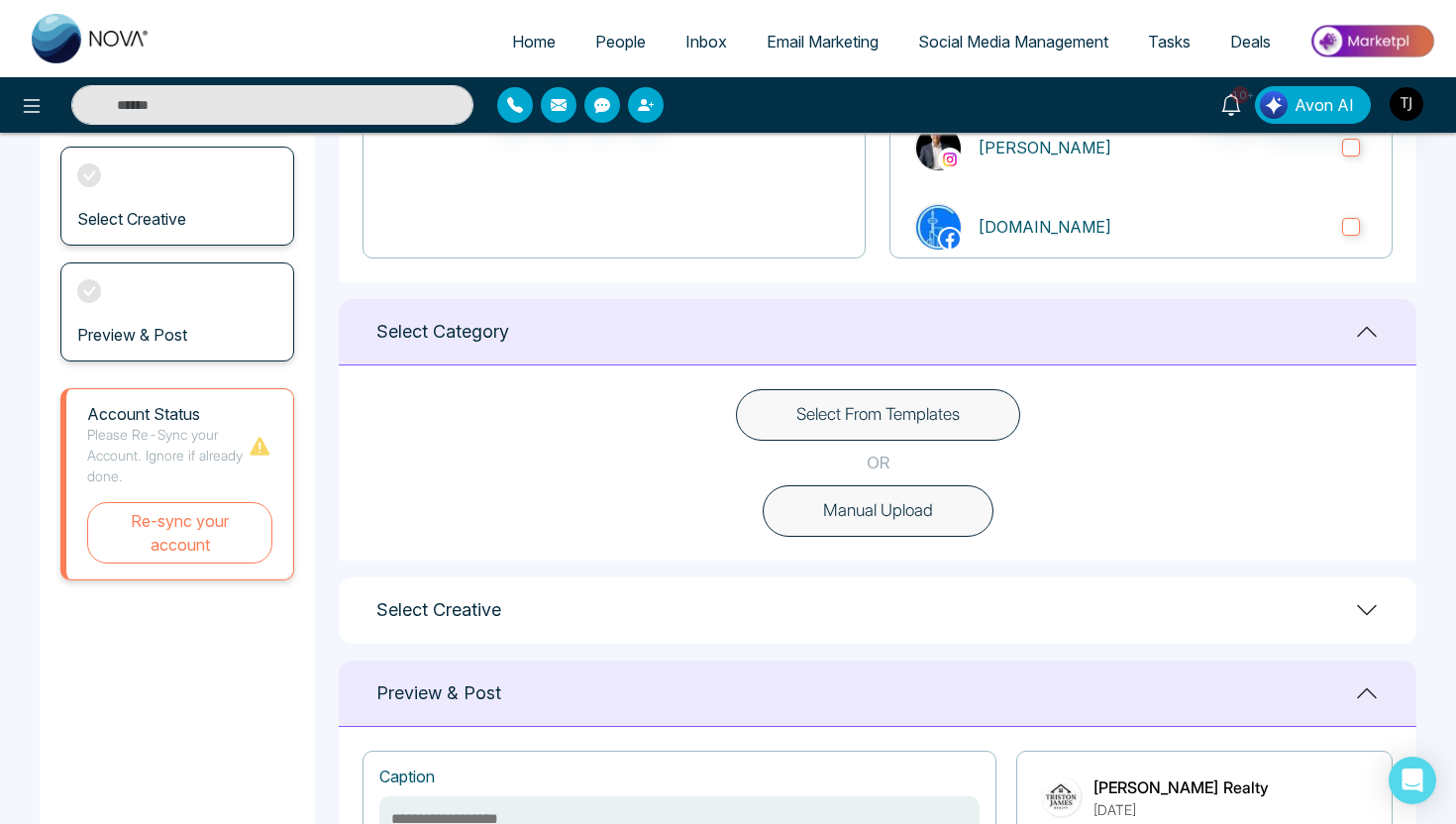 click on "Select From Templates" at bounding box center [878, 415] 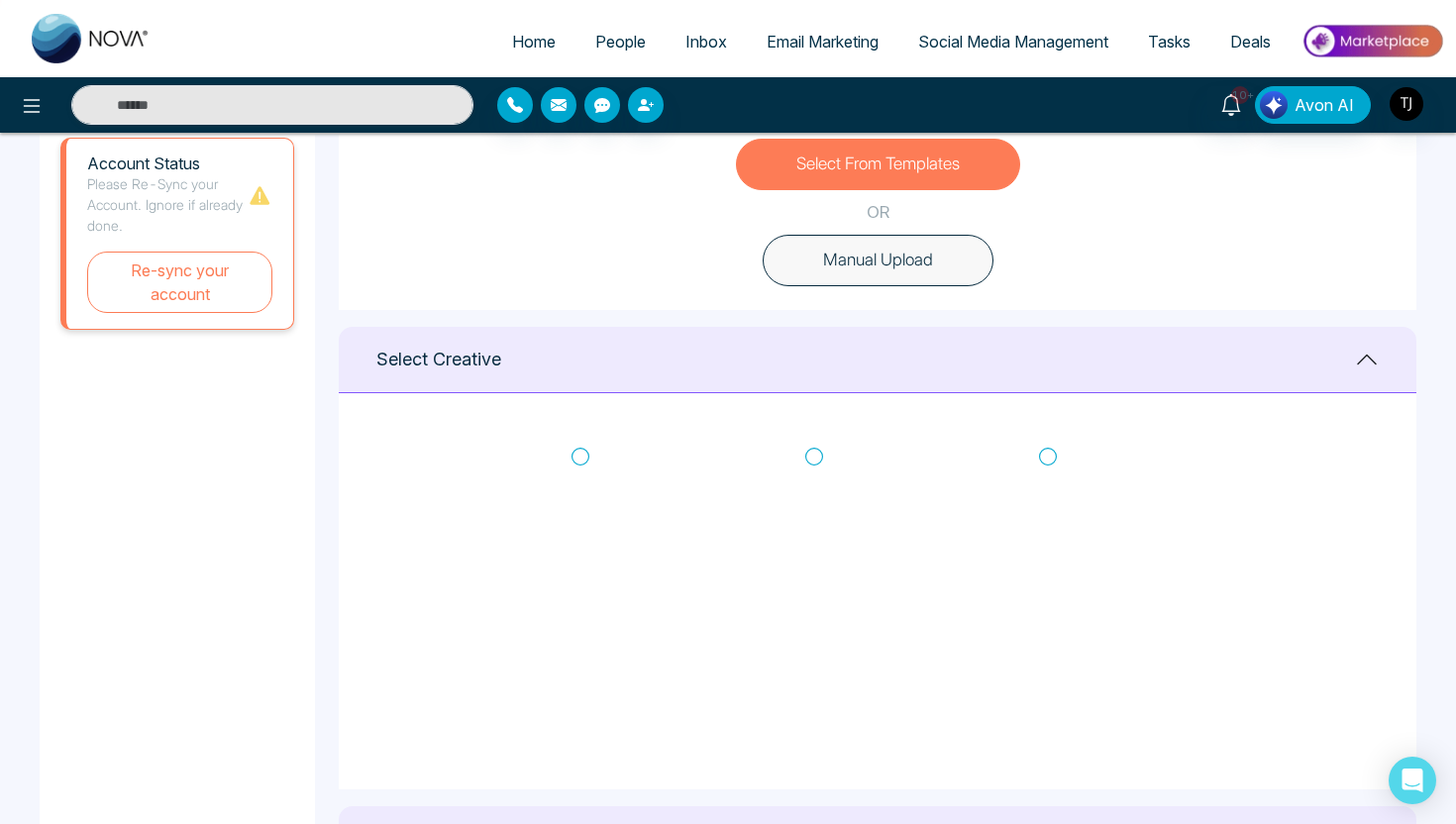 scroll, scrollTop: 618, scrollLeft: 0, axis: vertical 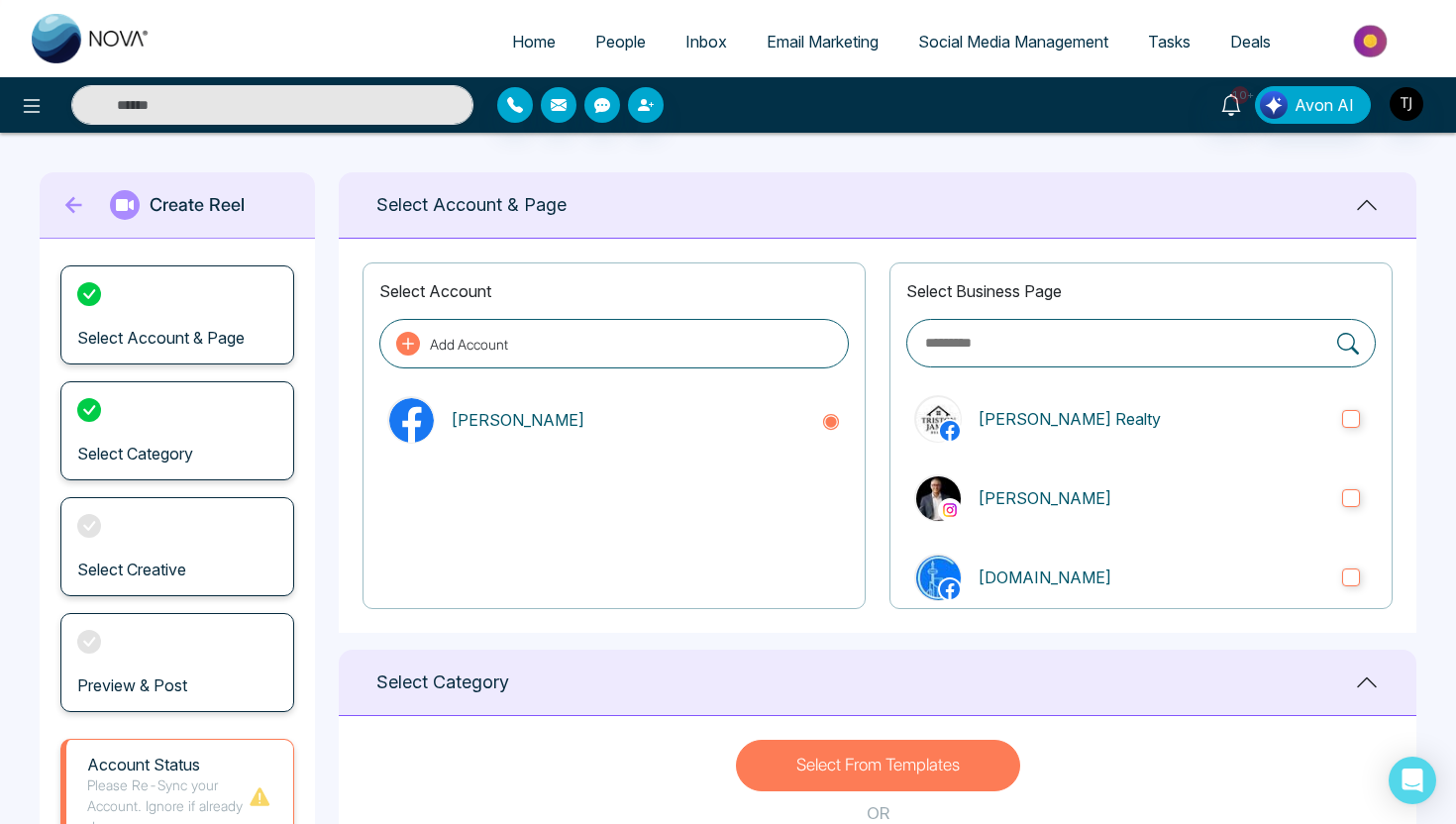 click 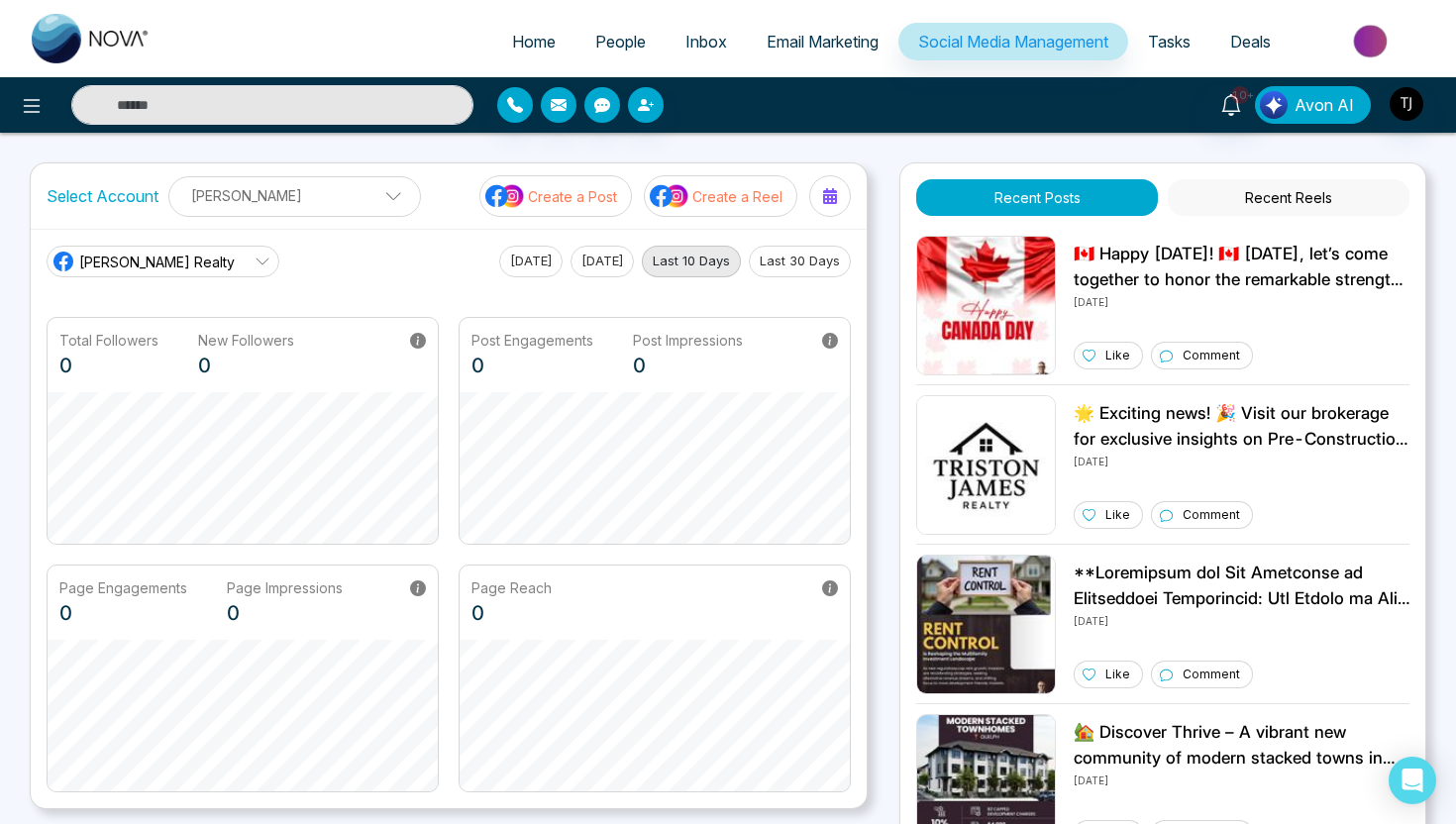 click on "Avon AI" at bounding box center [1324, 105] 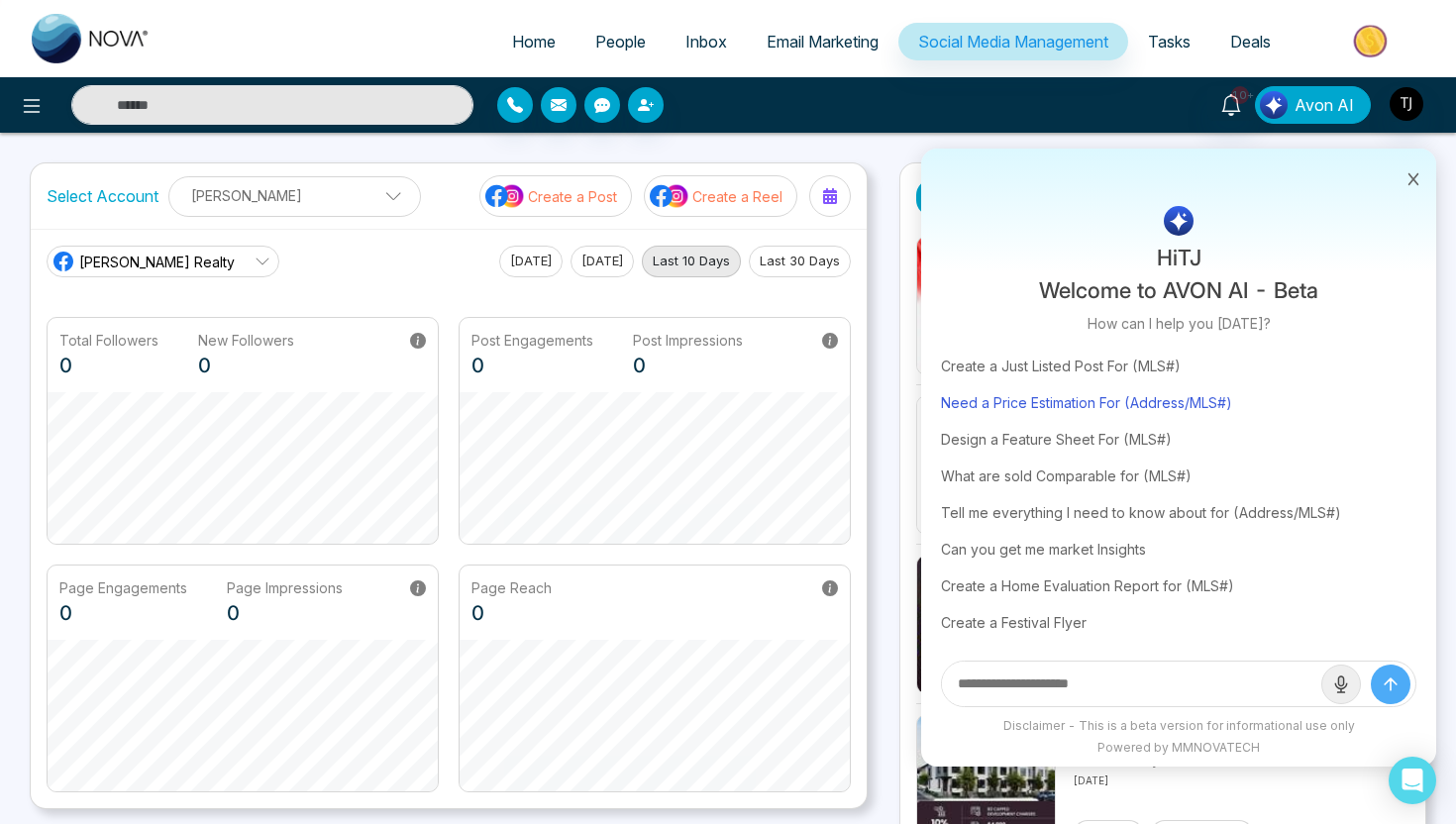 scroll, scrollTop: 0, scrollLeft: 0, axis: both 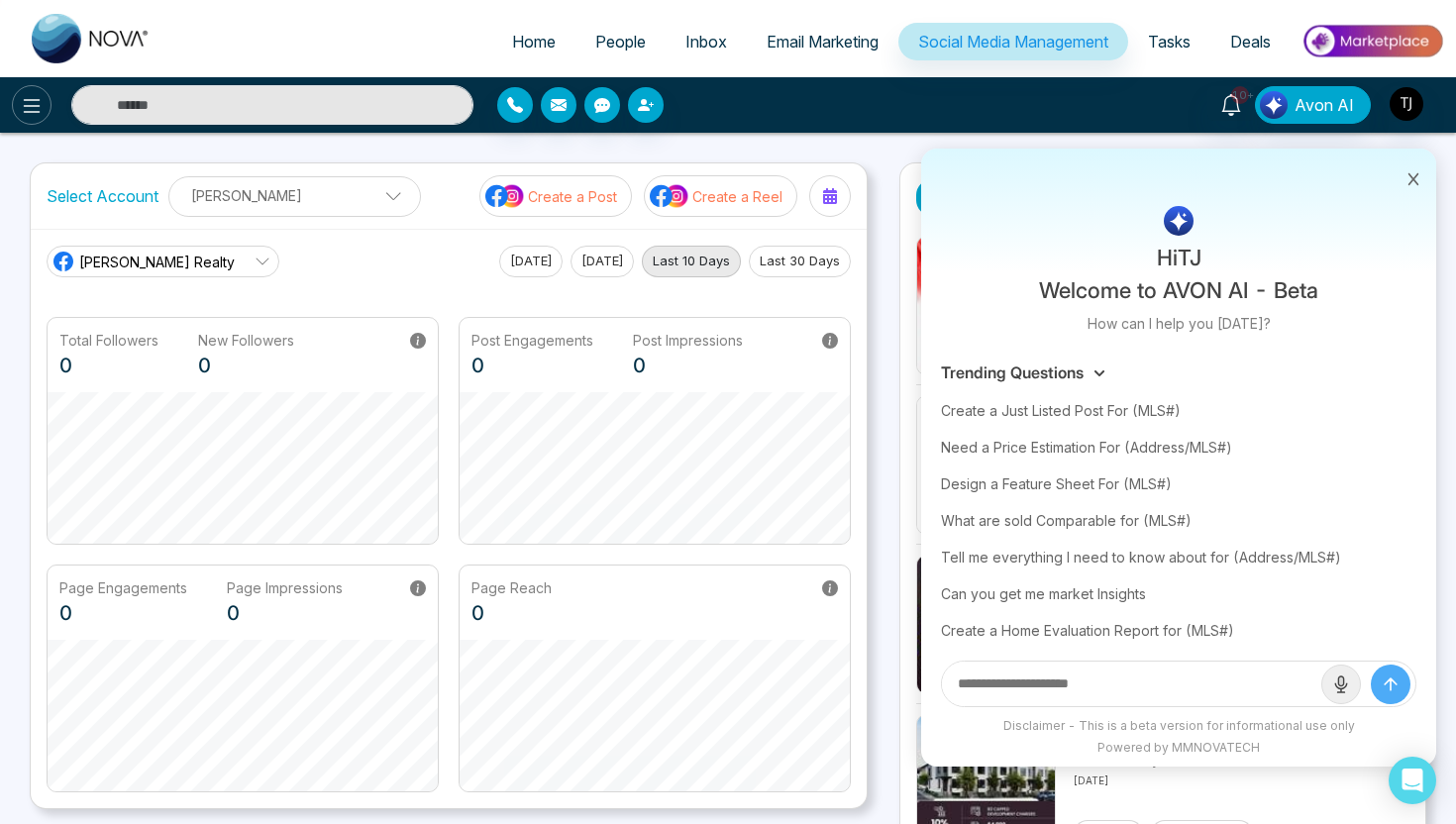 click 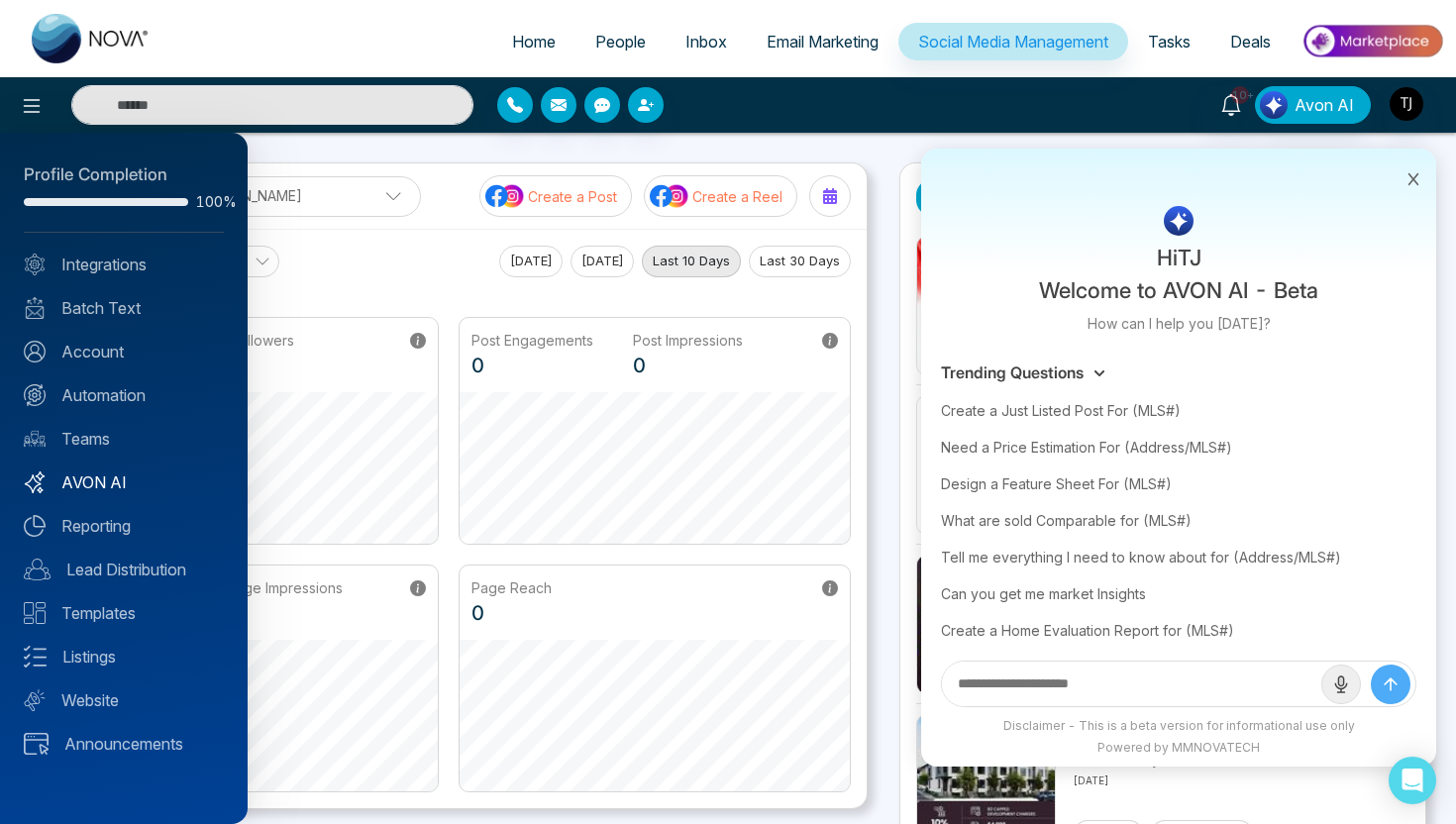click on "AVON AI" at bounding box center (124, 482) 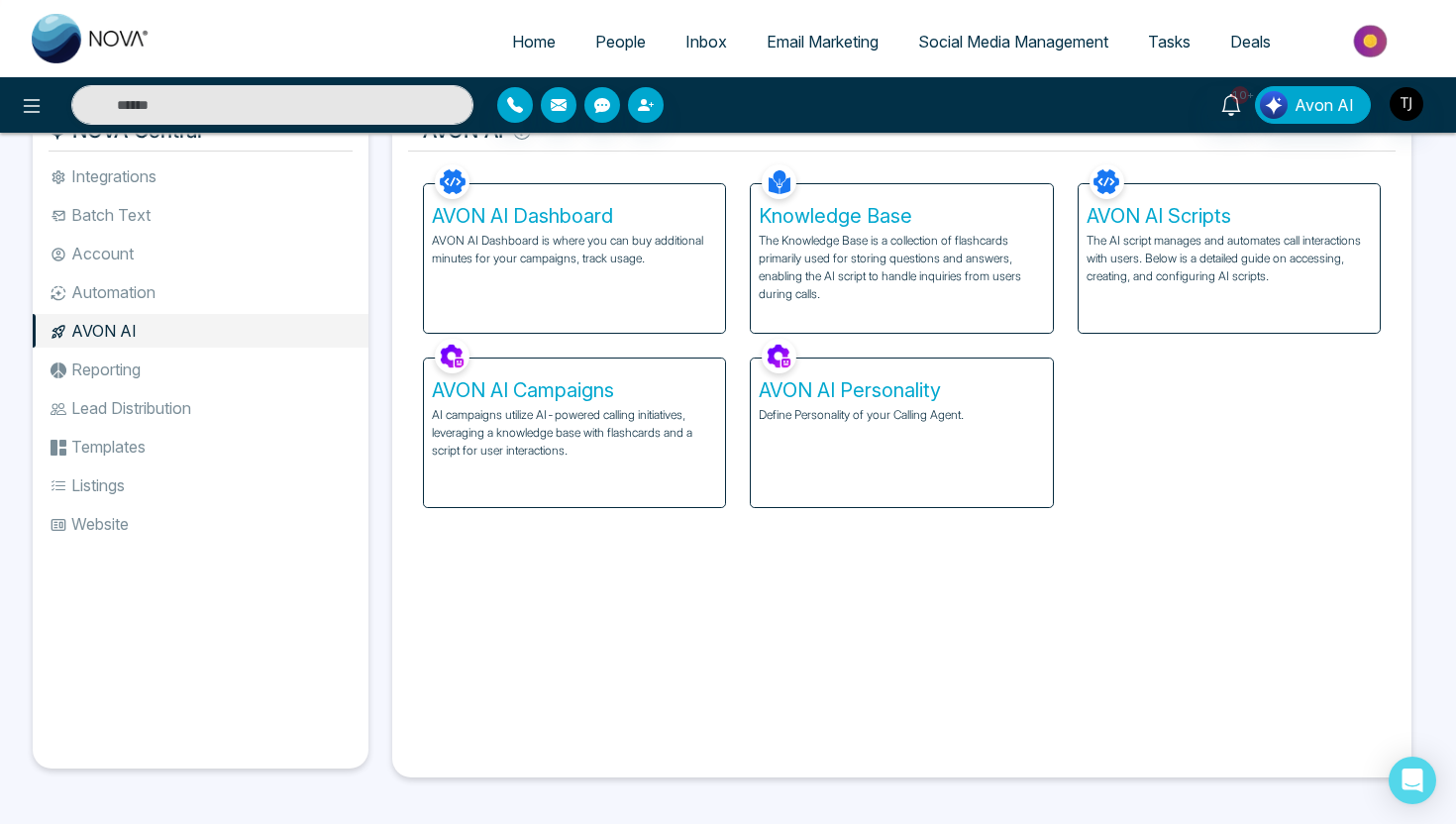 scroll, scrollTop: 0, scrollLeft: 0, axis: both 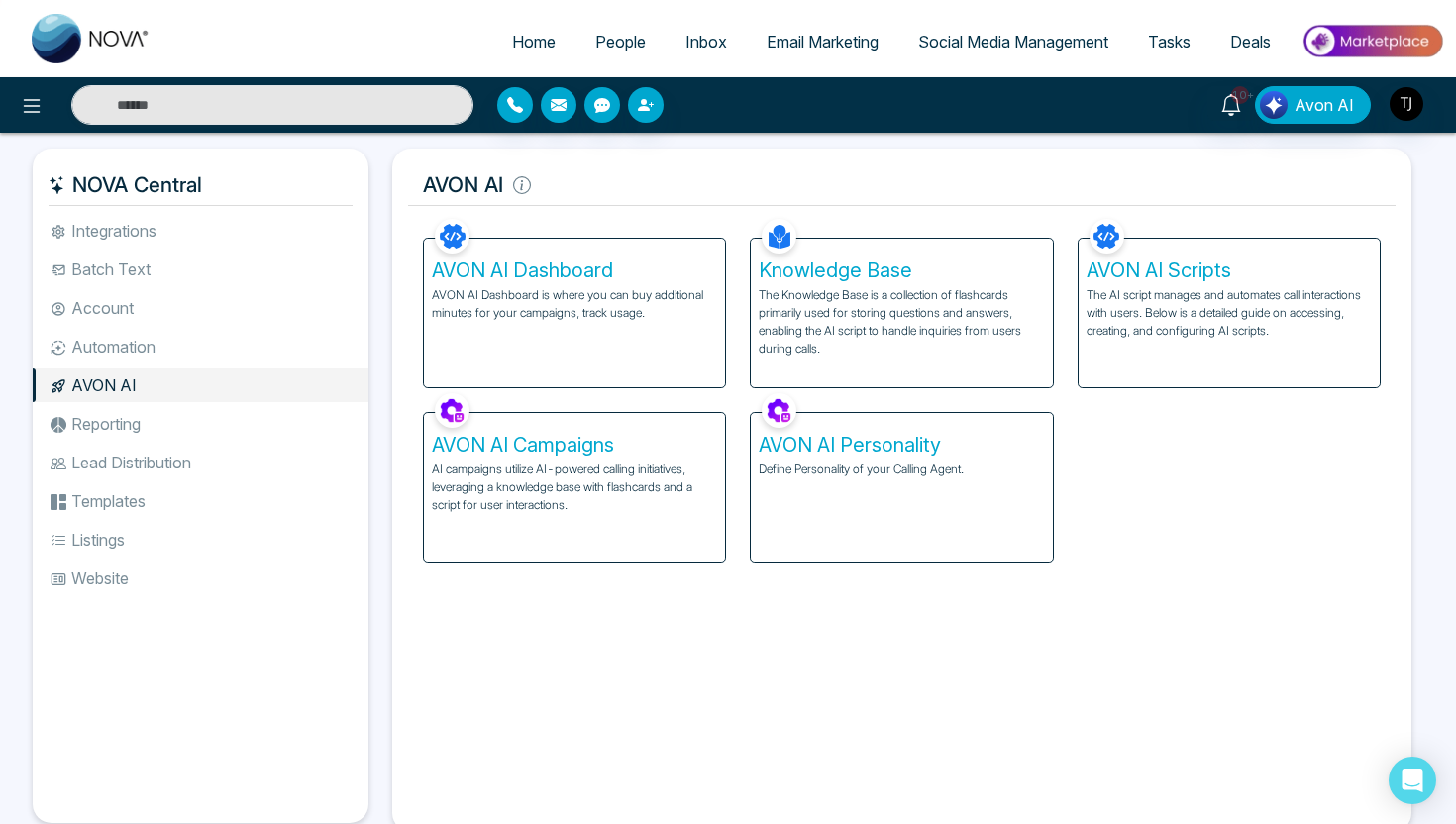 click on "Deals" at bounding box center (1250, 42) 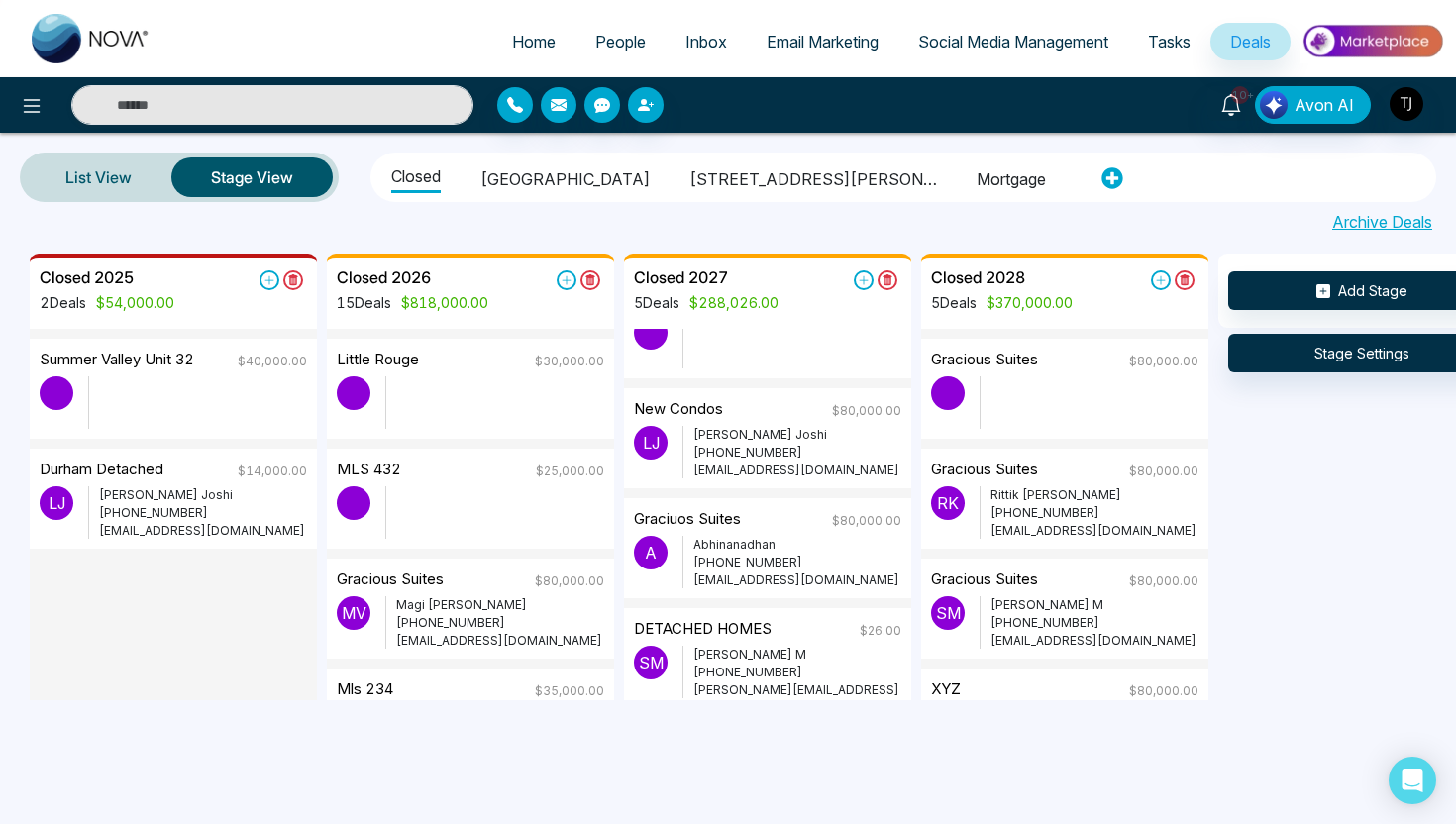 scroll, scrollTop: 0, scrollLeft: 0, axis: both 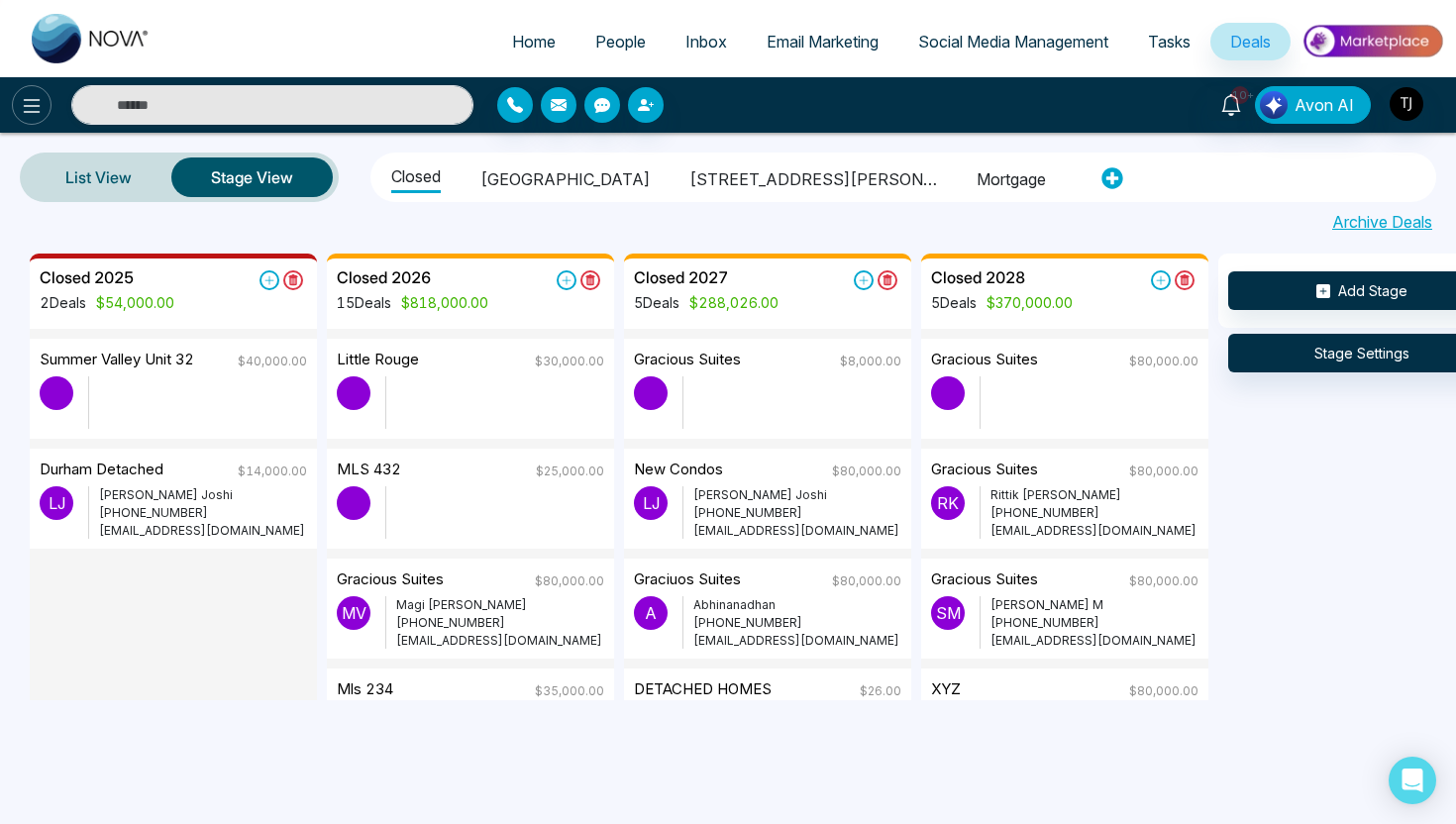 click 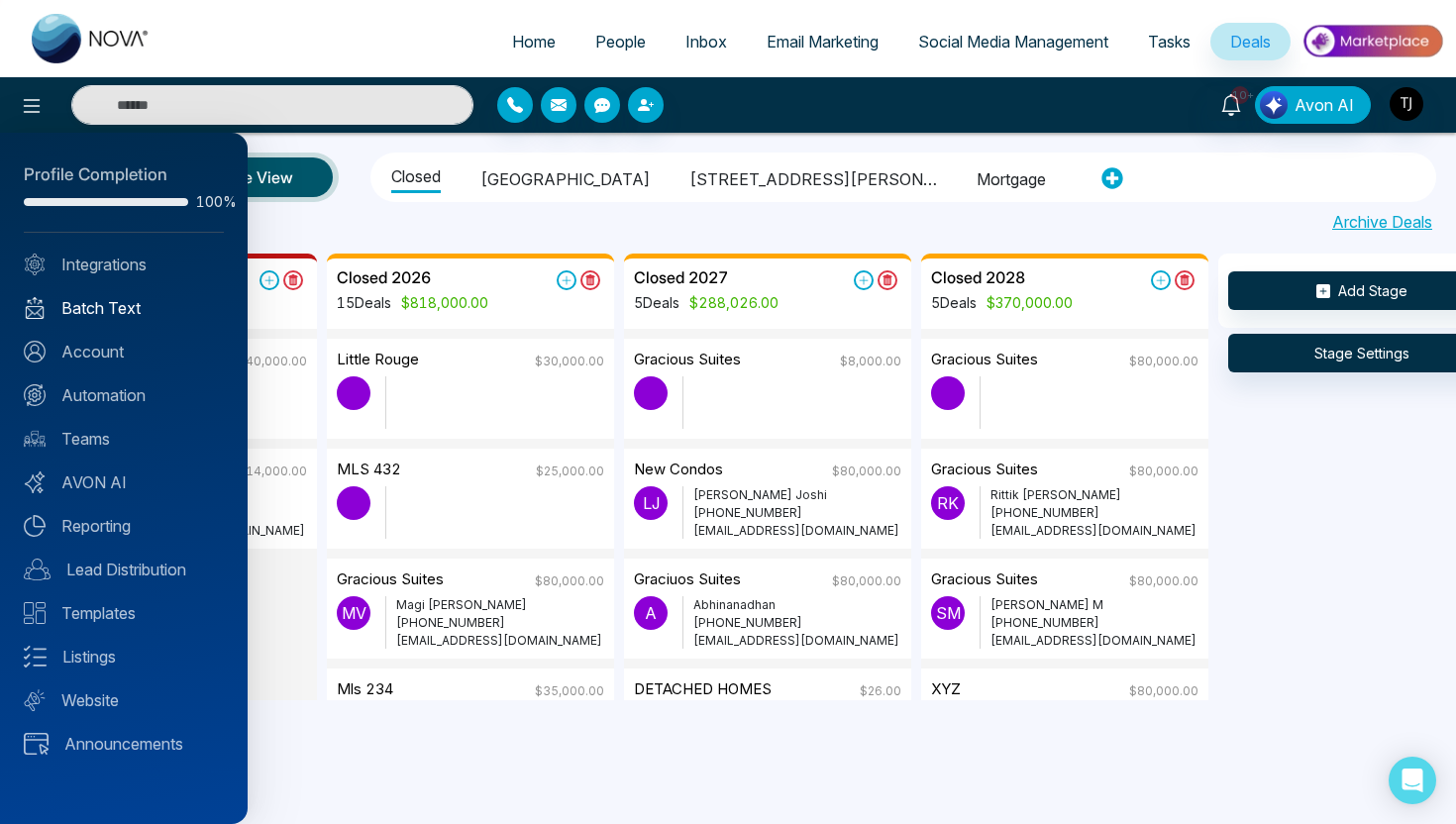 click on "Batch Text" at bounding box center (124, 308) 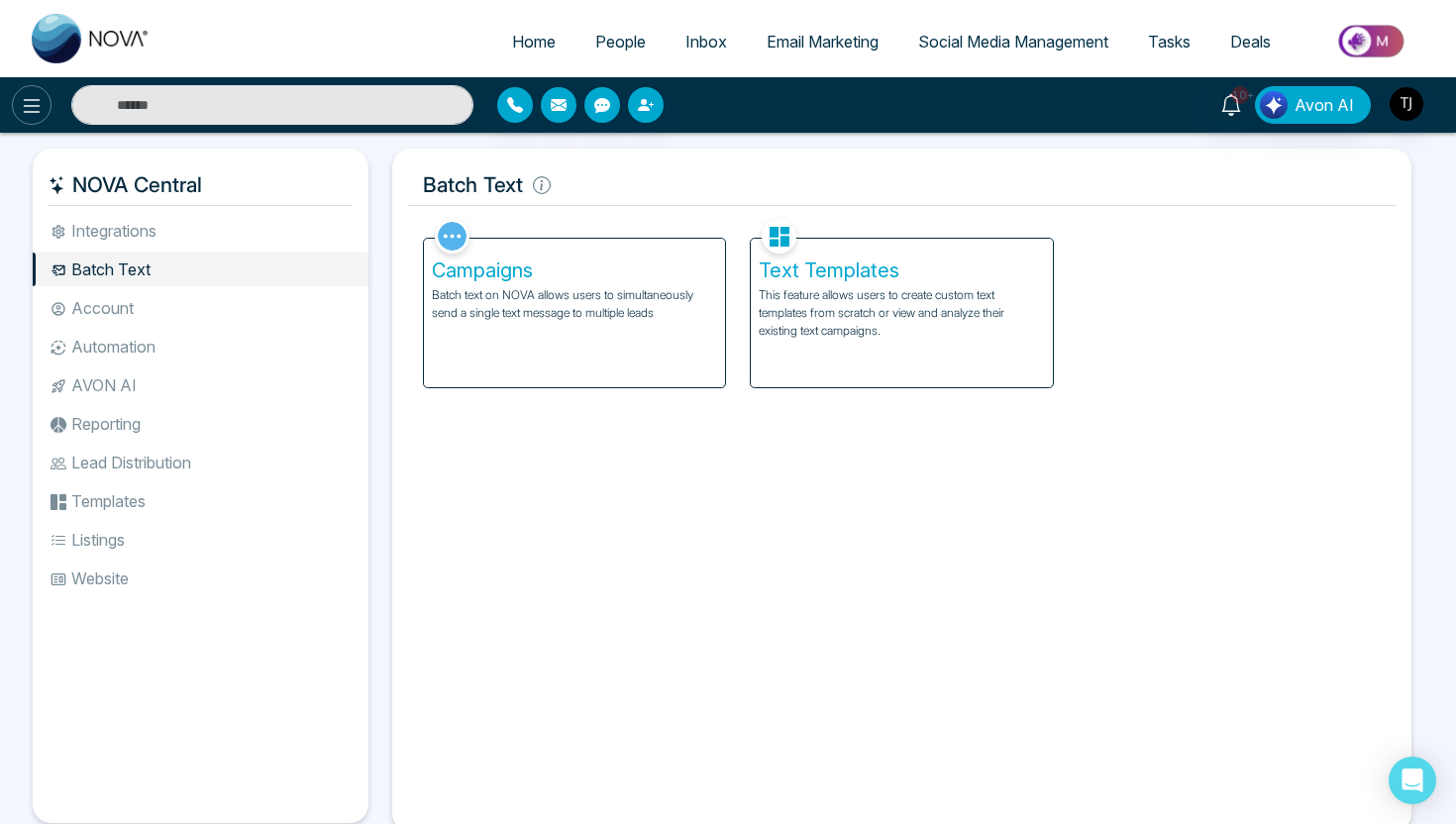 click 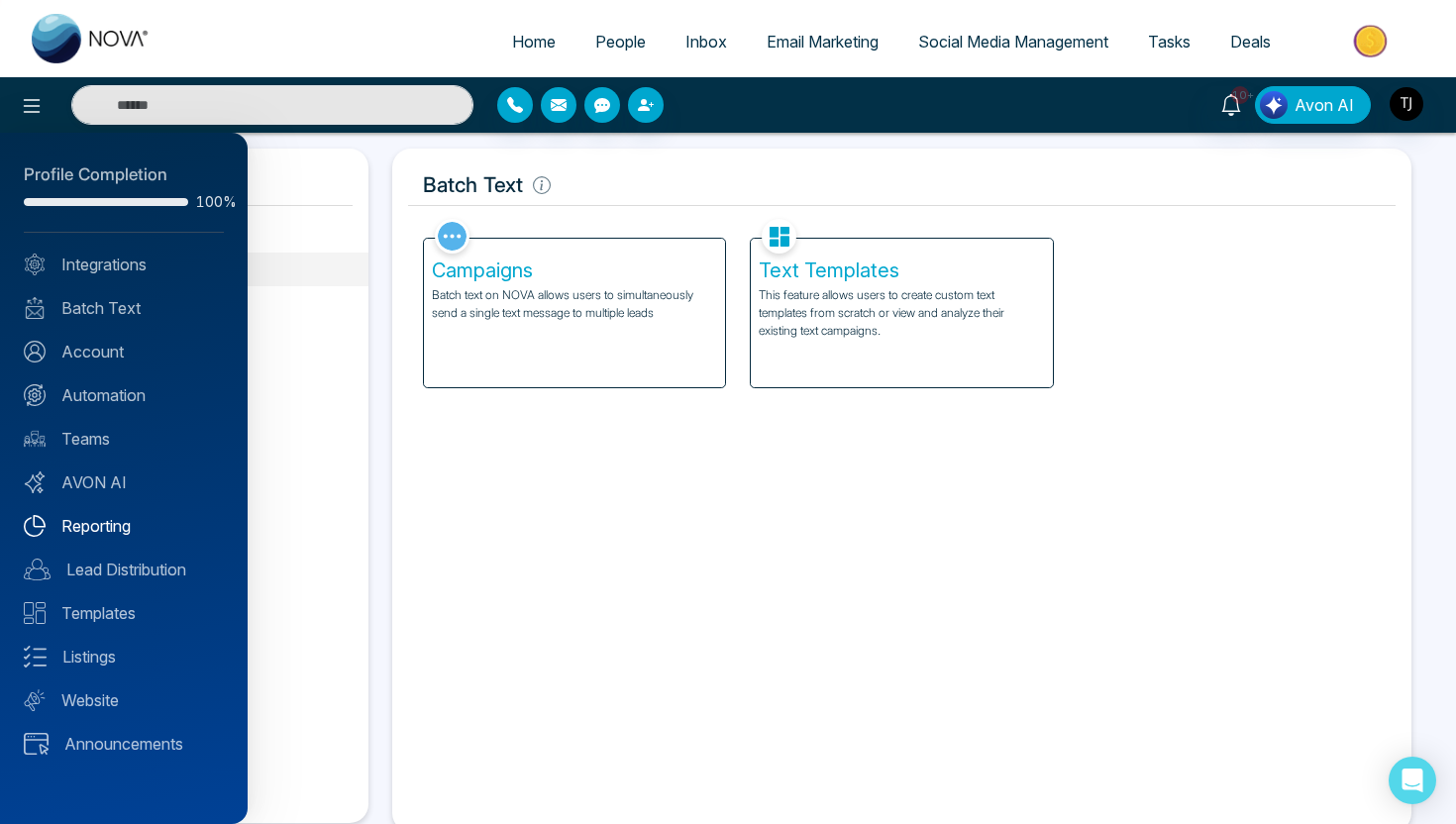 click on "Reporting" at bounding box center (124, 526) 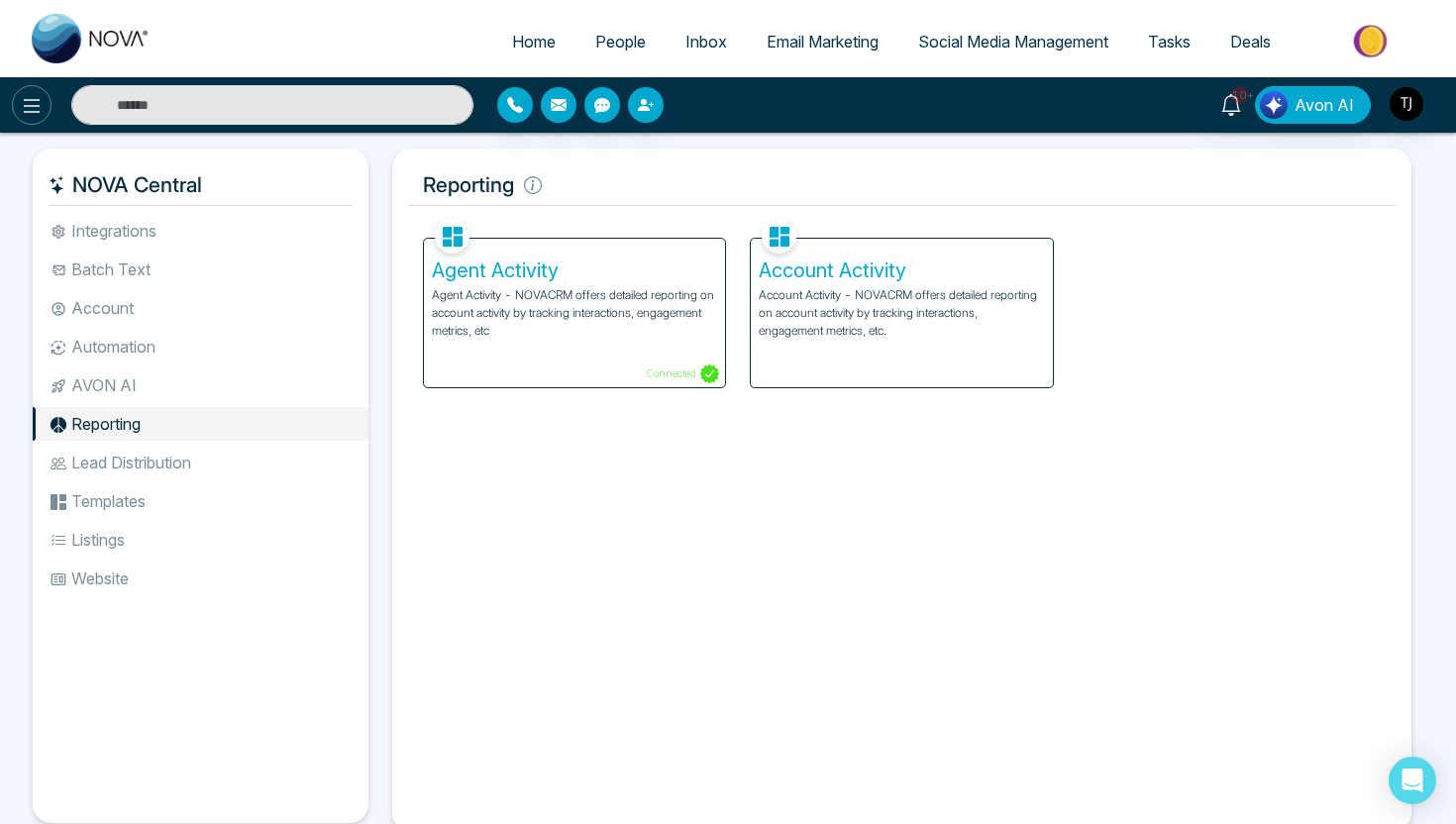 click 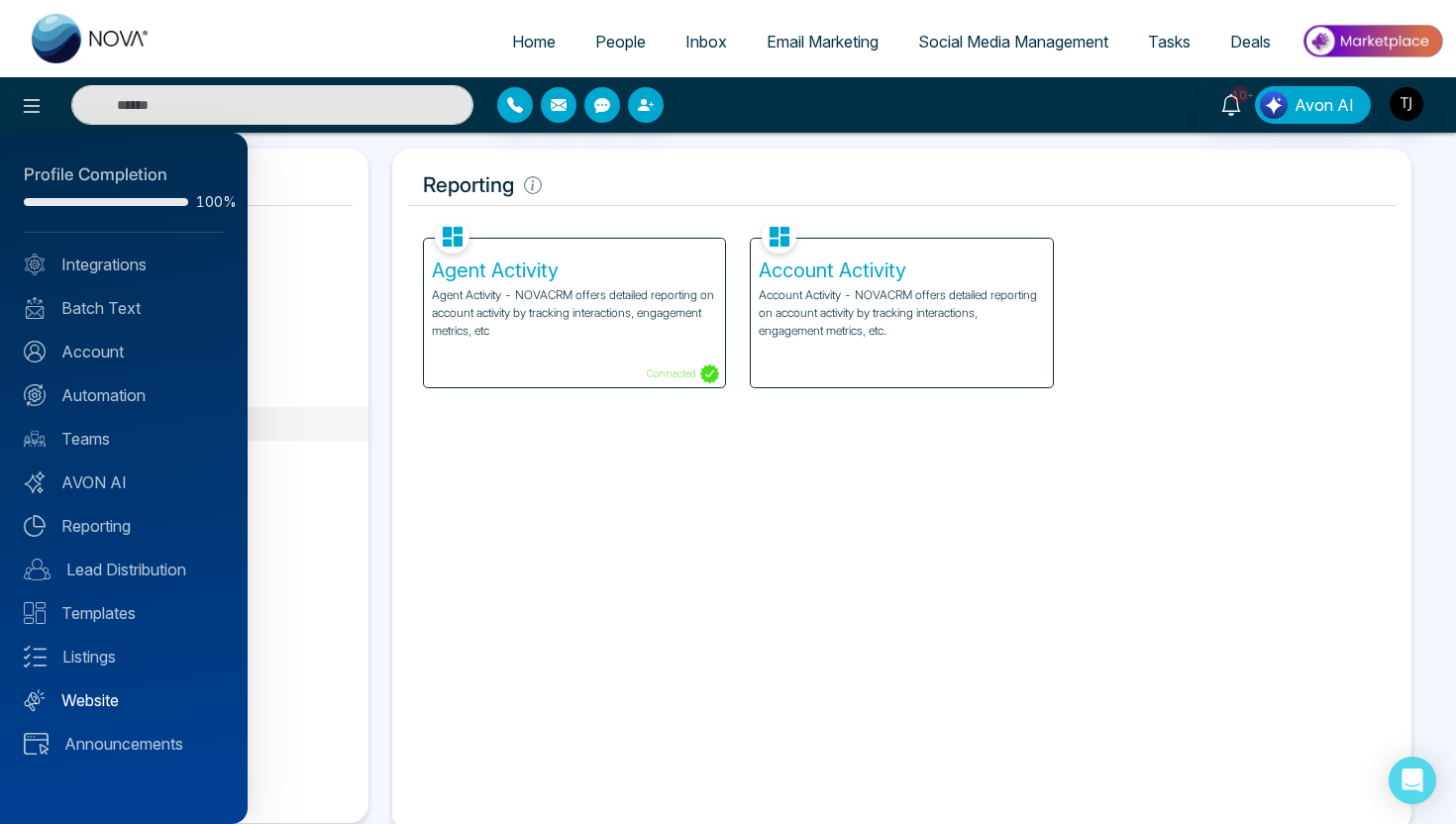 click on "Website" at bounding box center (124, 700) 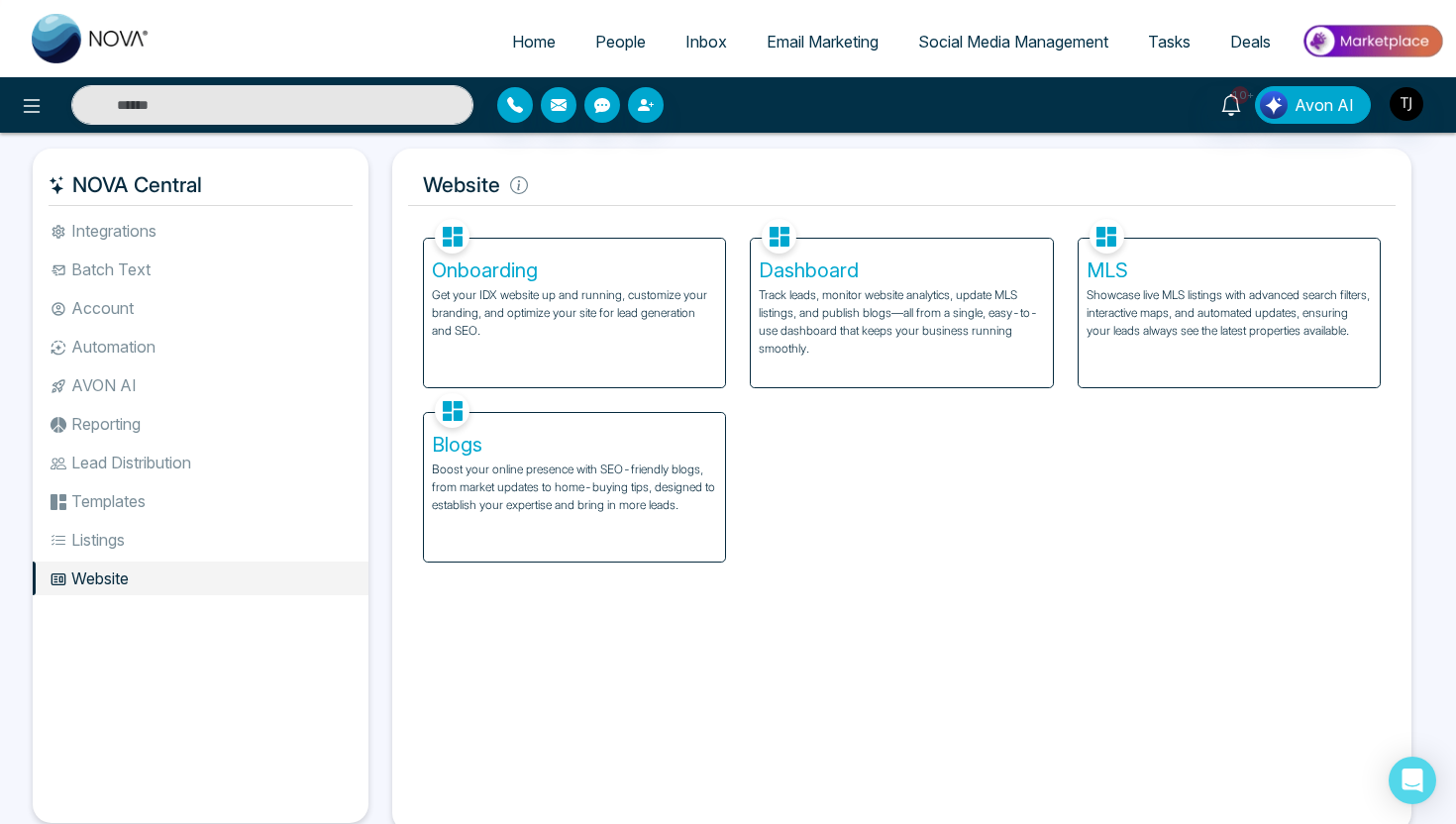 click on "Boost your online presence with SEO-friendly blogs, from market updates to home-buying tips, designed to establish your expertise and bring in more leads." at bounding box center [574, 487] 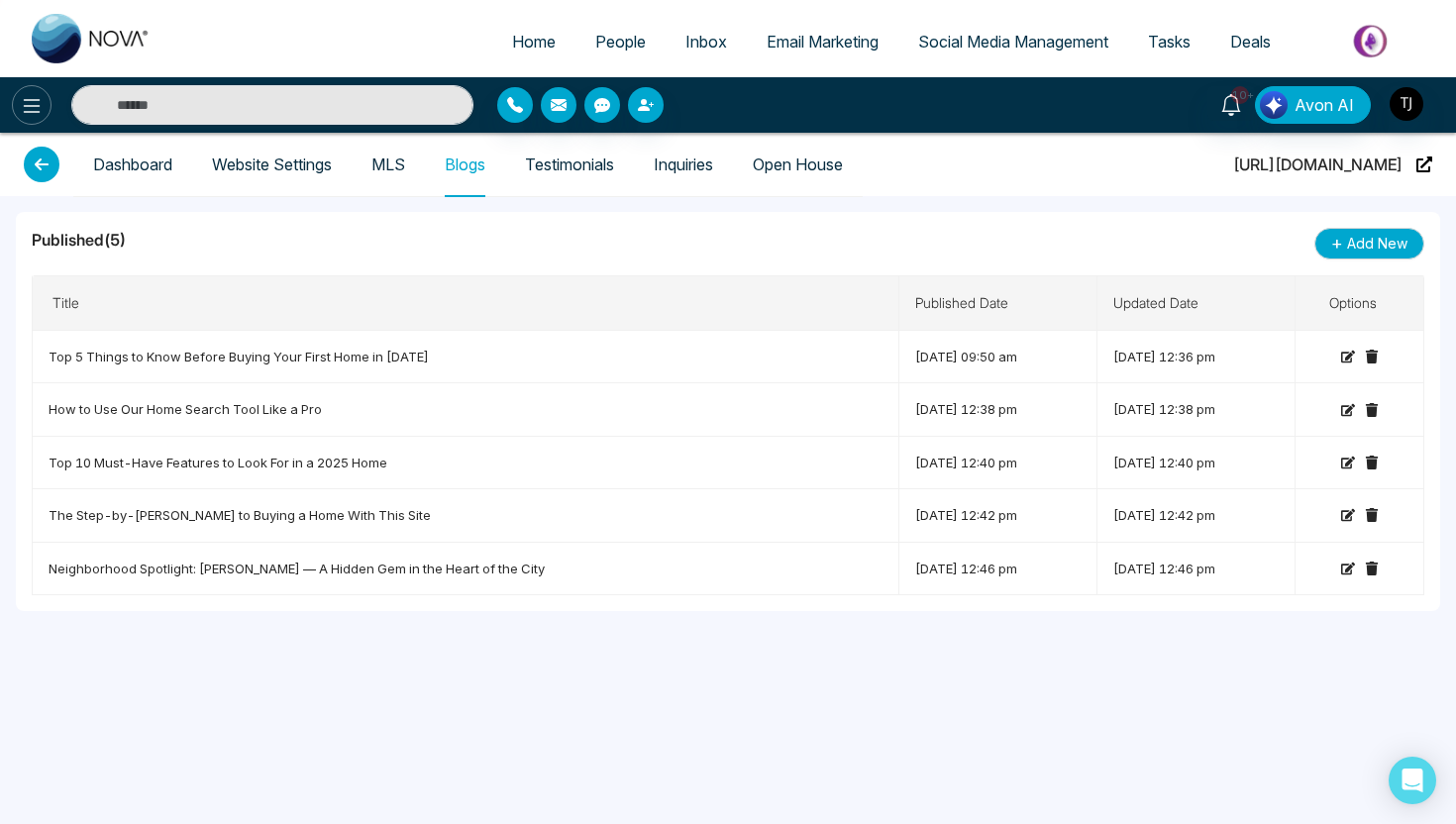 click at bounding box center [32, 105] 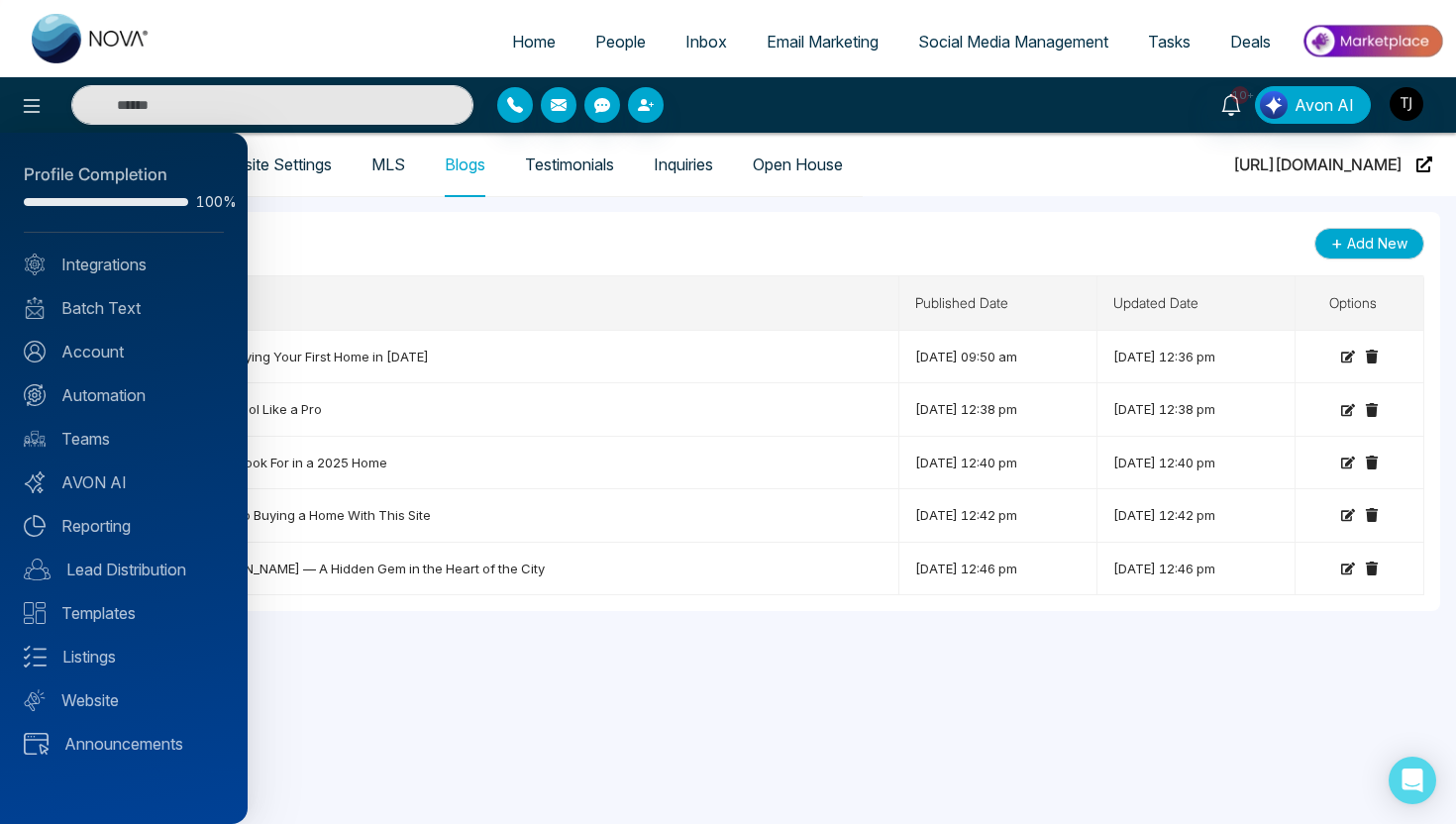click at bounding box center (728, 412) 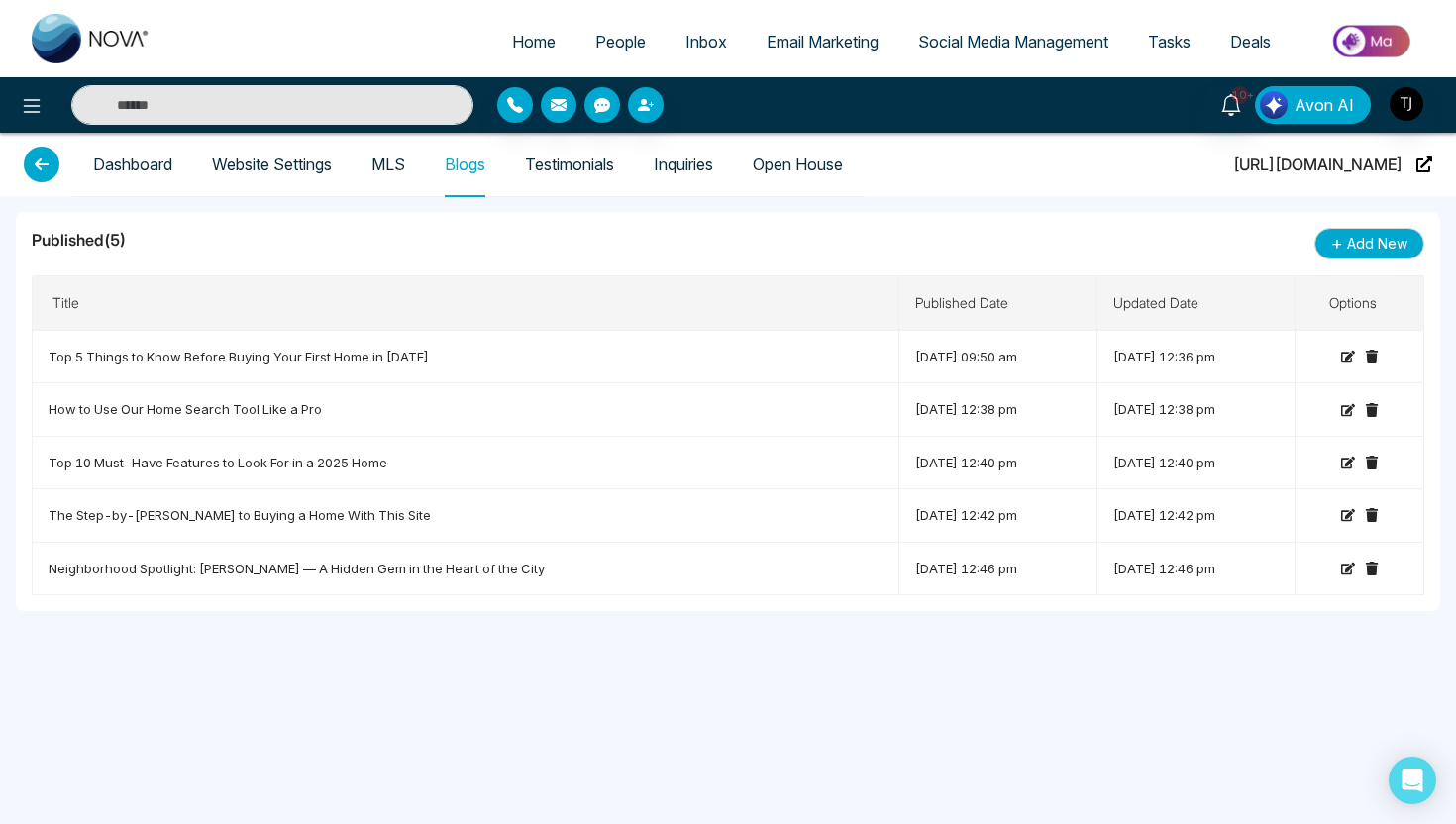 click on "Avon AI" at bounding box center [1324, 105] 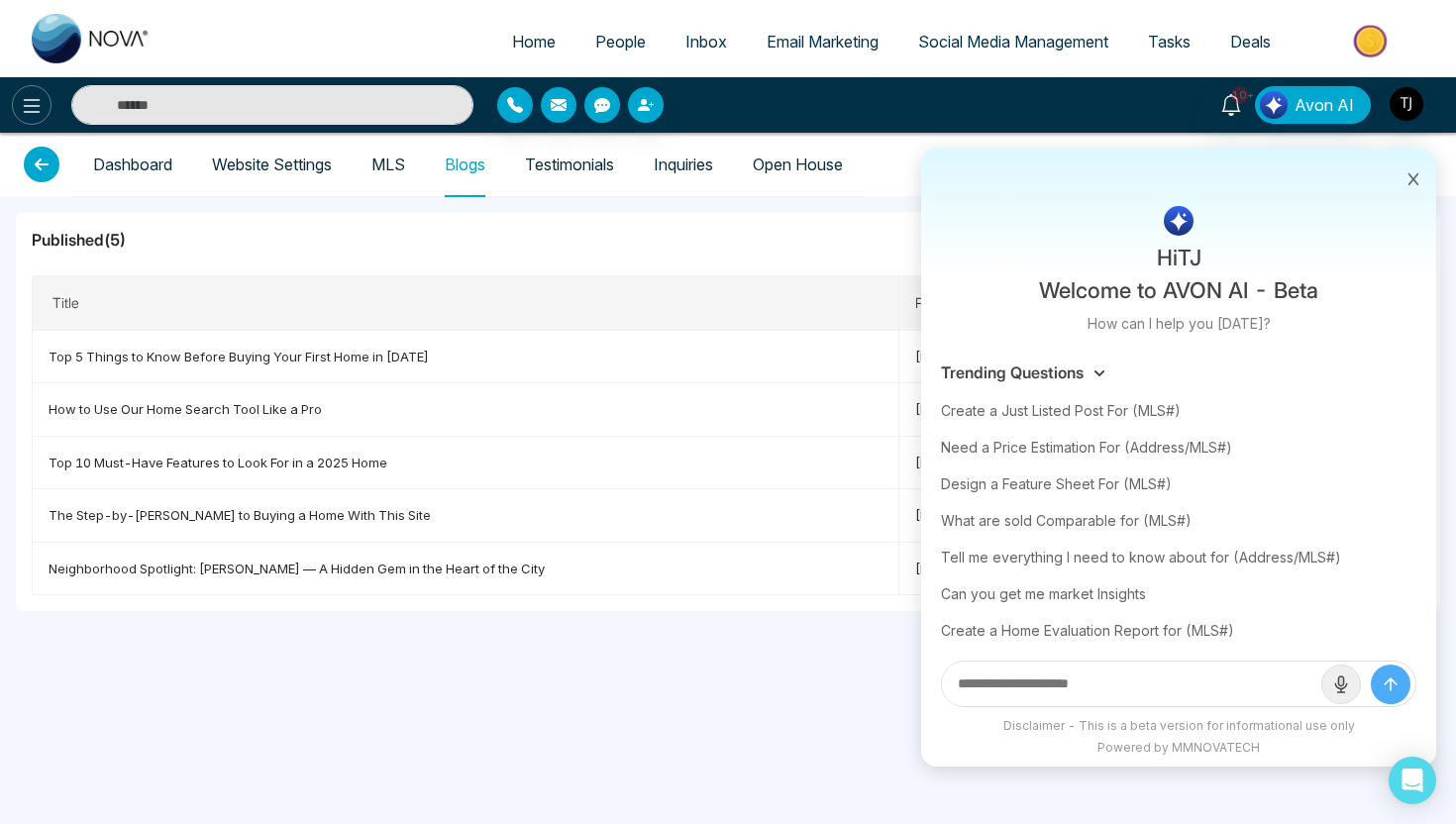 click 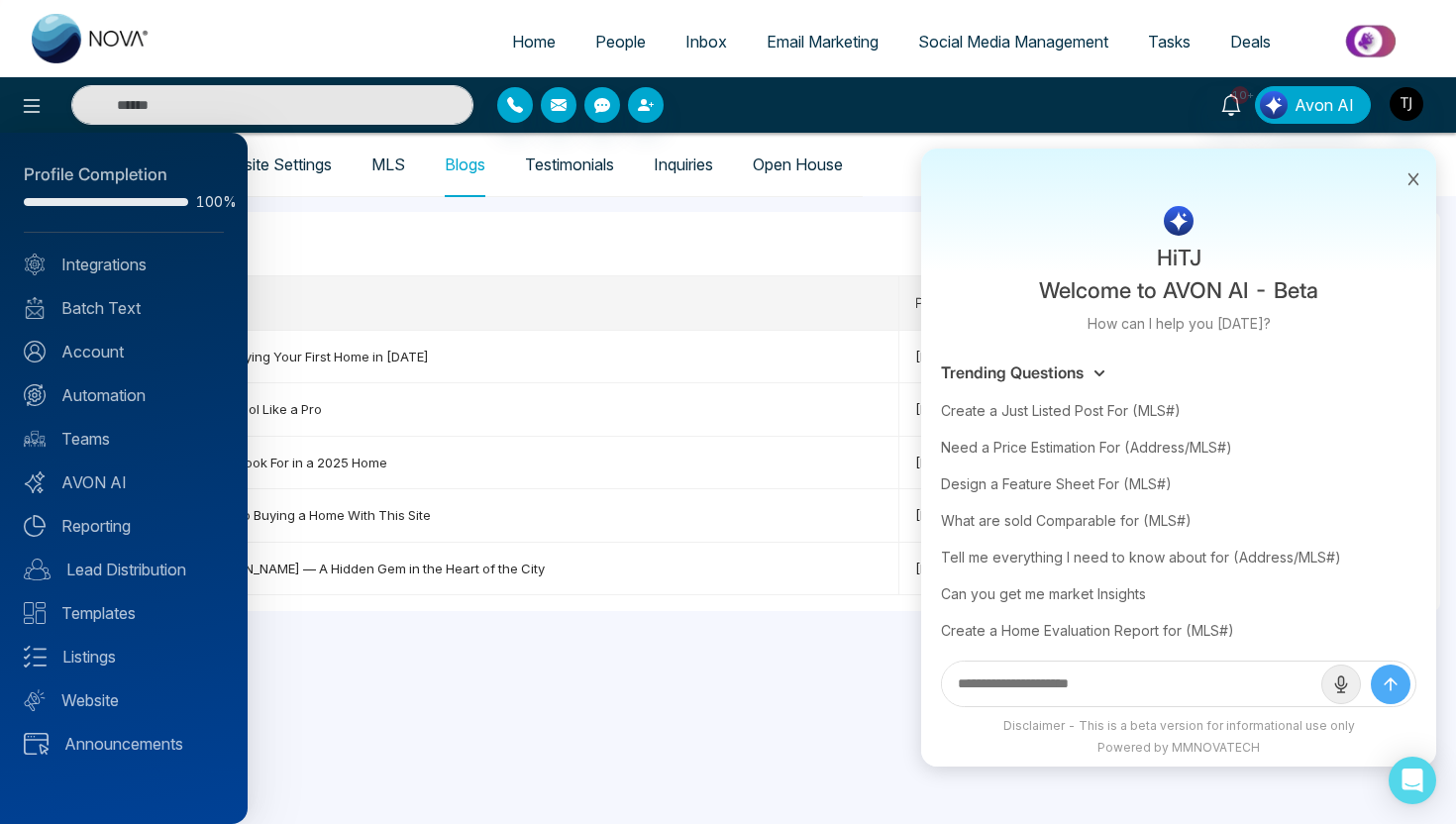 click at bounding box center (728, 412) 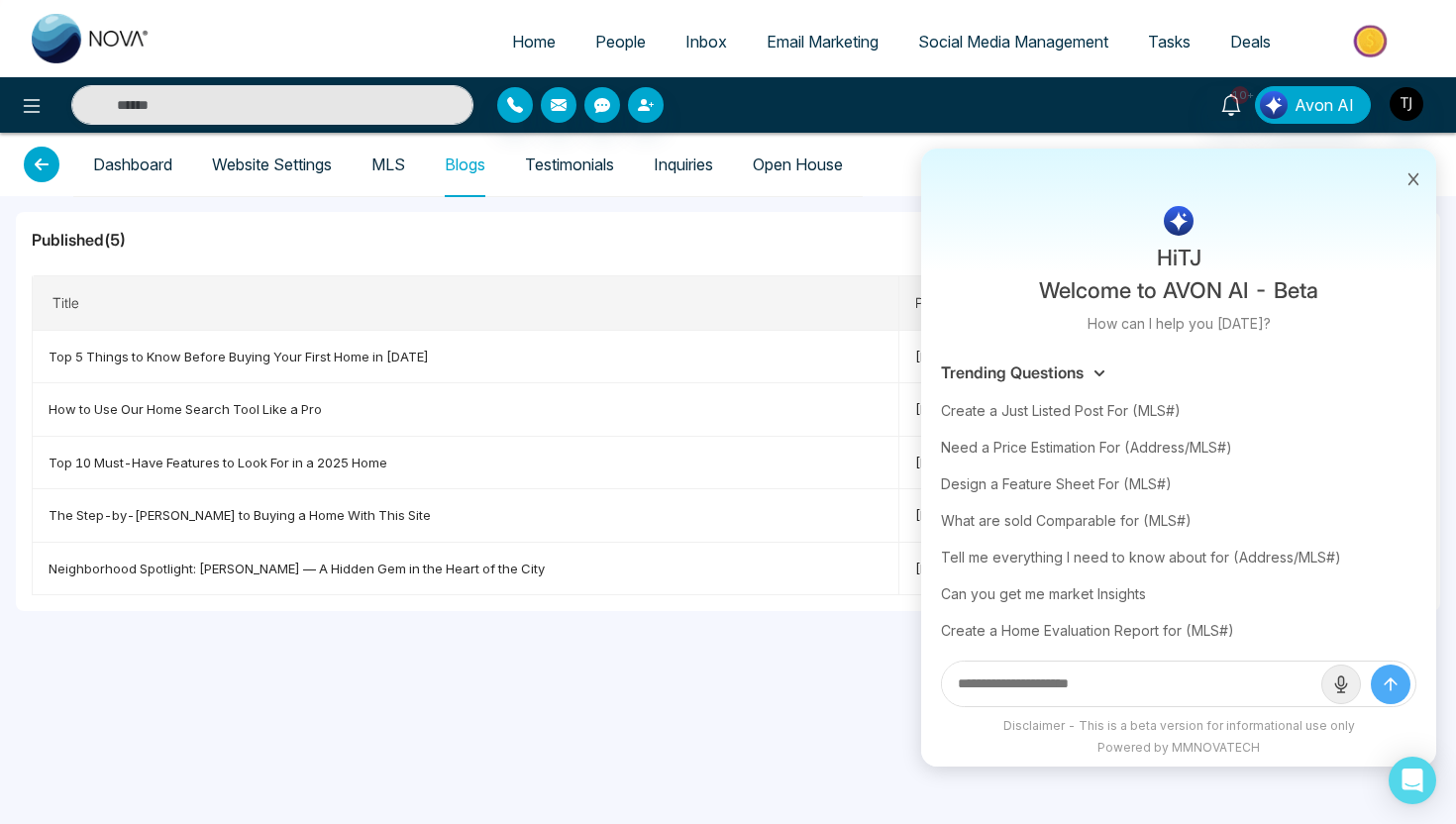 click on "10+ Hi  [PERSON_NAME] Welcome to AVON AI - Beta How can I help you [DATE]? Trending Questions Create a Just Listed Post For (MLS#) Need a Price Estimation For (Address/MLS#) Design a Feature Sheet For (MLS#) What are sold Comparable for (MLS#) Tell me everything I need to know about for (Address/MLS#) Can you get me market Insights Create a Home Evaluation Report for (MLS#) Create a Festival Flyer Disclaimer - This is a beta version for informational use only Powered by MMNOVATECH Avon AI" at bounding box center (1153, 105) 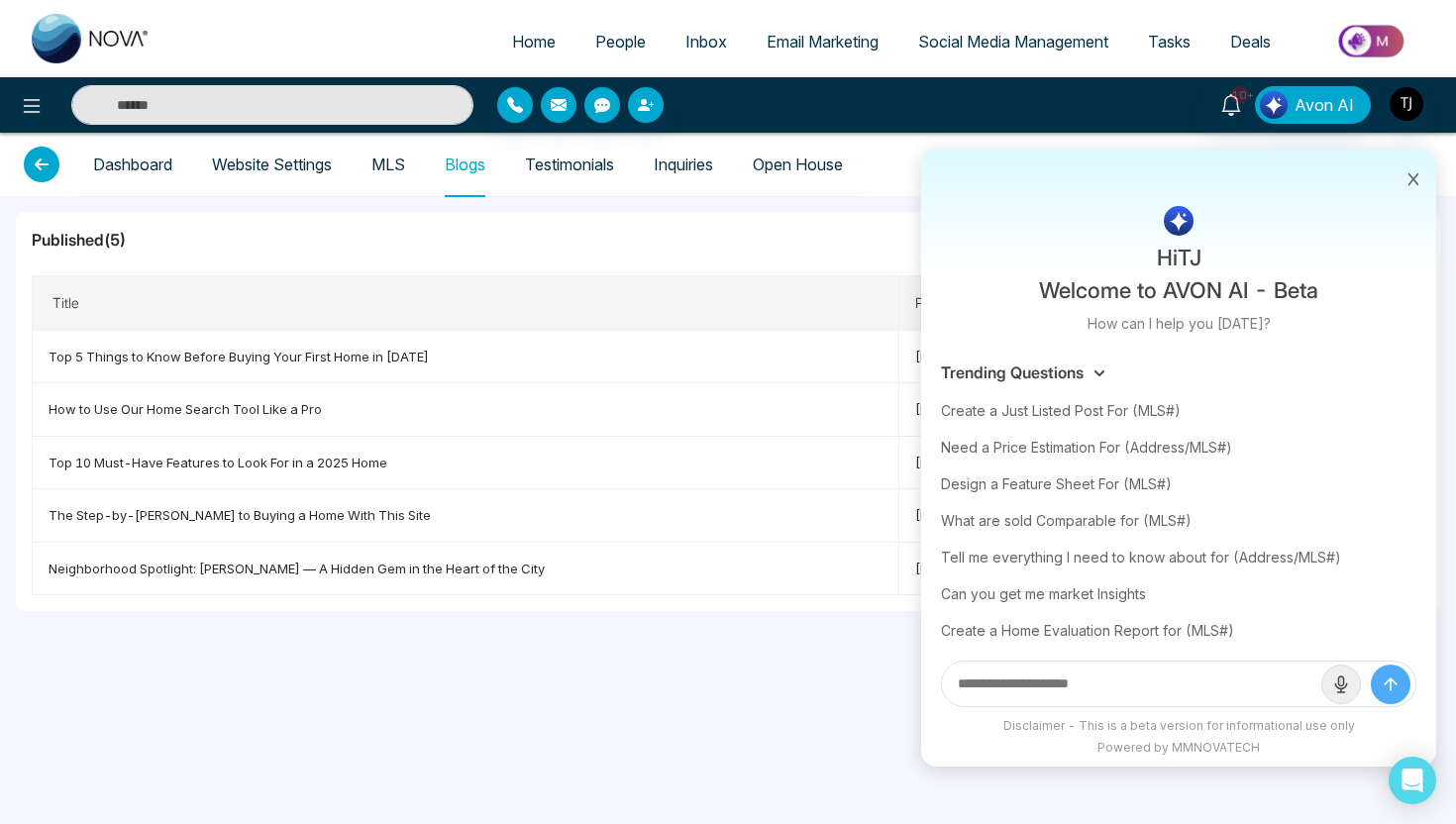 click 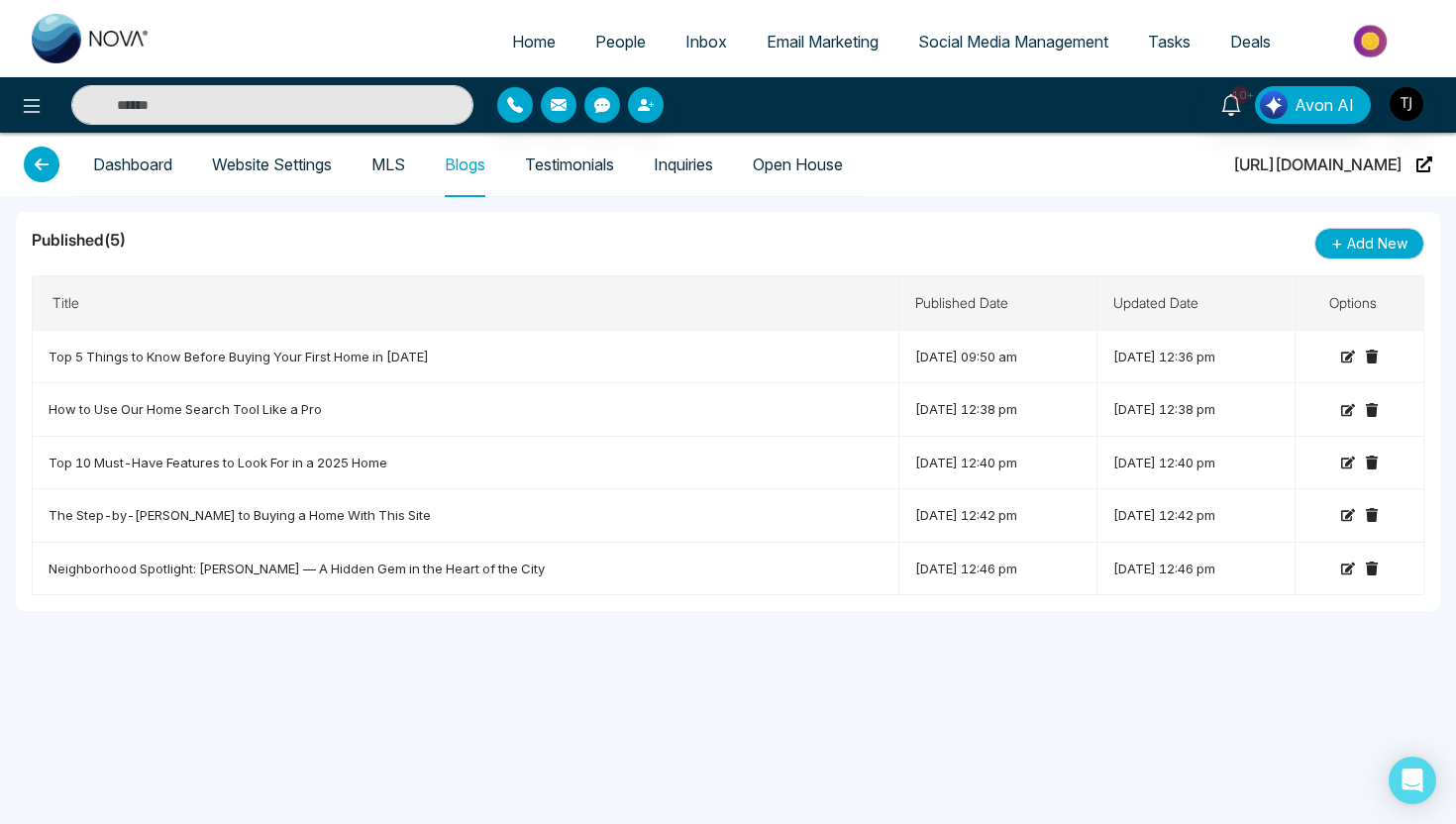 click on "Social Media Management" at bounding box center [1013, 42] 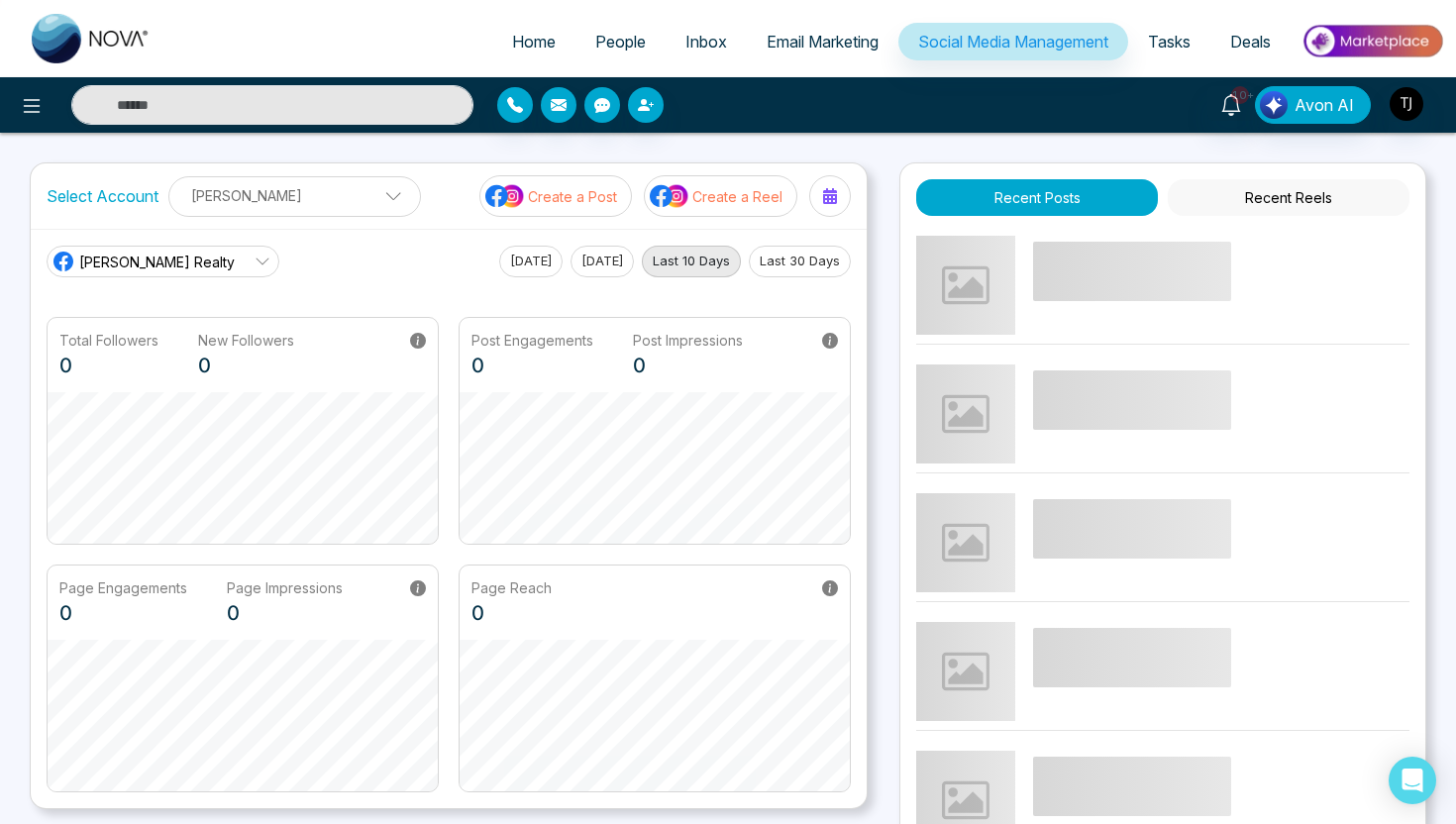 click on "Last 30 Days" at bounding box center [799, 261] 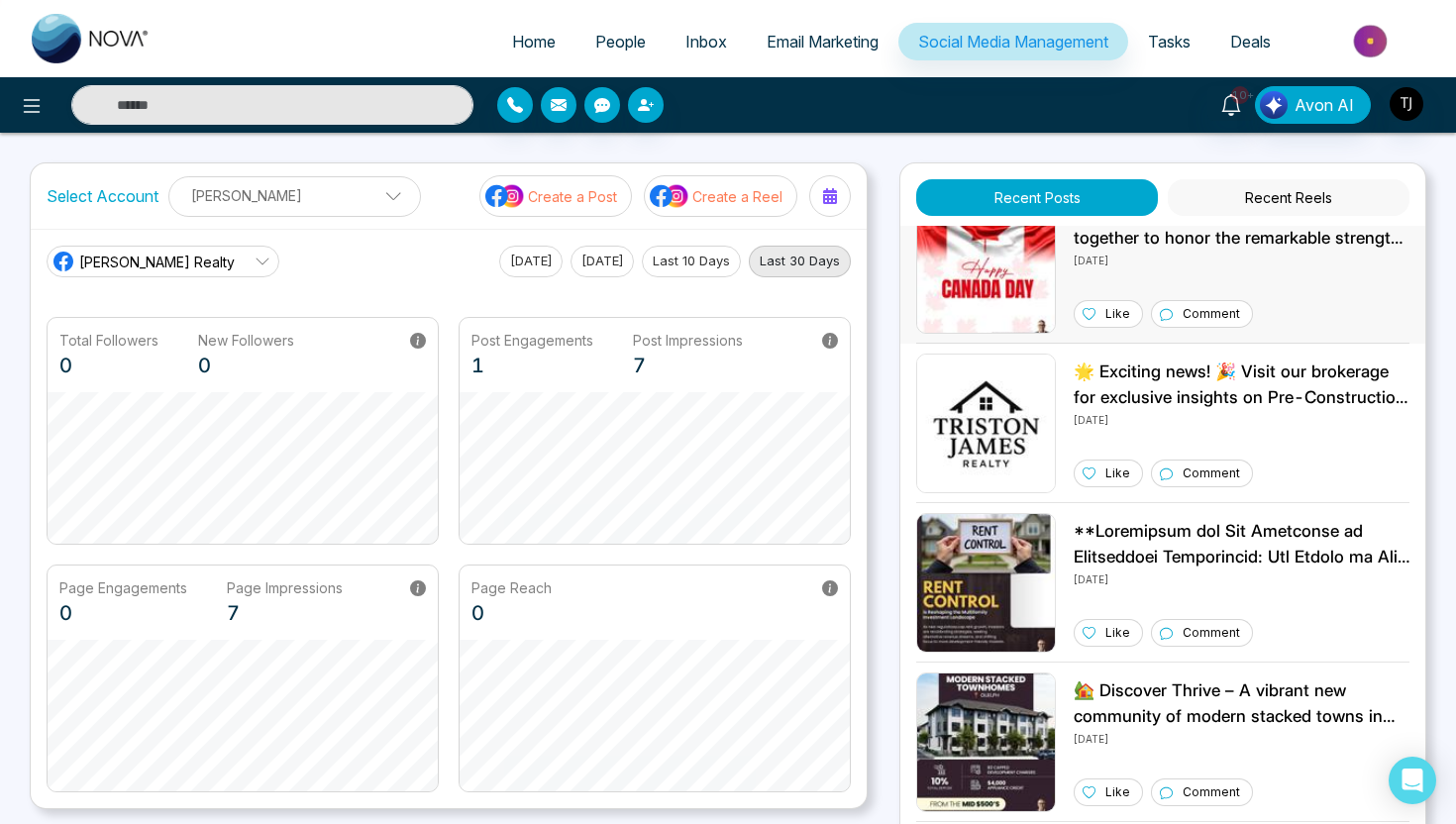 scroll, scrollTop: 26, scrollLeft: 0, axis: vertical 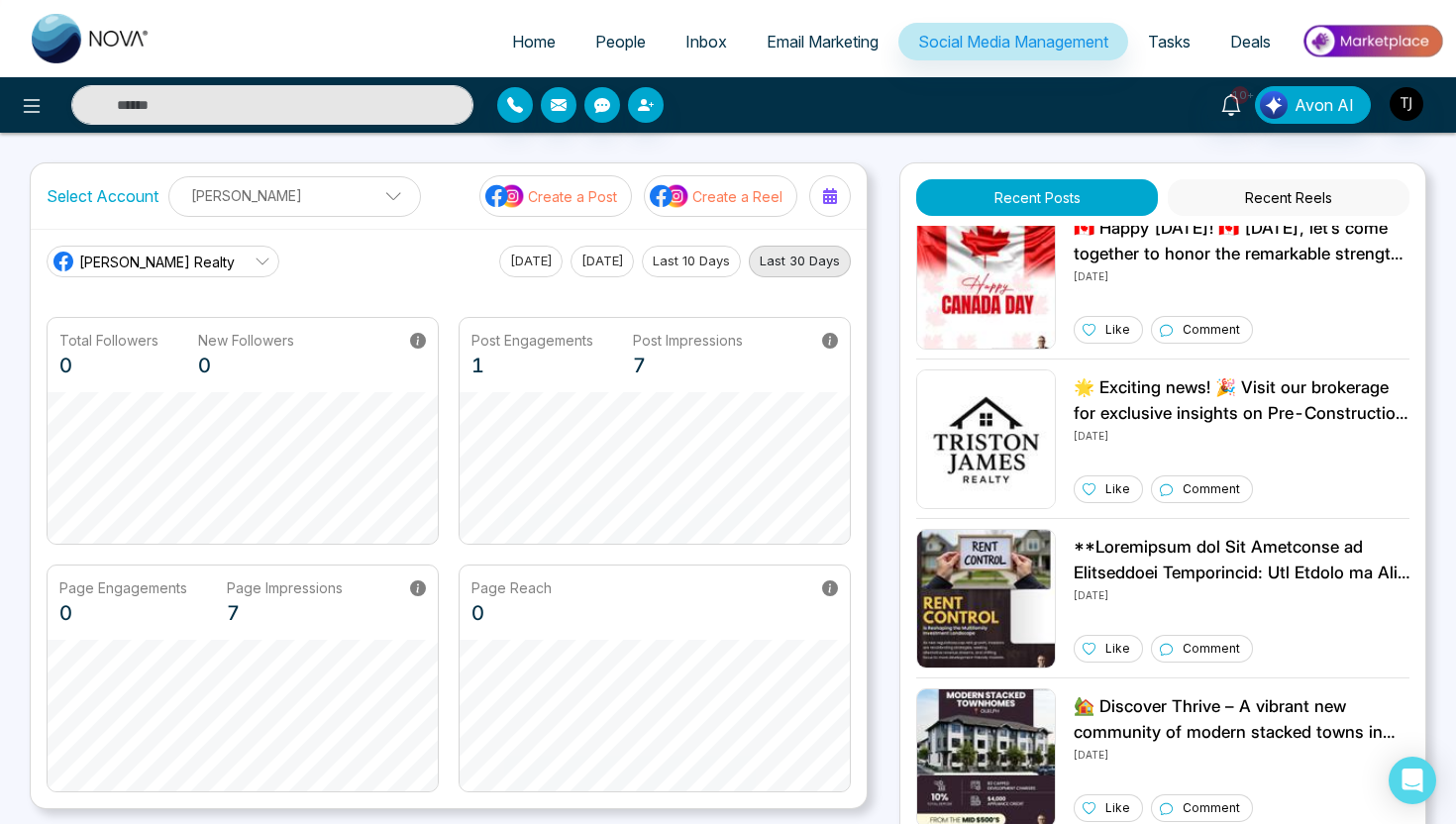 click on "Create a Reel" at bounding box center (720, 196) 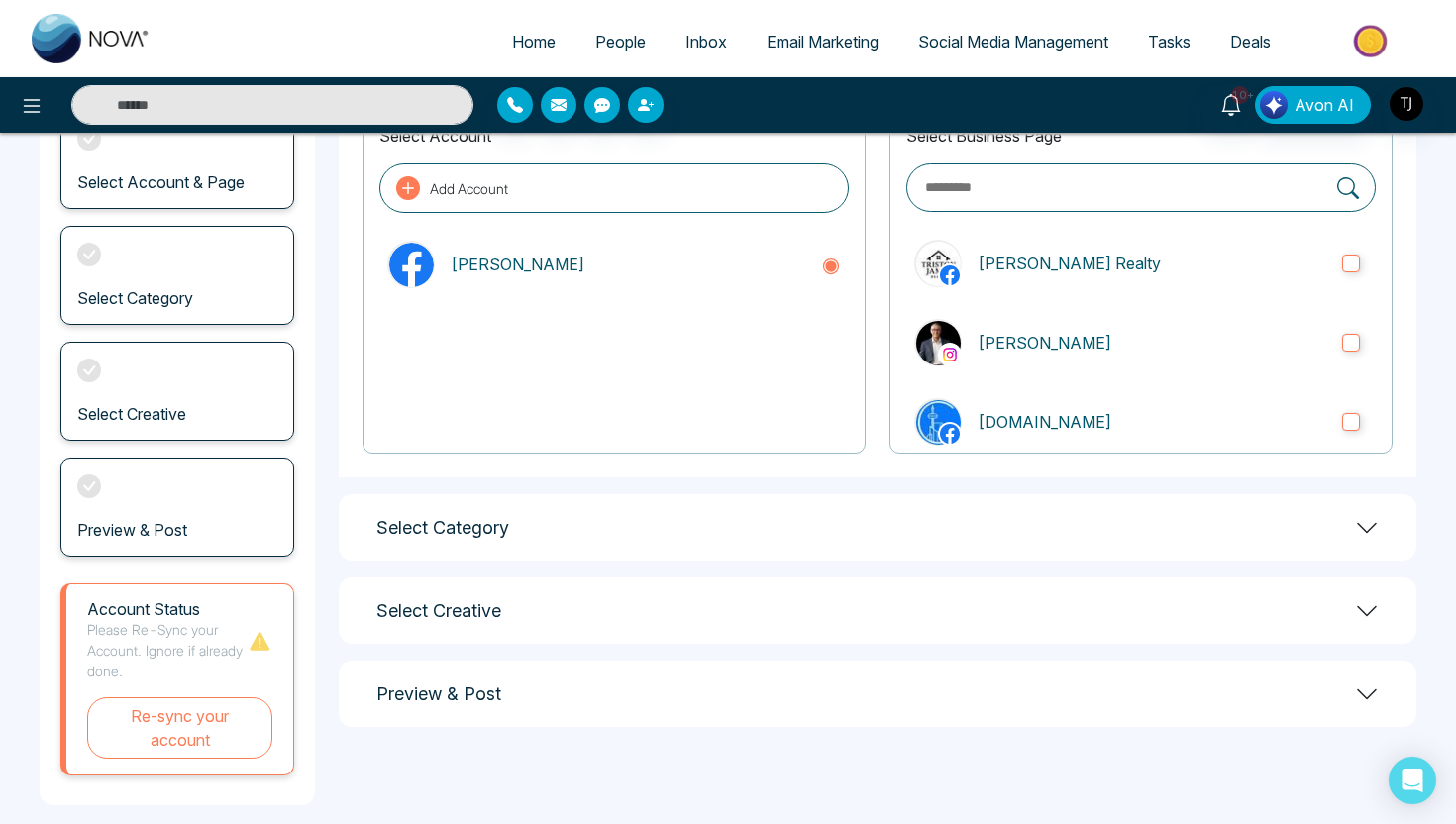 scroll, scrollTop: 175, scrollLeft: 0, axis: vertical 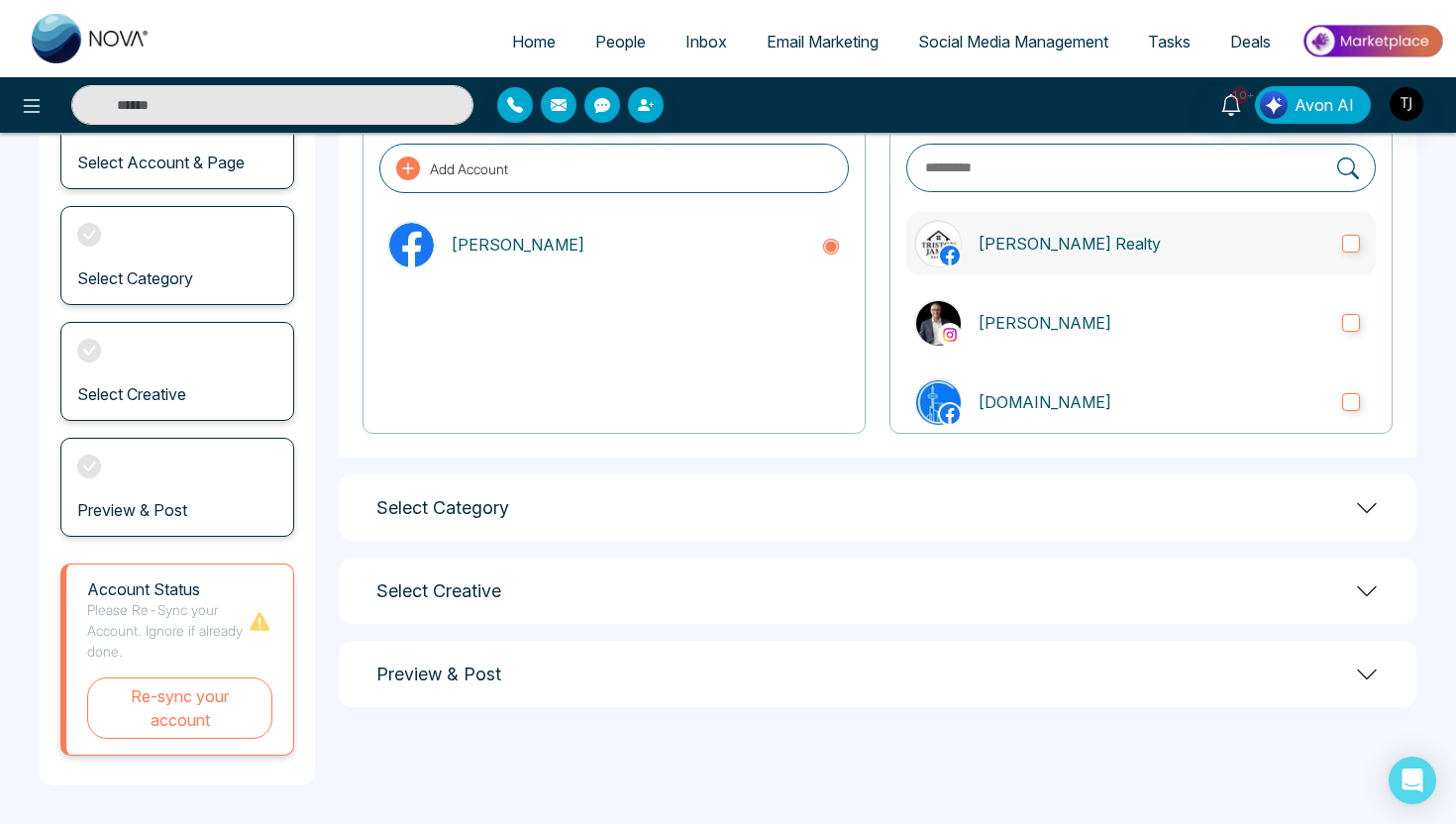 click on "[PERSON_NAME] Realty" at bounding box center [1152, 244] 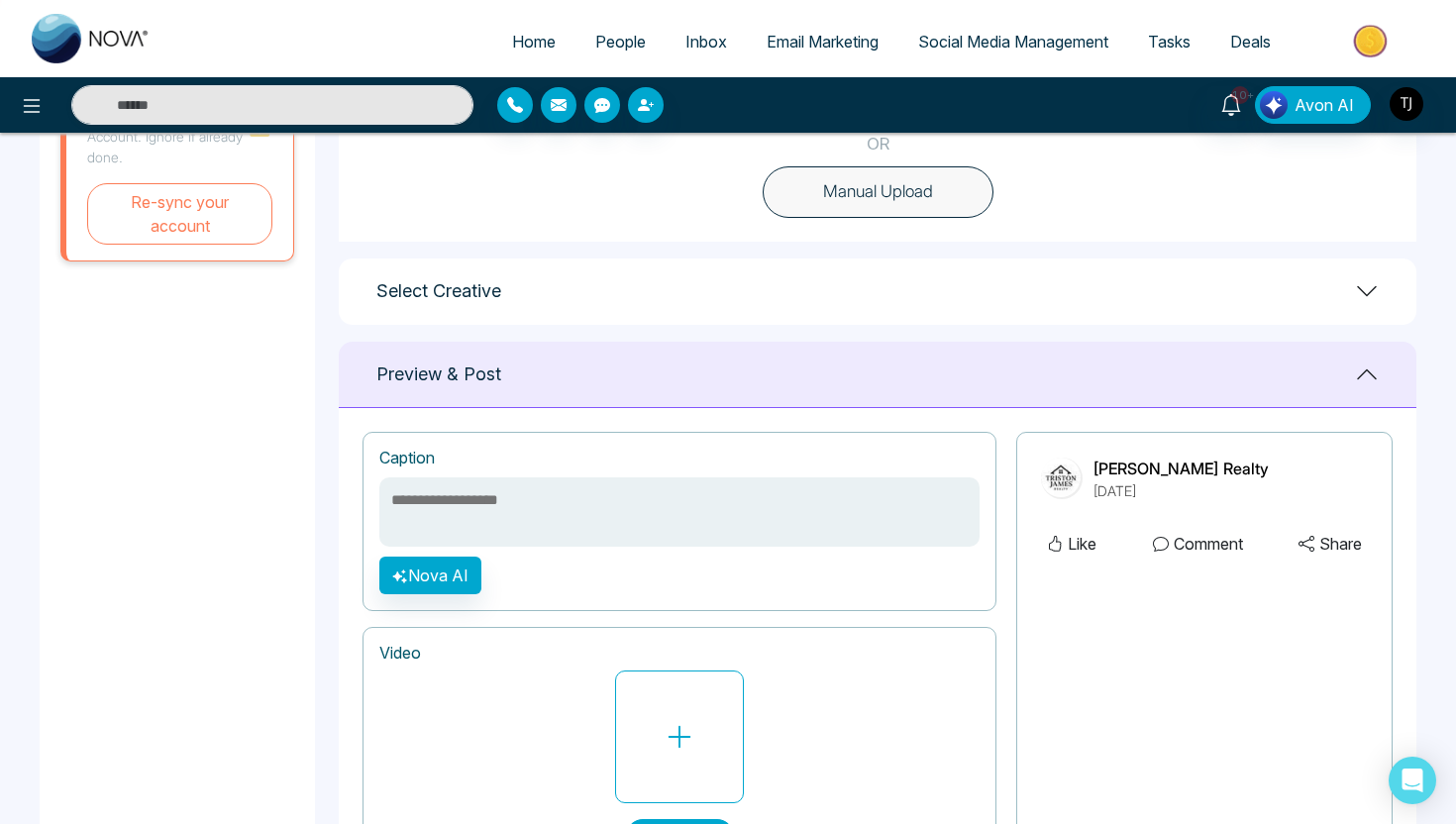 scroll, scrollTop: 681, scrollLeft: 0, axis: vertical 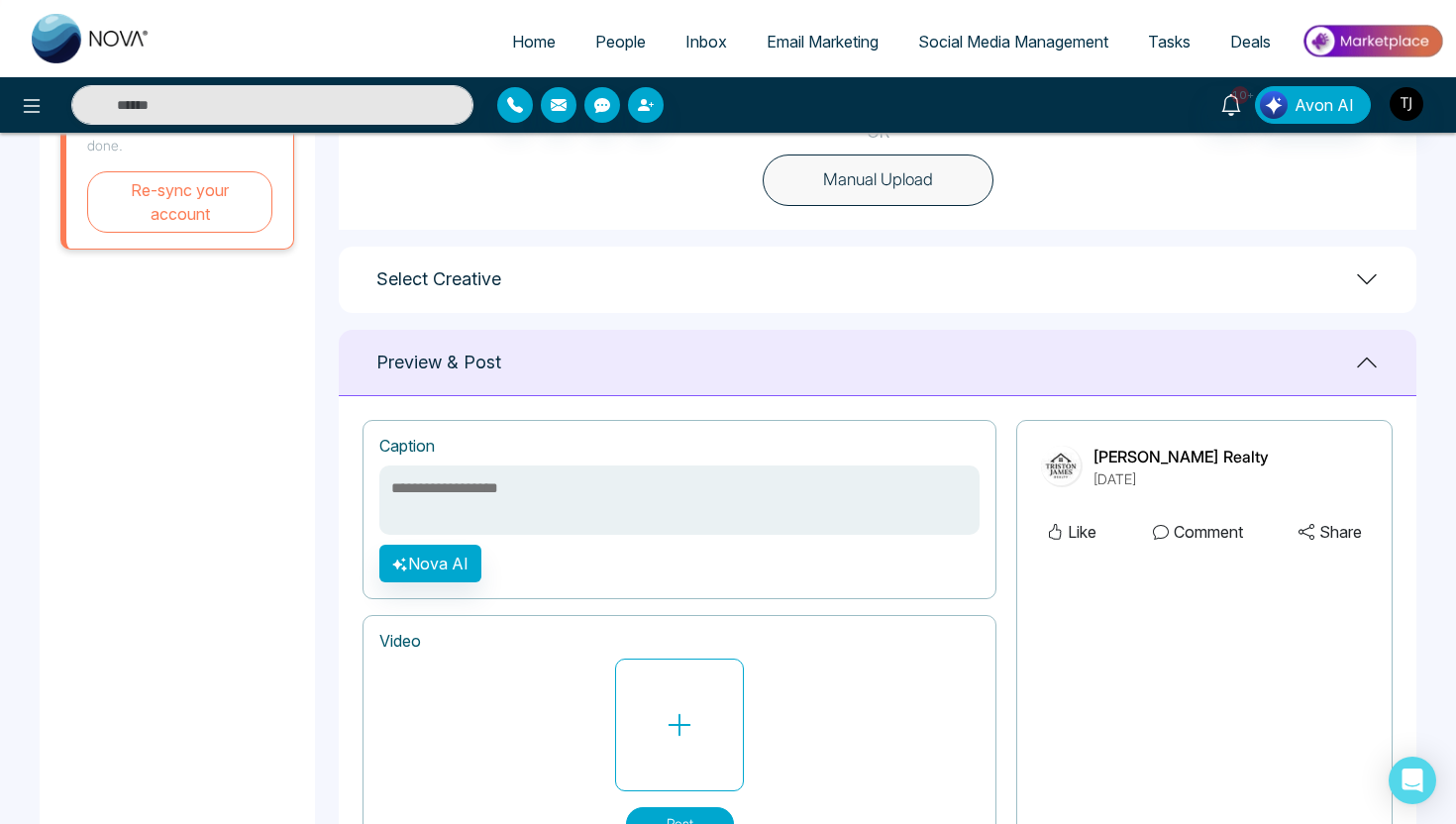 click on "Select Creative" at bounding box center (878, 279) 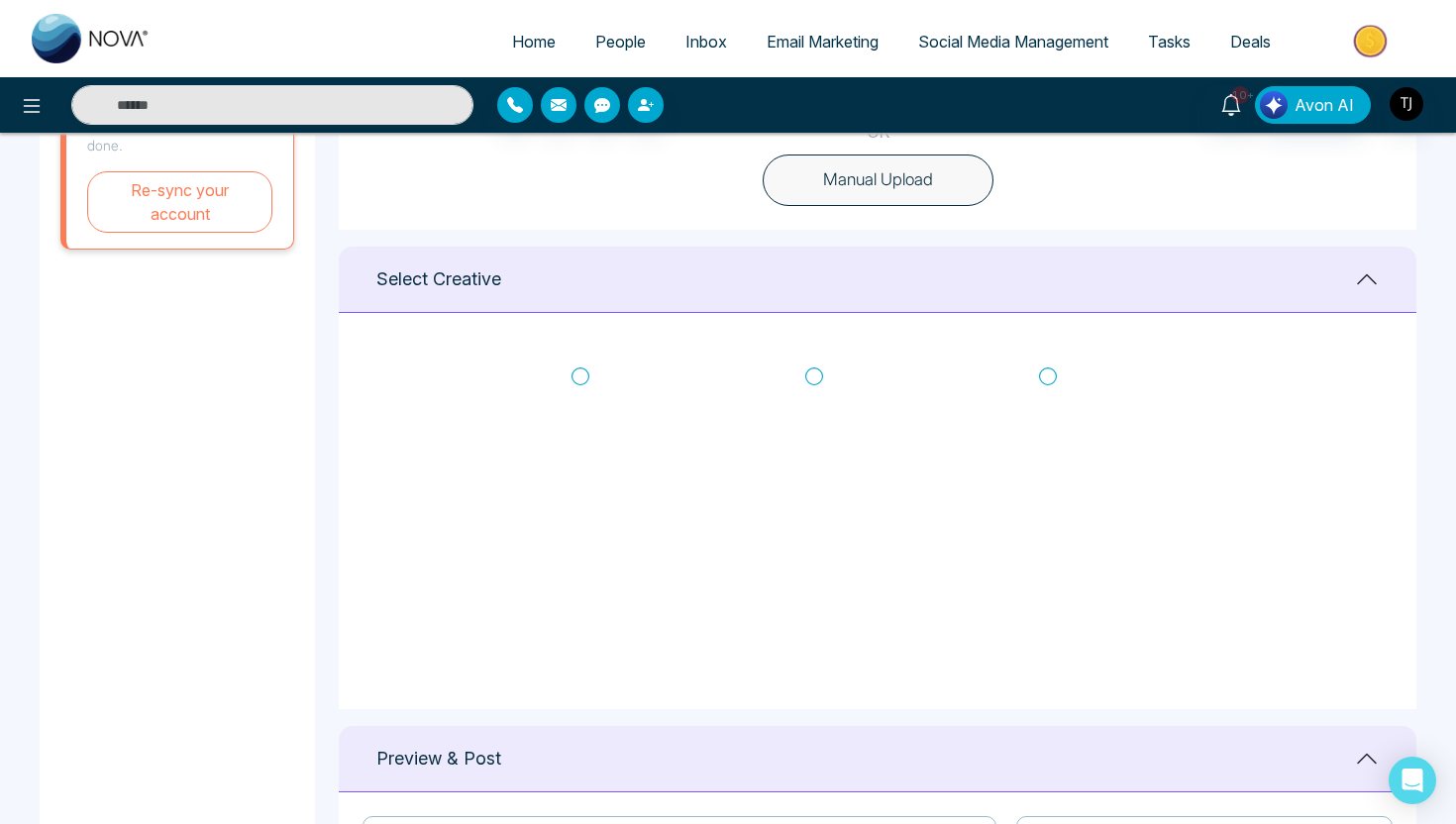 click 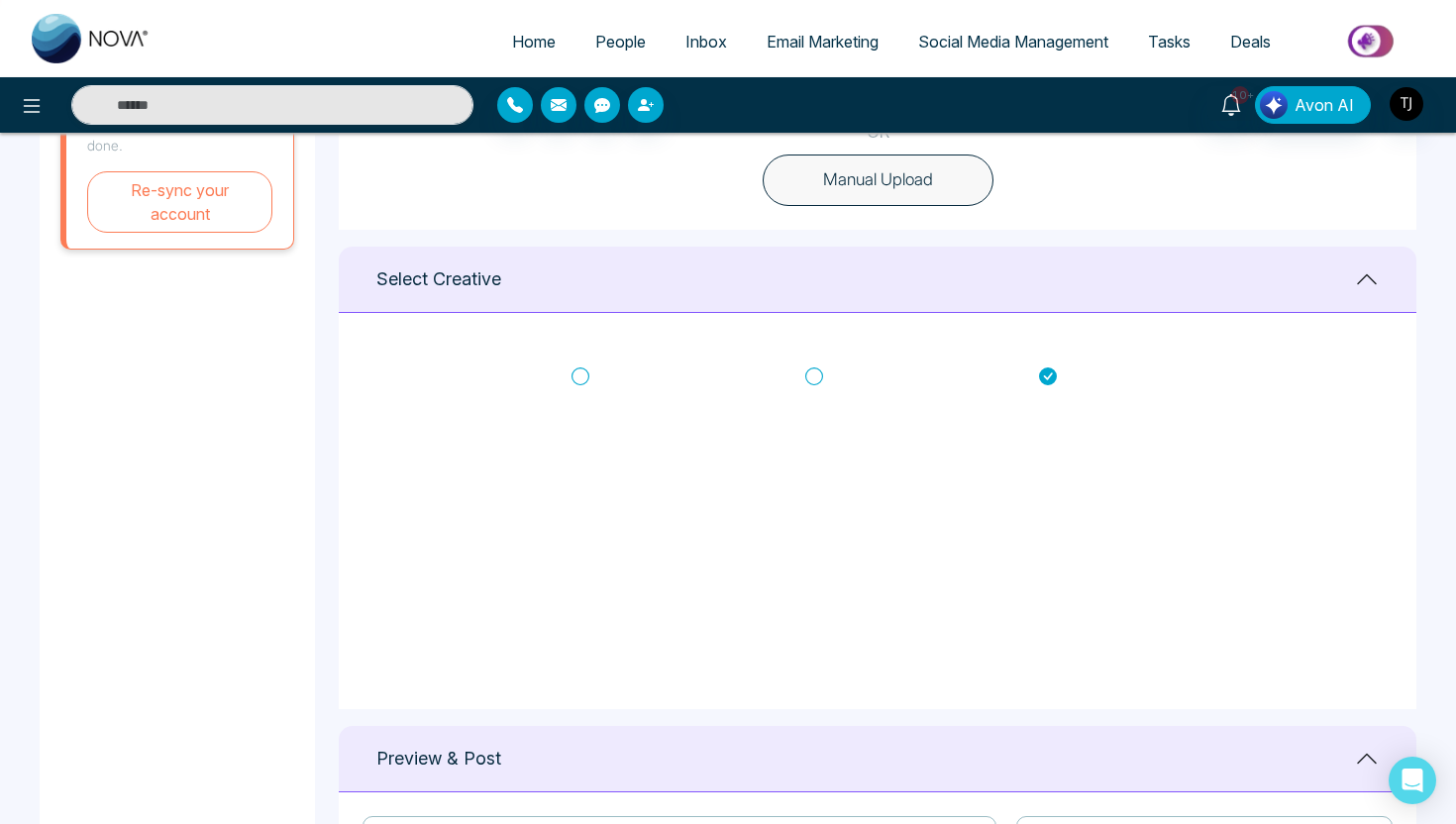 type on "**********" 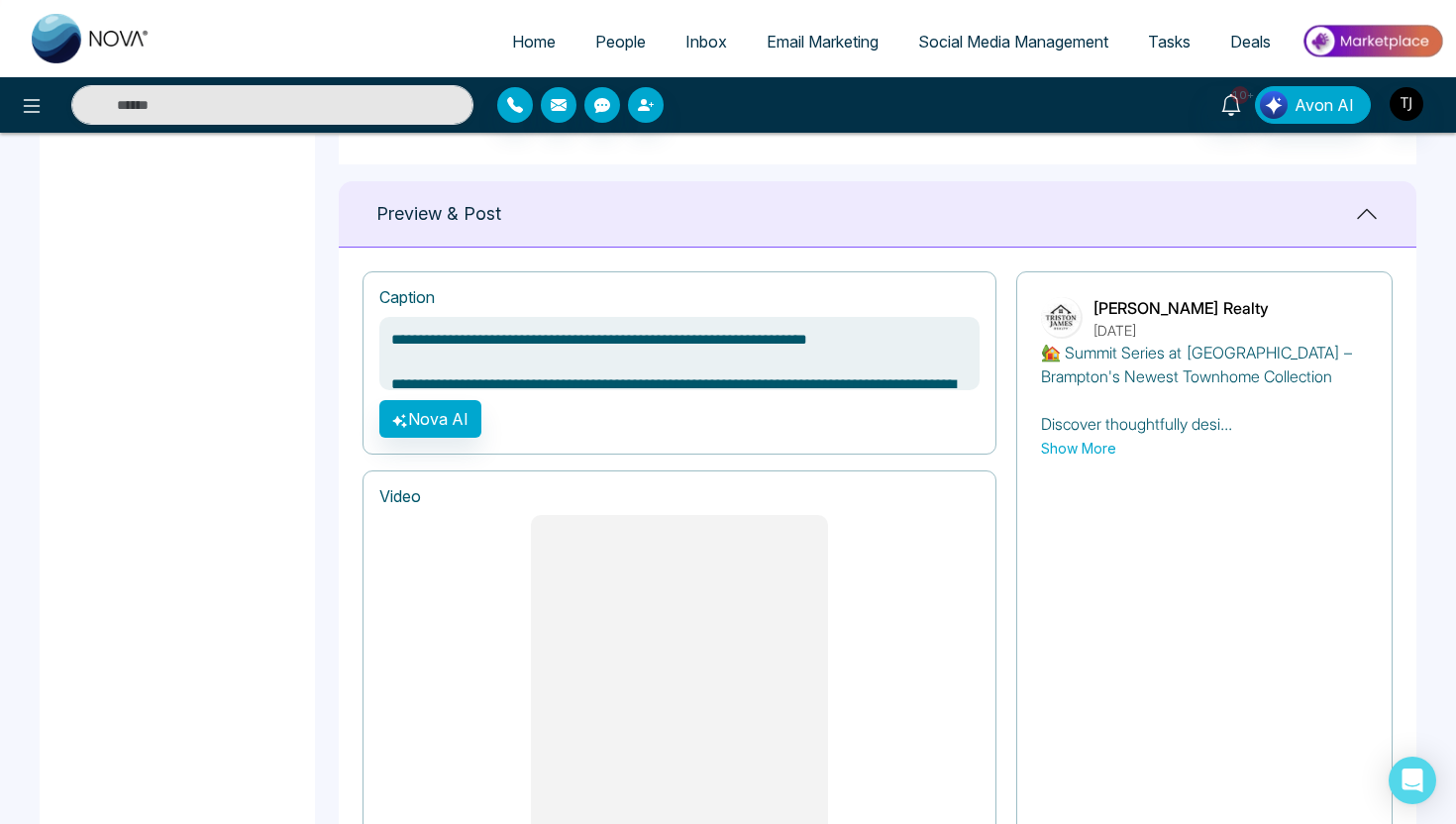 scroll, scrollTop: 1211, scrollLeft: 0, axis: vertical 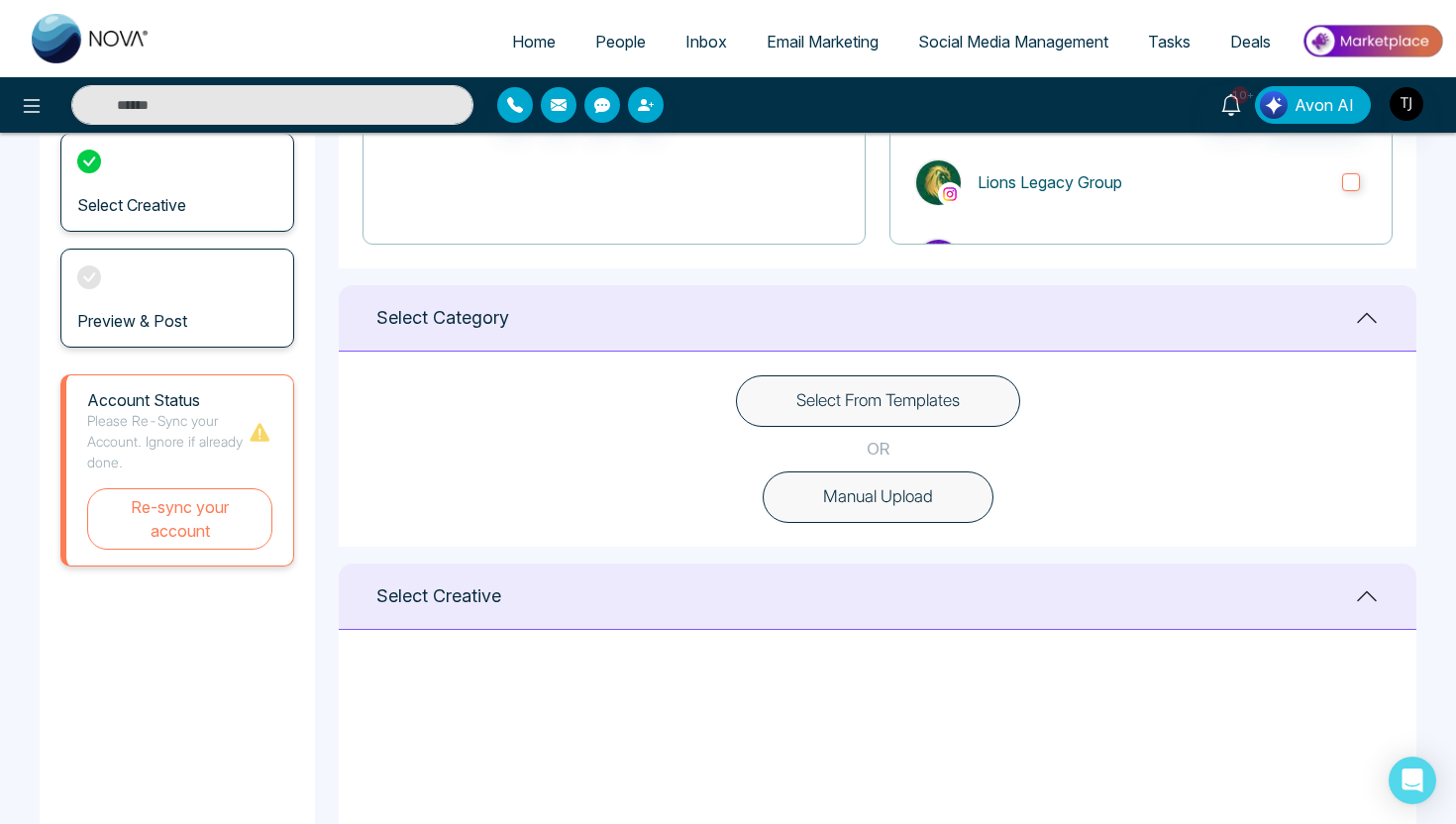 click on "Social Media Management" at bounding box center (1013, 42) 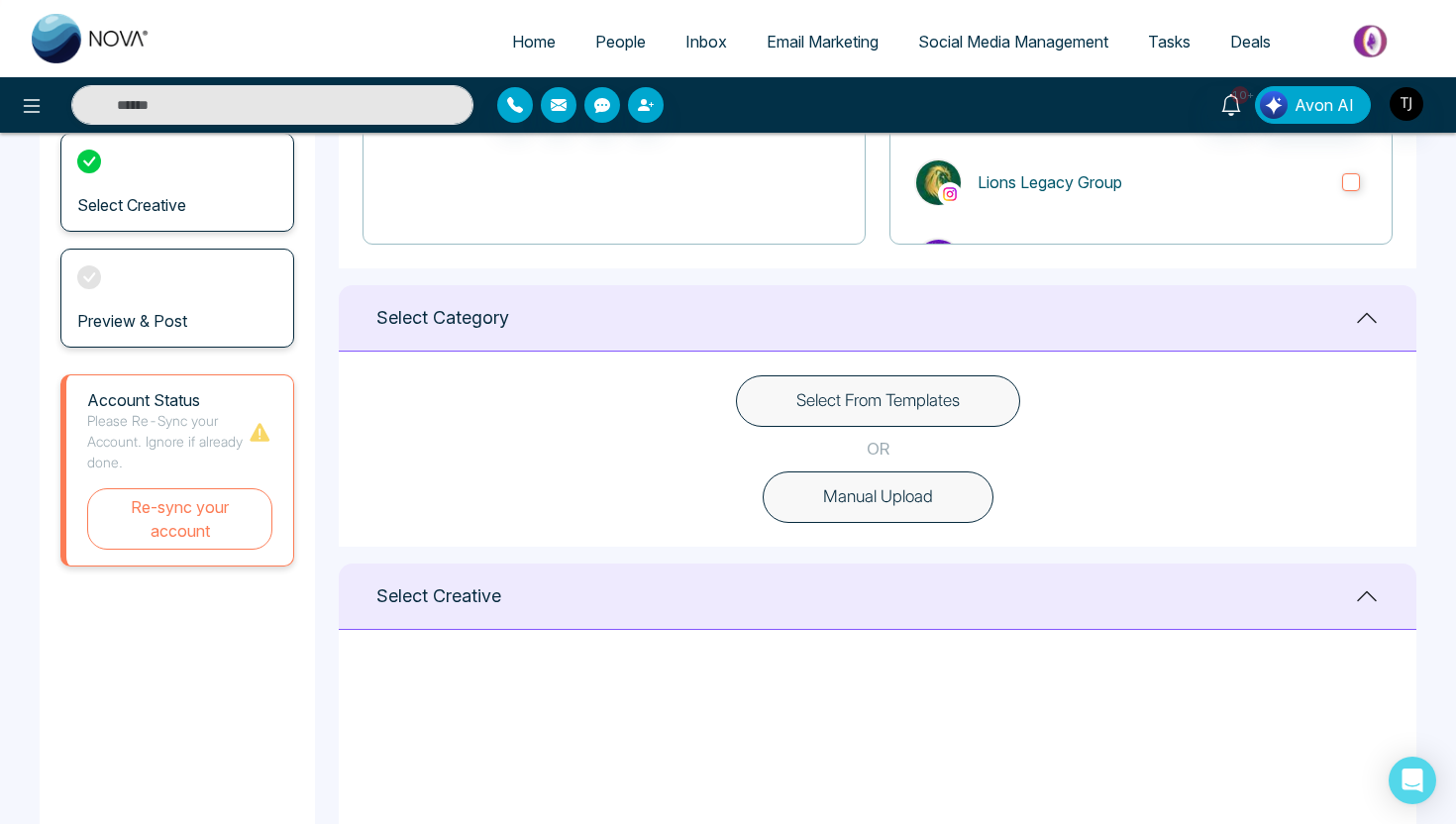 scroll, scrollTop: 0, scrollLeft: 0, axis: both 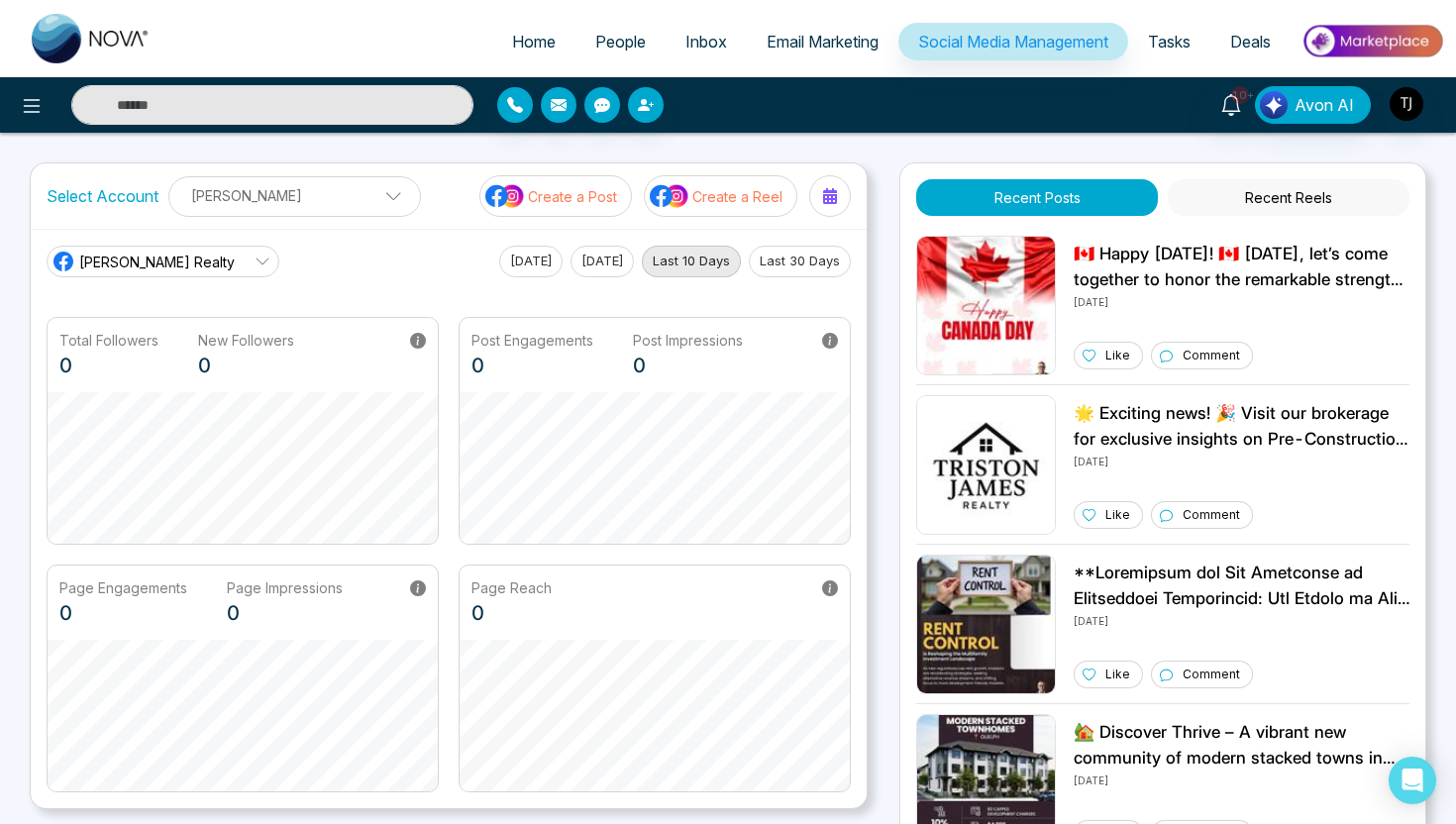 click on "Email Marketing" at bounding box center (822, 42) 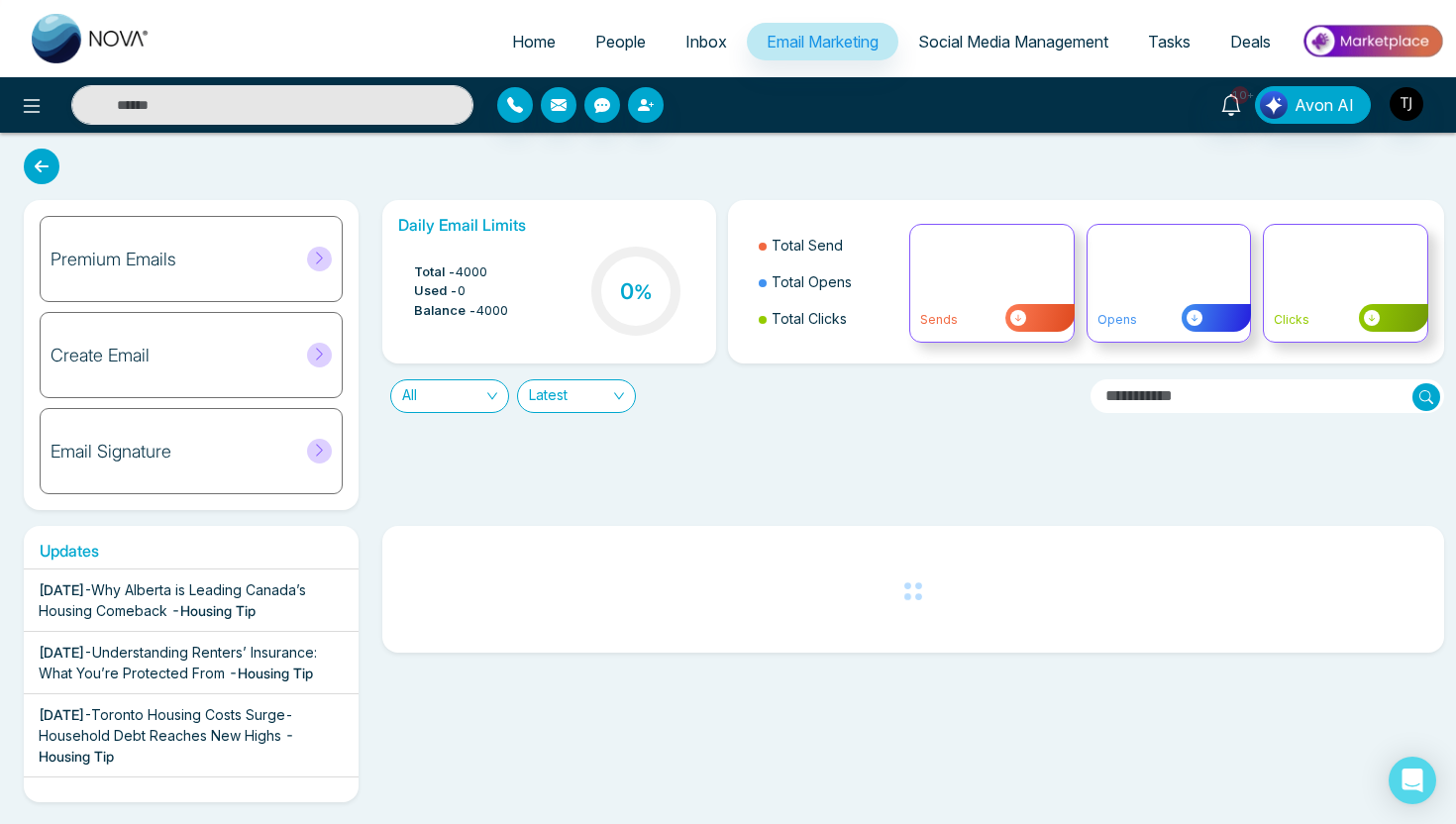 click on "Premium Emails" at bounding box center (191, 258) 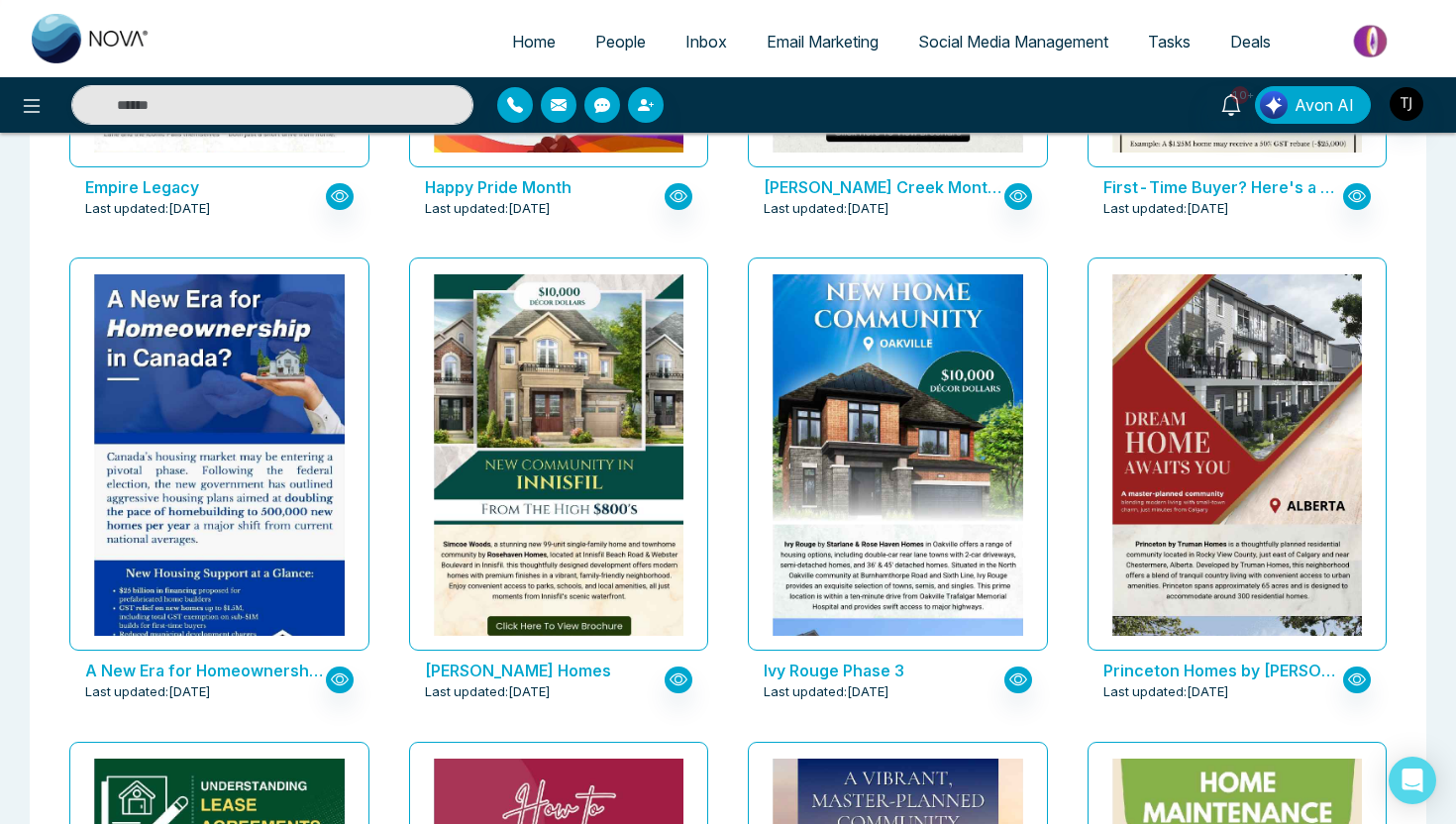 scroll, scrollTop: 3878, scrollLeft: 0, axis: vertical 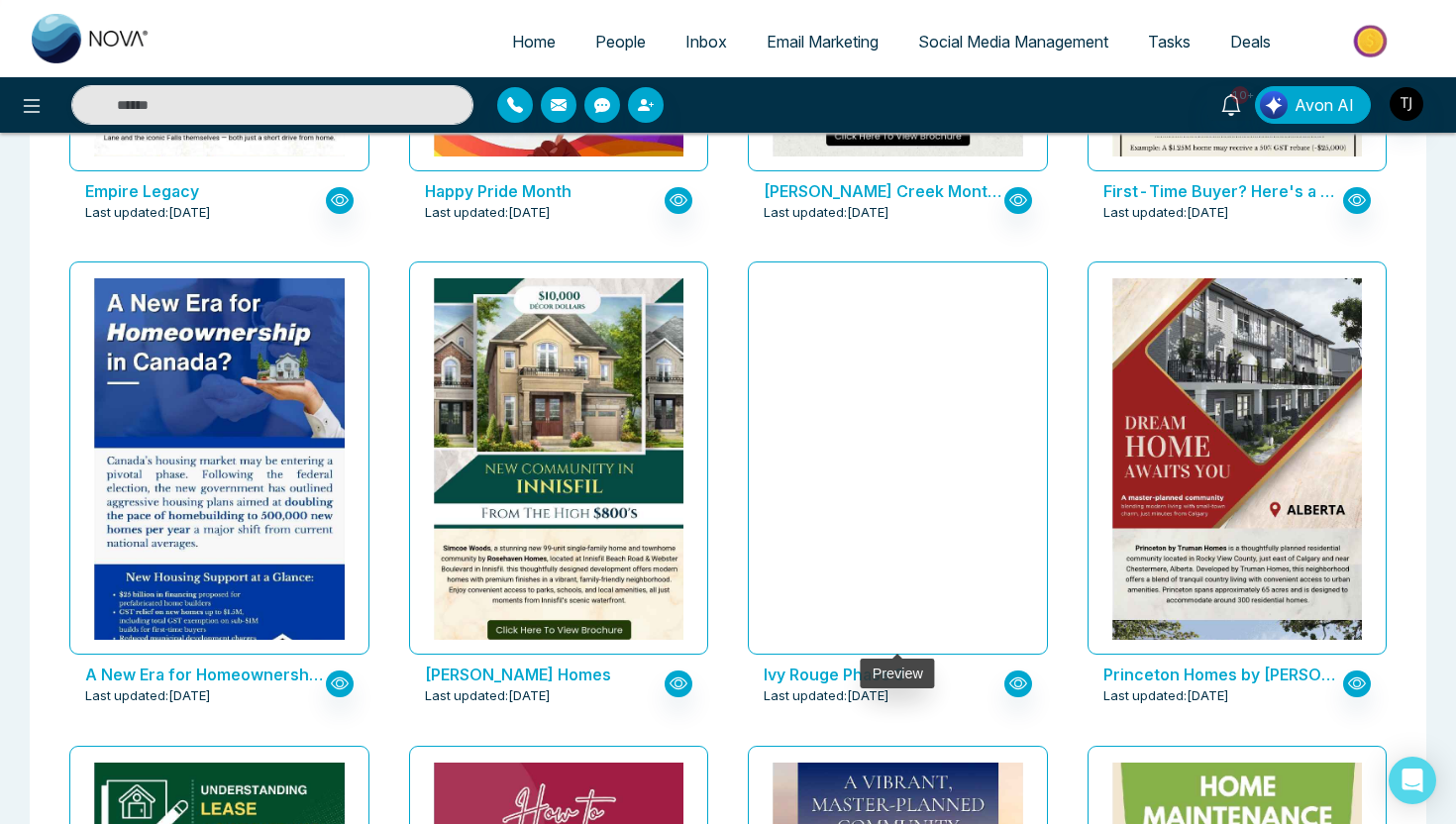 click at bounding box center [897, -1129] 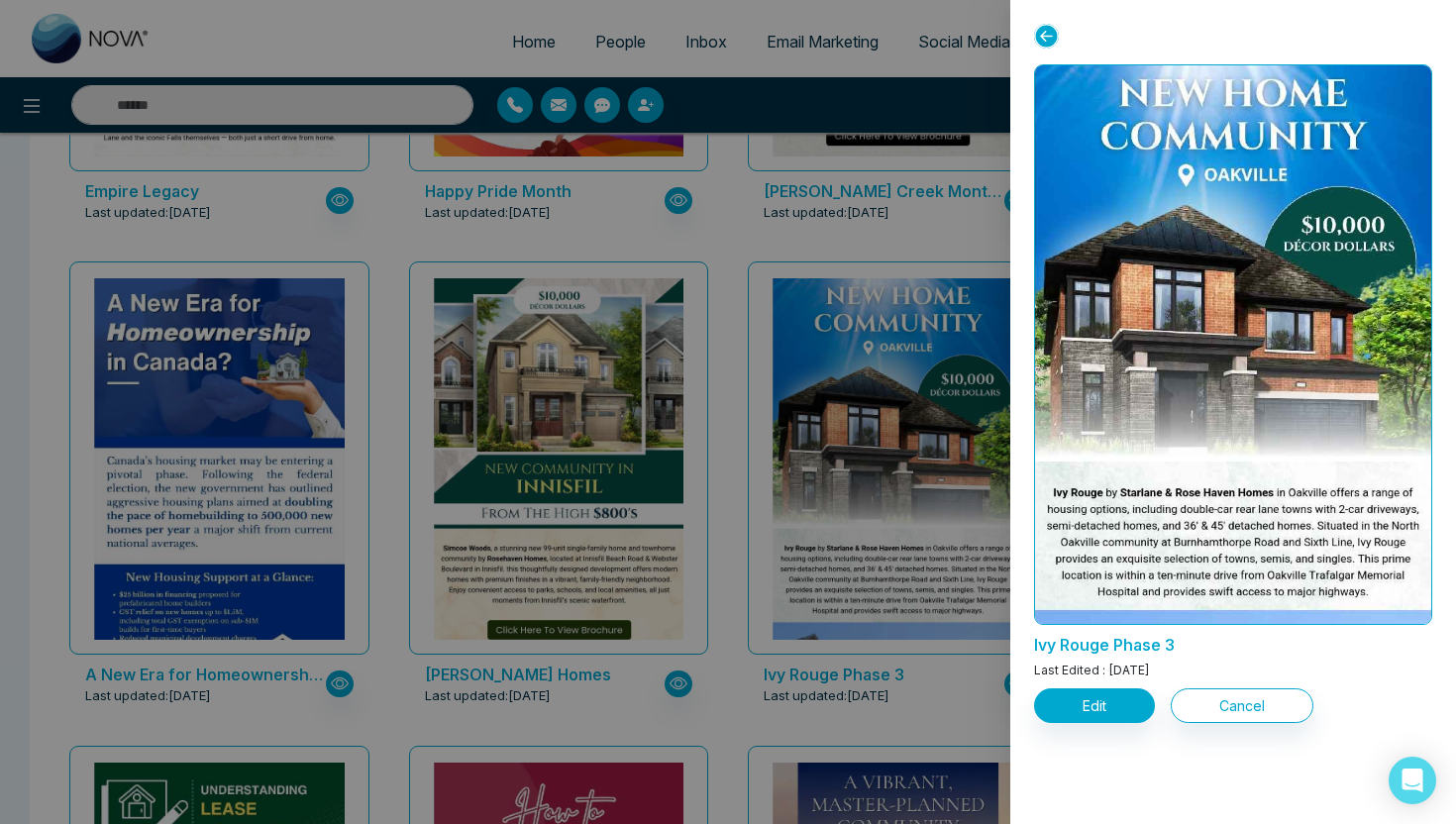click on "Ivy Rouge Phase 3 Last Edited : May 30, 2025 Edit Cancel" at bounding box center [1233, 412] 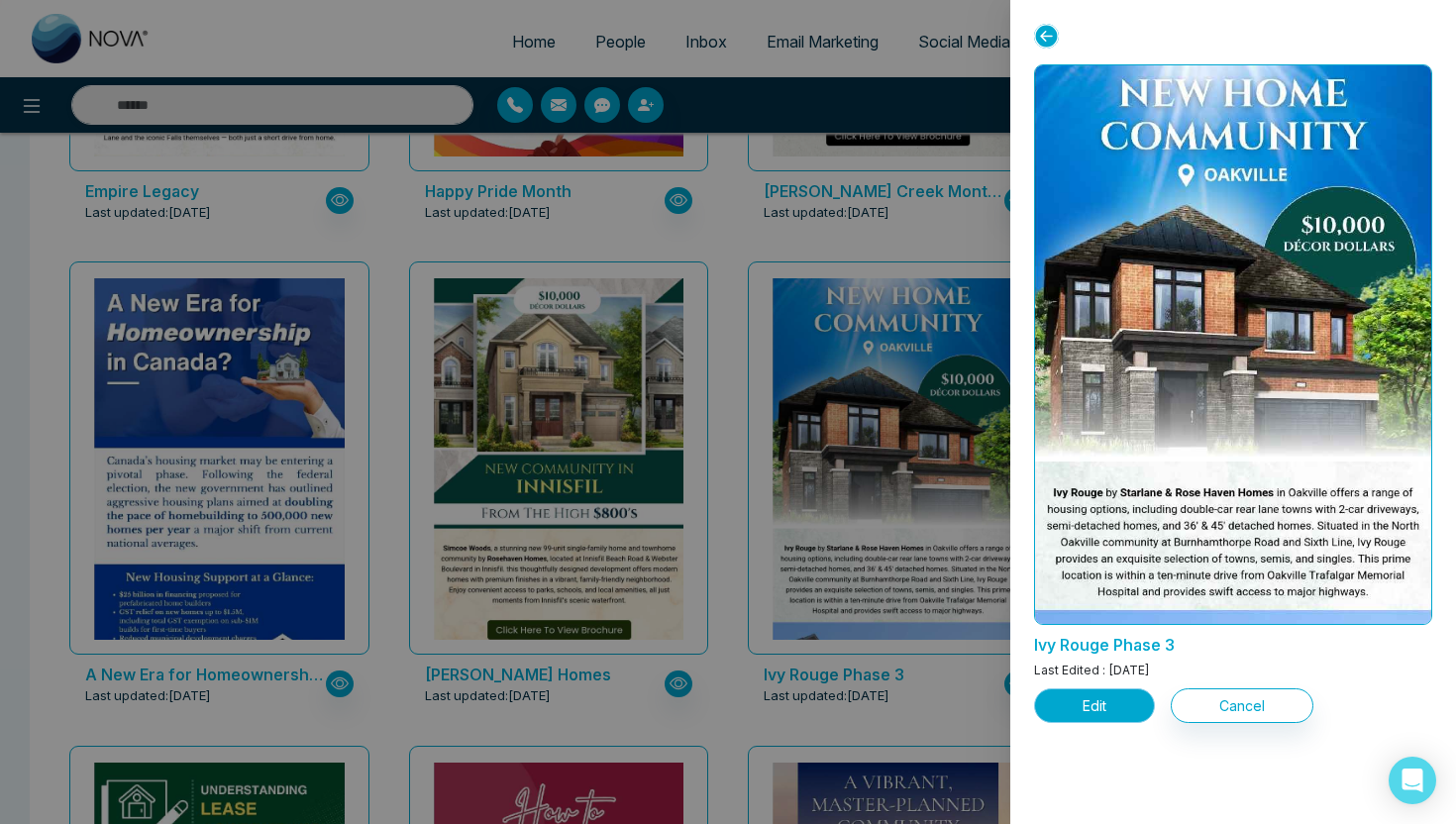 click on "Edit" at bounding box center [1094, 705] 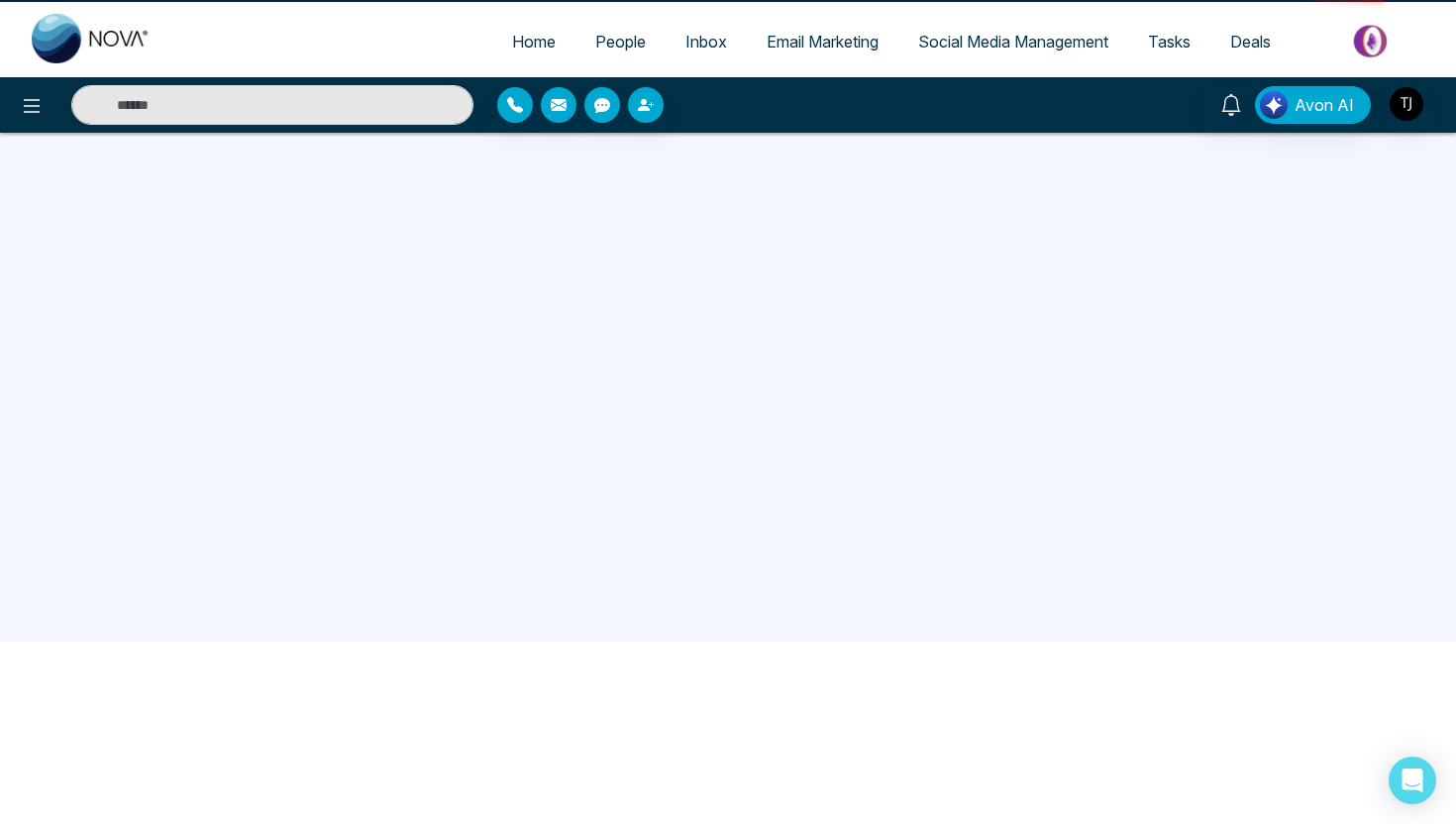 scroll, scrollTop: 0, scrollLeft: 0, axis: both 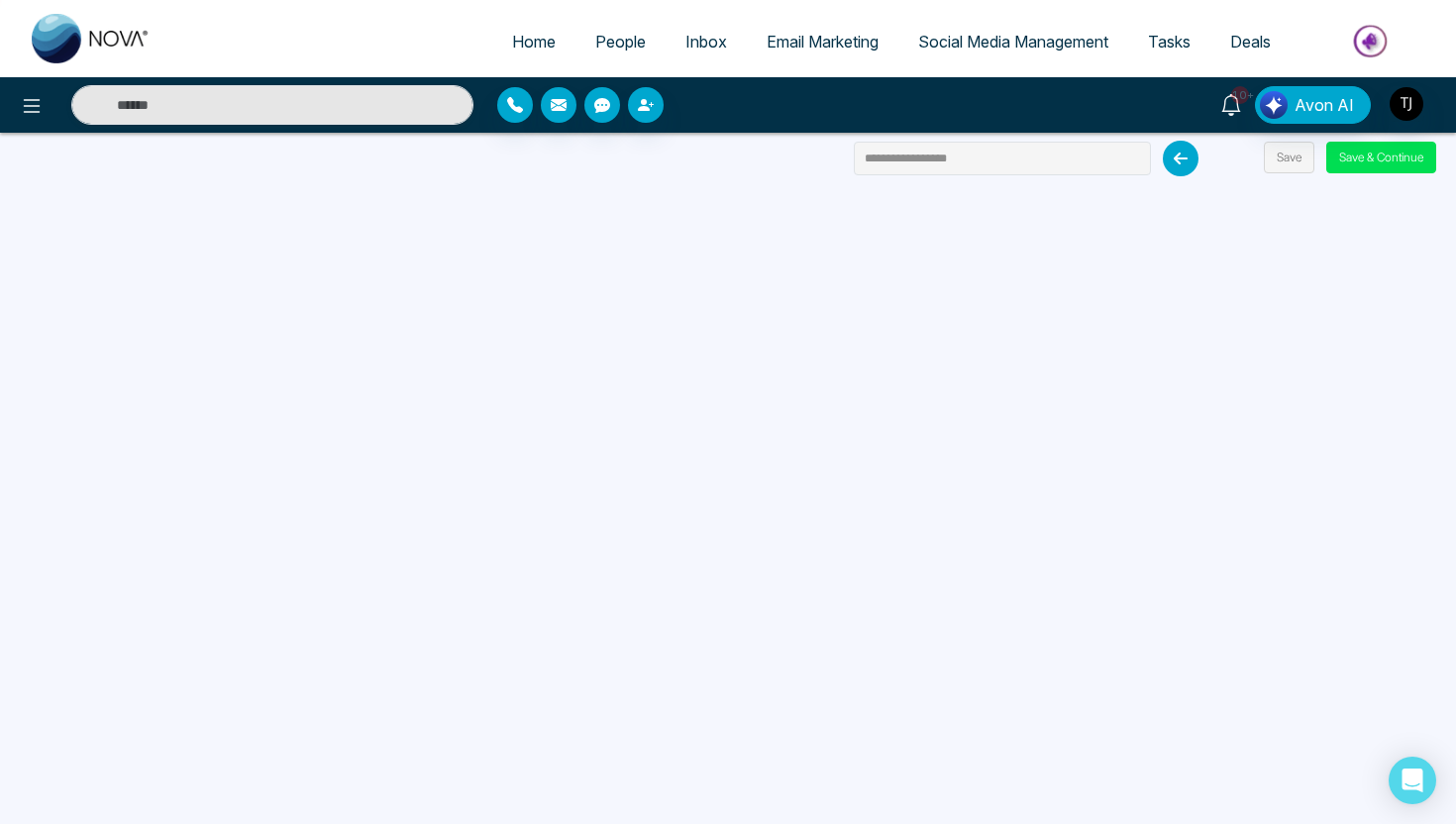 click 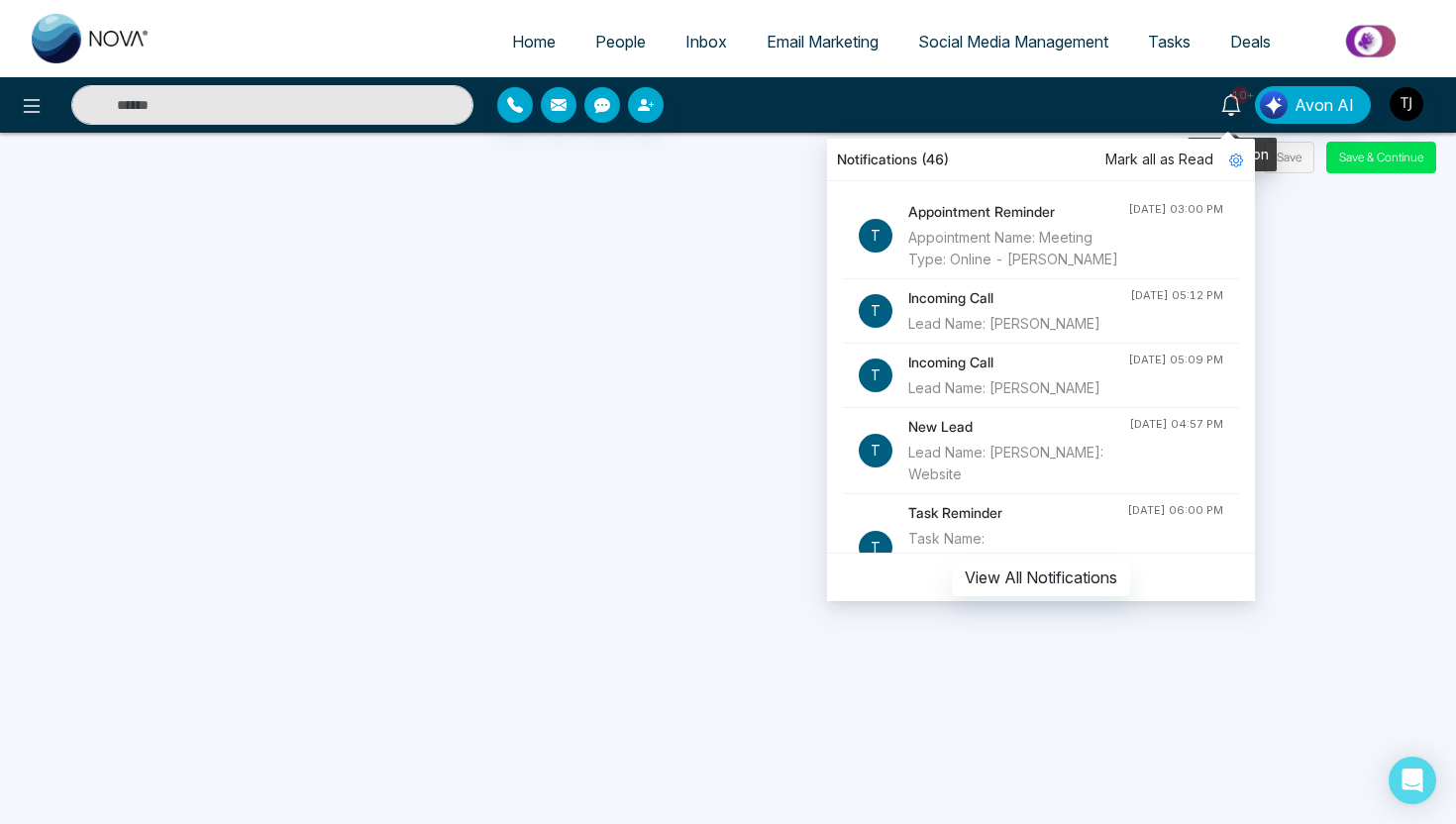 click on "10+" at bounding box center [1231, 103] 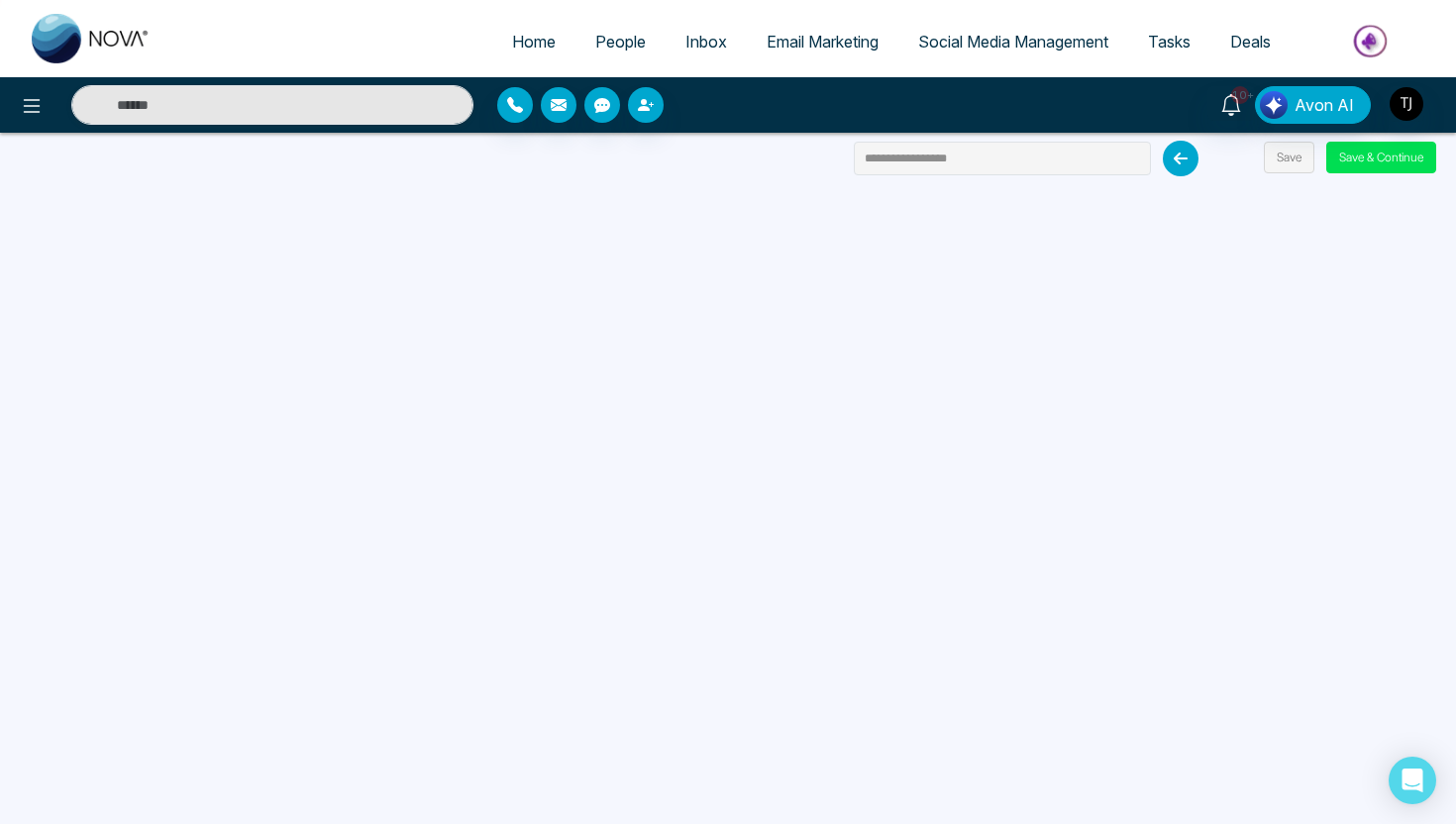 click at bounding box center [1181, 158] 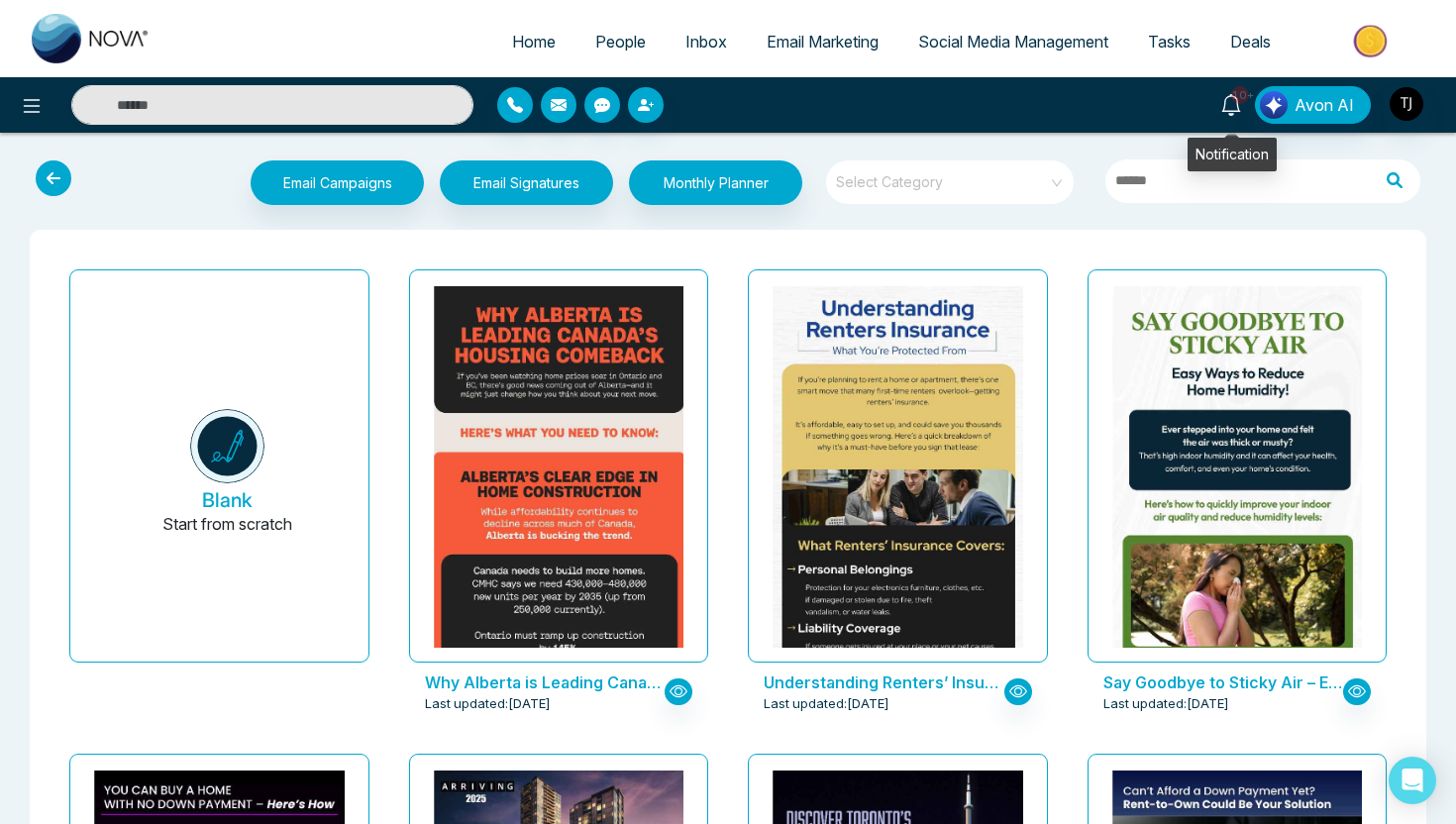 click 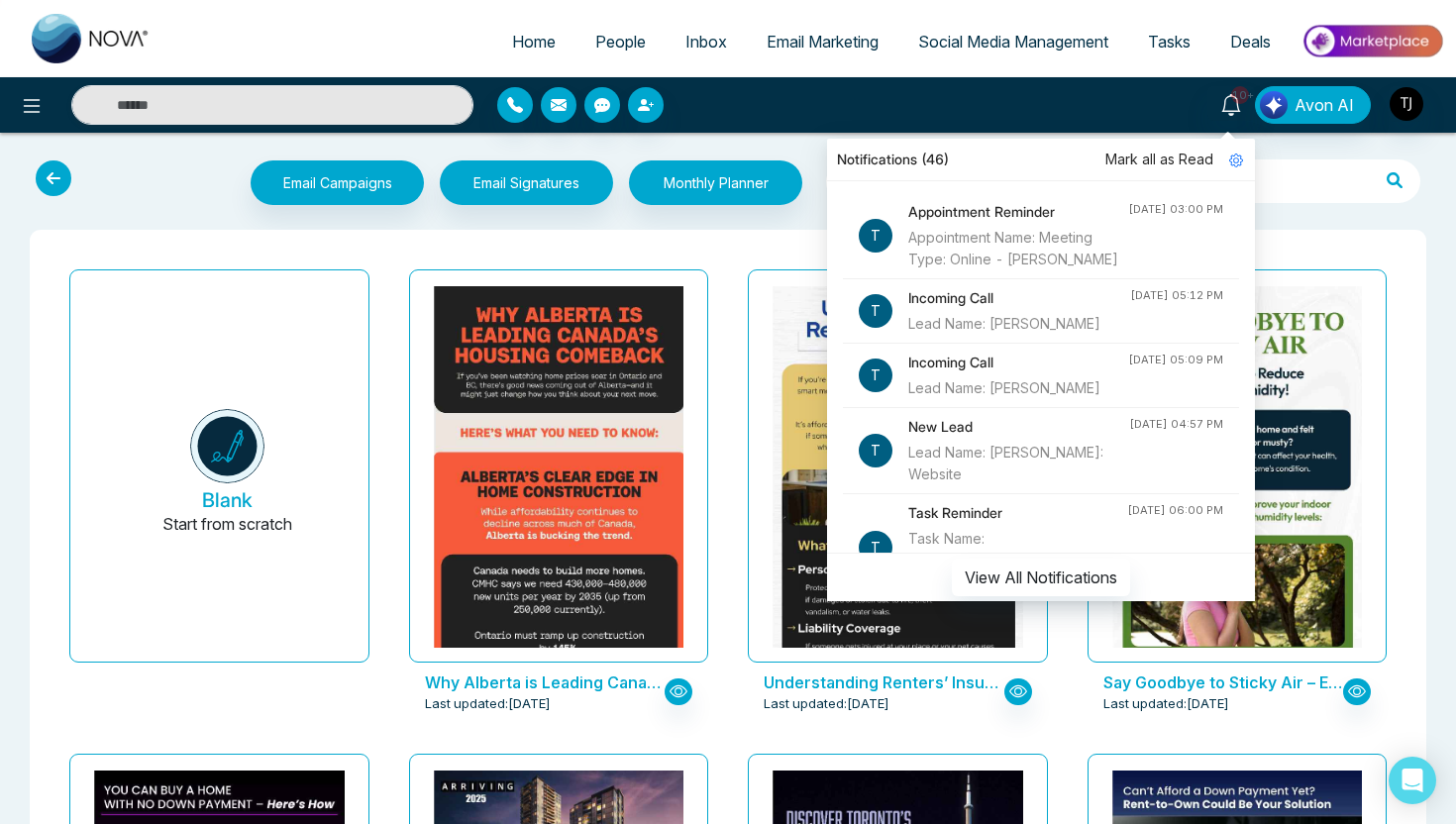 click on "10+ Notifications (46) Mark all as Read T Appointment Reminder Appointment Name: Meeting
Type: Online - Abhimaan B Jul 08, 2025, 03:00 PM T Incoming Call Lead Name: Alin Shah Jul 07, 2025, 05:12 PM T Incoming Call Lead Name: Alin Shah Jul 07, 2025, 05:09 PM T New Lead Lead Name: Sam
Via: Website Jul 07, 2025, 04:57 PM T Task Reminder Task Name: Queensland...
Type: Showing -  Jul 03, 2025, 06:00 PM T Incoming Call Lead Name: Alin Shah Jul 03, 2025, 04:10 PM T Incoming Call Lead Name: Alin Shah Jul 03, 2025, 04:09 PM T Incoming Call Lead Name: Alin Shah Jul 03, 2025, 04:09 PM T Incoming Call Lead Name: Alin Shah Jul 03, 2025, 04:09 PM T Incoming Call Lead Name: Alin Shah Jul 03, 2025, 04:09 PM T New Lead Lead Name: sahil
Via: Website Jul 03, 2025, 08:23 AM T New Lead Lead Name: sahil
Via: Website Jul 03, 2025, 08:14 AM T New Text From Dpk Raj Jul 02, 2025, 04:19 PM T New Text From Dpk Raj Jul 02, 2025, 04:19 PM T New Text From Dpk Raj Jul 02, 2025, 04:19 PM T New Text From Dpk Raj Jul 02, 2025, 04:19 PM" at bounding box center [1153, 105] 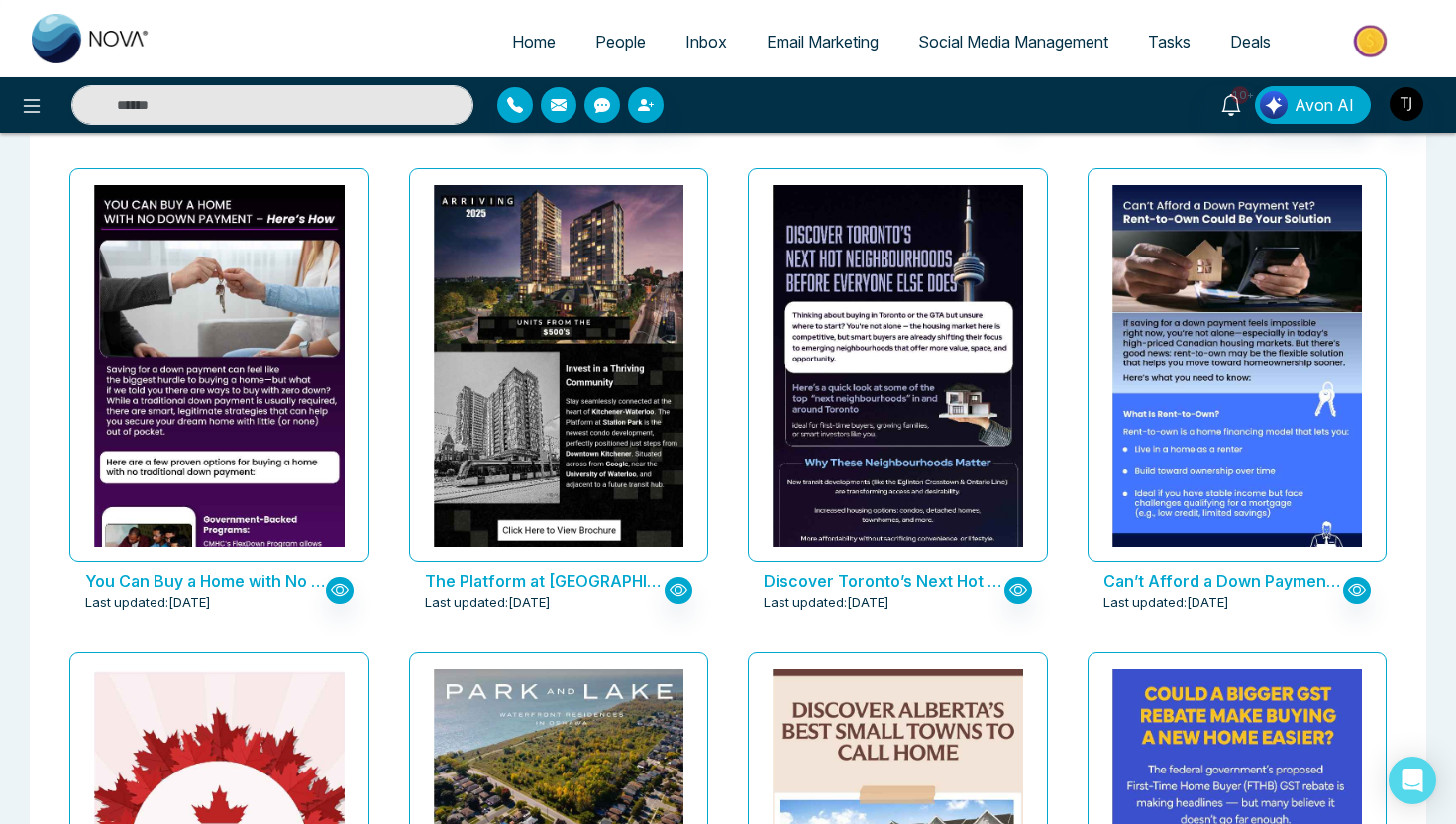scroll, scrollTop: 601, scrollLeft: 0, axis: vertical 